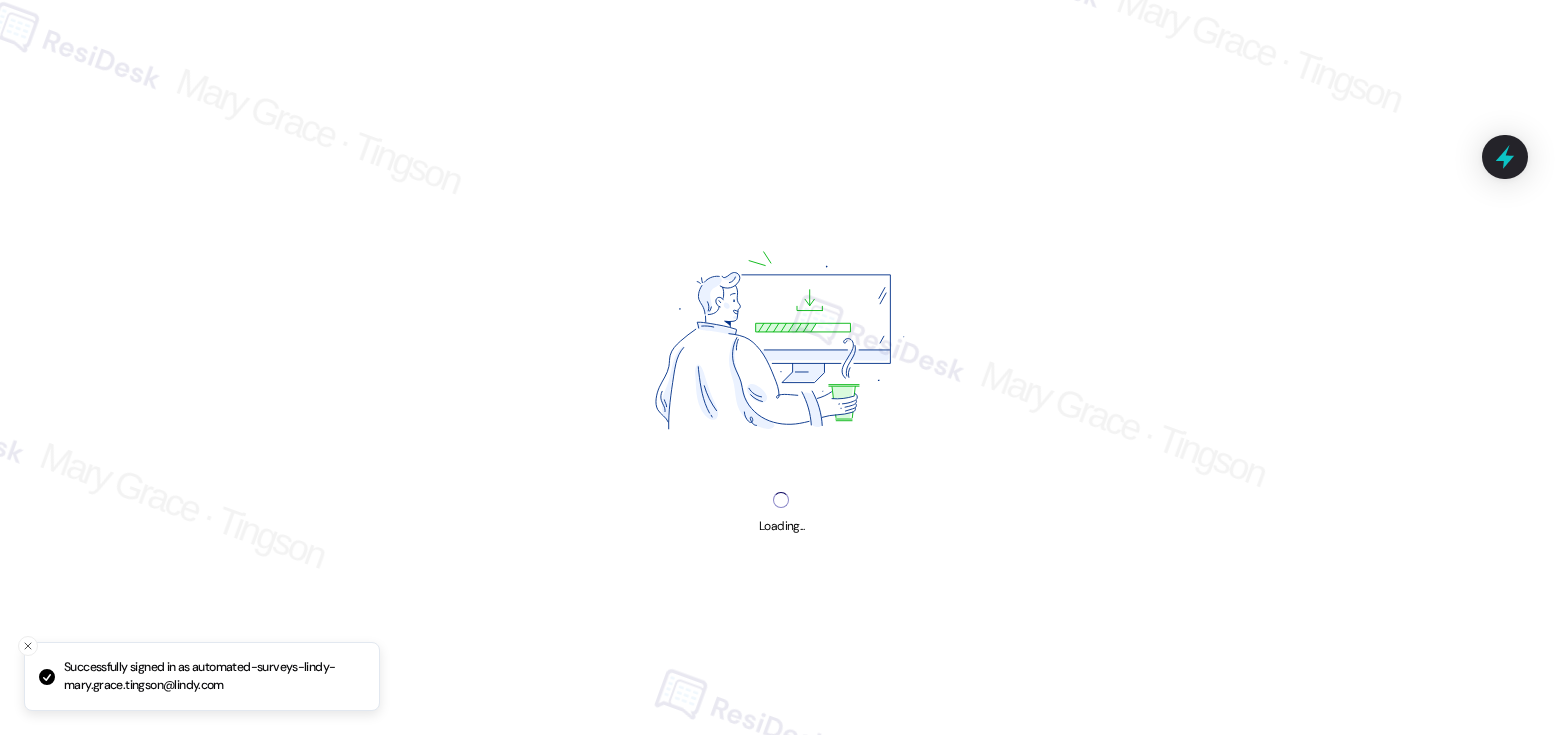 scroll, scrollTop: 0, scrollLeft: 0, axis: both 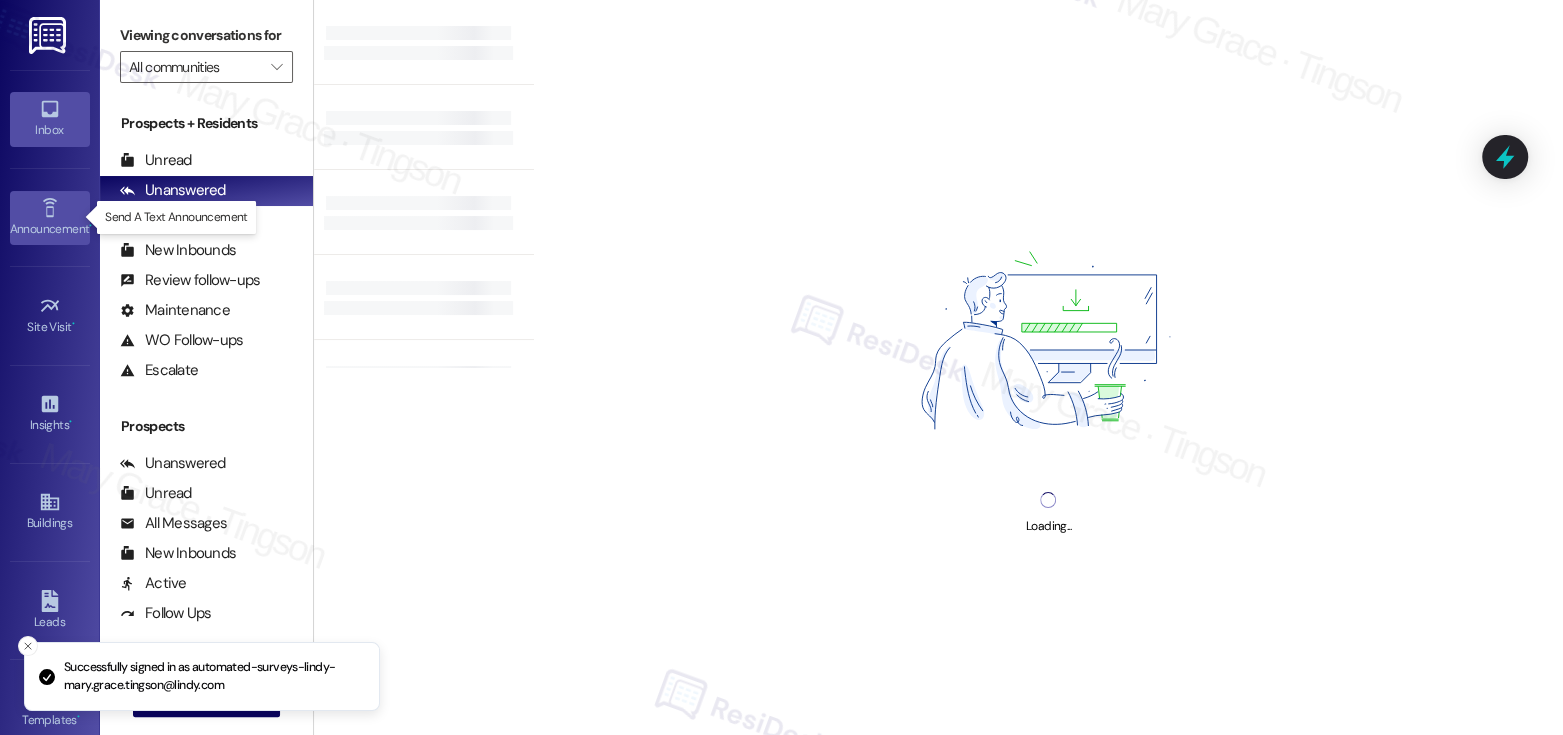 click on "Announcement   •" at bounding box center [50, 229] 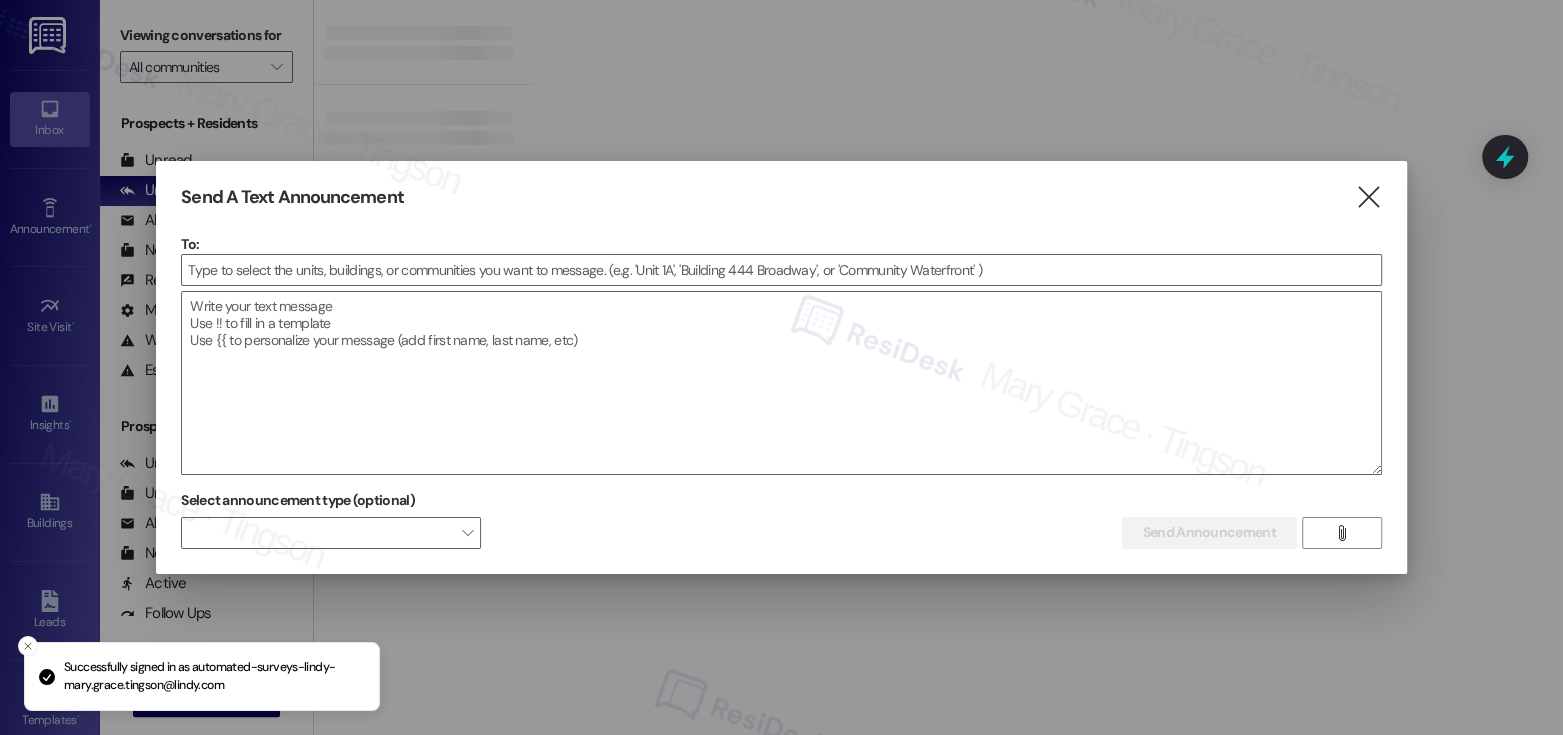 click at bounding box center [781, 367] 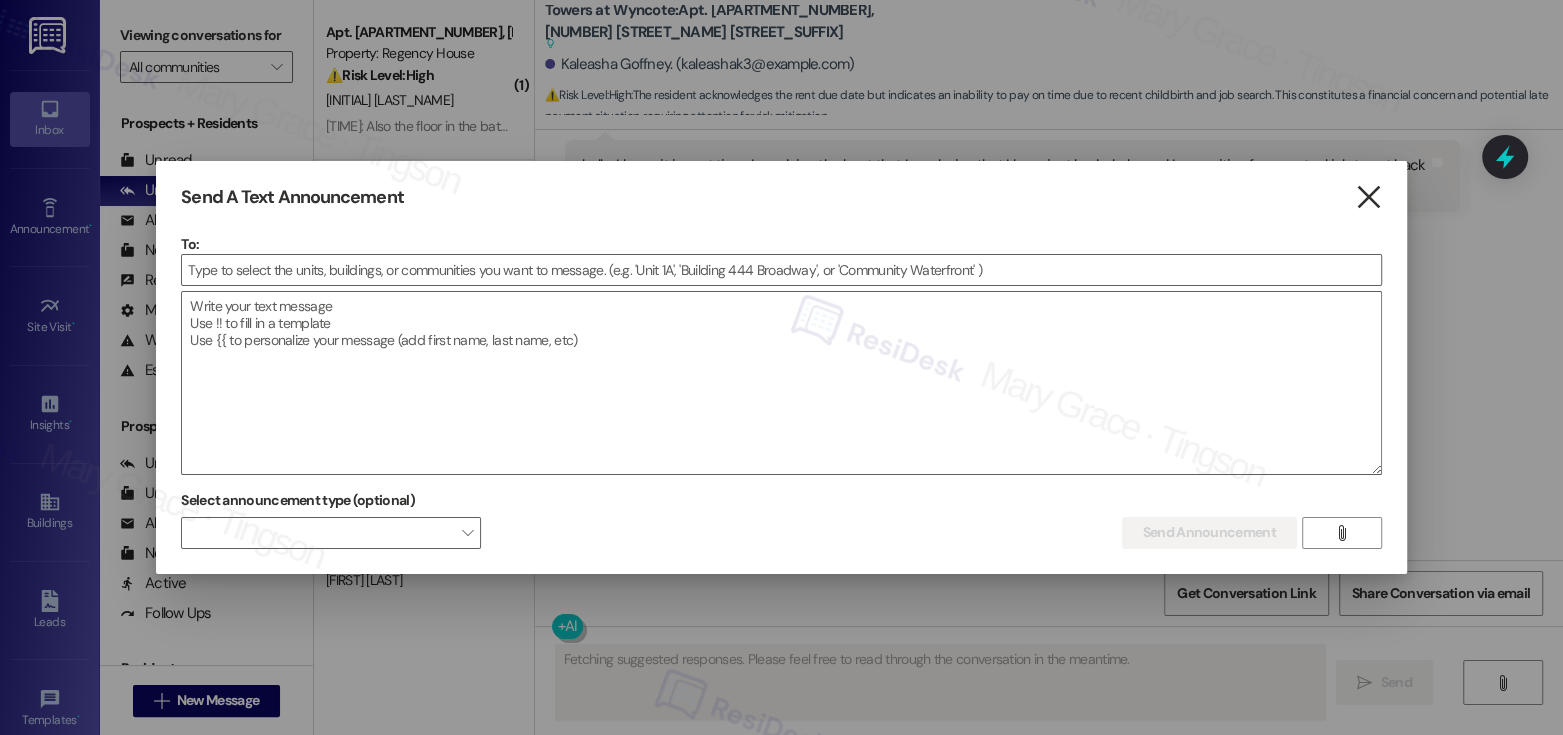 scroll, scrollTop: 3190, scrollLeft: 0, axis: vertical 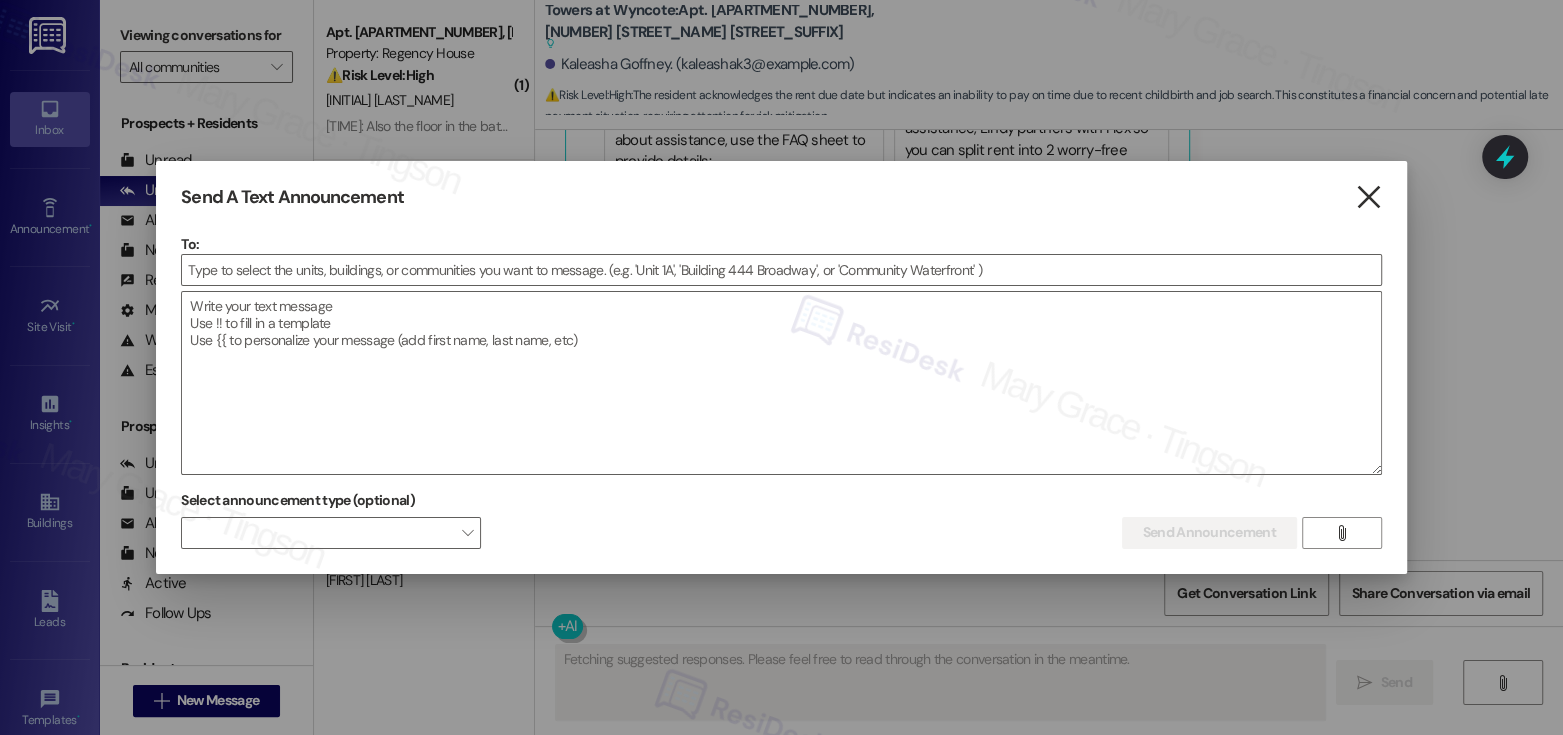 click on "" at bounding box center (1368, 197) 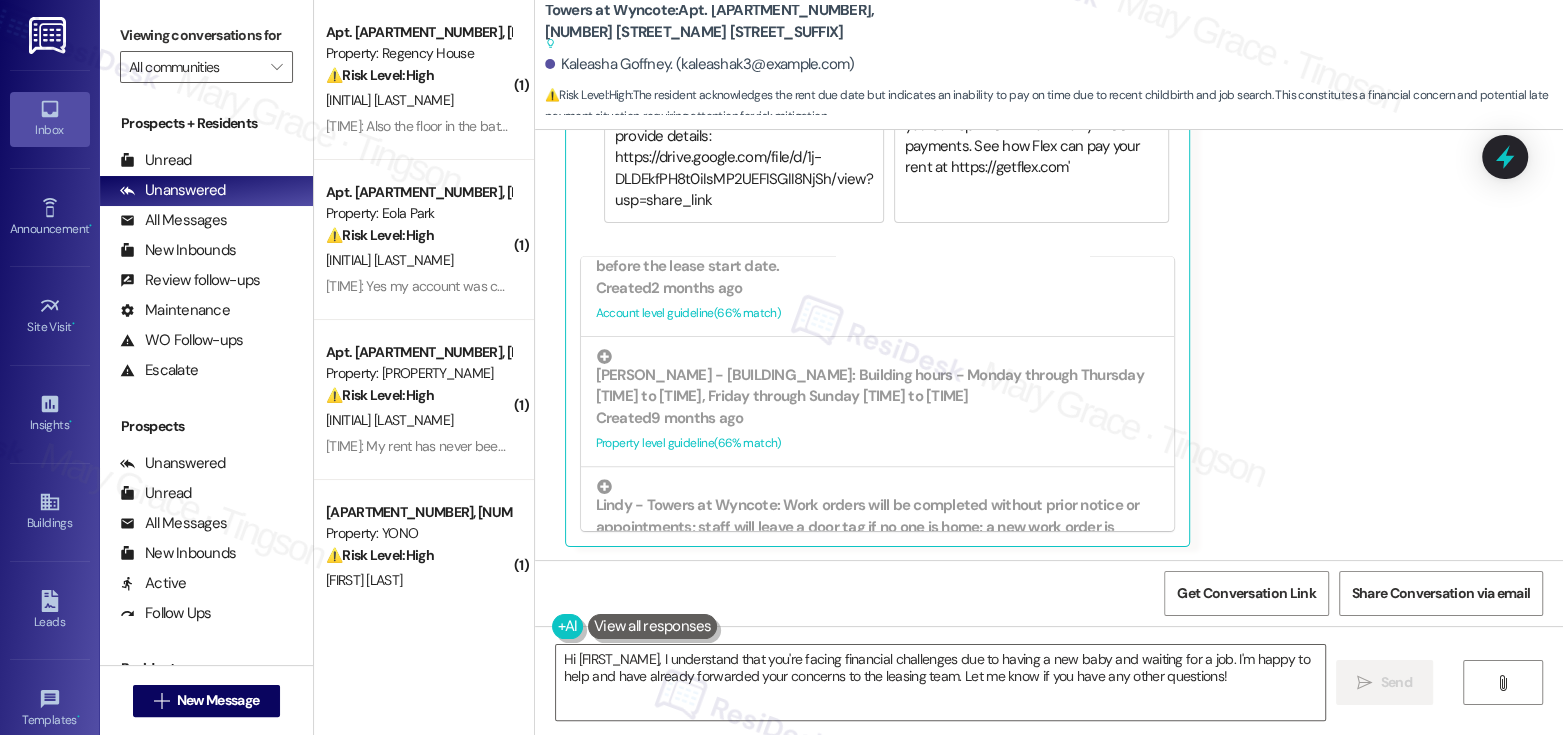 scroll, scrollTop: 1158, scrollLeft: 0, axis: vertical 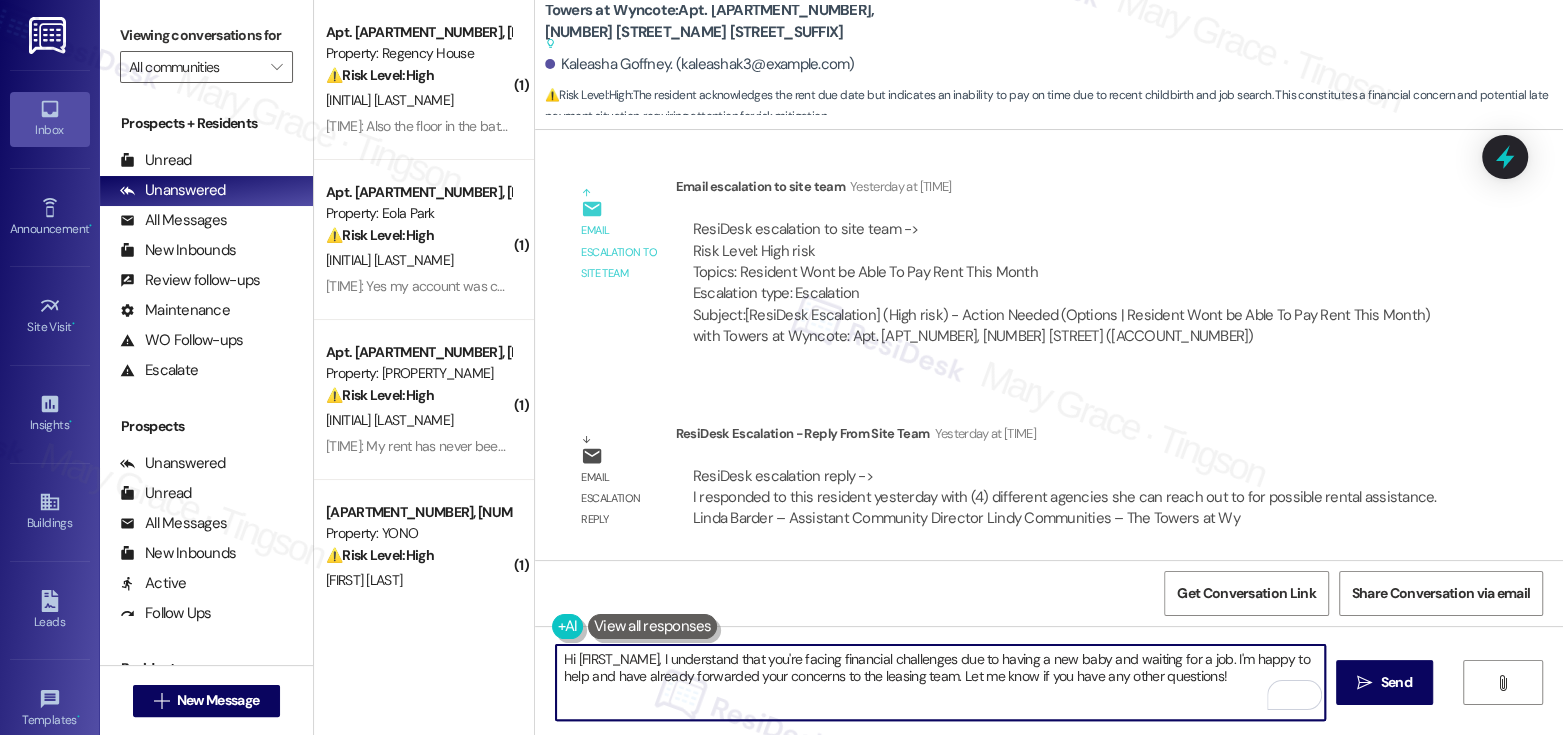 drag, startPoint x: 654, startPoint y: 662, endPoint x: 1182, endPoint y: 719, distance: 531.0678 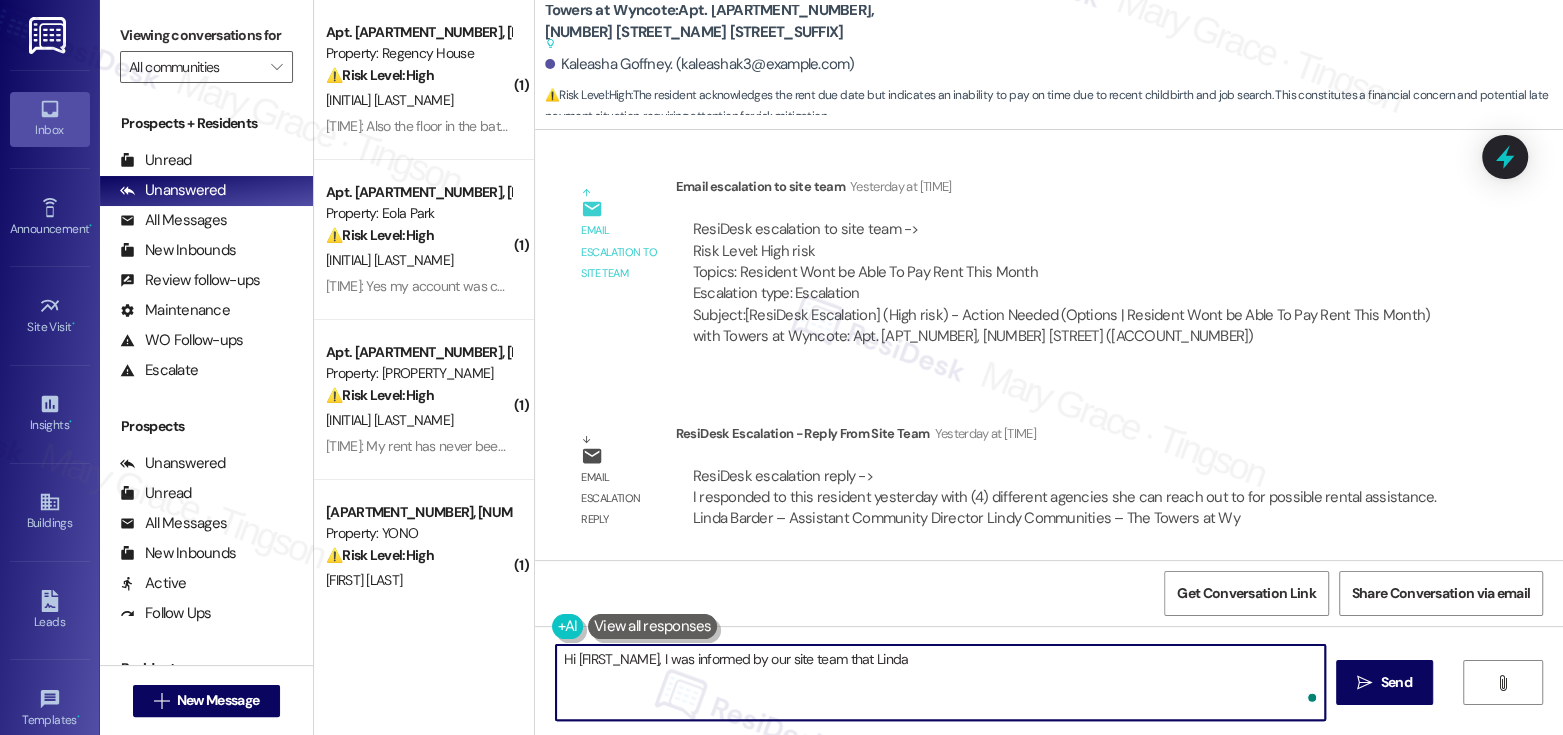 paste on "responded to this resident yesterday with (4) different agencies she can reach out to for possible rental assistance." 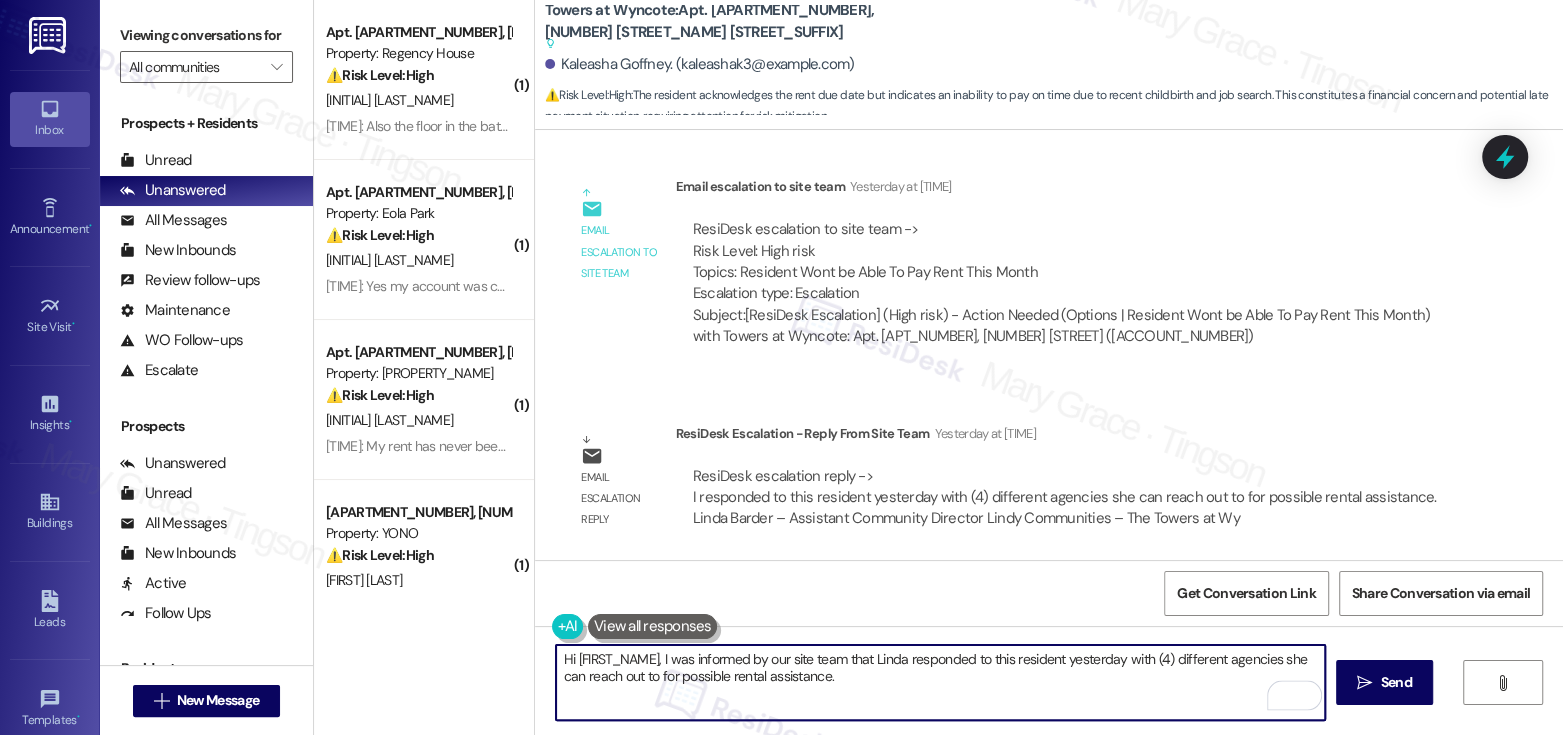 click on "Hi {{first_name}}, I was informed by our site team that Linda responded to this resident yesterday with (4) different agencies she can reach out to for possible rental assistance." at bounding box center (940, 682) 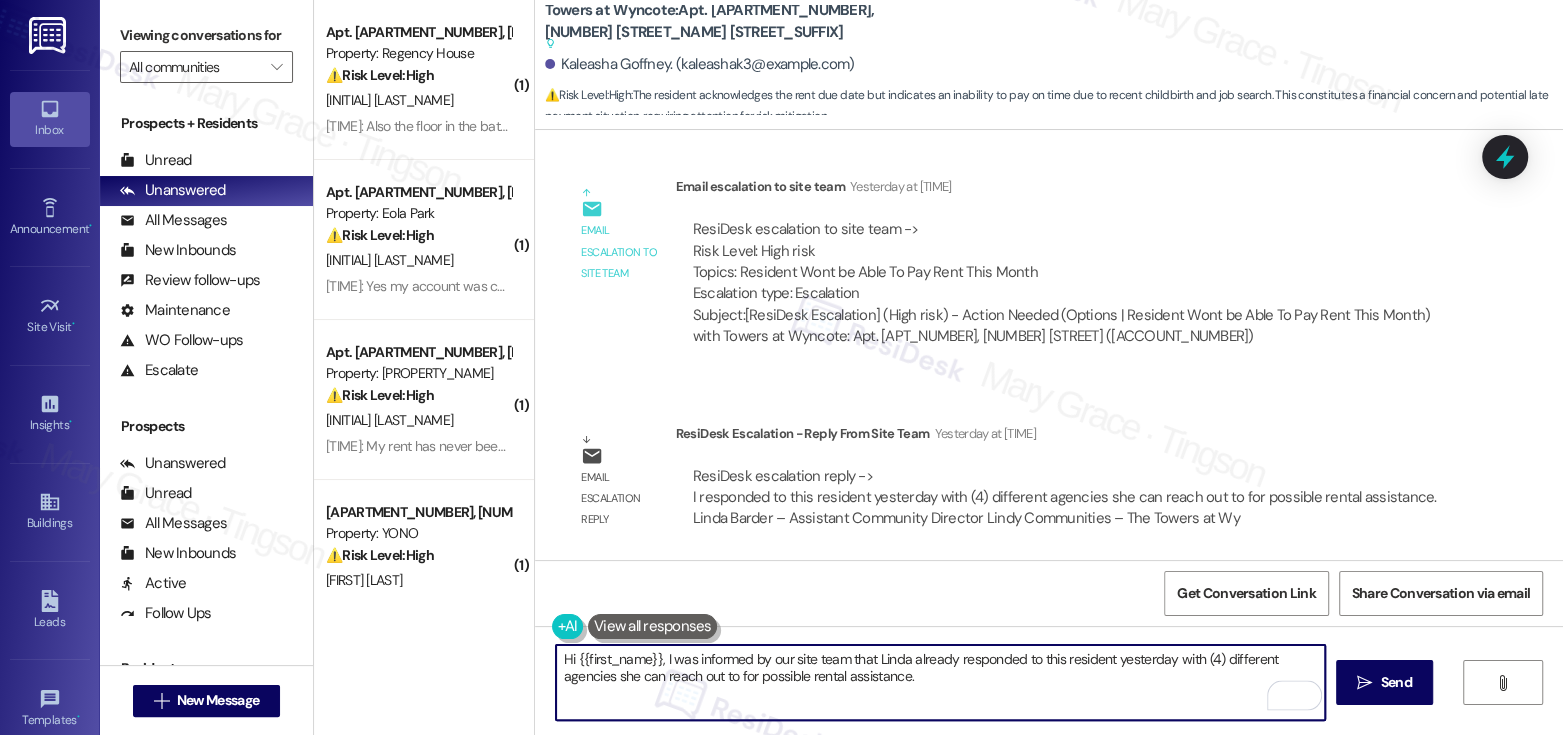 click on "Hi {{first_name}}, I was informed by our site team that Linda already responded to this resident yesterday with (4) different agencies she can reach out to for possible rental assistance." at bounding box center (940, 682) 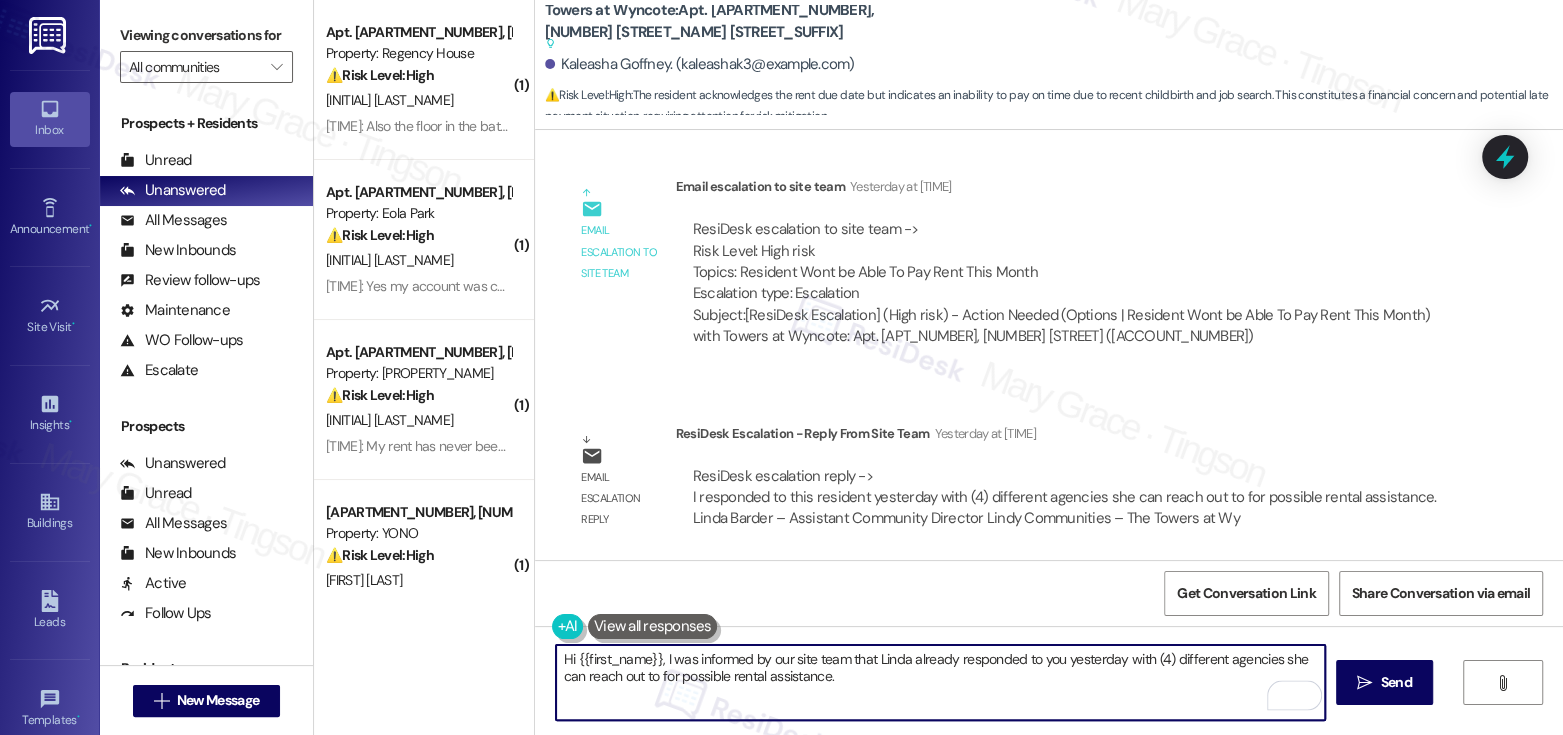 click on "Hi {{first_name}}, I was informed by our site team that Linda already responded to you yesterday with (4) different agencies she can reach out to for possible rental assistance." at bounding box center (940, 682) 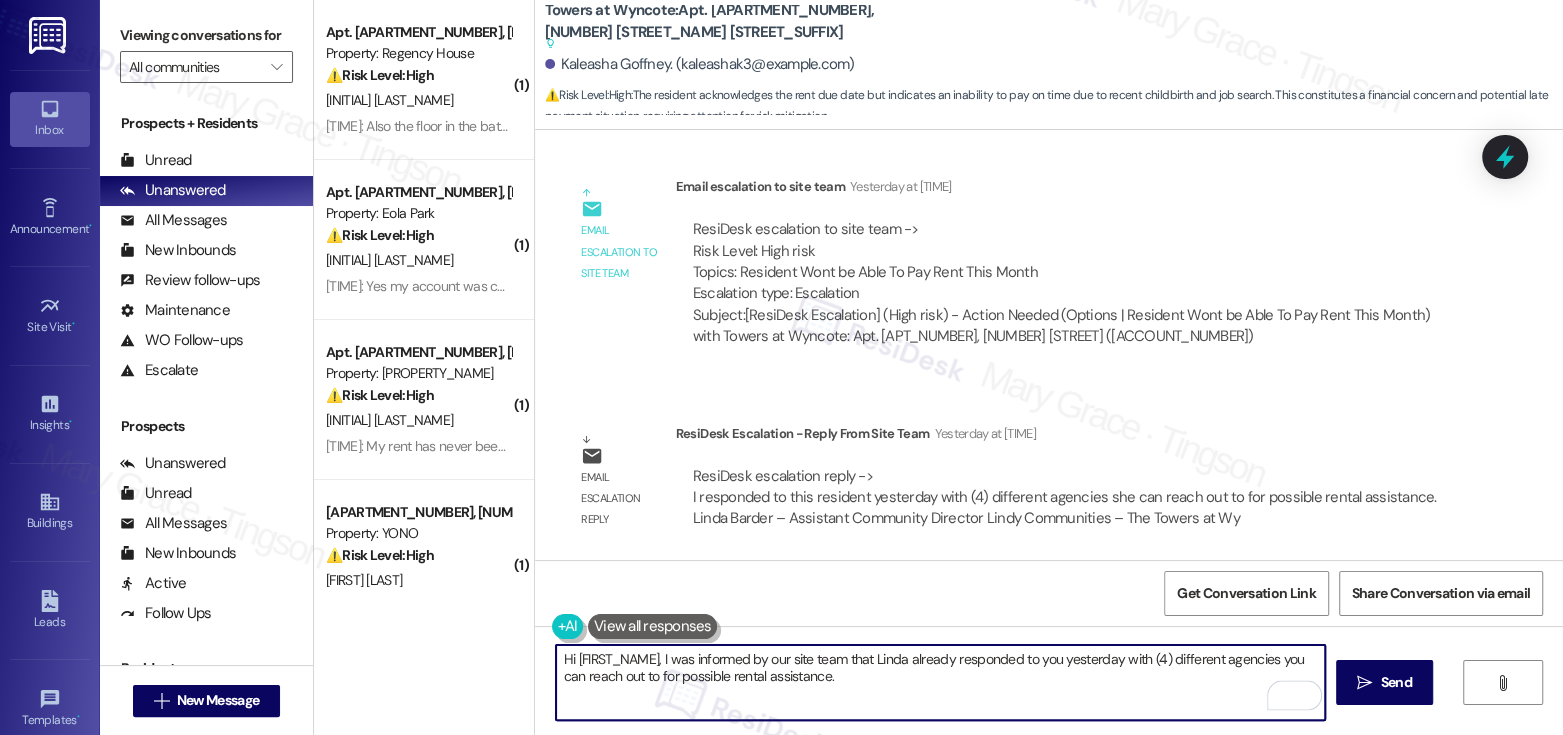 click on "Hi {{first_name}}, I was informed by our site team that Linda already responded to you yesterday with (4) different agencies you can reach out to for possible rental assistance." at bounding box center [940, 682] 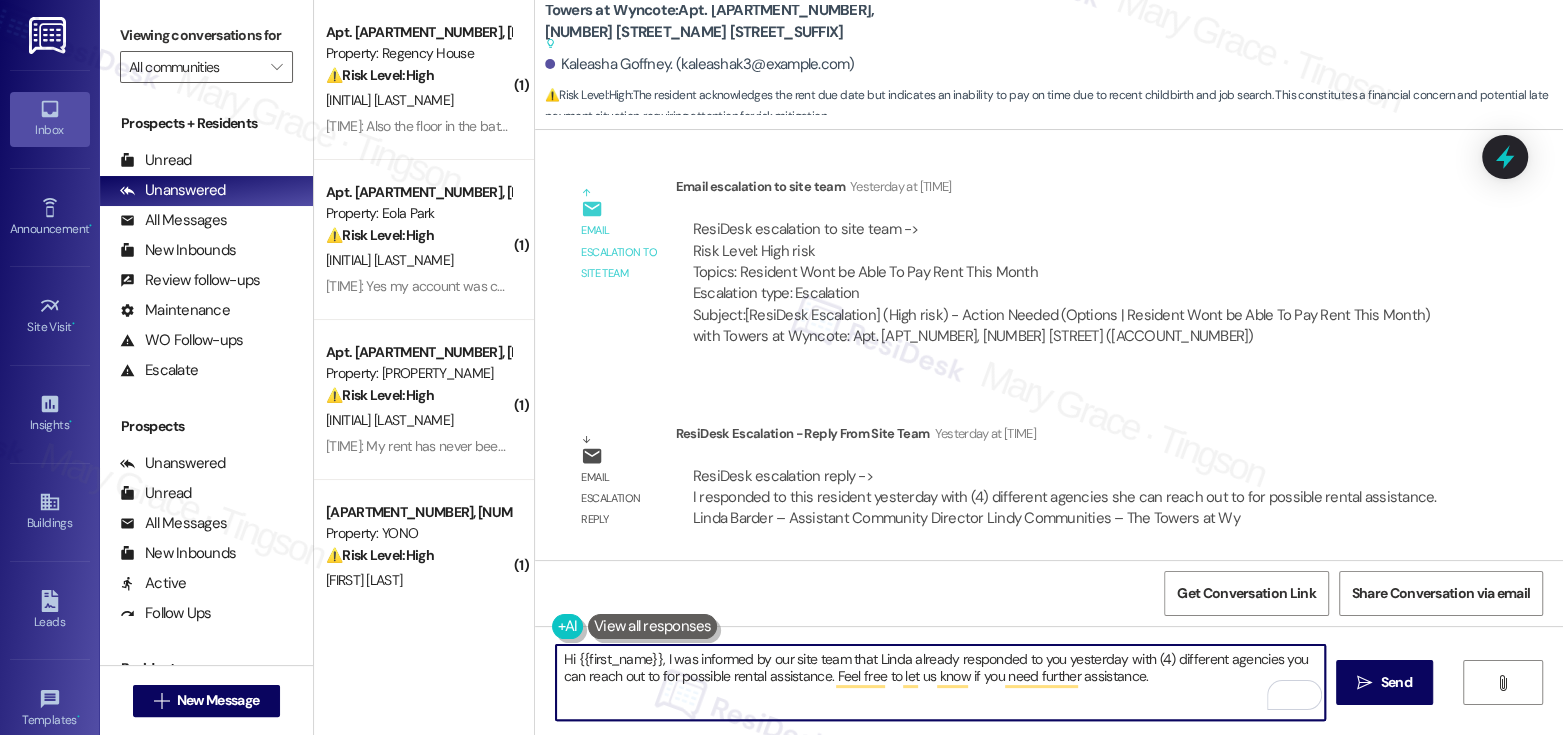 click on "Kaleasha Goffney. (kaleashak3@gmail.com)" at bounding box center [700, 64] 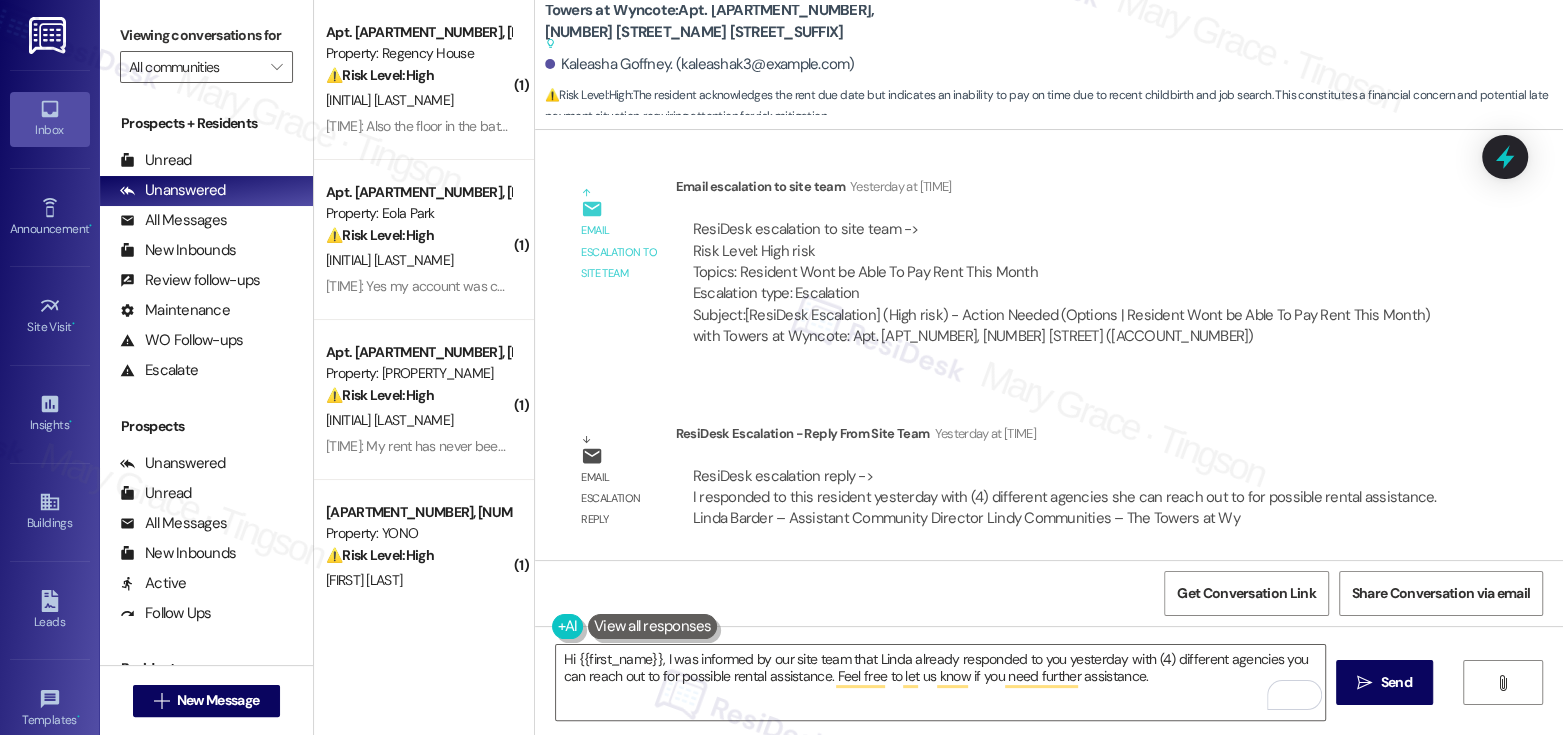 click on "Kaleasha Goffney. (kaleashak3@gmail.com)" at bounding box center [700, 64] 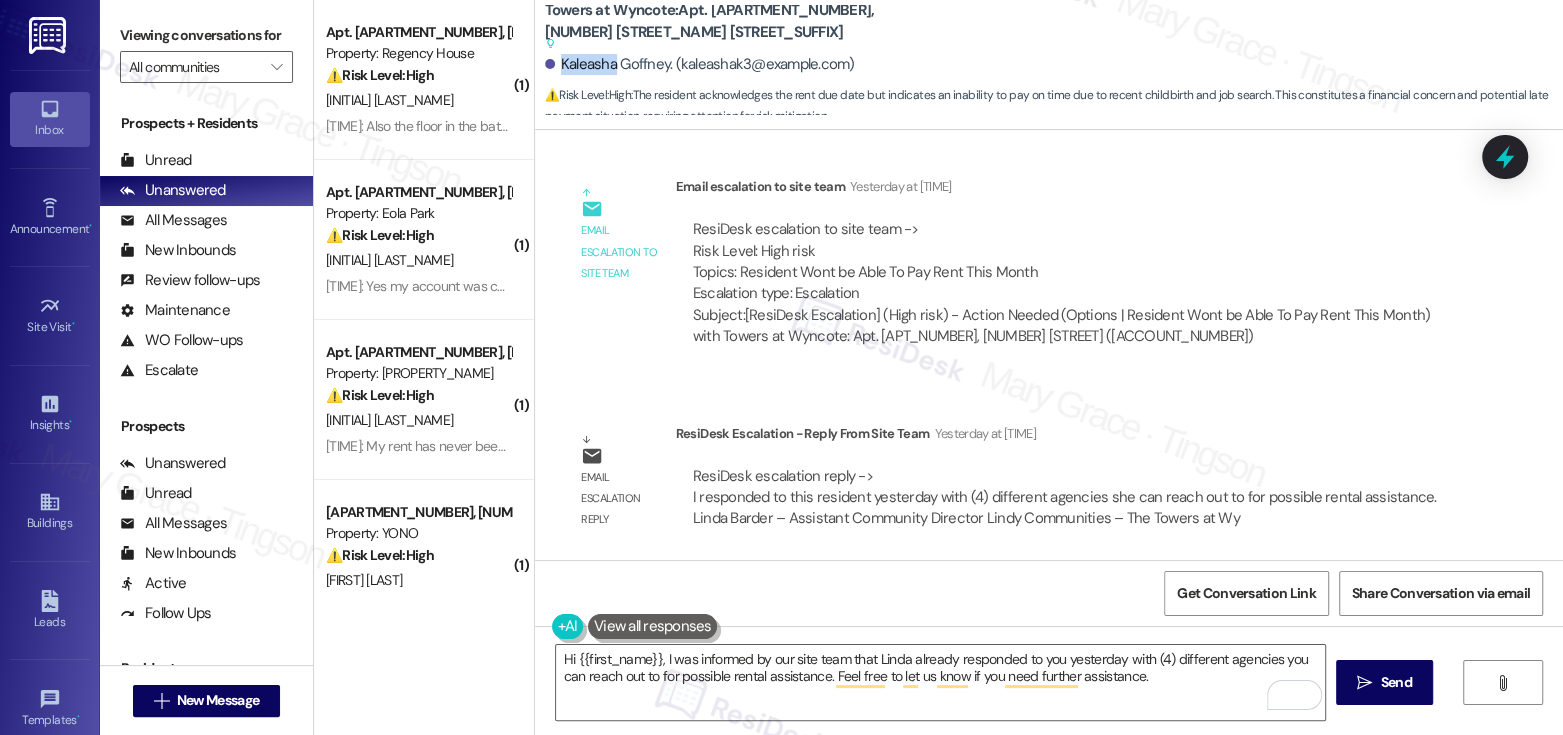 copy on "Kaleasha" 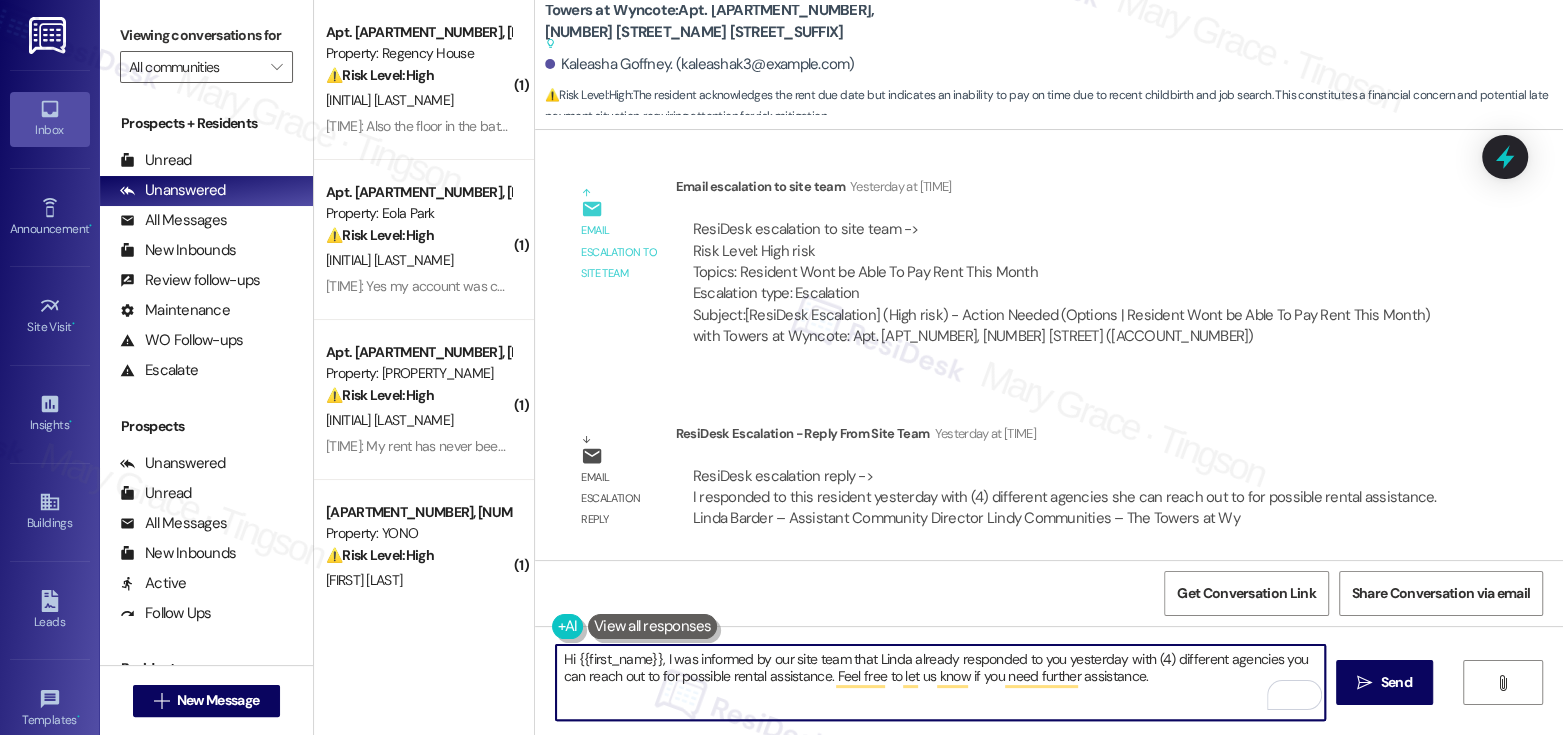 drag, startPoint x: 567, startPoint y: 659, endPoint x: 650, endPoint y: 655, distance: 83.09633 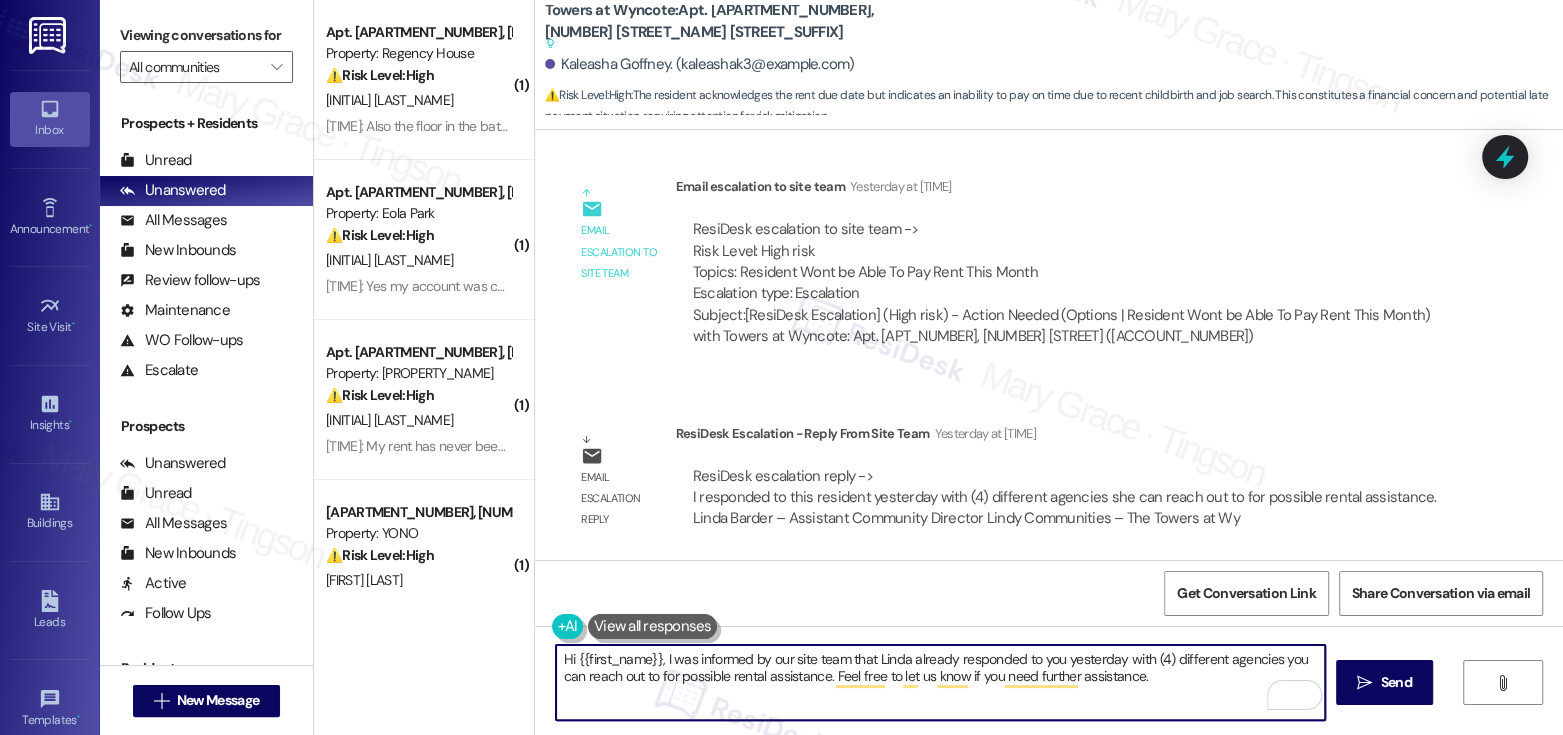 type on "Hi Kaleasha, I was informed by our site team that Linda already responded to you yesterday with (4) different agencies you can reach out to for possible rental assistance. Feel free to let us know if you need further assistance." 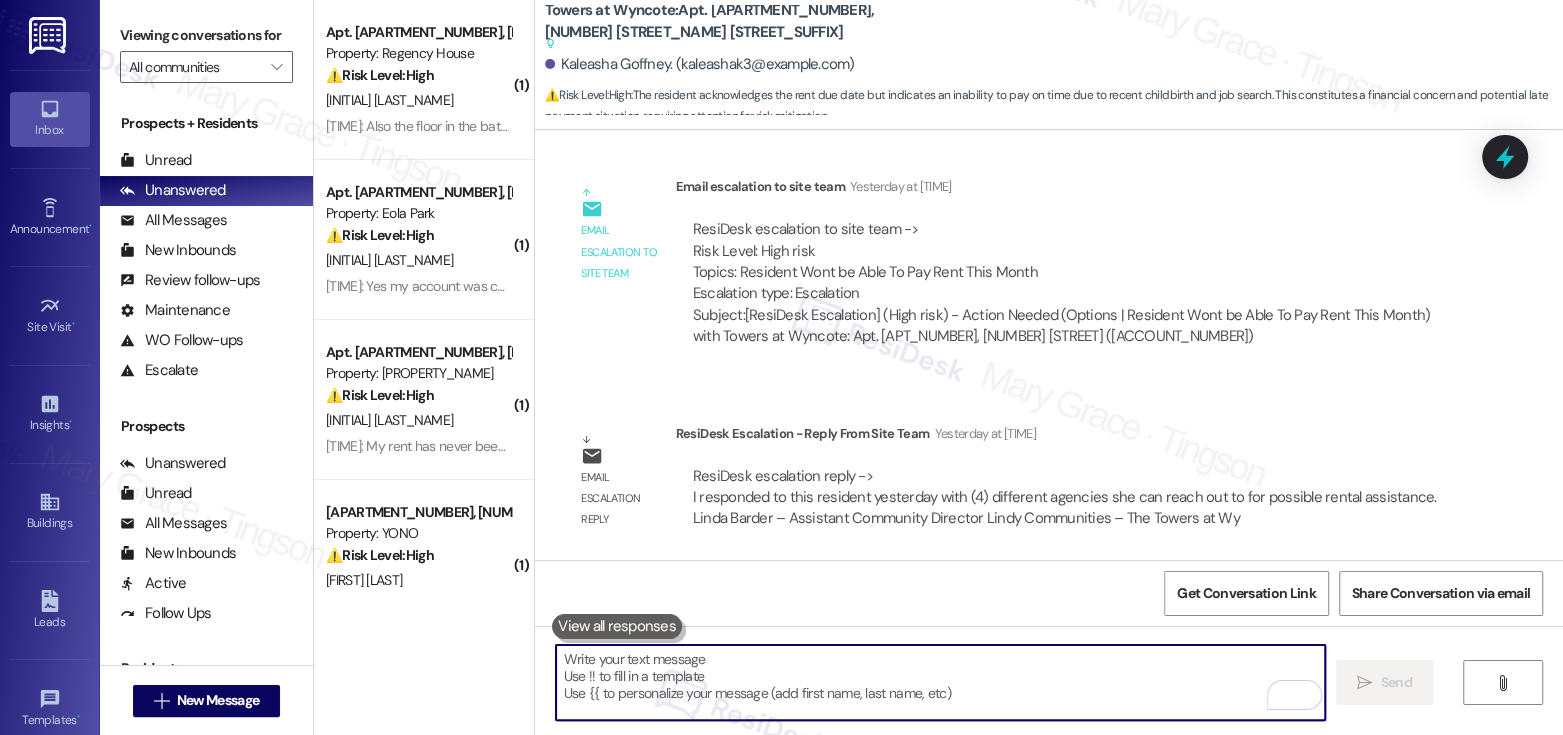 paste on "Hi Kaleasha,
Our site team mentioned that Linda responded to you yesterday with four agencies you can contact for possible rental assistance. Please let us know if you need any additional help.
Ask ChatGPT" 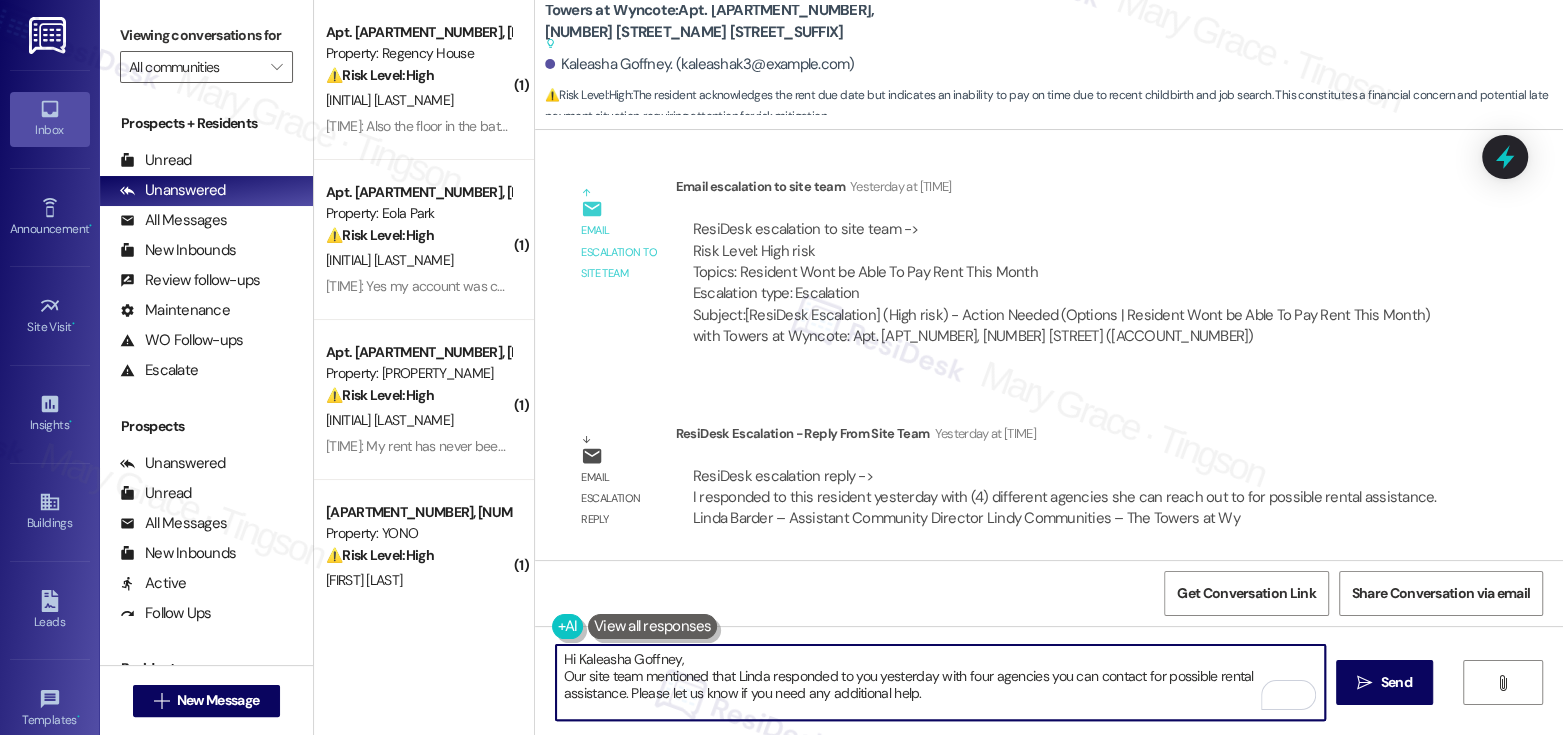 scroll, scrollTop: 169, scrollLeft: 0, axis: vertical 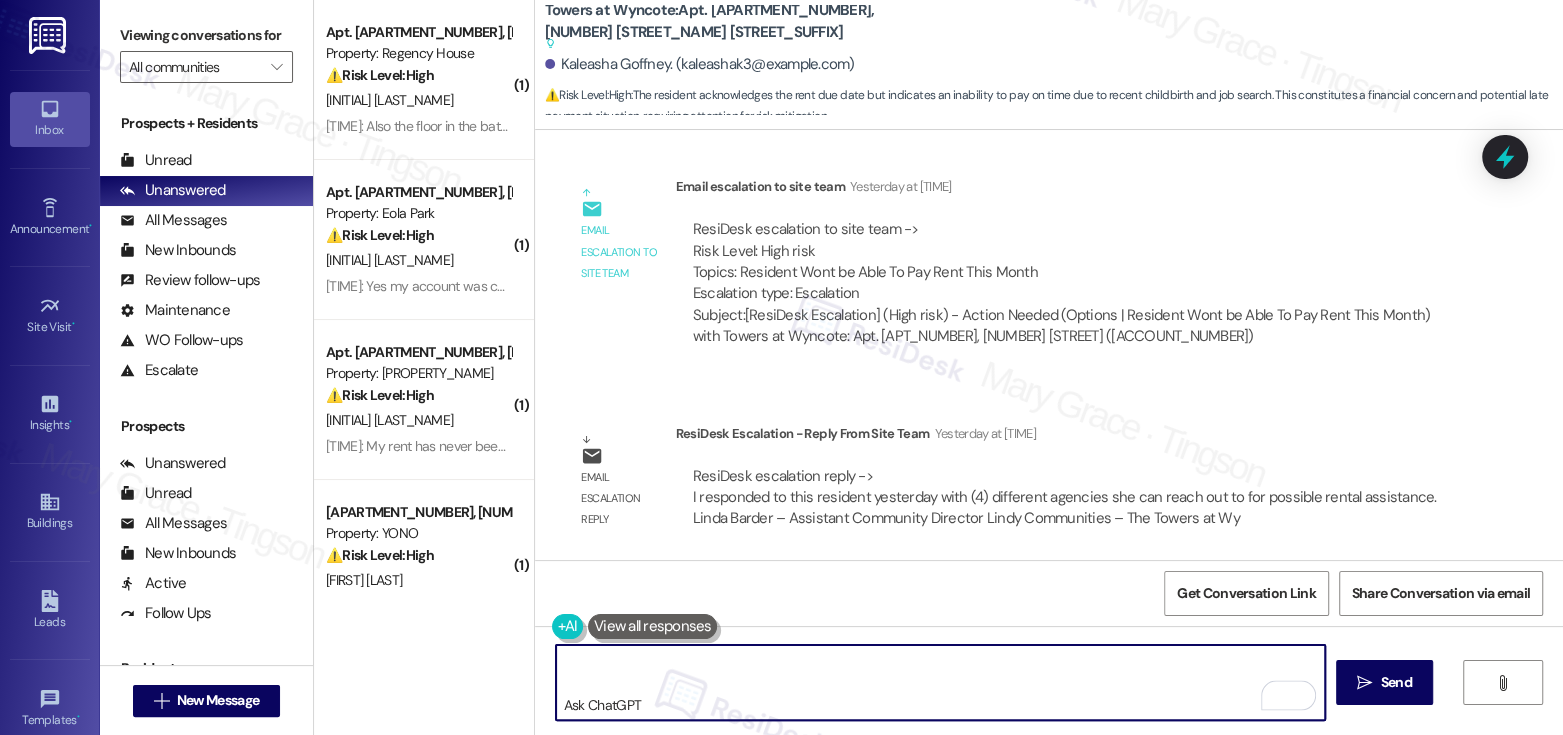 drag, startPoint x: 556, startPoint y: 712, endPoint x: 546, endPoint y: 676, distance: 37.363083 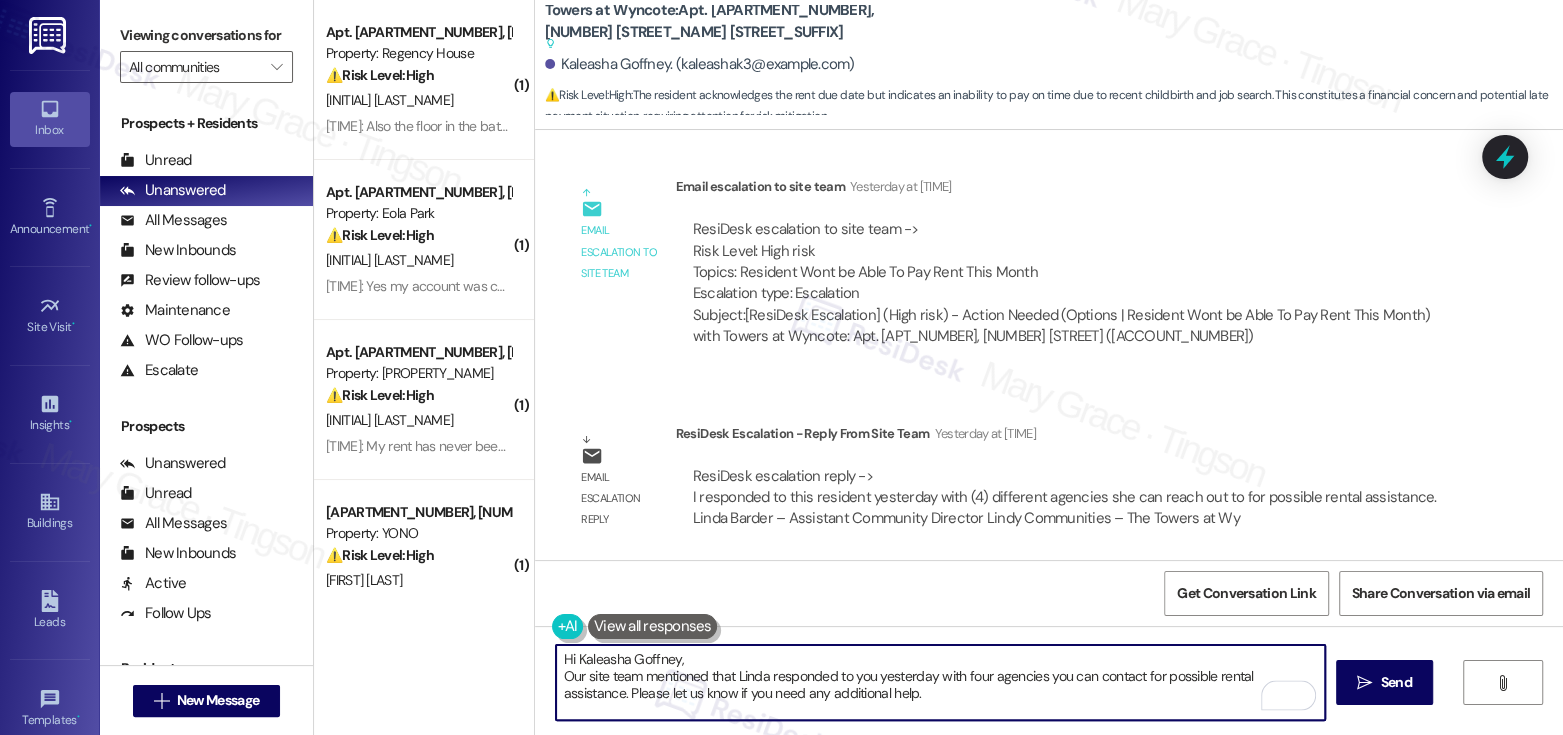 scroll, scrollTop: 140, scrollLeft: 0, axis: vertical 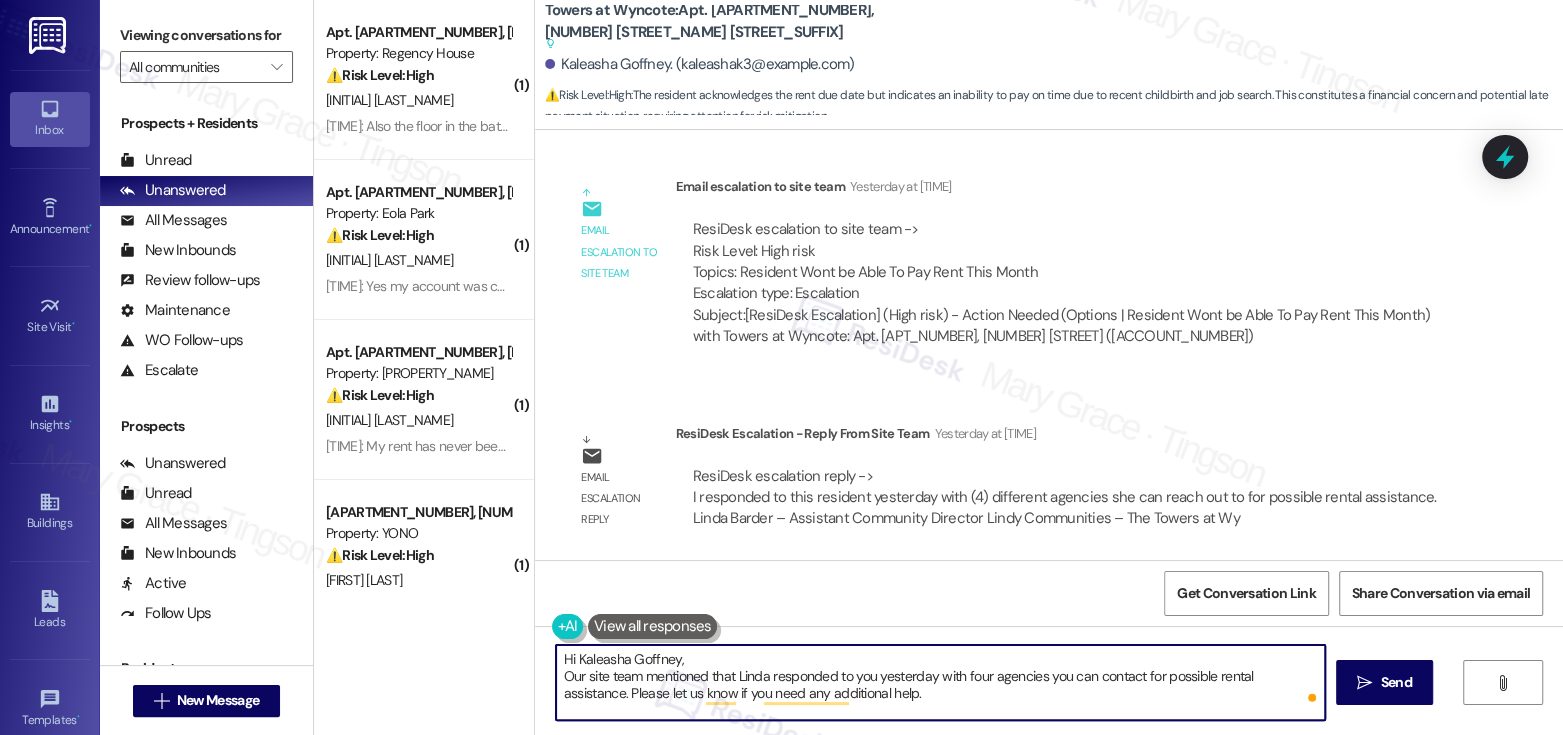 click on "Hi Kaleasha,
Our site team mentioned that Linda responded to you yesterday with four agencies you can contact for possible rental assistance. Please let us know if you need any additional help." at bounding box center [940, 682] 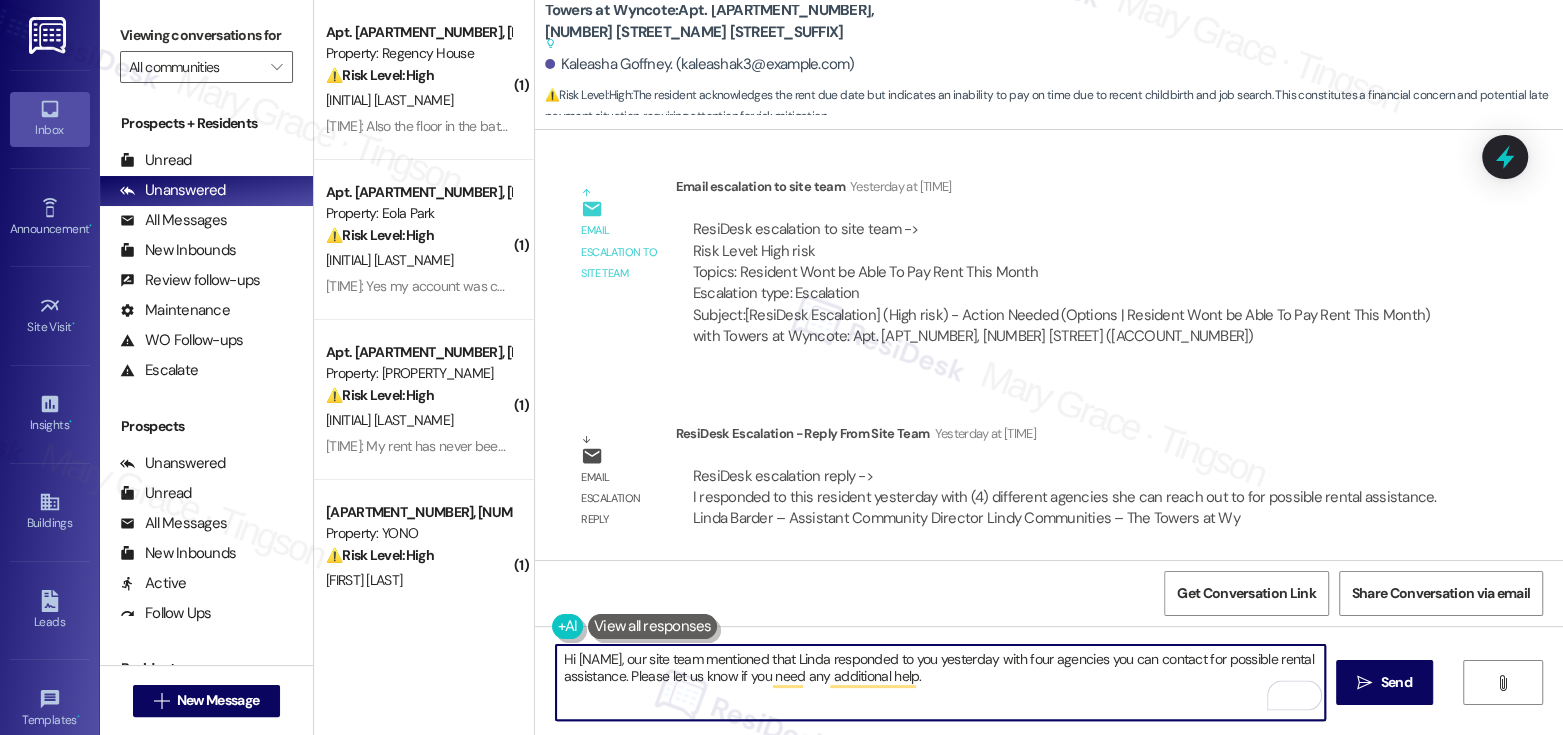 click on "Hi Kaleasha, our site team mentioned that Linda responded to you yesterday with four agencies you can contact for possible rental assistance. Please let us know if you need any additional help." at bounding box center (940, 682) 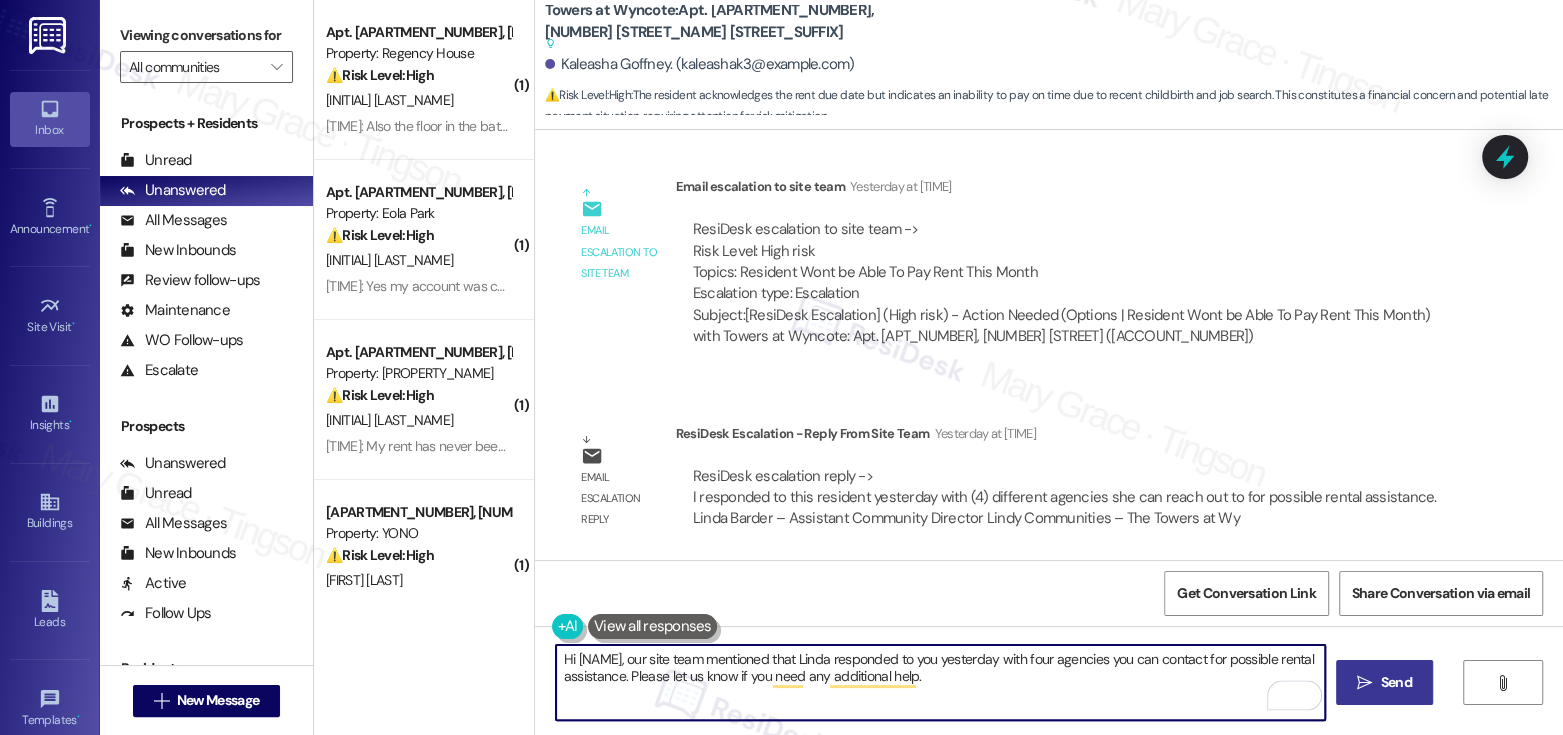 type on "Hi Kaleasha, our site team mentioned that Linda responded to you yesterday with four agencies you can contact for possible rental assistance. Please let us know if you need any additional help." 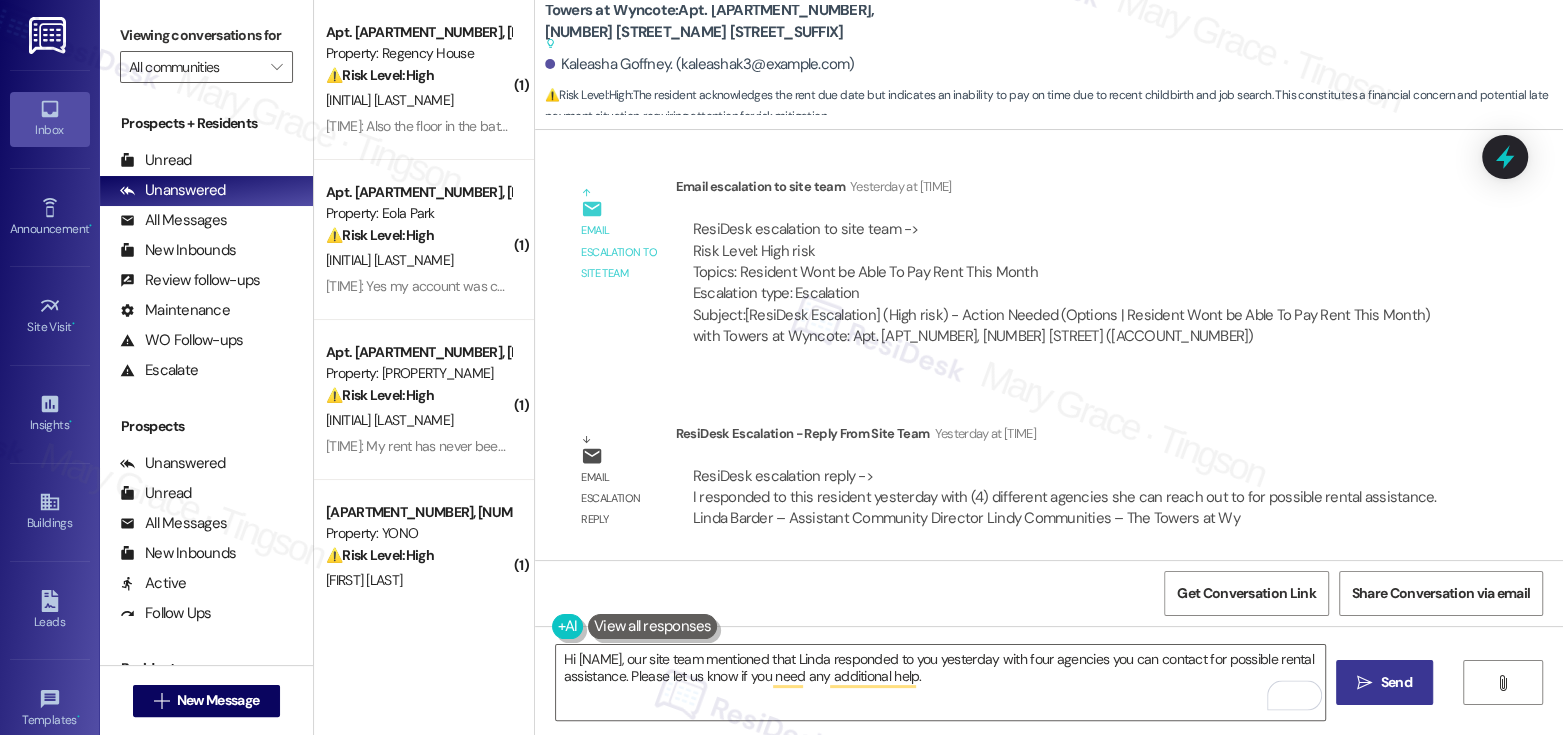 click on "Send" at bounding box center (1396, 682) 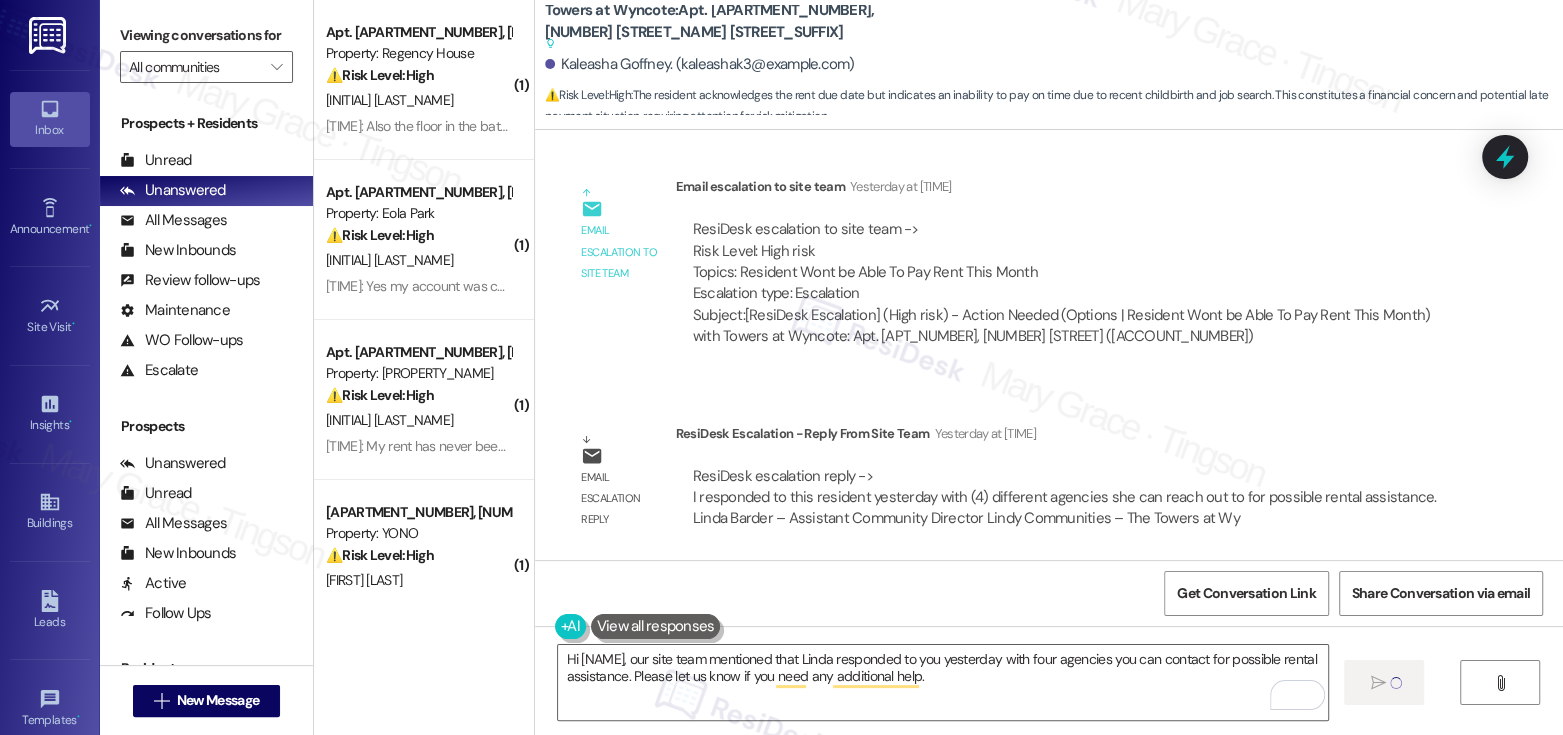 type 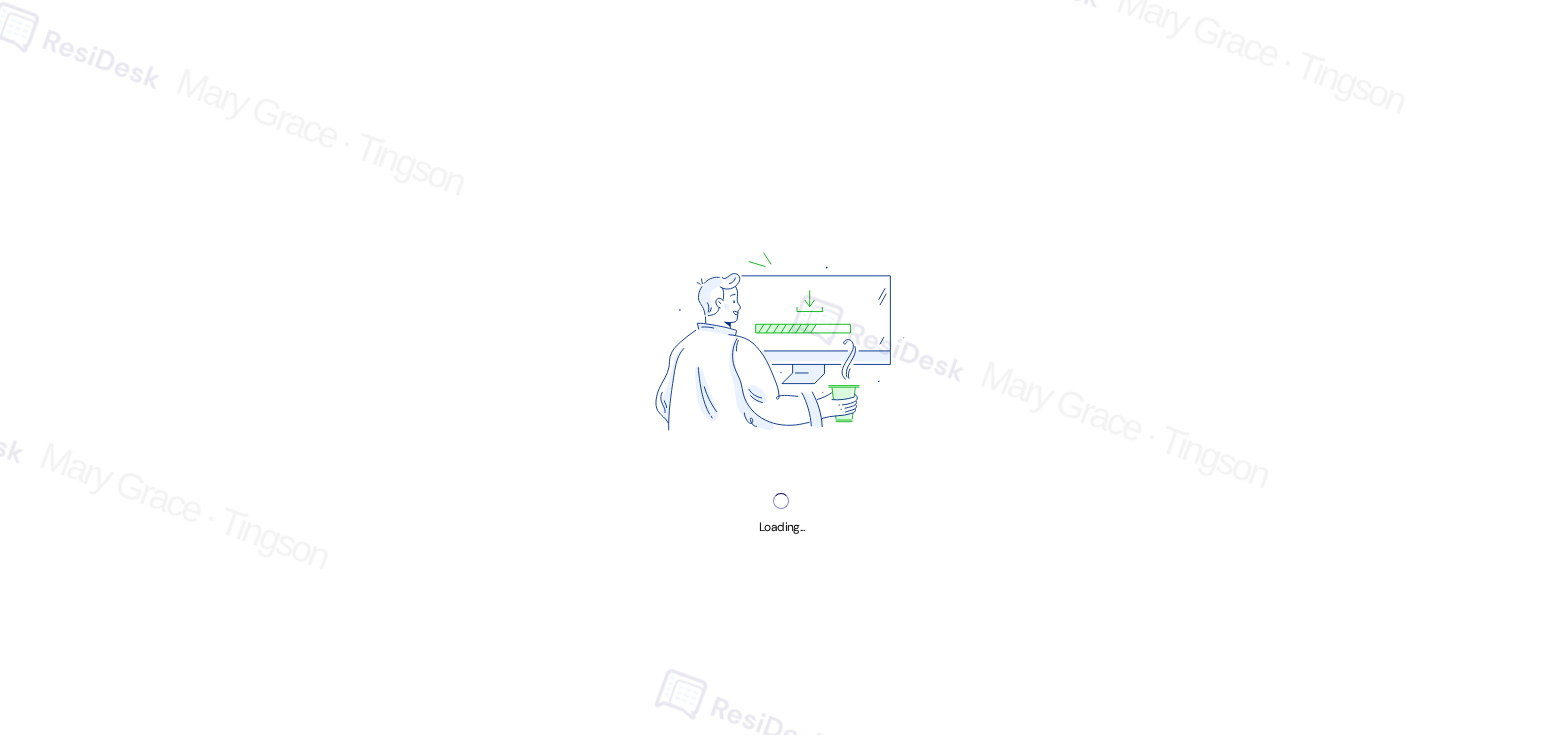 scroll, scrollTop: 0, scrollLeft: 0, axis: both 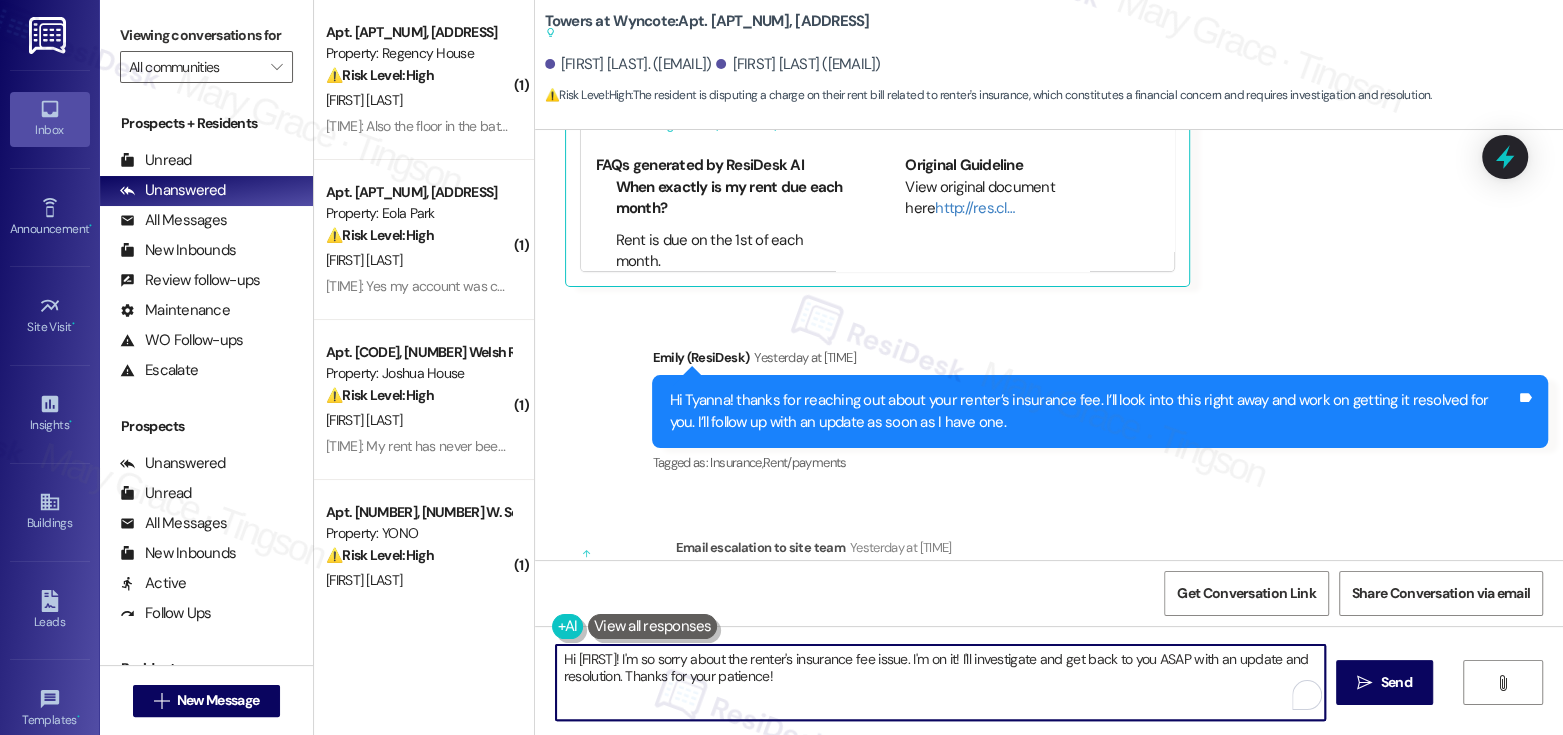 drag, startPoint x: 855, startPoint y: 686, endPoint x: 656, endPoint y: 657, distance: 201.10196 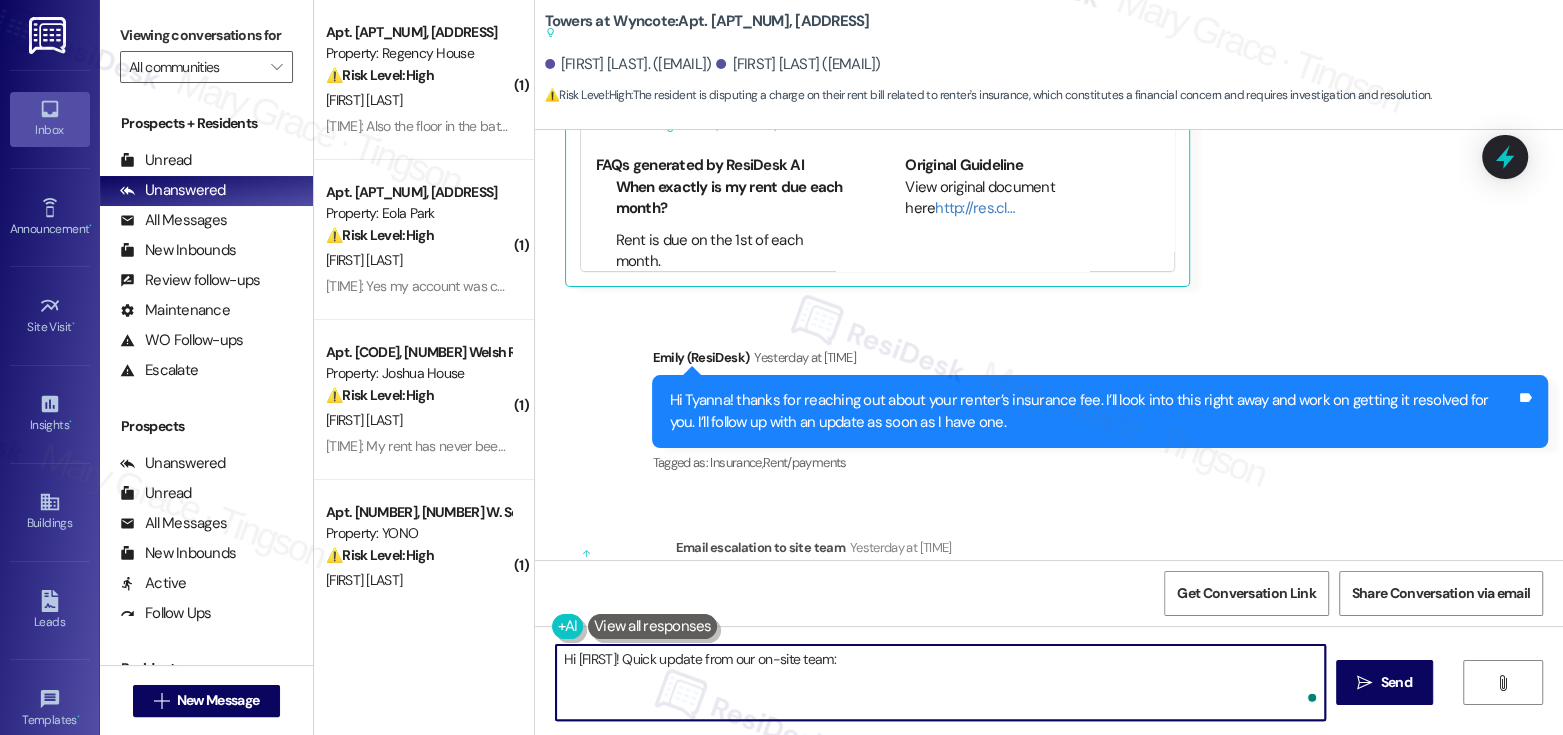 paste on "We received a notice of cancellation and then a reinstatement
We will update her account." 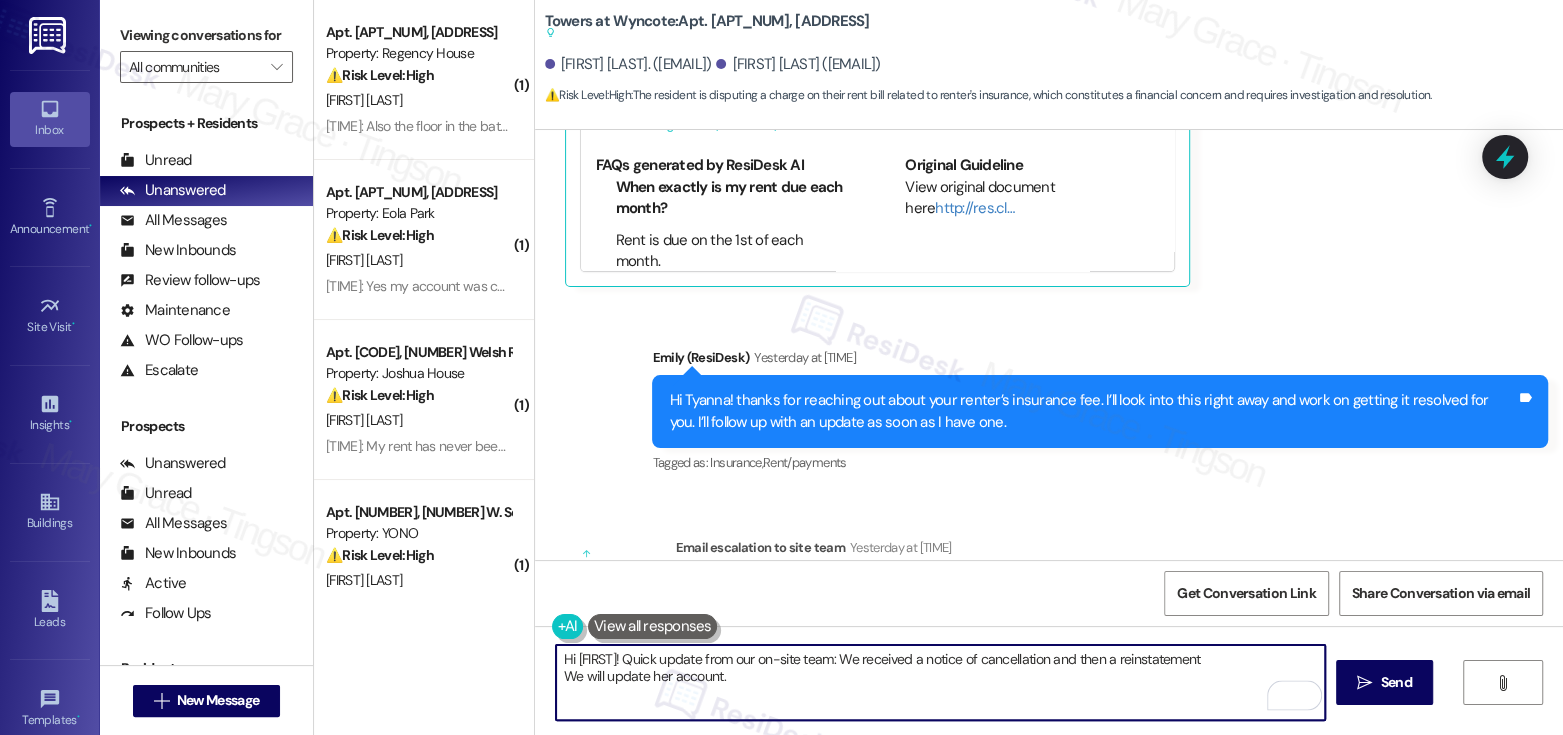 click on "Hi {{first_name}}! Quick update from our on-site team: We received a notice of cancellation and then a reinstatement
We will update her account." at bounding box center [940, 682] 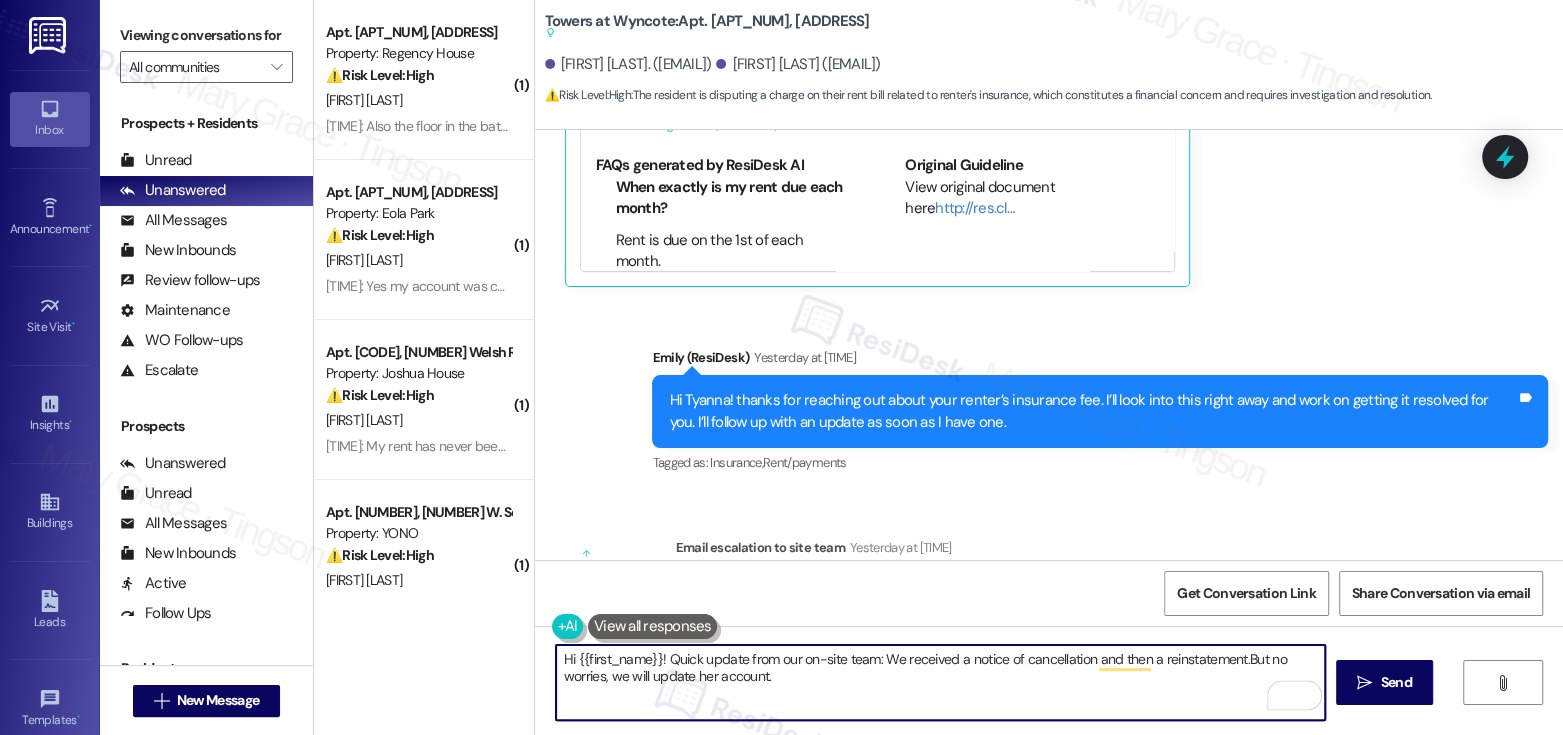 click on "Hi {{first_name}}! Quick update from our on-site team: We received a notice of cancellation and then a reinstatement. But no worries, we will update her account." at bounding box center (940, 682) 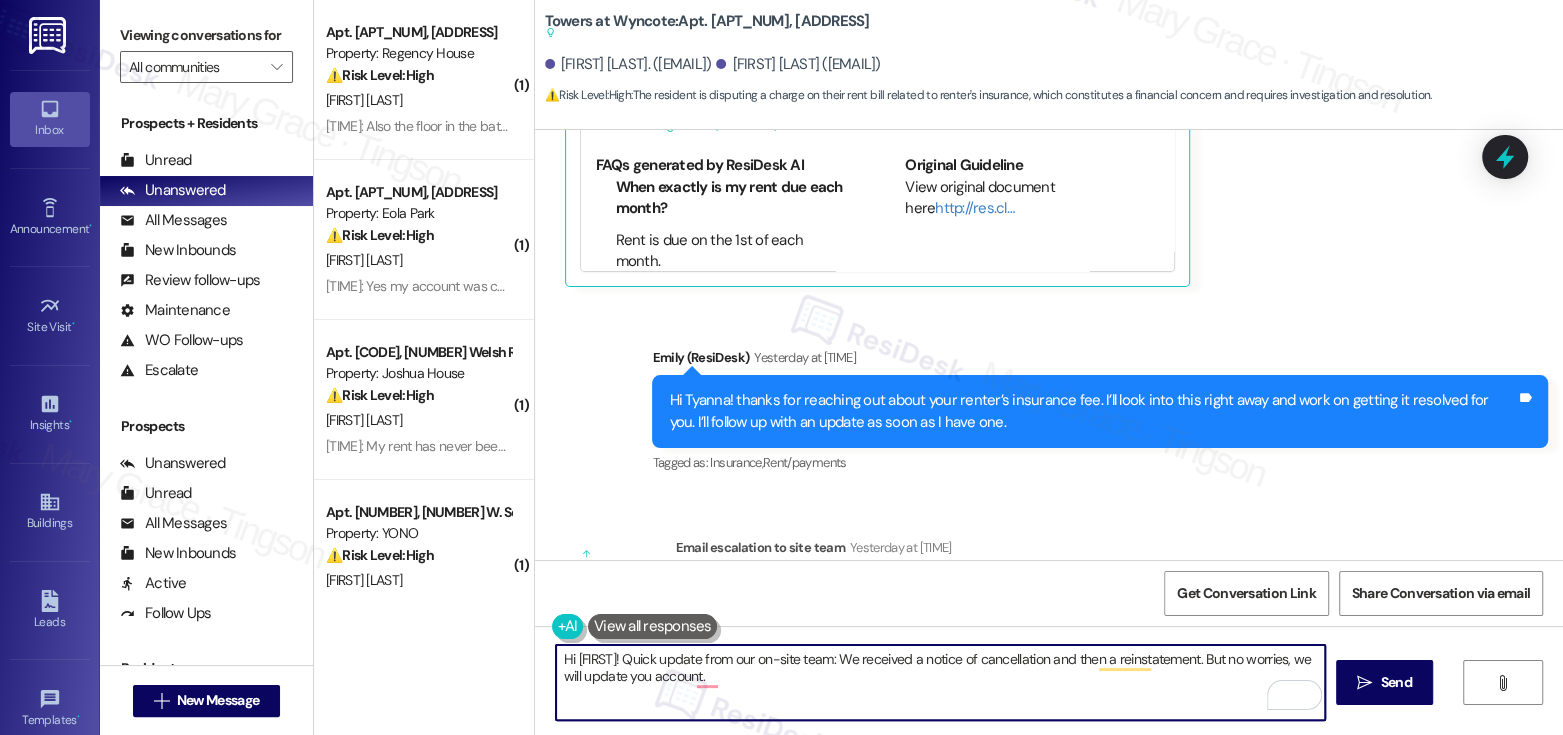 click on "Hi {{first_name}}! Quick update from our on-site team: We received a notice of cancellation and then a reinstatement. But no worries, we will update you account." at bounding box center (940, 682) 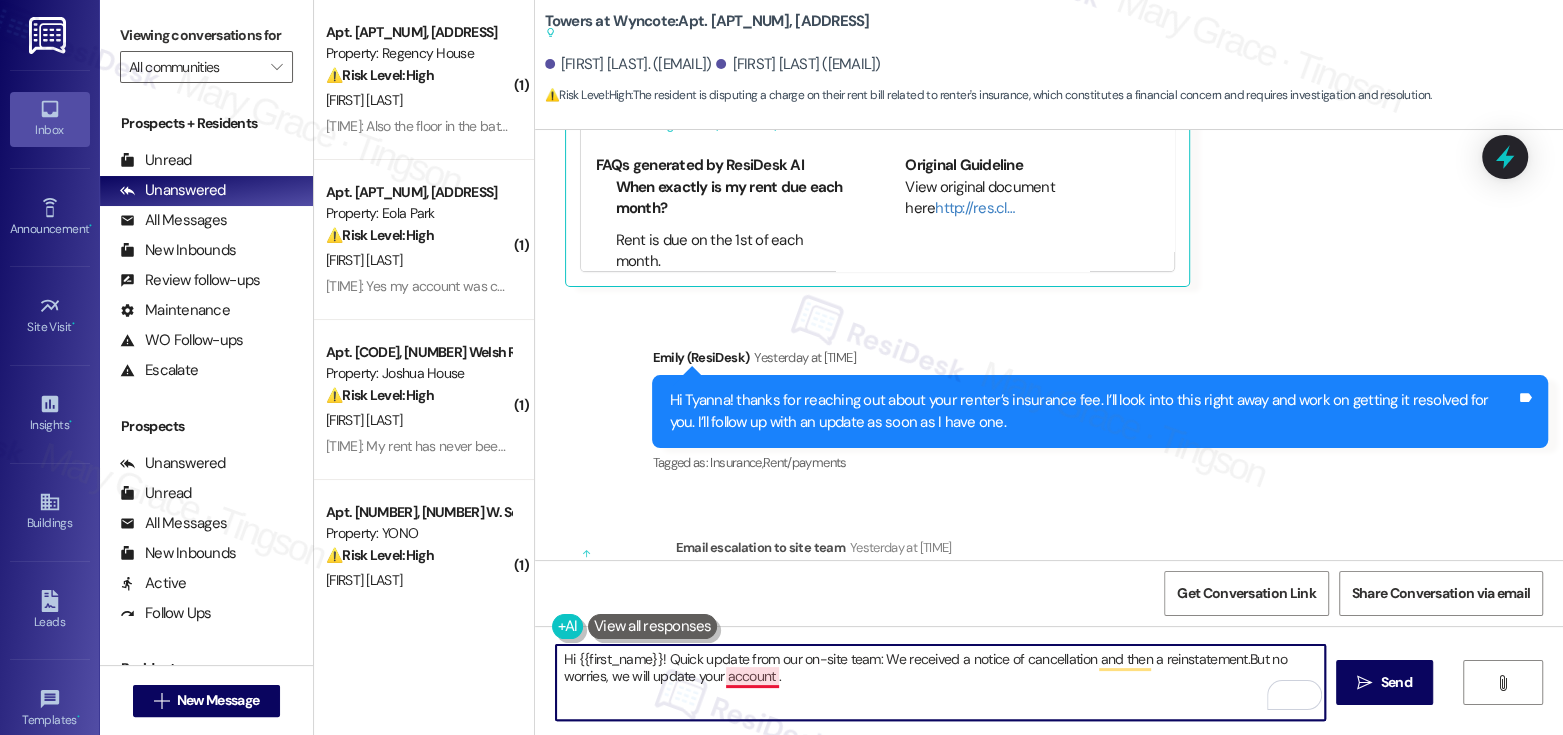 click on "Hi {{first_name}}! Quick update from our on-site team: We received a notice of cancellation and then a reinstatement. But no worries, we will update your account ." at bounding box center [940, 682] 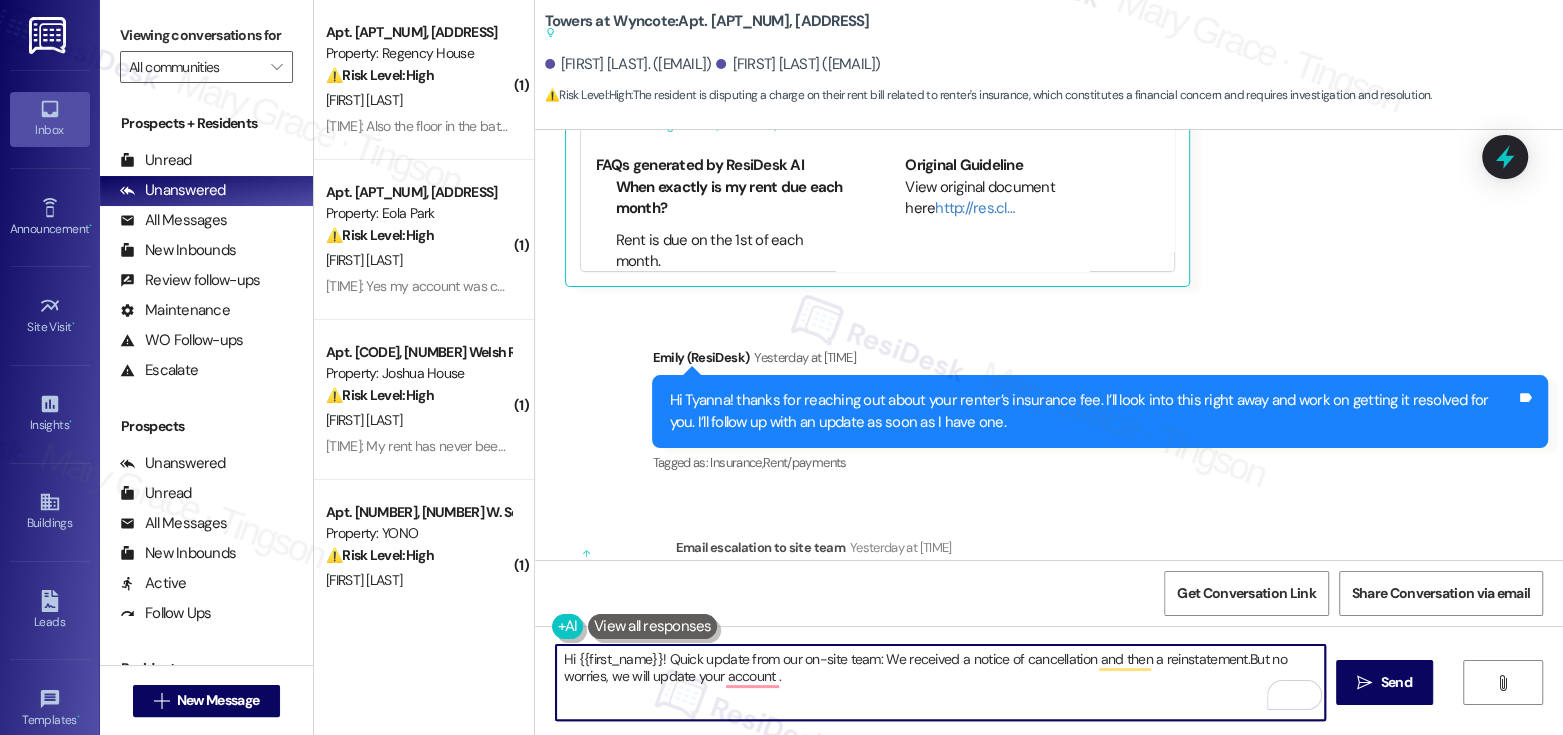 paste on "accordingly" 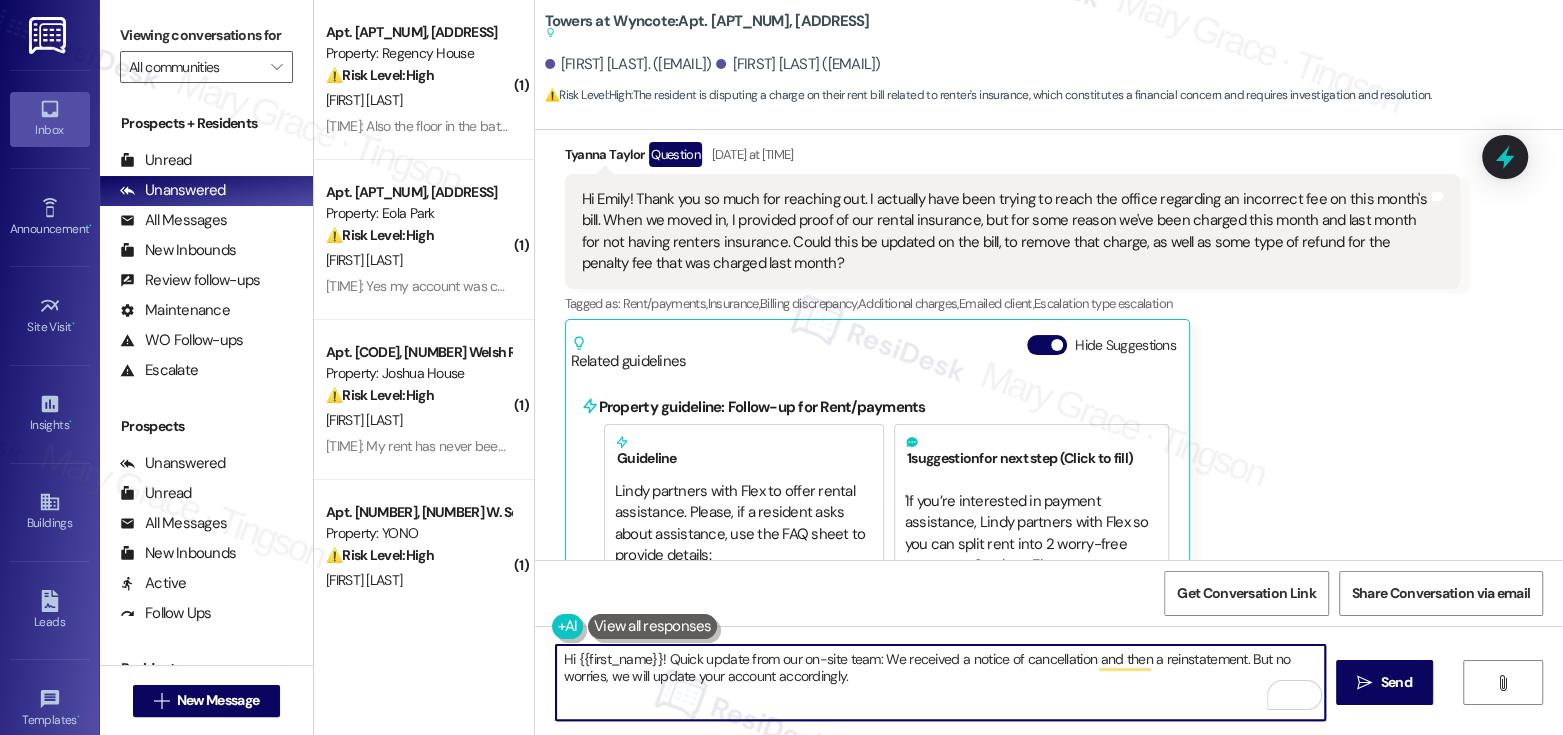 scroll, scrollTop: 896, scrollLeft: 0, axis: vertical 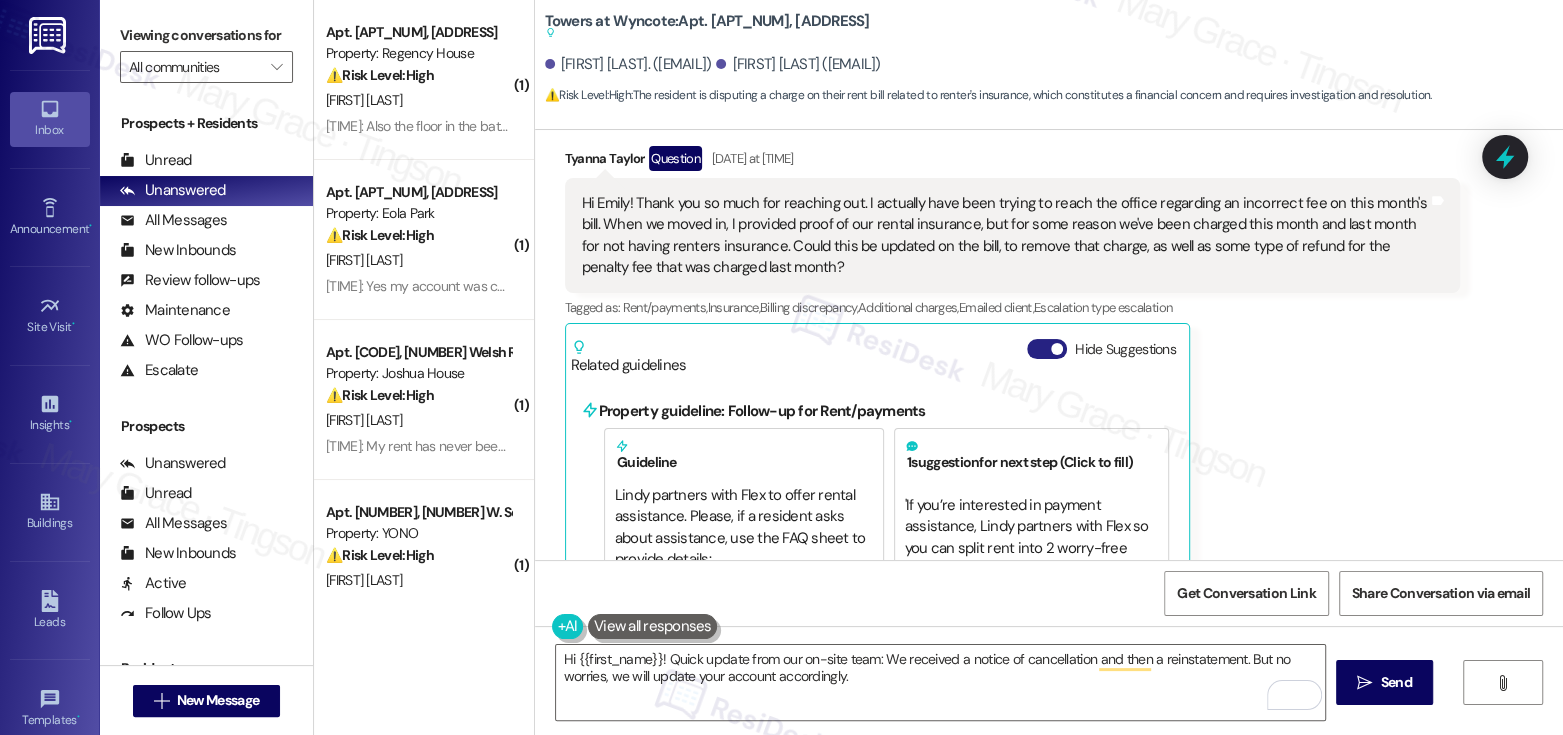 click on "Hide Suggestions" at bounding box center (1047, 349) 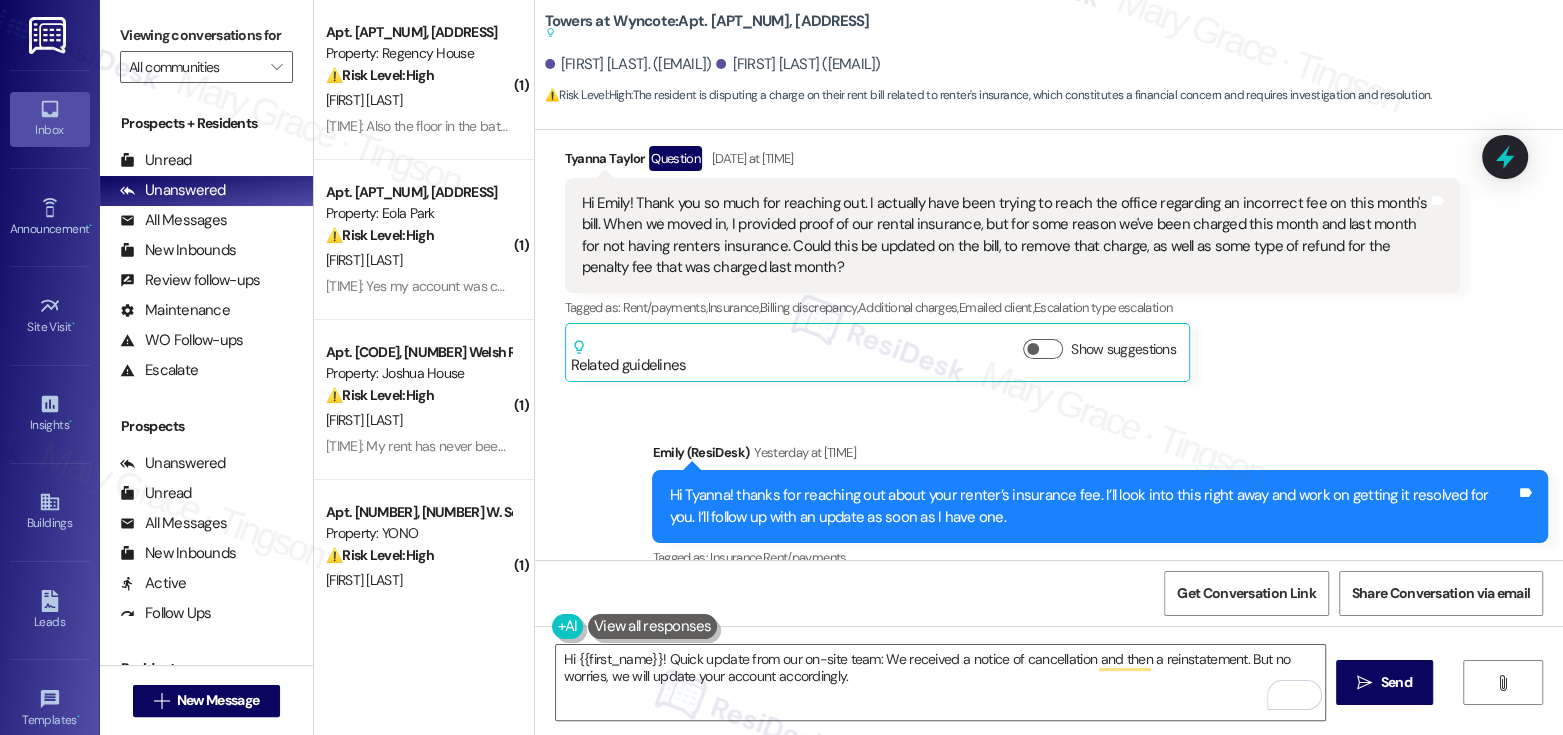 click on "Tyanna Taylor Question Aug 05, 2025 at 12:47 AM" at bounding box center [1013, 162] 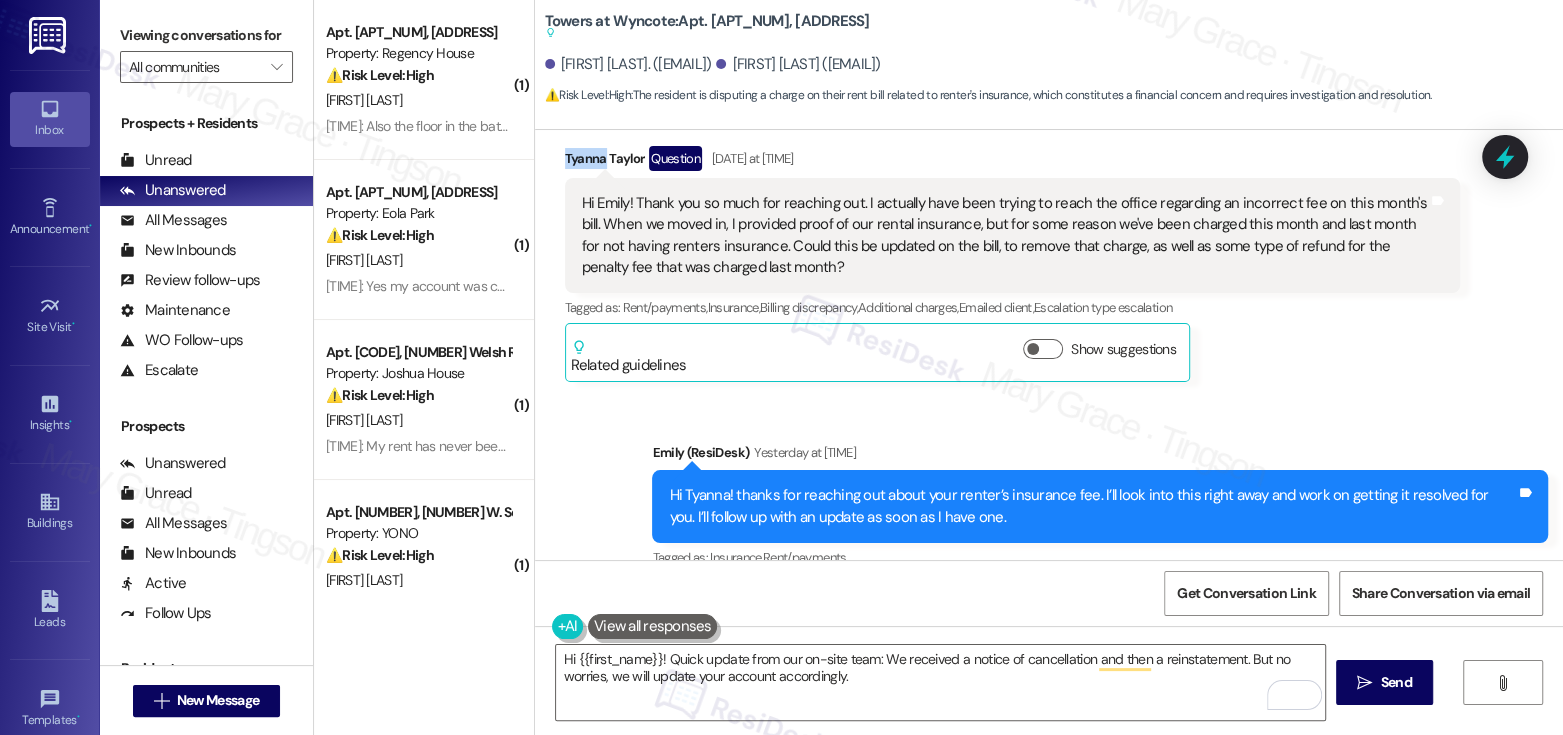 click on "Tyanna Taylor Question Aug 05, 2025 at 12:47 AM" at bounding box center (1013, 162) 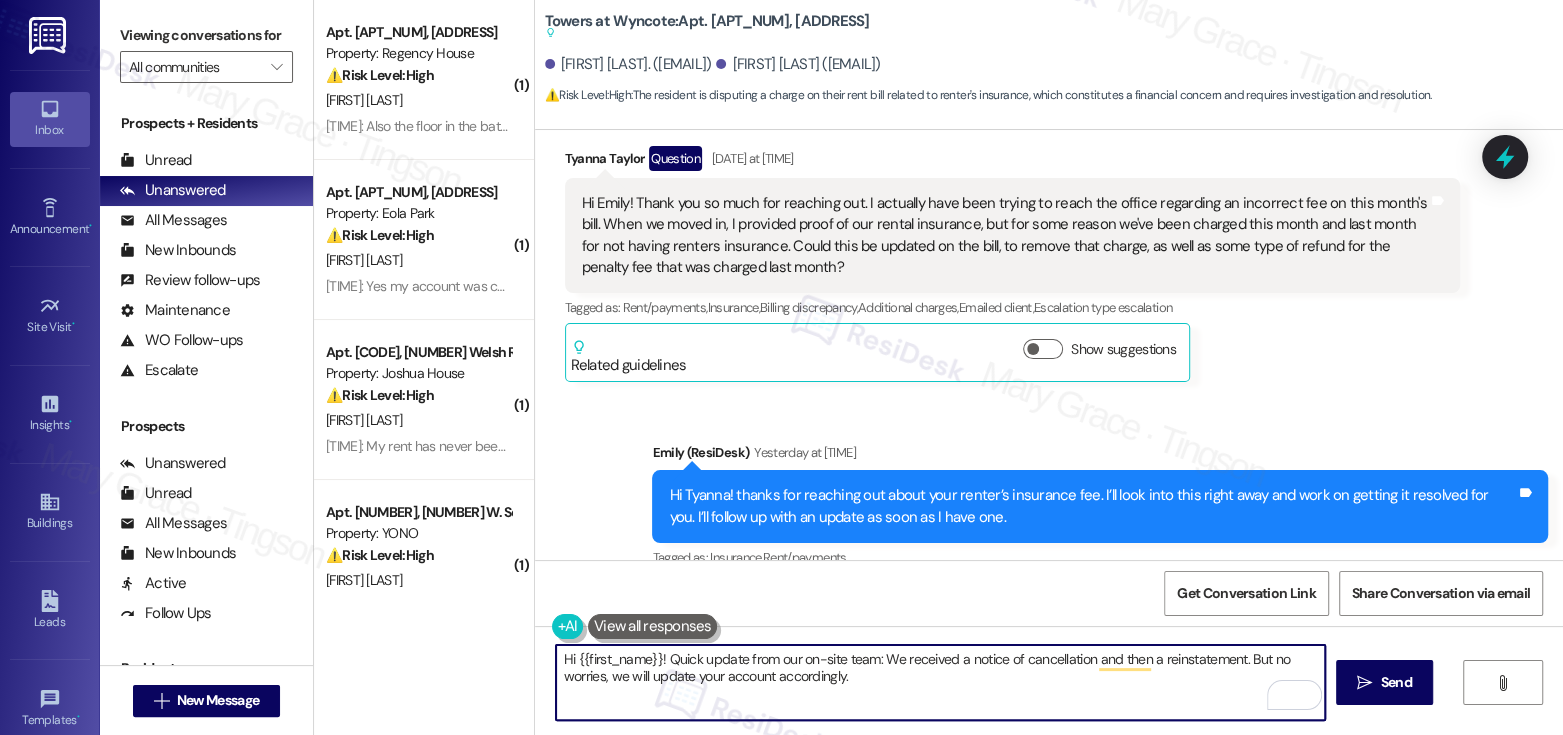 drag, startPoint x: 567, startPoint y: 659, endPoint x: 649, endPoint y: 659, distance: 82 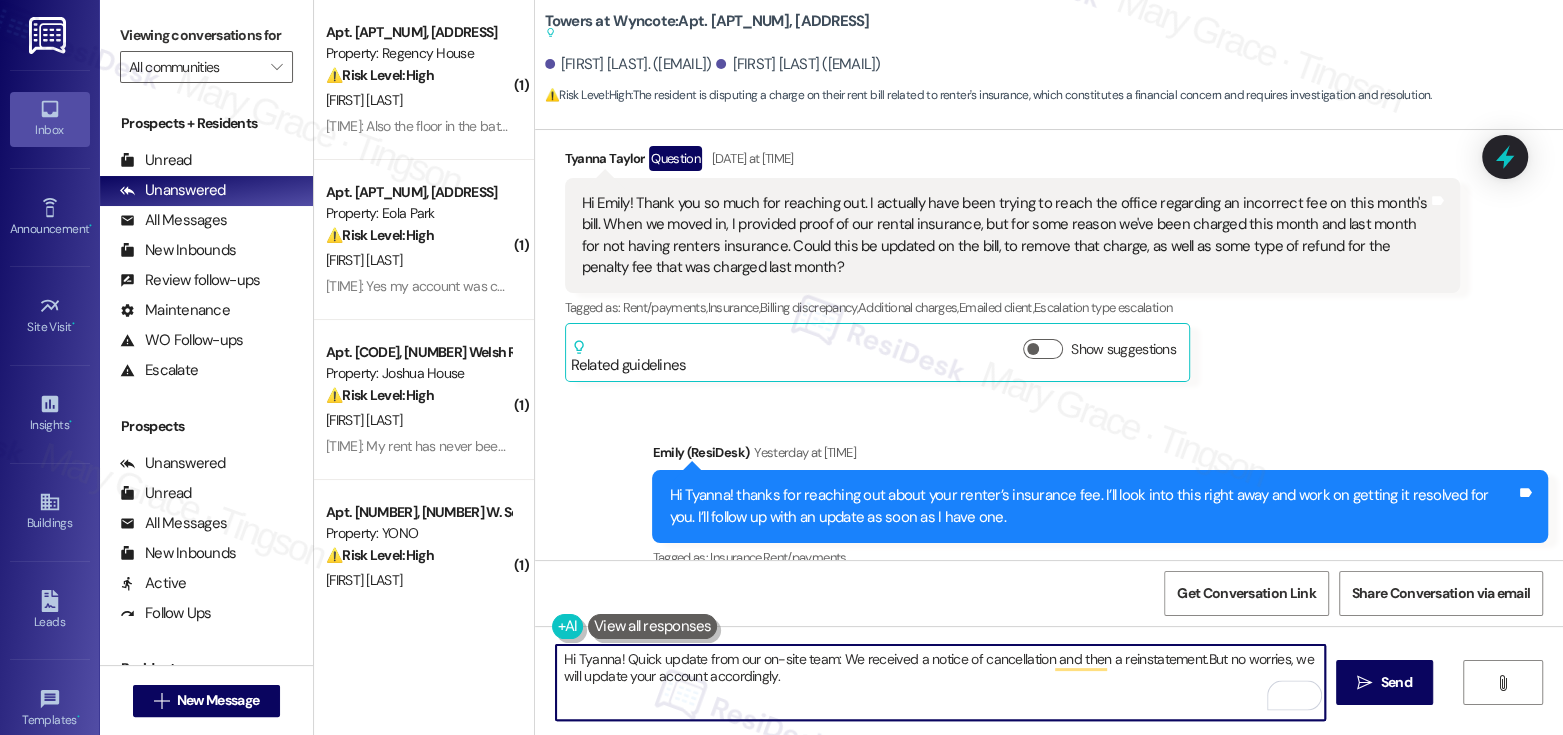 type on "Hi Tyanna! Quick update from our on-site team: We received a notice of cancellation and then a reinstatement. But no worries, we will update your account accordingly." 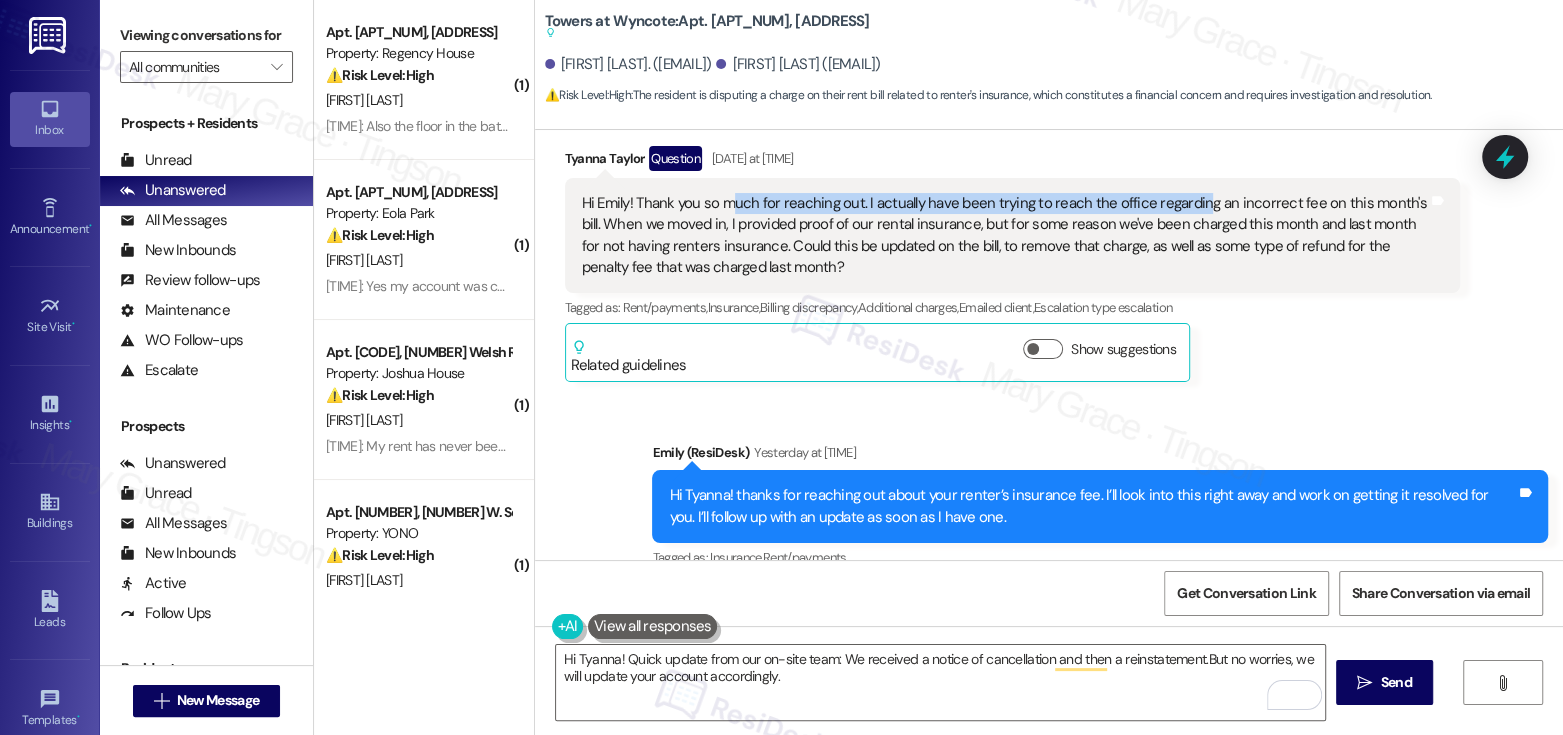 drag, startPoint x: 721, startPoint y: 203, endPoint x: 1188, endPoint y: 213, distance: 467.10706 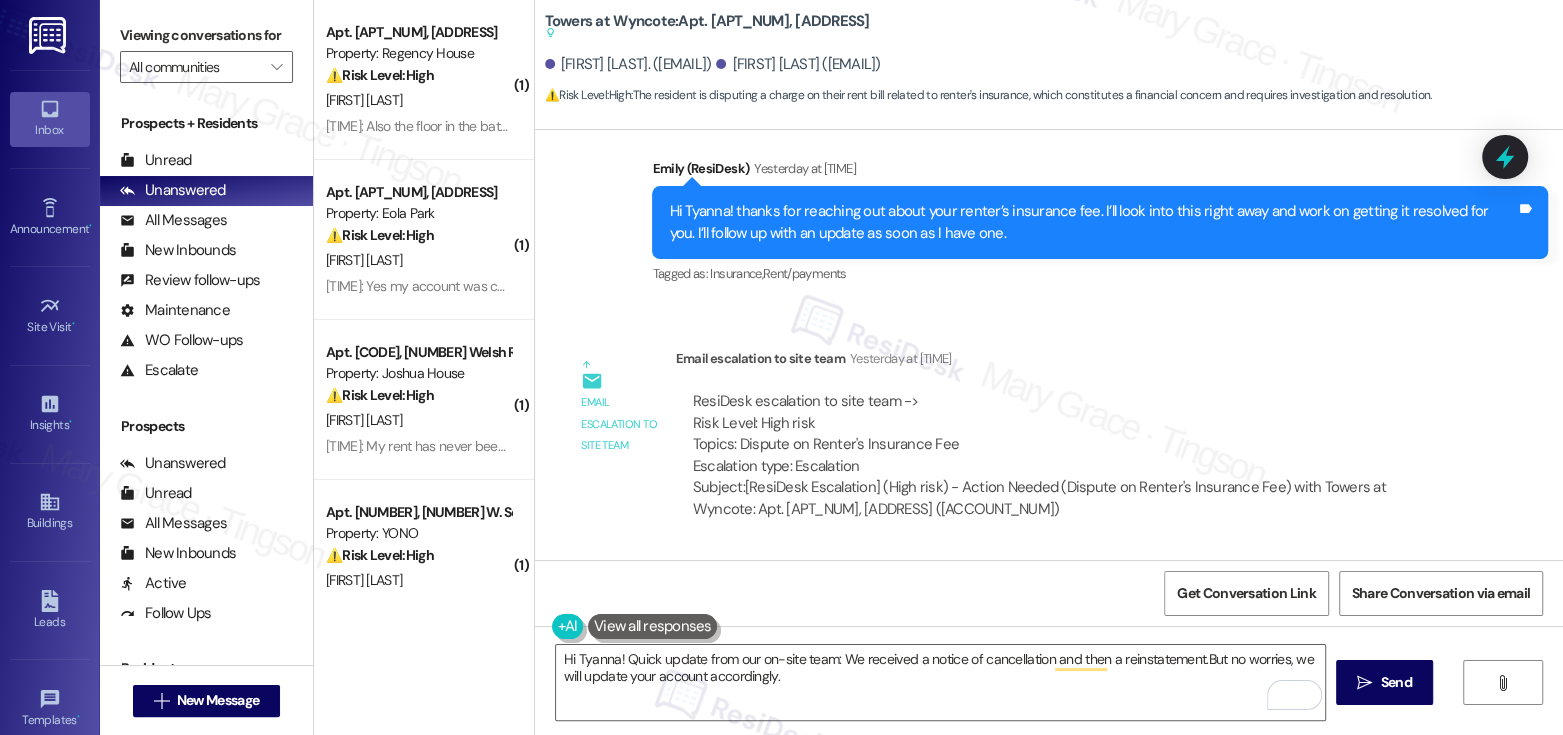 scroll, scrollTop: 1353, scrollLeft: 0, axis: vertical 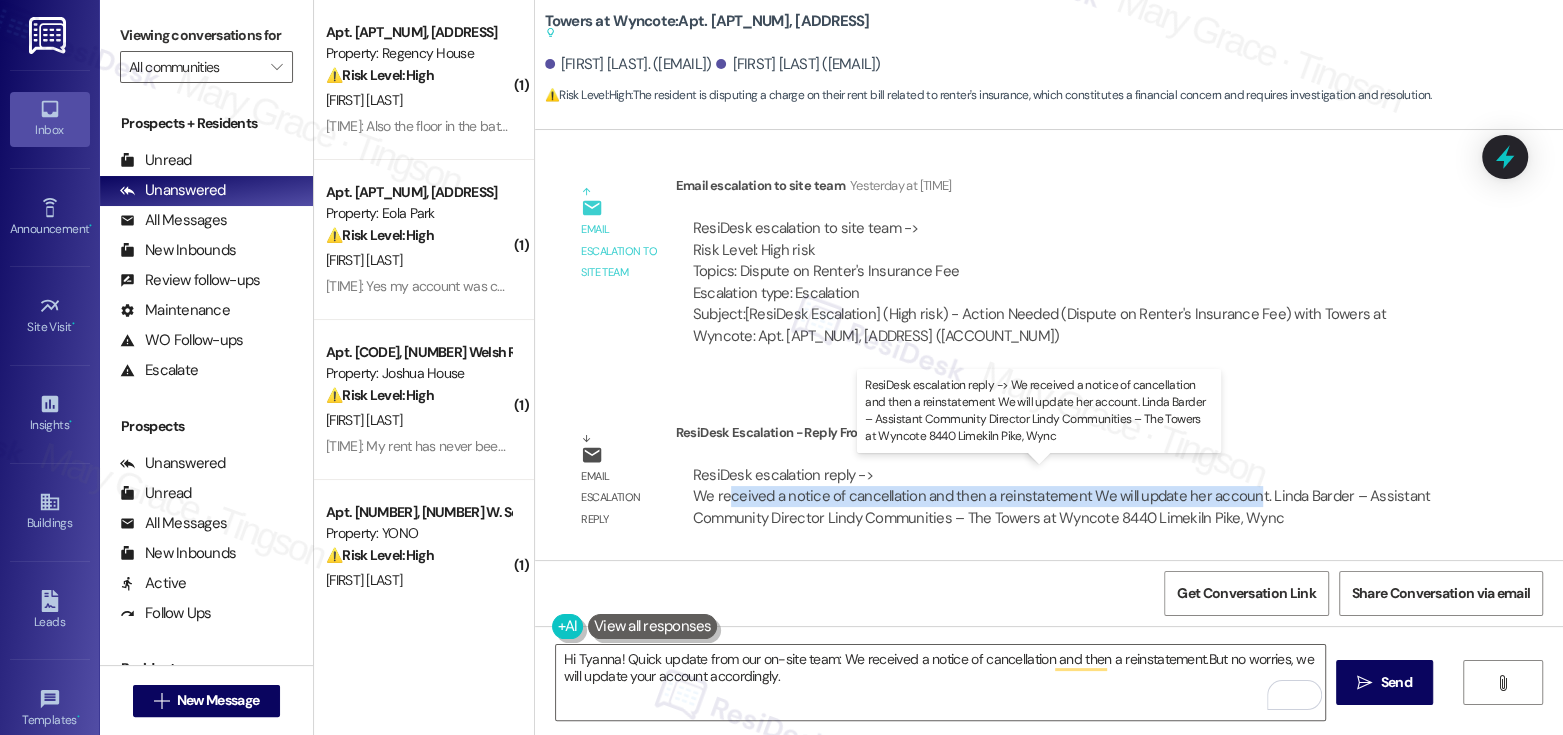 drag, startPoint x: 716, startPoint y: 500, endPoint x: 1236, endPoint y: 500, distance: 520 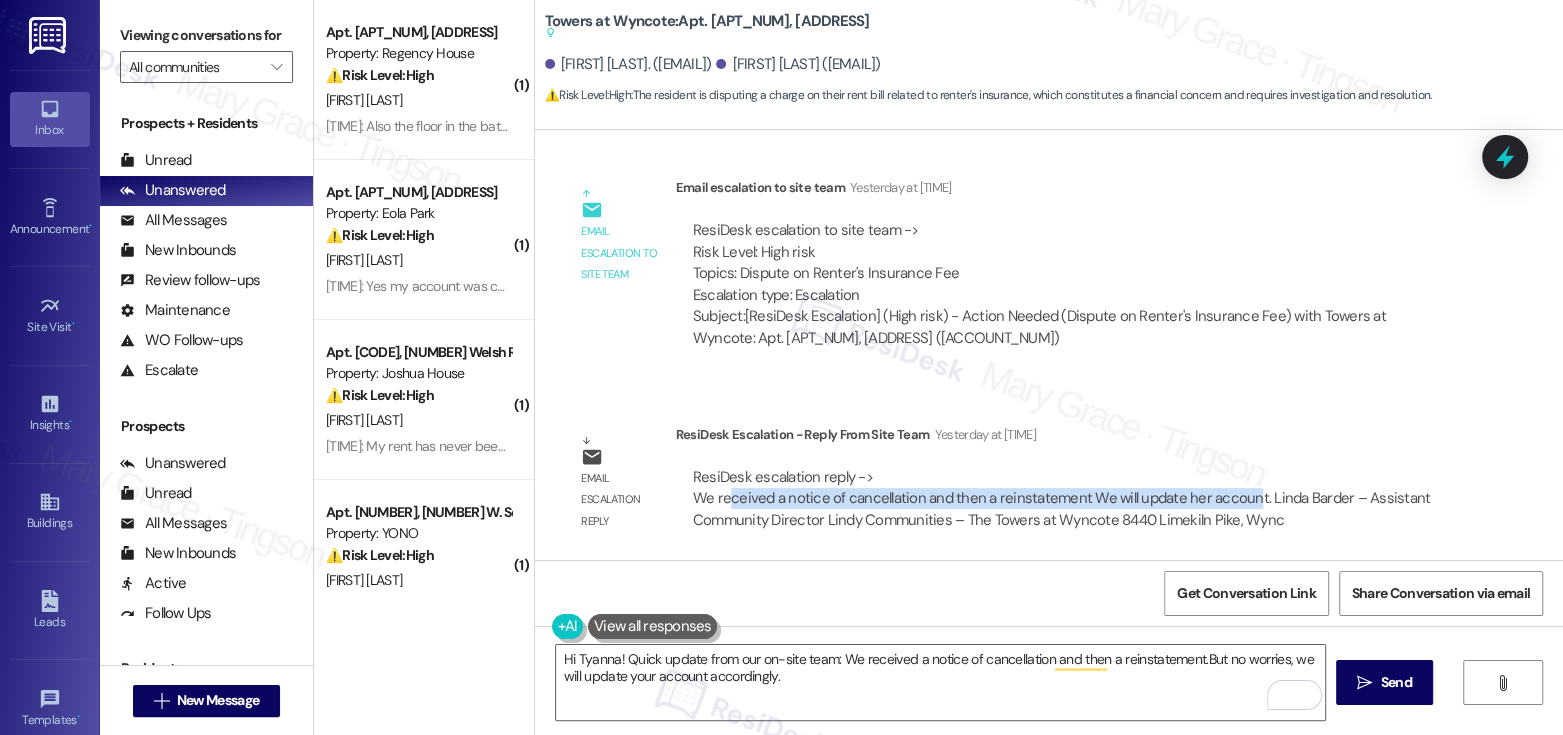 scroll, scrollTop: 1353, scrollLeft: 0, axis: vertical 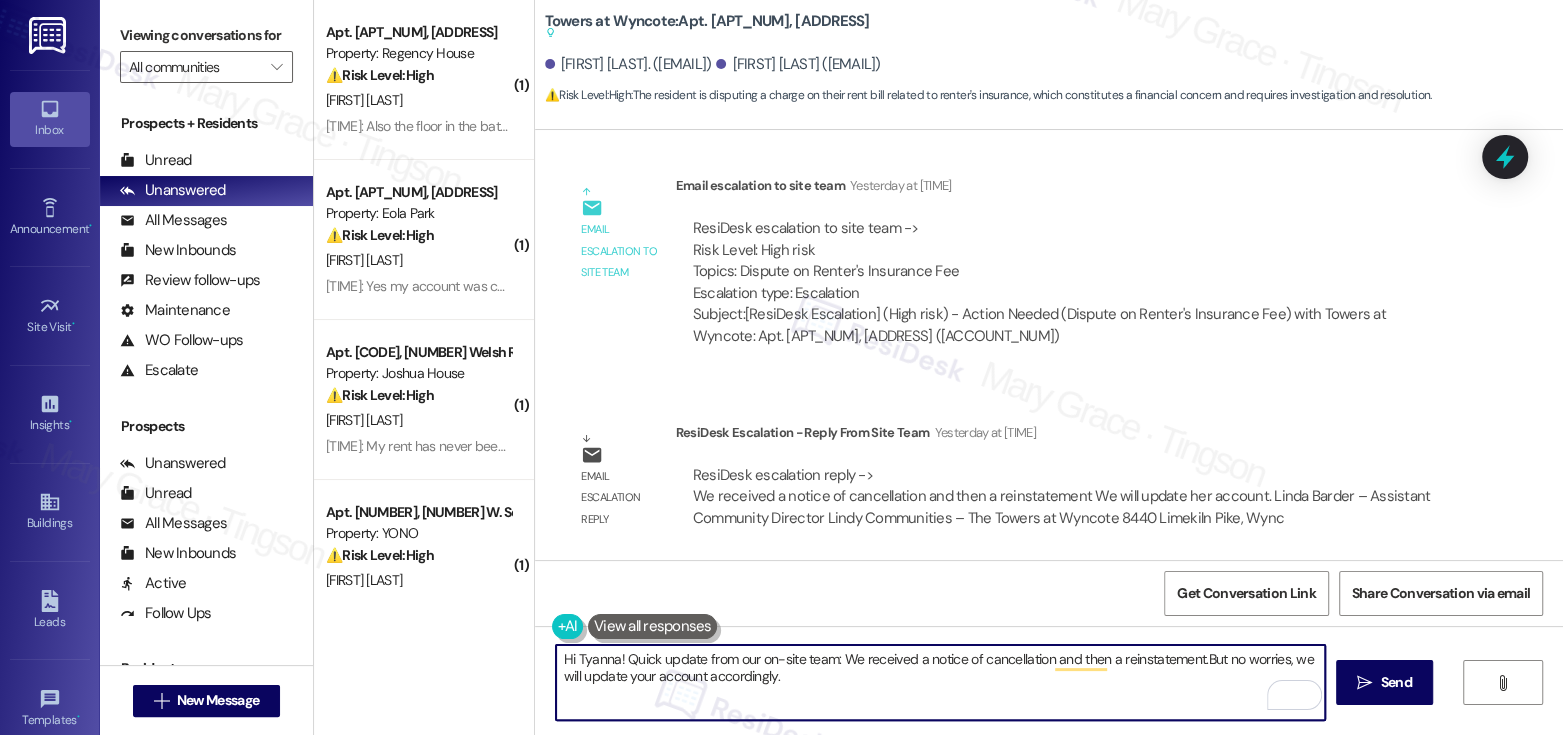 click on "Hi Tyanna! Quick update from our on-site team: We received a notice of cancellation and then a reinstatement. But no worries, we will update your account accordingly." at bounding box center [940, 682] 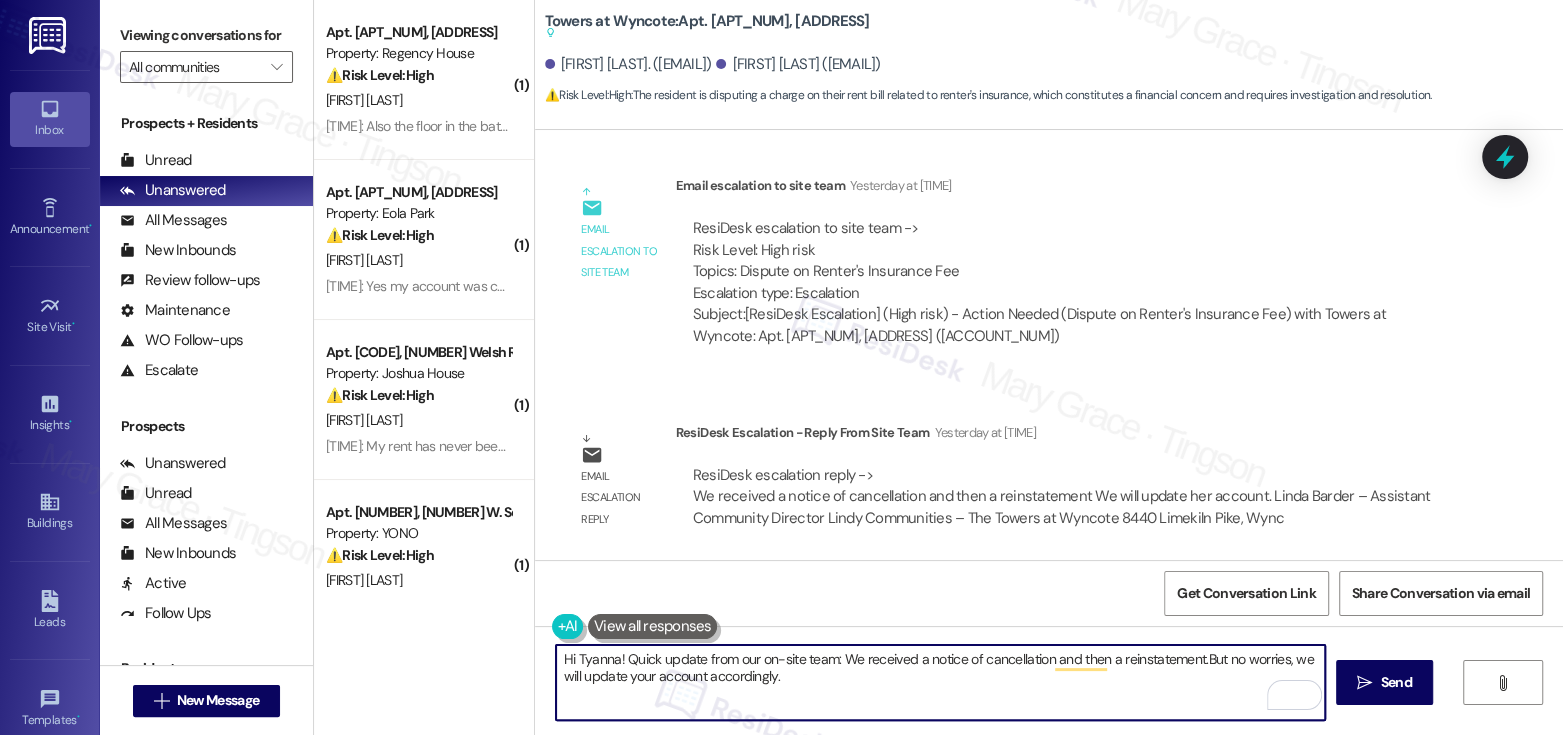 click on "Hi Tyanna! Quick update from our on-site team: We received a notice of cancellation and then a reinstatement. But no worries, we will update your account accordingly." at bounding box center [940, 682] 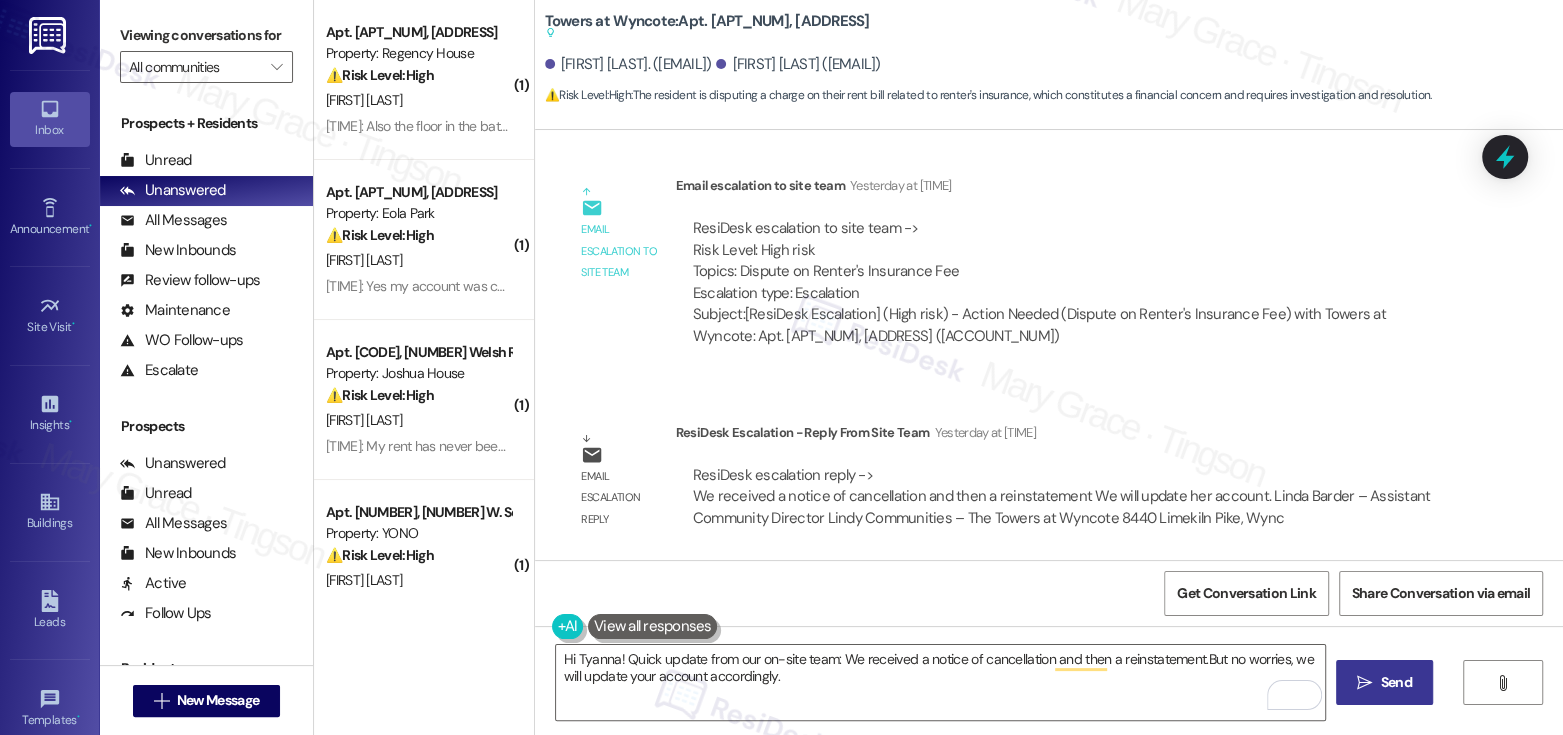 click on " Send" at bounding box center [1384, 682] 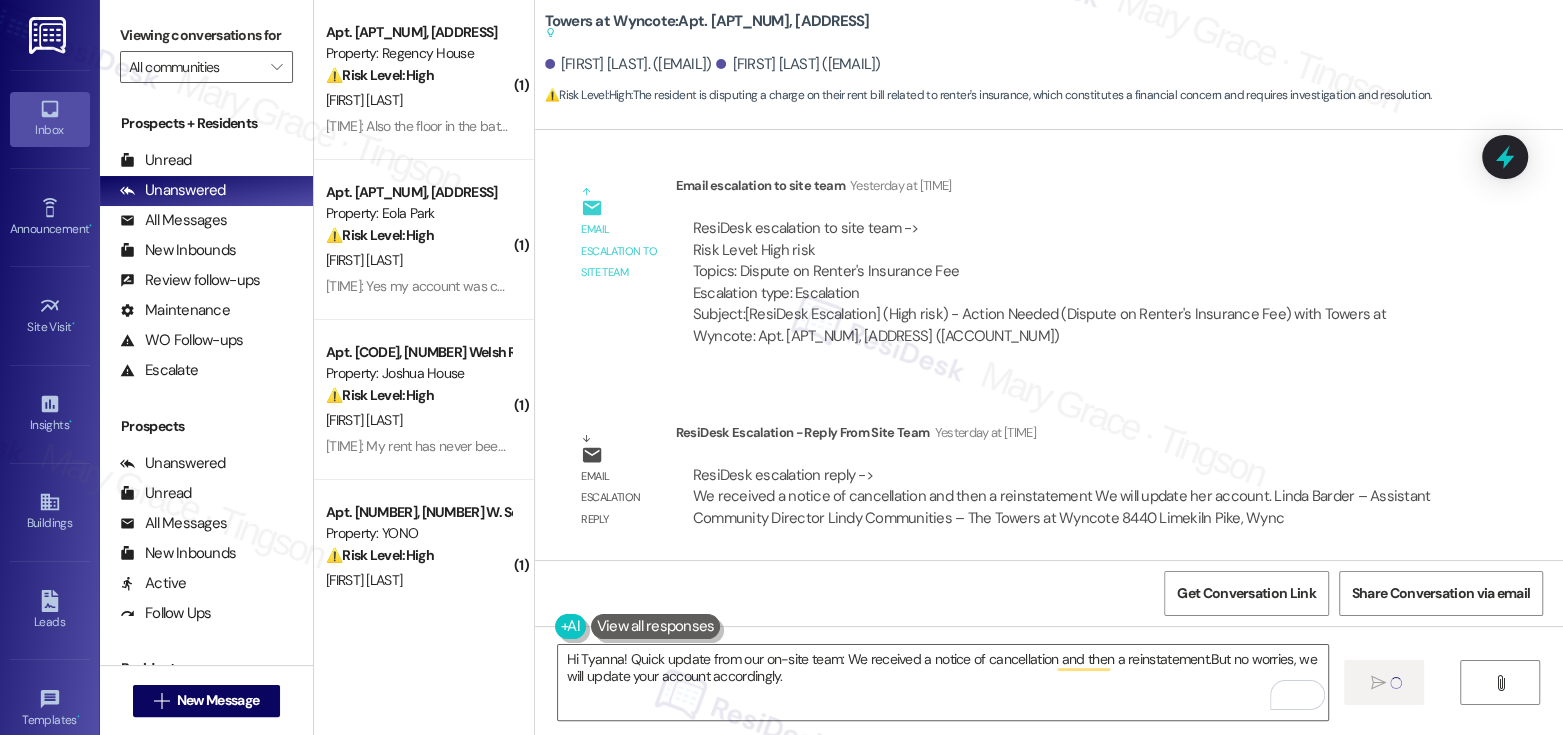 type 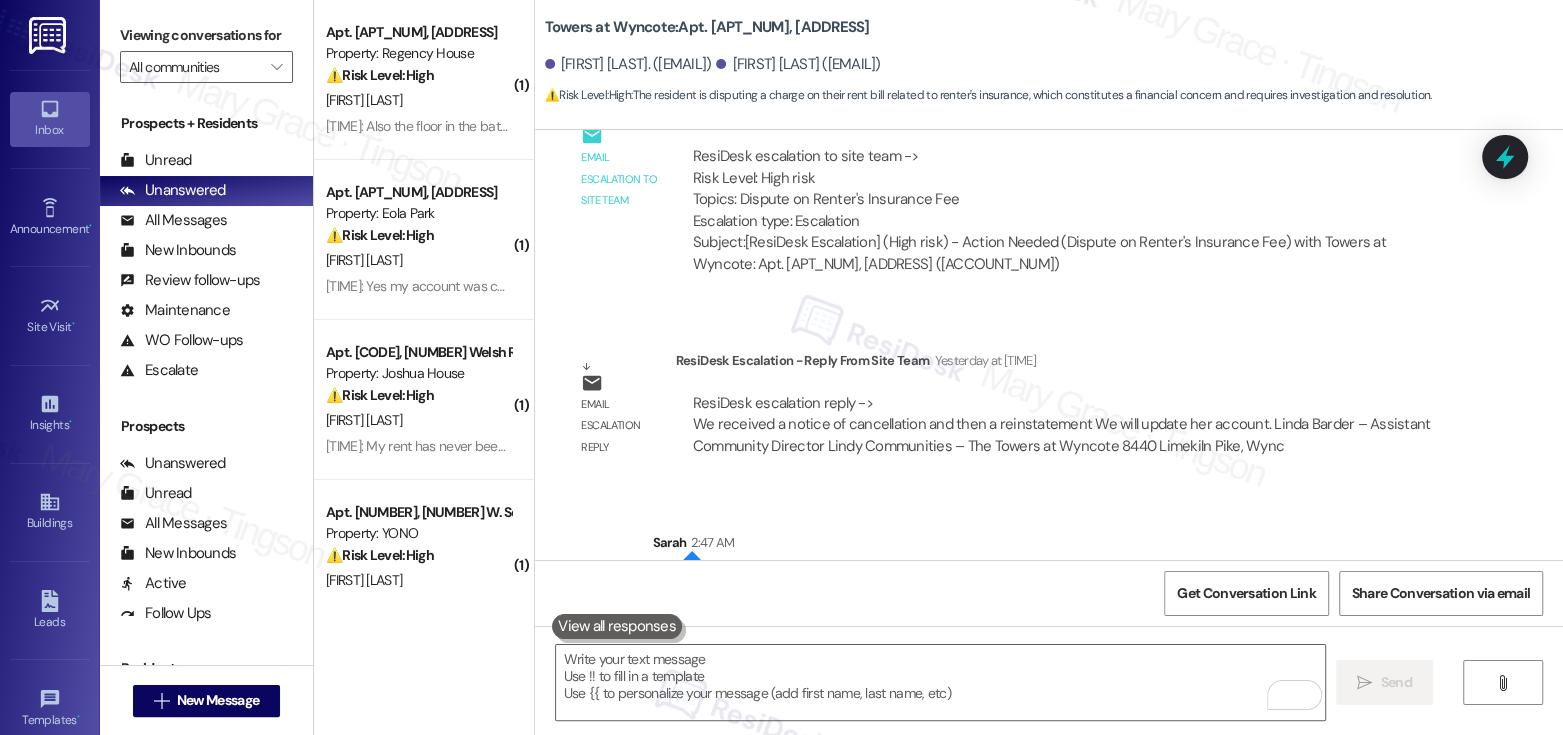 scroll, scrollTop: 1514, scrollLeft: 0, axis: vertical 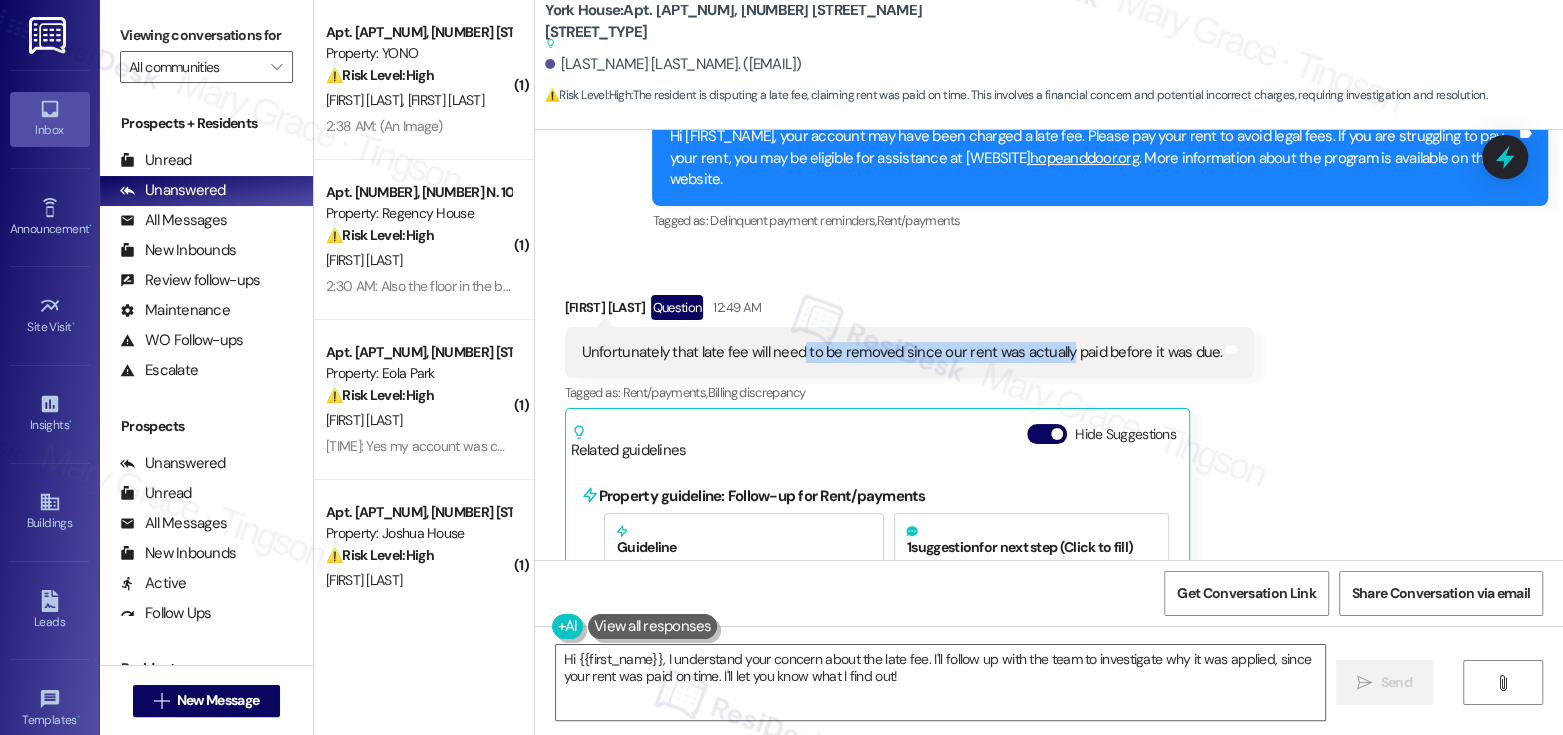 drag, startPoint x: 785, startPoint y: 331, endPoint x: 1054, endPoint y: 332, distance: 269.00186 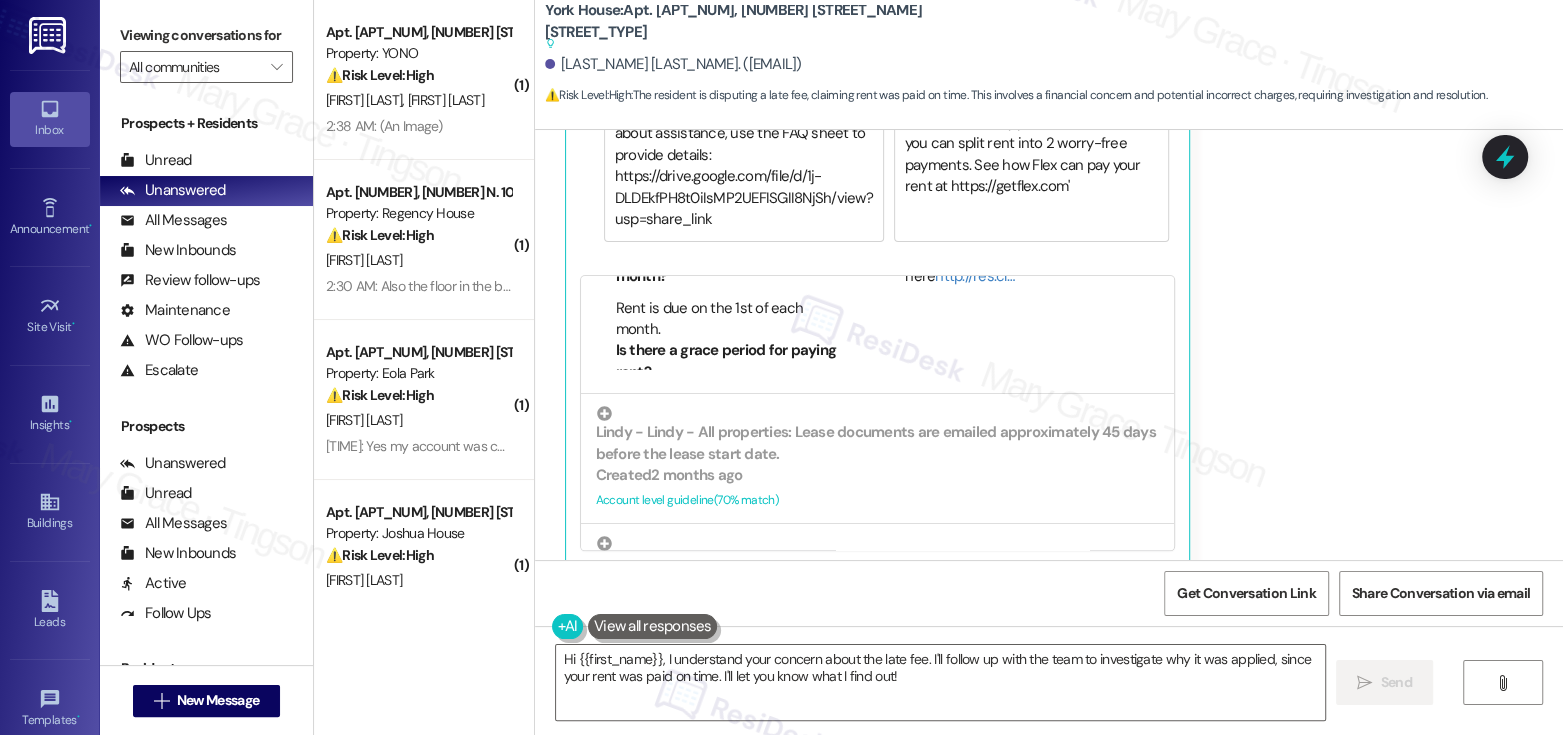 scroll, scrollTop: 538, scrollLeft: 0, axis: vertical 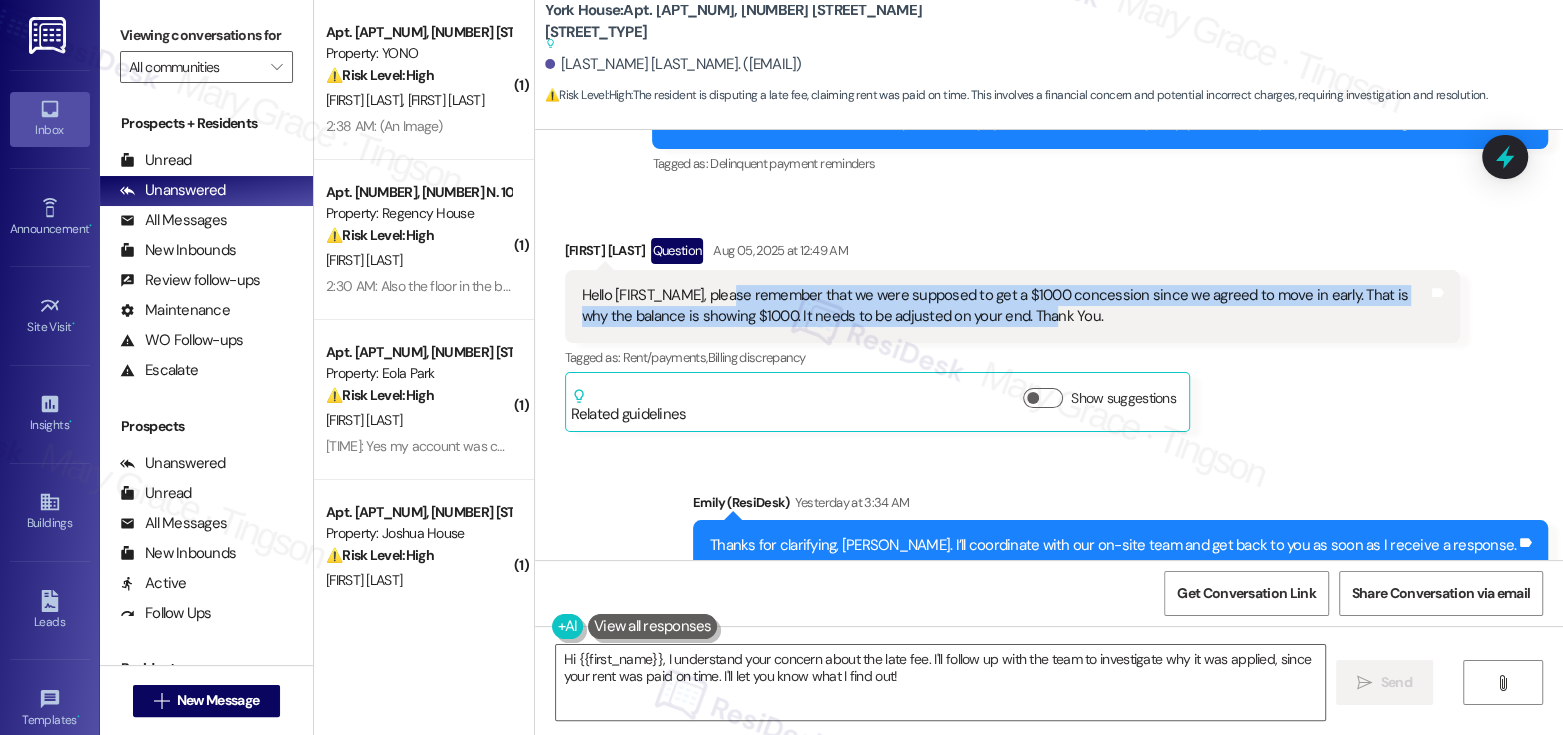 drag, startPoint x: 717, startPoint y: 289, endPoint x: 1059, endPoint y: 309, distance: 342.5843 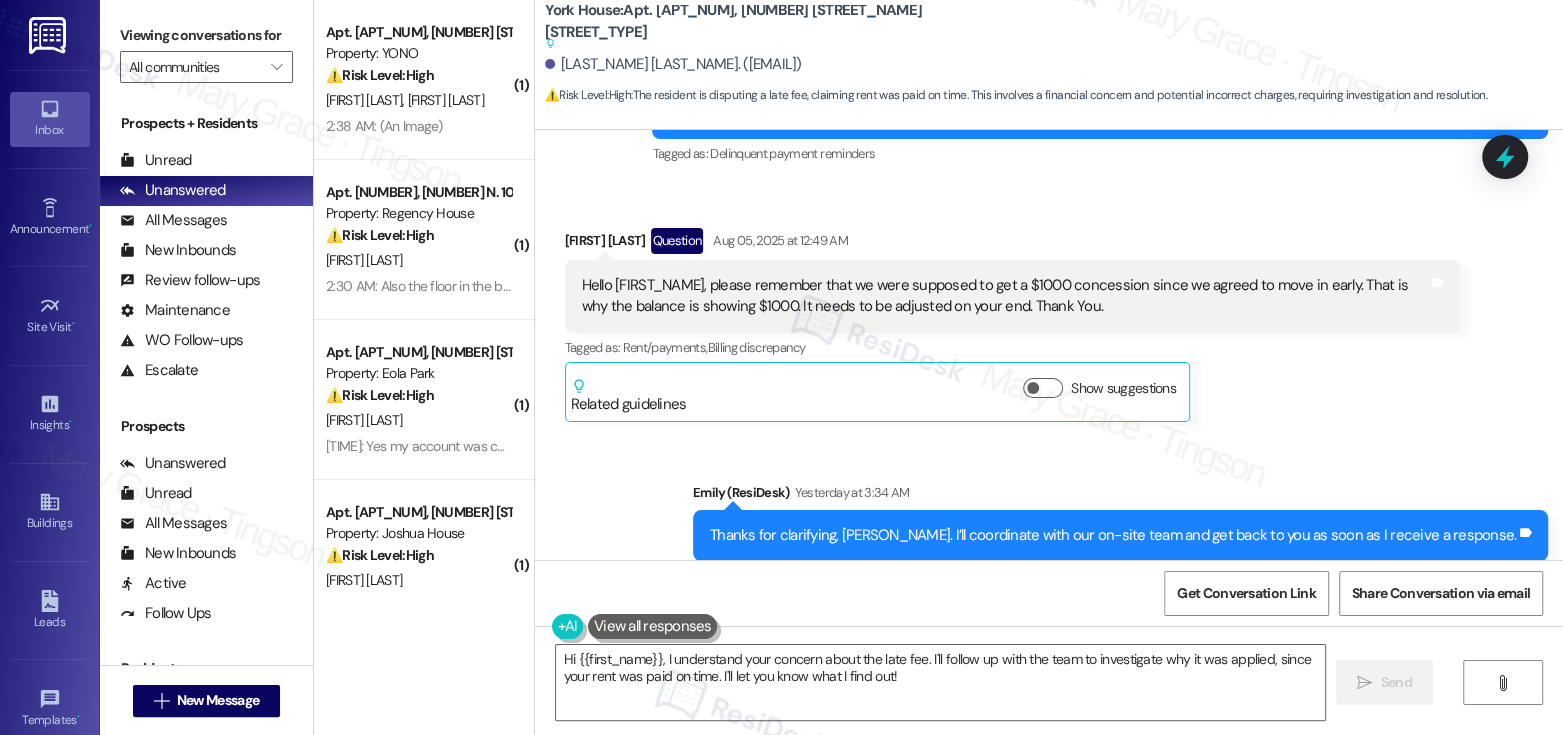 scroll, scrollTop: 272, scrollLeft: 0, axis: vertical 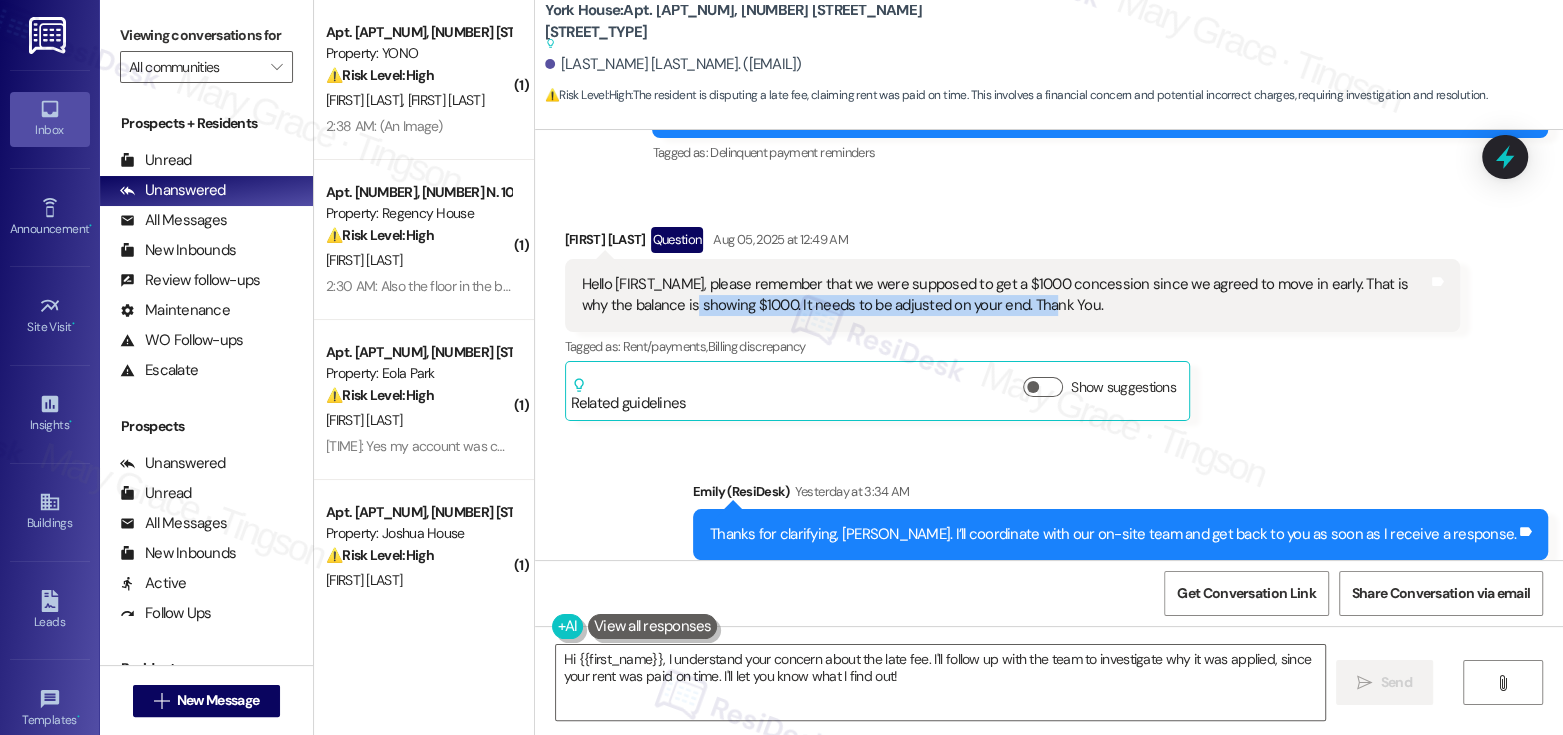 drag, startPoint x: 678, startPoint y: 309, endPoint x: 937, endPoint y: 323, distance: 259.3781 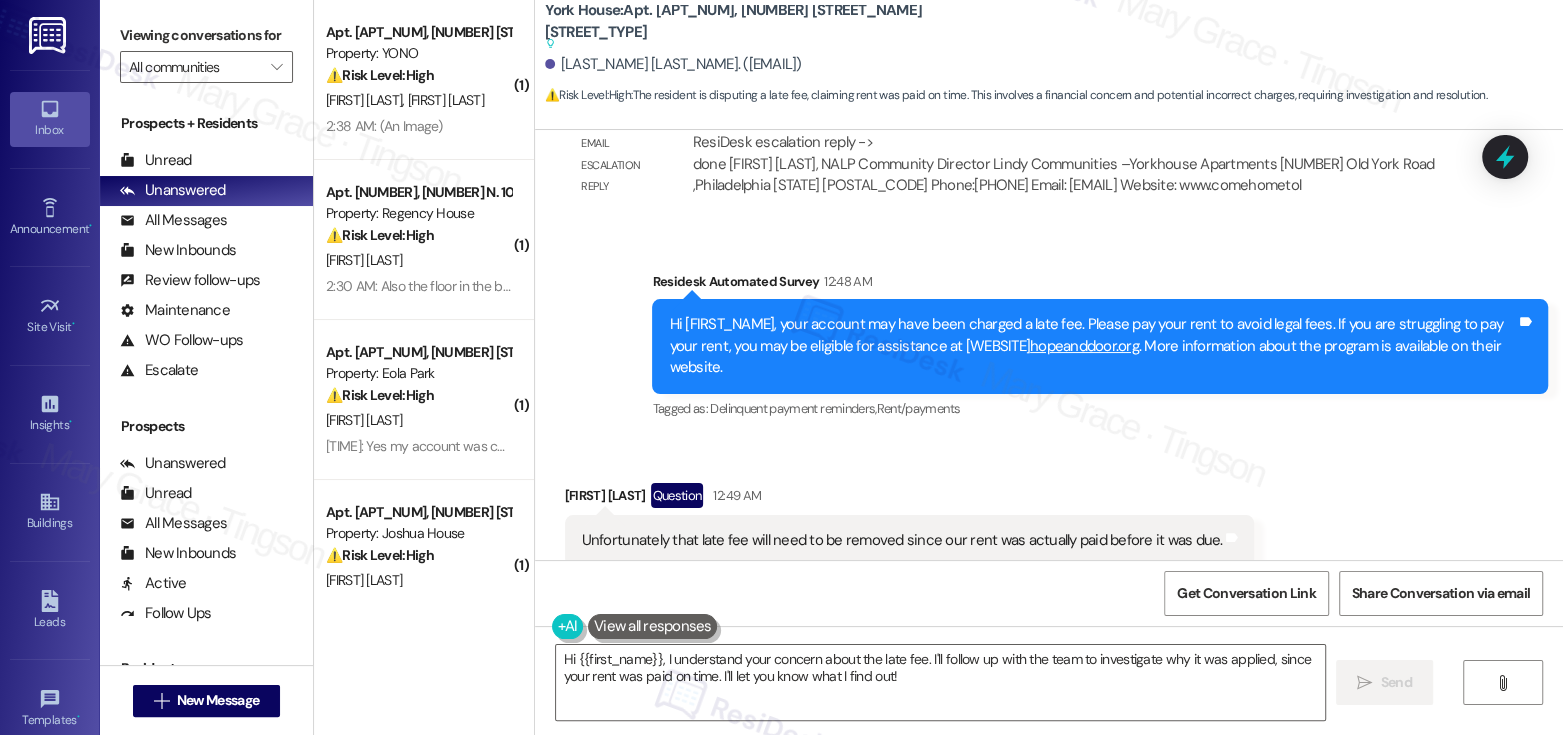 scroll, scrollTop: 1862, scrollLeft: 0, axis: vertical 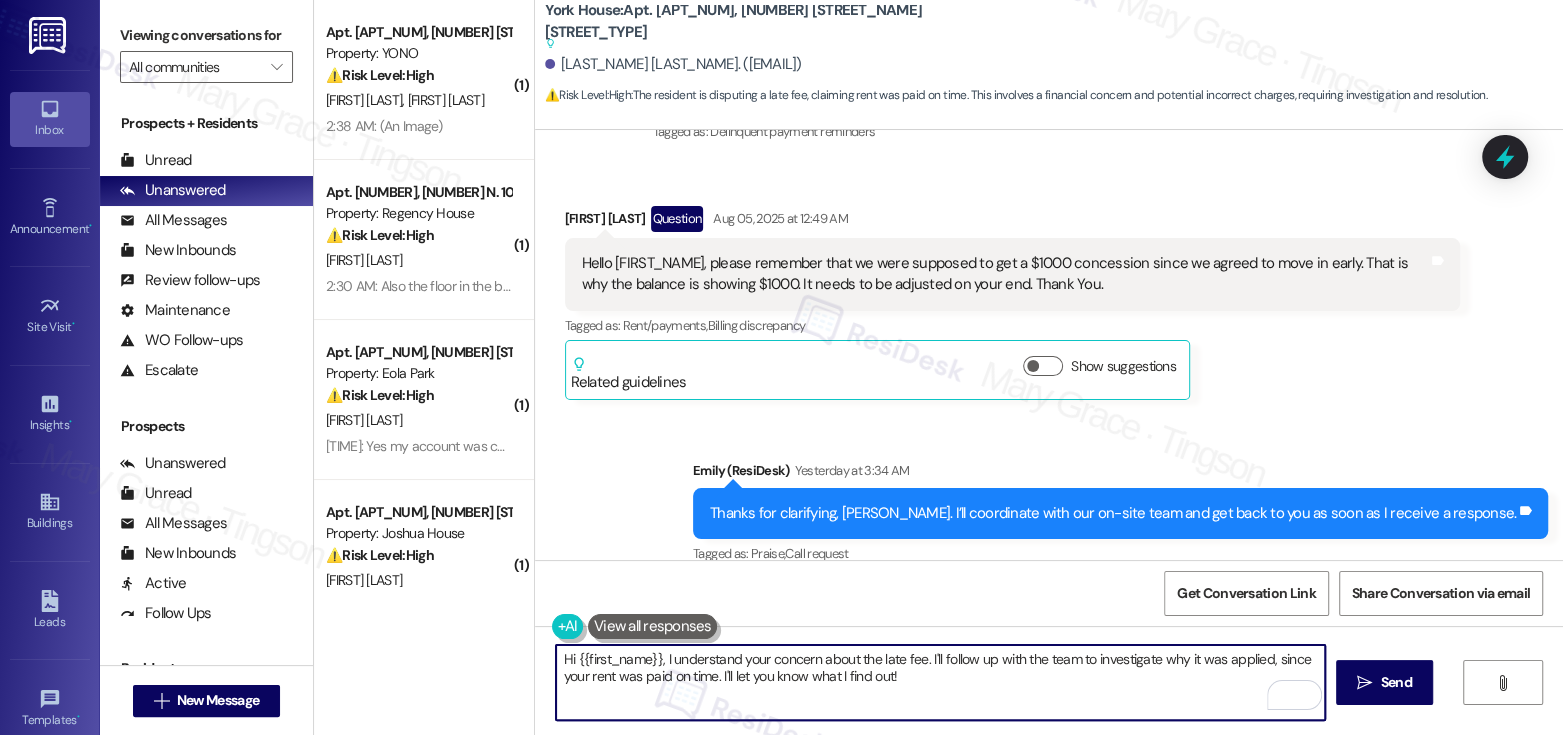 drag, startPoint x: 922, startPoint y: 680, endPoint x: 654, endPoint y: 654, distance: 269.25824 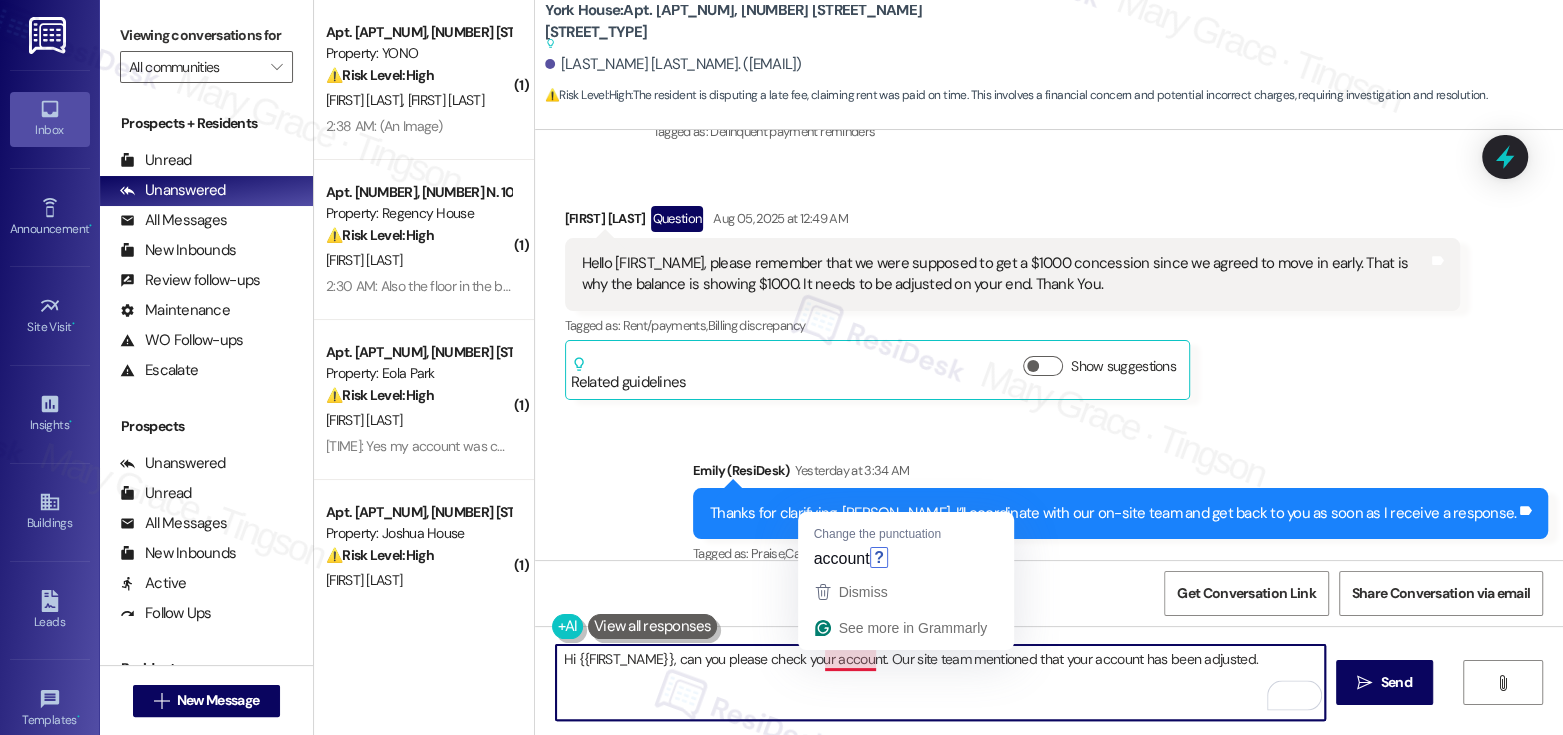 click on "Hi {{first_name}}, can you please check your account. Our site team mentioned that your account has been adjusted." at bounding box center [940, 682] 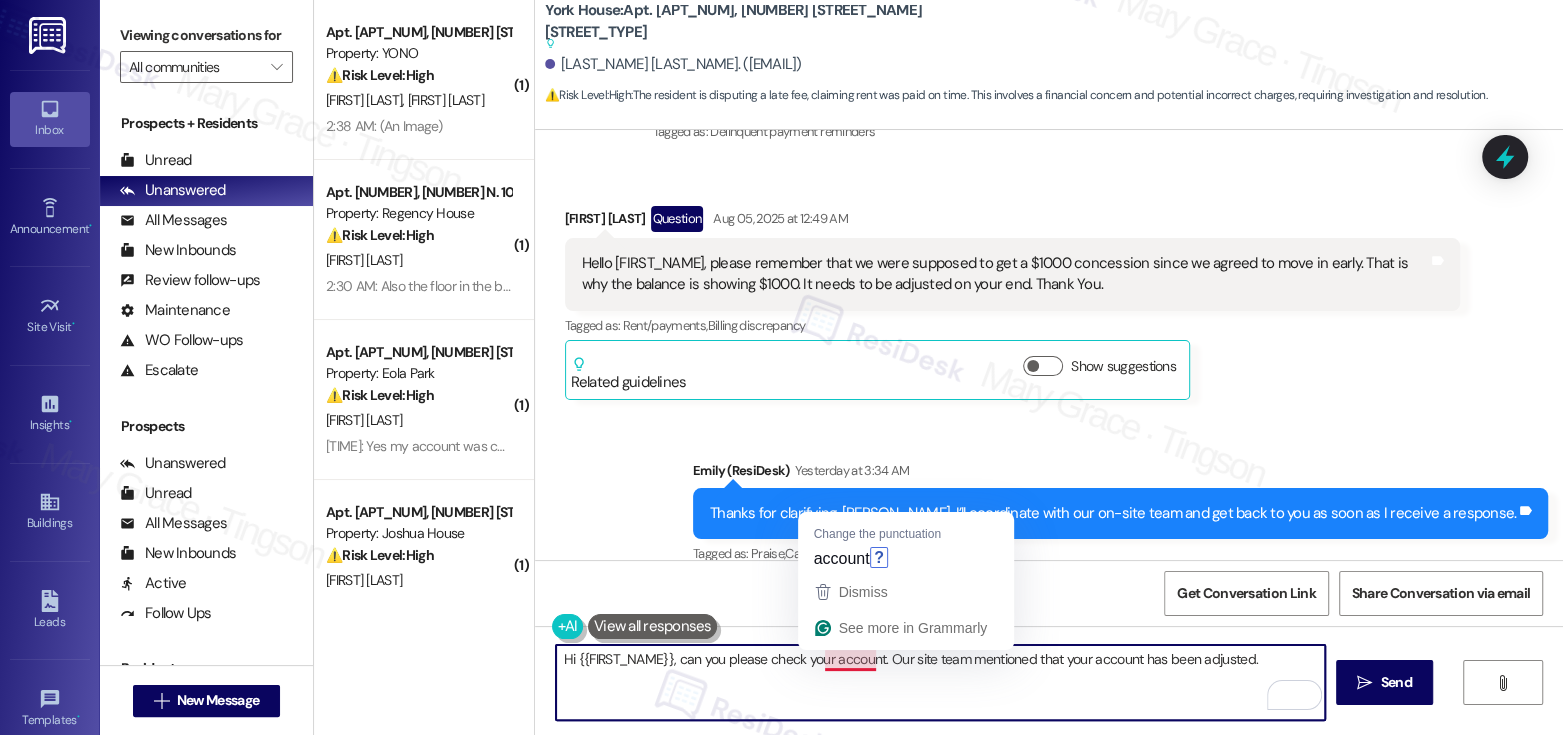 click on "Hi {{first_name}}, can you please check your account. Our site team mentioned that your account has been adjusted." at bounding box center (940, 682) 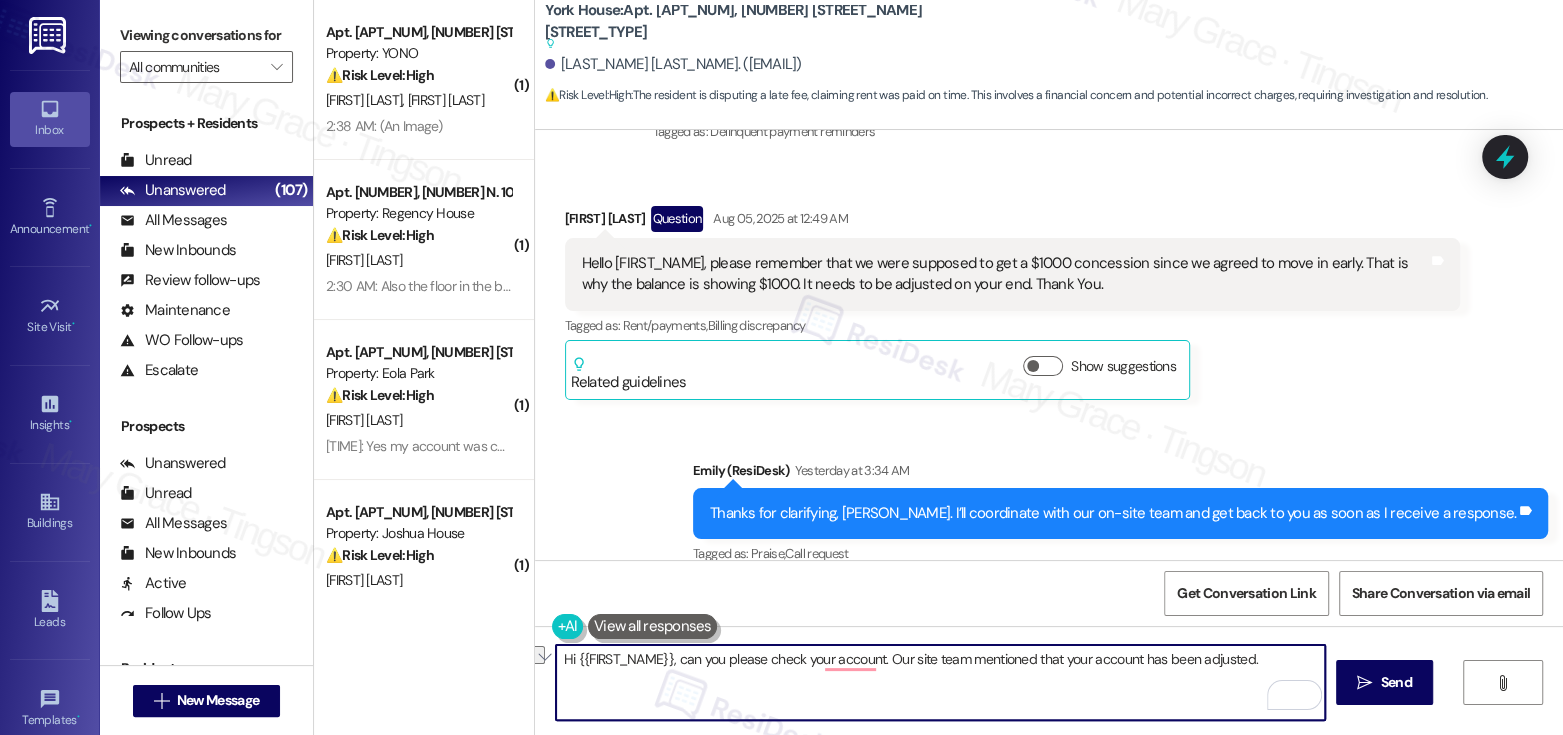 drag, startPoint x: 865, startPoint y: 659, endPoint x: 656, endPoint y: 658, distance: 209.0024 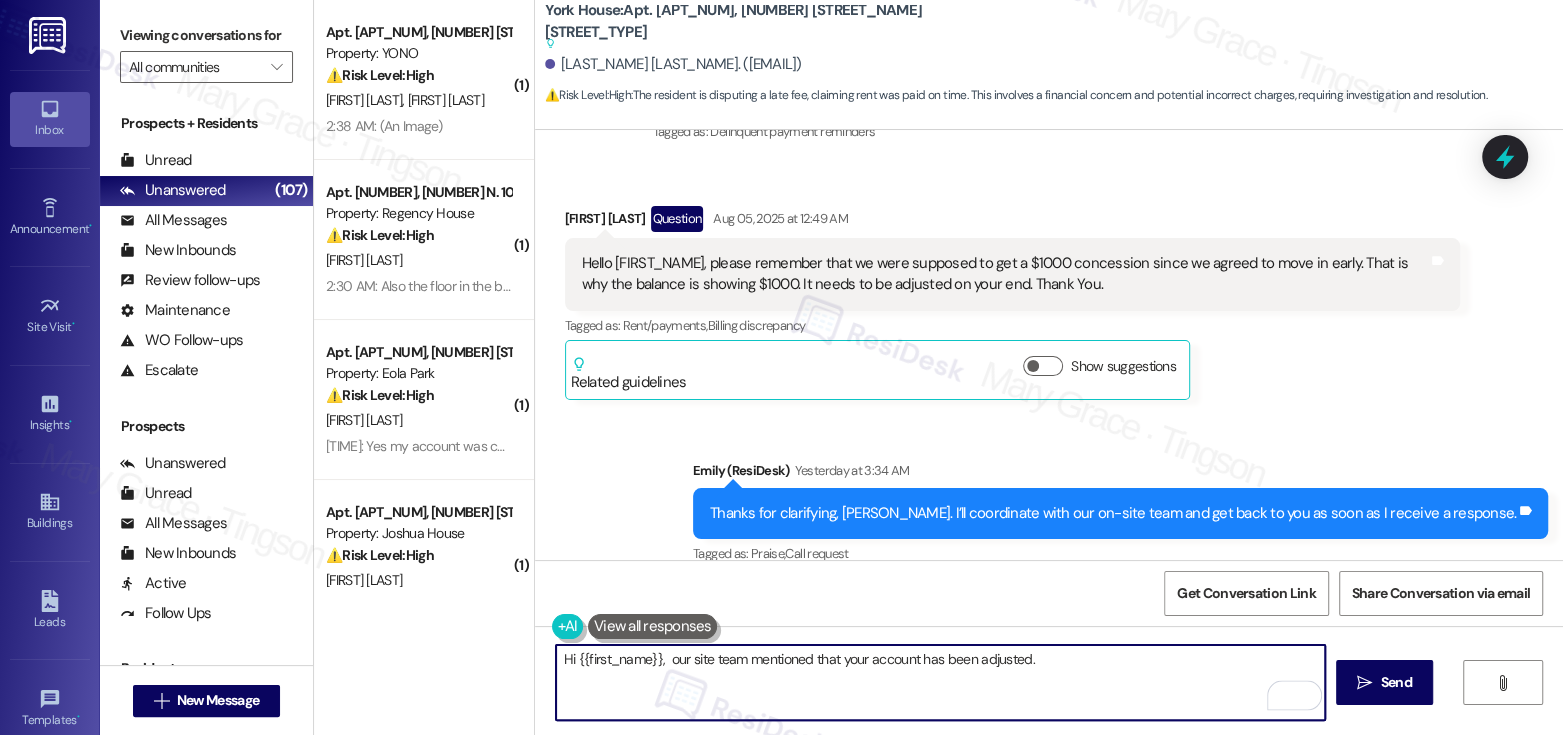 click on "Hi {{first_name}},  our site team mentioned that your account has been adjusted." at bounding box center (940, 682) 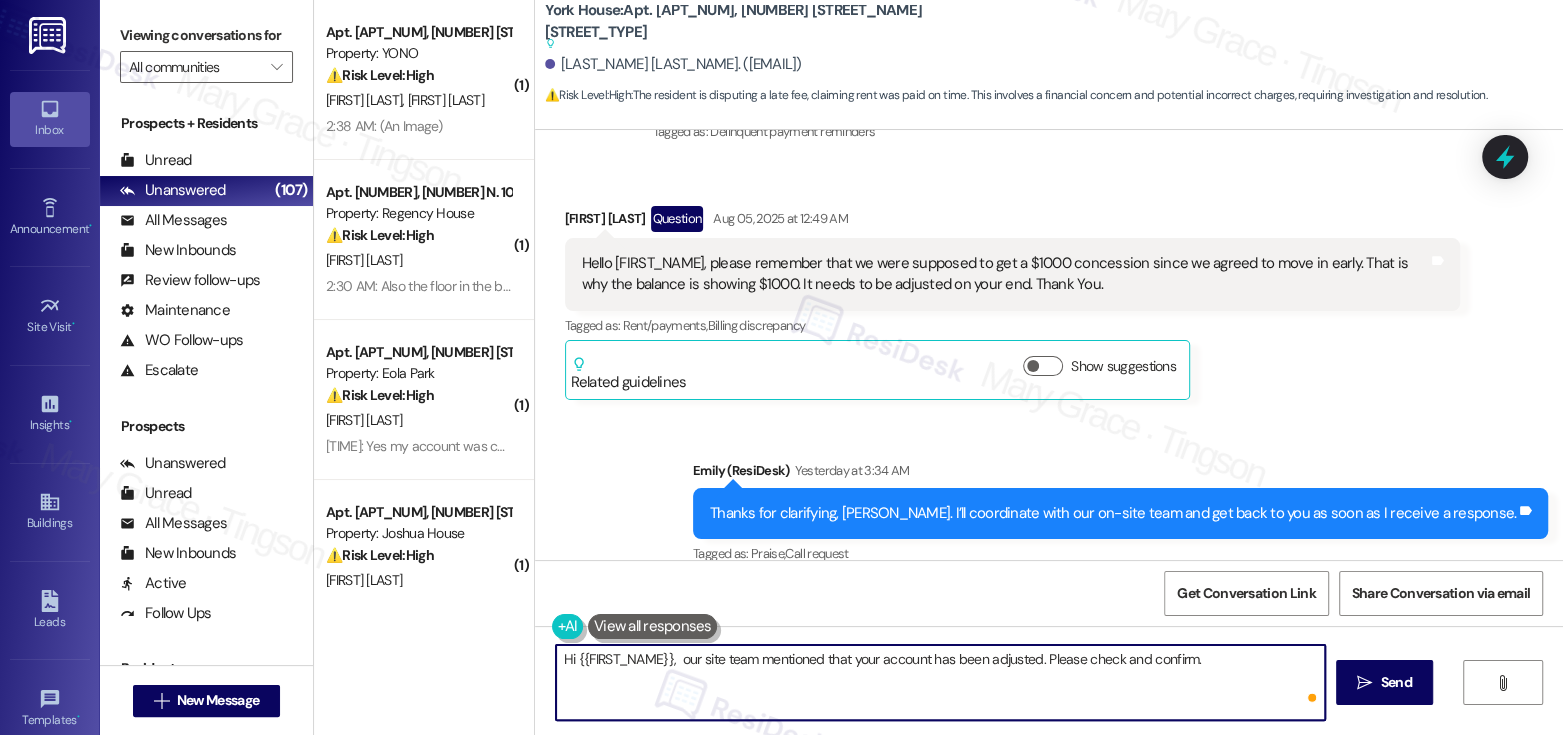 type on "Hi {{first_name}},  our site team mentioned that your account has been adjusted. Please check and confirm." 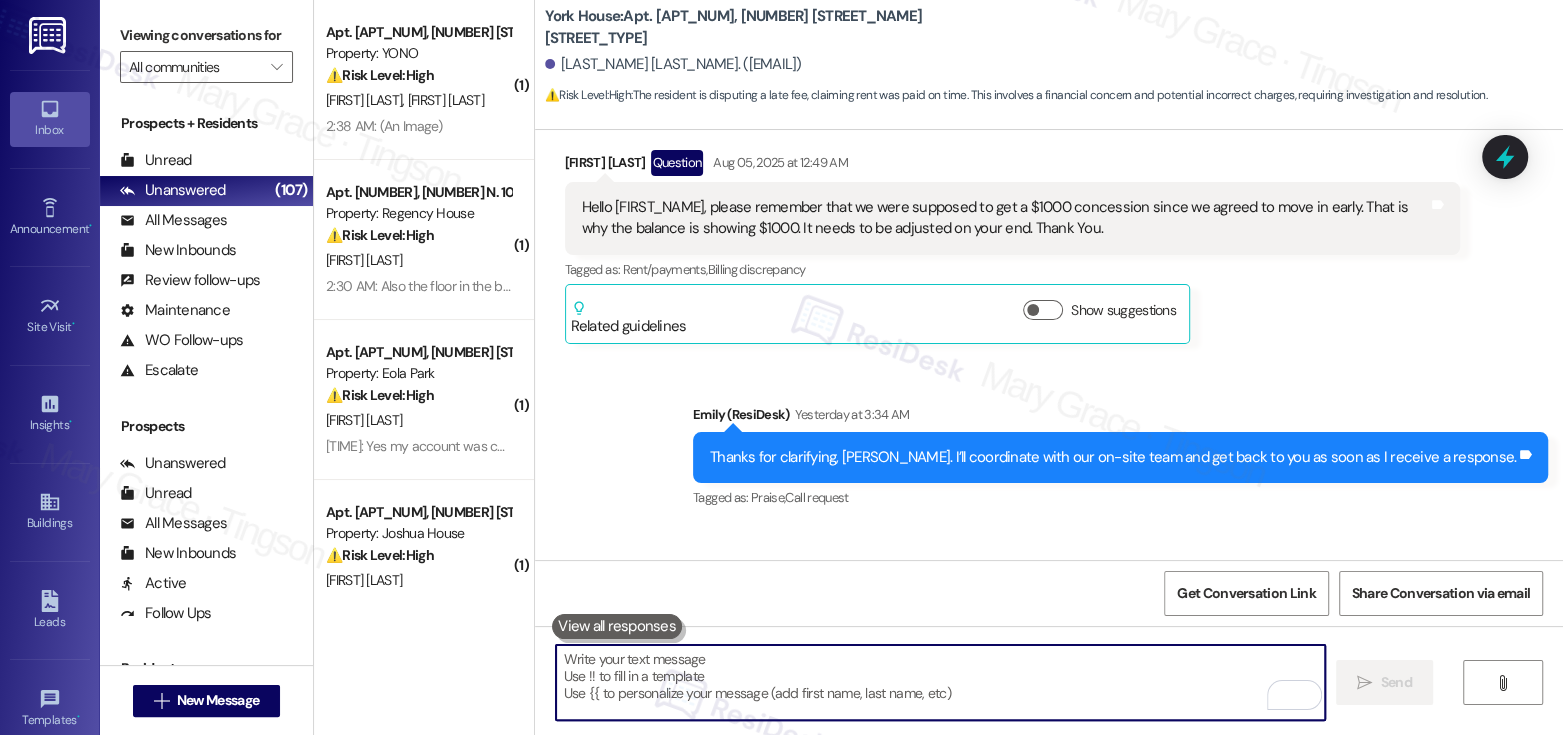 scroll, scrollTop: 524, scrollLeft: 0, axis: vertical 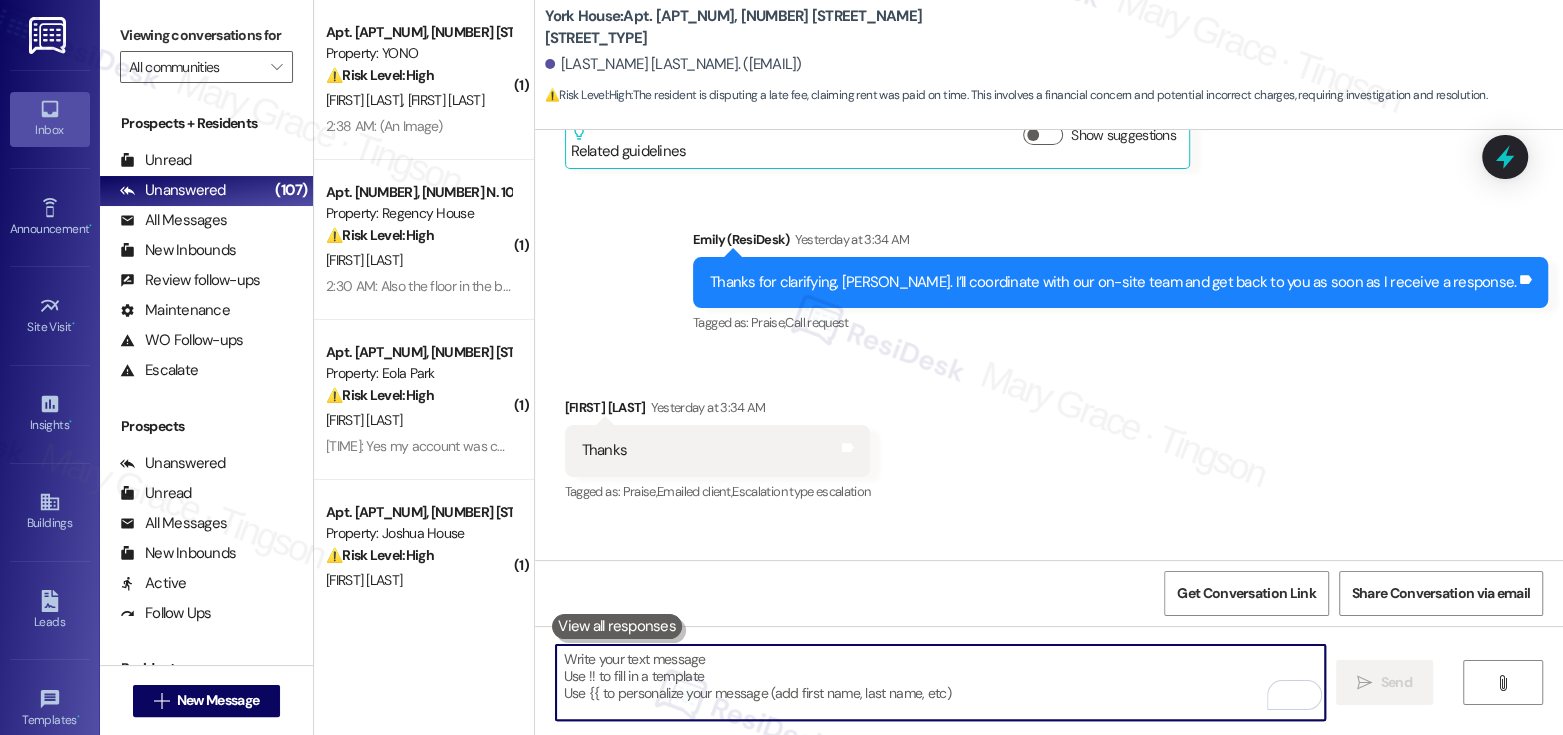 type 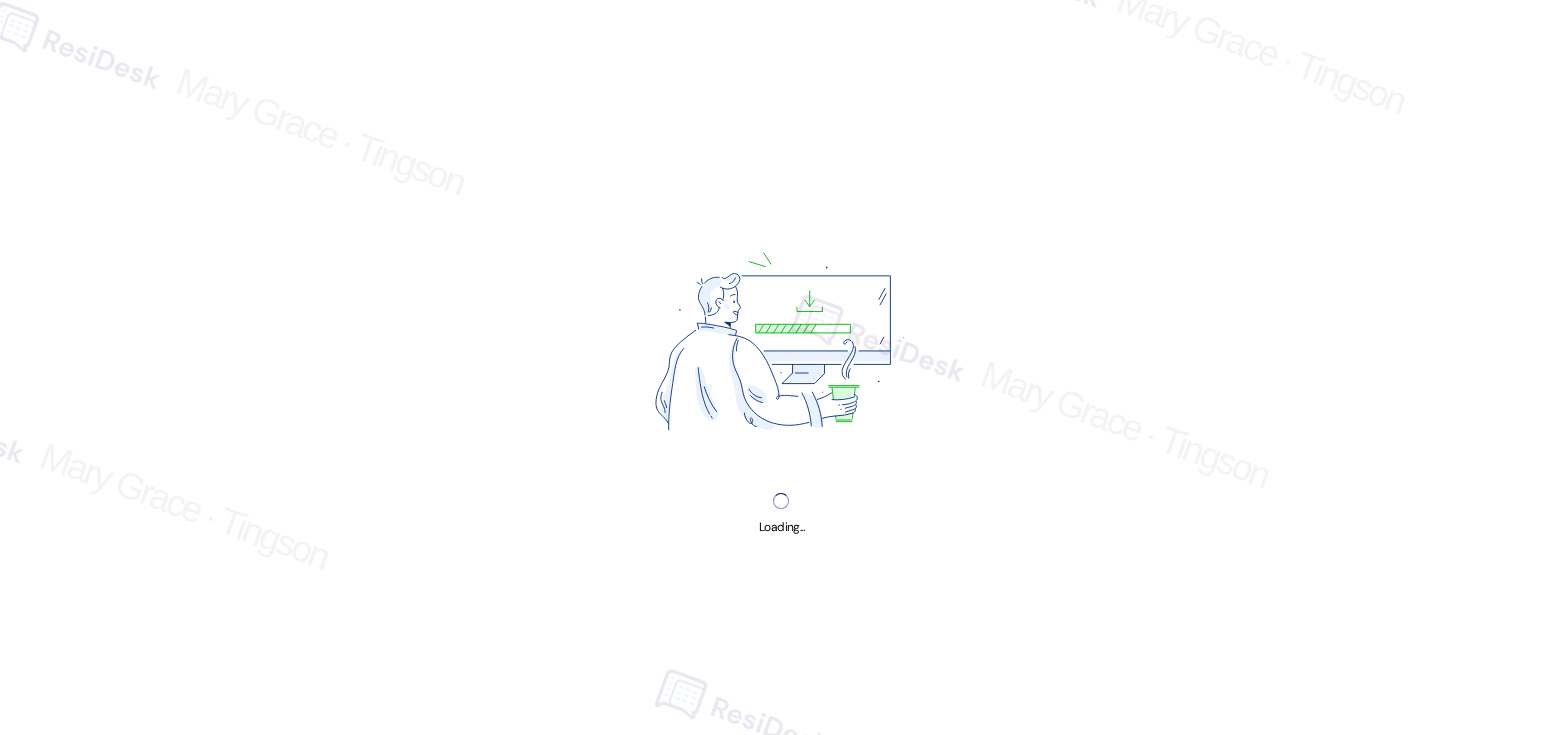 scroll, scrollTop: 0, scrollLeft: 0, axis: both 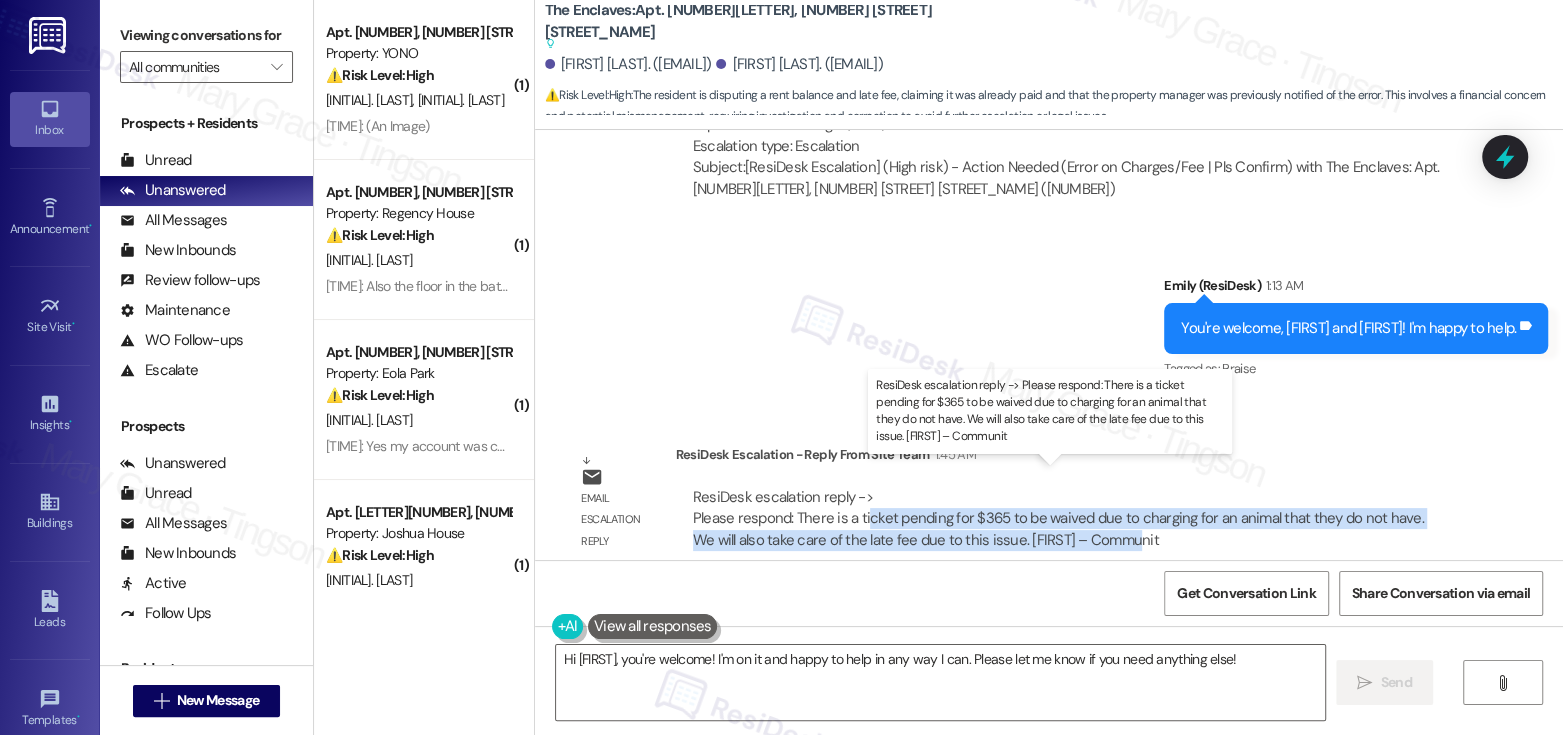drag, startPoint x: 853, startPoint y: 502, endPoint x: 1088, endPoint y: 508, distance: 235.07658 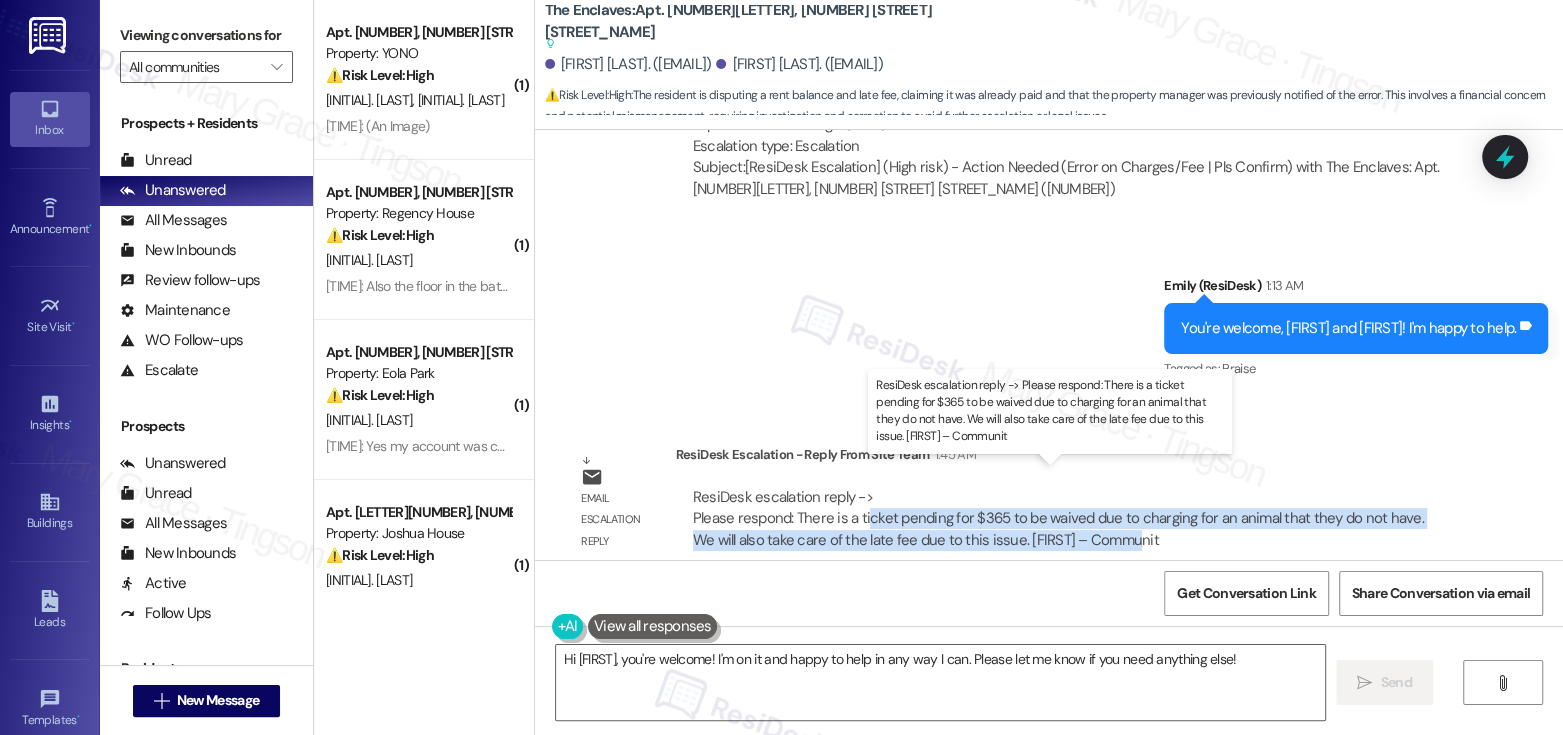 click on "ResiDesk escalation reply ->
Please respond: There is a ticket pending for $365 to be waived due to charging for an animal that they do not have. We will also take care of the late fee due to this issue. Melissa Verdon – Communit ResiDesk escalation reply ->
Please respond: There is a ticket pending for $365 to be waived due to charging for an animal that they do not have. We will also take care of the late fee due to this issue. Melissa Verdon – Communit" at bounding box center (1058, 518) 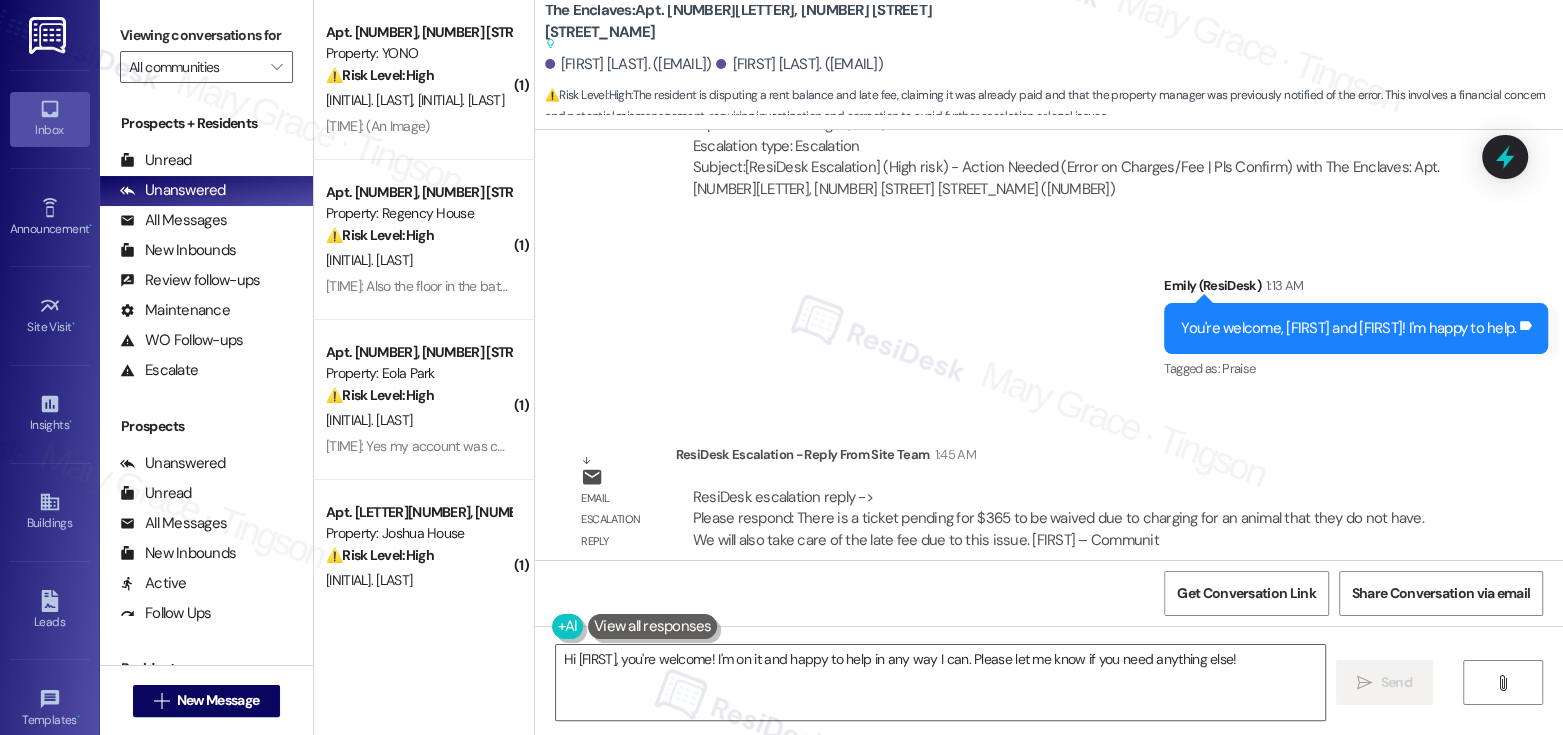 drag, startPoint x: 679, startPoint y: 493, endPoint x: 1175, endPoint y: 515, distance: 496.48767 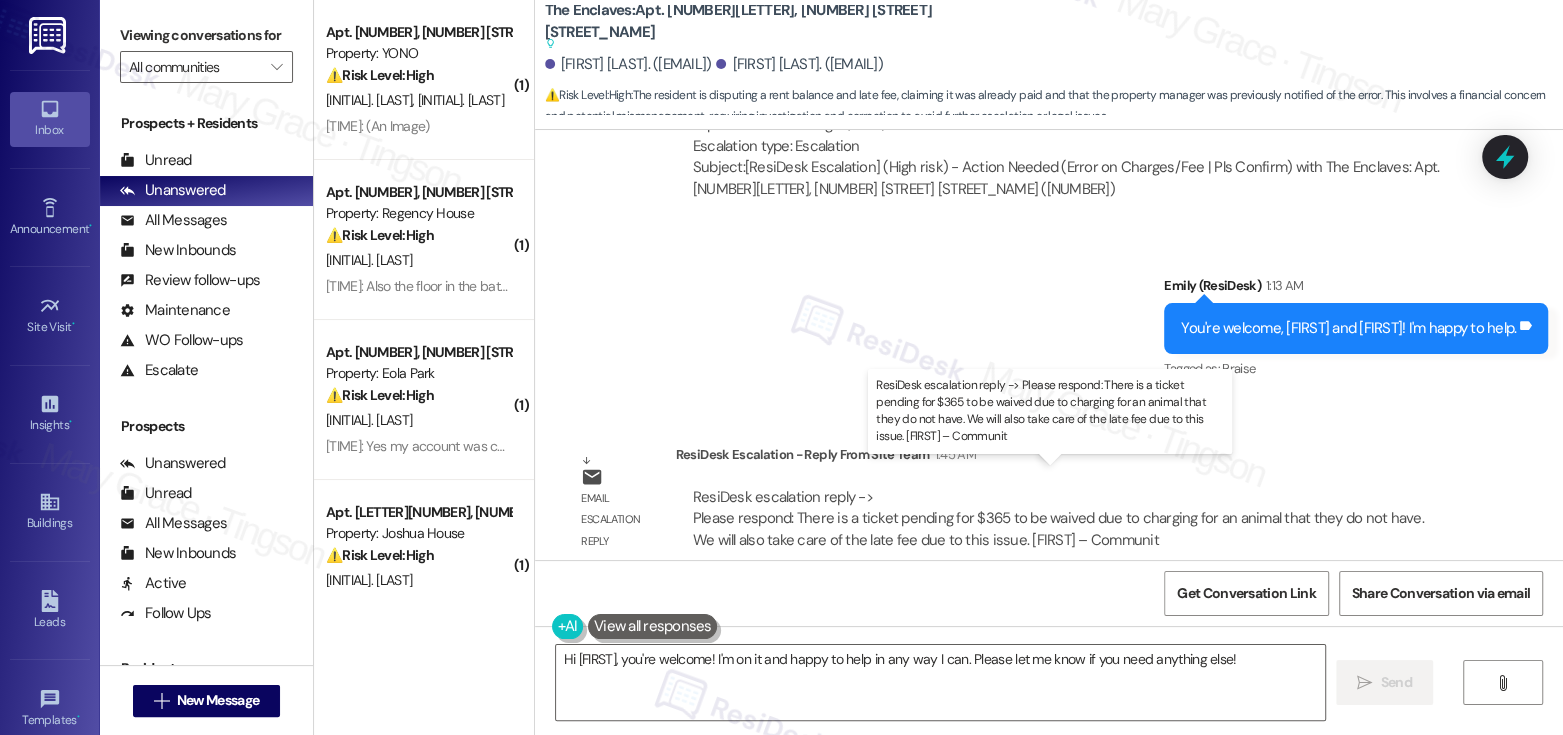 click on "ResiDesk escalation reply ->
Please respond: There is a ticket pending for $365 to be waived due to charging for an animal that they do not have. We will also take care of the late fee due to this issue. Melissa Verdon – Communit ResiDesk escalation reply ->
Please respond: There is a ticket pending for $365 to be waived due to charging for an animal that they do not have. We will also take care of the late fee due to this issue. Melissa Verdon – Communit" at bounding box center (1058, 518) 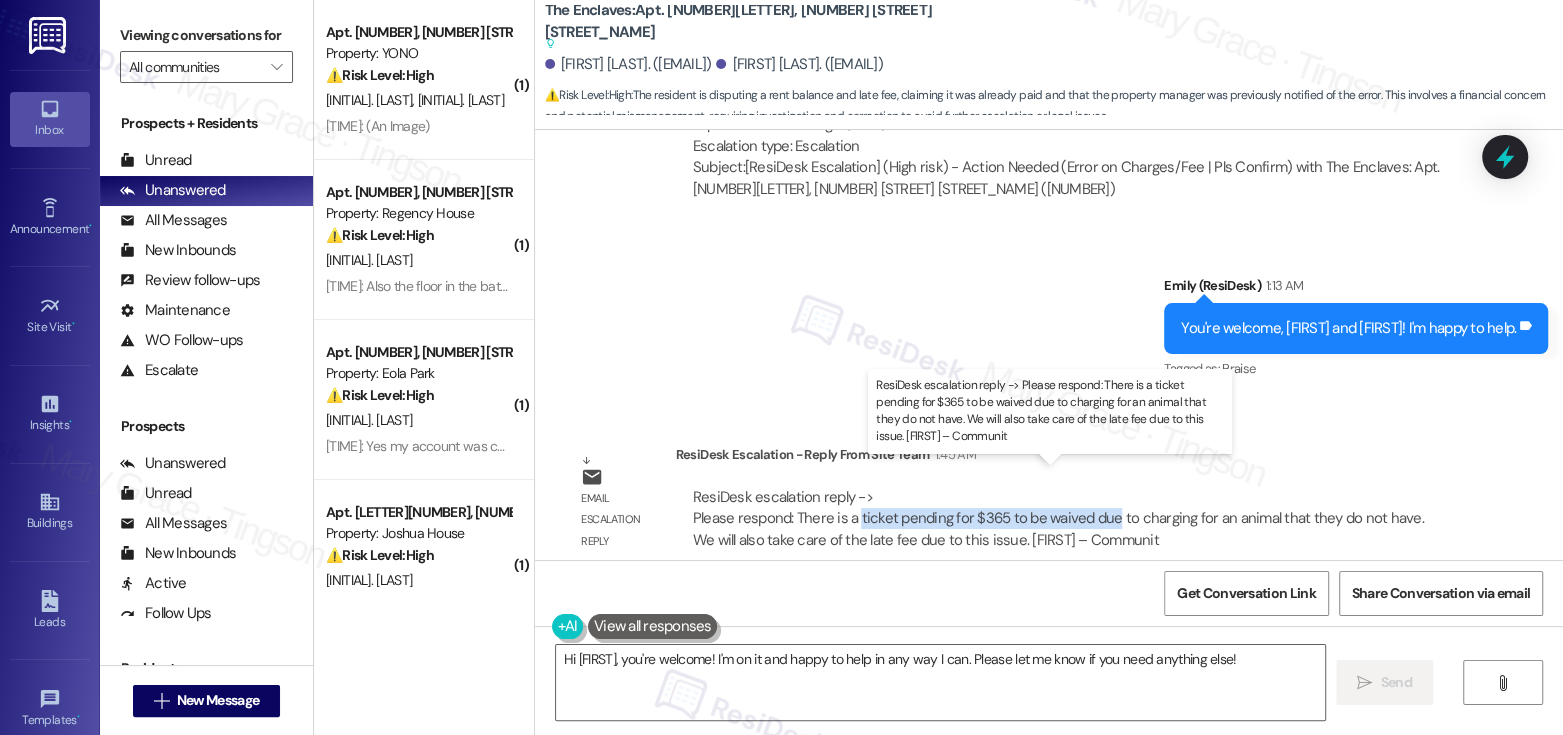 drag, startPoint x: 843, startPoint y: 494, endPoint x: 1099, endPoint y: 505, distance: 256.2362 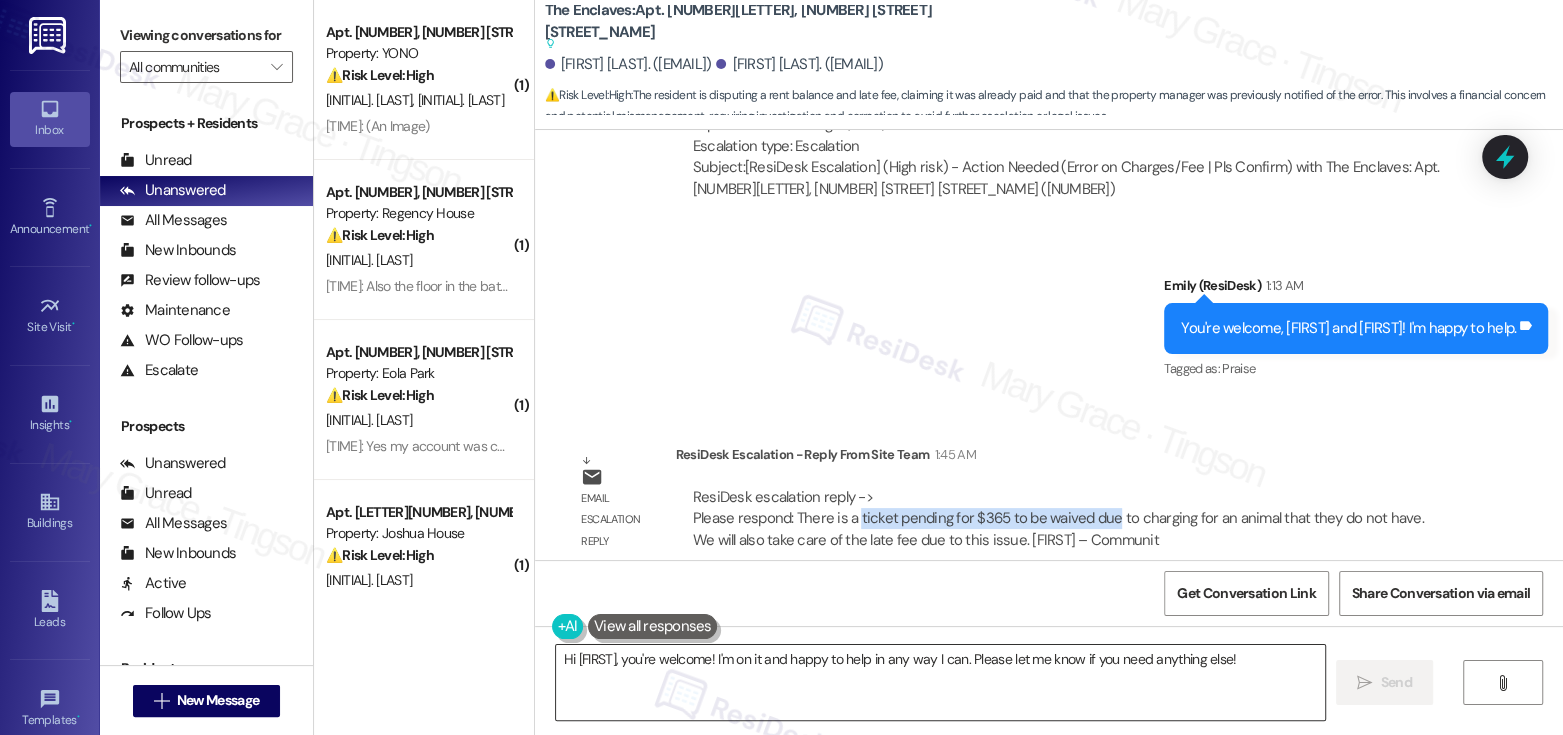 click on "Hi {{first_name}}, you're welcome! I'm on it and happy to help in any way I can. Please let me know if you need anything else!" at bounding box center [940, 682] 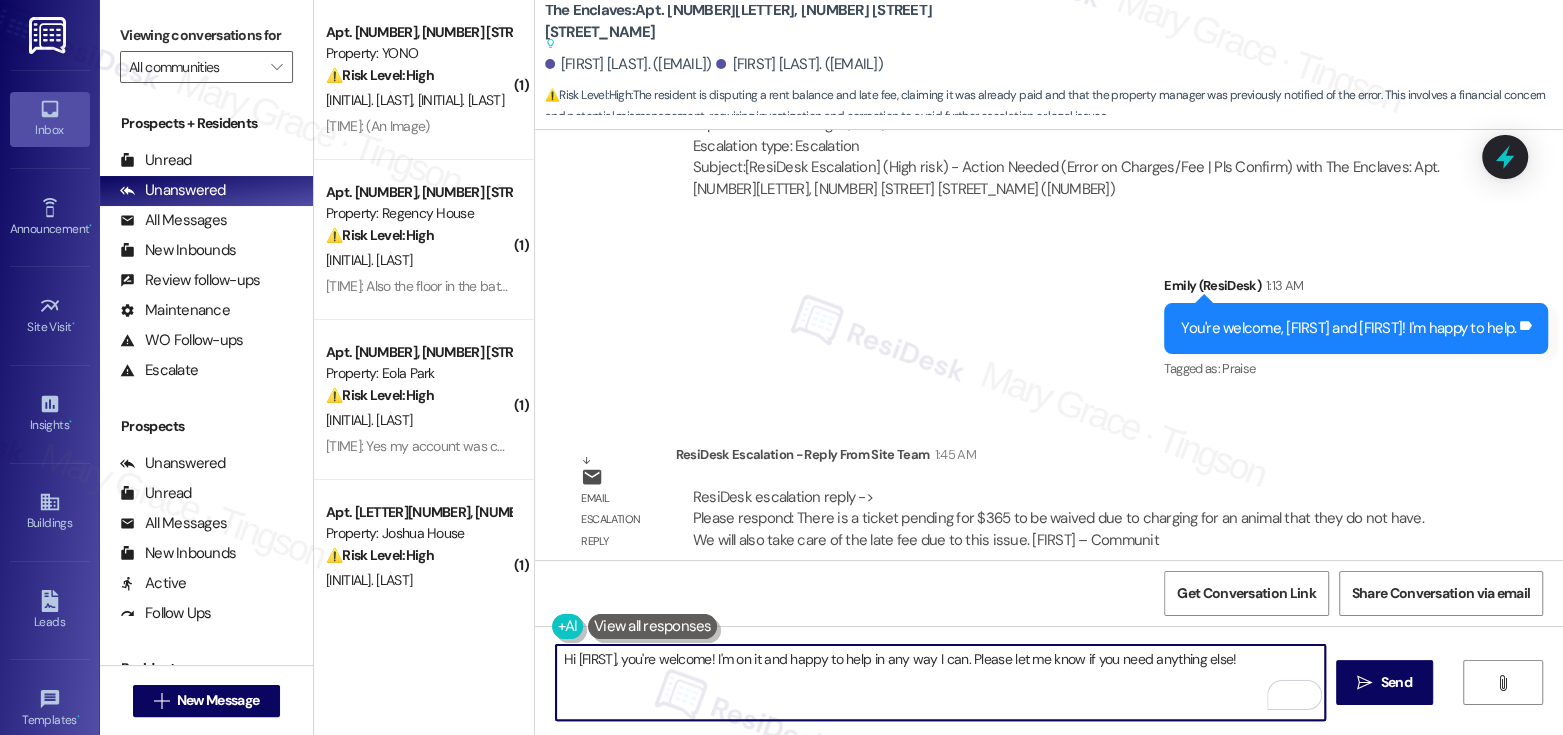 drag, startPoint x: 657, startPoint y: 659, endPoint x: 671, endPoint y: 693, distance: 36.769554 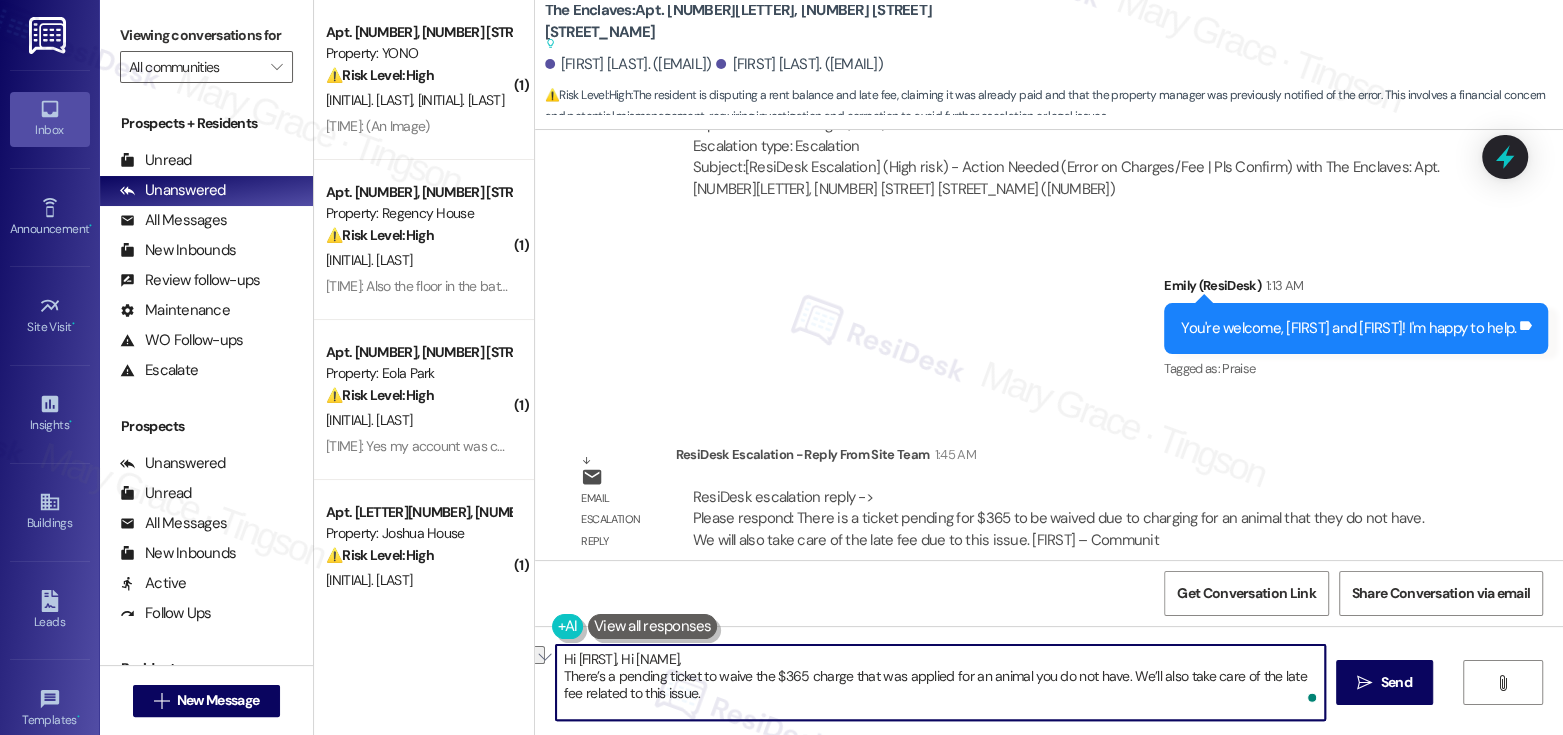 drag, startPoint x: 660, startPoint y: 660, endPoint x: 738, endPoint y: 661, distance: 78.00641 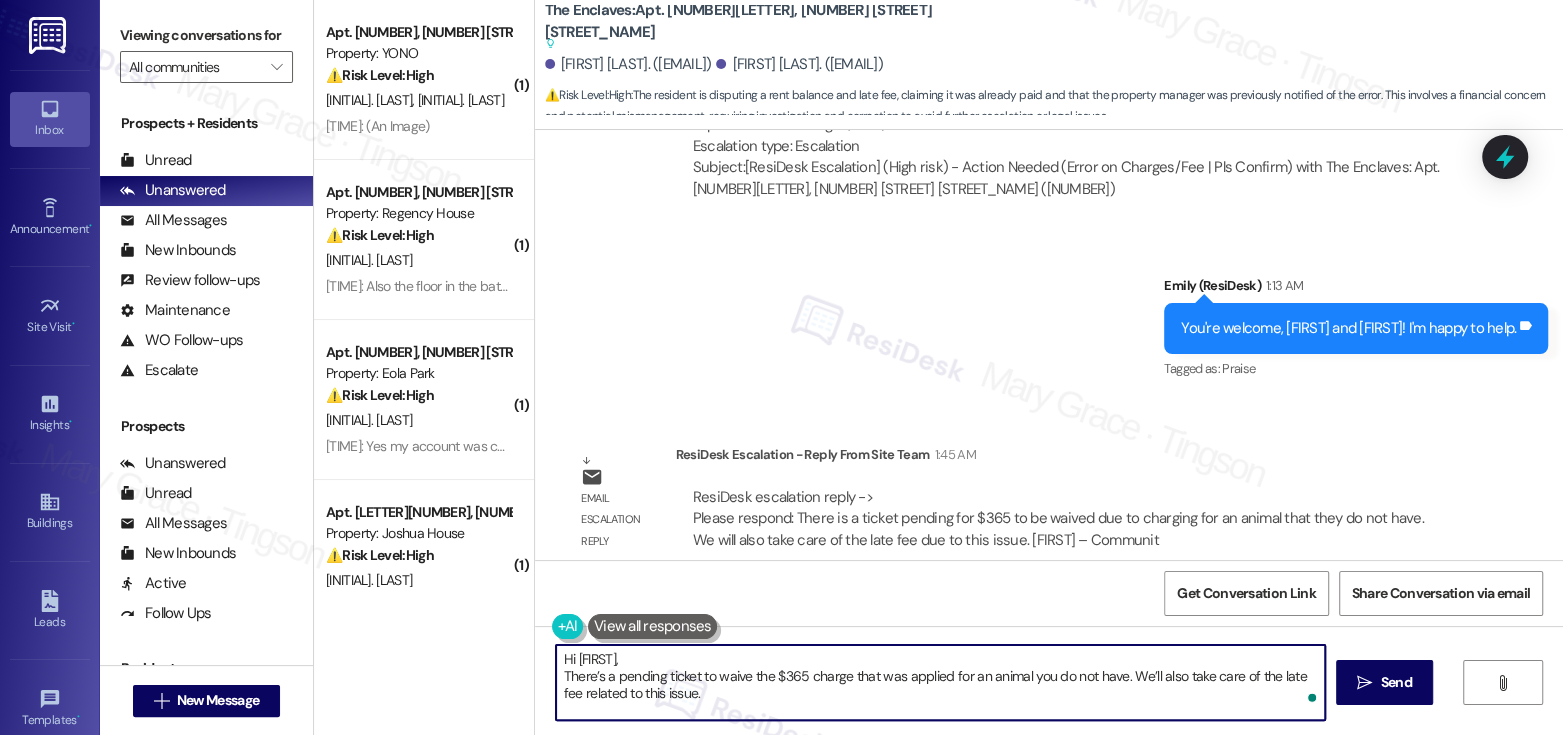 click on "Hi {{first_name}},
There’s a pending ticket to waive the $365 charge that was applied for an animal you do not have. We’ll also take care of the late fee related to this issue." at bounding box center (940, 682) 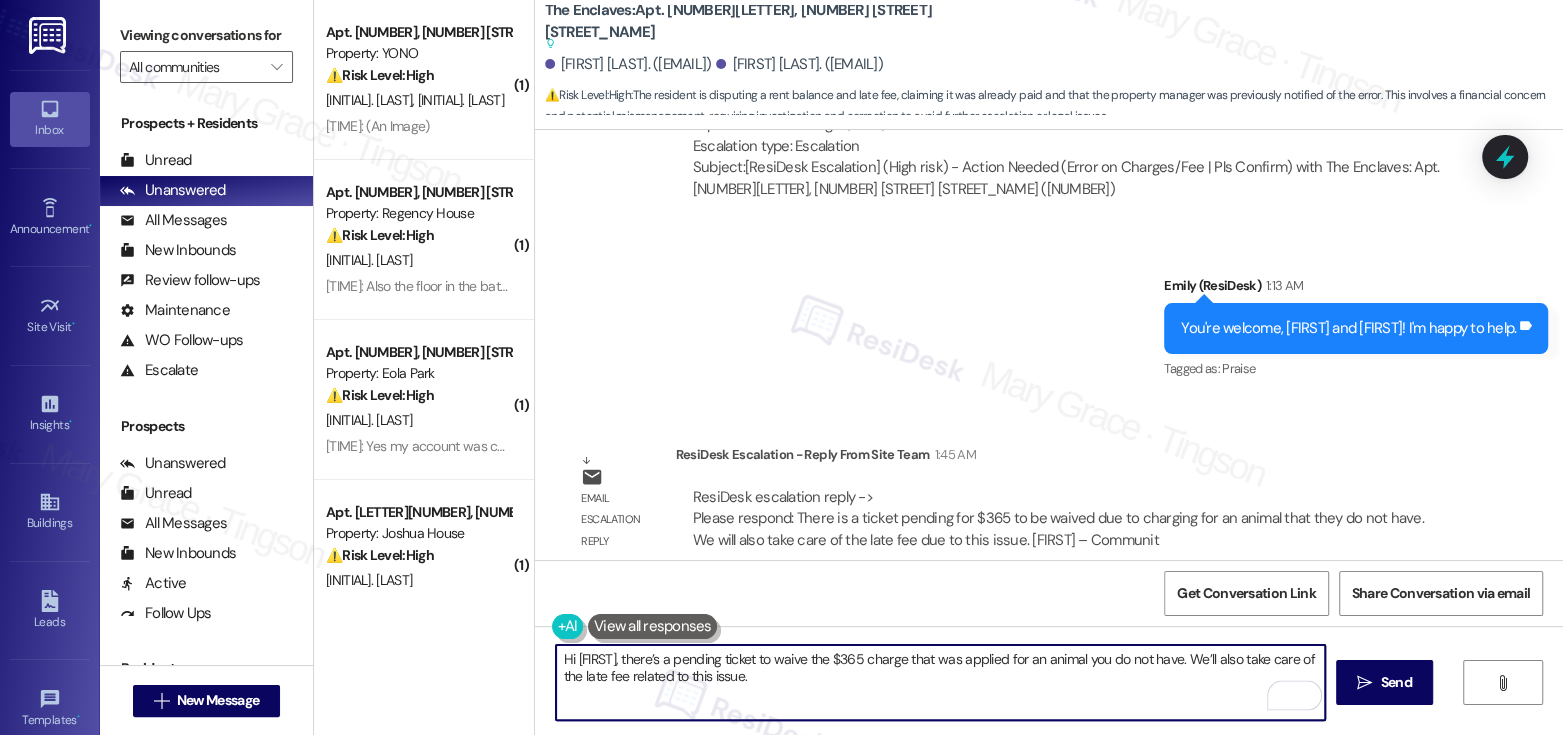 click on "Hi {{first_name}}, there’s a pending ticket to waive the $365 charge that was applied for an animal you do not have. We’ll also take care of the late fee related to this issue." at bounding box center [940, 682] 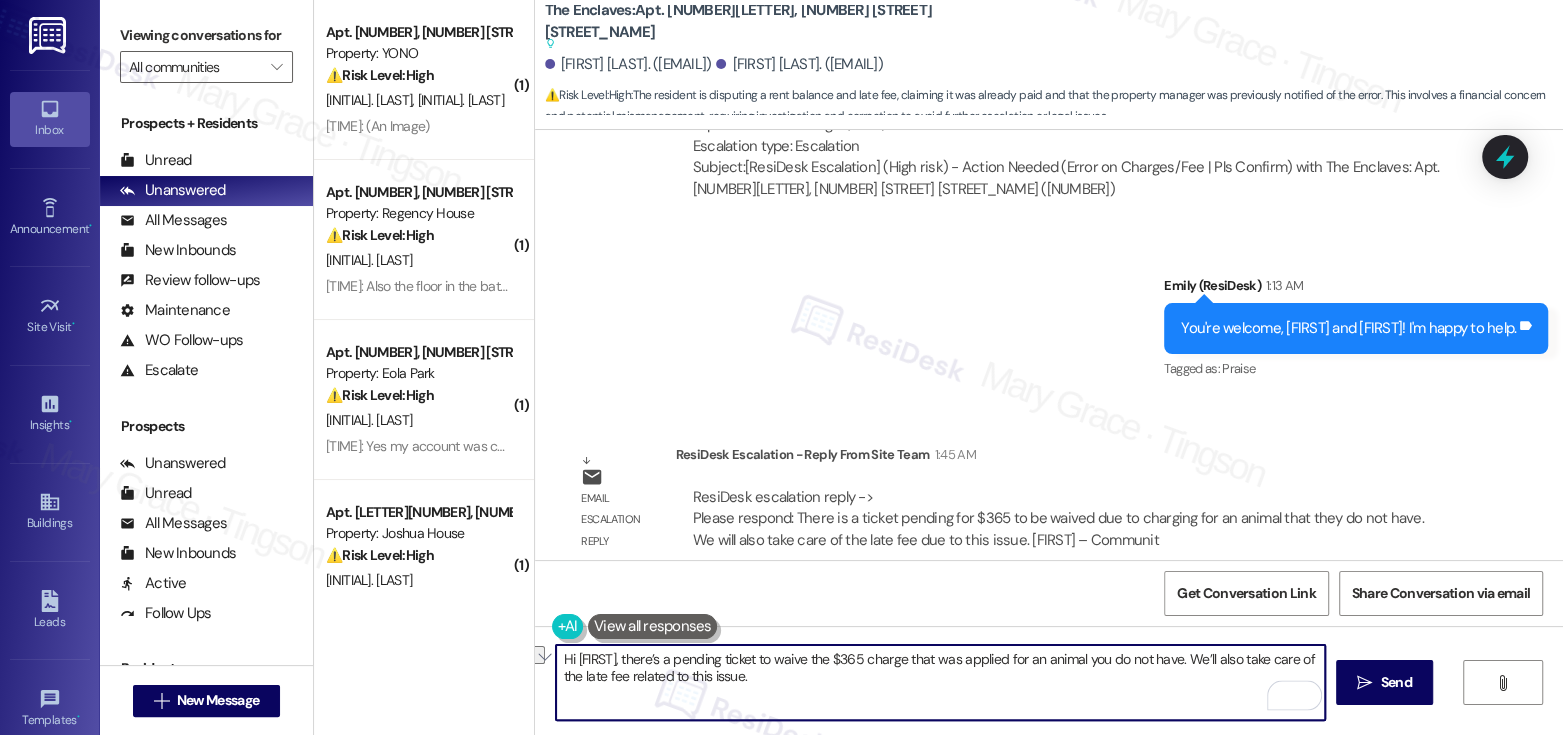 drag, startPoint x: 575, startPoint y: 672, endPoint x: 722, endPoint y: 688, distance: 147.86818 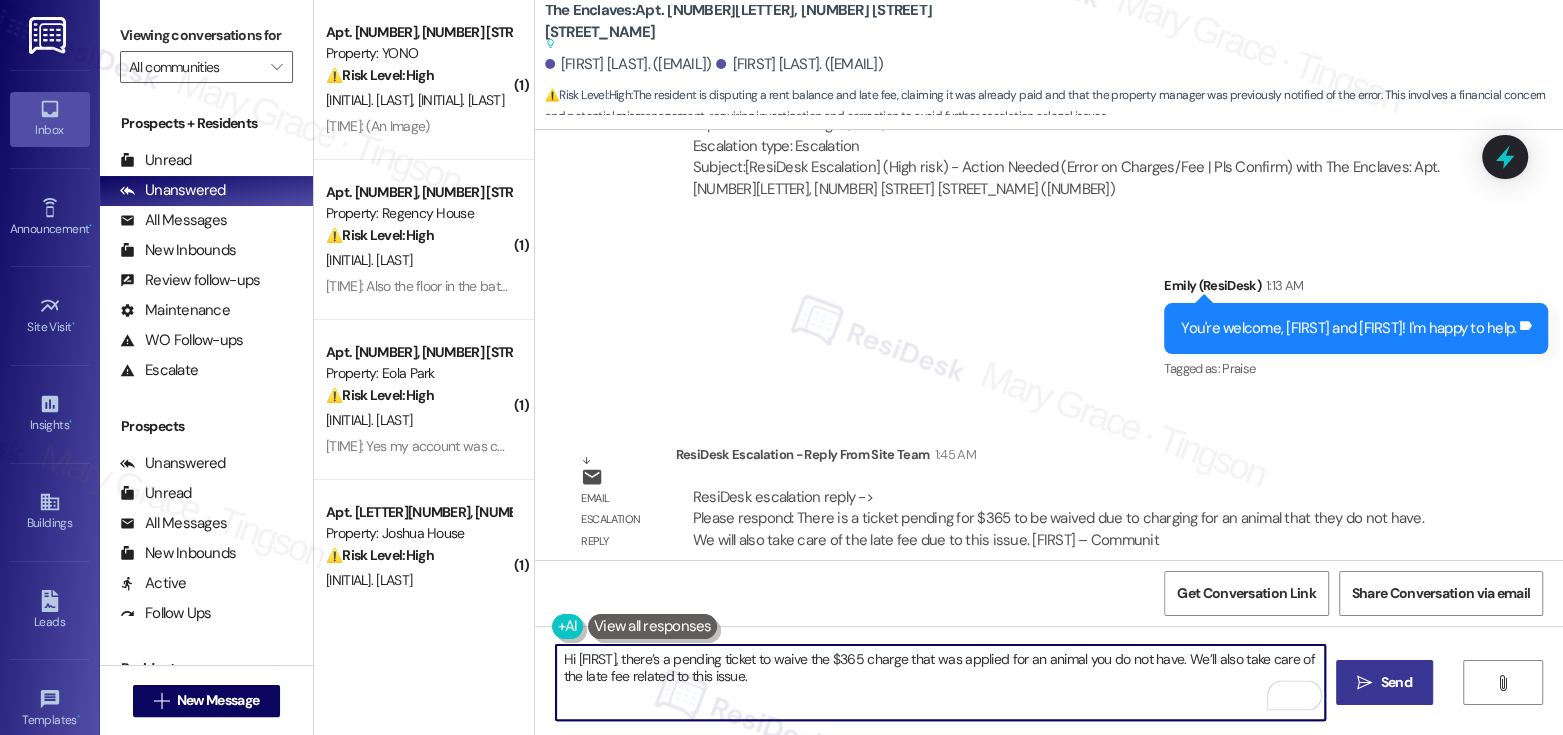 type on "Hi {{first_name}}, there’s a pending ticket to waive the $365 charge that was applied for an animal you do not have. We’ll also take care of the late fee related to this issue." 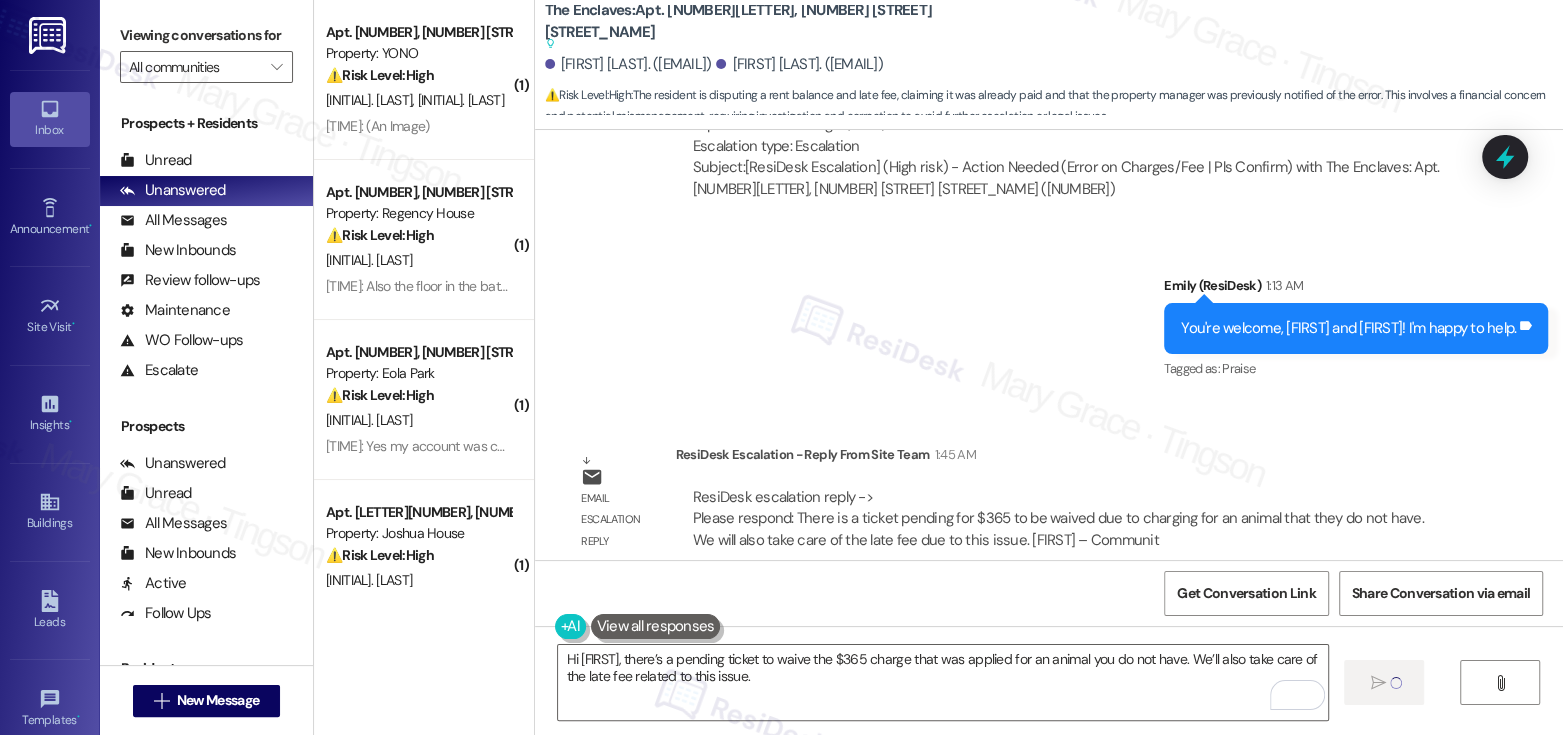 type 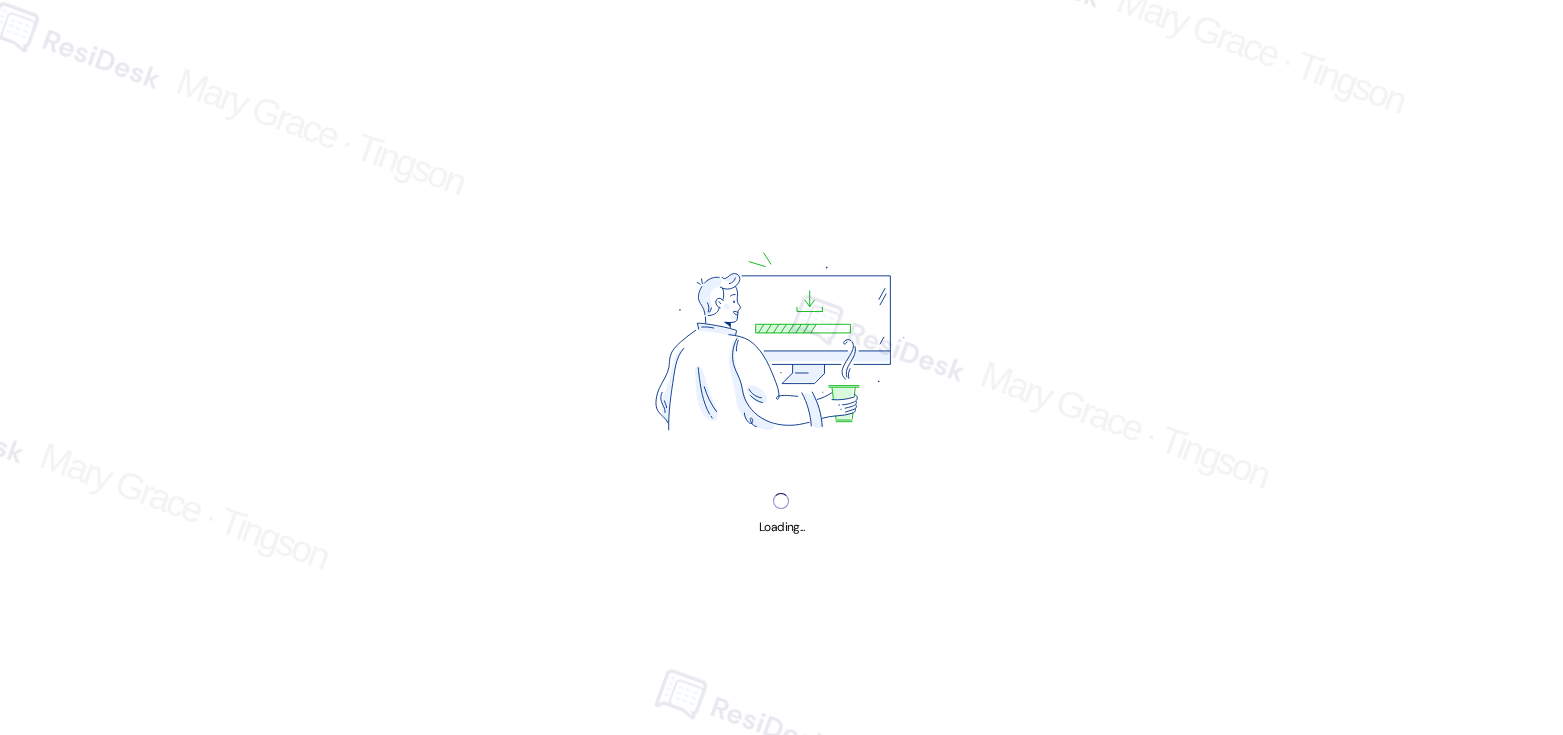 scroll, scrollTop: 0, scrollLeft: 0, axis: both 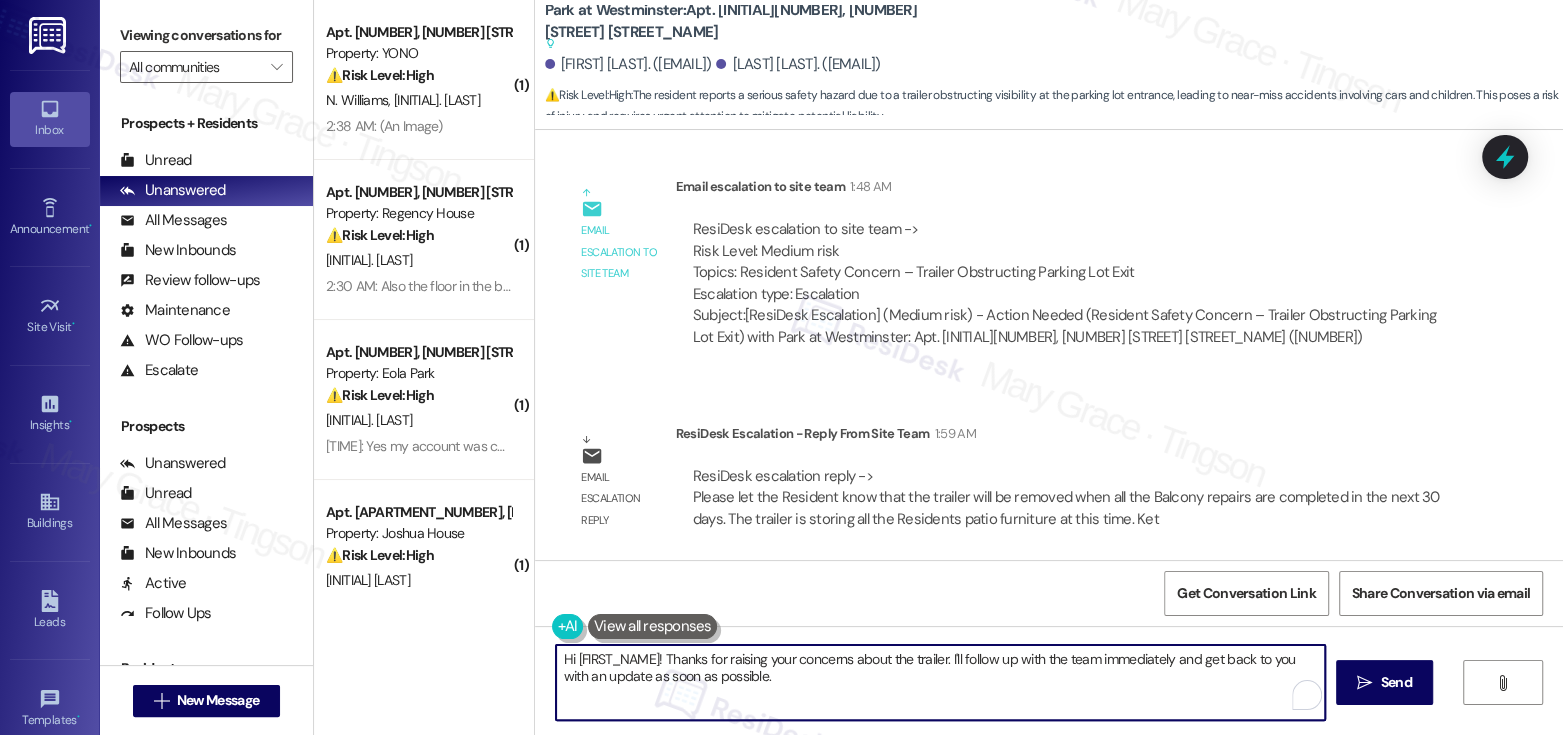 drag, startPoint x: 659, startPoint y: 657, endPoint x: 821, endPoint y: 675, distance: 162.99693 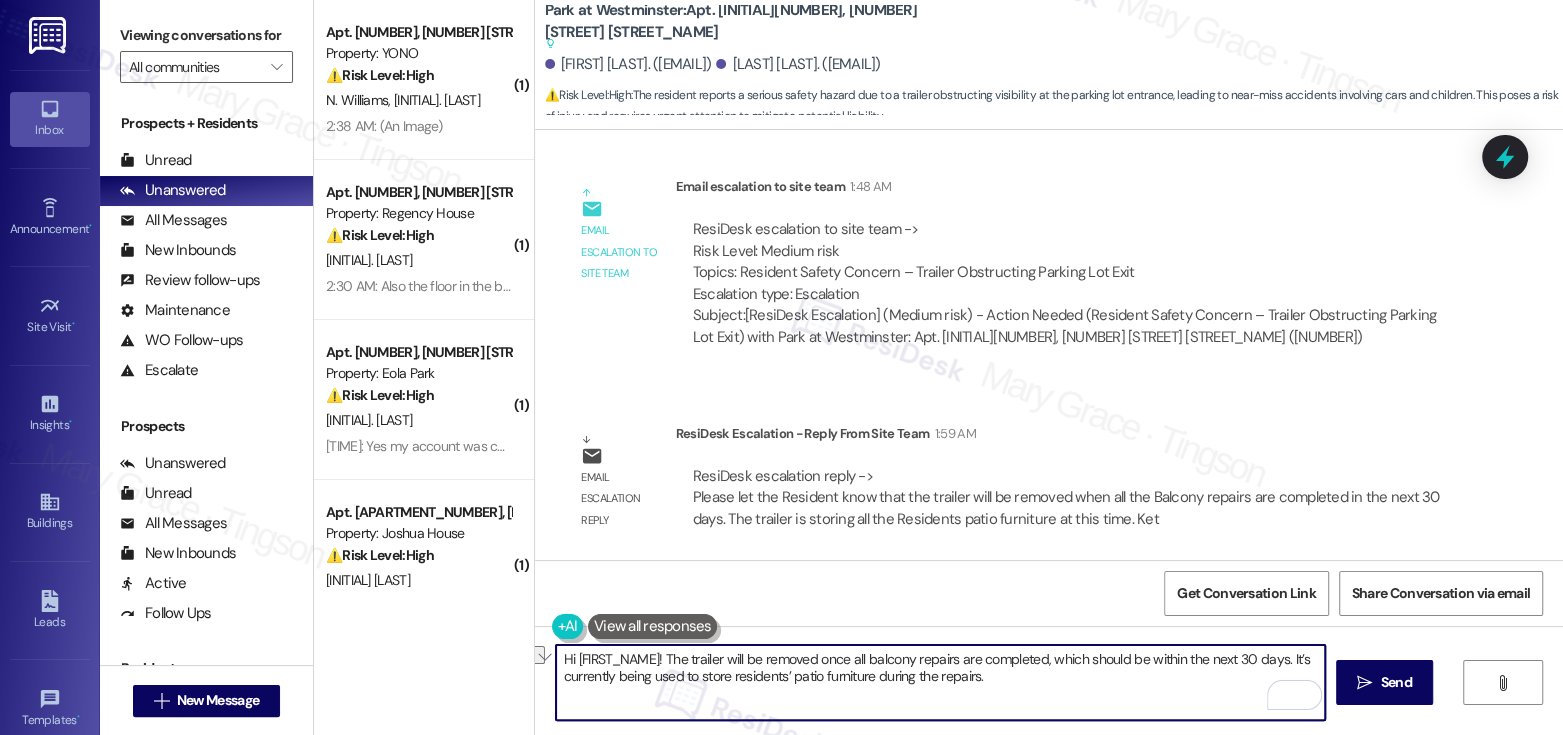 drag, startPoint x: 732, startPoint y: 657, endPoint x: 973, endPoint y: 666, distance: 241.16798 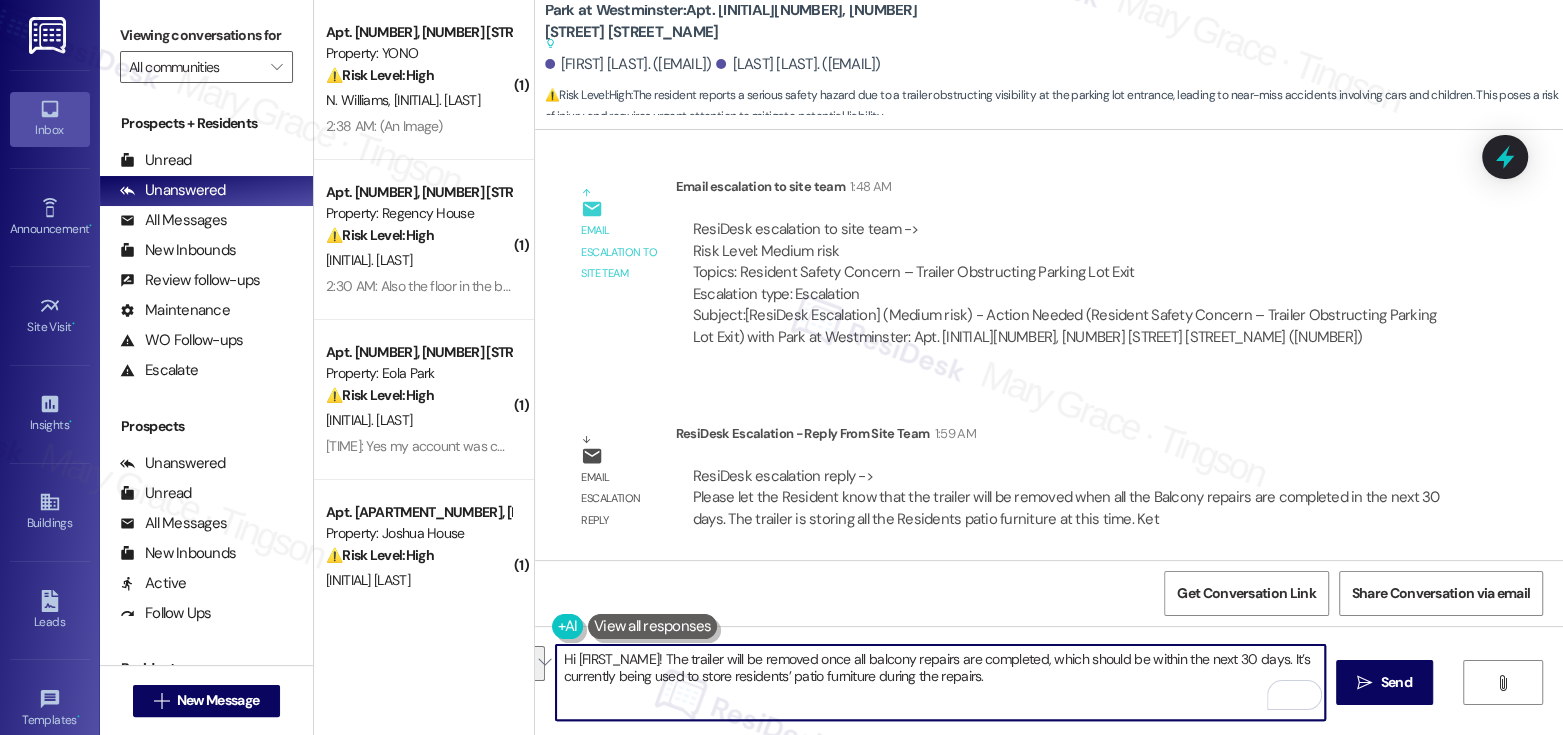 drag, startPoint x: 1050, startPoint y: 659, endPoint x: 1166, endPoint y: 669, distance: 116.43024 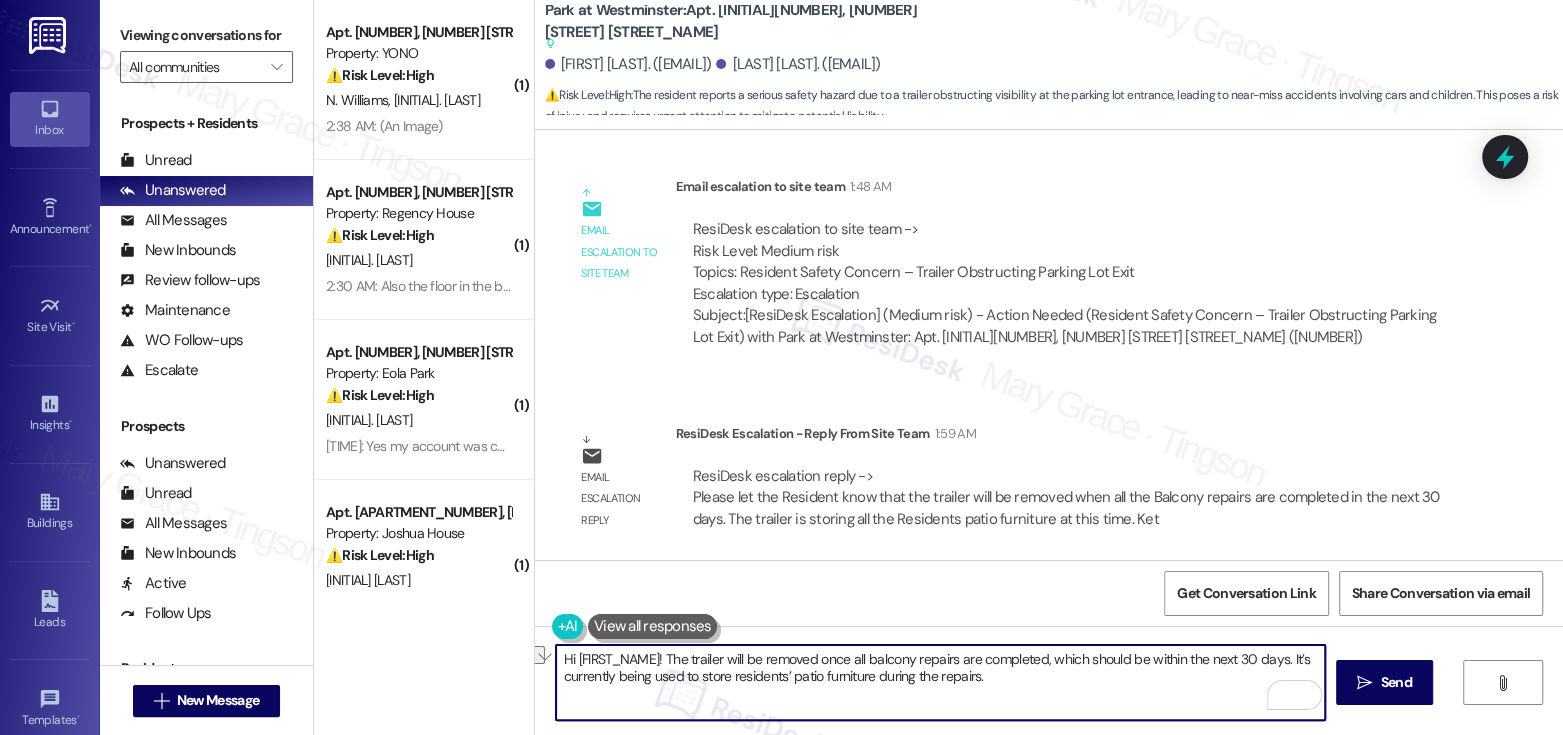 drag, startPoint x: 574, startPoint y: 670, endPoint x: 921, endPoint y: 676, distance: 347.05188 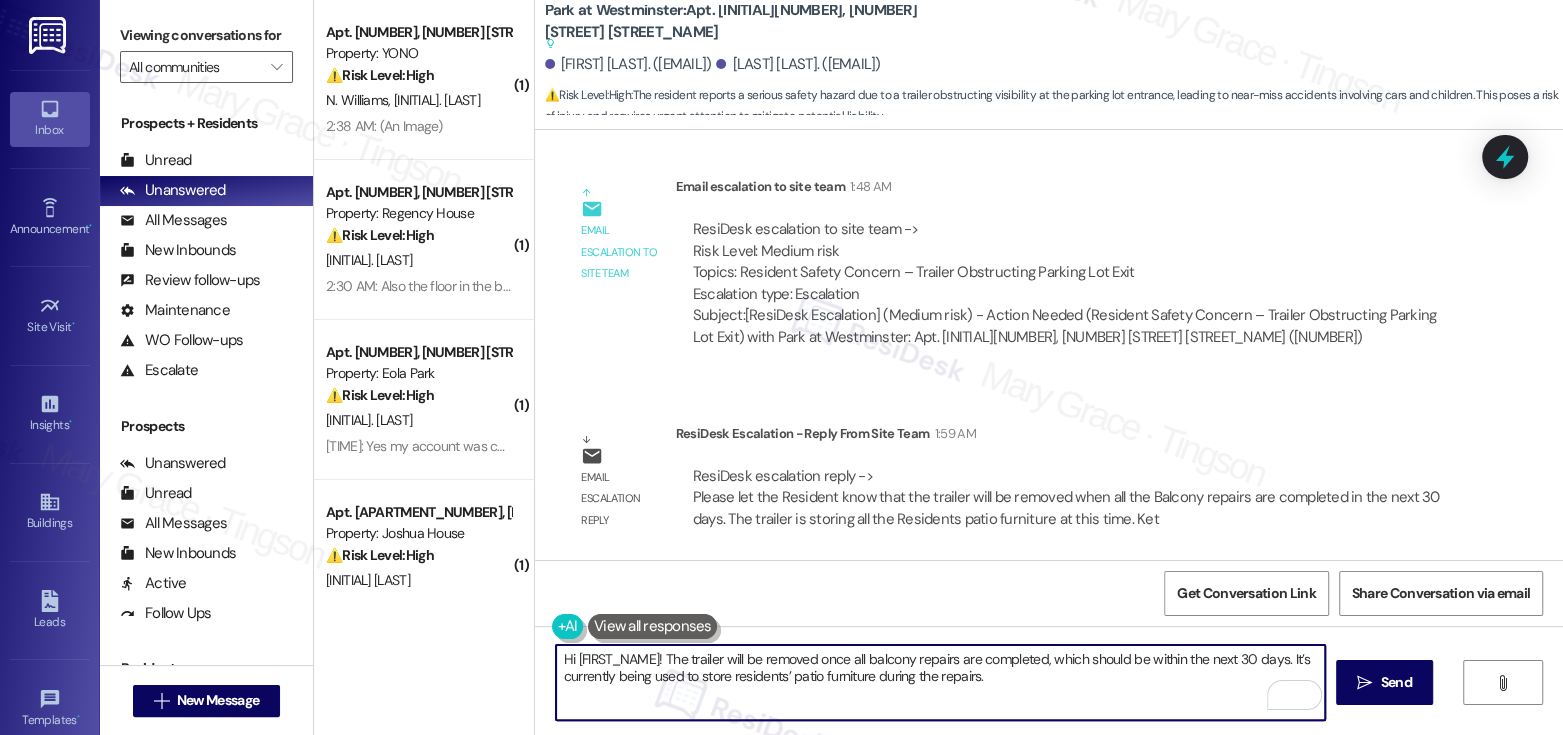 click on "Hi [FIRST_NAME]! The trailer will be removed once all balcony repairs are completed, which should be within the next 30 days. It’s currently being used to store residents’ patio furniture during the repairs." at bounding box center [940, 682] 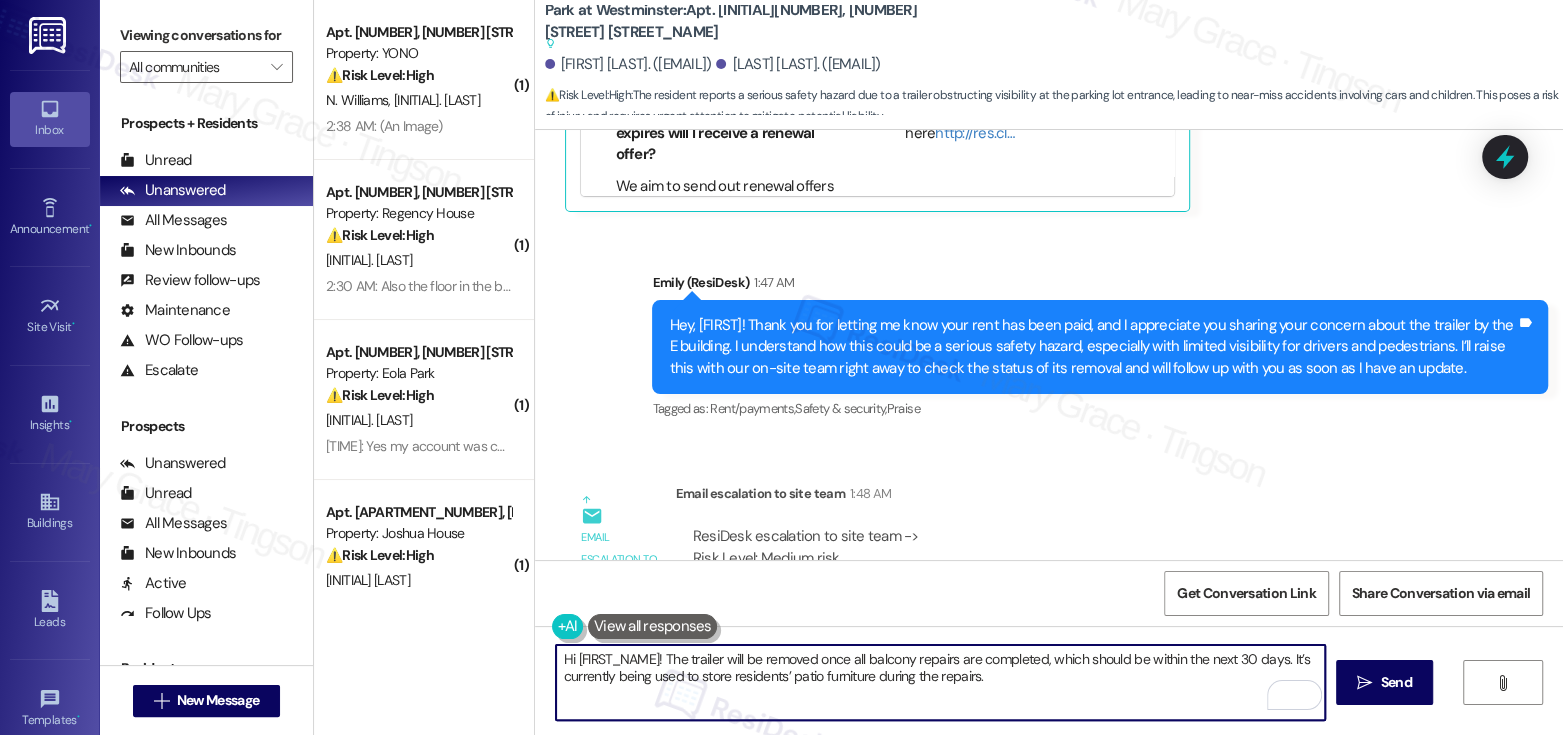 scroll, scrollTop: 5200, scrollLeft: 0, axis: vertical 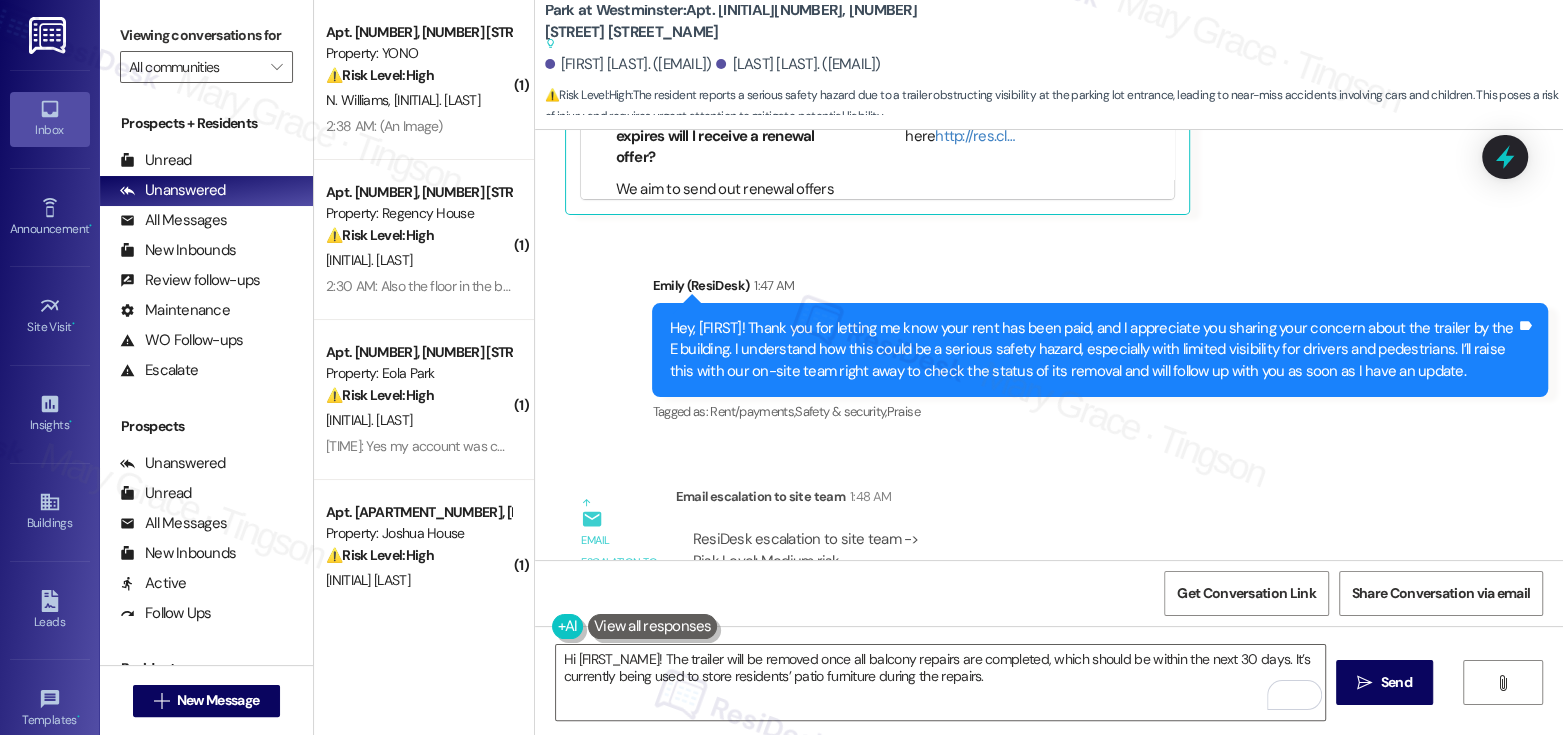 click on "Hey, [FIRST]! Thank you for letting me know your rent has been paid, and I appreciate you sharing your concern about the trailer by the E building. I understand how this could be a serious safety hazard, especially with limited visibility for drivers and pedestrians. I’ll raise this with our on-site team right away to check the status of its removal and will follow up with you as soon as I have an update." at bounding box center [1092, 350] 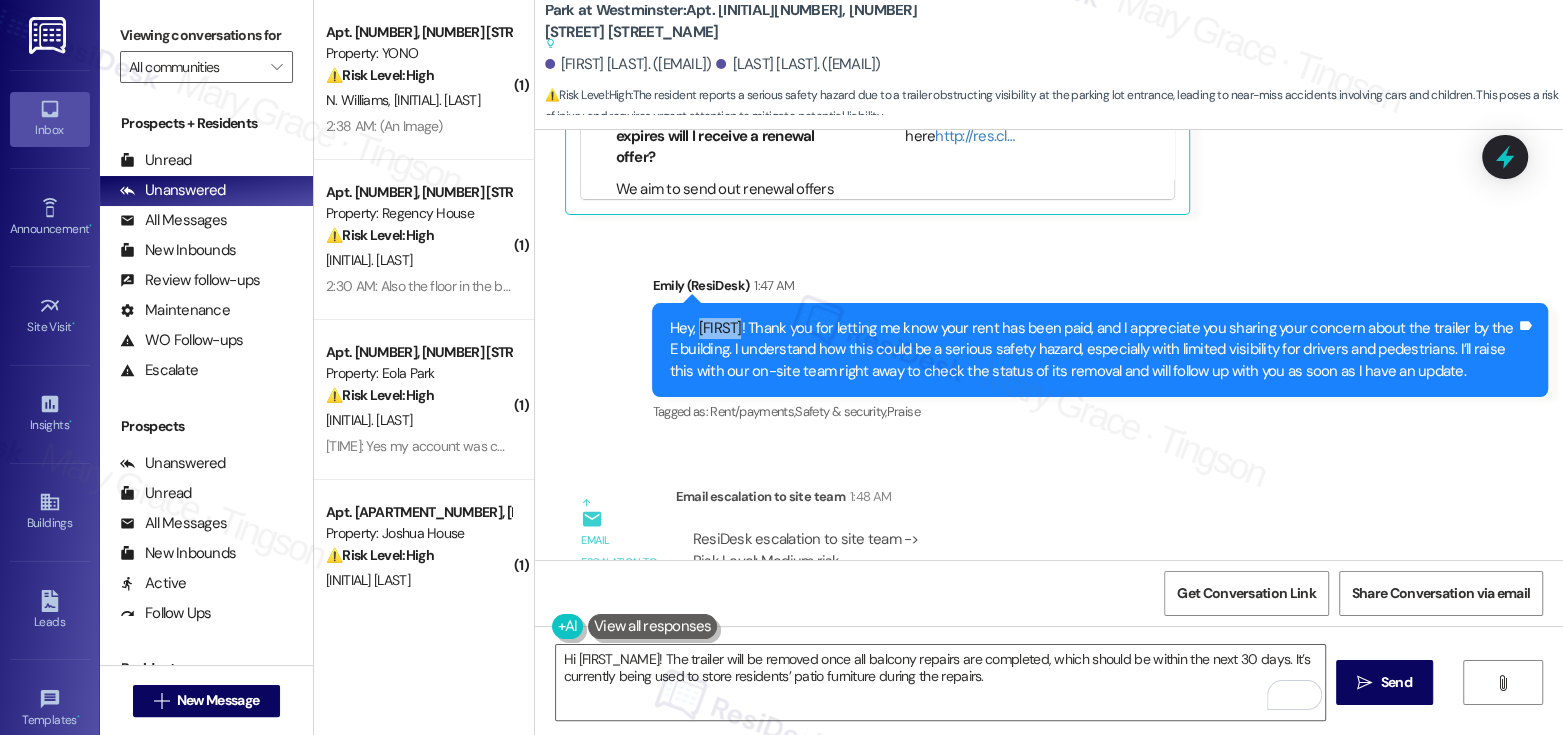 click on "Hey, [FIRST]! Thank you for letting me know your rent has been paid, and I appreciate you sharing your concern about the trailer by the E building. I understand how this could be a serious safety hazard, especially with limited visibility for drivers and pedestrians. I’ll raise this with our on-site team right away to check the status of its removal and will follow up with you as soon as I have an update." at bounding box center (1092, 350) 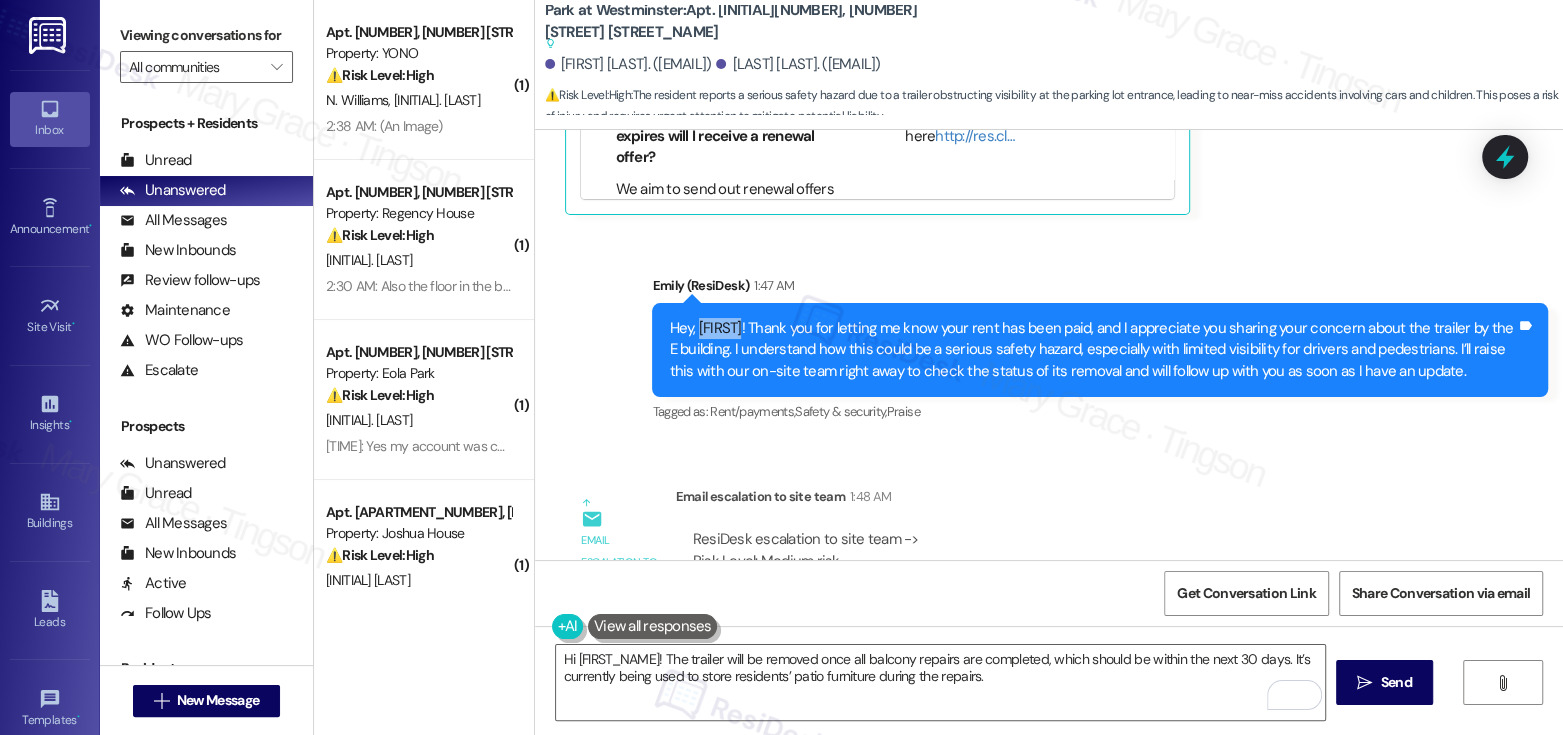 copy on "[FIRST]" 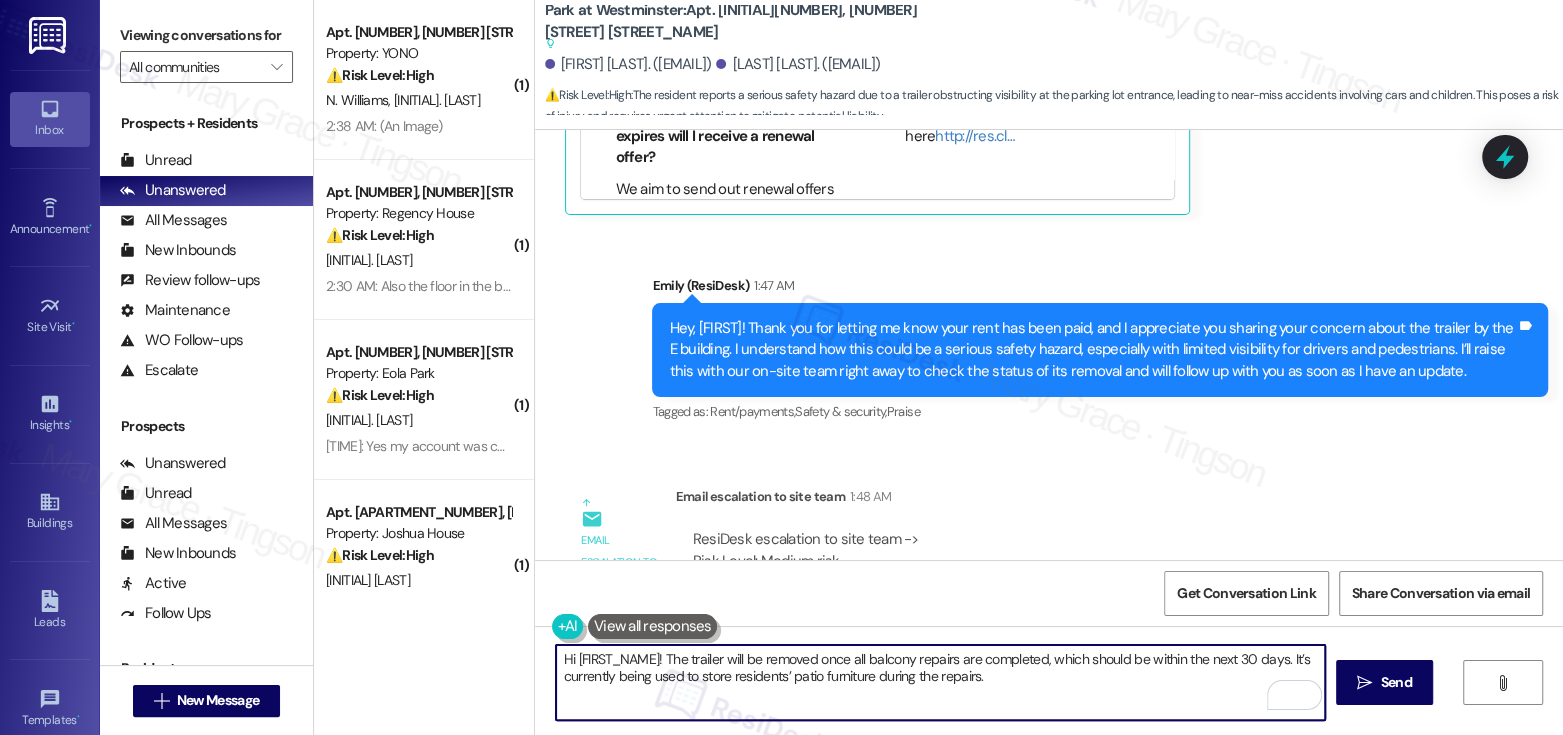 drag, startPoint x: 568, startPoint y: 661, endPoint x: 649, endPoint y: 657, distance: 81.09871 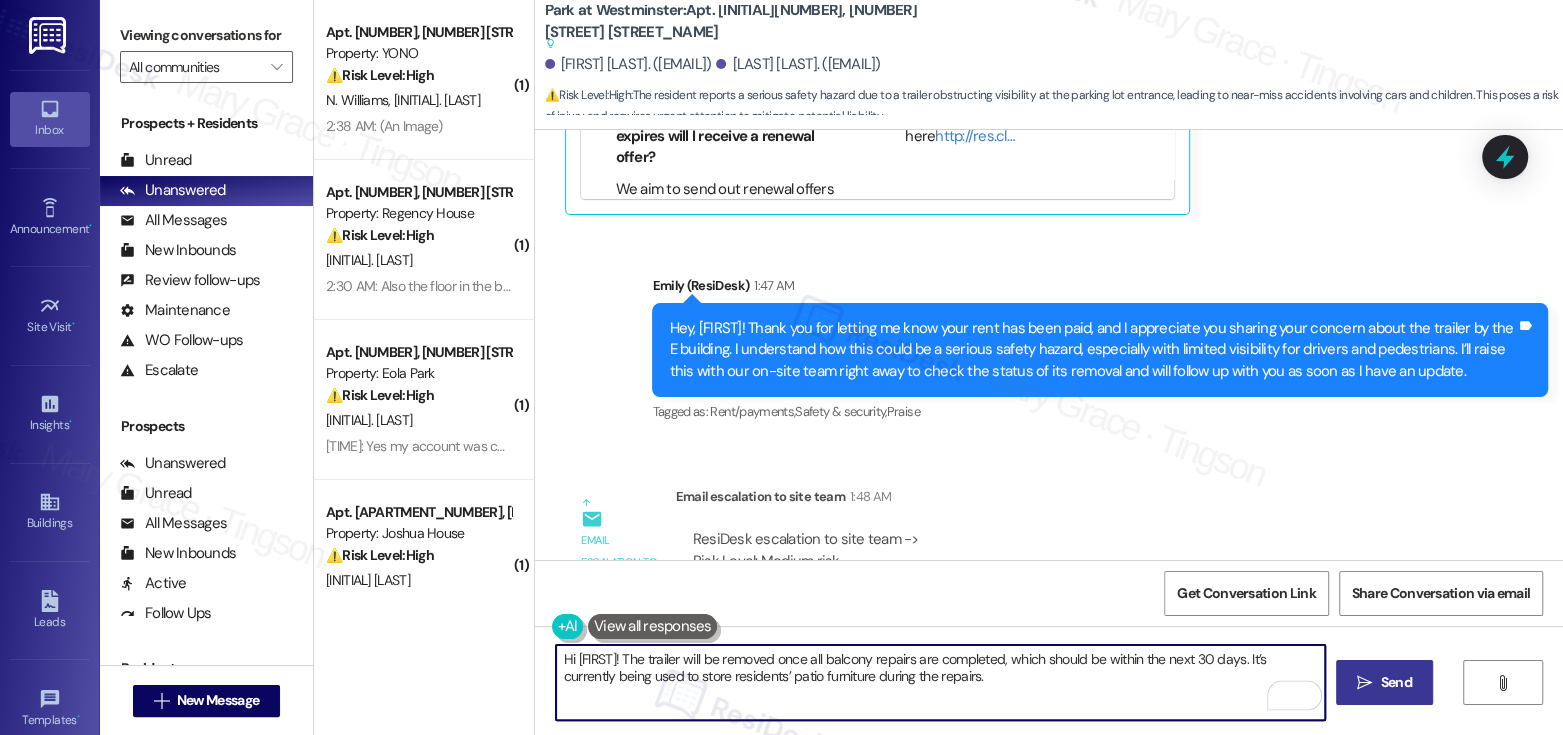 type on "Hi [FIRST]! The trailer will be removed once all balcony repairs are completed, which should be within the next 30 days. It’s currently being used to store residents’ patio furniture during the repairs." 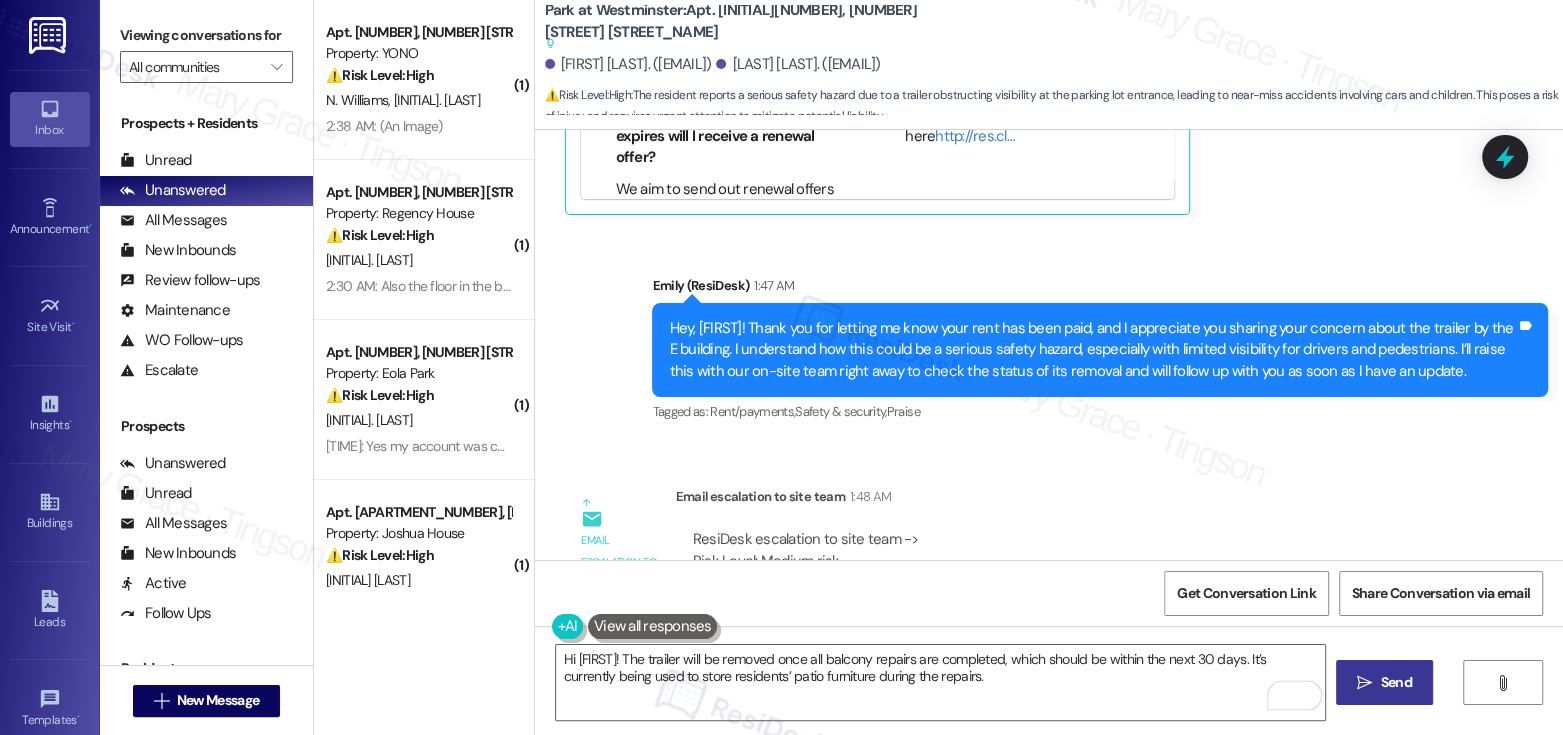 click on "Send" at bounding box center (1396, 682) 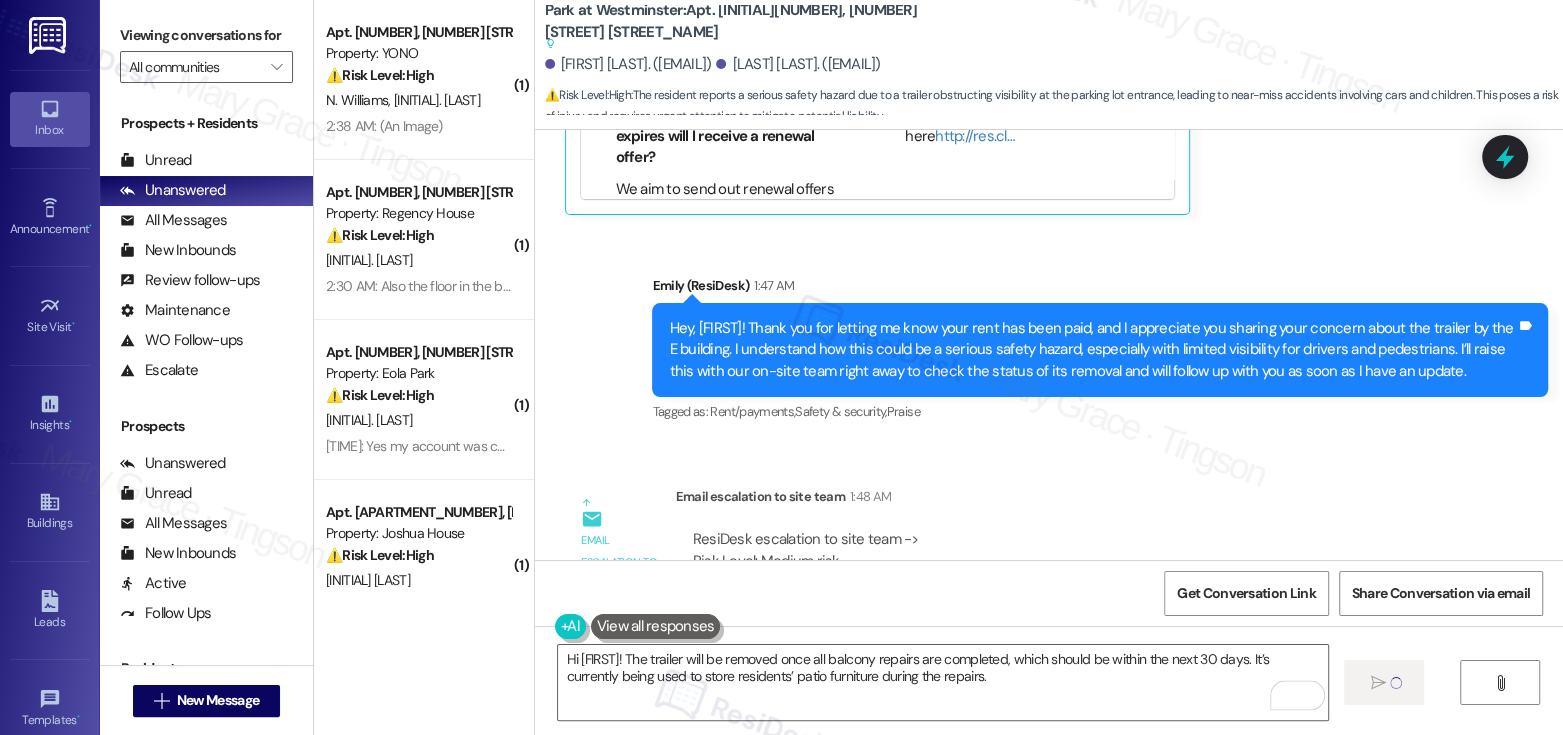 type 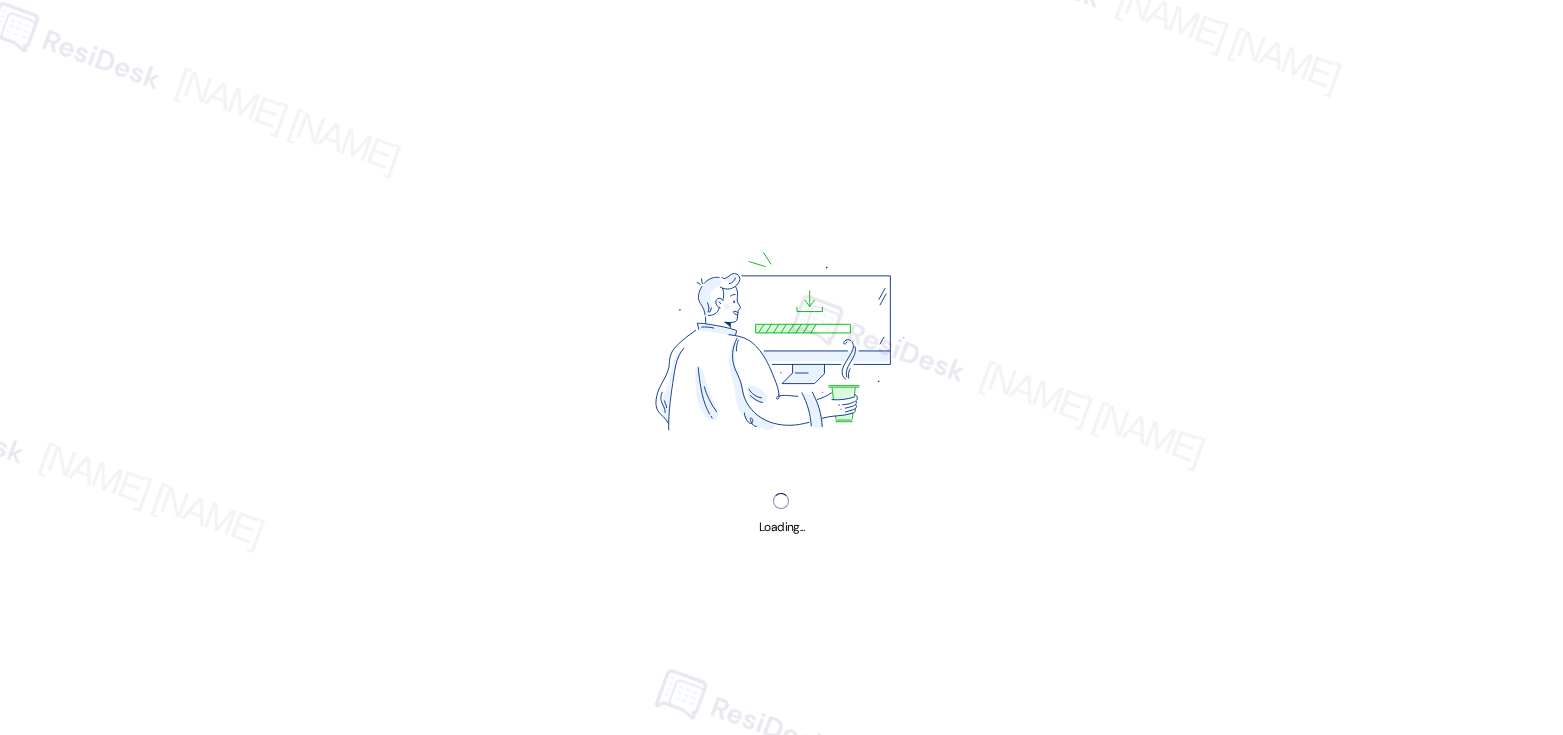 scroll, scrollTop: 0, scrollLeft: 0, axis: both 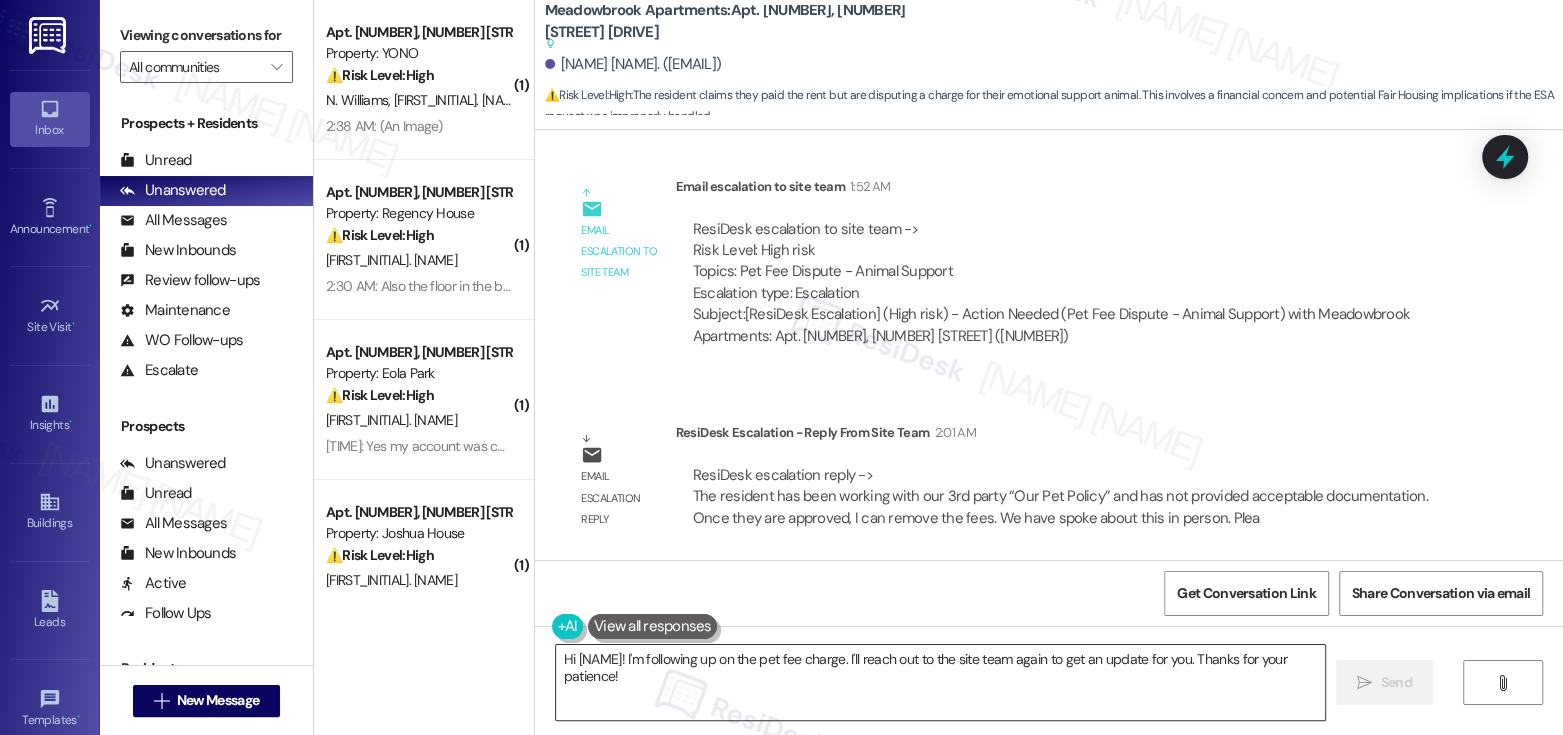 click on "Hi [NAME]! I'm following up on the pet fee charge. I'll reach out to the site team again to get an update for you. Thanks for your patience!" at bounding box center (940, 682) 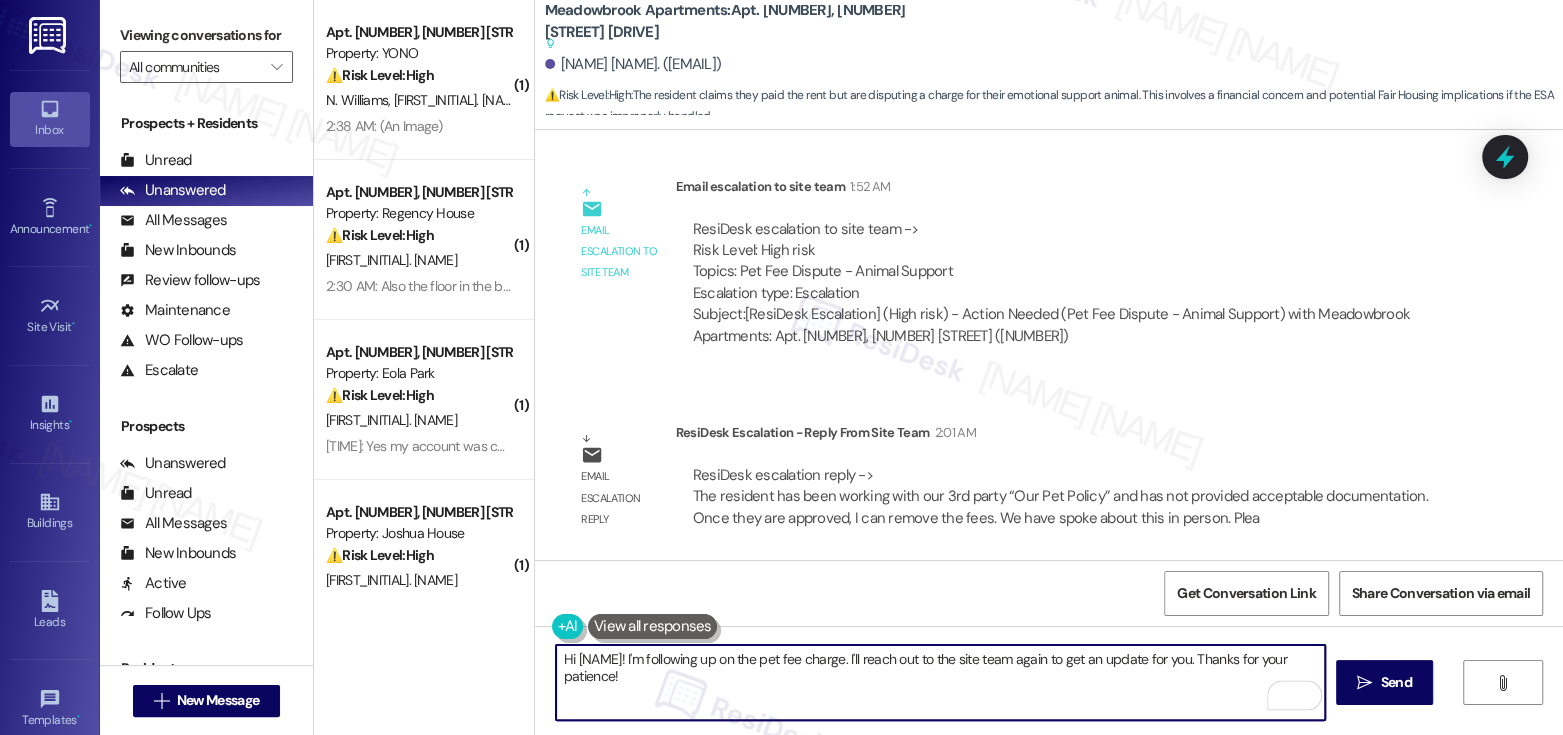 click on "Hi [NAME]! I'm following up on the pet fee charge. I'll reach out to the site team again to get an update for you. Thanks for your patience!" at bounding box center (940, 682) 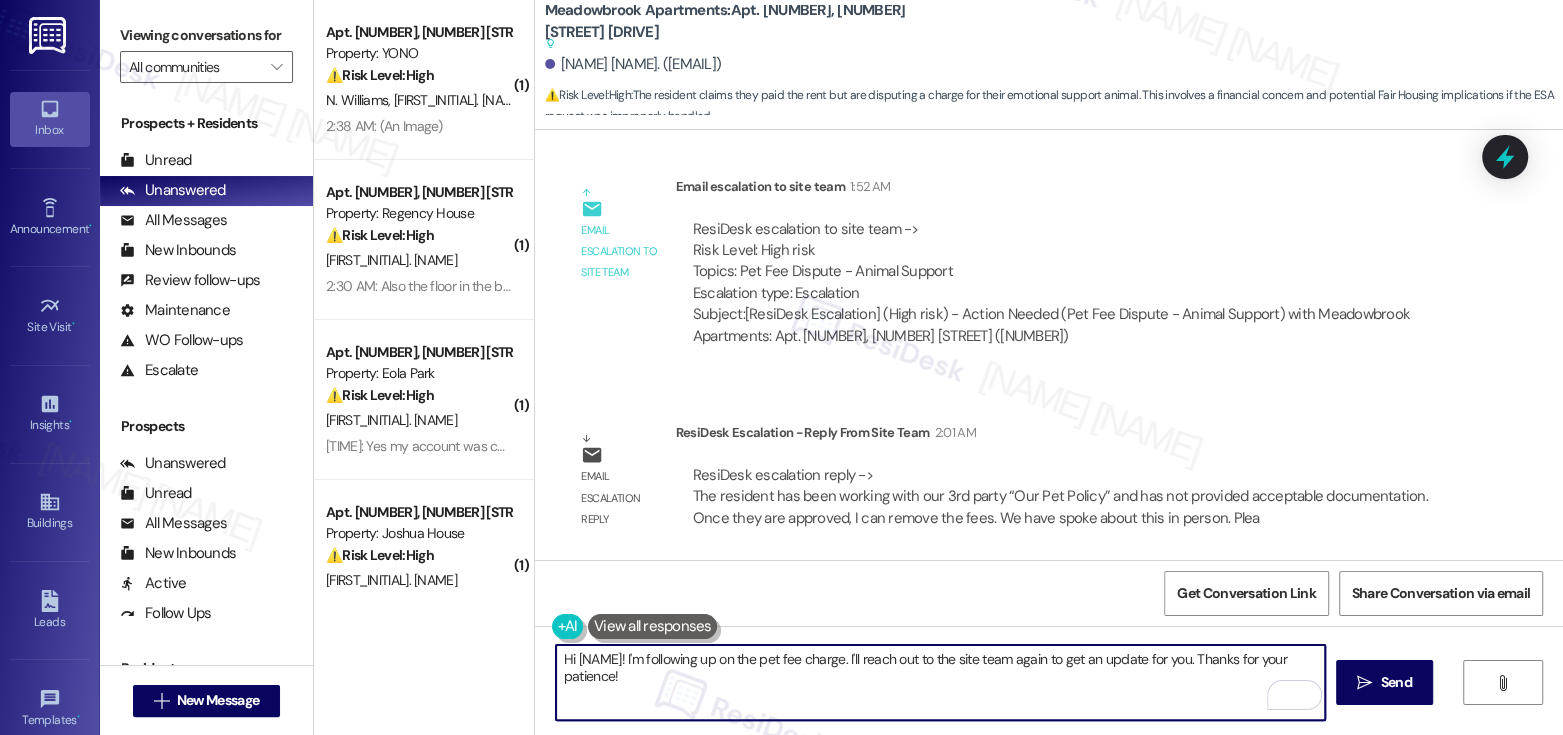 drag, startPoint x: 655, startPoint y: 659, endPoint x: 665, endPoint y: 676, distance: 19.723083 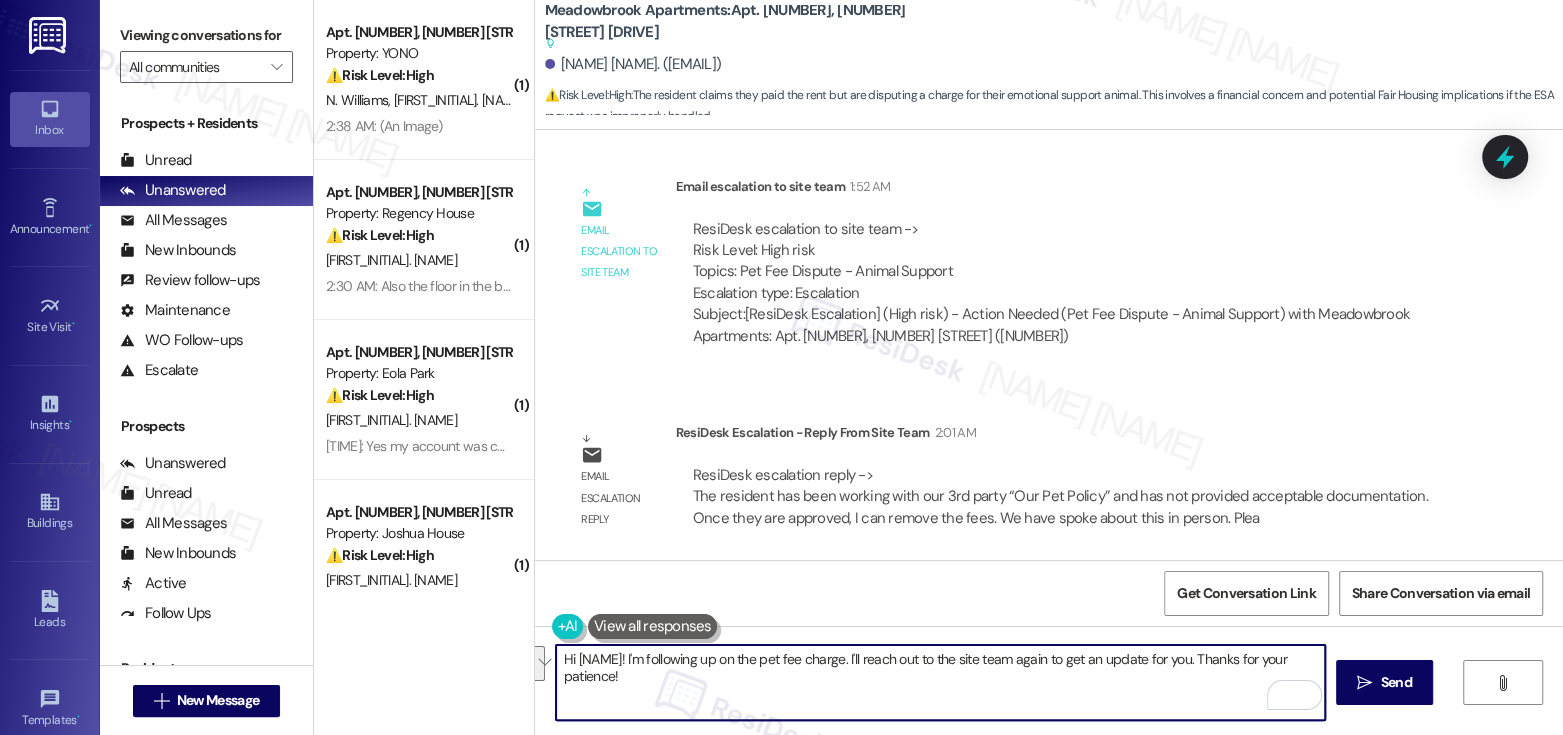 drag, startPoint x: 655, startPoint y: 656, endPoint x: 689, endPoint y: 727, distance: 78.72102 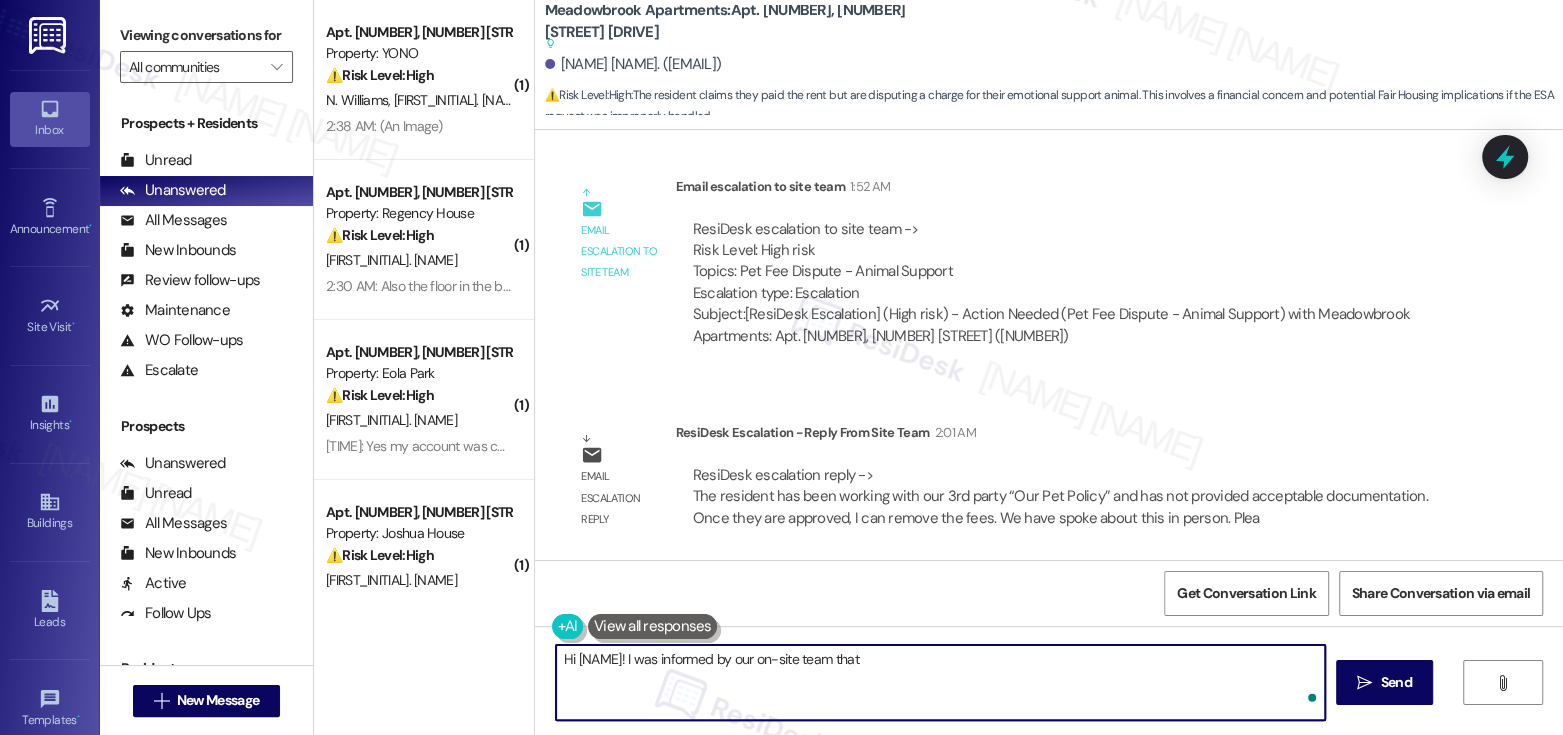 paste on "You’ve been working with our third‑party service, Our Pet Policy, but have not yet provided acceptable documentation. Once you’re approved, I’ll be able to remove the fees. As we discussed in person, please continue communicating with [EMAIL] to complete the process." 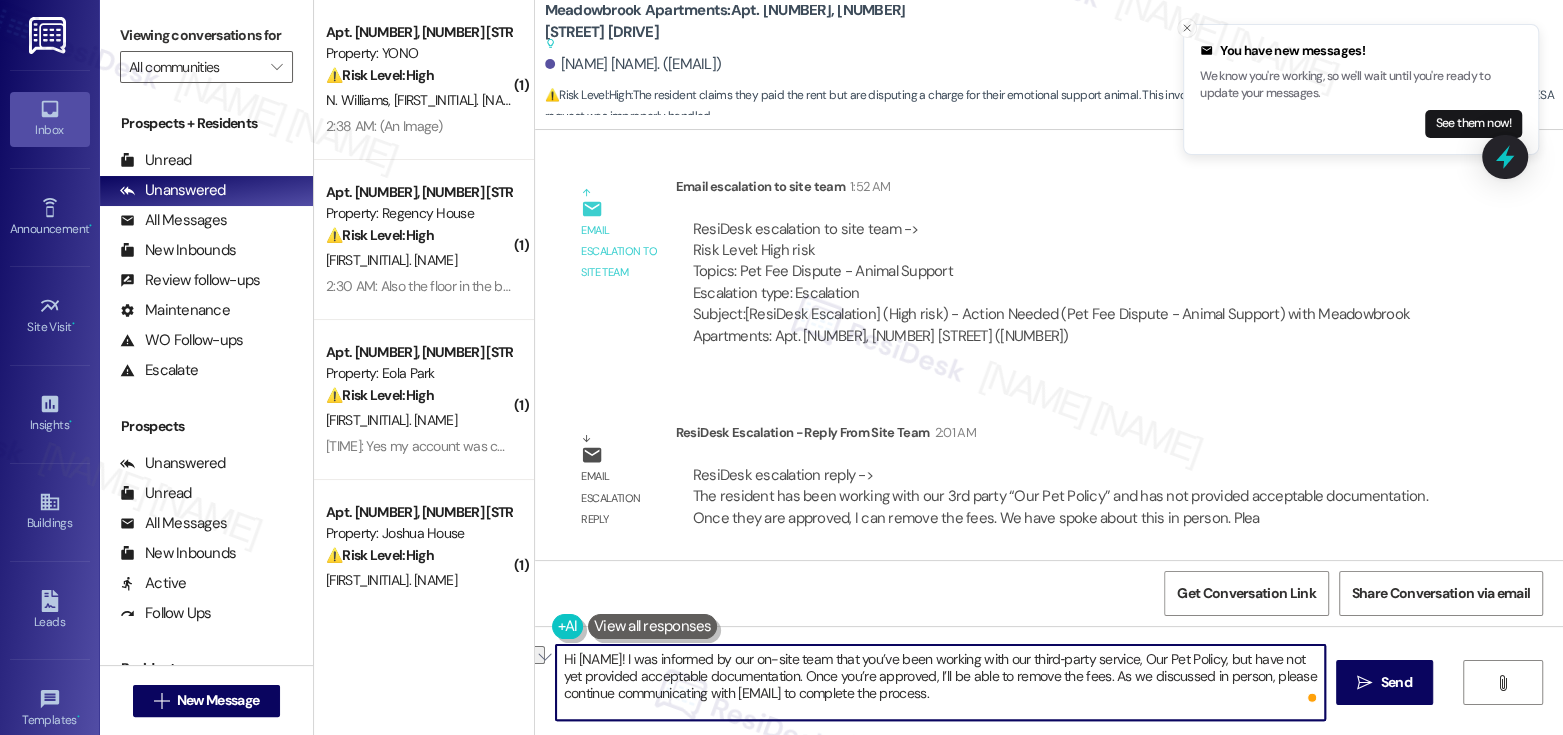drag, startPoint x: 556, startPoint y: 672, endPoint x: 828, endPoint y: 680, distance: 272.1176 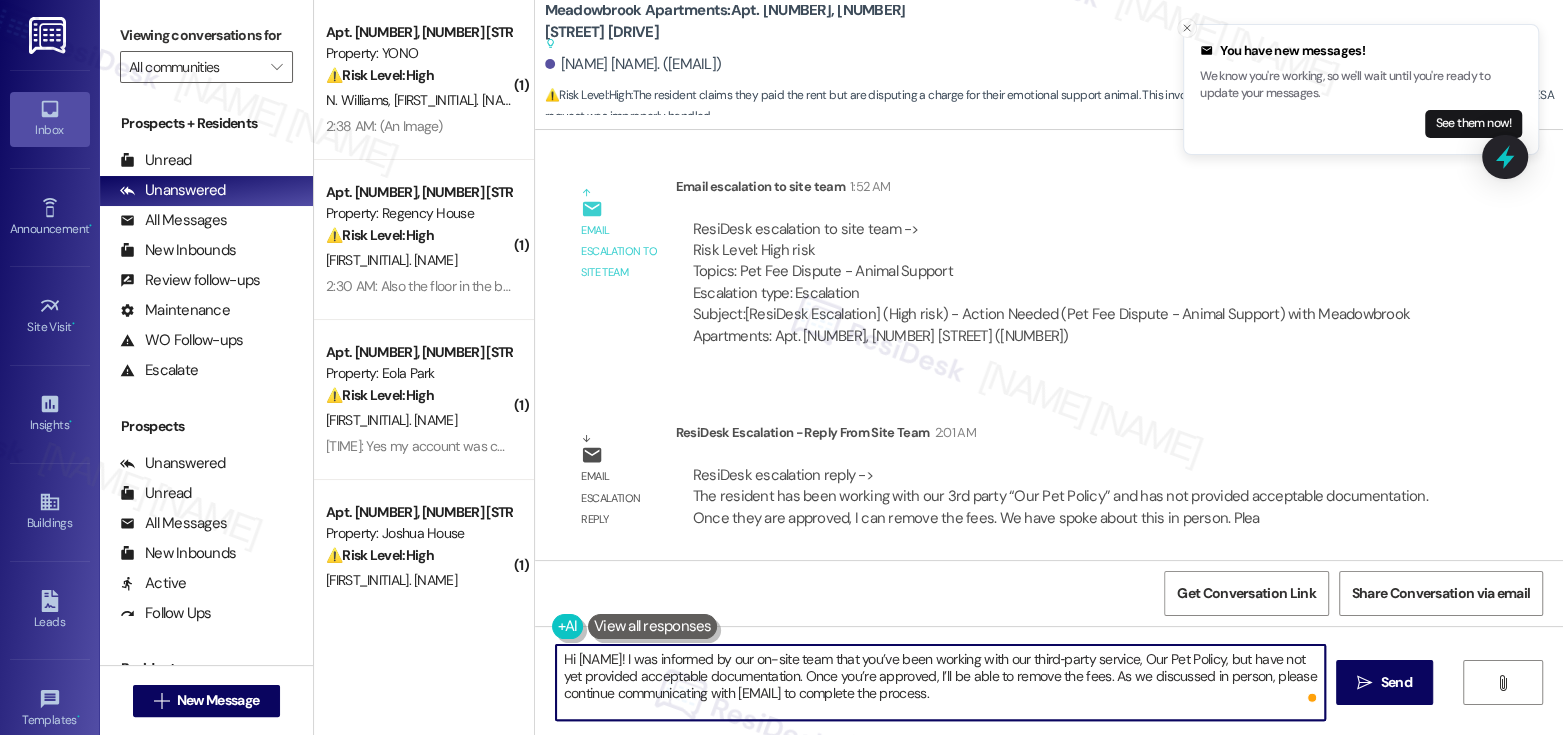 click on "Hi [NAME]! I was informed by our on-site team that you’ve been working with our third‑party service, Our Pet Policy, but have not yet provided acceptable documentation. Once you’re approved, I’ll be able to remove the fees. As we discussed in person, please continue communicating with [EMAIL] to complete the process." at bounding box center (940, 682) 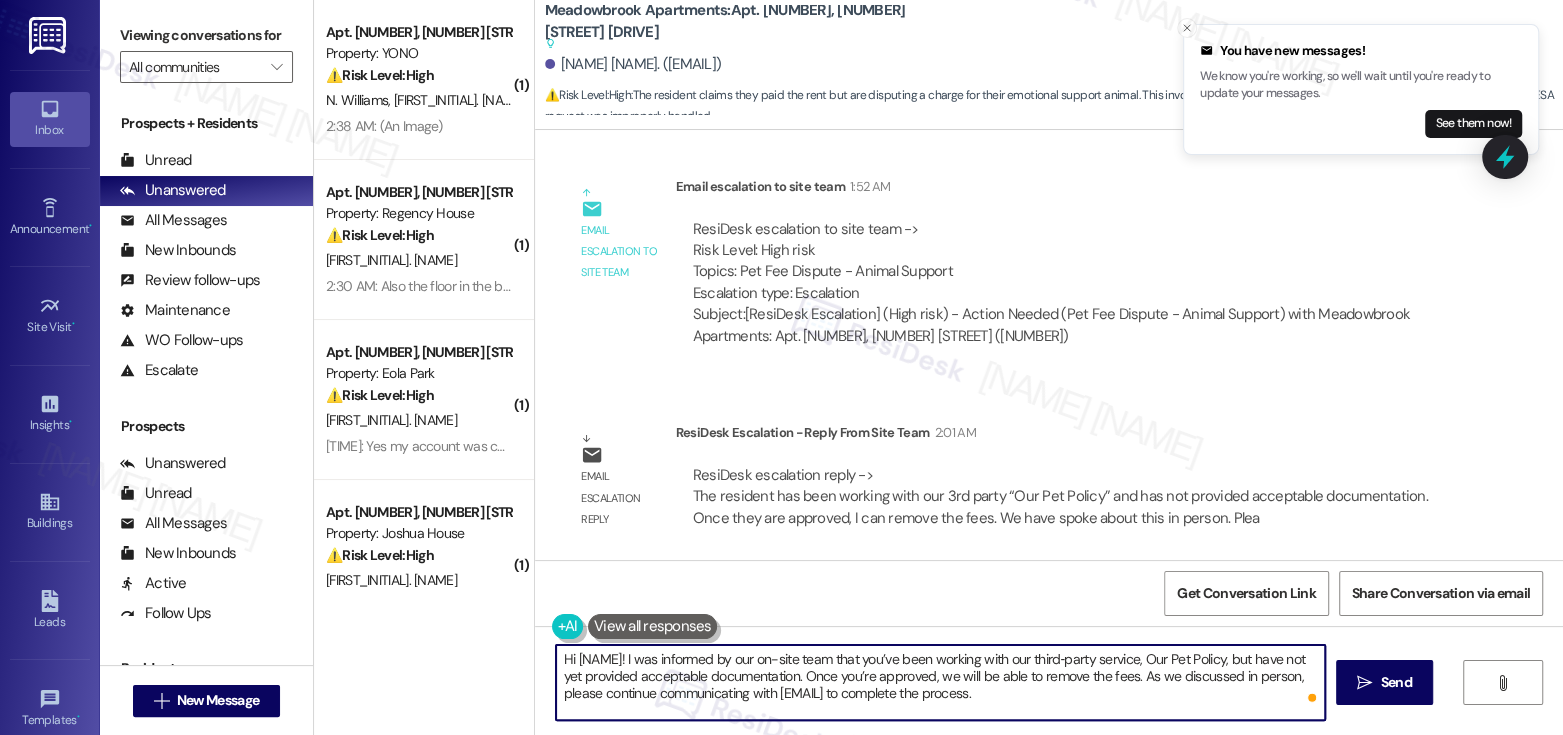 click on "Hi [NAME]! I was informed by our on-site team that you’ve been working with our third‑party service, Our Pet Policy, but have not yet provided acceptable documentation. Once you’re approved, we will be able to remove the fees. As we discussed in person, please continue communicating with [EMAIL] to complete the process." at bounding box center (940, 682) 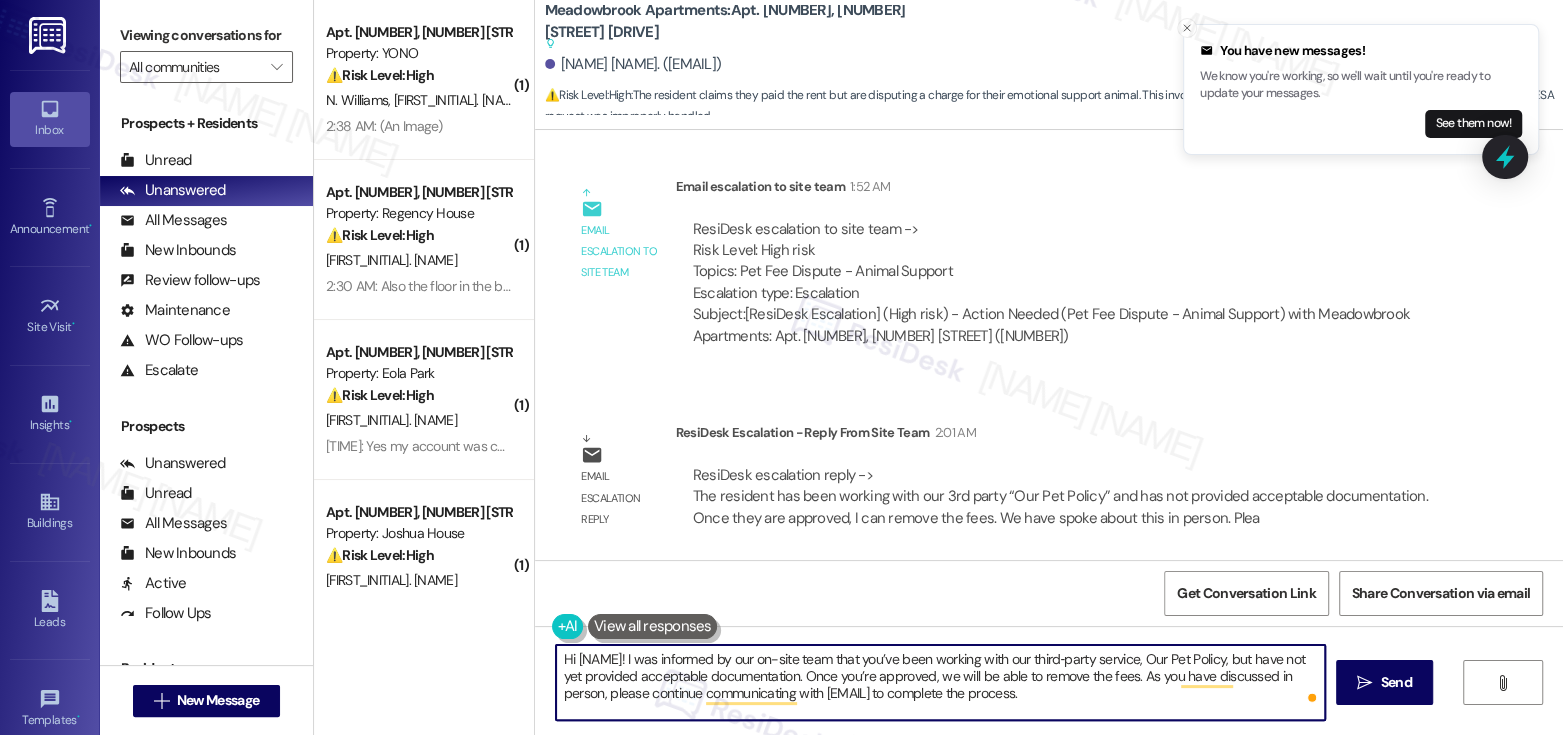 click on "Hi {{first_name}}! I was informed by our on-site team that you’ve been working with our third‑party service, Our Pet Policy, but have not yet provided acceptable documentation. Once you’re approved, we will be able to remove the fees. As you have discussed in person, please continue communicating with support@ourpetpolicy.com to complete the process." at bounding box center [940, 682] 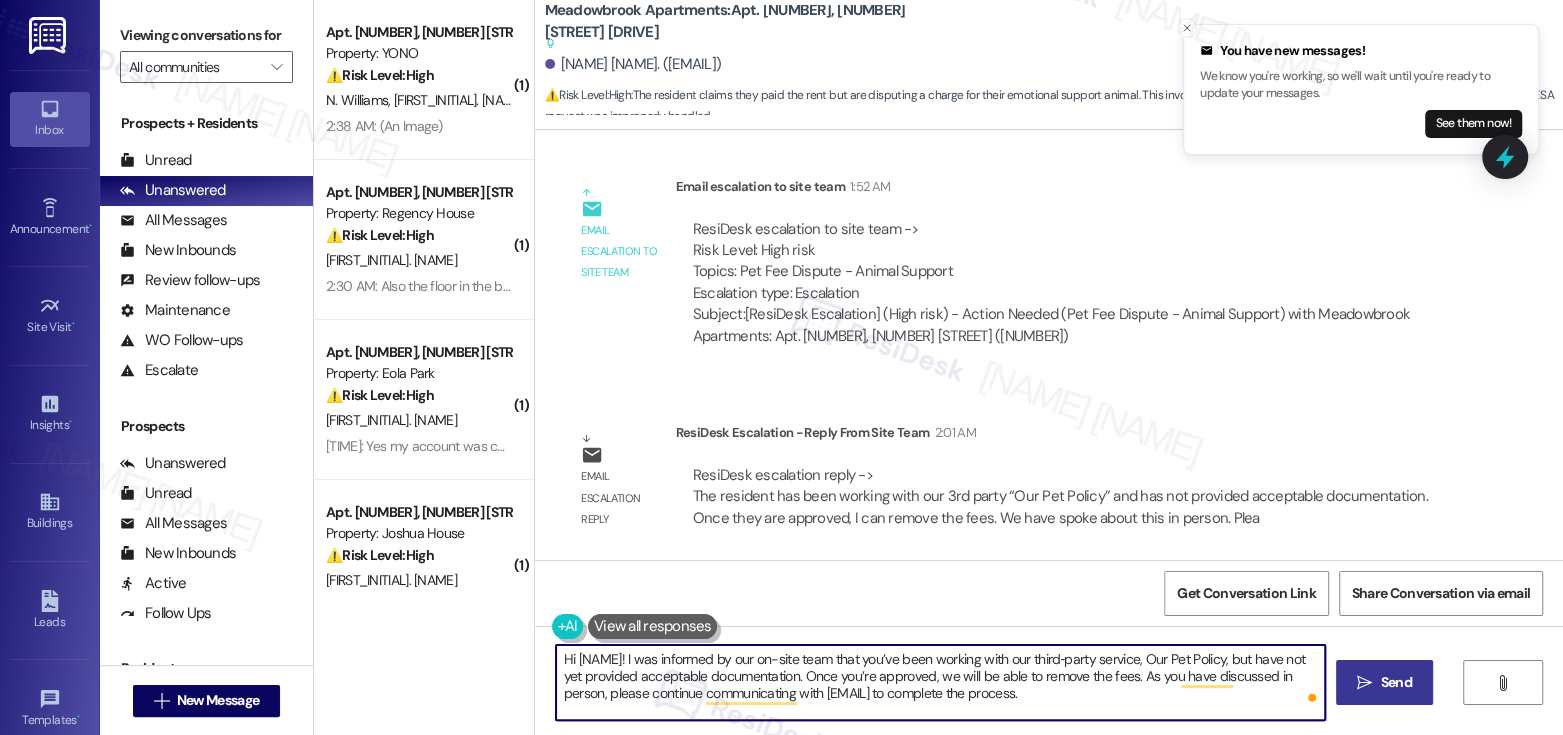 type on "Hi {{first_name}}! I was informed by our on-site team that you’ve been working with our third‑party service, Our Pet Policy, but have not yet provided acceptable documentation. Once you’re approved, we will be able to remove the fees. As you have discussed in person, please continue communicating with support@ourpetpolicy.com to complete the process." 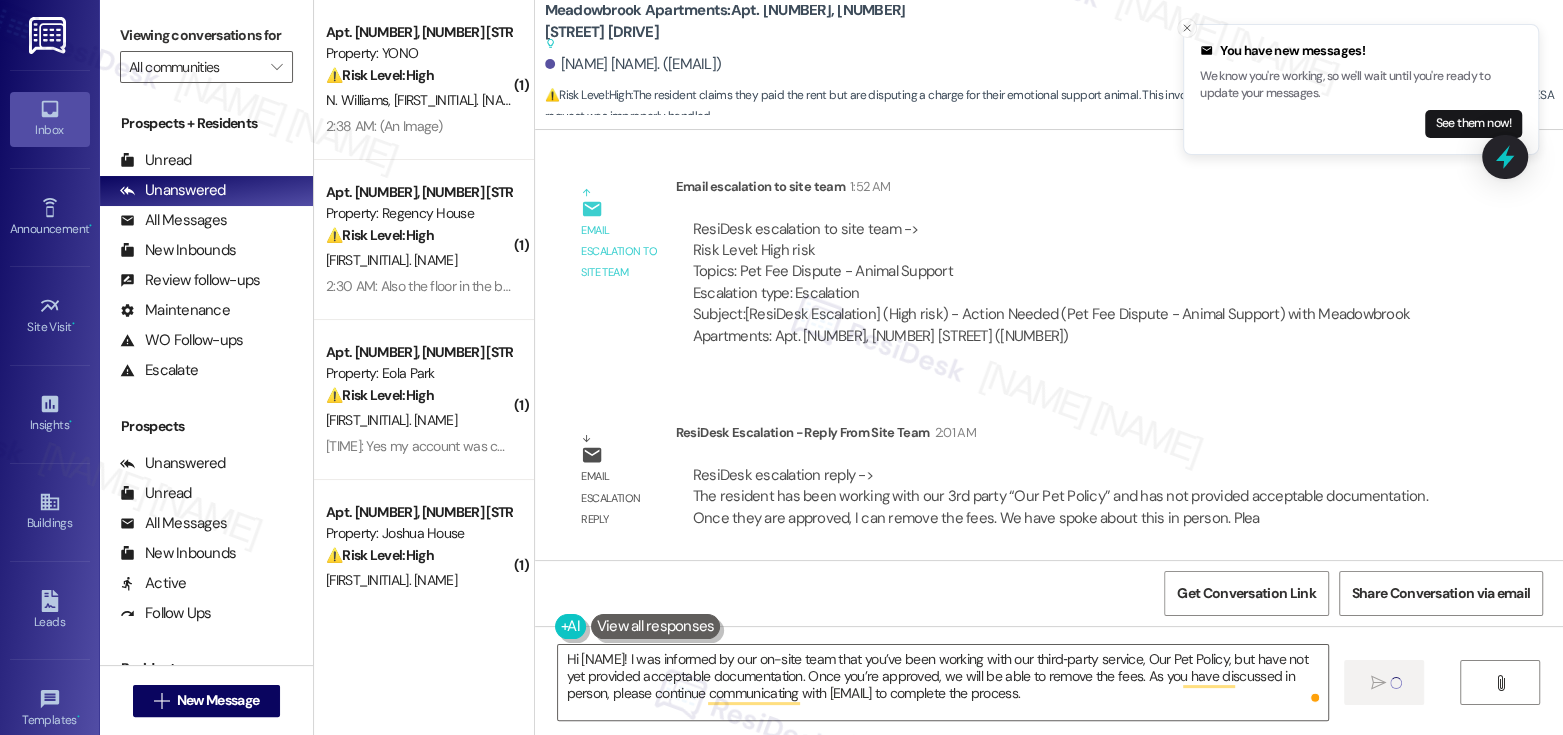 type 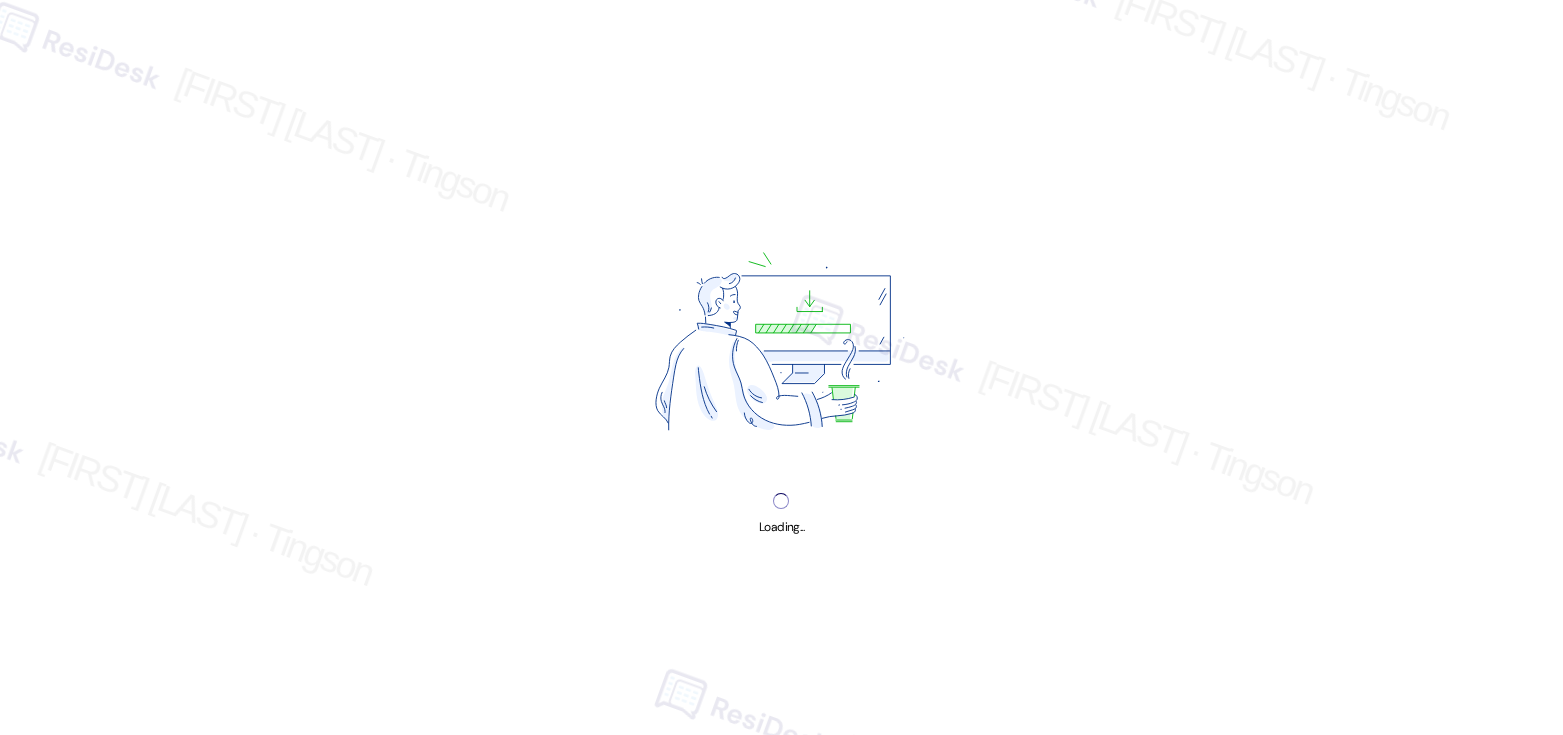 scroll, scrollTop: 0, scrollLeft: 0, axis: both 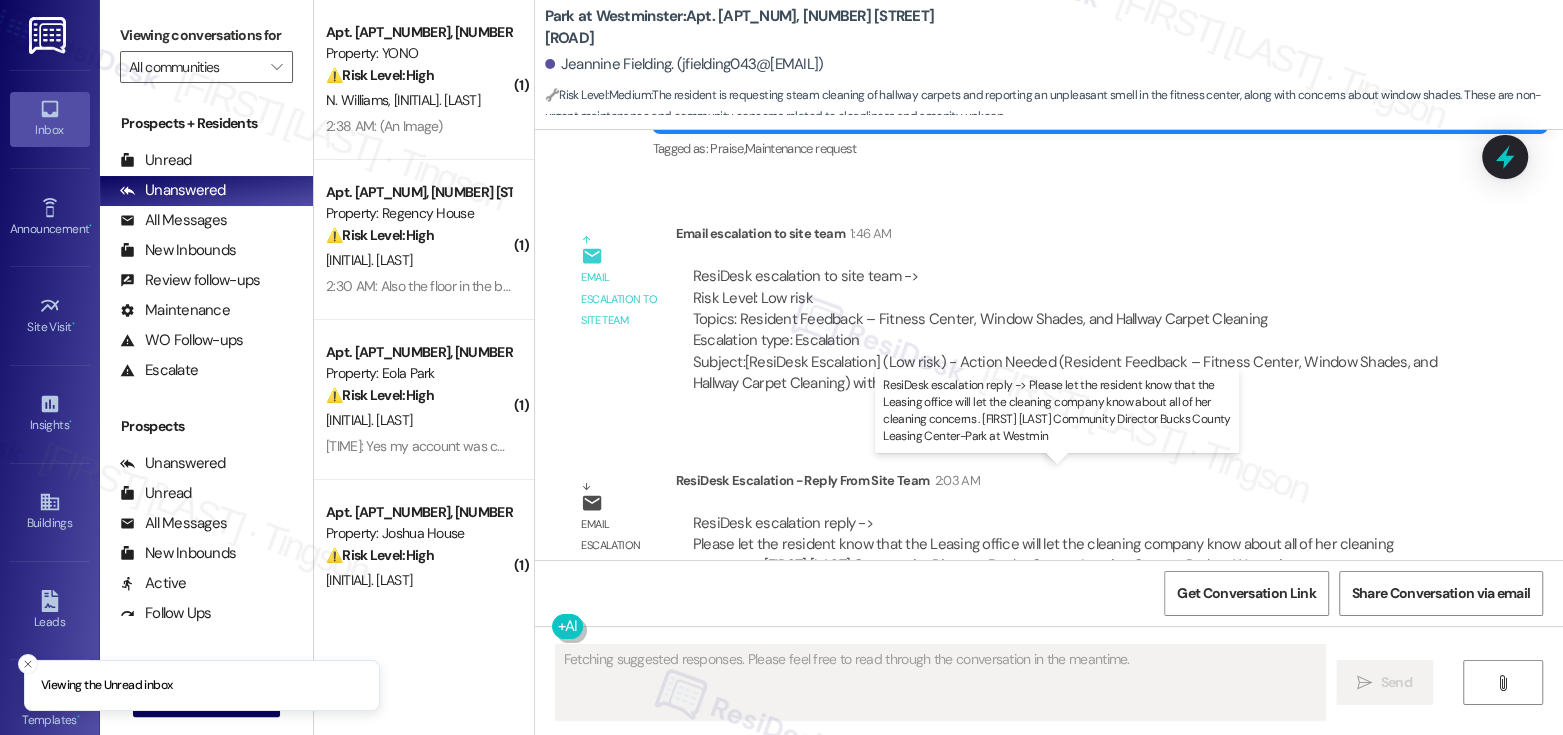 click on "ResiDesk escalation reply ->
Please let the resident know that the Leasing office will let the cleaning company know about all of her cleaning concerns . [FIRST] [LAST] Community Director Bucks County Leasing Center-Park at Westmin ResiDesk escalation reply ->
Please let the resident know that the Leasing office will let the cleaning company know about all of her cleaning concerns . [FIRST] [LAST] Community Director [COUNTY] Leasing Center-Park at Westmin" at bounding box center [1043, 544] 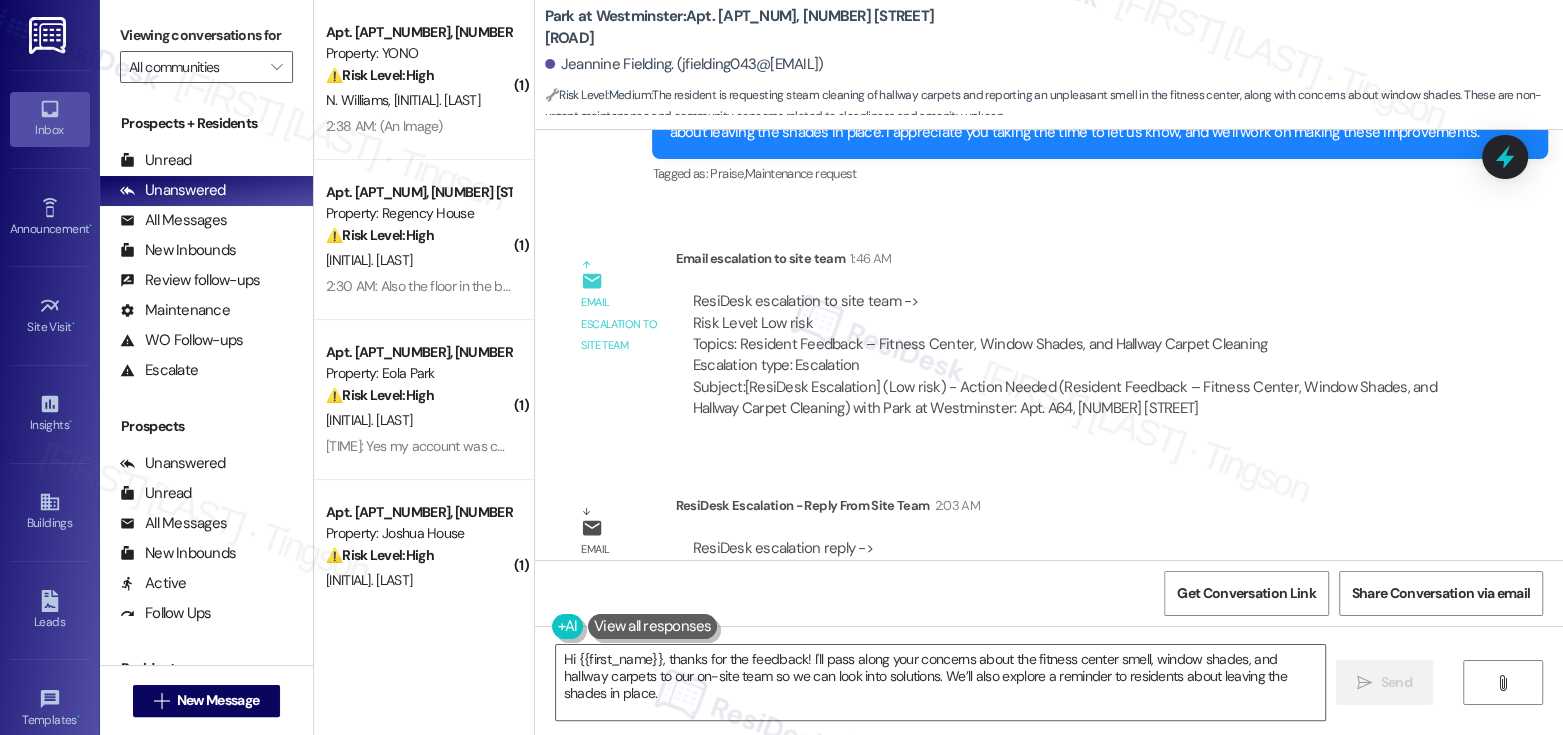 scroll, scrollTop: 23120, scrollLeft: 0, axis: vertical 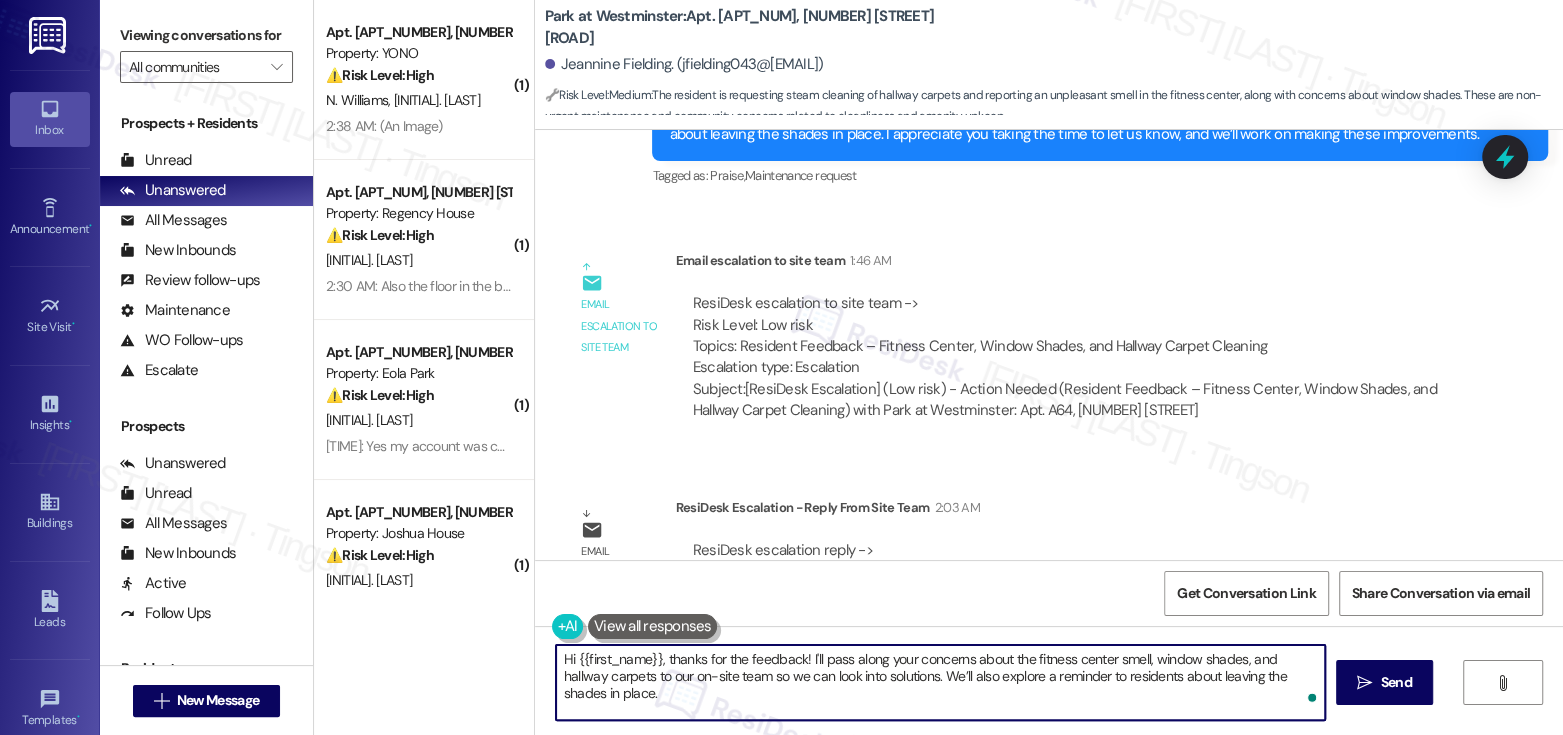 drag, startPoint x: 658, startPoint y: 658, endPoint x: 665, endPoint y: 692, distance: 34.713108 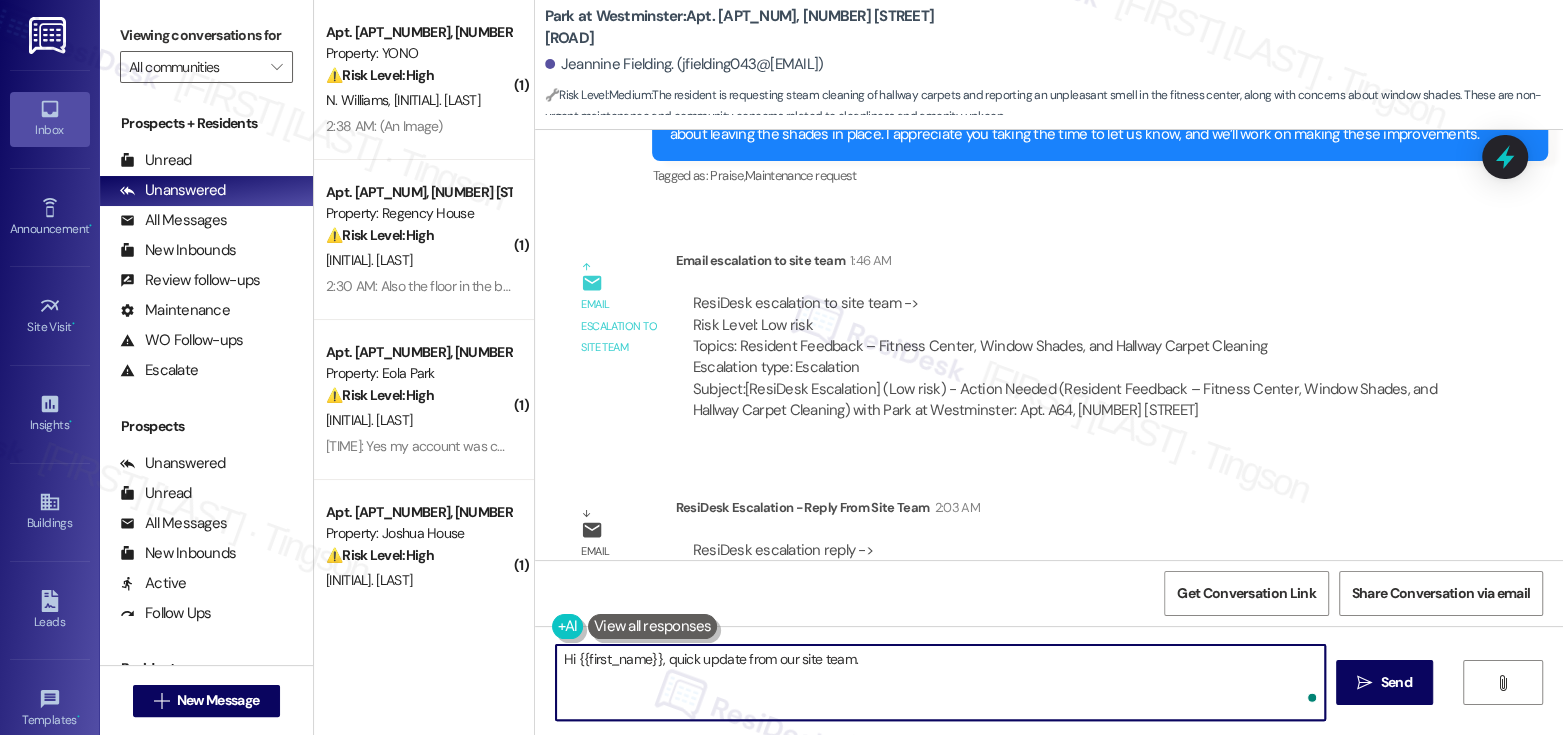 paste on "The leasing office will inform the cleaning company about all of your cleaning concerns." 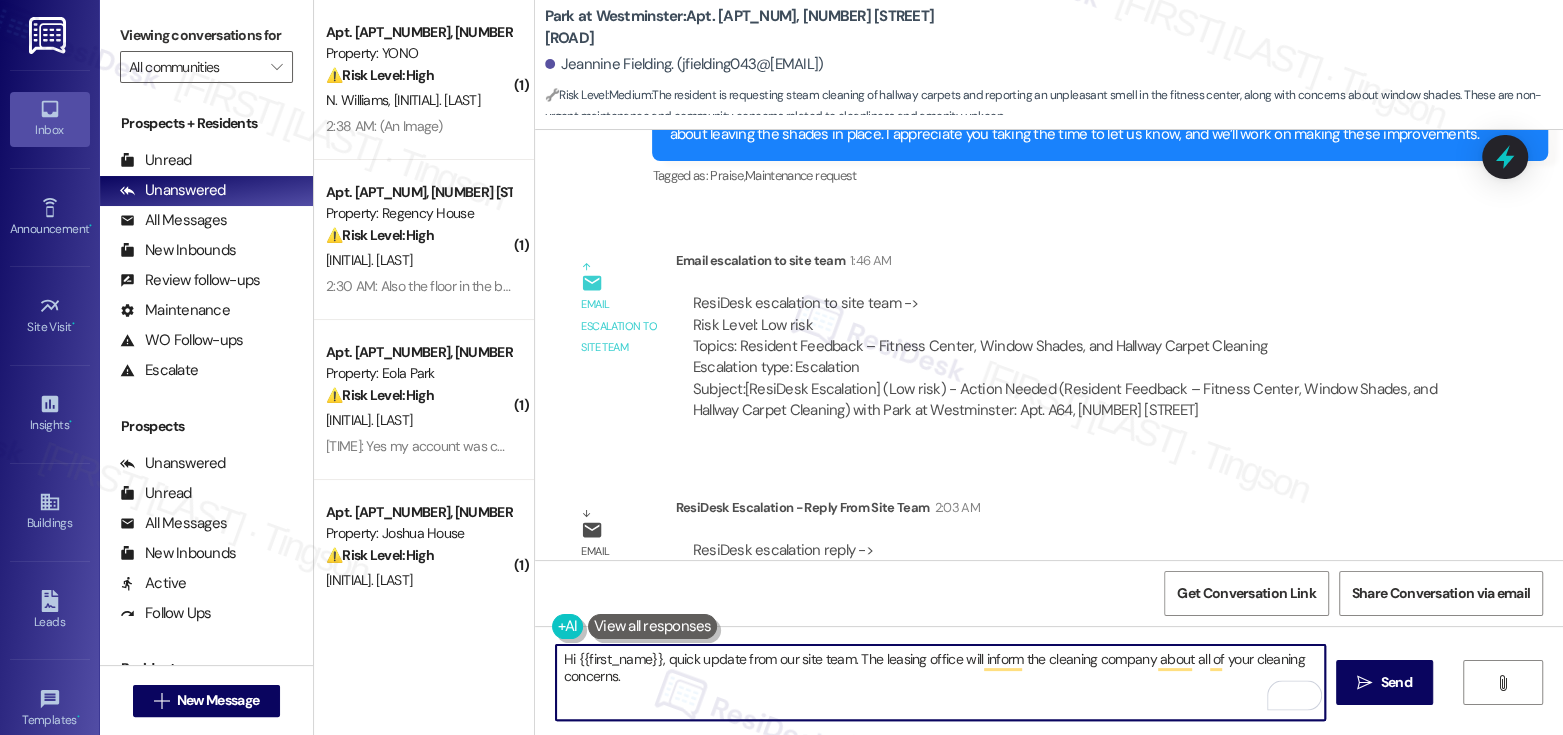 click on "Hi {{first_name}}, quick update from our site team. The leasing office will inform the cleaning company about all of your cleaning concerns." at bounding box center [940, 682] 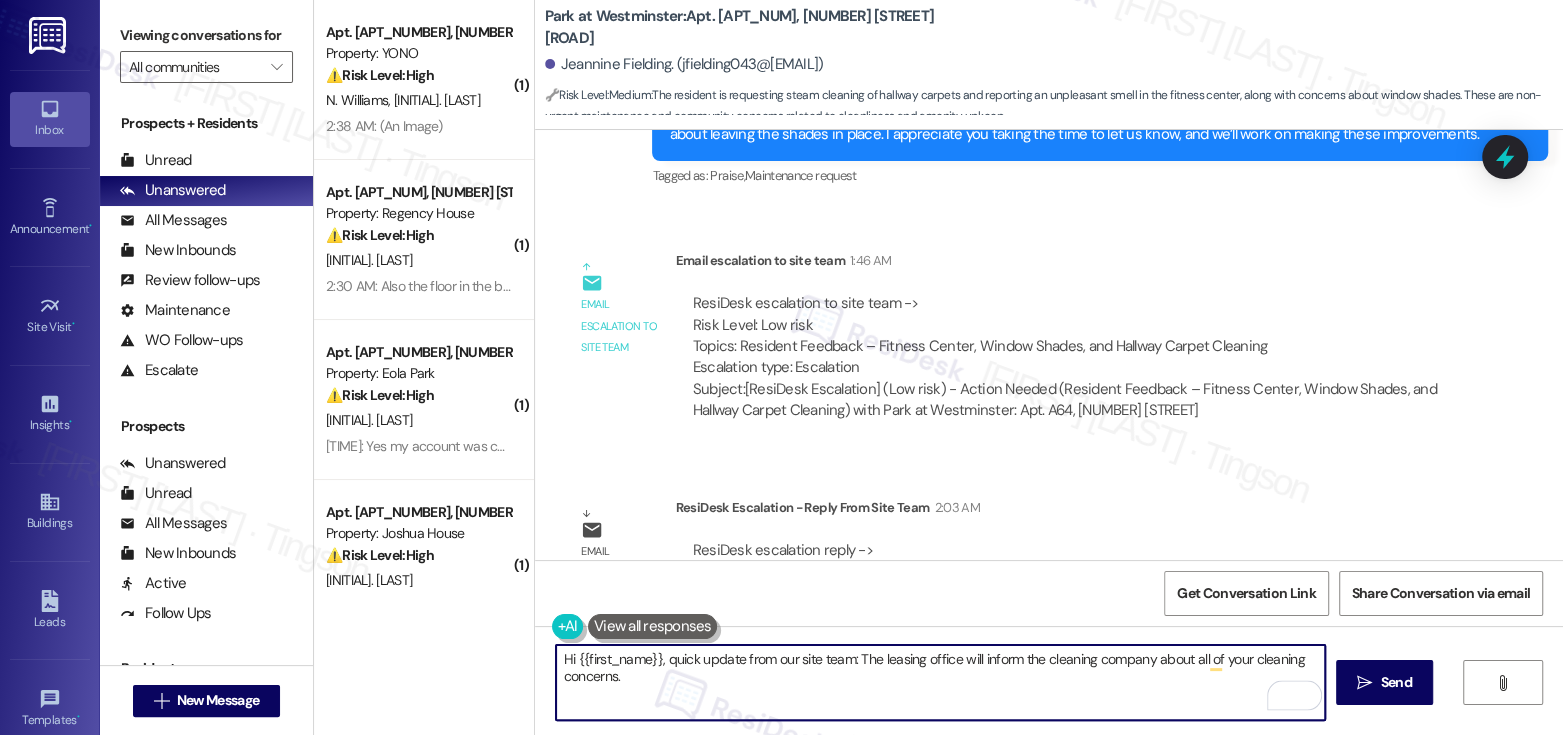 click on "Hi {{first_name}}, quick update from our site team: The leasing office will inform the cleaning company about all of your cleaning concerns." at bounding box center [940, 682] 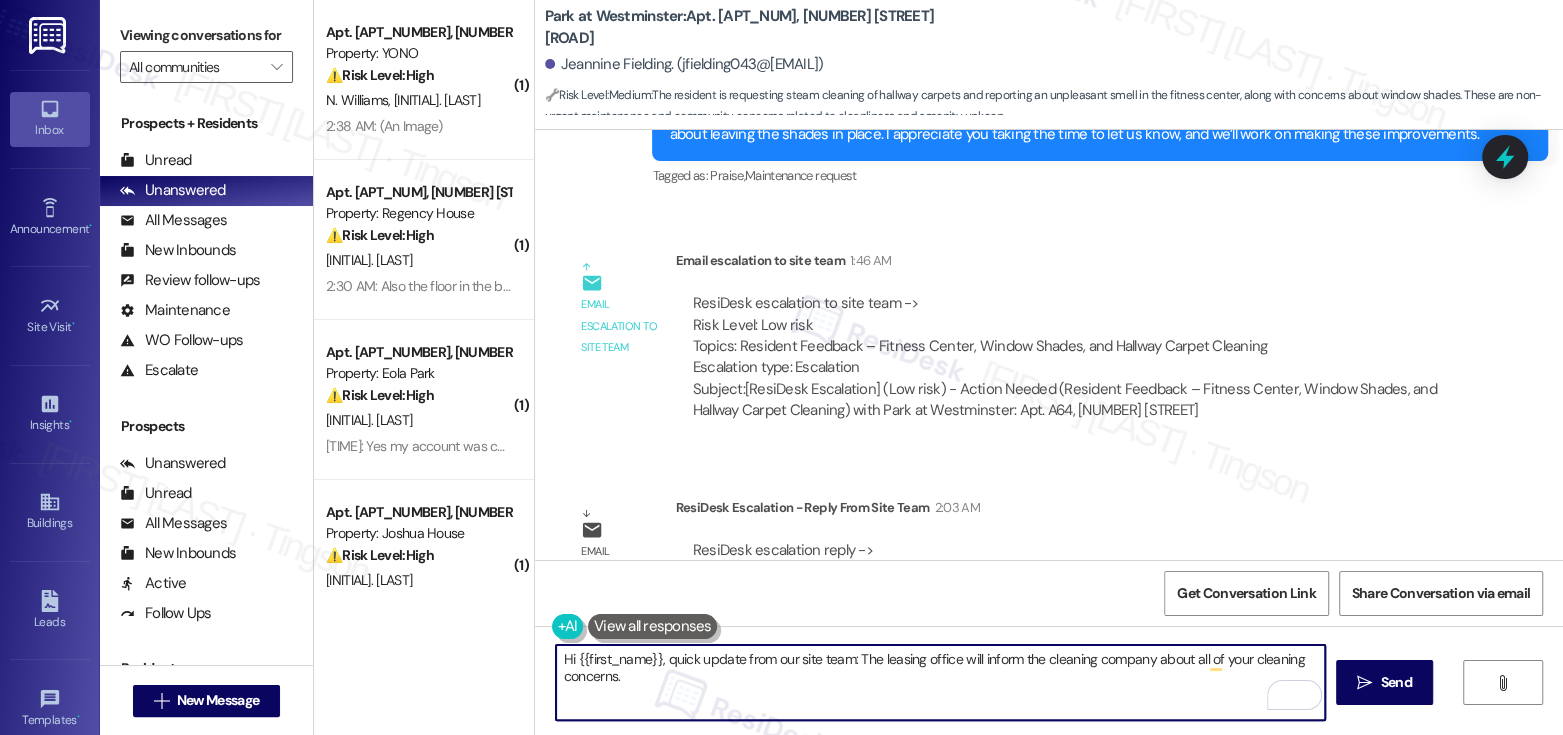 click on "Hi {{first_name}}, quick update from our site team: The leasing office will inform the cleaning company about all of your cleaning concerns." at bounding box center (940, 682) 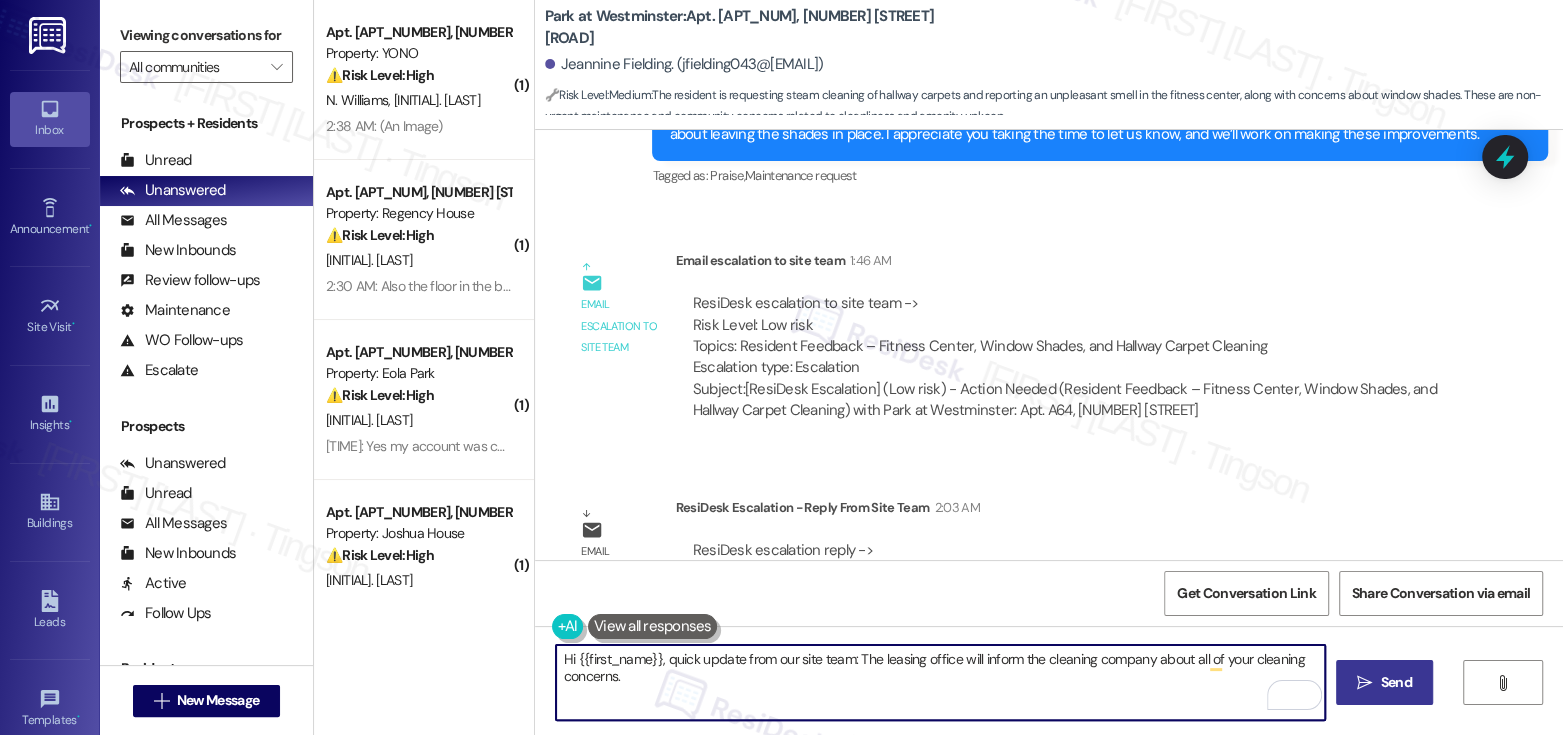 type on "Hi {{first_name}}, quick update from our site team: The leasing office will inform the cleaning company about all of your cleaning concerns." 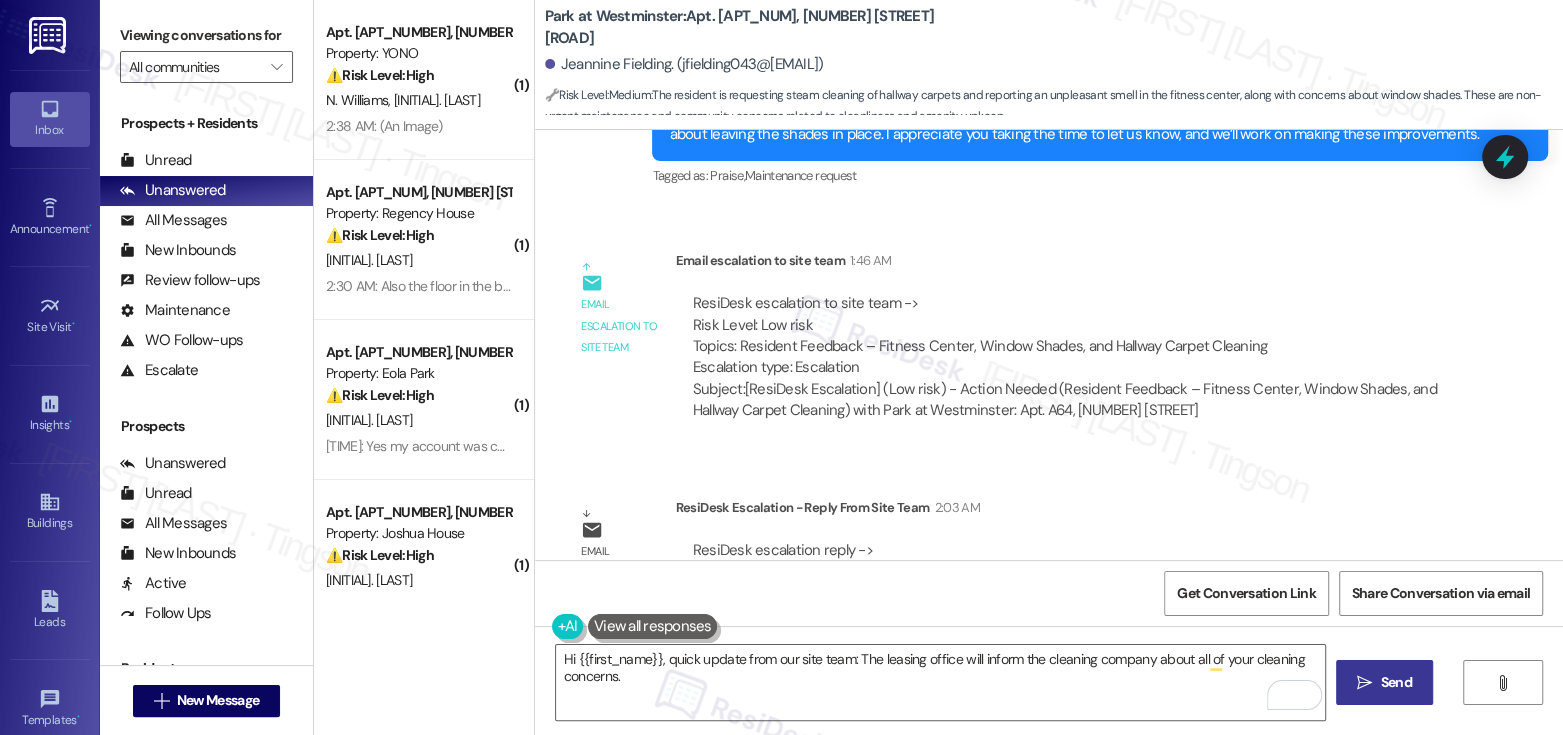 click on "Send" at bounding box center [1396, 682] 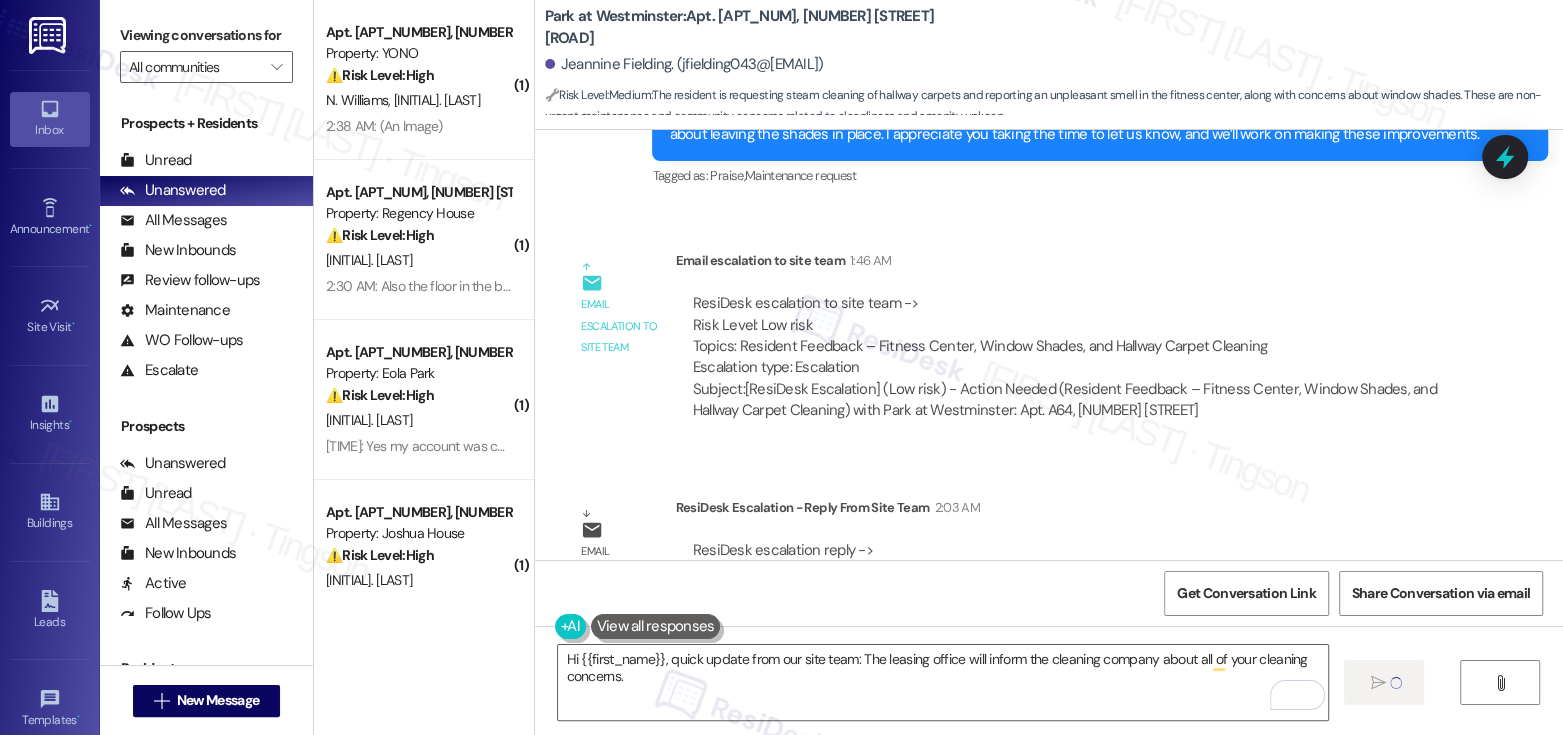 type 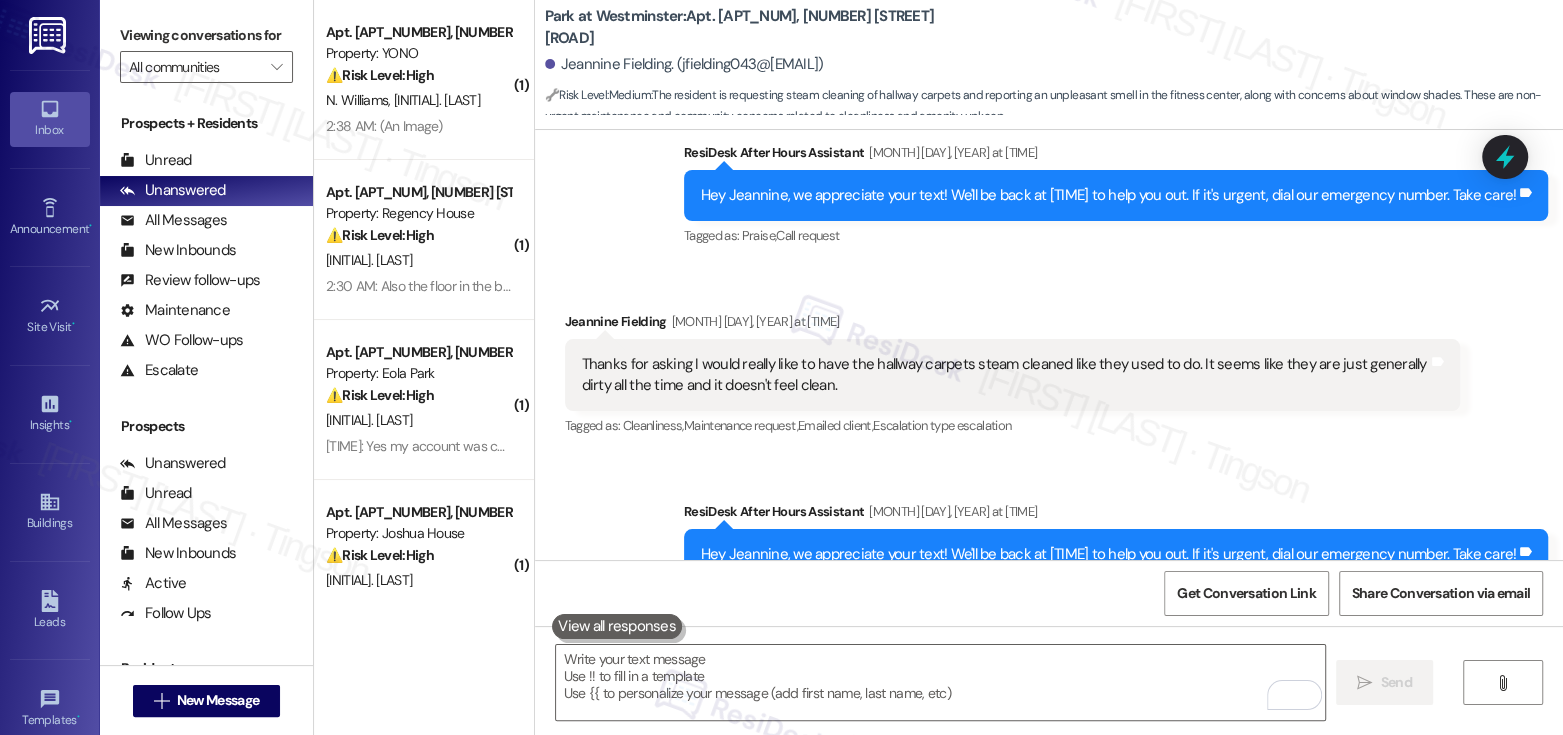 scroll, scrollTop: 22336, scrollLeft: 0, axis: vertical 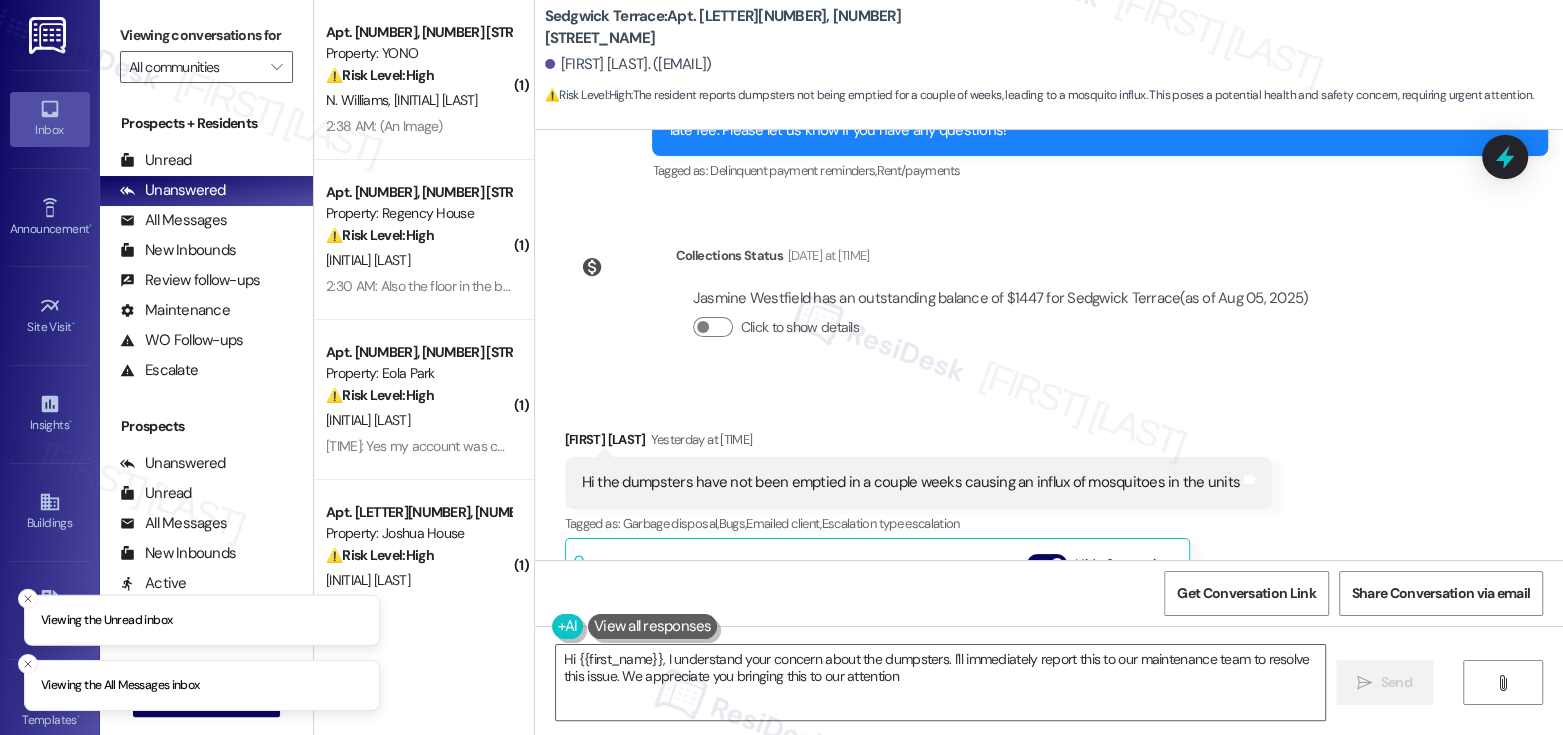 type on "Hi {{first_name}}, I understand your concern about the dumpsters. I'll immediately report this to our maintenance team to resolve this issue. We appreciate you bringing this to our attention!" 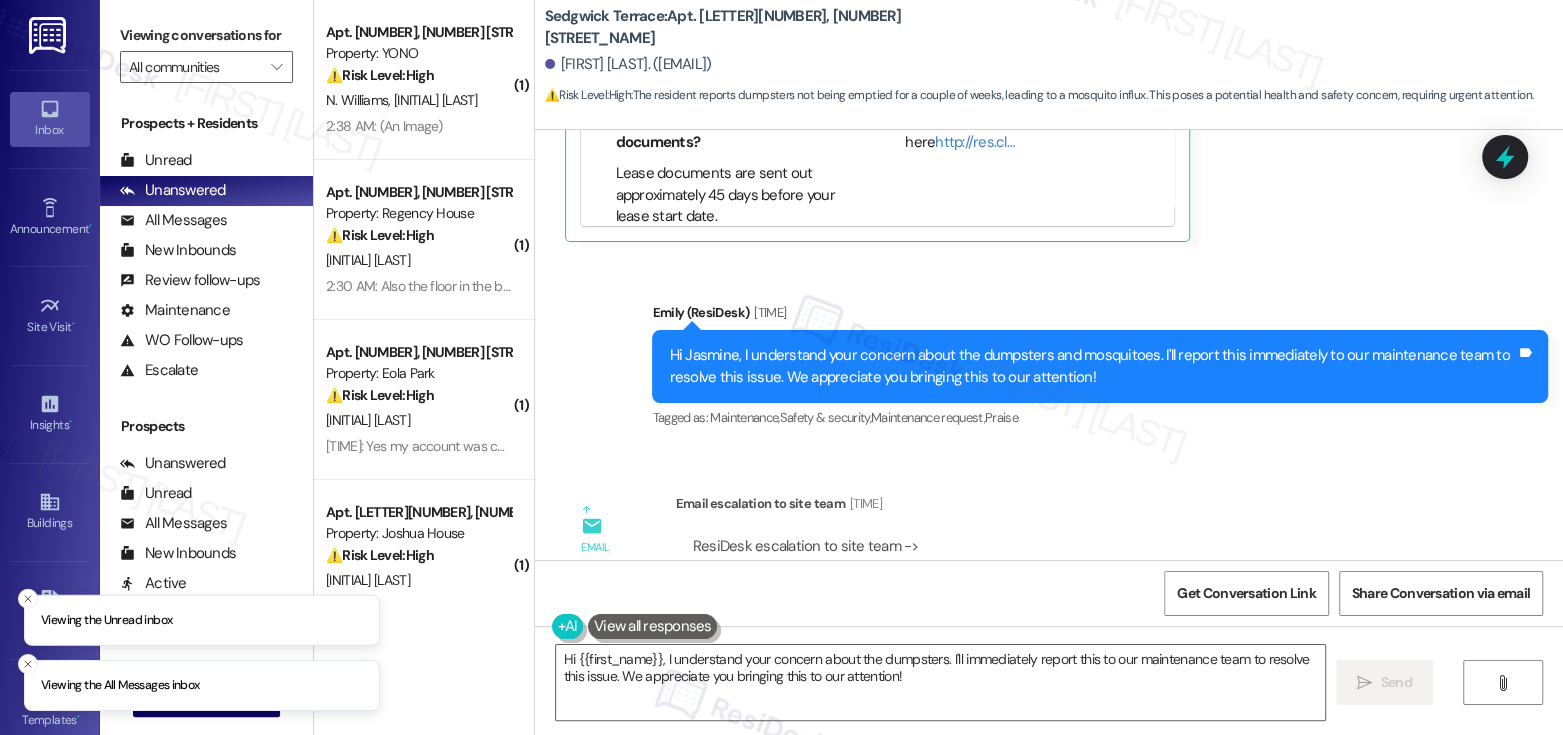 scroll, scrollTop: 4666, scrollLeft: 0, axis: vertical 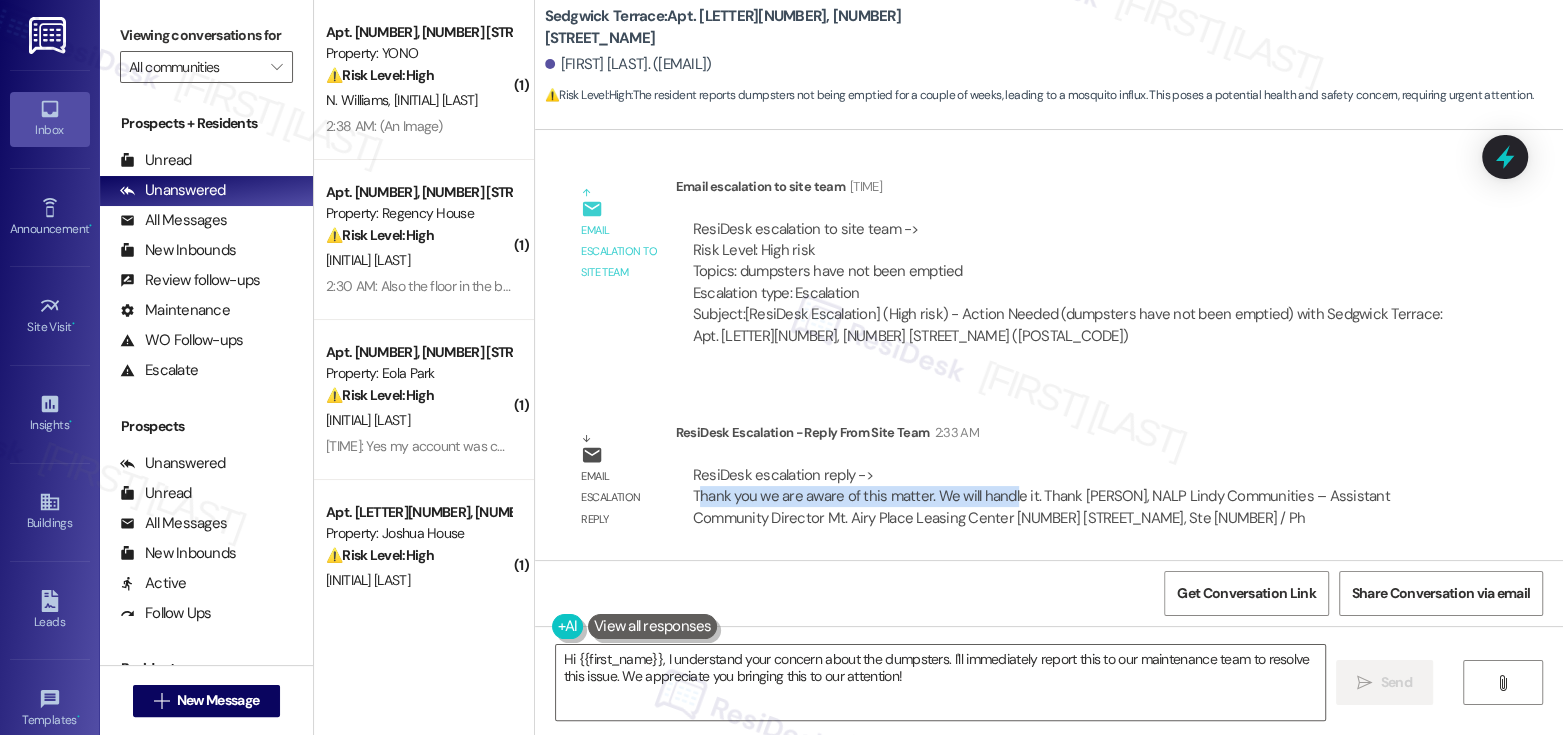 drag, startPoint x: 688, startPoint y: 499, endPoint x: 1004, endPoint y: 506, distance: 316.0775 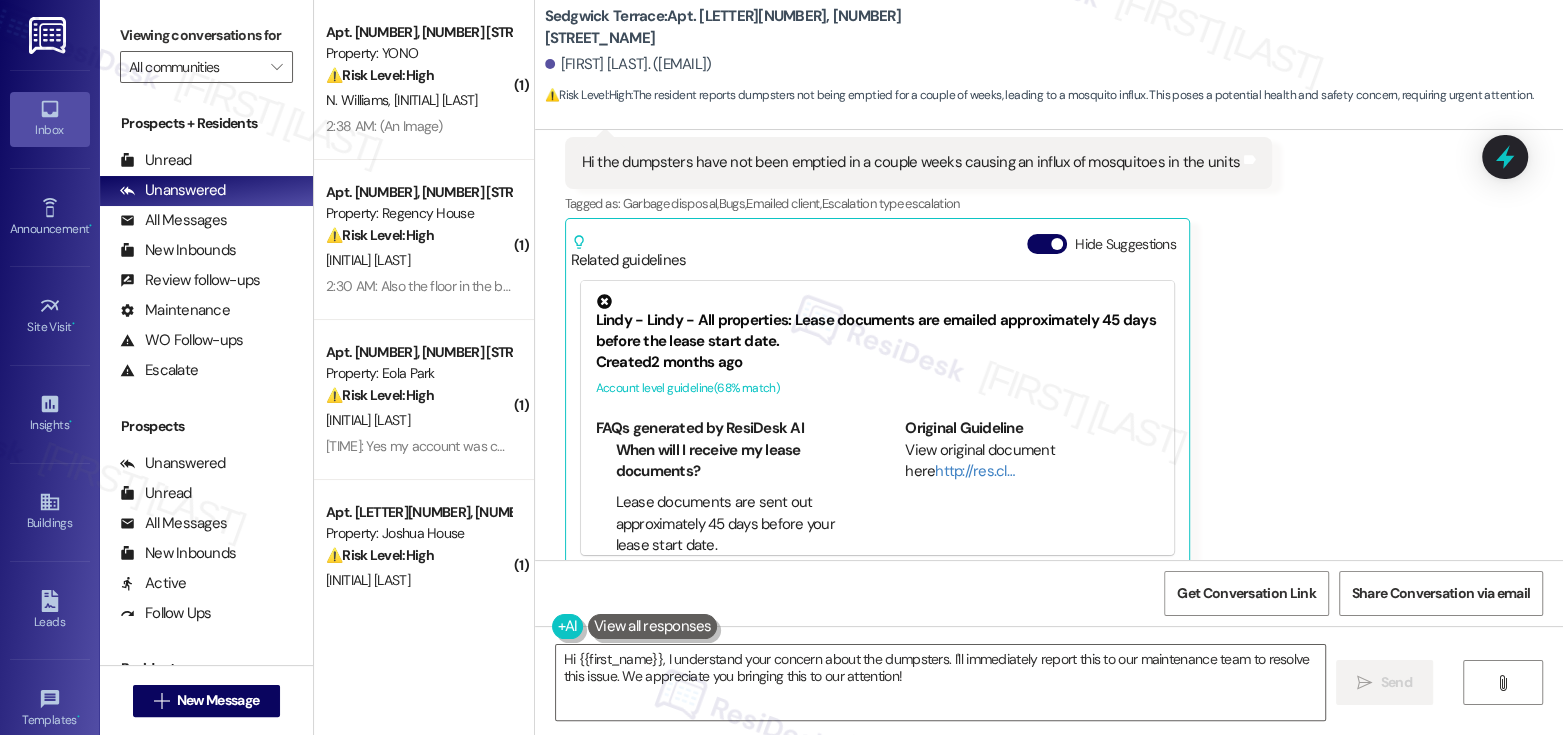 scroll, scrollTop: 3941, scrollLeft: 0, axis: vertical 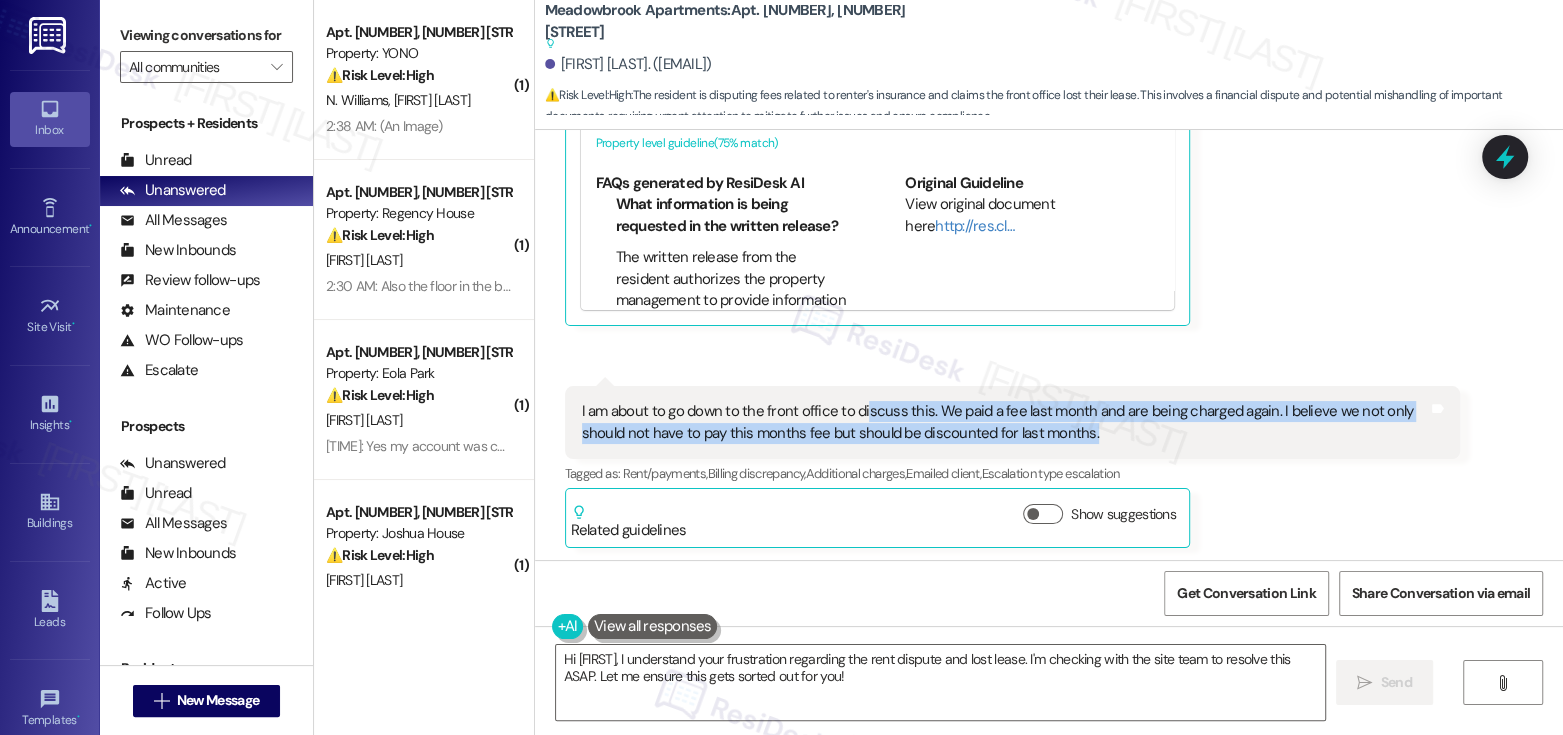 drag, startPoint x: 900, startPoint y: 387, endPoint x: 1094, endPoint y: 403, distance: 194.65868 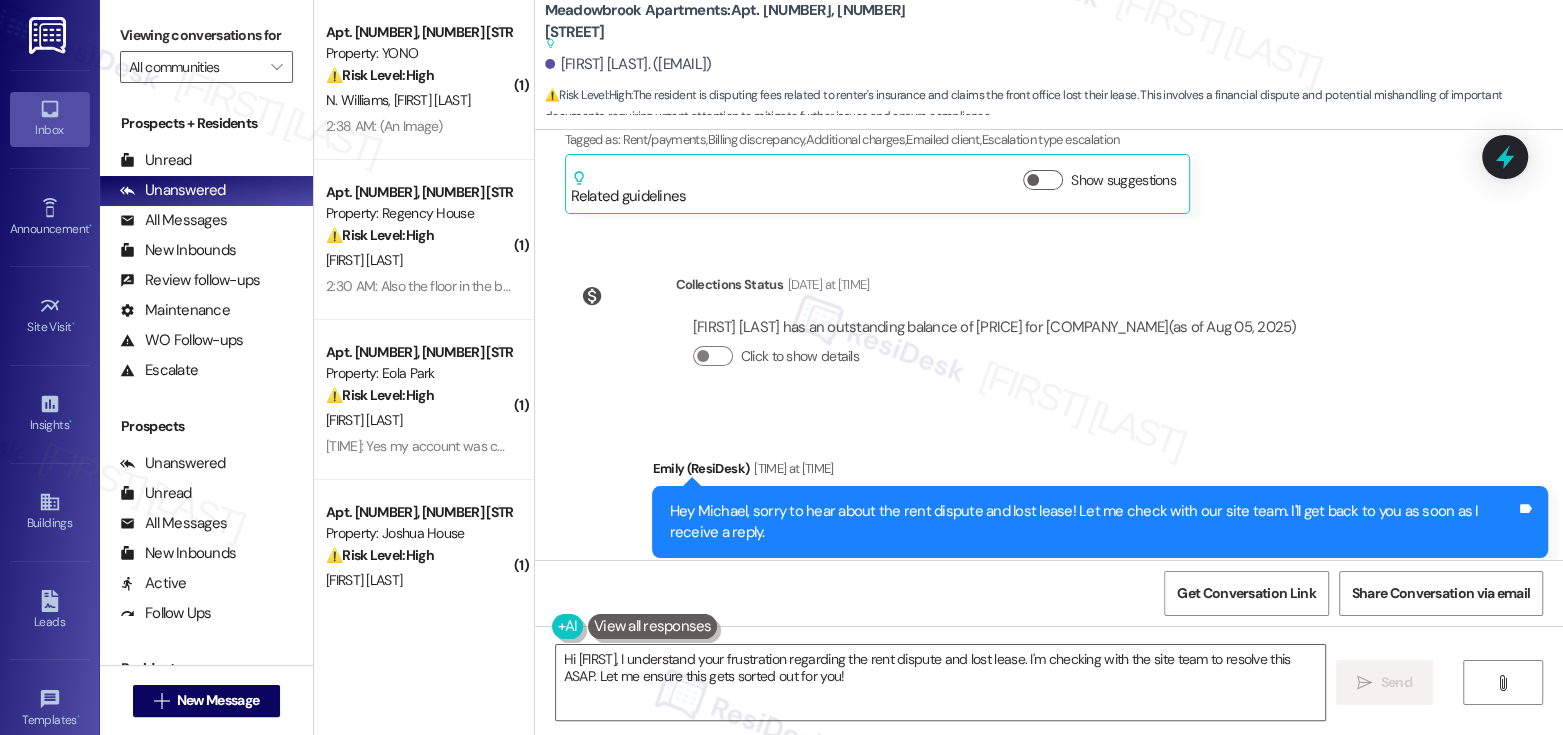 scroll, scrollTop: 9722, scrollLeft: 0, axis: vertical 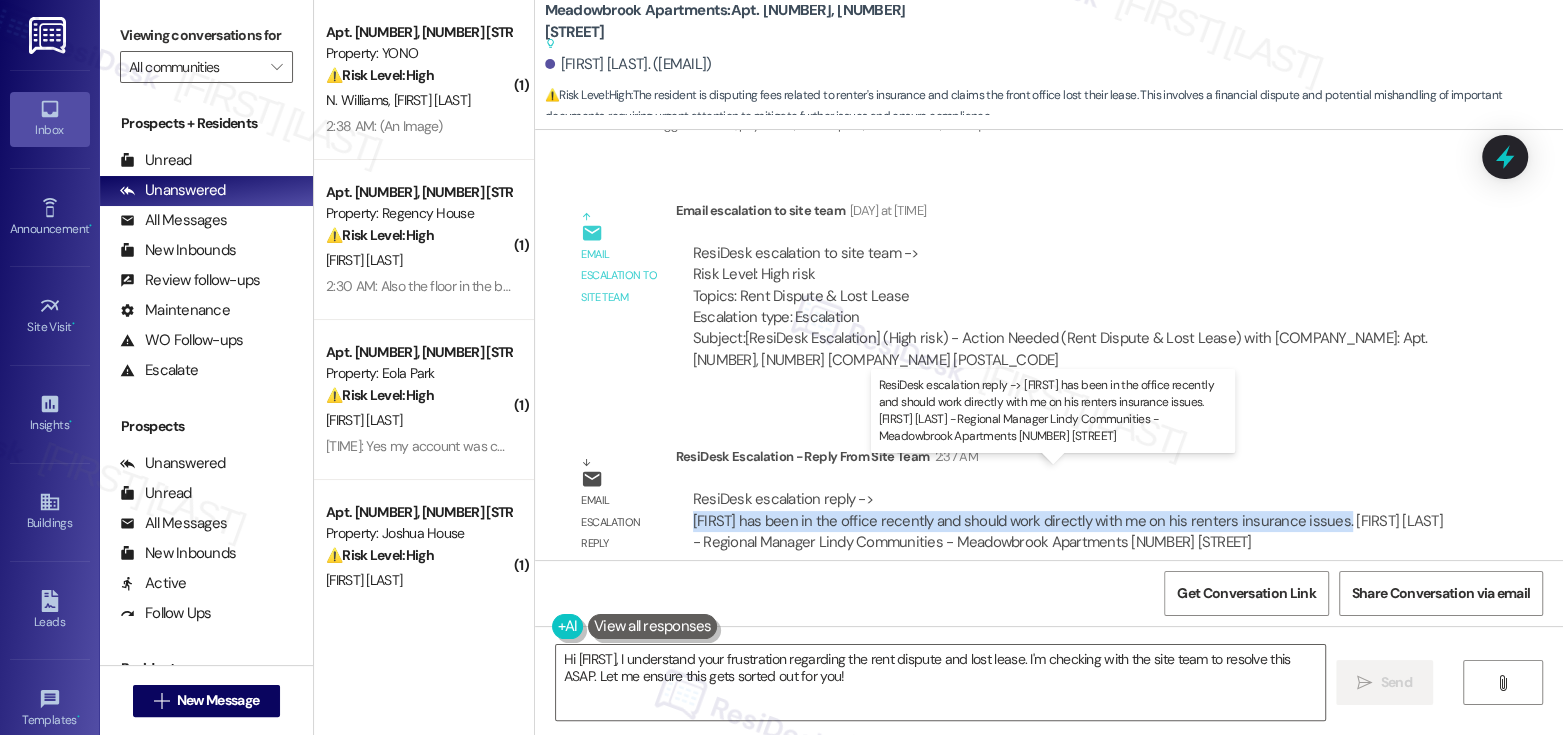 drag, startPoint x: 681, startPoint y: 498, endPoint x: 1325, endPoint y: 499, distance: 644.0008 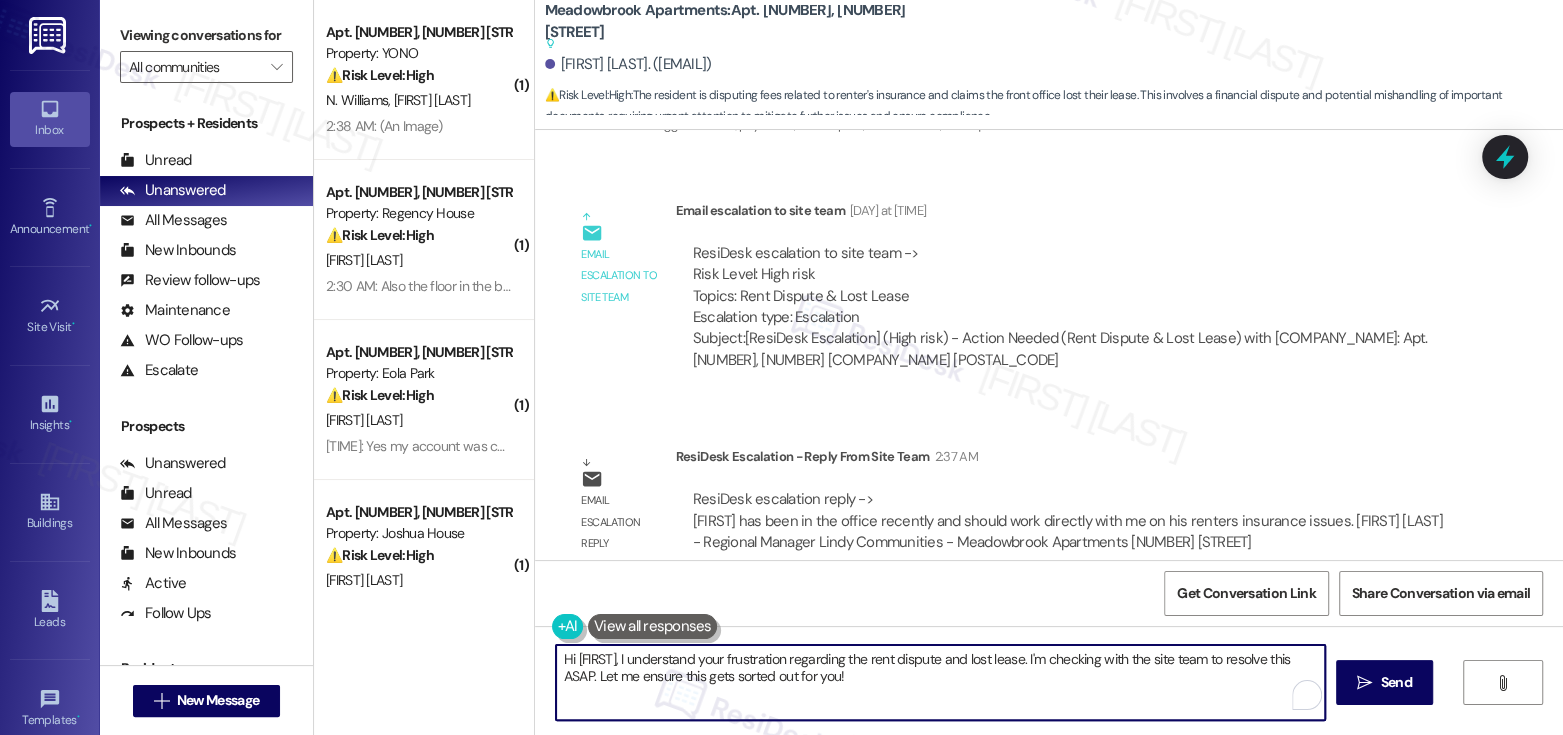 drag, startPoint x: 763, startPoint y: 682, endPoint x: 654, endPoint y: 661, distance: 111.0045 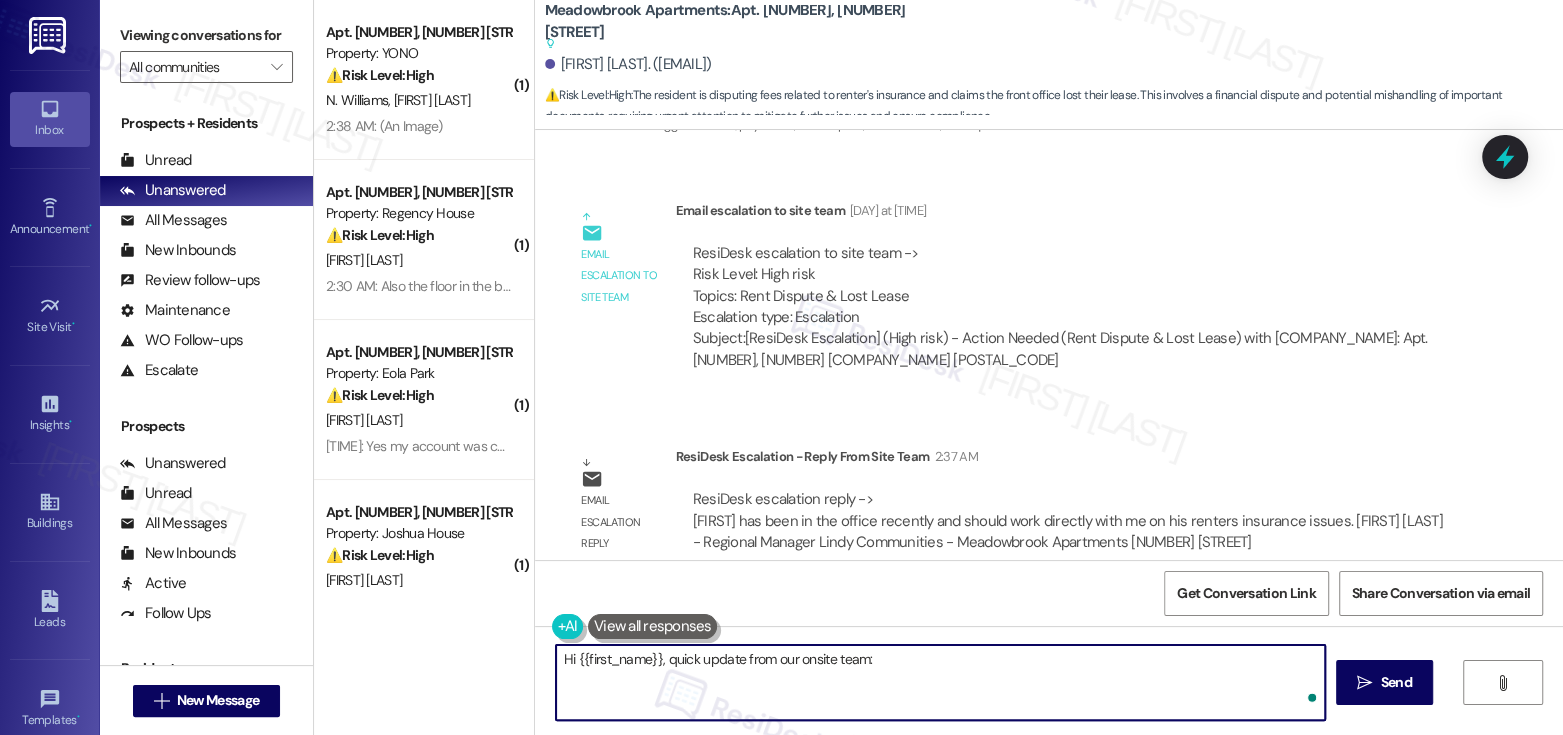 paste on "[FIRST] has been in the office recently and should work directly with me on his renters insurance issues." 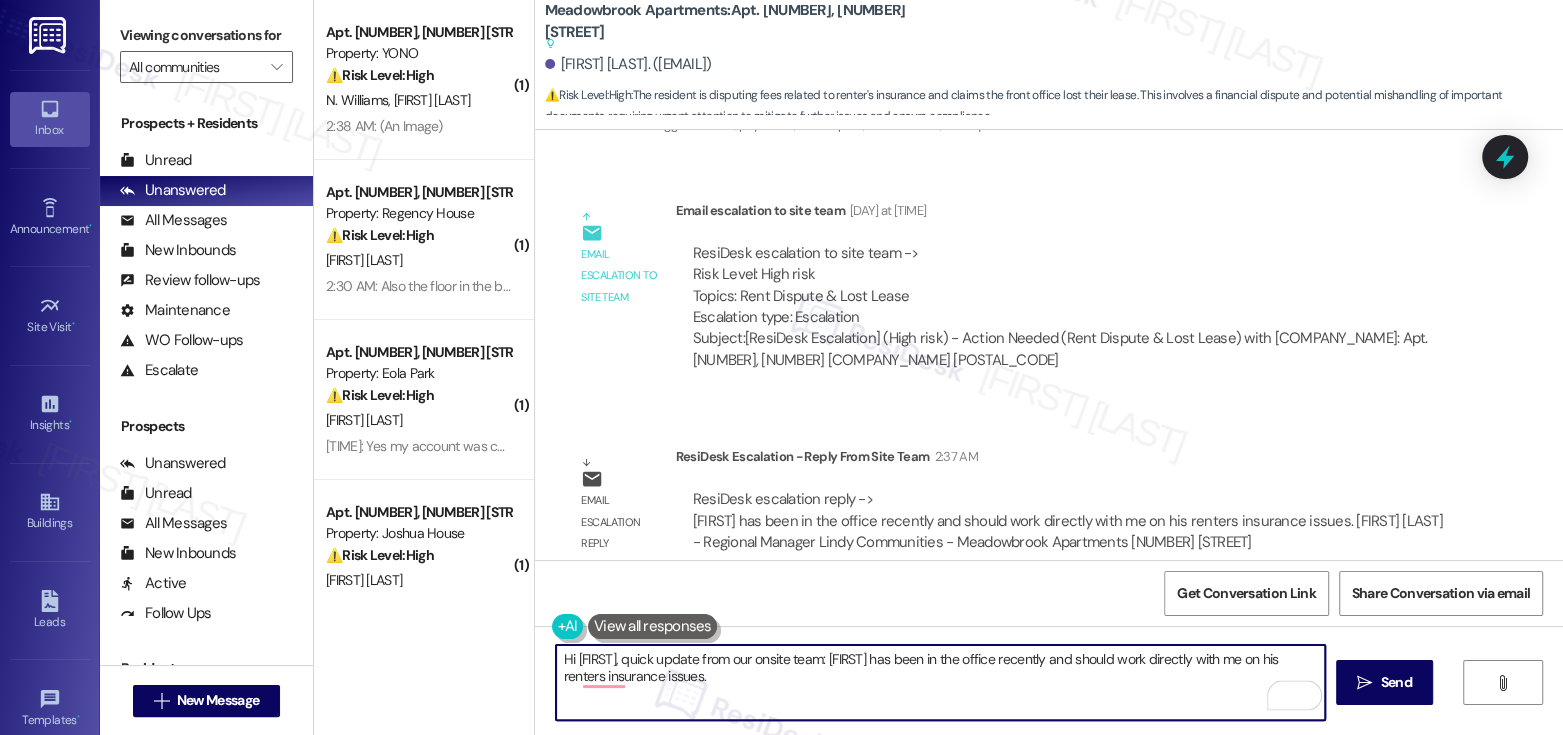 click on "Hi [FIRST], quick update from our onsite team: [FIRST] has been in the office recently and should work directly with me on his renters insurance issues." at bounding box center (940, 682) 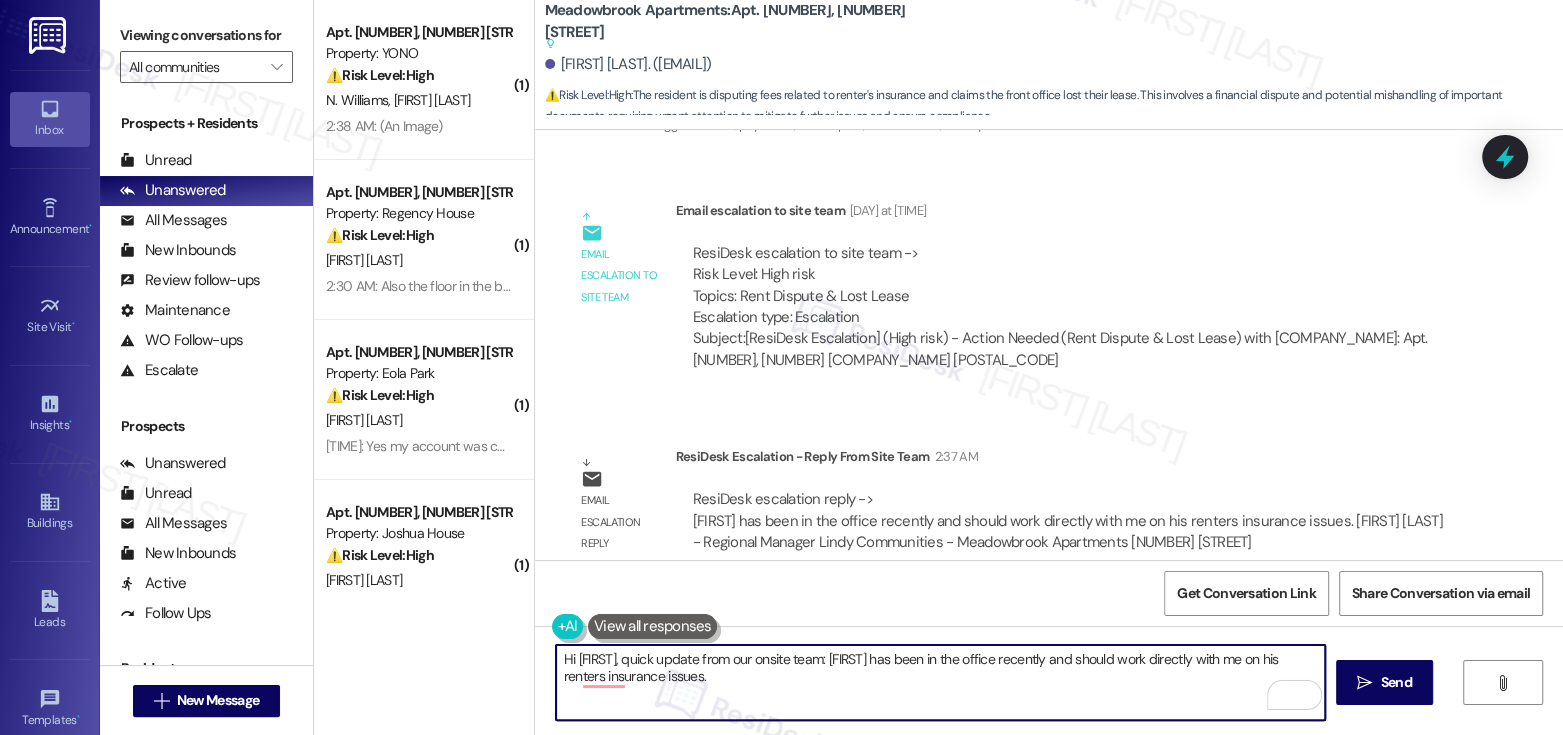 click on "Hi [FIRST], quick update from our onsite team: [FIRST] has been in the office recently and should work directly with me on his renters insurance issues." at bounding box center [940, 682] 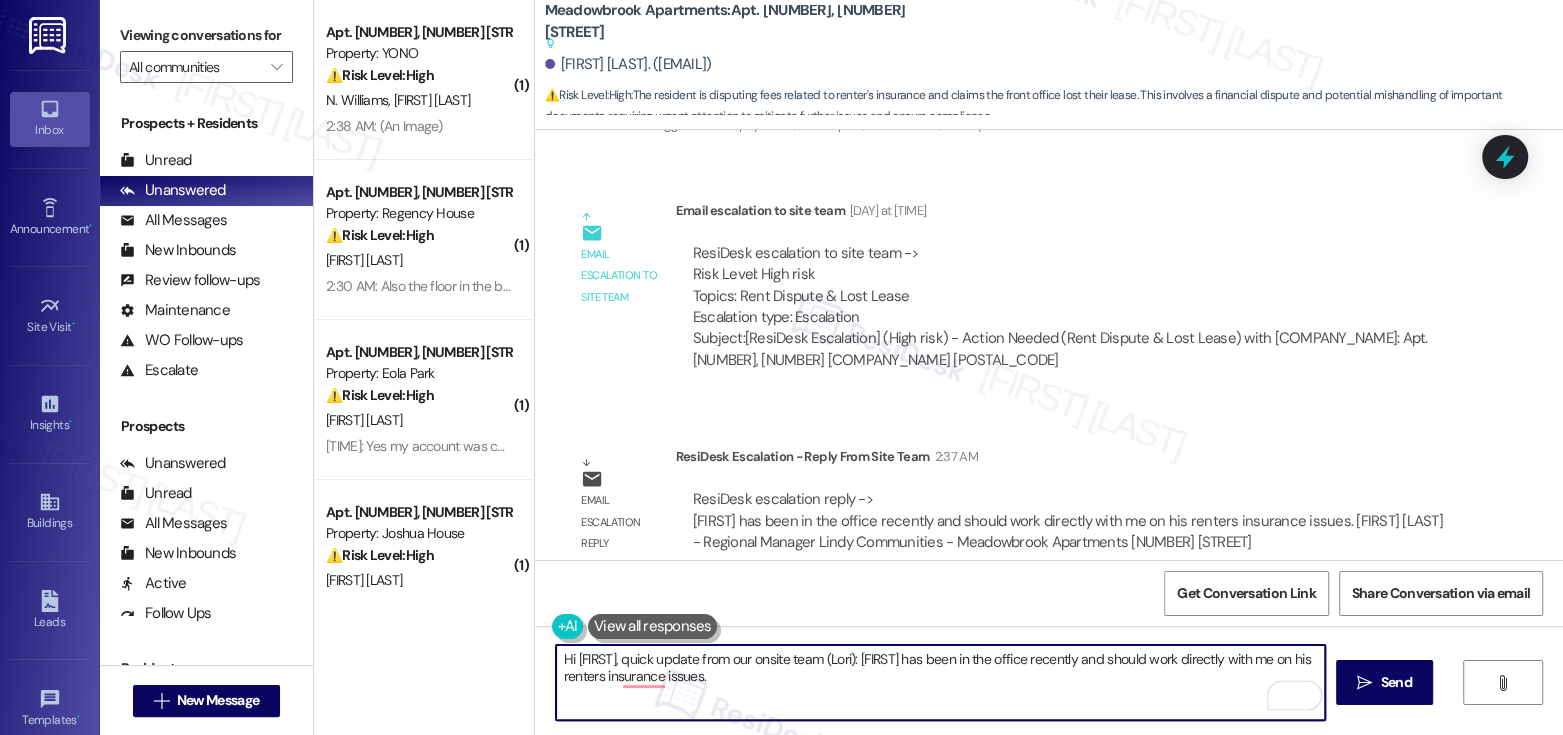 click on "Hi {{first_name}}, quick update from our onsite team (Lori): Michael has been in the office recently and should work directly with me on his renters insurance issues." at bounding box center (940, 682) 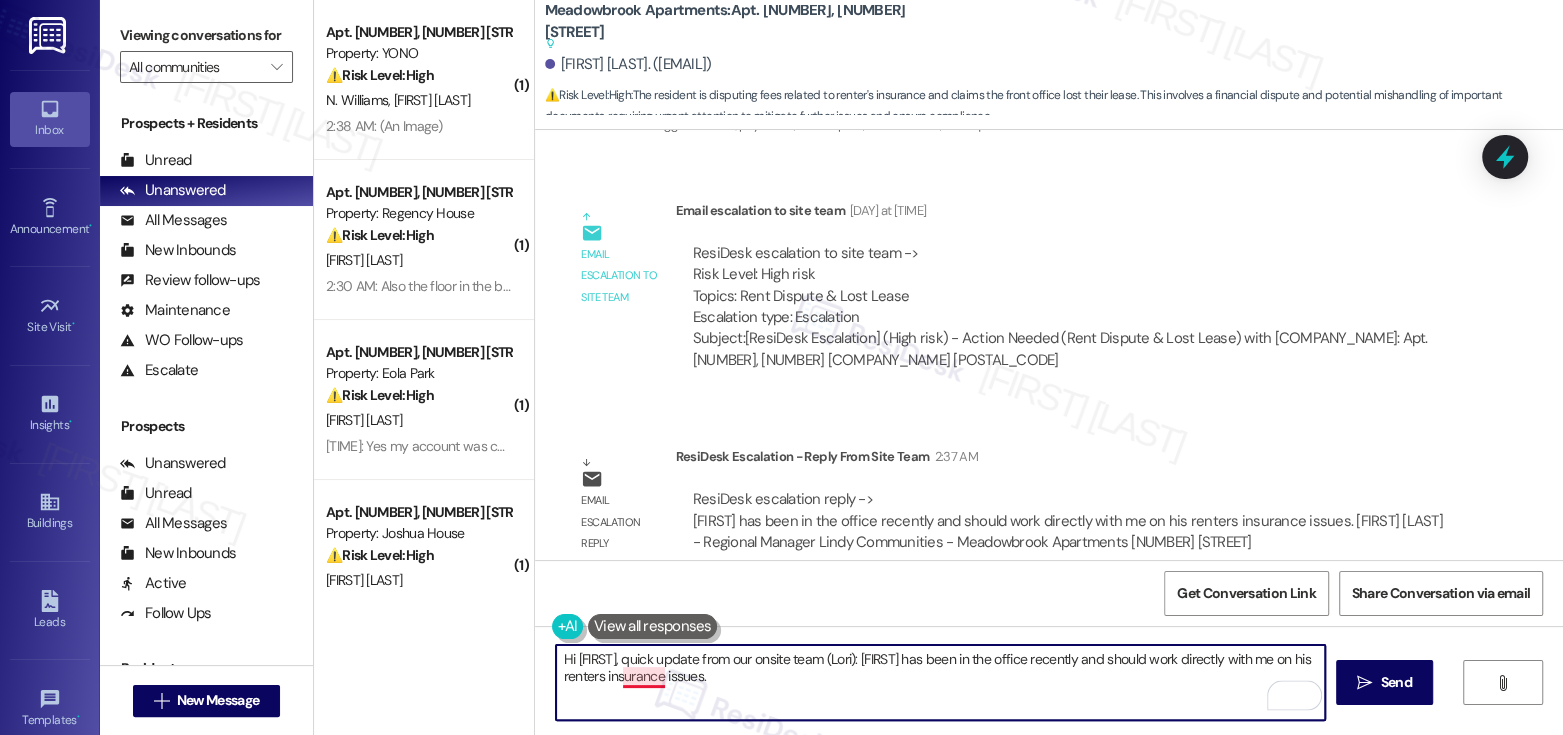 click on "Hi {{first_name}}, quick update from our onsite team (Lori): Michael has been in the office recently and should work directly with me on his renters insurance issues." at bounding box center (940, 682) 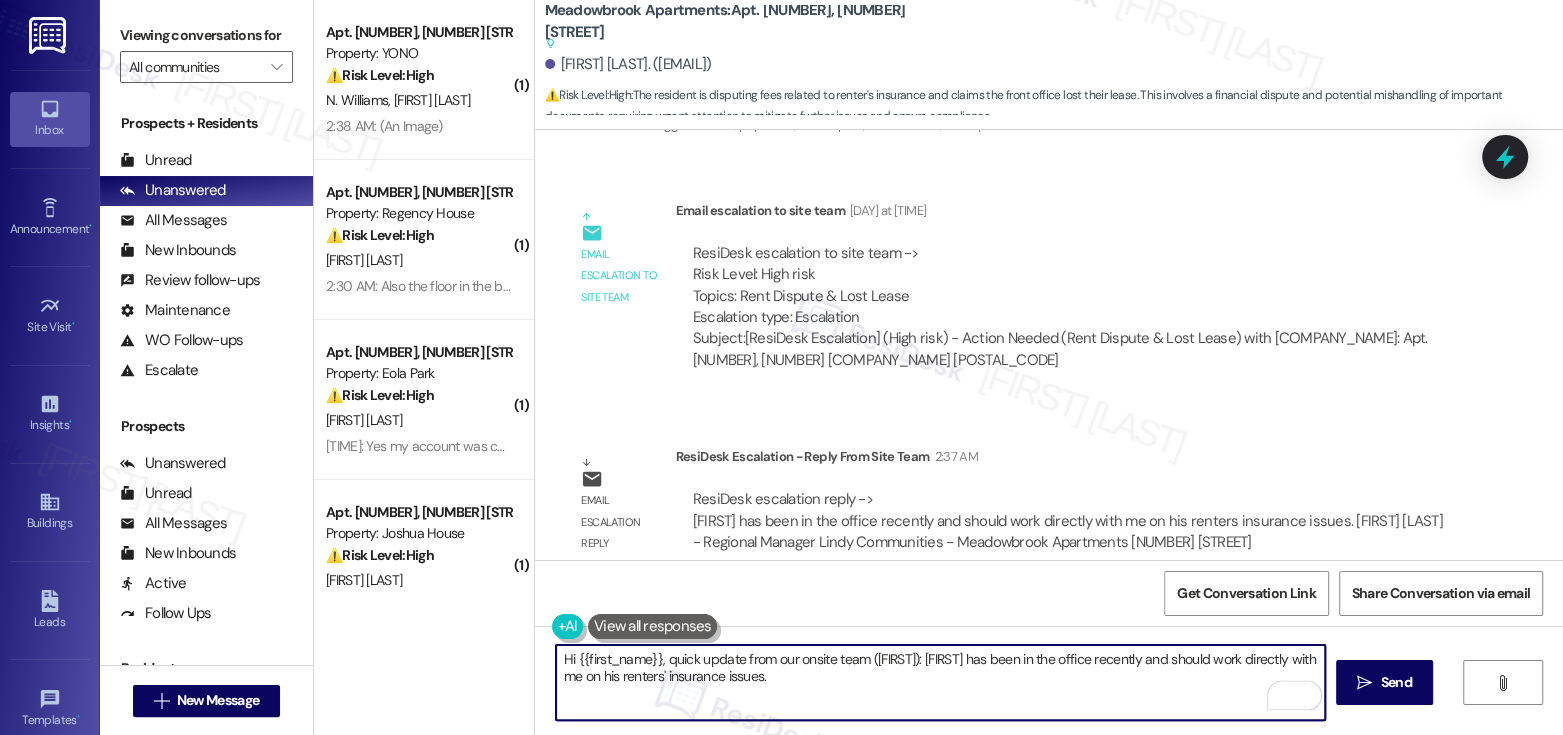 click on "Hi {{first_name}}, quick update from our onsite team (Lori): Michael has been in the office recently and should work directly with me on his renters' insurance issues." at bounding box center (940, 682) 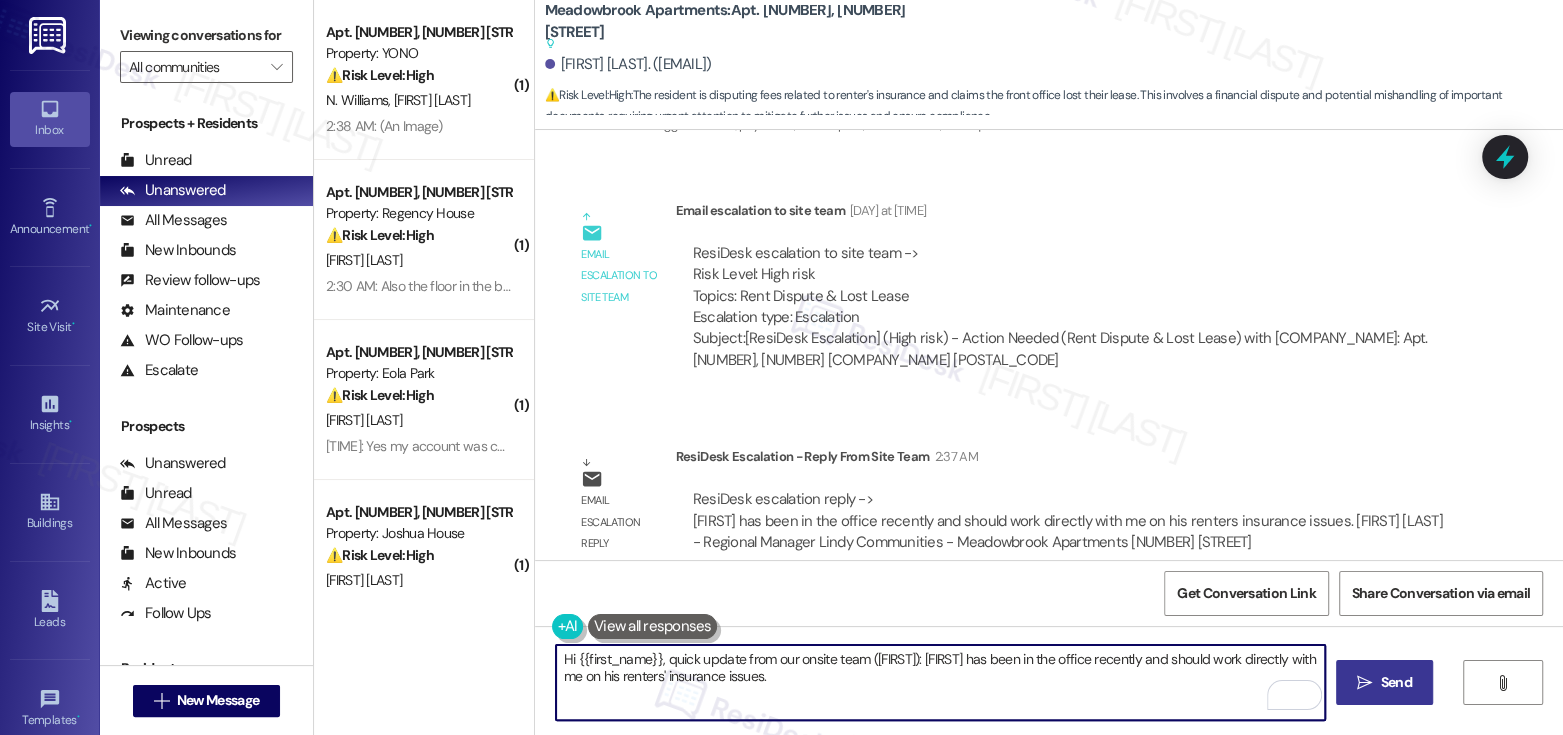 type on "Hi {{first_name}}, quick update from our onsite team (Lori): Michael has been in the office recently and should work directly with me on his renters' insurance issues." 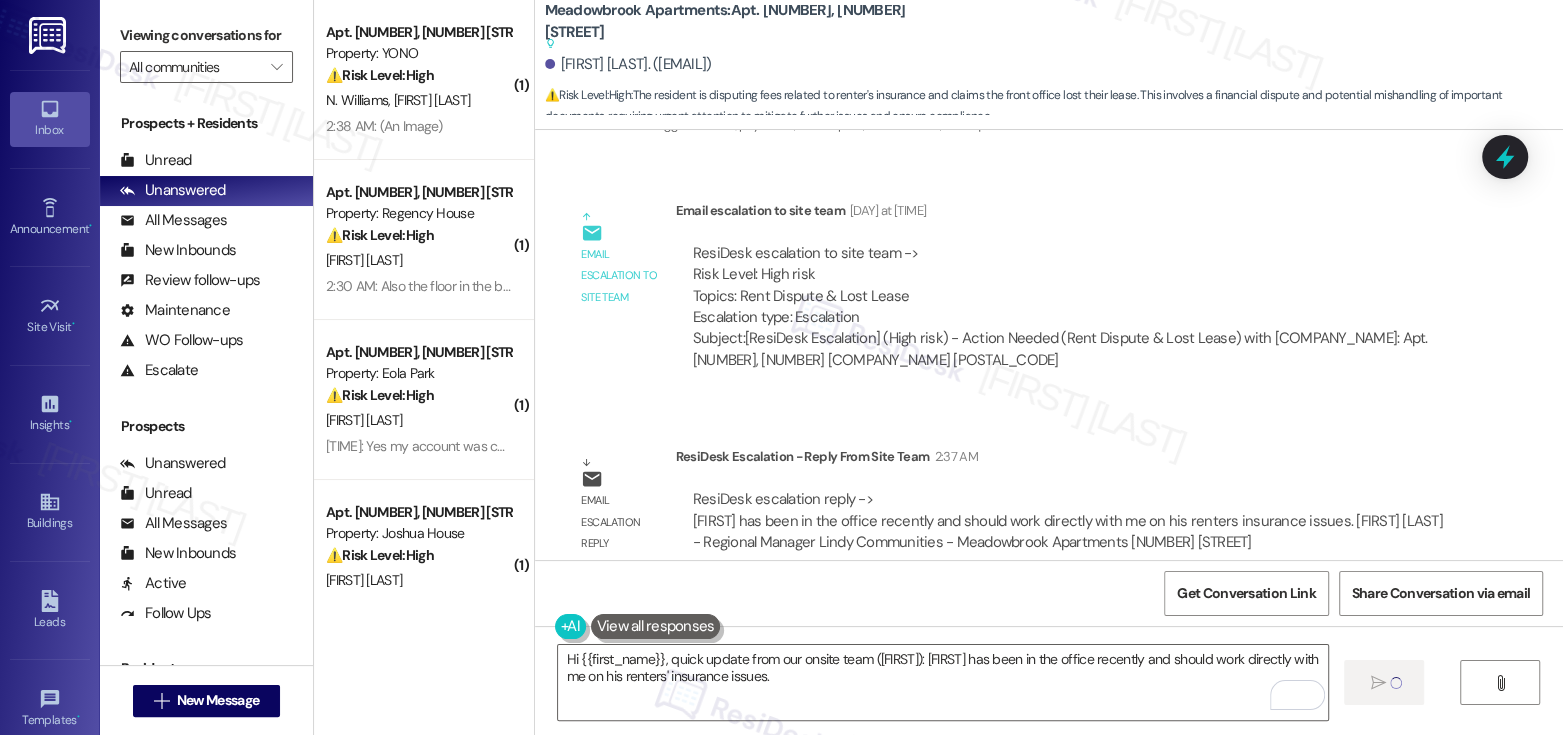 type 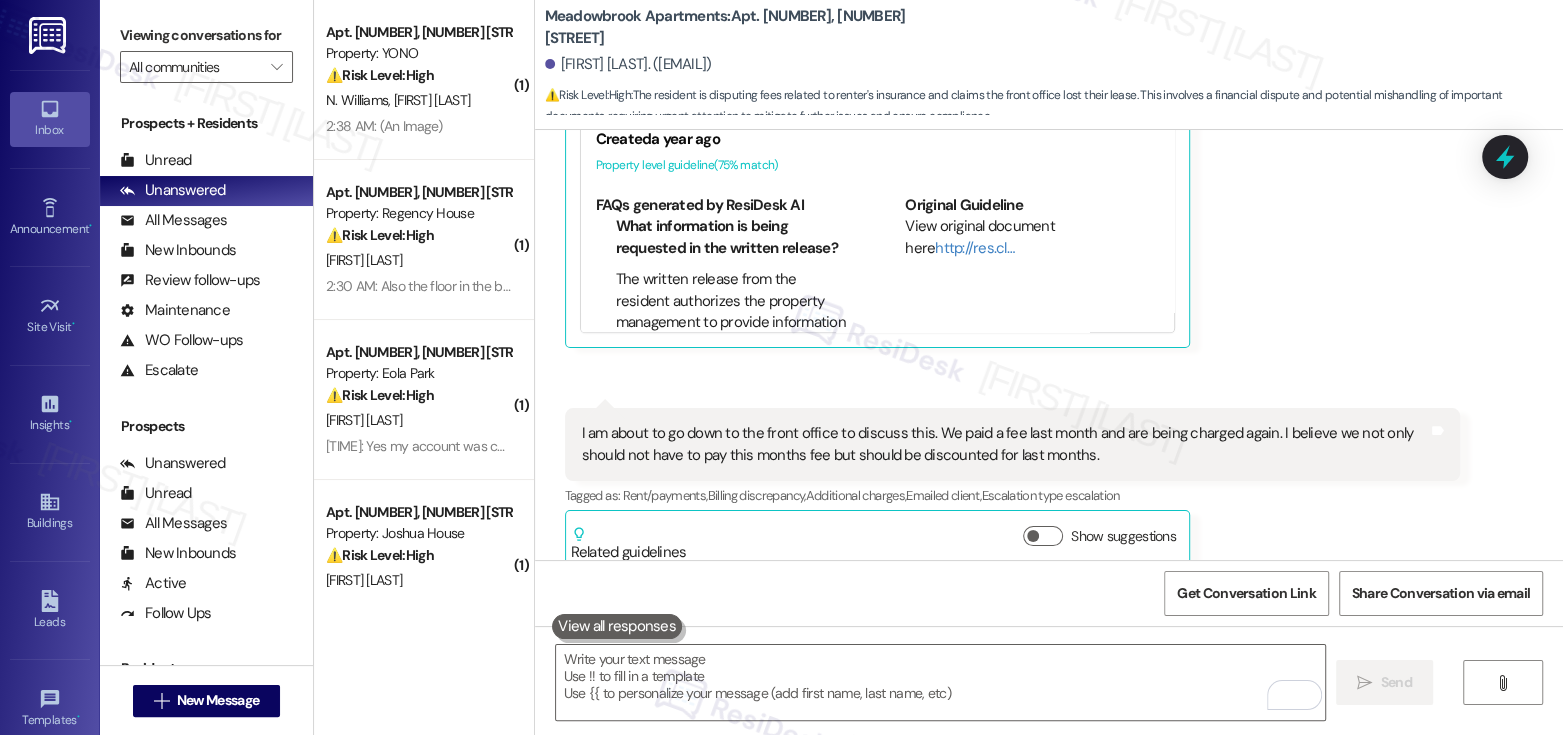 scroll, scrollTop: 9590, scrollLeft: 0, axis: vertical 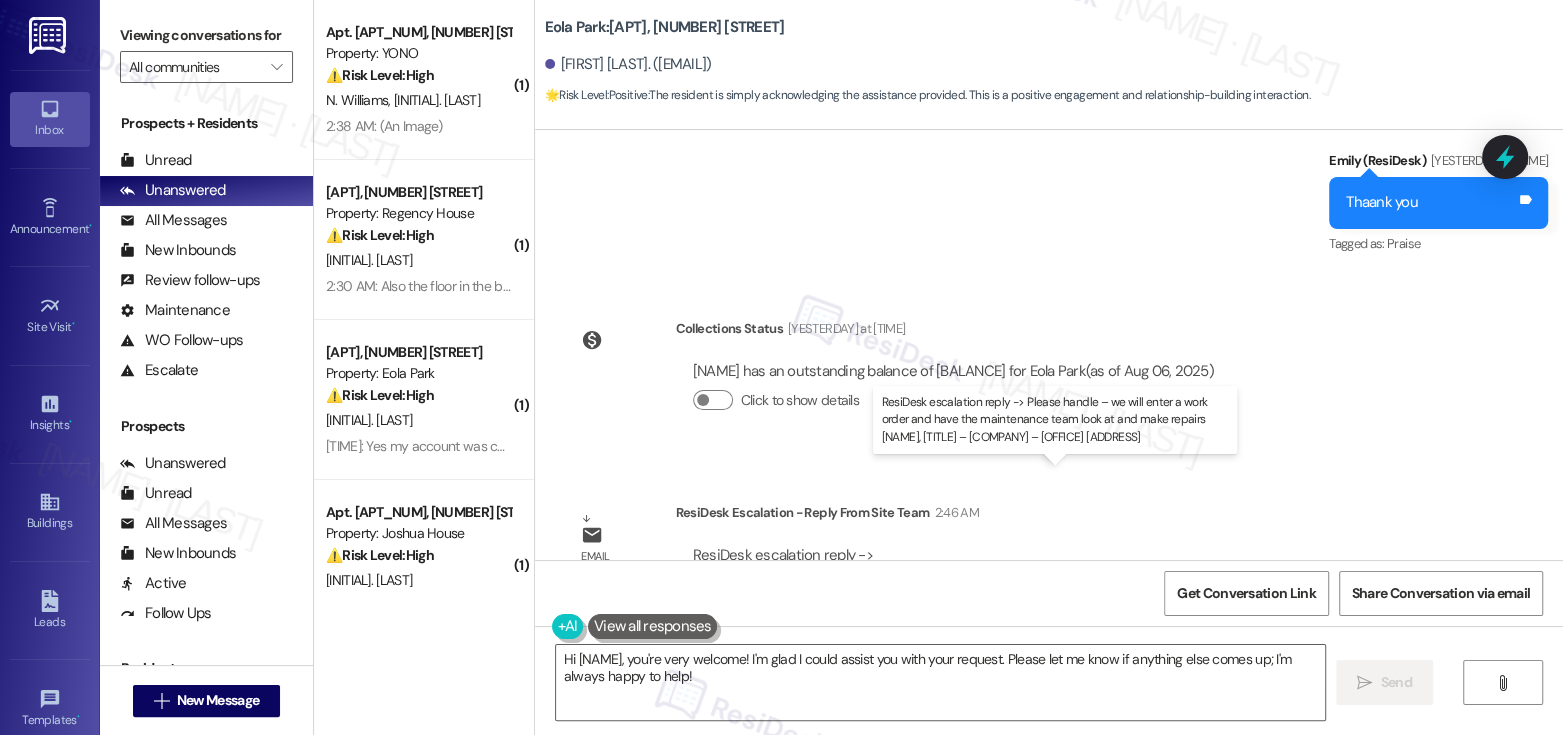 click on "ResiDesk escalation reply ->
Please handle – we will enter a work order and have the maintenance team look at and make repairs Dawn M. Buck, NALP, CAM – Community Director Lindy Communities – East Oak Lane Office 6901 Old York Ro ResiDesk escalation reply ->
Please handle – we will enter a work order and have the maintenance team look at and make repairs Dawn M. Buck, NALP, CAM – Community Director Lindy Communities – East Oak Lane Office 6901 Old York Ro" at bounding box center (1063, 576) 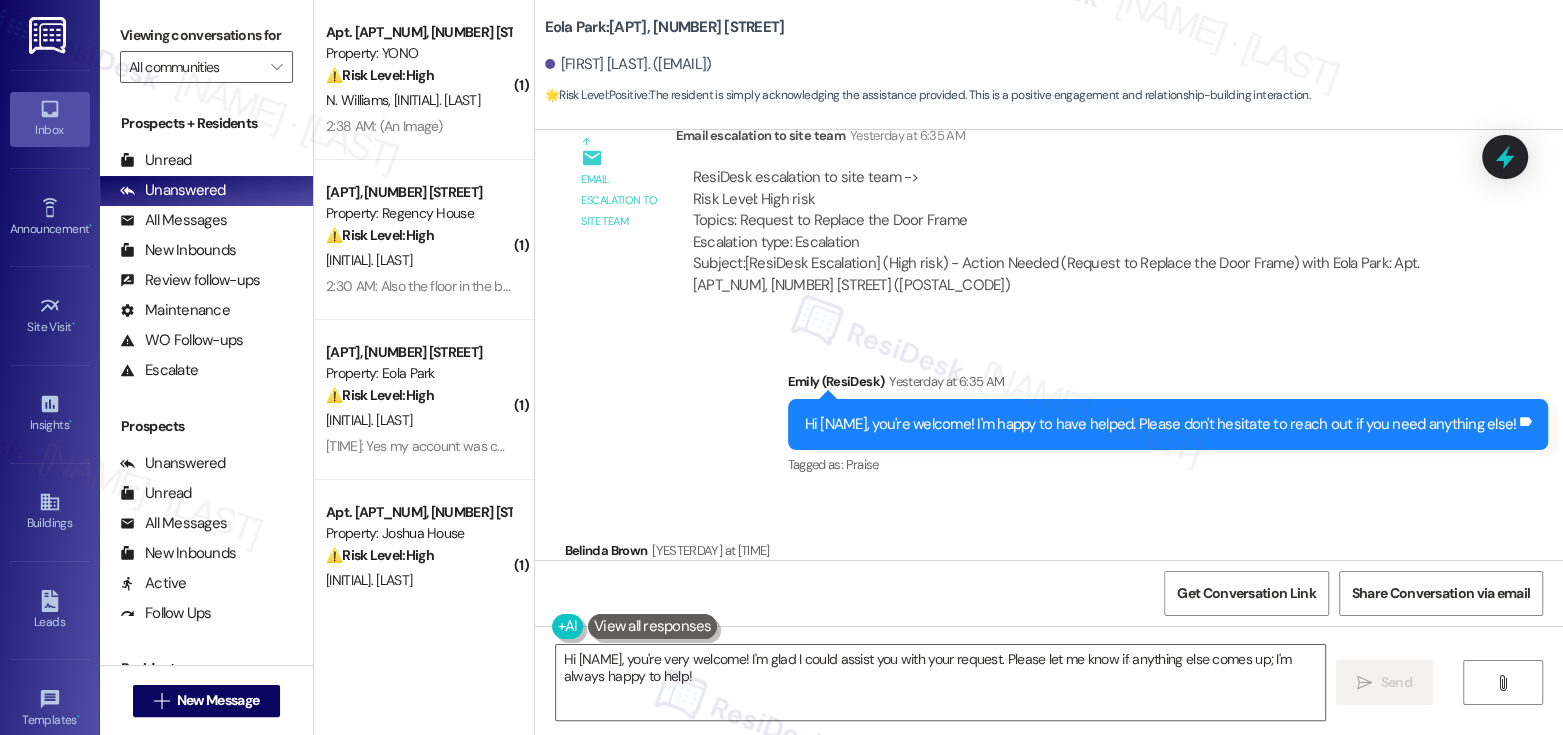 scroll, scrollTop: 40110, scrollLeft: 0, axis: vertical 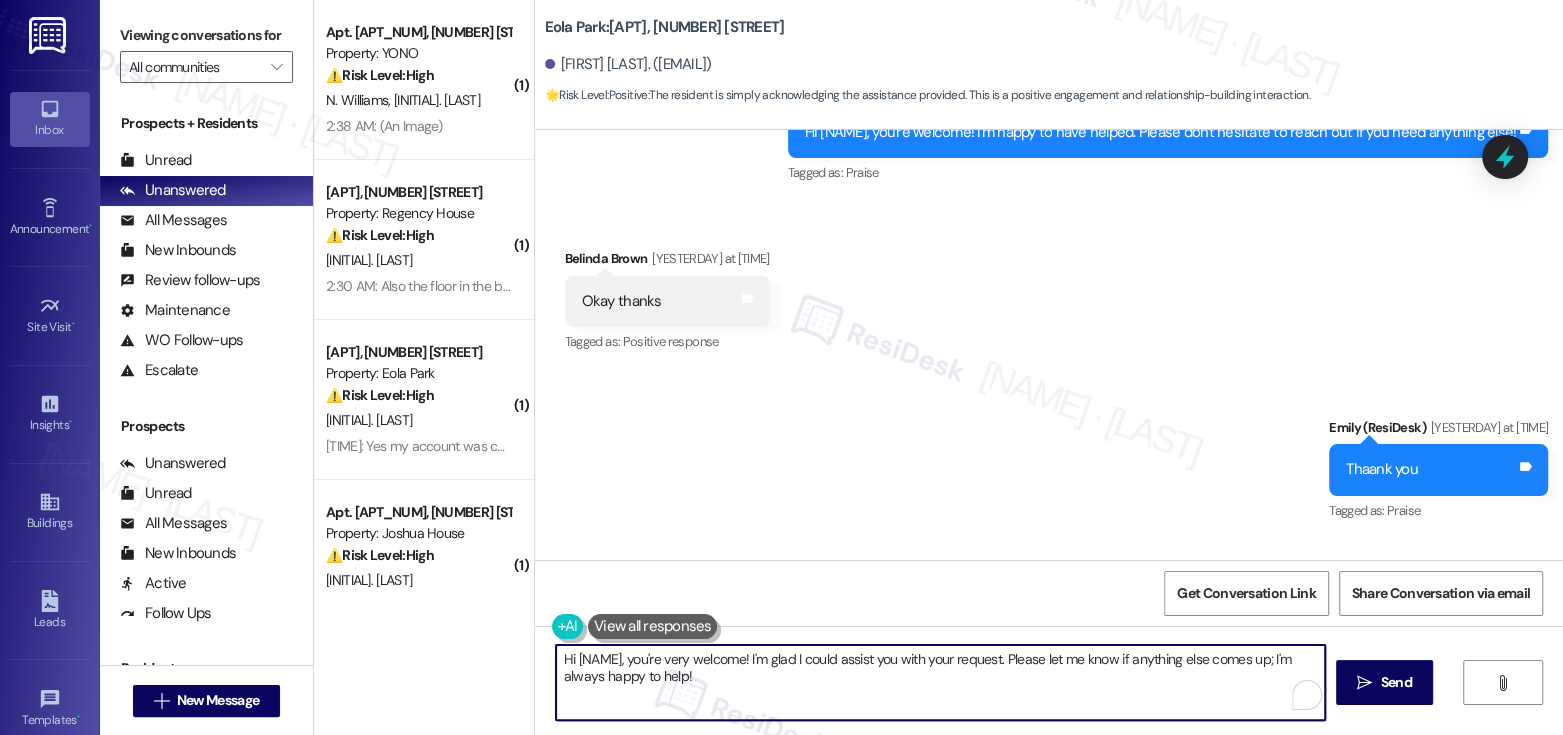 drag, startPoint x: 713, startPoint y: 677, endPoint x: 655, endPoint y: 660, distance: 60.440052 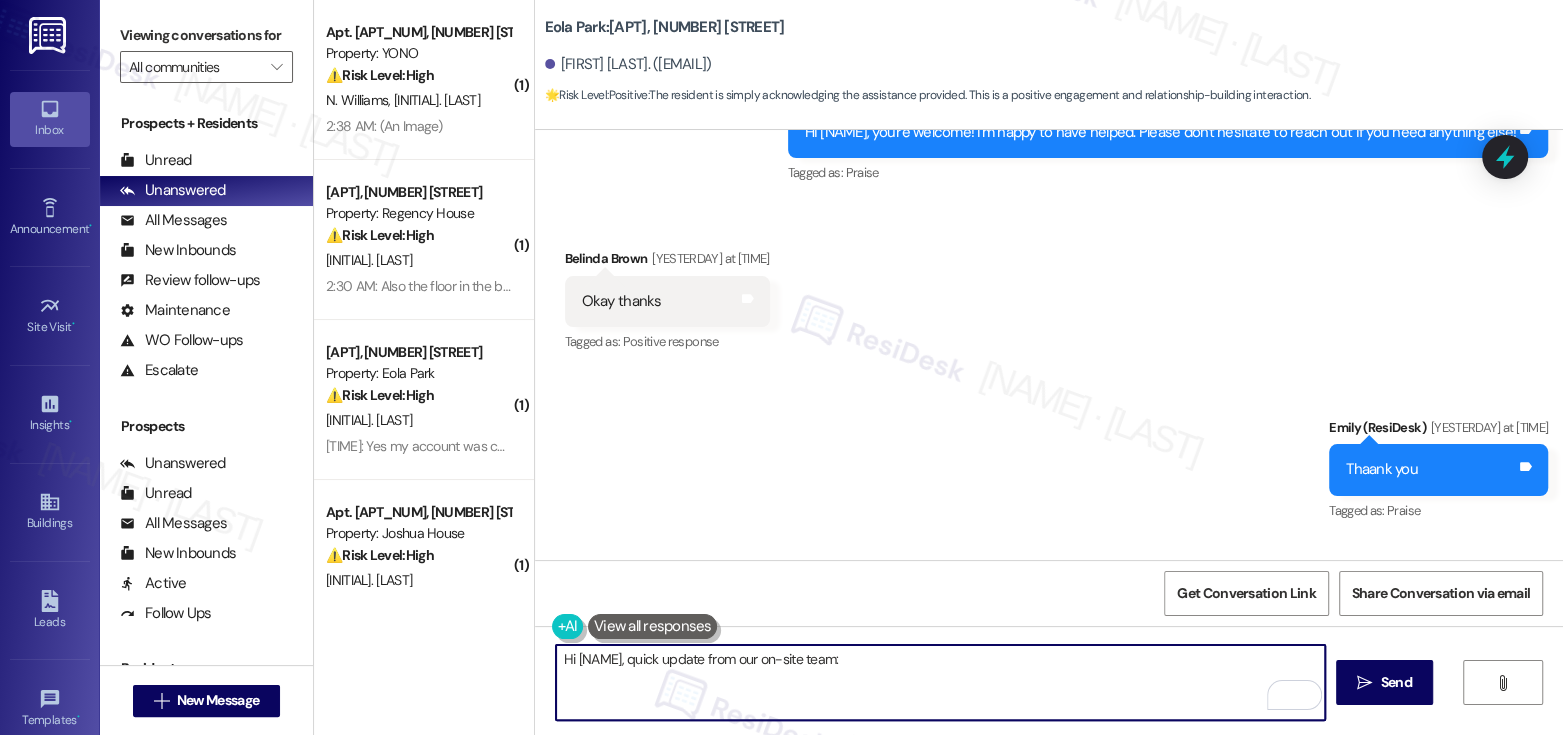 paste on "we will enter a work order and have the maintenance team look at and make repairs" 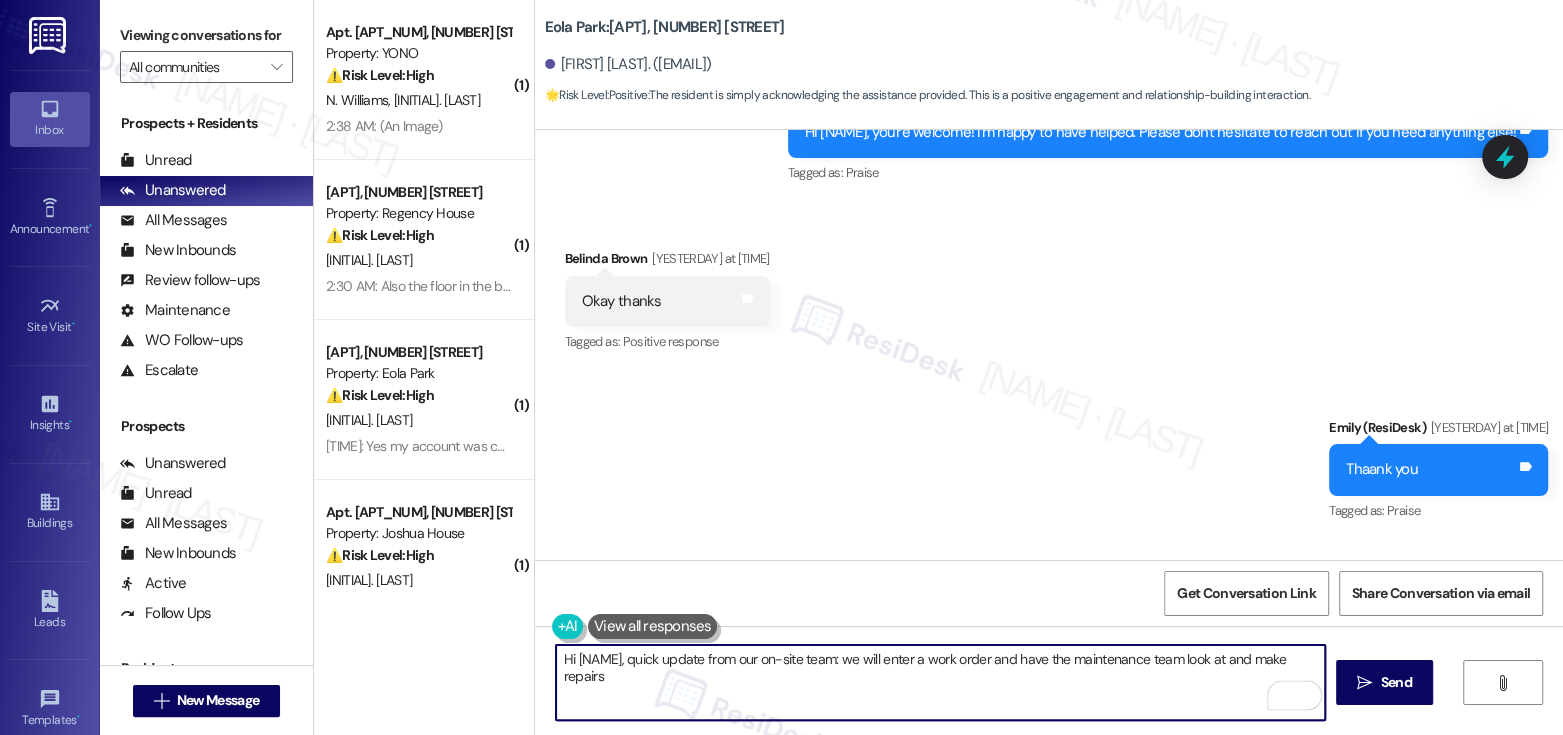drag, startPoint x: 910, startPoint y: 661, endPoint x: 1146, endPoint y: 662, distance: 236.00212 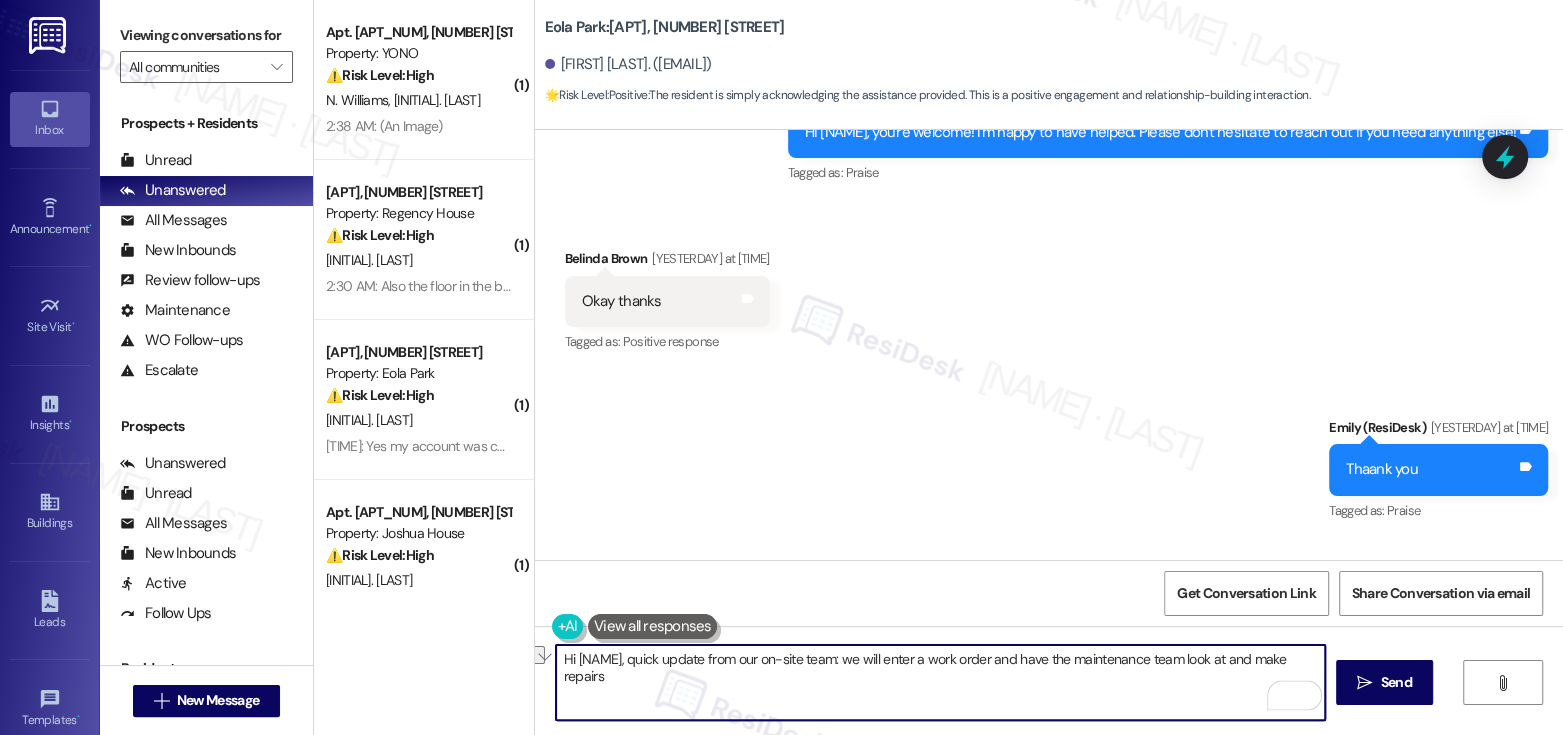click on "Hi {{first_name}}, quick update from our on-site team: we will enter a work order and have the maintenance team look at and make repairs" at bounding box center [940, 682] 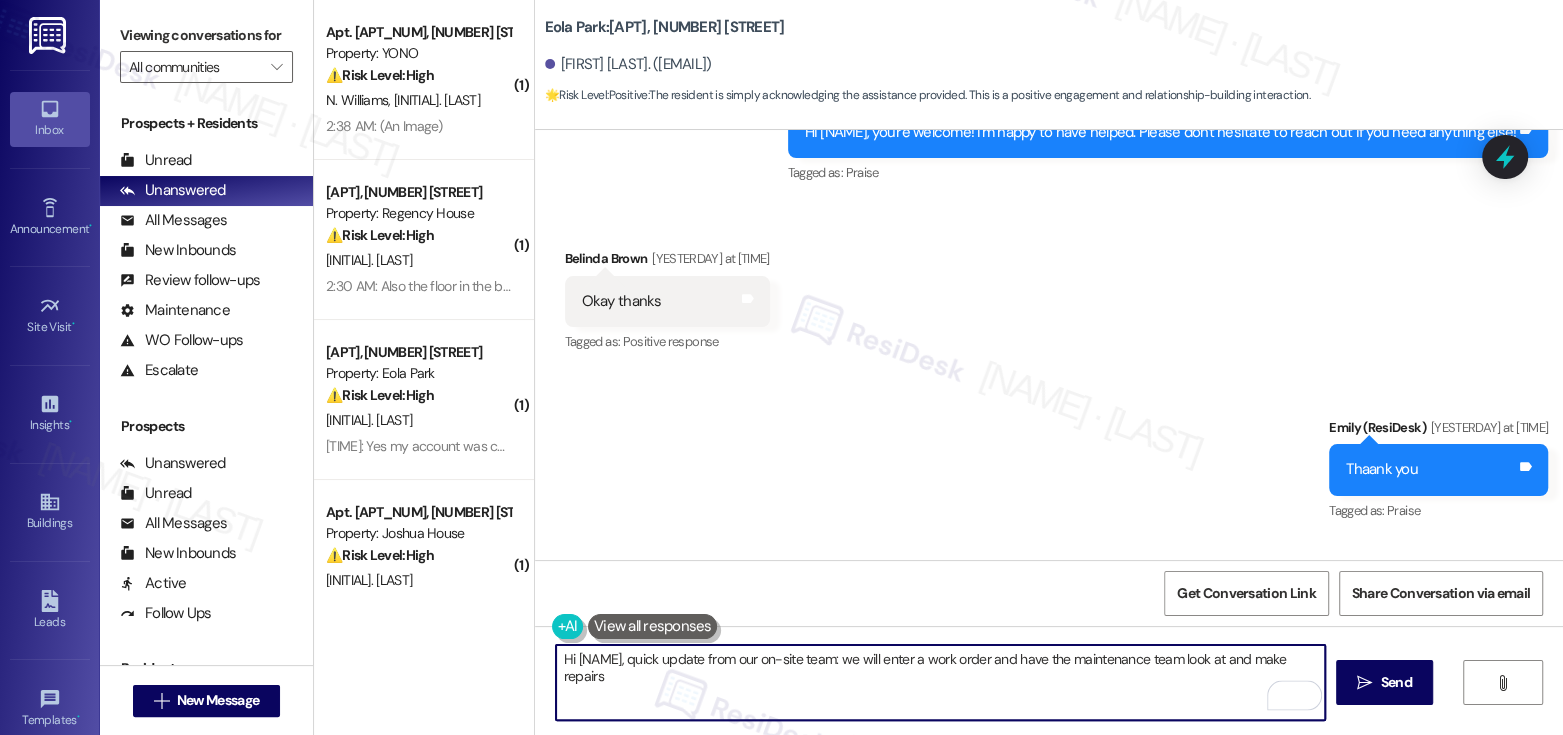 click on "Hi {{first_name}}, quick update from our on-site team: we will enter a work order and have the maintenance team look at and make repairs" at bounding box center (940, 682) 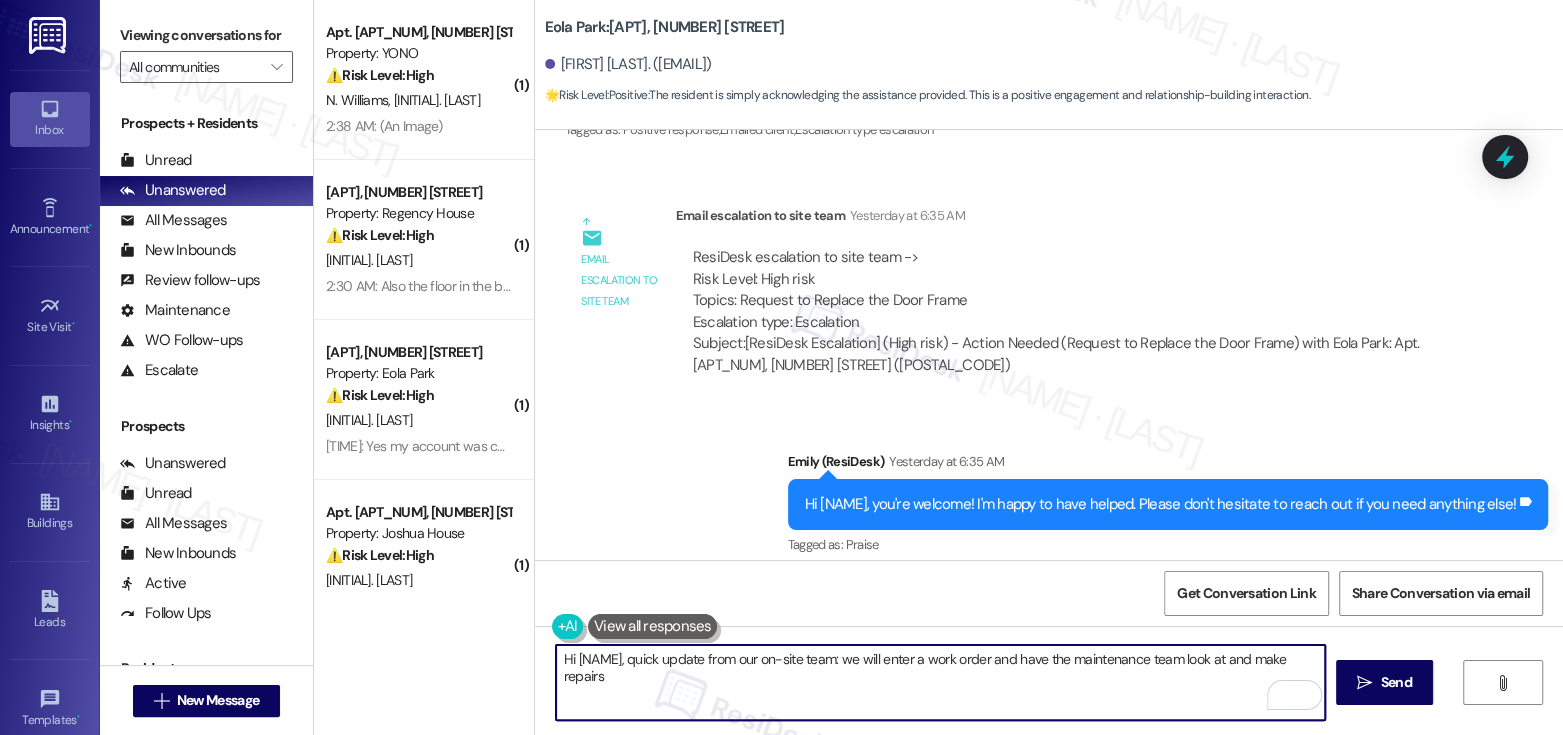 scroll, scrollTop: 39456, scrollLeft: 0, axis: vertical 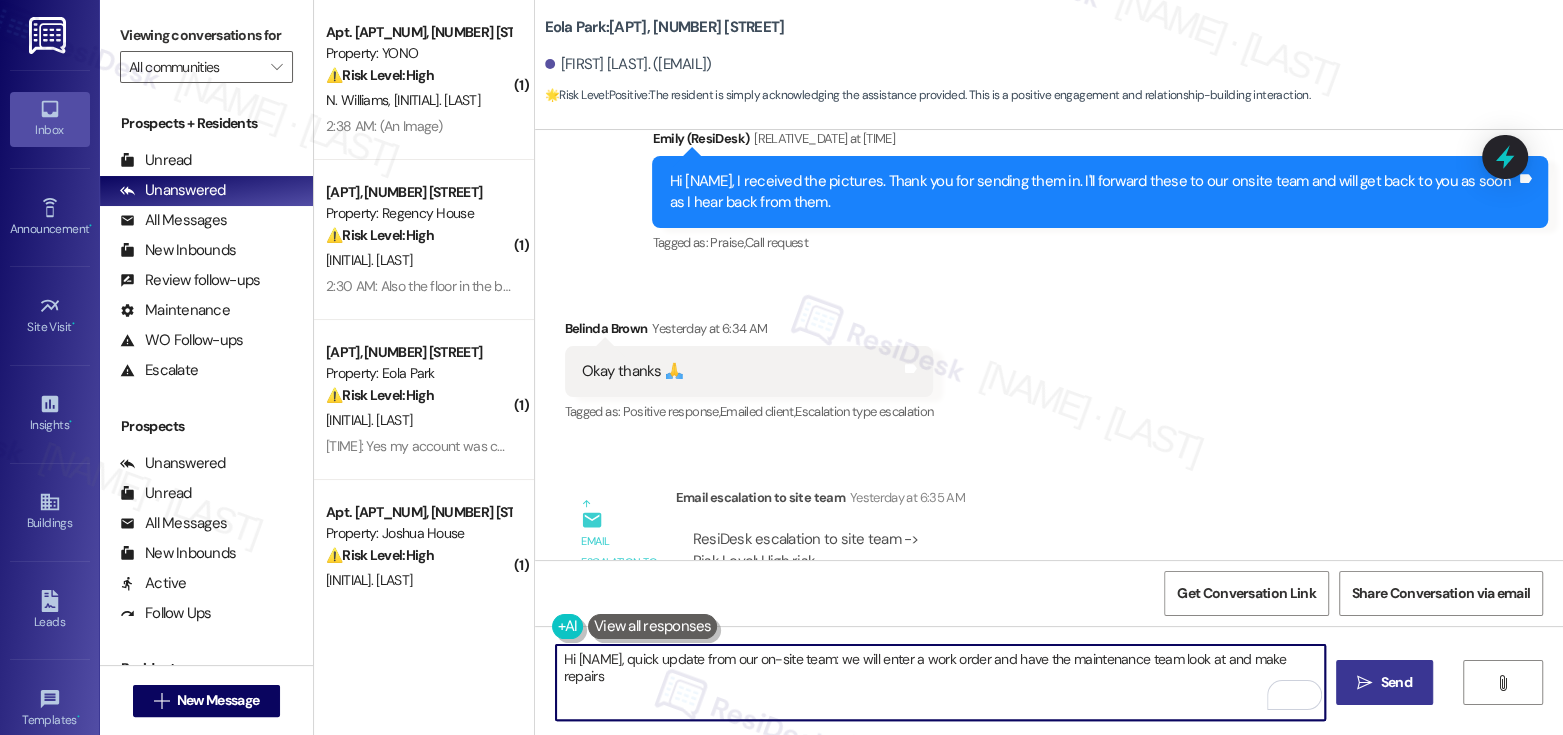 type on "Hi {{first_name}}, quick update from our on-site team: we will enter a work order and have the maintenance team look at and make repairs" 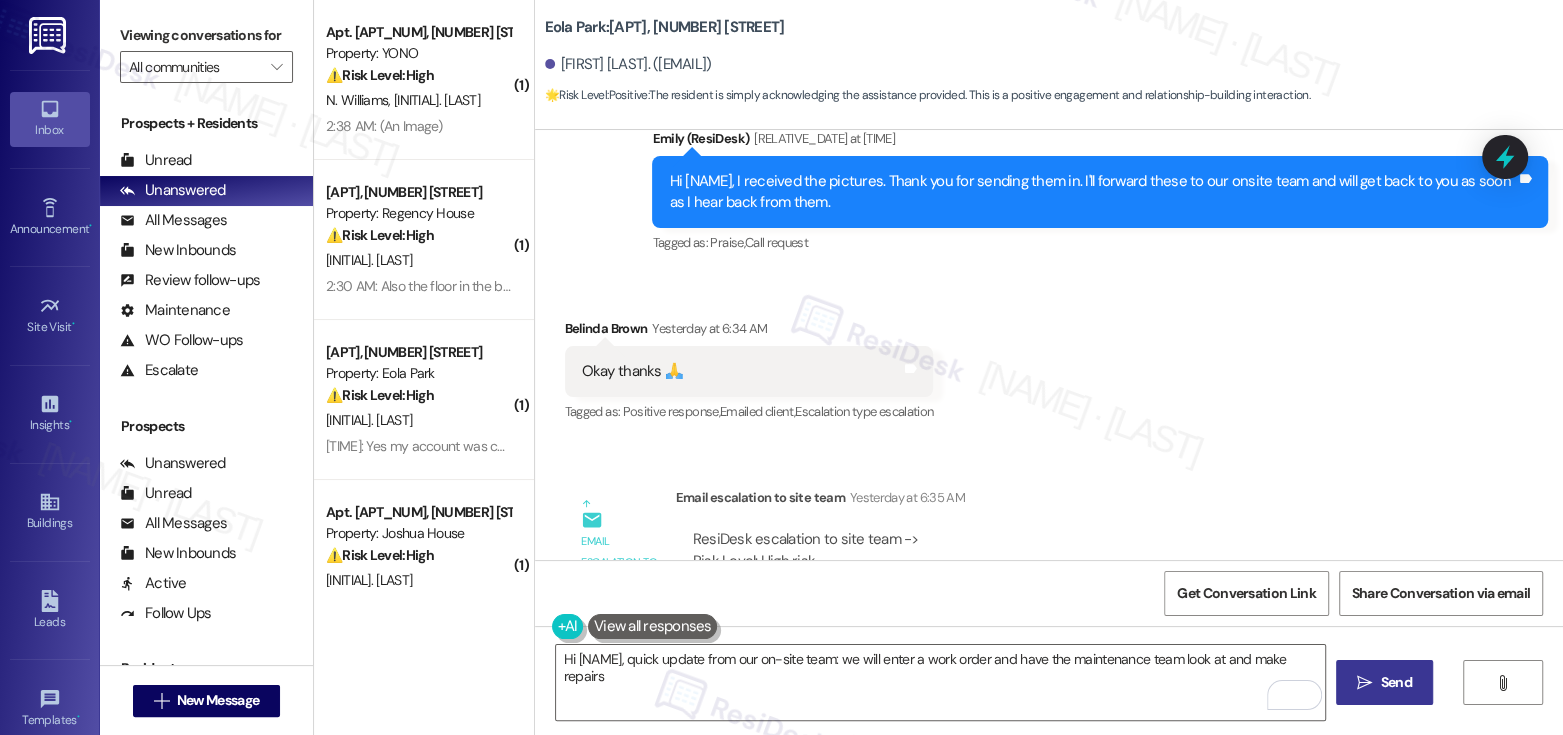 click on "Send" at bounding box center (1396, 682) 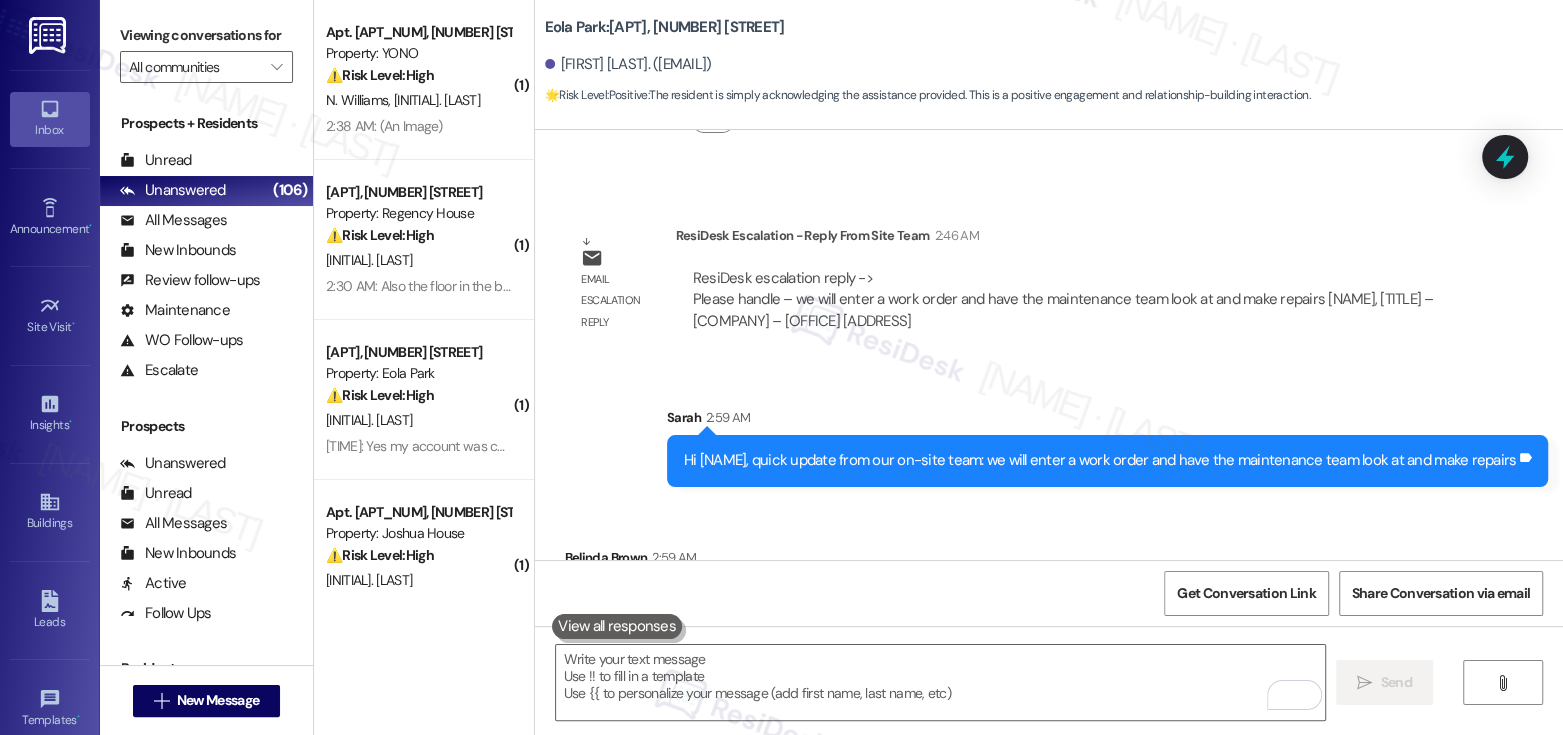 scroll, scrollTop: 40656, scrollLeft: 0, axis: vertical 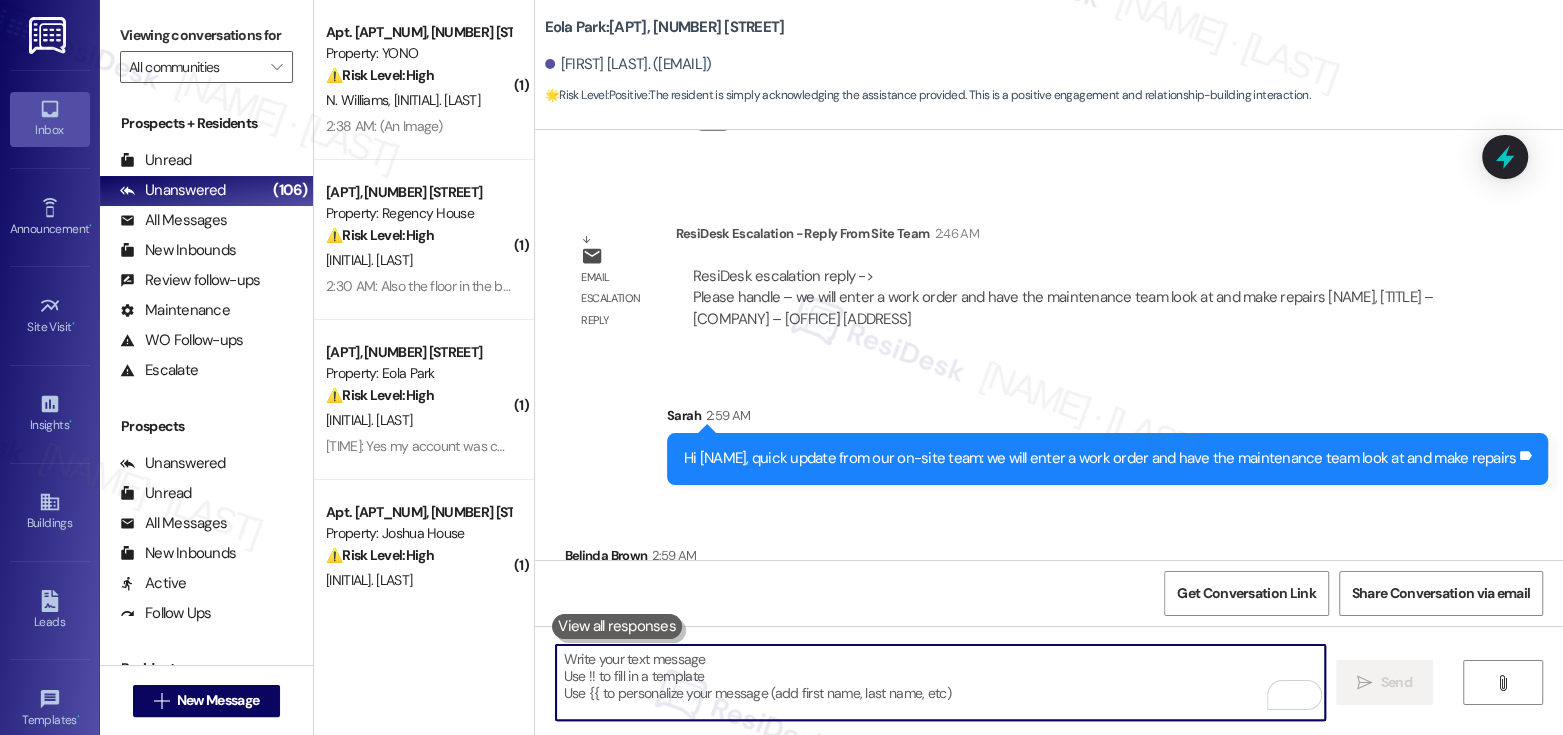 click at bounding box center (940, 682) 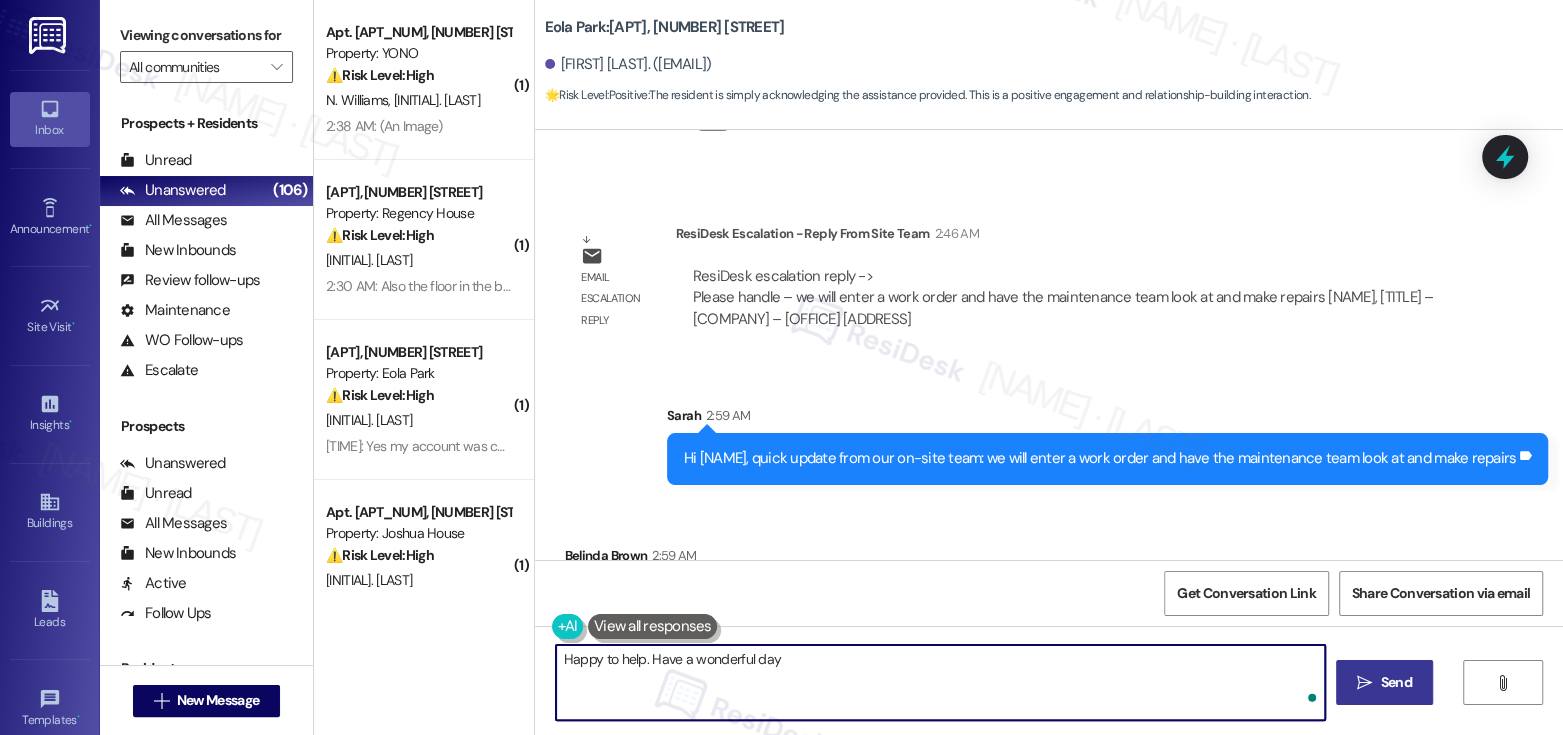 type on "Happy to help. Have a wonderful day!" 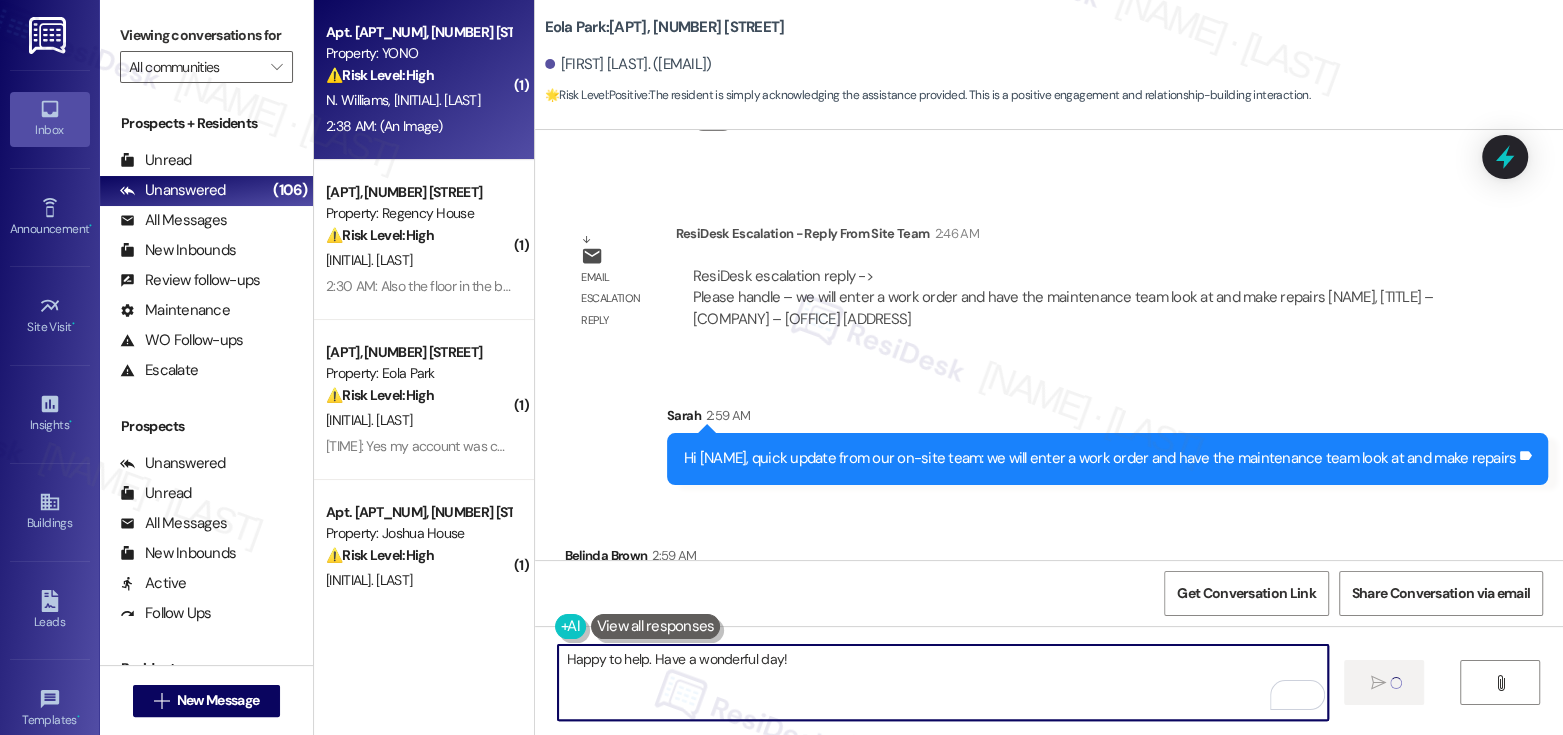 type 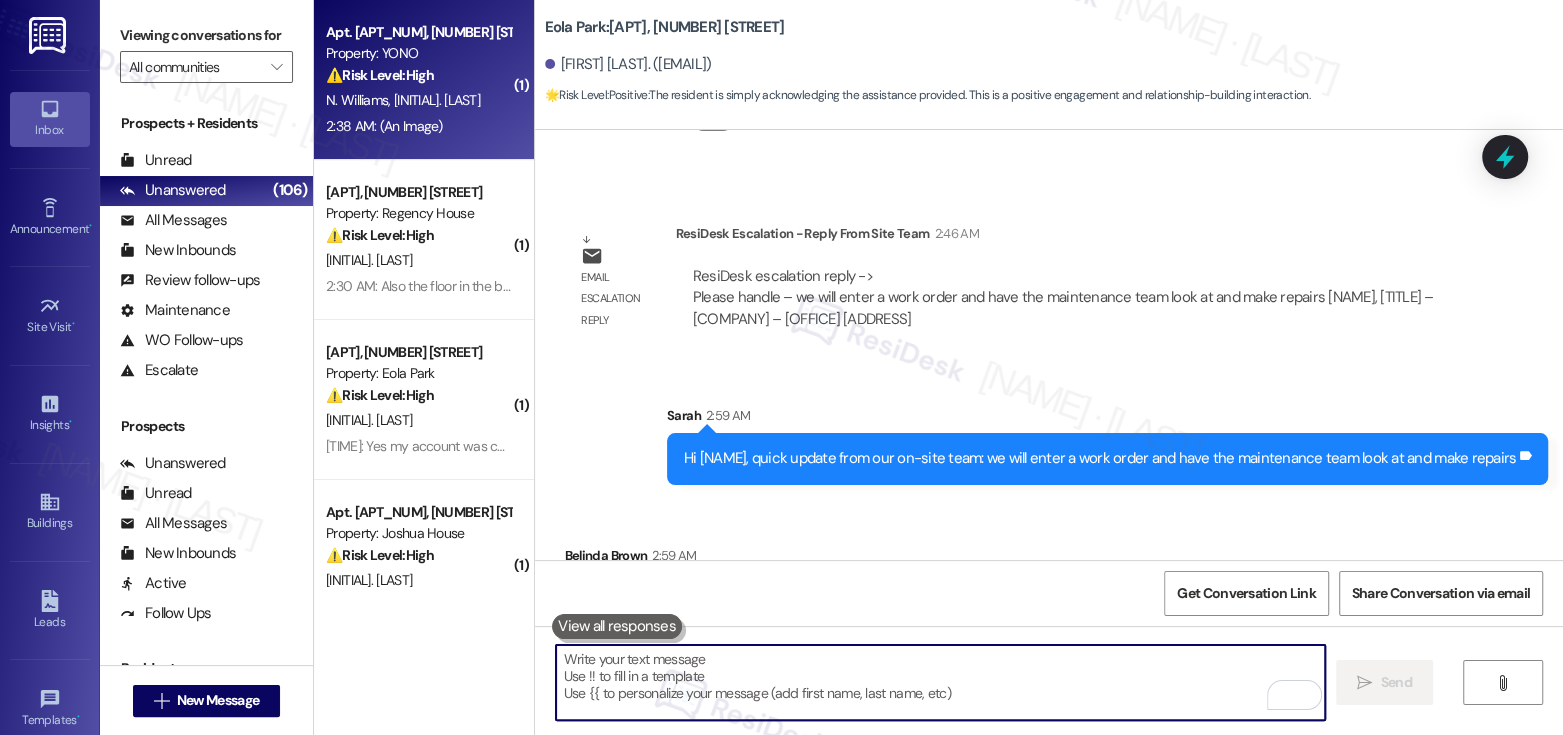 scroll, scrollTop: 40654, scrollLeft: 0, axis: vertical 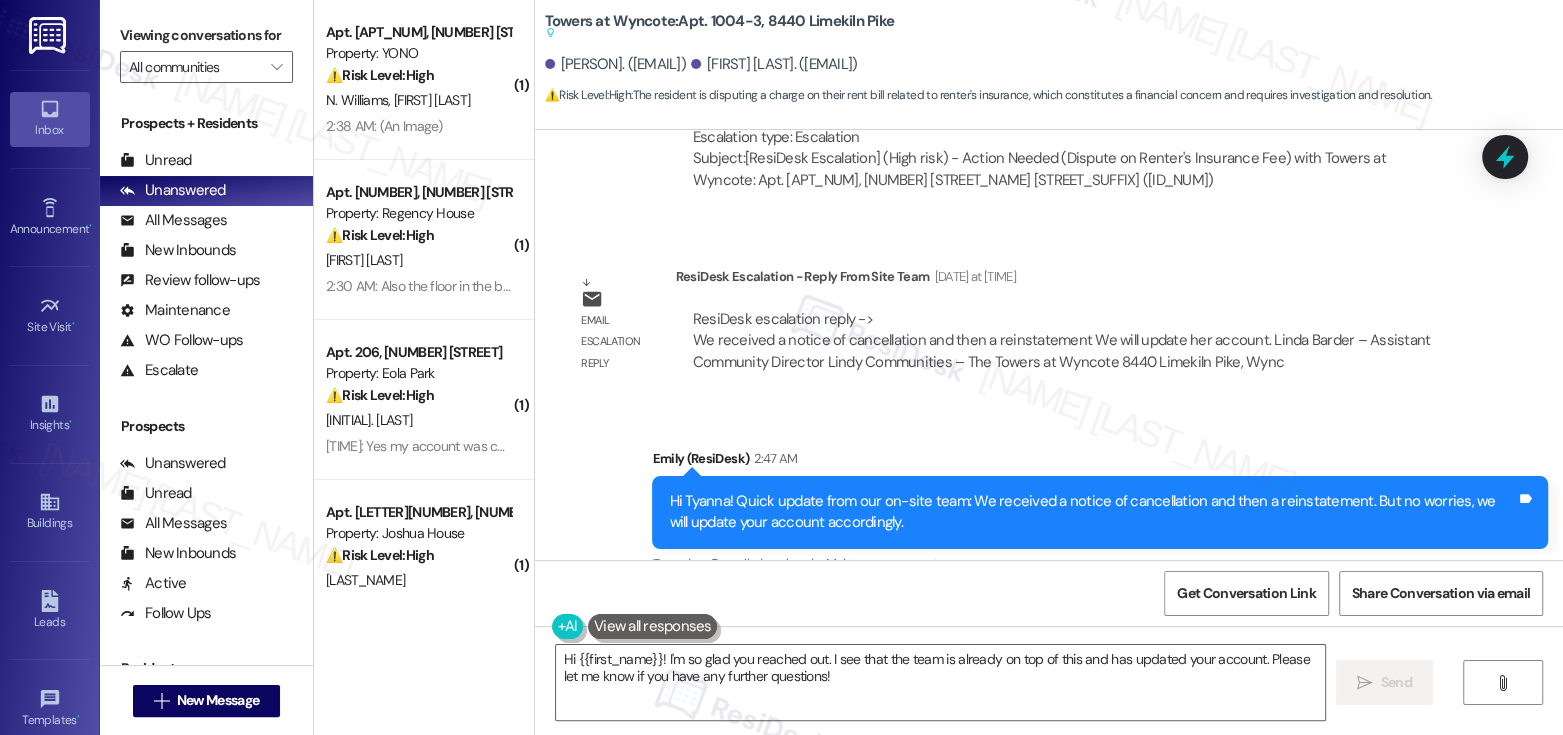 click on "ResiDesk escalation reply ->
We received a notice of cancellation and then a reinstatement We will update her account. Linda Barder – Assistant Community Director Lindy Communities – The Towers at Wyncote 8440 Limekiln Pike, Wync ResiDesk escalation reply ->
We received a notice of cancellation and then a reinstatement We will update her account. Linda Barder – Assistant Community Director Lindy Communities – The Towers at Wyncote 8440 Limekiln Pike, Wync" at bounding box center [1068, 341] 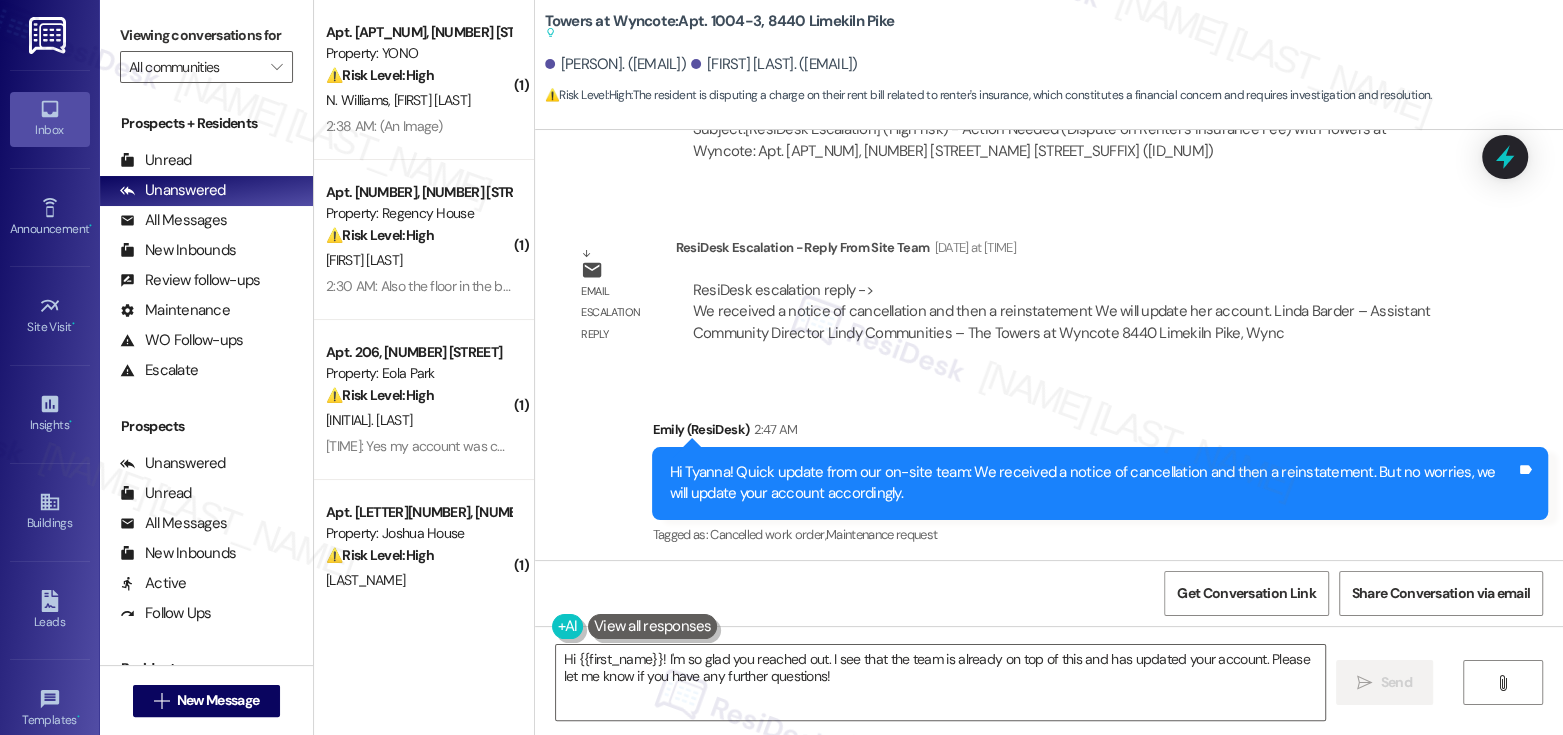 scroll, scrollTop: 2010, scrollLeft: 0, axis: vertical 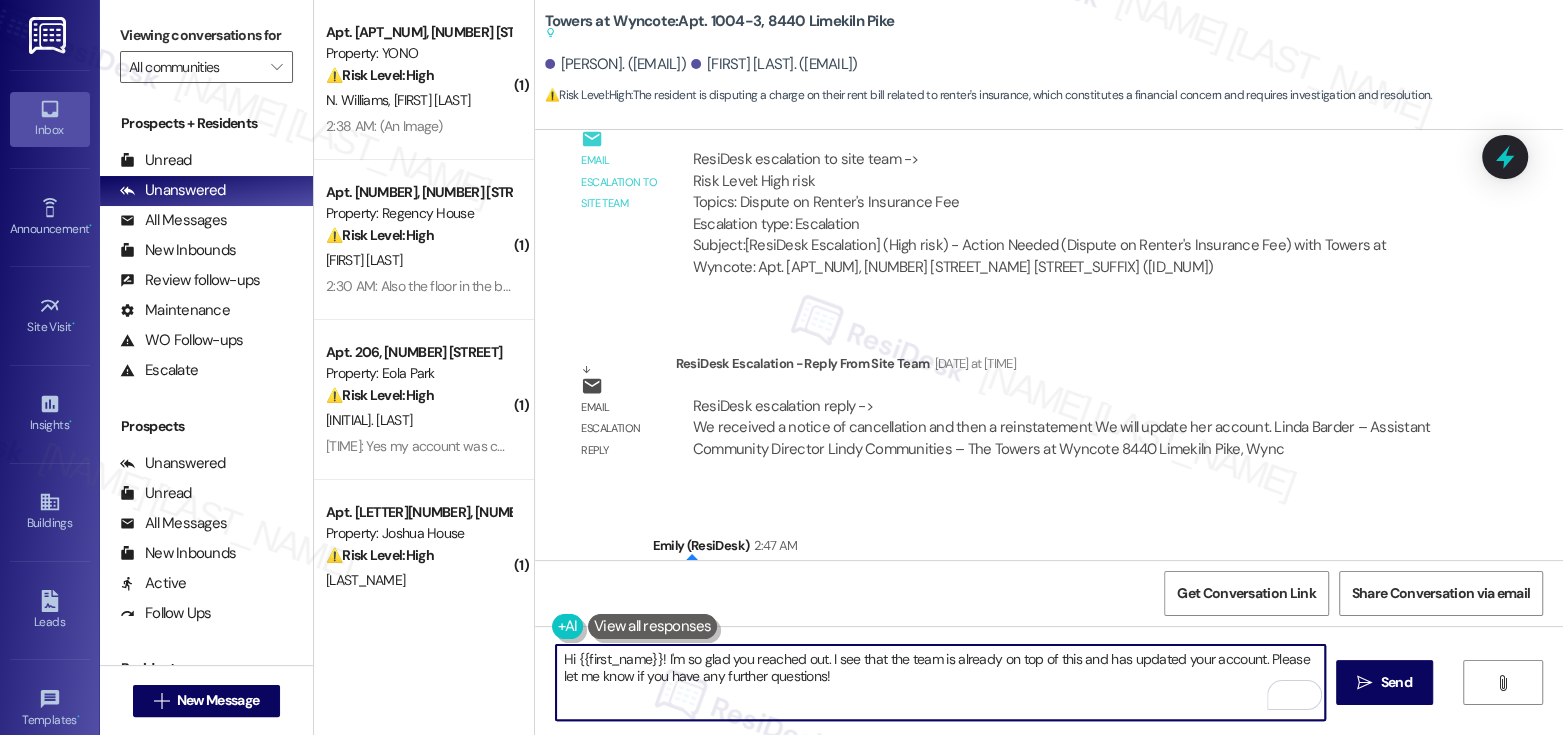 drag, startPoint x: 777, startPoint y: 680, endPoint x: 656, endPoint y: 661, distance: 122.48265 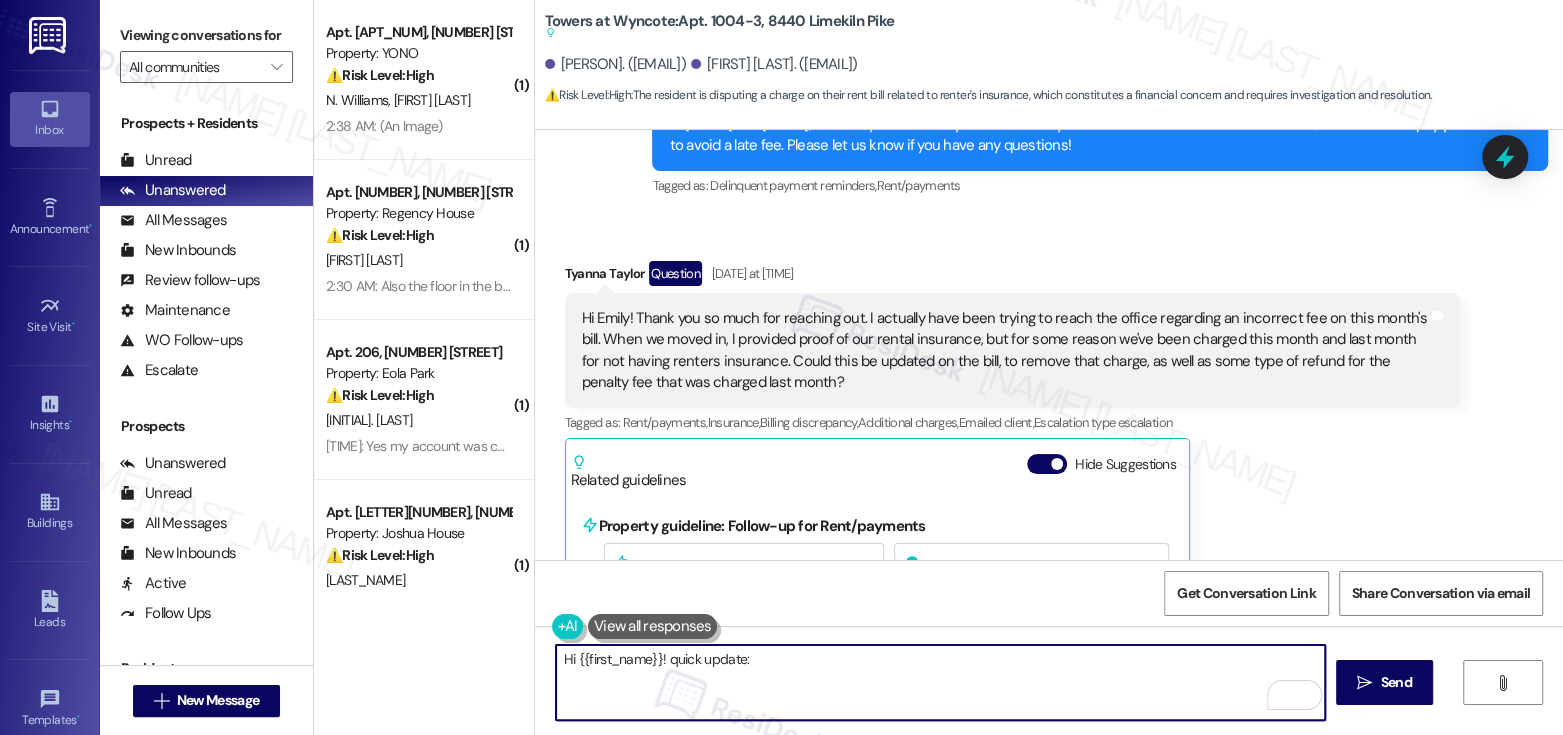 scroll, scrollTop: 774, scrollLeft: 0, axis: vertical 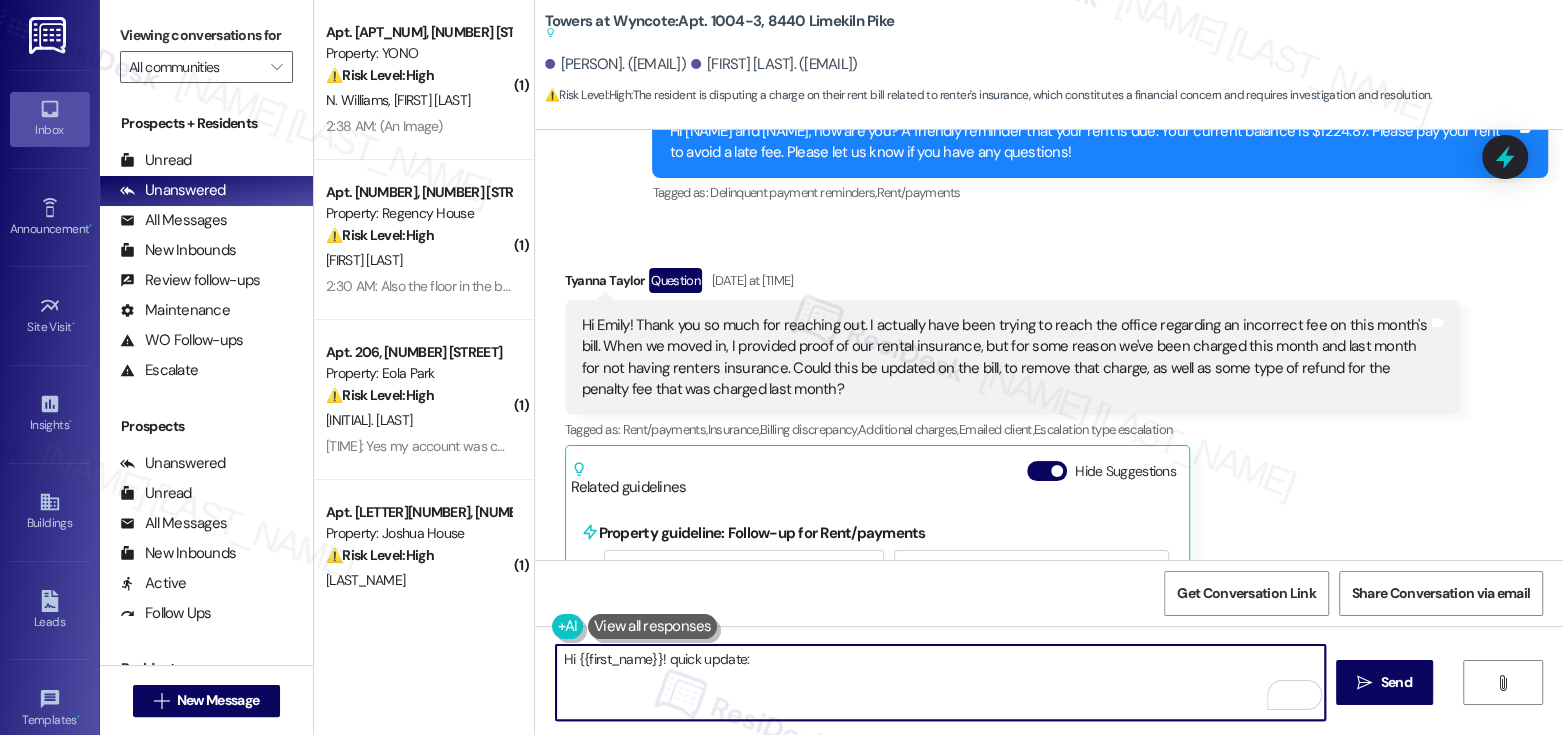click on "Hi Emily! Thank you so much for reaching out. I actually have been trying to reach the office regarding an incorrect fee on this month's bill. When we moved in, I provided proof of our rental insurance, but for some reason we've been charged this month and last month for not having renters insurance. Could this be updated on the bill, to remove that charge, as well as some type of refund for the penalty fee that was charged last month?" at bounding box center [1005, 358] 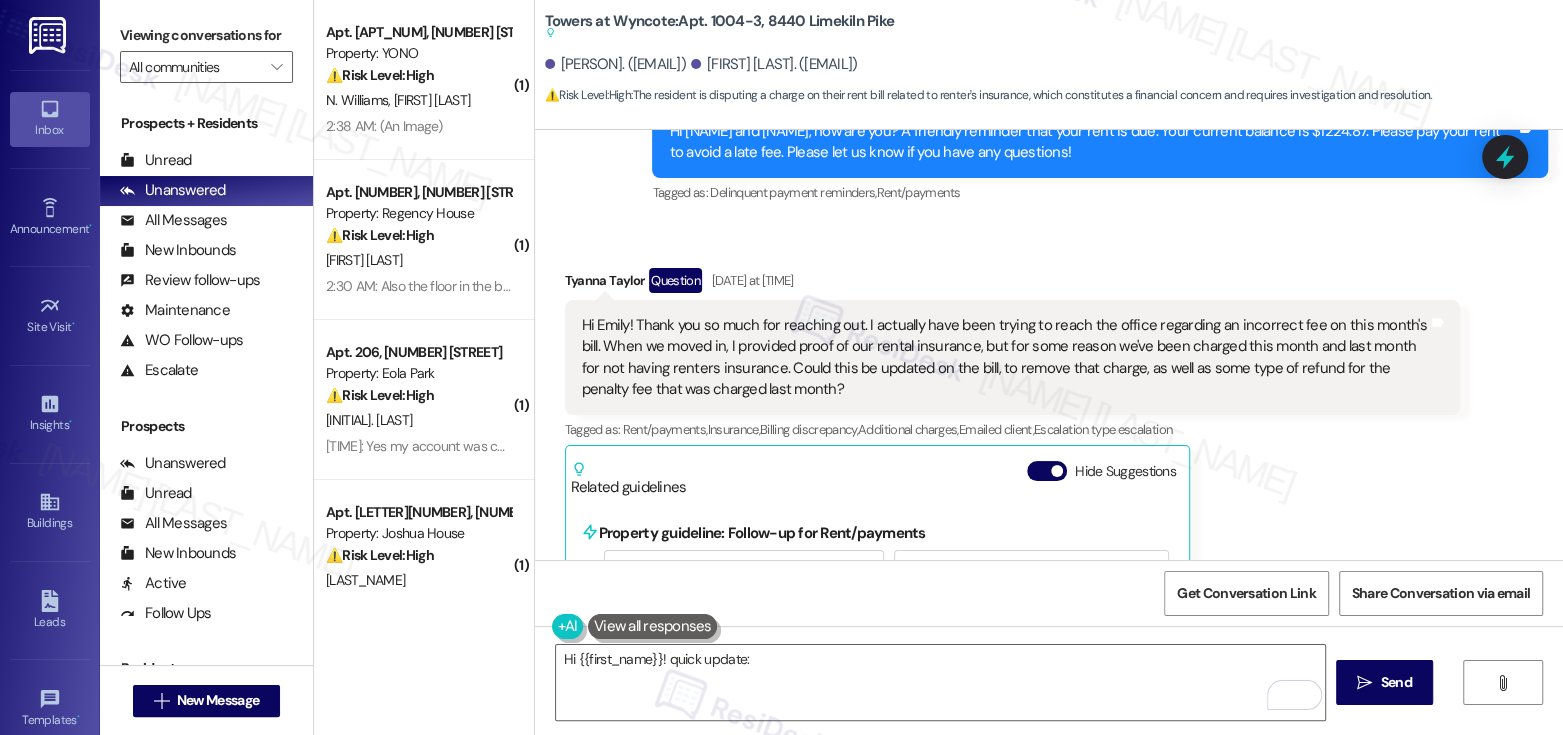 click on "Hi Emily! Thank you so much for reaching out. I actually have been trying to reach the office regarding an incorrect fee on this month's bill. When we moved in, I provided proof of our rental insurance, but for some reason we've been charged this month and last month for not having renters insurance. Could this be updated on the bill, to remove that charge, as well as some type of refund for the penalty fee that was charged last month?" at bounding box center (1005, 358) 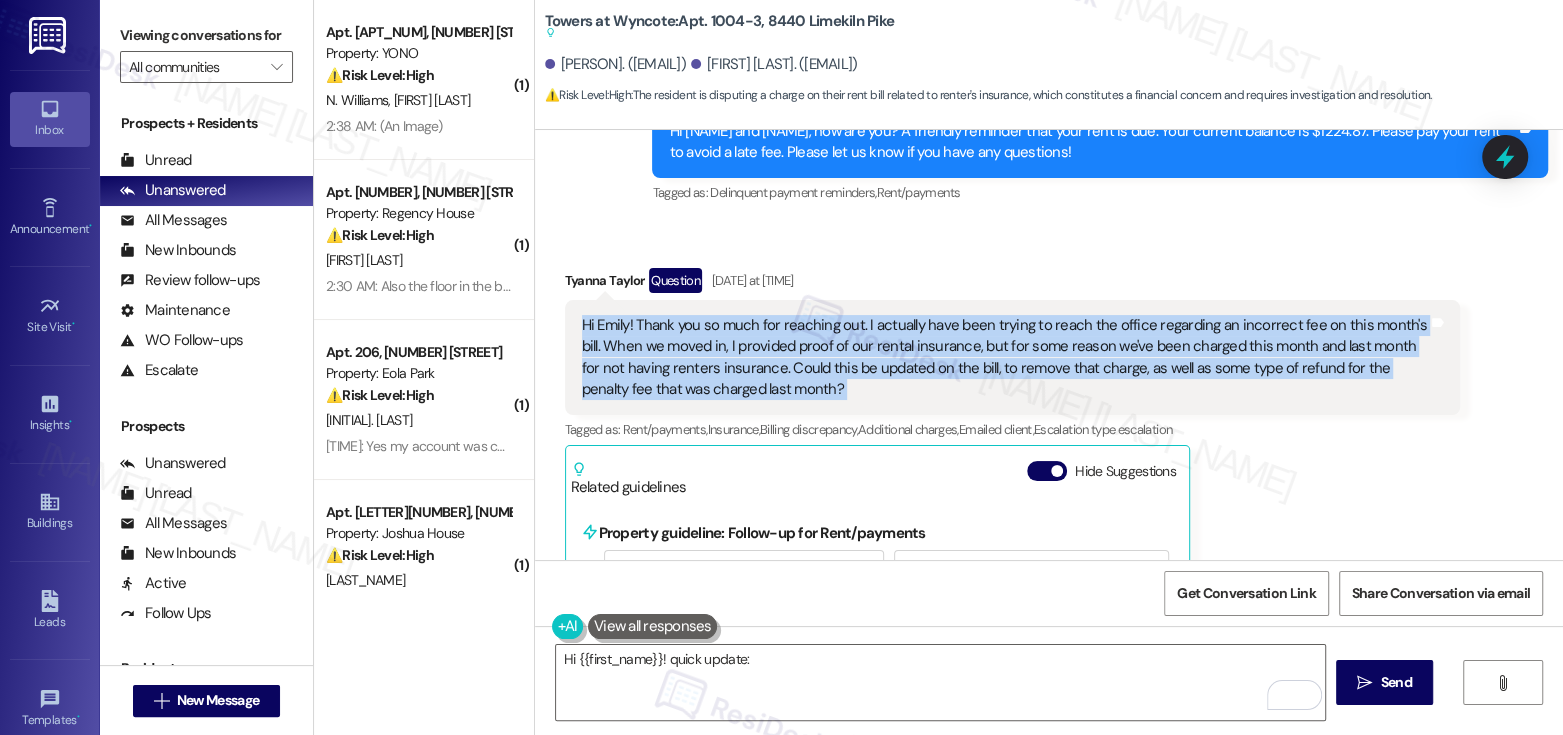 click on "Hi Emily! Thank you so much for reaching out. I actually have been trying to reach the office regarding an incorrect fee on this month's bill. When we moved in, I provided proof of our rental insurance, but for some reason we've been charged this month and last month for not having renters insurance. Could this be updated on the bill, to remove that charge, as well as some type of refund for the penalty fee that was charged last month?" at bounding box center [1005, 358] 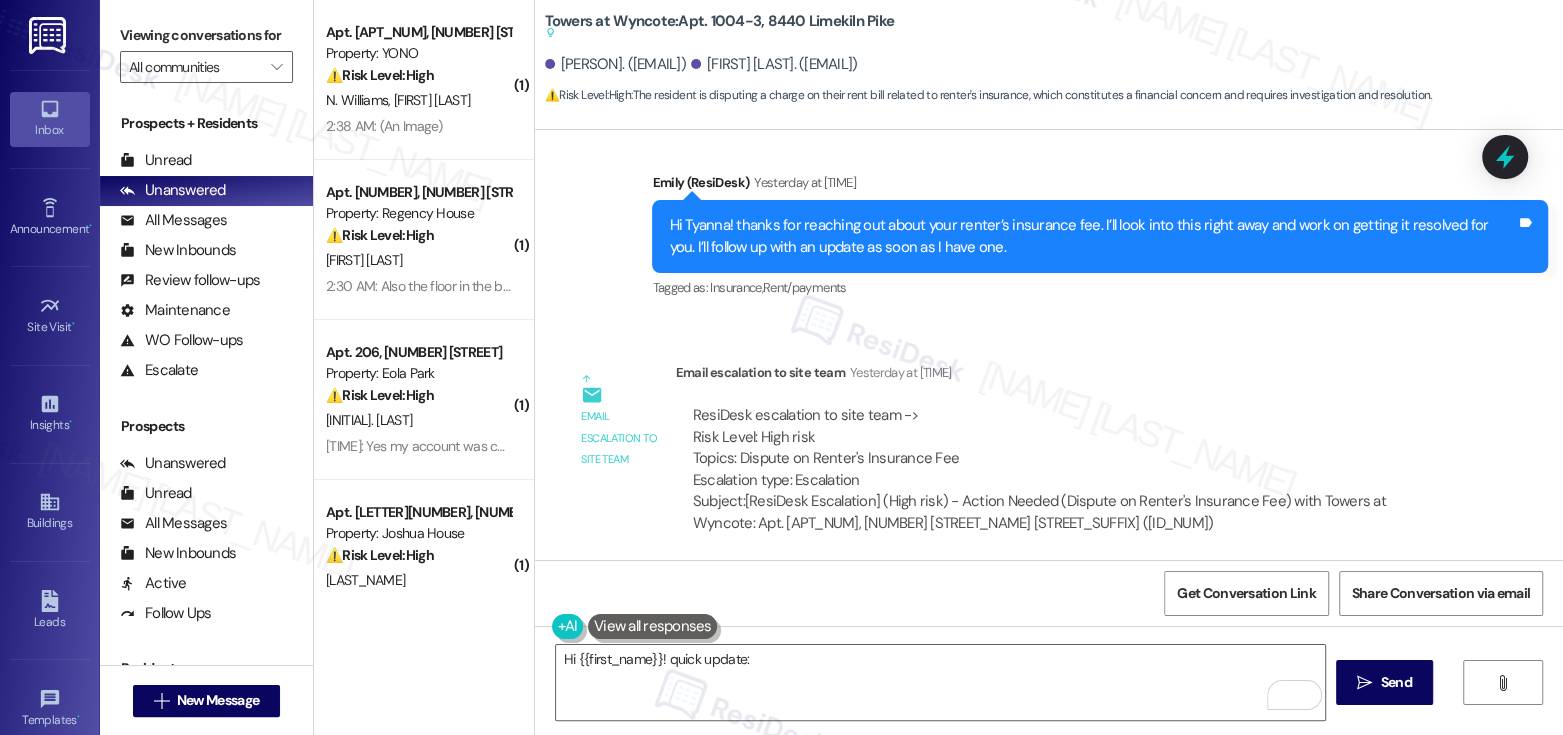 scroll, scrollTop: 1797, scrollLeft: 0, axis: vertical 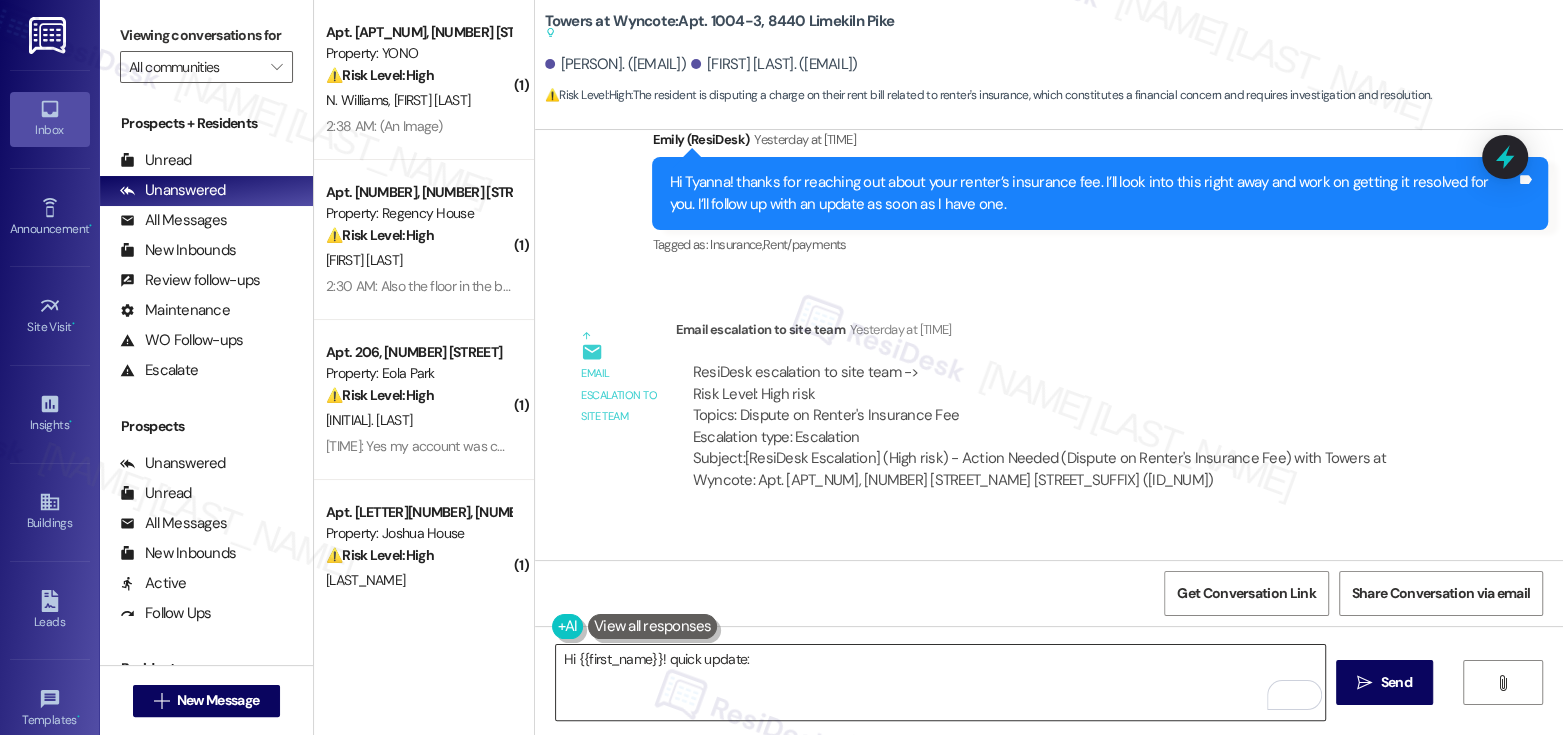 click on "Hi {{first_name}}! quick update:" at bounding box center (940, 682) 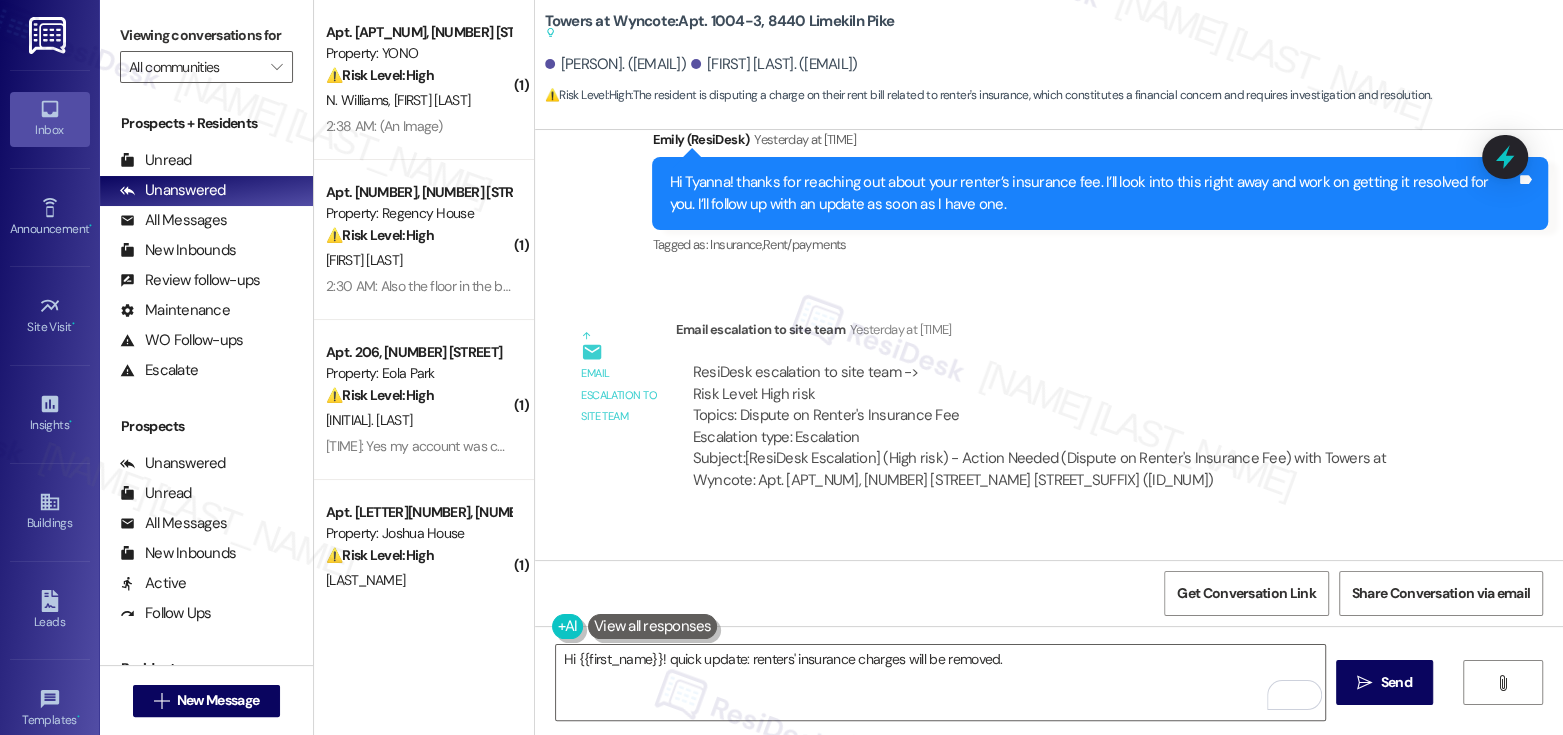 click on "Hi Tyanna! thanks for reaching out about your renter’s insurance fee. I’ll look into this right away and work on getting it resolved for you. I’ll follow up with an update as soon as I have one." at bounding box center [1092, 193] 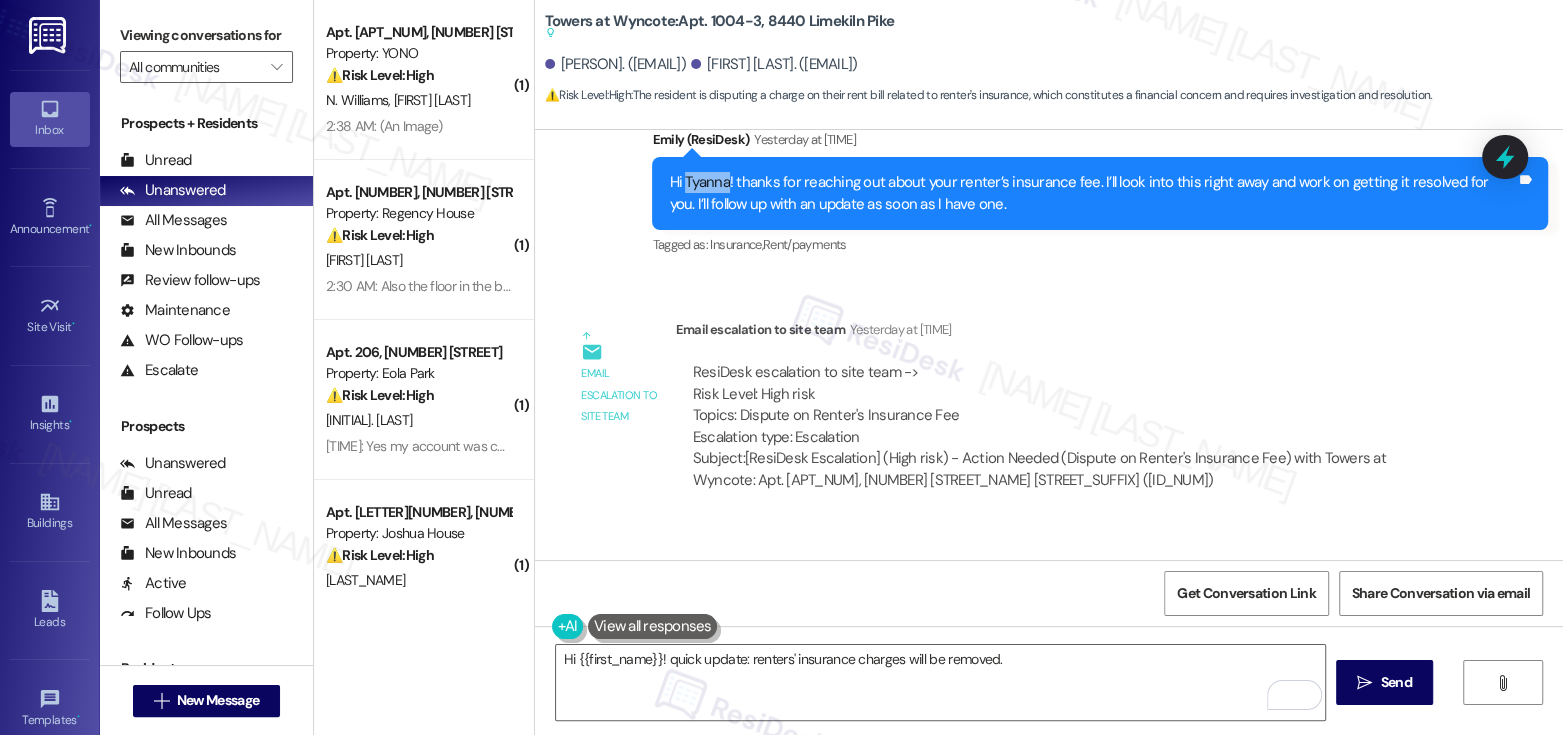 click on "Hi Tyanna! thanks for reaching out about your renter’s insurance fee. I’ll look into this right away and work on getting it resolved for you. I’ll follow up with an update as soon as I have one." at bounding box center [1092, 193] 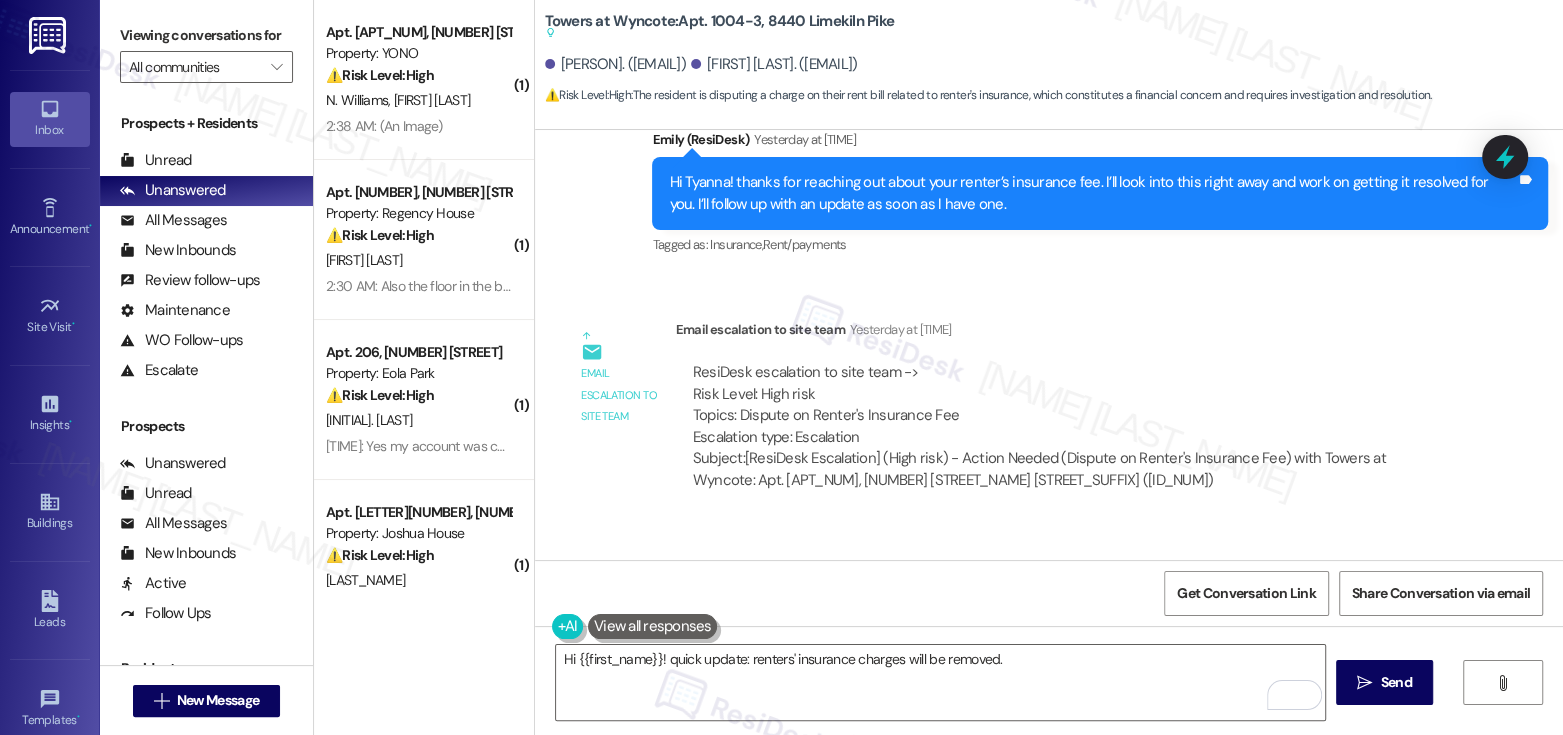 click on "Hi Tyanna! thanks for reaching out about your renter’s insurance fee. I’ll look into this right away and work on getting it resolved for you. I’ll follow up with an update as soon as I have one." at bounding box center [1092, 193] 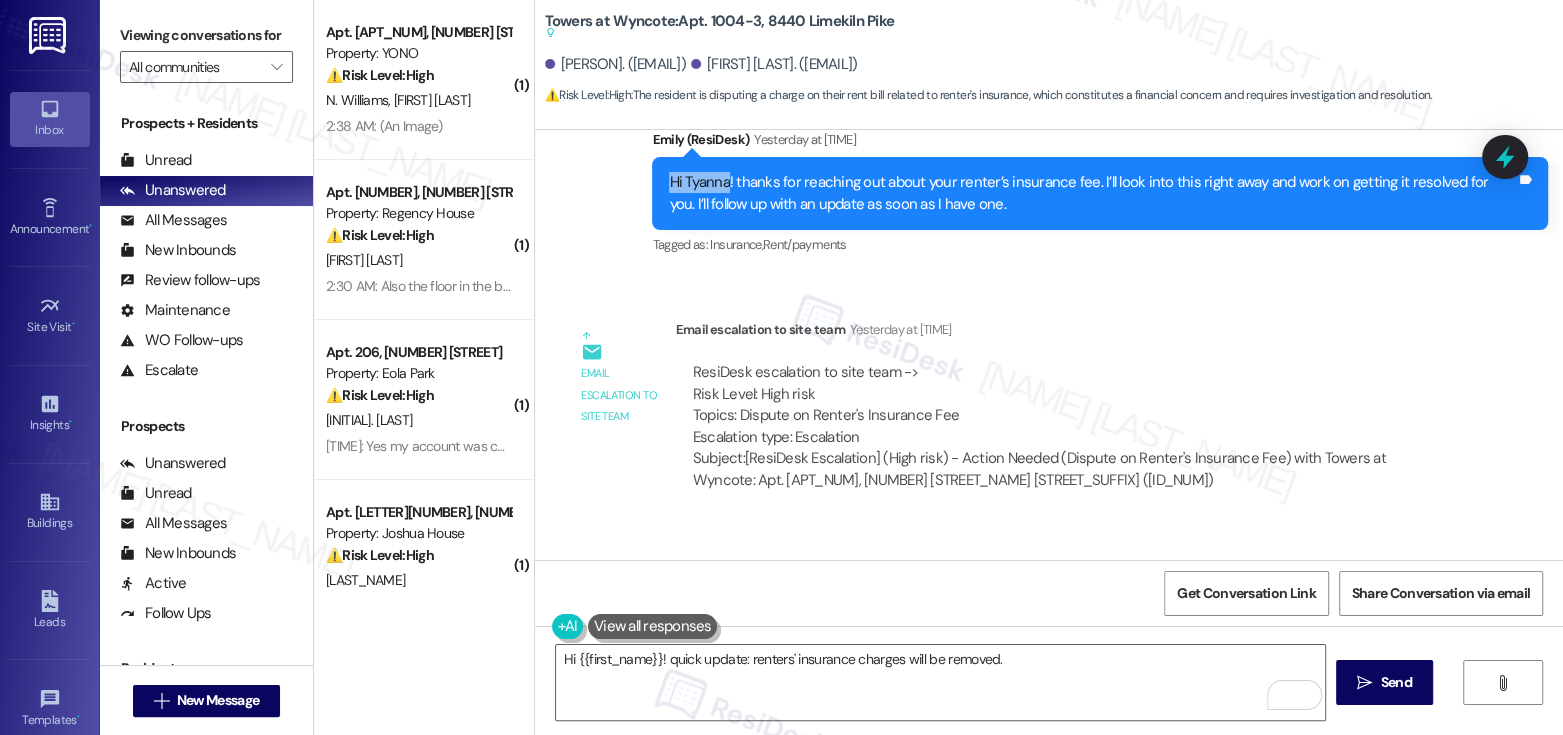 drag, startPoint x: 656, startPoint y: 181, endPoint x: 718, endPoint y: 183, distance: 62.03225 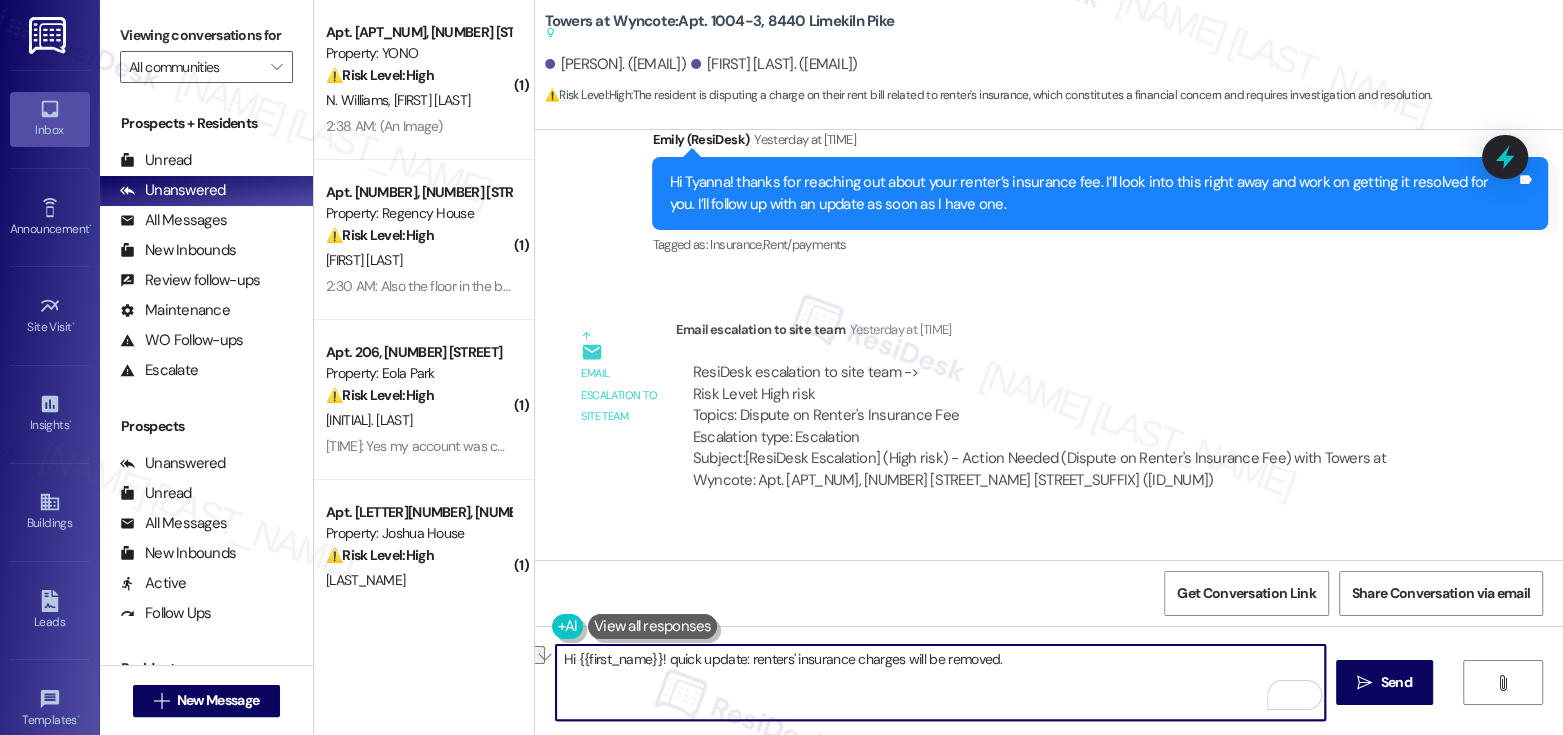 drag, startPoint x: 550, startPoint y: 657, endPoint x: 650, endPoint y: 662, distance: 100.12492 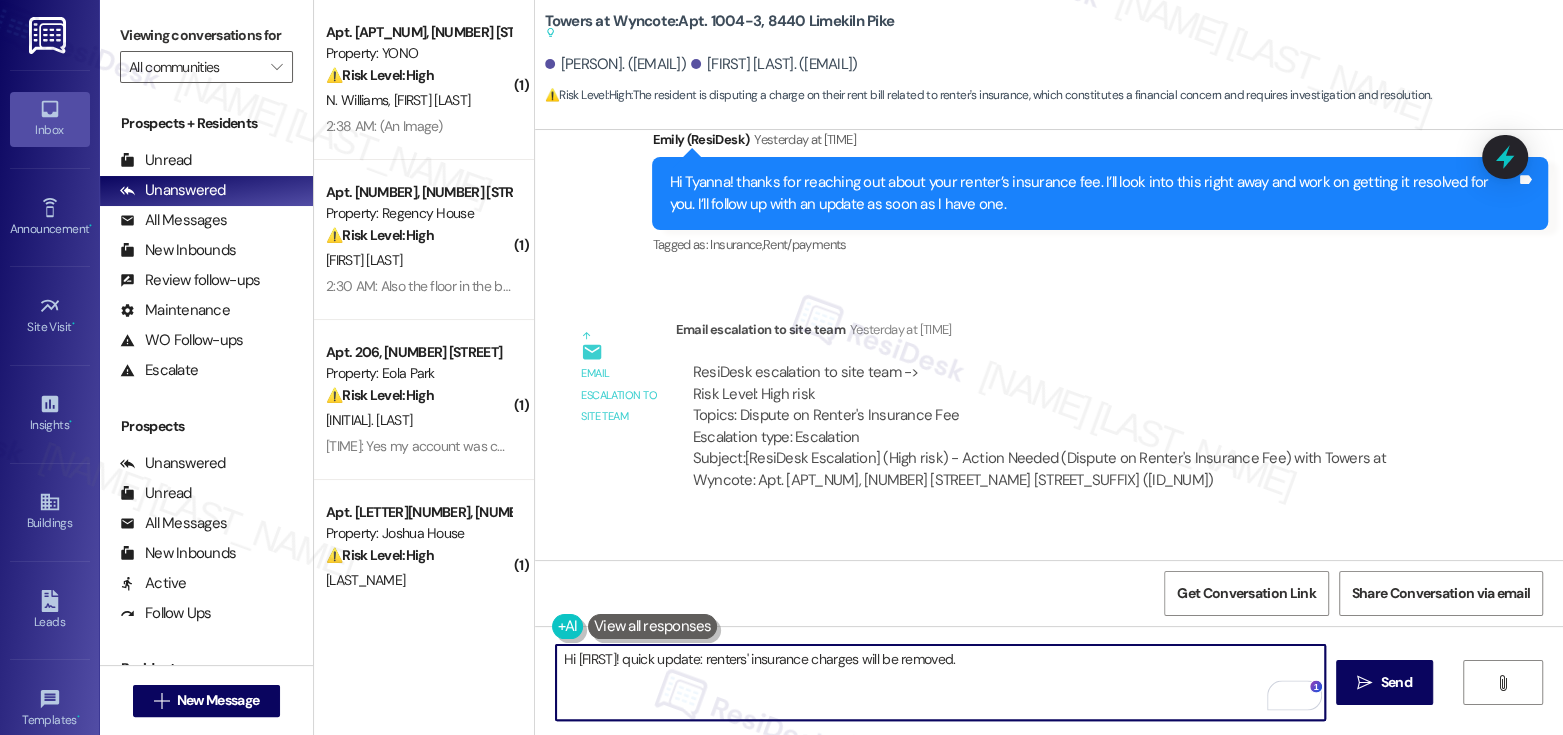 click on "Hi [FIRST]! quick update: renters' insurance charges will be removed." at bounding box center [940, 682] 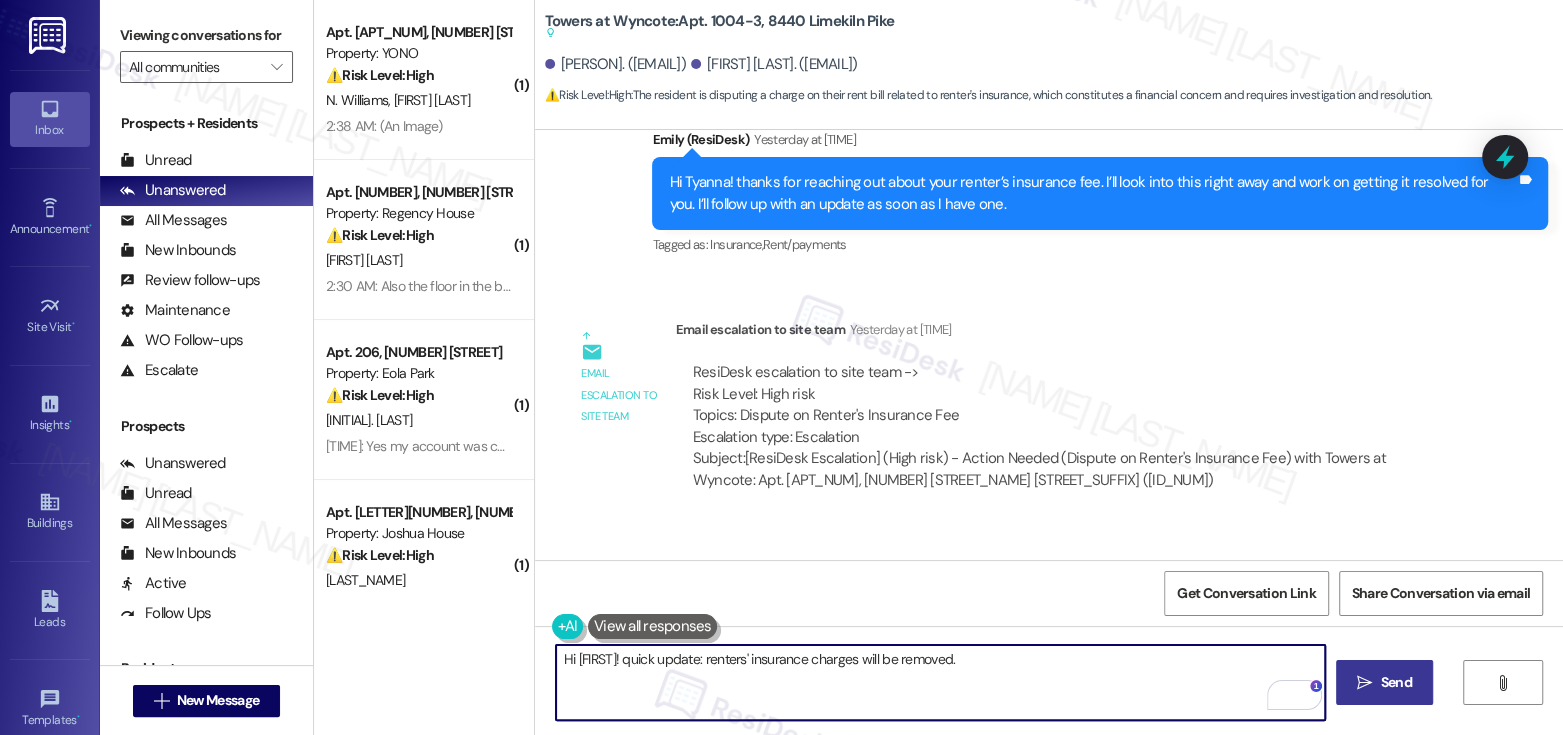 type on "Hi [FIRST]! quick update: renters' insurance charges will be removed." 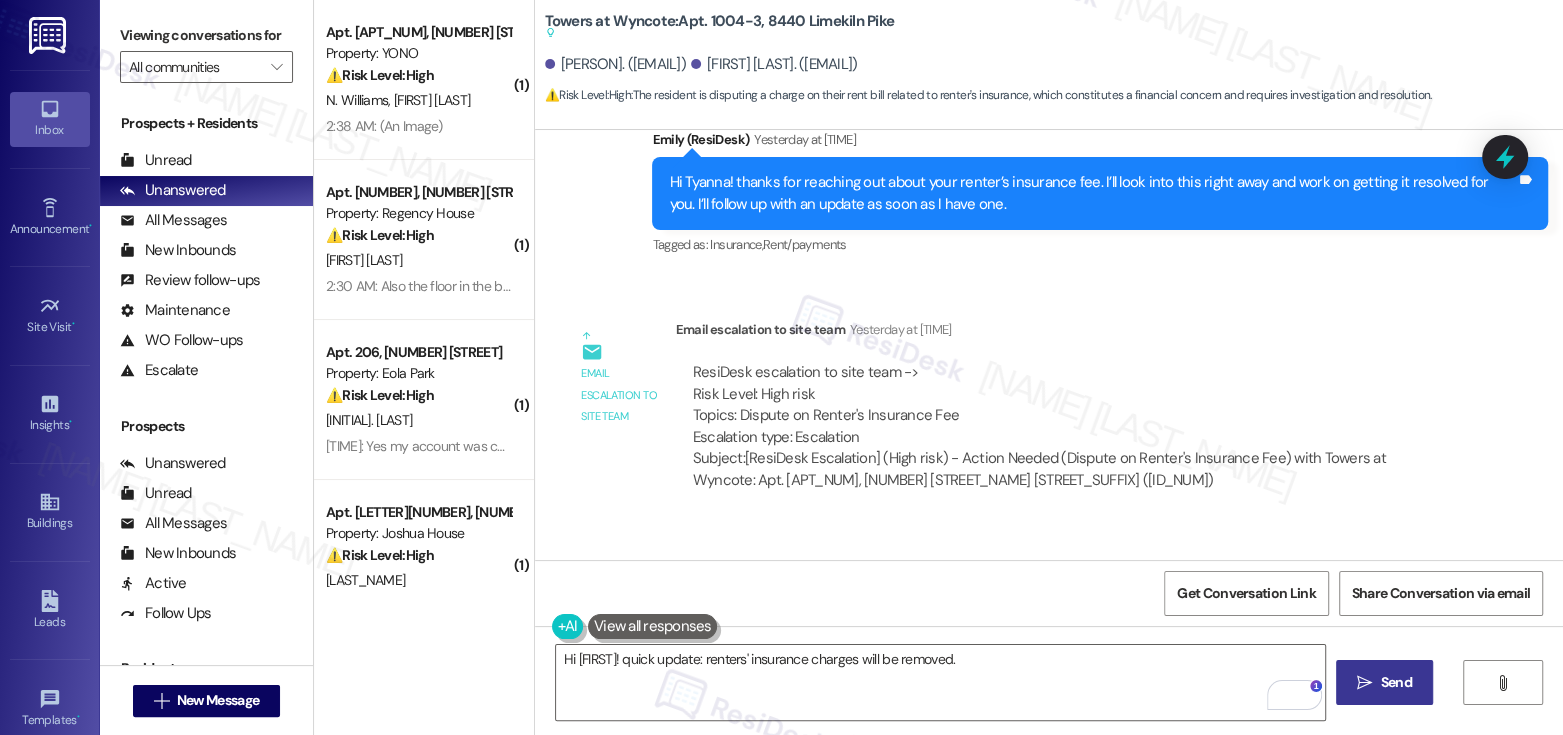 click on "" at bounding box center (1364, 683) 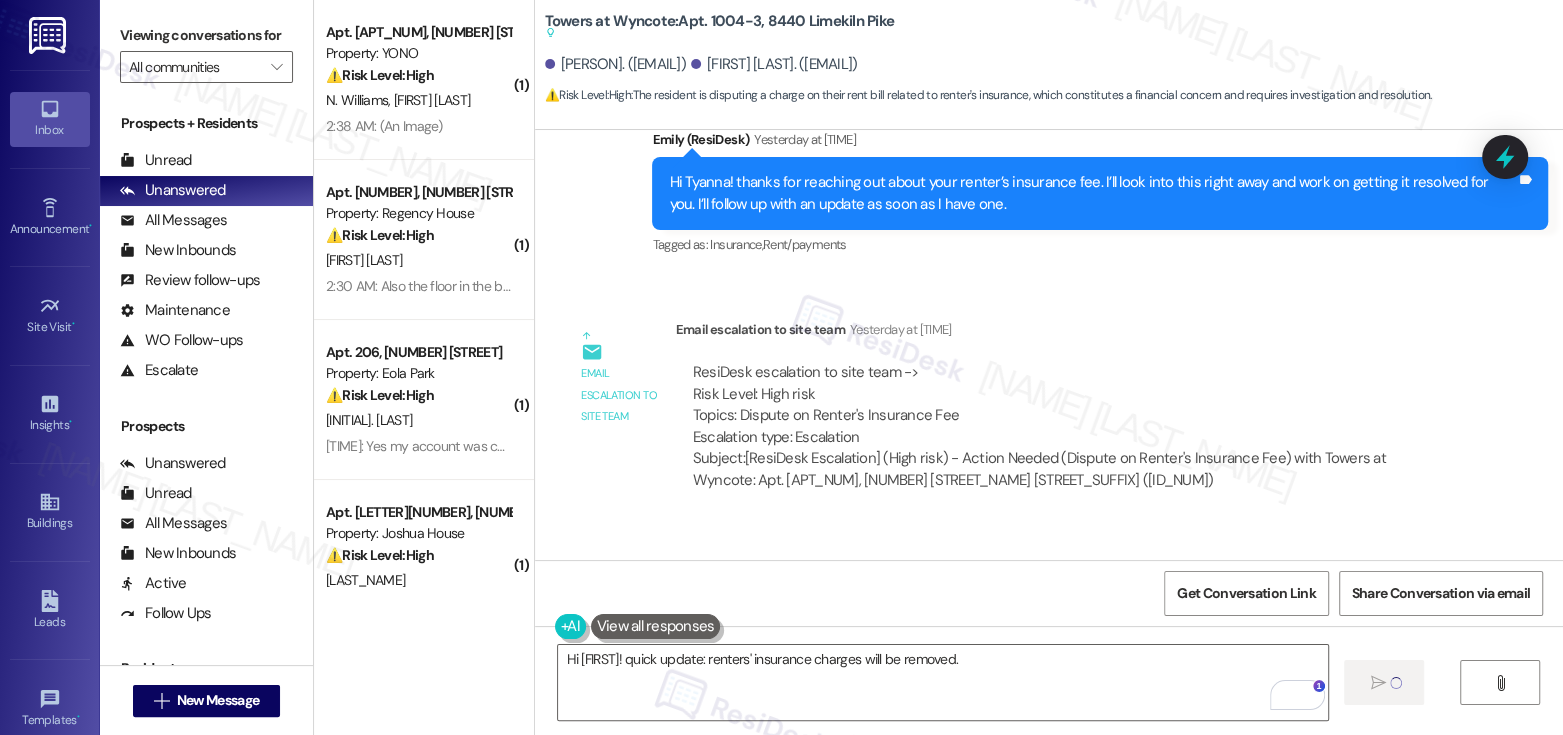 type 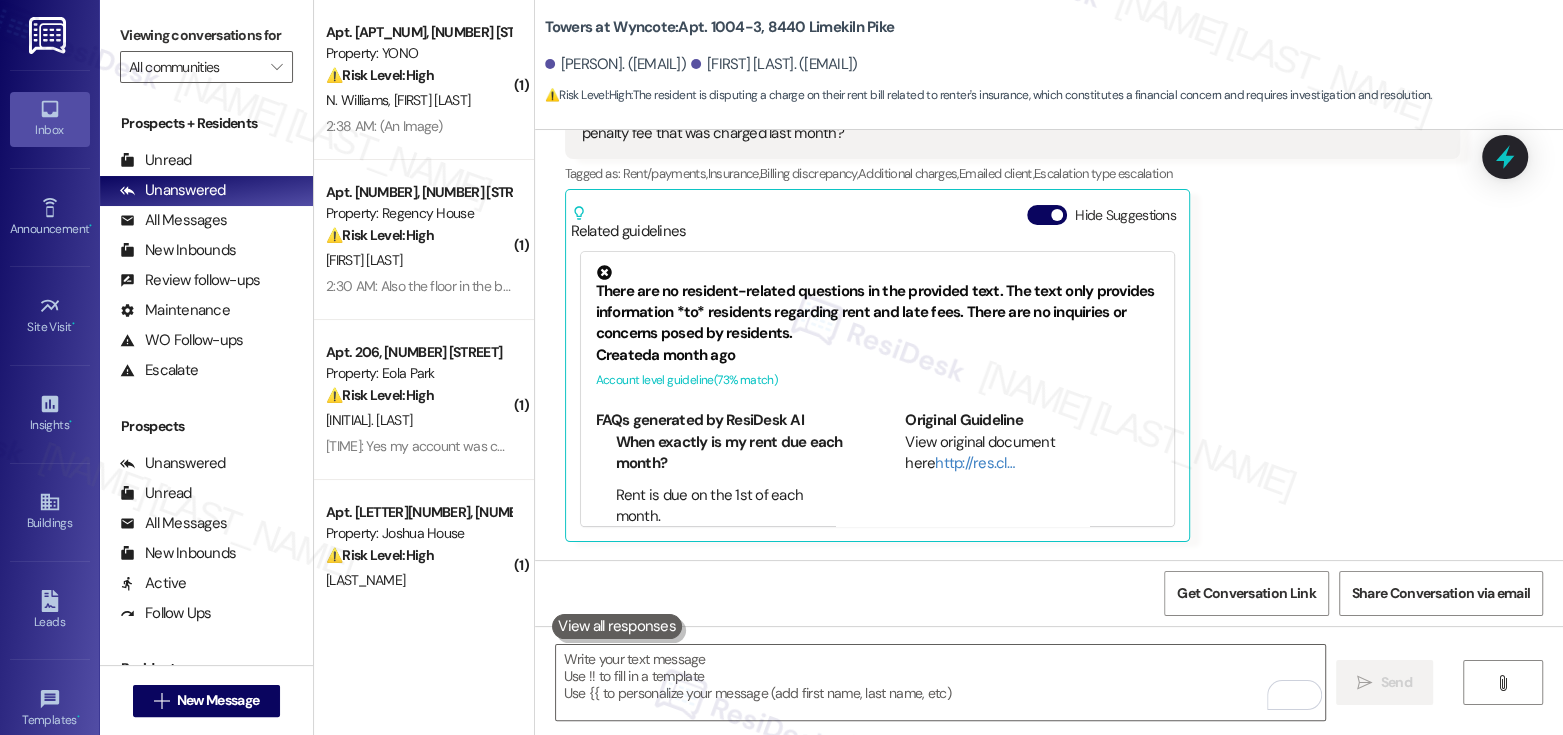 scroll, scrollTop: 2159, scrollLeft: 0, axis: vertical 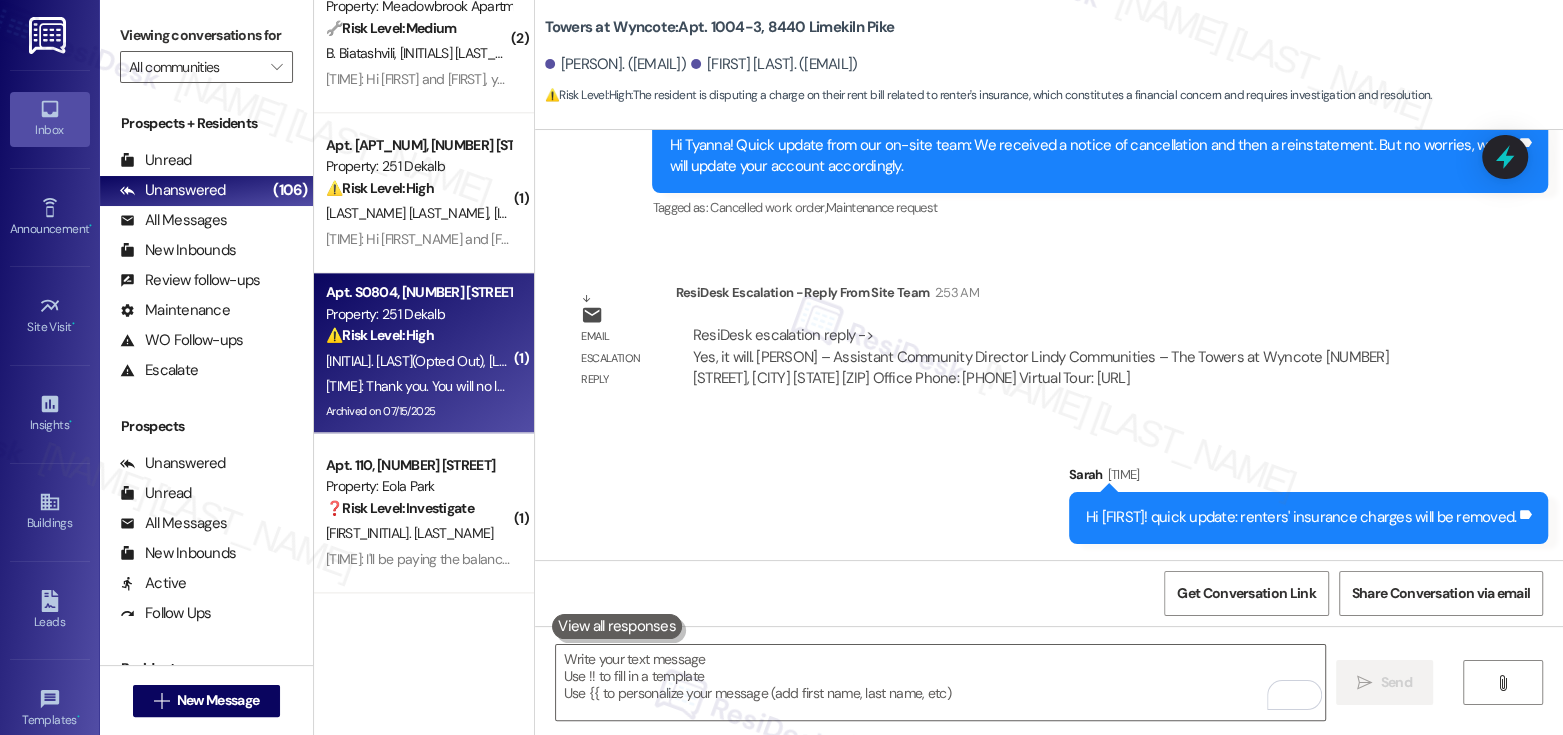 click on "[TIME]: Thank you. You will no longer receive texts from this thread. Please reply with 'UNSTOP' (all capital letters) or let your building know if you want to opt back in [TIME]: Thank you. You will no longer receive texts from this thread. Please reply with 'UNSTOP' (all capital letters) or let your building know if you want to opt back in" at bounding box center (418, 386) 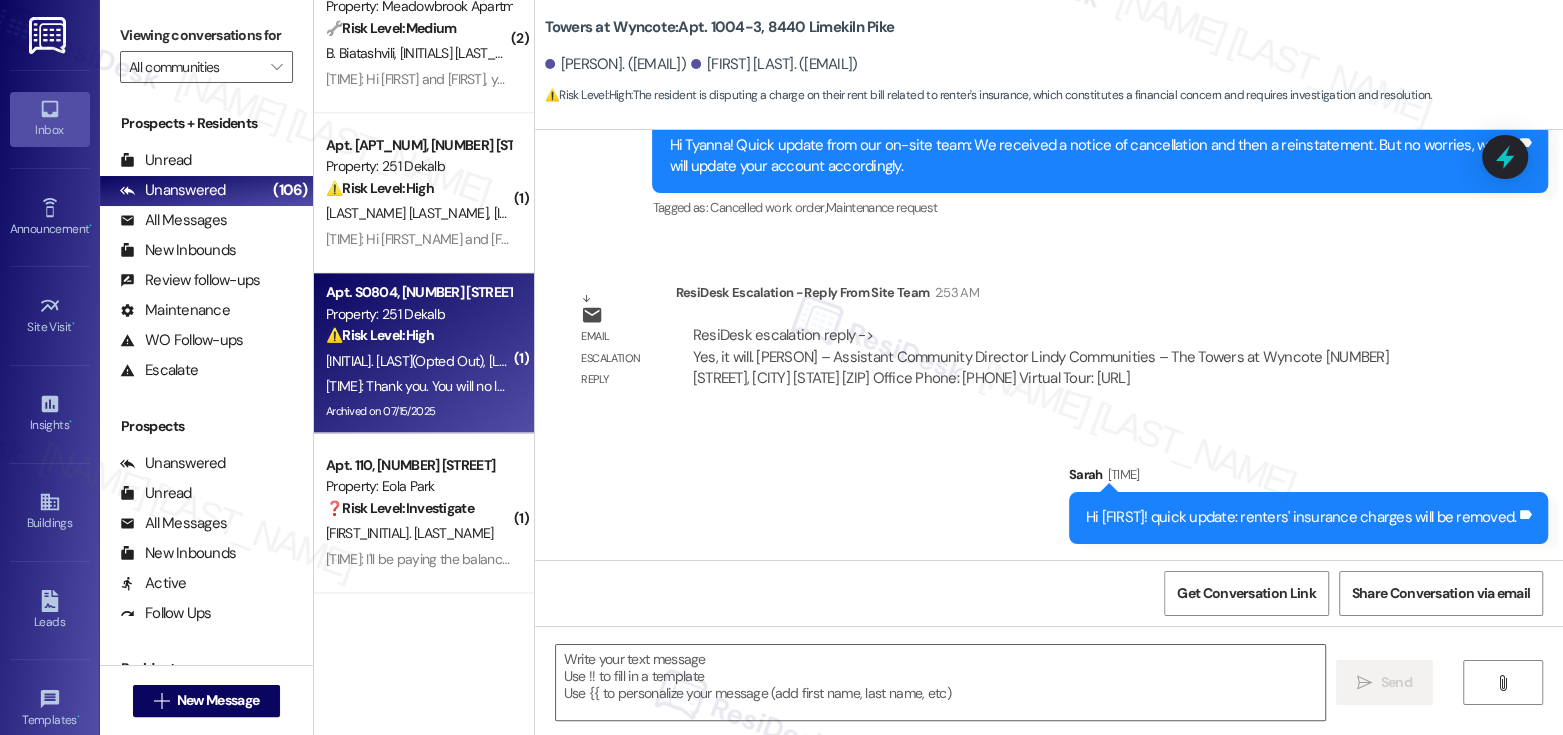 type on "Fetching suggested responses. Please feel free to read through the conversation in the meantime." 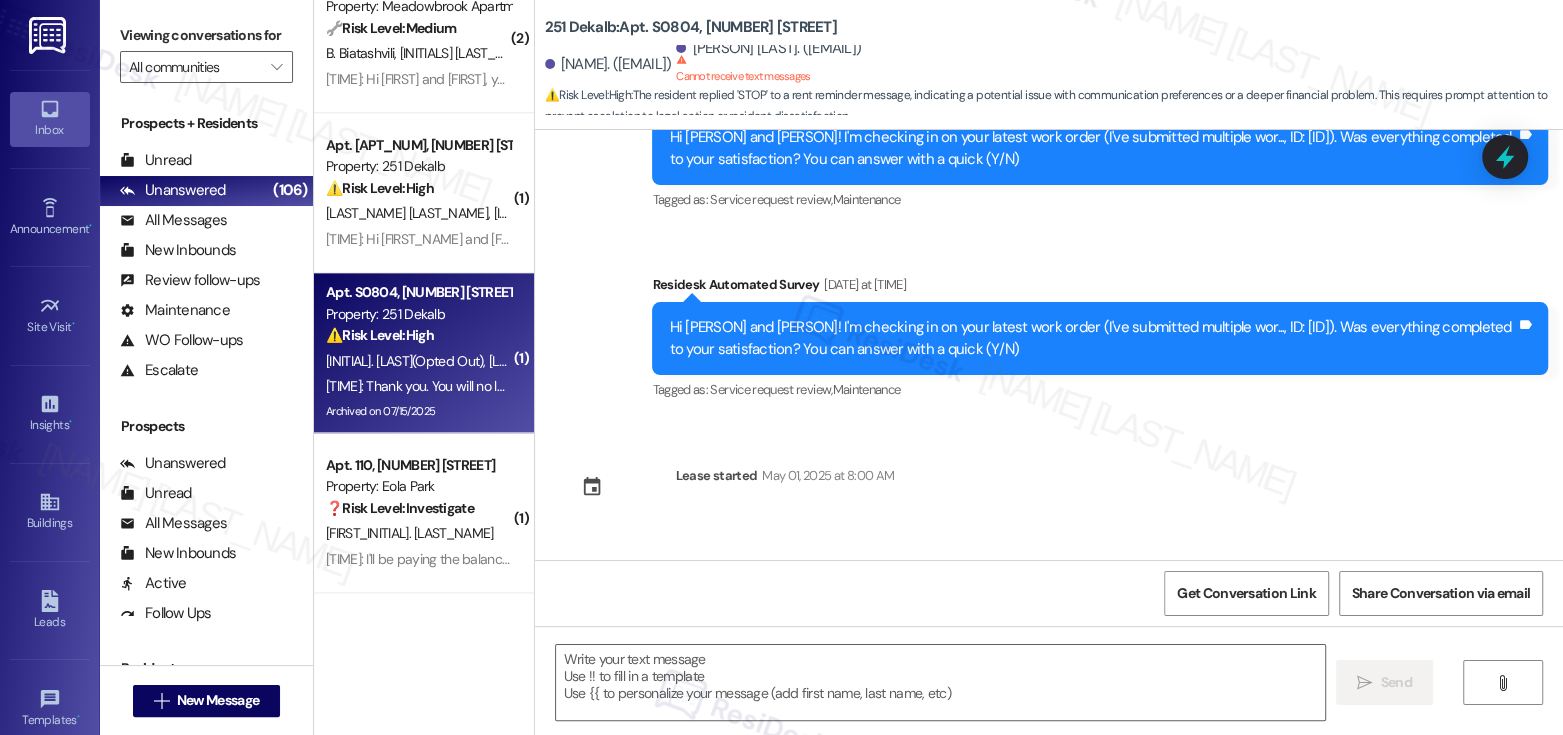 type on "Fetching suggested responses. Please feel free to read through the conversation in the meantime." 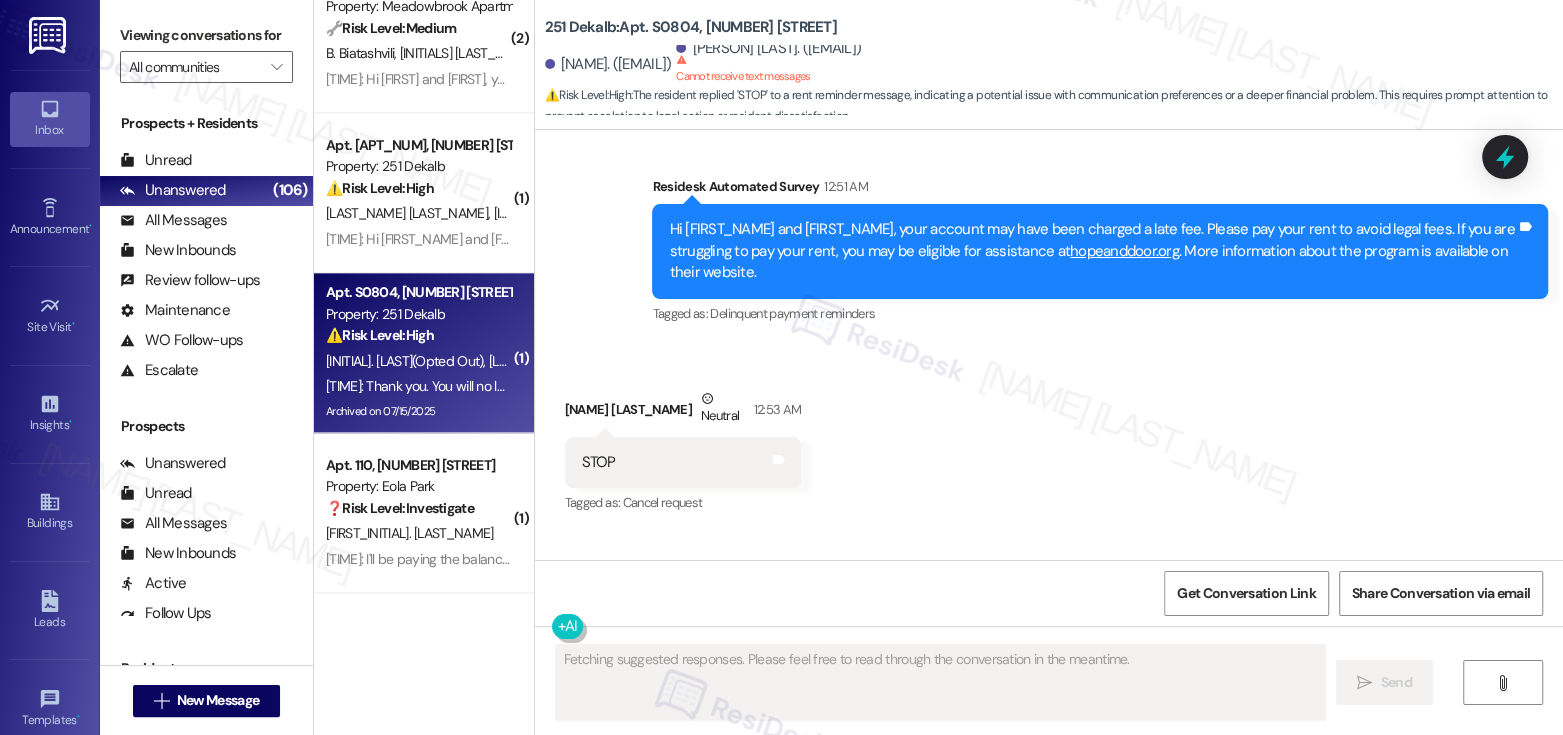 scroll, scrollTop: 8793, scrollLeft: 0, axis: vertical 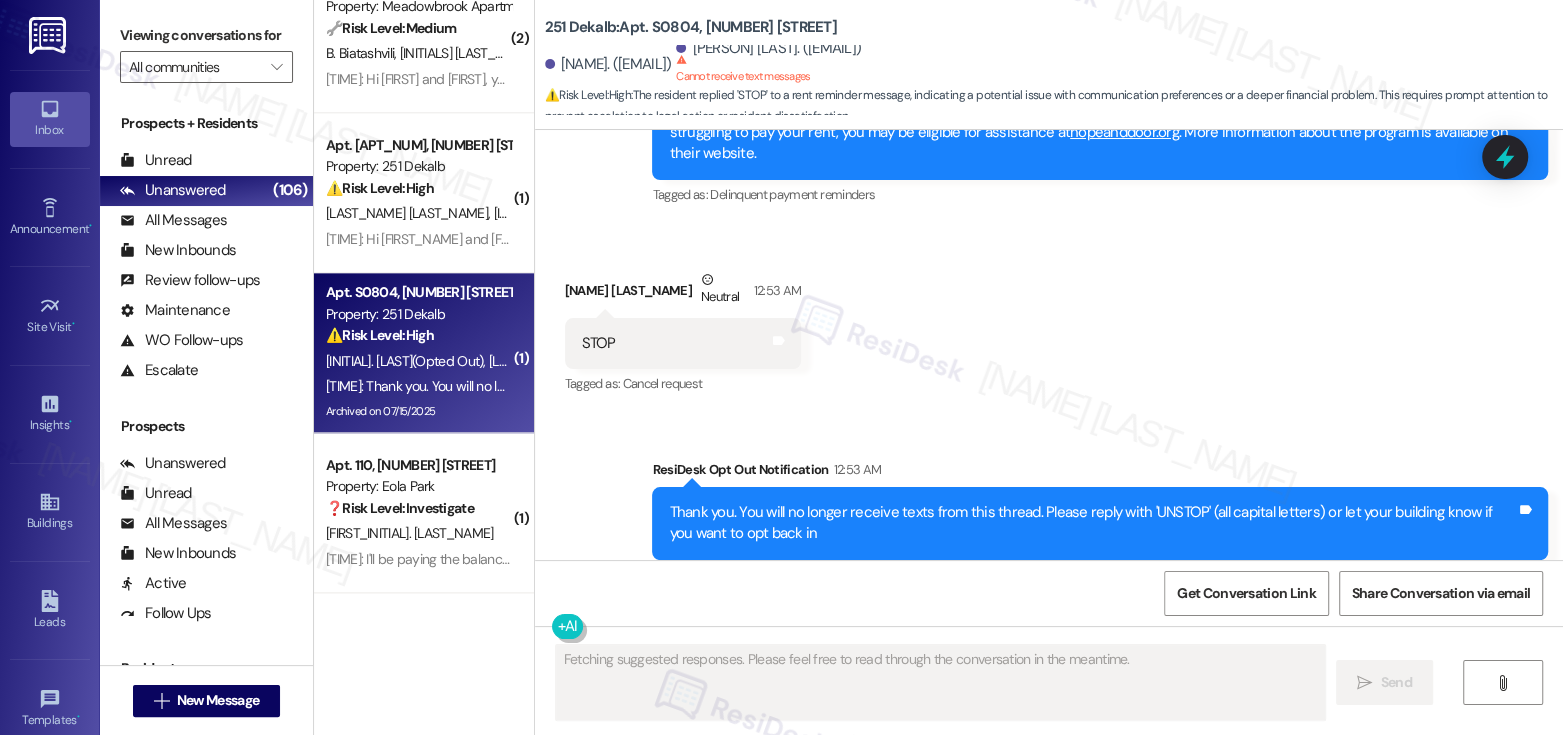 type 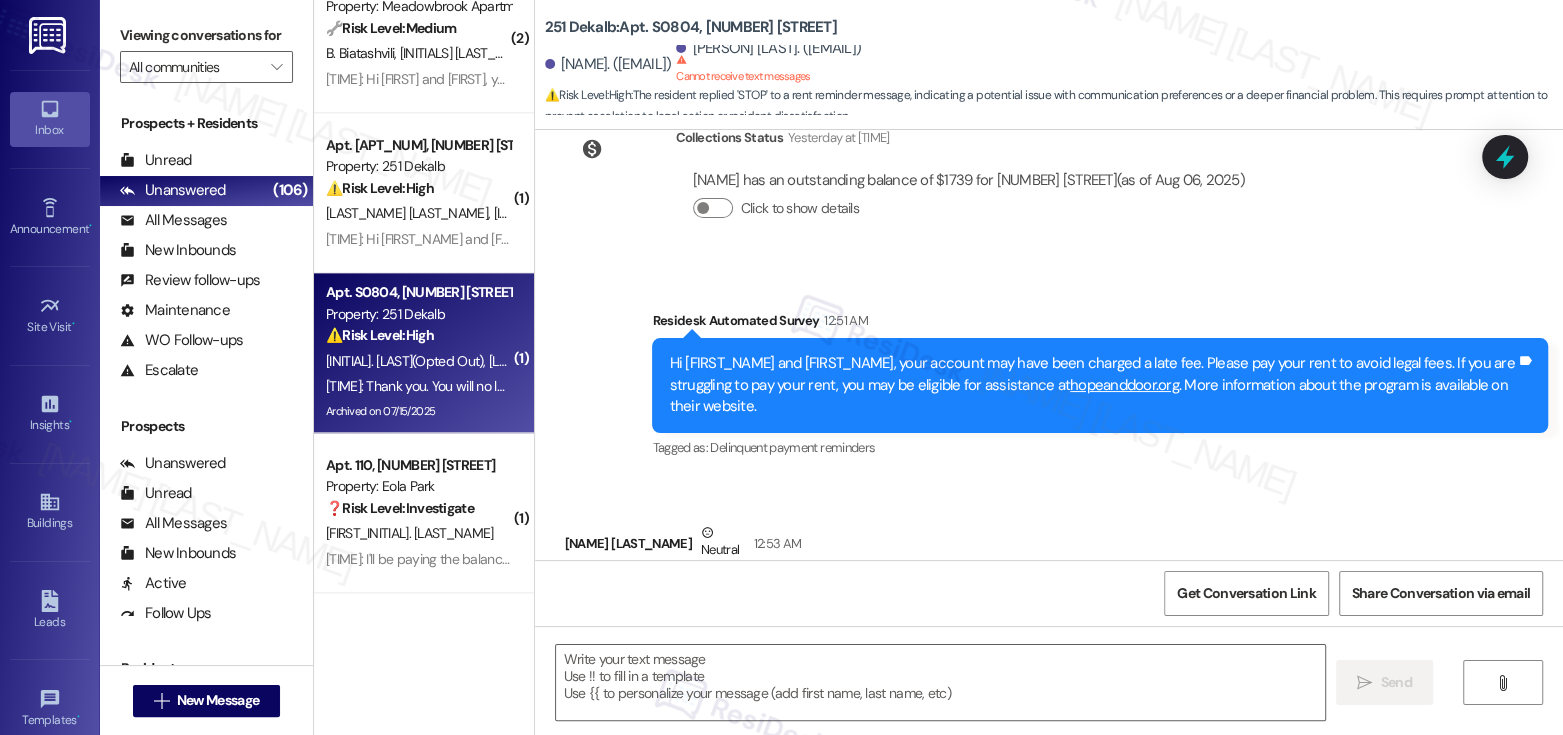 scroll, scrollTop: 8793, scrollLeft: 0, axis: vertical 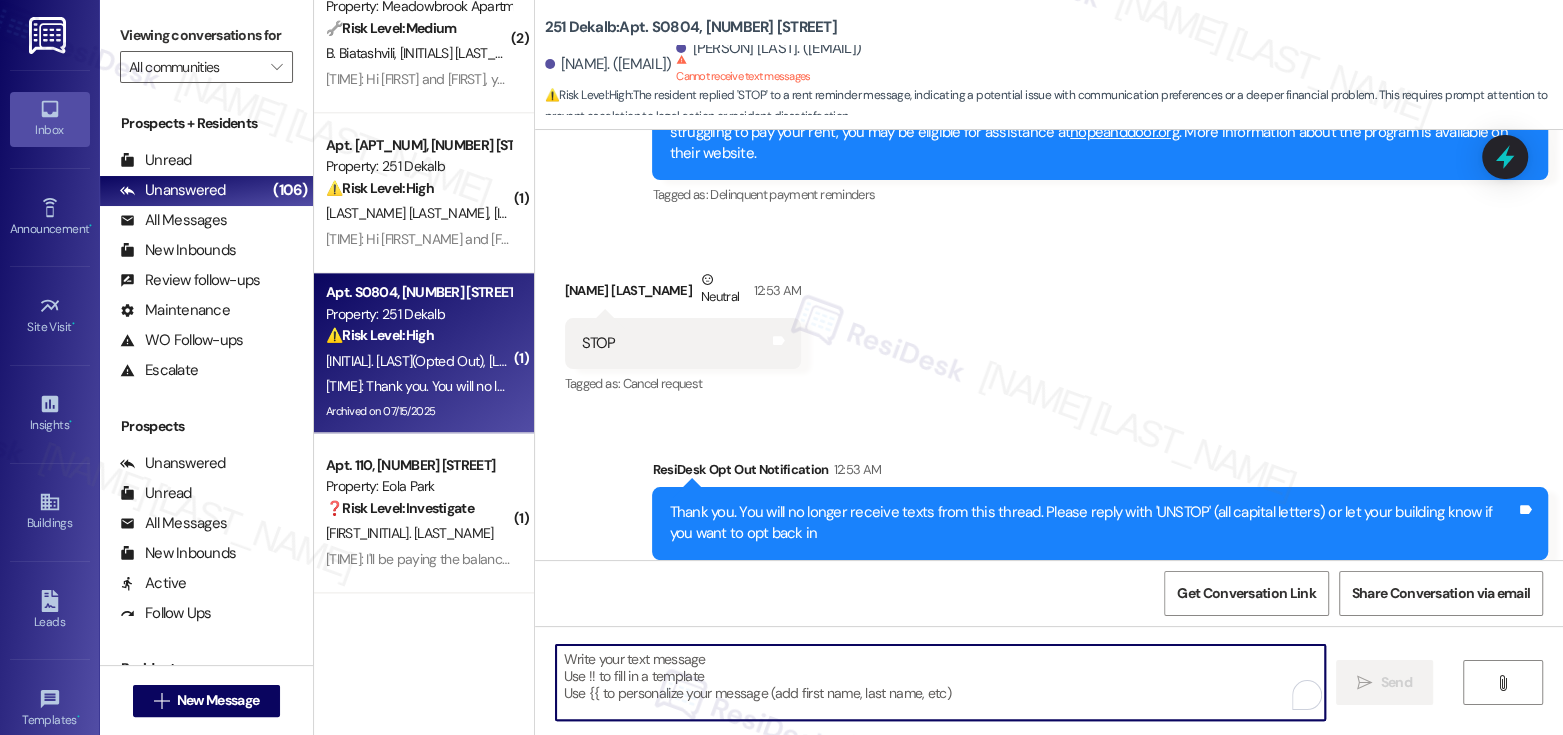 click at bounding box center [940, 682] 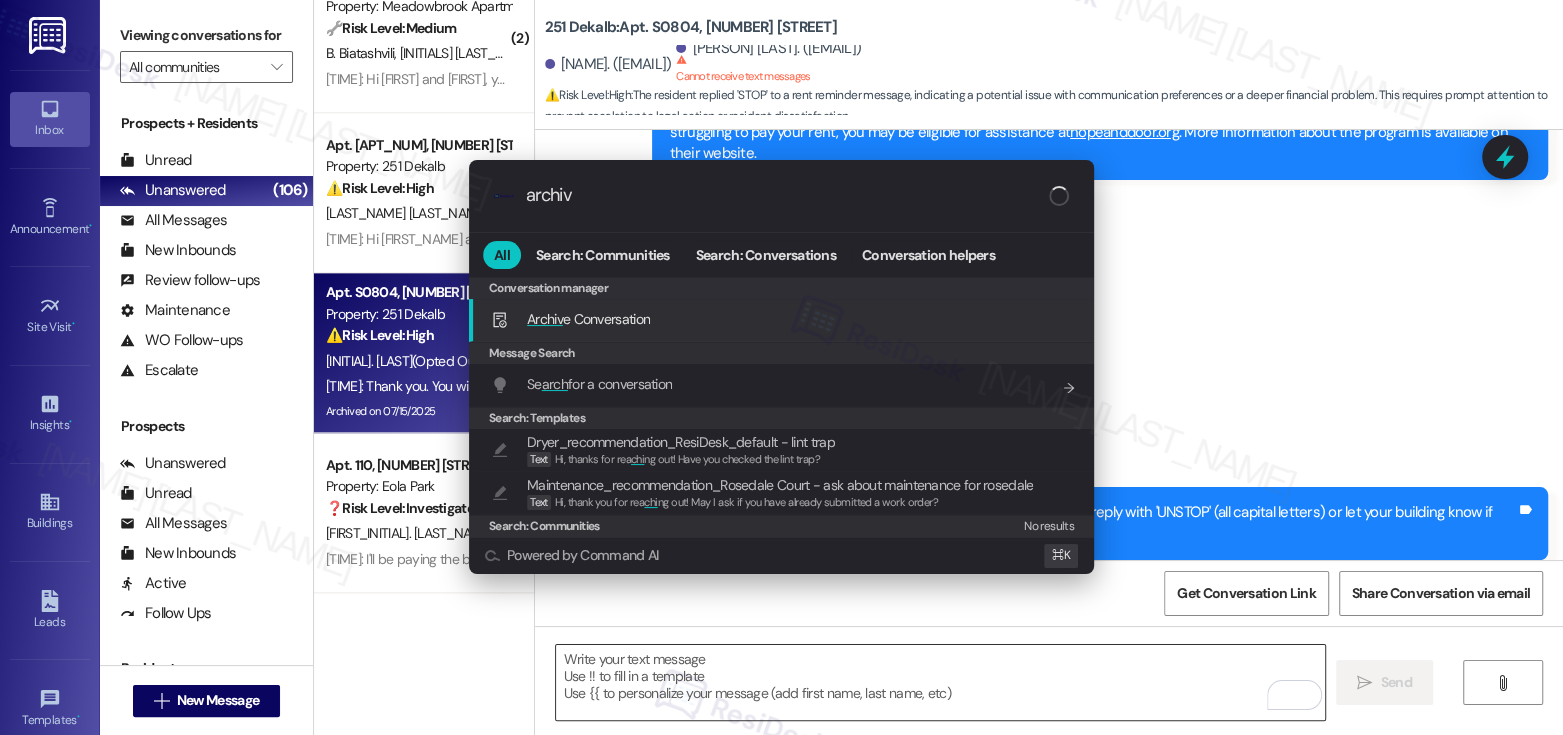 type on "archive" 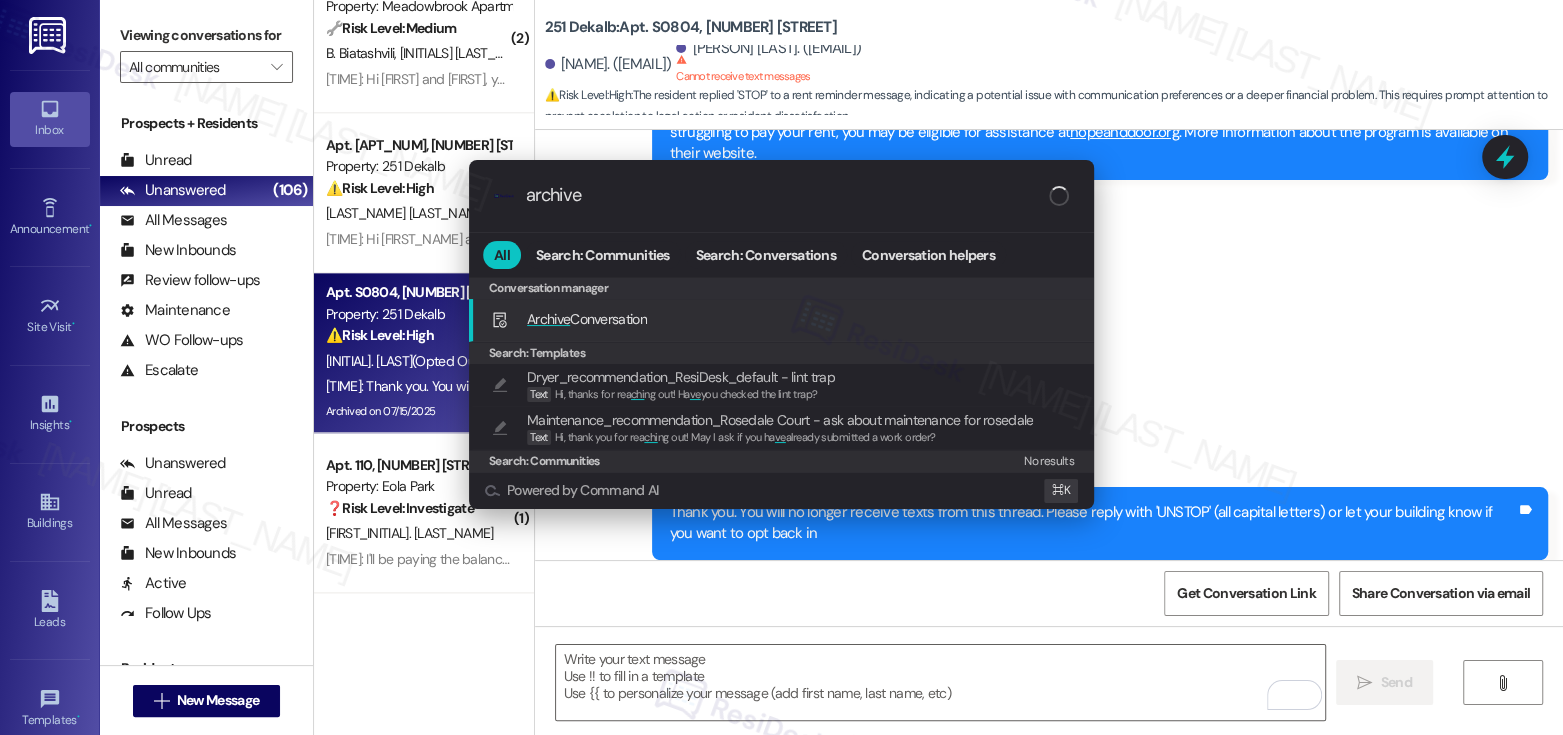 click on "Archive  Conversation Add shortcut" at bounding box center [781, 320] 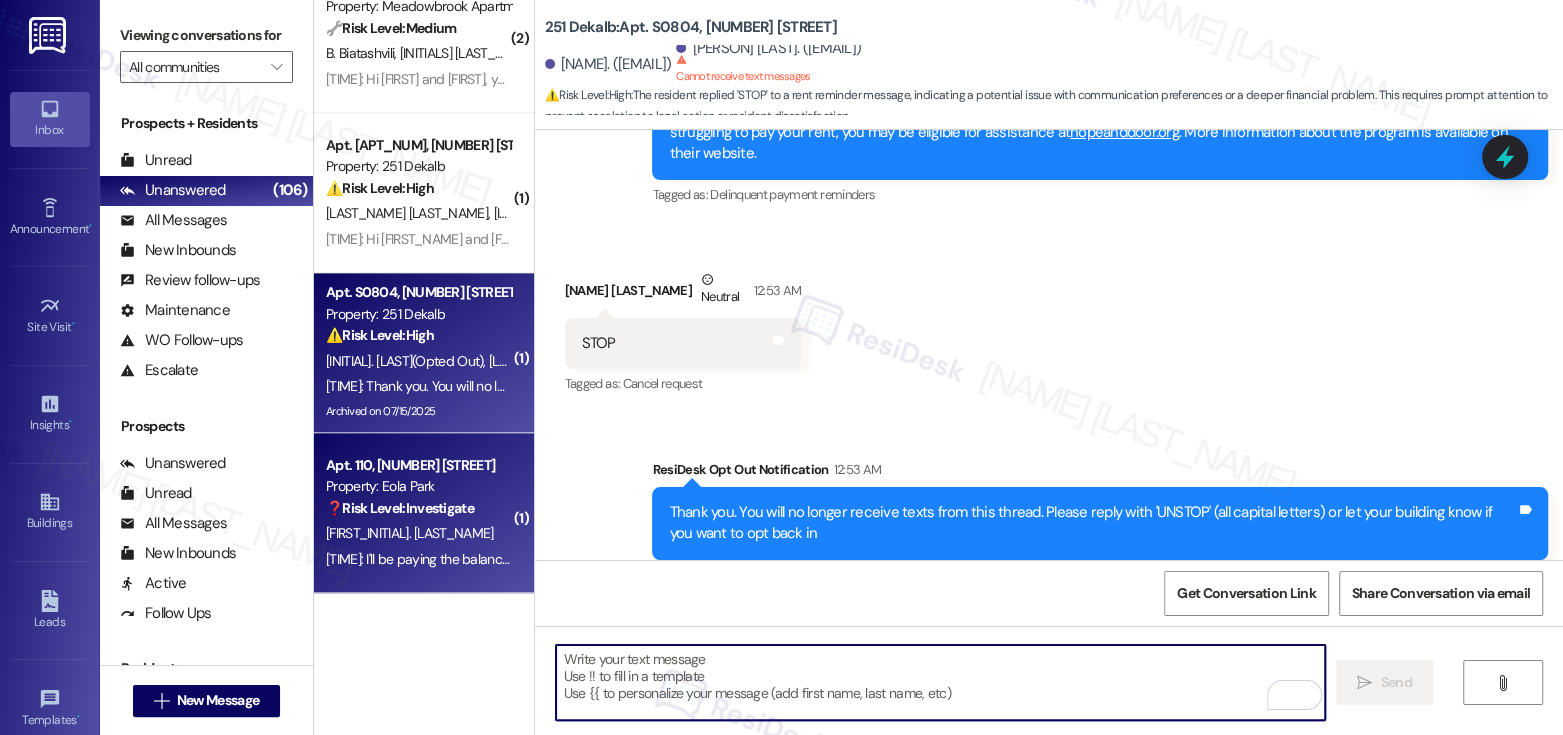 click on "[FIRST_INITIAL]. [LAST_NAME]" at bounding box center [418, 533] 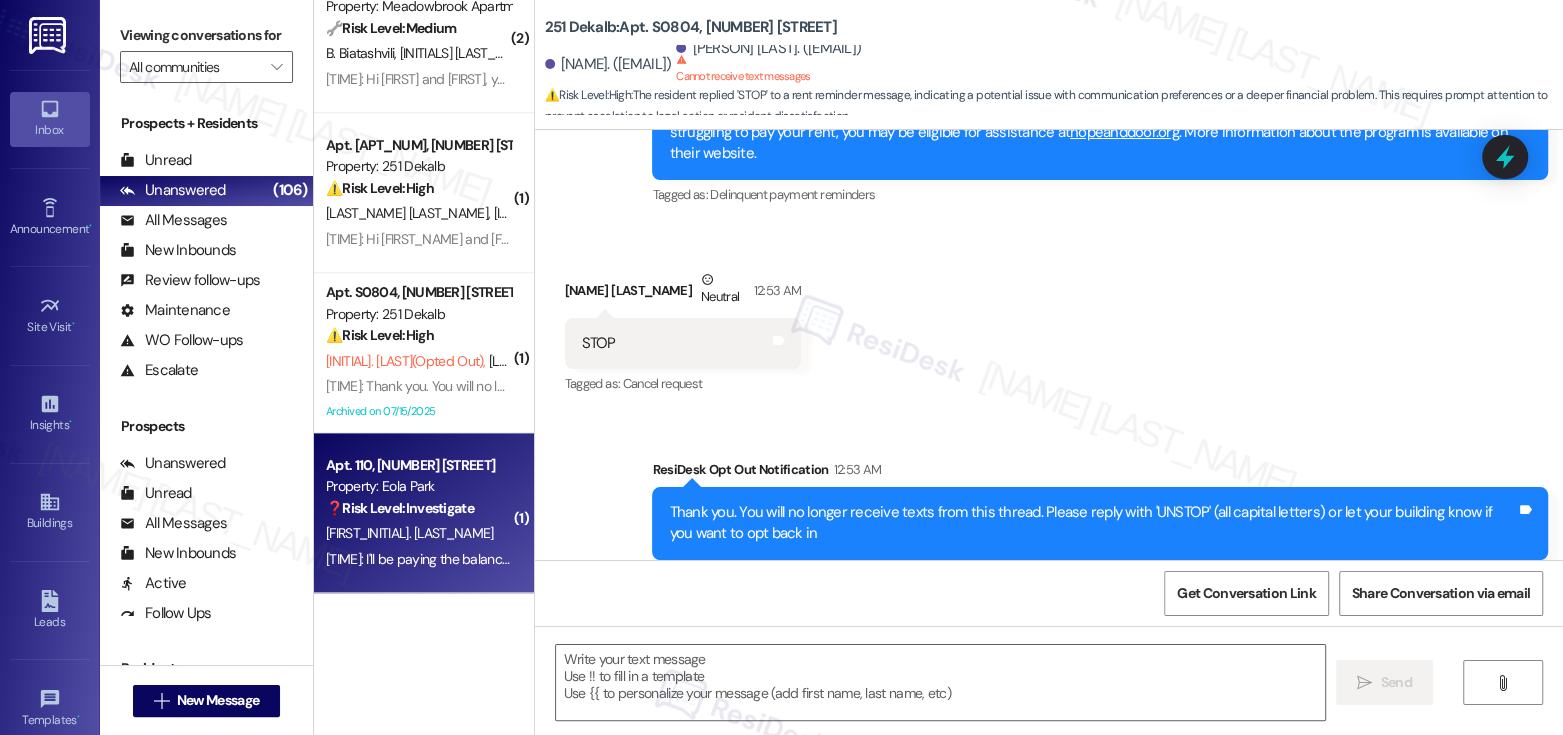 type on "Fetching suggested responses. Please feel free to read through the conversation in the meantime." 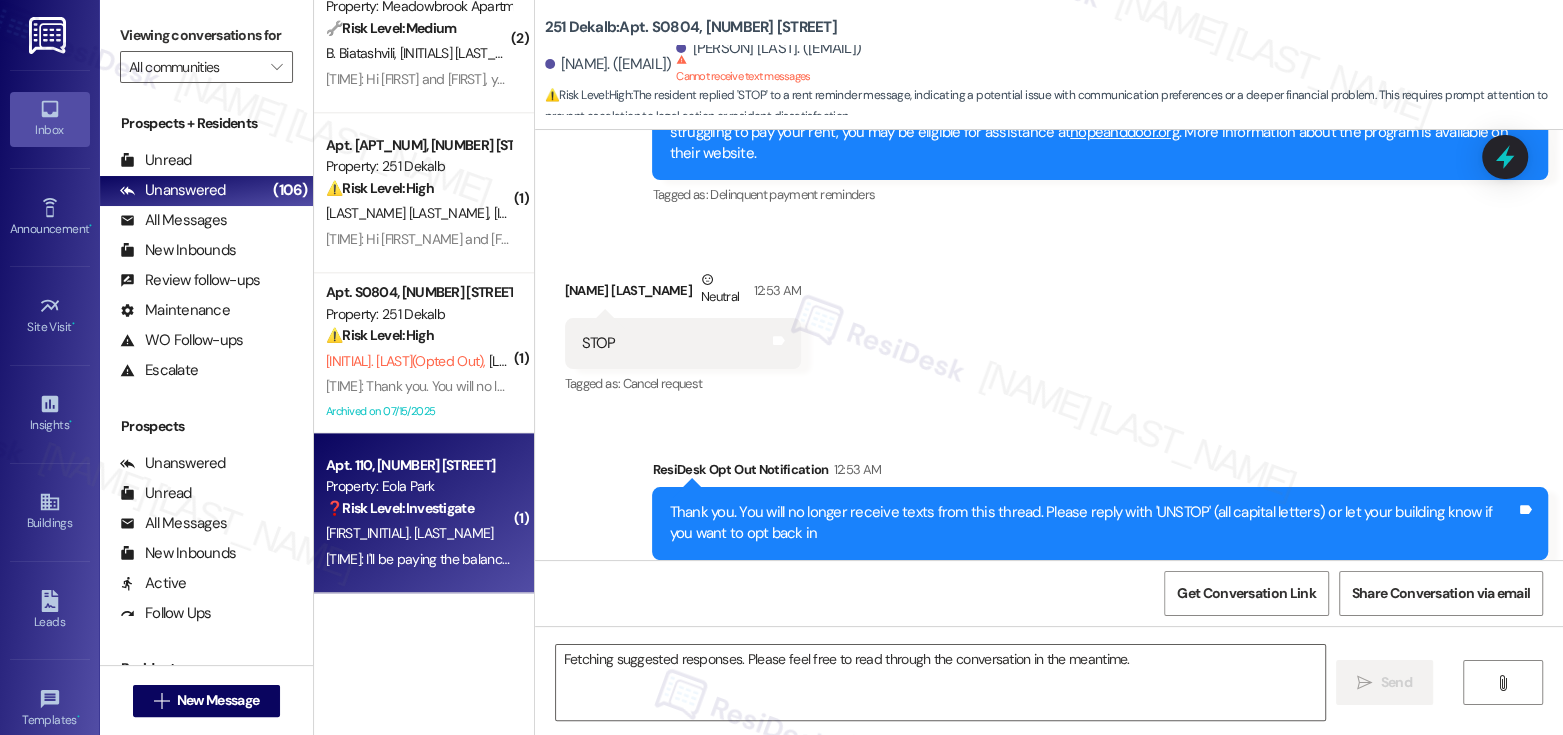 click on "N. Price" at bounding box center [418, 533] 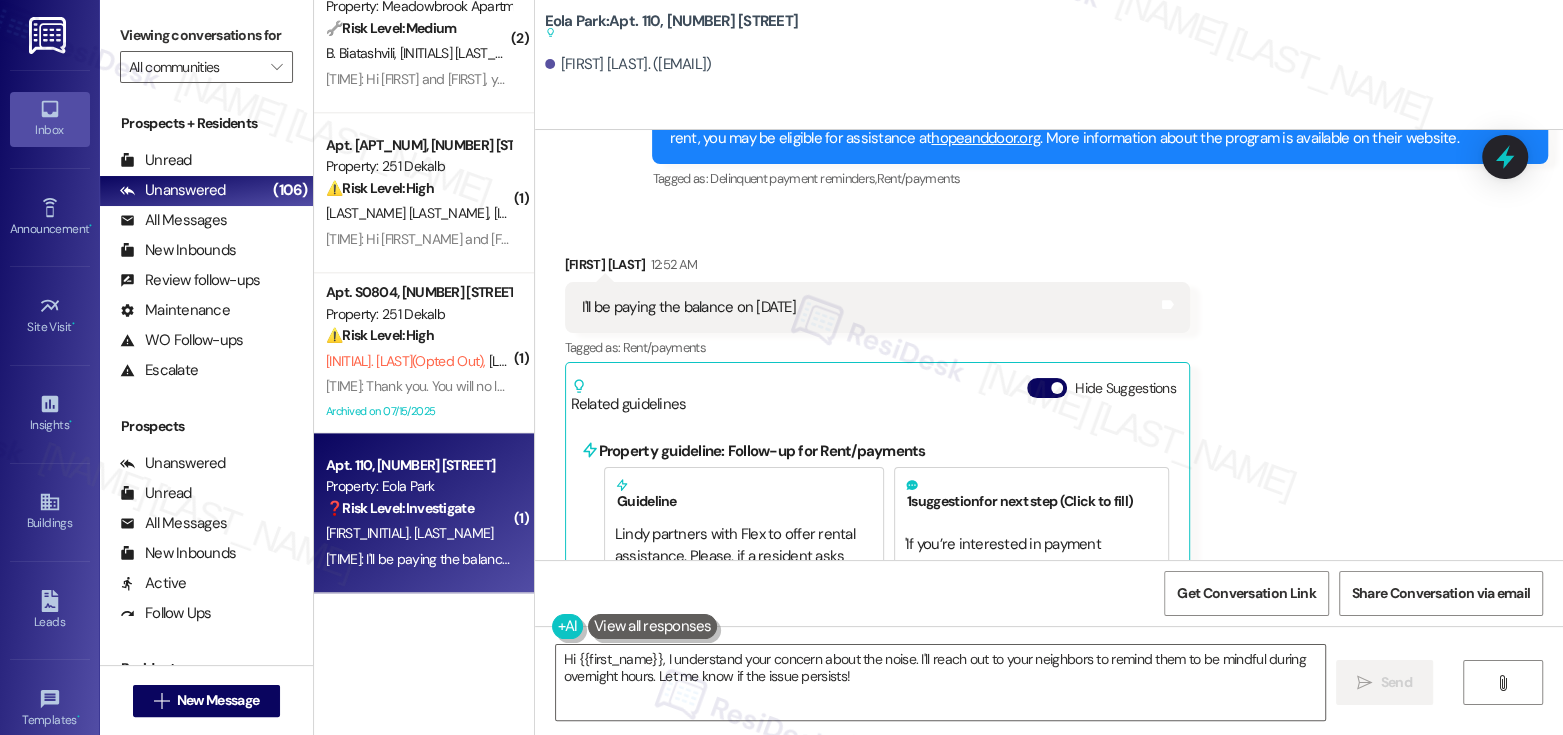 scroll, scrollTop: 1240, scrollLeft: 0, axis: vertical 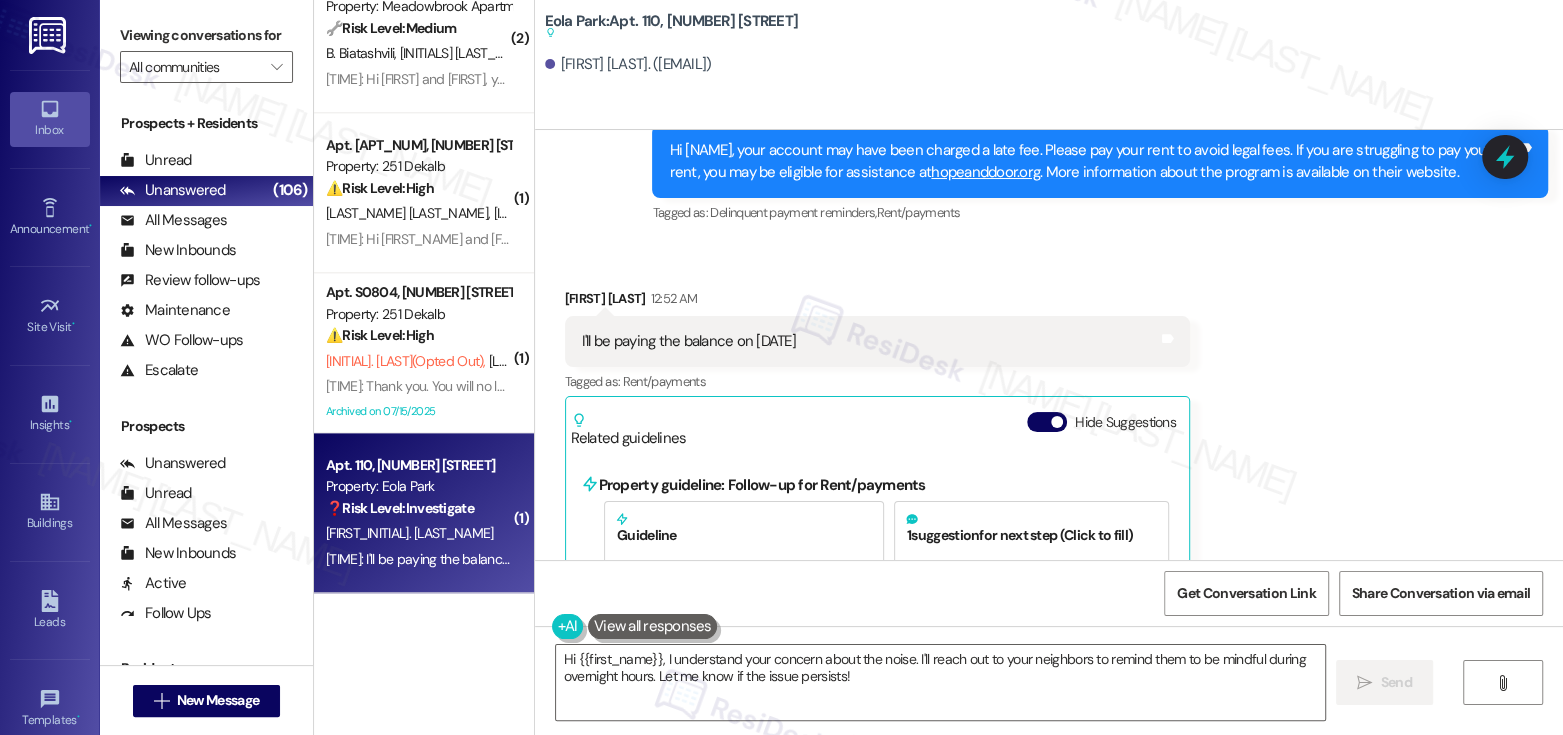 click on "Survey, sent via SMS Residesk Automated Survey 12:47 AM Hi Nichole, your account may have been charged a late fee. Please pay your rent to avoid legal fees. If you are struggling to pay your rent, you may be eligible for assistance at  hopeanddoor.org . More information about the program is available on their website. Tags and notes Tagged as:   Delinquent payment reminders ,  Click to highlight conversations about Delinquent payment reminders Rent/payments Click to highlight conversations about Rent/payments" at bounding box center (1100, 162) 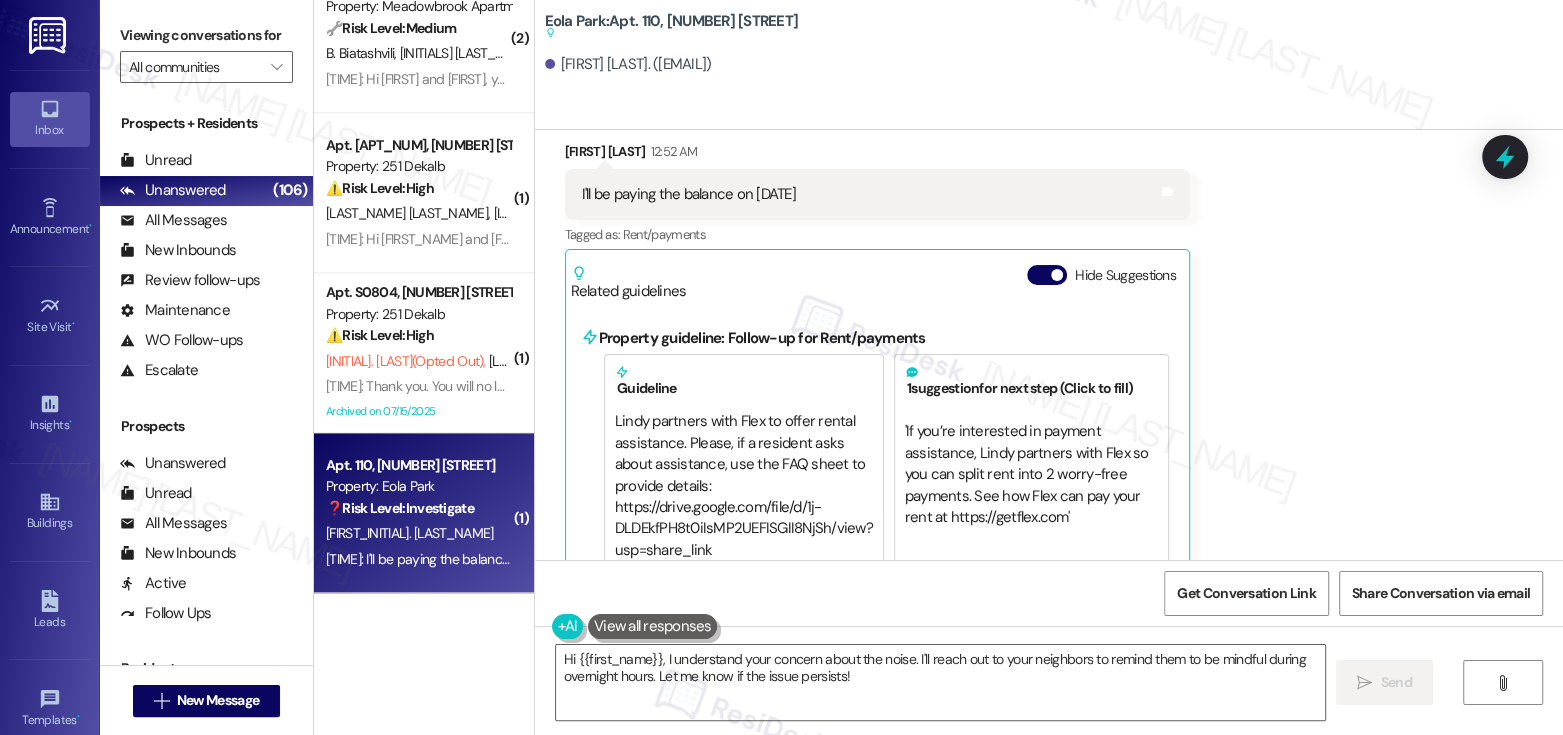 scroll, scrollTop: 1445, scrollLeft: 0, axis: vertical 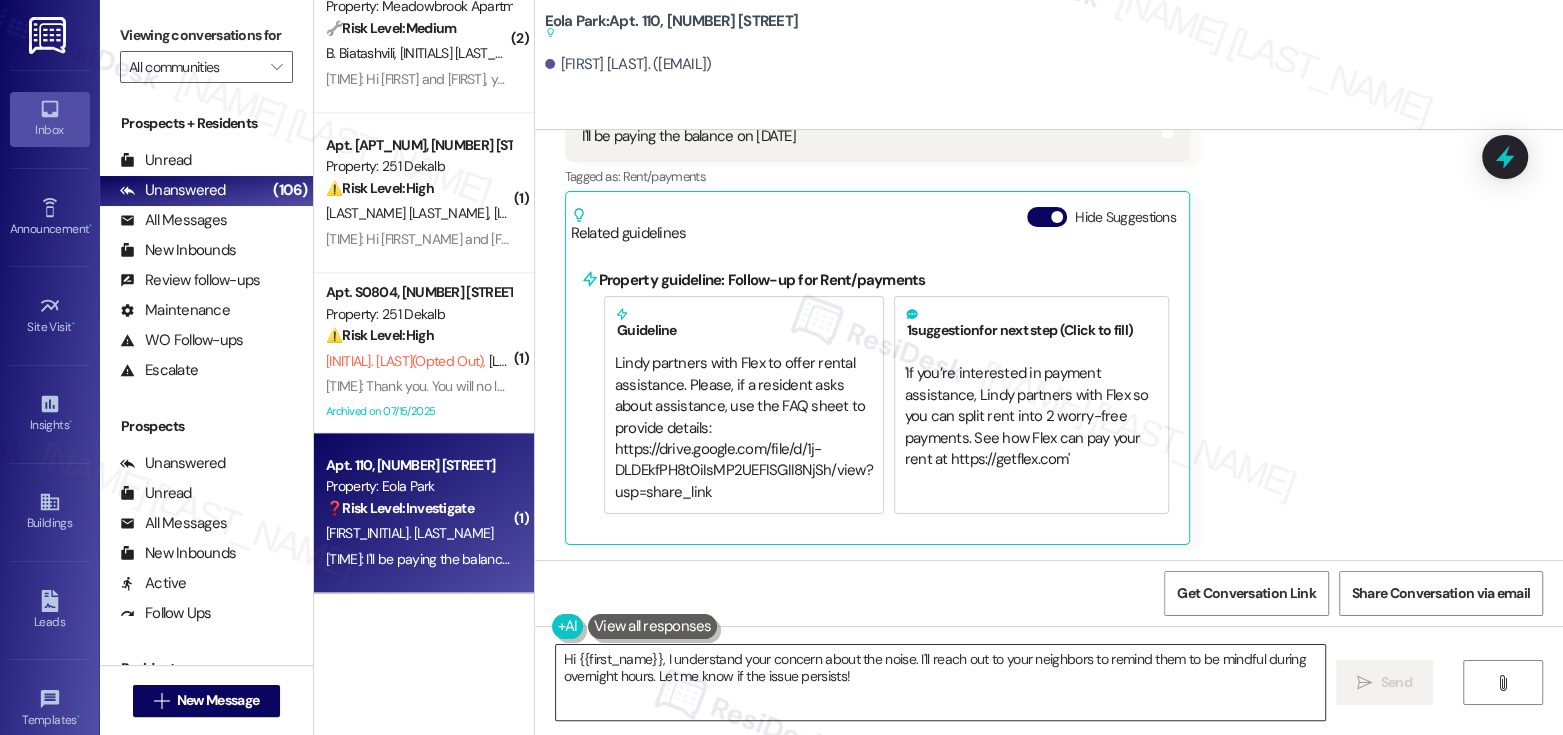 click on "Hi {{first_name}}, I understand your concern about the noise. I'll reach out to your neighbors to remind them to be mindful during overnight hours. Let me know if the issue persists!" at bounding box center (940, 682) 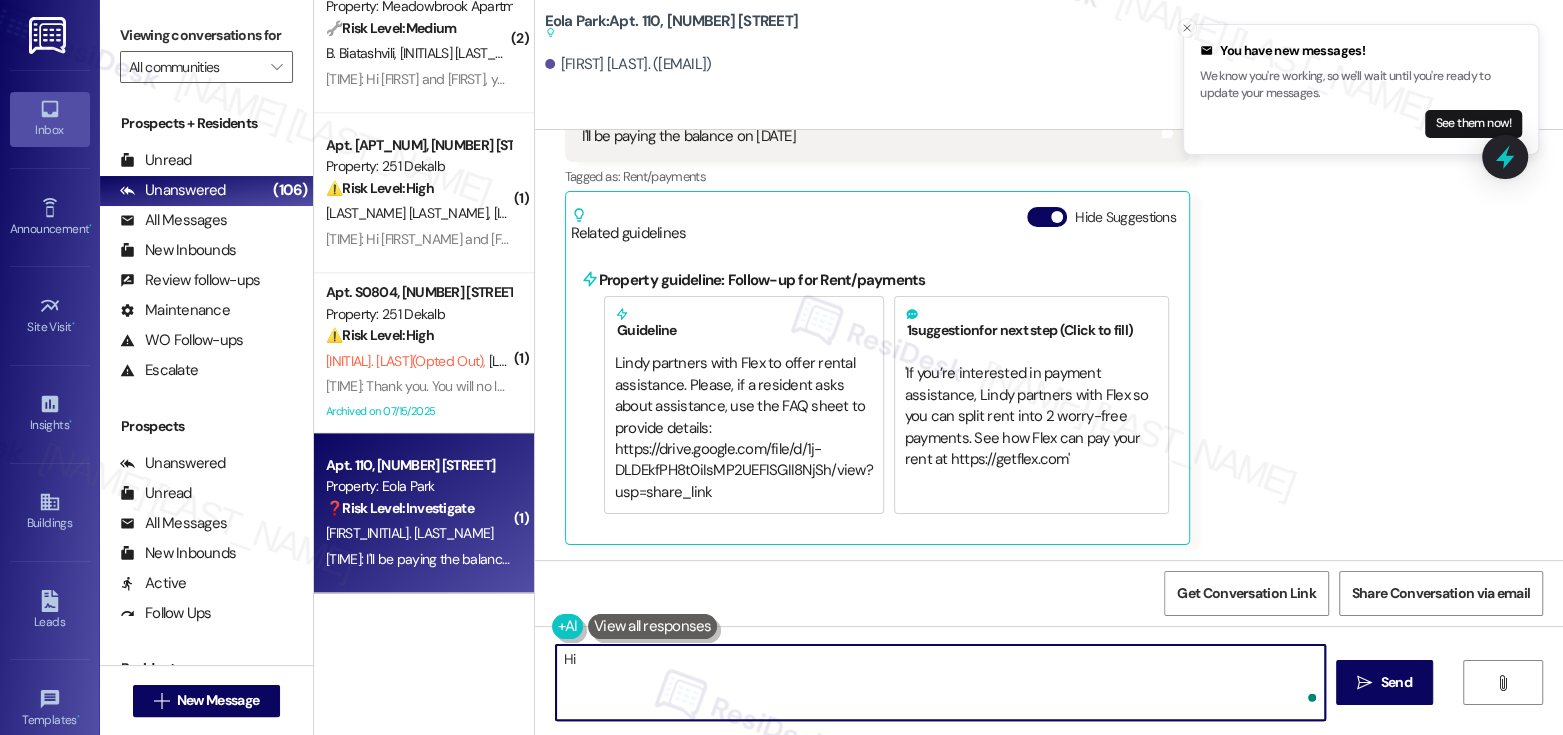 type on "H" 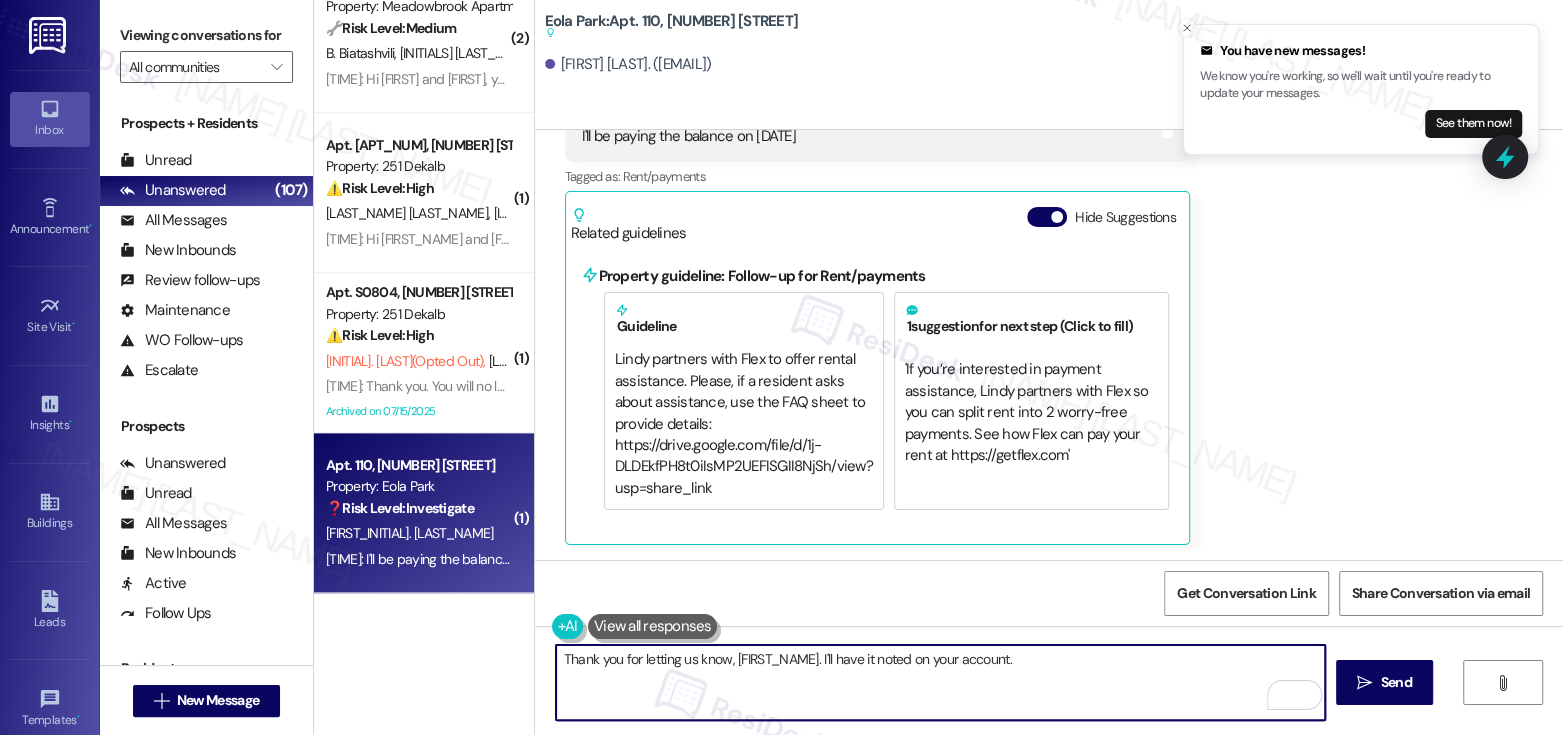scroll, scrollTop: 5, scrollLeft: 0, axis: vertical 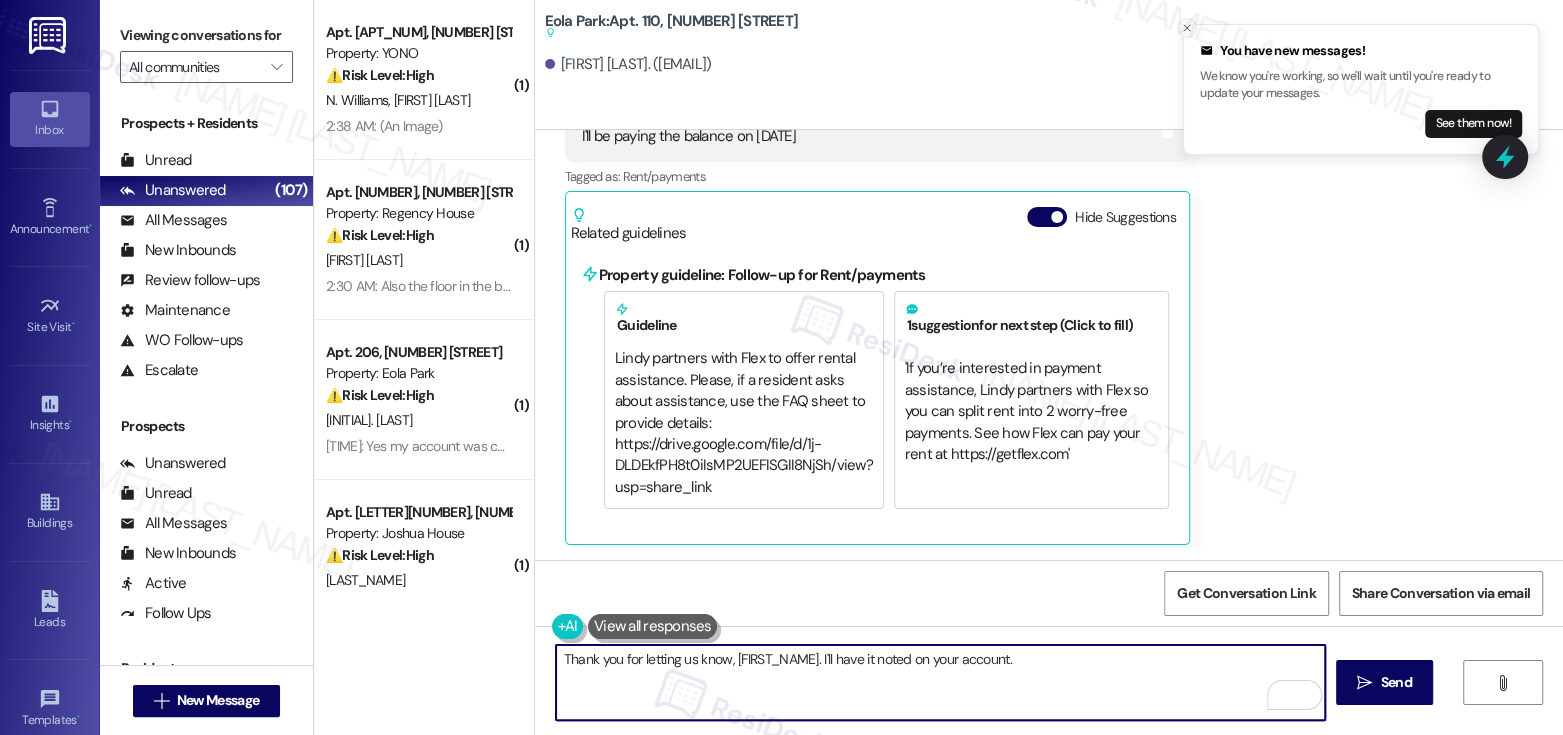 type on "Thank you for letting us know, Nichole. I'll have it noted on your account." 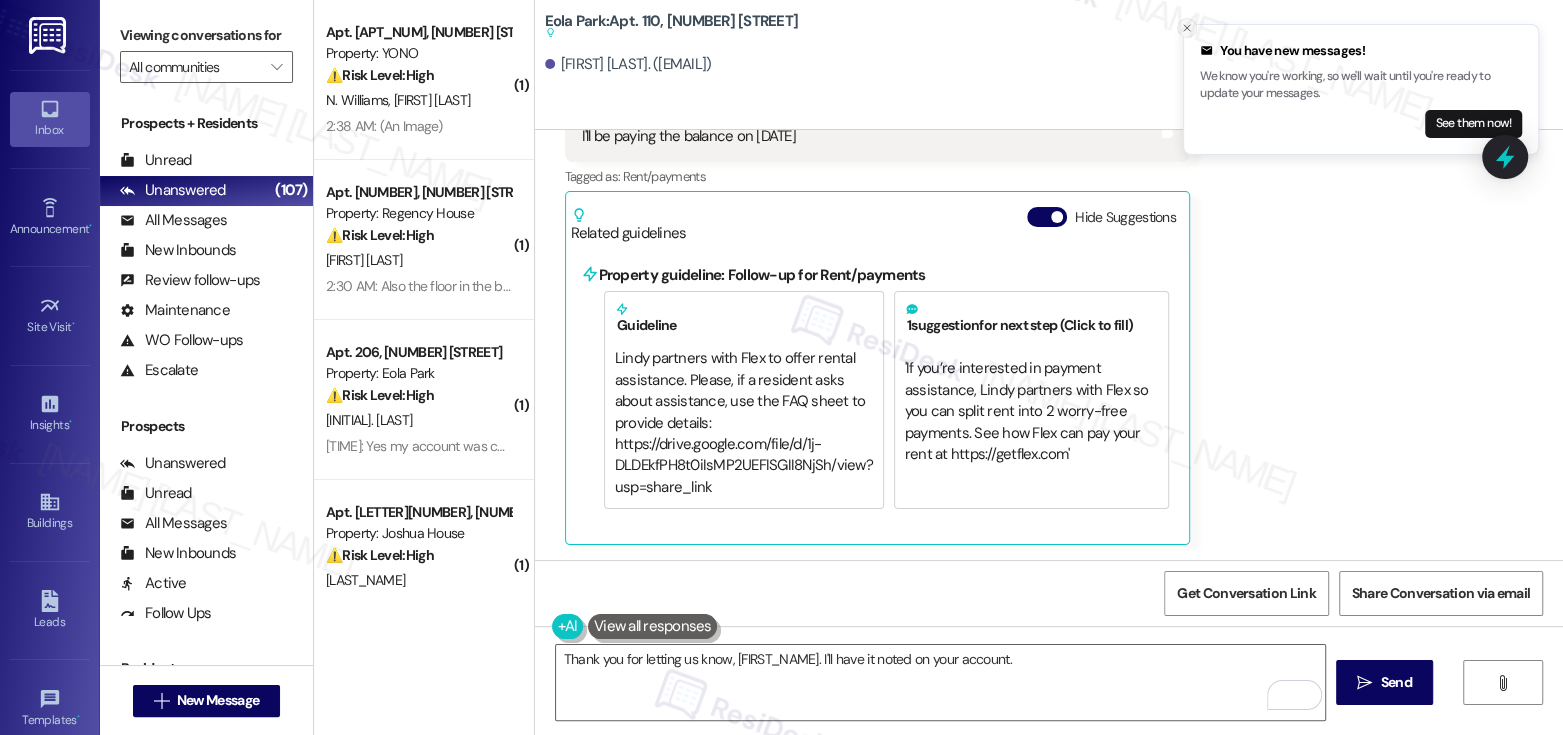 click 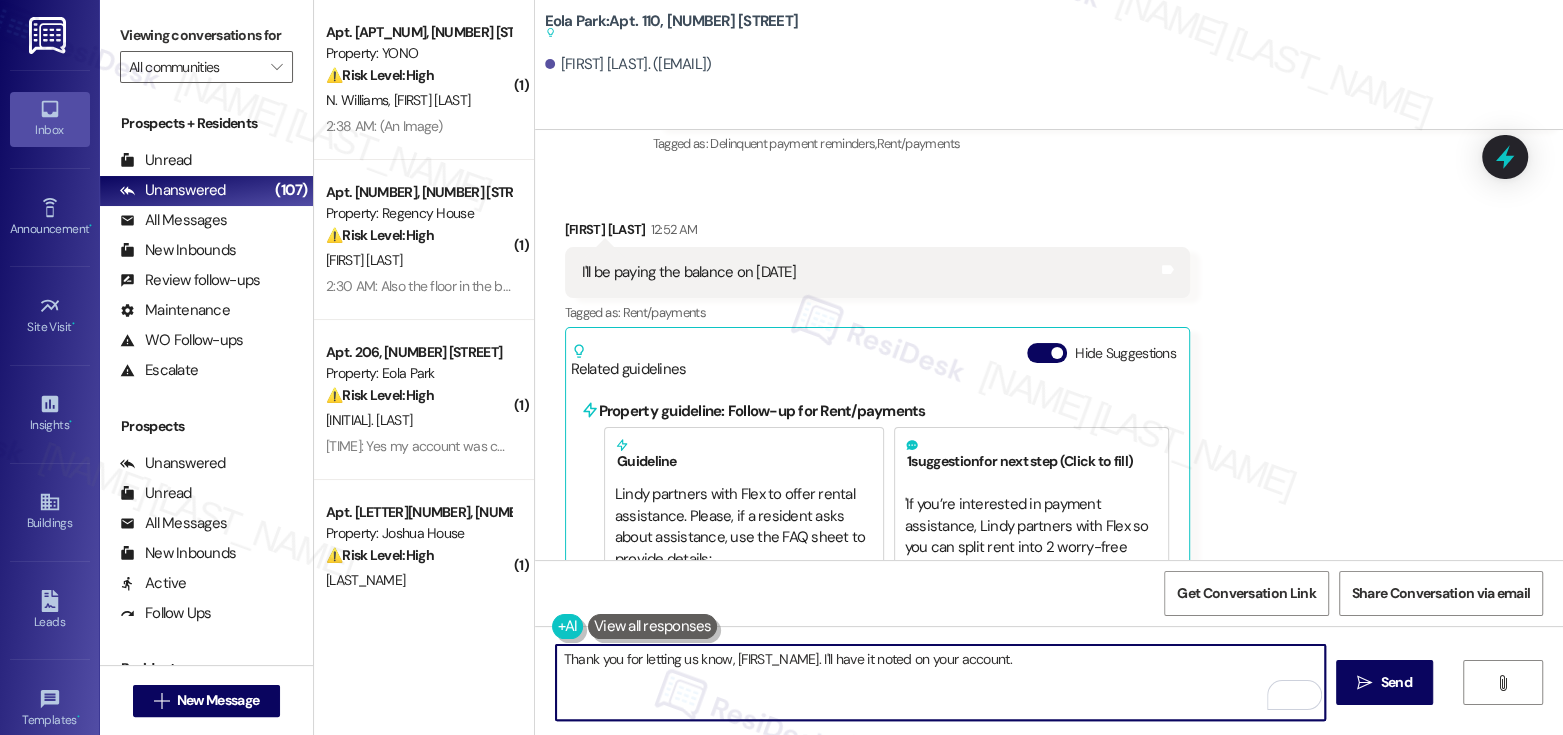 scroll, scrollTop: 1292, scrollLeft: 0, axis: vertical 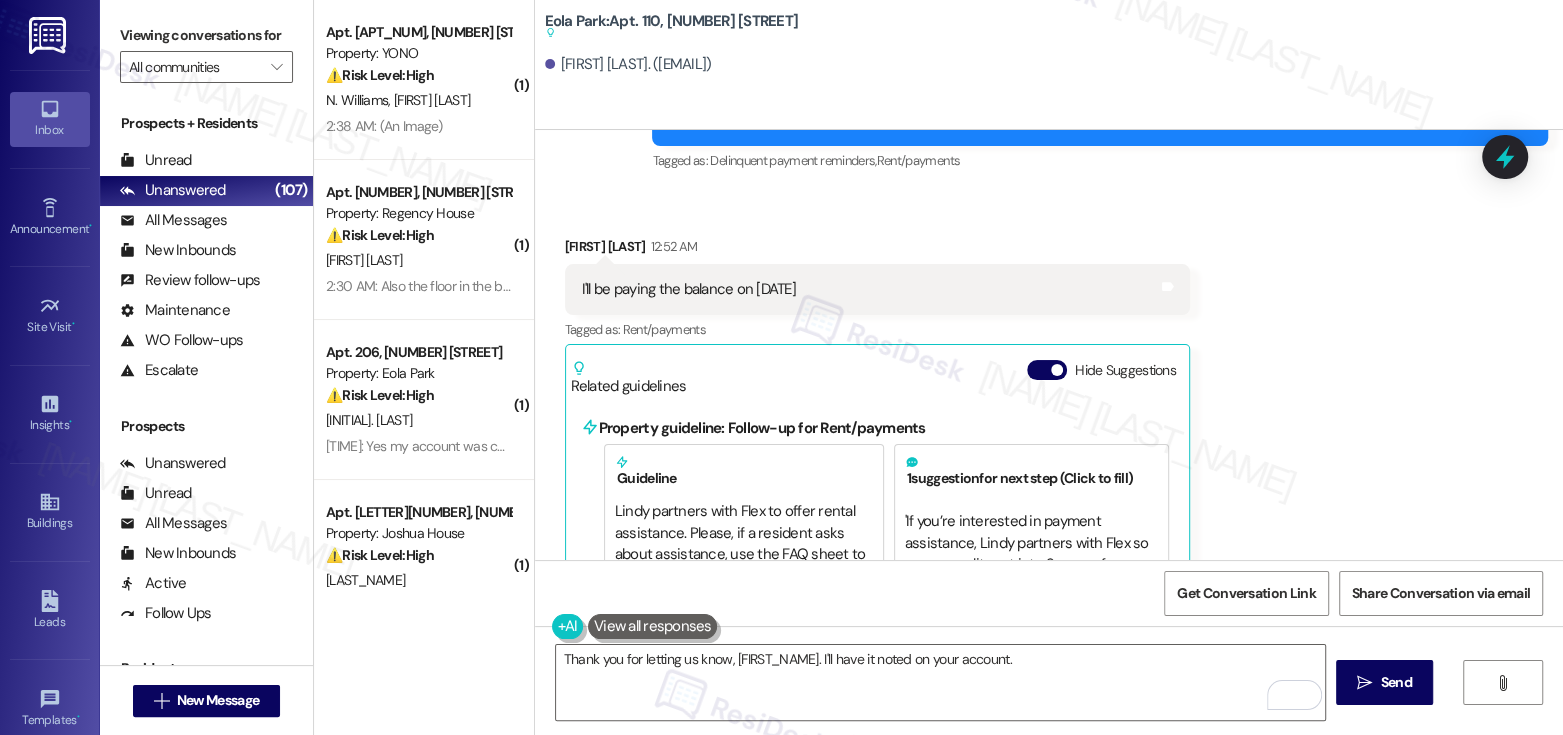 drag, startPoint x: 595, startPoint y: 291, endPoint x: 858, endPoint y: 295, distance: 263.03043 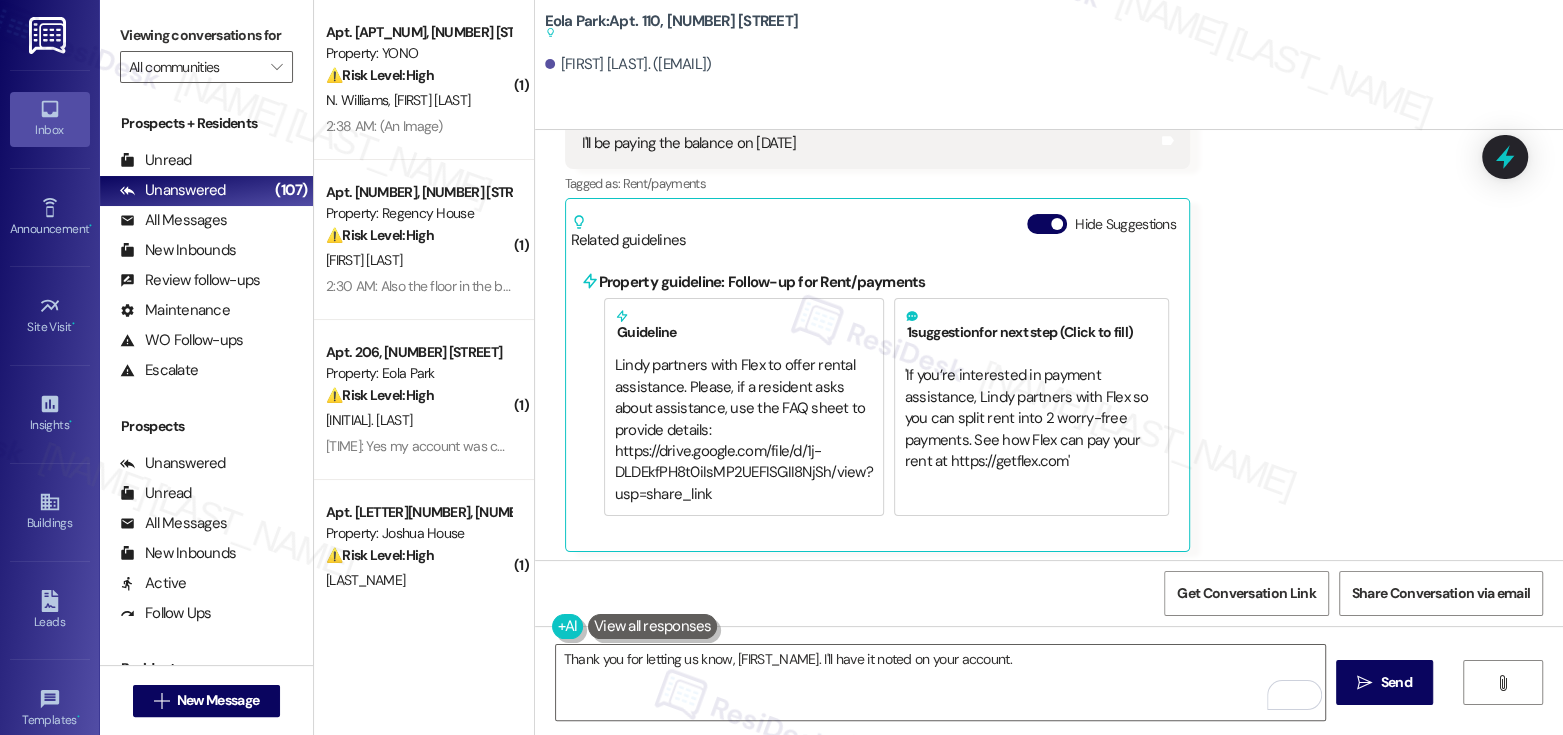 scroll, scrollTop: 1445, scrollLeft: 0, axis: vertical 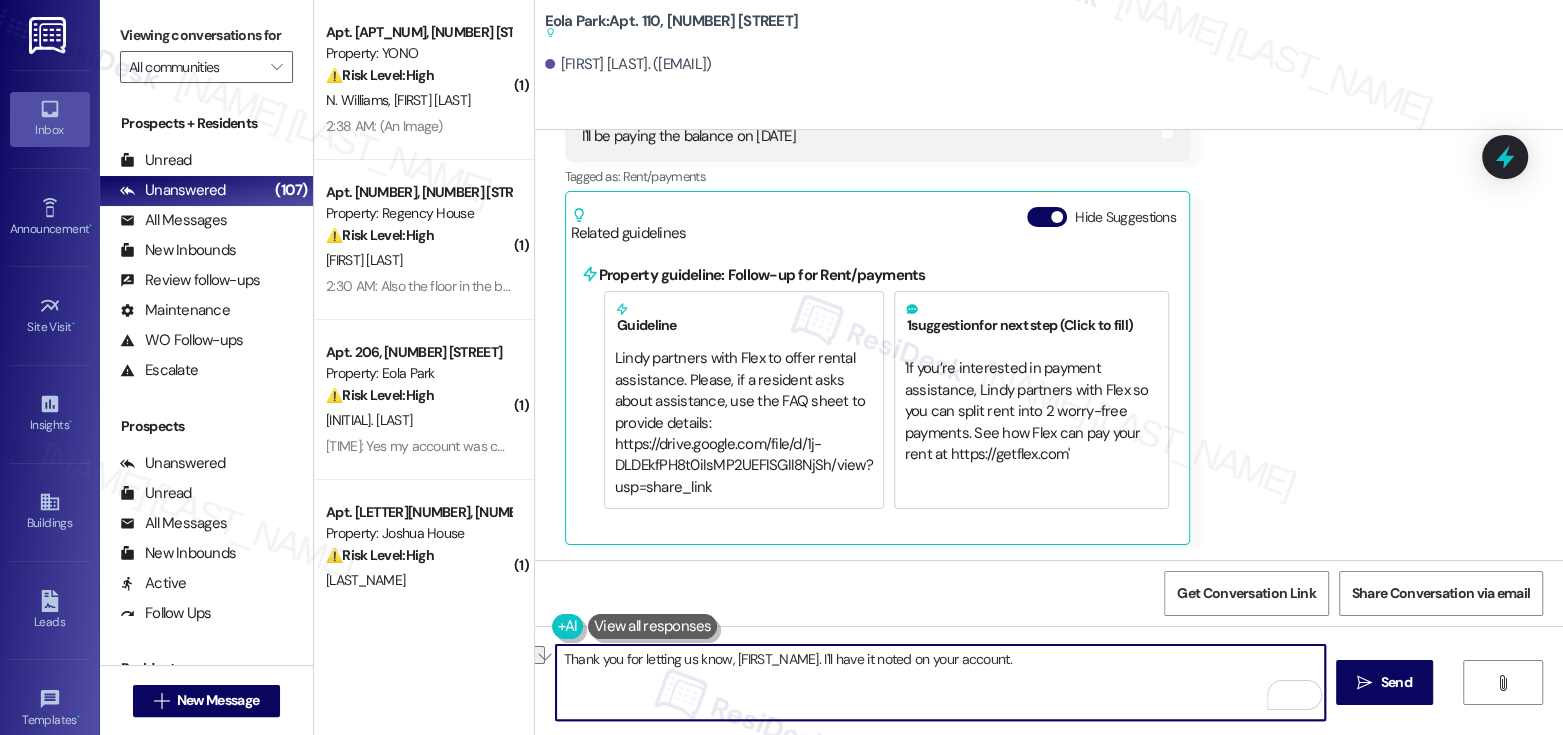 drag, startPoint x: 599, startPoint y: 663, endPoint x: 895, endPoint y: 670, distance: 296.08276 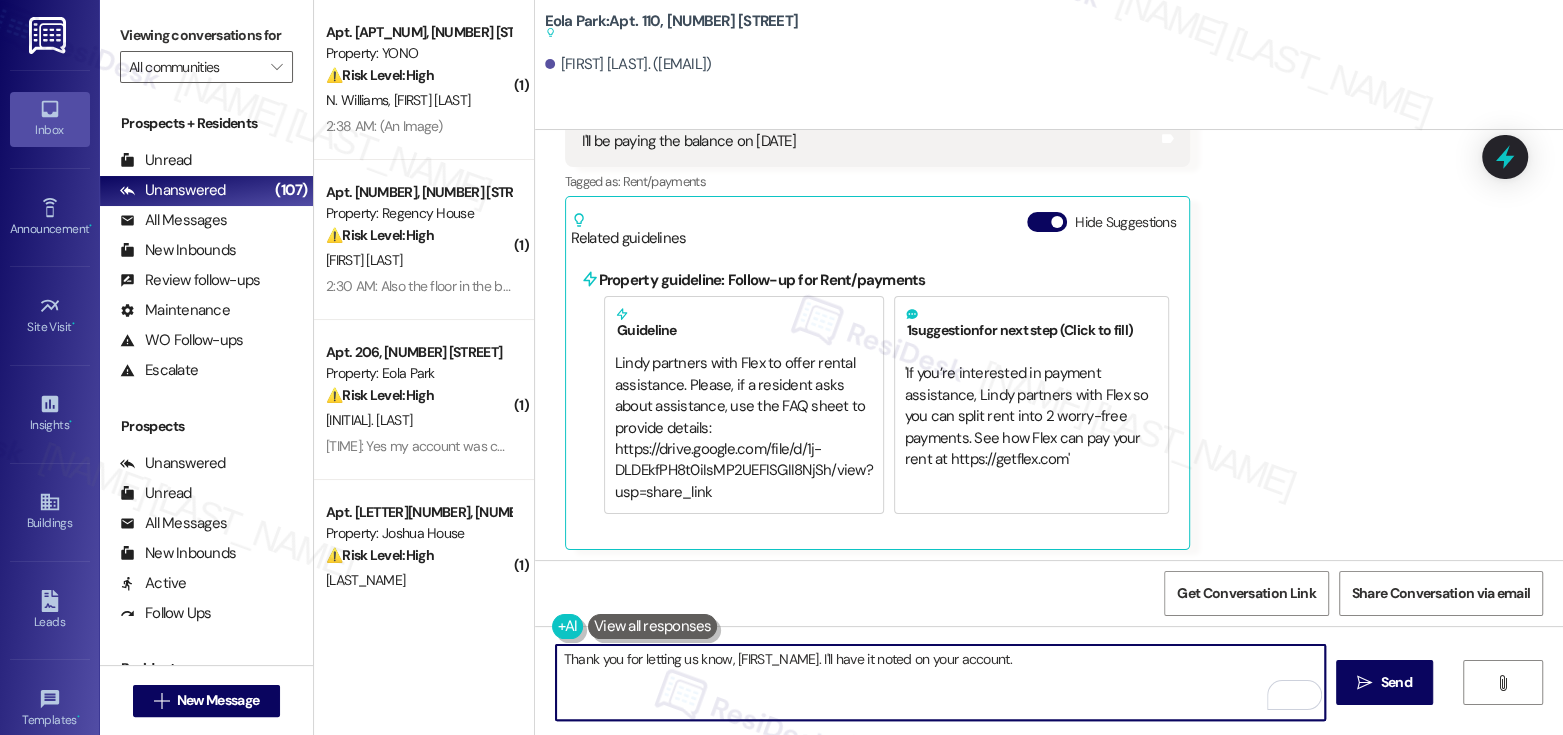 scroll, scrollTop: 1445, scrollLeft: 0, axis: vertical 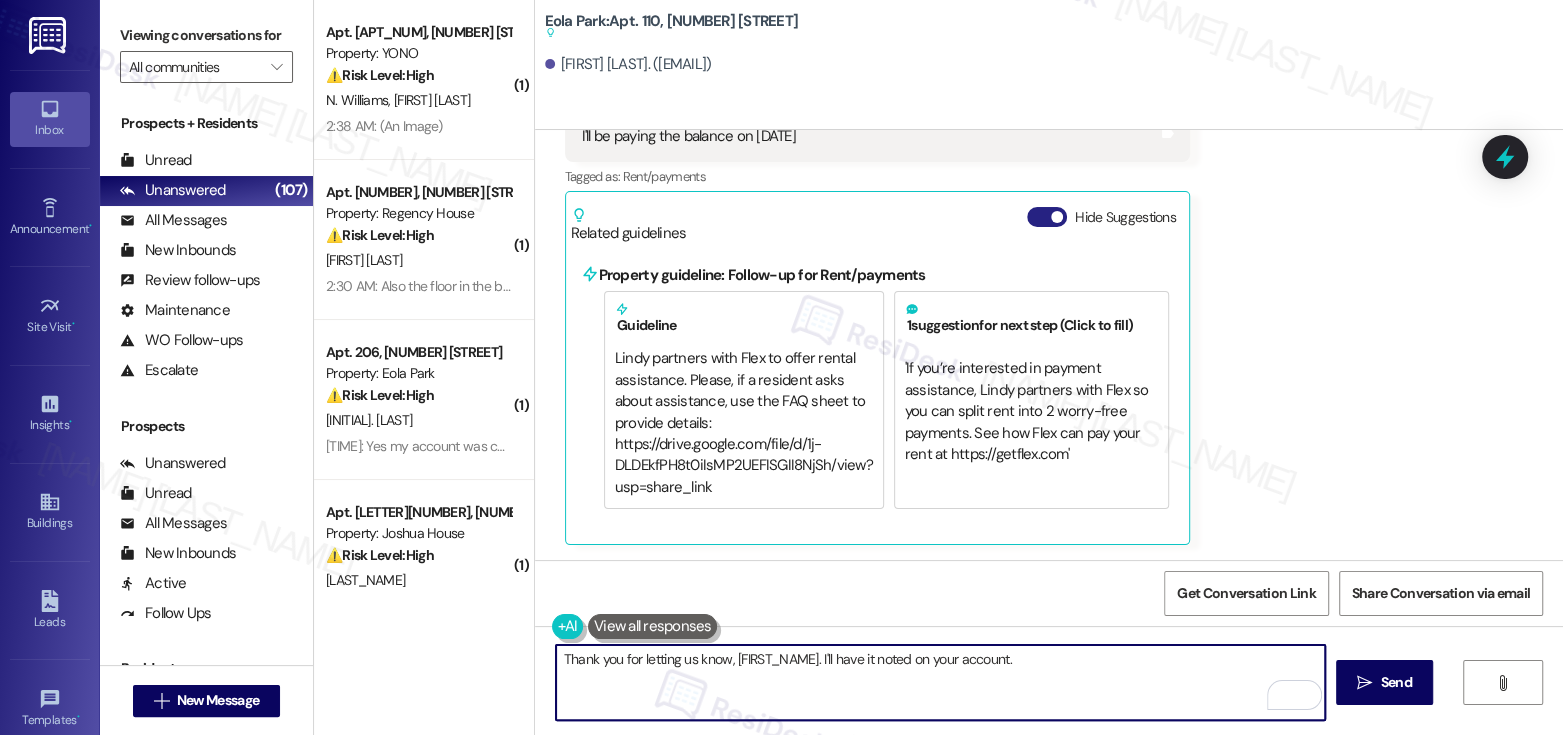 click at bounding box center [1057, 217] 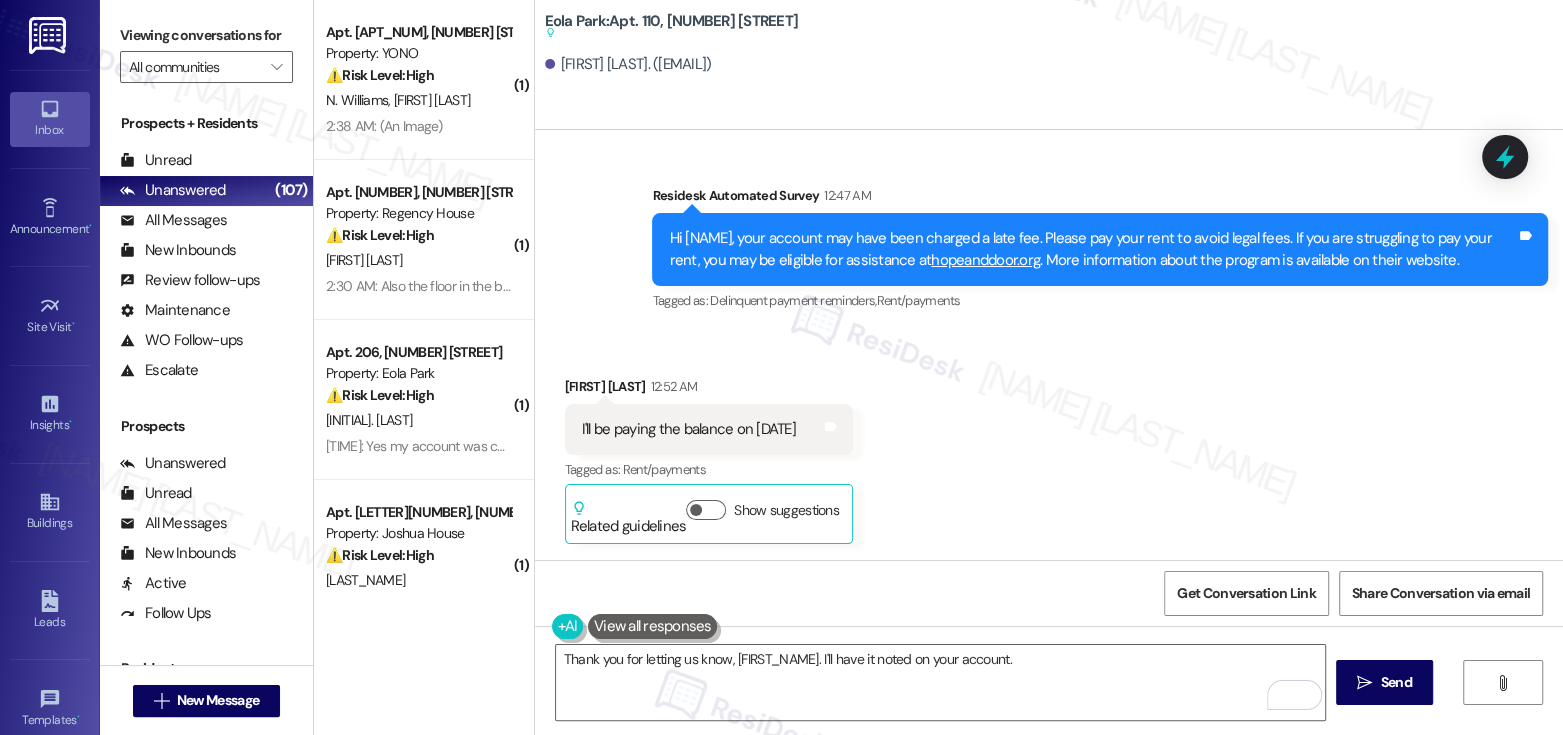 scroll, scrollTop: 1151, scrollLeft: 0, axis: vertical 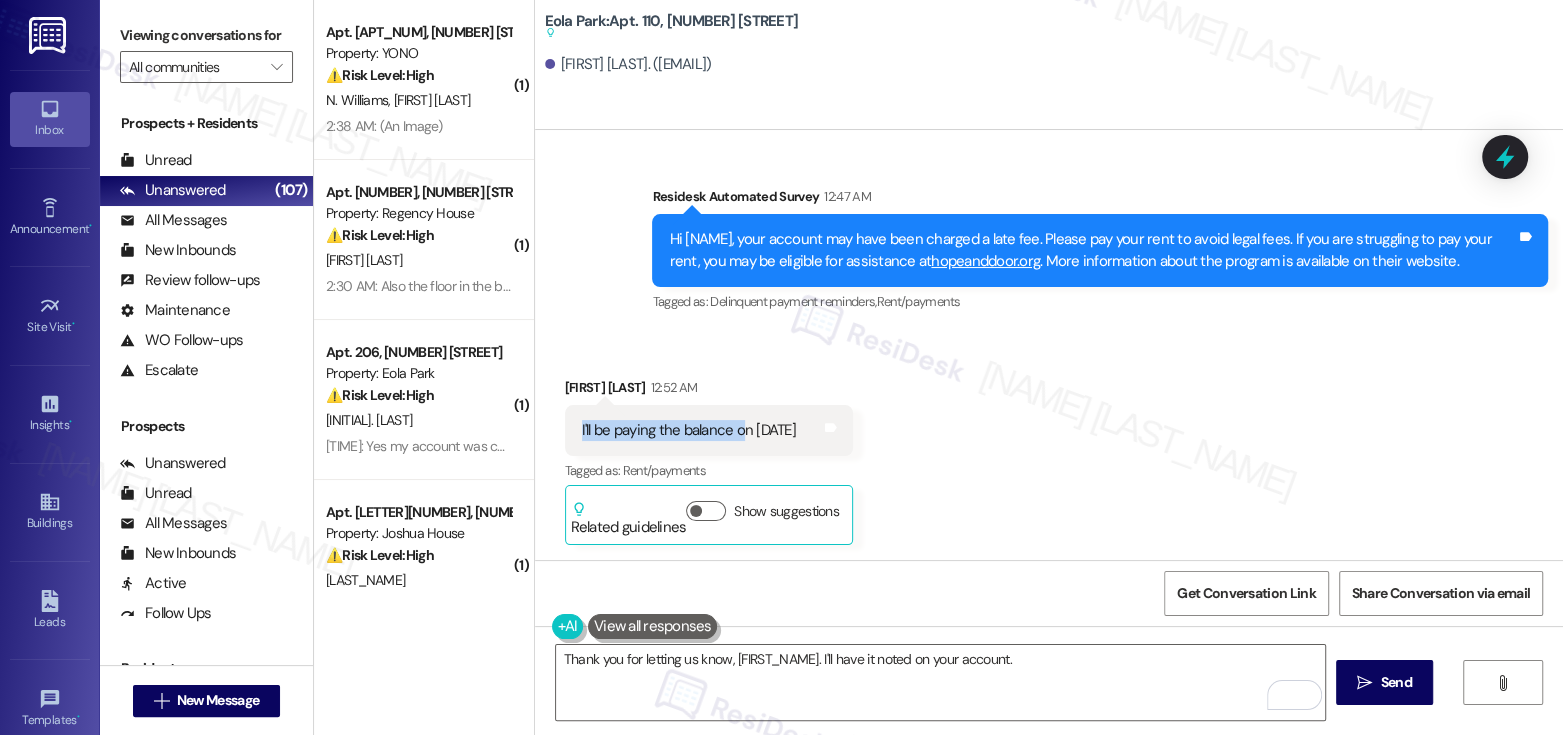 drag, startPoint x: 563, startPoint y: 429, endPoint x: 732, endPoint y: 435, distance: 169.10648 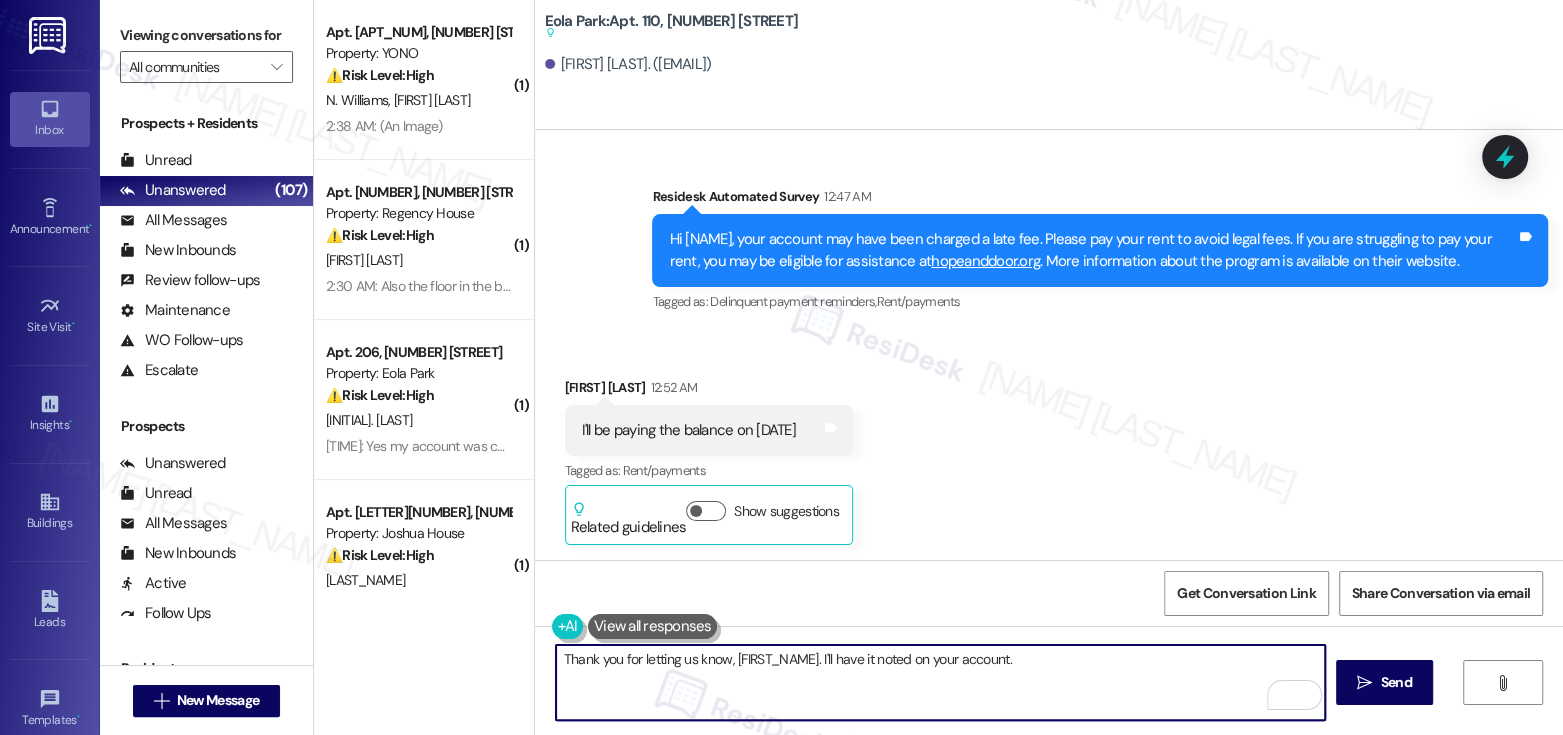 drag, startPoint x: 596, startPoint y: 656, endPoint x: 836, endPoint y: 655, distance: 240.00209 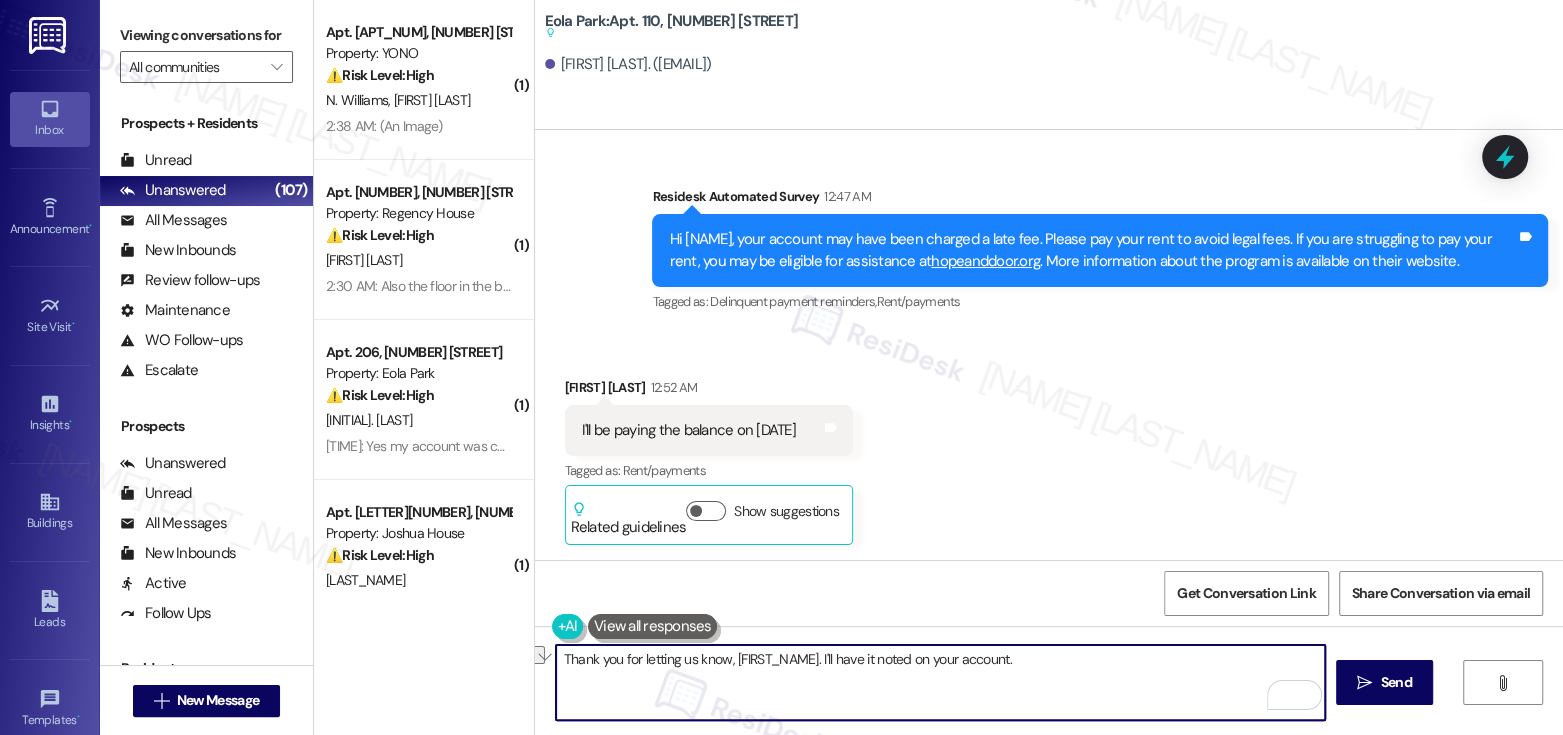 click on "Thank you for letting us know, Nichole. I'll have it noted on your account." at bounding box center [940, 682] 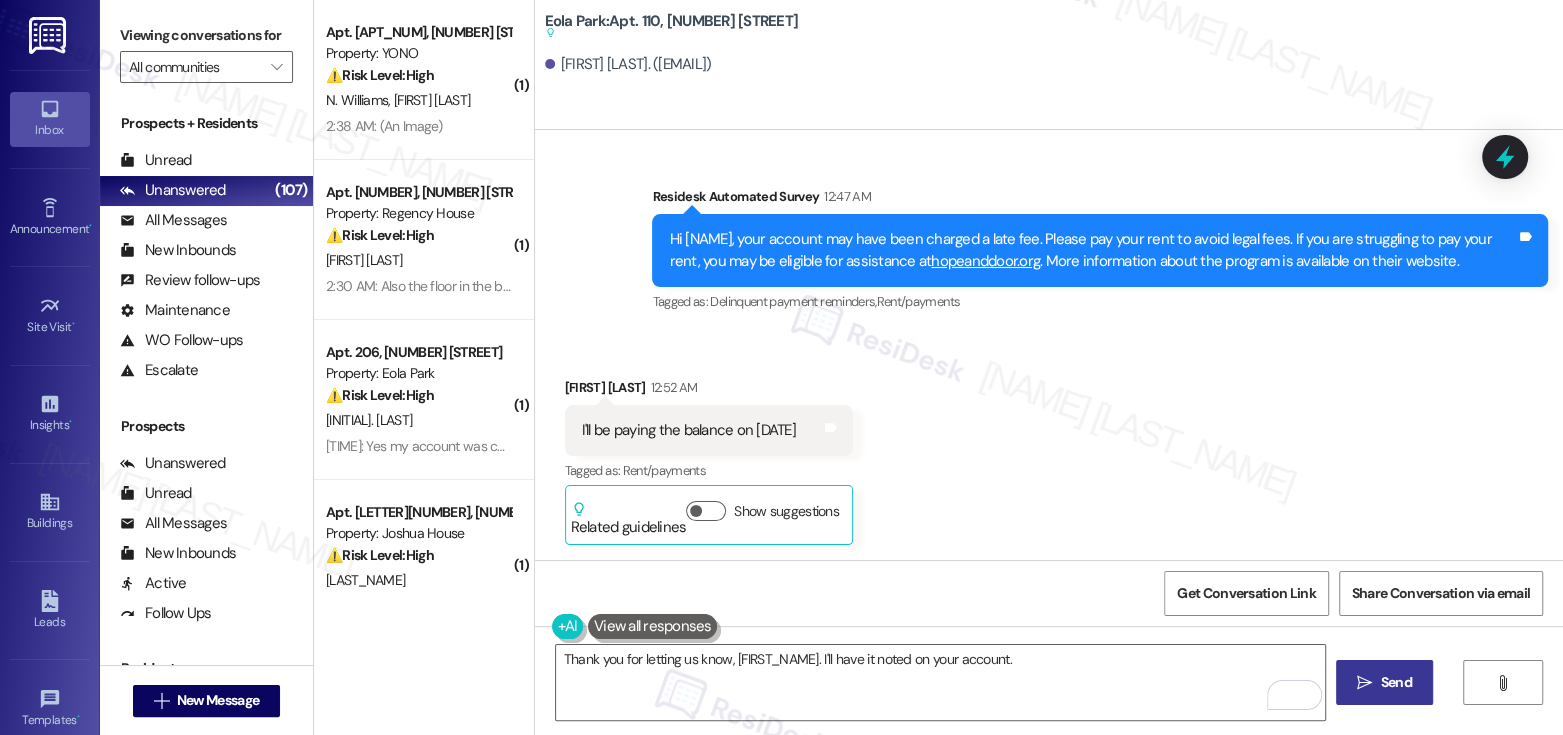click on "" at bounding box center [1364, 683] 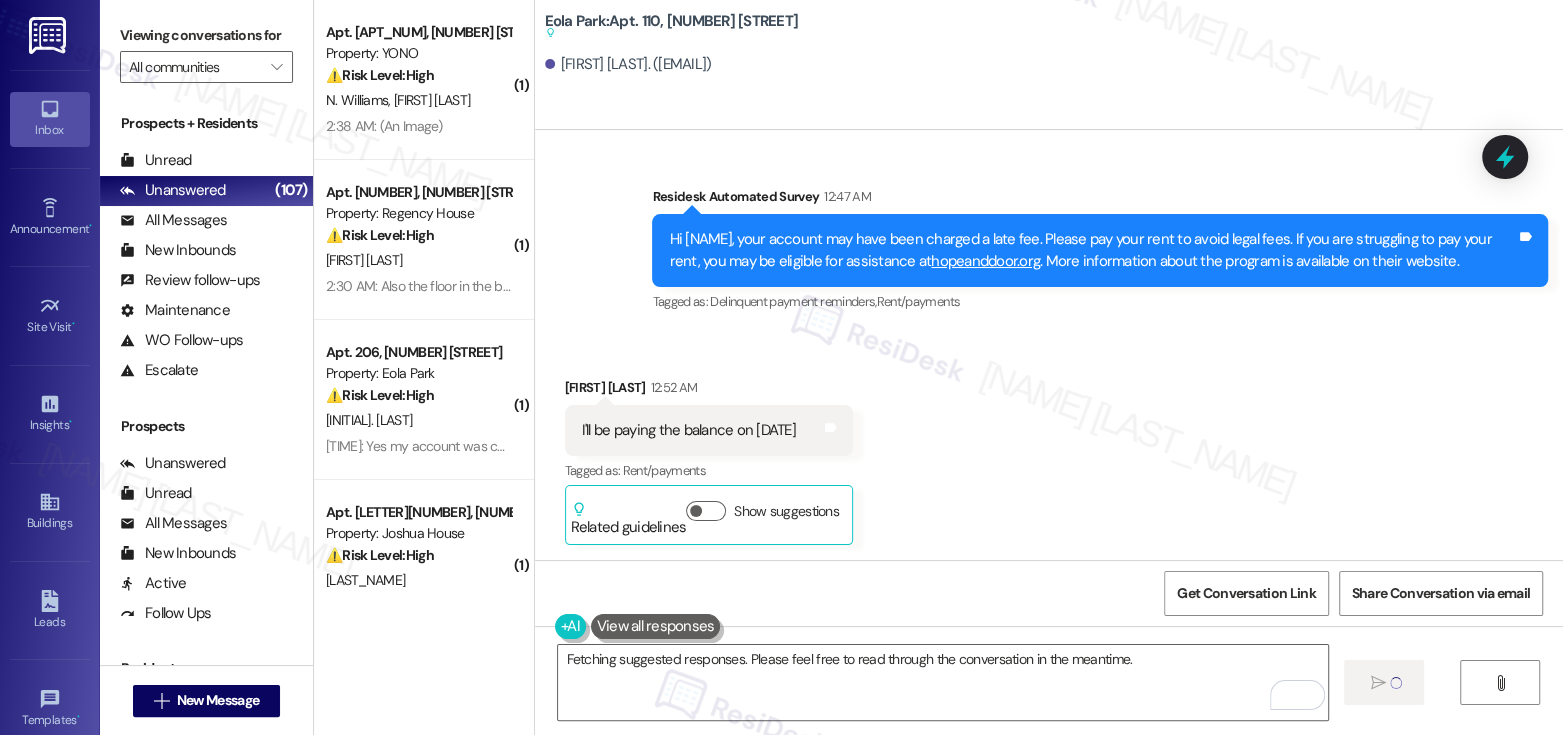 scroll, scrollTop: 1090, scrollLeft: 0, axis: vertical 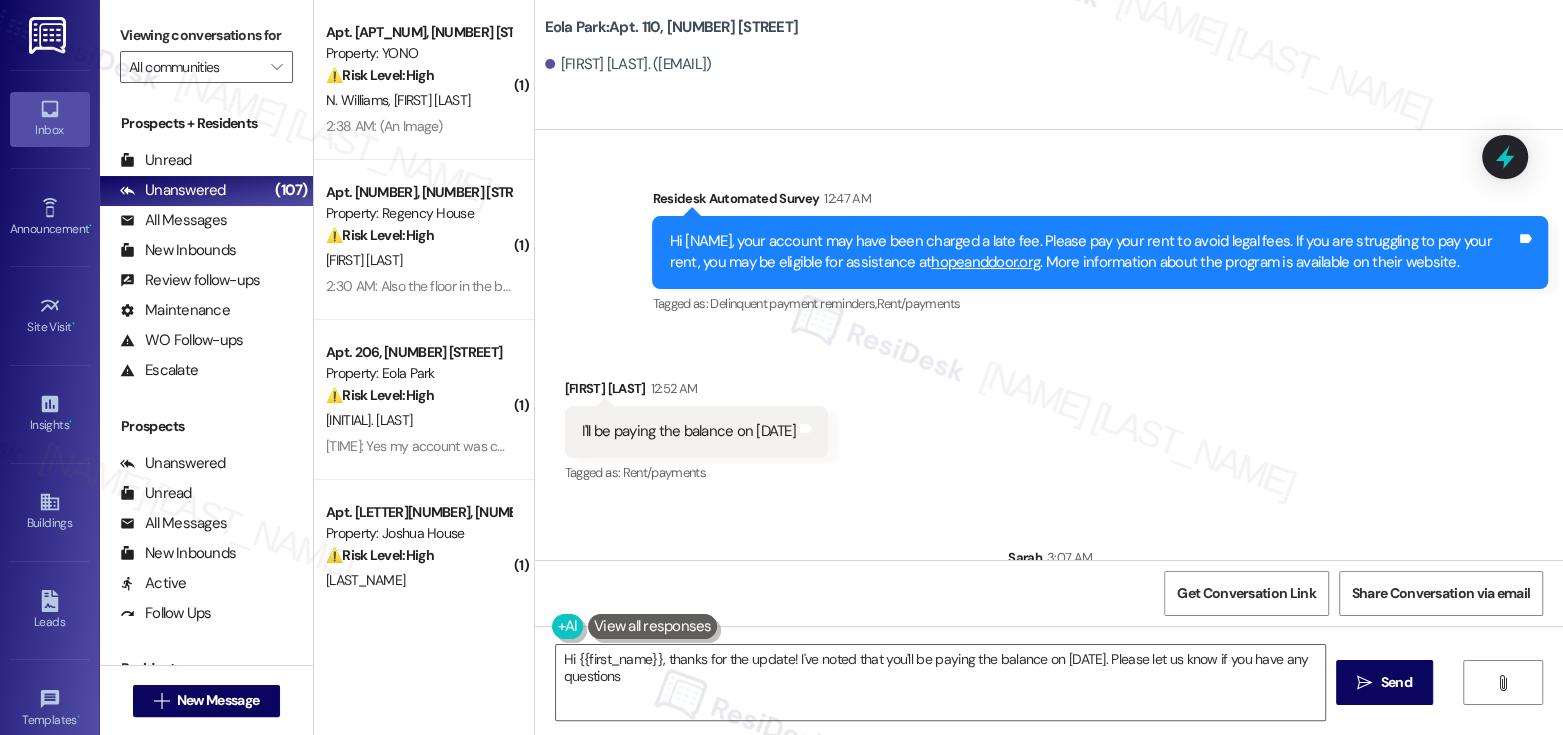 type on "Hi {{first_name}}, thanks for the update! I've noted that you'll be paying the balance on 8/12. Please let us know if you have any questions!" 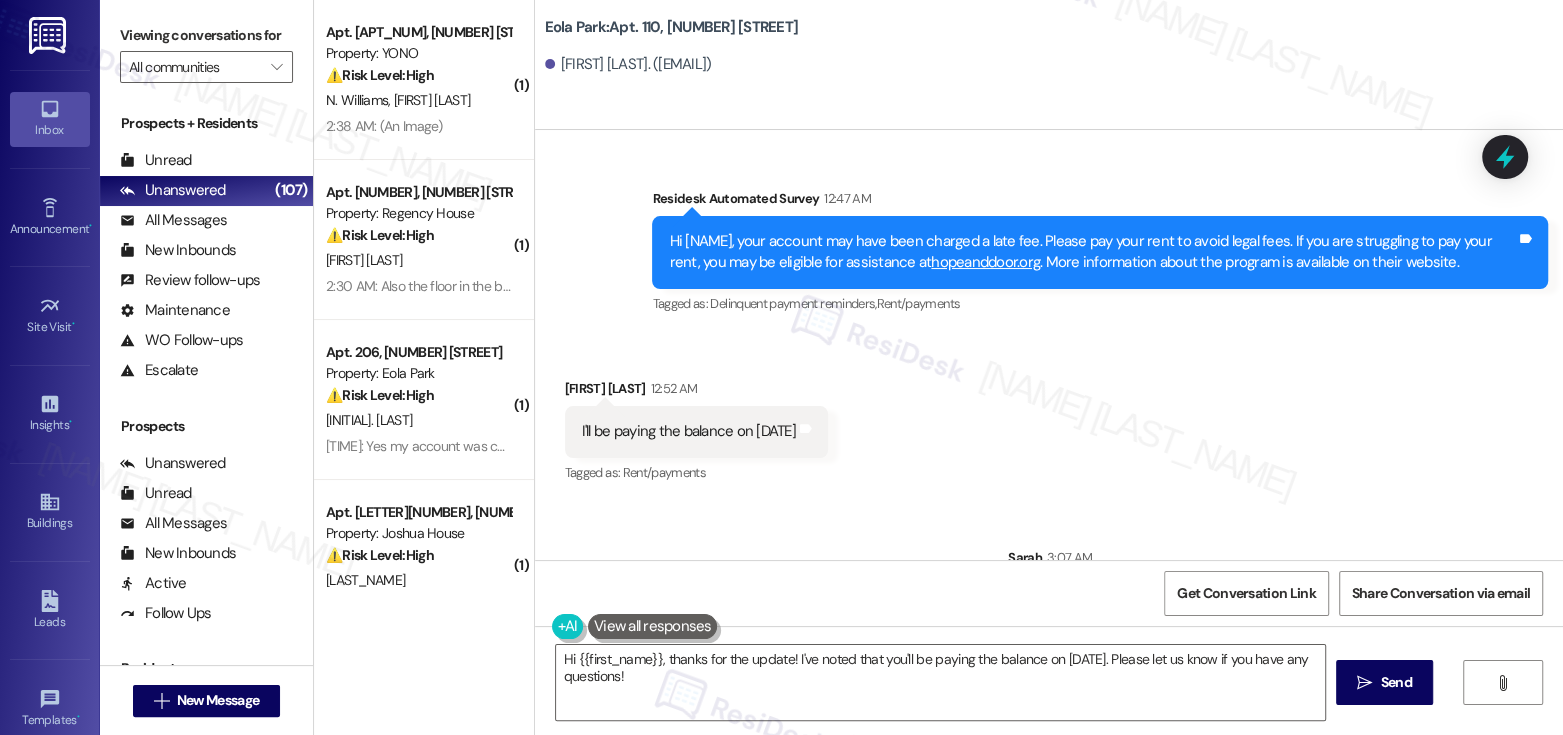 scroll, scrollTop: 1172, scrollLeft: 0, axis: vertical 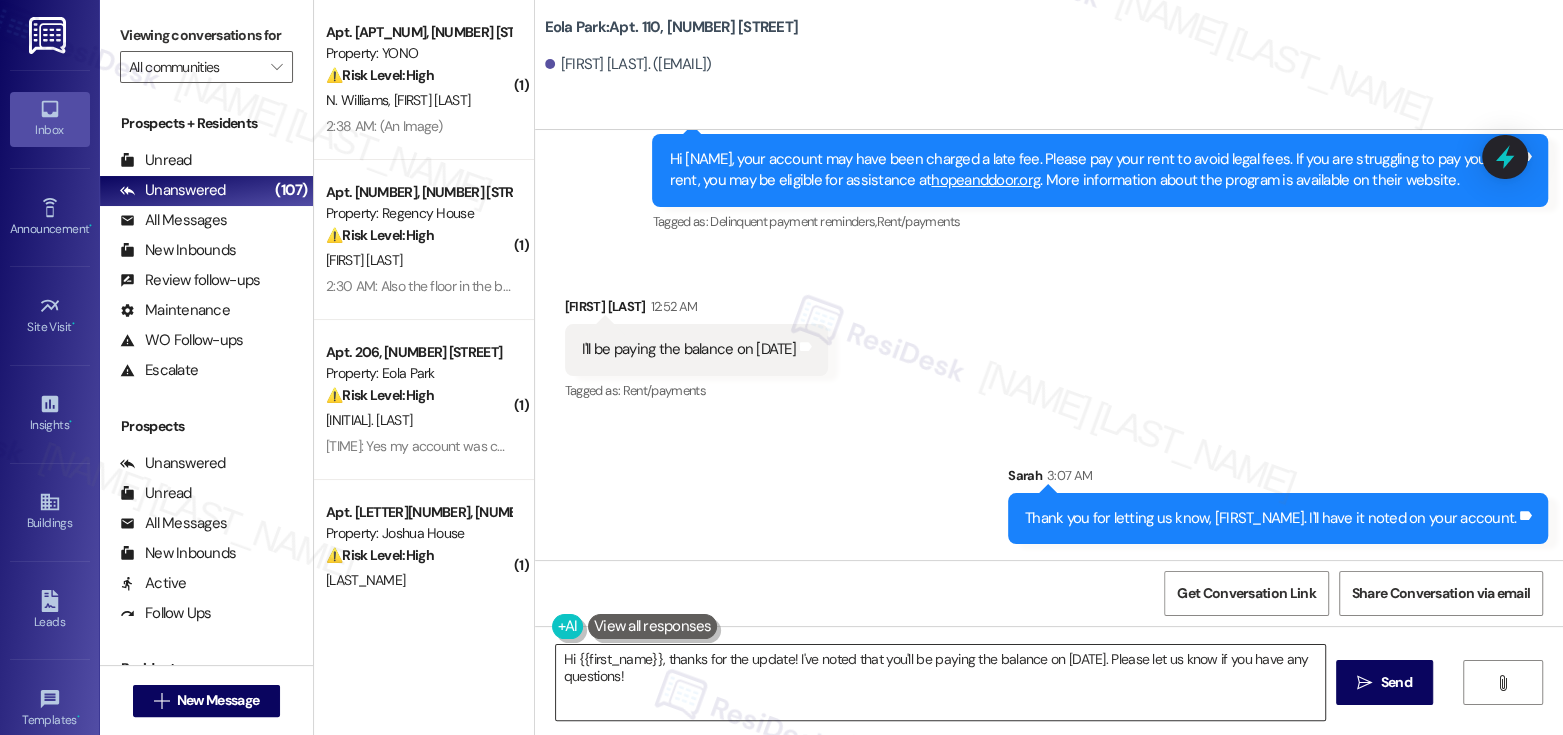 click on "Hi {{first_name}}, thanks for the update! I've noted that you'll be paying the balance on 8/12. Please let us know if you have any questions!" at bounding box center [940, 682] 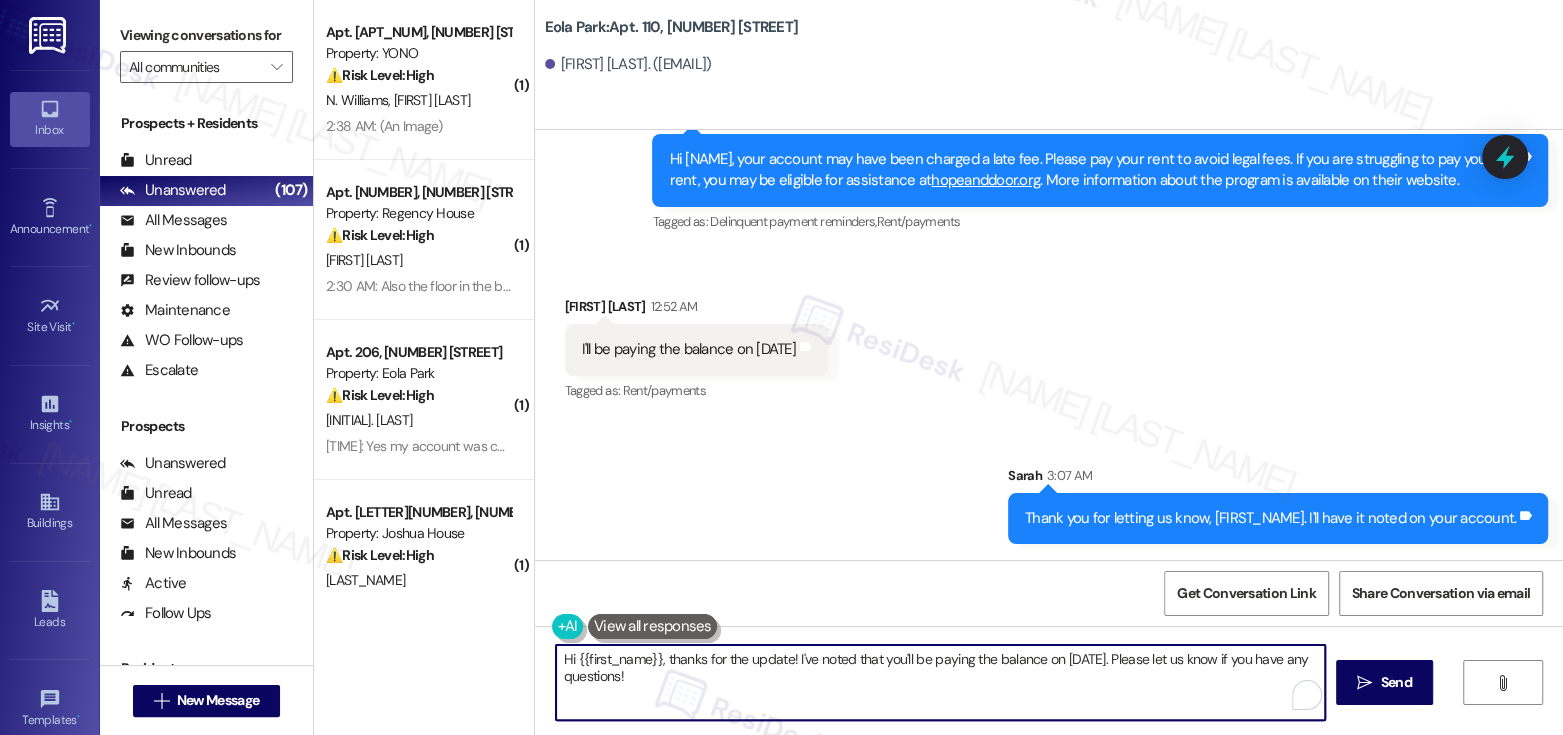 click on "Hi {{first_name}}, thanks for the update! I've noted that you'll be paying the balance on 8/12. Please let us know if you have any questions!" at bounding box center (940, 682) 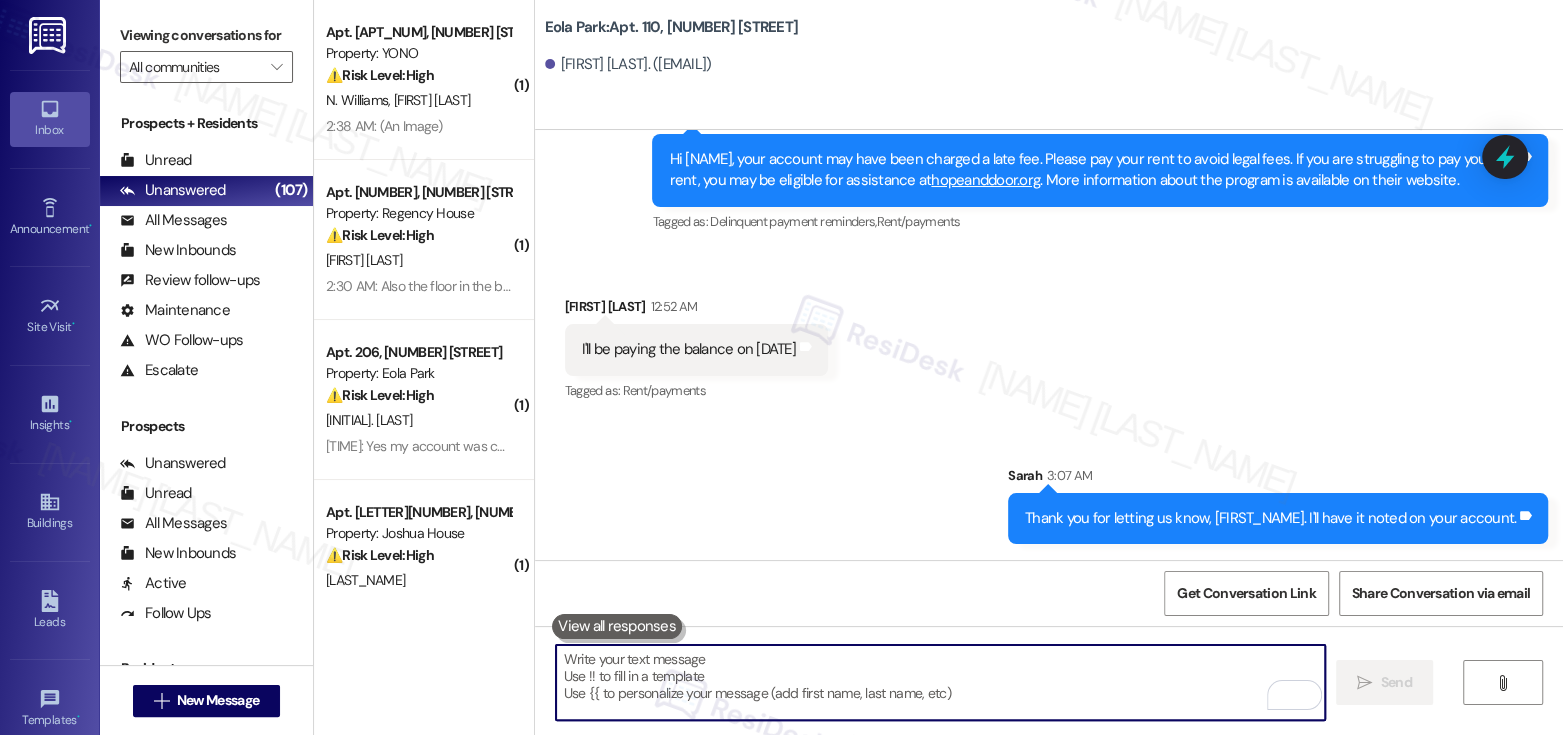 type 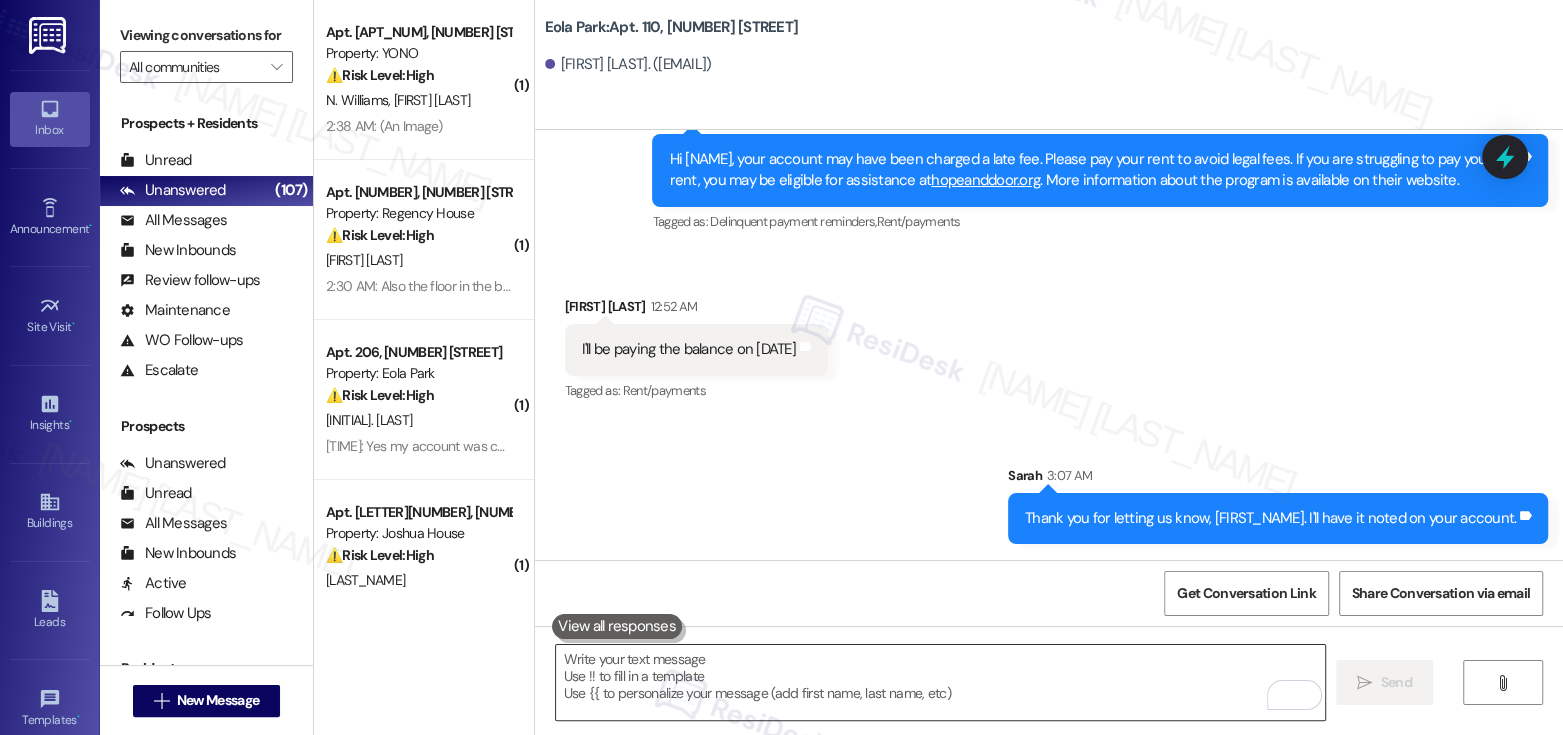 click at bounding box center (940, 682) 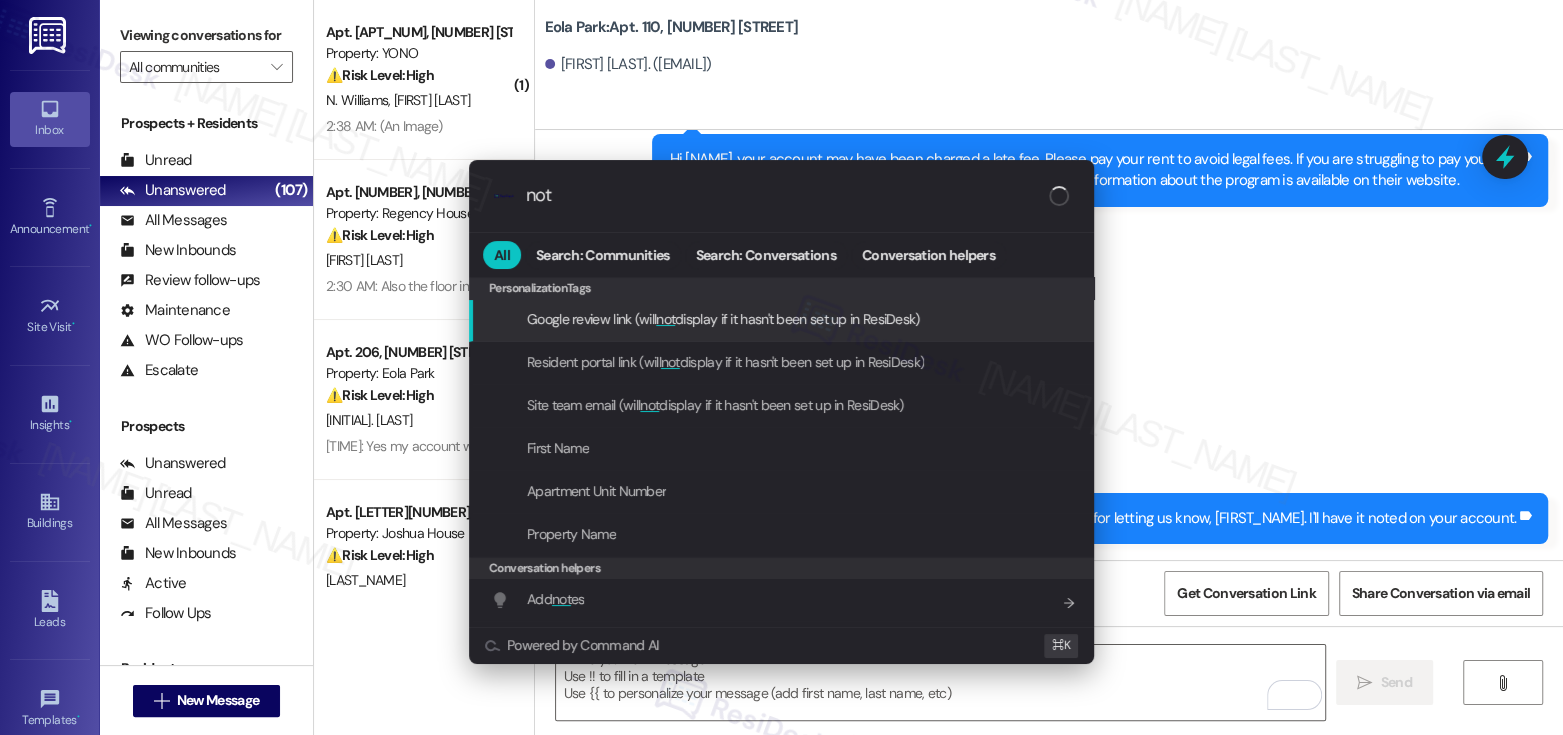 type on "note" 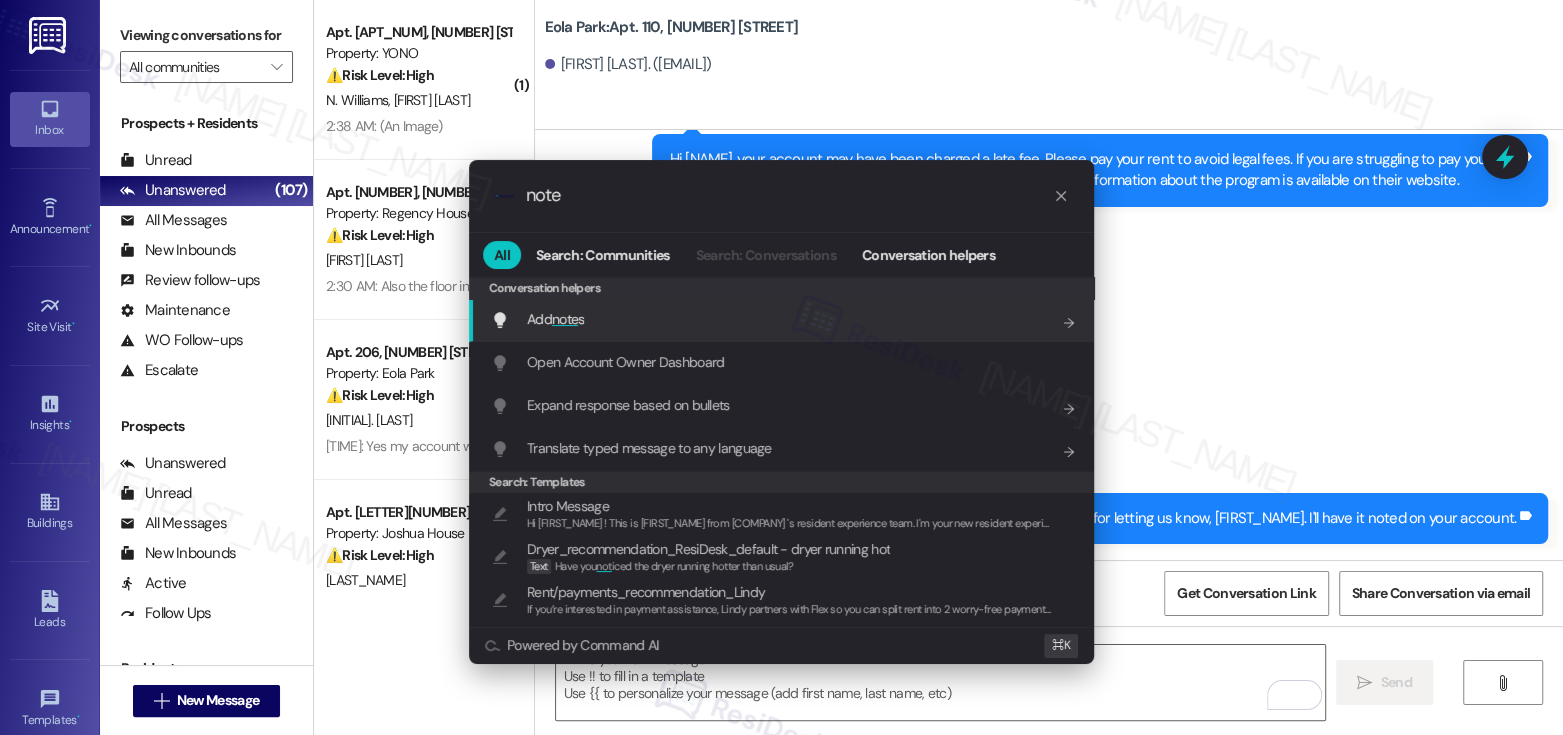 click on "Add  note s" at bounding box center [555, 319] 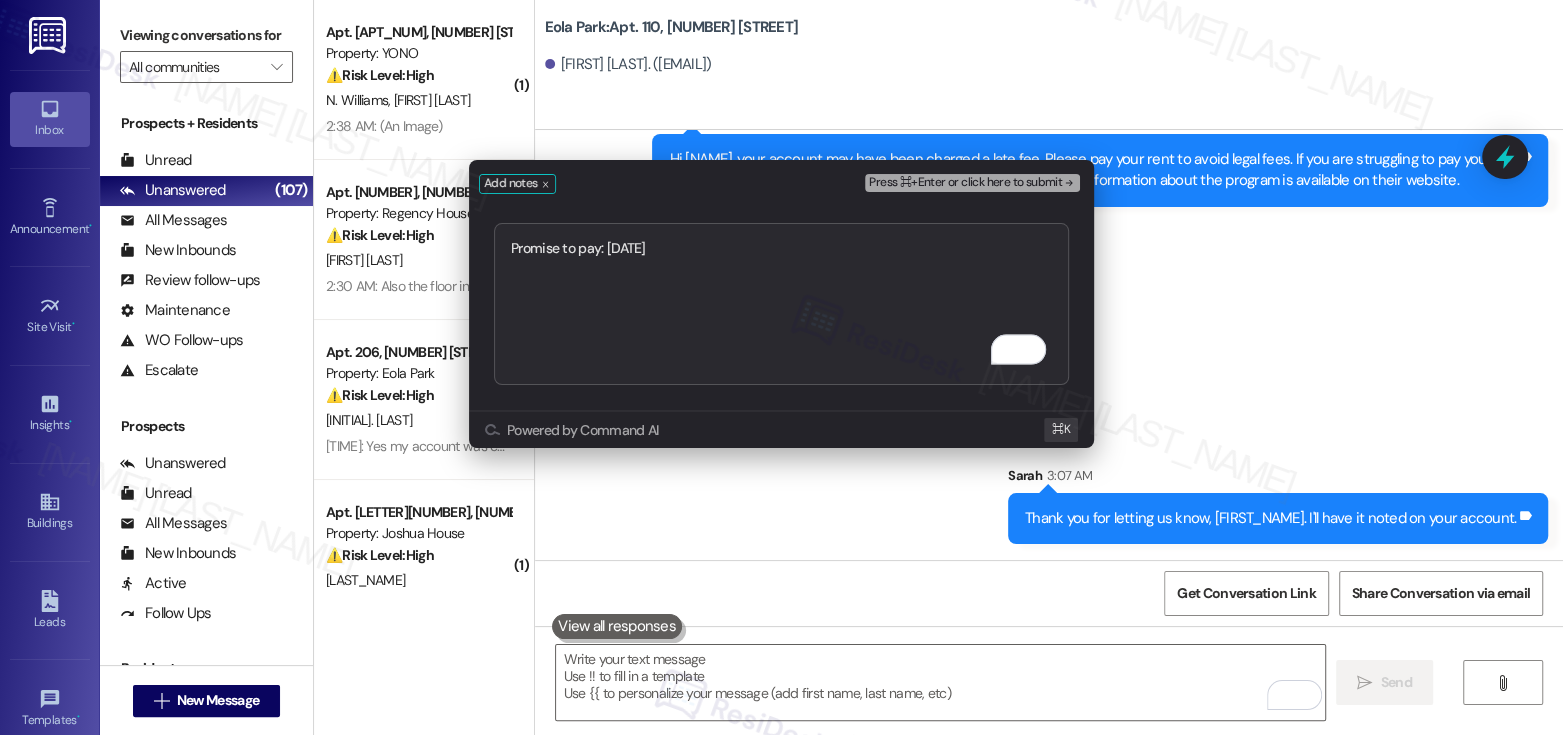 type on "Promise to pay: Aug 12" 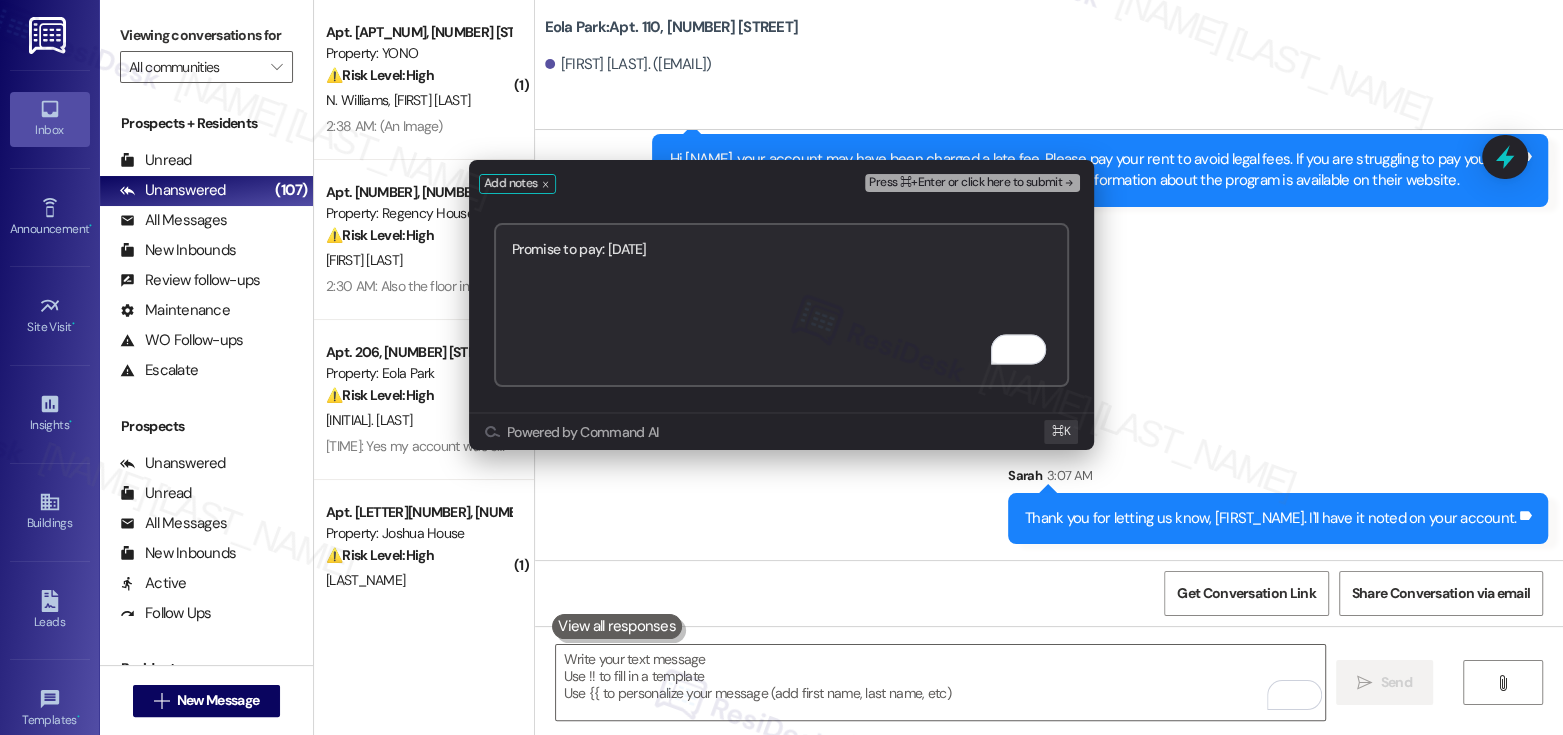 click on "Press ⌘+Enter or click here to submit" at bounding box center (965, 183) 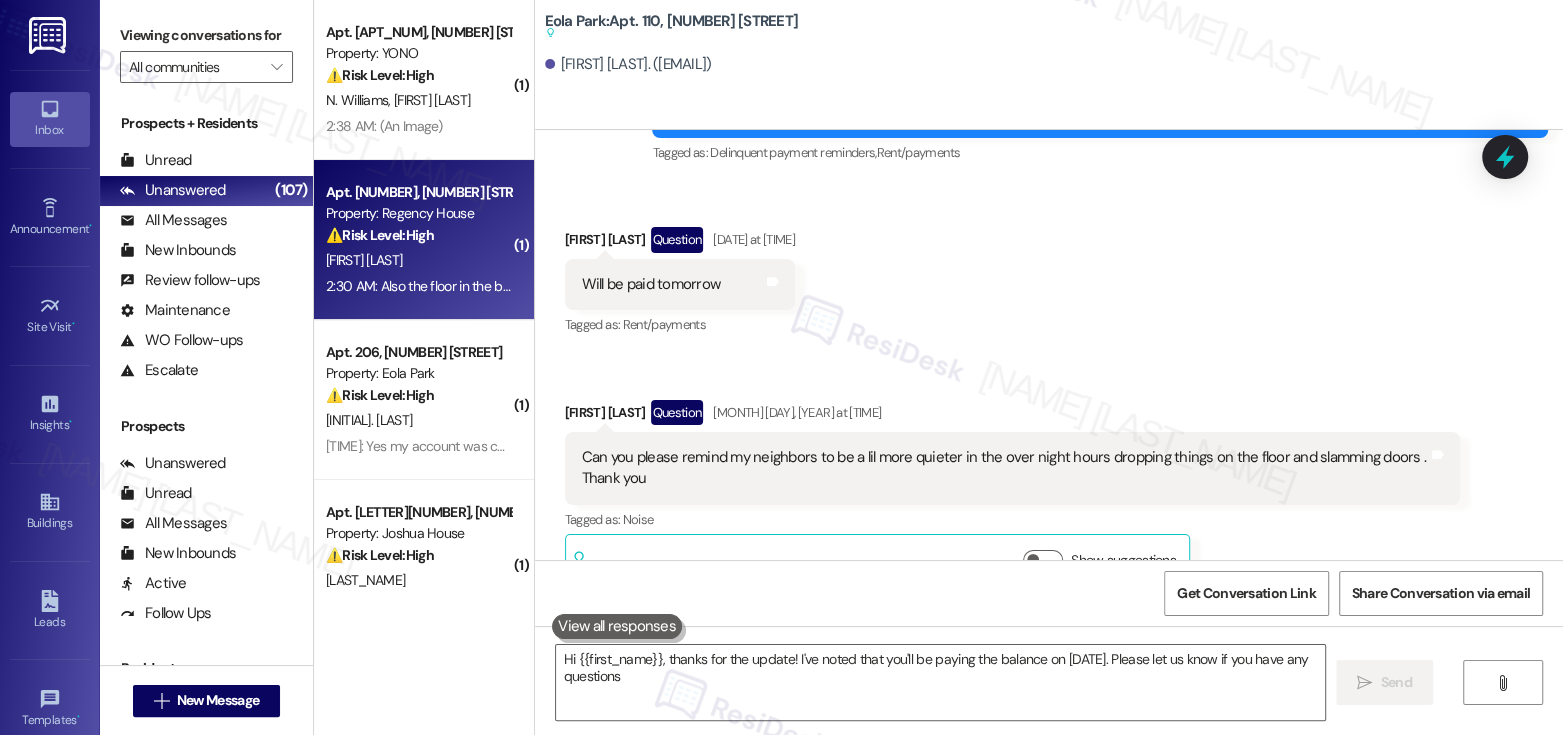 type on "Hi {{first_name}}, thanks for the update! I've noted that you'll be paying the balance on 8/12. Please let us know if you have any questions!" 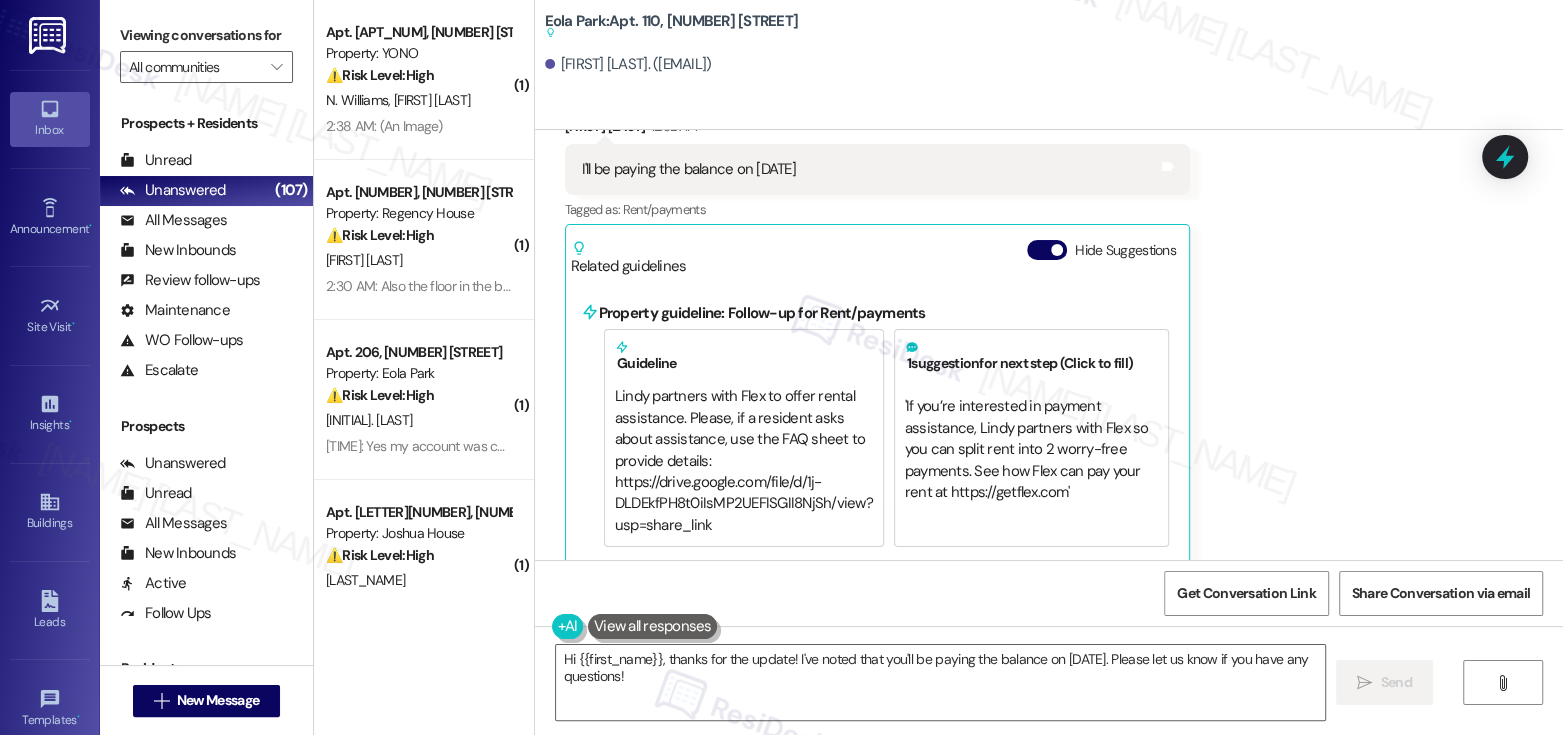 scroll, scrollTop: 1783, scrollLeft: 0, axis: vertical 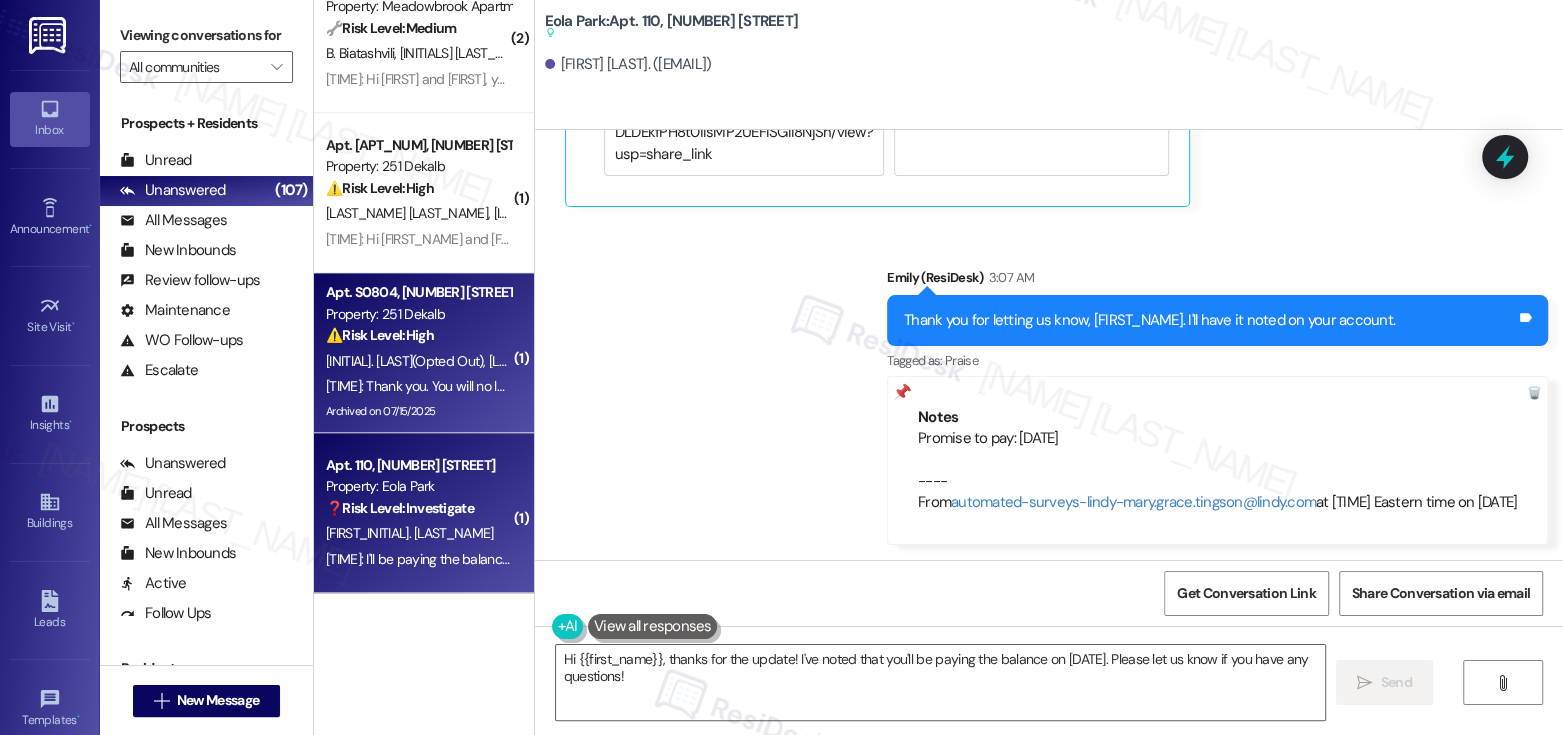 click on "H. Montiel  (Opted Out) R. Patricio" at bounding box center [418, 361] 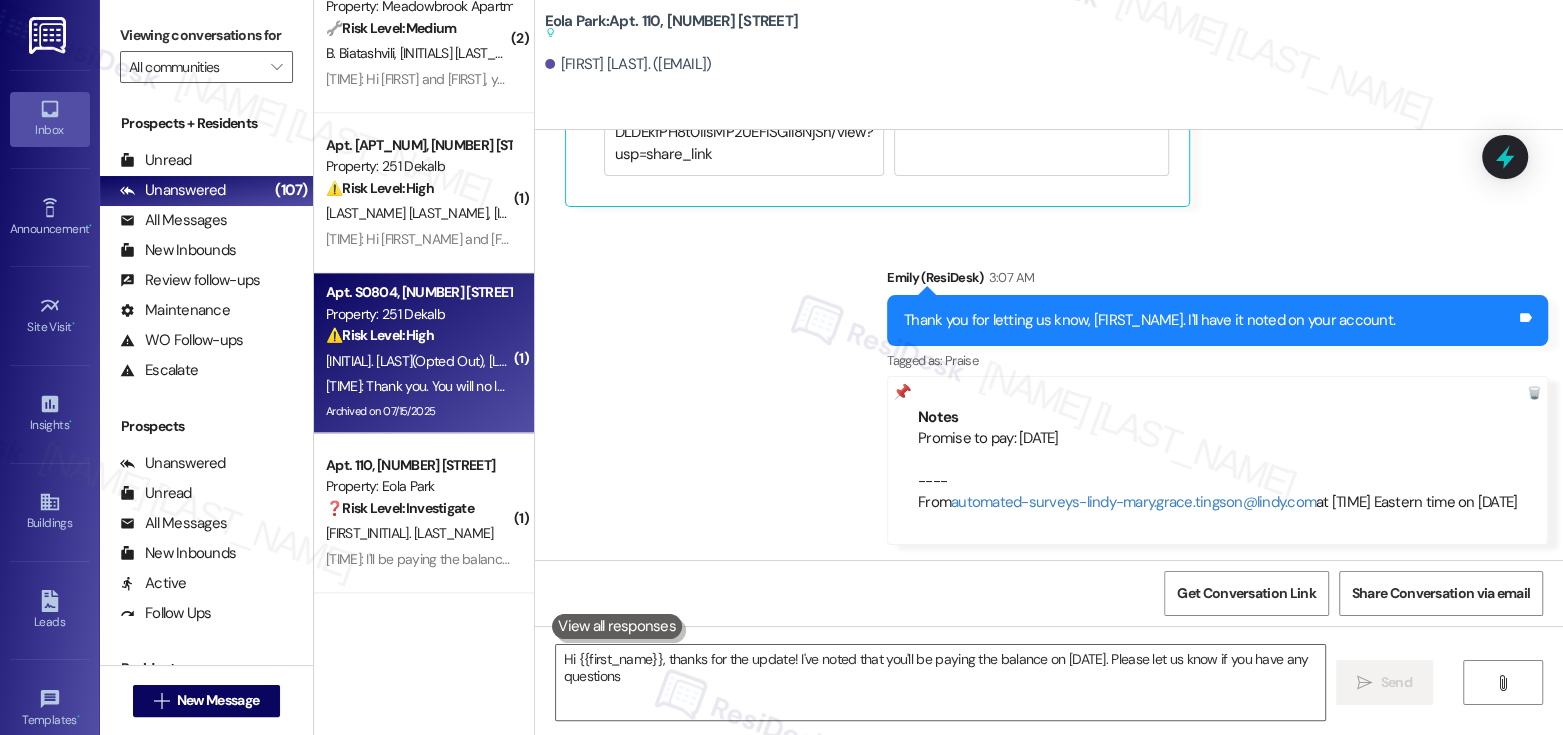 type on "Hi {{first_name}}, thanks for the update! I've noted that you'll be paying the balance on 8/12. Please let us know if you have any questions!" 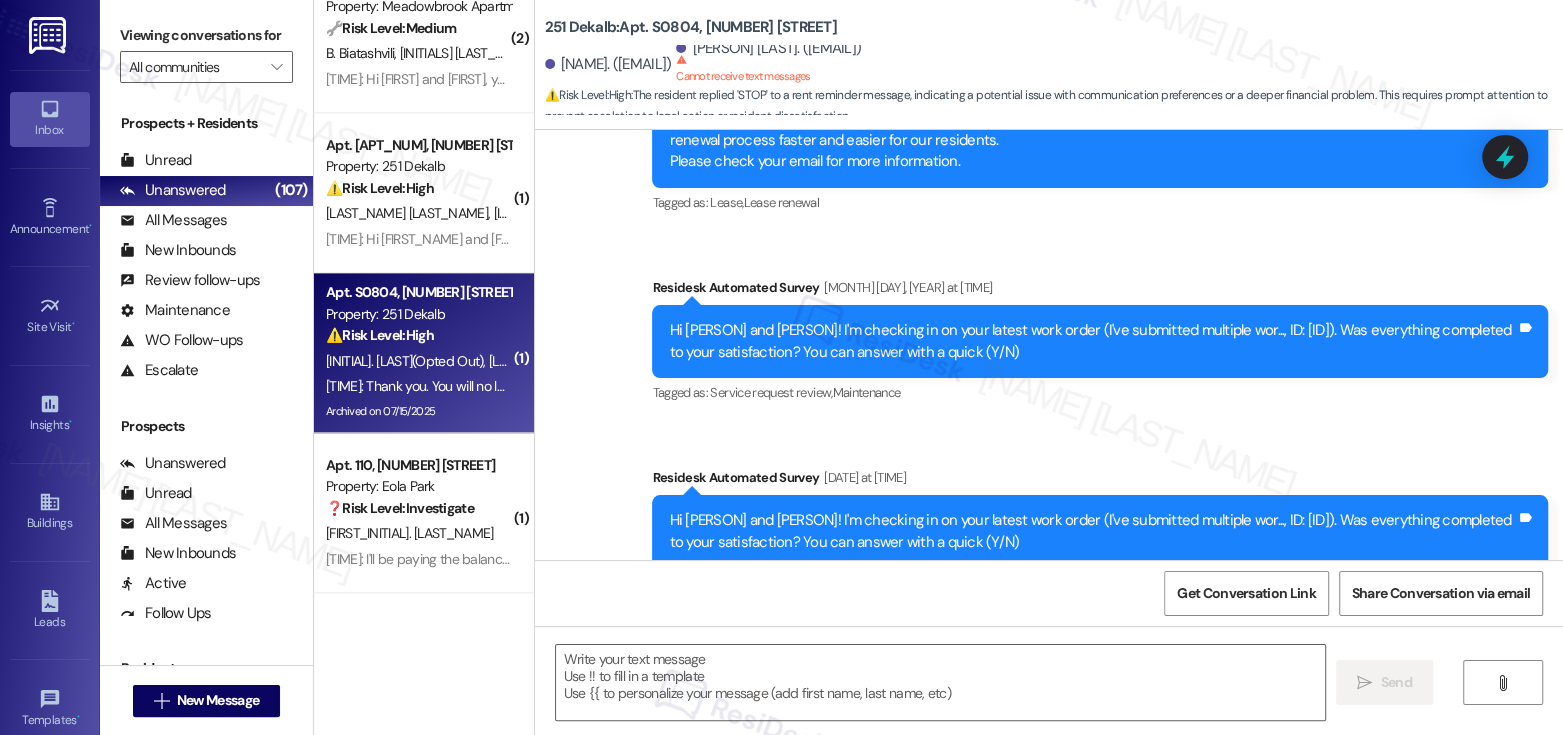 type on "Fetching suggested responses. Please feel free to read through the conversation in the meantime." 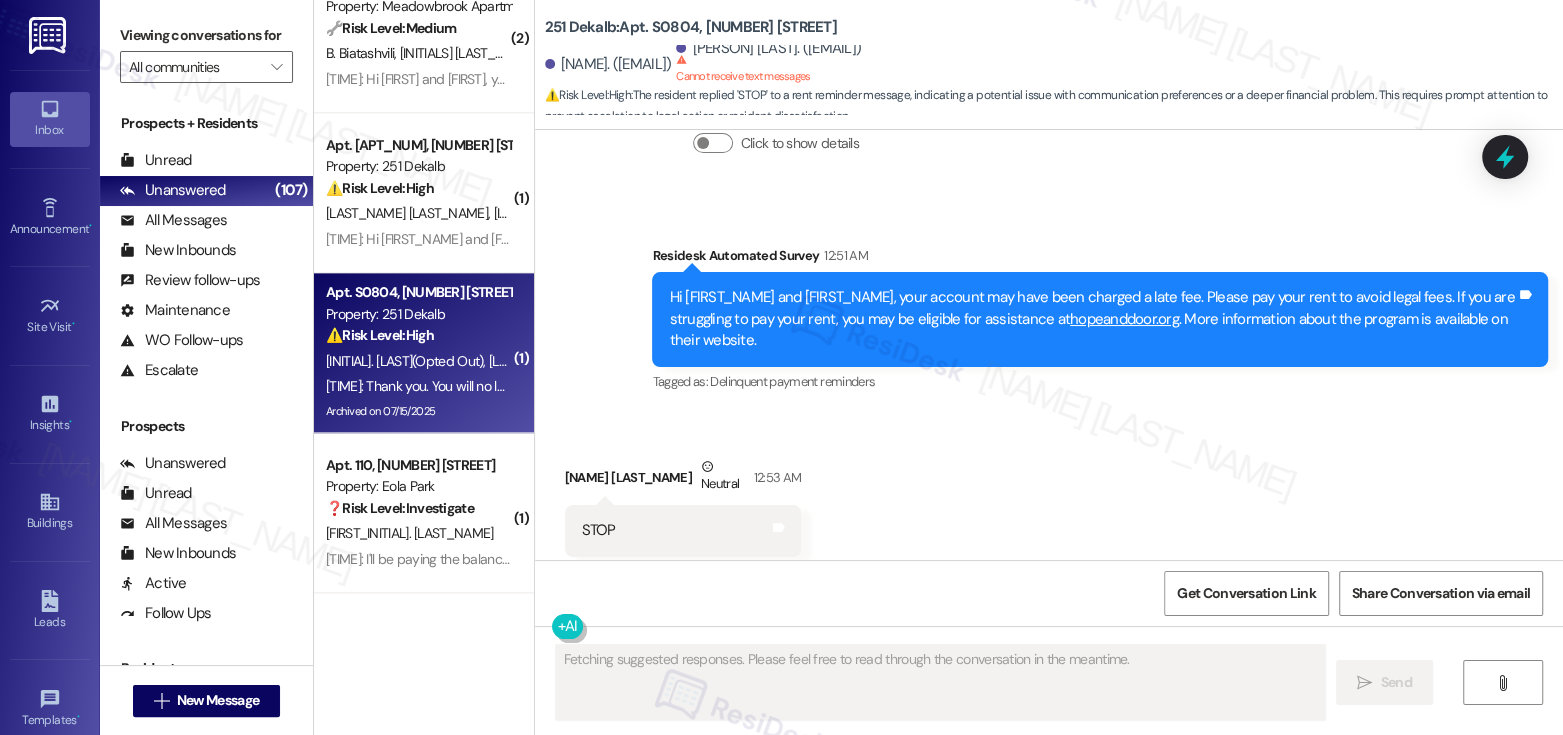 type 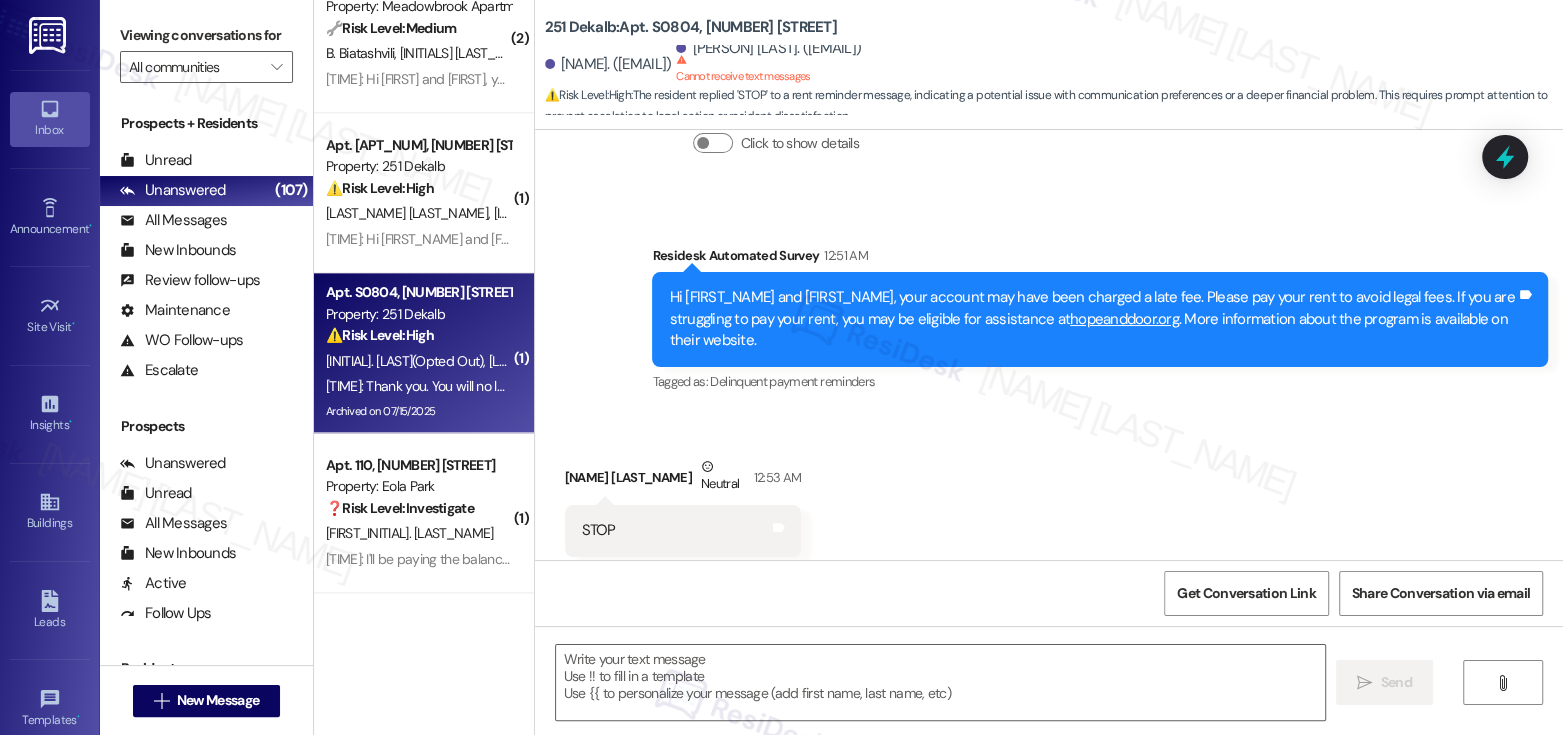 scroll, scrollTop: 8793, scrollLeft: 0, axis: vertical 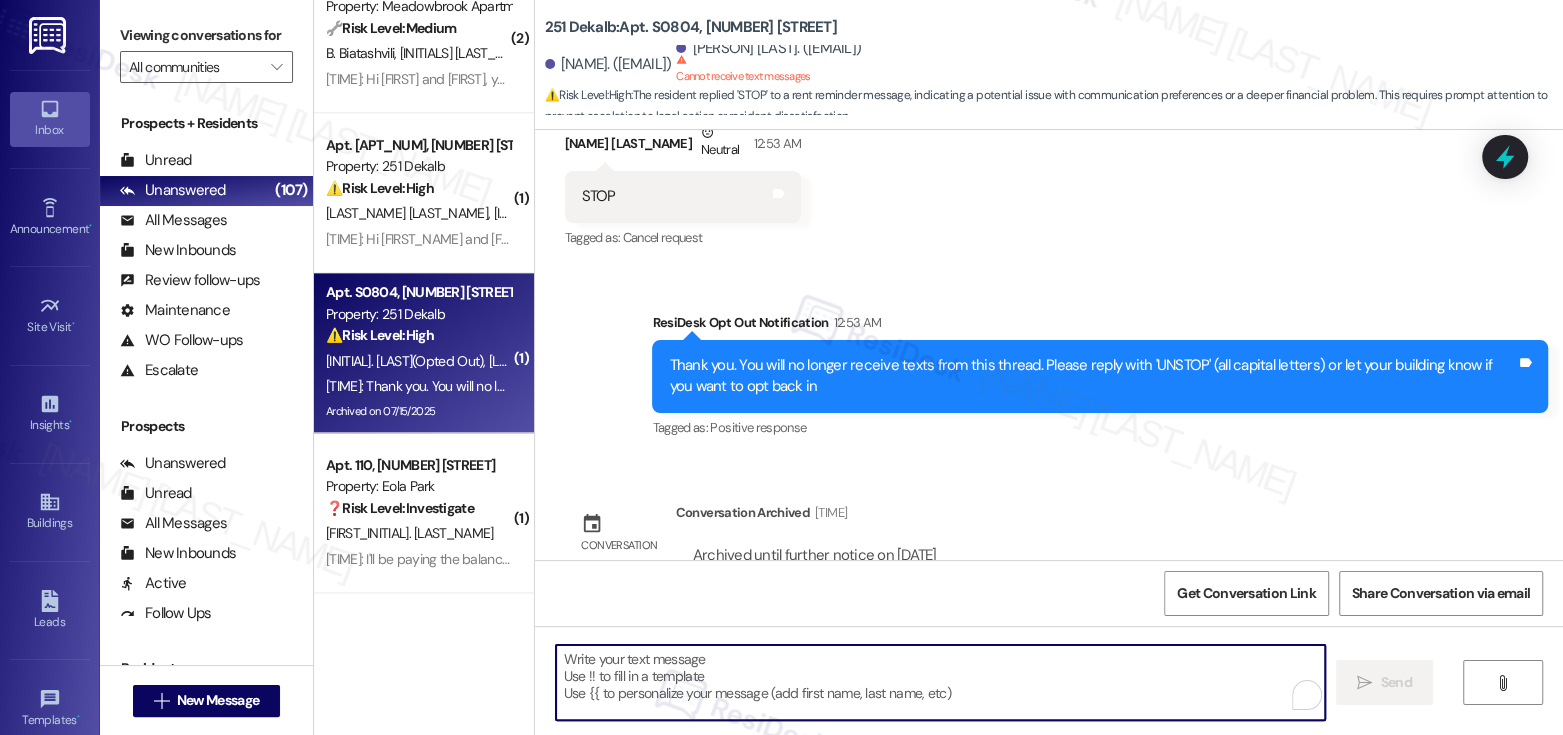 click at bounding box center [940, 682] 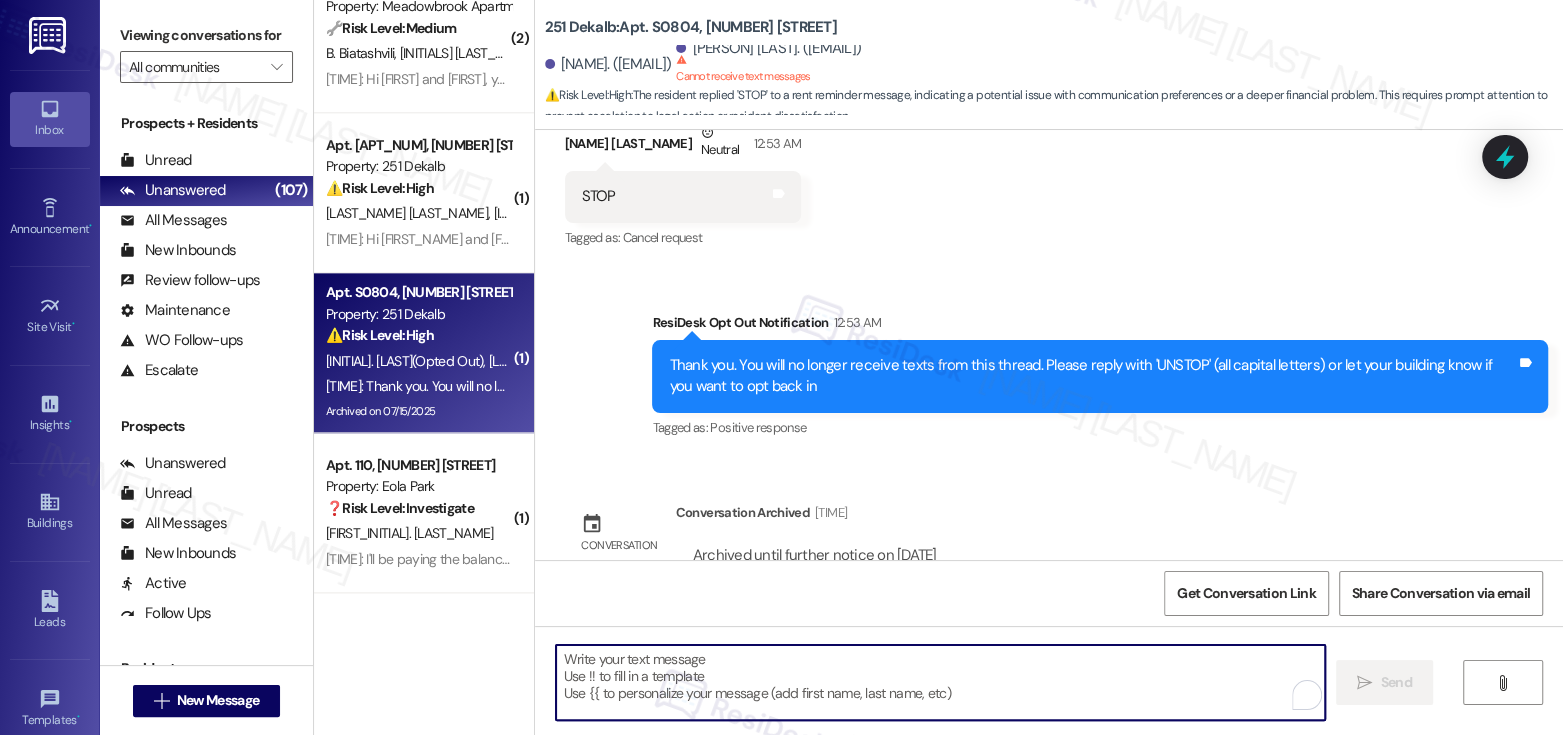 click on " Send " at bounding box center (1049, 701) 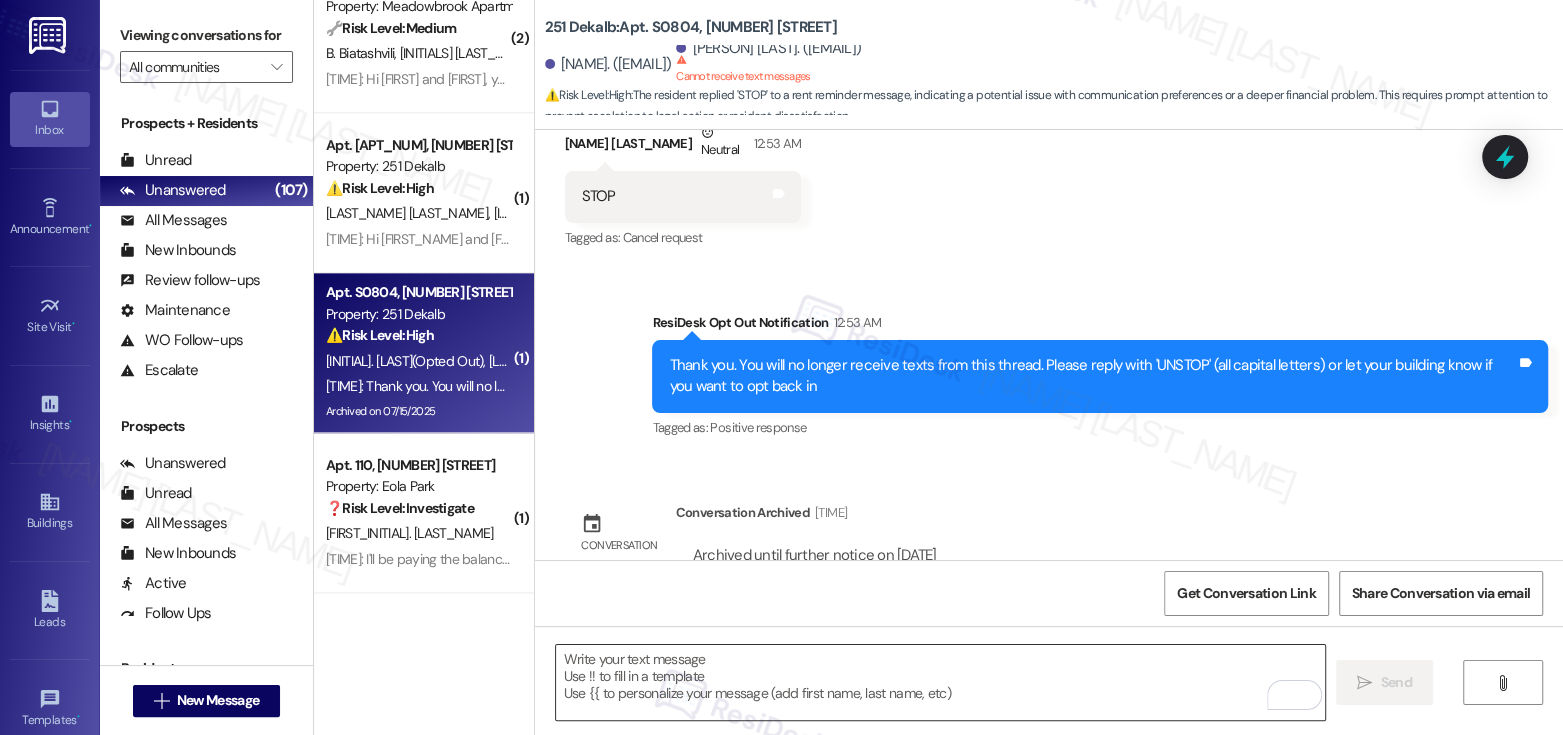 click at bounding box center [940, 682] 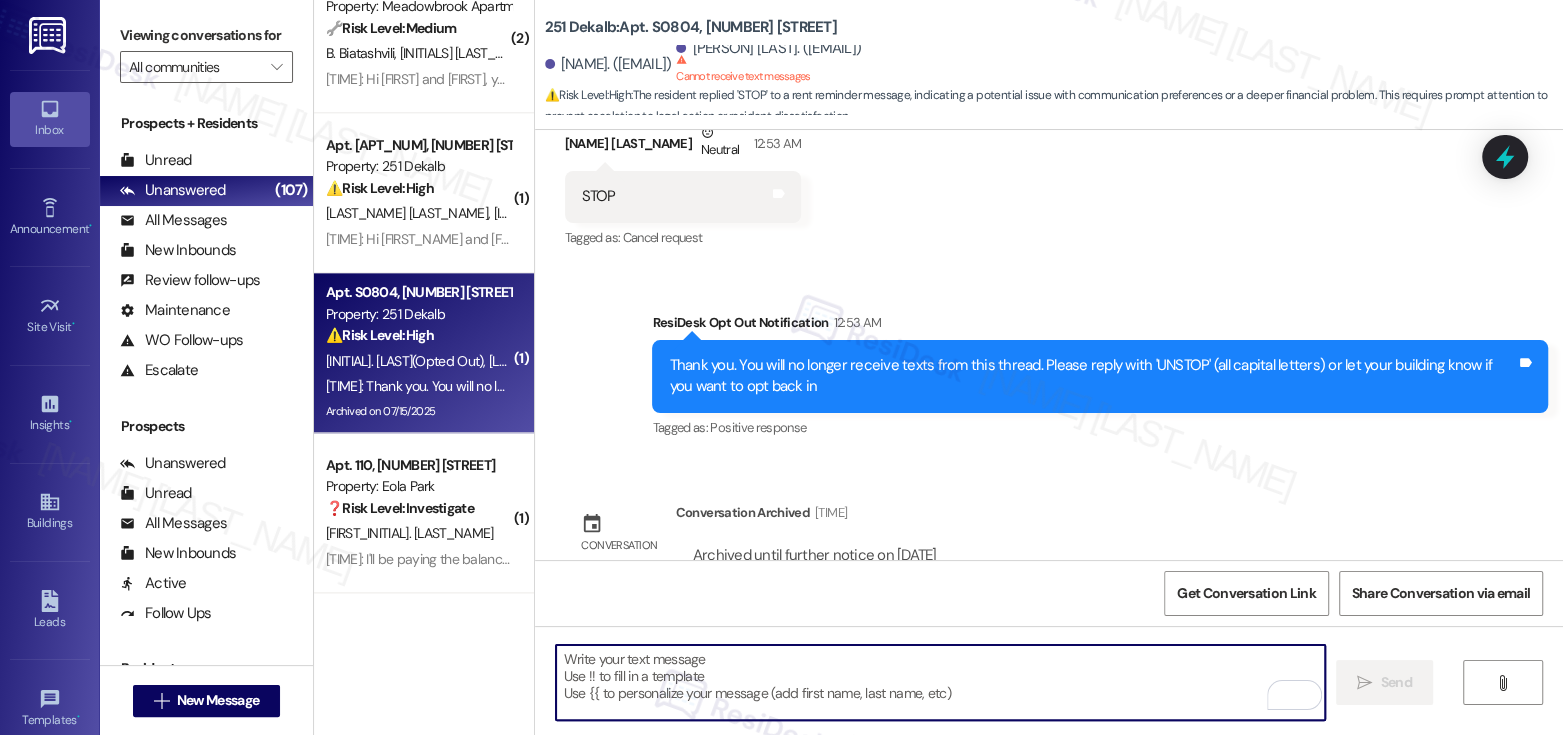 click at bounding box center (940, 682) 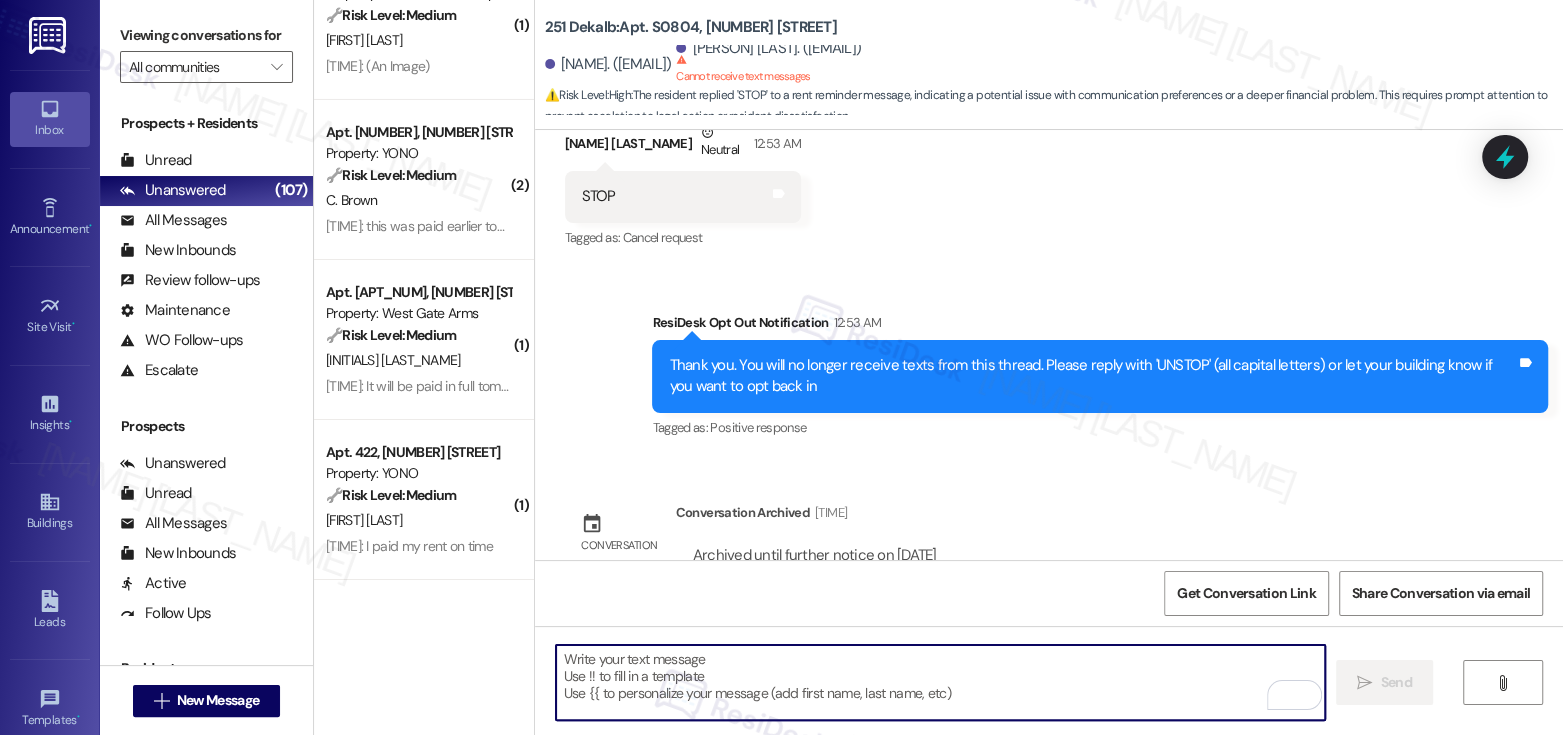 scroll, scrollTop: 5339, scrollLeft: 0, axis: vertical 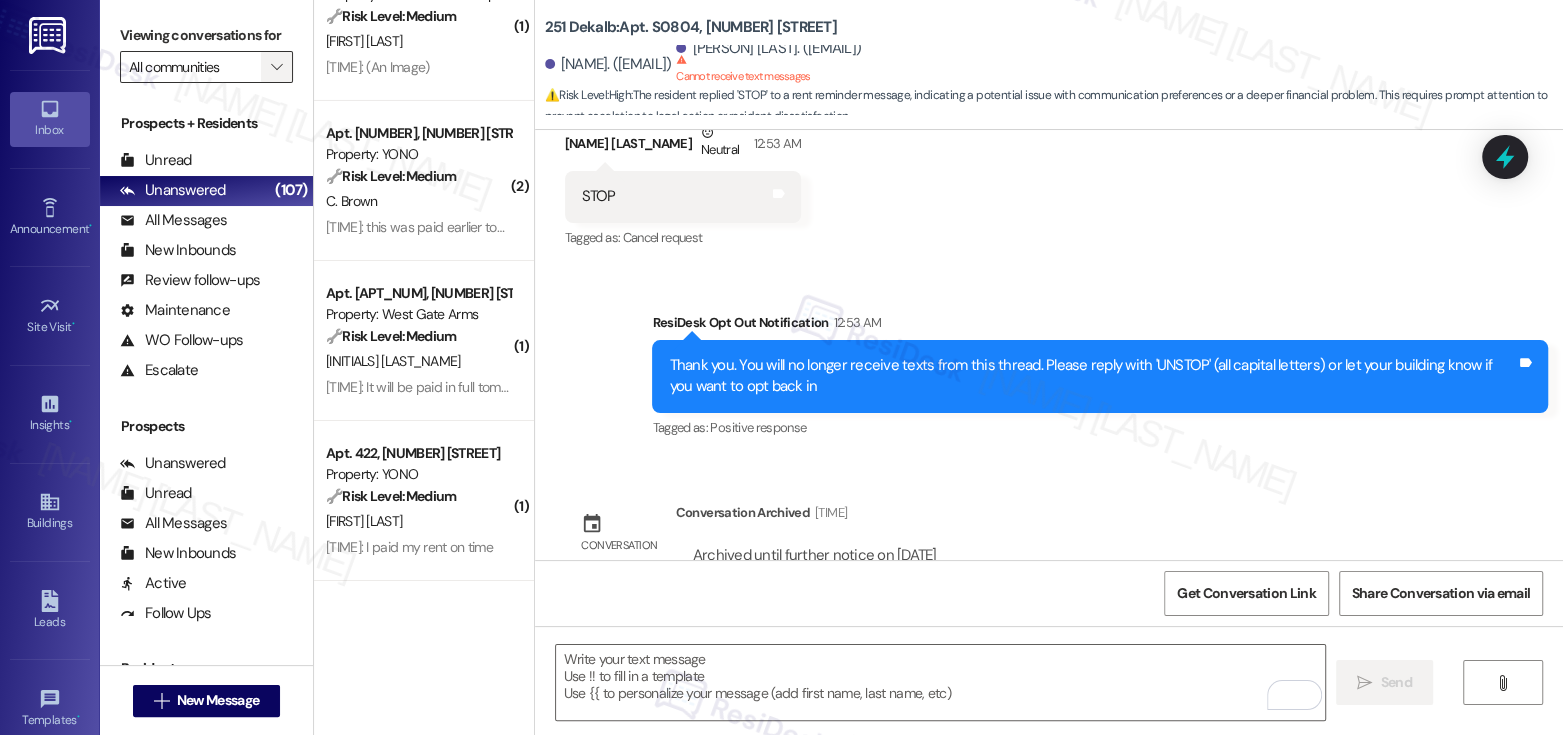 click on "" at bounding box center (276, 67) 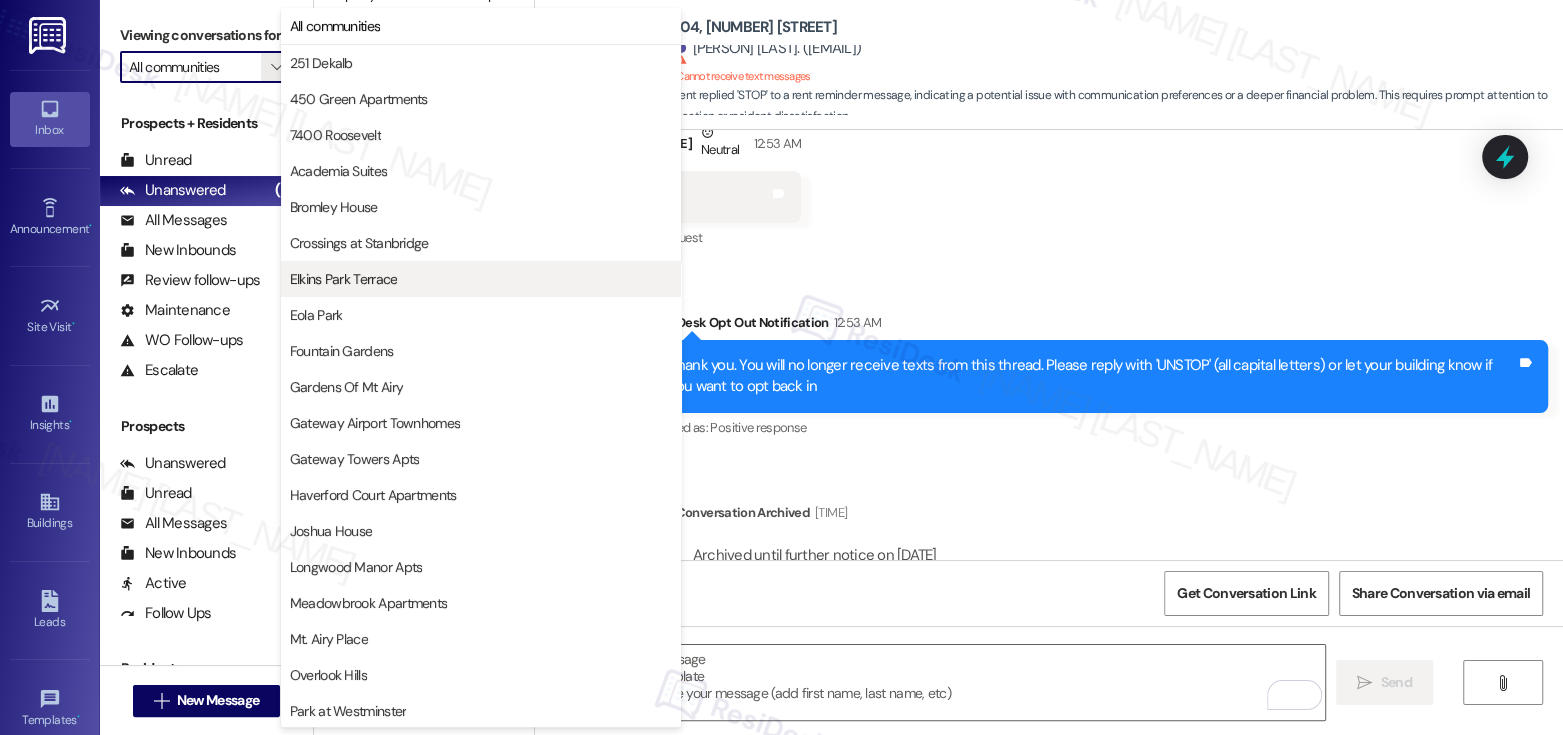 click on "Elkins Park Terrace" at bounding box center (344, 279) 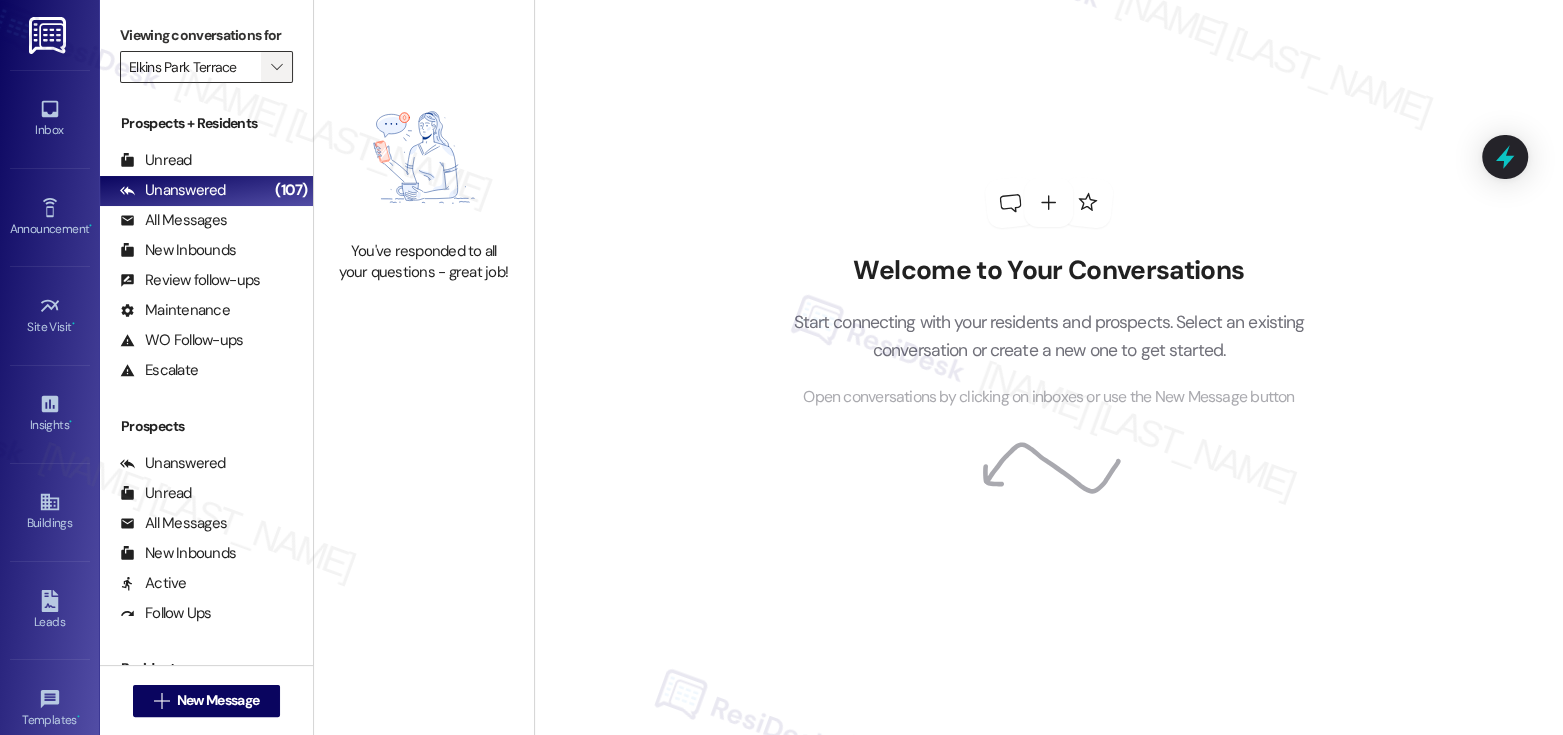 click on "" at bounding box center [276, 67] 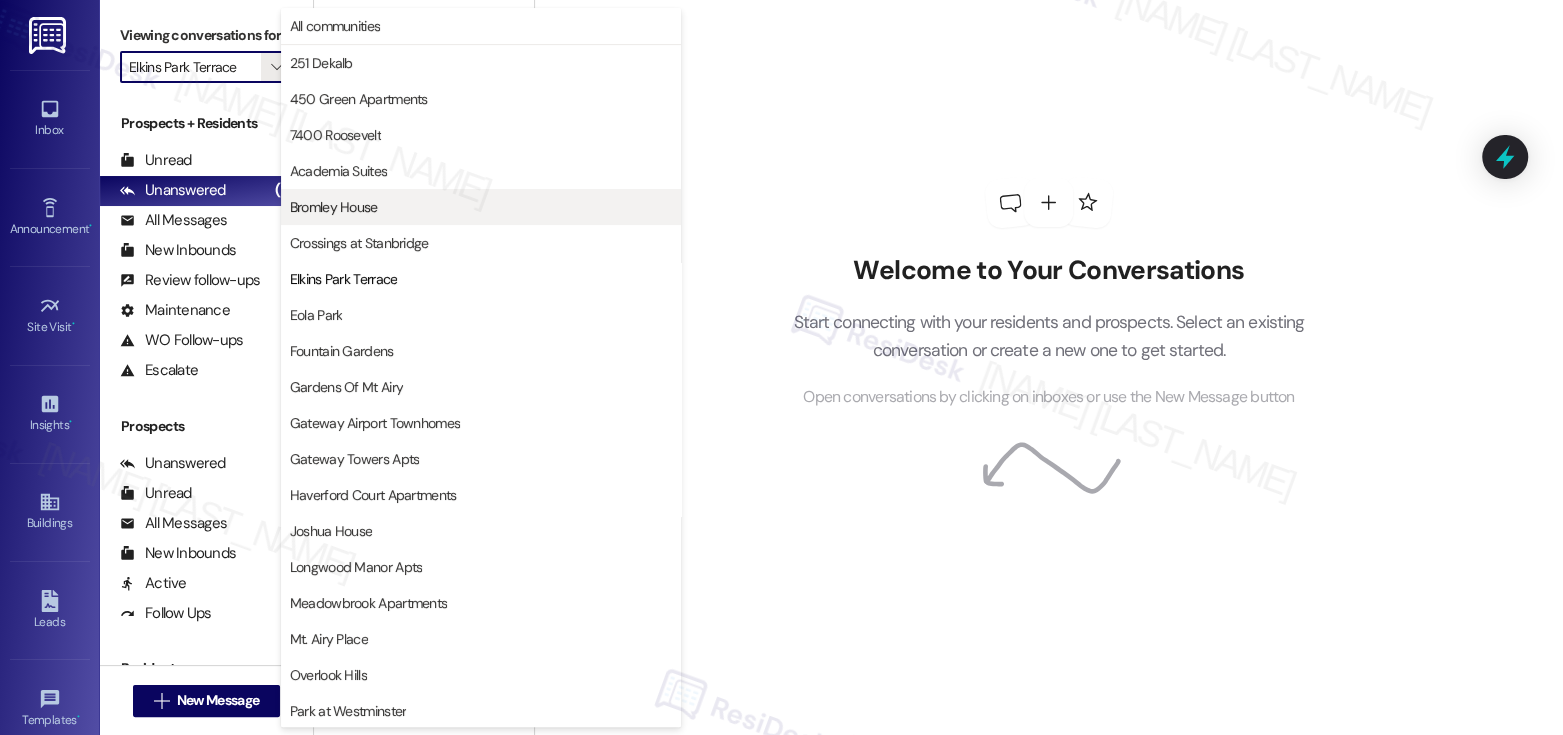click on "Bromley House" at bounding box center [334, 207] 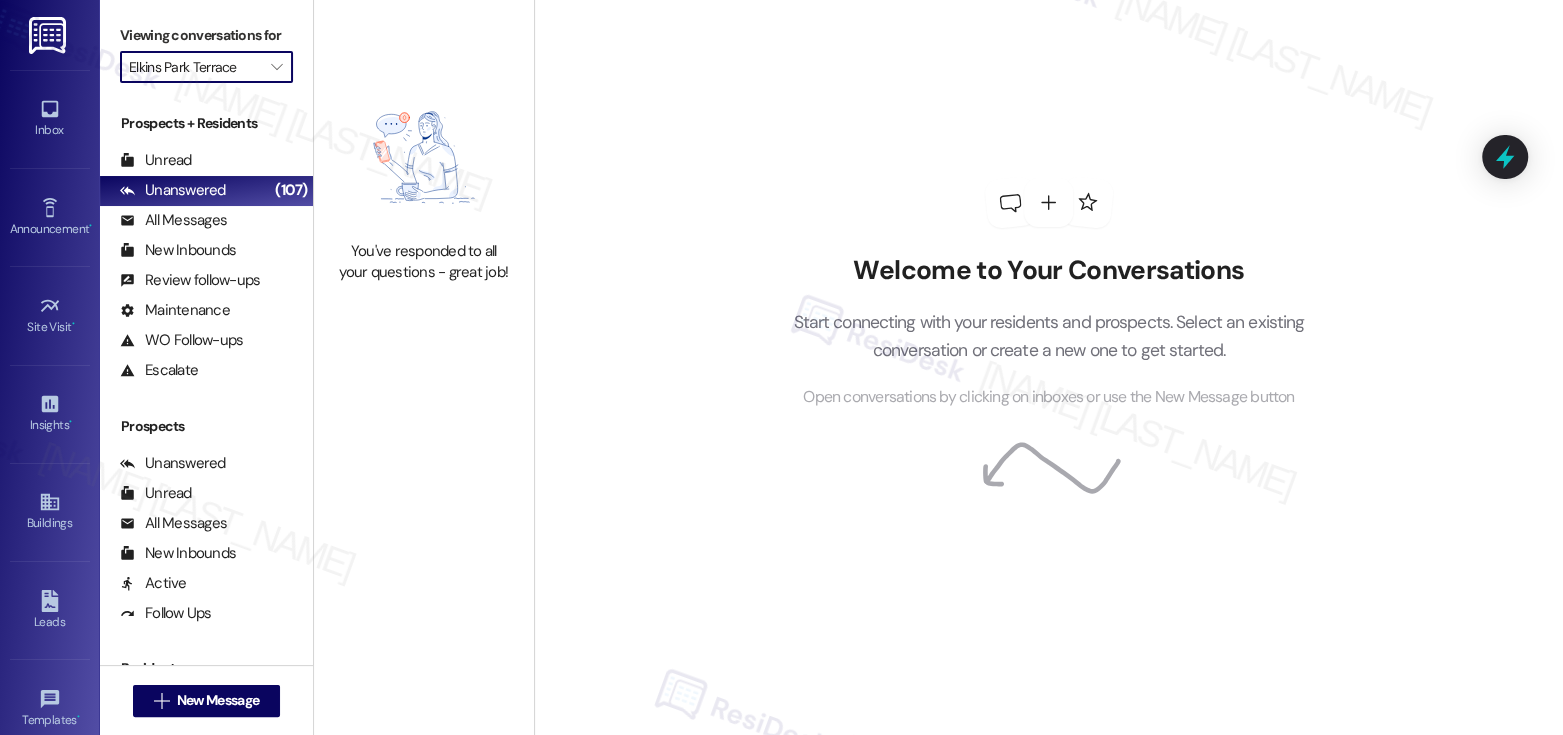 type on "Bromley House" 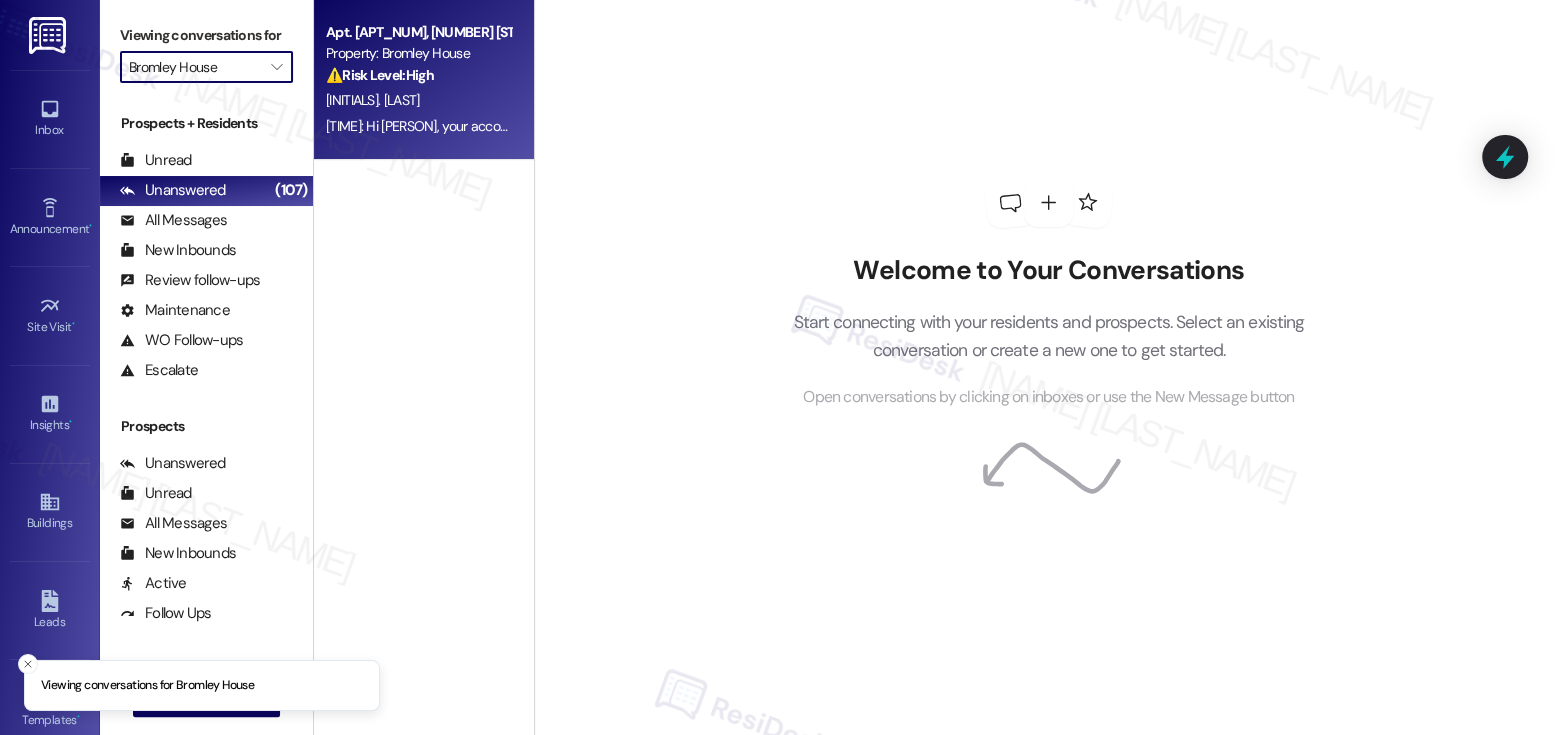 click on "Y. Kittrell" at bounding box center (418, 100) 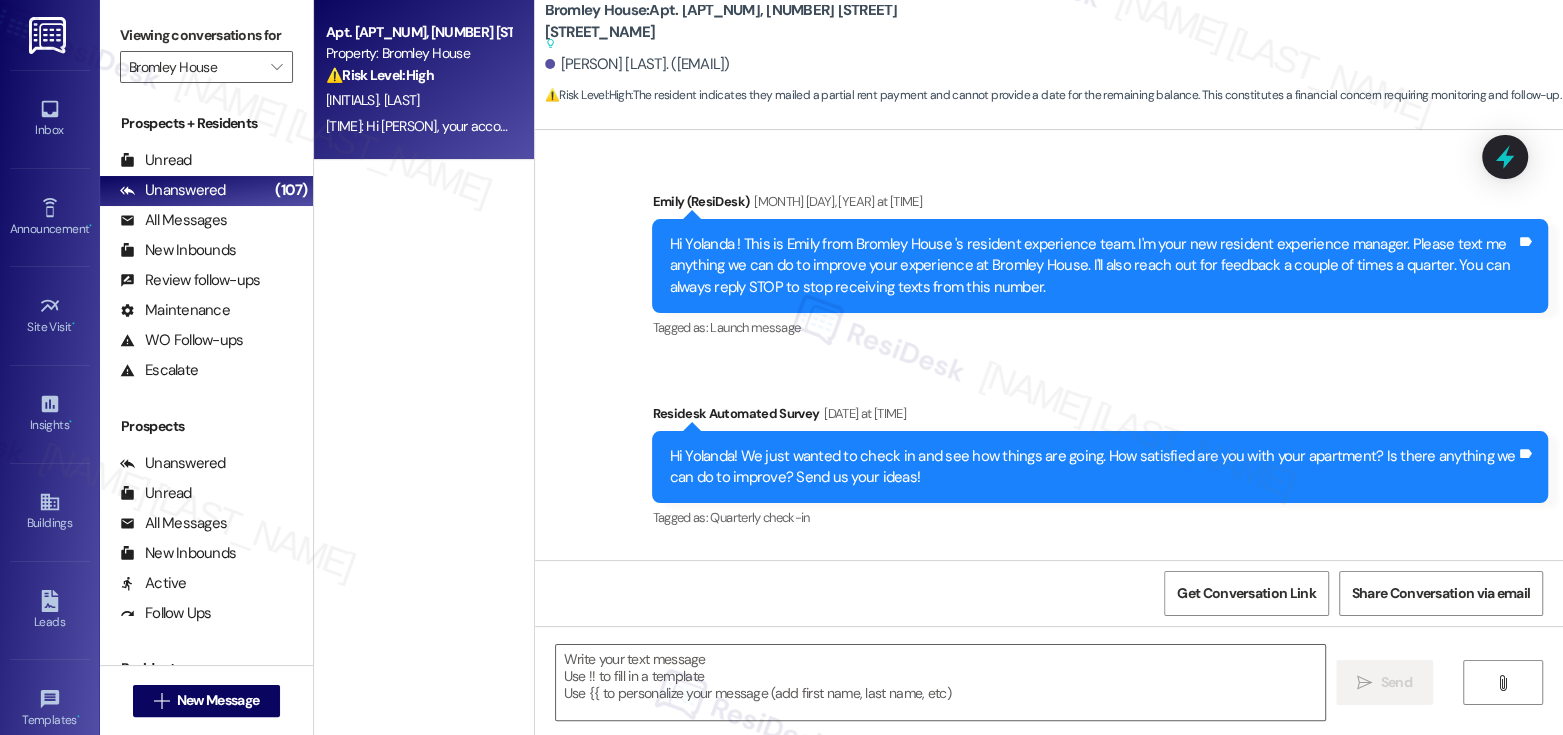 click on "Y. Kittrell" at bounding box center [418, 100] 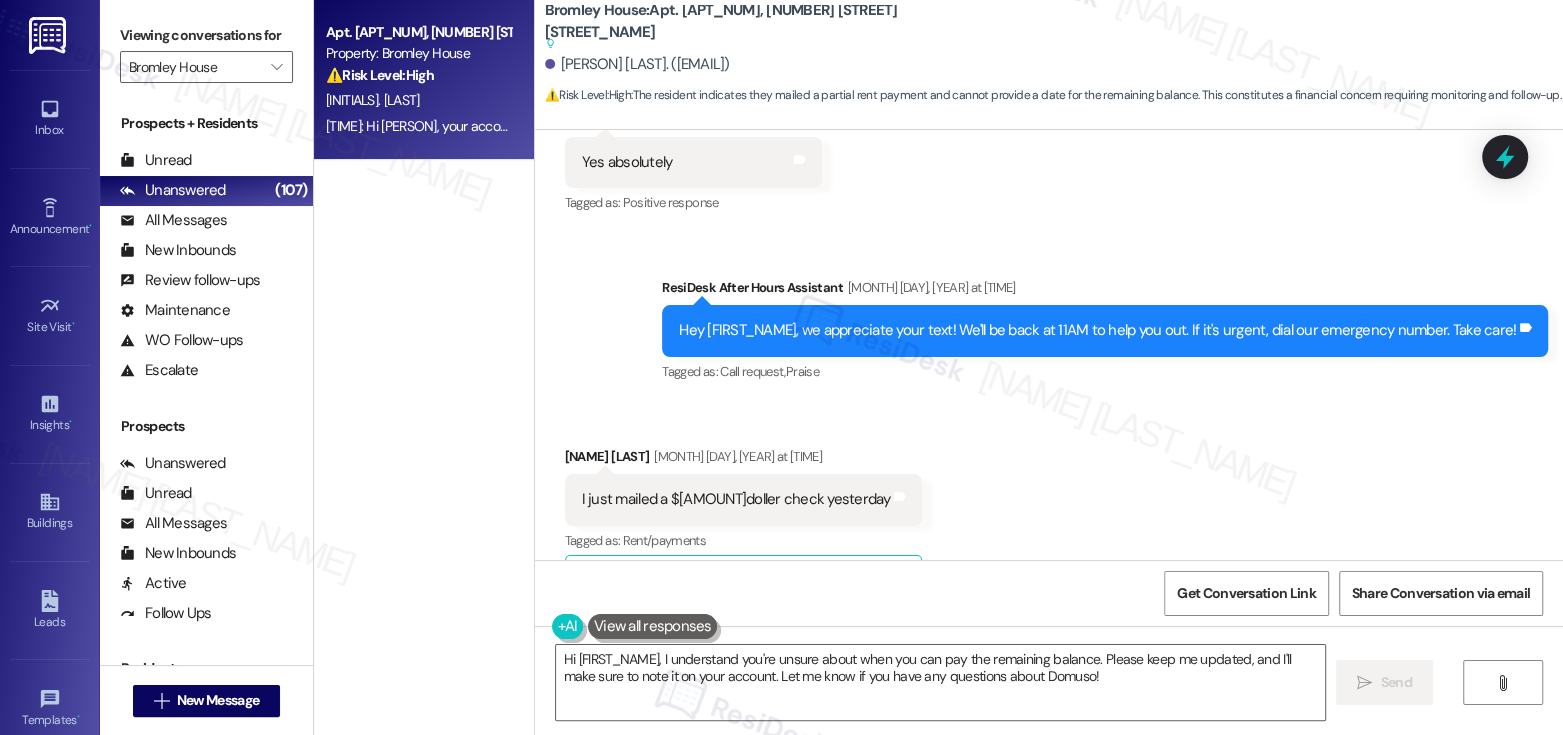 scroll, scrollTop: 12193, scrollLeft: 0, axis: vertical 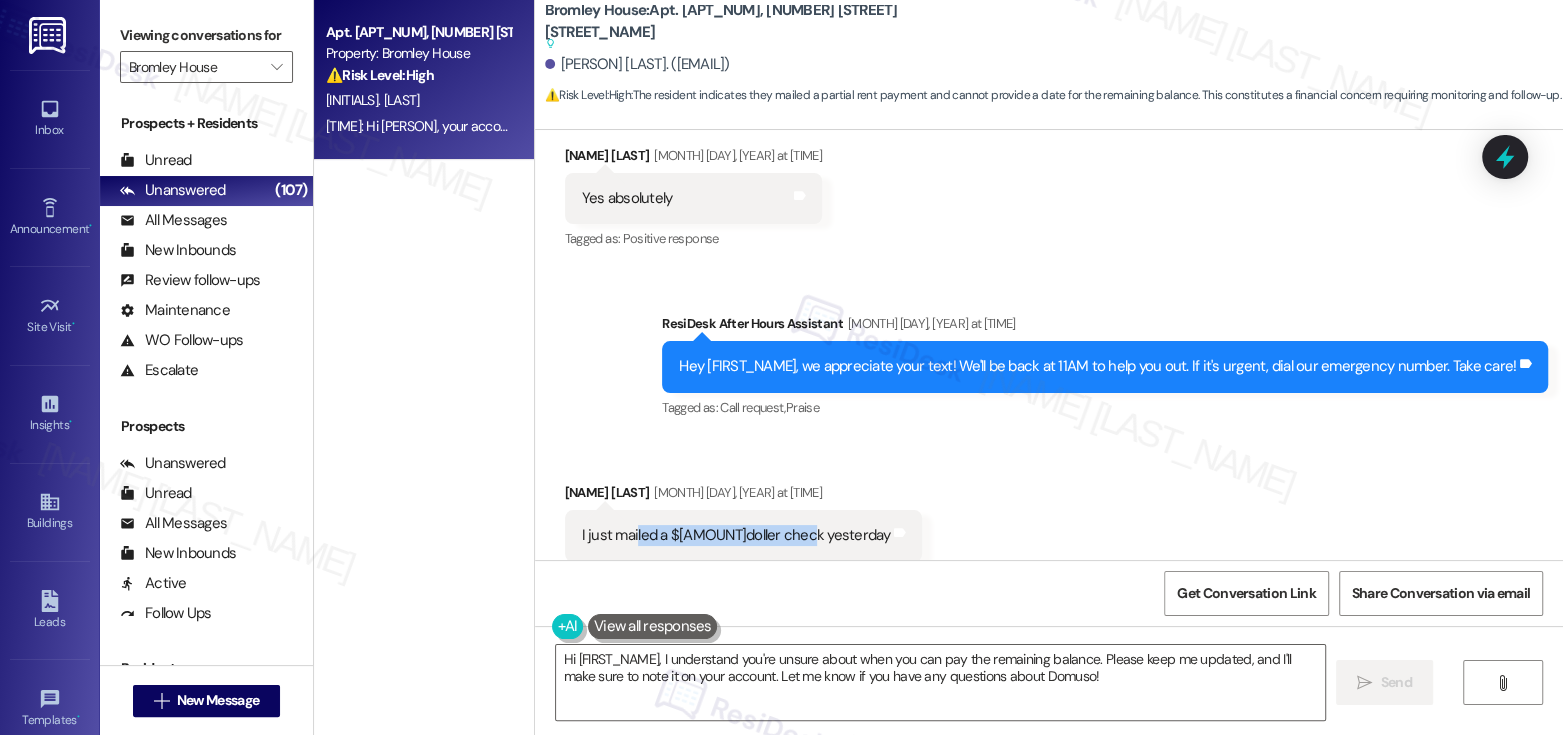 drag, startPoint x: 624, startPoint y: 504, endPoint x: 791, endPoint y: 512, distance: 167.19151 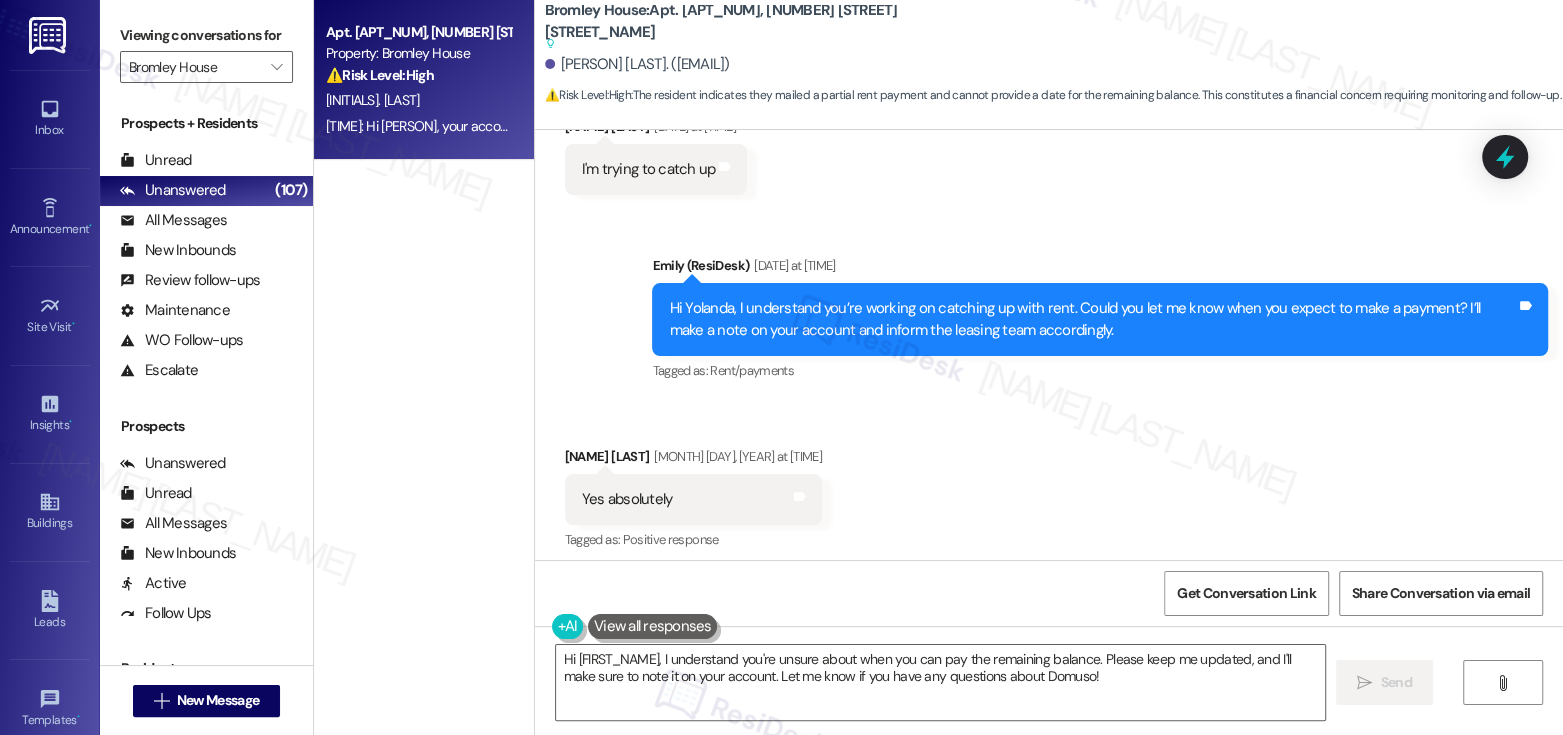 scroll, scrollTop: 11887, scrollLeft: 0, axis: vertical 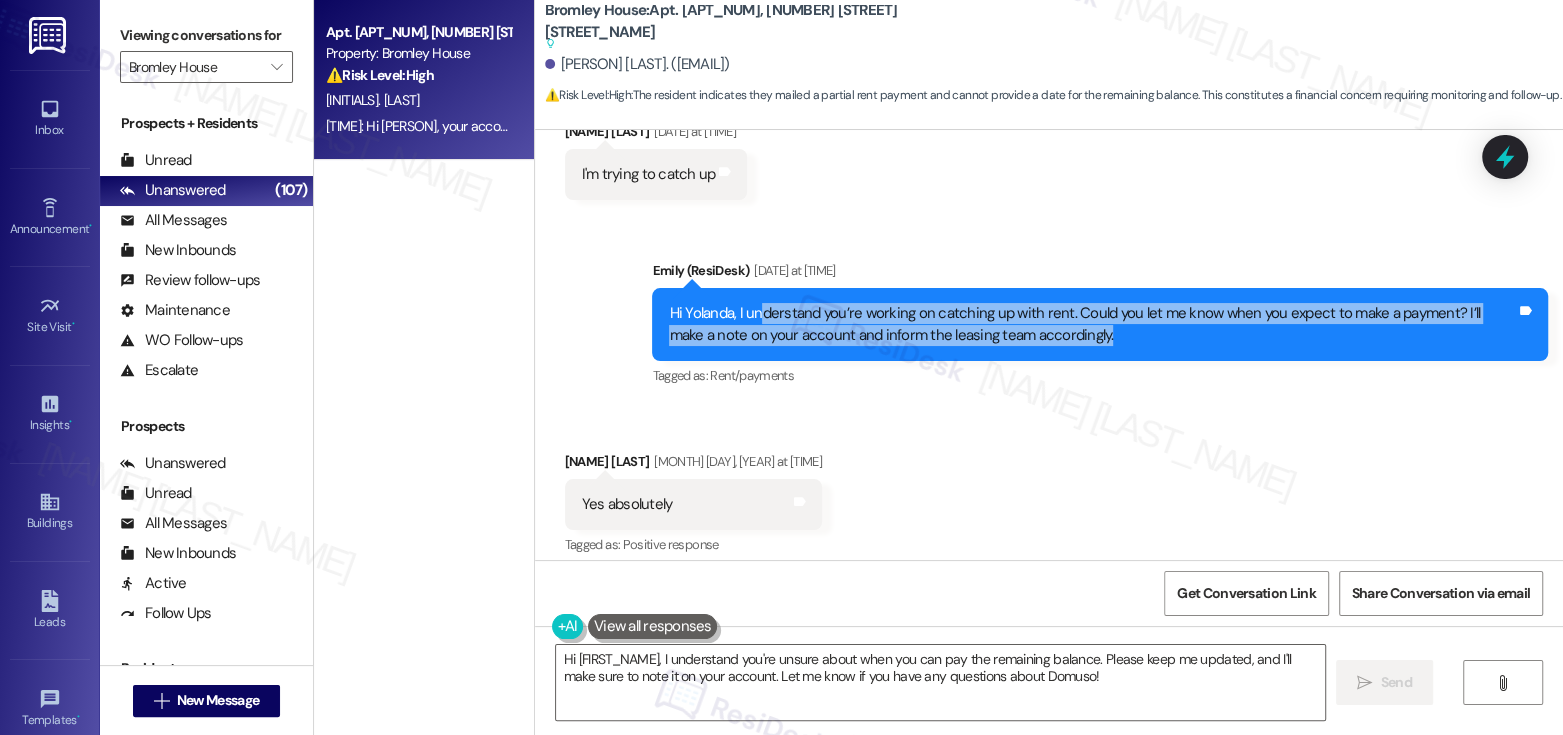 drag, startPoint x: 752, startPoint y: 284, endPoint x: 1055, endPoint y: 310, distance: 304.11346 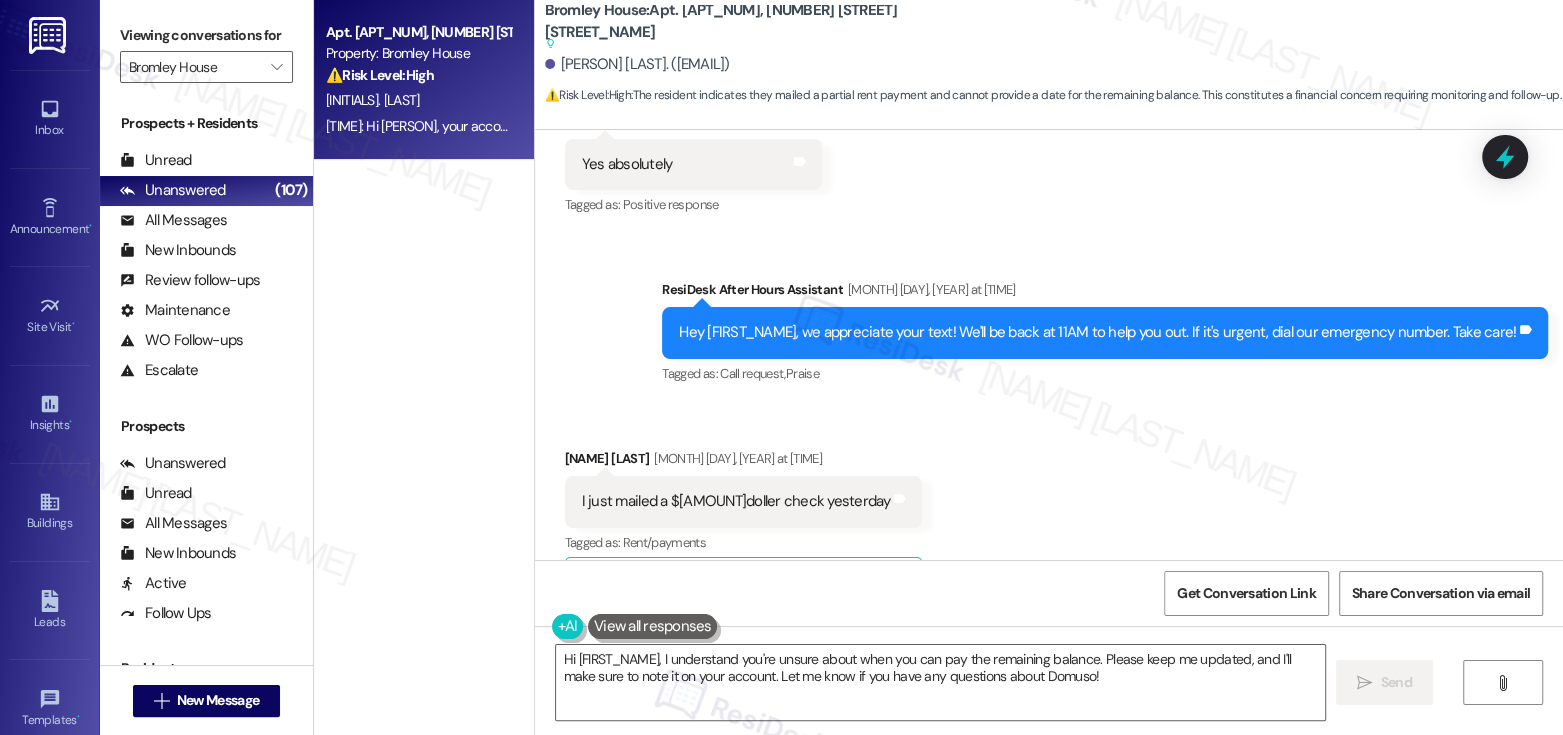 scroll, scrollTop: 12229, scrollLeft: 0, axis: vertical 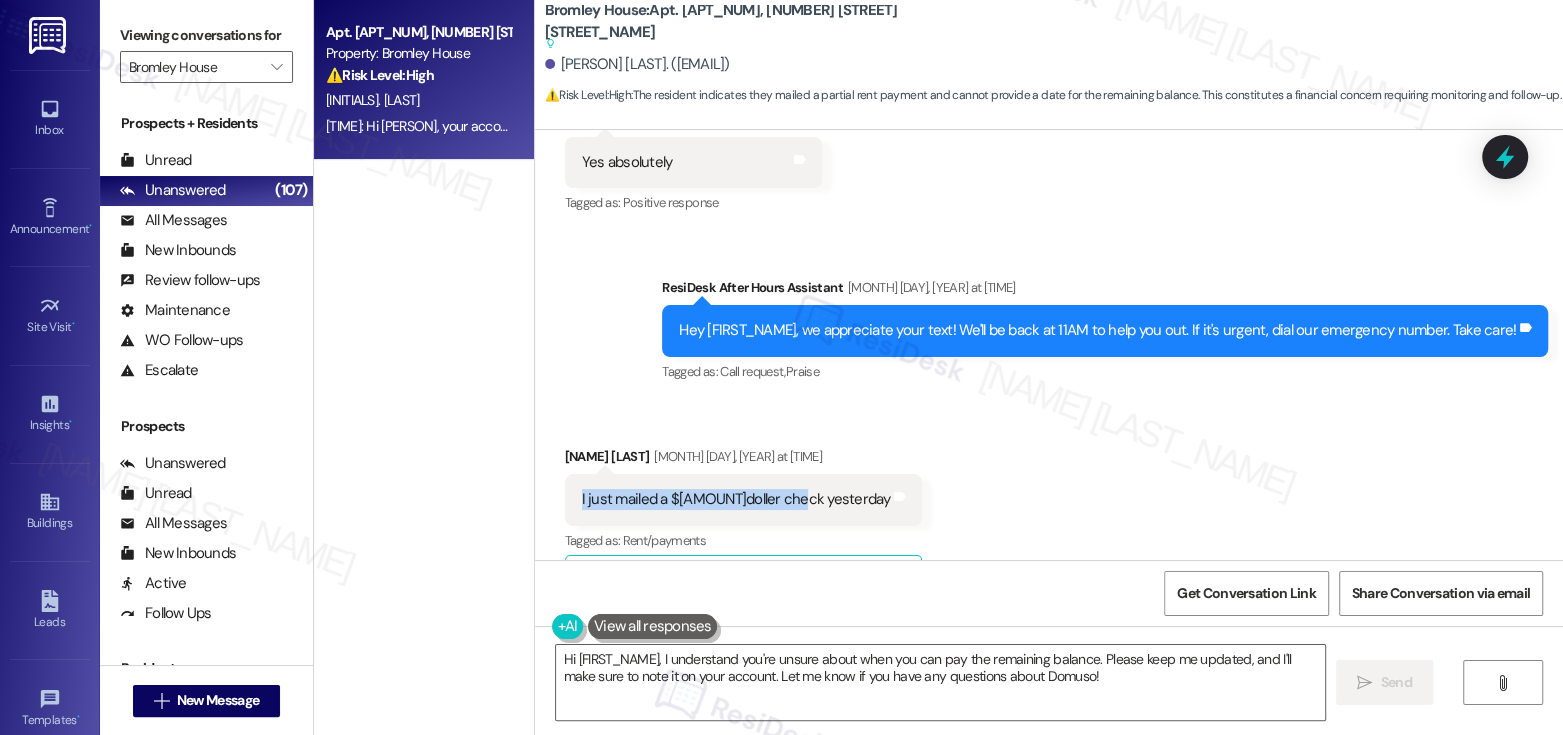 drag, startPoint x: 642, startPoint y: 463, endPoint x: 782, endPoint y: 474, distance: 140.43147 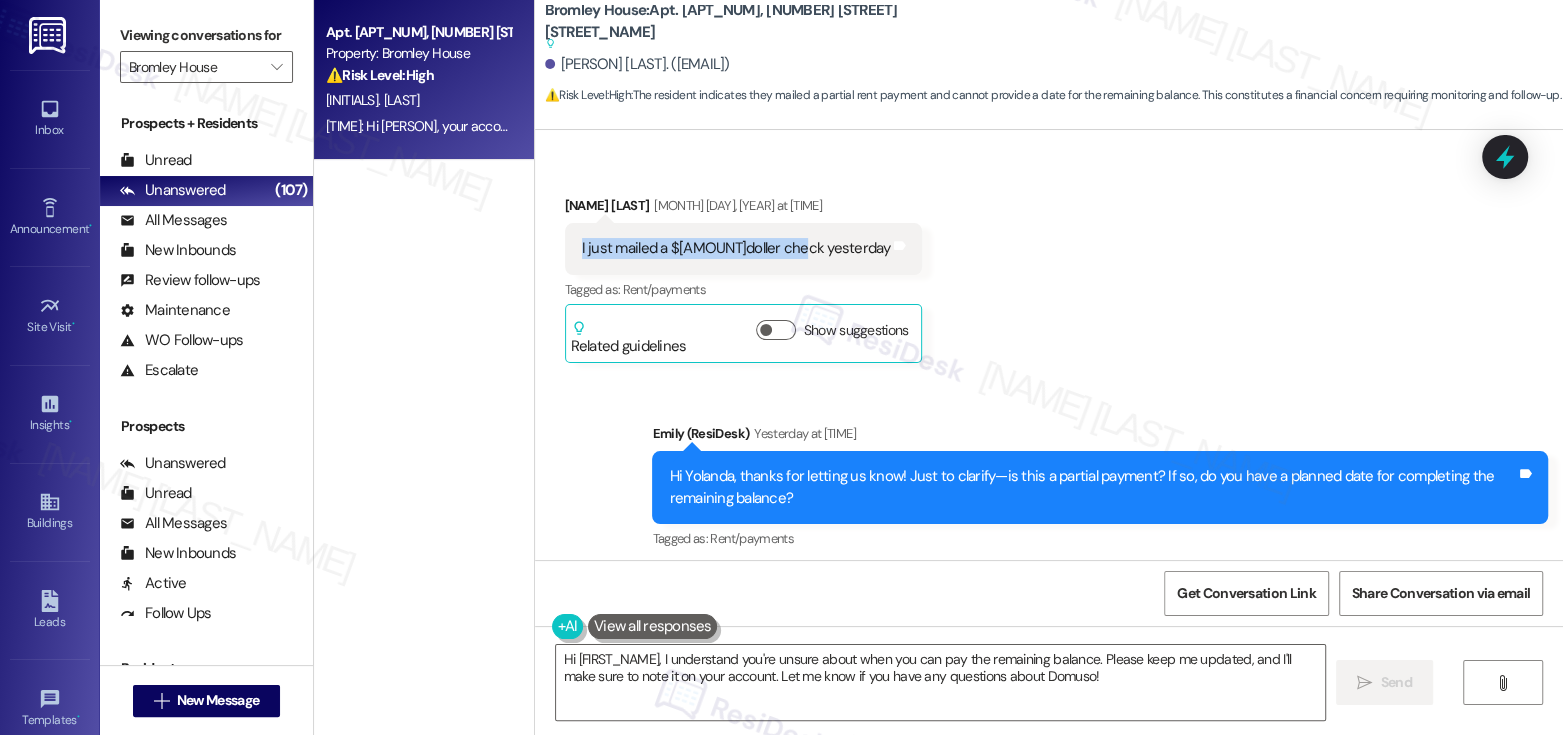 scroll, scrollTop: 12461, scrollLeft: 0, axis: vertical 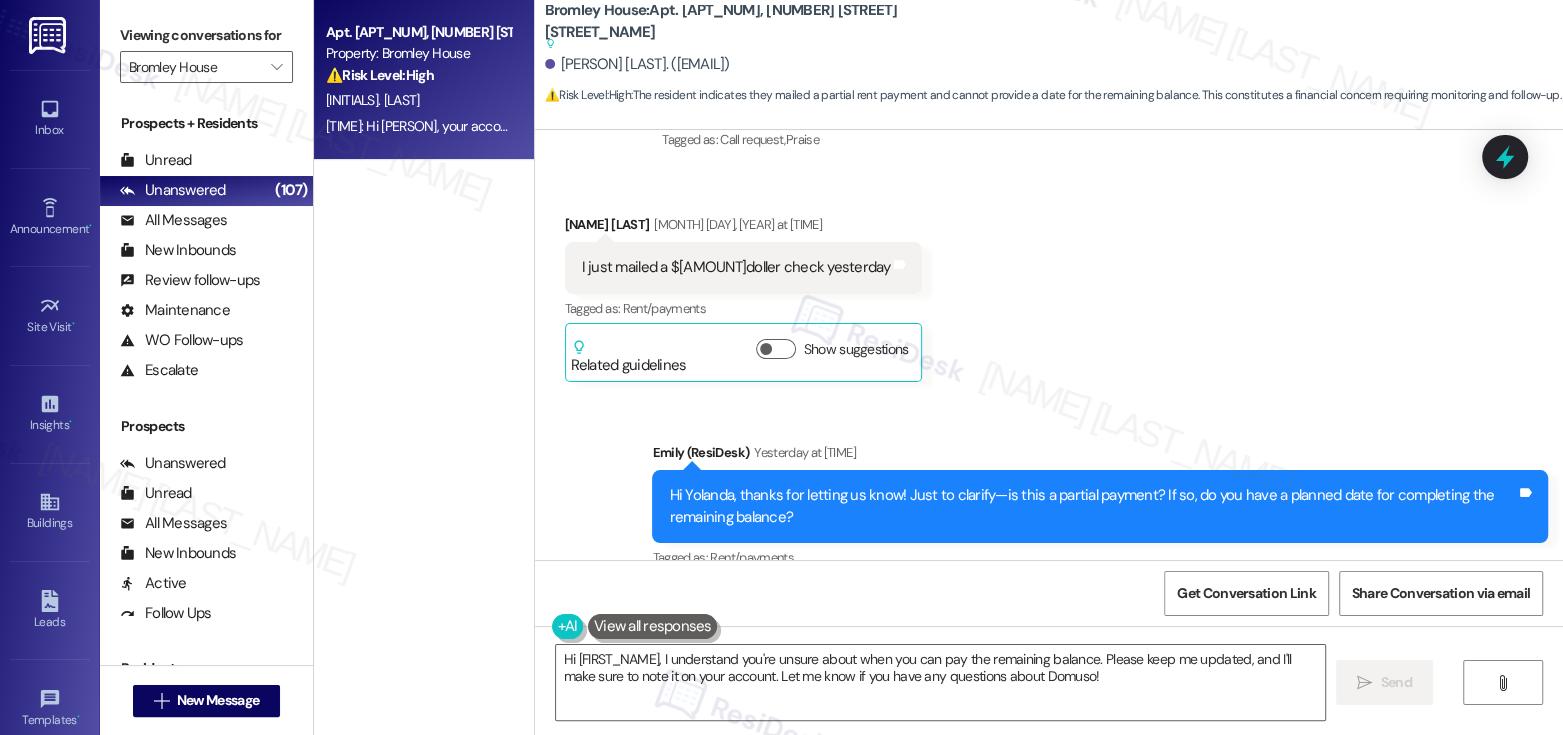 drag, startPoint x: 744, startPoint y: 476, endPoint x: 928, endPoint y: 488, distance: 184.39088 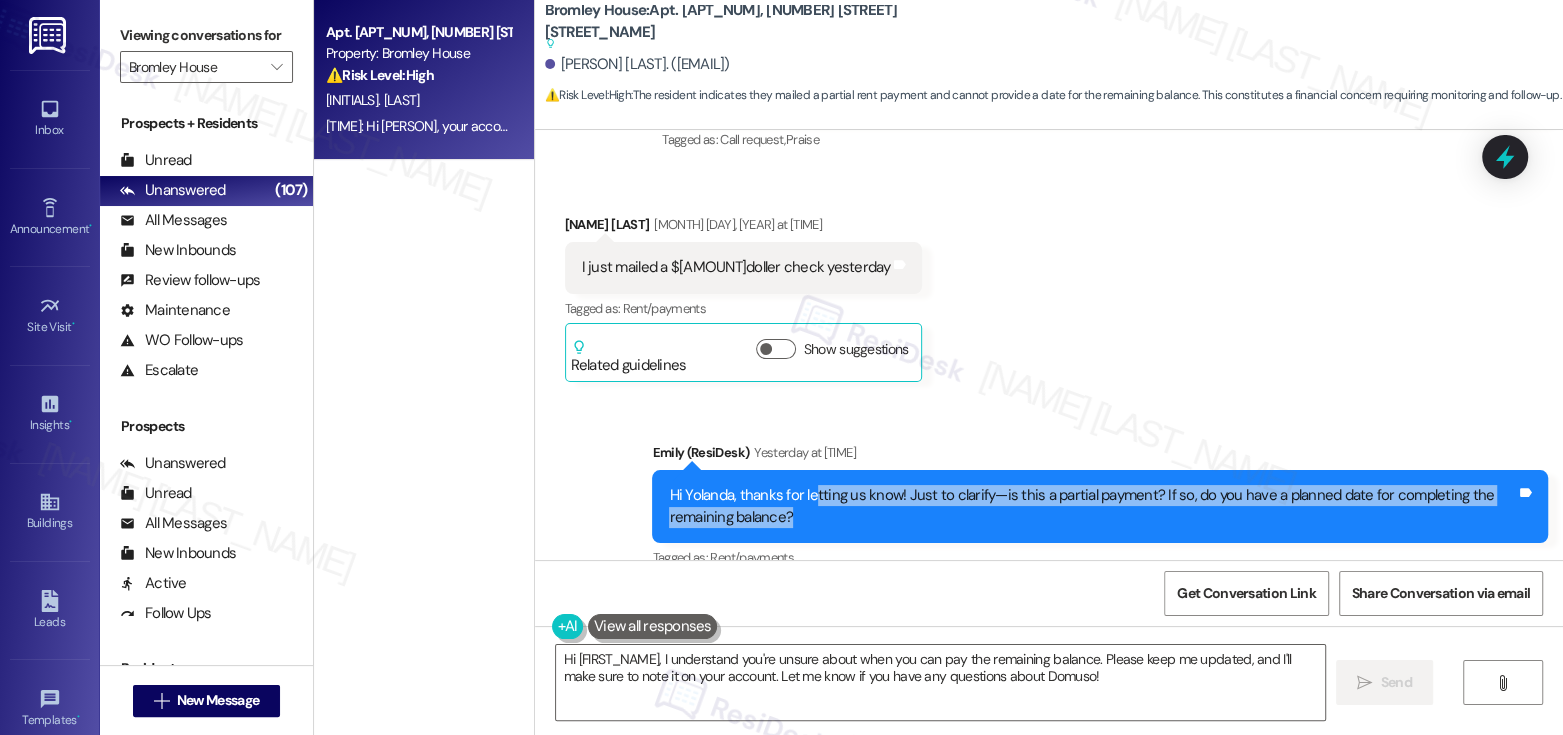 drag, startPoint x: 801, startPoint y: 477, endPoint x: 963, endPoint y: 482, distance: 162.07715 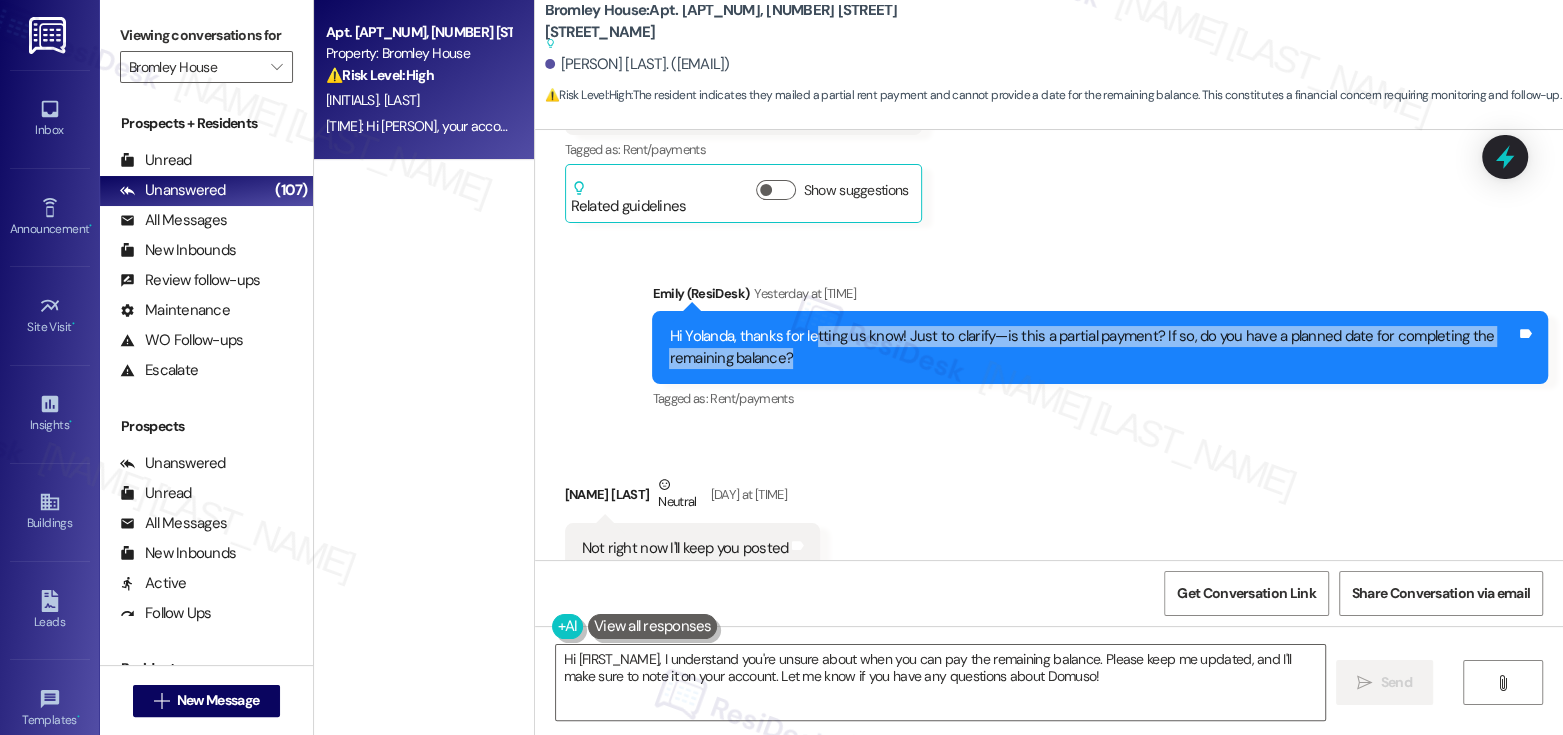 scroll, scrollTop: 12621, scrollLeft: 0, axis: vertical 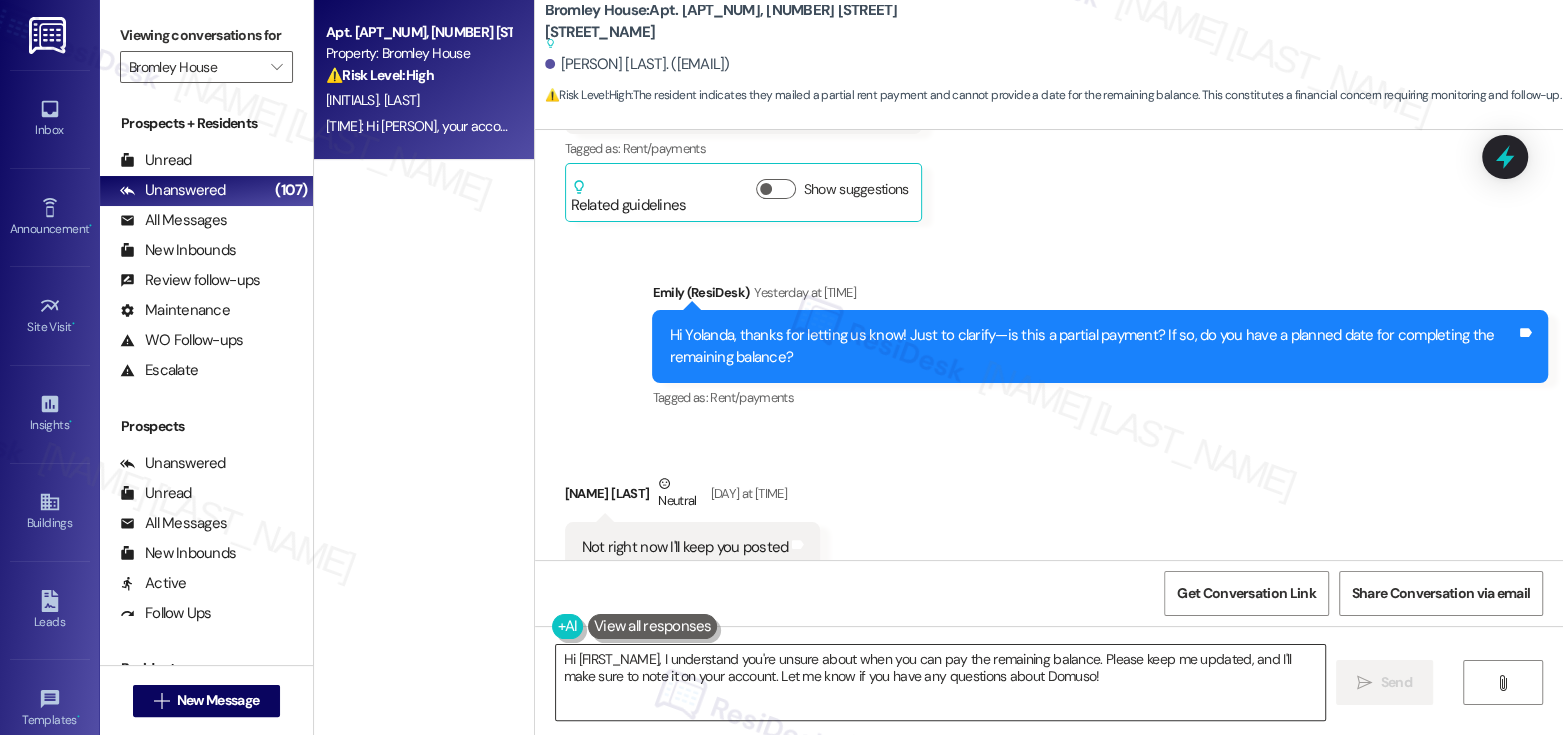 click on "Hi {{first_name}}, I understand you're unsure about when you can pay the remaining balance. Please keep me updated, and I'll make sure to note it on your account. Let me know if you have any questions about Domuso!" at bounding box center (940, 682) 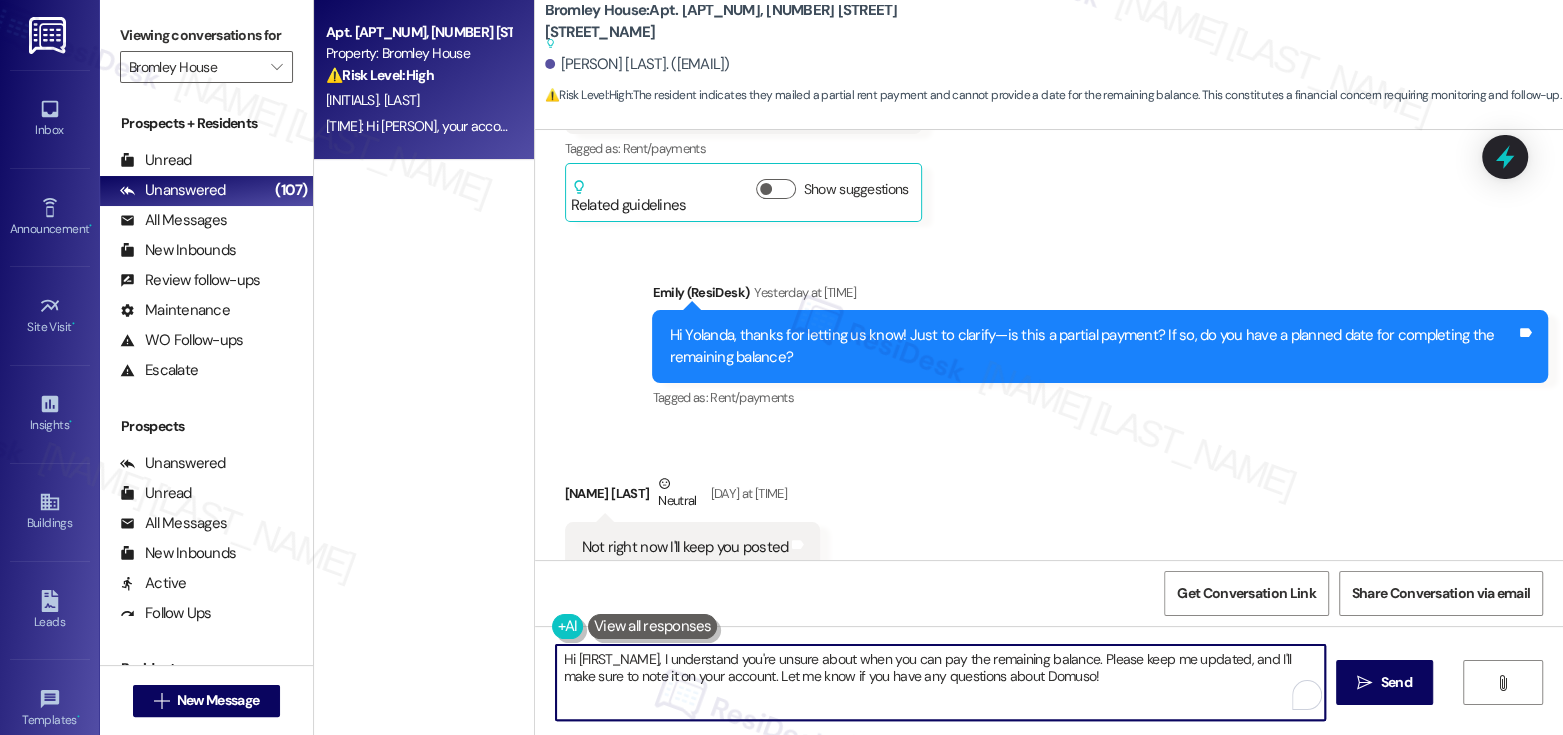 click on "Hi {{first_name}}, I understand you're unsure about when you can pay the remaining balance. Please keep me updated, and I'll make sure to note it on your account. Let me know if you have any questions about Domuso!" at bounding box center [940, 682] 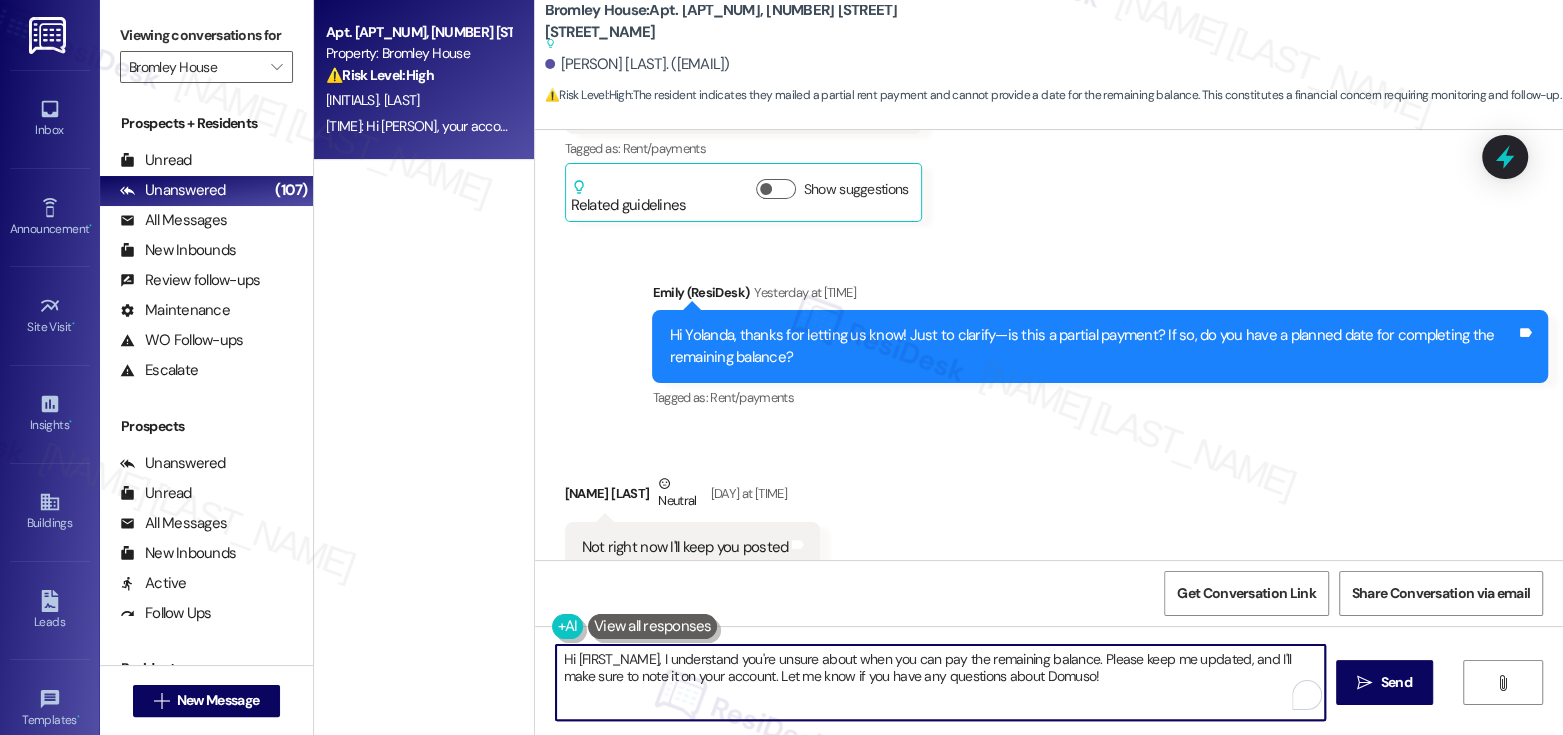 click on "Hi {{first_name}}, I understand you're unsure about when you can pay the remaining balance. Please keep me updated, and I'll make sure to note it on your account. Let me know if you have any questions about Domuso!" at bounding box center [940, 682] 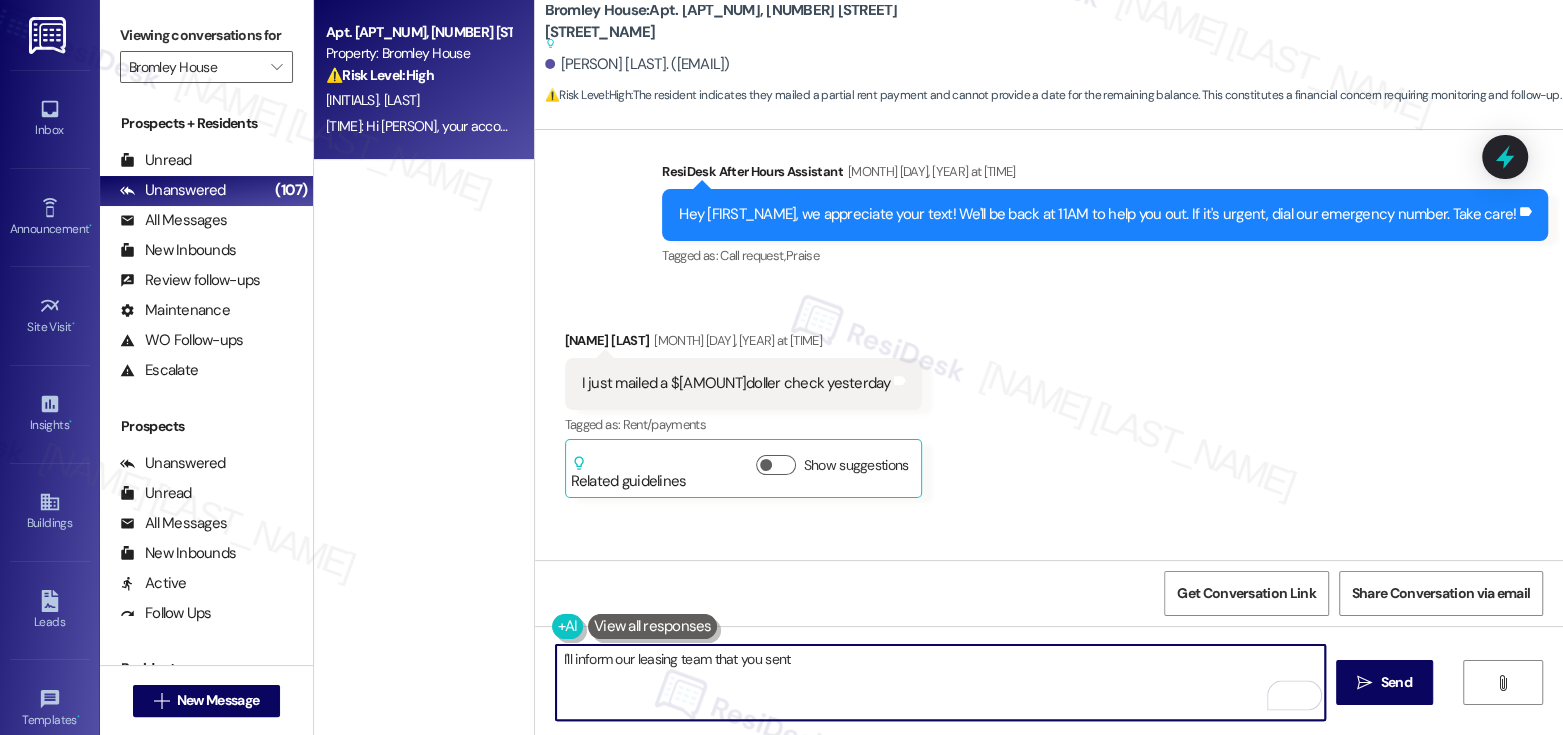 scroll, scrollTop: 12440, scrollLeft: 0, axis: vertical 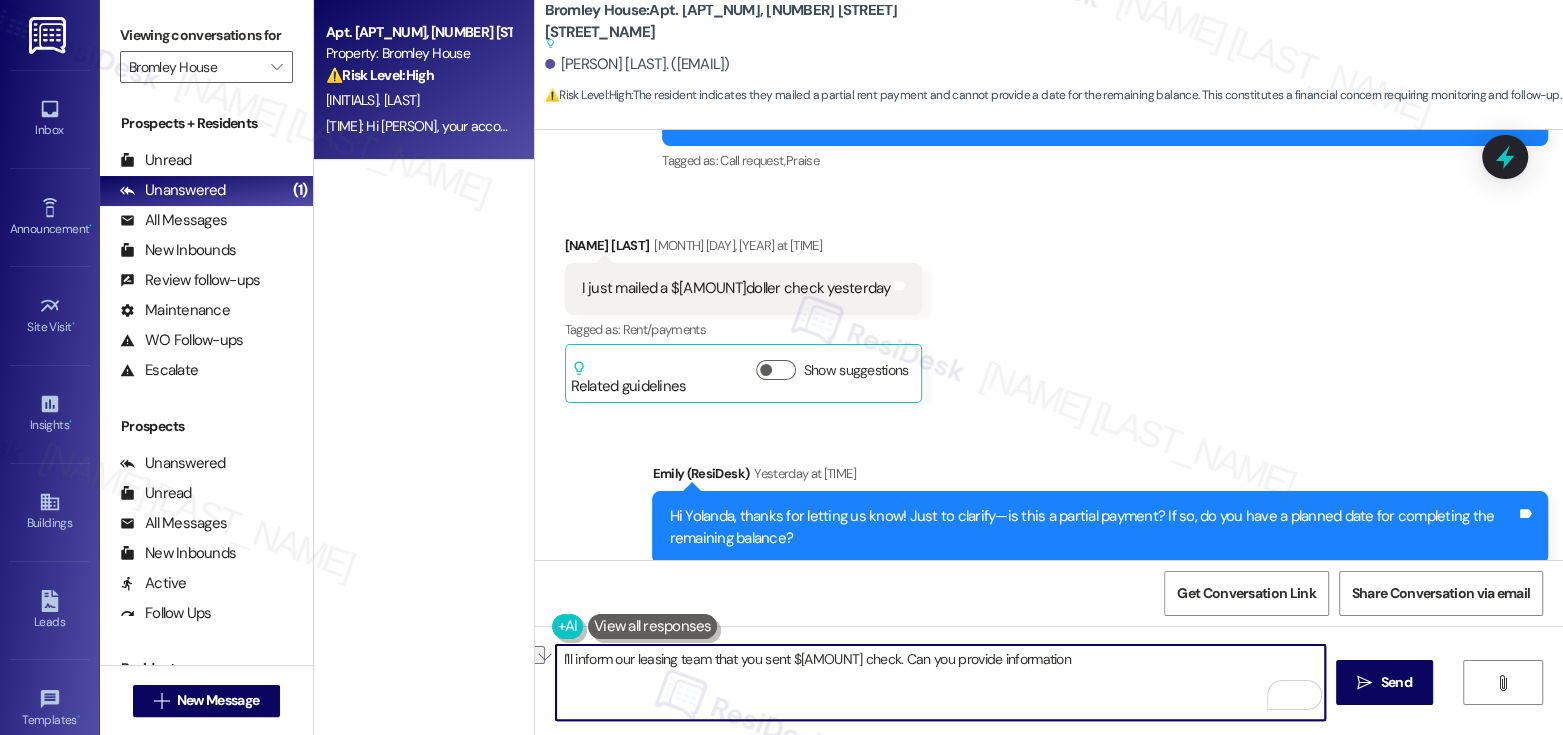 drag, startPoint x: 1058, startPoint y: 658, endPoint x: 862, endPoint y: 661, distance: 196.02296 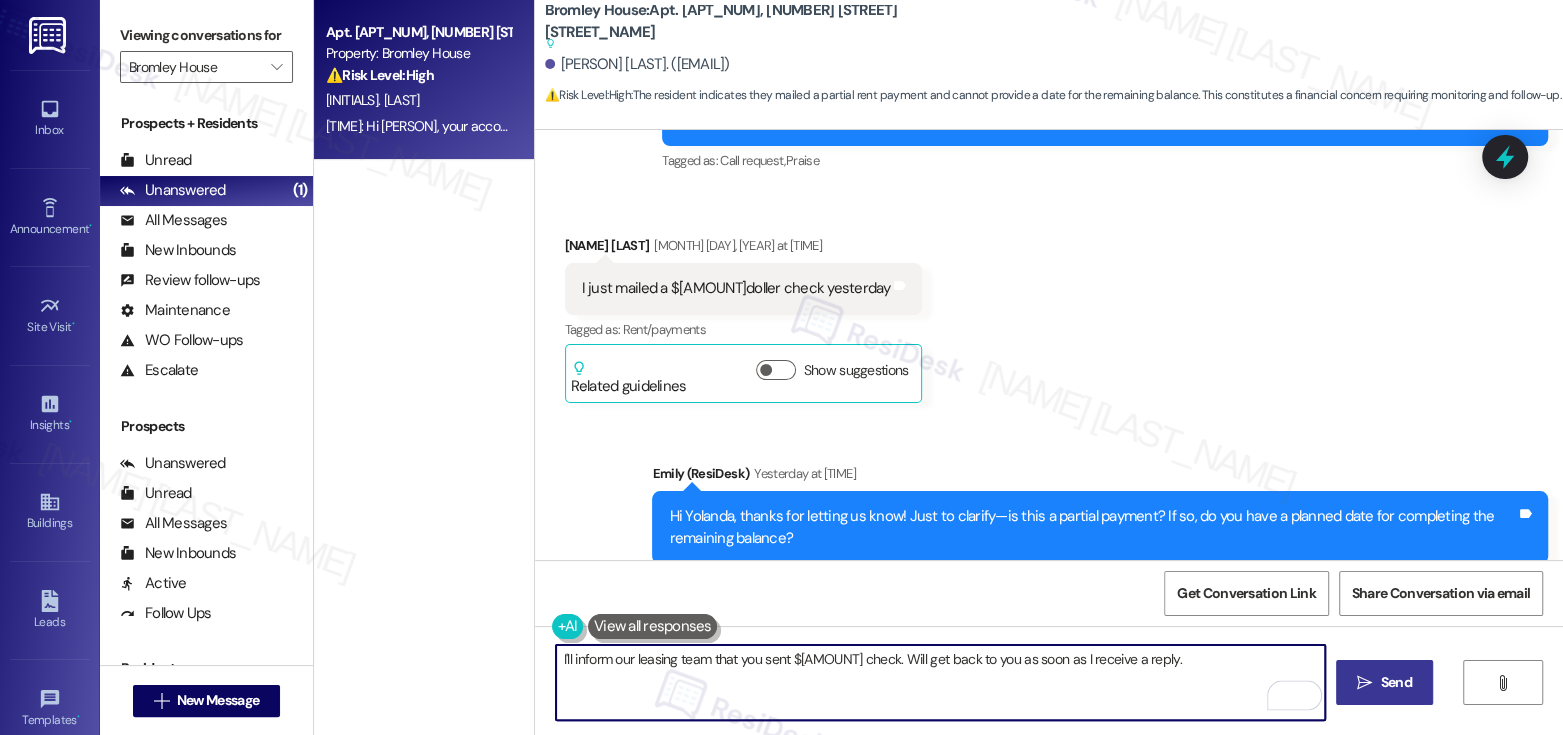 type on "I'll inform our leasing team that you sent $850 check. Will get back to you as soon as I receive a reply." 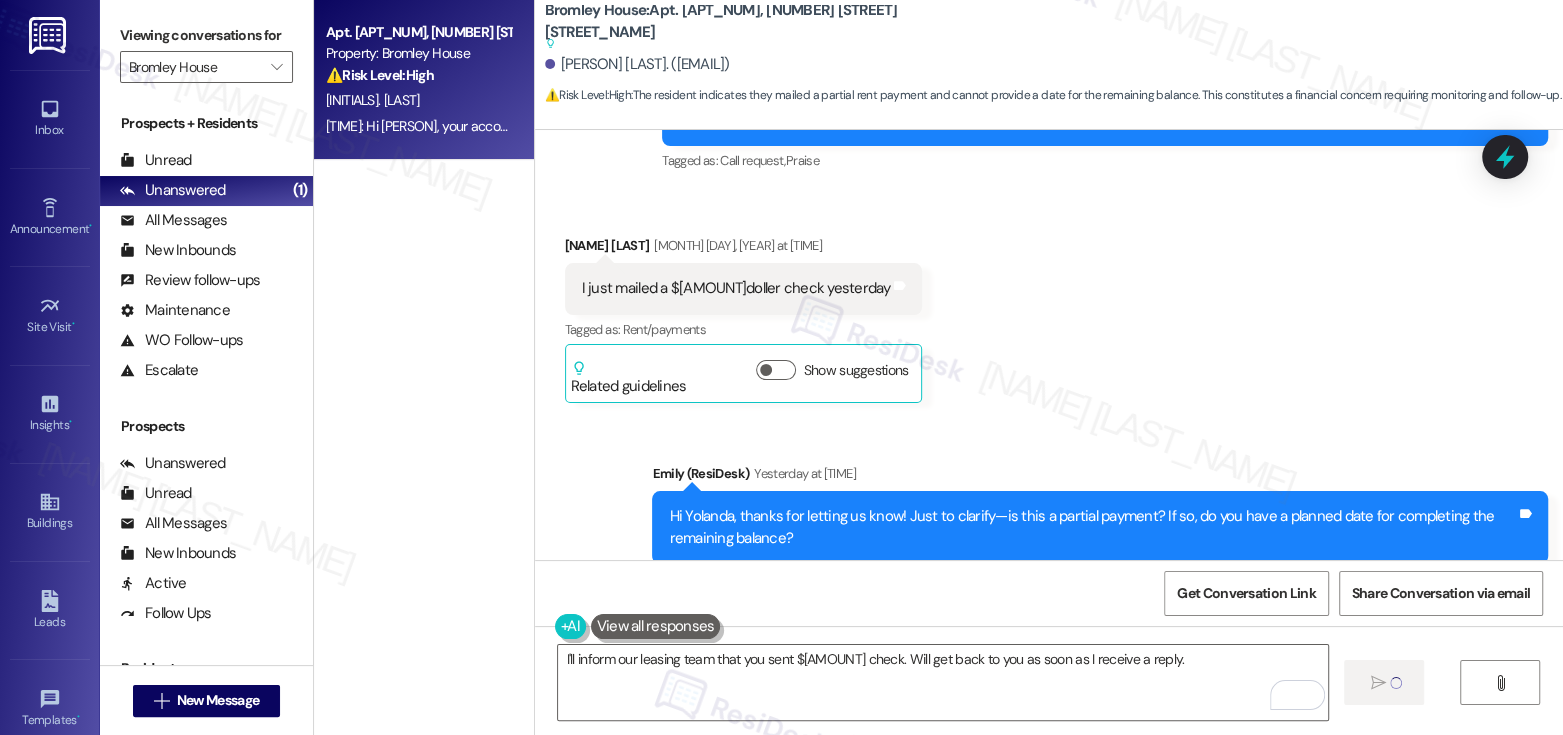 type 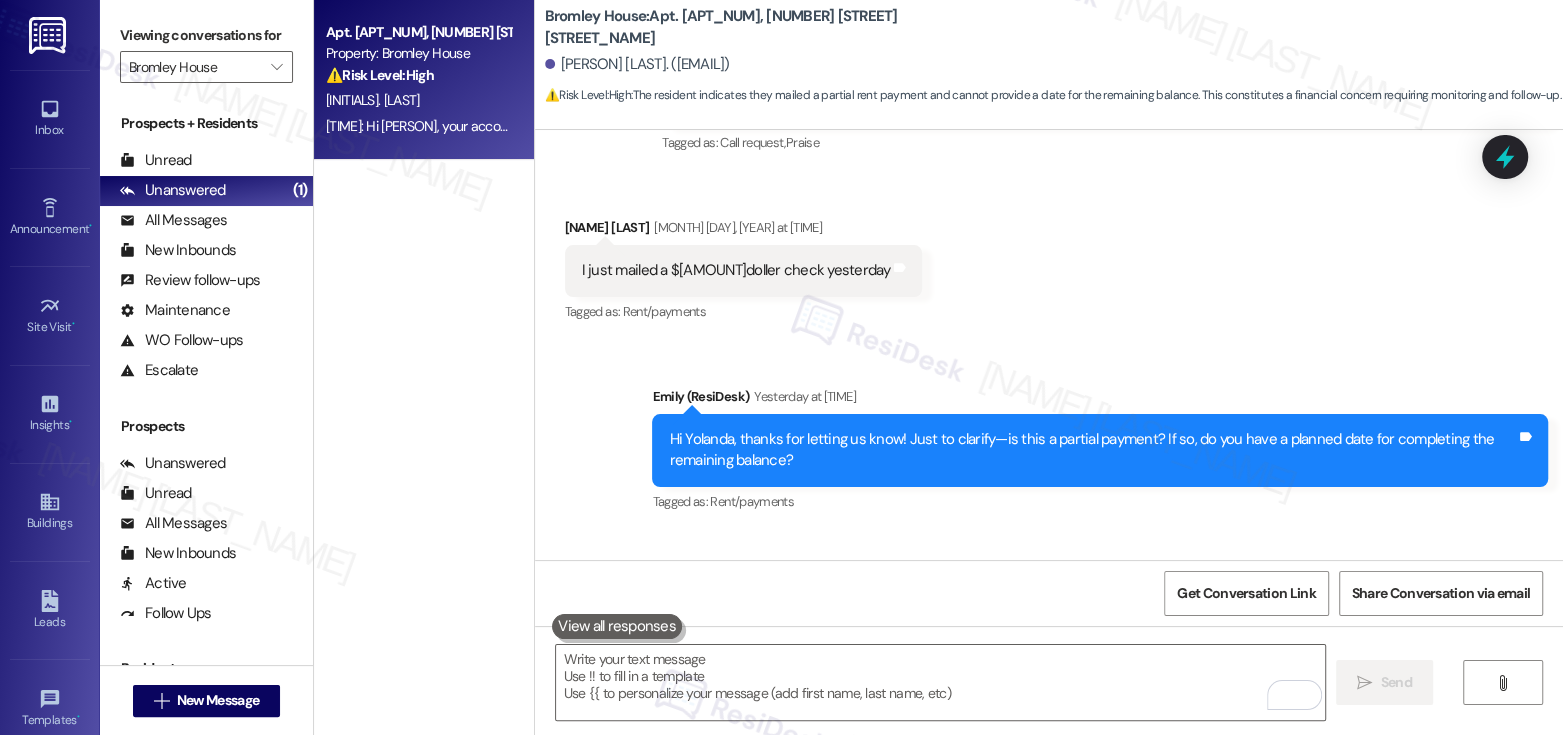 scroll, scrollTop: 12440, scrollLeft: 0, axis: vertical 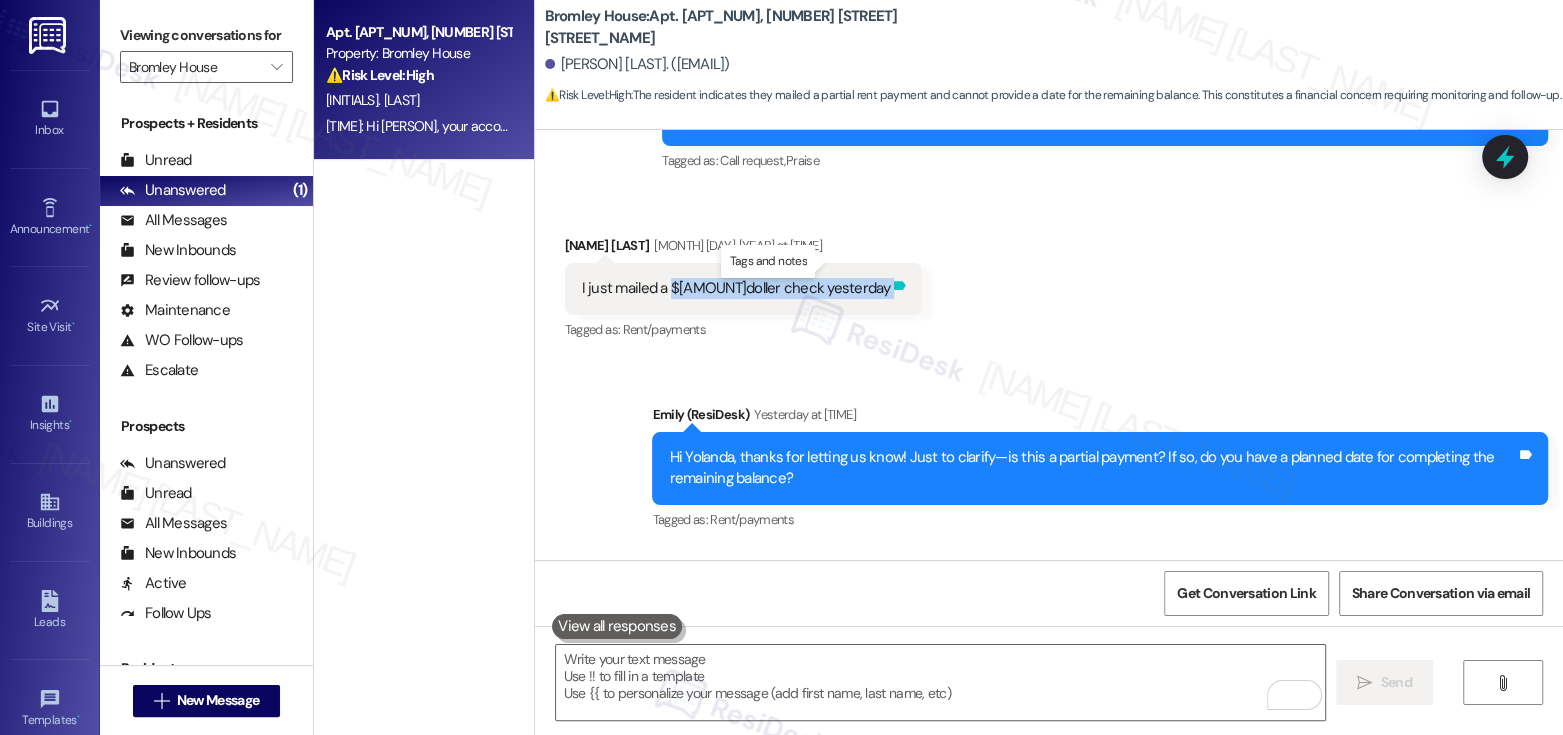 drag, startPoint x: 657, startPoint y: 263, endPoint x: 826, endPoint y: 268, distance: 169.07394 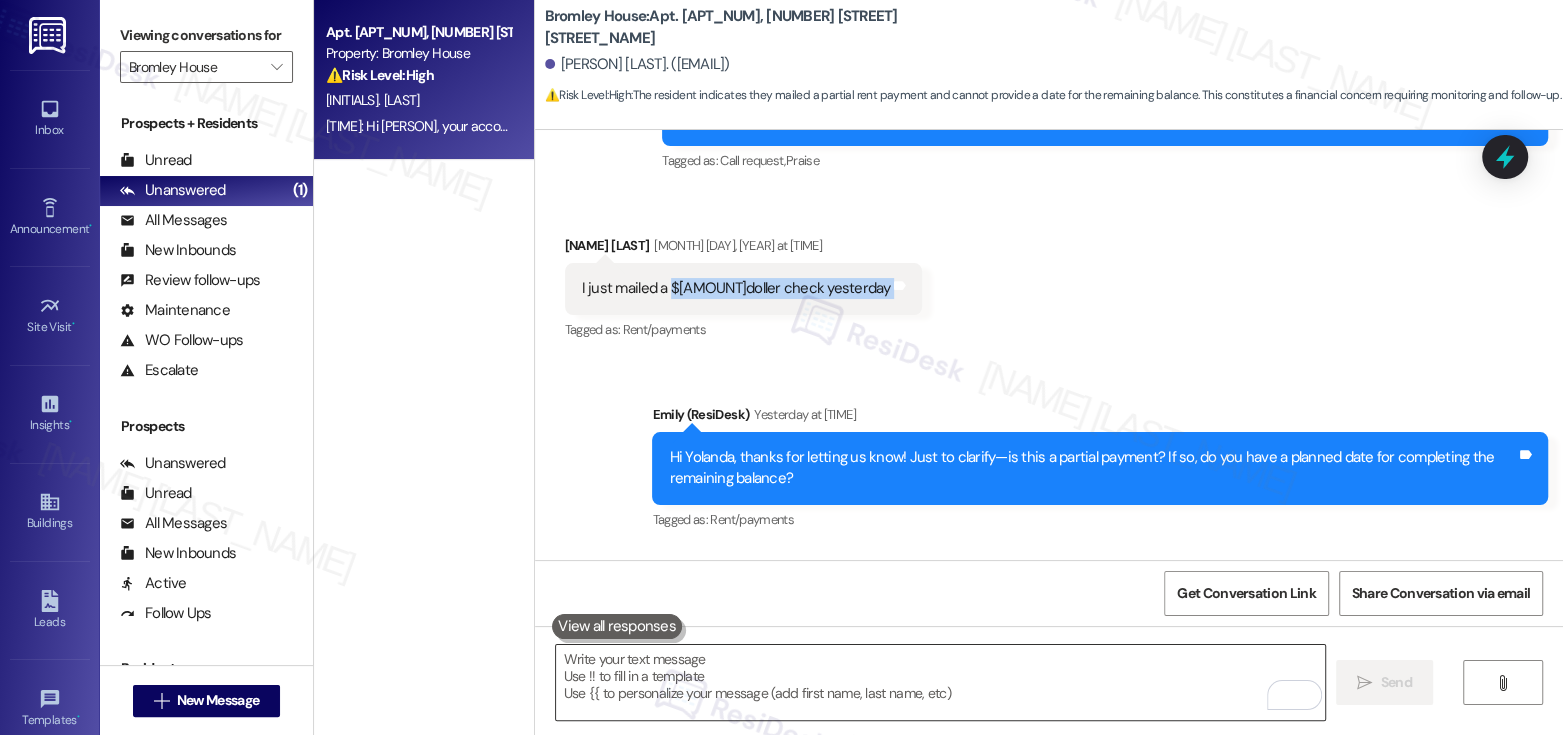 copy on "850doller check yesterday  Tags and notes" 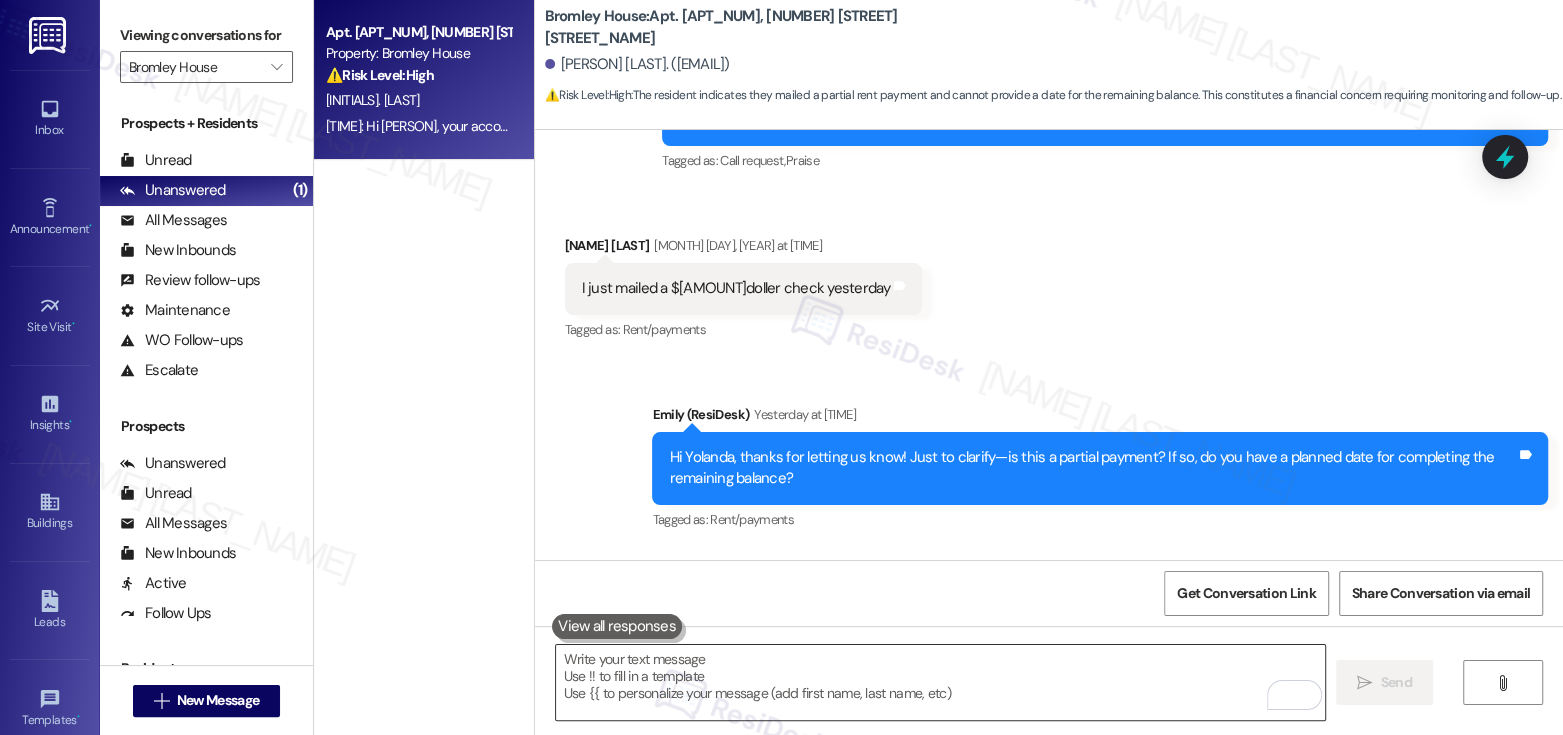 click at bounding box center (940, 682) 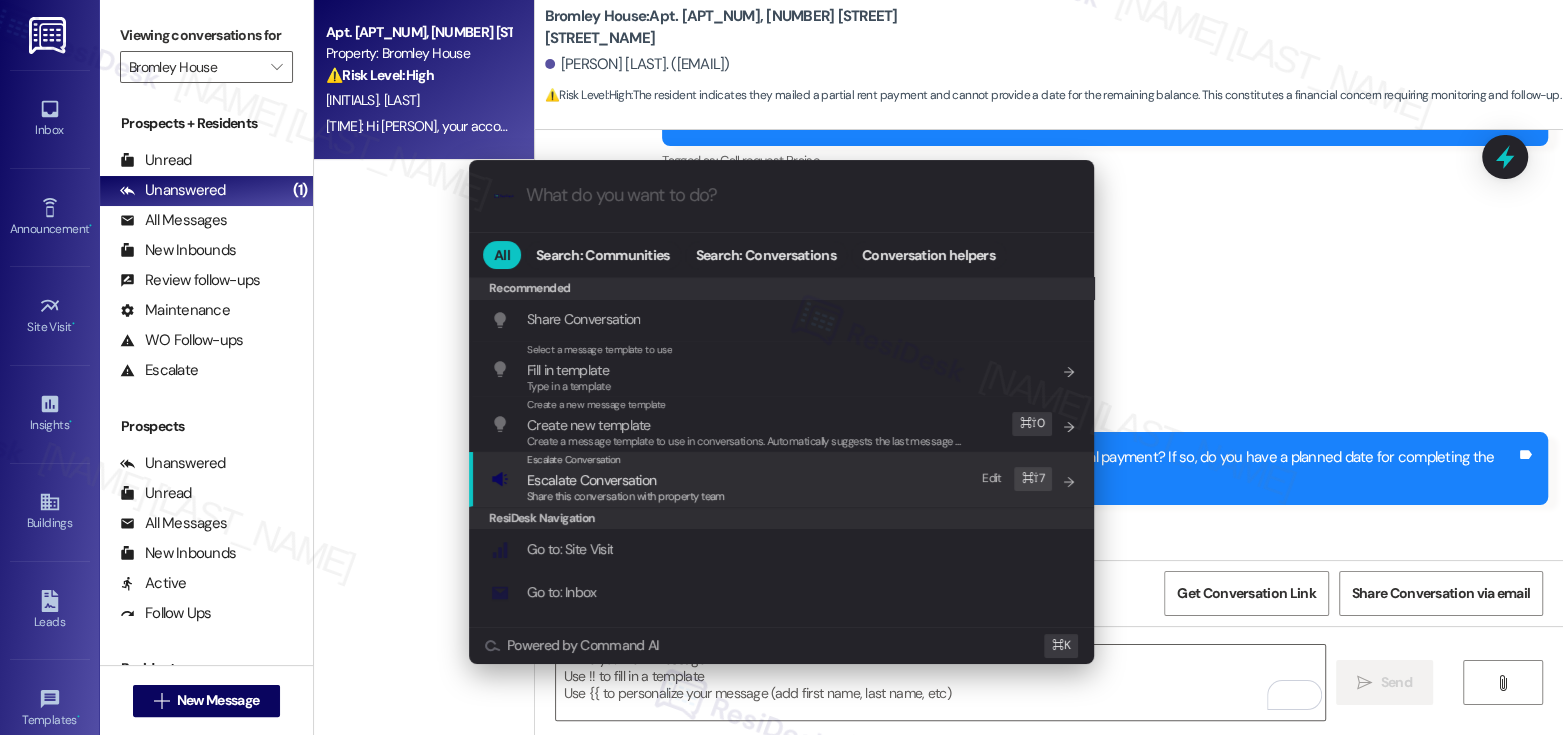 click on "Escalate Conversation Escalate Conversation Share this conversation with property team Edit ⌘ ⇧ 7" at bounding box center [783, 479] 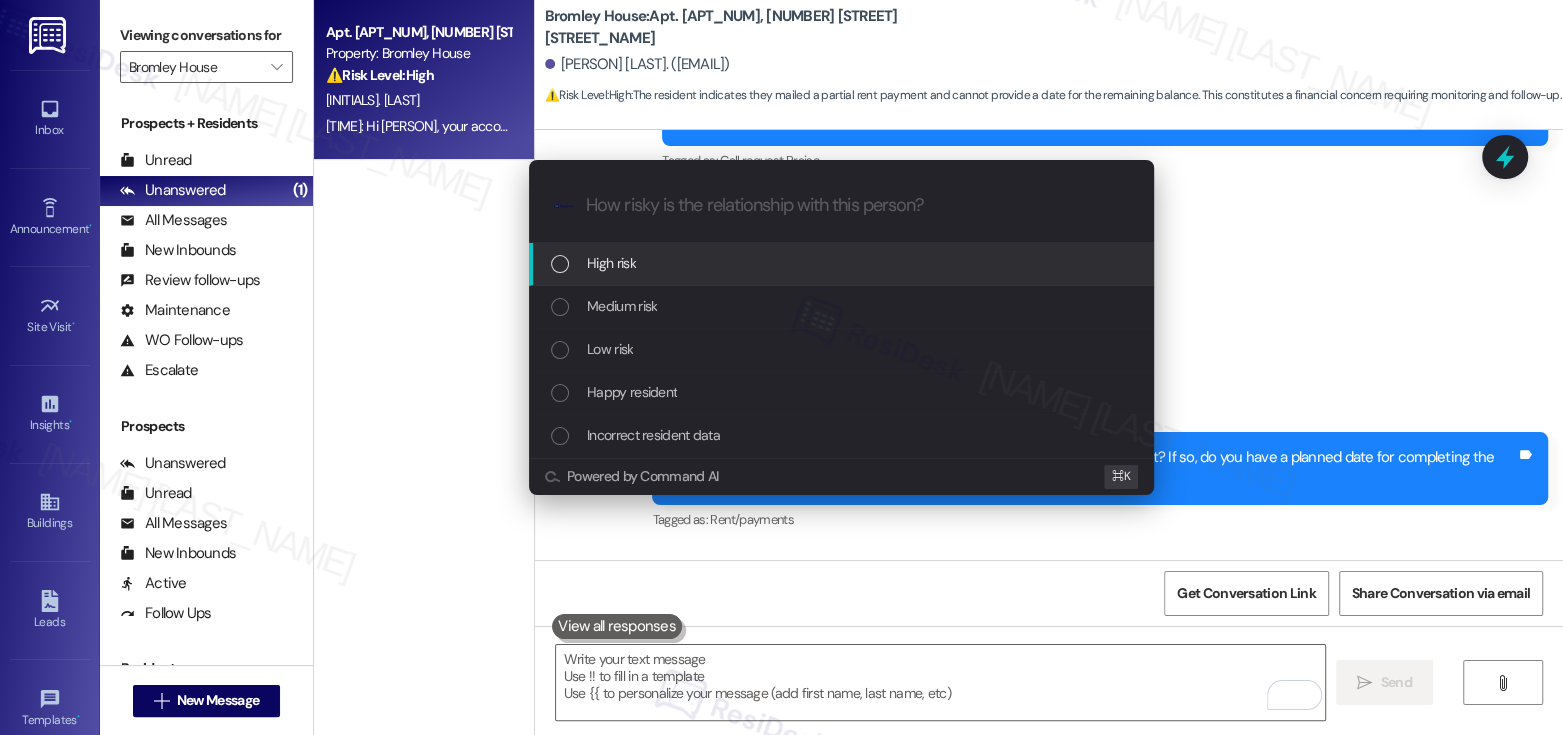 click on "High risk" at bounding box center (841, 264) 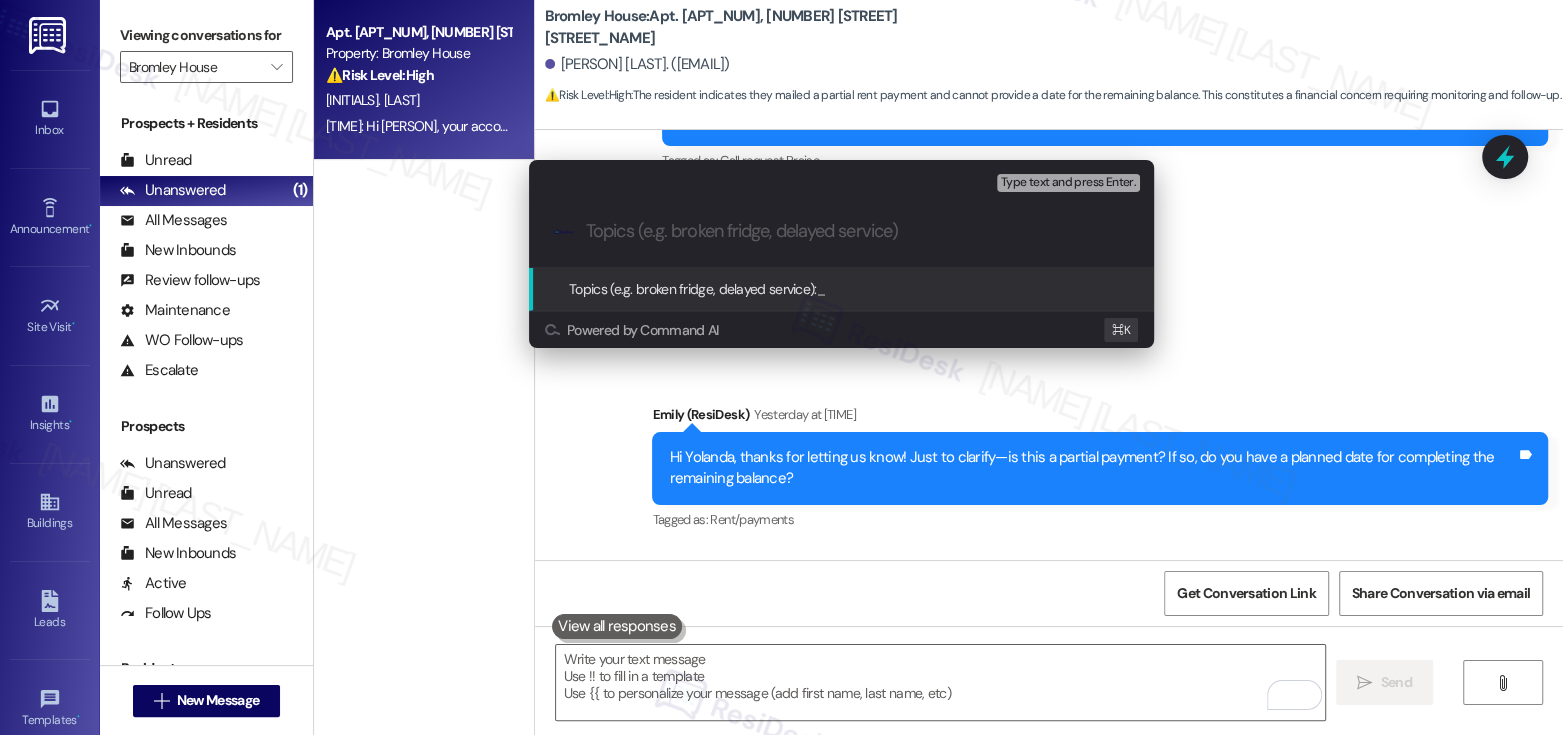 paste on "850doller check yesterday" 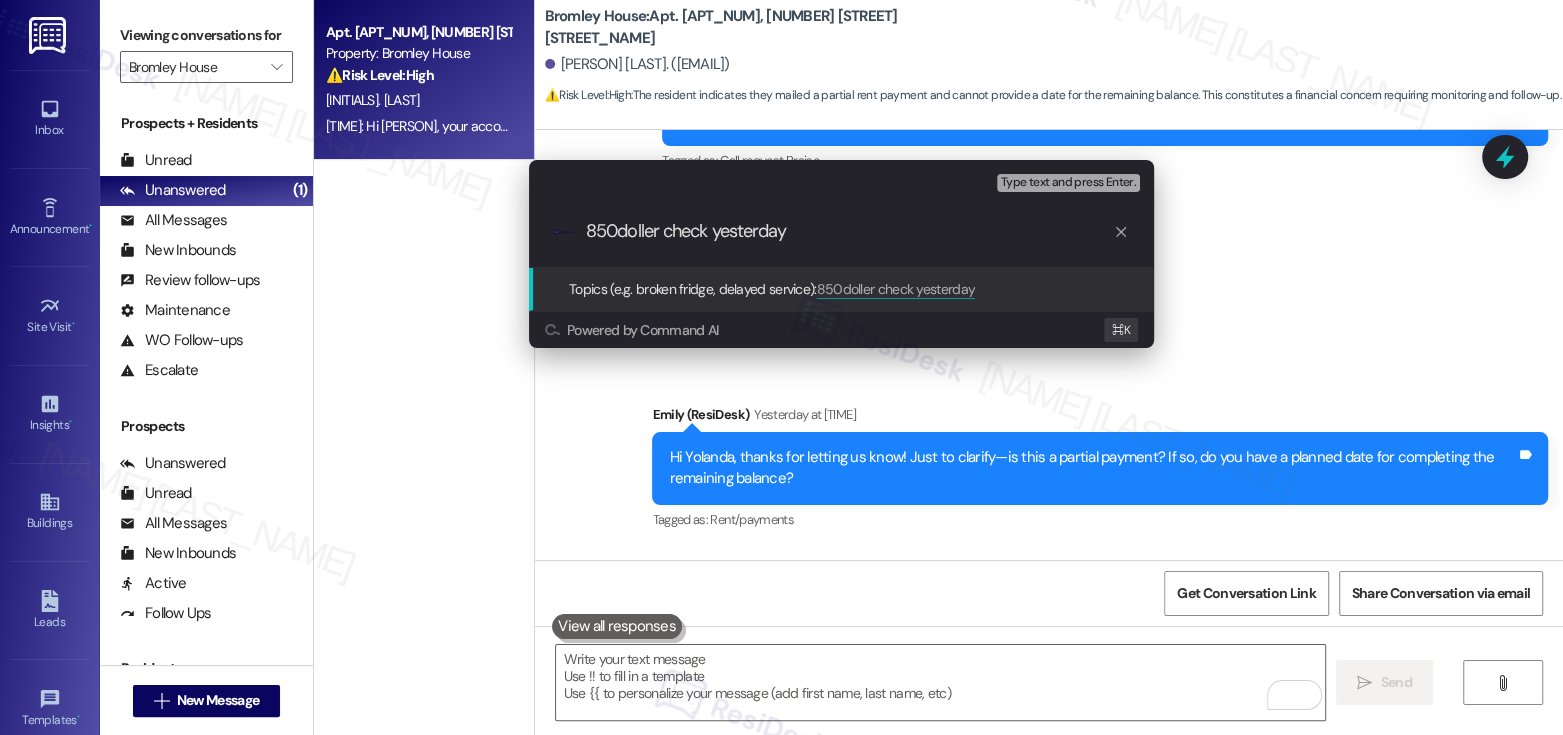 click on "850doller check yesterday" at bounding box center (849, 231) 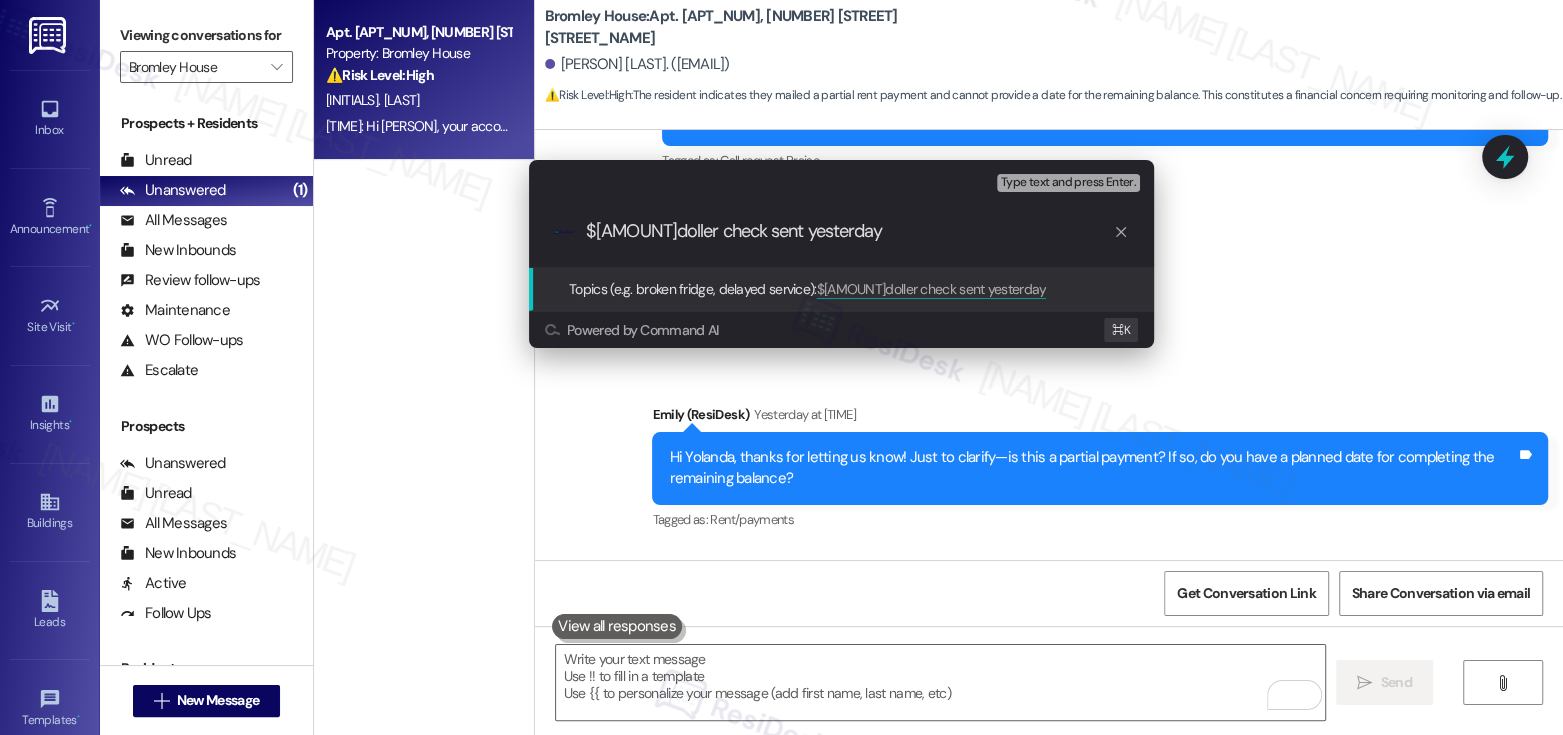 click on ".cls-1{fill:#0a055f;}.cls-2{fill:#0cc4c4;} resideskLogoBlueOrange 850doller check sent yesterday" at bounding box center [841, 231] 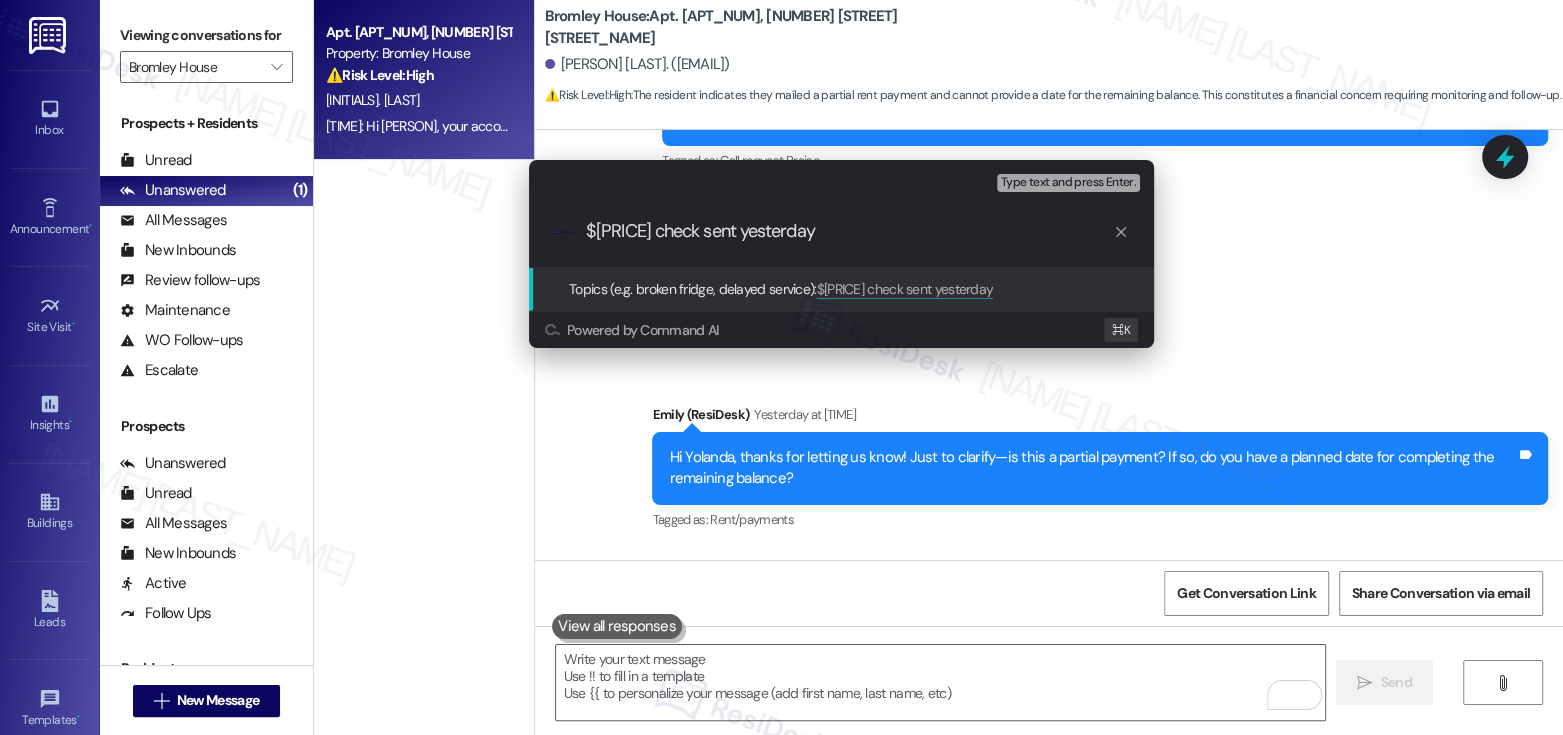 click on "$850 check sent yesterday" at bounding box center [849, 231] 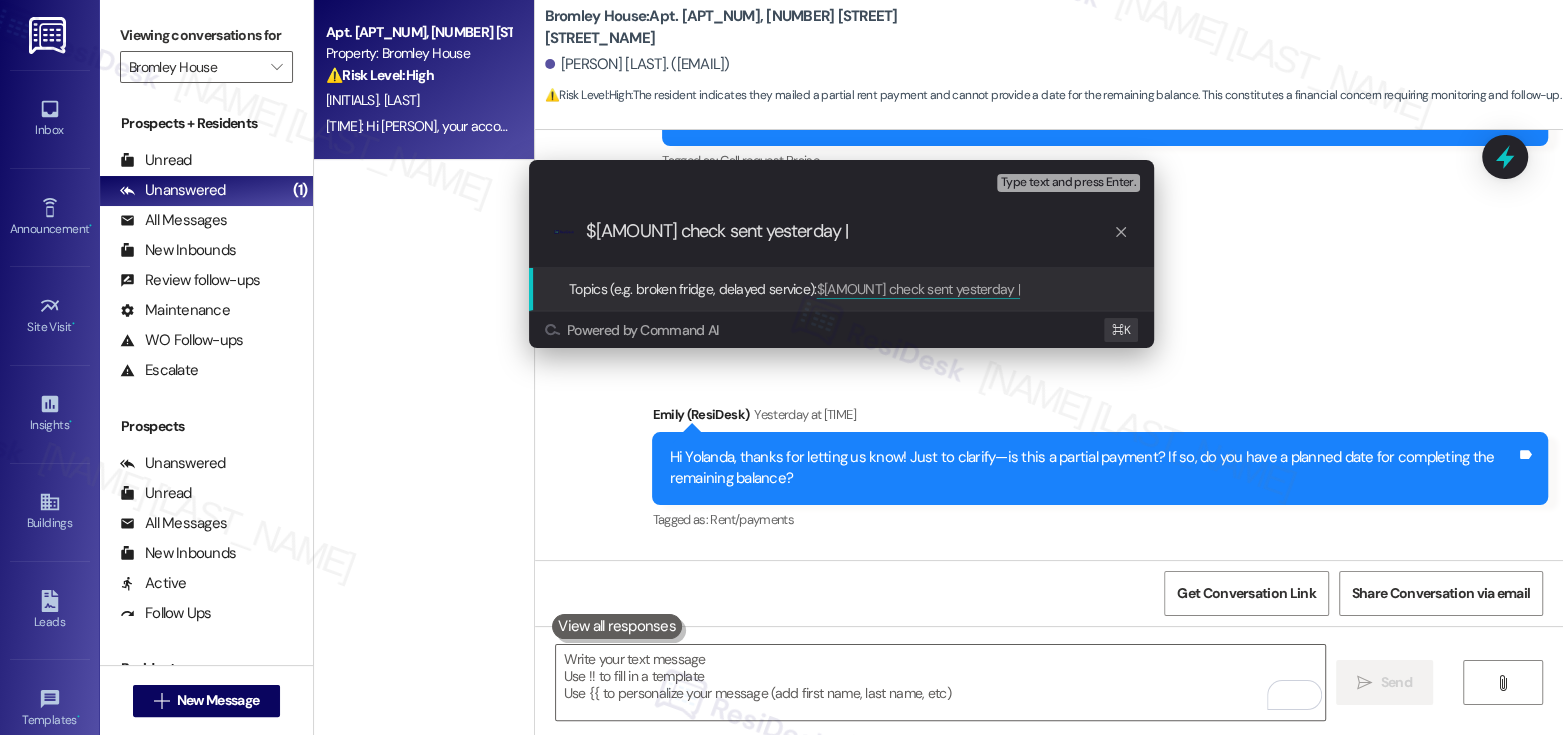type on "$850 check sent yesterday" 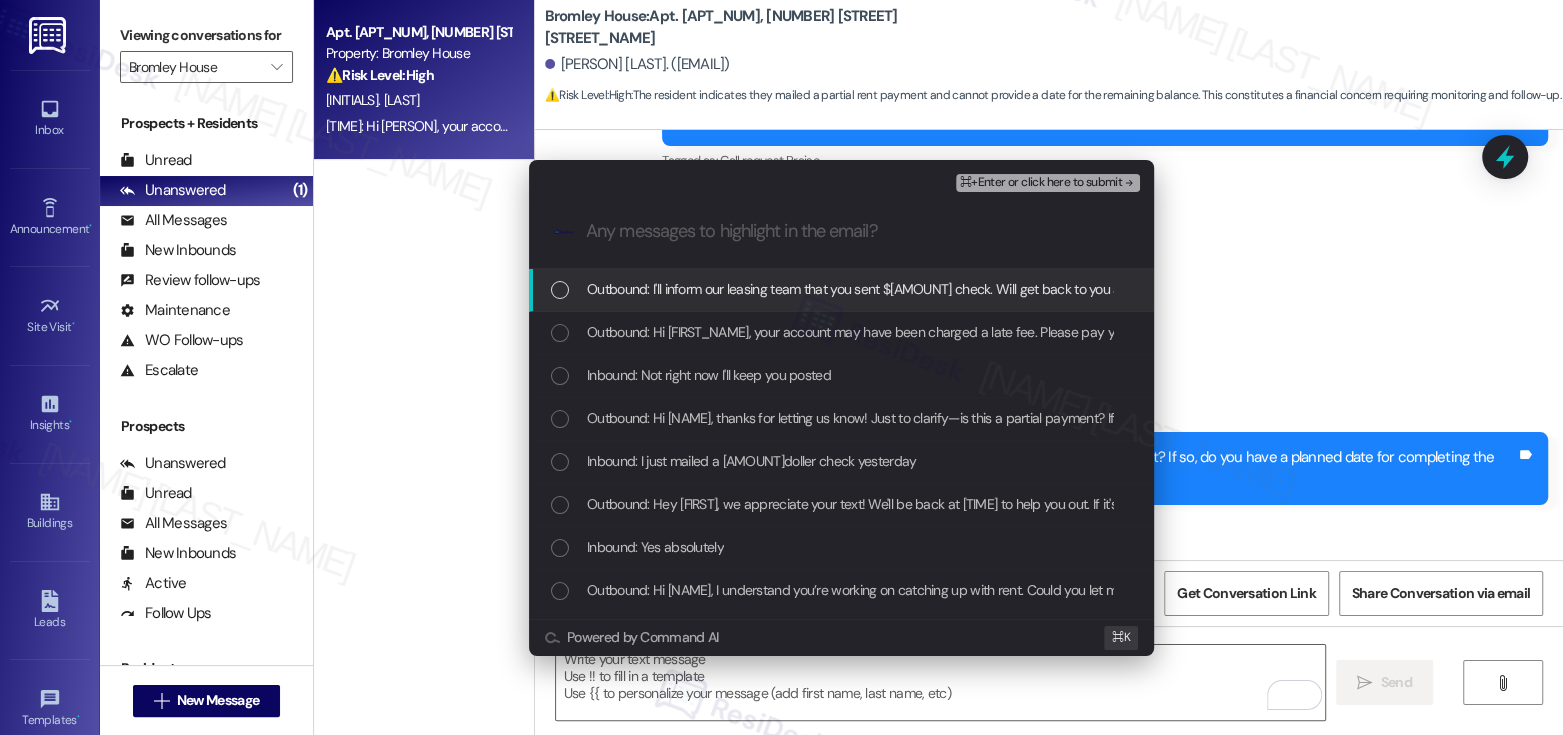 type 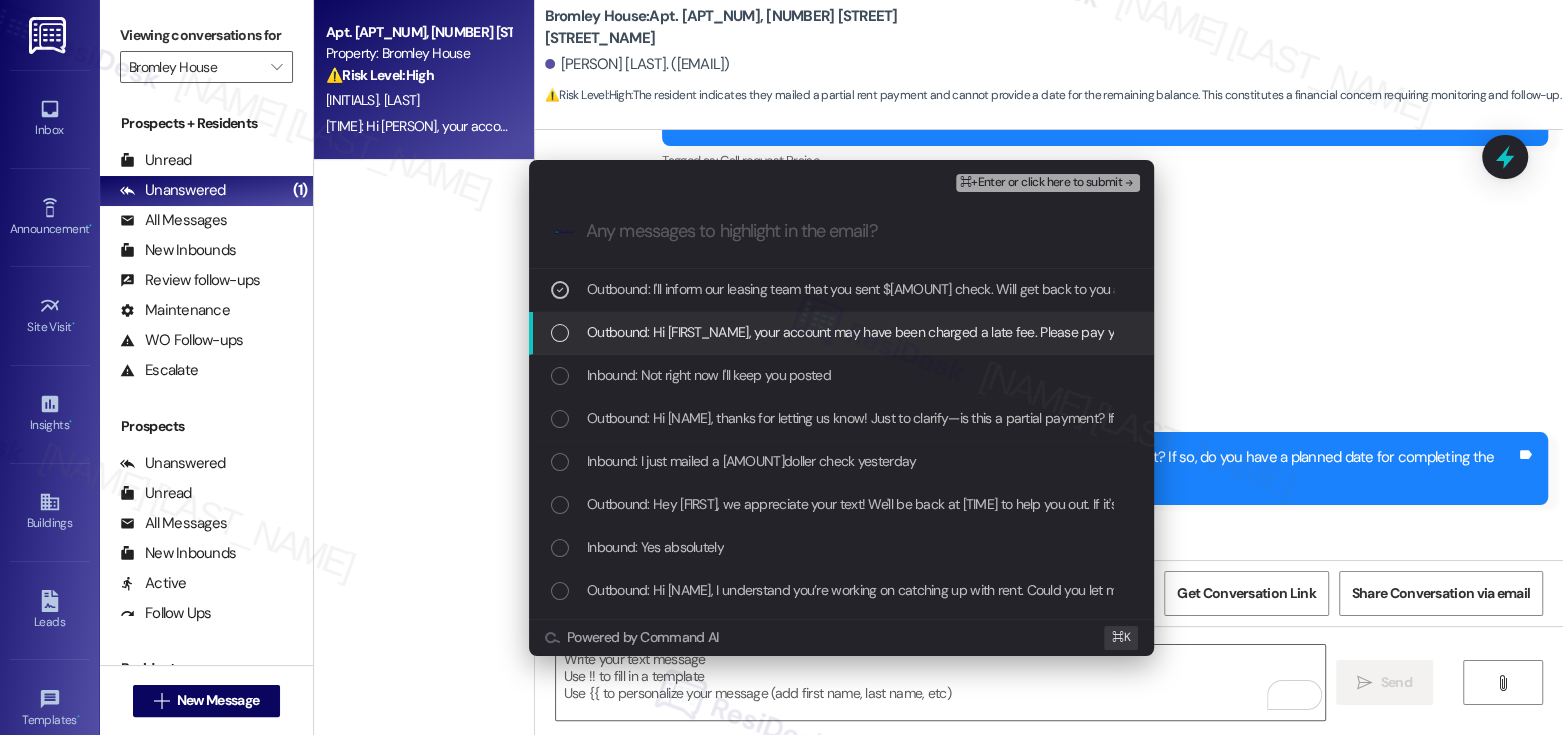 click on "Outbound: Hi Yolanda, your account may have been charged a late fee. Please pay your rent to avoid legal fees. If you are struggling to pay your rent, you may be eligible for assistance at hopeanddoor.org. More information about the program is available on their website." at bounding box center (1386, 332) 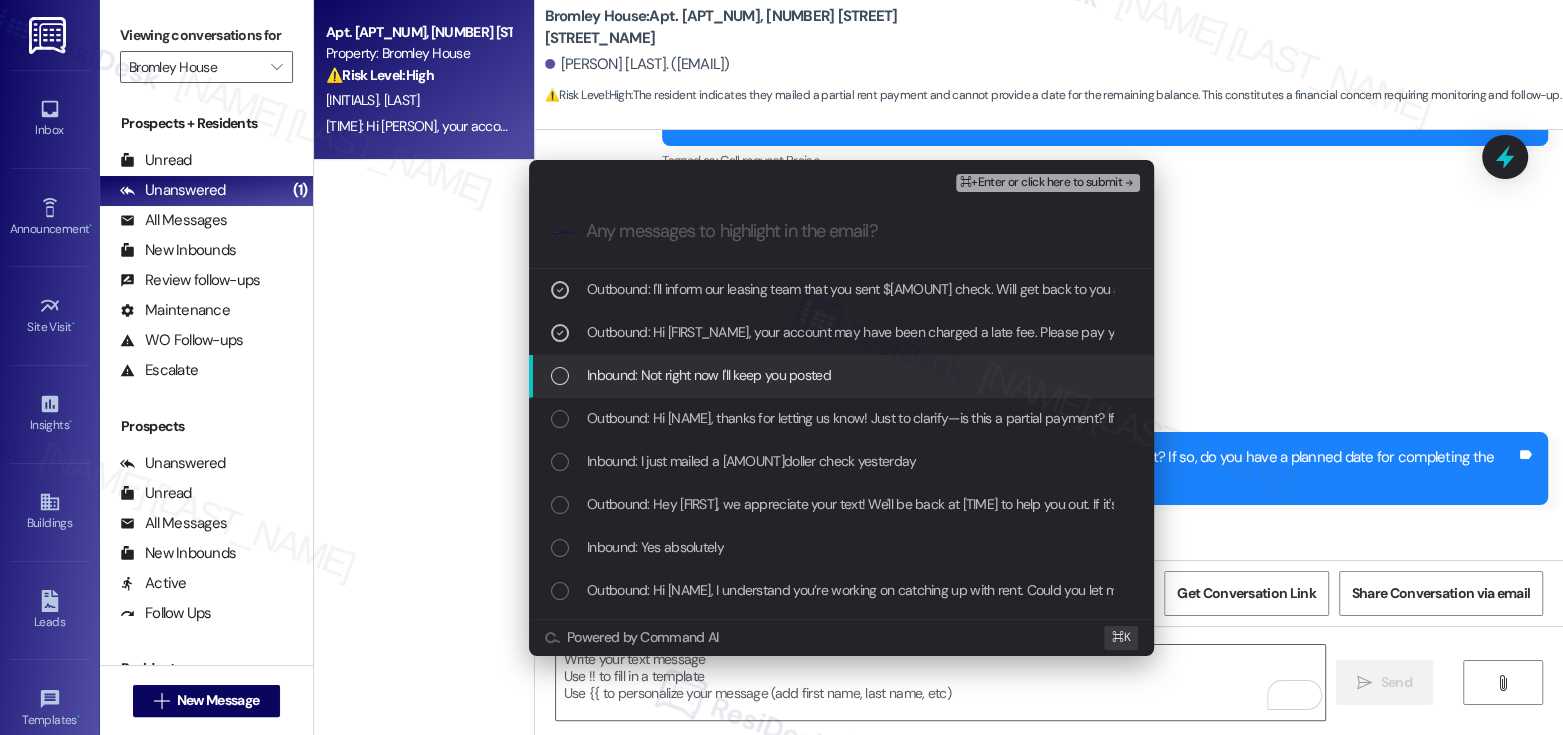 click on "Inbound: Not right now I'll keep you posted" at bounding box center [843, 375] 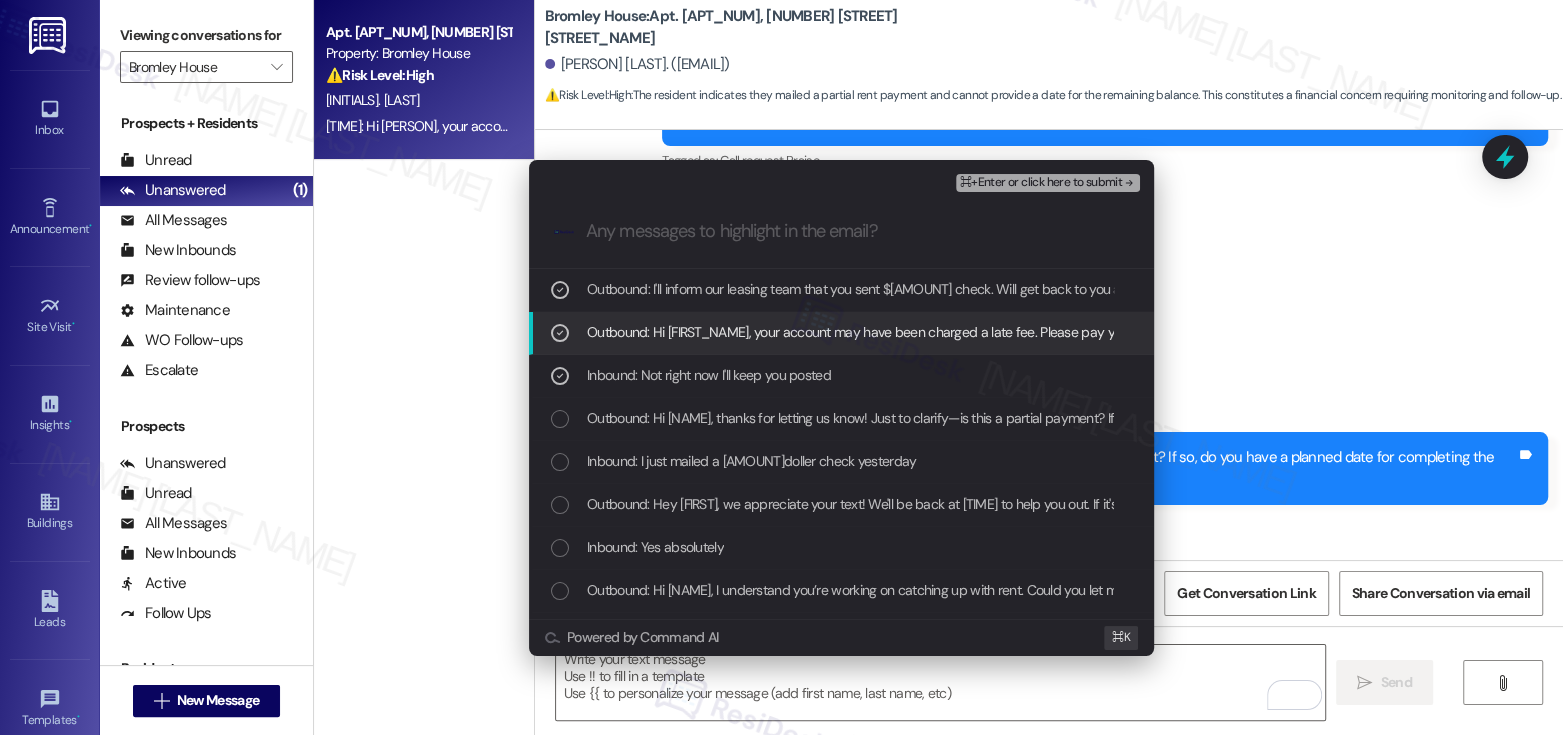 click on "Outbound: Hi Yolanda, your account may have been charged a late fee. Please pay your rent to avoid legal fees. If you are struggling to pay your rent, you may be eligible for assistance at hopeanddoor.org. More information about the program is available on their website." at bounding box center (1386, 332) 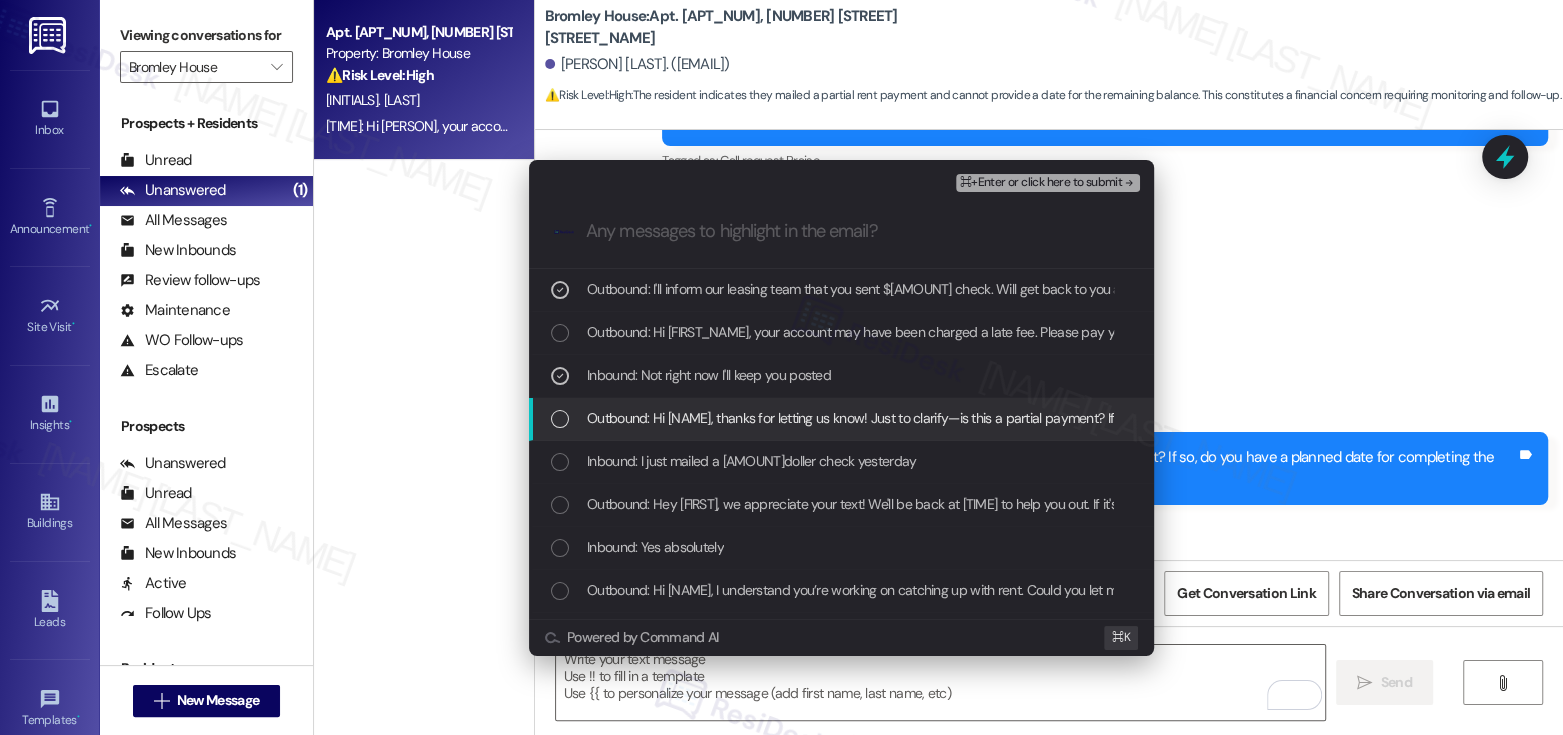click on "Outbound: Hi Yolanda, thanks for letting us know! Just to clarify—is this a partial payment? If so, do you have a planned date for completing the remaining balance?" at bounding box center [1057, 418] 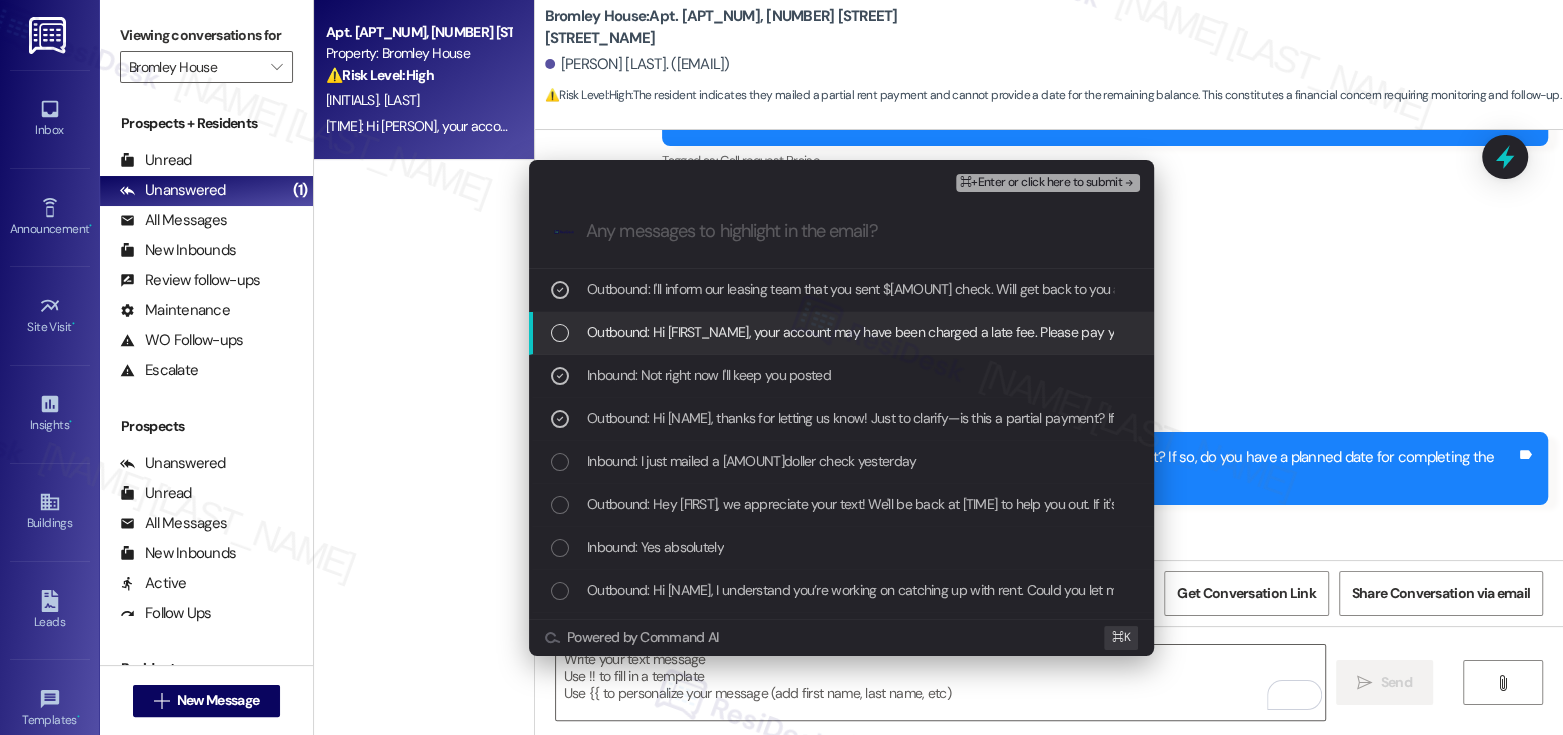 click on "Outbound: Hi Yolanda, your account may have been charged a late fee. Please pay your rent to avoid legal fees. If you are struggling to pay your rent, you may be eligible for assistance at hopeanddoor.org. More information about the program is available on their website." at bounding box center [1386, 332] 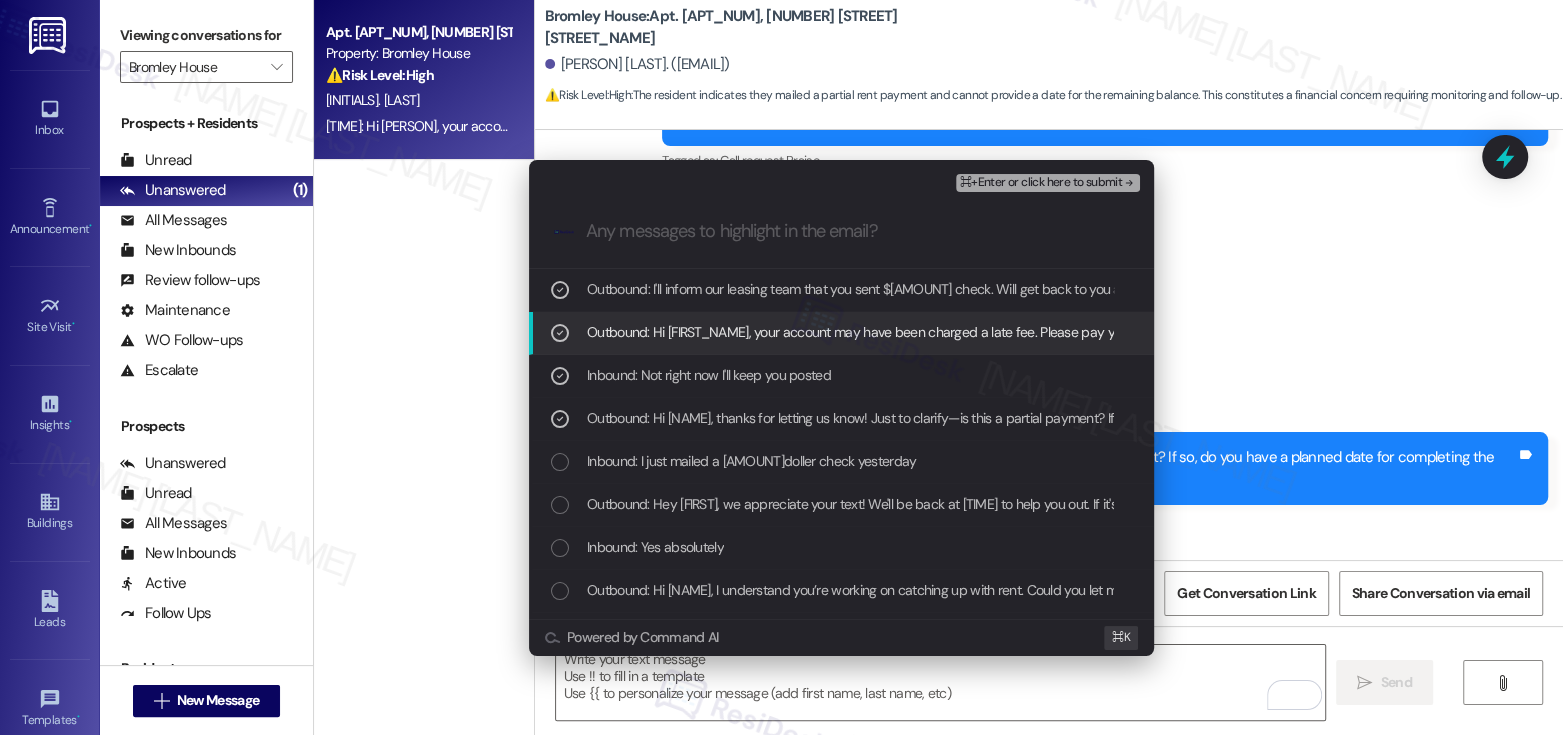 click on "Outbound: Hi Yolanda, your account may have been charged a late fee. Please pay your rent to avoid legal fees. If you are struggling to pay your rent, you may be eligible for assistance at hopeanddoor.org. More information about the program is available on their website." at bounding box center [1386, 332] 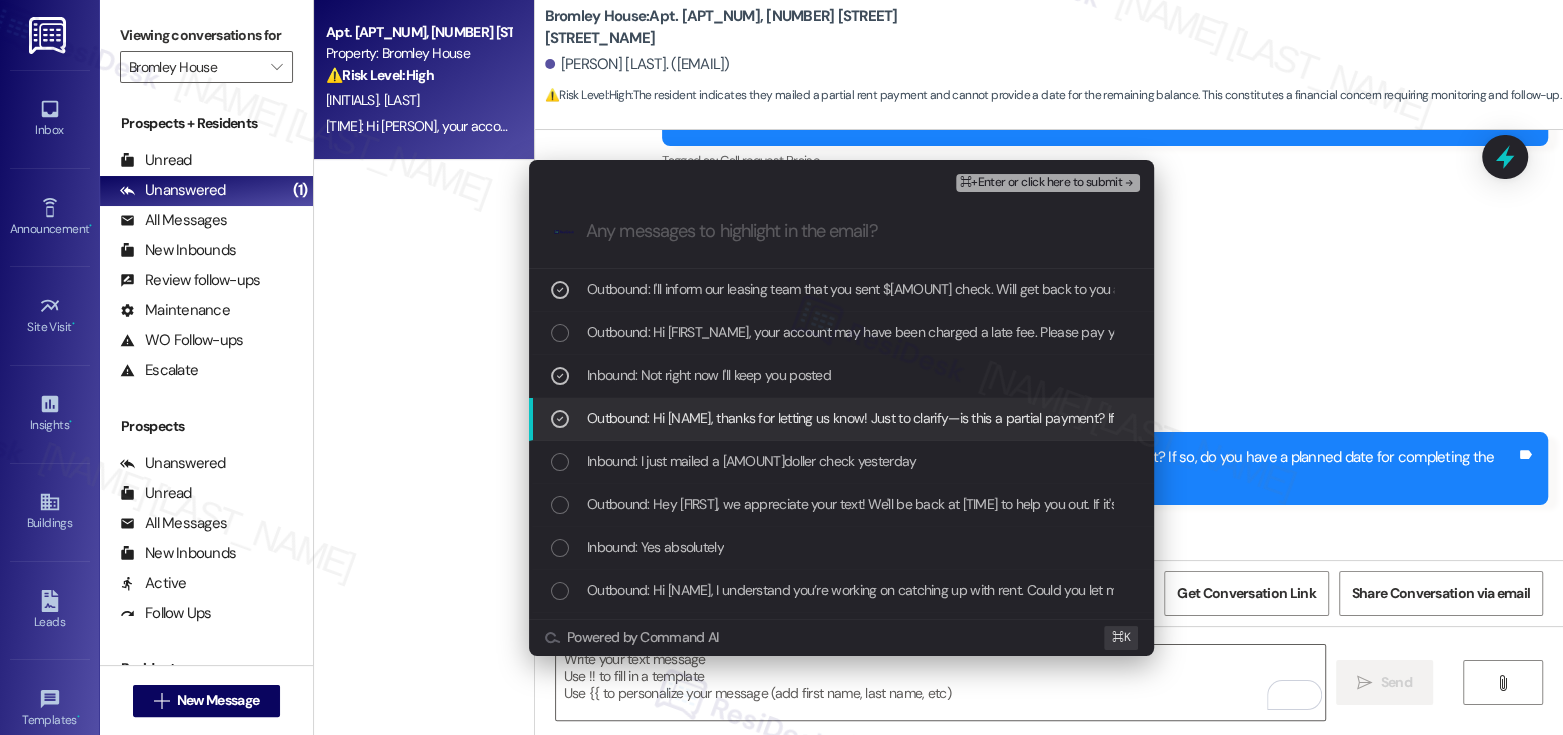 click on "Outbound: Hi Yolanda, thanks for letting us know! Just to clarify—is this a partial payment? If so, do you have a planned date for completing the remaining balance?" at bounding box center (1057, 418) 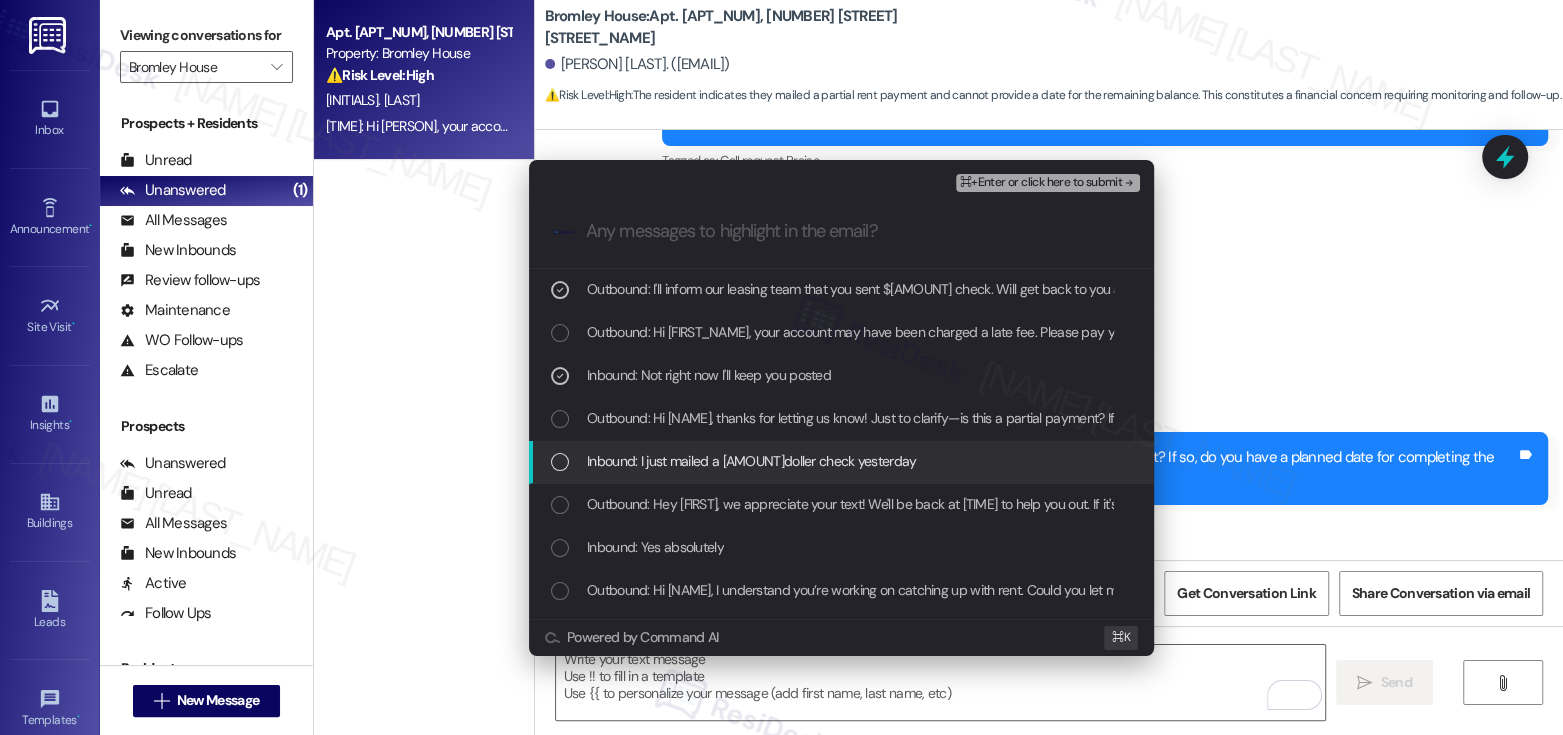 click on "Inbound: I just mailed a 850doller check yesterday" at bounding box center [841, 462] 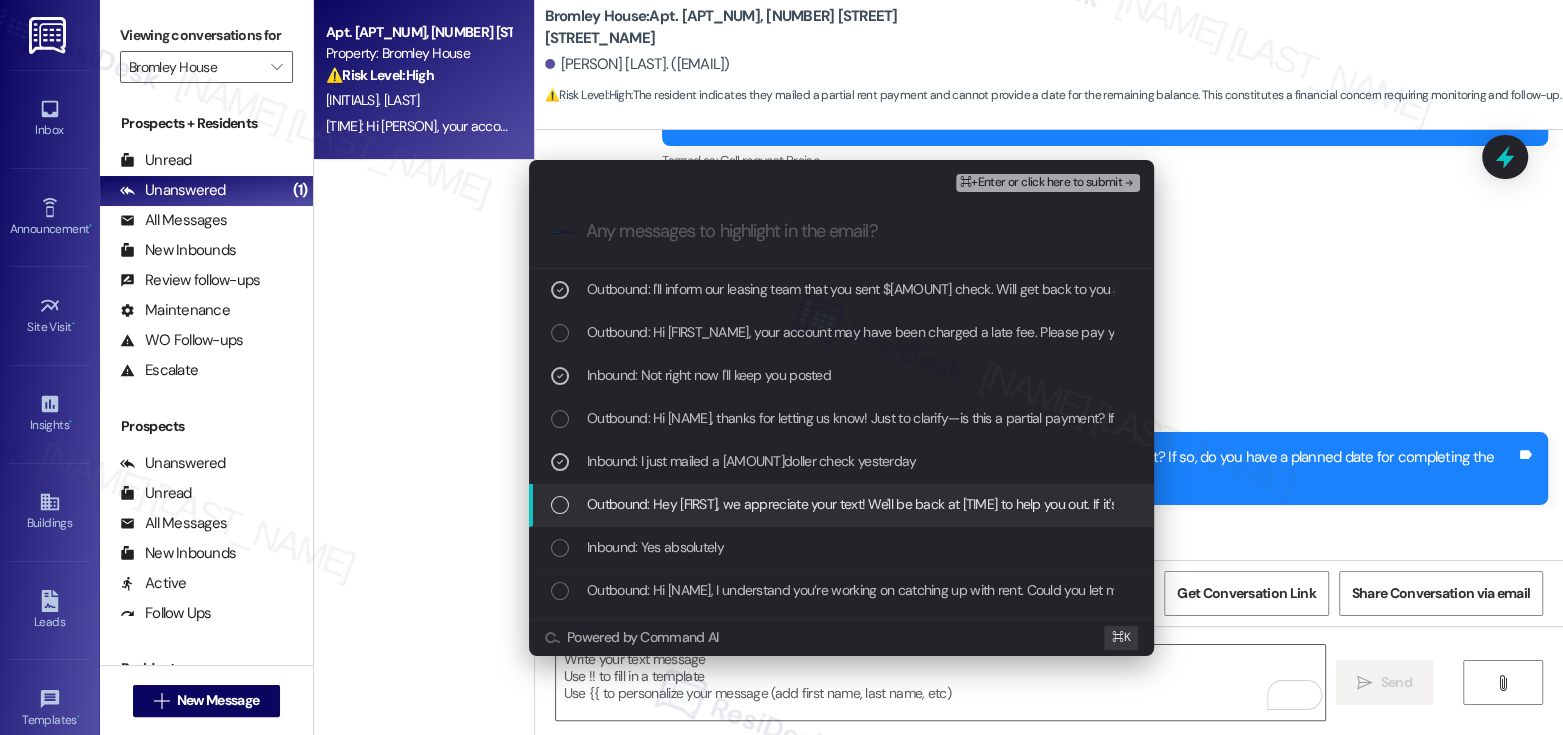 click on "Outbound: Hey Yolanda, we appreciate your text! We'll be back at 11AM to help you out. If it's urgent, dial our emergency number. Take care!" at bounding box center [988, 504] 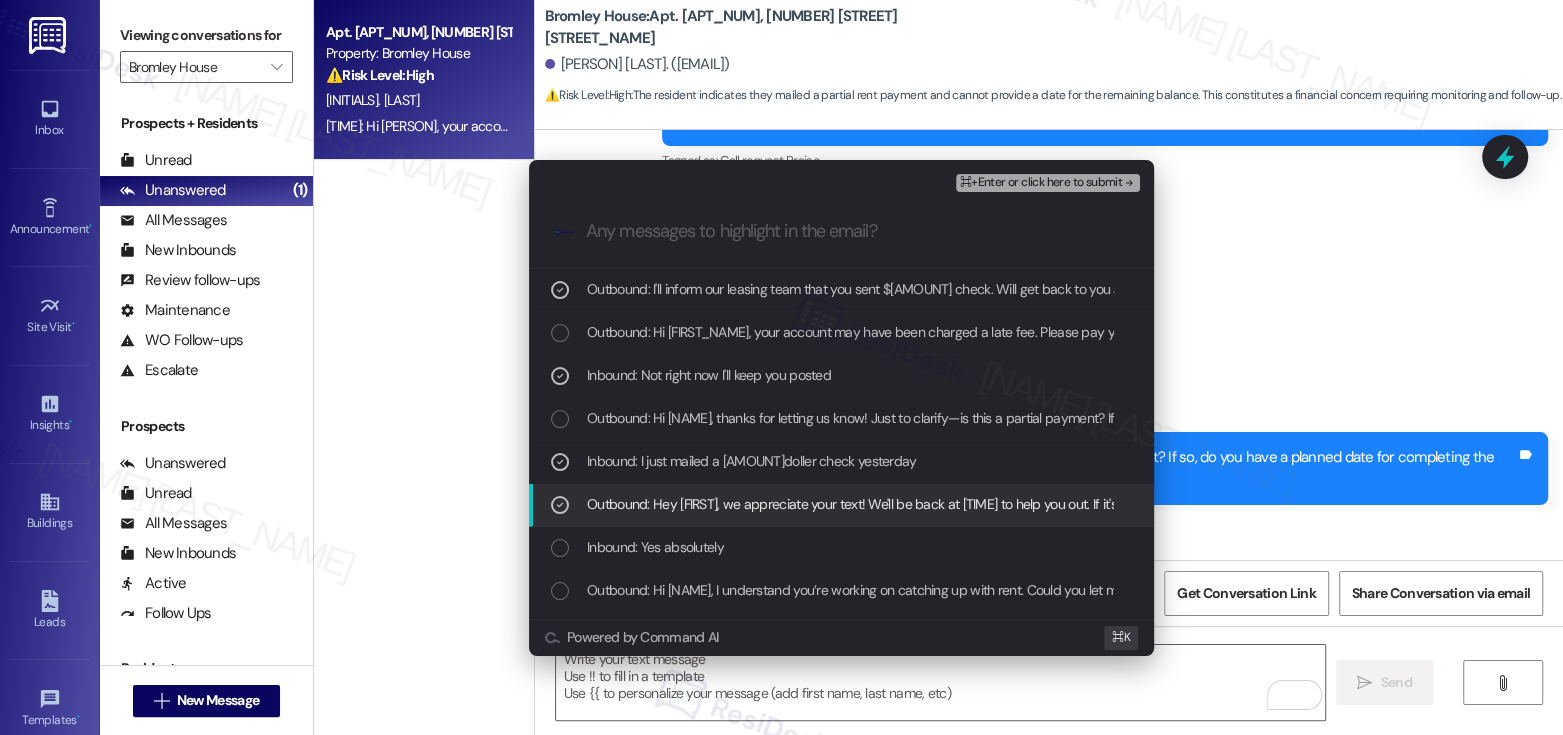click on "Outbound: Hey Yolanda, we appreciate your text! We'll be back at 11AM to help you out. If it's urgent, dial our emergency number. Take care!" at bounding box center [988, 504] 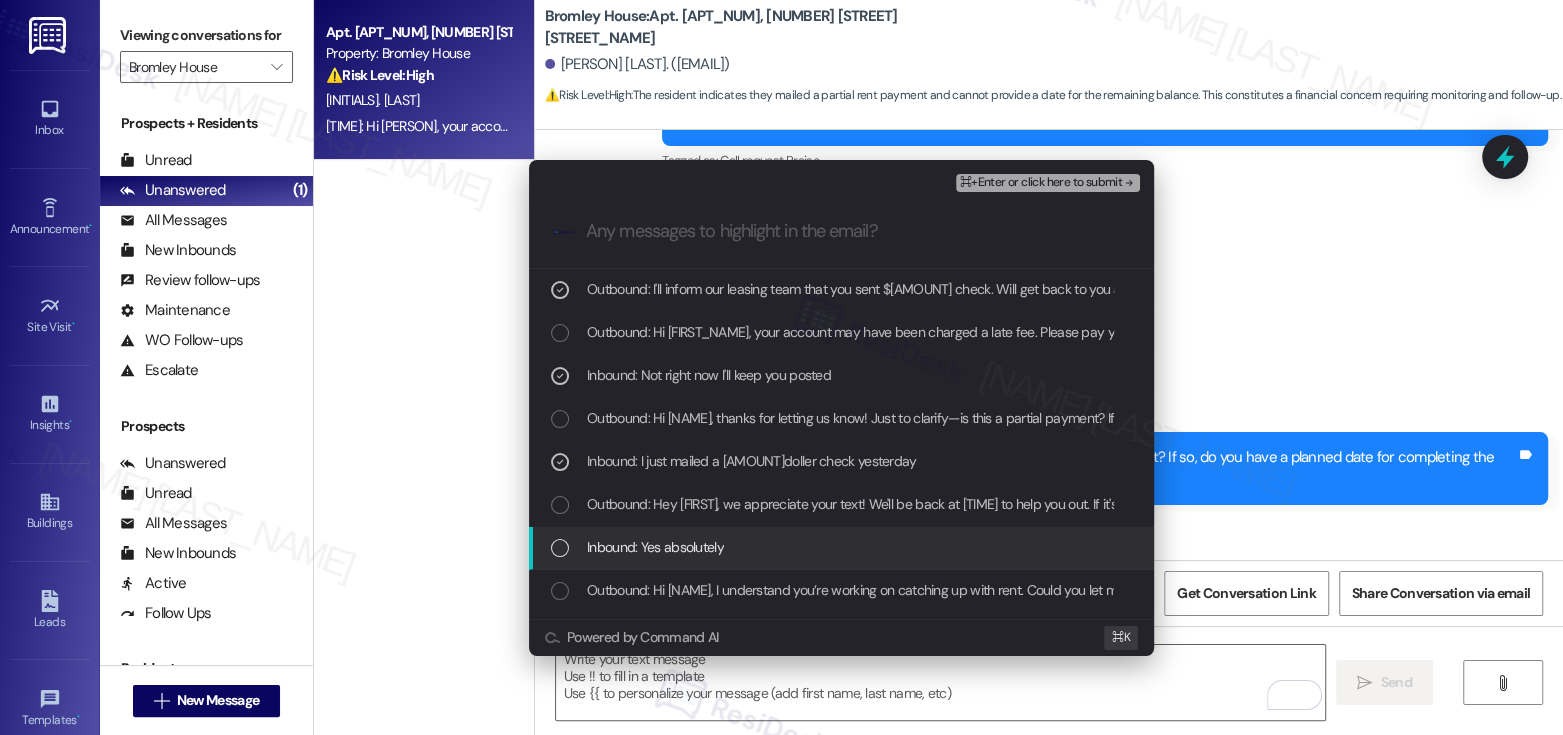 click on "Inbound: Yes absolutely" at bounding box center [843, 547] 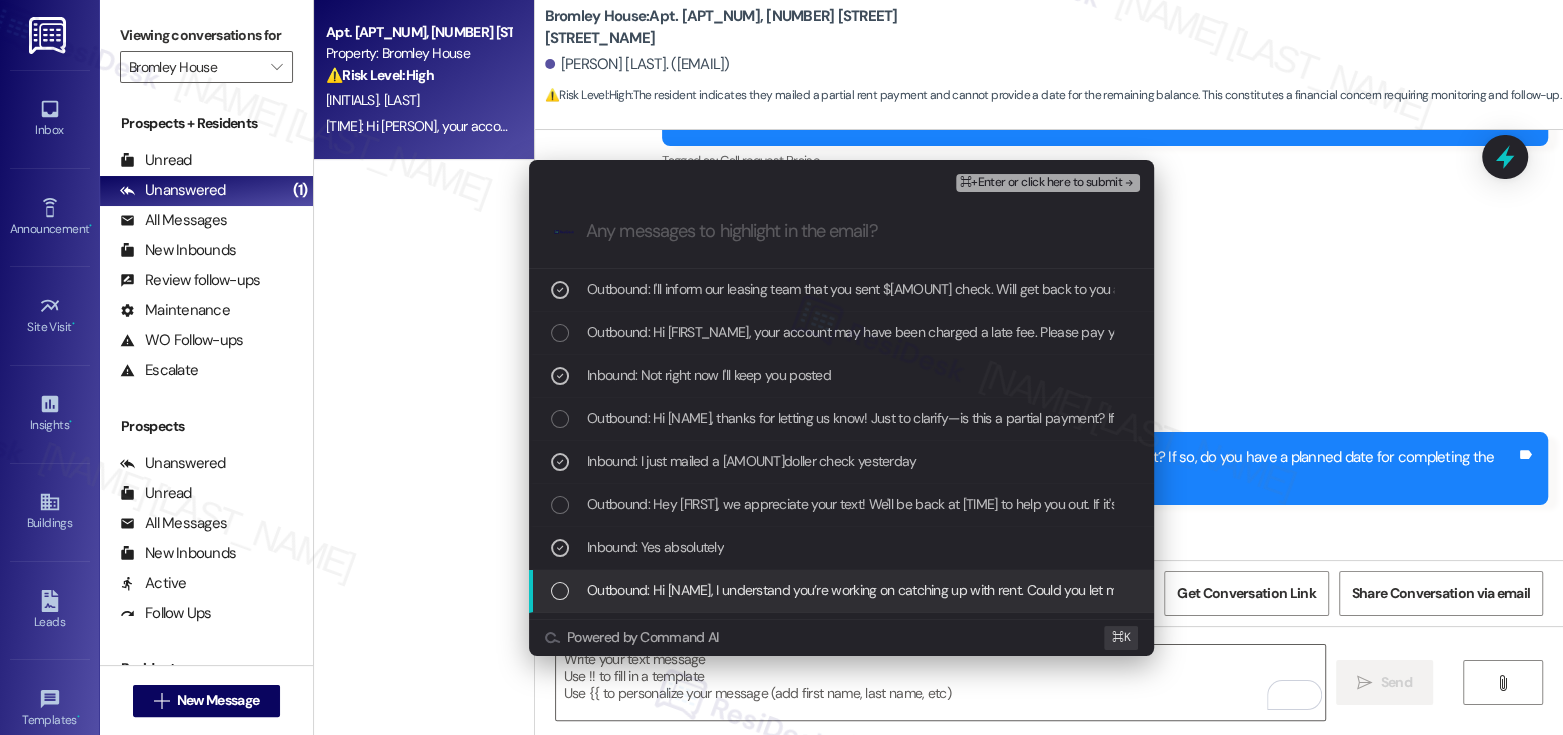 click on "Outbound: Hi Yolanda, I understand you’re working on catching up with rent. Could you let me know when you expect to make a payment? I’ll make a note on your account and inform the leasing team accordingly." at bounding box center (1198, 590) 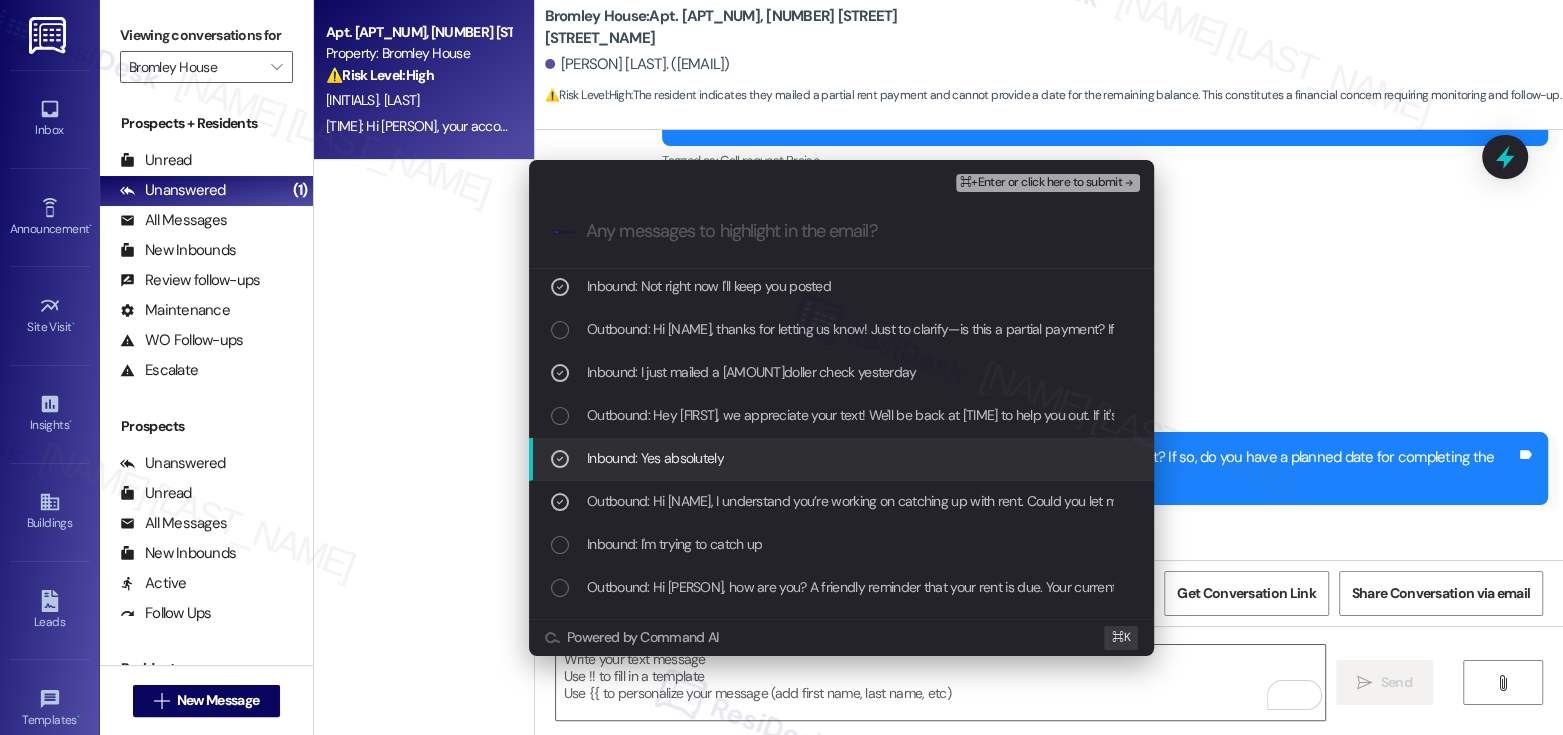 scroll, scrollTop: 92, scrollLeft: 0, axis: vertical 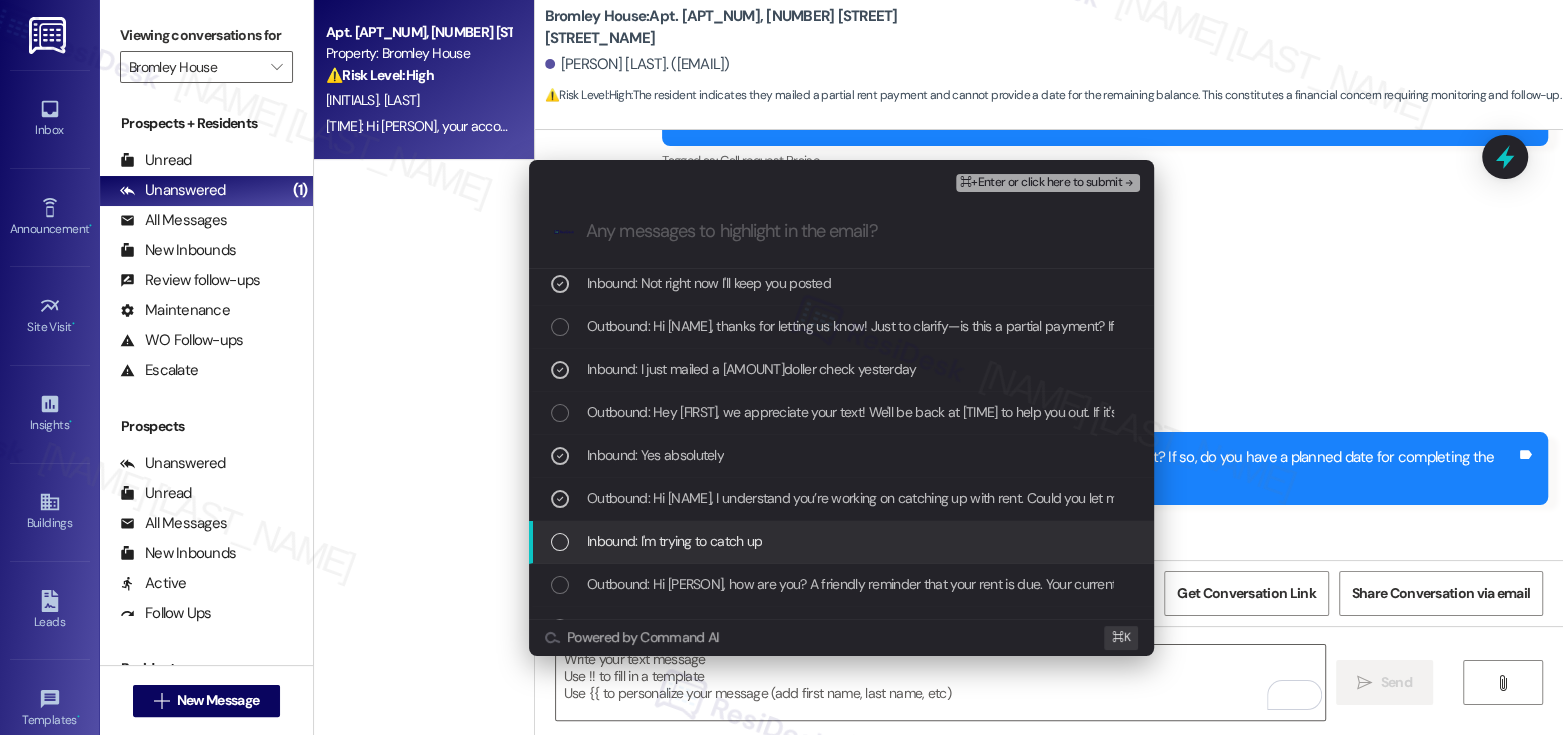 click on "Inbound: I'm trying to catch up" at bounding box center (843, 541) 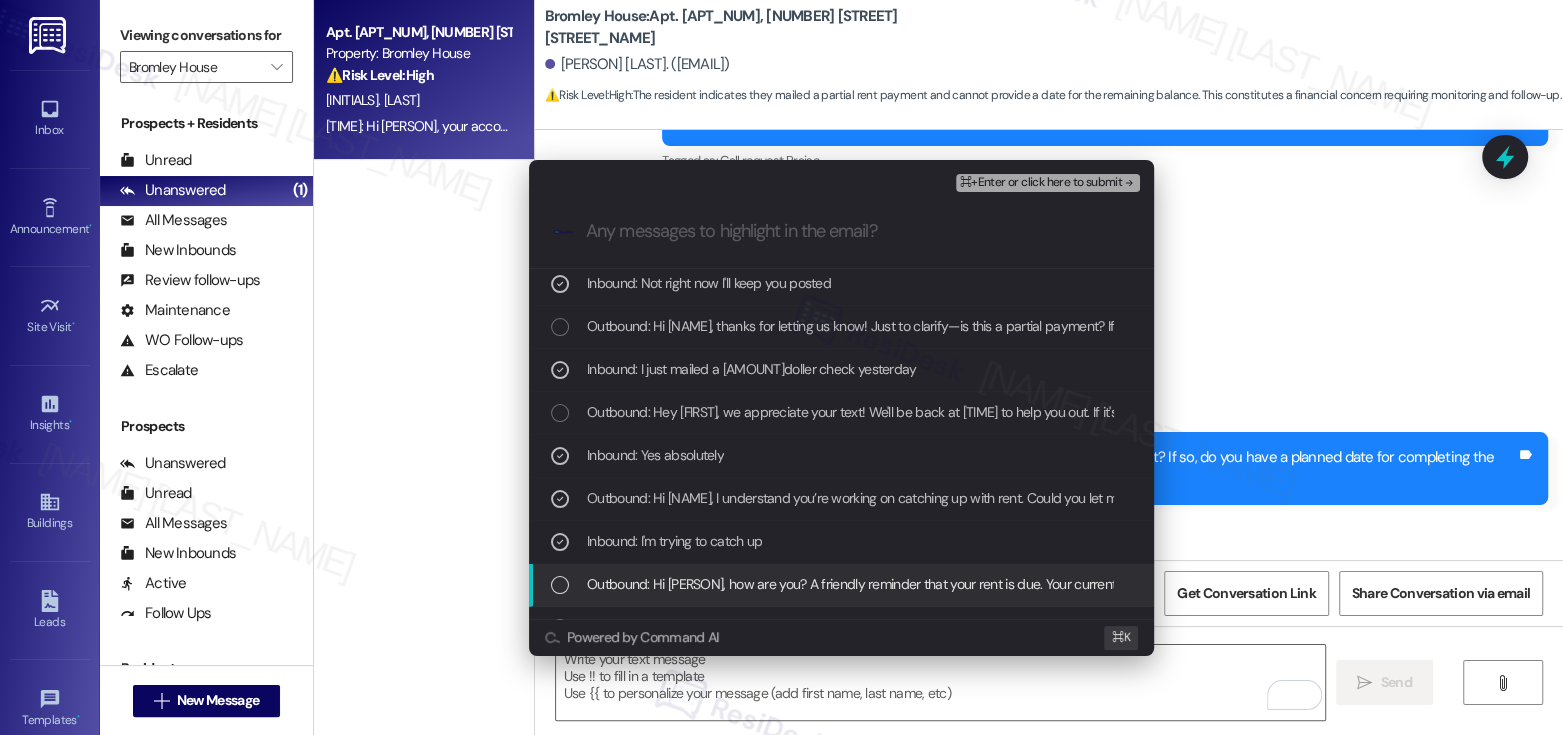 click on "Outbound: Hi Yolanda, how are you? A friendly reminder that your rent is due. Your current balance is $2697.51. Please pay your rent to avoid a late fee. Please let us know if you have any questions!" at bounding box center [1167, 584] 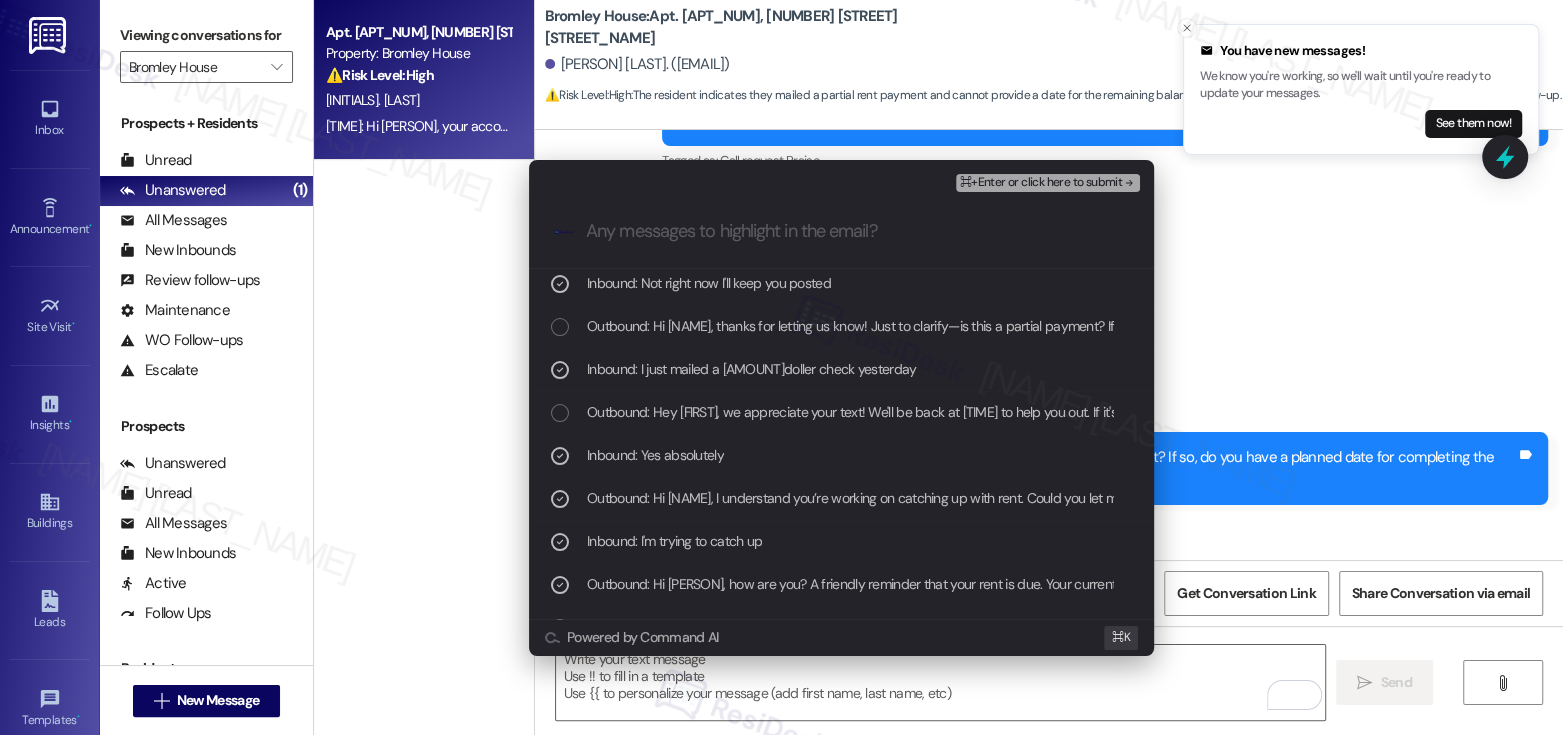 click on "⌘+Enter or click here to submit" at bounding box center (1048, 183) 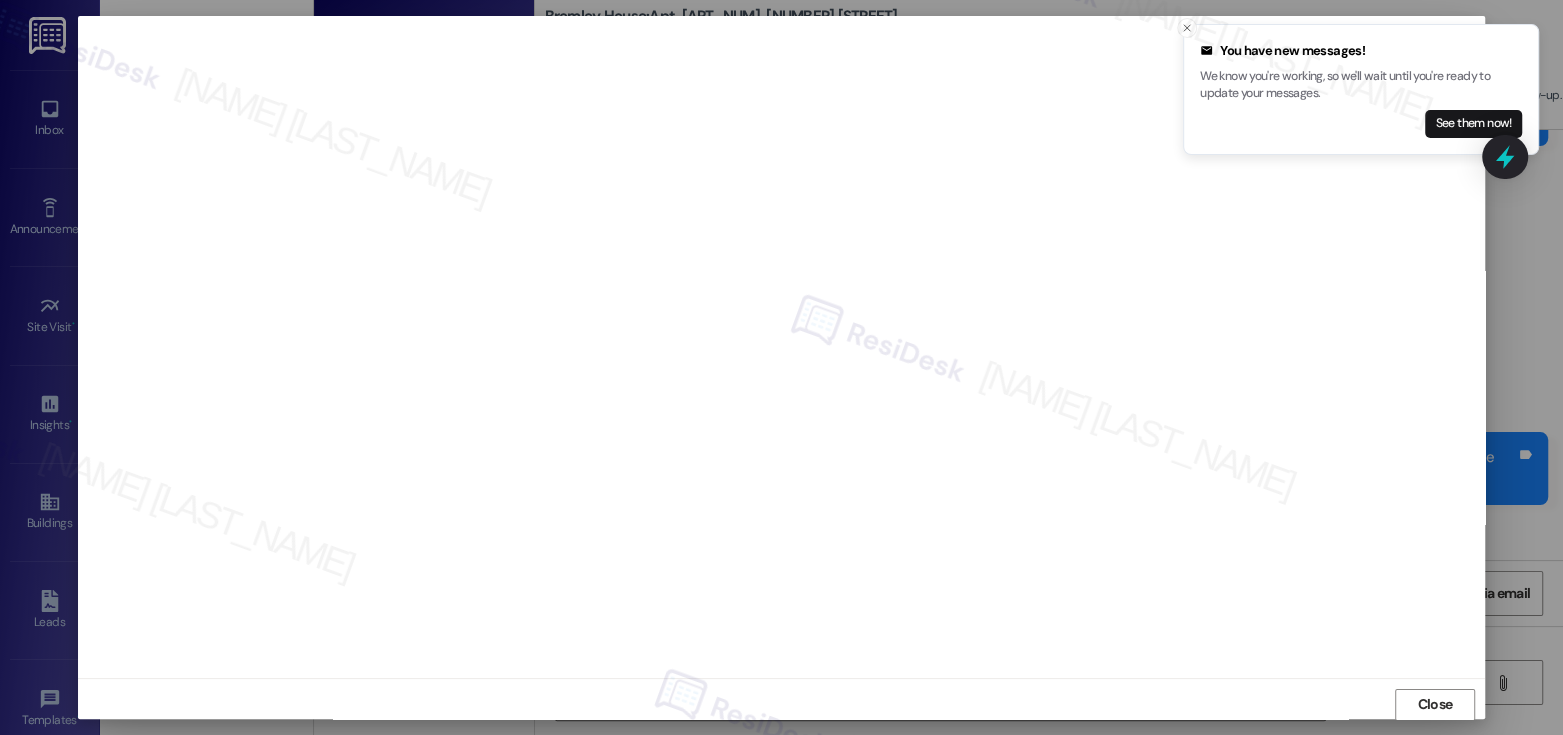 scroll, scrollTop: 1, scrollLeft: 0, axis: vertical 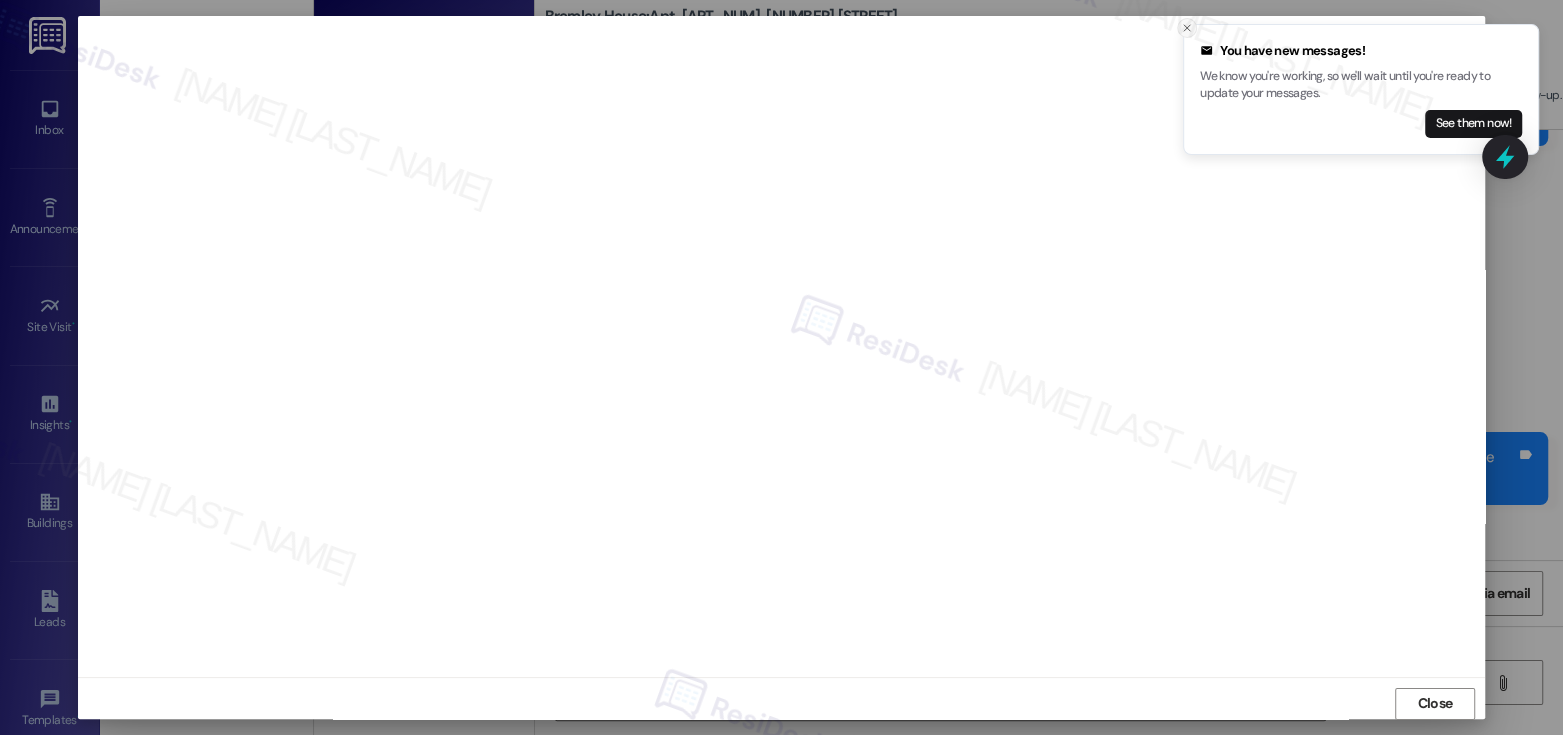 click 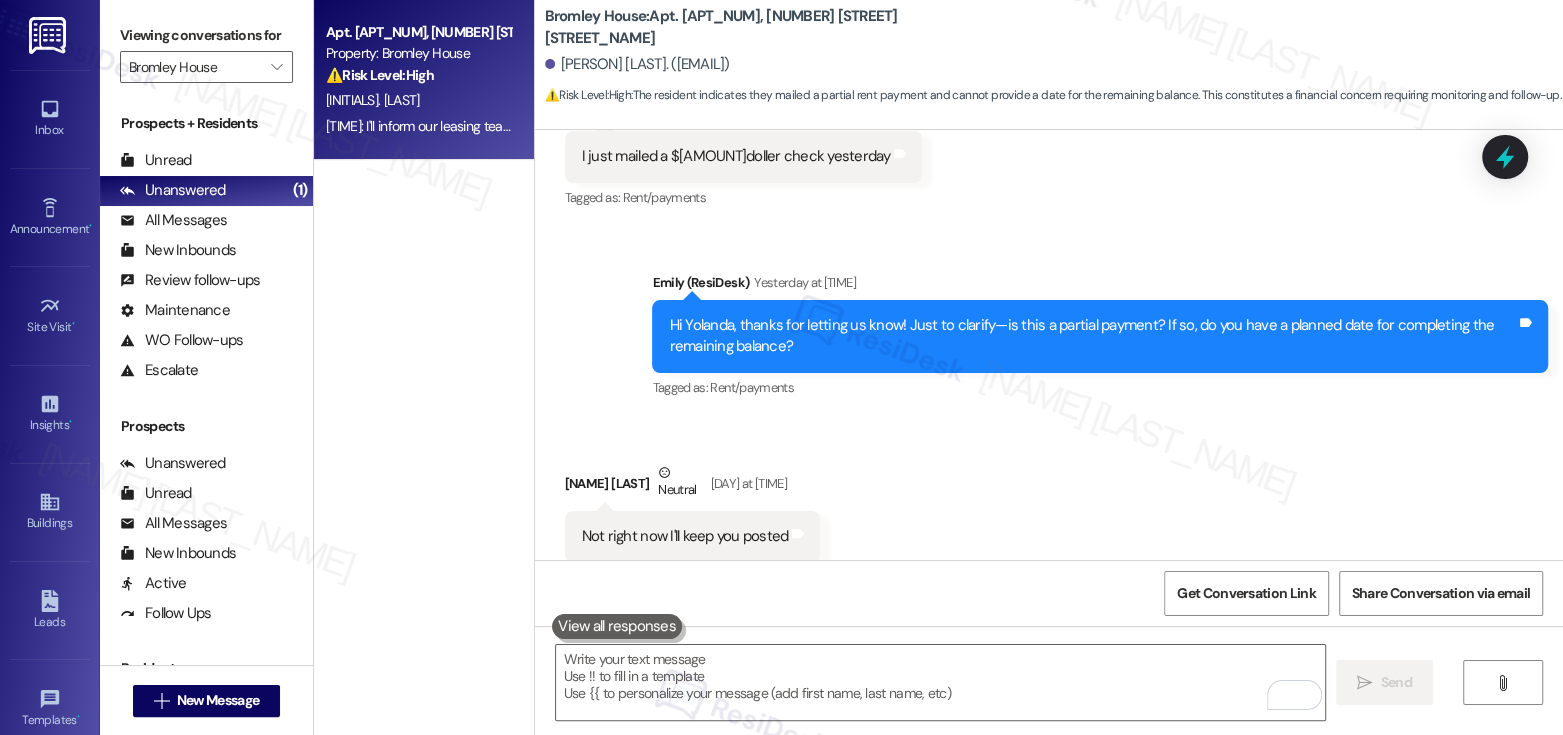 scroll, scrollTop: 12594, scrollLeft: 0, axis: vertical 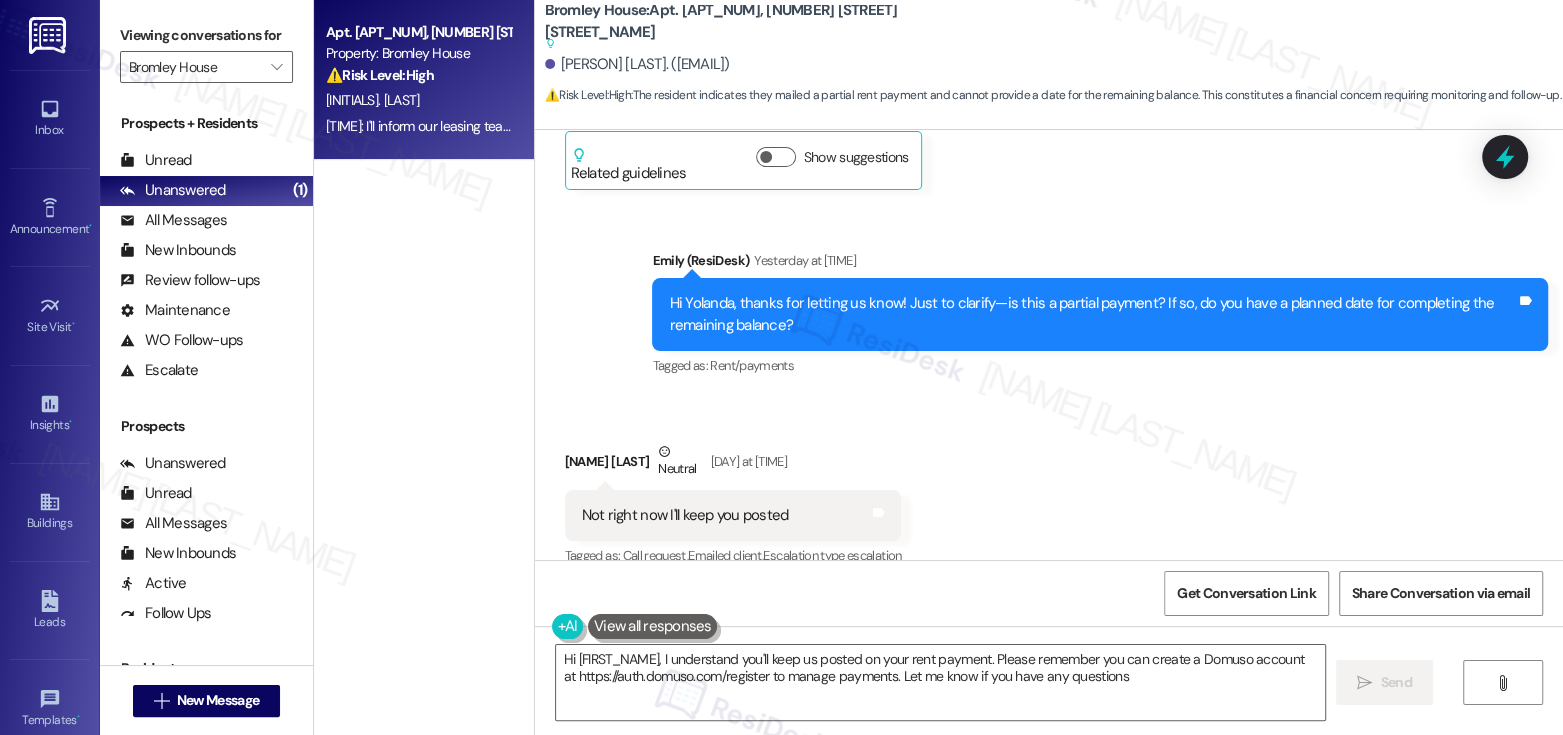 type on "Hi {{first_name}}, I understand you'll keep us posted on your rent payment. Please remember you can create a Domuso account at https://auth.domuso.com/register to manage payments. Let me know if you have any questions!" 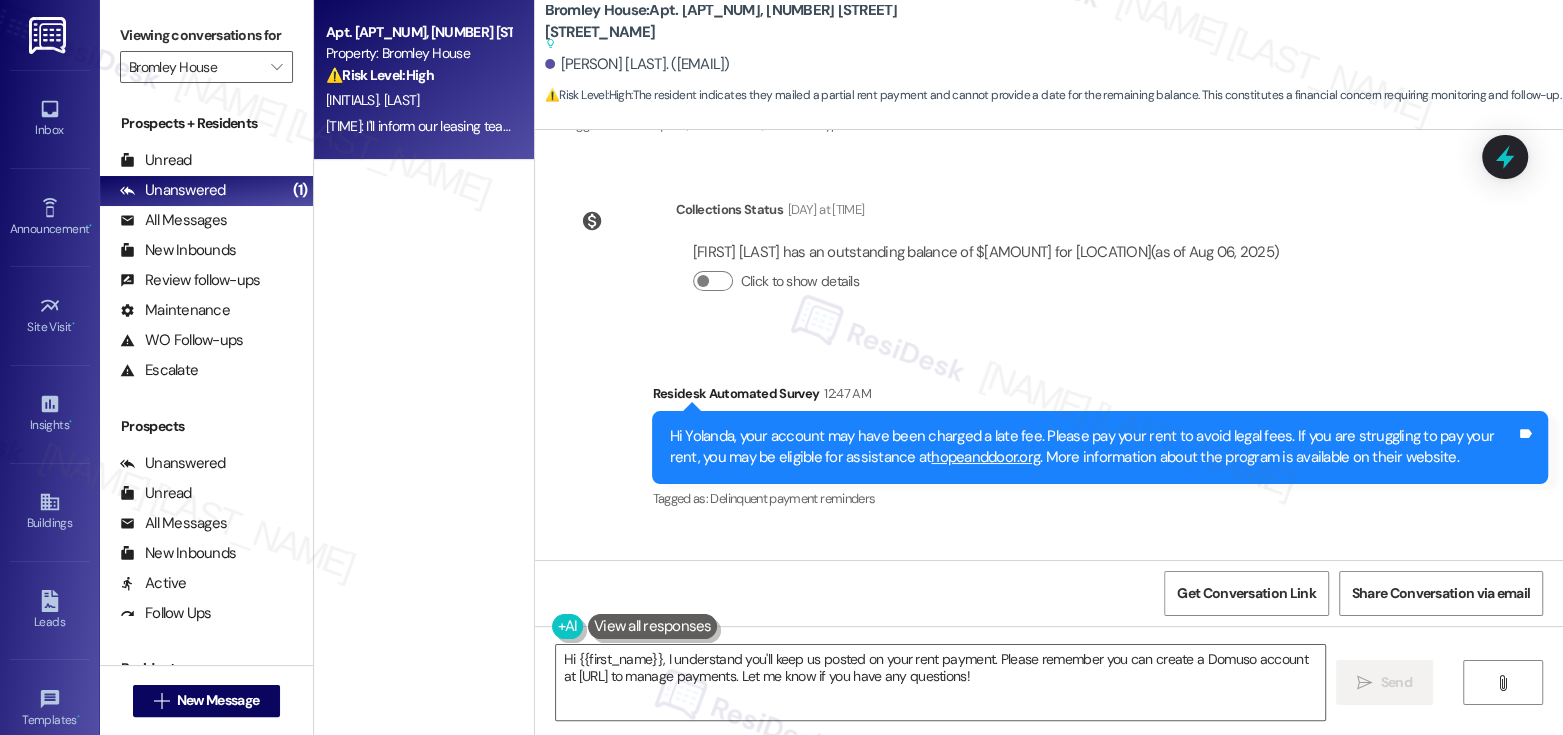 scroll, scrollTop: 13198, scrollLeft: 0, axis: vertical 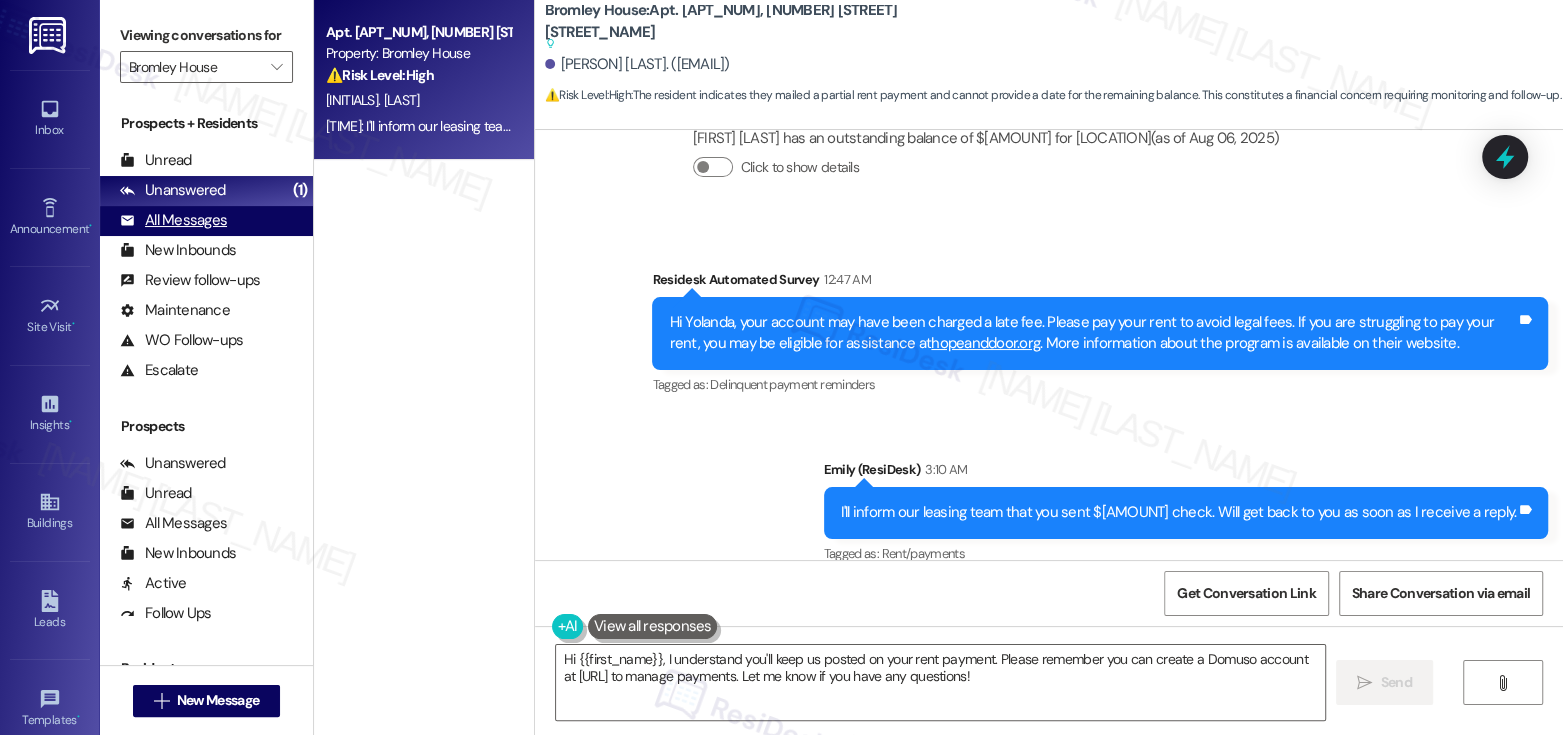click on "All Messages (undefined)" at bounding box center (206, 221) 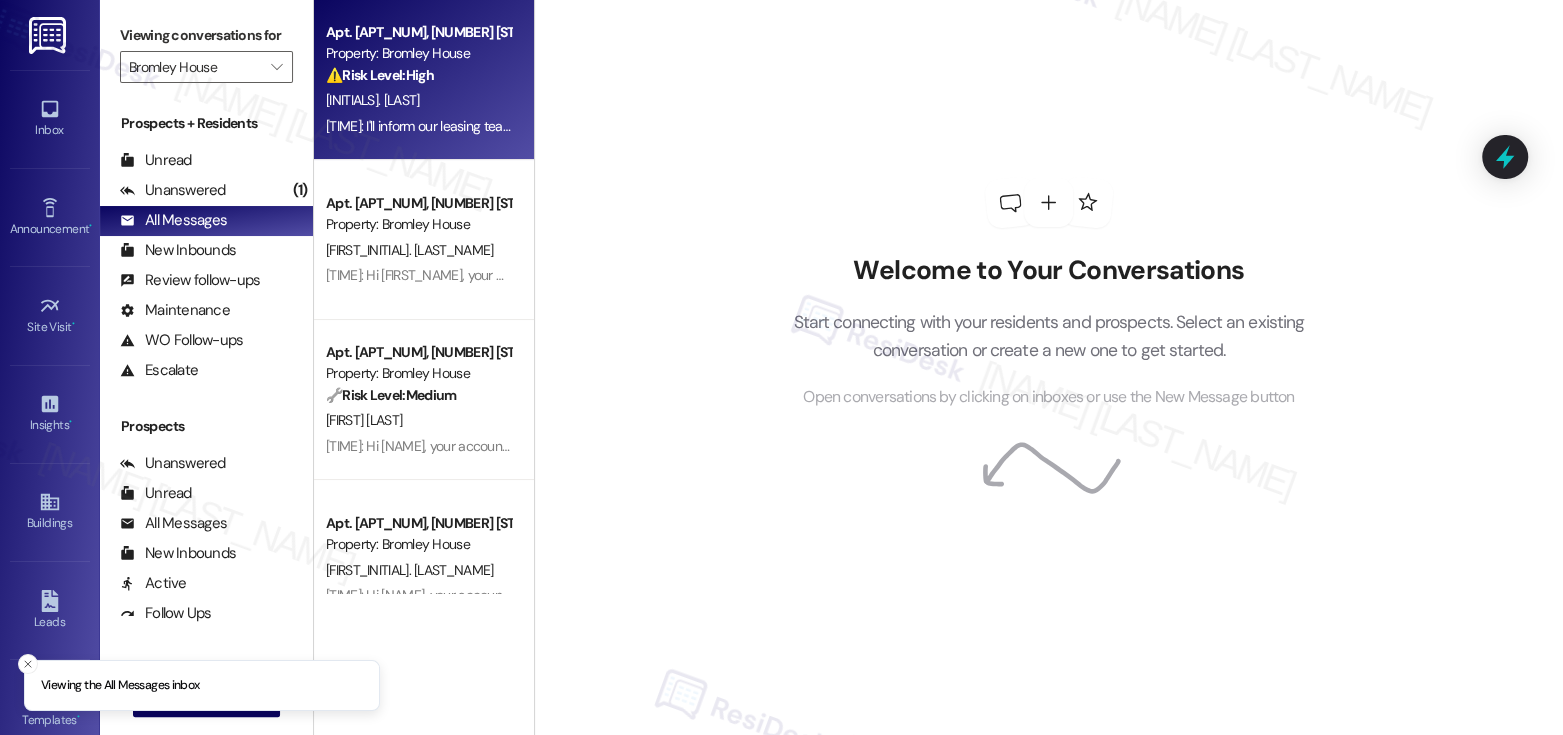 click on "⚠️  Risk Level:  High" at bounding box center (380, 75) 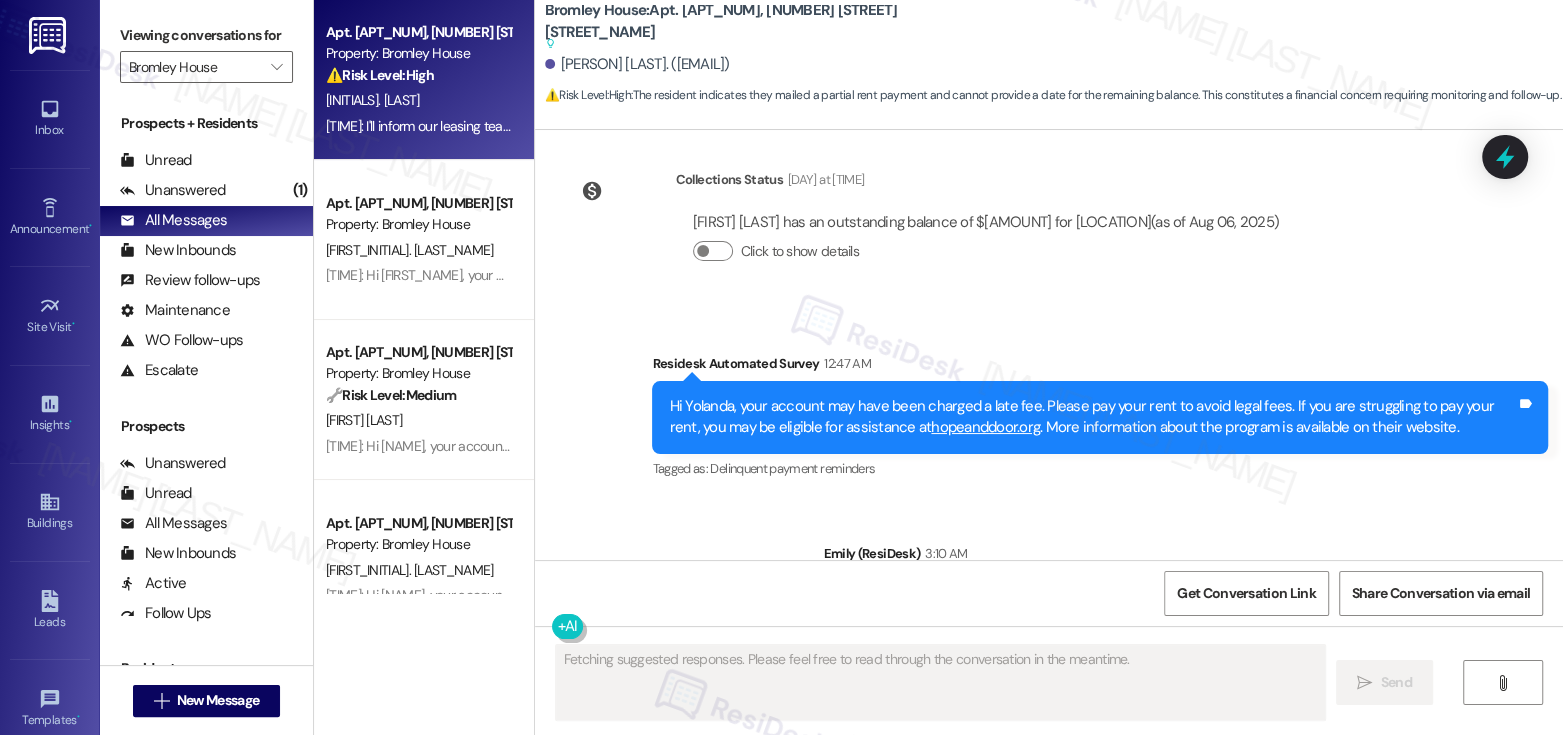 scroll, scrollTop: 13444, scrollLeft: 0, axis: vertical 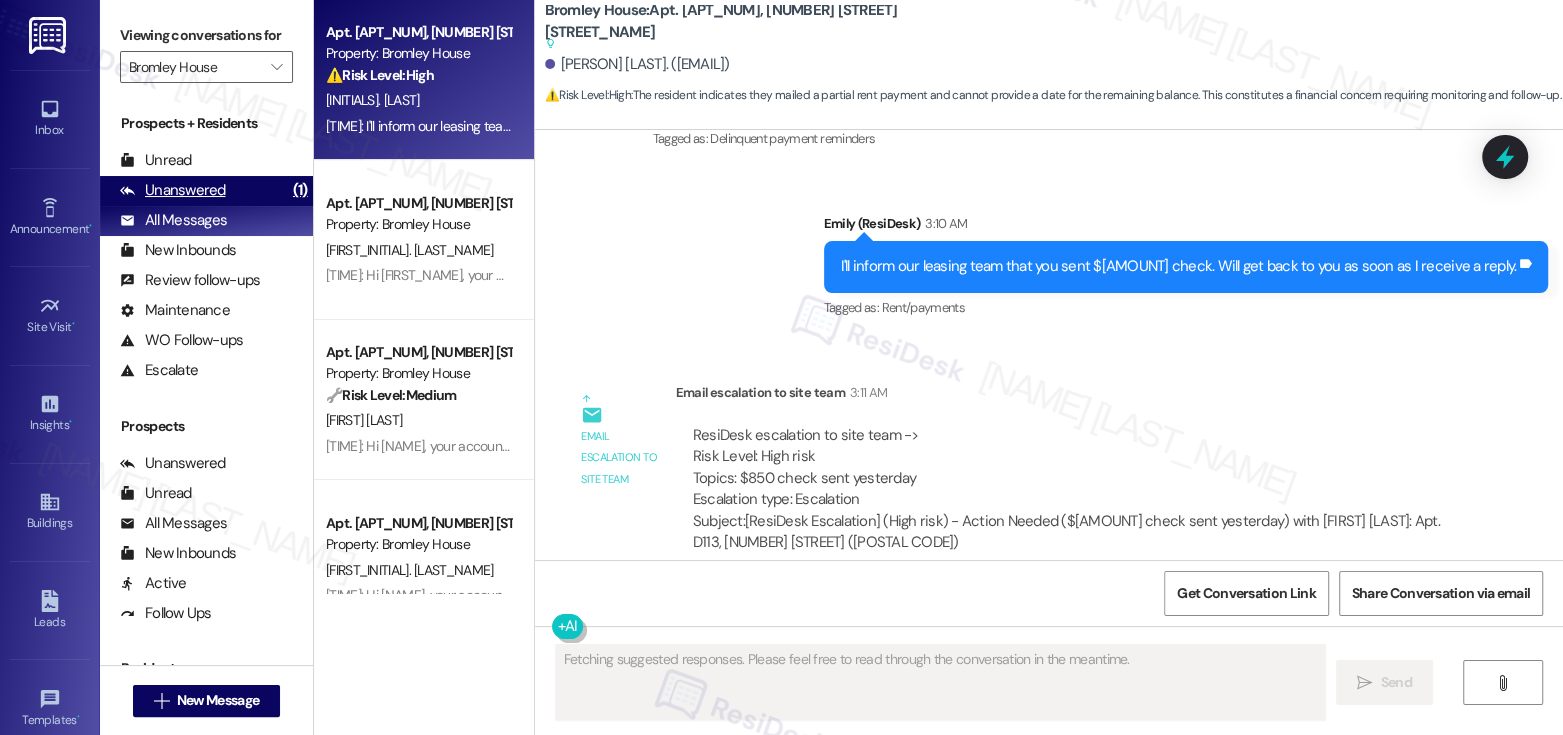 click on "Unanswered" at bounding box center (173, 190) 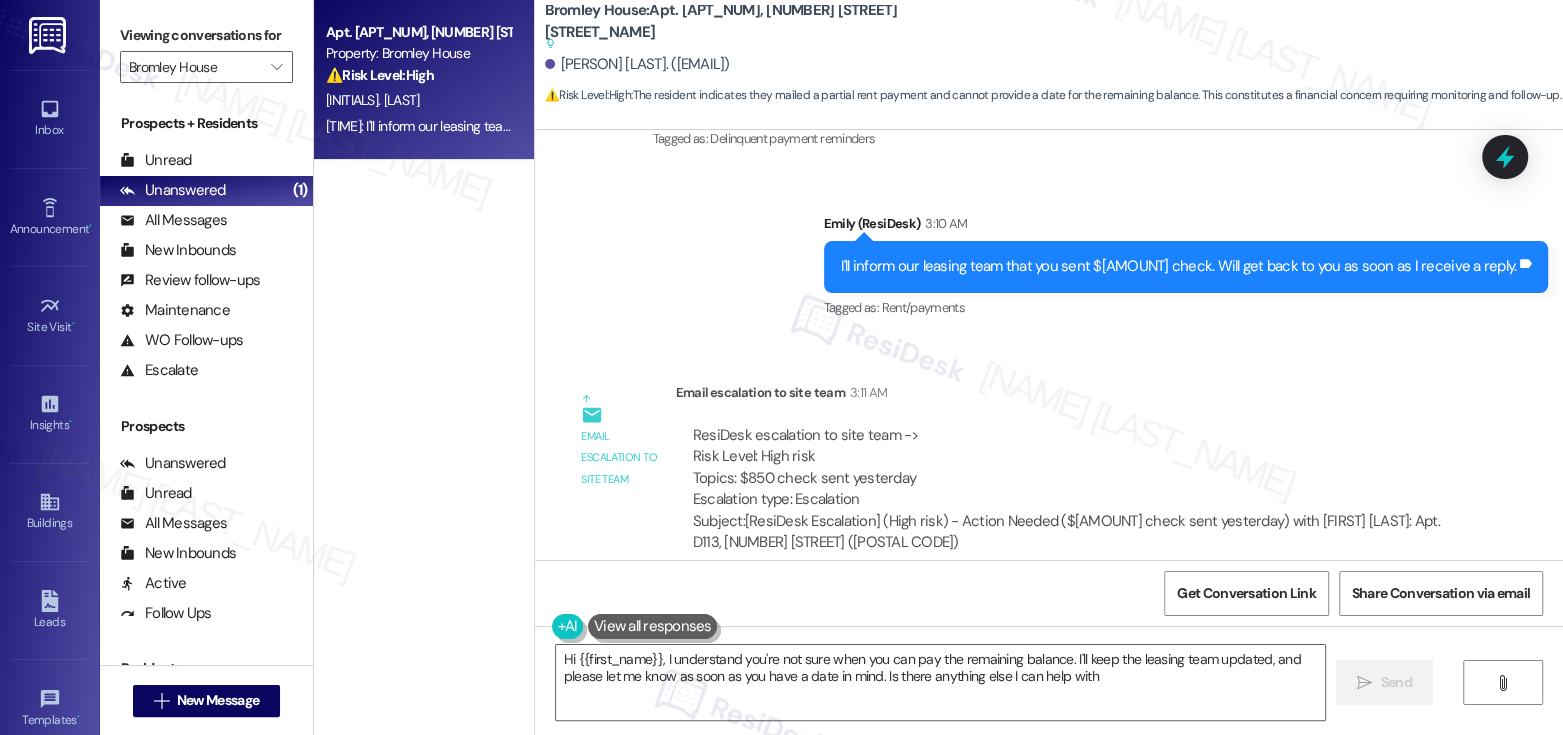type on "Hi {{first_name}}, I understand you're not sure when you can pay the remaining balance. I'll keep the leasing team updated, and please let me know as soon as you have a date in mind. Is there anything else I can help with?" 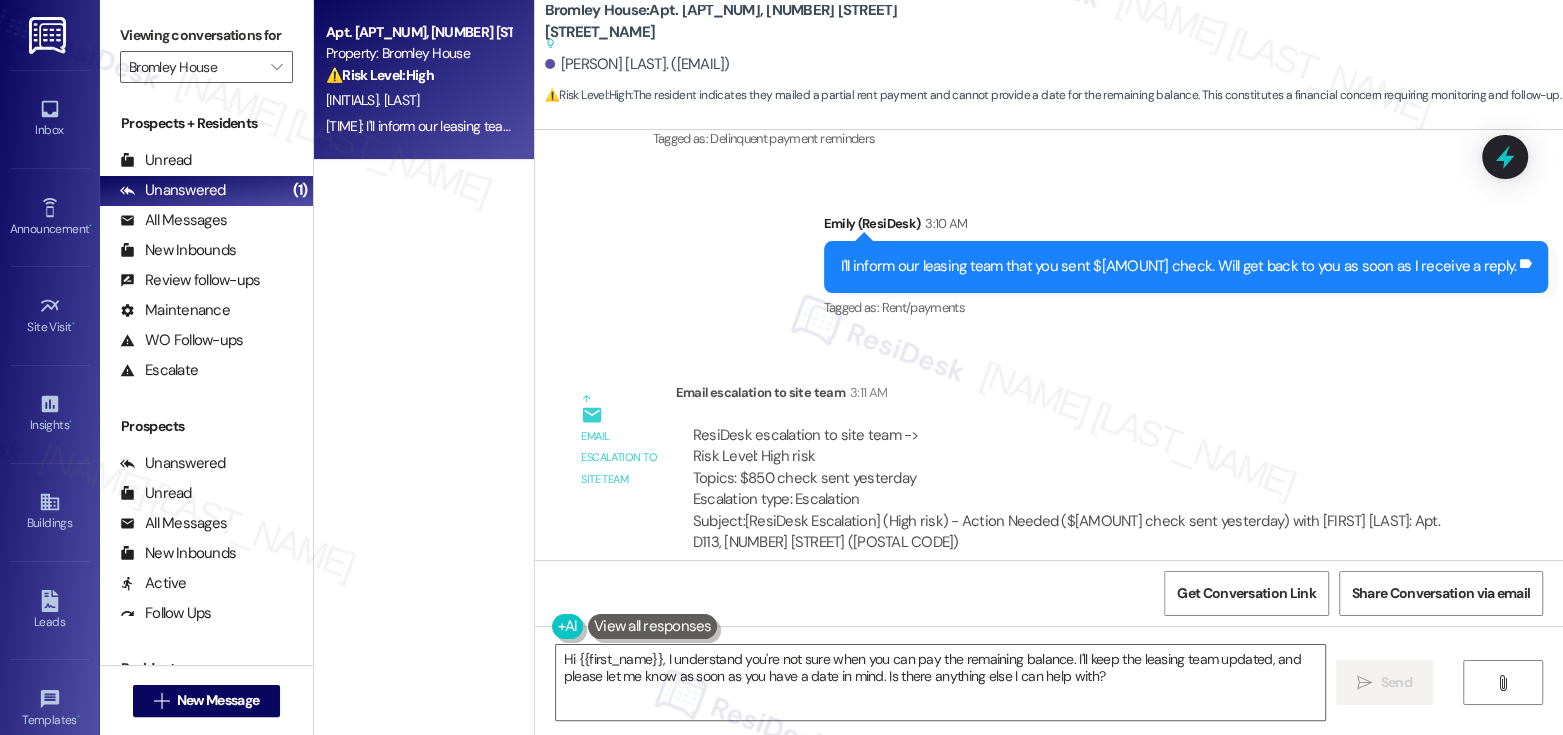click on "Y. Kittrell" at bounding box center (418, 100) 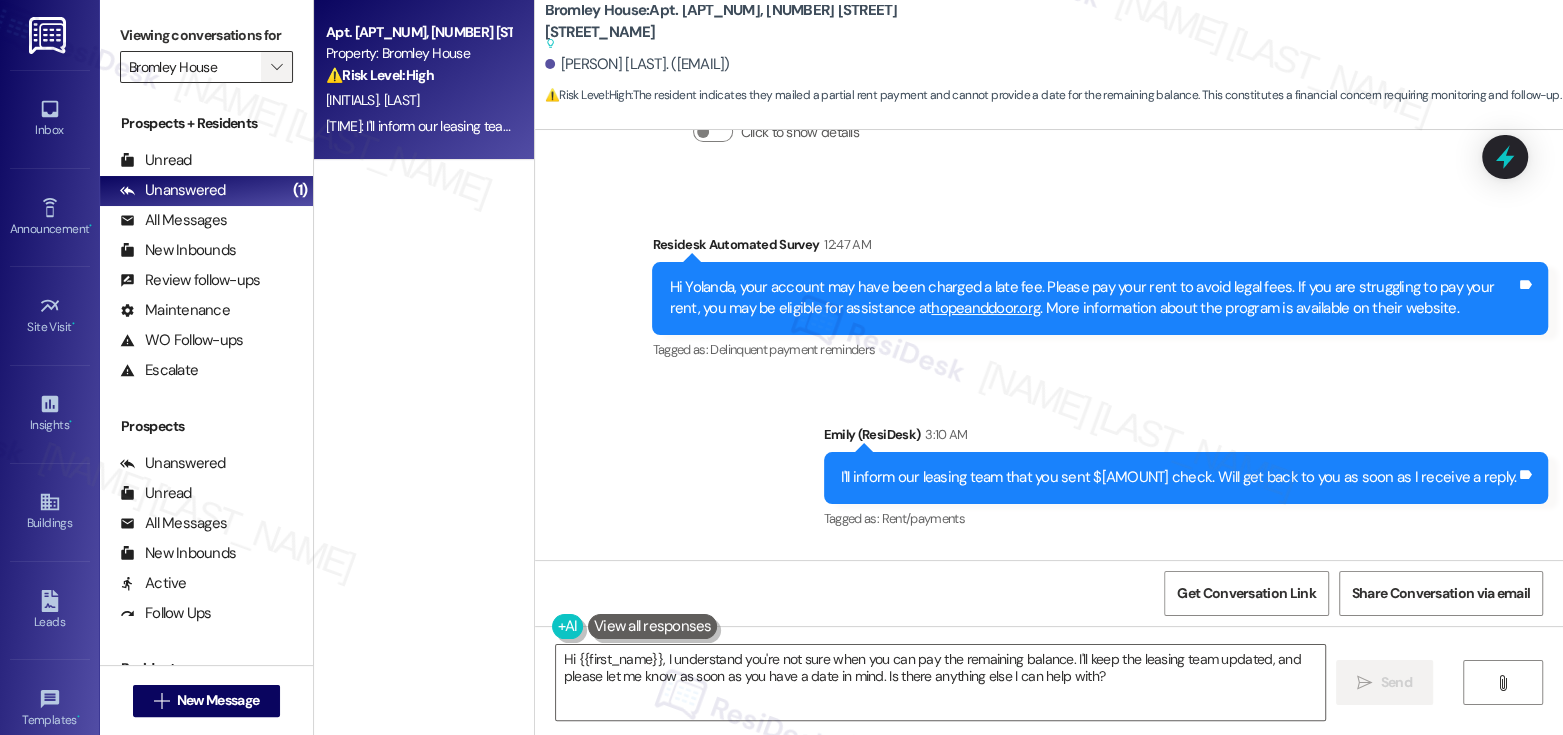 click on "" at bounding box center (276, 67) 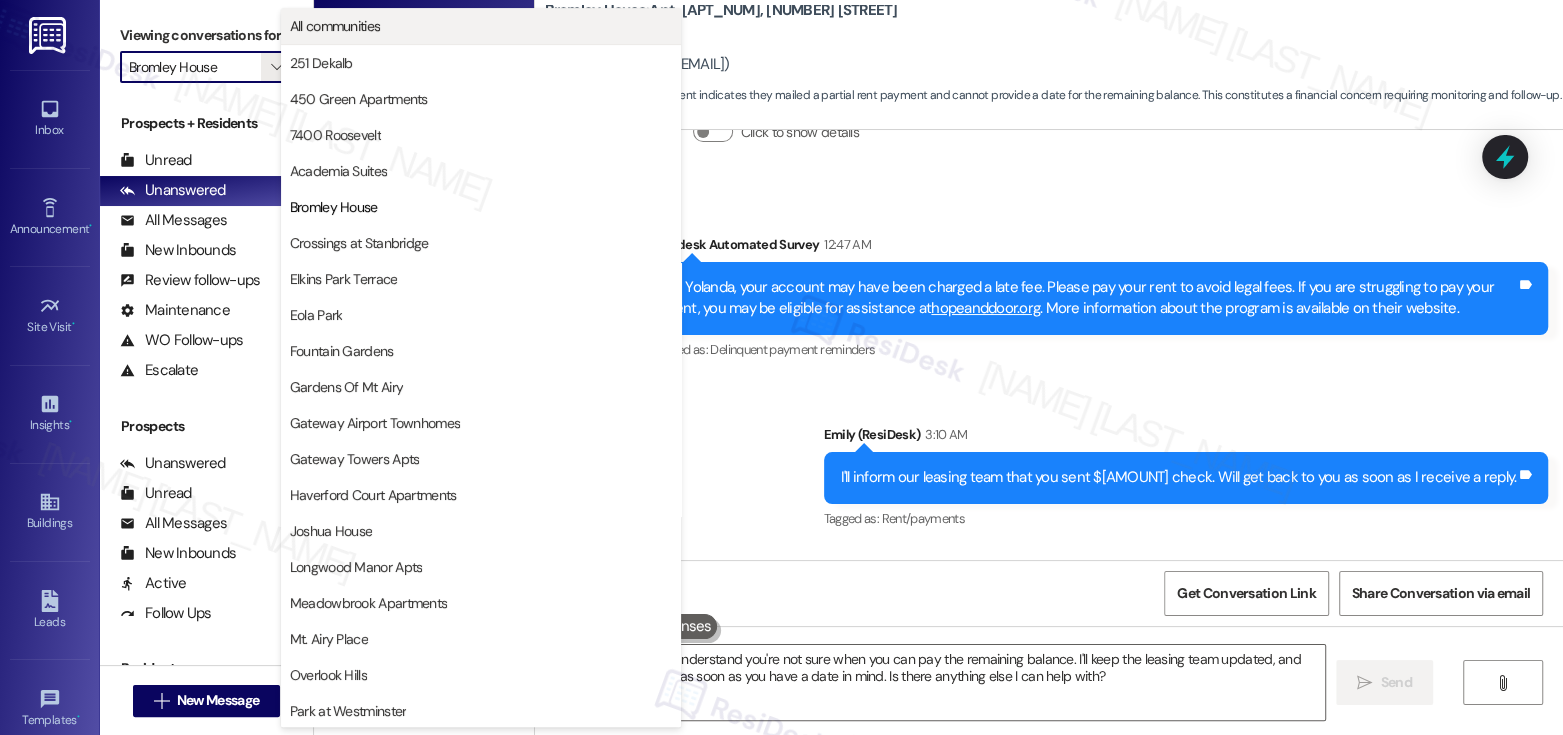 click on "All communities" at bounding box center [335, 26] 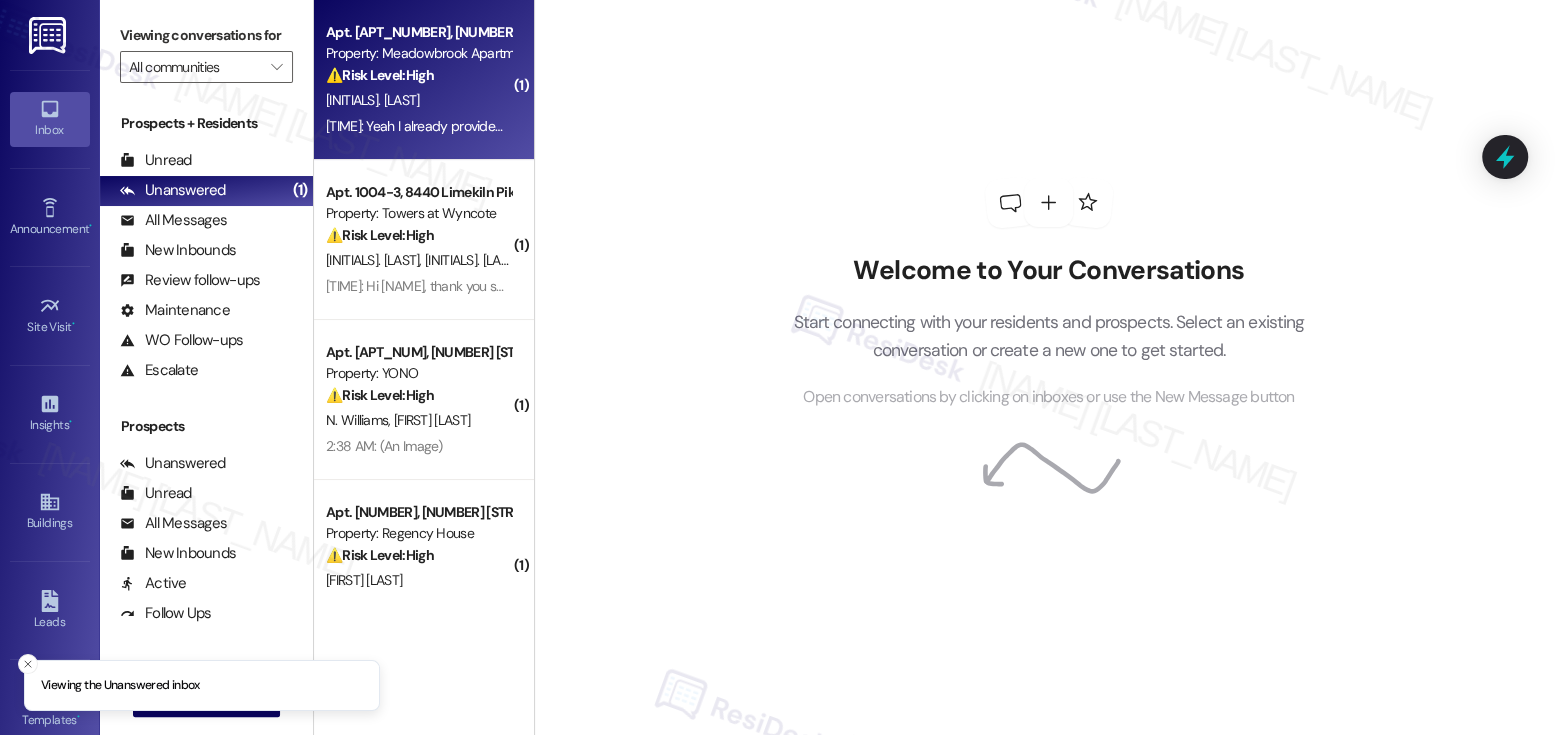 click on "3:04 AM: Yeah I already provided the documents but they are asking for some additional documents after 2 months and I already moved to this state so for those documents I have to go back to my previous state to get it done . I'll try my best but till the time I can't pay a huge amount which is non refundable. Once I get the documents I'll send you but over the phone no body gonna sign additional documents. So I need to get some time for that .  3:04 AM: Yeah I already provided the documents but they are asking for some additional documents after 2 months and I already moved to this state so for those documents I have to go back to my previous state to get it done . I'll try my best but till the time I can't pay a huge amount which is non refundable. Once I get the documents I'll send you but over the phone no body gonna sign additional documents. So I need to get some time for that ." at bounding box center (1612, 126) 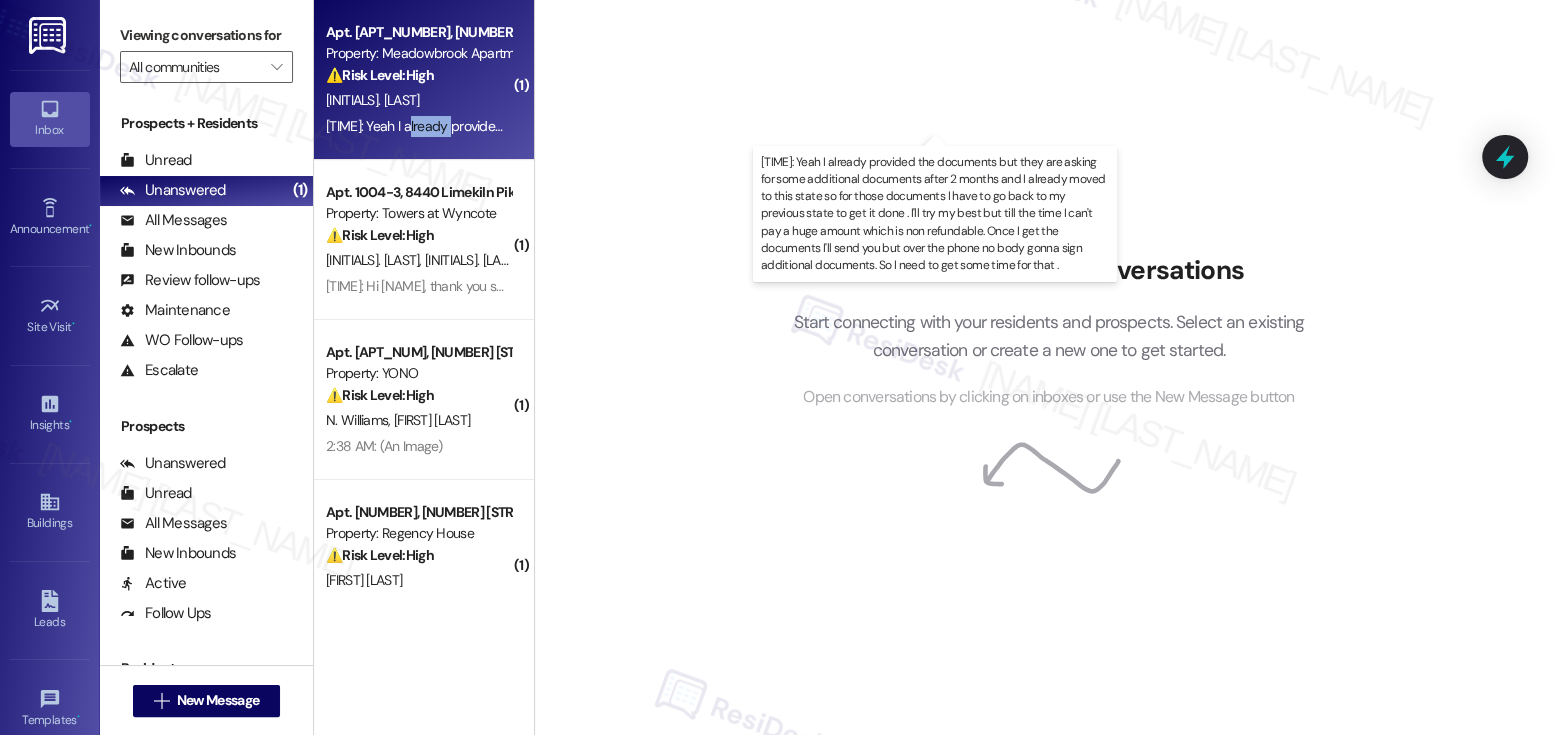 click on "3:04 AM: Yeah I already provided the documents but they are asking for some additional documents after 2 months and I already moved to this state so for those documents I have to go back to my previous state to get it done . I'll try my best but till the time I can't pay a huge amount which is non refundable. Once I get the documents I'll send you but over the phone no body gonna sign additional documents. So I need to get some time for that .  3:04 AM: Yeah I already provided the documents but they are asking for some additional documents after 2 months and I already moved to this state so for those documents I have to go back to my previous state to get it done . I'll try my best but till the time I can't pay a huge amount which is non refundable. Once I get the documents I'll send you but over the phone no body gonna sign additional documents. So I need to get some time for that ." at bounding box center [1612, 126] 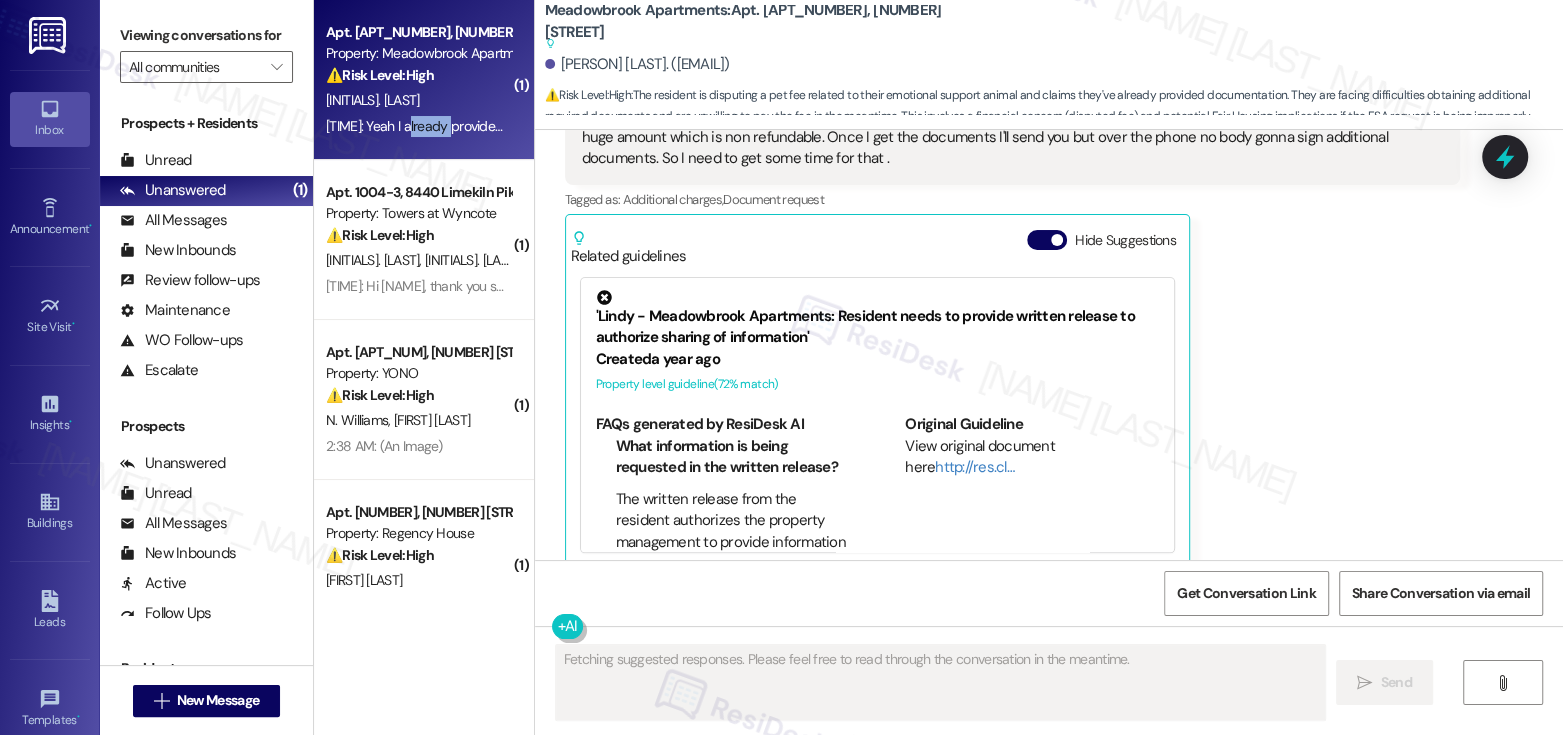 scroll, scrollTop: 2128, scrollLeft: 0, axis: vertical 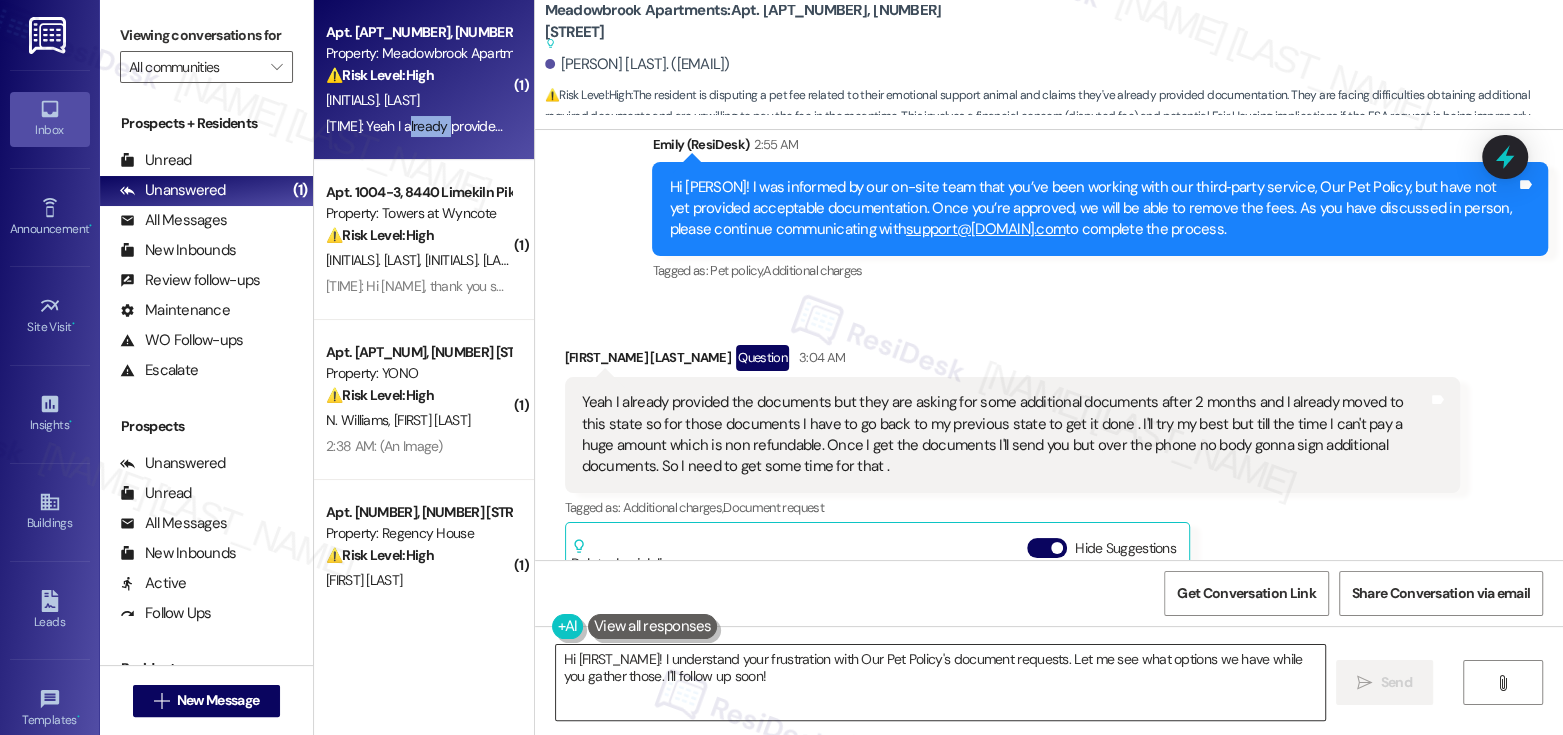 click on "Hi {{first_name}}, I understand your frustration with Our Pet Policy's document requests. Let me see what options we have while you gather those. I'll follow up soon!" at bounding box center (940, 682) 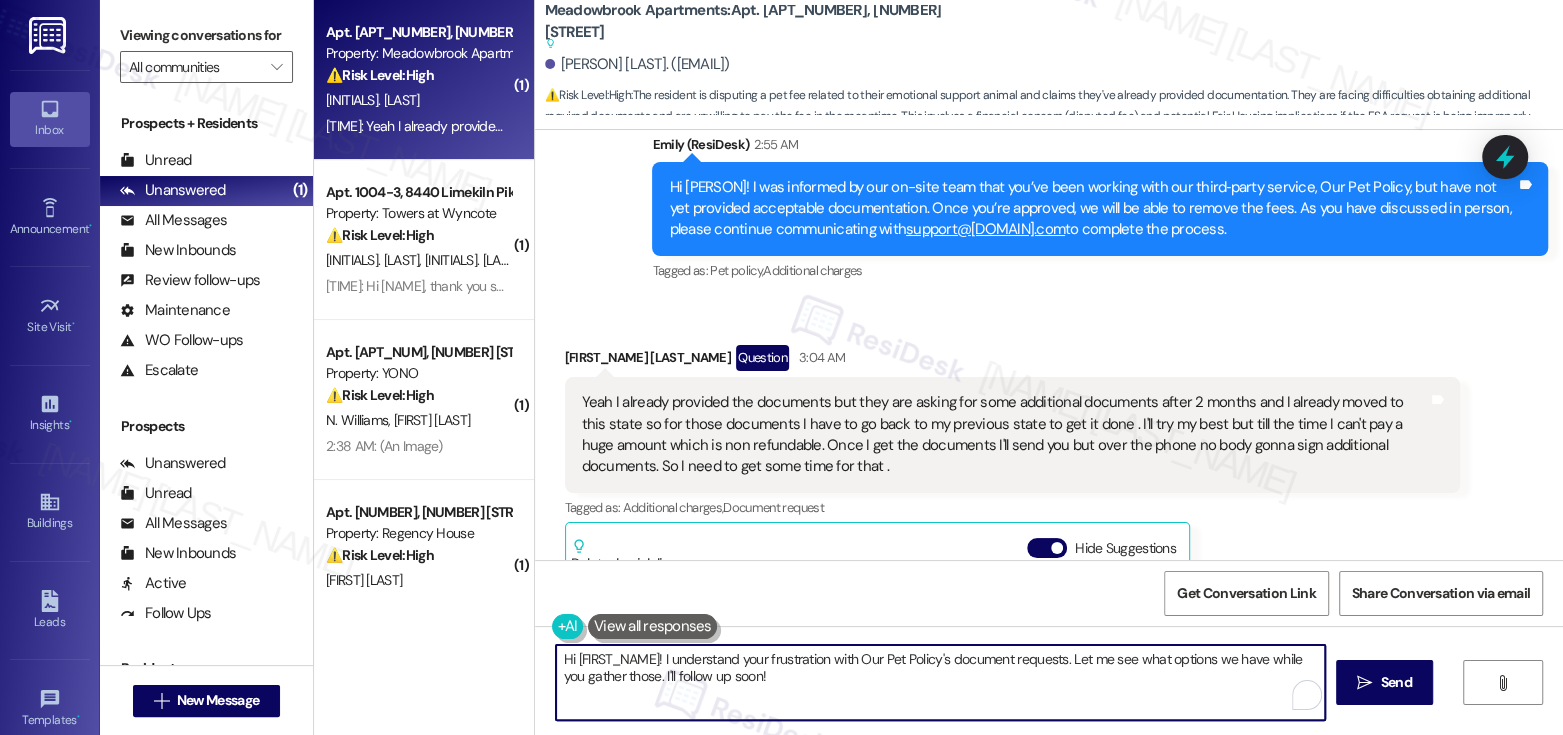 click on "Hi {{first_name}}, I understand your frustration with Our Pet Policy's document requests. Let me see what options we have while you gather those. I'll follow up soon!" at bounding box center (940, 682) 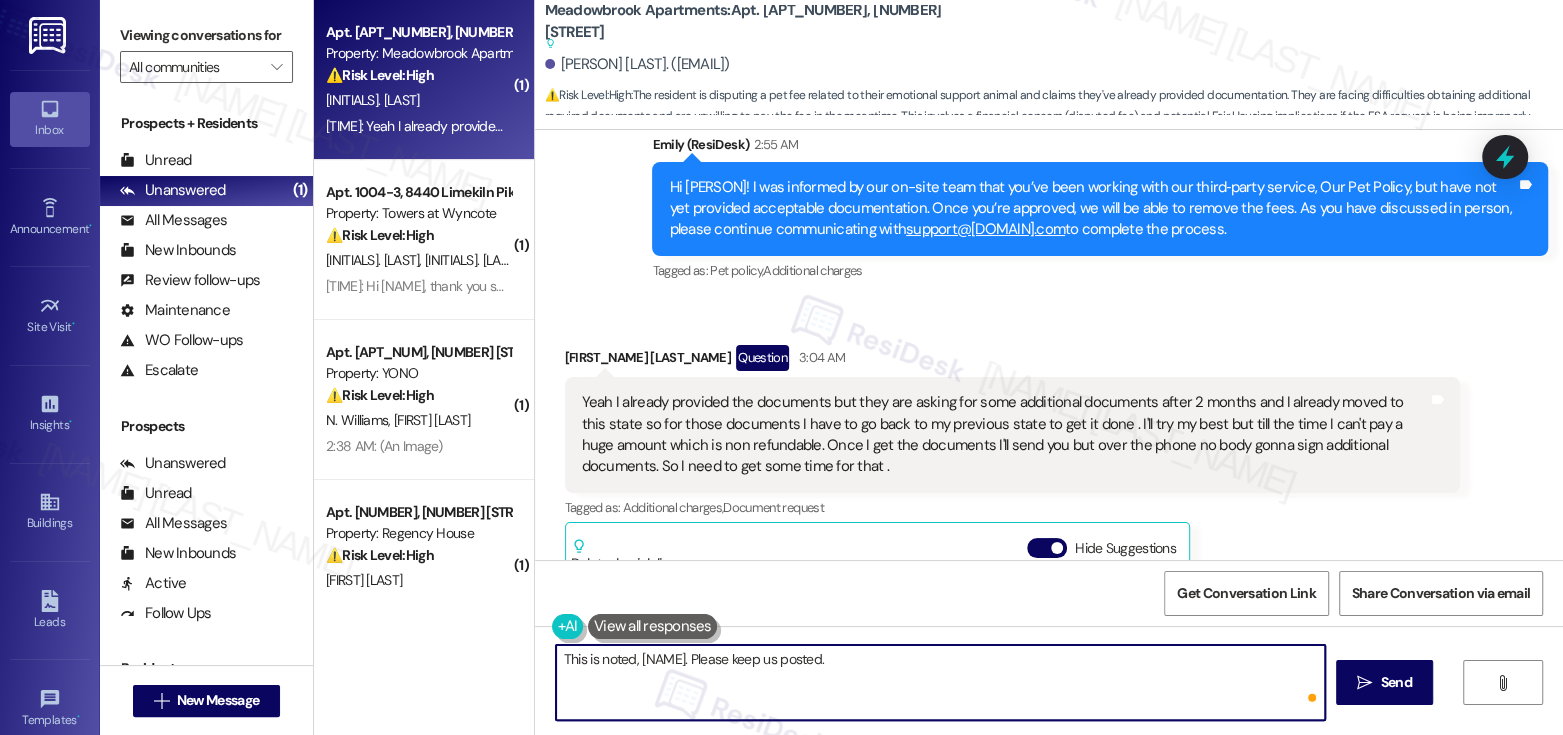 type on "This is noted, Fnu. Please keep us posted." 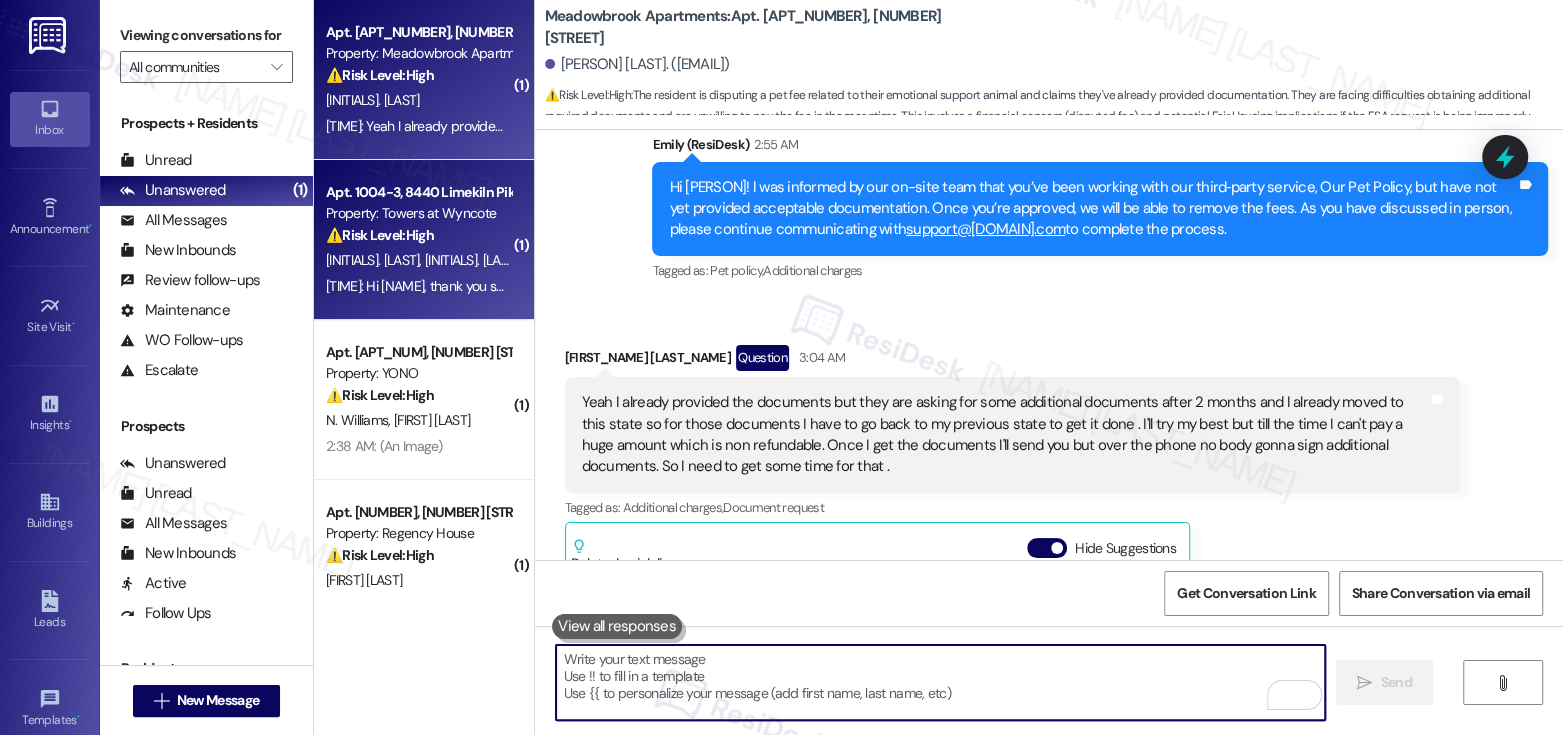 scroll, scrollTop: 138, scrollLeft: 0, axis: vertical 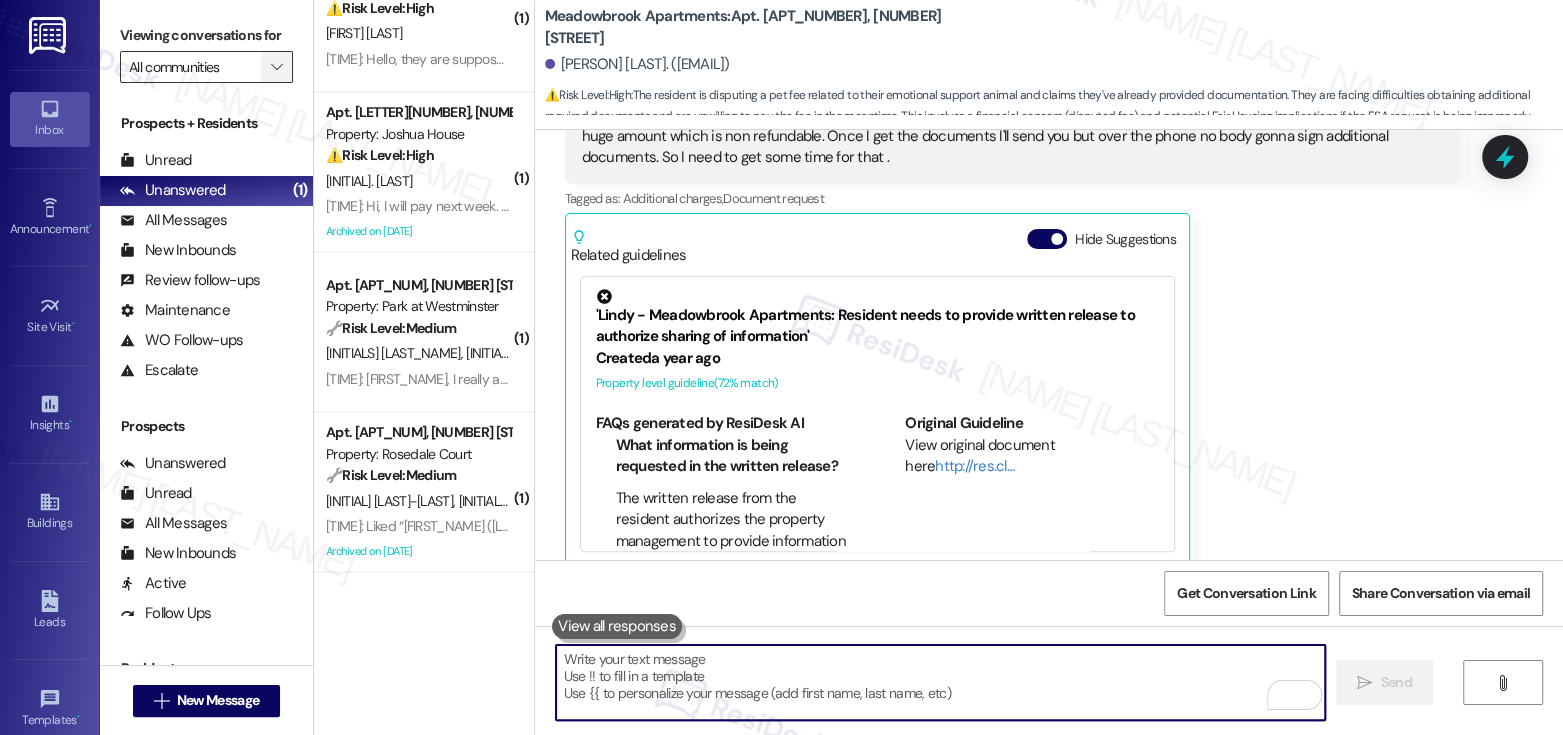 type 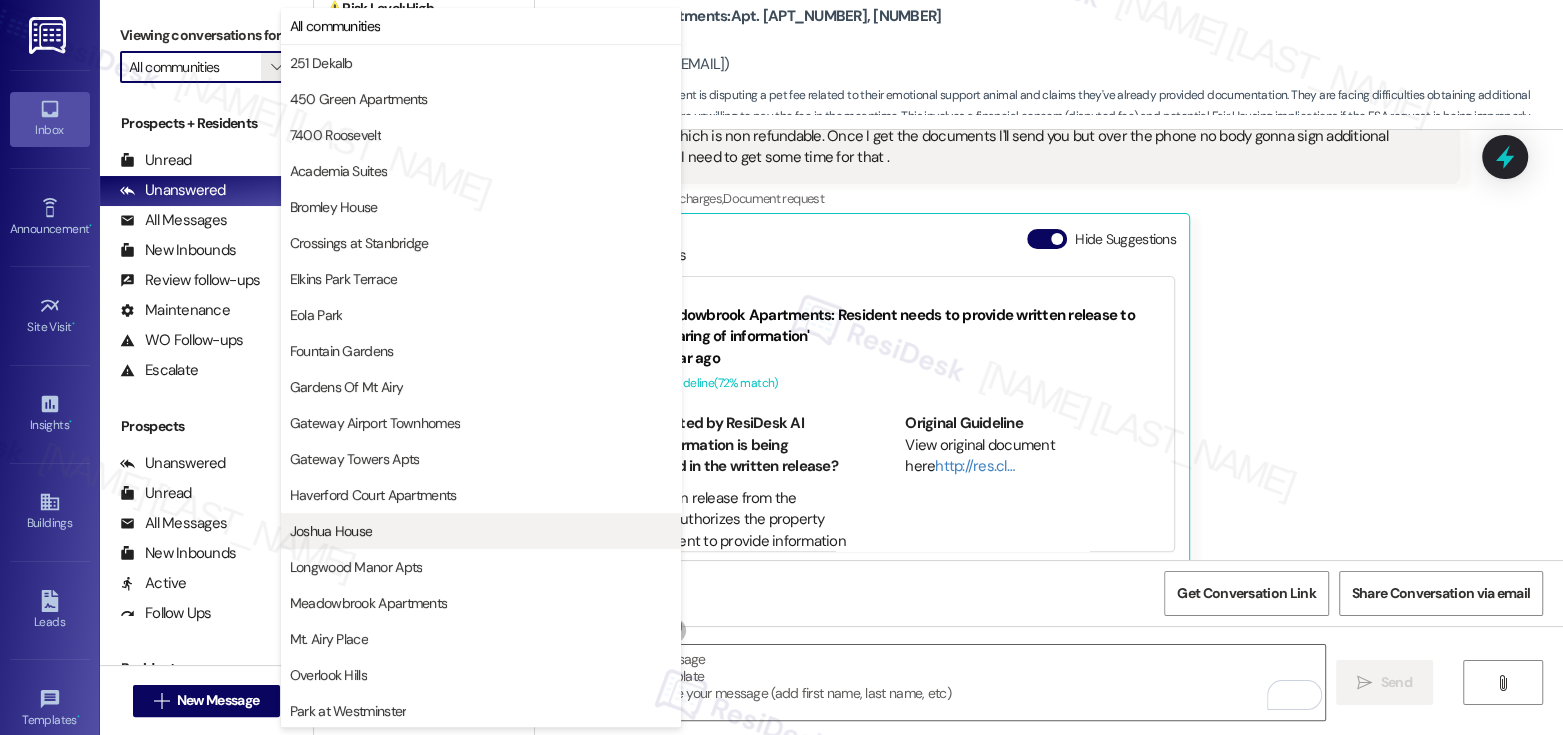 click on "Joshua House" at bounding box center [331, 531] 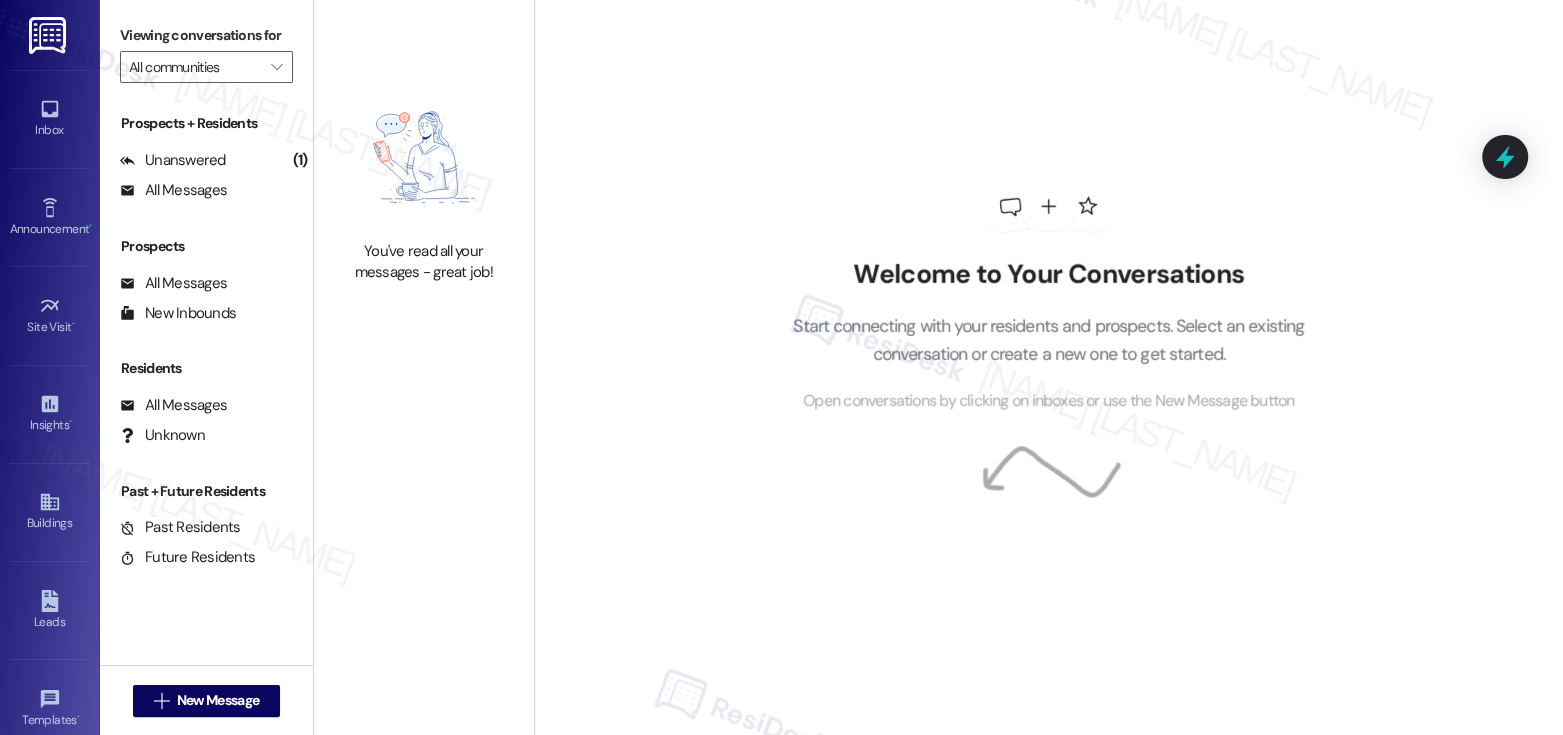 type on "Joshua House" 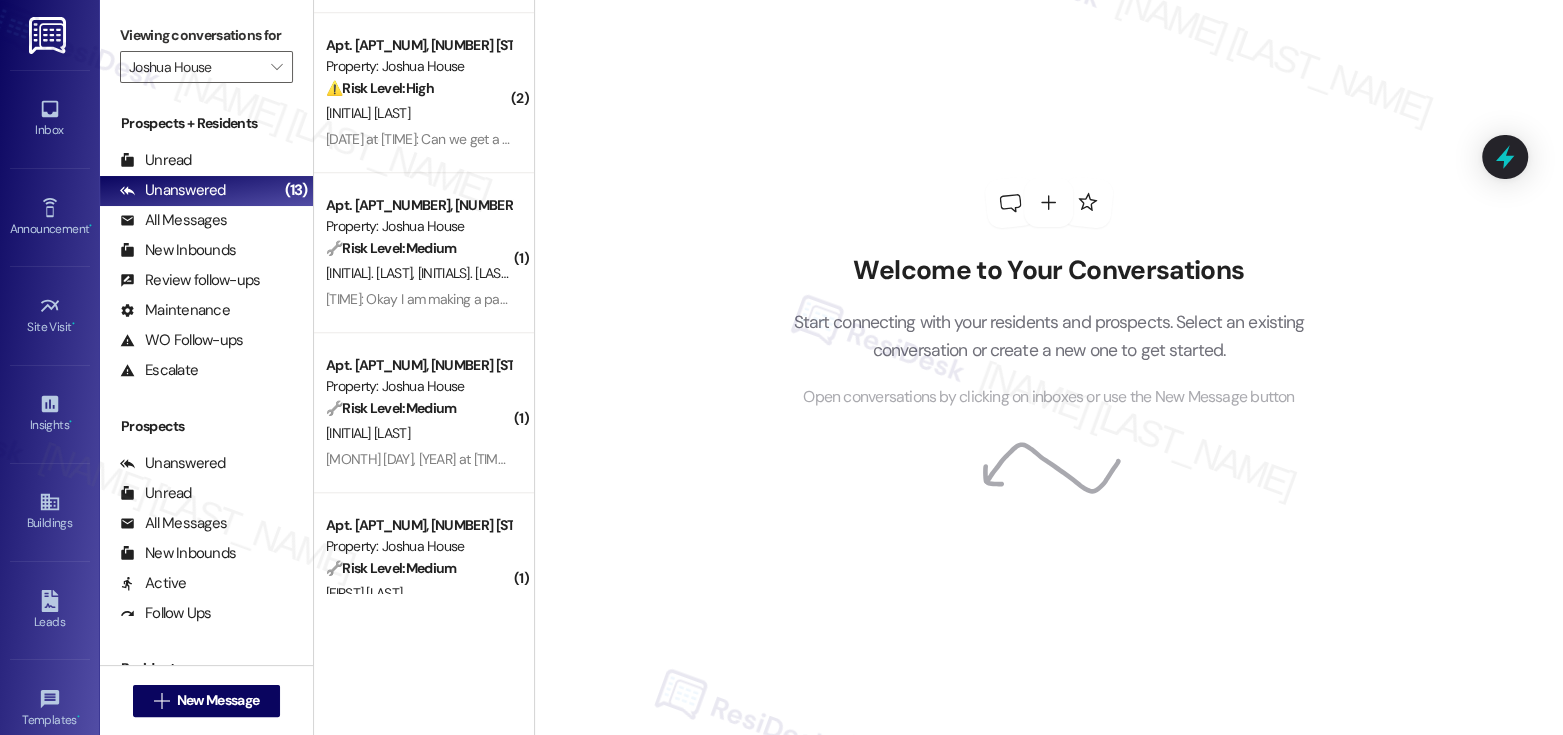 scroll, scrollTop: 1266, scrollLeft: 0, axis: vertical 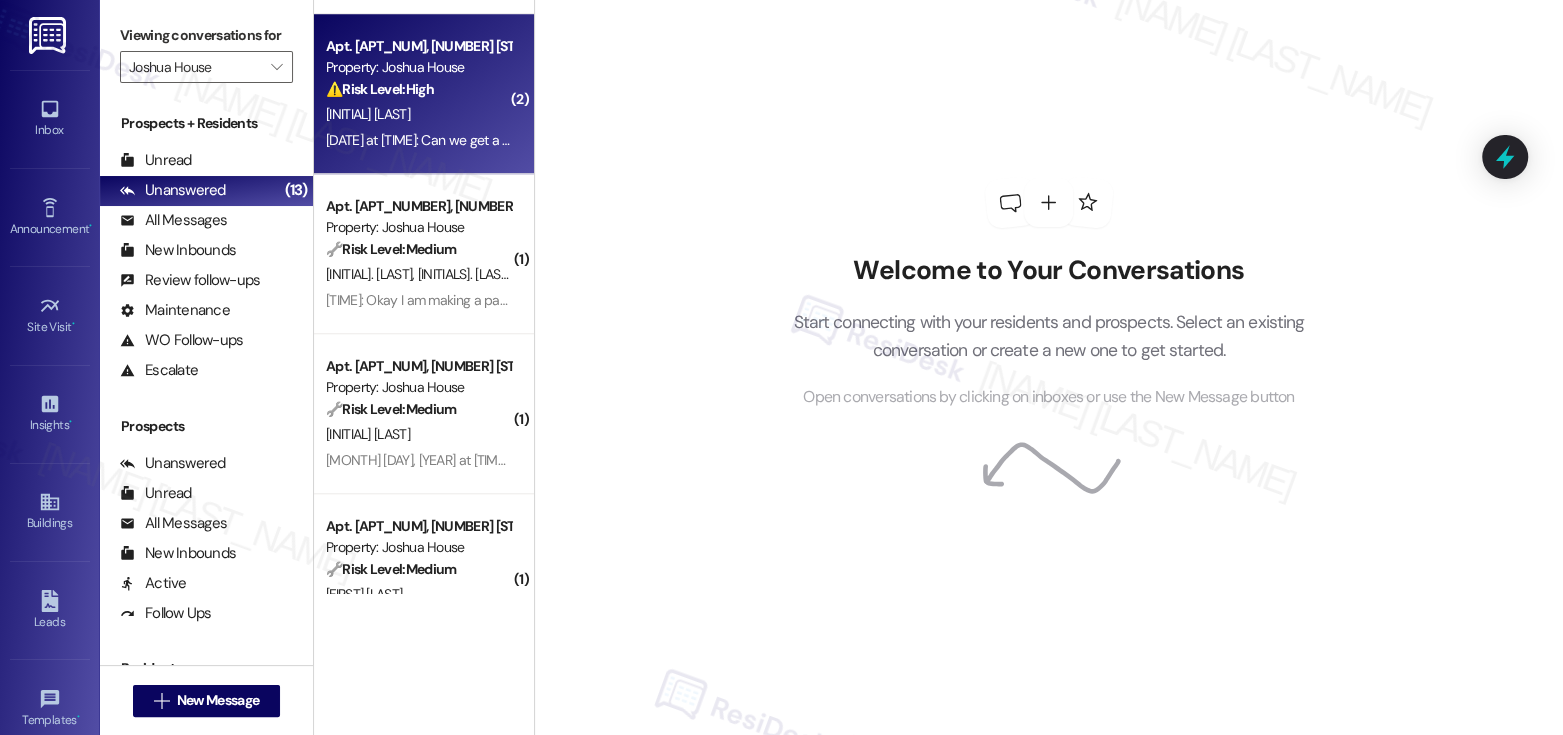 click on "C. Alston" at bounding box center [418, 114] 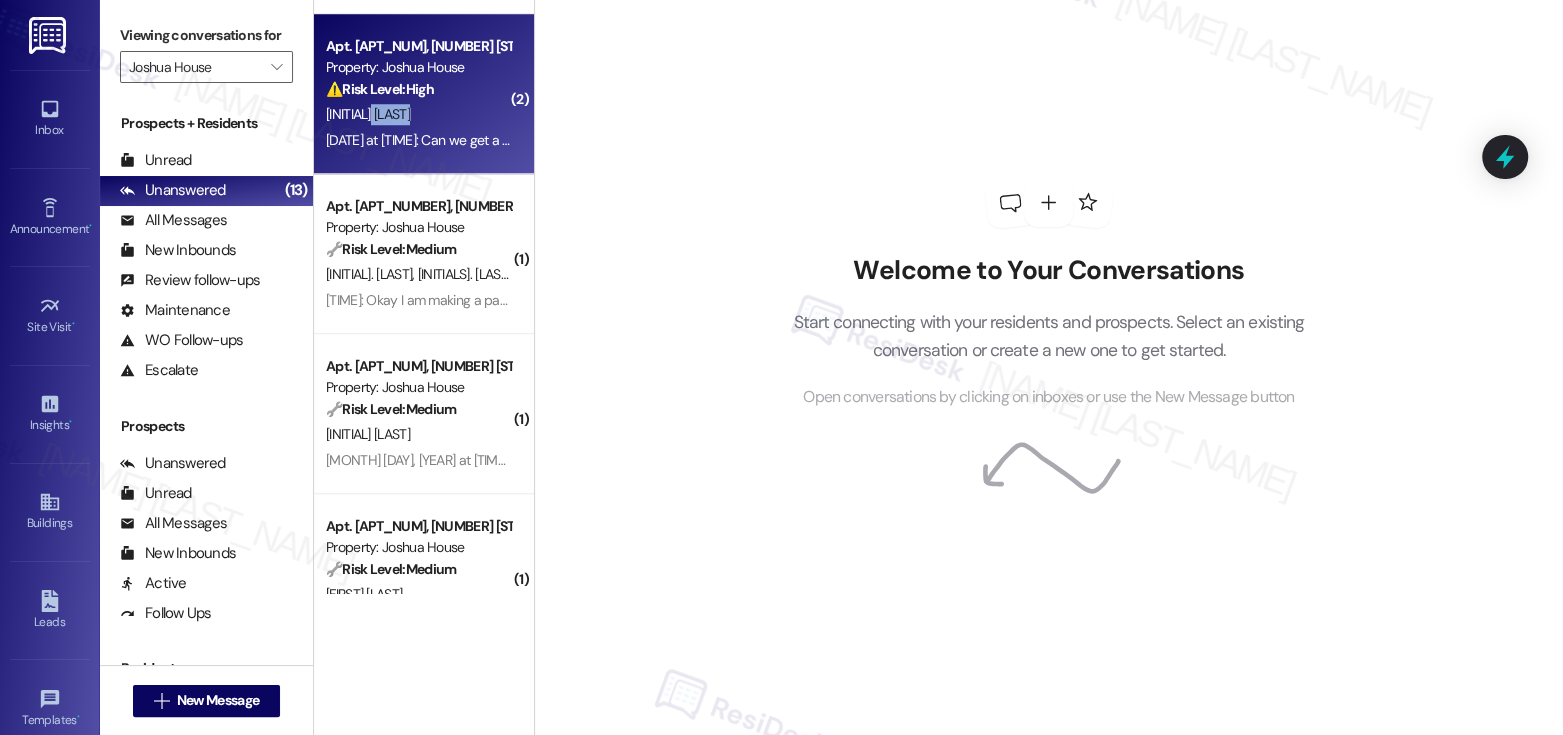 click on "C. Alston" at bounding box center [418, 114] 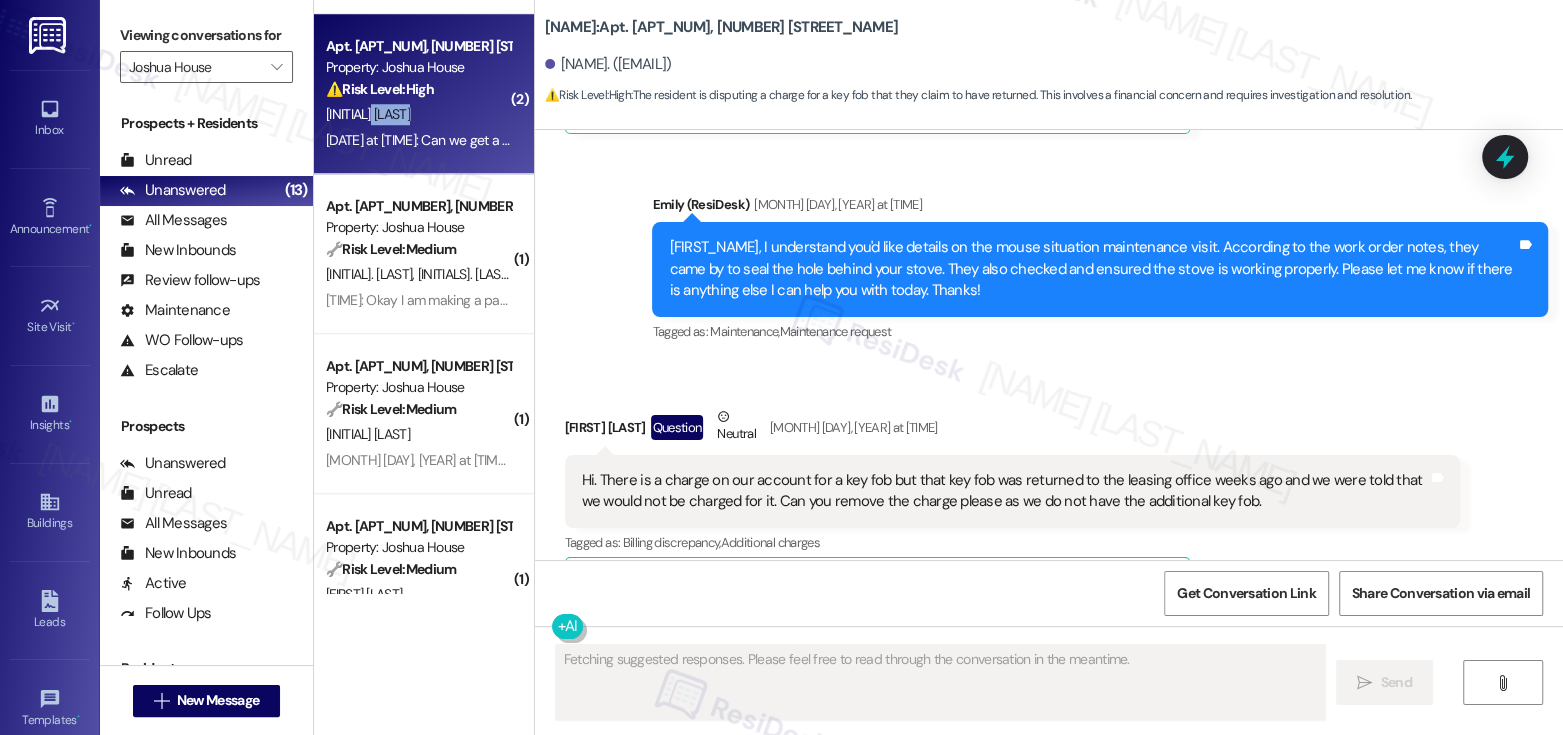 scroll, scrollTop: 7690, scrollLeft: 0, axis: vertical 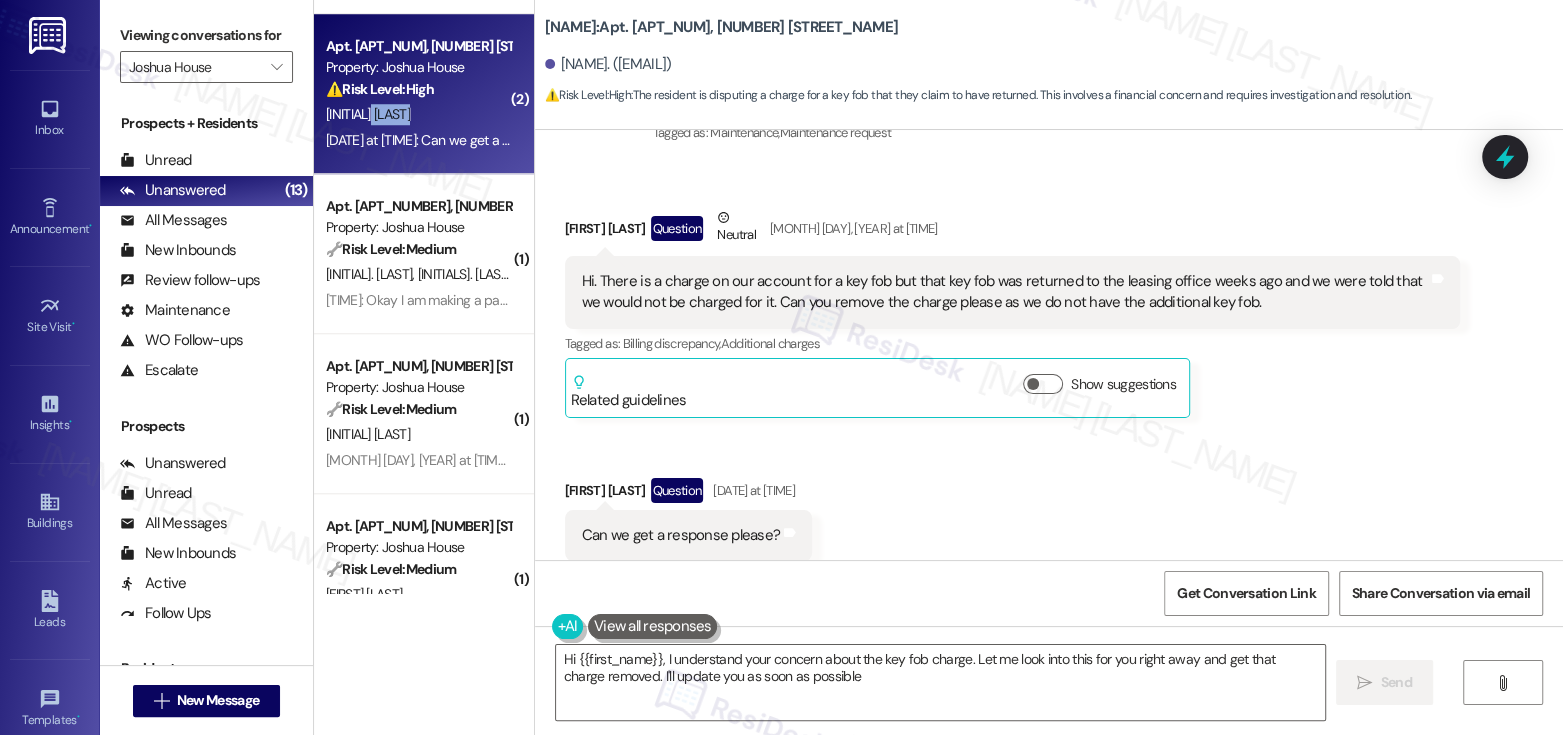 type on "Hi {{first_name}}, I understand your concern about the key fob charge. Let me look into this for you right away and get that charge removed. I'll update you as soon as possible!" 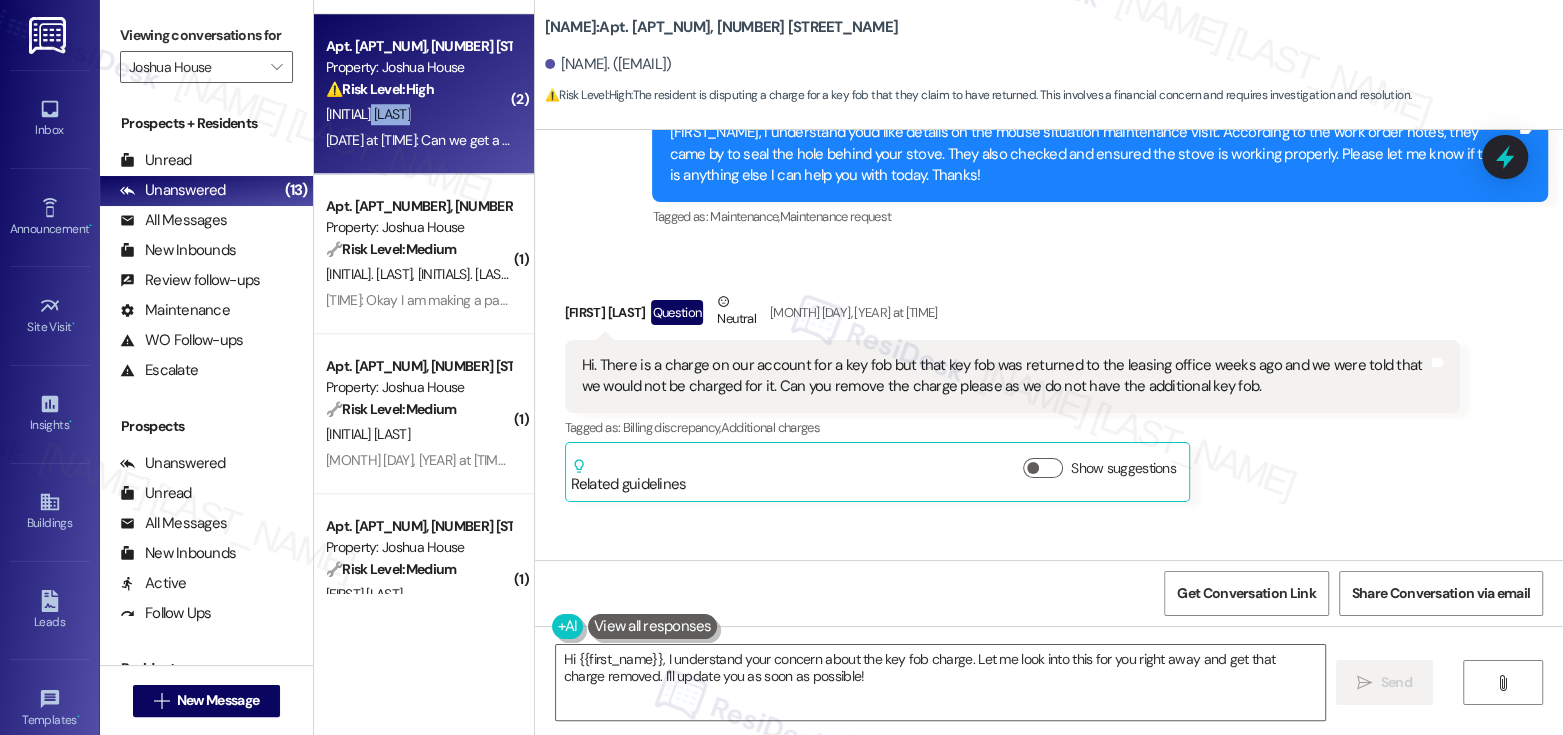 scroll, scrollTop: 7573, scrollLeft: 0, axis: vertical 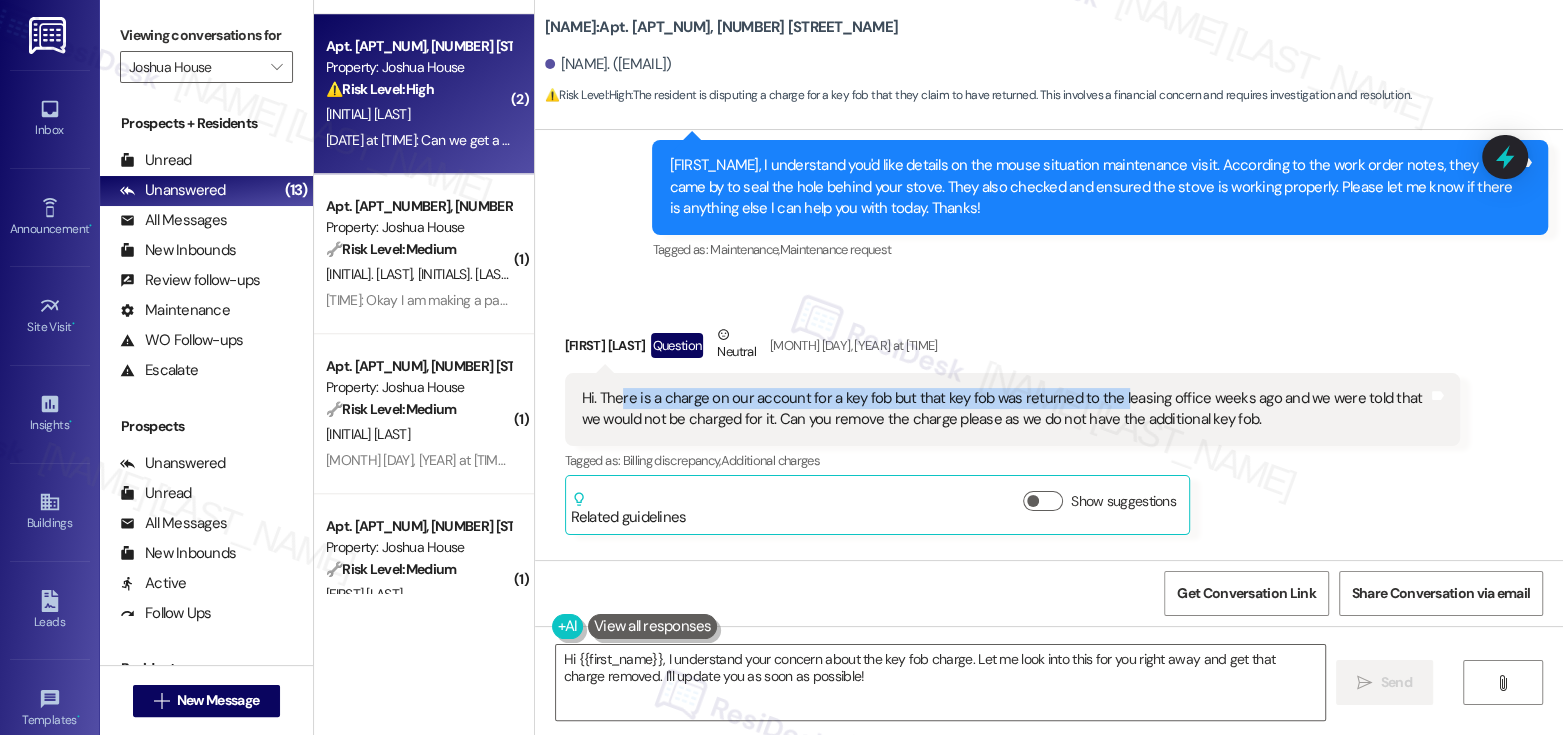drag, startPoint x: 610, startPoint y: 354, endPoint x: 1107, endPoint y: 355, distance: 497.001 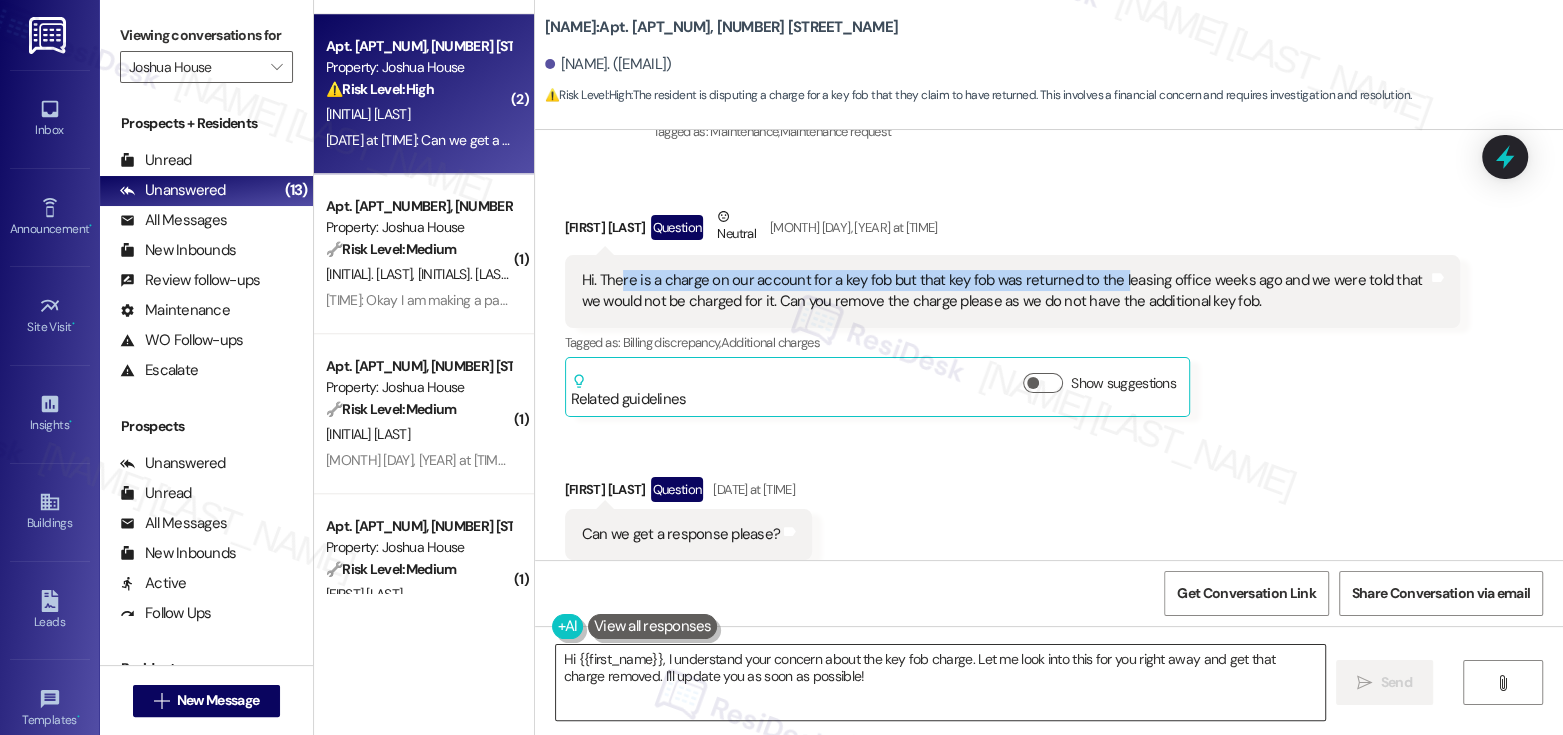 scroll, scrollTop: 7692, scrollLeft: 0, axis: vertical 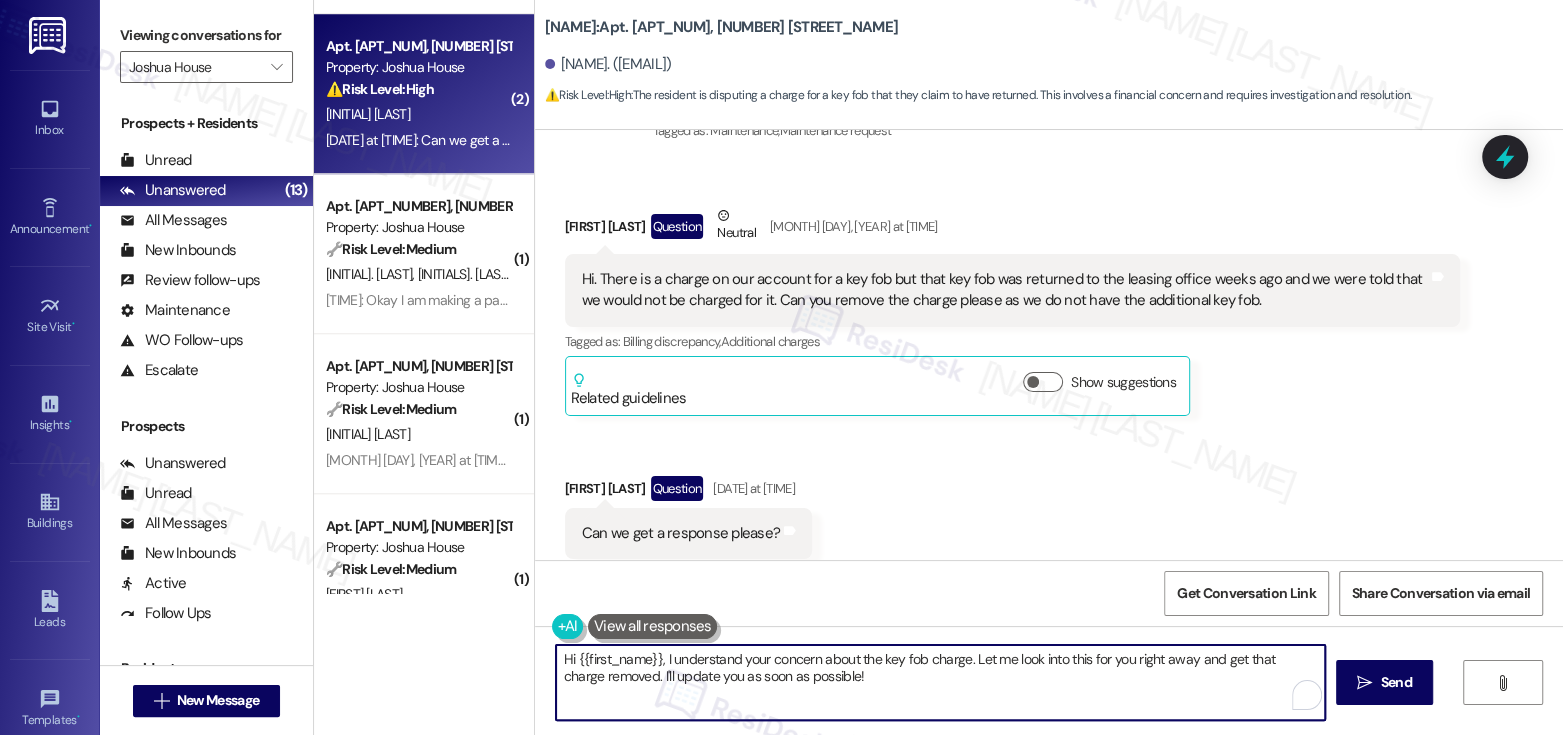click on "Hi {{first_name}}, I understand your concern about the key fob charge. Let me look into this for you right away and get that charge removed. I'll update you as soon as possible!" at bounding box center [940, 682] 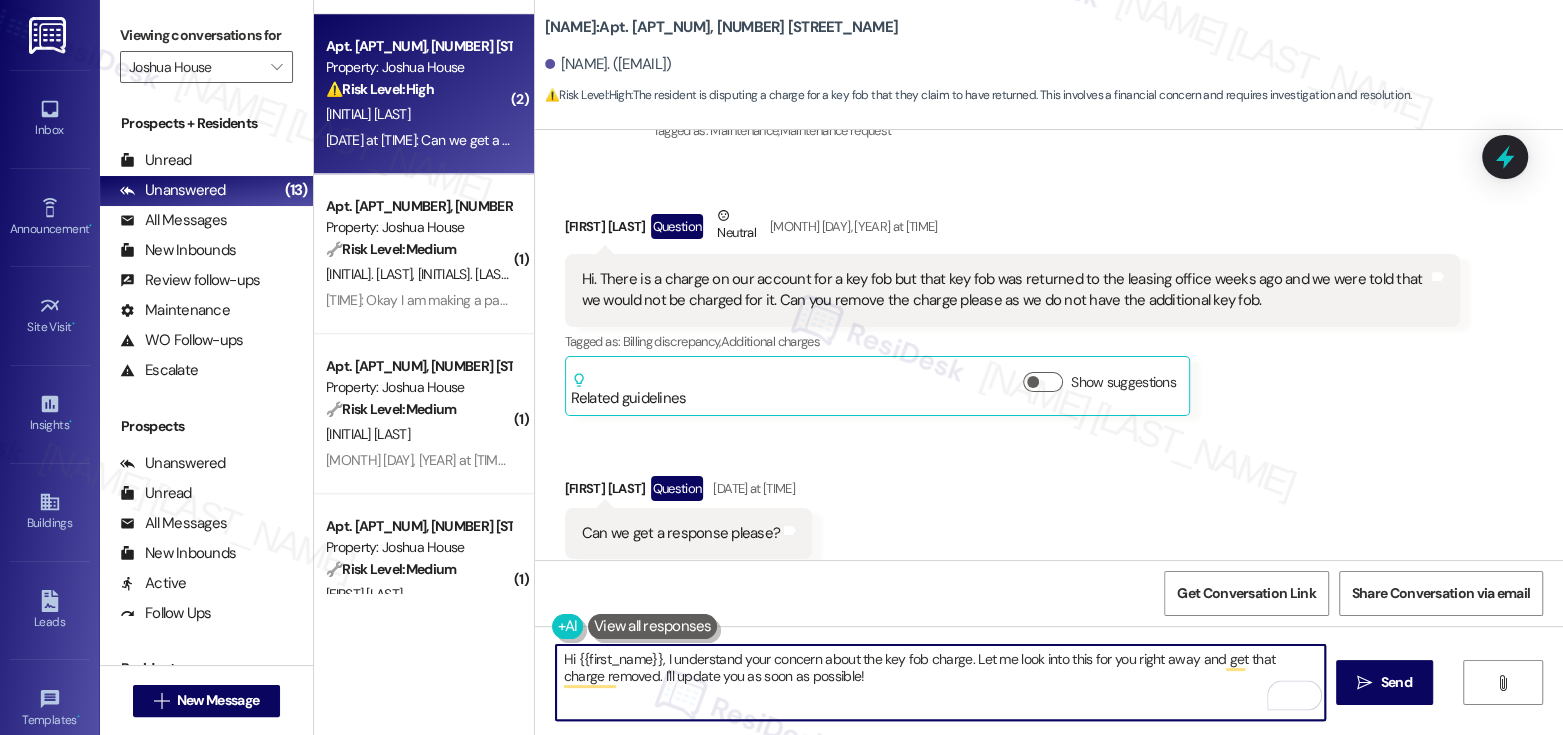 drag, startPoint x: 753, startPoint y: 659, endPoint x: 980, endPoint y: 659, distance: 227 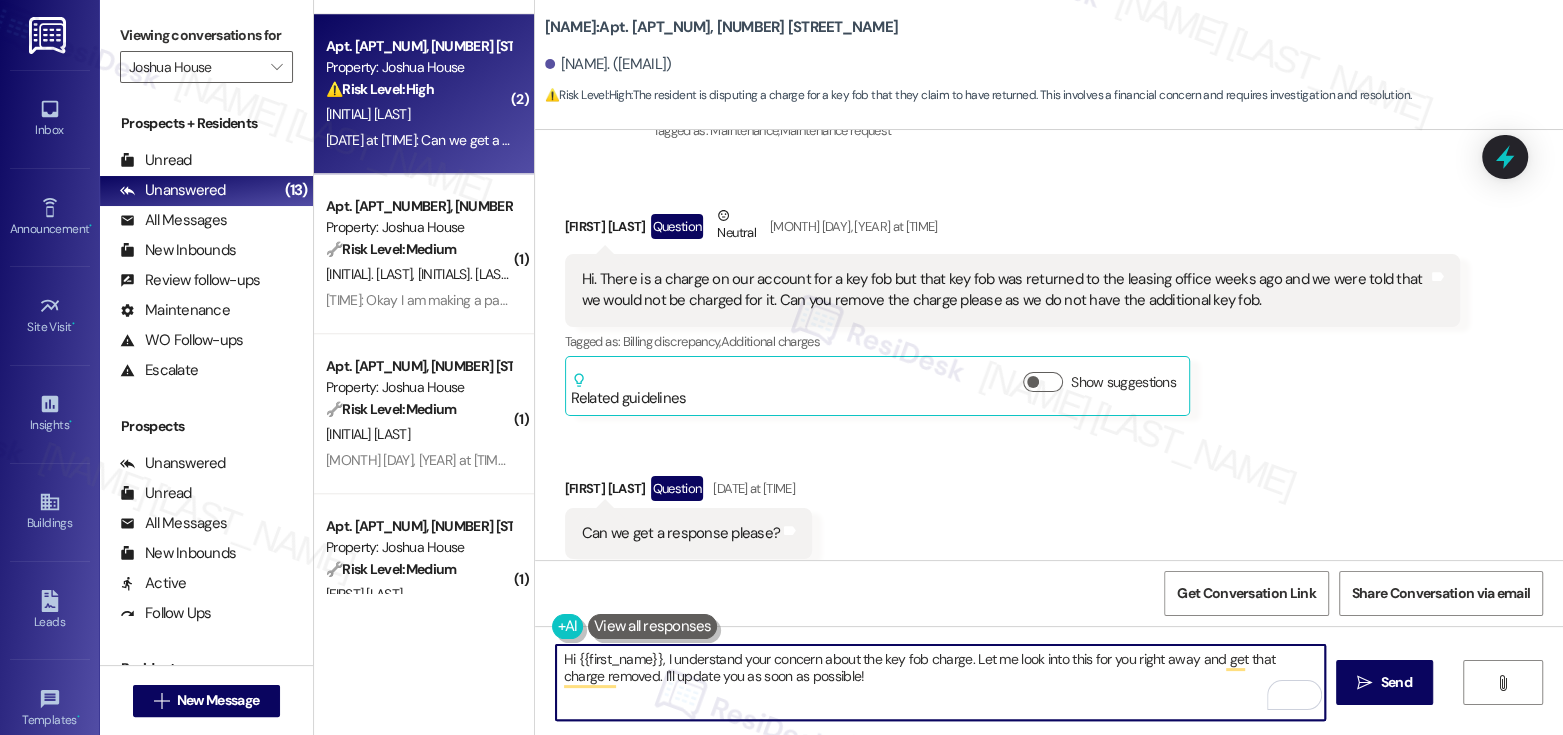 click on "Hi {{first_name}}, I understand your concern about the key fob charge. Let me look into this for you right away and get that charge removed. I'll update you as soon as possible!" at bounding box center [940, 682] 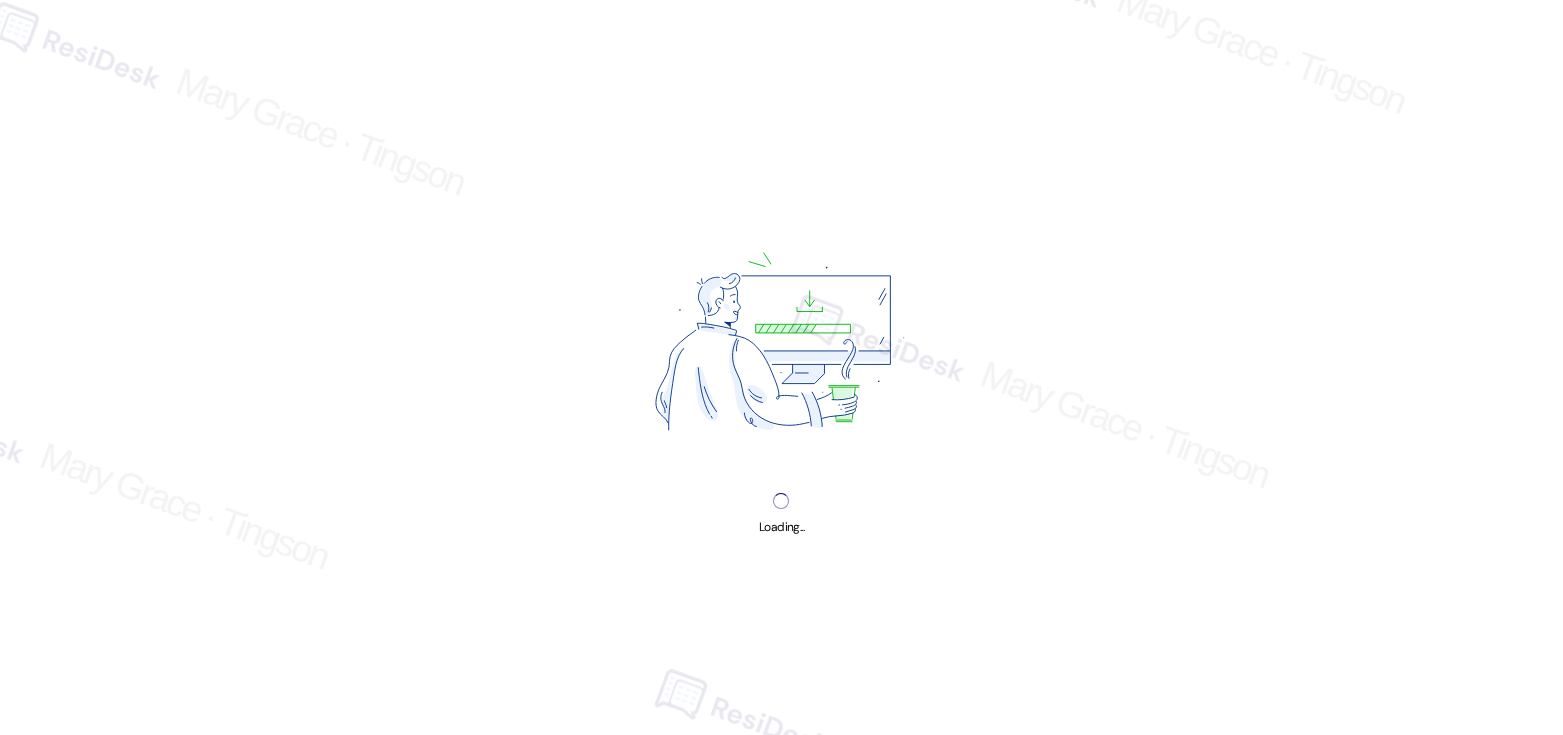 scroll, scrollTop: 0, scrollLeft: 0, axis: both 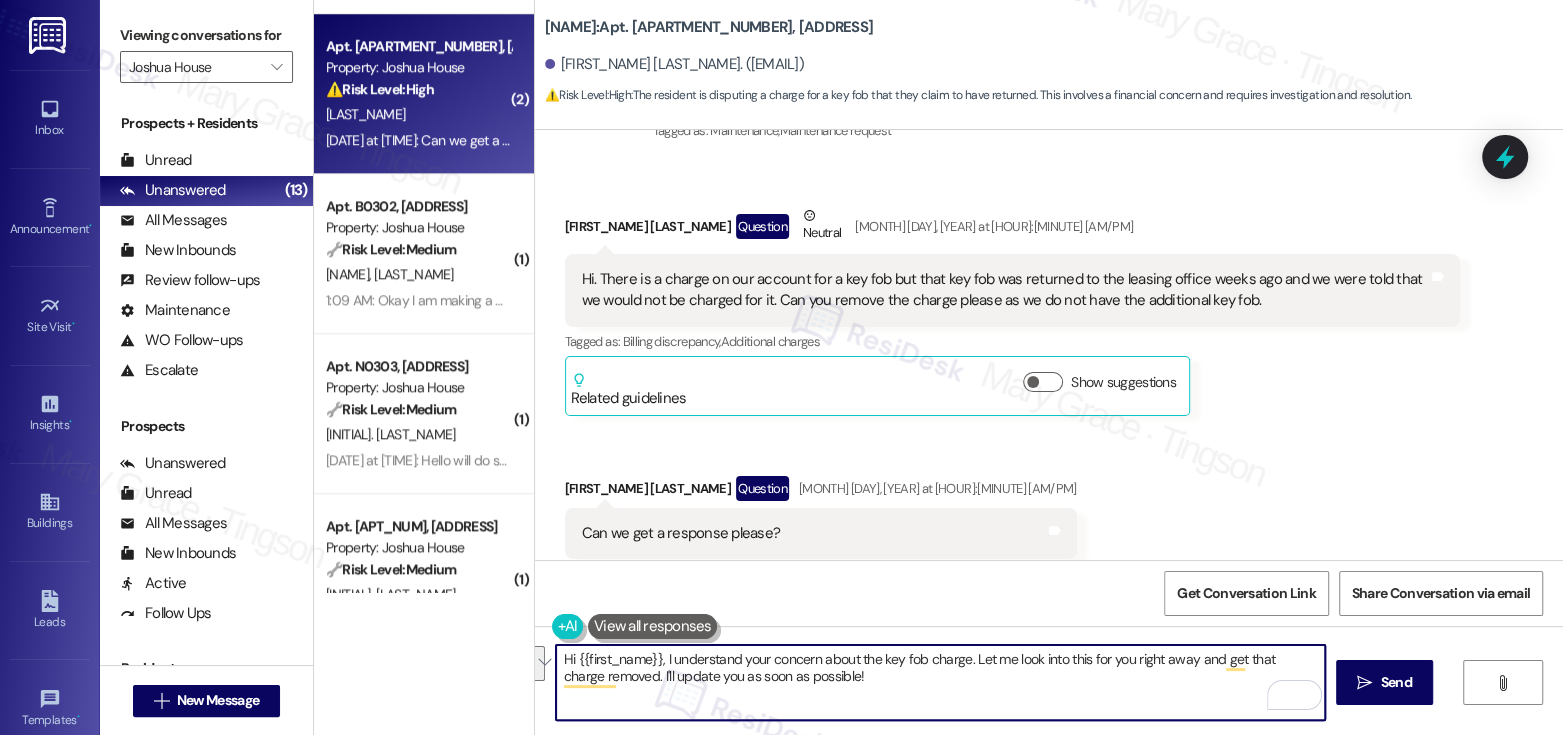 drag, startPoint x: 1190, startPoint y: 658, endPoint x: 610, endPoint y: 678, distance: 580.3447 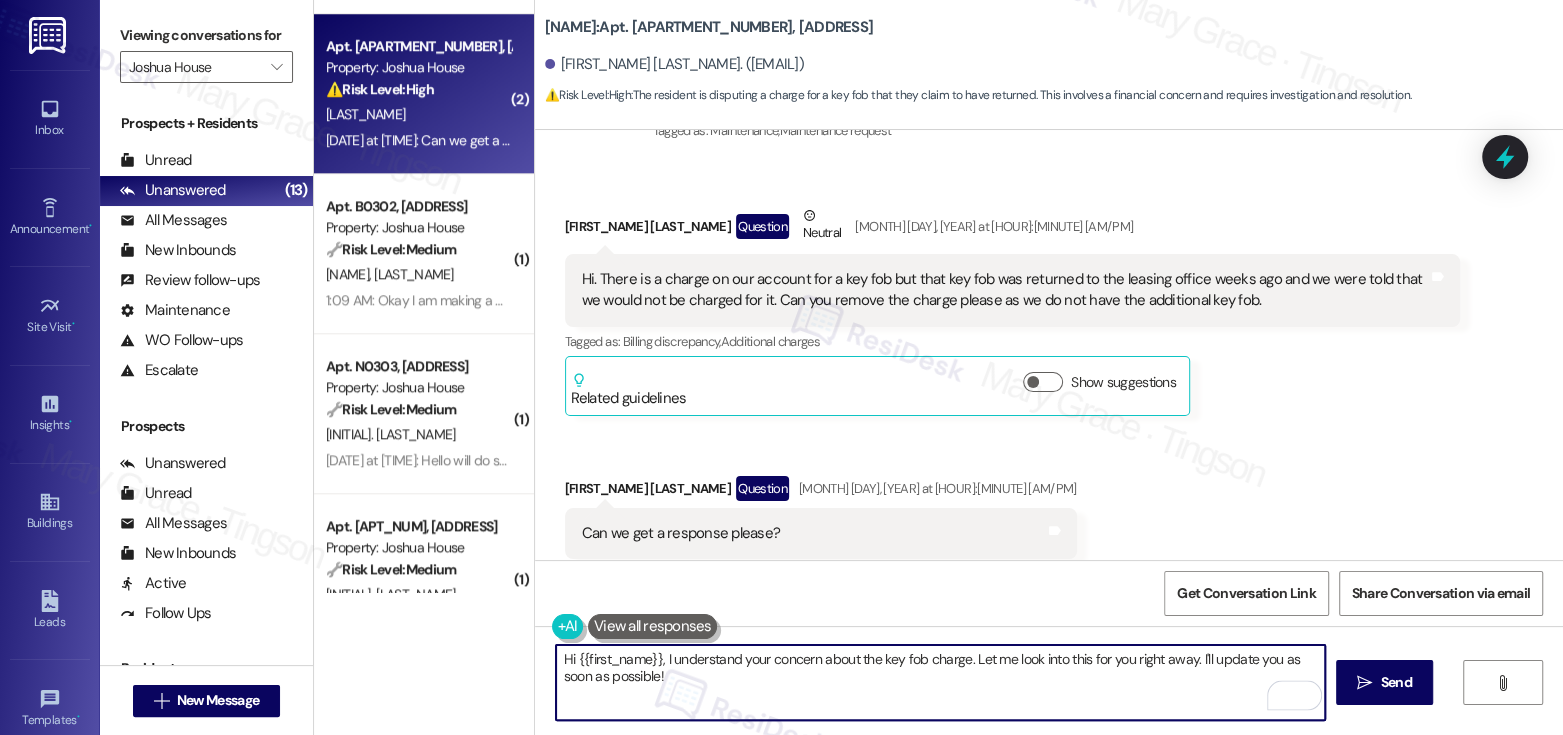 click on "Hi {{first_name}}, I understand your concern about the key fob charge. Let me look into this for you right away. I'll update you as soon as possible!" at bounding box center (940, 682) 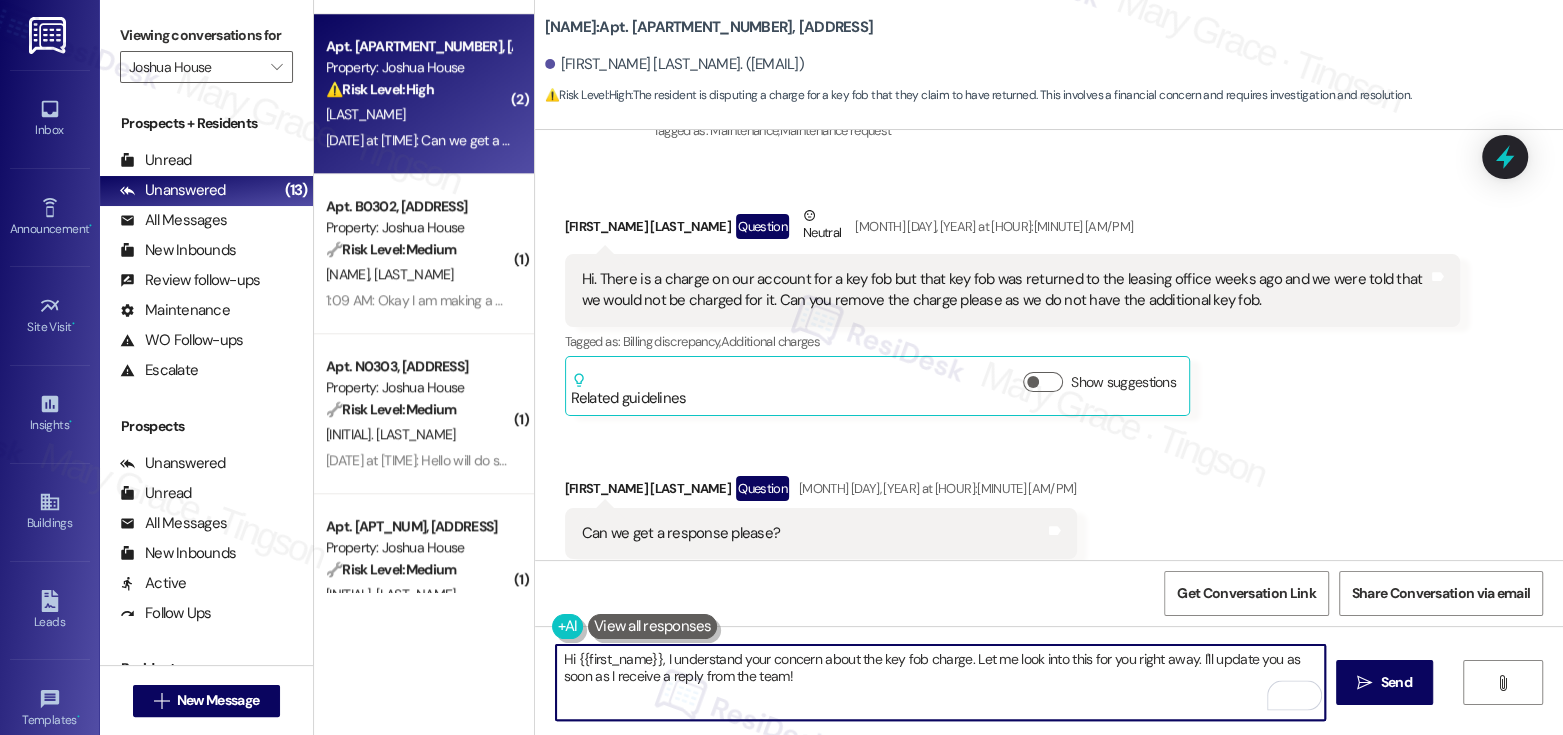 click on "Hi {{first_name}}, I understand your concern about the key fob charge. Let me look into this for you right away. I'll update you as soon as I receive a reply from the team!" at bounding box center (940, 682) 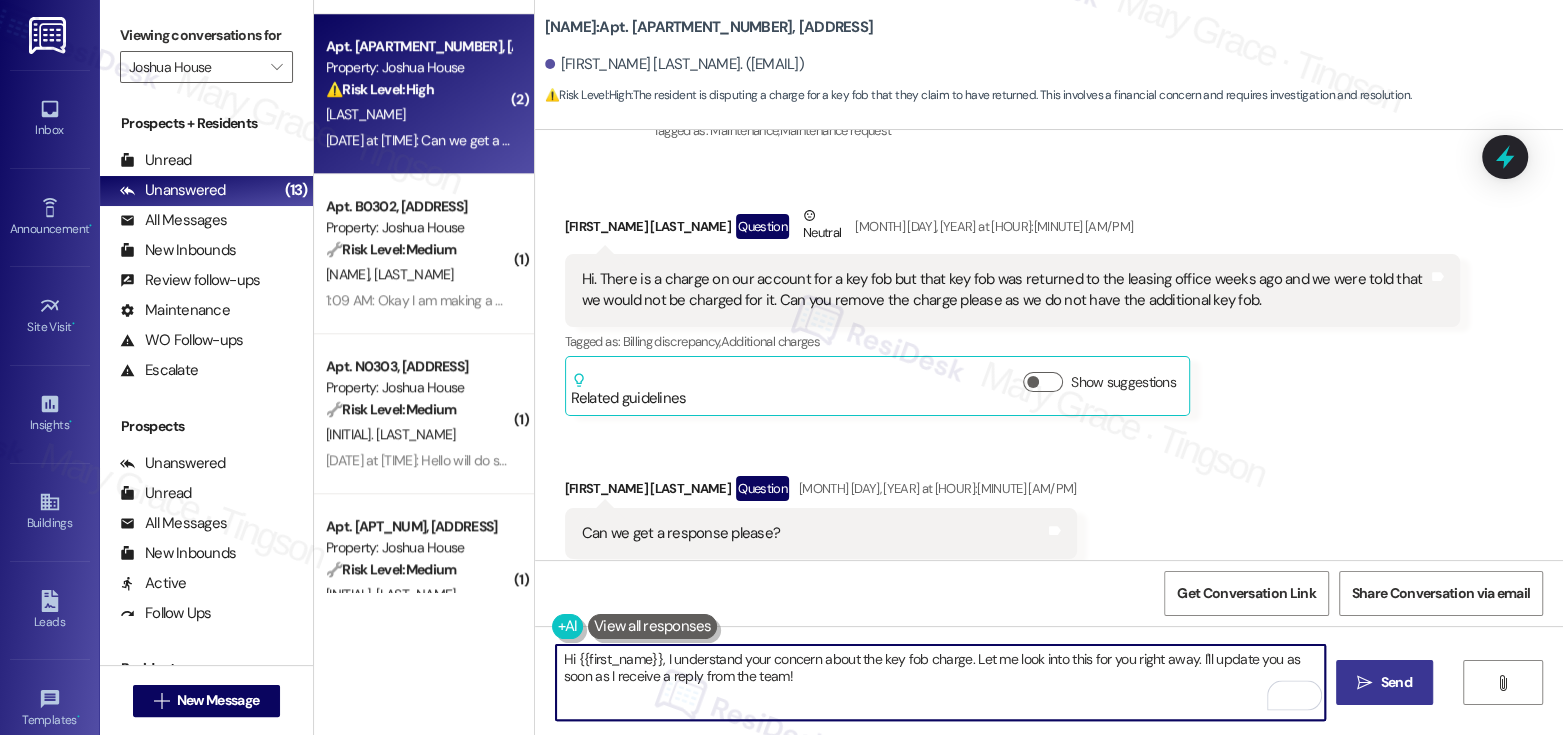 type on "Hi {{first_name}}, I understand your concern about the key fob charge. Let me look into this for you right away. I'll update you as soon as I receive a reply from the team!" 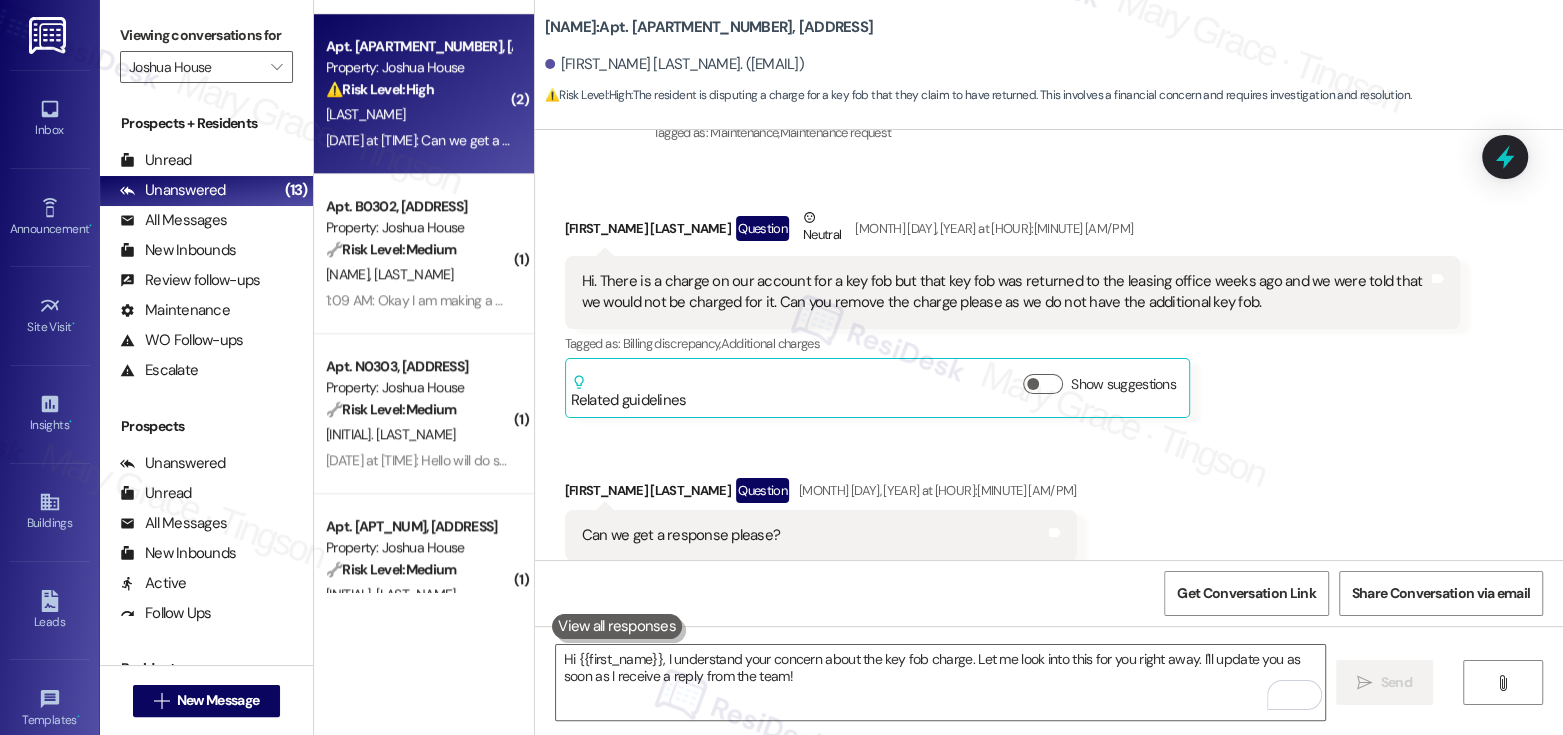 scroll, scrollTop: 7853, scrollLeft: 0, axis: vertical 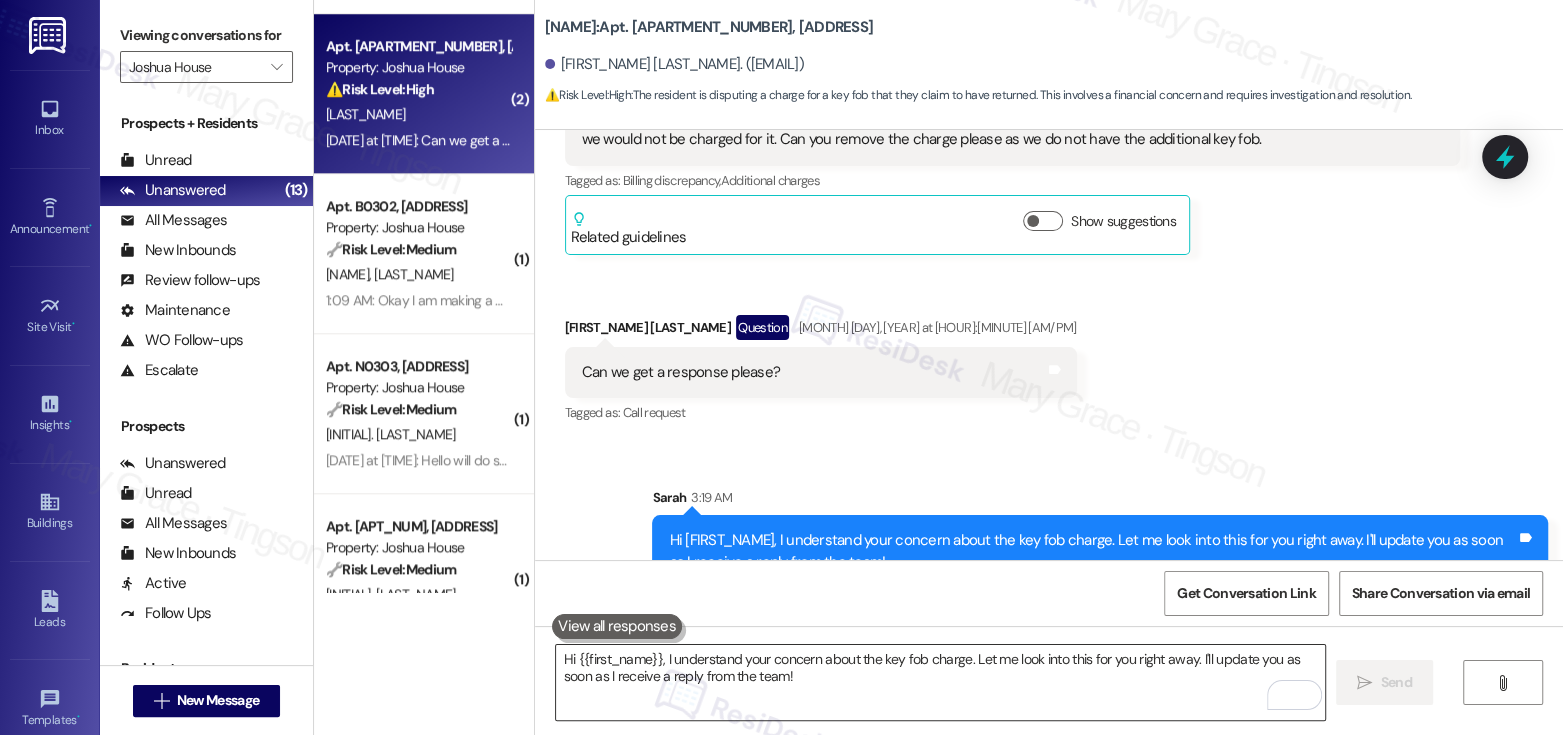 click on "Hi {{first_name}}, I understand your concern about the key fob charge. Let me look into this for you right away. I'll update you as soon as I receive a reply from the team!" at bounding box center (940, 682) 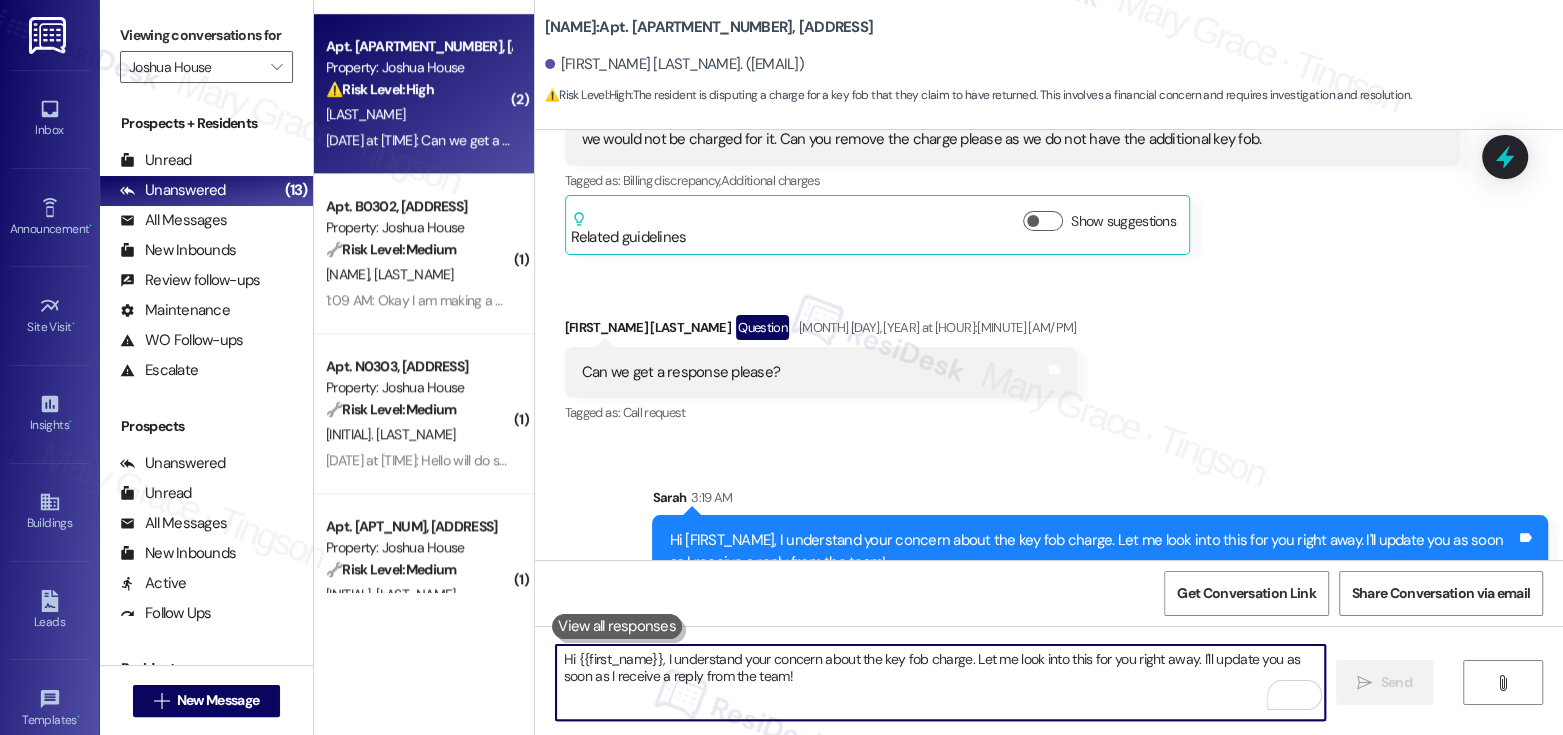 type 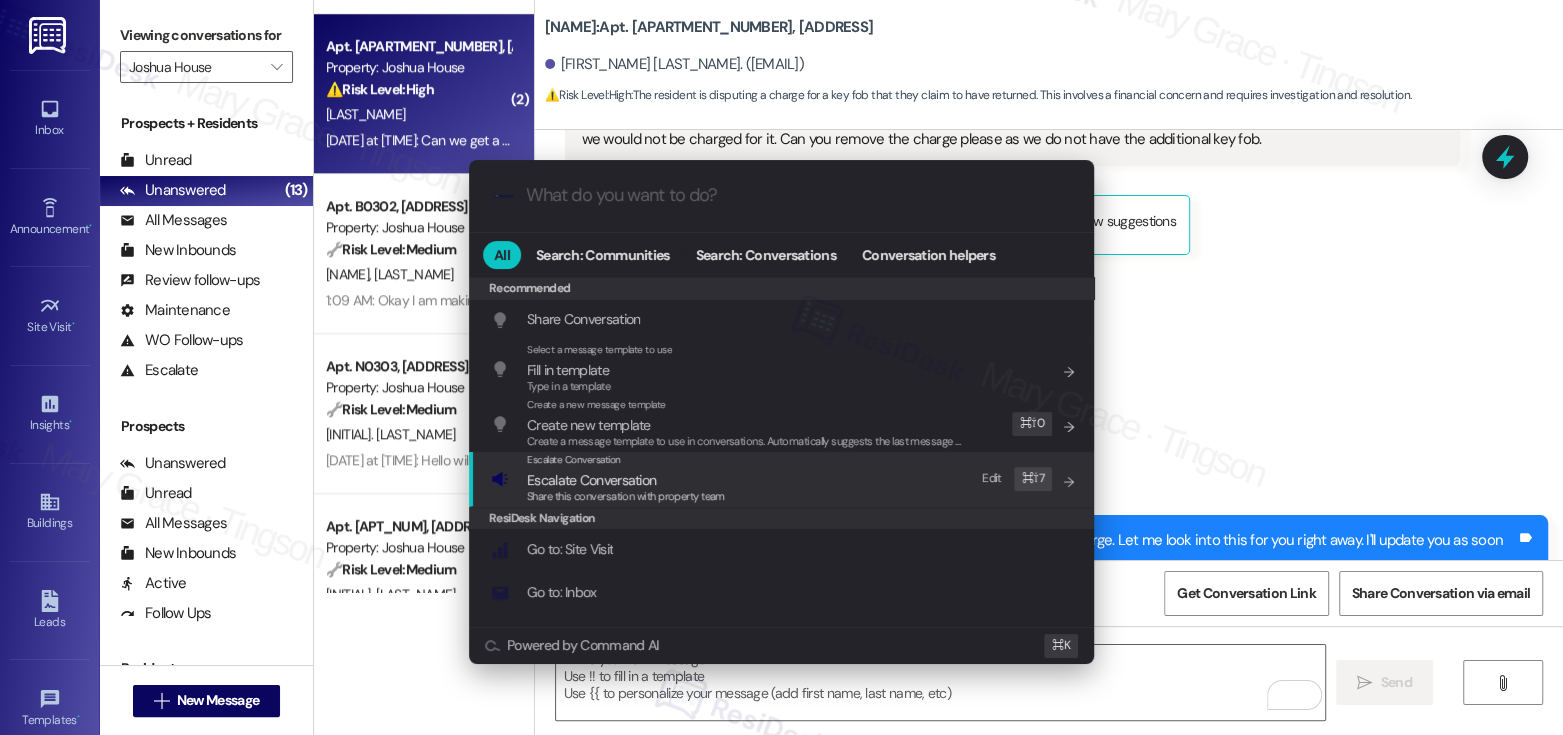 click on "Escalate Conversation Escalate Conversation Share this conversation with property team Edit ⌘ ⇧ 7" at bounding box center (783, 479) 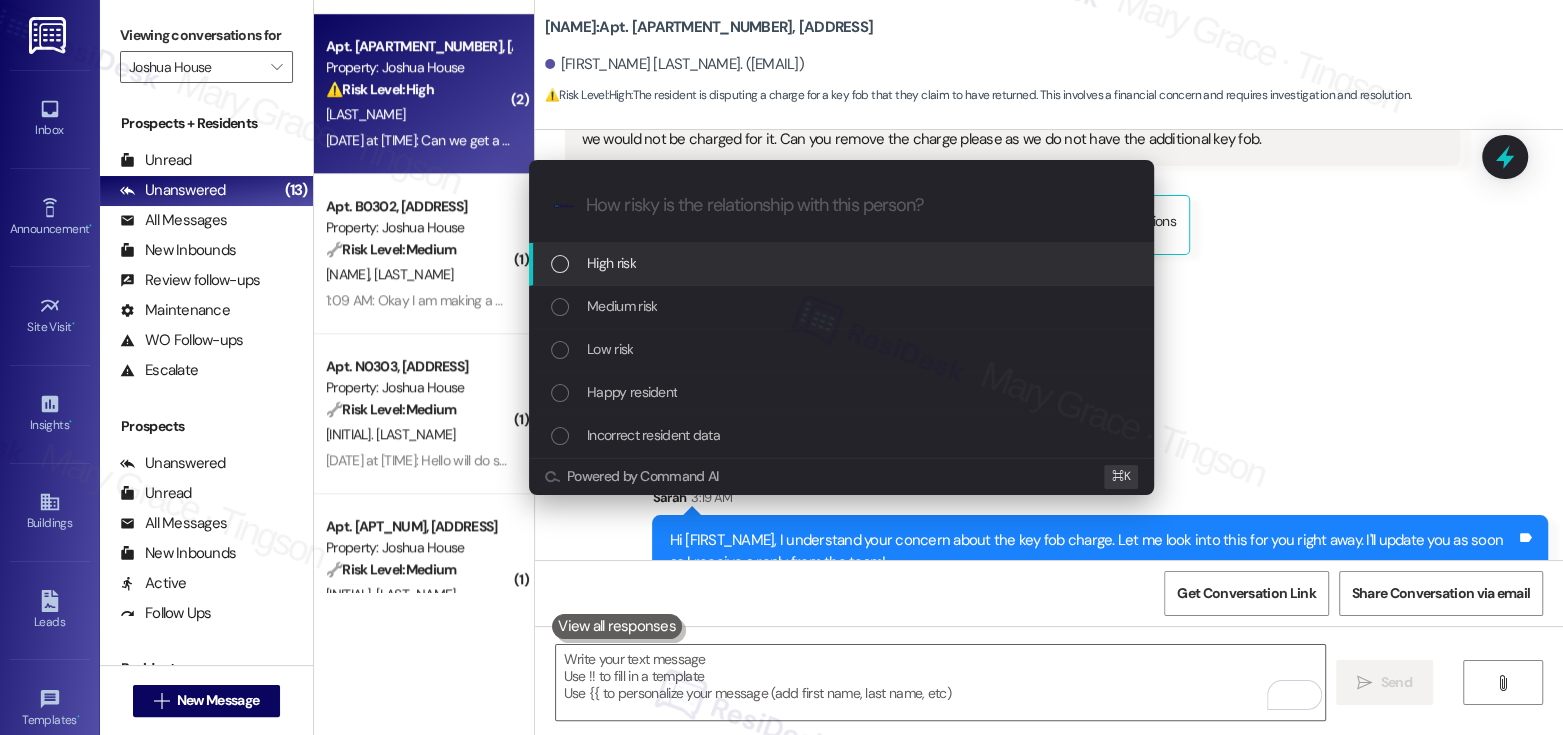 click on "High risk" at bounding box center (843, 263) 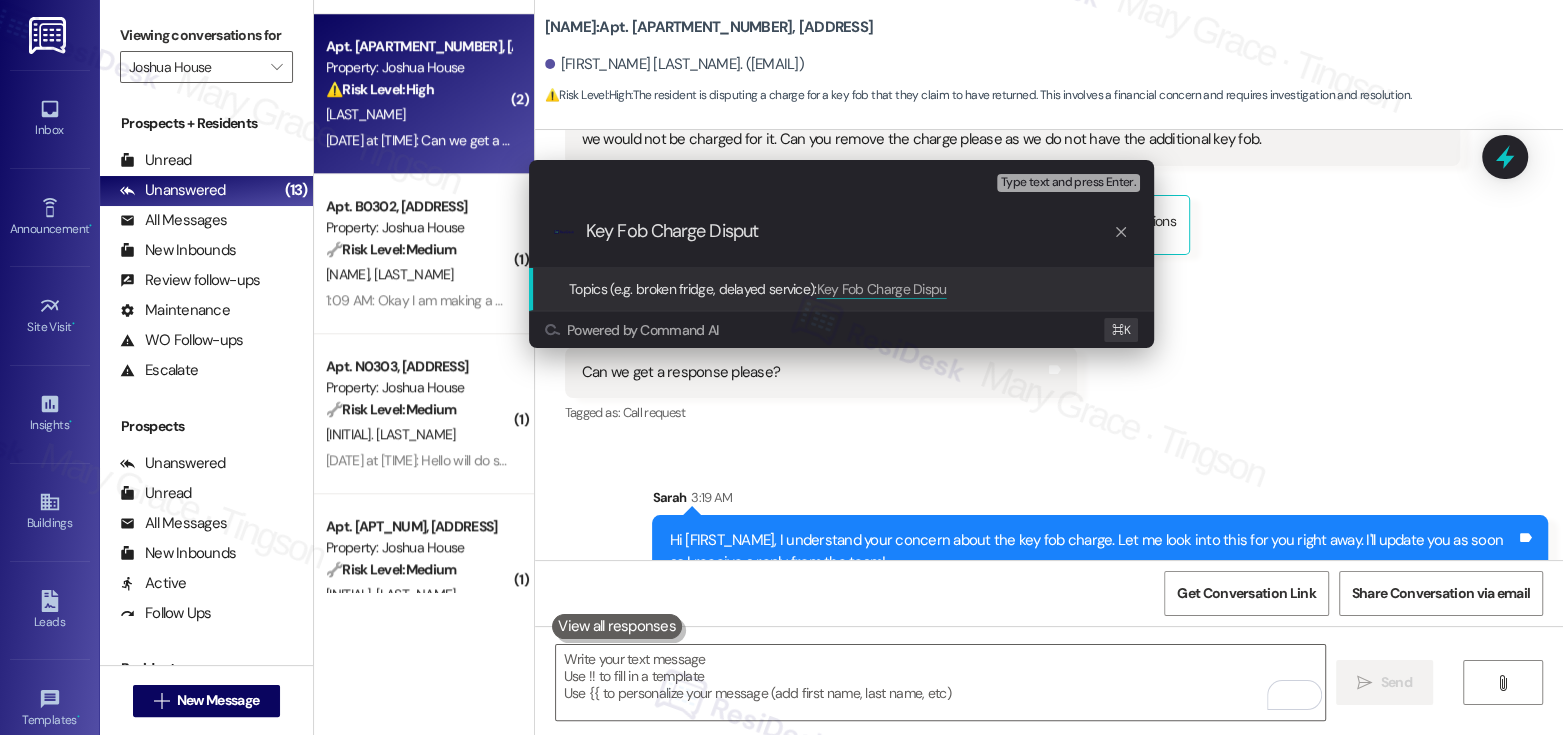 type on "Key Fob Charge Dispute" 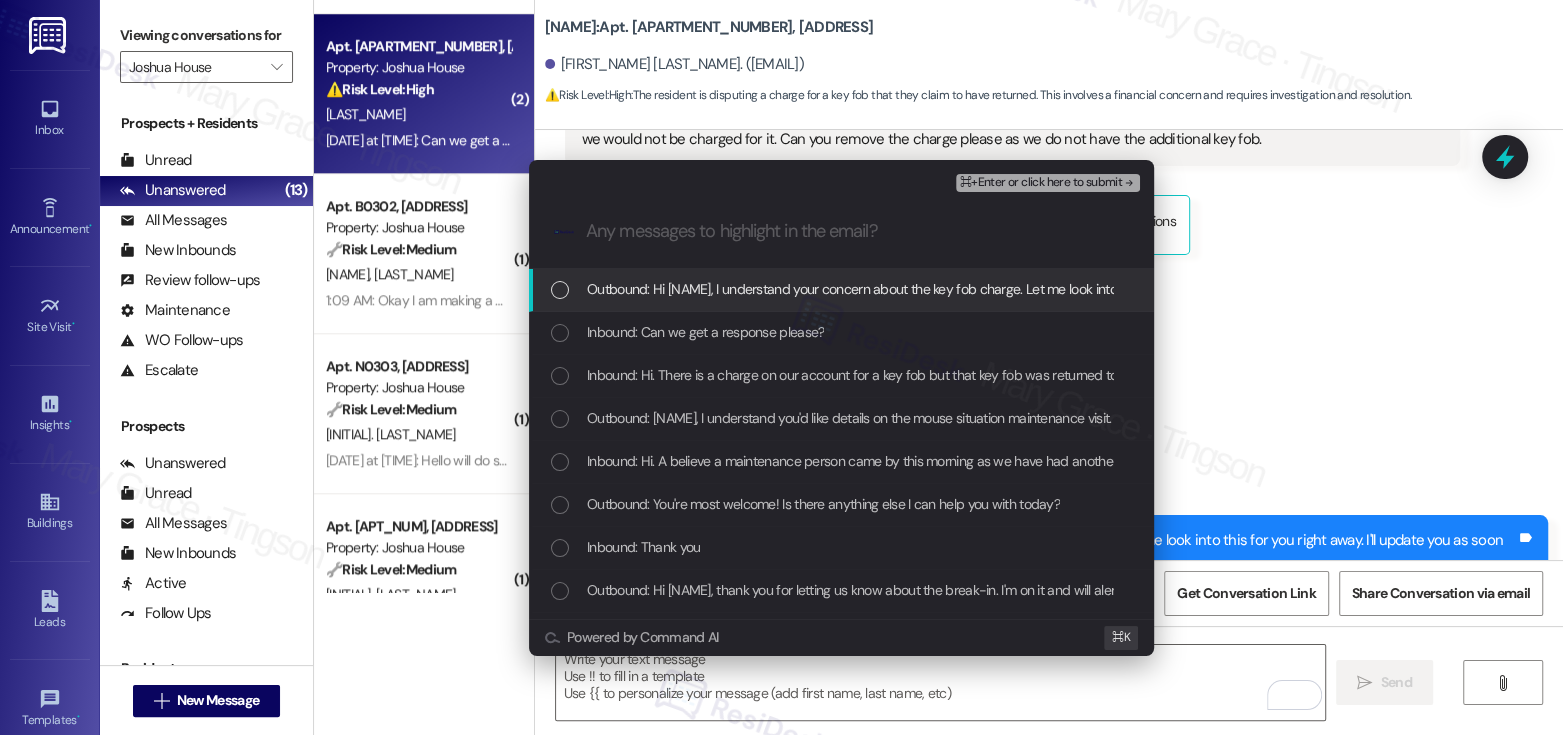 click on "Outbound: Hi [NAME], I understand your concern about the key fob charge. Let me look into this for you right away. I'll update you as soon as I receive a reply from the team!" at bounding box center (1083, 289) 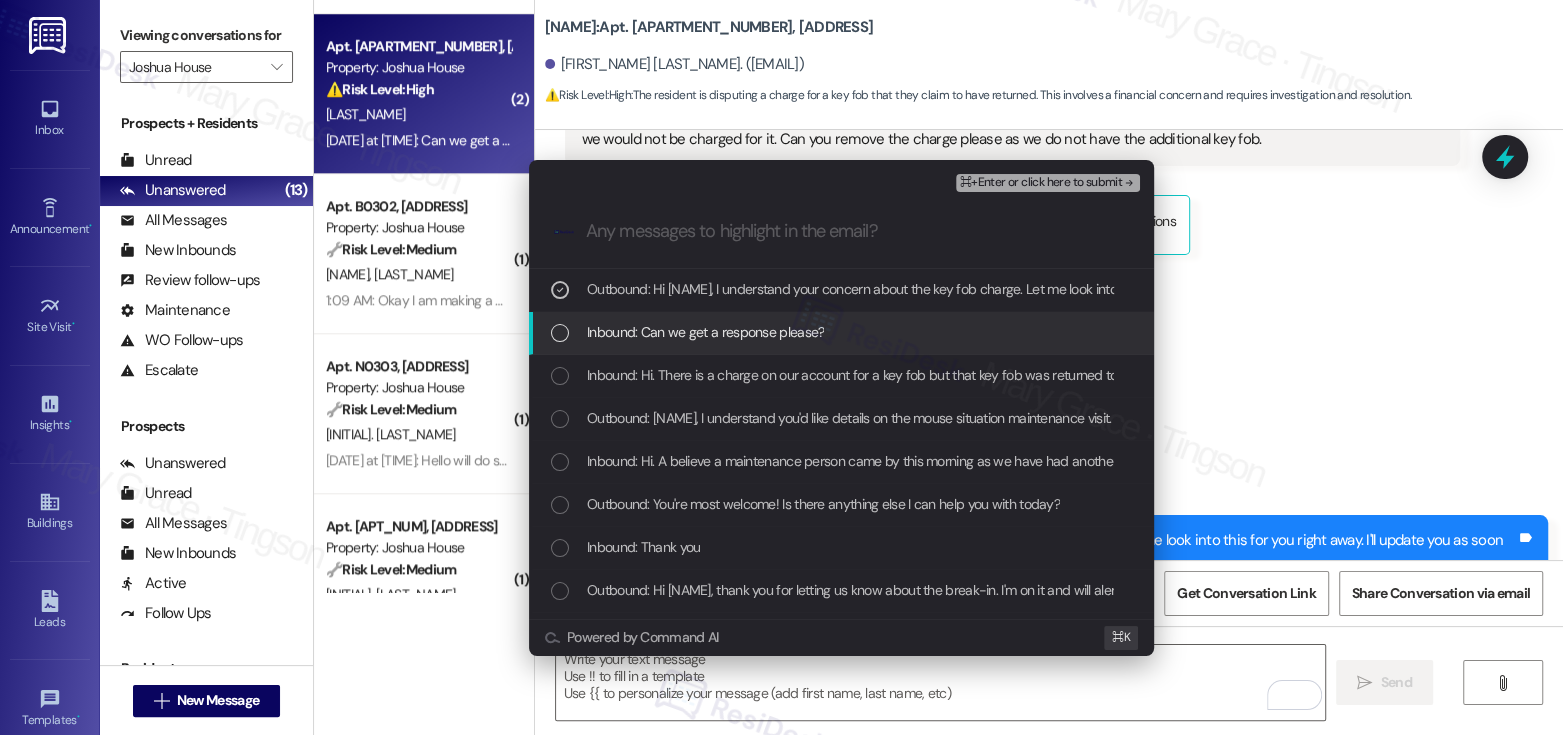 click on "Inbound: Can we get a response please?" at bounding box center (705, 332) 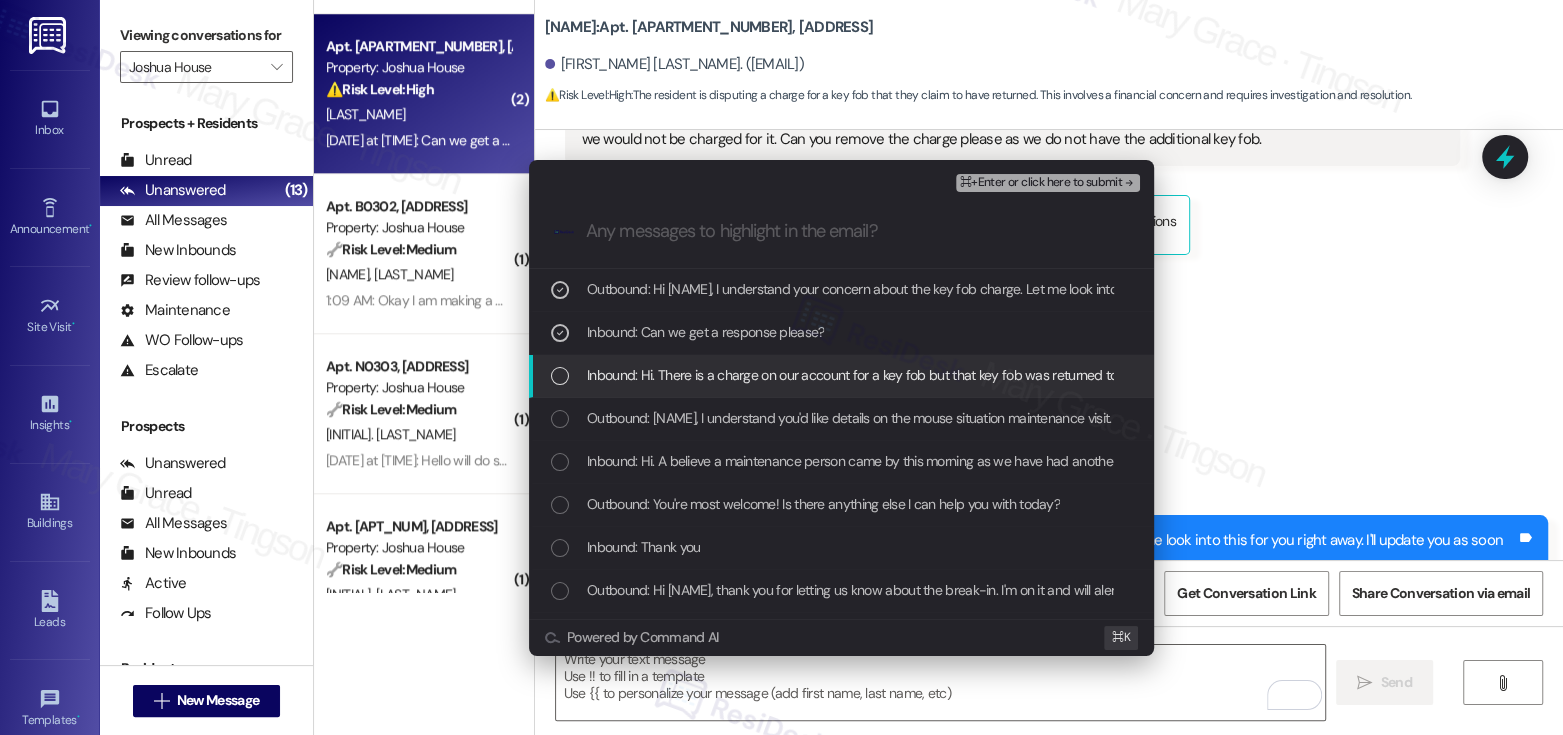click on "Inbound: Hi. There is a charge on our account for a key fob but that key fob was returned to the leasing office weeks ago and we were told that we would not be charged for it. Can you remove the charge please as we do not have the additional key fob." at bounding box center [1318, 375] 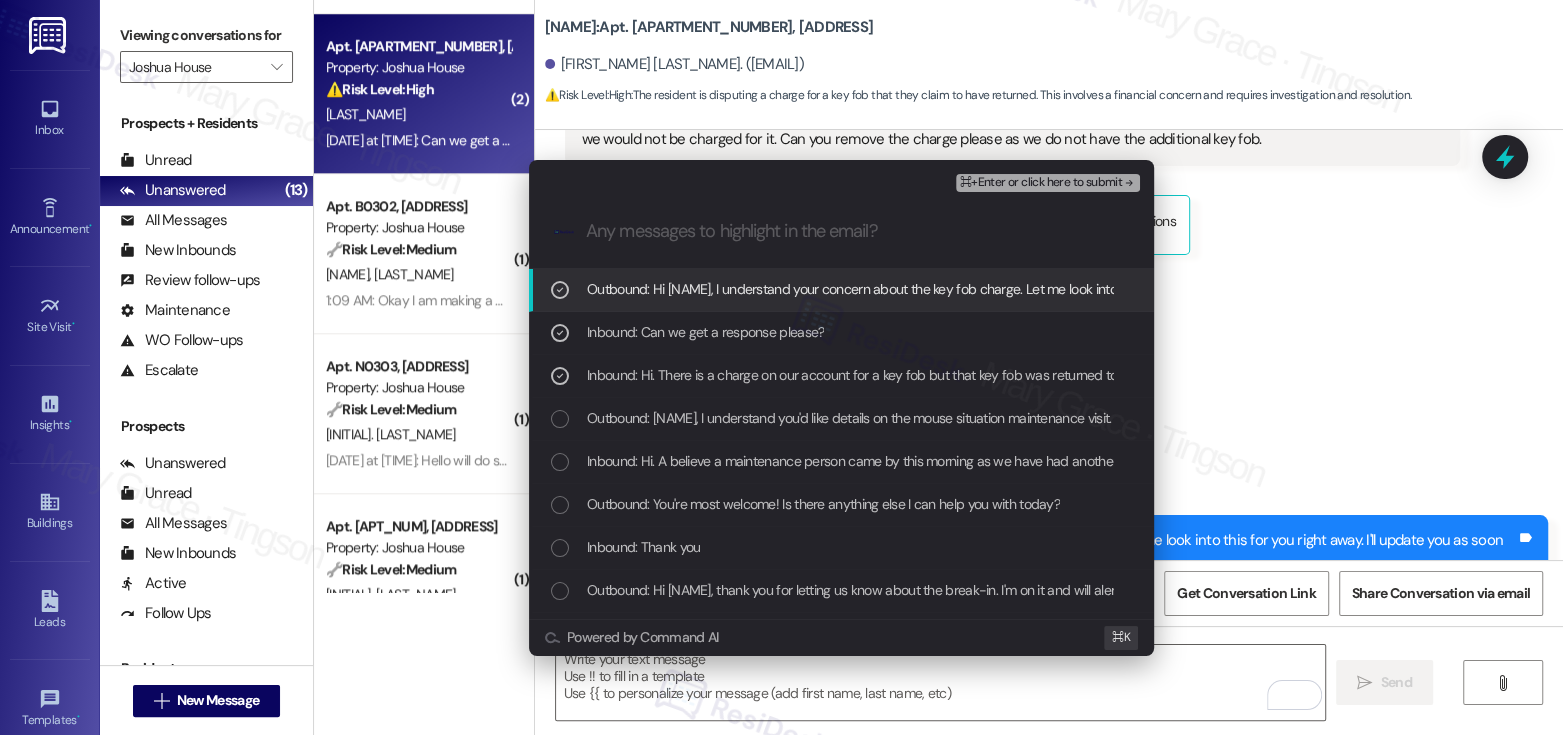 click on "⌘+Enter or click here to submit" at bounding box center [1041, 183] 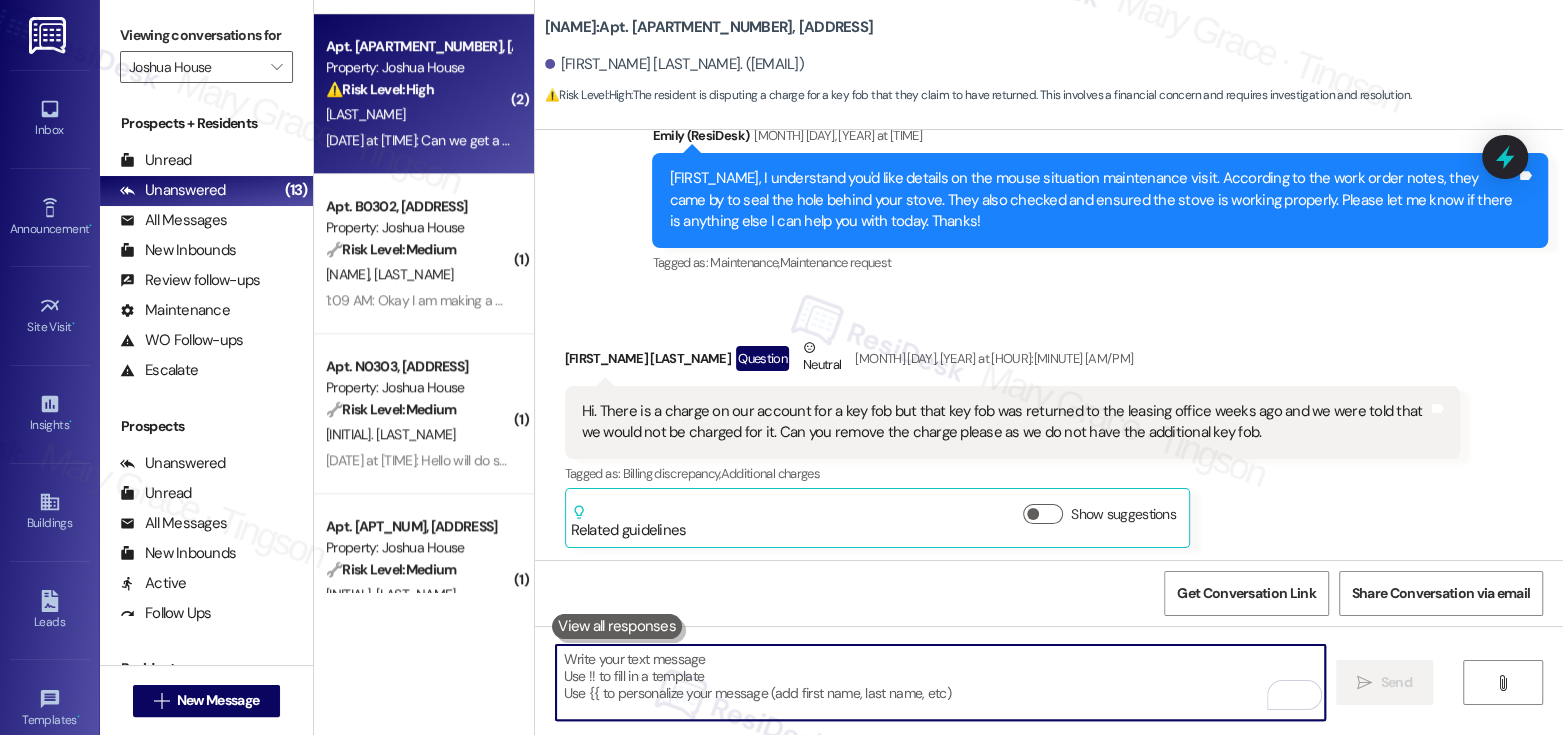 scroll, scrollTop: 7122, scrollLeft: 0, axis: vertical 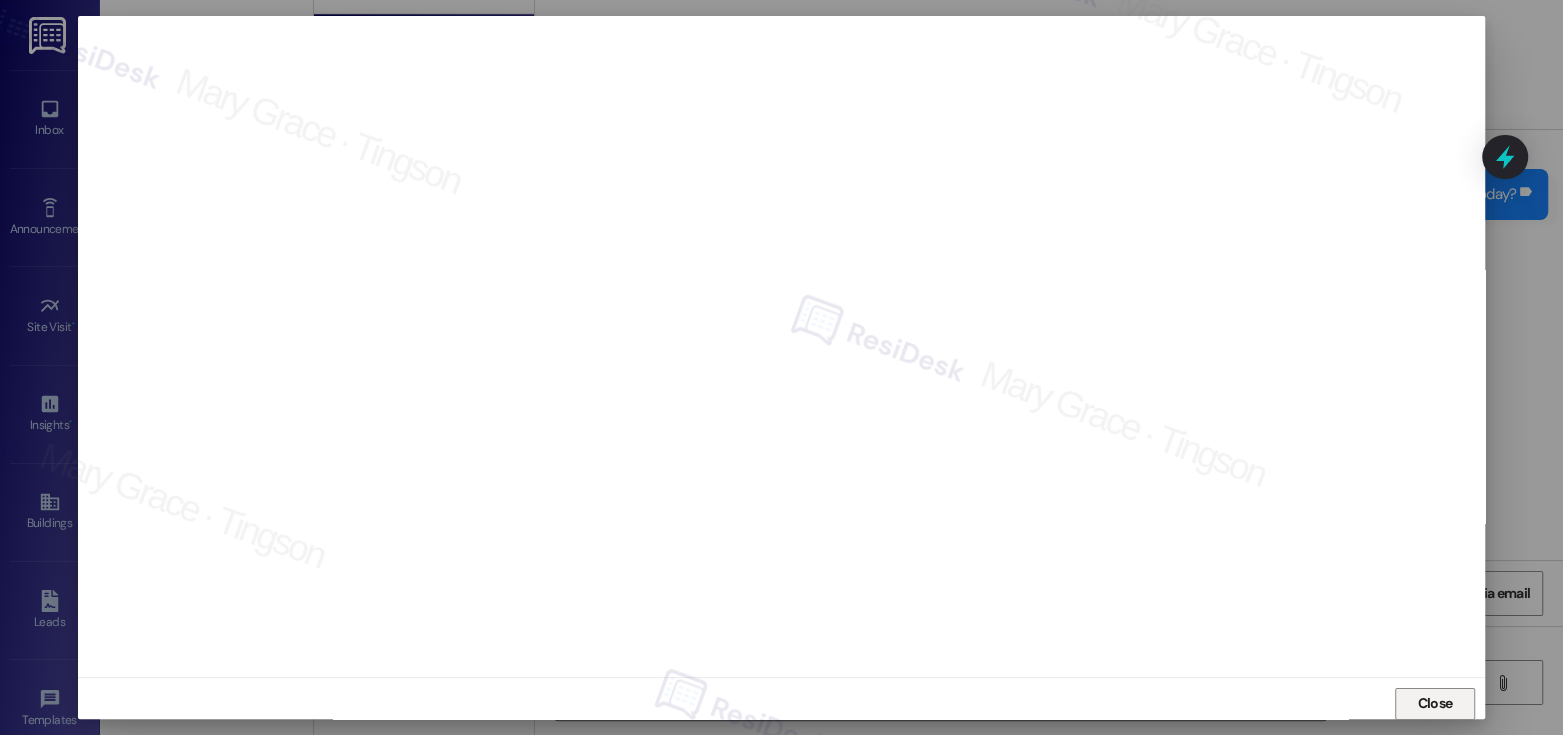 click on "Close" at bounding box center (1435, 703) 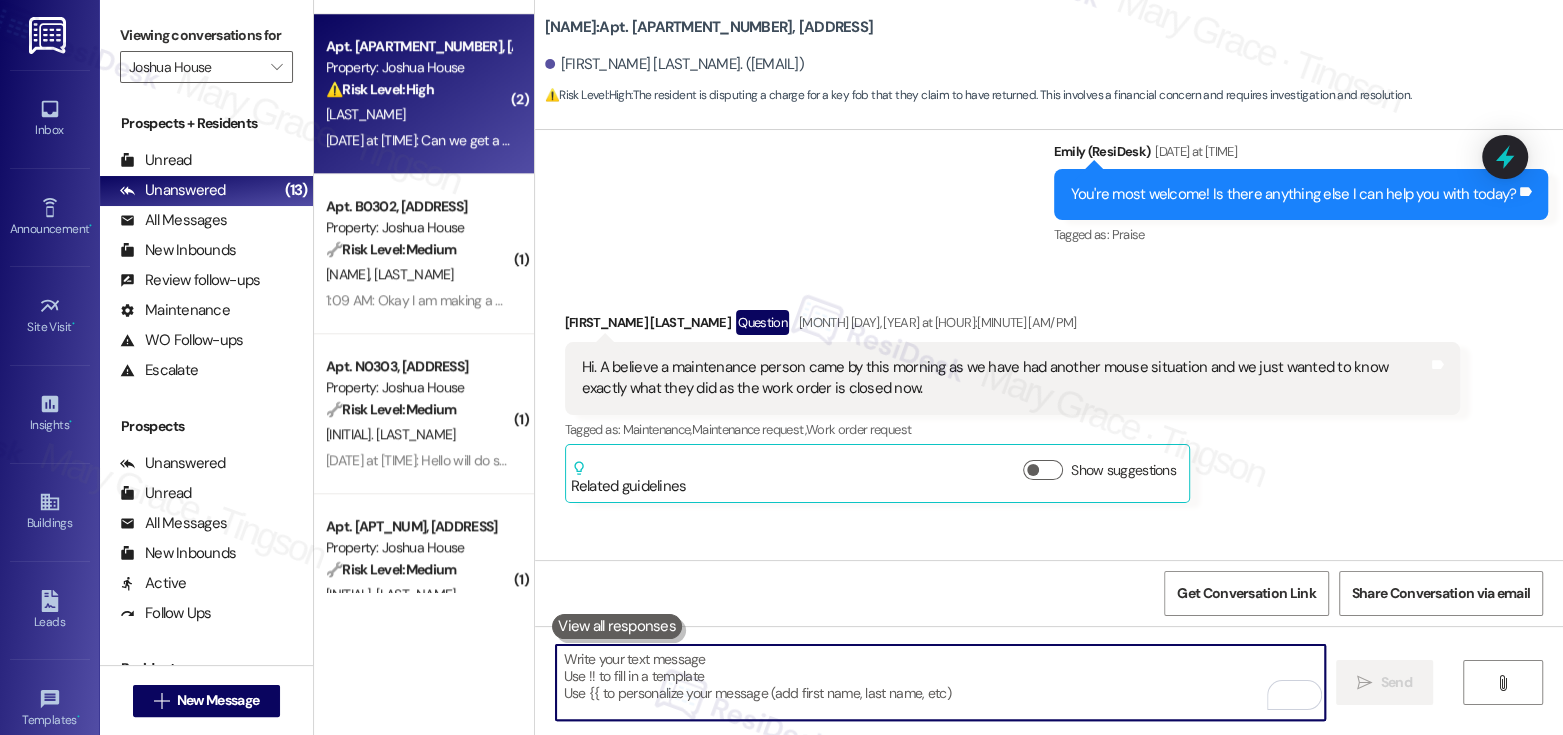 click at bounding box center [940, 682] 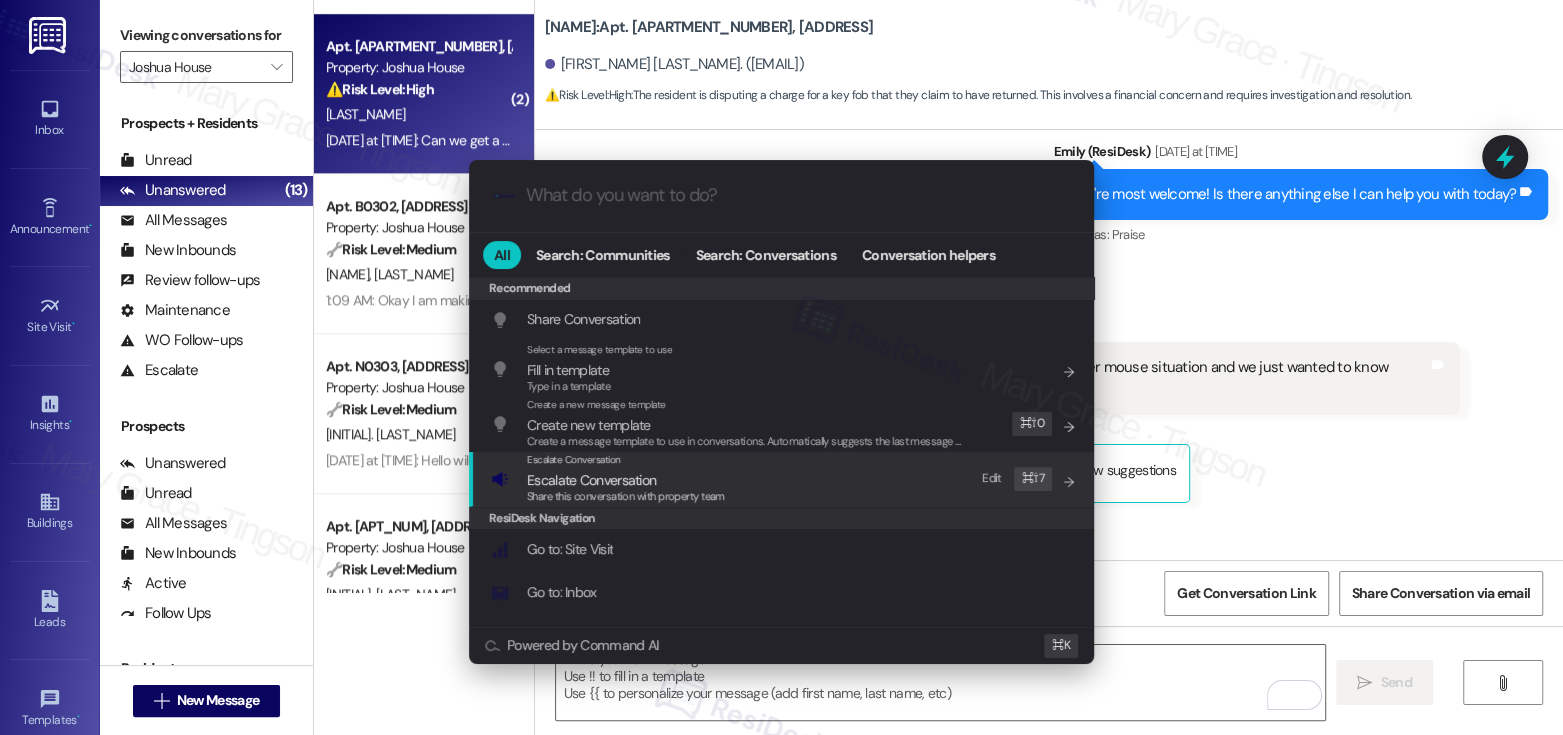 click on "Escalate Conversation" at bounding box center [626, 480] 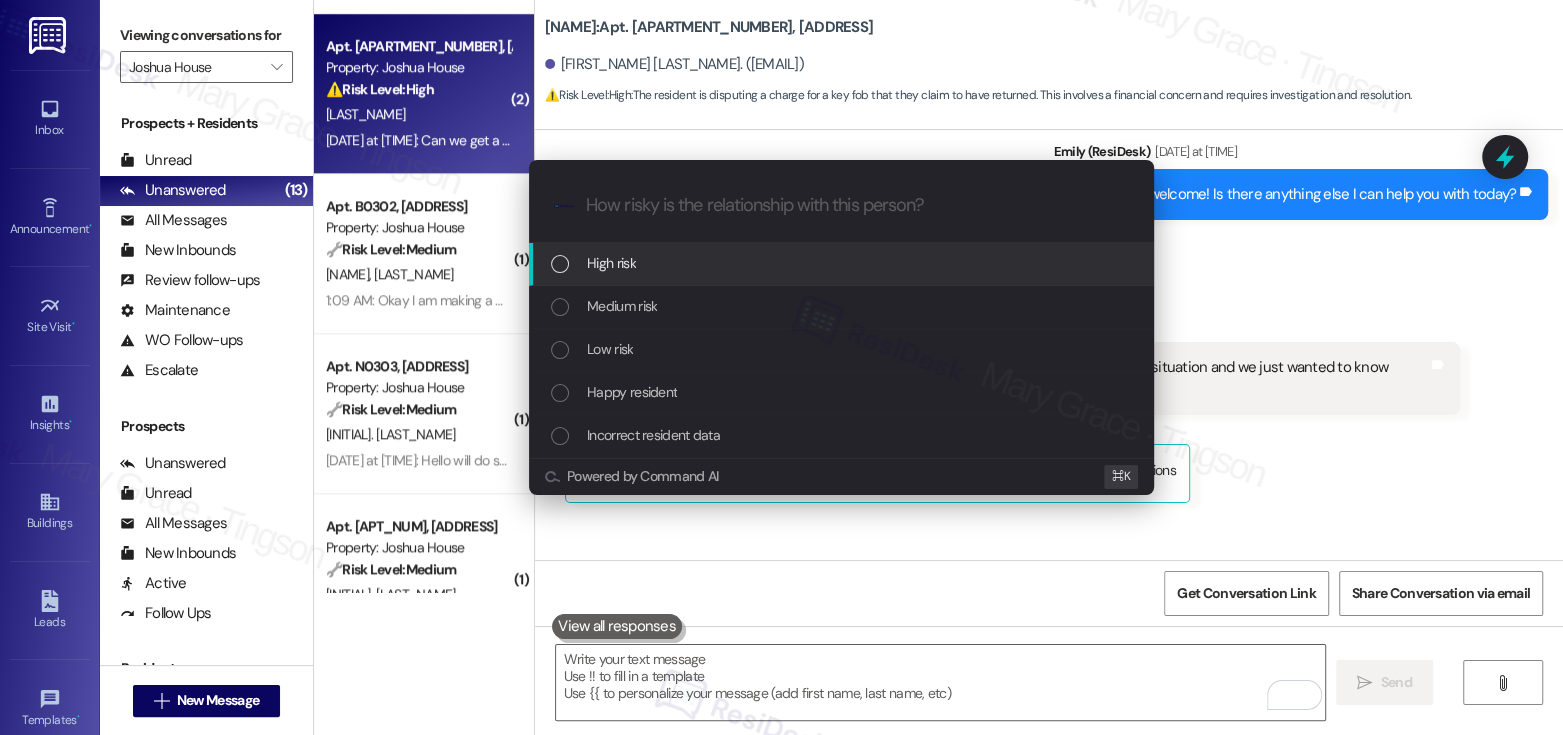 click on "High risk" at bounding box center (843, 263) 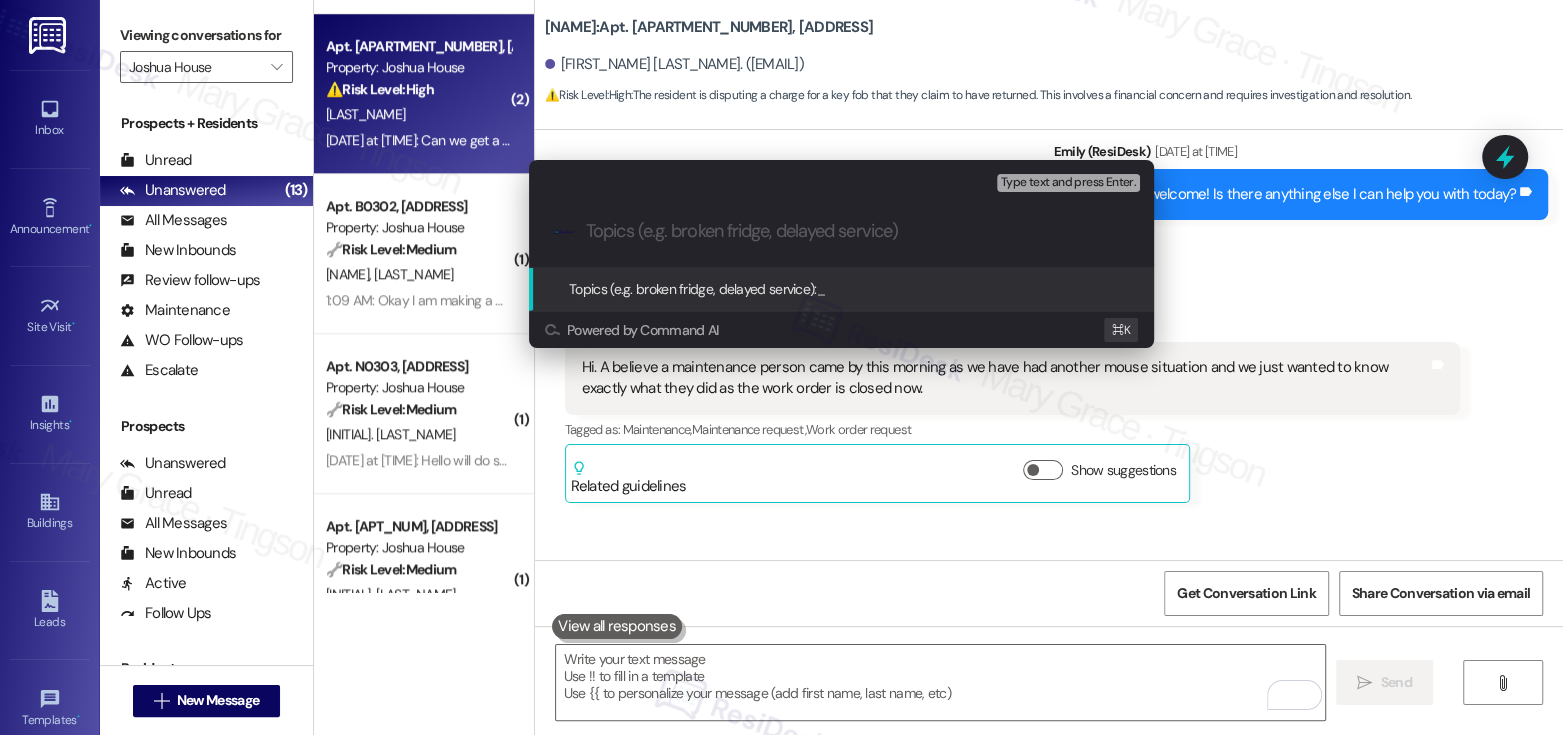 paste on "Key Fob Charge Dispute" 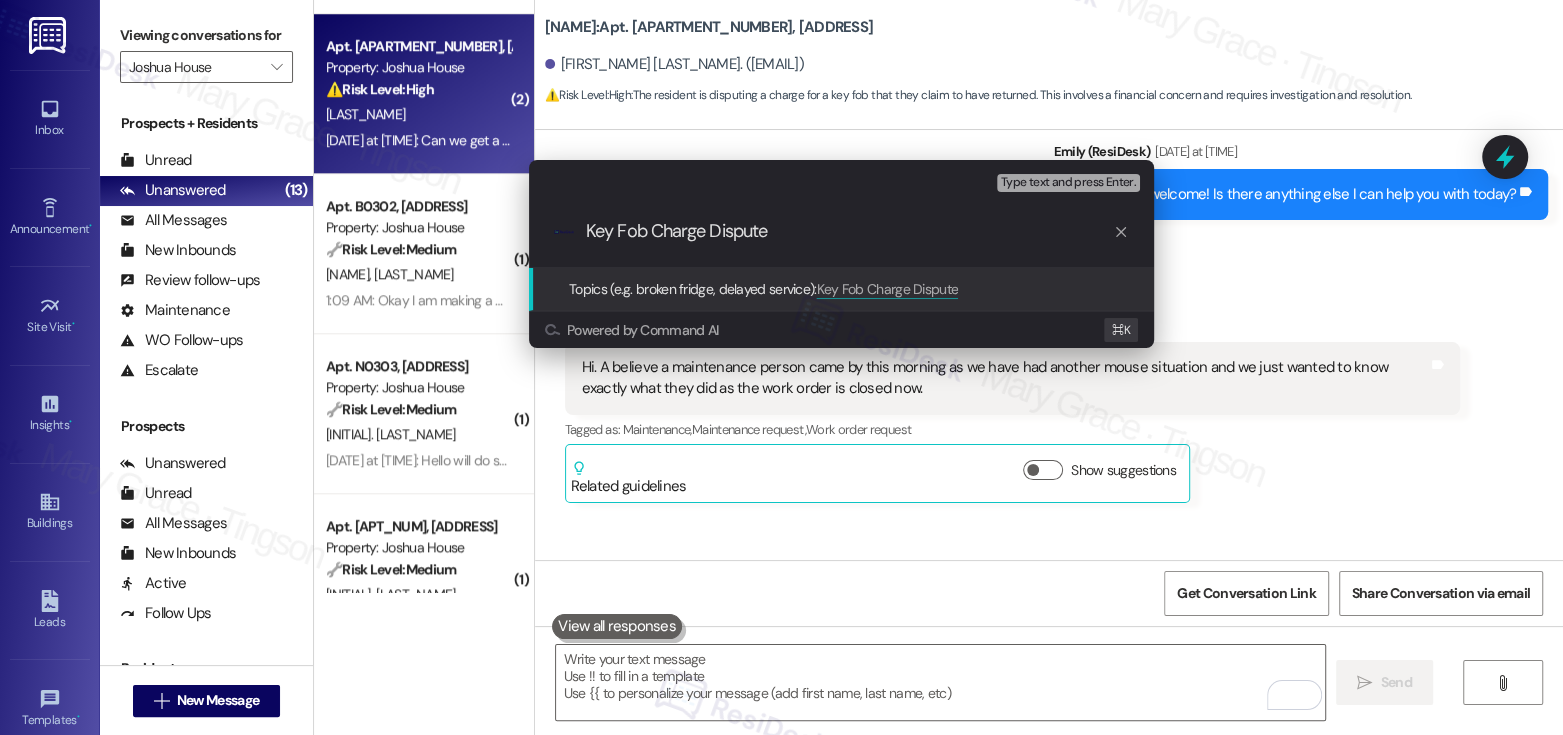 type 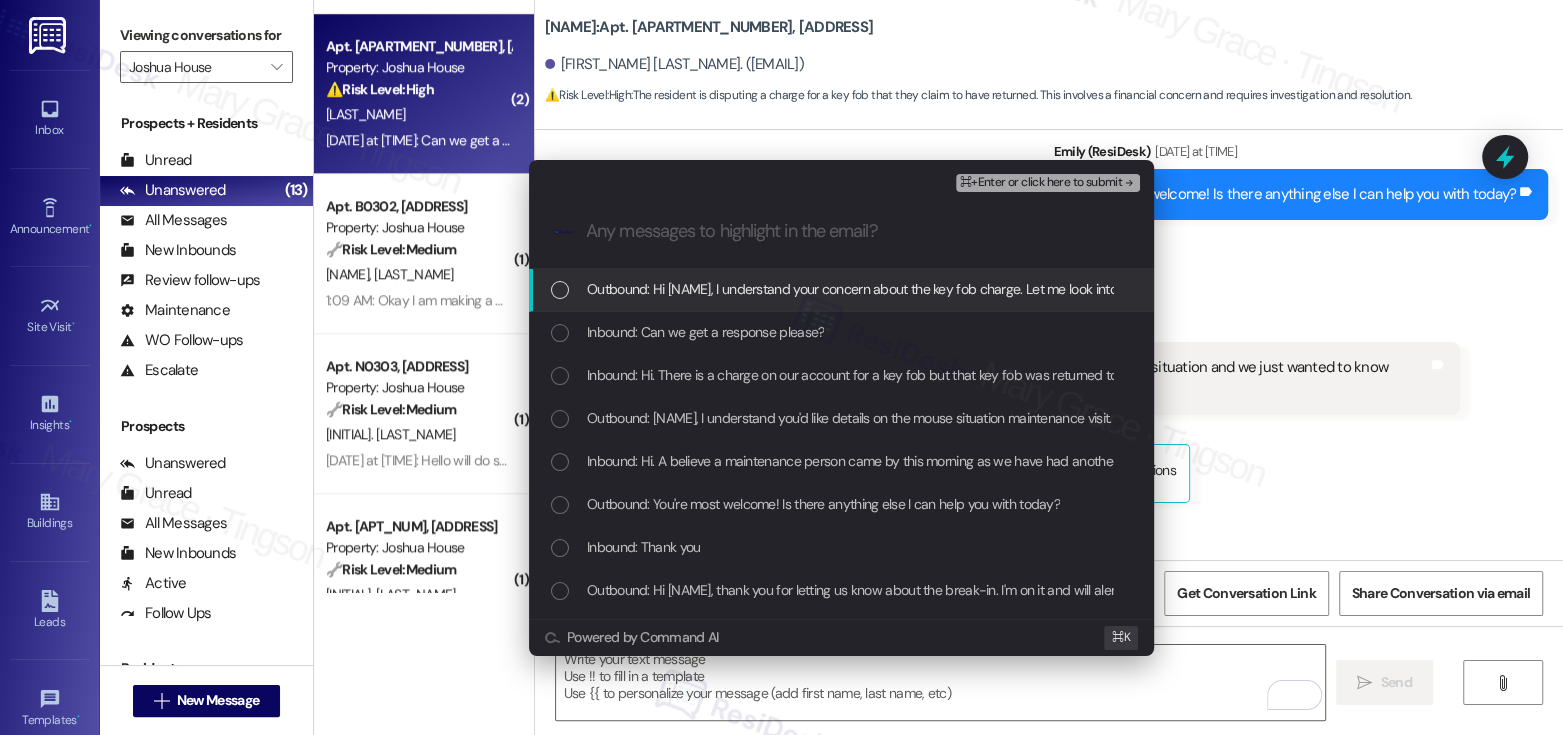 click on "Outbound: Hi [NAME], I understand your concern about the key fob charge. Let me look into this for you right away. I'll update you as soon as I receive a reply from the team!" at bounding box center (1083, 289) 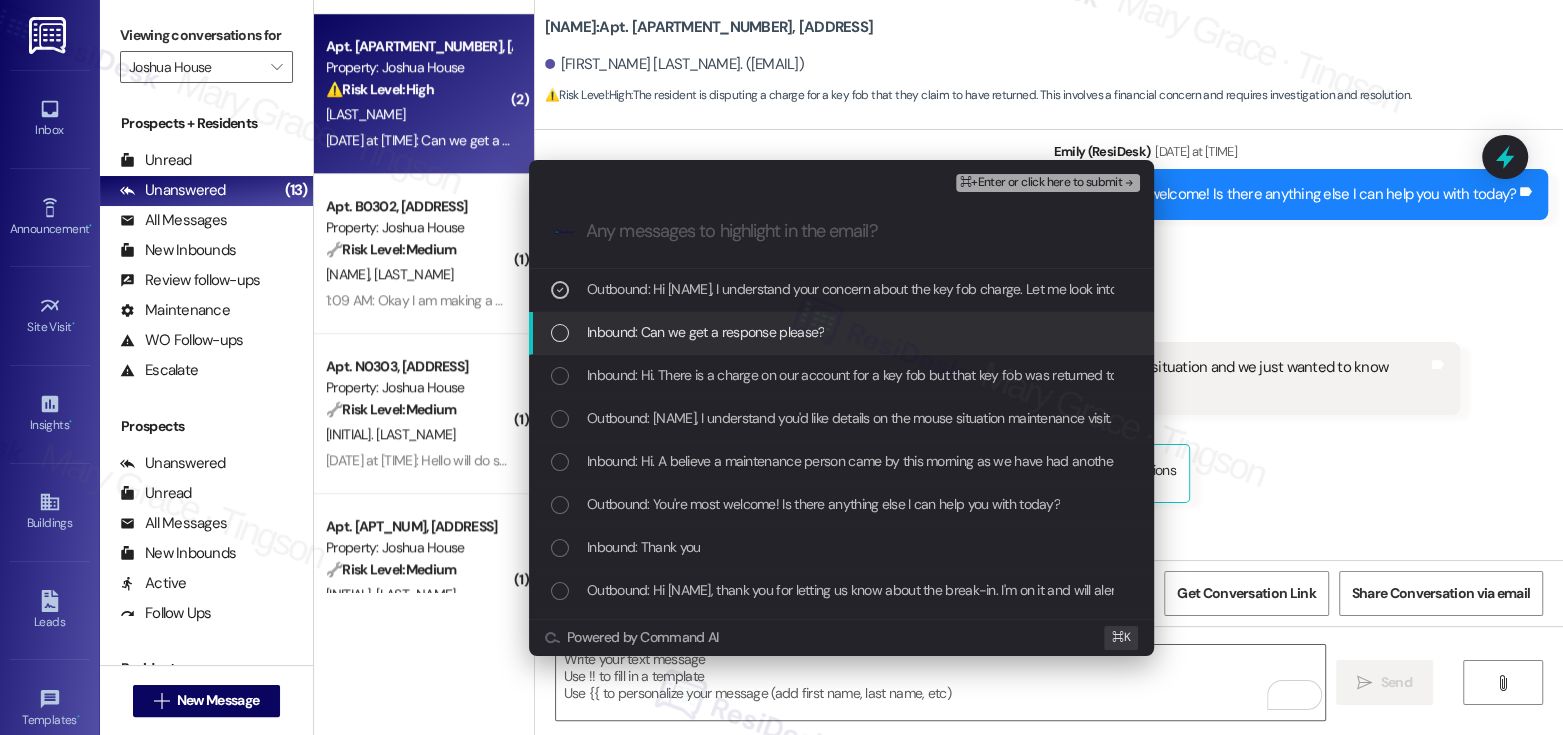 click on "Inbound: Can we get a response please?" at bounding box center (705, 332) 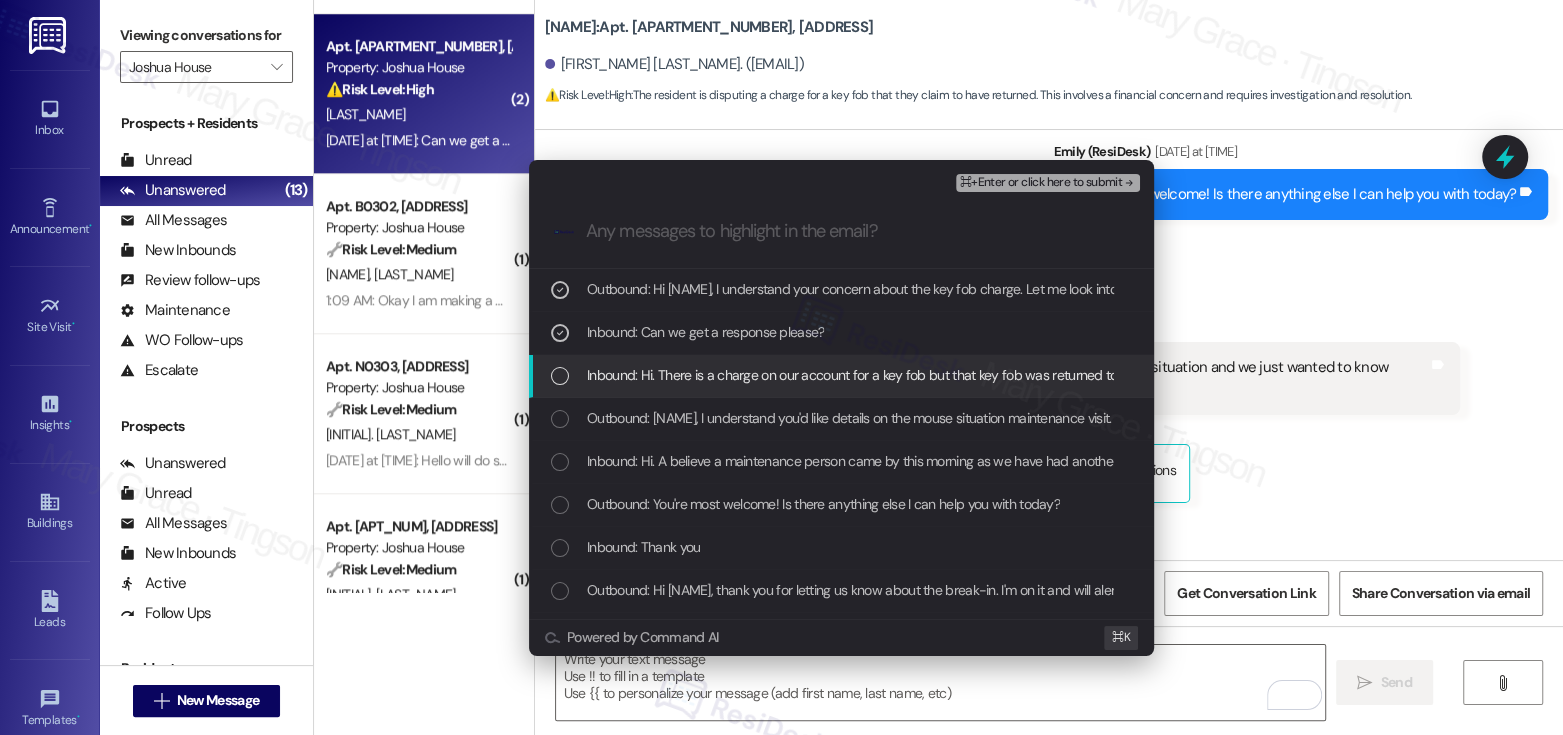 click on "Inbound: Hi. There is a charge on our account for a key fob but that key fob was returned to the leasing office weeks ago and we were told that we would not be charged for it. Can you remove the charge please as we do not have the additional key fob." at bounding box center [1318, 375] 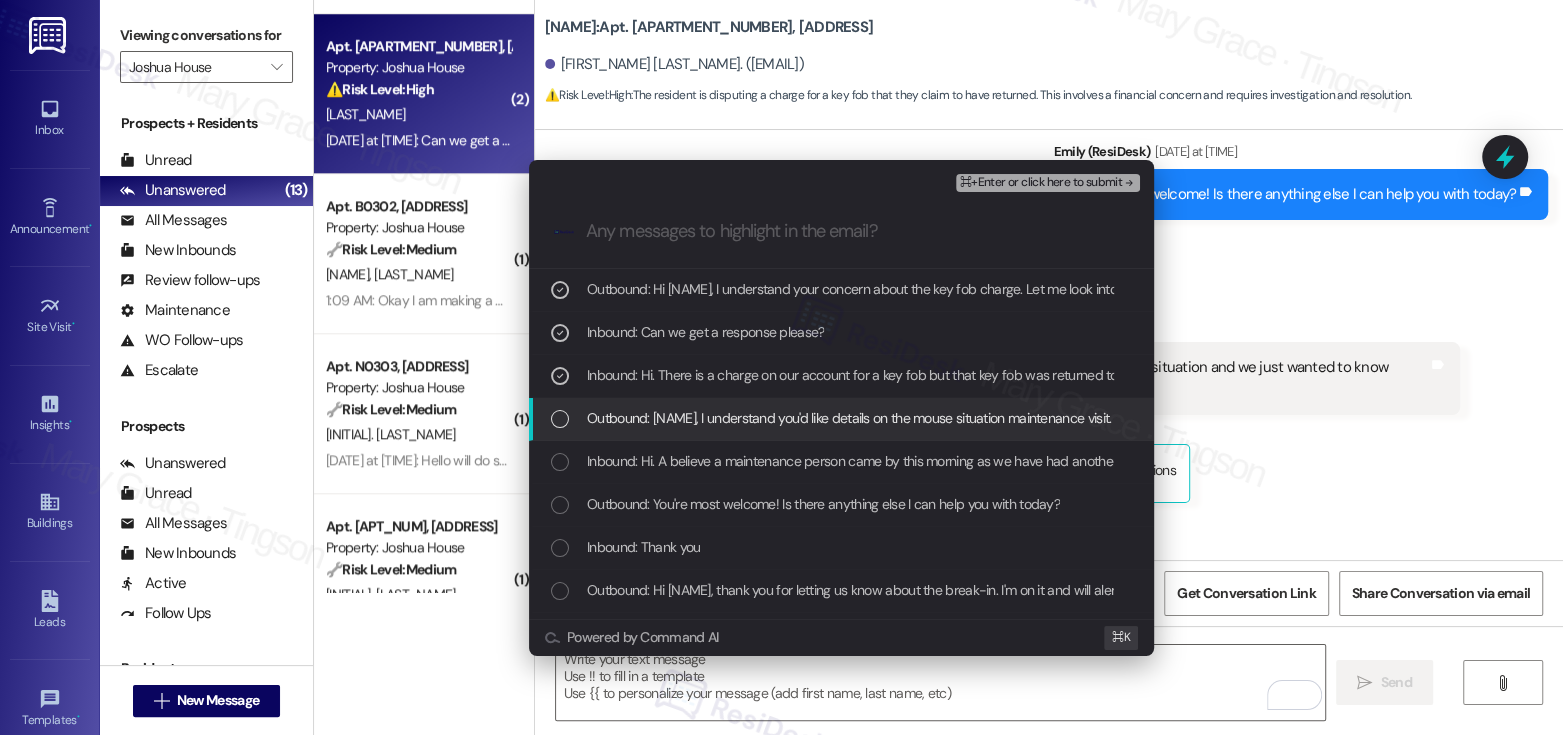 click on "Outbound: Christopher, I understand you'd like details on the mouse situation maintenance visit. According to the work order notes, they came by to seal the hole behind your stove. They also checked and ensured the stove is working properly. Please let me know if there is anything else I can help you with today. Thanks!" at bounding box center [1499, 418] 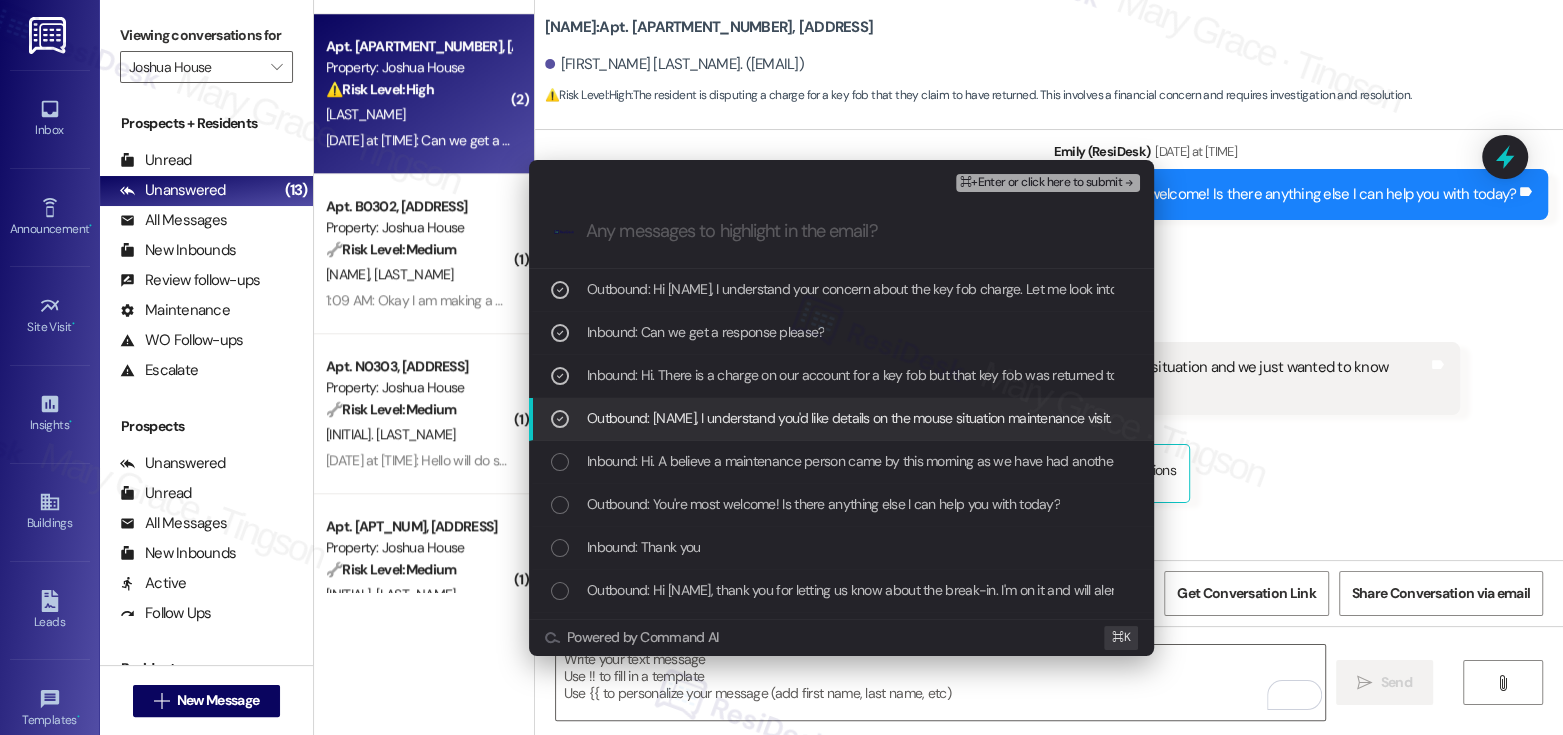 click on "Outbound: Christopher, I understand you'd like details on the mouse situation maintenance visit. According to the work order notes, they came by to seal the hole behind your stove. They also checked and ensured the stove is working properly. Please let me know if there is anything else I can help you with today. Thanks!" at bounding box center [1499, 418] 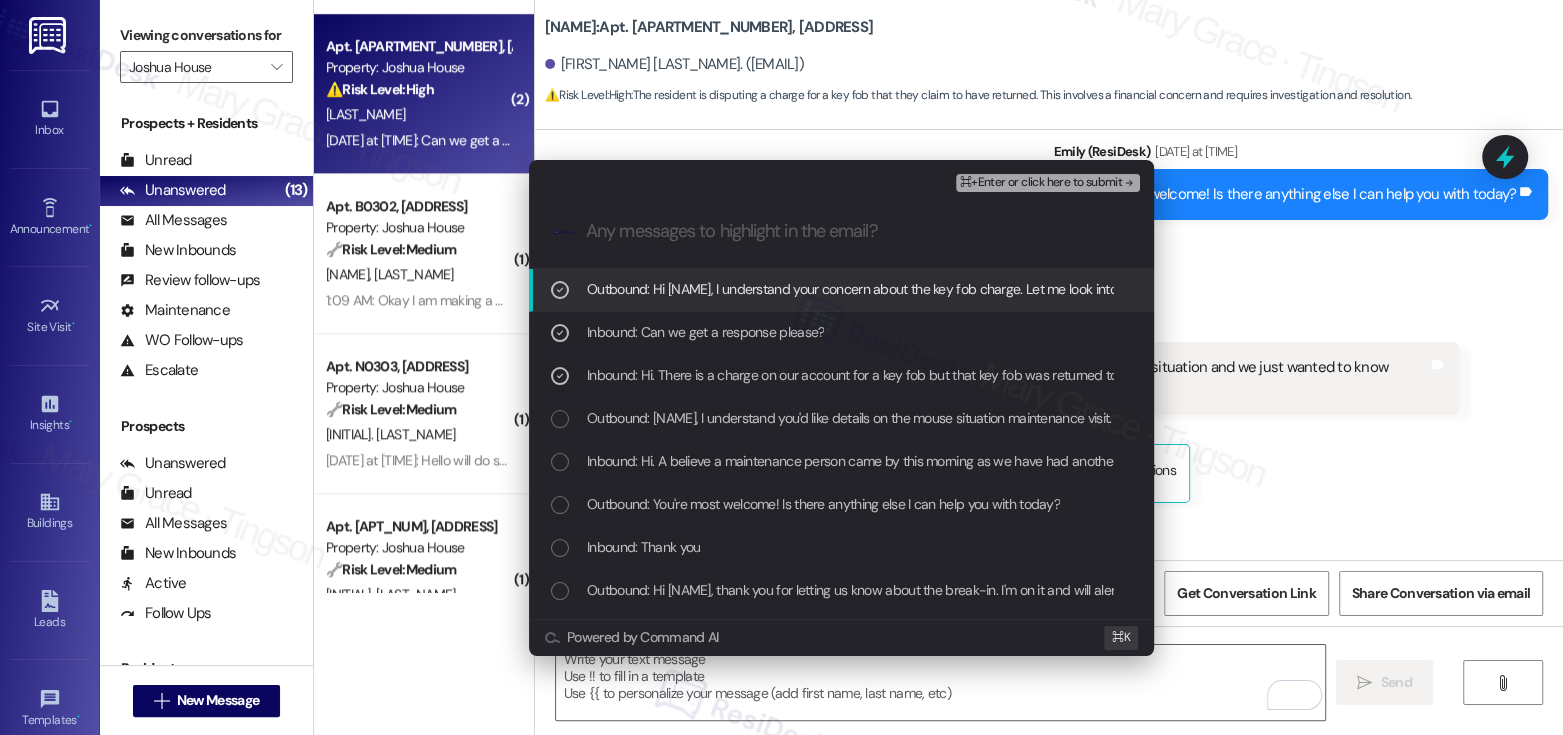 click on "⌘+Enter or click here to submit" at bounding box center [1041, 183] 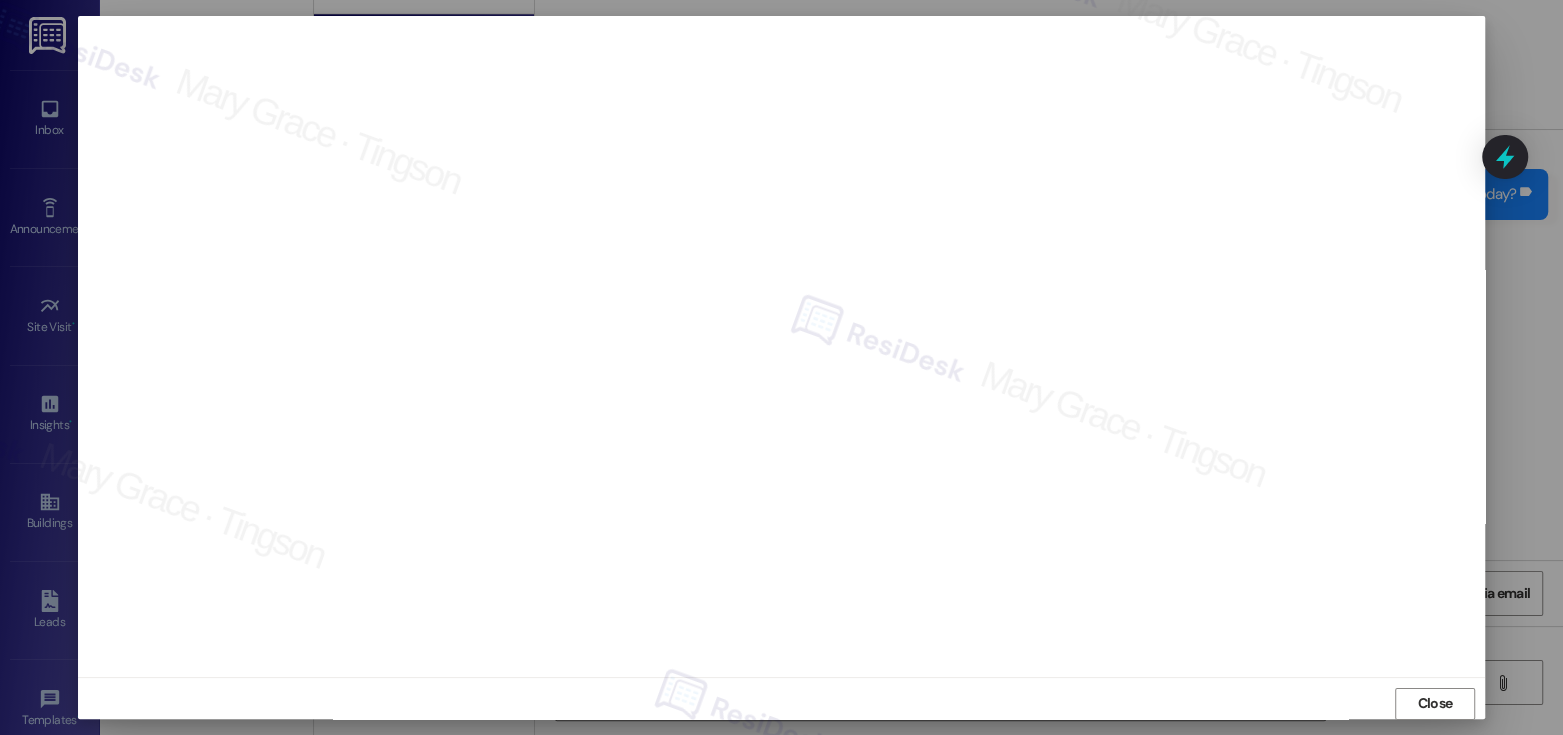 scroll, scrollTop: 10, scrollLeft: 0, axis: vertical 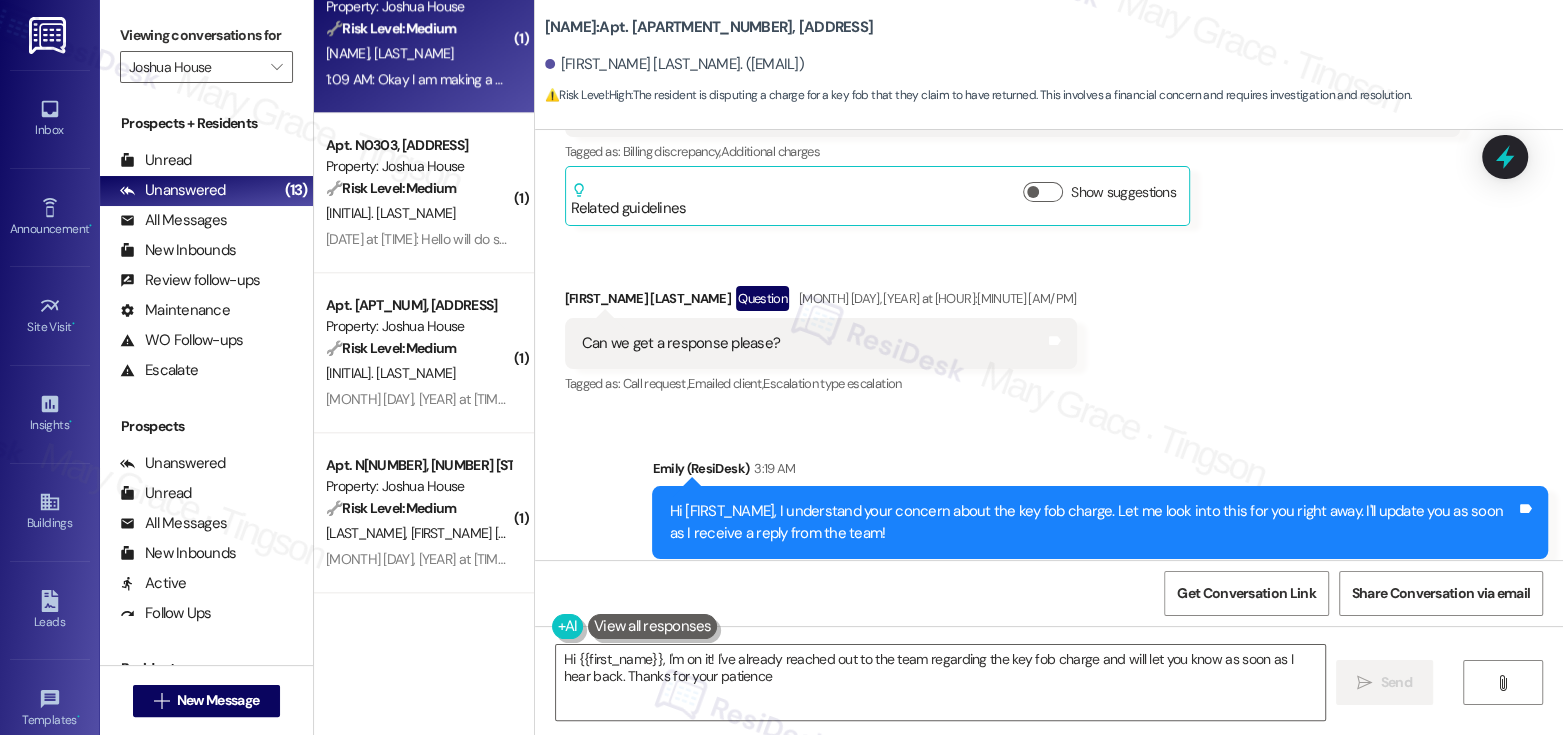 type on "Hi {{first_name}}, I'm on it! I've already reached out to the team regarding the key fob charge and will let you know as soon as I hear back. Thanks for your patience!" 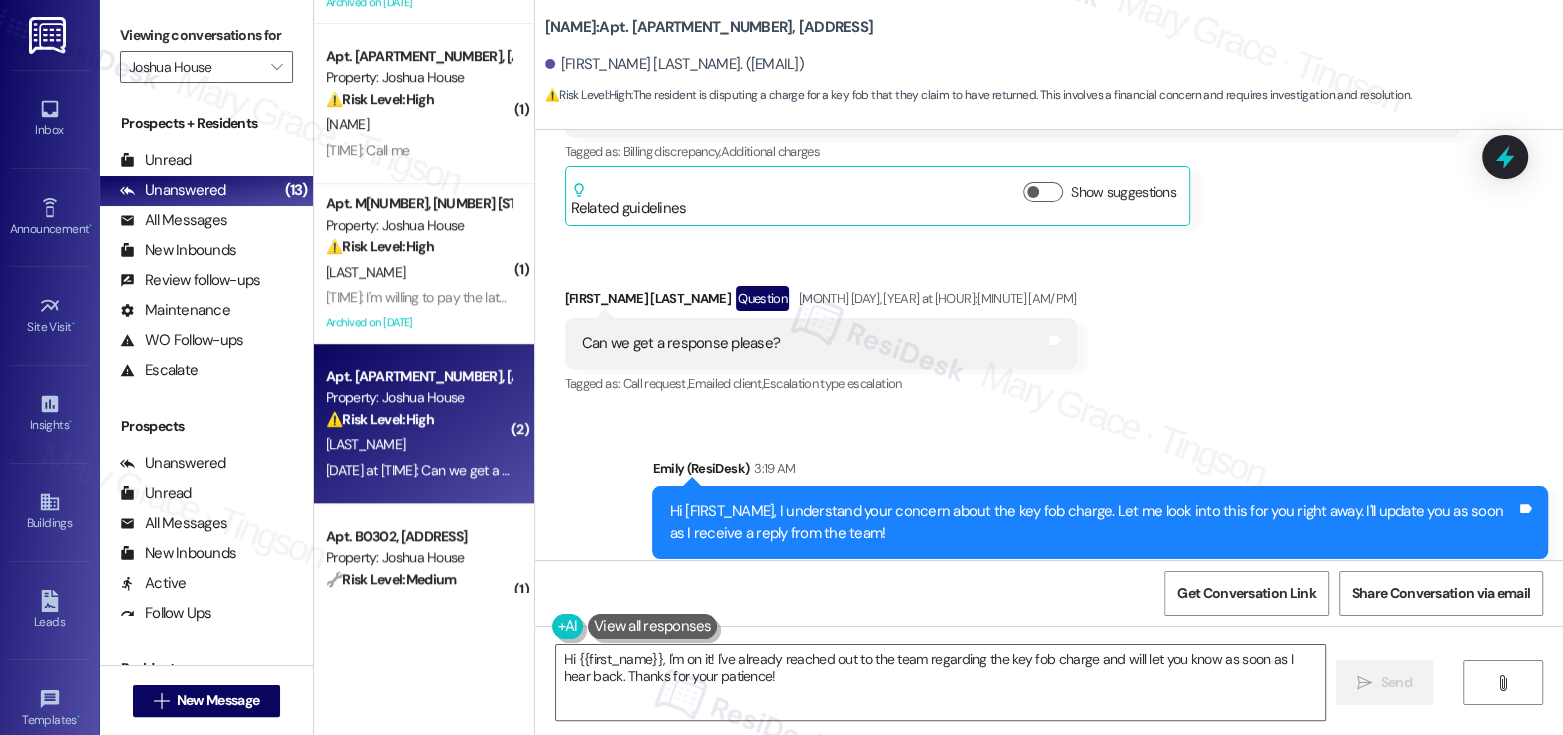 scroll, scrollTop: 981, scrollLeft: 0, axis: vertical 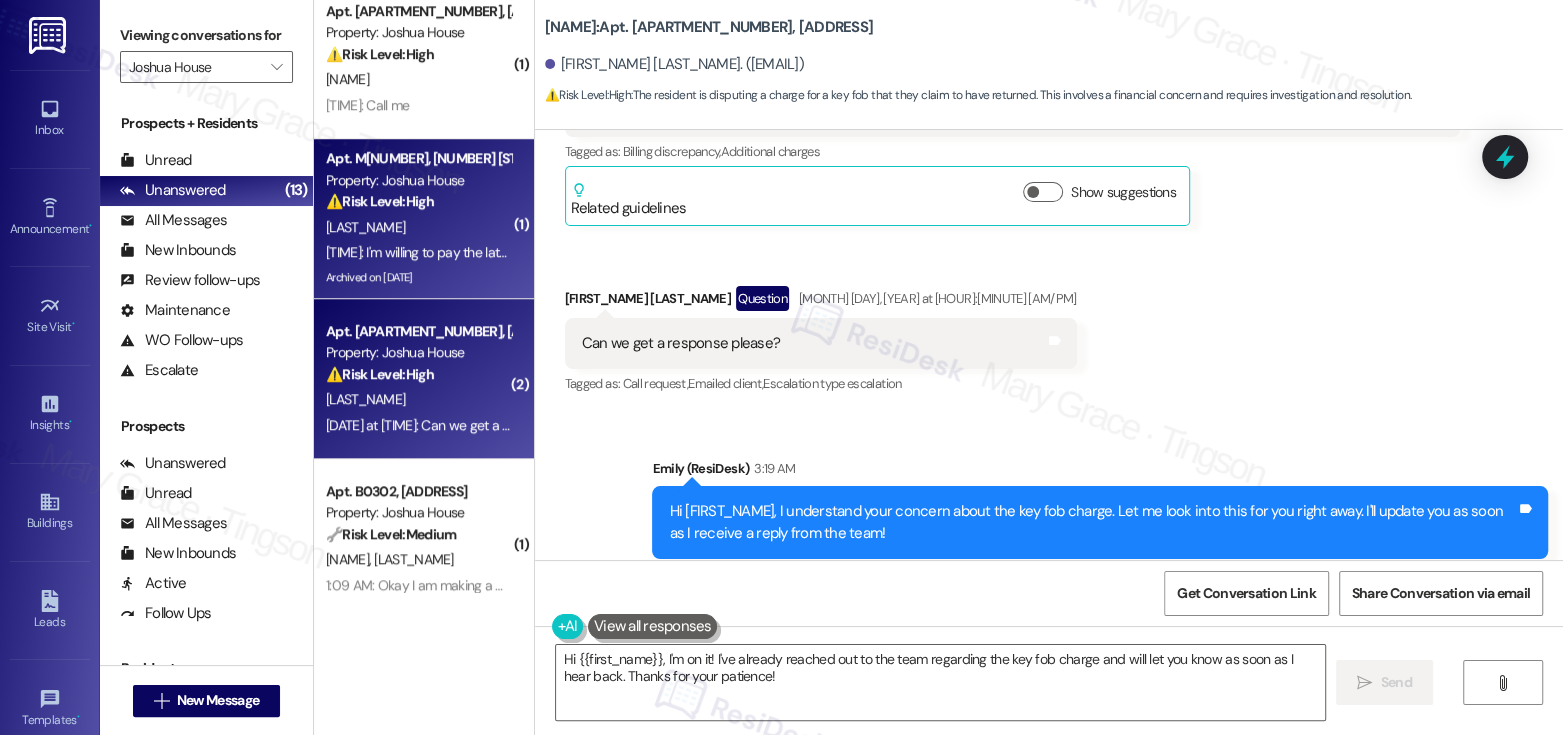 click on "[FIRST] [LAST]" at bounding box center [418, 227] 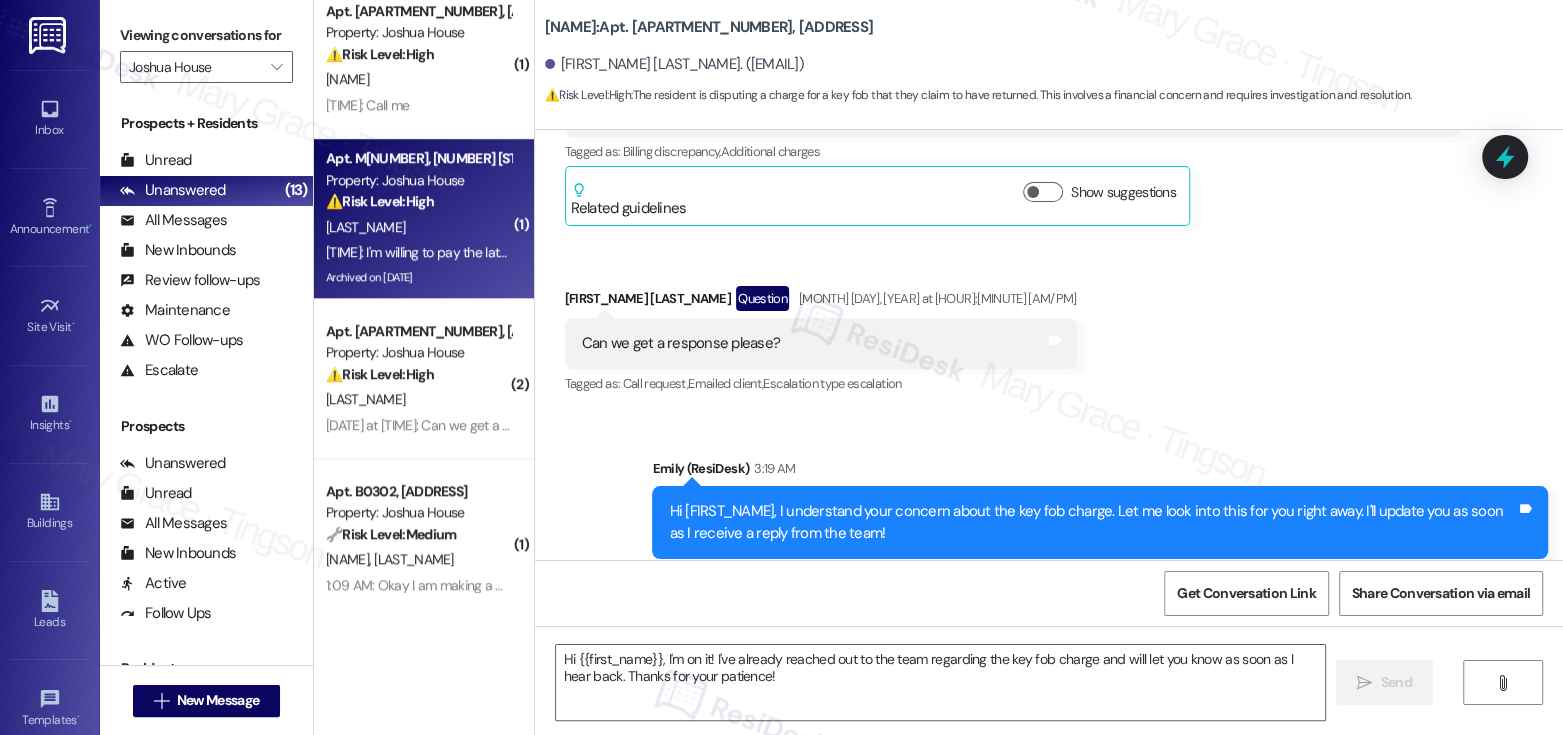 click on "[FIRST] [LAST]" at bounding box center [418, 227] 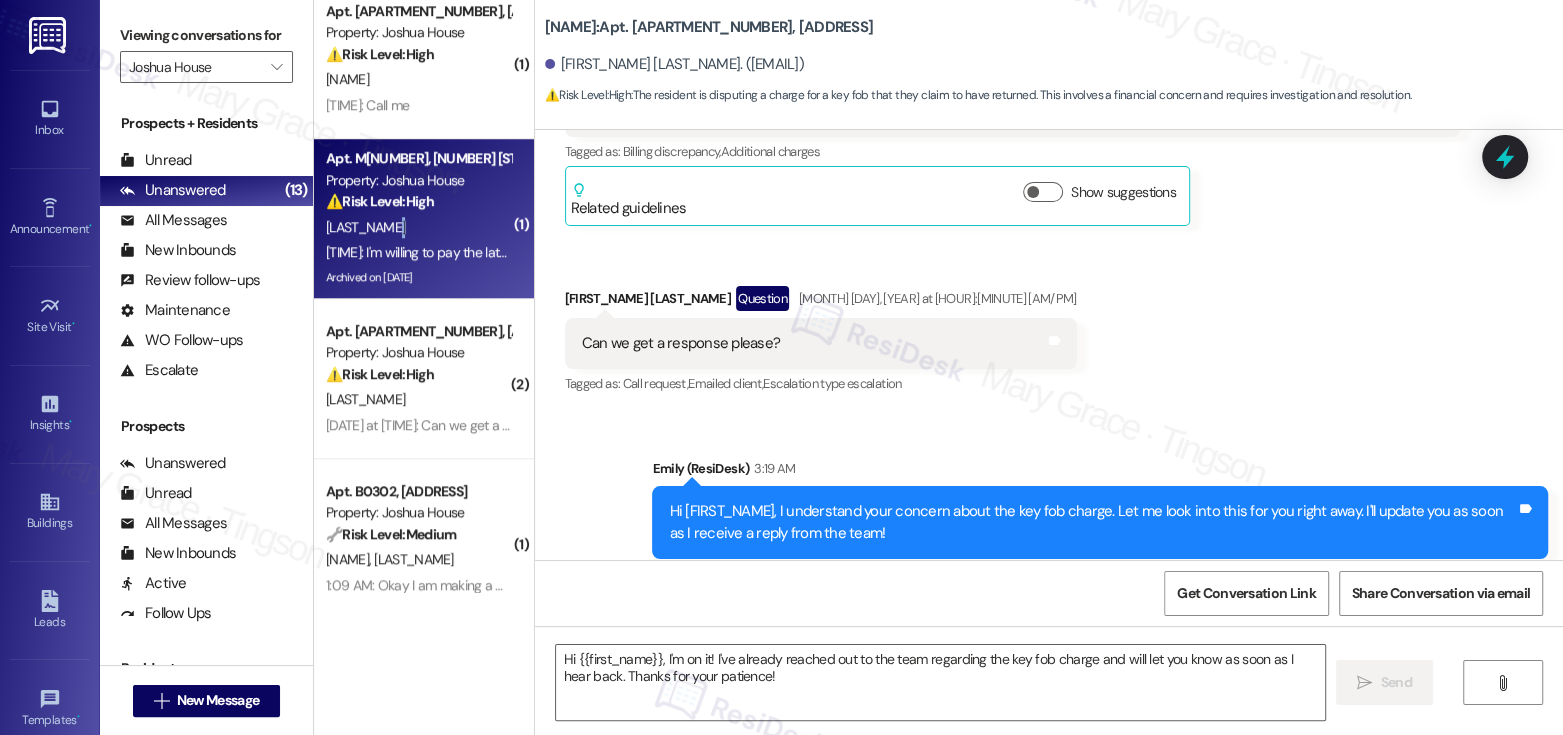 type on "Fetching suggested responses. Please feel free to read through the conversation in the meantime." 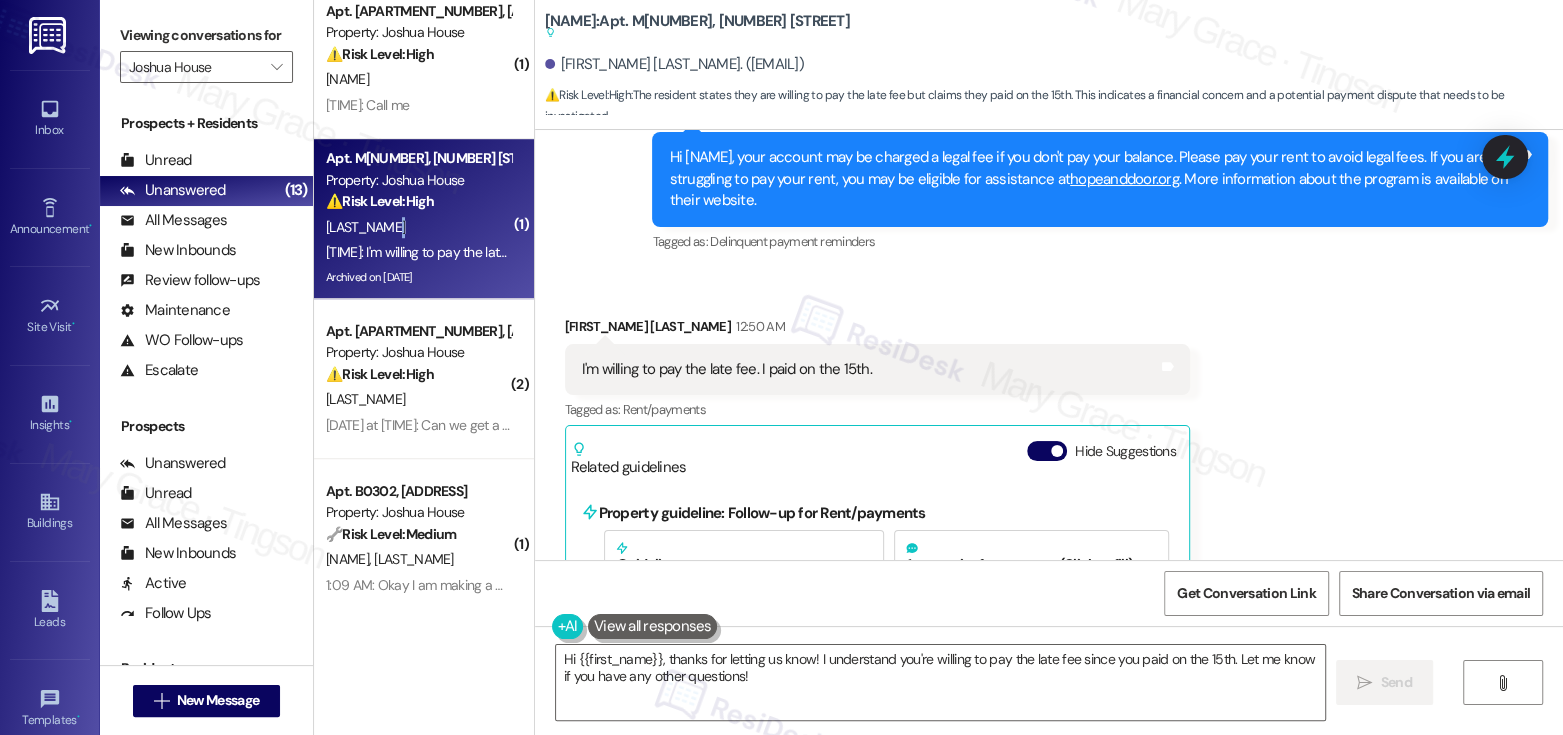 scroll, scrollTop: 27637, scrollLeft: 0, axis: vertical 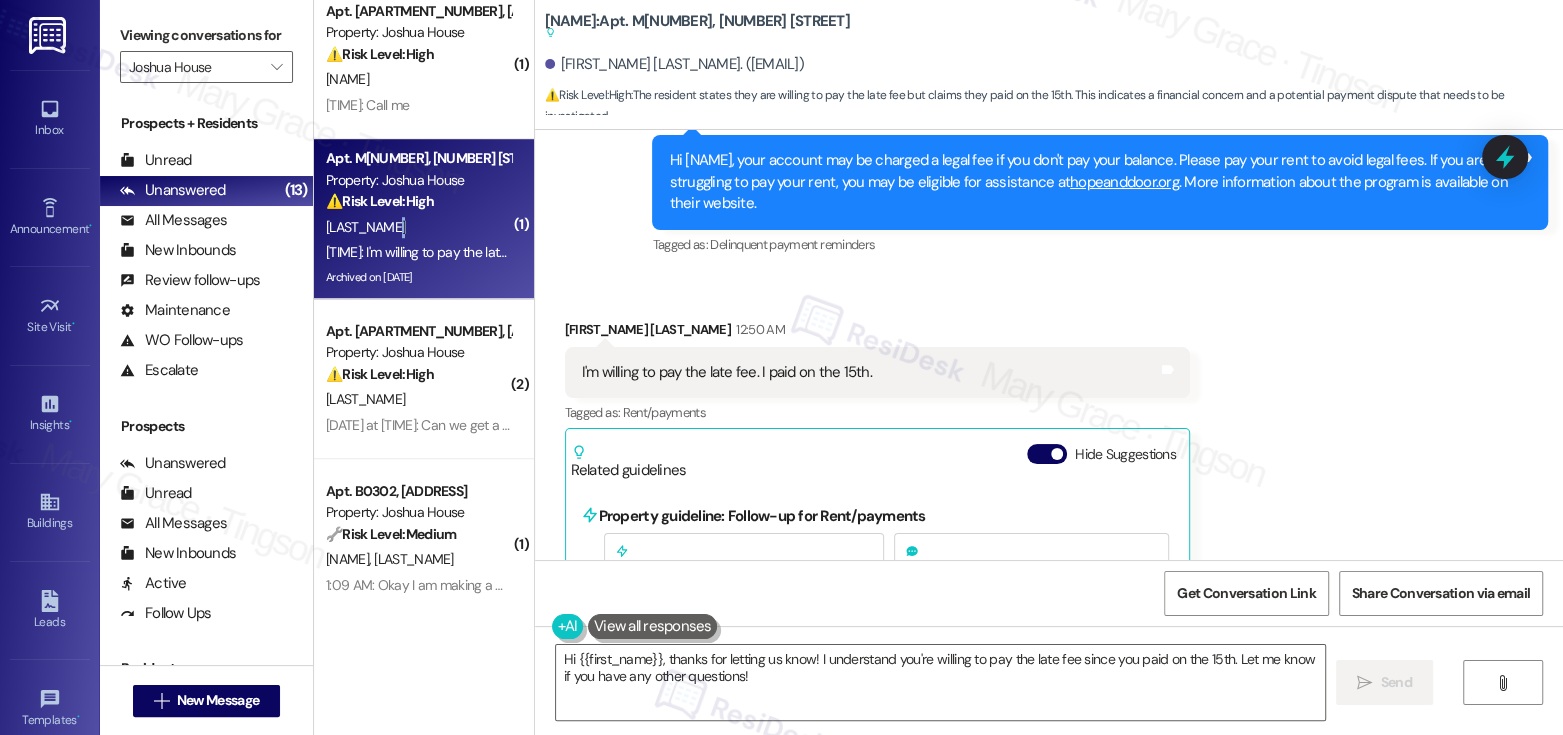 click on "I'm willing to pay the late fee. I paid on the 15th." at bounding box center [727, 372] 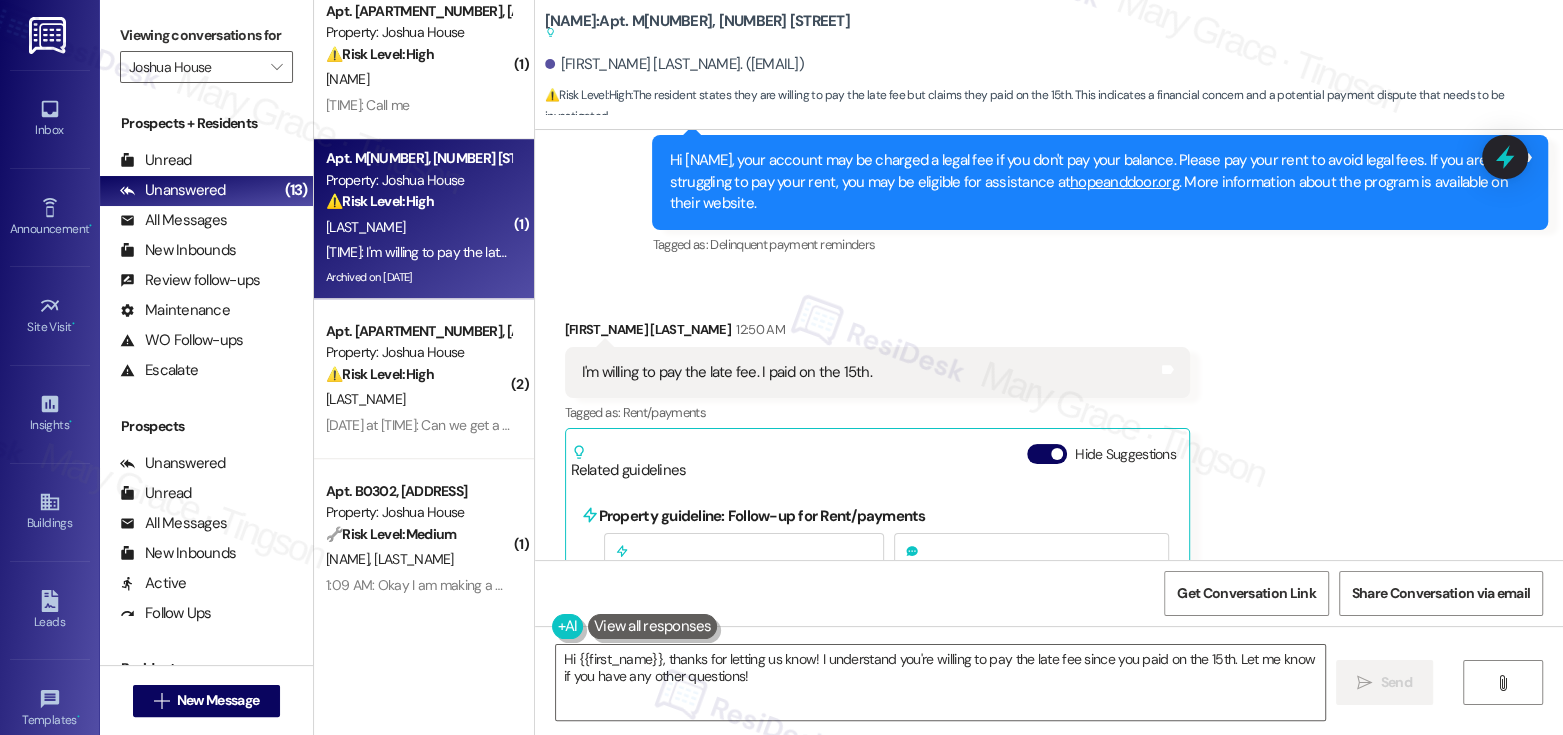 click on "I'm willing to pay the late fee. I paid on the 15th." at bounding box center [727, 372] 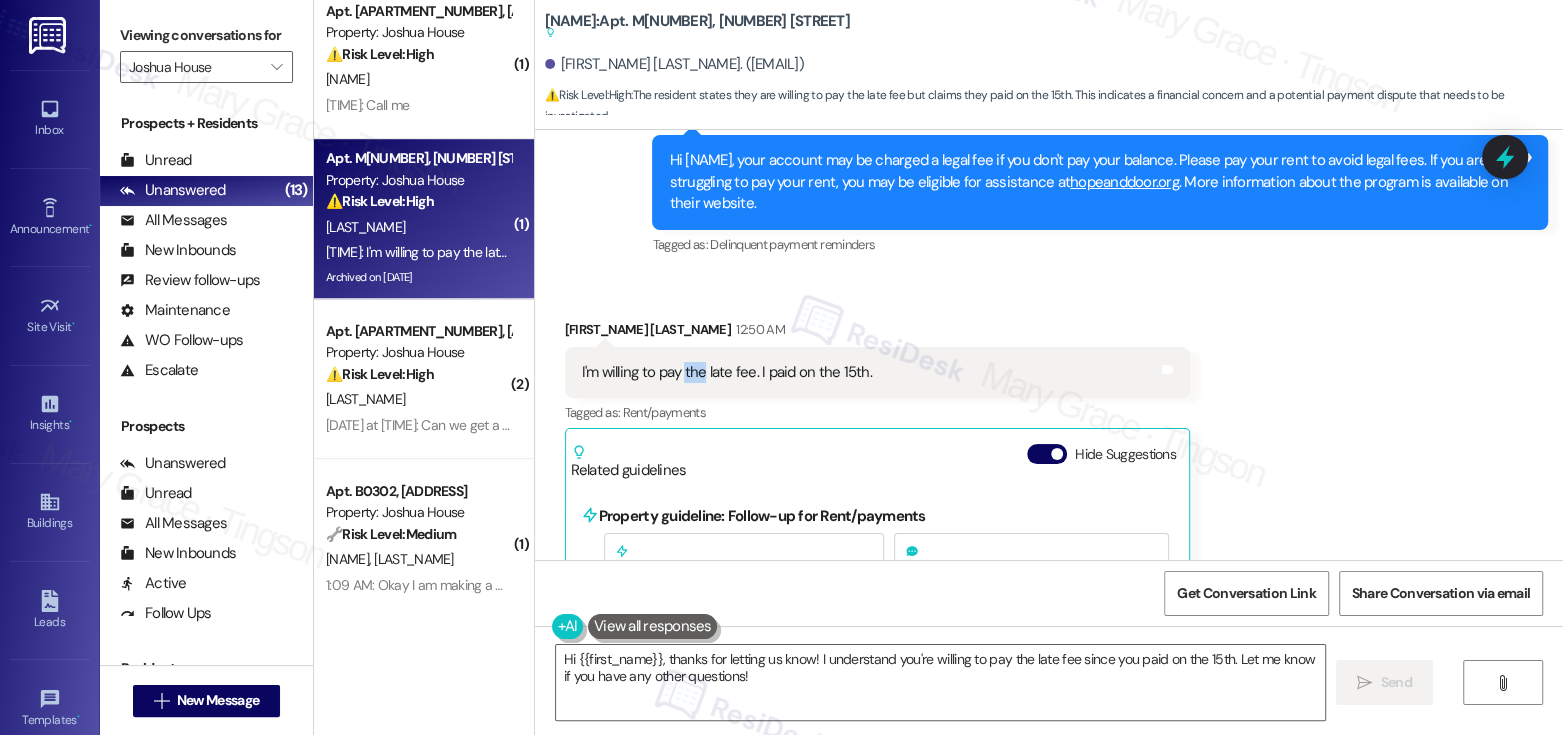 click on "I'm willing to pay the late fee. I paid on the 15th." at bounding box center [727, 372] 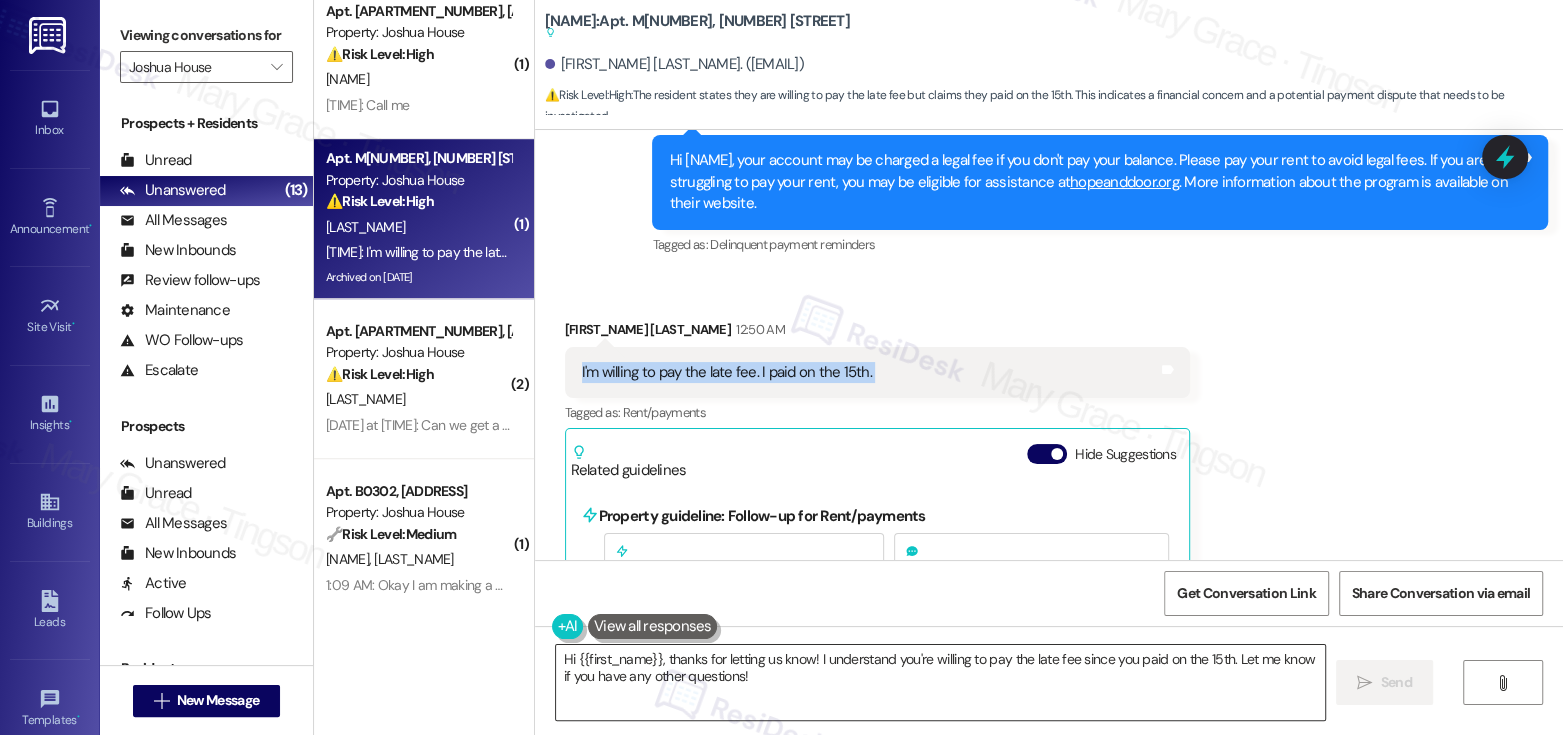 click on "Hi {{first_name}}, thanks for letting us know! I understand you're willing to pay the late fee since you paid on the 15th. Let me know if you have any other questions!" at bounding box center (940, 682) 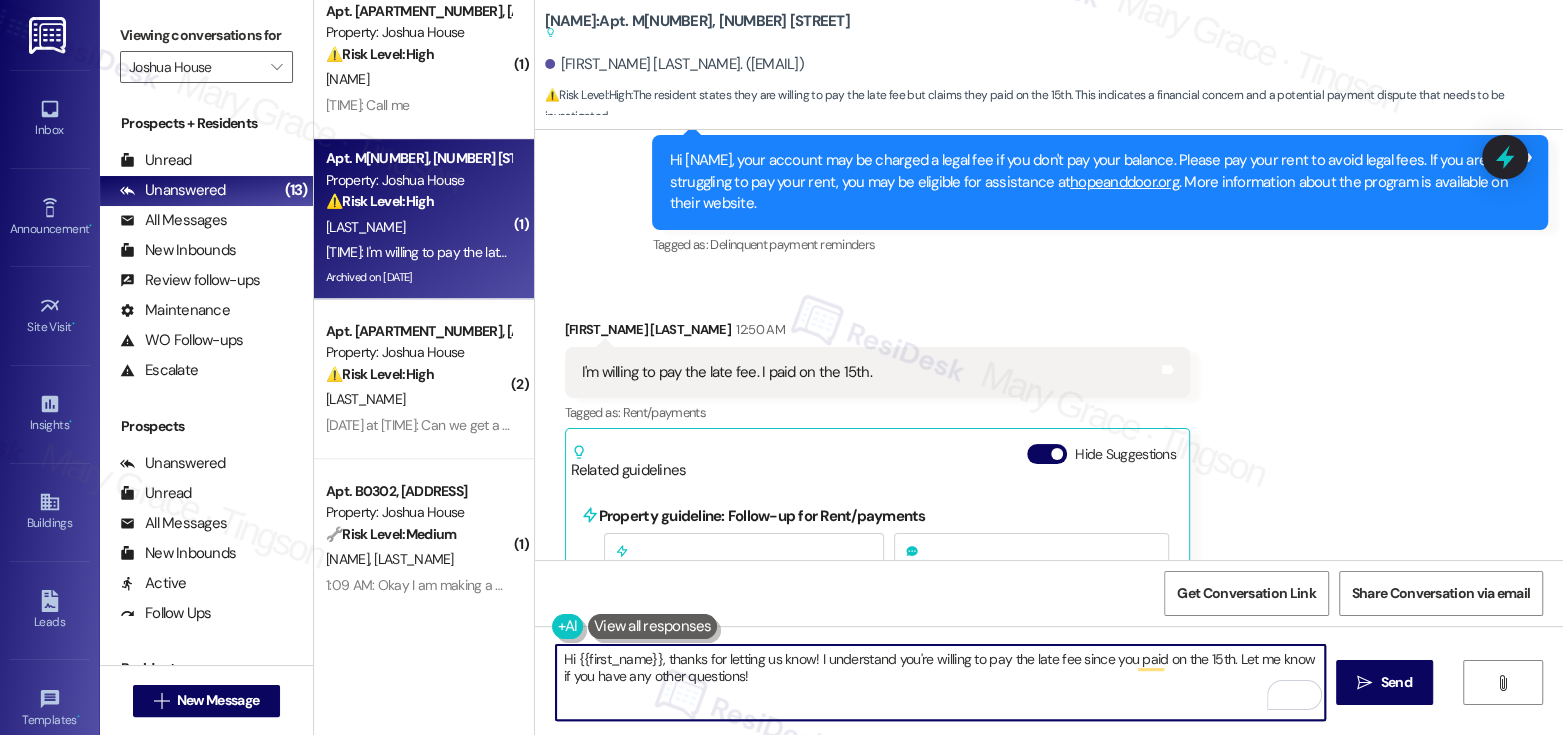click on "Hi {{first_name}}, thanks for letting us know! I understand you're willing to pay the late fee since you paid on the 15th. Let me know if you have any other questions!" at bounding box center [940, 682] 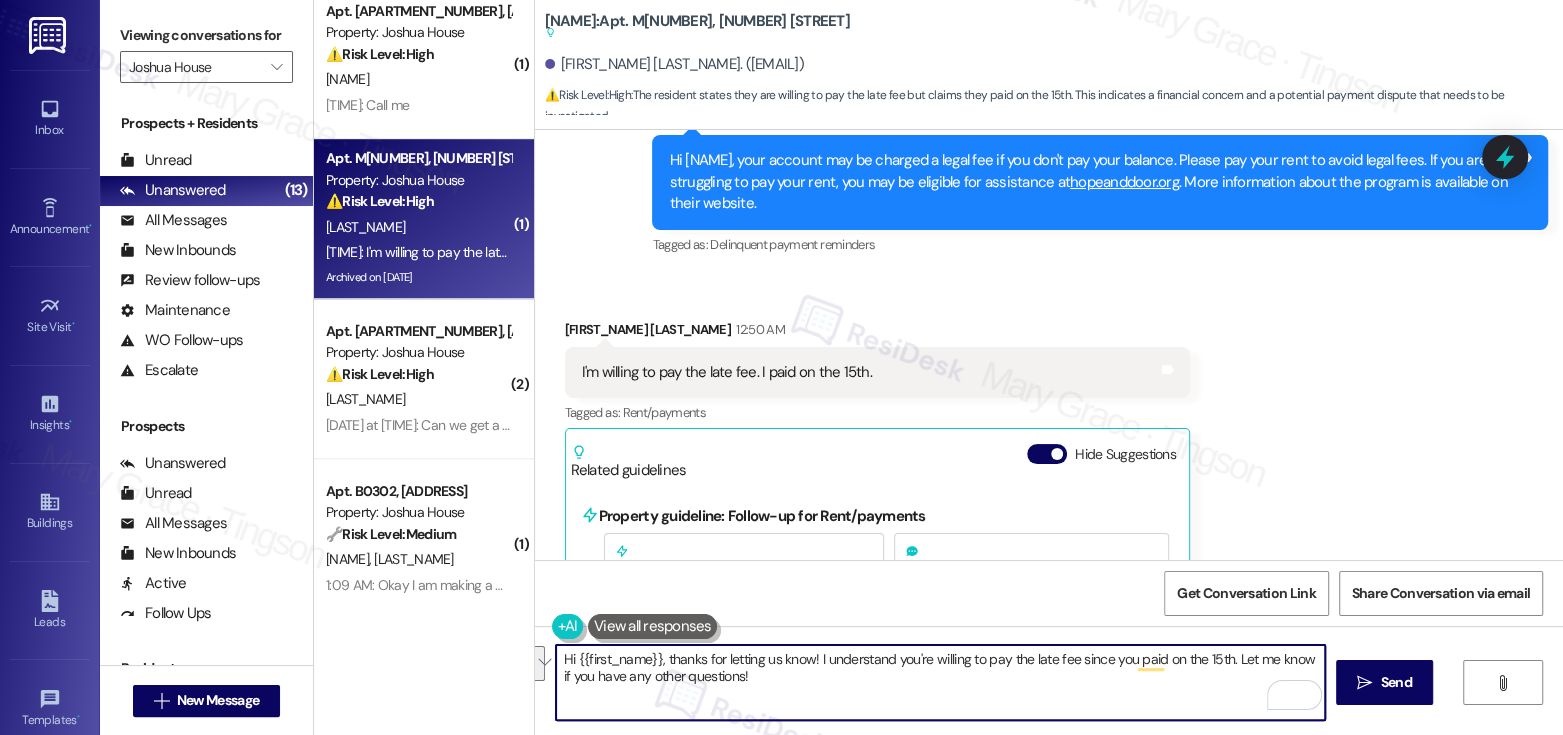 drag, startPoint x: 1224, startPoint y: 659, endPoint x: 1224, endPoint y: 671, distance: 12 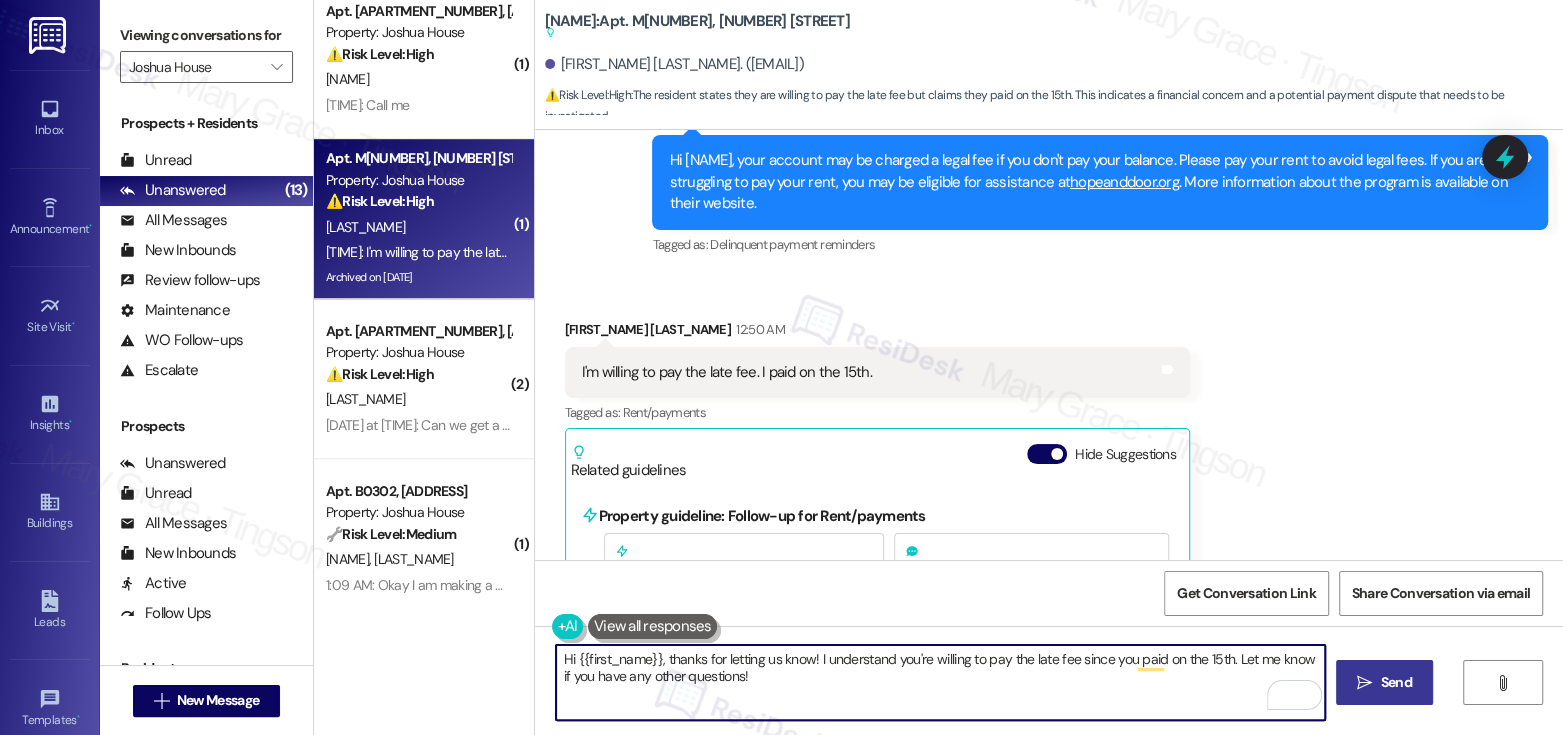 click on "" at bounding box center (1364, 683) 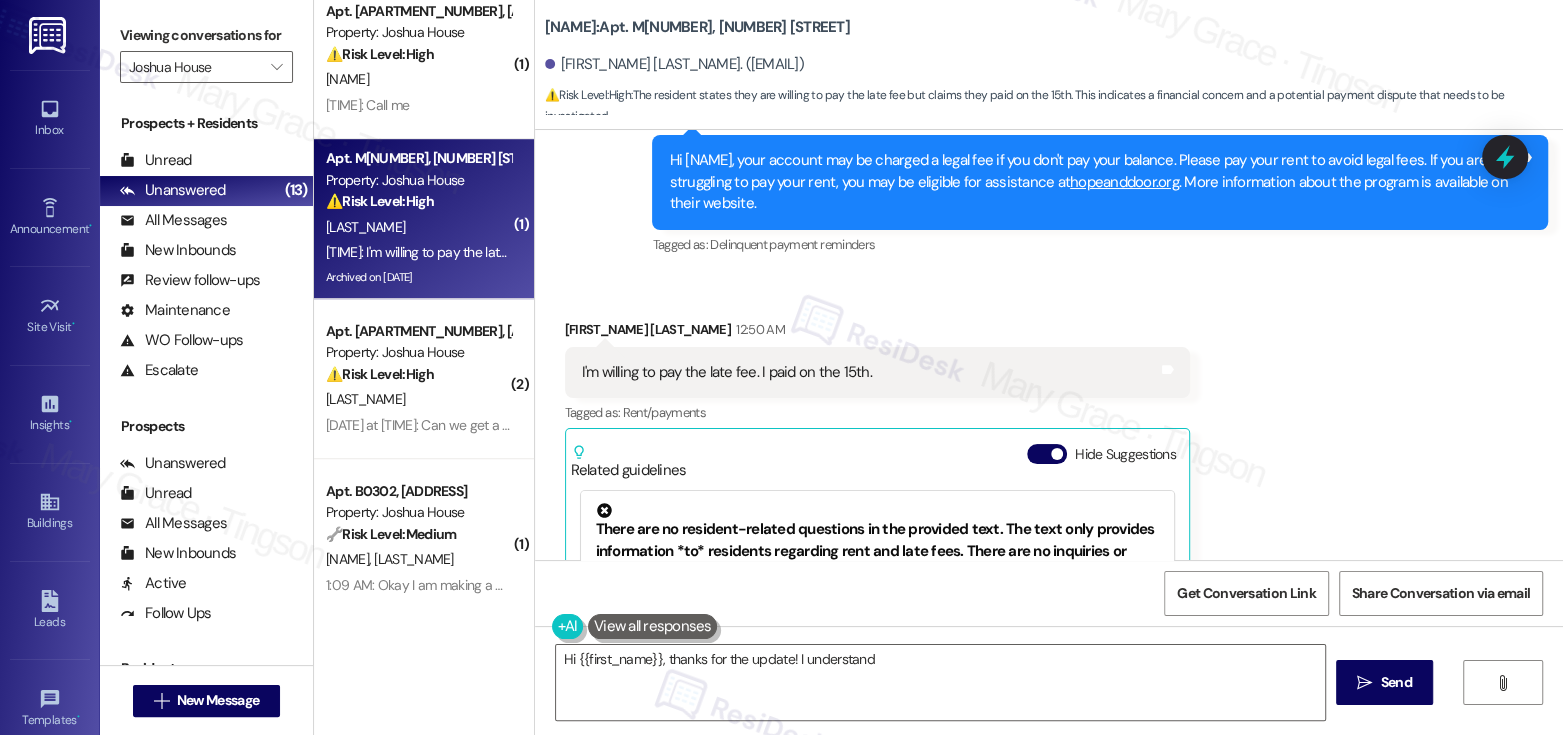 scroll, scrollTop: 27759, scrollLeft: 0, axis: vertical 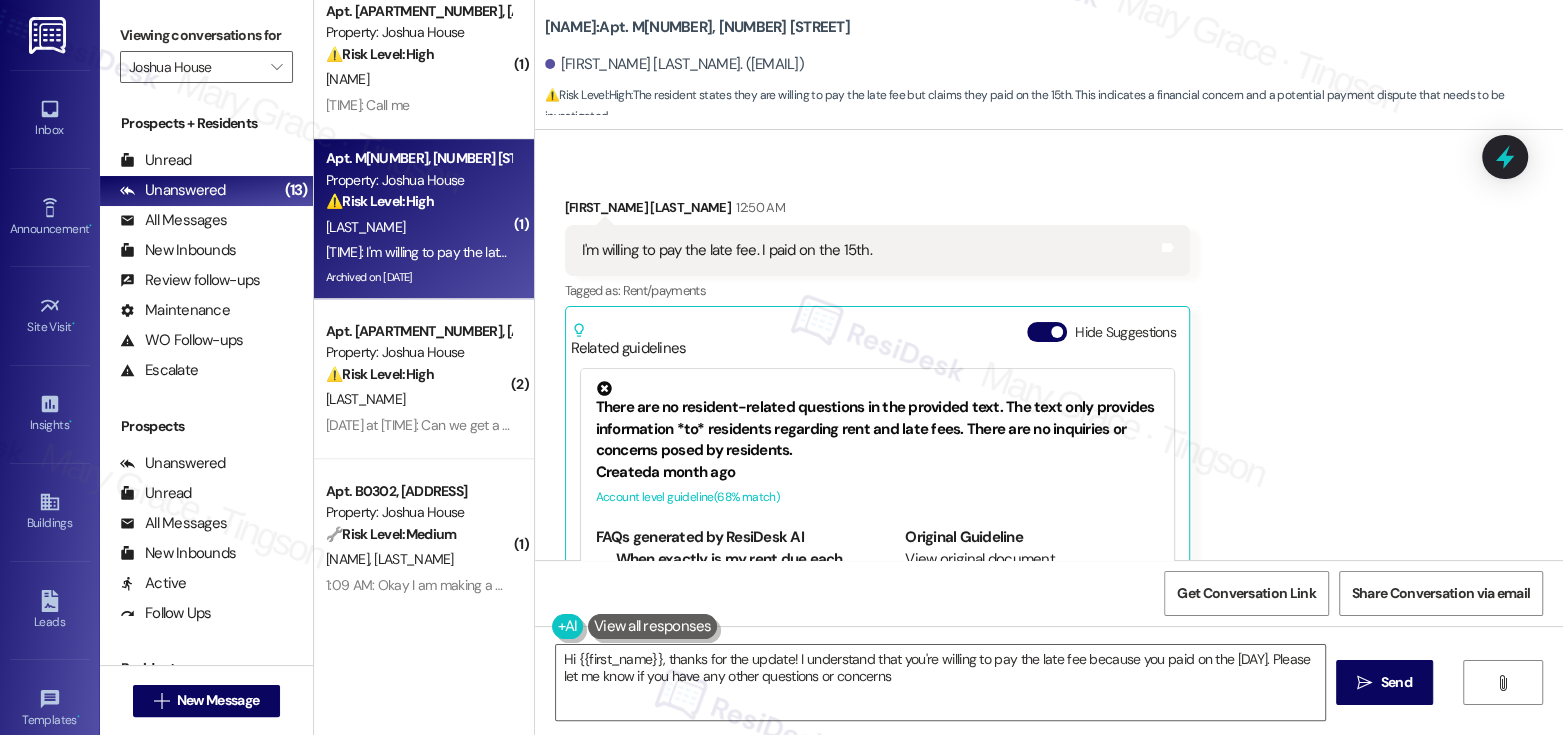 type on "Hi {{first_name}}, thanks for the update! I understand that you're willing to pay the late fee because you paid on the 15th. Please let me know if you have any other questions or concerns!" 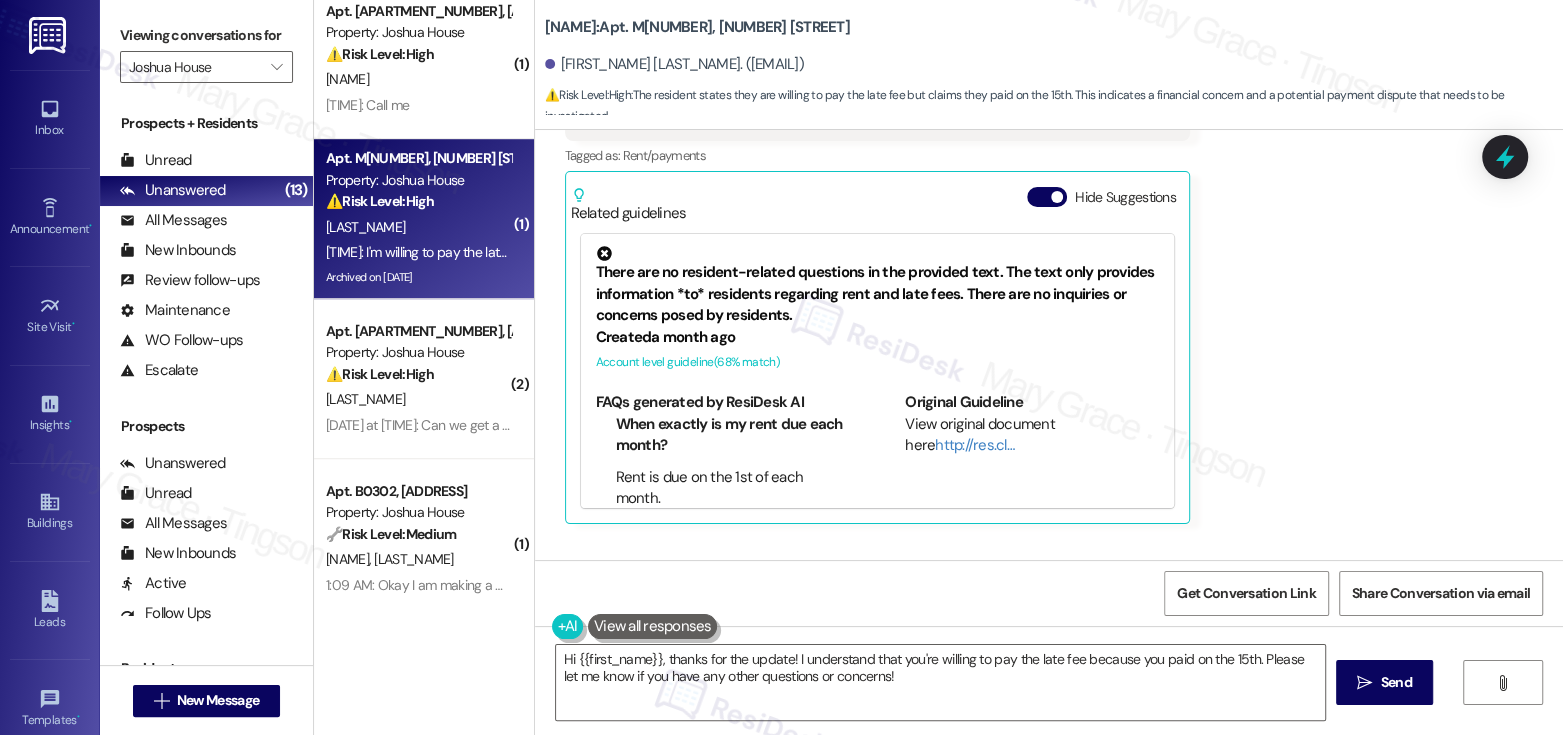 scroll, scrollTop: 27921, scrollLeft: 0, axis: vertical 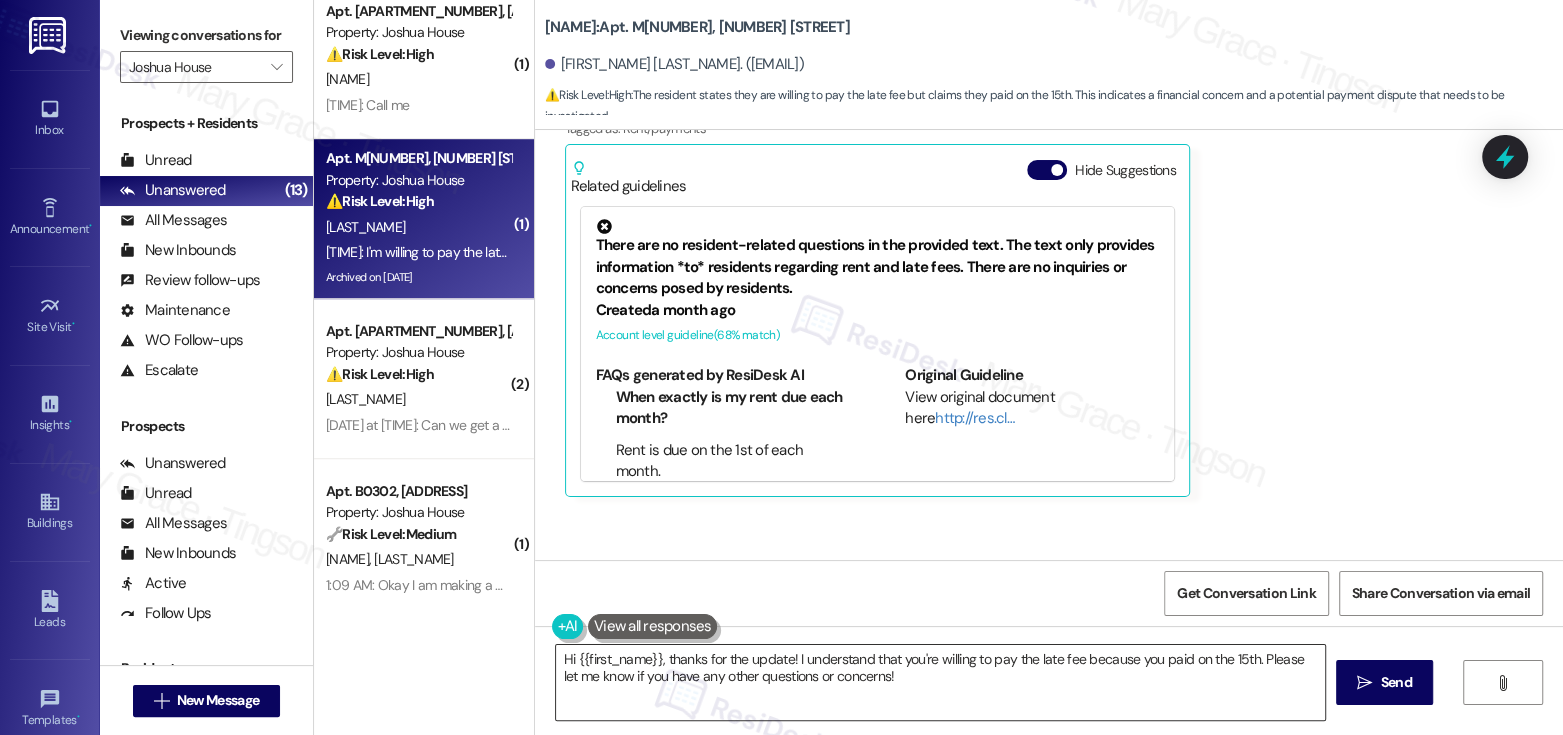 click on "Hi {{first_name}}, thanks for the update! I understand that you're willing to pay the late fee because you paid on the 15th. Please let me know if you have any other questions or concerns!" at bounding box center (940, 682) 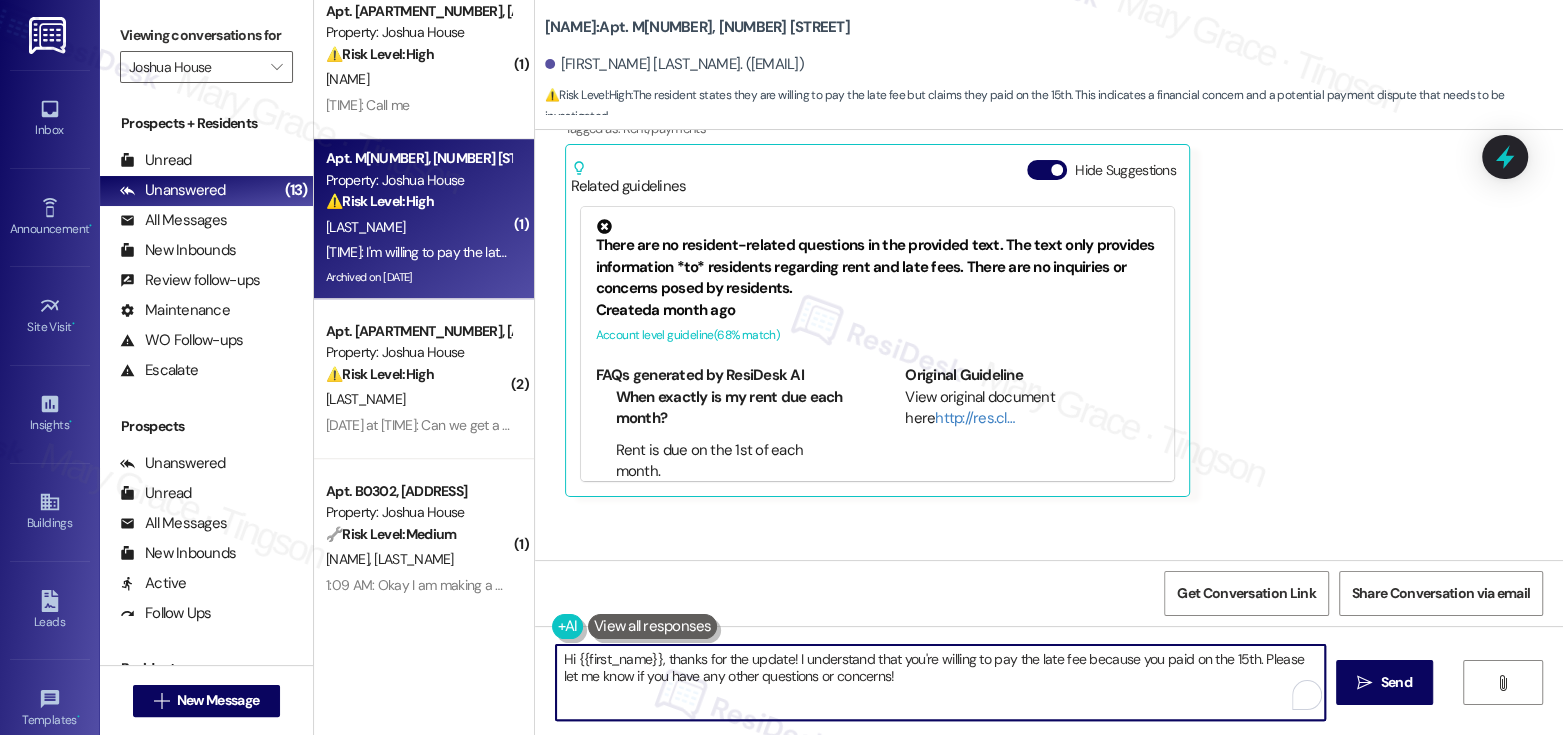 click on "Hi {{first_name}}, thanks for the update! I understand that you're willing to pay the late fee because you paid on the 15th. Please let me know if you have any other questions or concerns!" at bounding box center [940, 682] 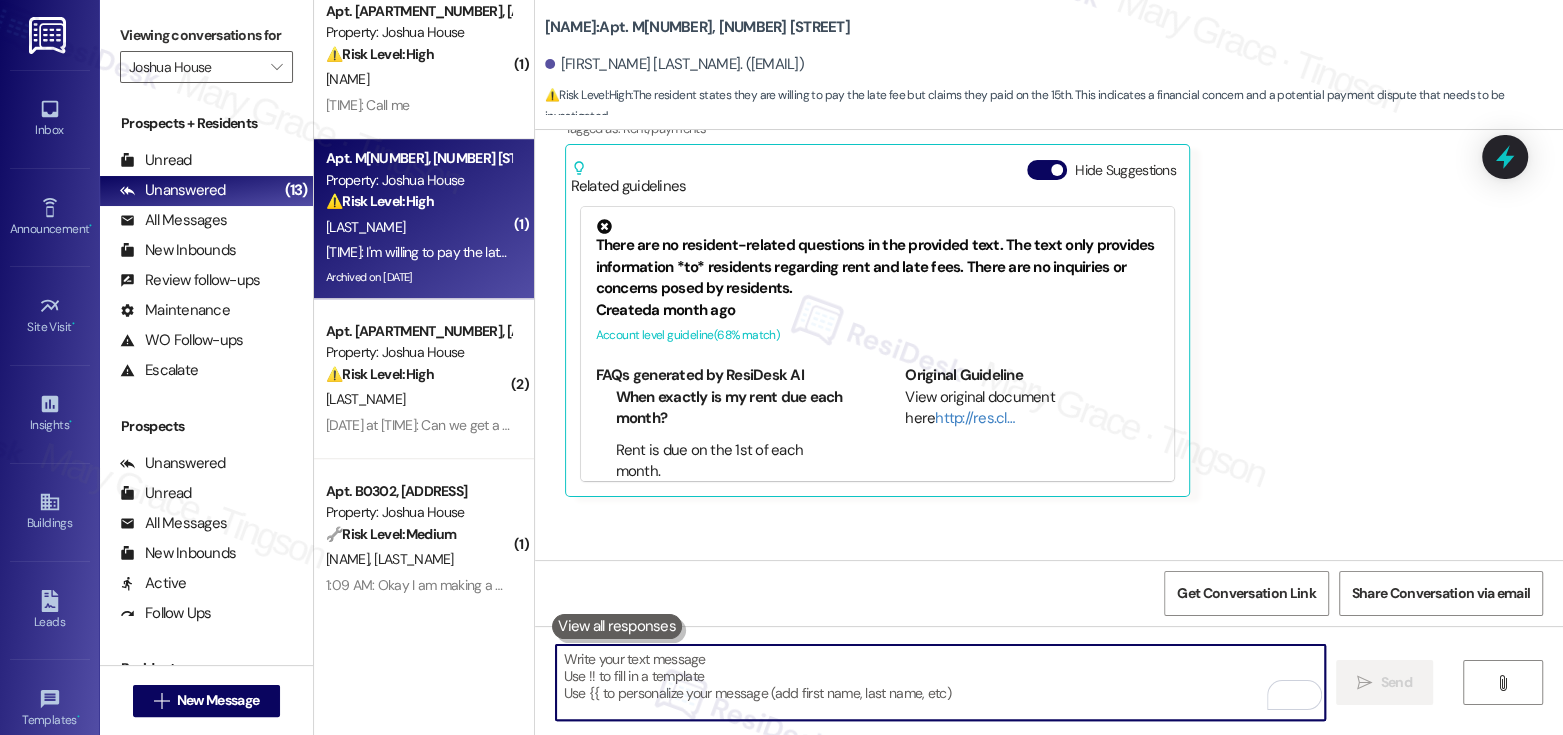 type 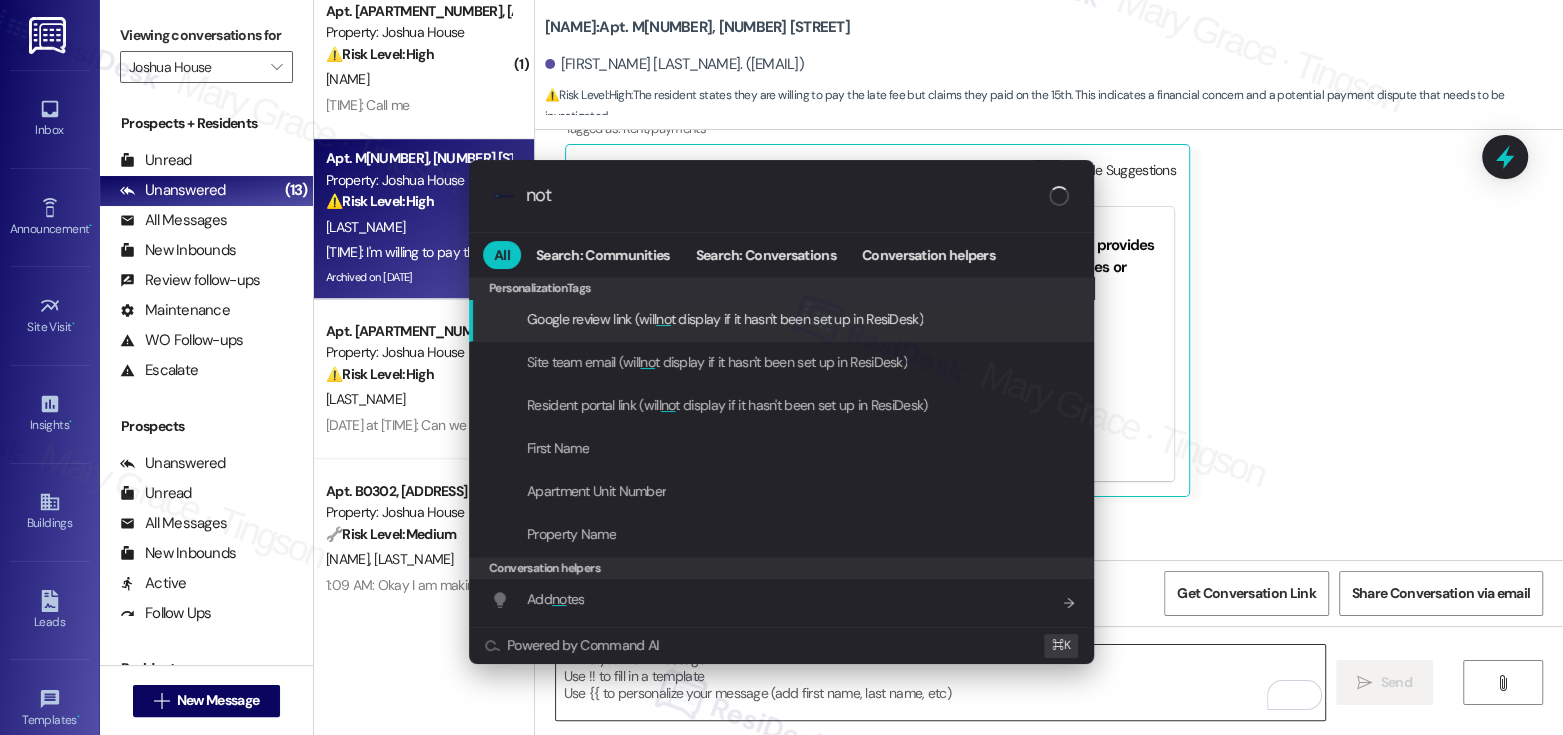 type on "note" 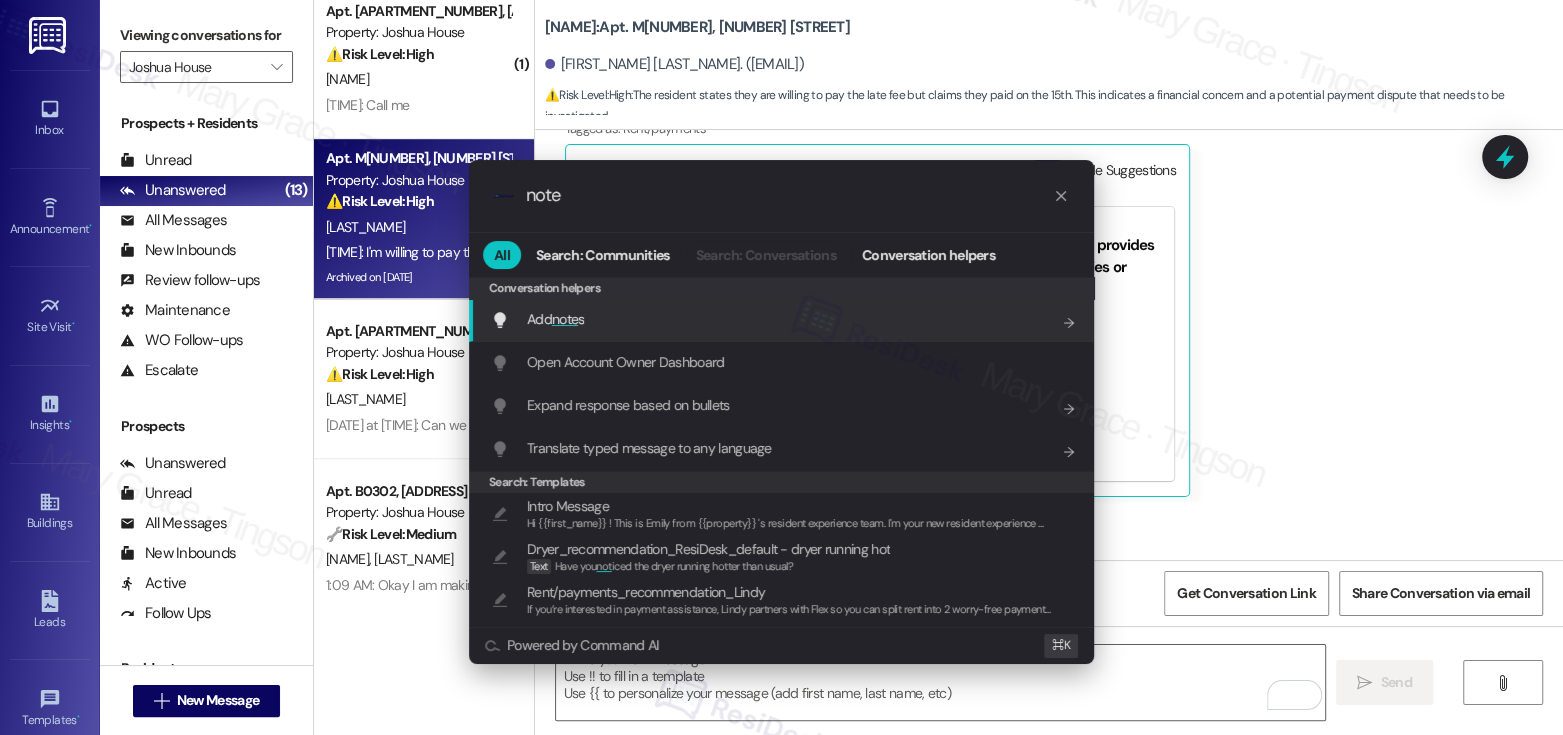 click on "Add  note s Add shortcut" at bounding box center (783, 319) 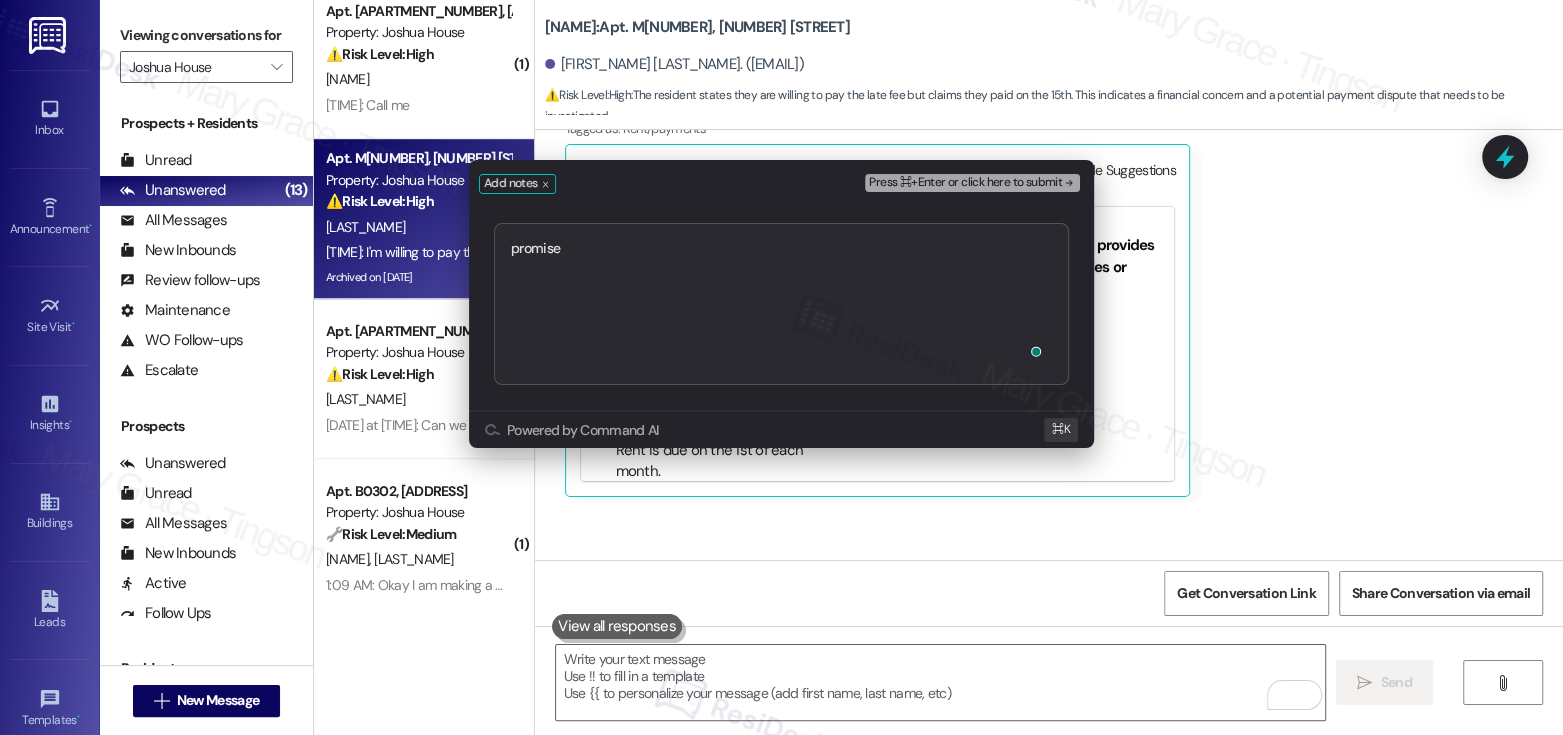 type on "promise" 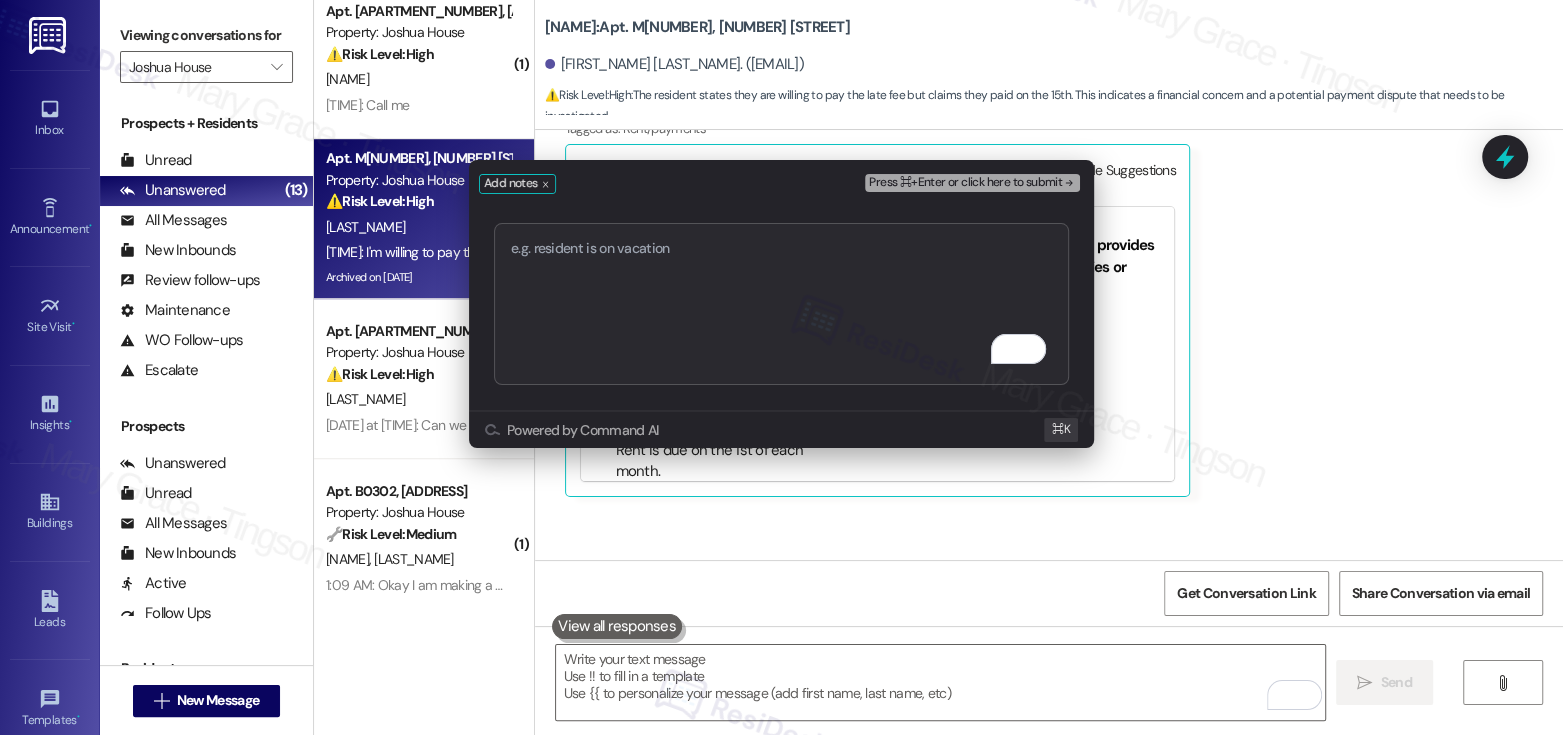 type on "p" 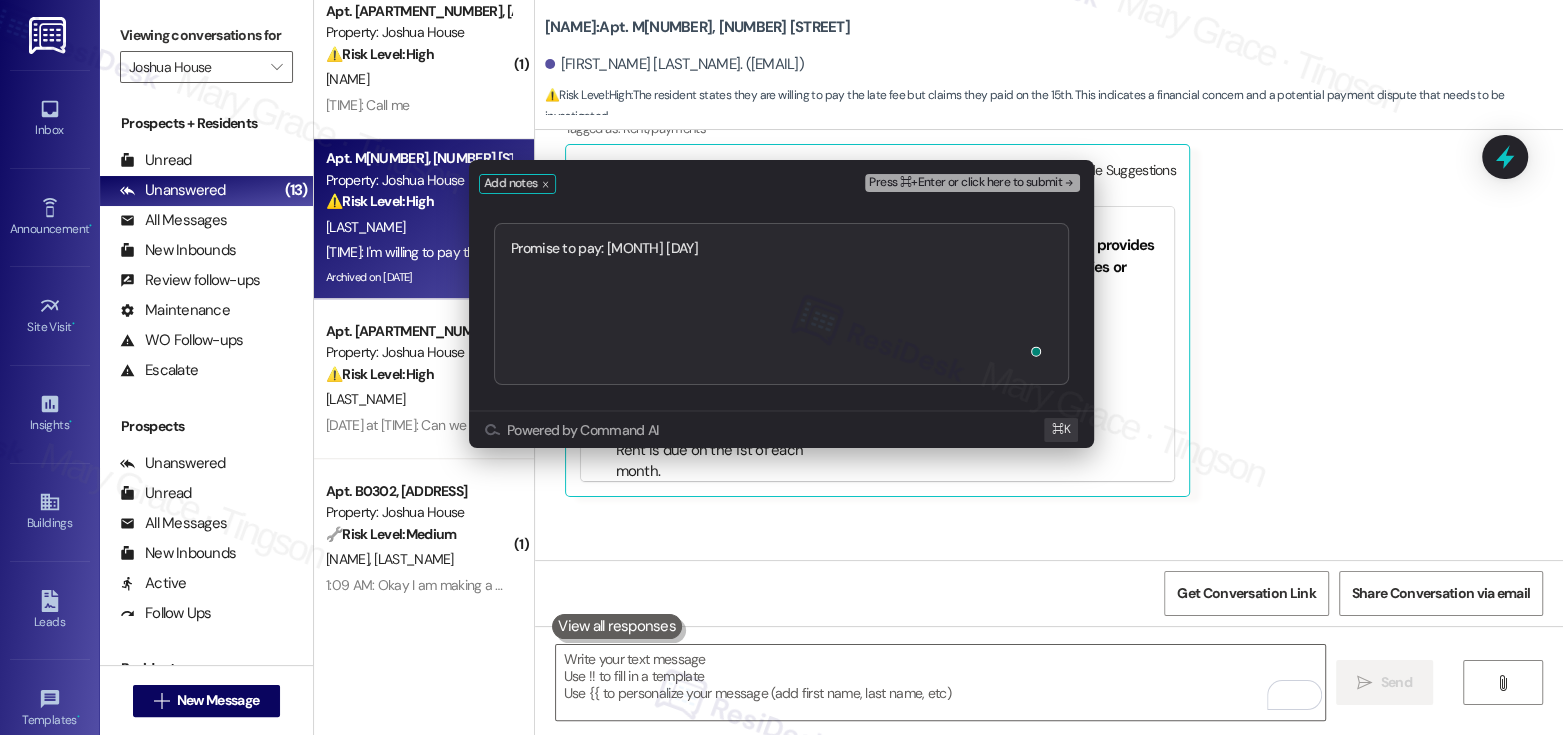 type on "Promise to pay: Aug 15" 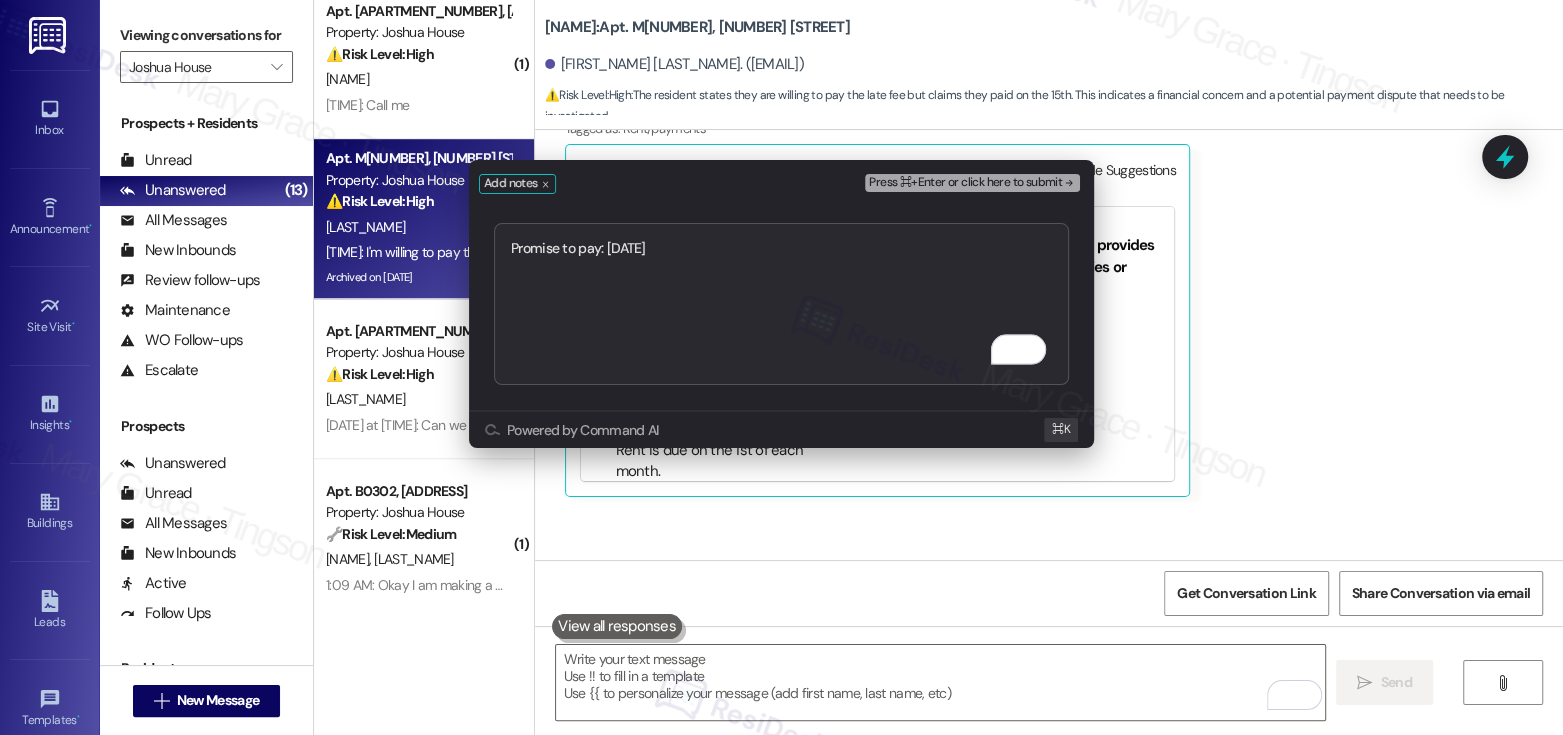 click on "Press ⌘+Enter or click here to submit" at bounding box center (965, 183) 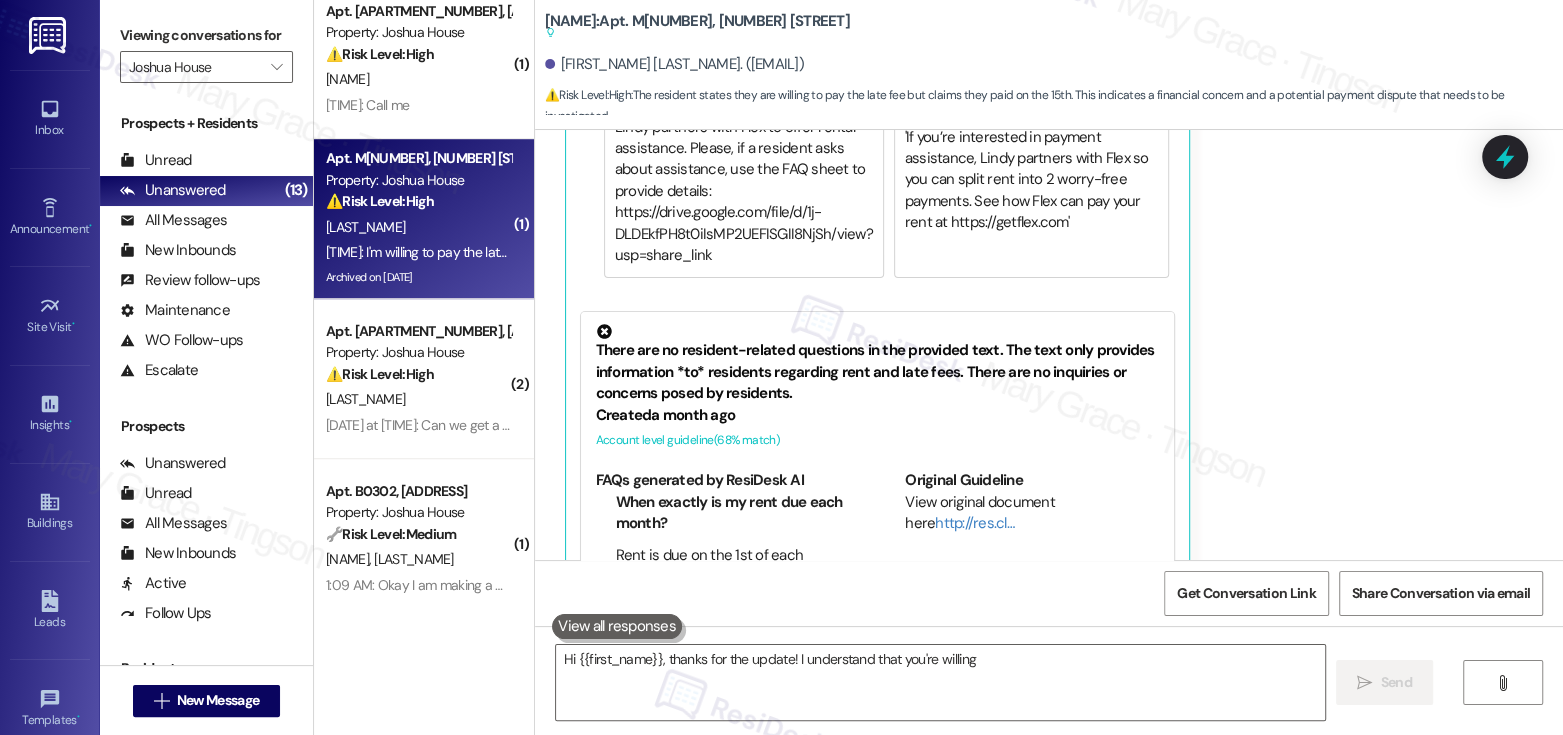 scroll, scrollTop: 28053, scrollLeft: 0, axis: vertical 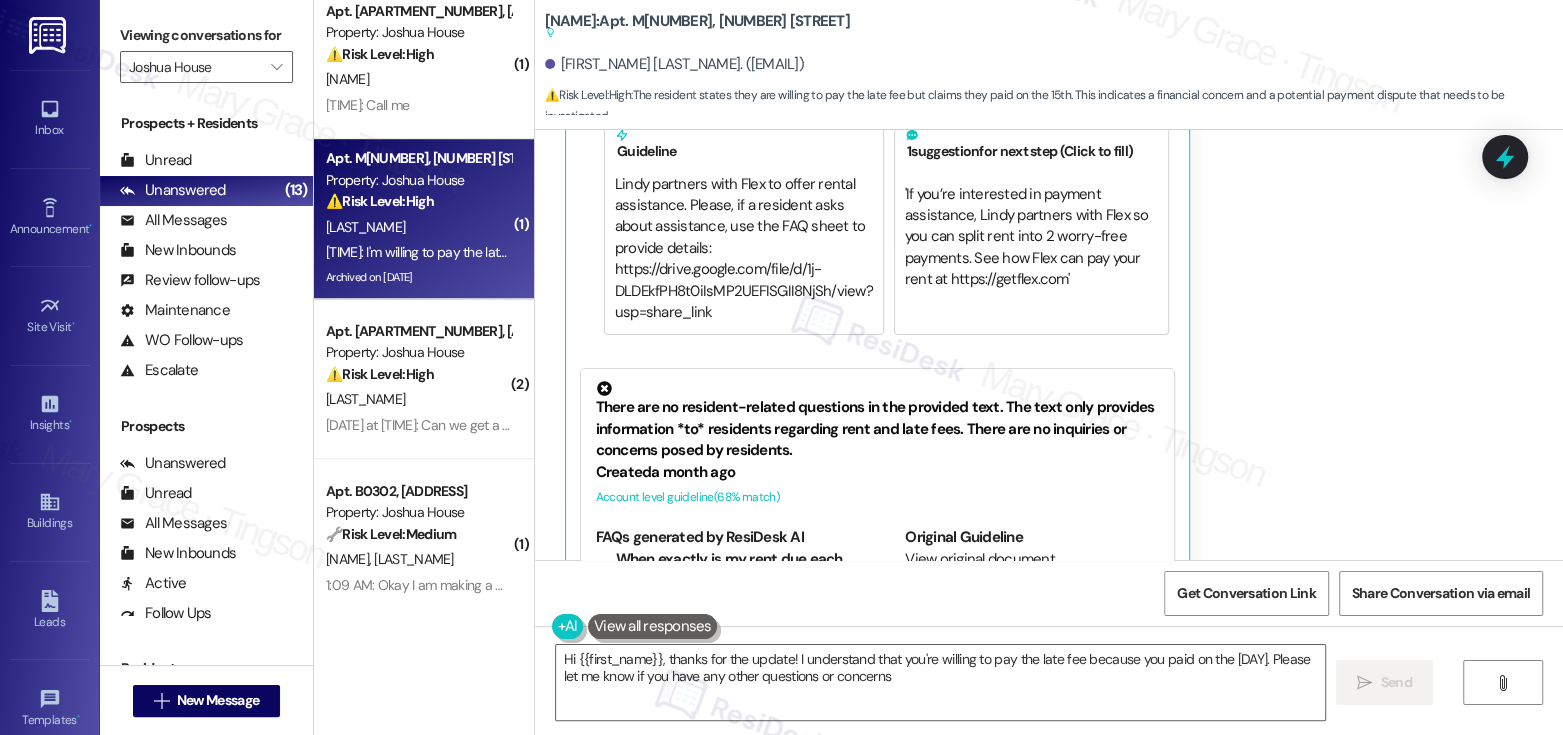 type on "Hi {{first_name}}, thanks for the update! I understand that you're willing to pay the late fee because you paid on the 15th. Please let me know if you have any other questions or concerns!" 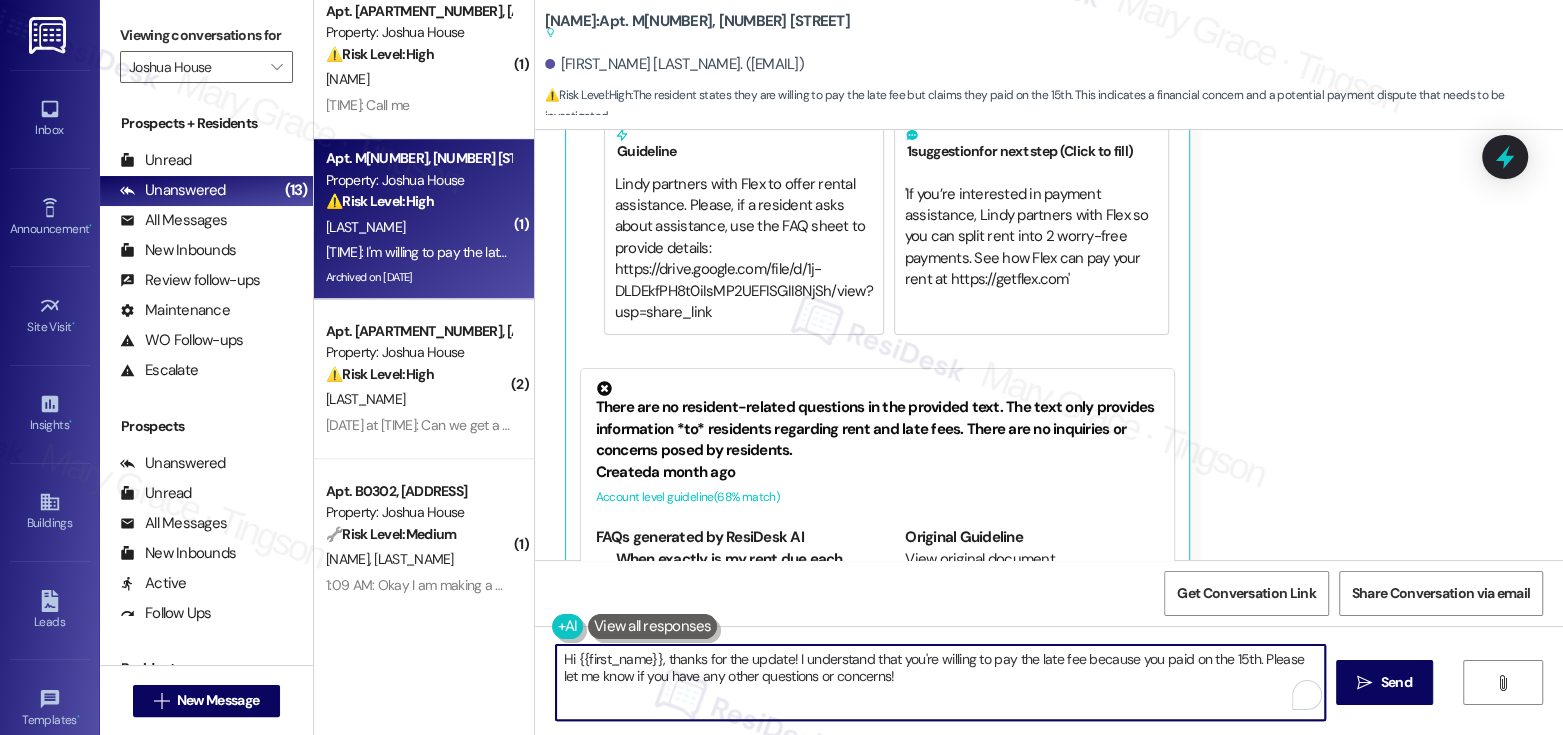 click on "Hi {{first_name}}, thanks for the update! I understand that you're willing to pay the late fee because you paid on the 15th. Please let me know if you have any other questions or concerns!" at bounding box center (940, 682) 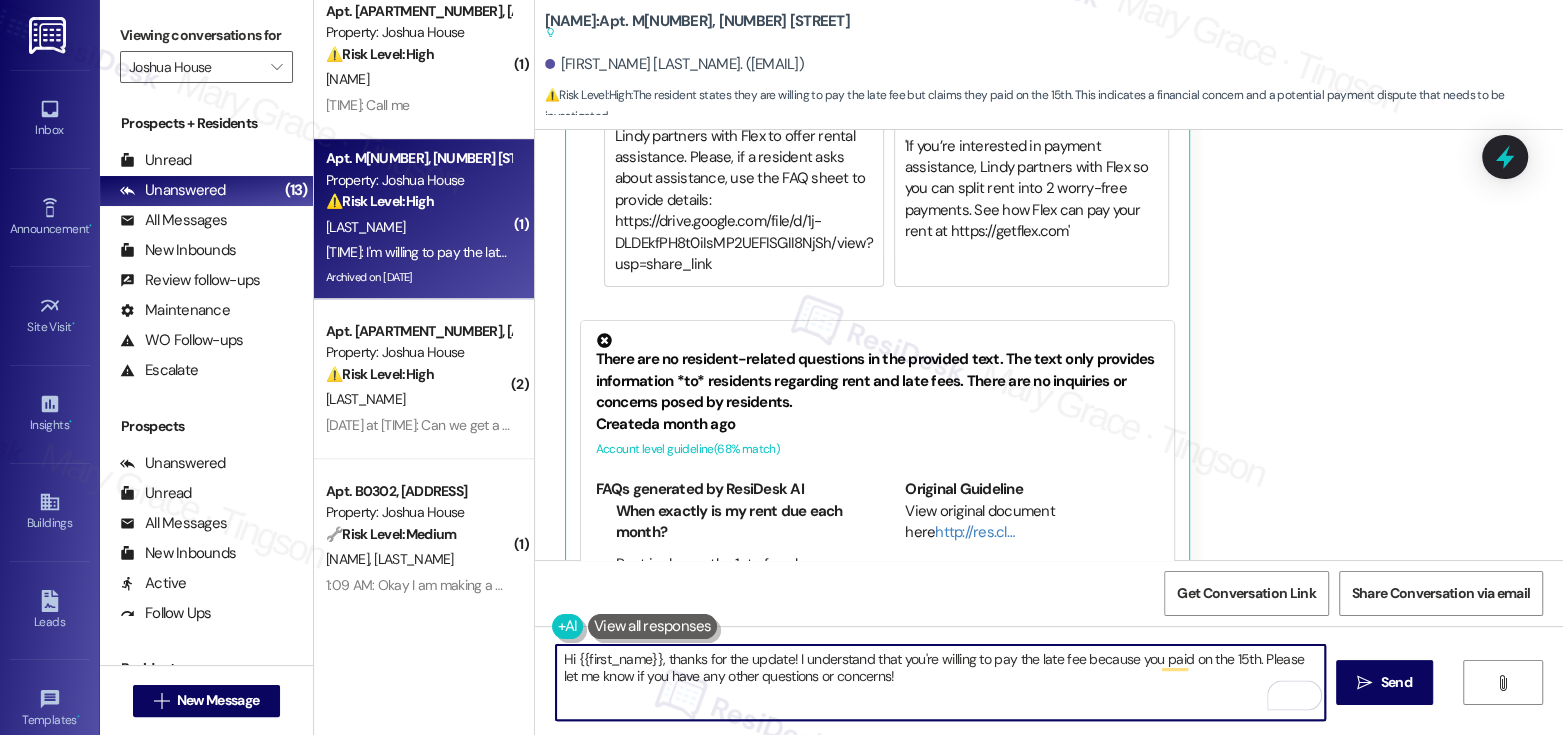 scroll, scrollTop: 28413, scrollLeft: 0, axis: vertical 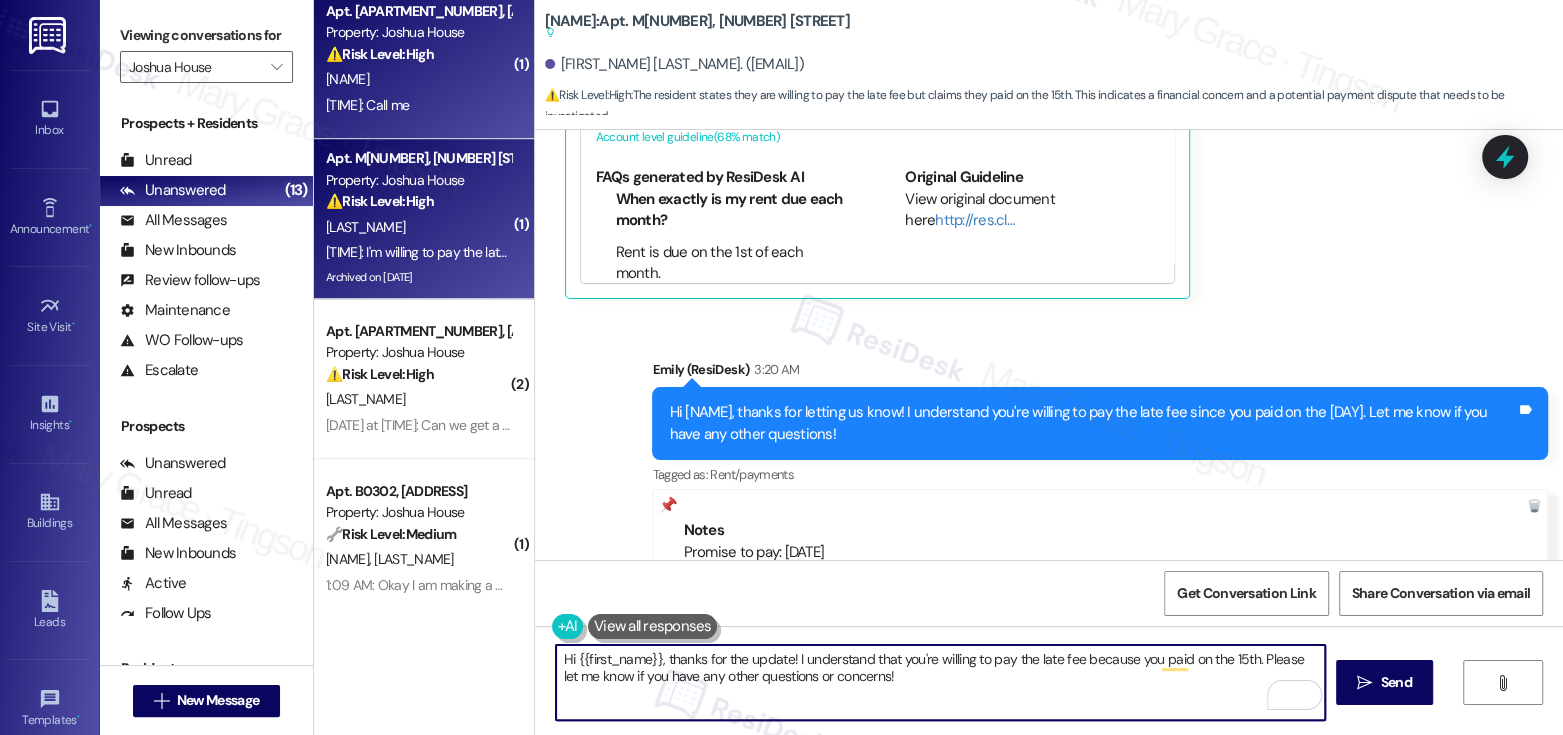 click on "M. Therlonges" at bounding box center [418, 79] 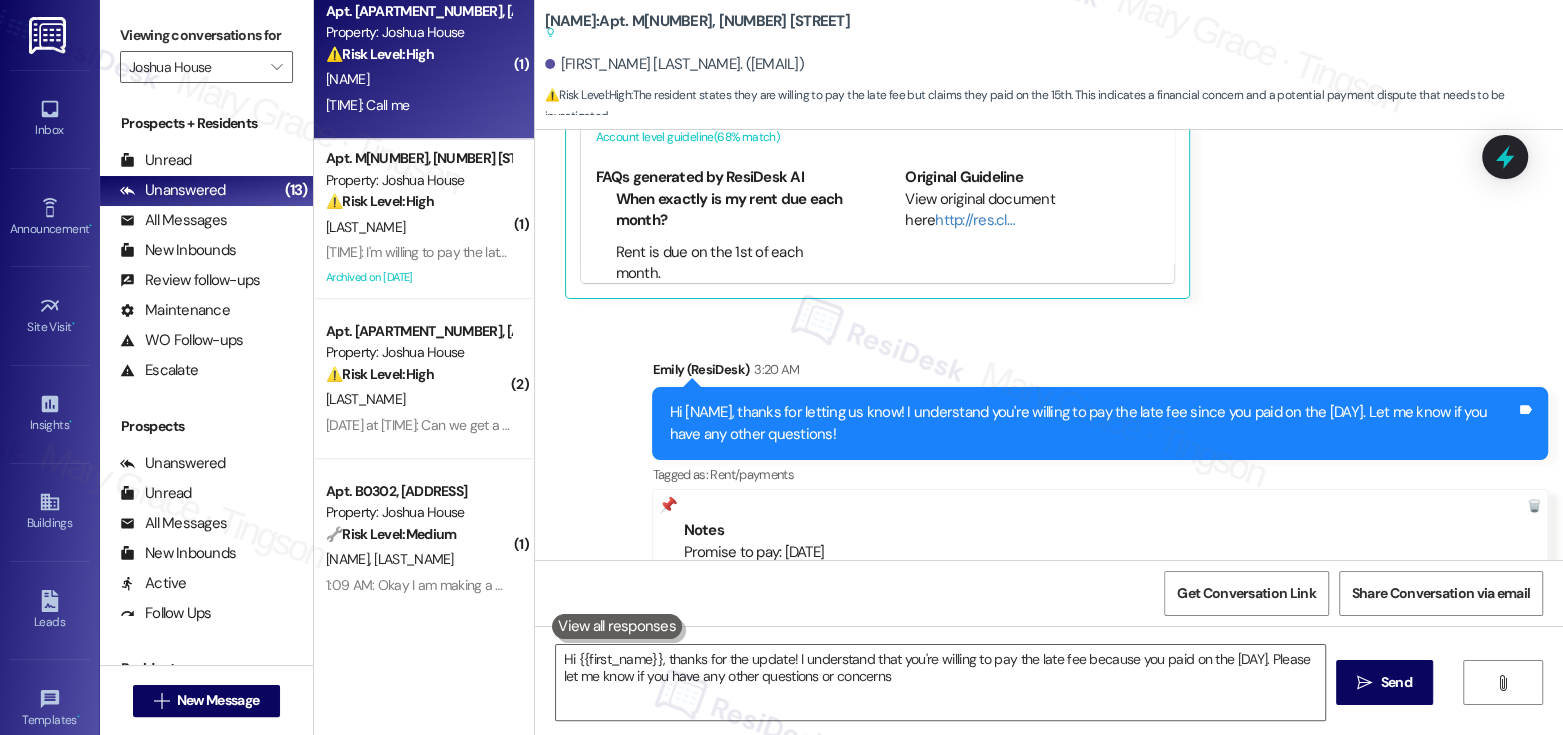 type on "Hi {{first_name}}, thanks for the update! I understand that you're willing to pay the late fee because you paid on the 15th. Please let me know if you have any other questions or concerns!" 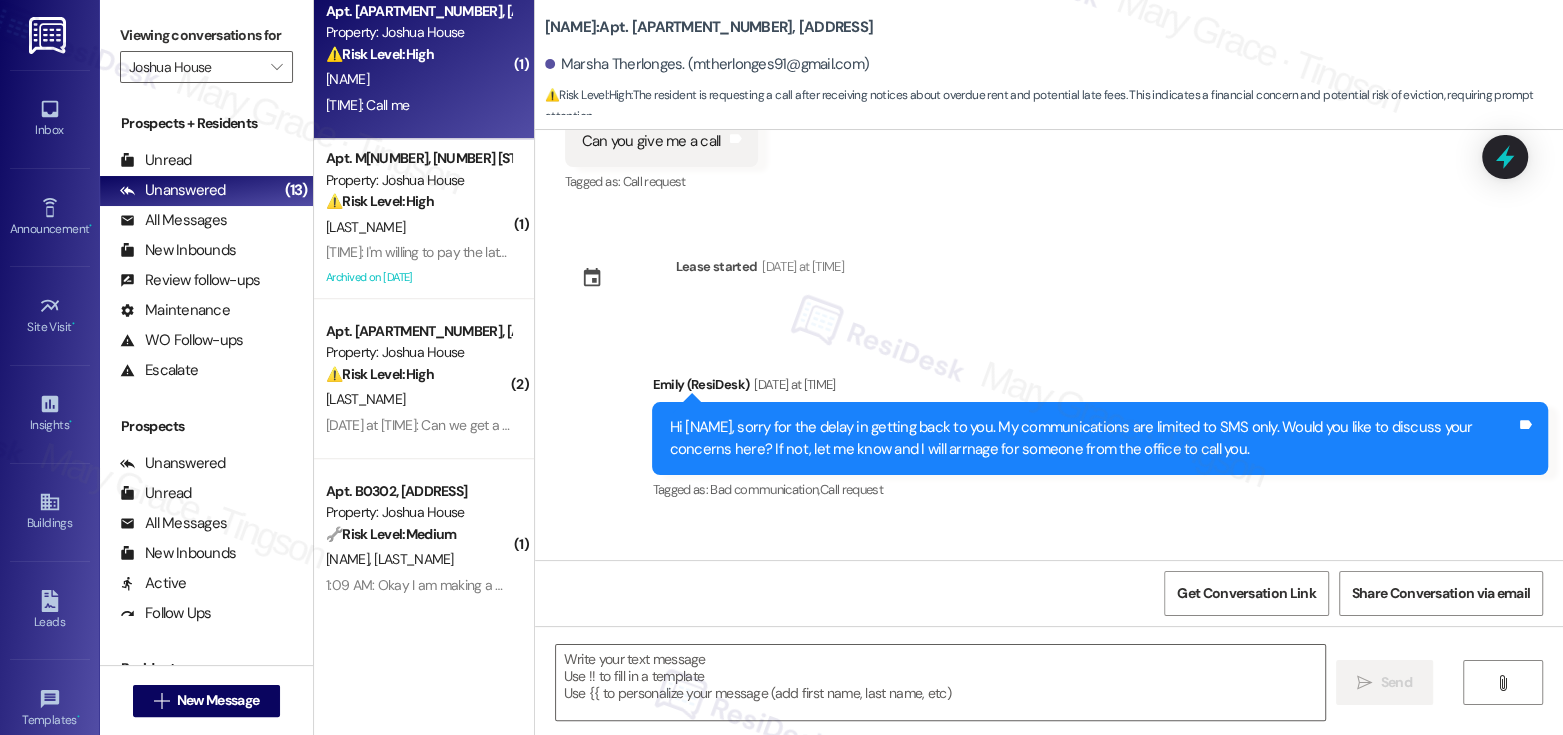 scroll, scrollTop: 11131, scrollLeft: 0, axis: vertical 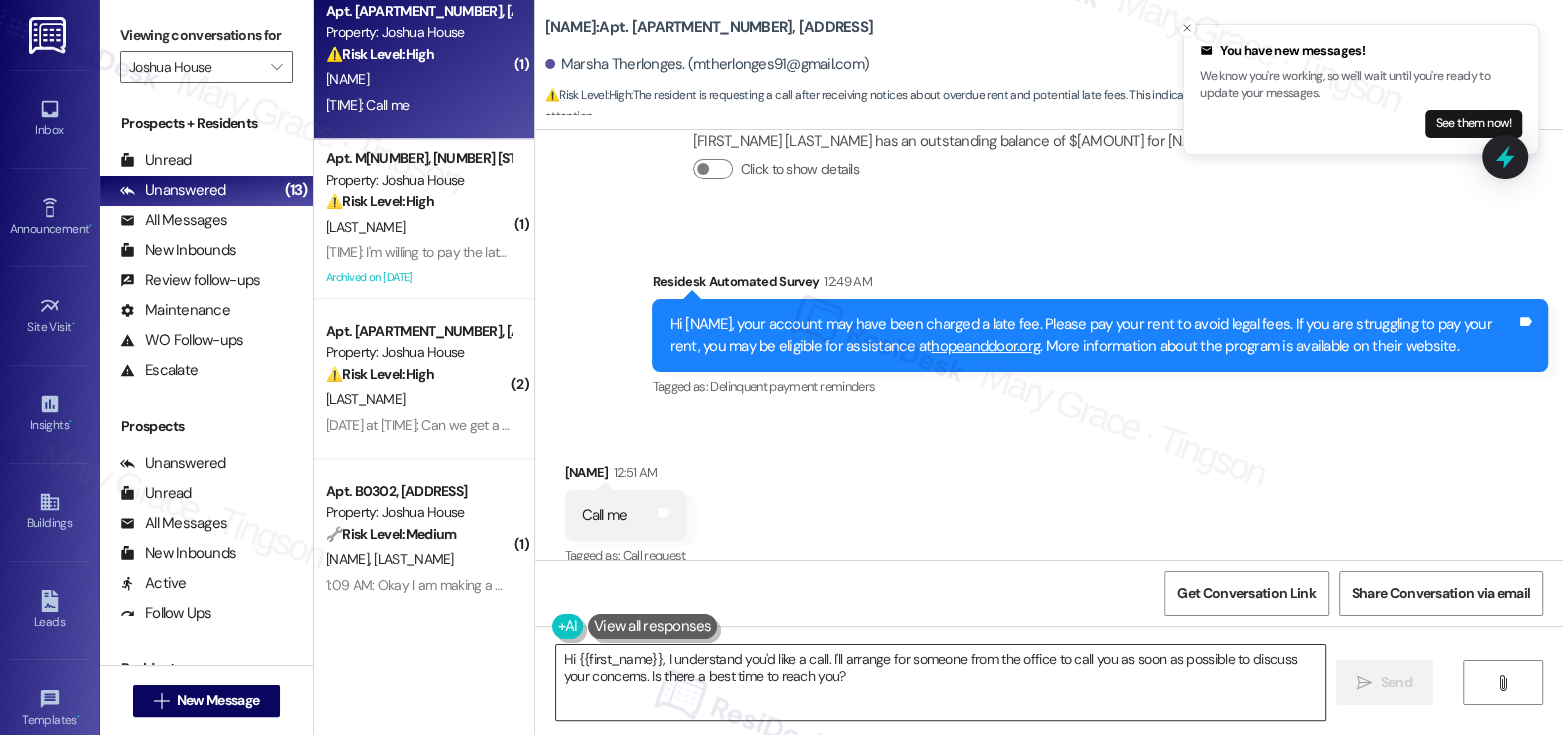 click on "Hi {{first_name}}, I understand you'd like a call. I'll arrange for someone from the office to call you as soon as possible to discuss your concerns. Is there a best time to reach you?" at bounding box center (940, 682) 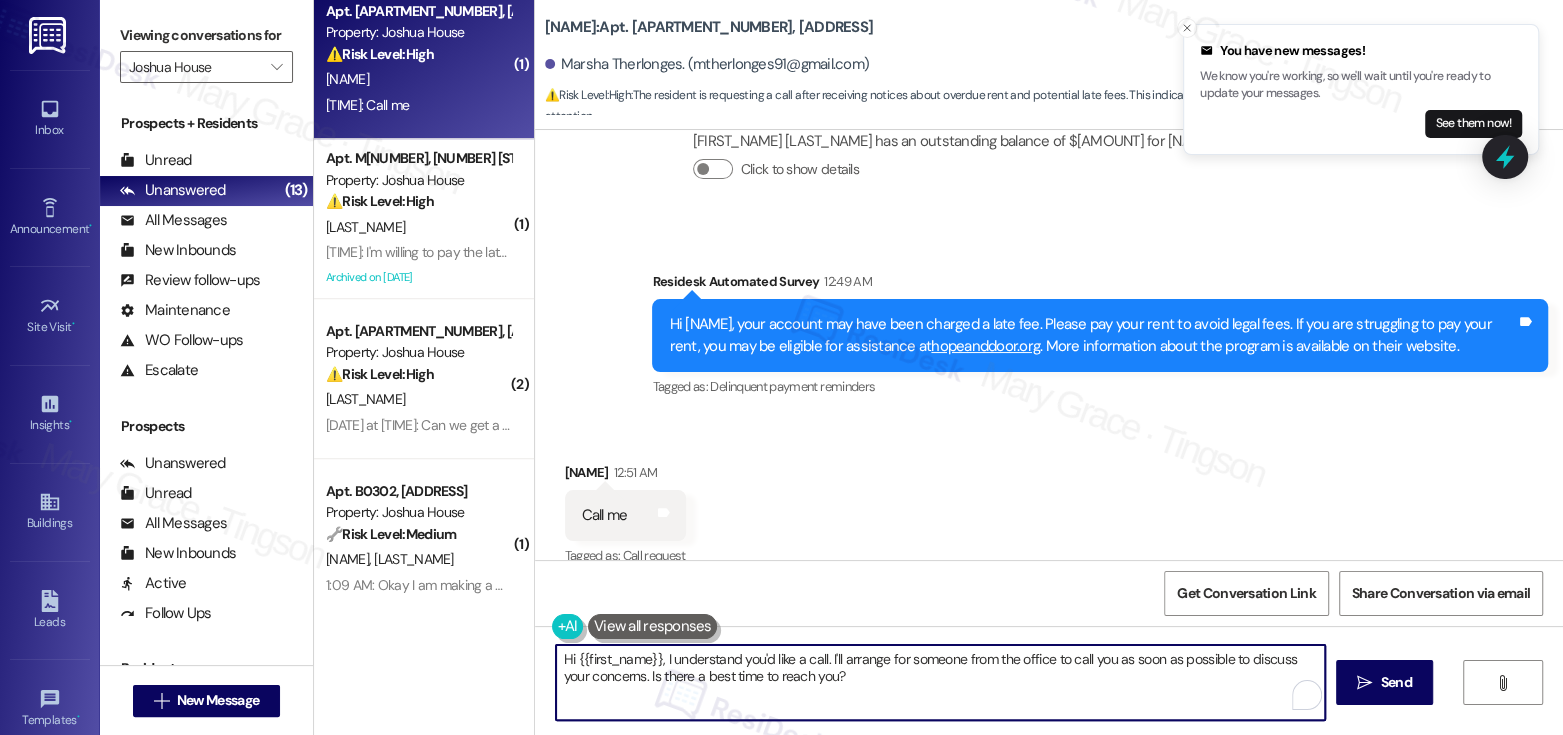 click on "Hi {{first_name}}, I understand you'd like a call. I'll arrange for someone from the office to call you as soon as possible to discuss your concerns. Is there a best time to reach you?" at bounding box center [940, 682] 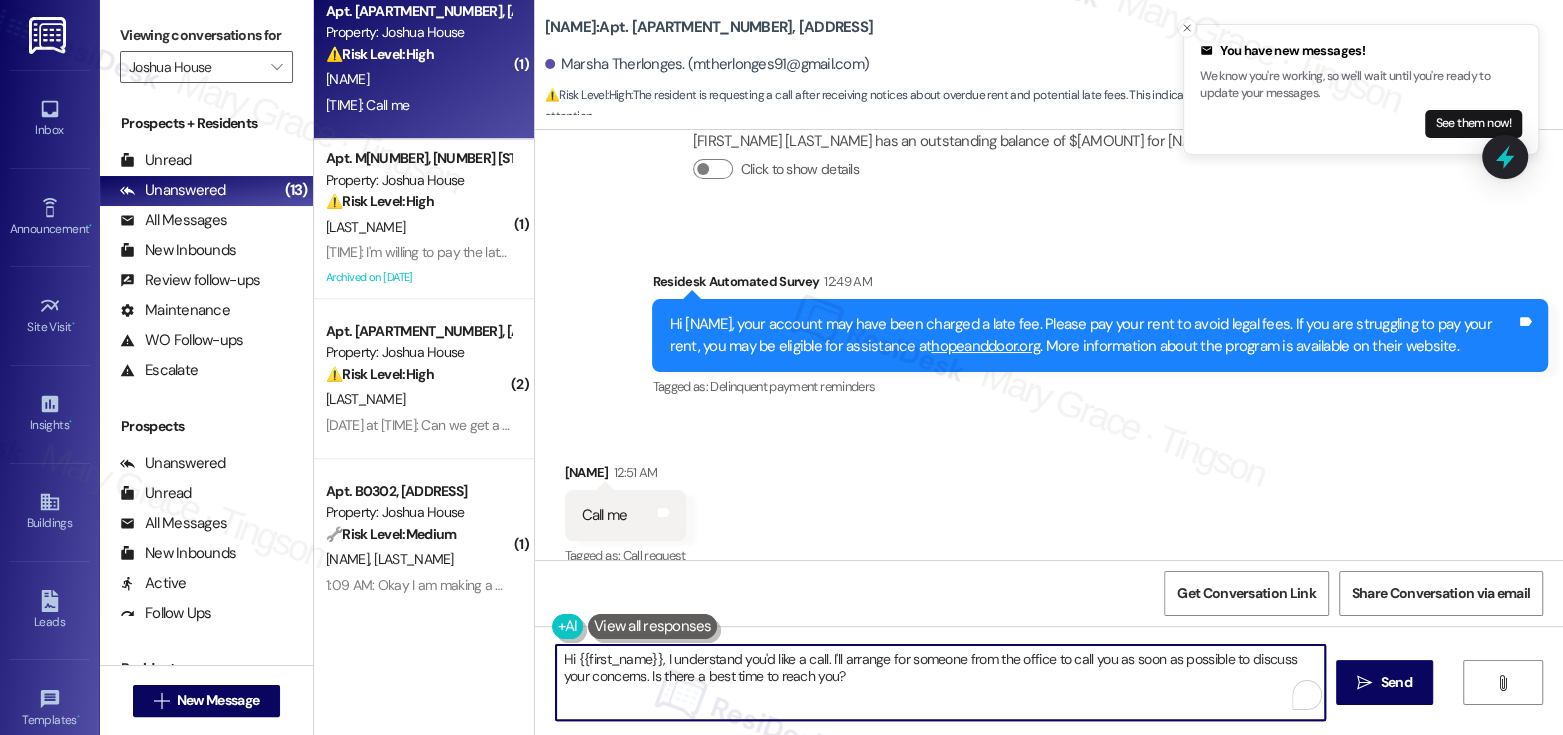 click on "Hi {{first_name}}, I understand you'd like a call. I'll arrange for someone from the office to call you as soon as possible to discuss your concerns. Is there a best time to reach you?" at bounding box center [940, 682] 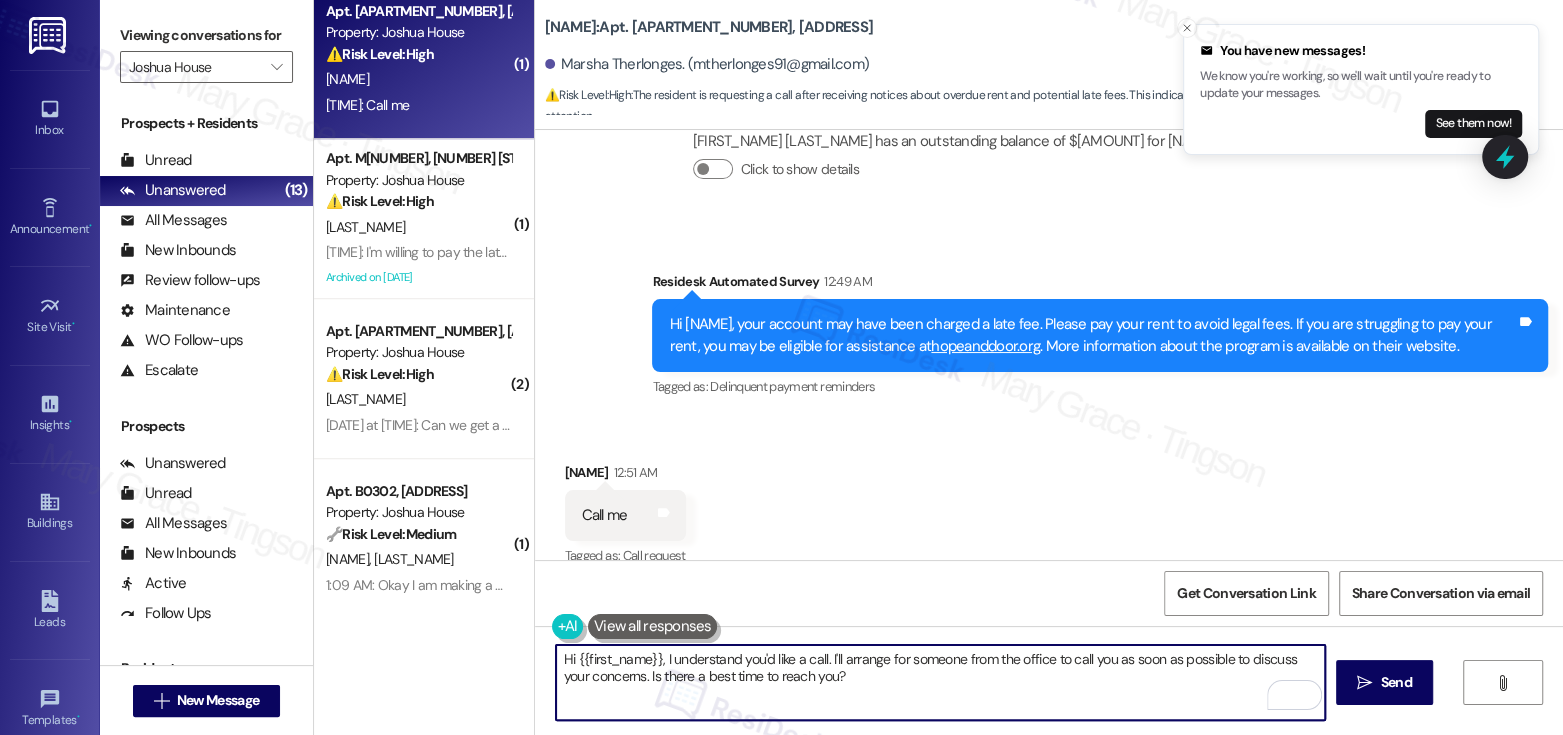 click on "Hi {{first_name}}, I understand you'd like a call. I'll arrange for someone from the office to call you as soon as possible to discuss your concerns. Is there a best time to reach you?" at bounding box center [940, 682] 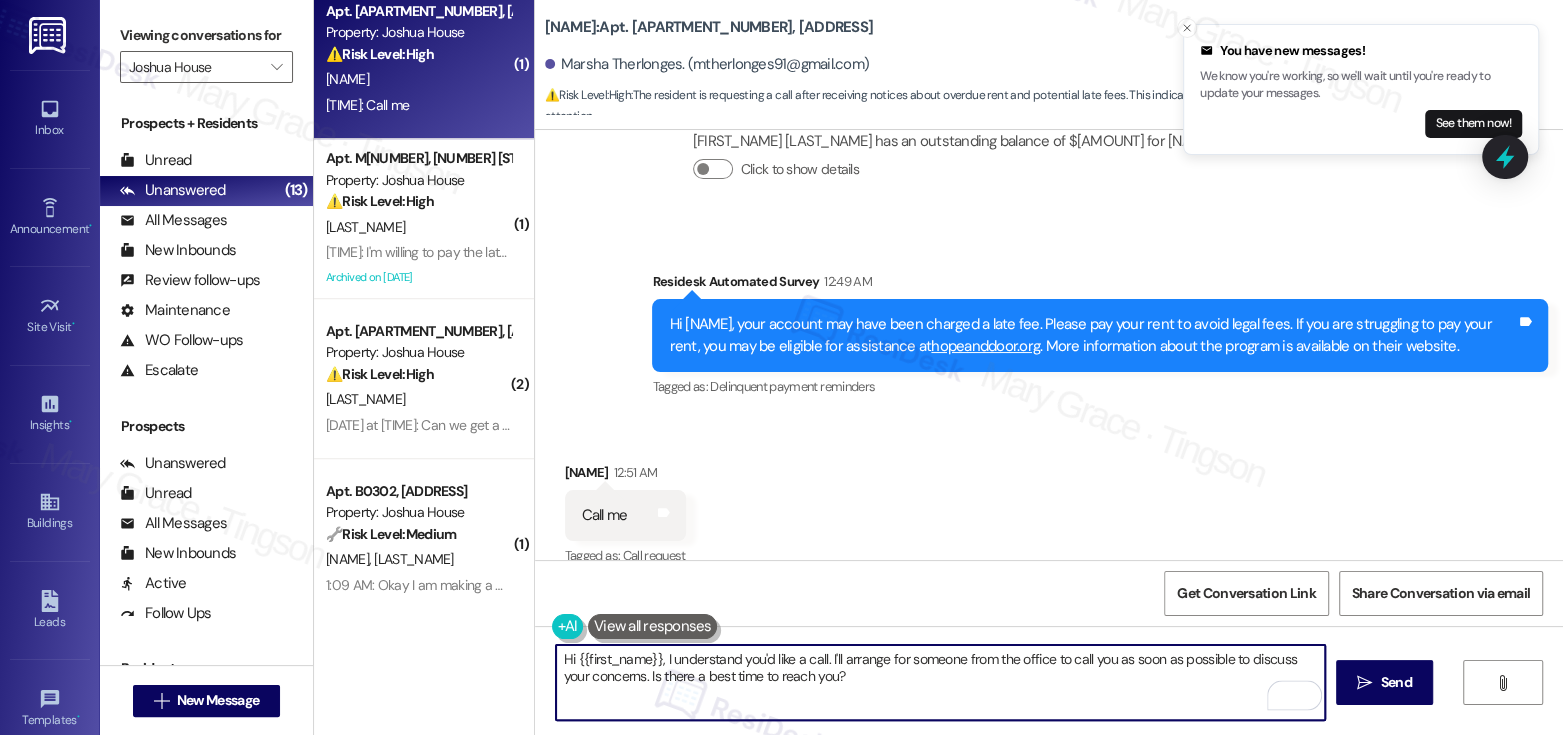 click on "Hi {{first_name}}, I understand you'd like a call. I'll arrange for someone from the office to call you as soon as possible to discuss your concerns. Is there a best time to reach you?" at bounding box center (940, 682) 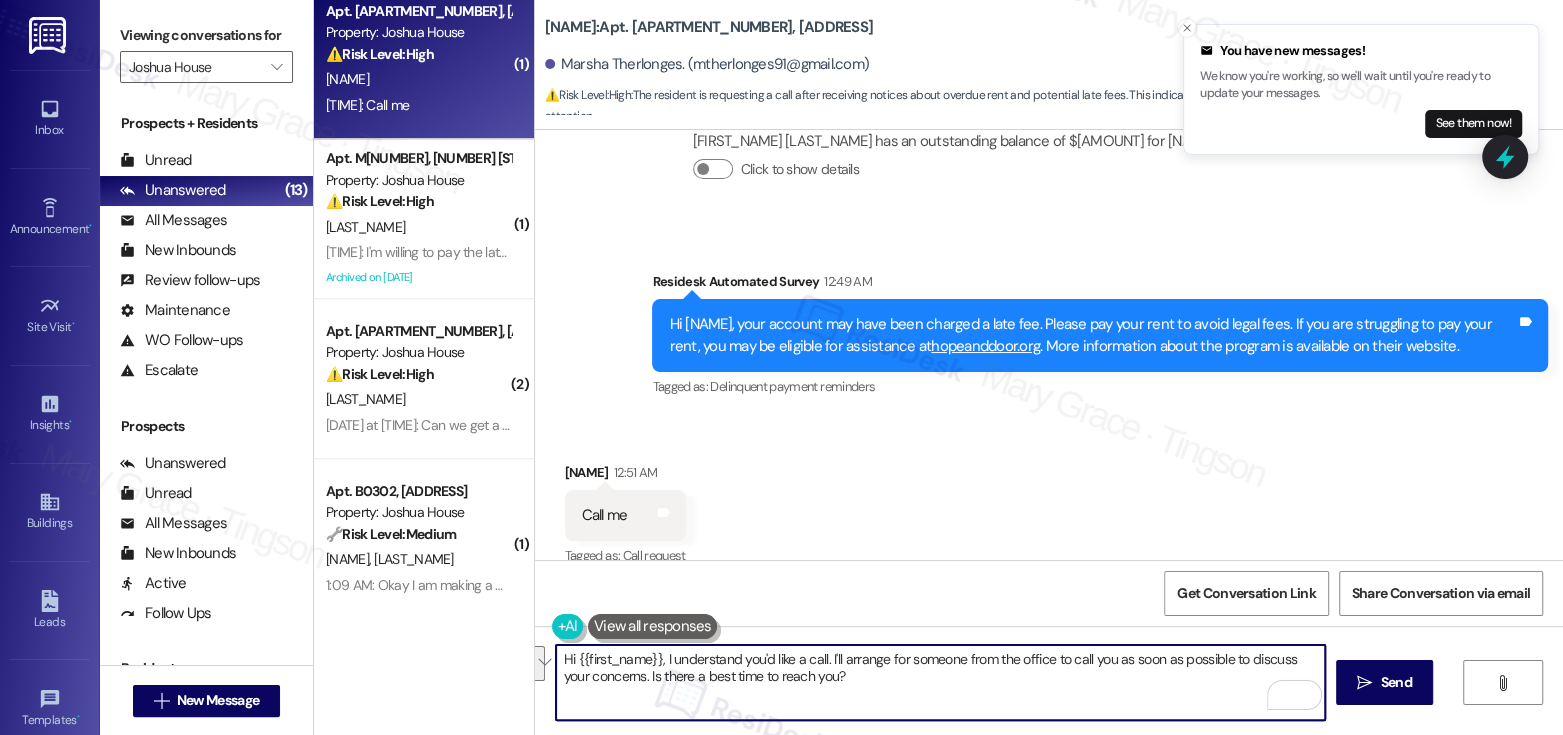 paste on "am sorry but I am unable to make or receive calls to this number. Is there anything I can assist you with for today? If you need someone to speak with, kindly call/visit our office directly." 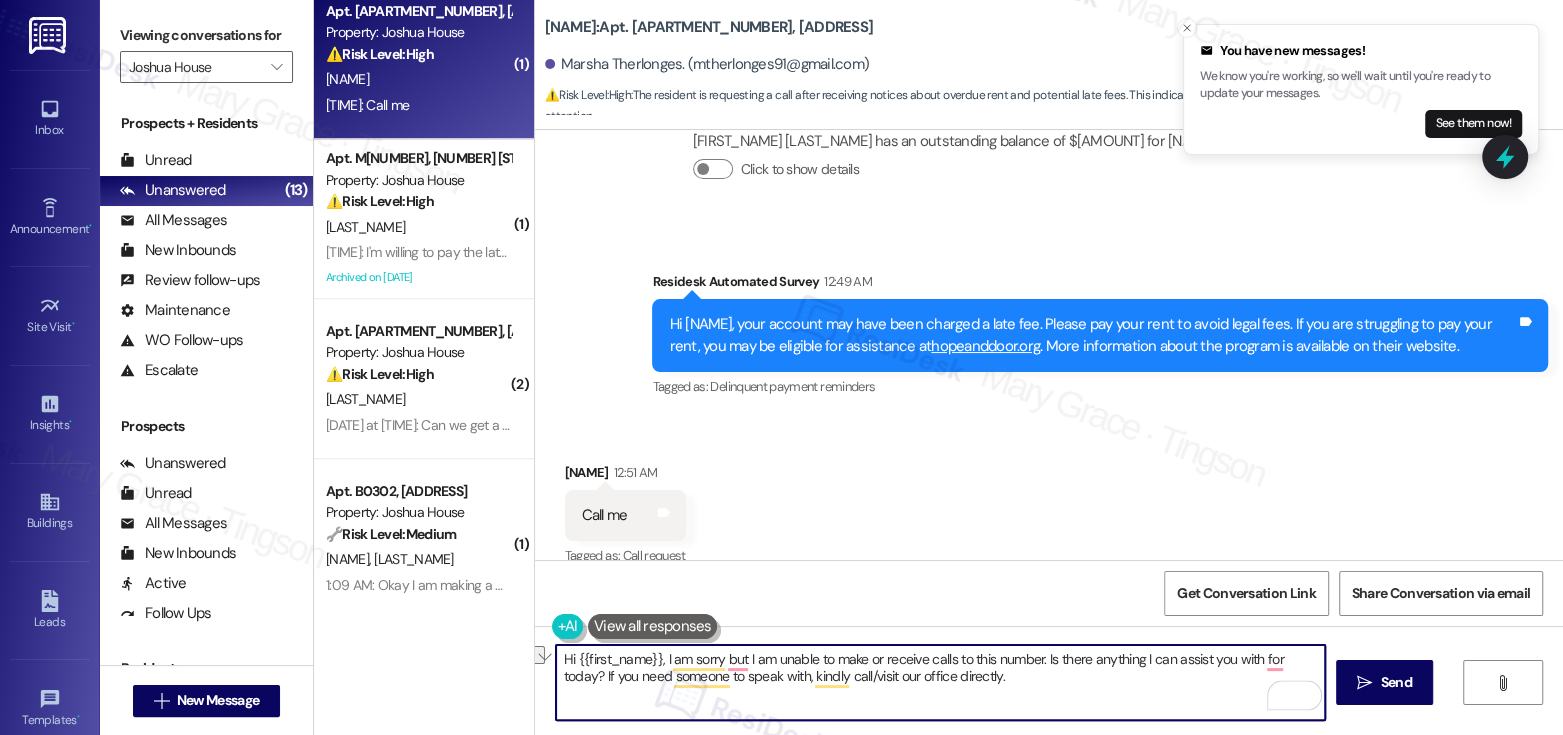 drag, startPoint x: 742, startPoint y: 655, endPoint x: 1028, endPoint y: 653, distance: 286.007 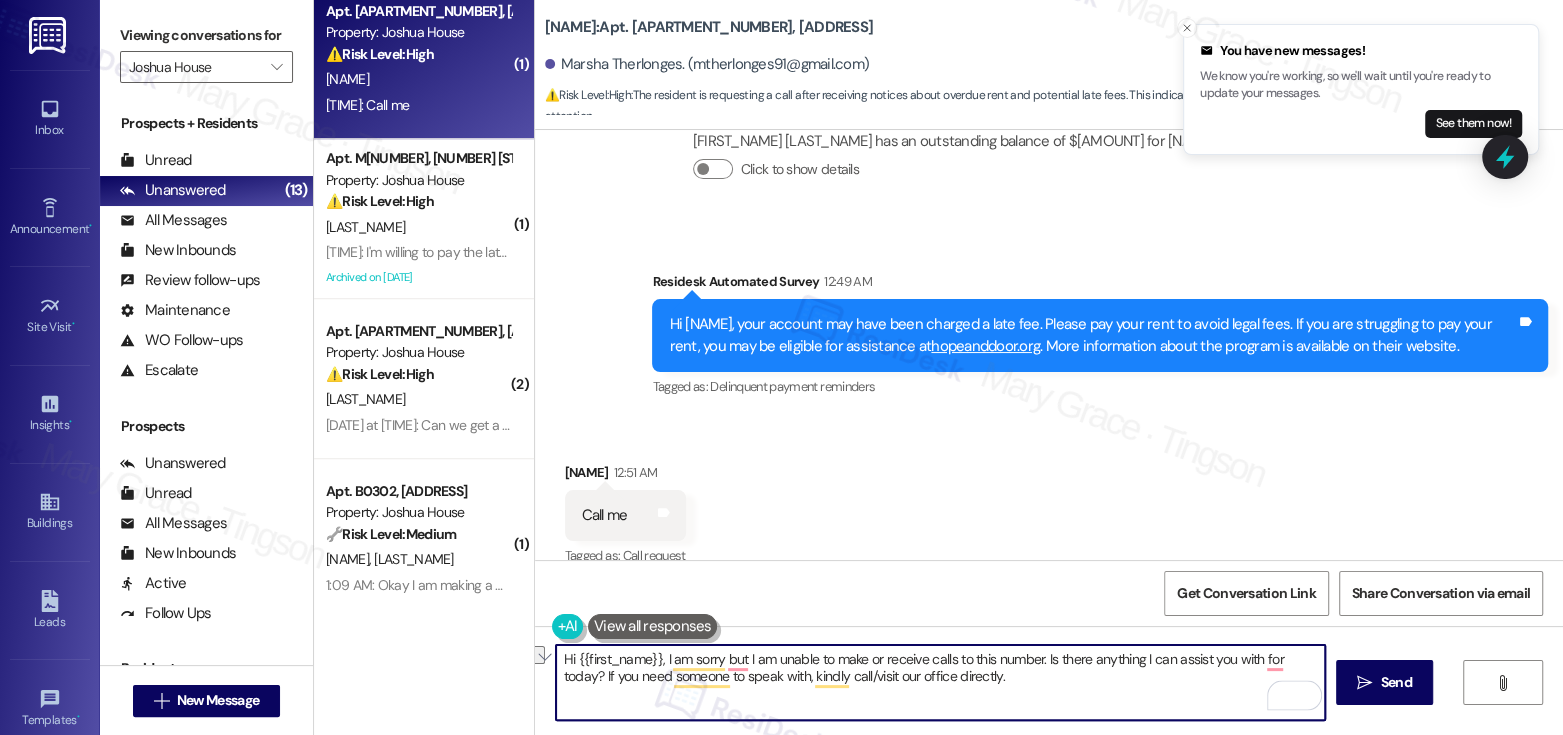 click on "Hi {{first_name}}, I am sorry but I am unable to make or receive calls to this number. Is there anything I can assist you with for today? If you need someone to speak with, kindly call/visit our office directly." at bounding box center (940, 682) 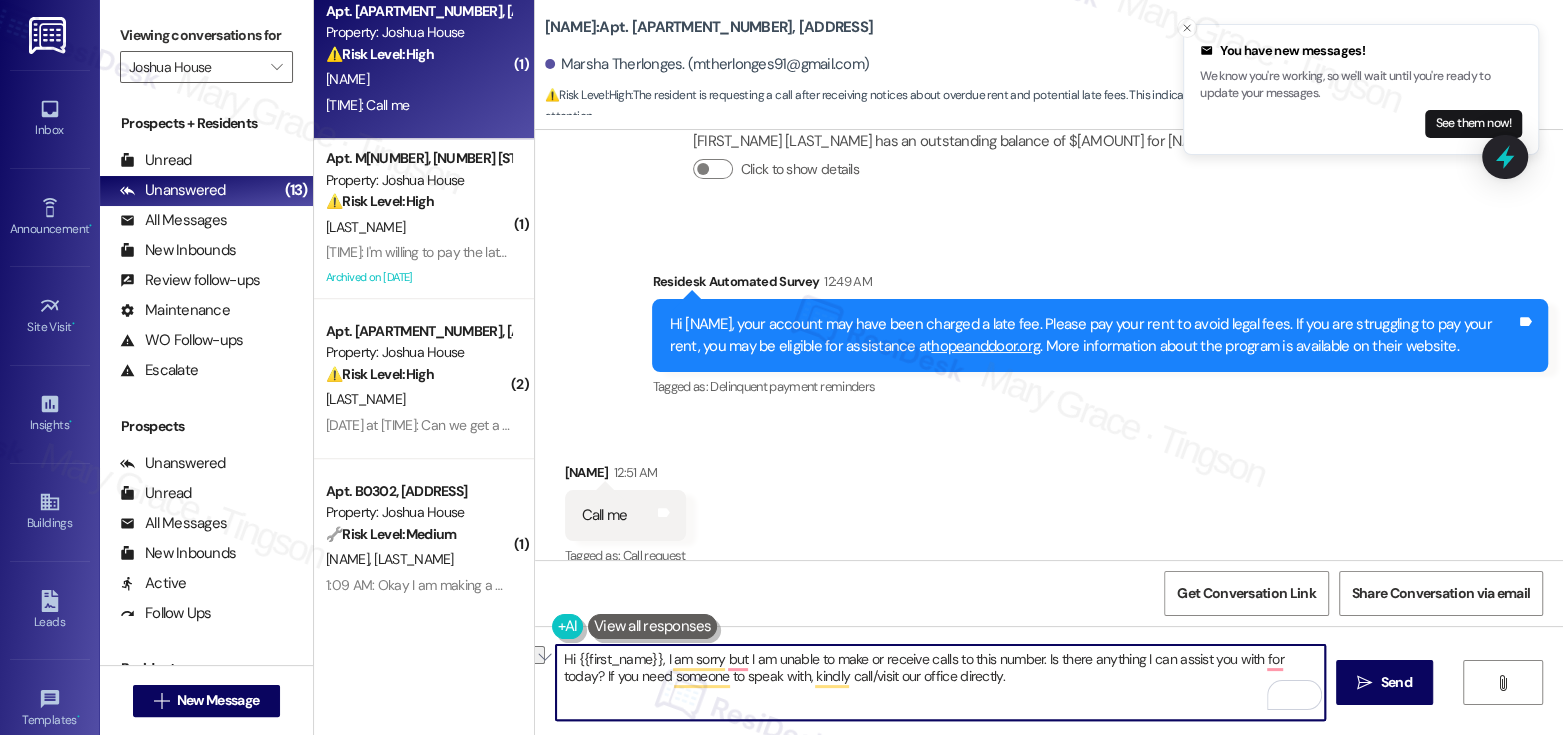 drag, startPoint x: 596, startPoint y: 676, endPoint x: 1018, endPoint y: 674, distance: 422.00473 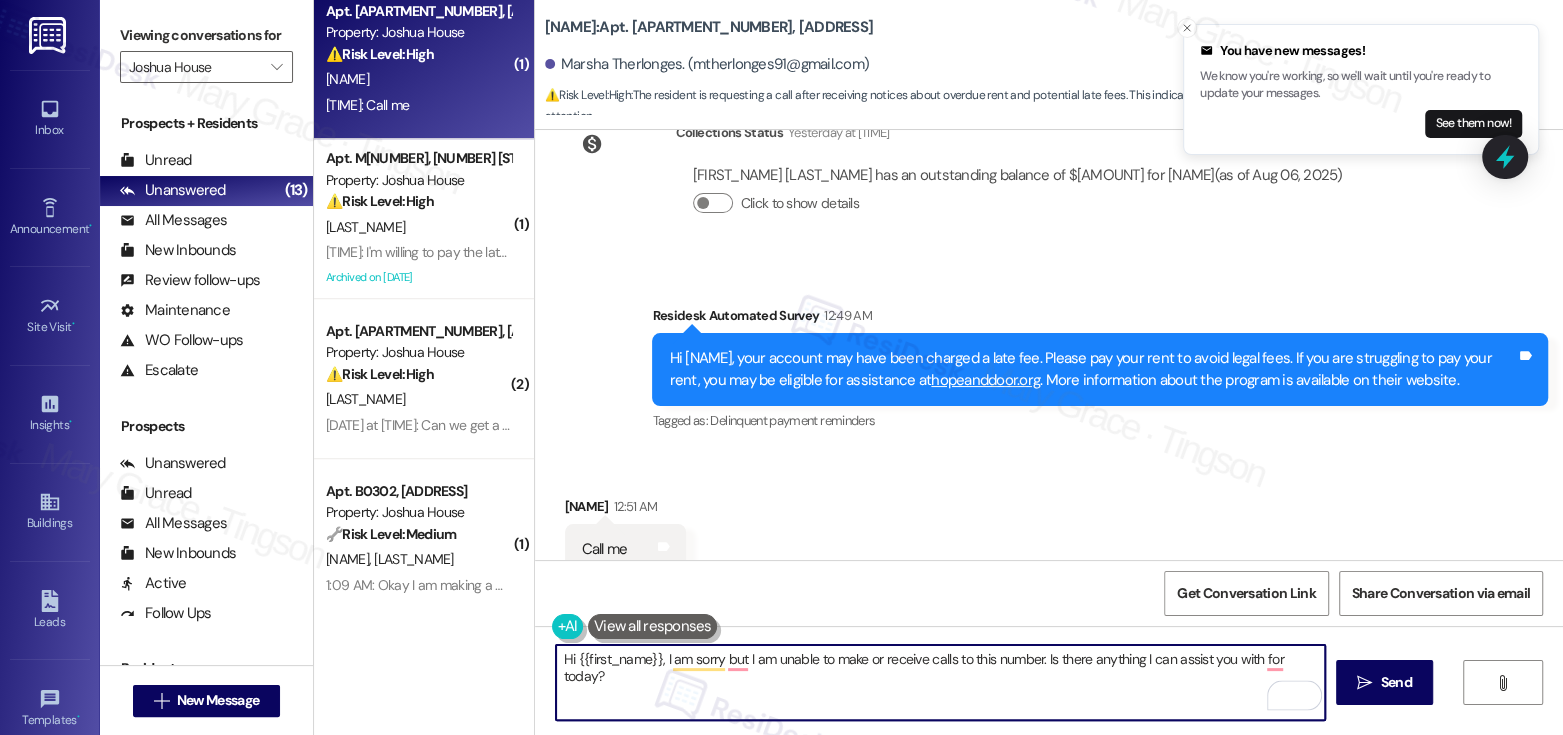 scroll, scrollTop: 11133, scrollLeft: 0, axis: vertical 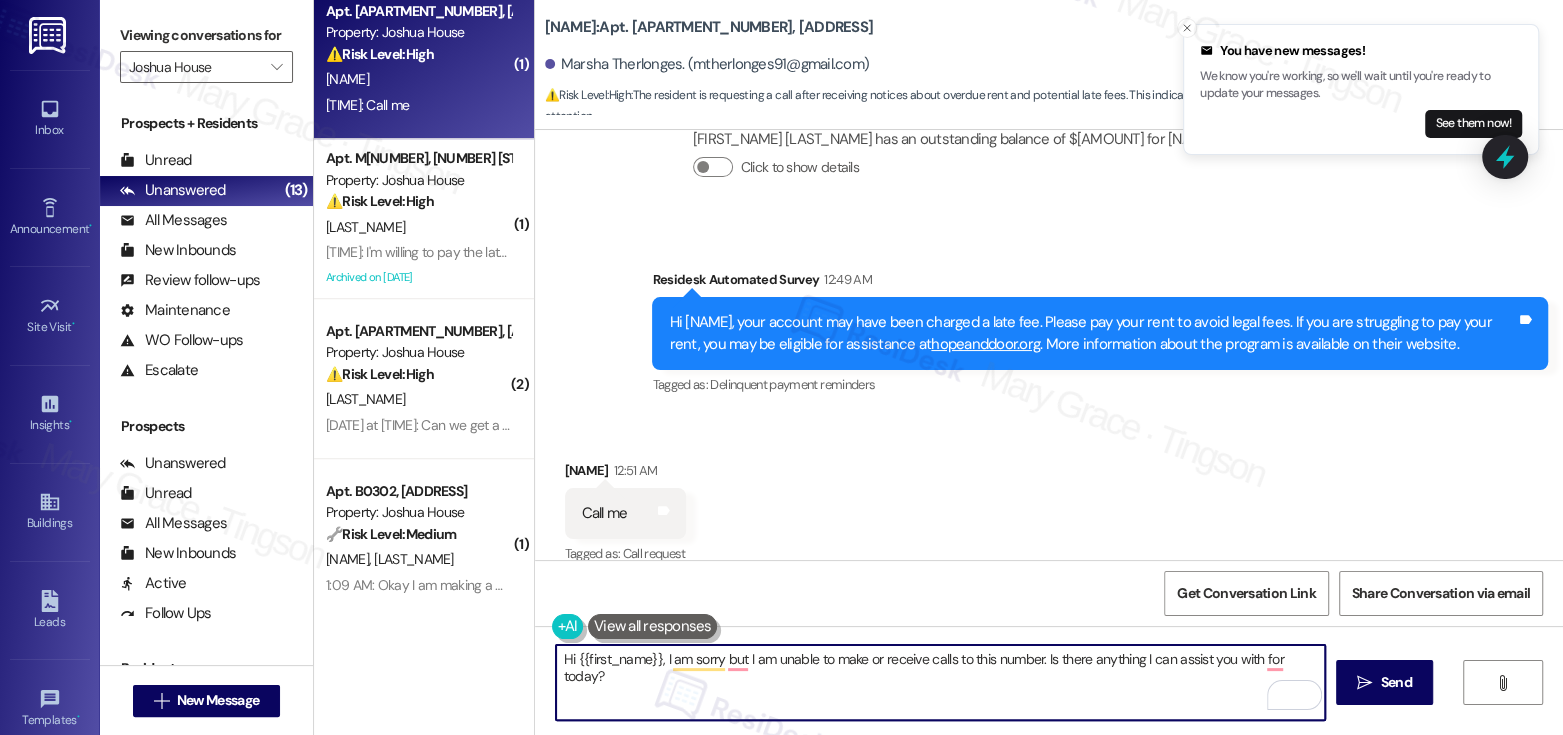 click on "Hi {{first_name}}, I am sorry but I am unable to make or receive calls to this number. Is there anything I can assist you with for today?" at bounding box center [940, 682] 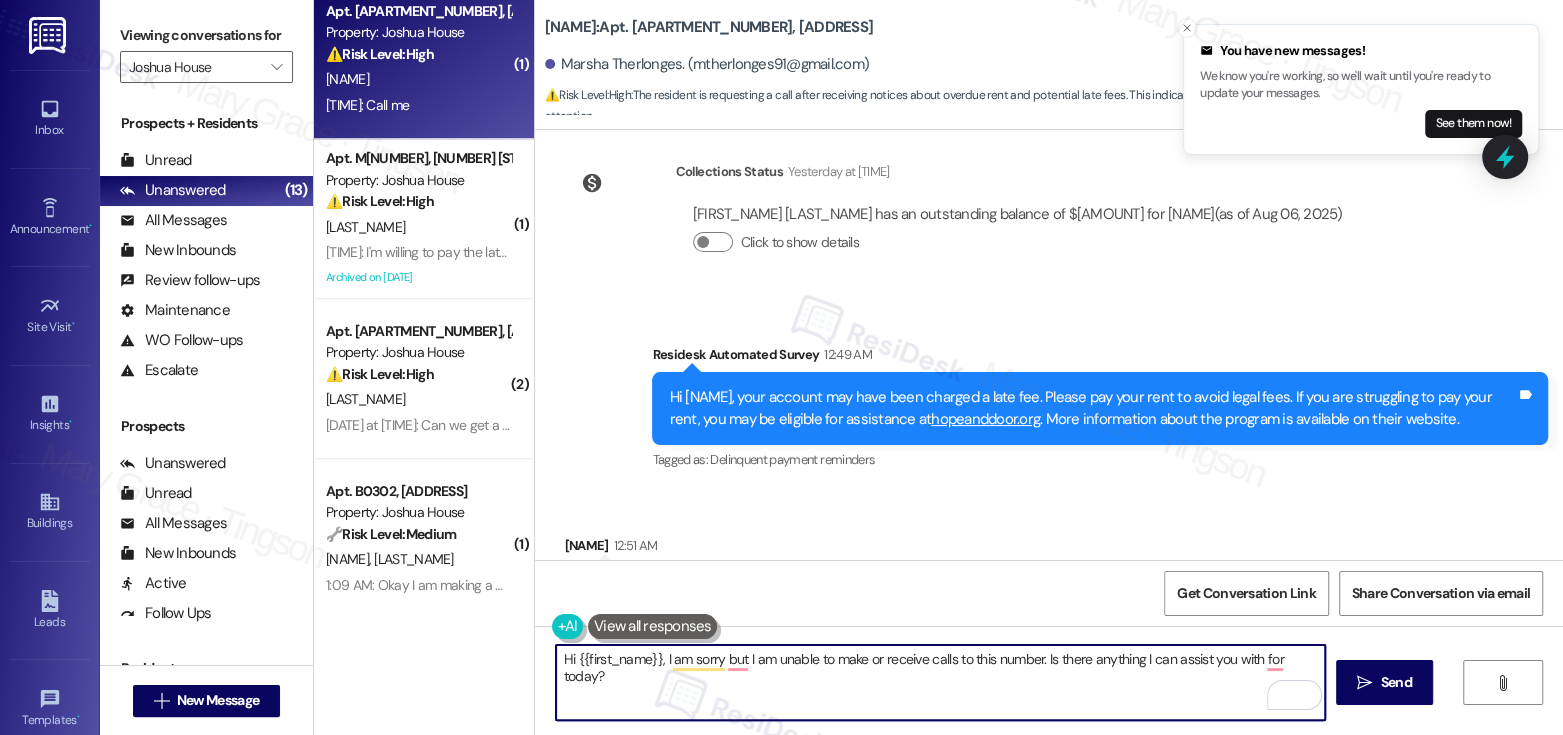 scroll, scrollTop: 11133, scrollLeft: 0, axis: vertical 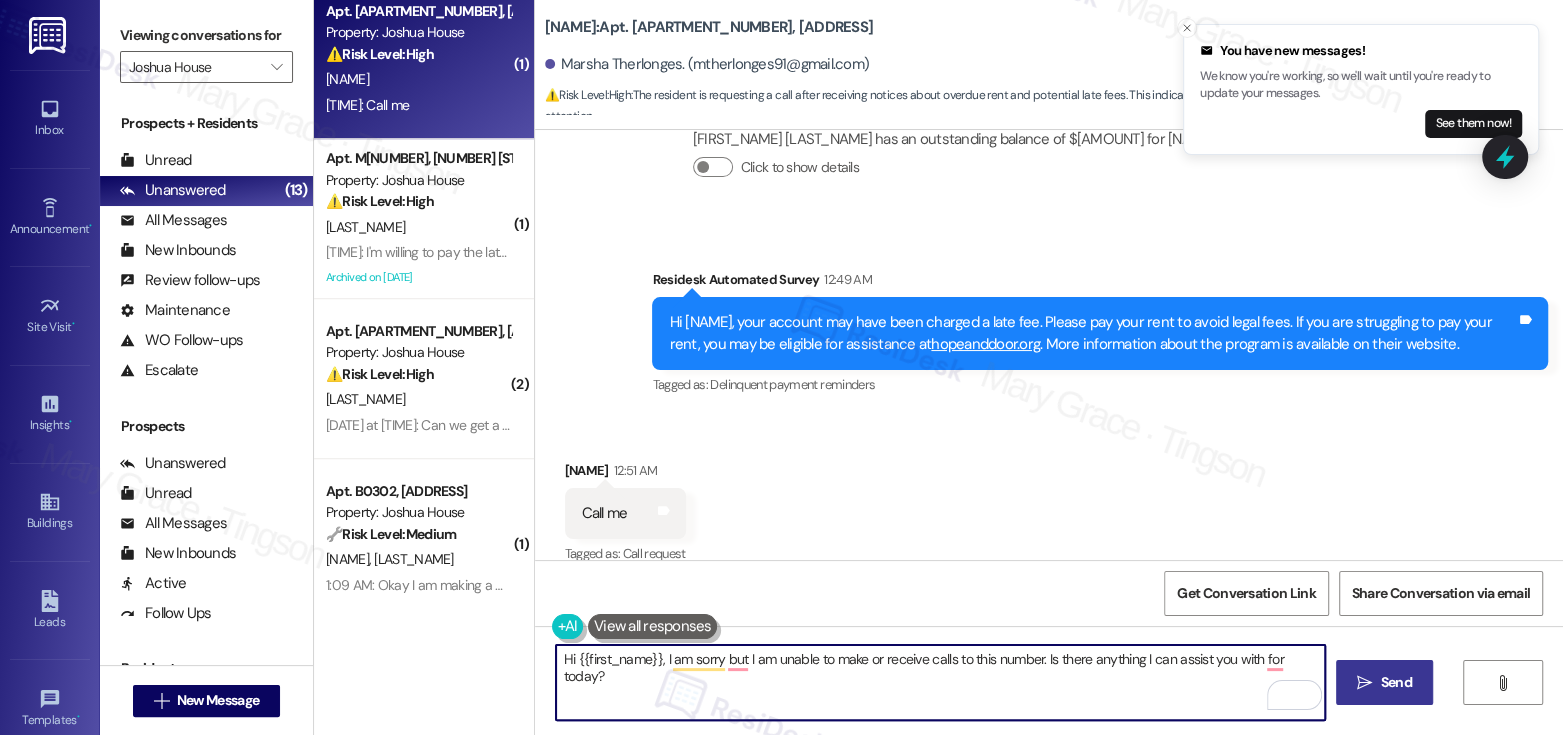 type on "Hi {{first_name}}, I am sorry but I am unable to make or receive calls to this number. Is there anything I can assist you with for today?" 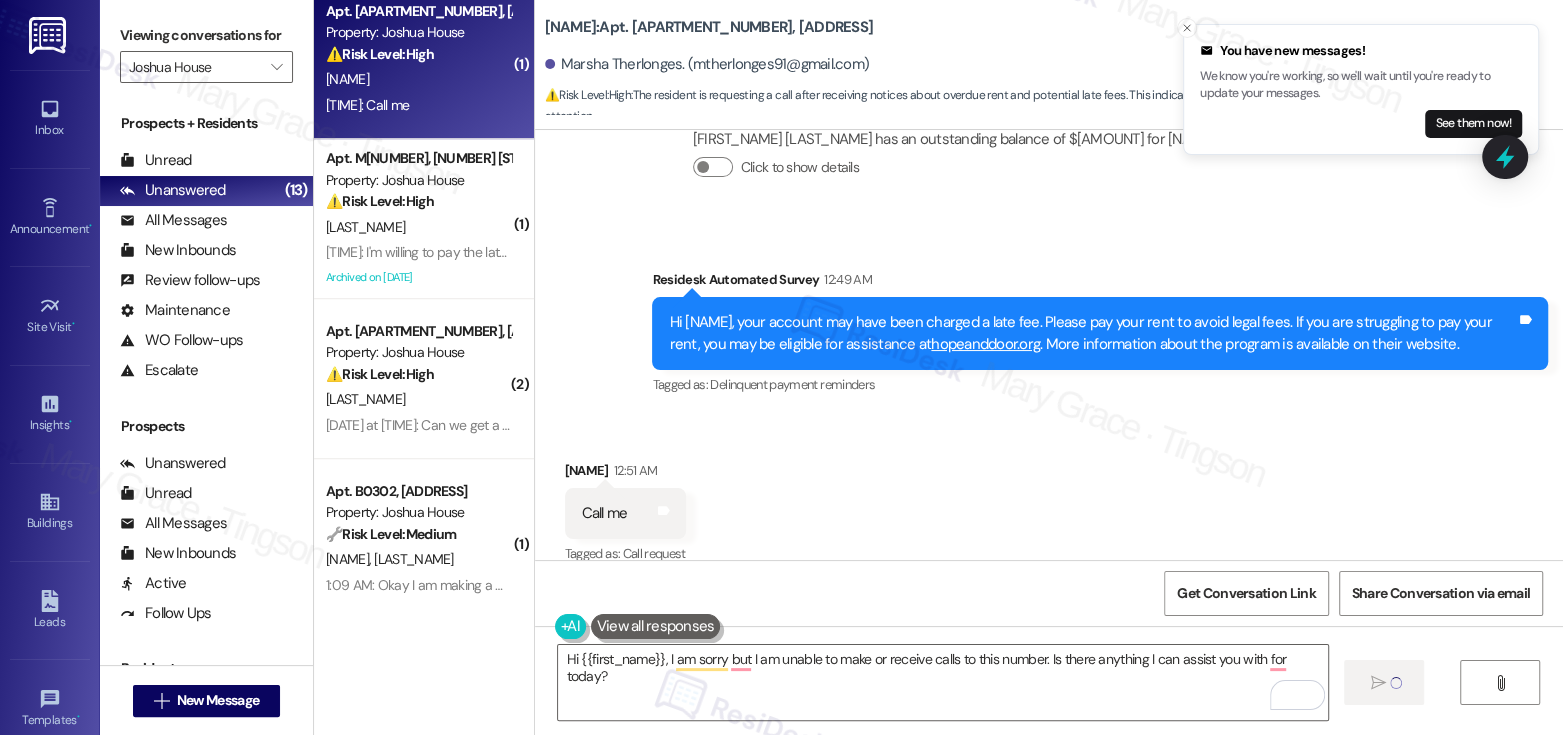 click 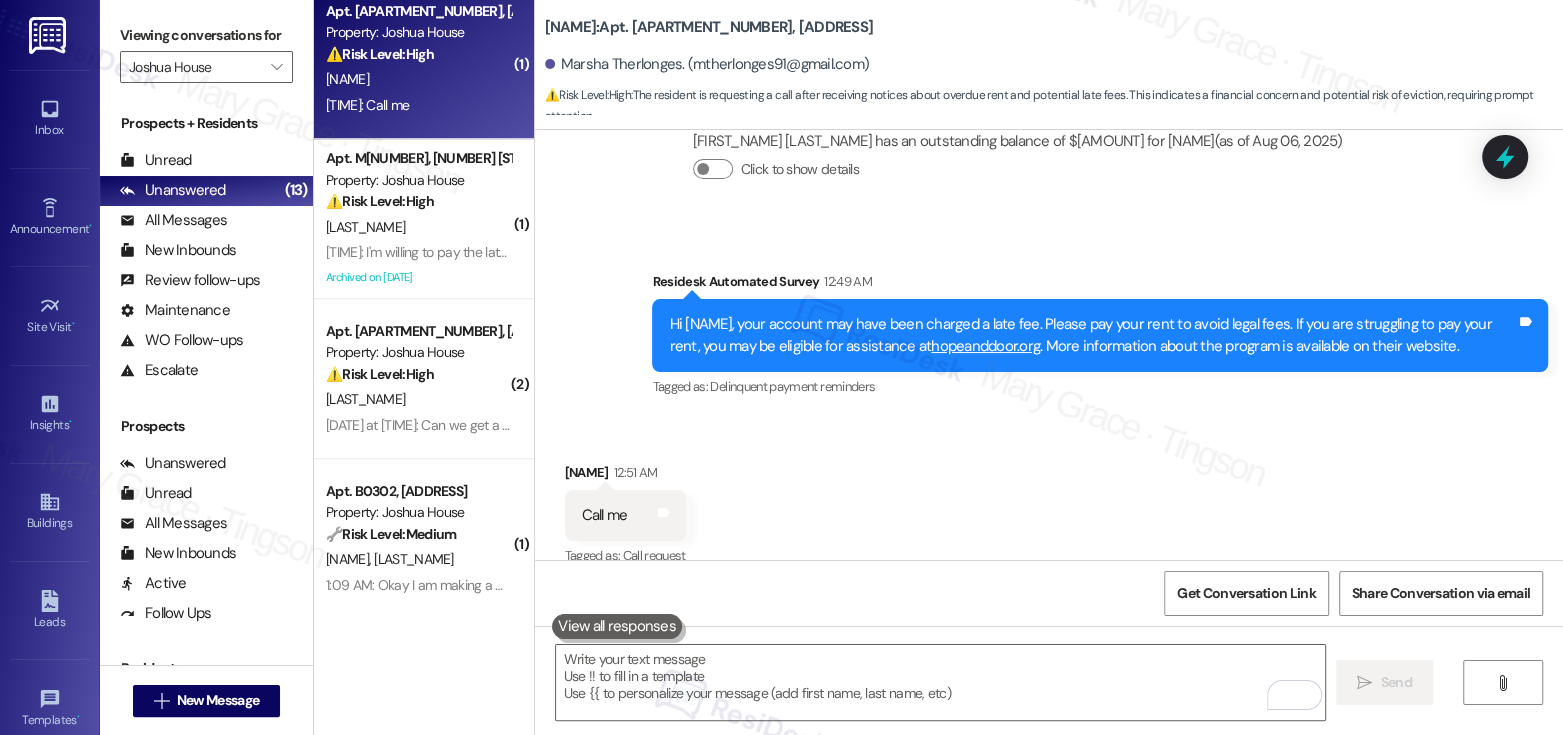 scroll, scrollTop: 11272, scrollLeft: 0, axis: vertical 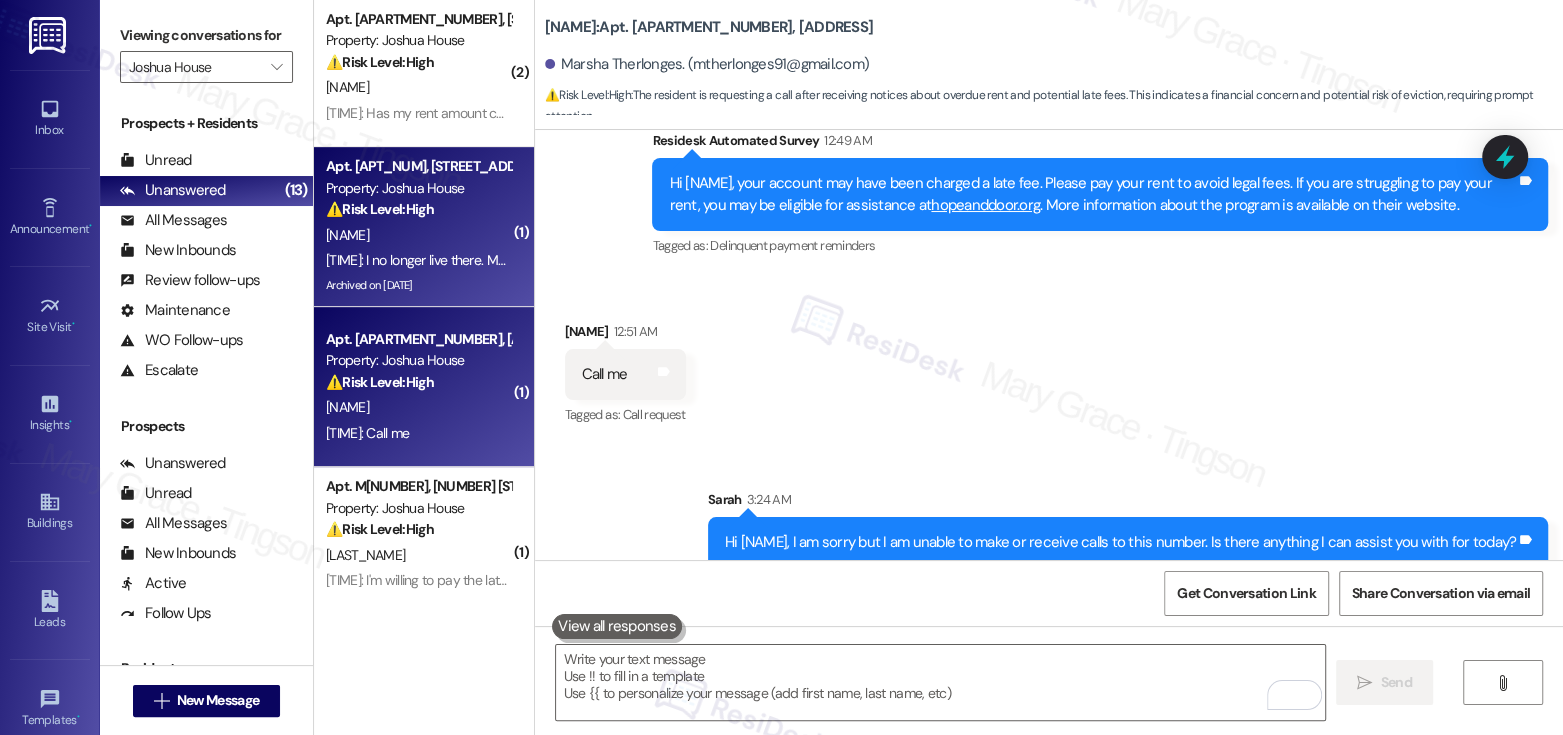 click on "⚠️  Risk Level:  High The resident acknowledges the late rent and states they will pay next week due to starting a new job. This indicates a financial concern and potential risk of further late fees or legal action, requiring attention to mitigate financial risk." at bounding box center [418, 209] 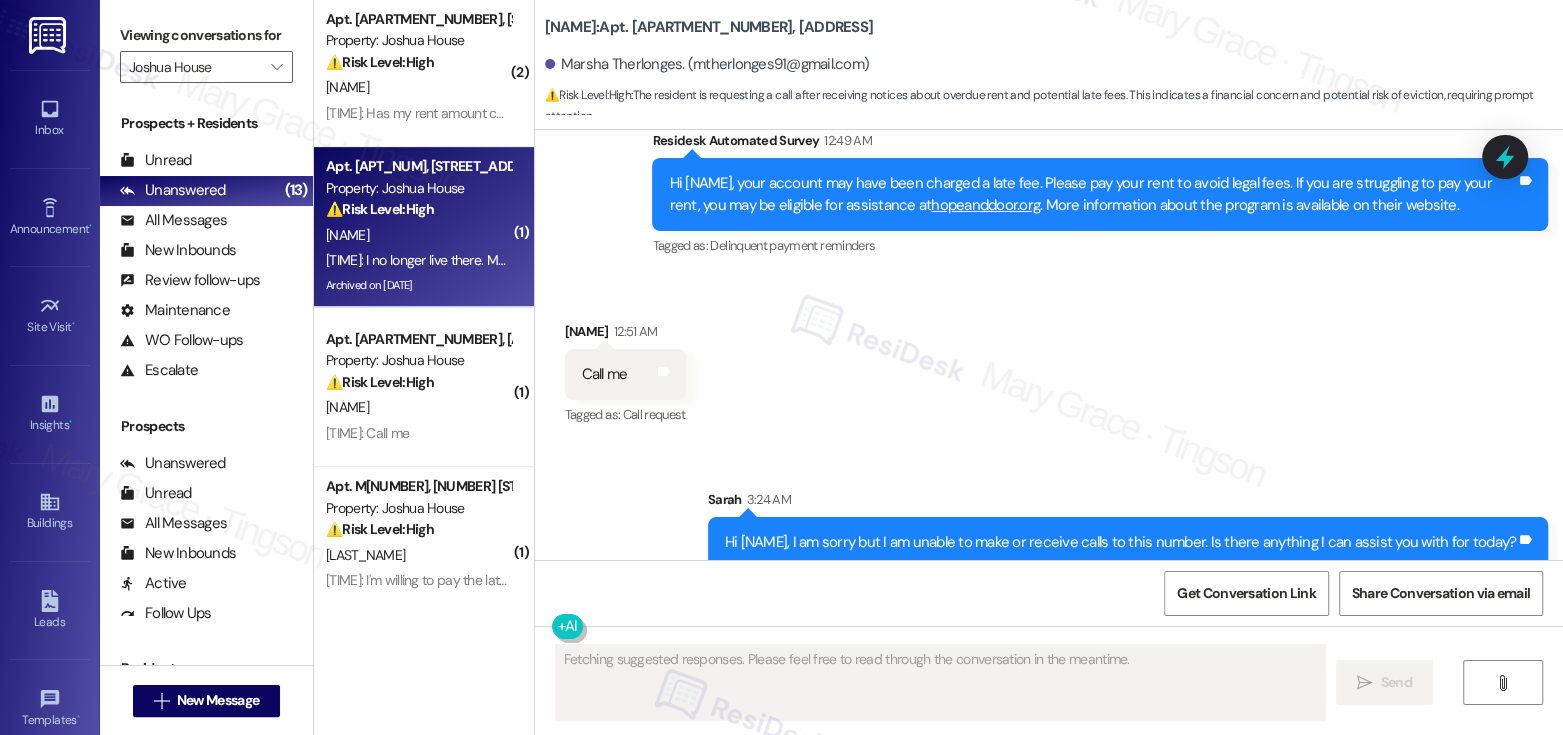 type on "Fetching suggested responses. Please feel free to read through the conversation in the meantime." 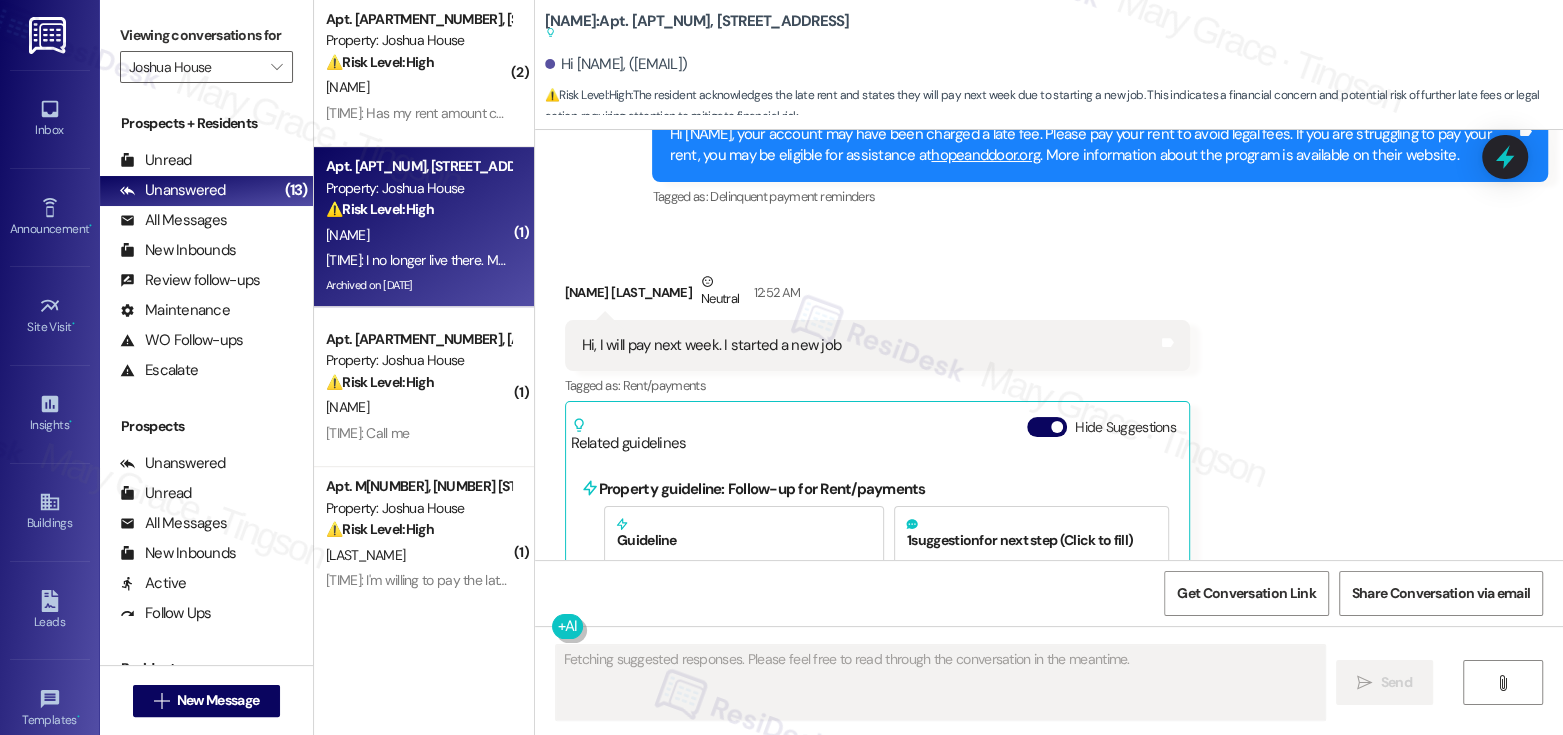 scroll, scrollTop: 10287, scrollLeft: 0, axis: vertical 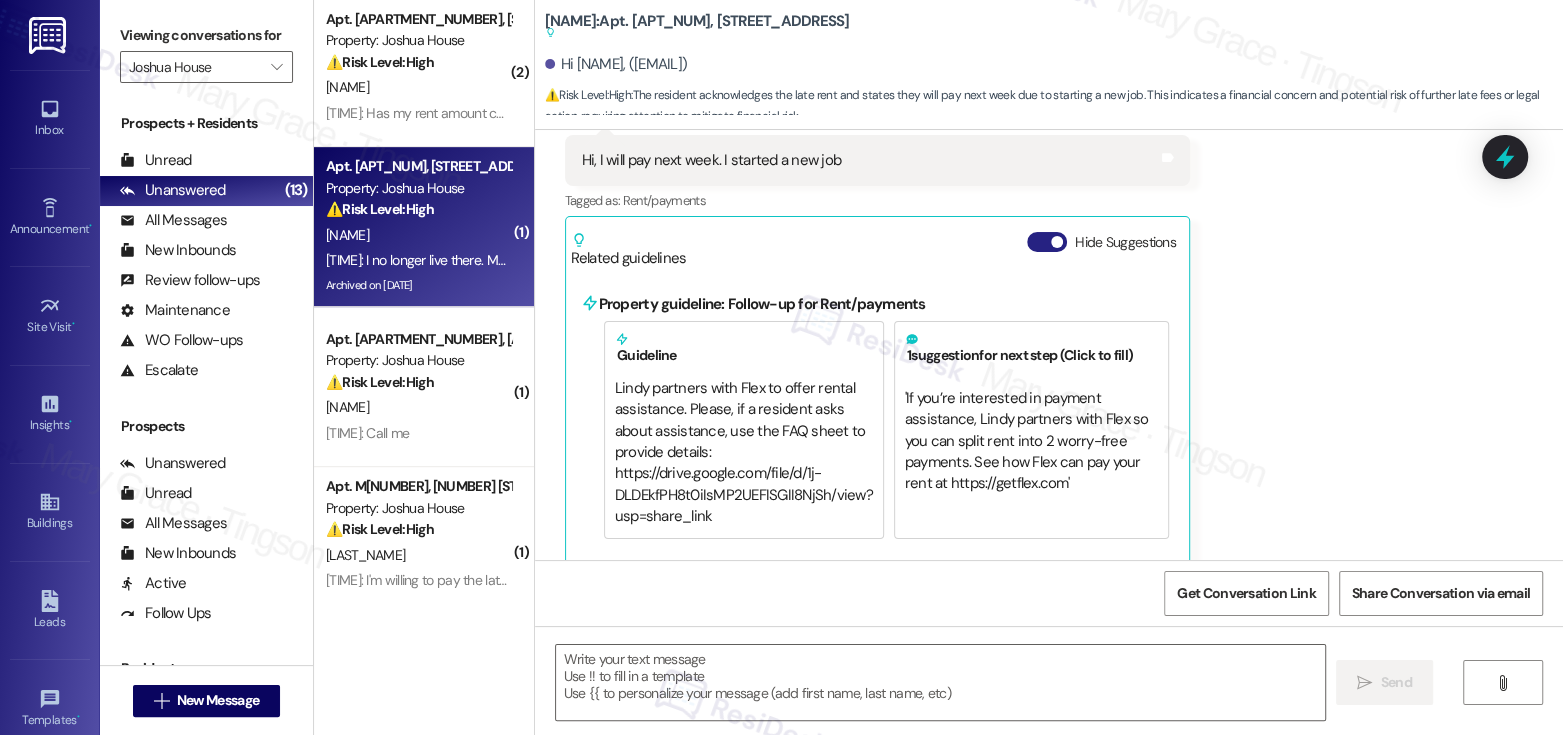 click on "Hide Suggestions" at bounding box center (1047, 242) 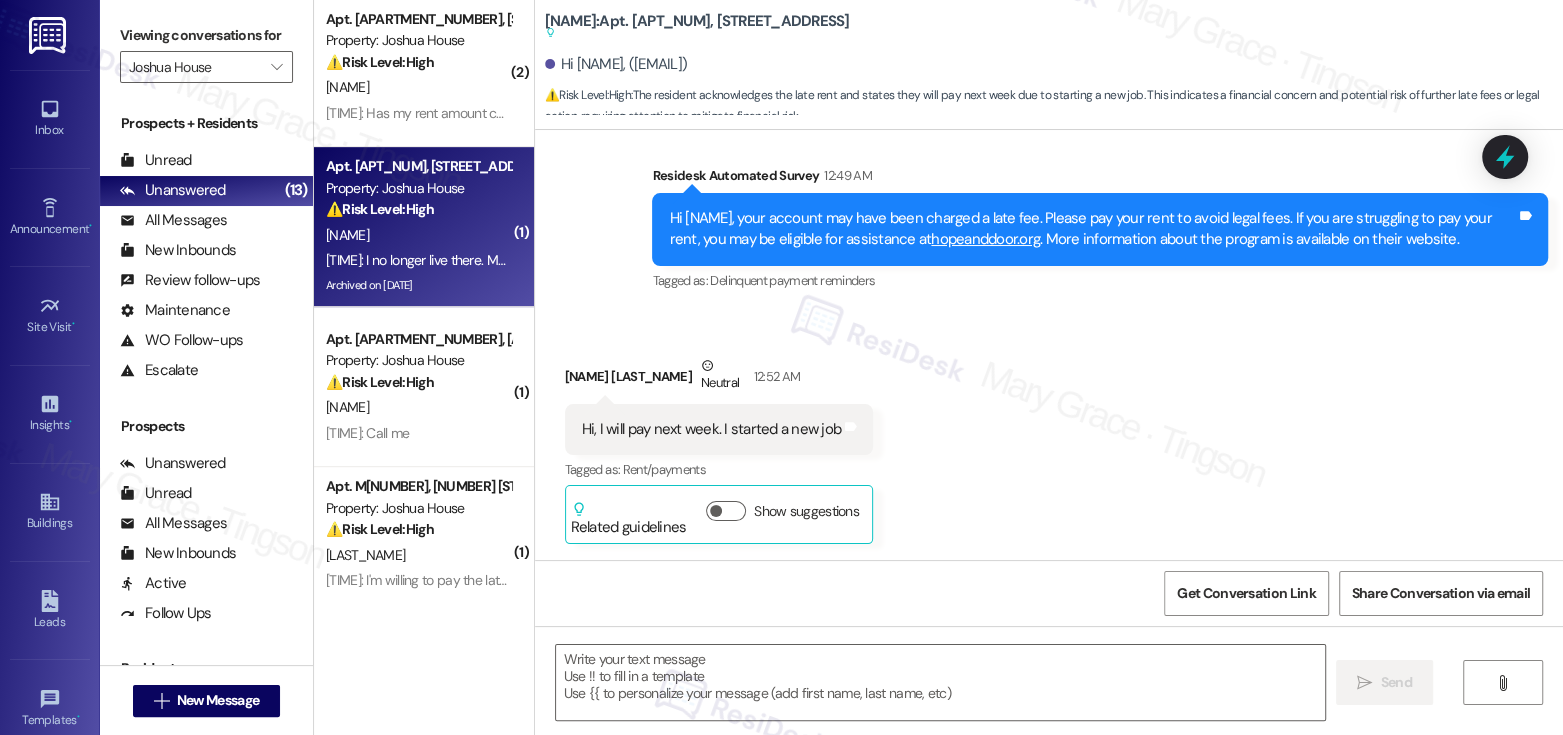 scroll, scrollTop: 9993, scrollLeft: 0, axis: vertical 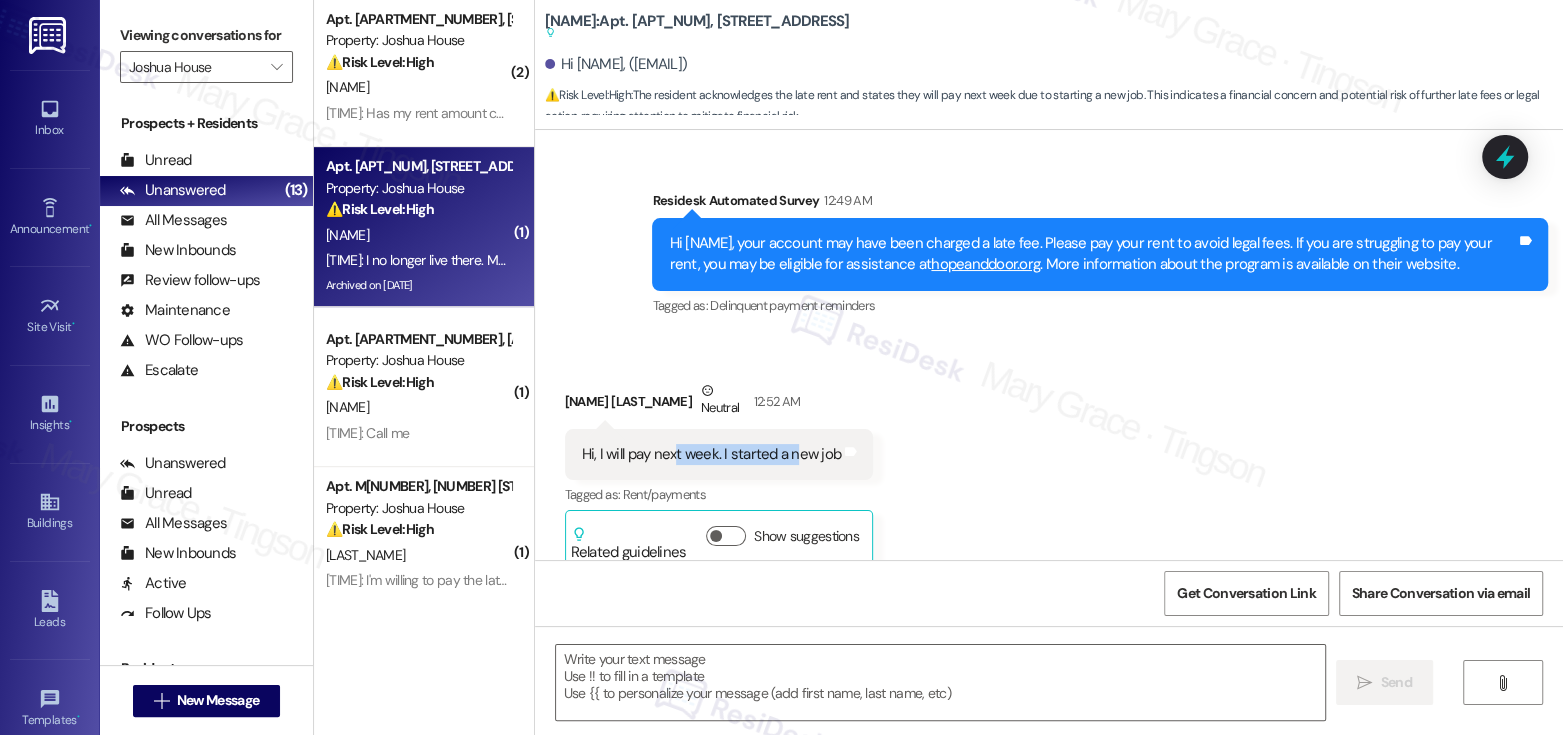 drag, startPoint x: 664, startPoint y: 427, endPoint x: 783, endPoint y: 434, distance: 119.2057 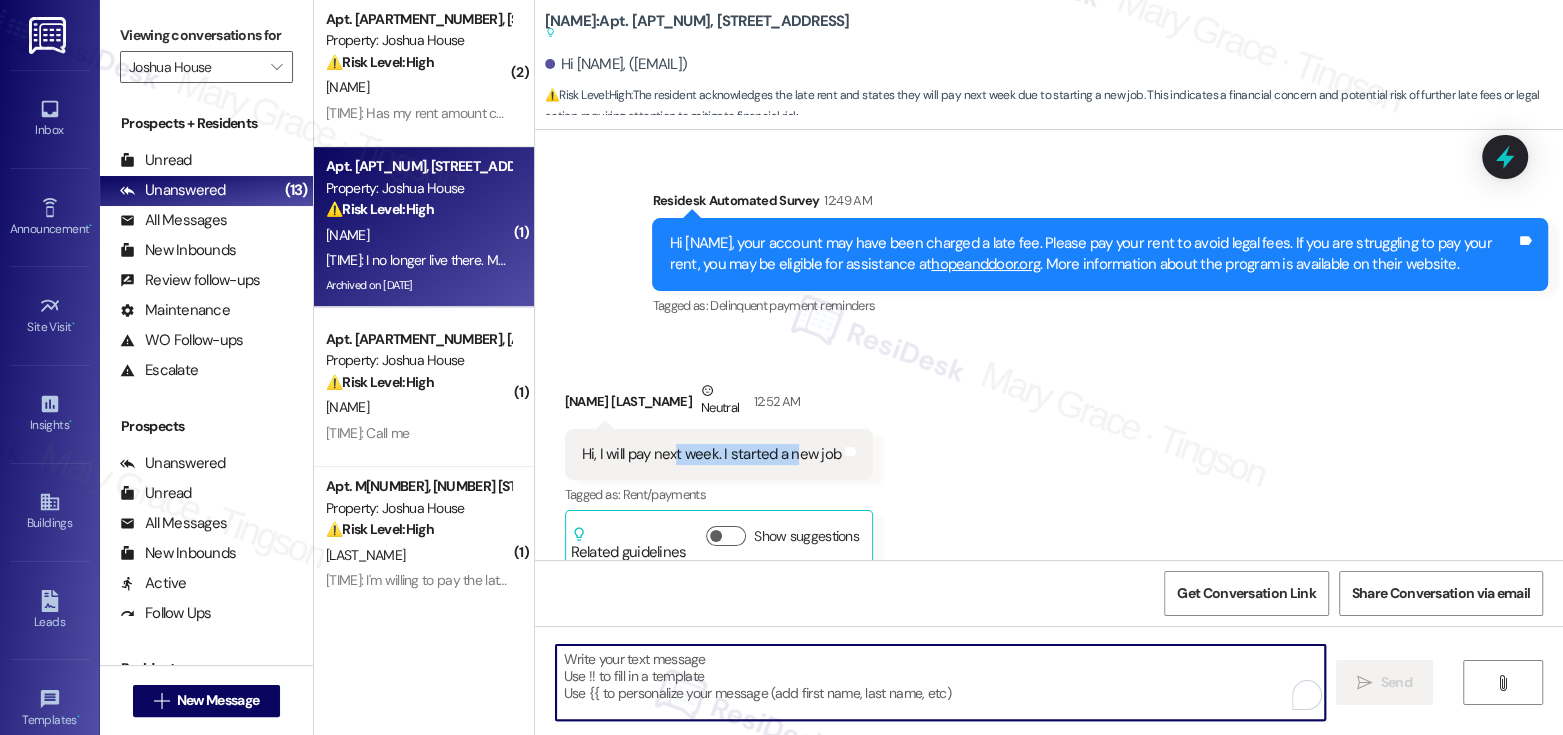 click at bounding box center (940, 682) 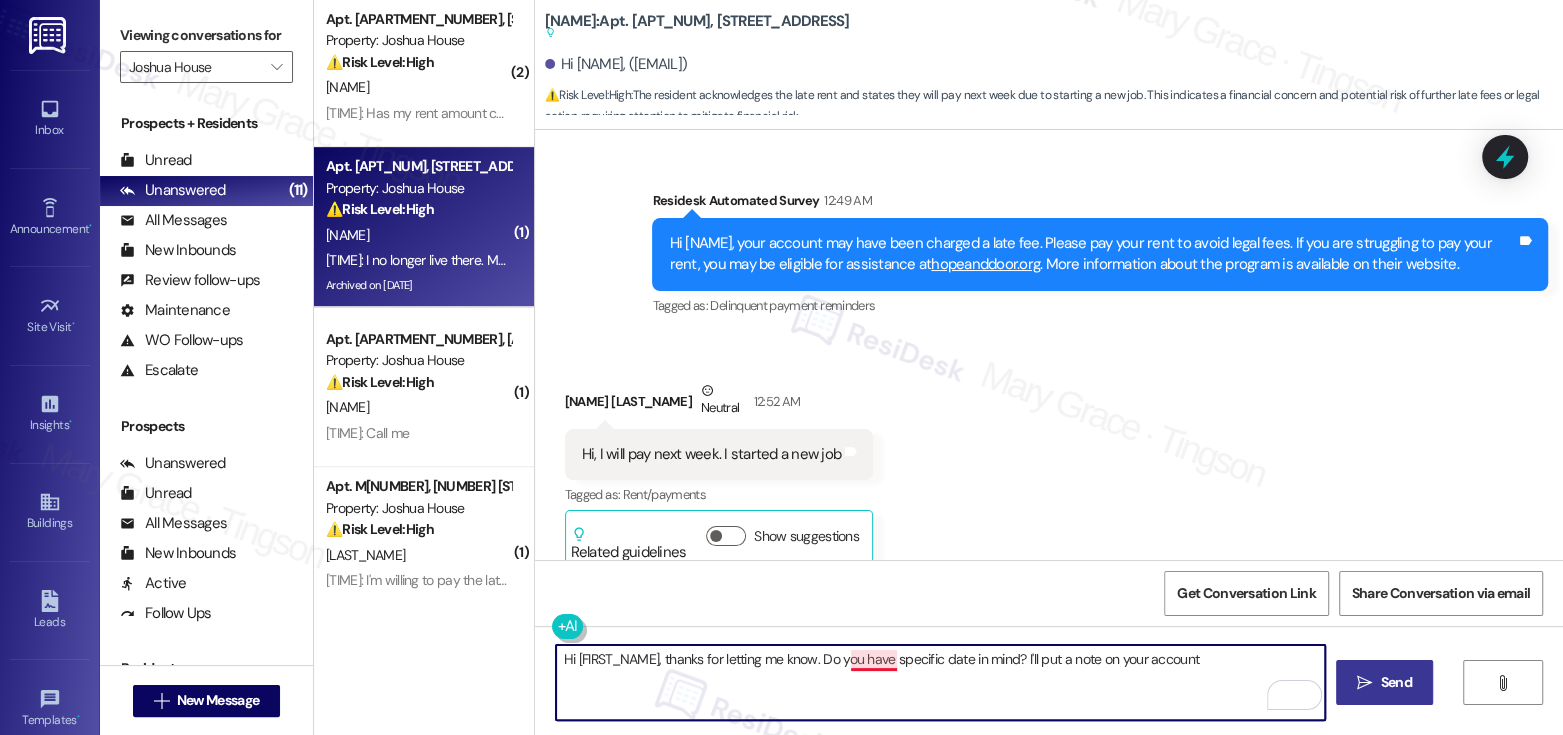 click on "Hi Kardia, thanks for letting me know. Do you have specific date in mind? I'll put a note on your account" at bounding box center (940, 682) 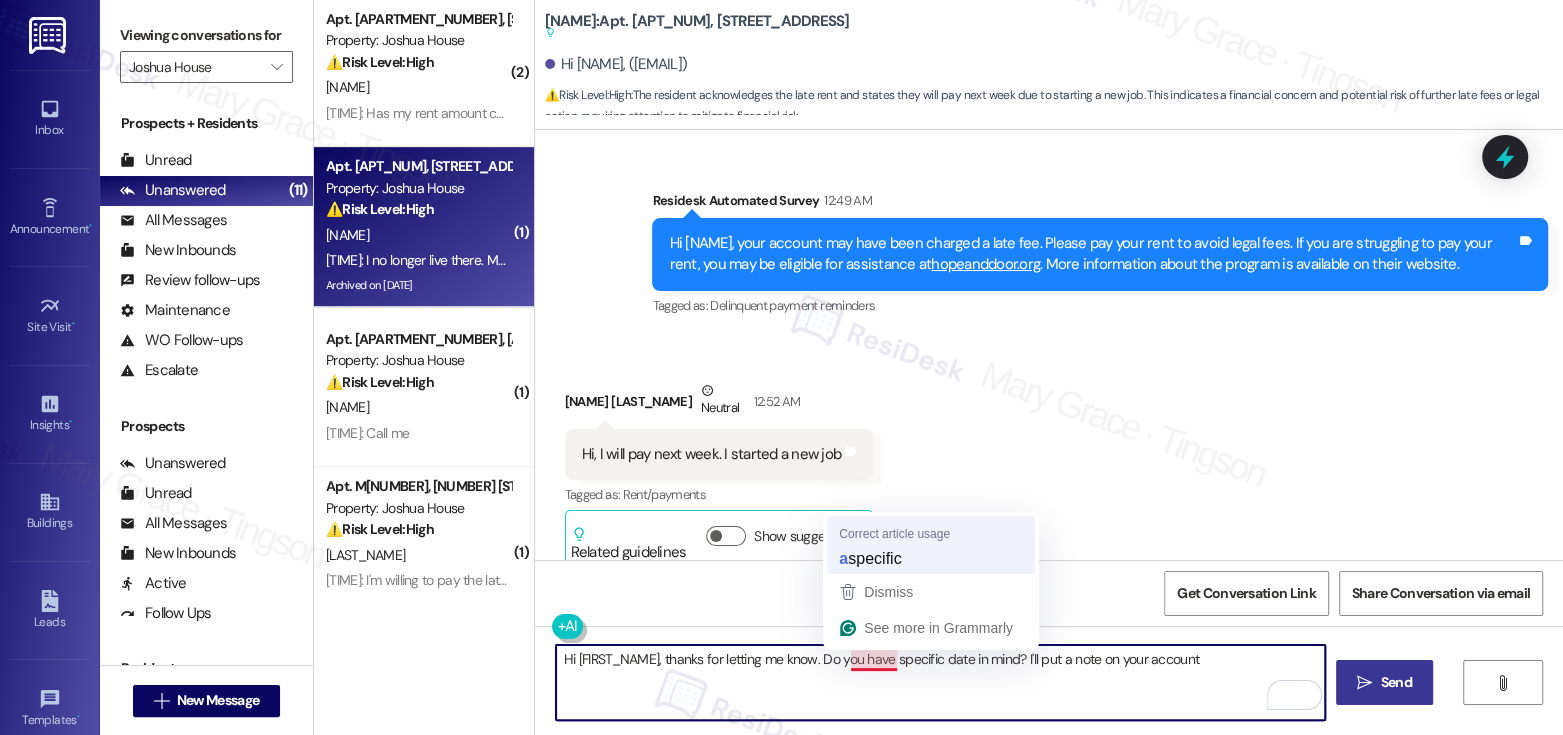 type on "Hi [NAME], thanks for letting me know. Do you have a specific date in mind? I'll put a note on your account" 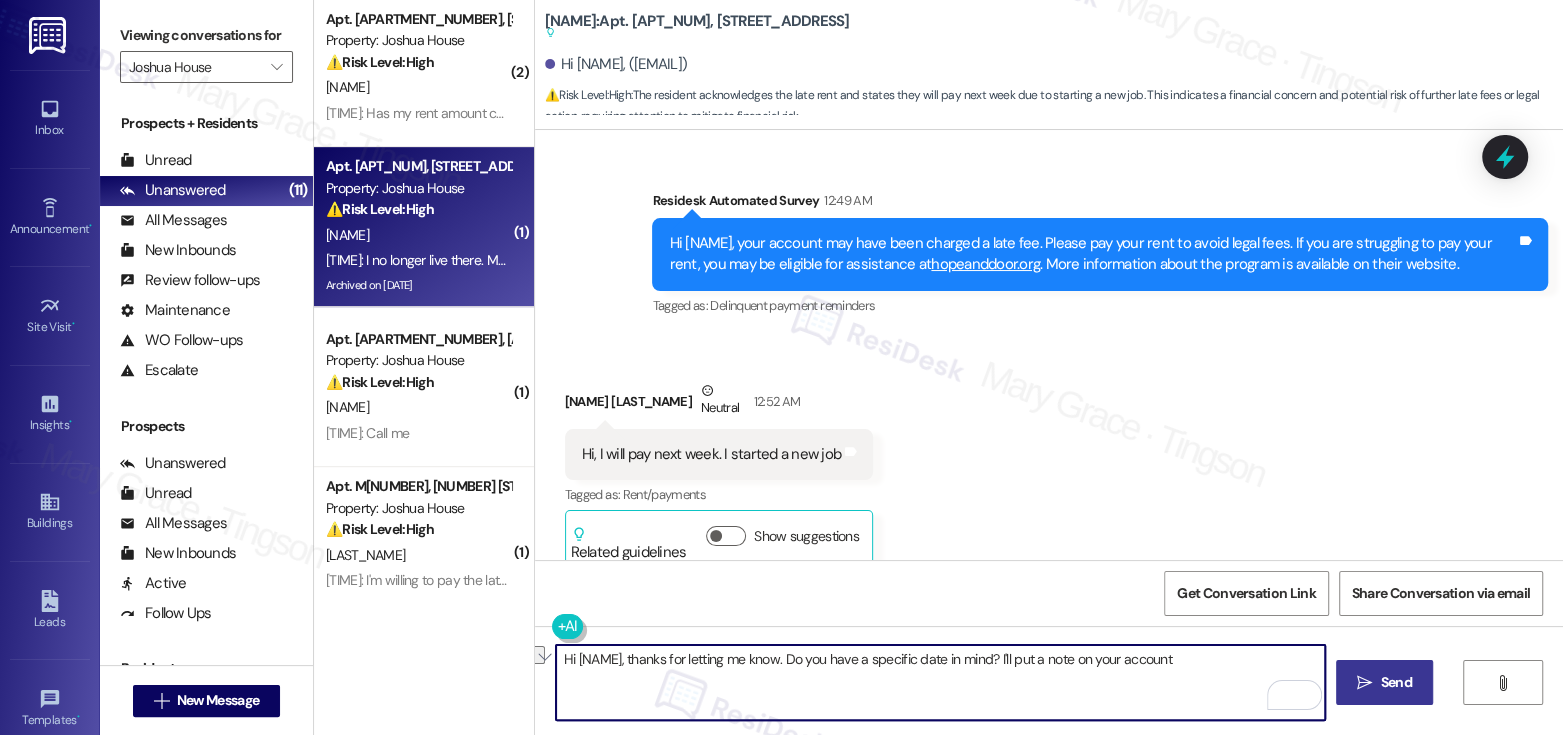 drag, startPoint x: 835, startPoint y: 662, endPoint x: 1035, endPoint y: 663, distance: 200.0025 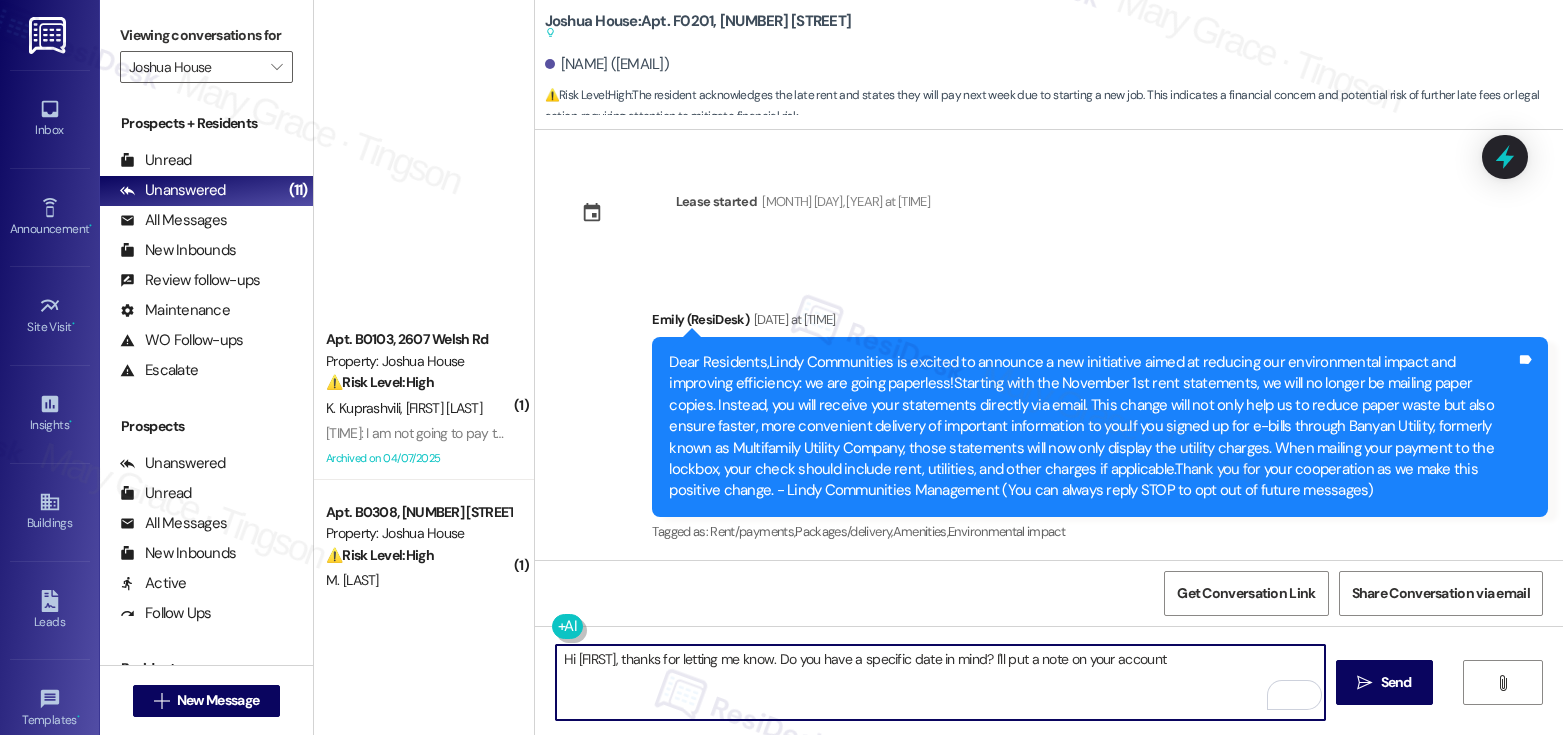 scroll, scrollTop: 0, scrollLeft: 0, axis: both 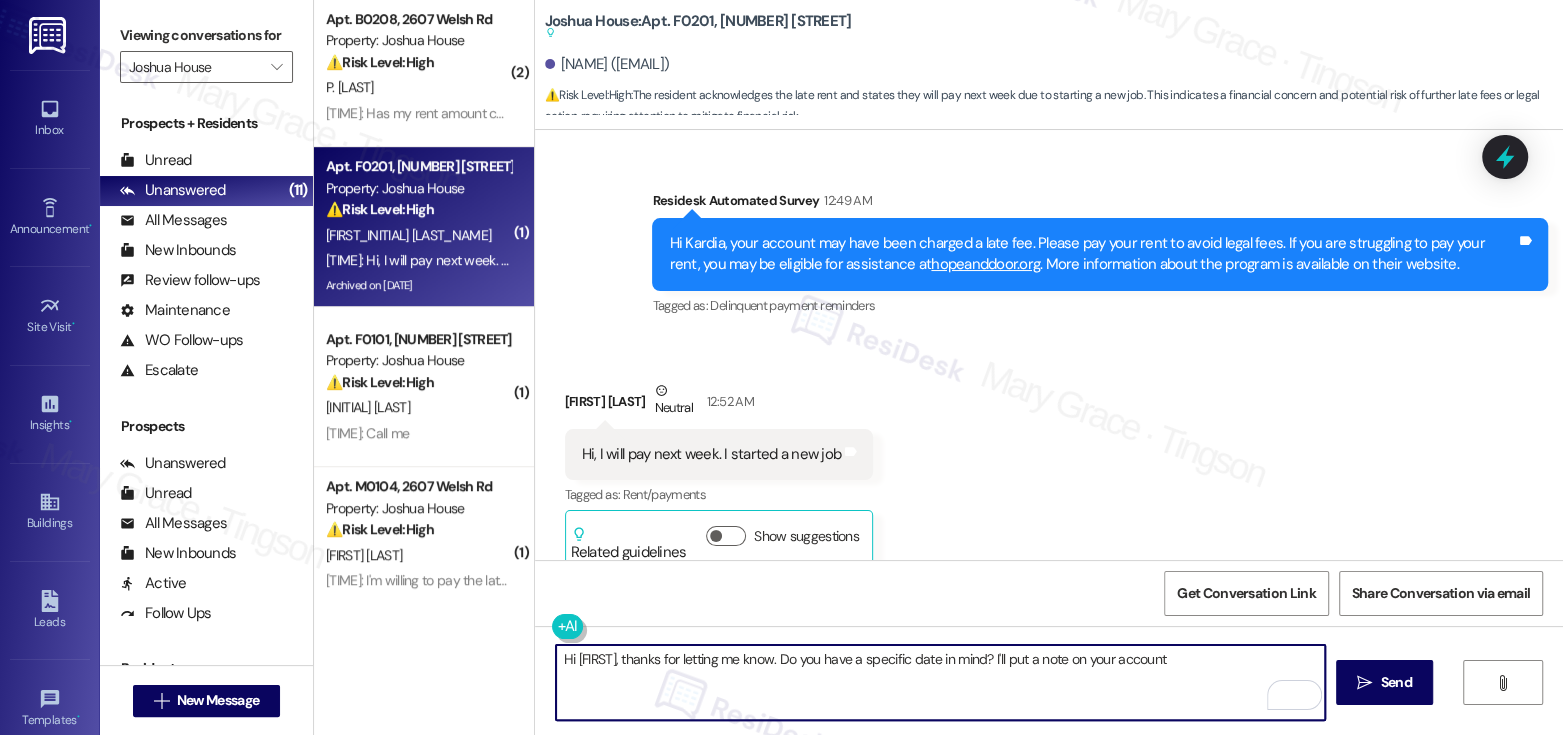click on "Hi [FIRST], thanks for letting me know. Do you have a specific date in mind? I'll put a note on your account" at bounding box center (940, 682) 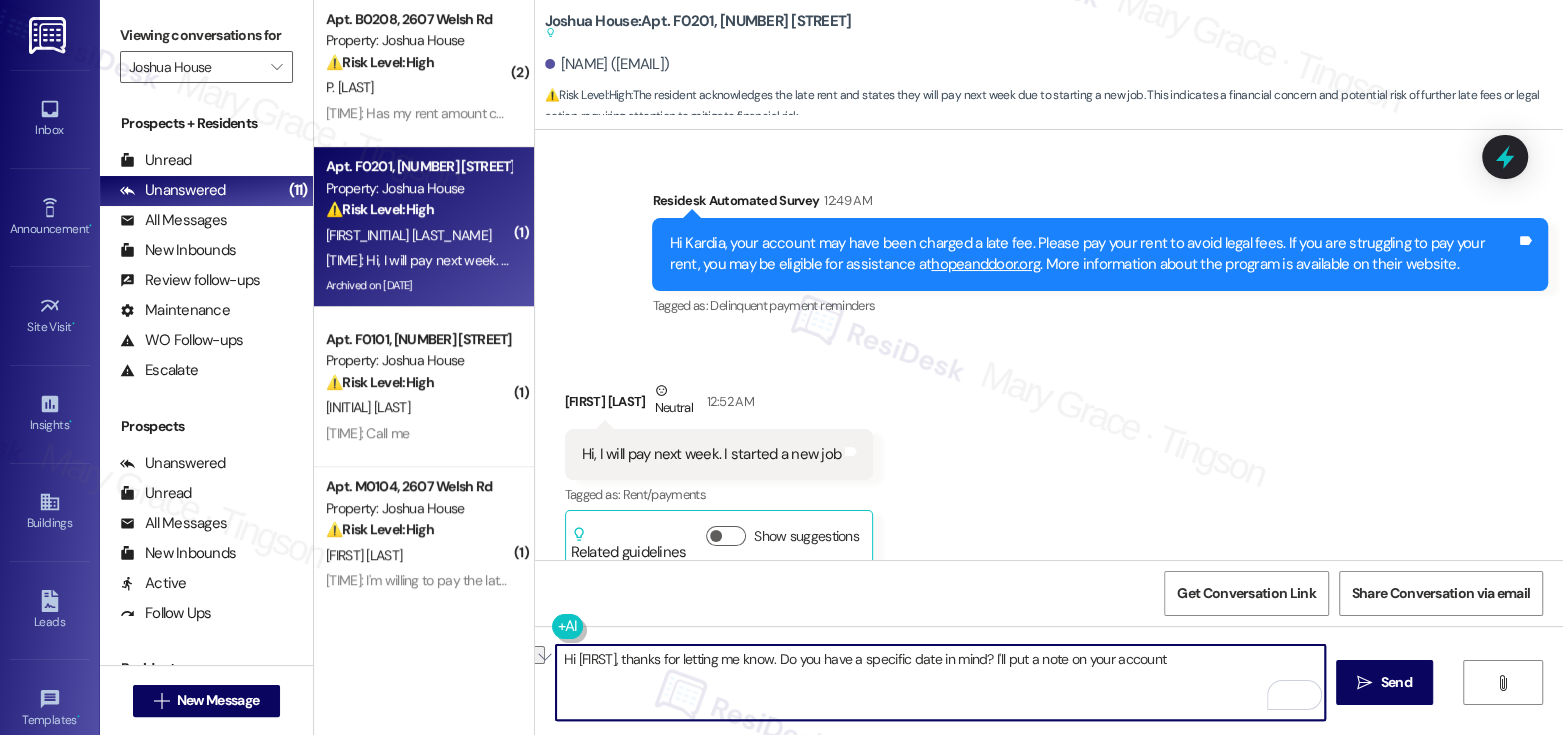 drag, startPoint x: 1000, startPoint y: 661, endPoint x: 1127, endPoint y: 665, distance: 127.06297 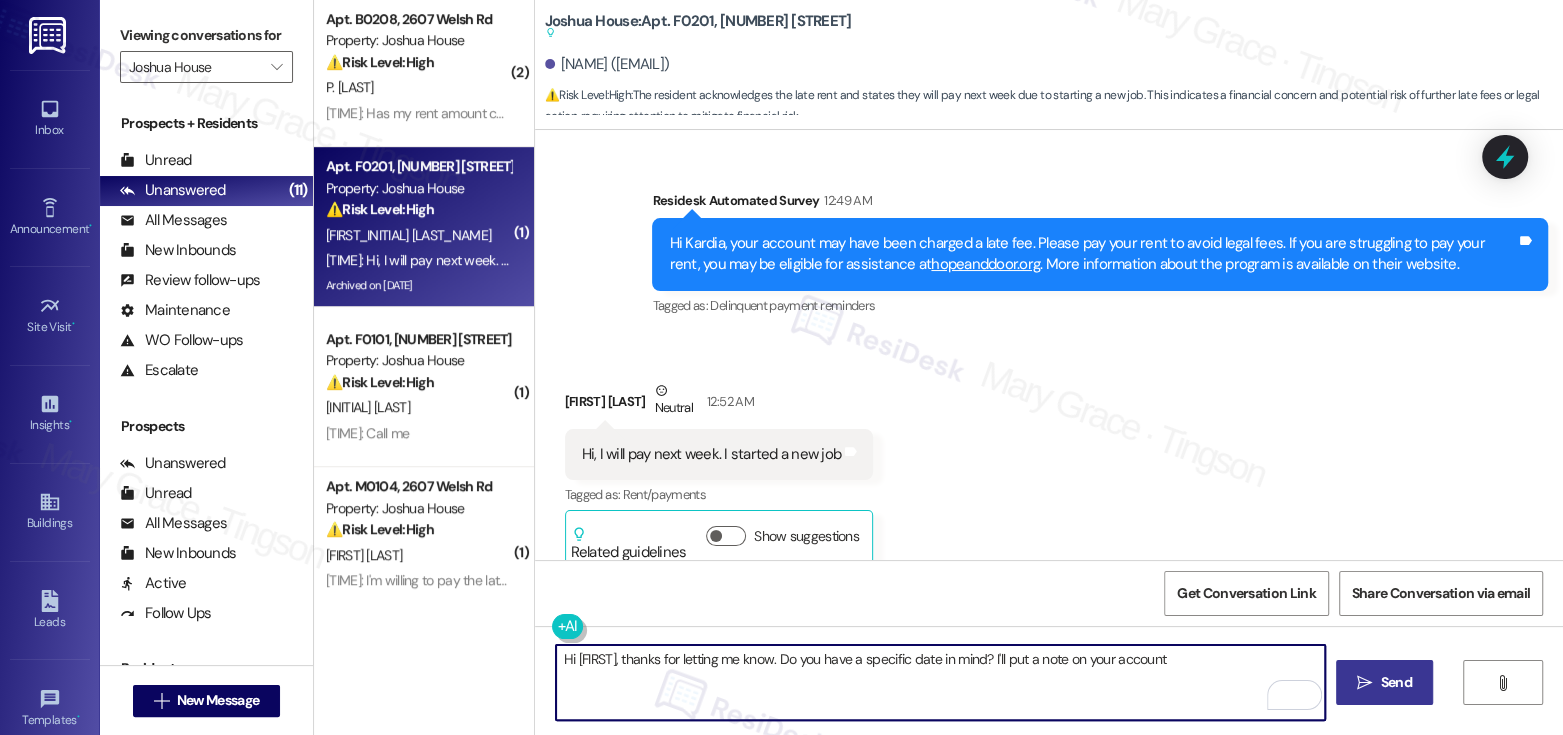 type on "Hi [FIRST], thanks for letting me know. Do you have a specific date in mind? I'll put a note on your account" 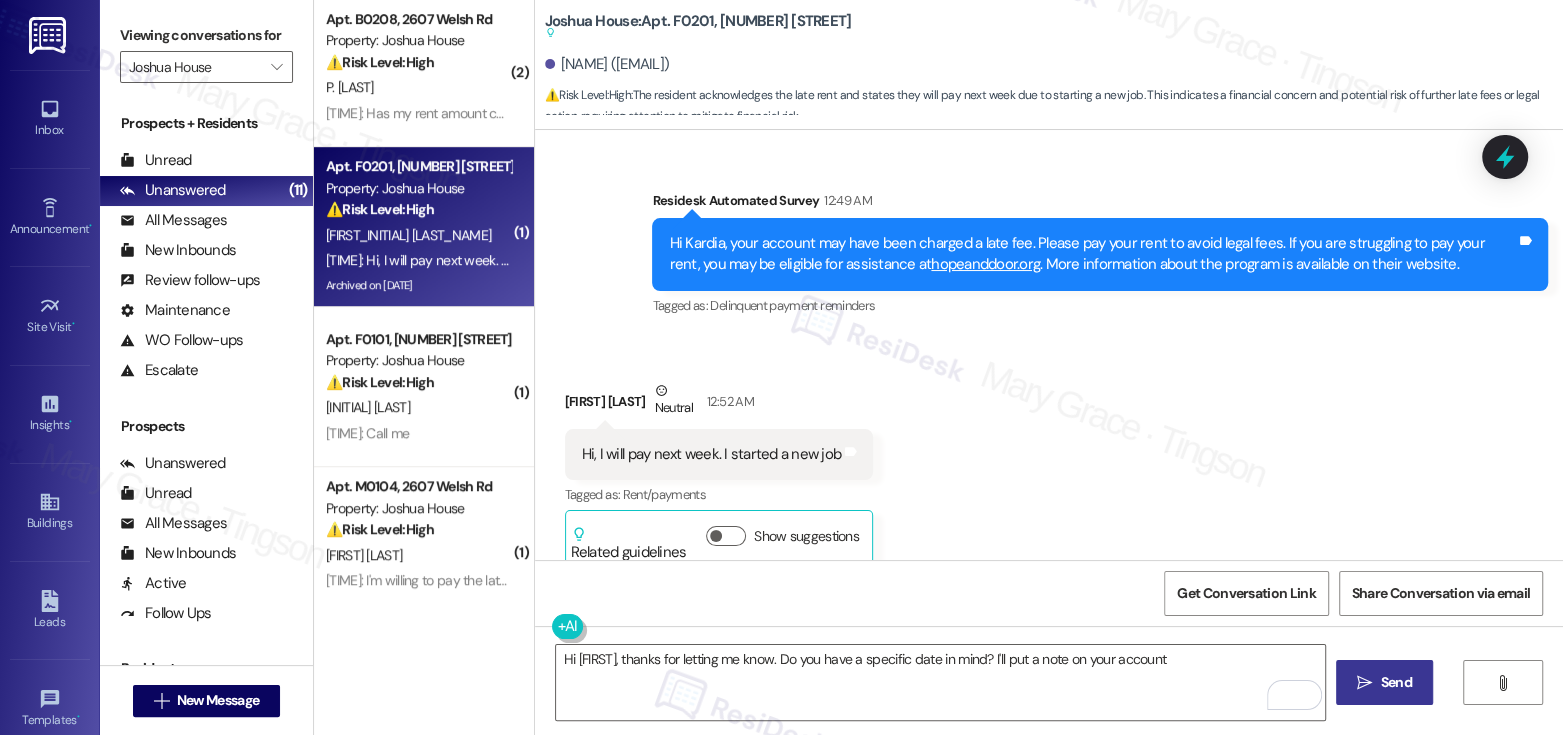 click on "Send" at bounding box center (1396, 682) 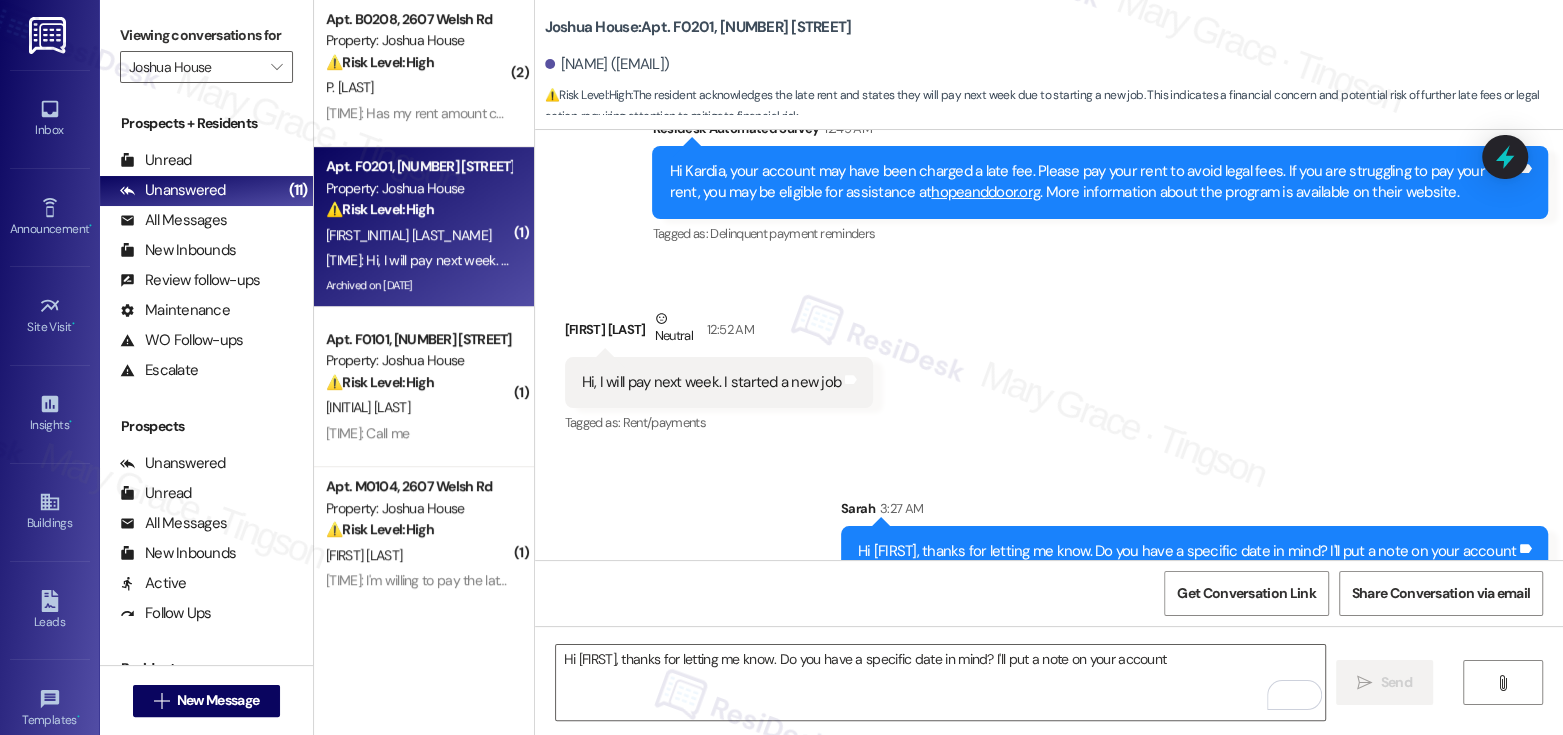 scroll, scrollTop: 10073, scrollLeft: 0, axis: vertical 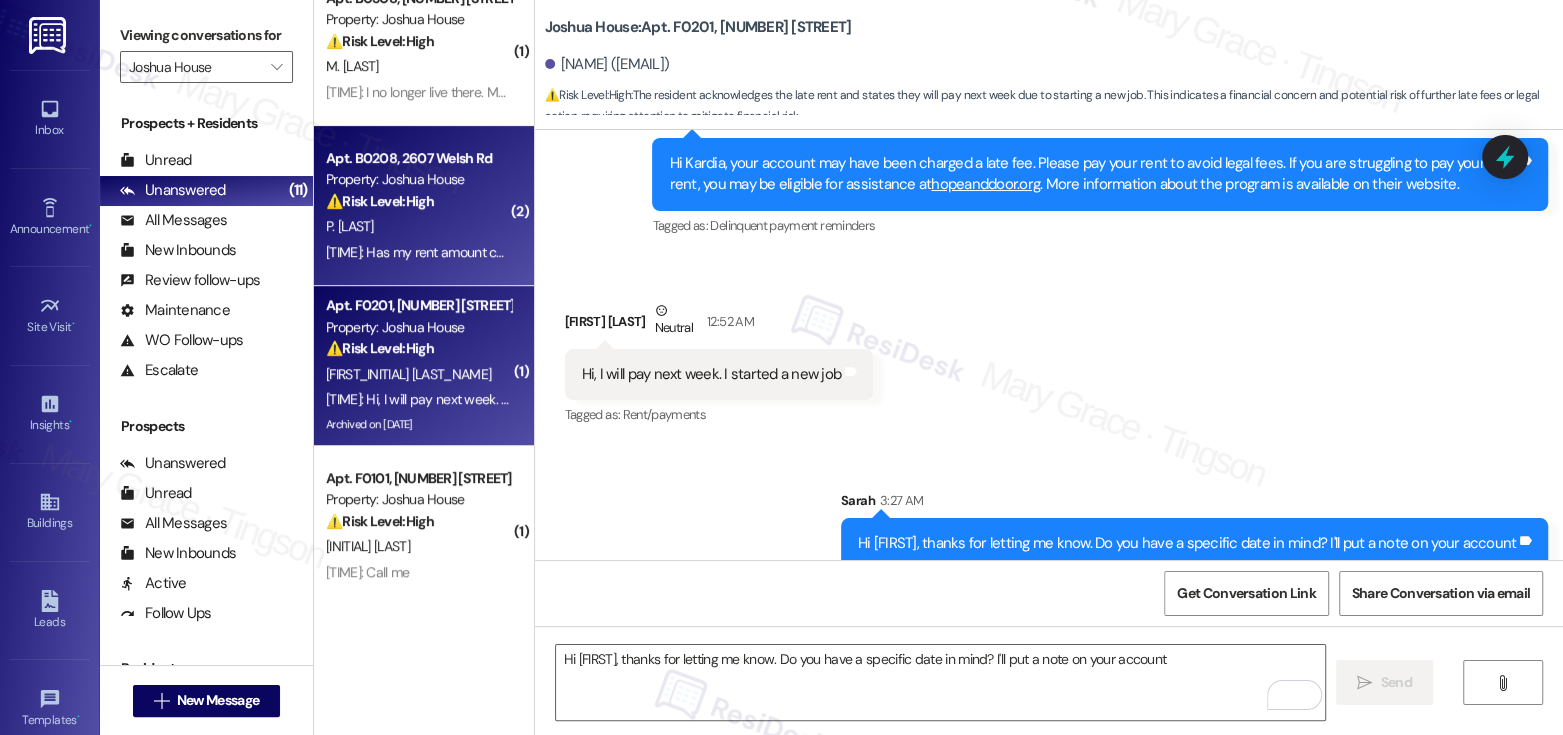 click on "P. [LAST]" at bounding box center [418, 226] 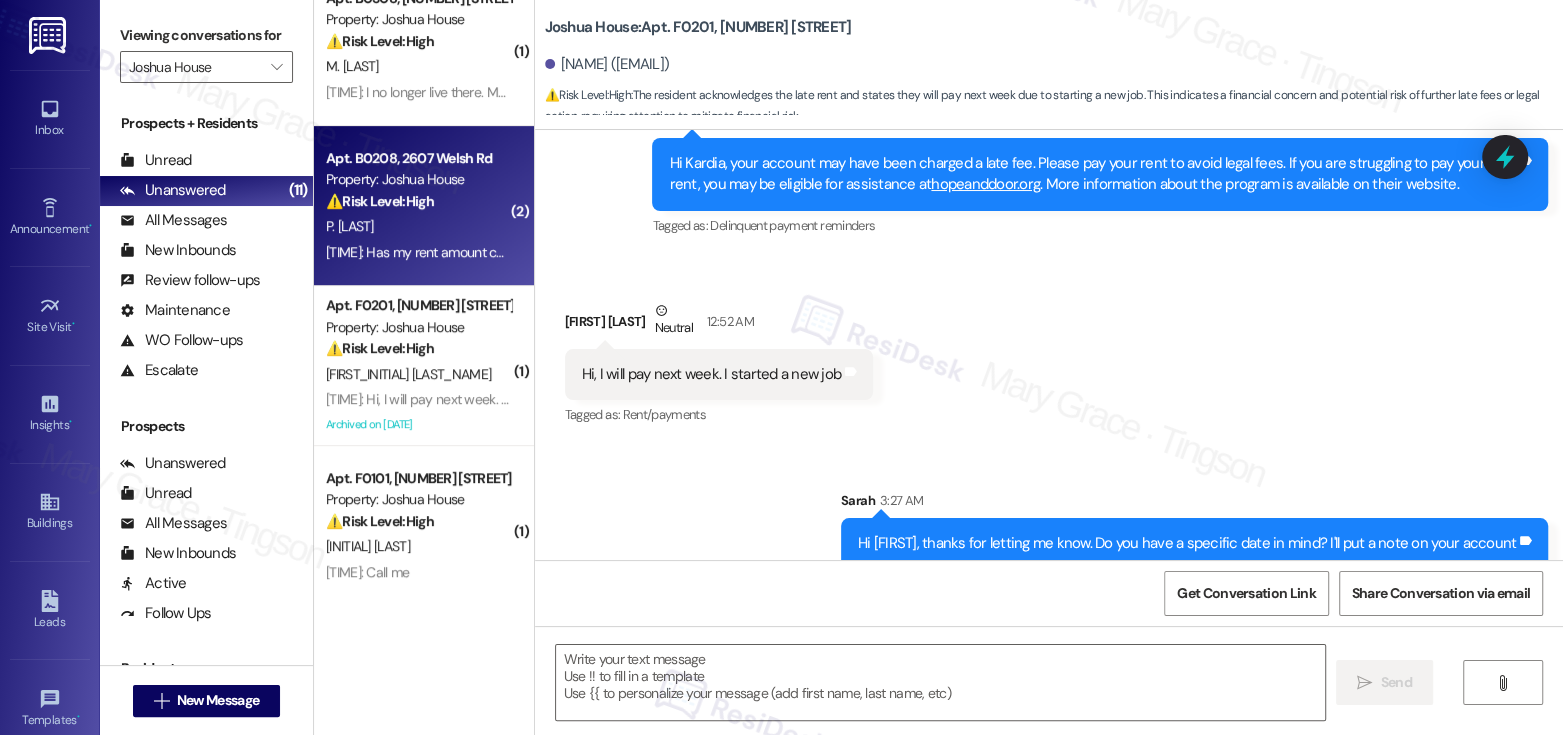 type on "Fetching suggested responses. Please feel free to read through the conversation in the meantime." 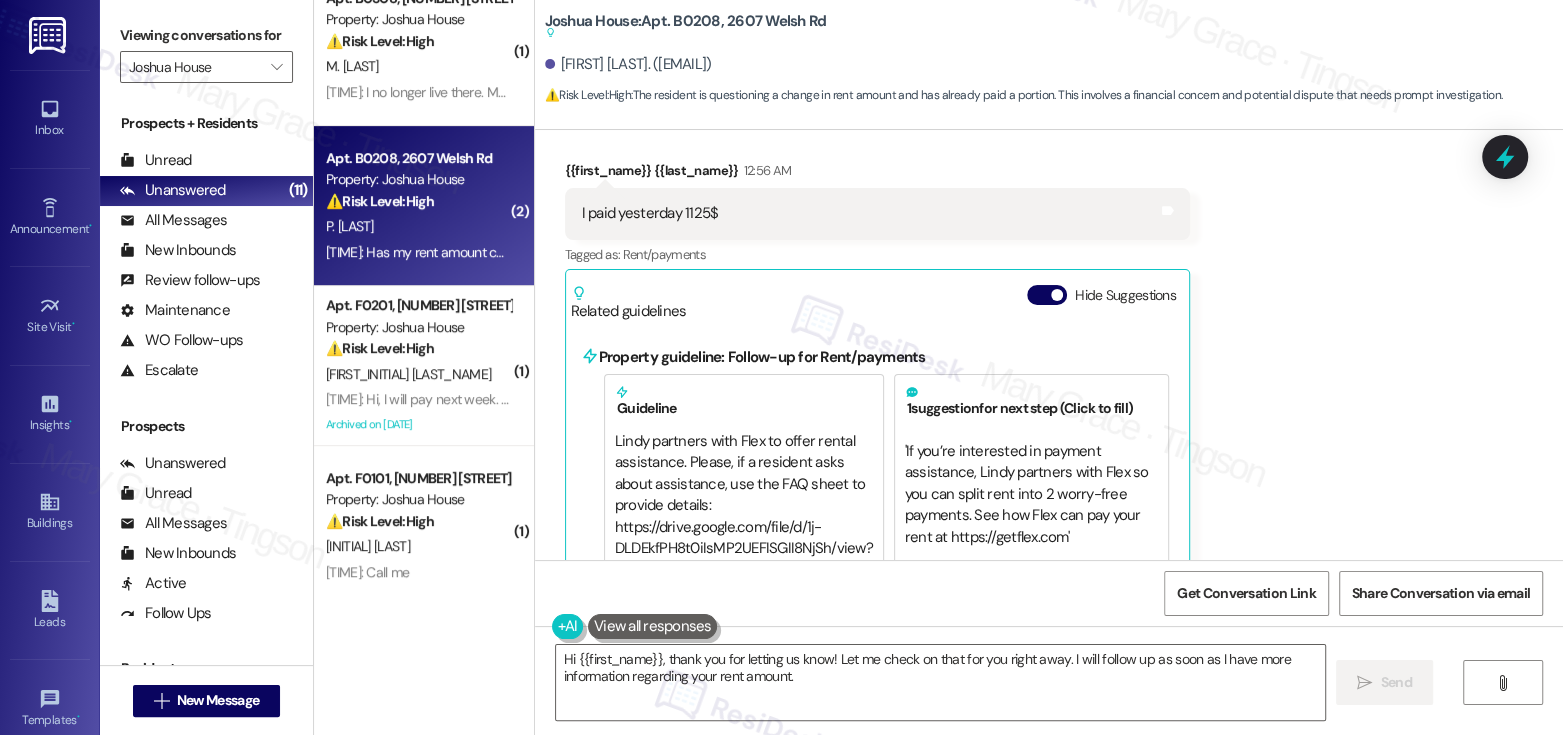 scroll, scrollTop: 7088, scrollLeft: 0, axis: vertical 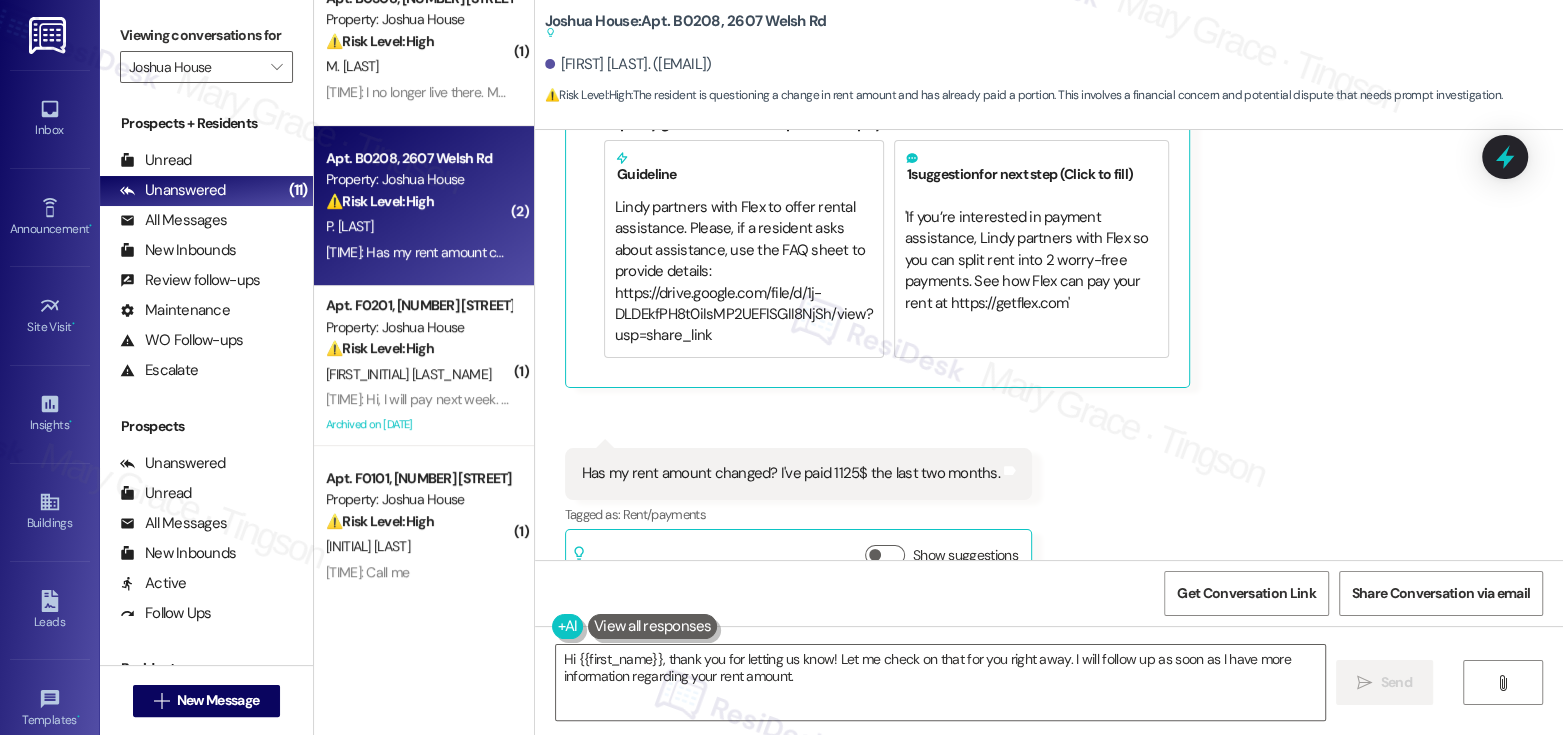 click on "P. [LAST]" at bounding box center (418, 226) 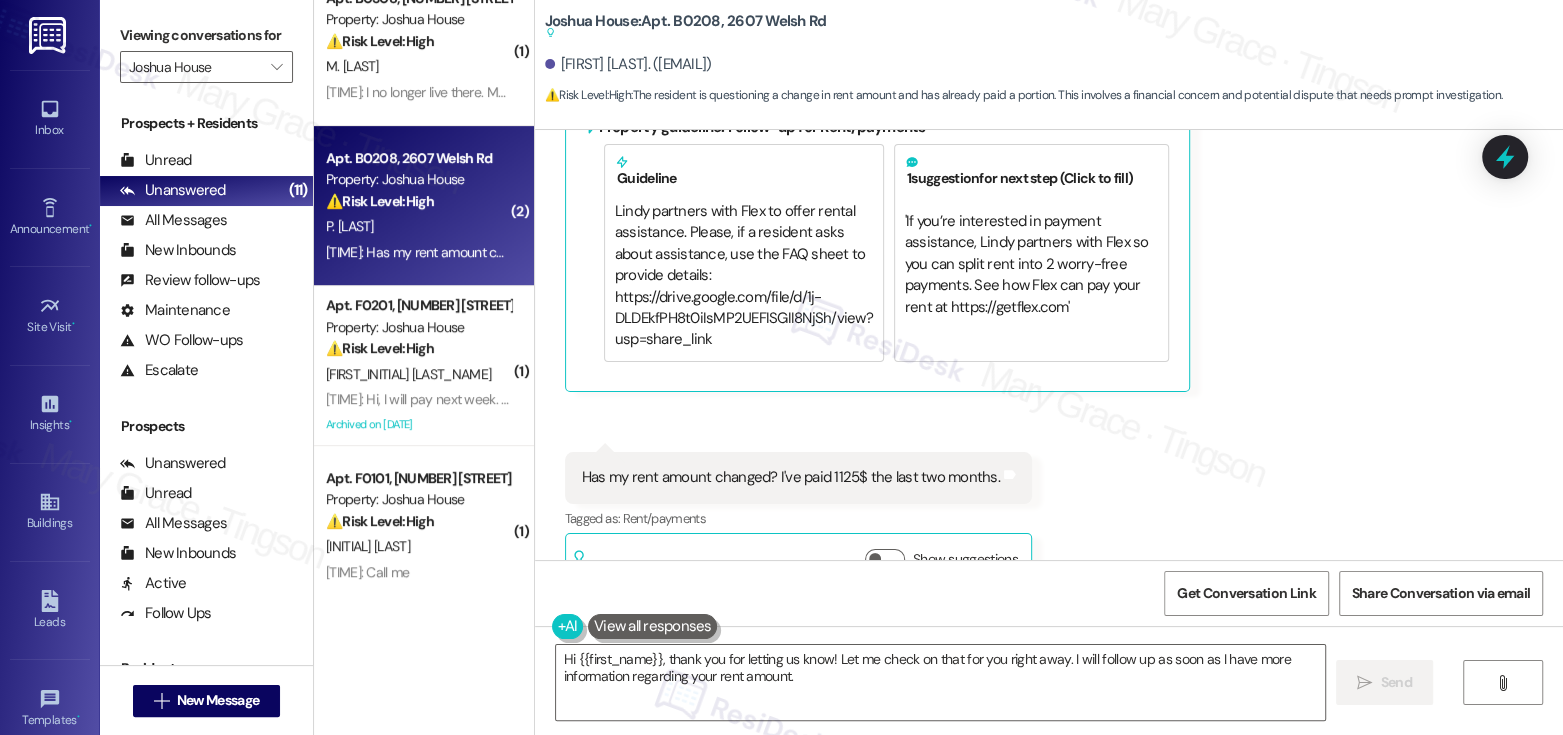 scroll, scrollTop: 7071, scrollLeft: 0, axis: vertical 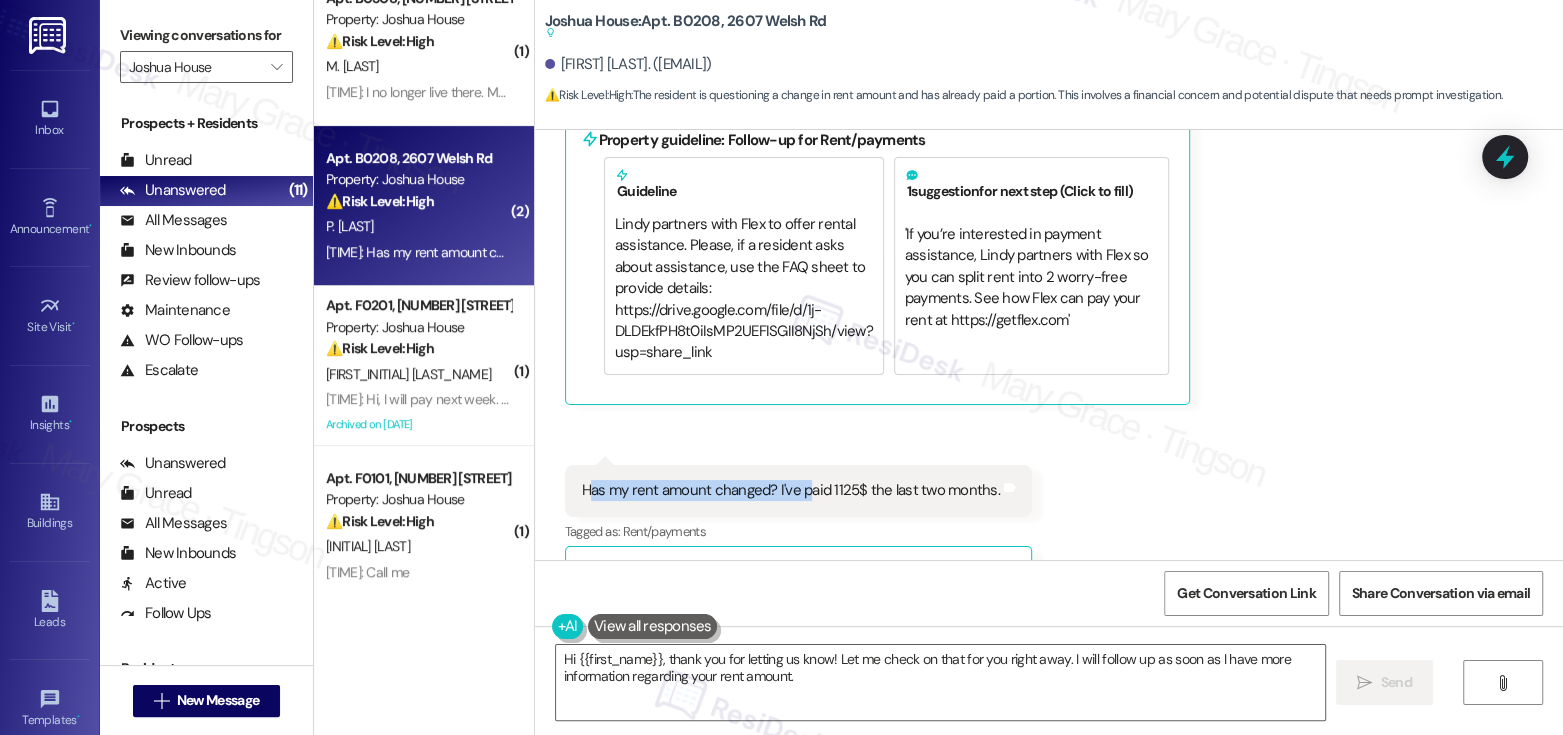 drag, startPoint x: 609, startPoint y: 442, endPoint x: 796, endPoint y: 453, distance: 187.32326 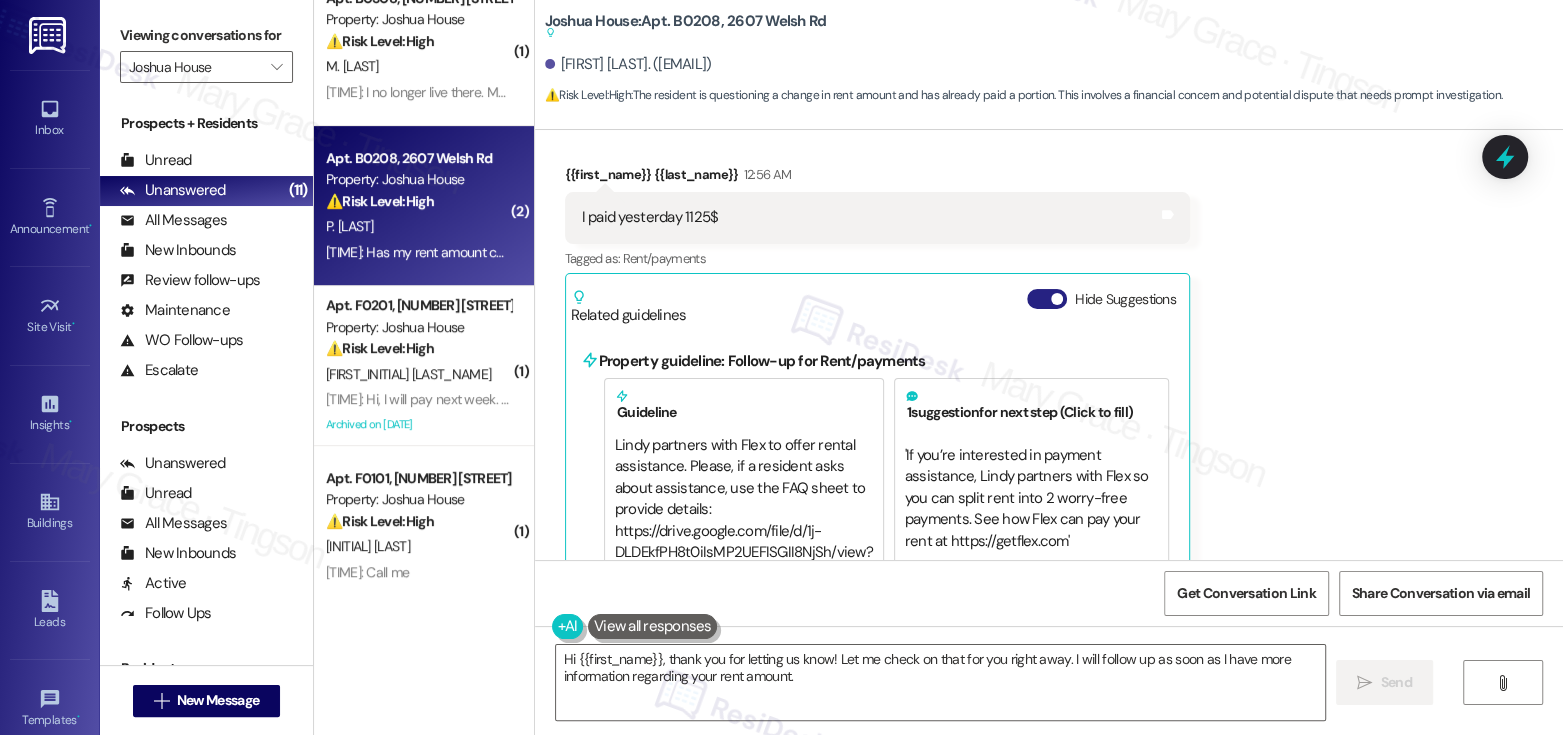 click on "Hide Suggestions" at bounding box center (1047, 299) 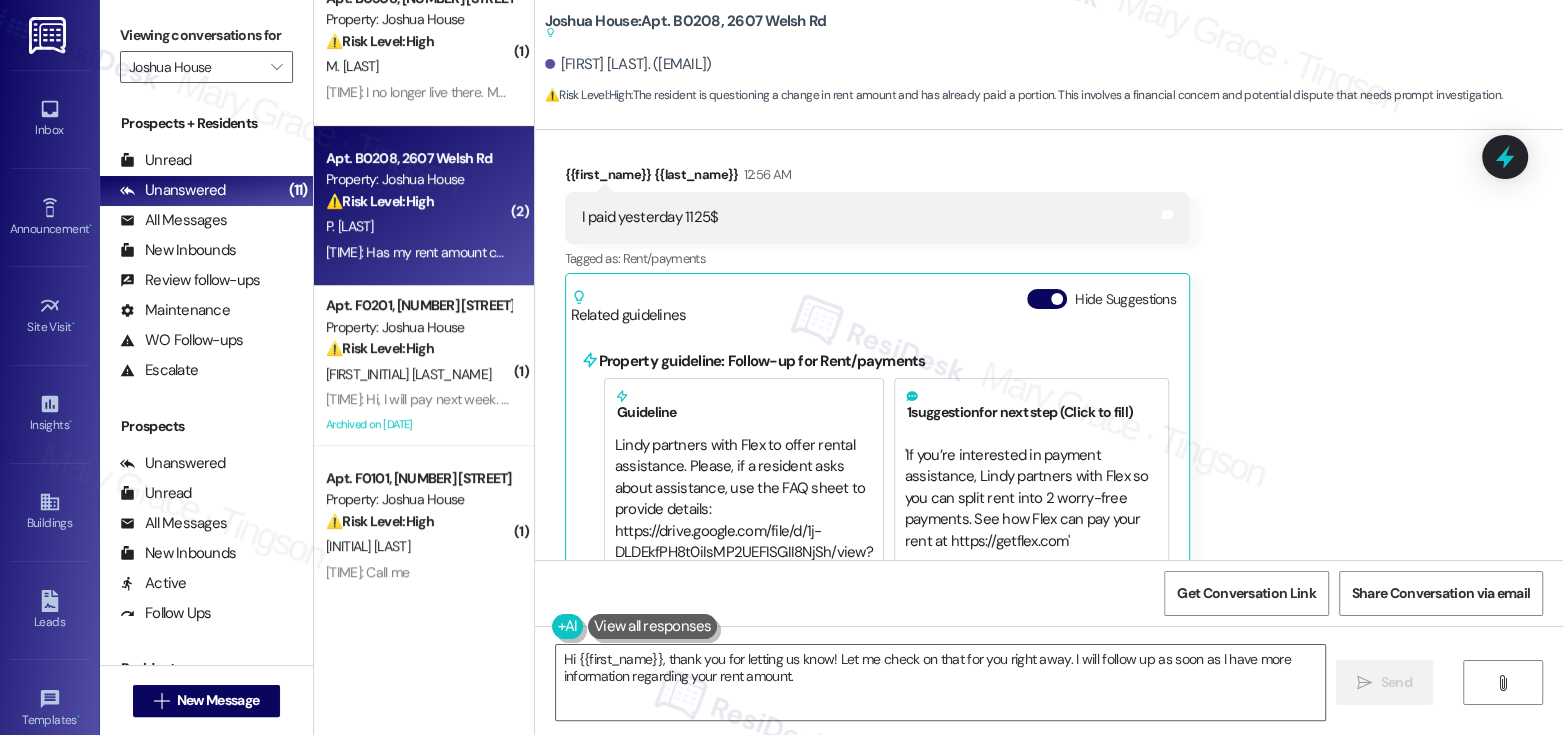 scroll, scrollTop: 6795, scrollLeft: 0, axis: vertical 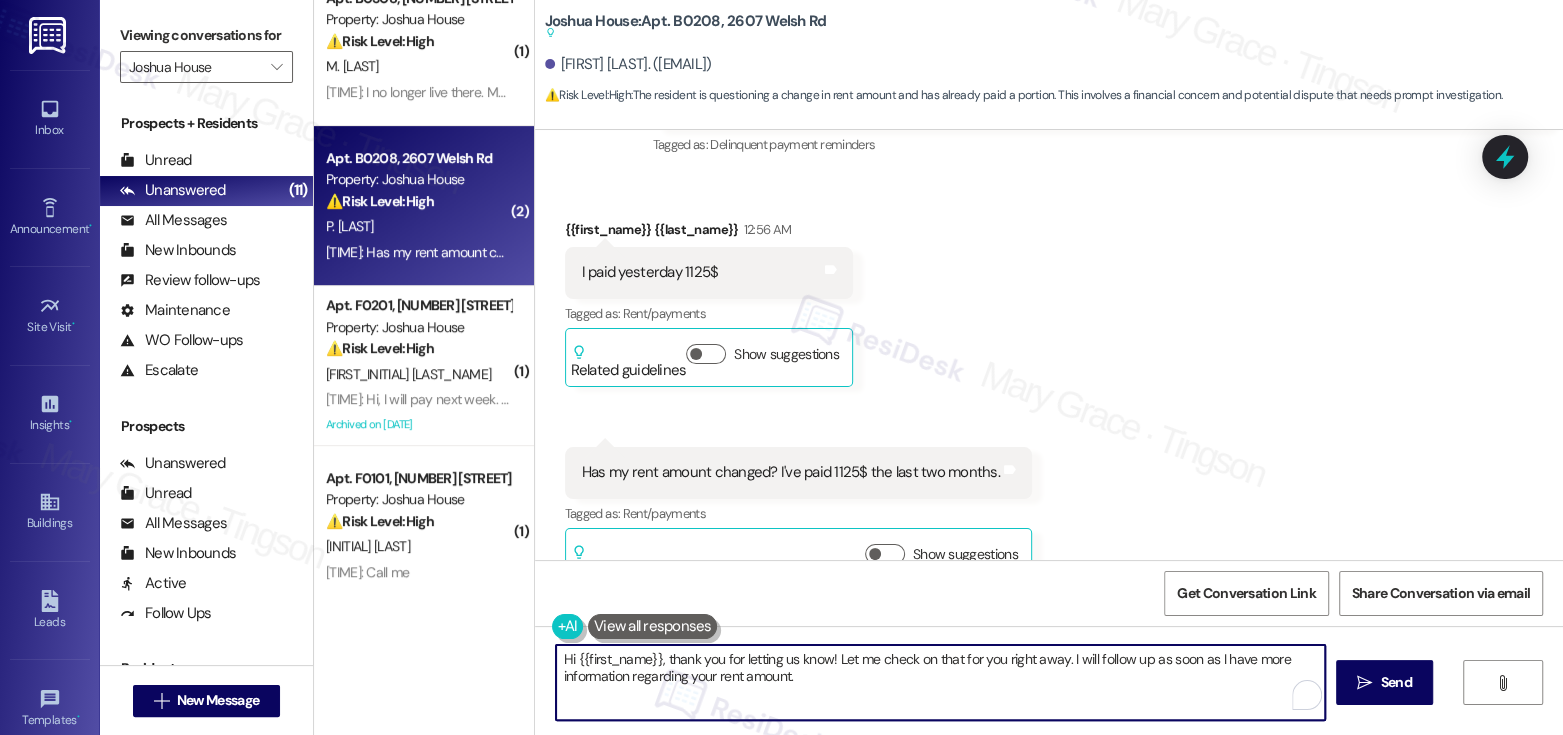 click on "Hi {{first_name}}, thank you for letting us know! Let me check on that for you right away. I will follow up as soon as I have more information regarding your rent amount." at bounding box center [940, 682] 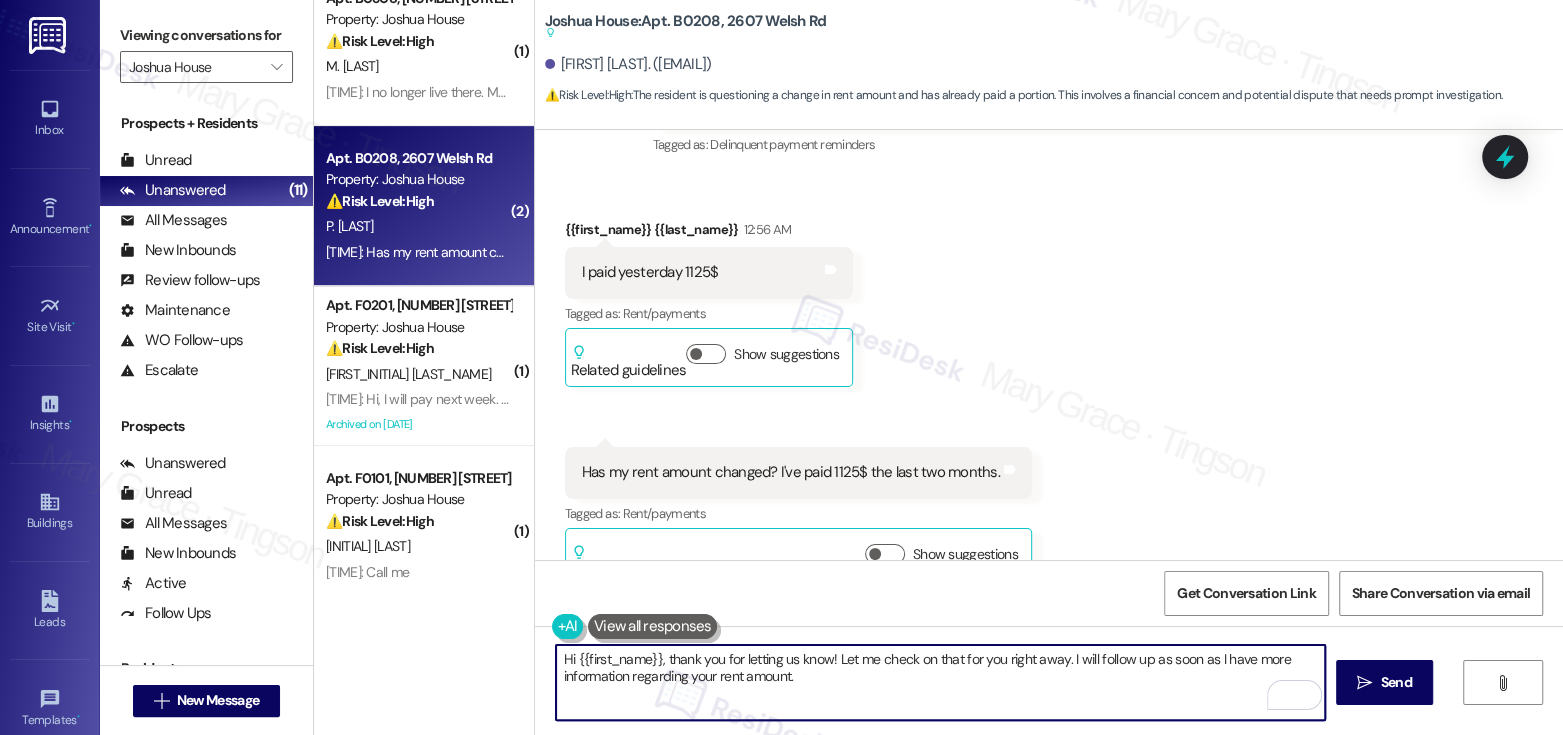 click on "Hi {{first_name}}, thank you for letting us know! Let me check on that for you right away. I will follow up as soon as I have more information regarding your rent amount." at bounding box center [940, 682] 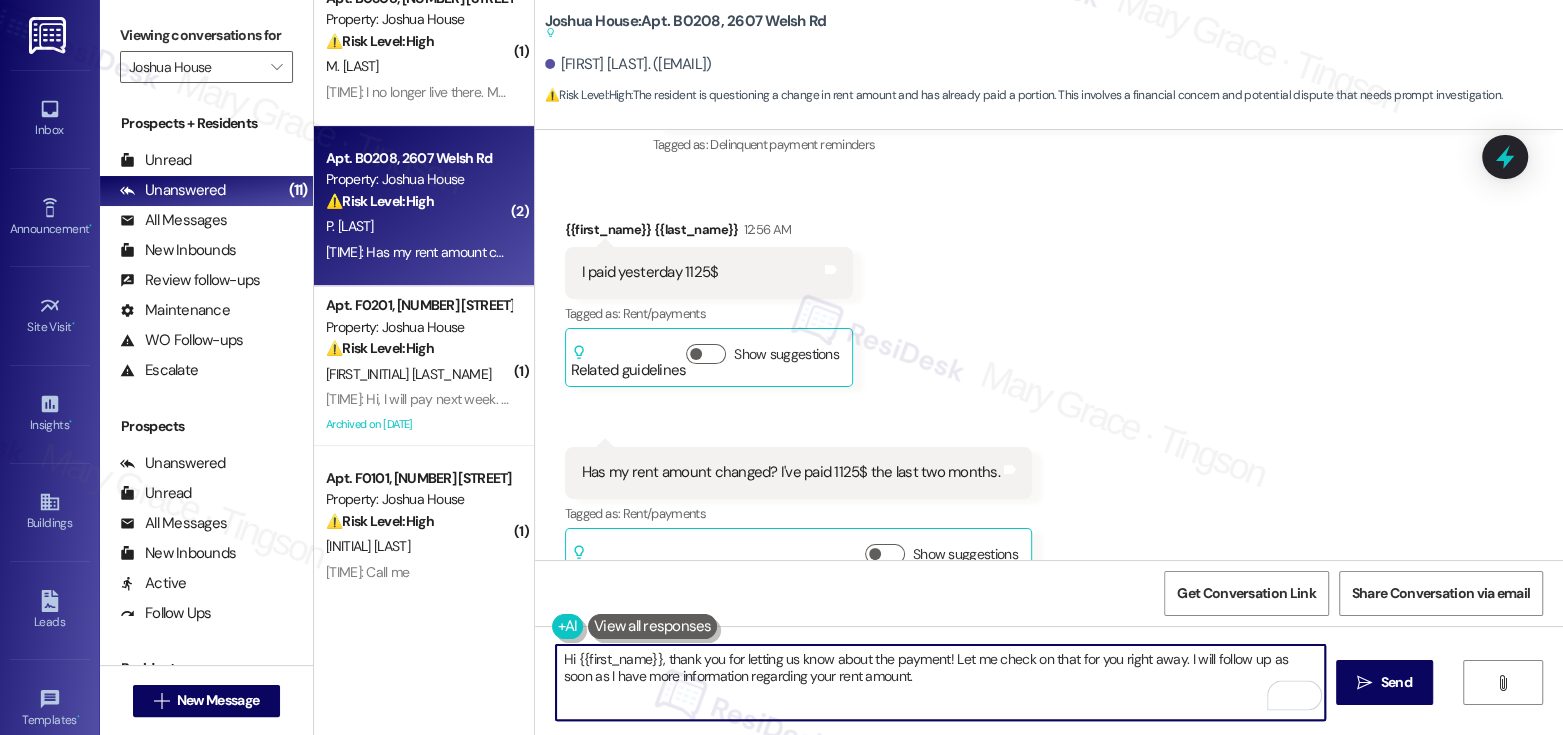 click on "Hi {{first_name}}, thank you for letting us know about the payment! Let me check on that for you right away. I will follow up as soon as I have more information regarding your rent amount." at bounding box center [940, 682] 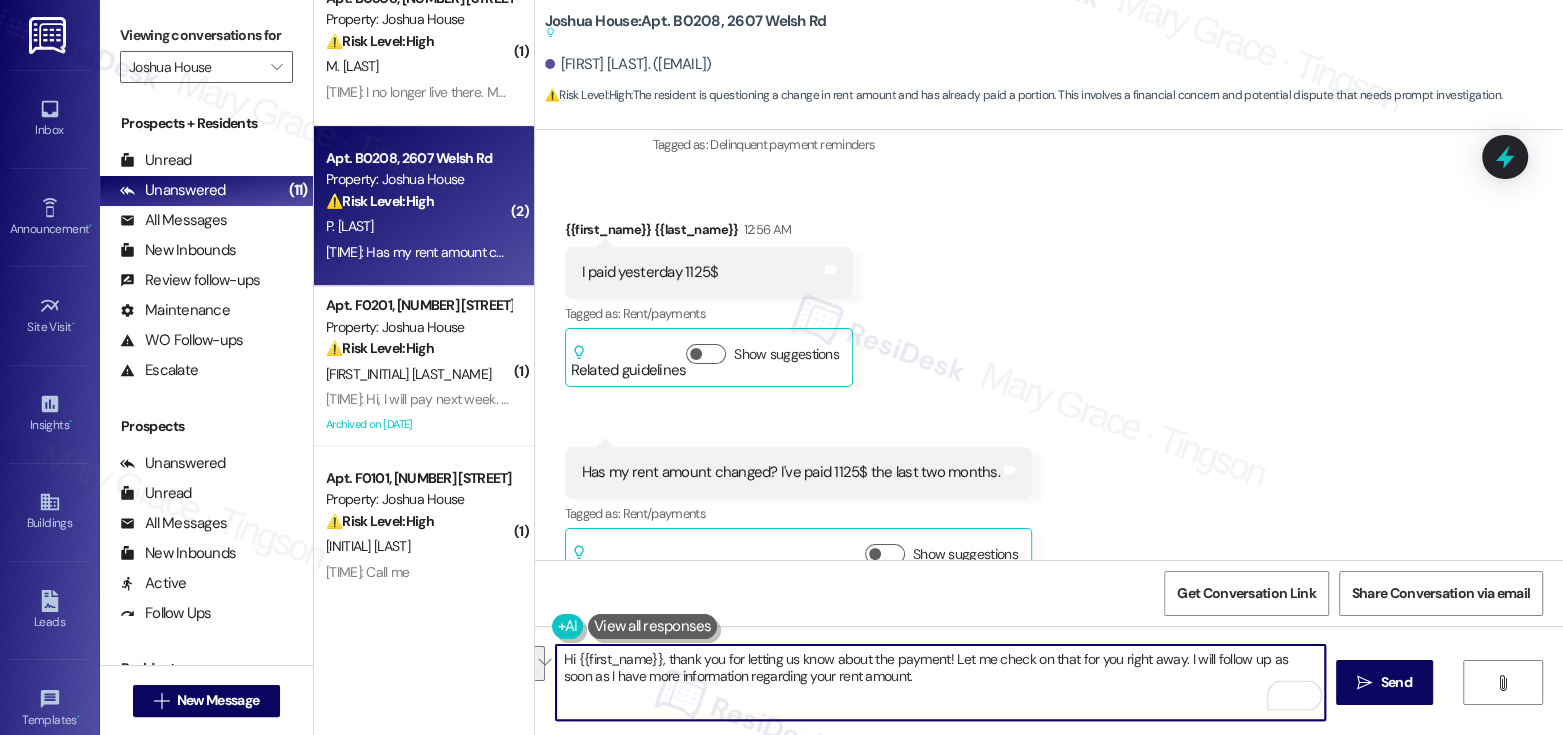 drag, startPoint x: 943, startPoint y: 664, endPoint x: 948, endPoint y: 679, distance: 15.811388 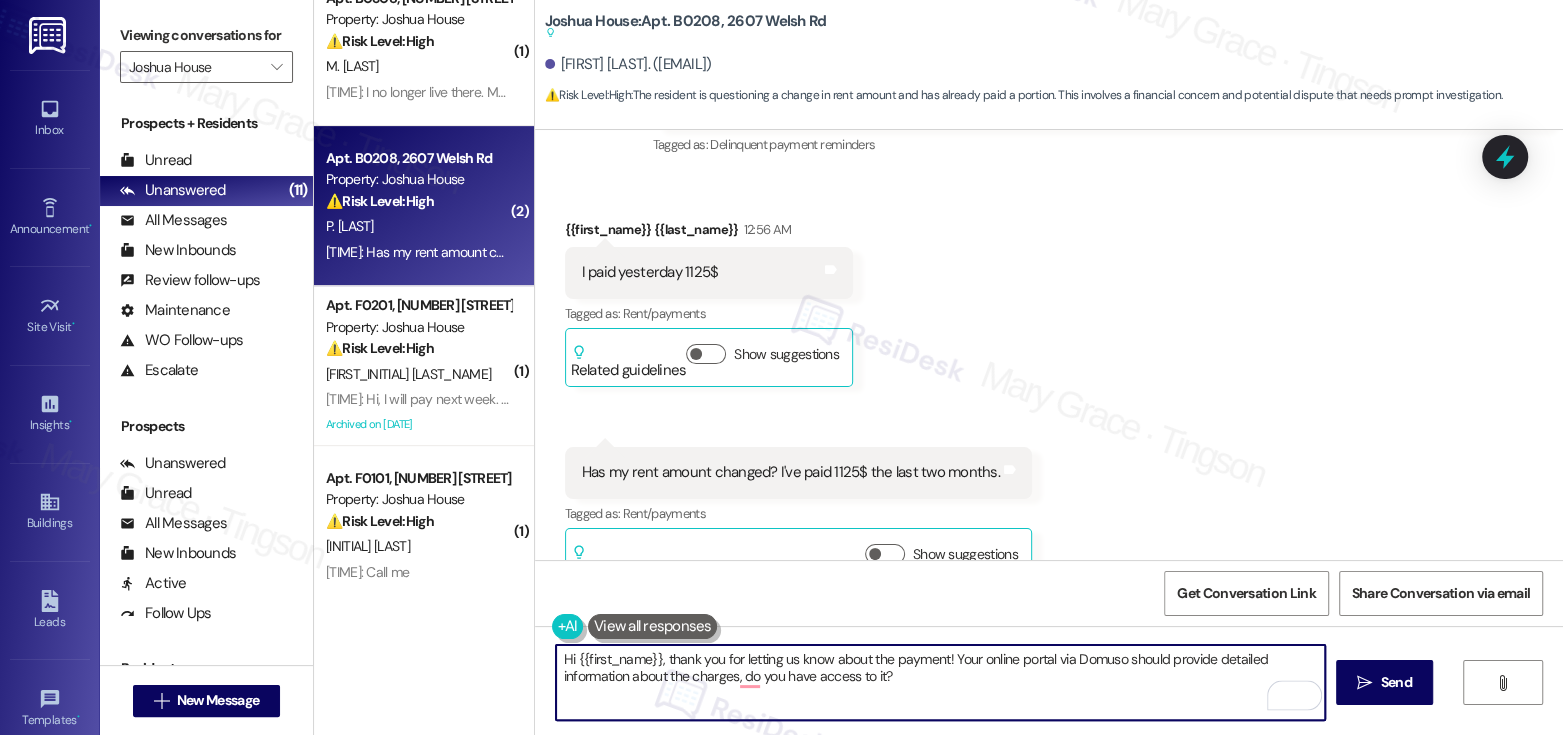 click on "Peter Opel 12:56 AM" at bounding box center (709, 233) 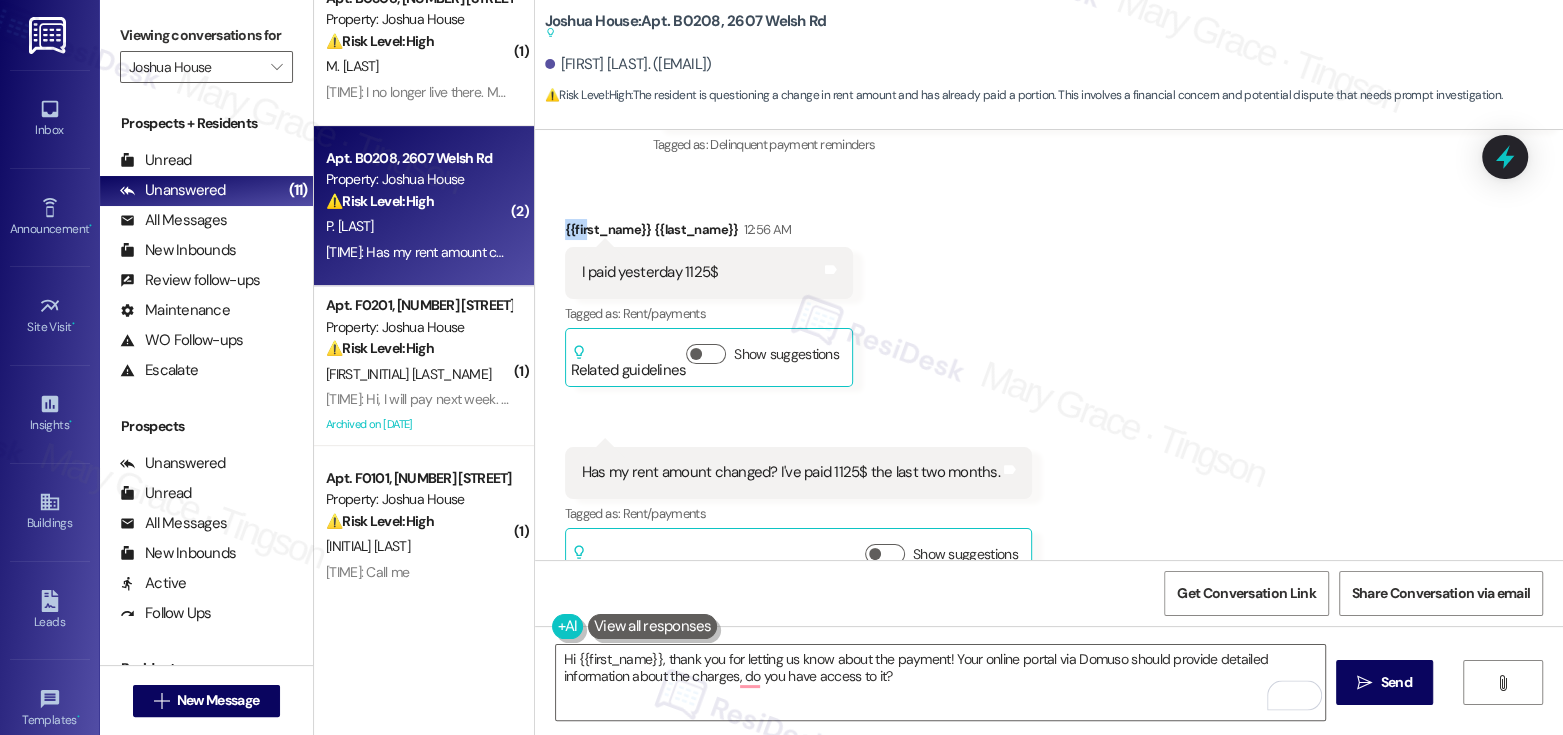 click on "Peter Opel 12:56 AM" at bounding box center [709, 233] 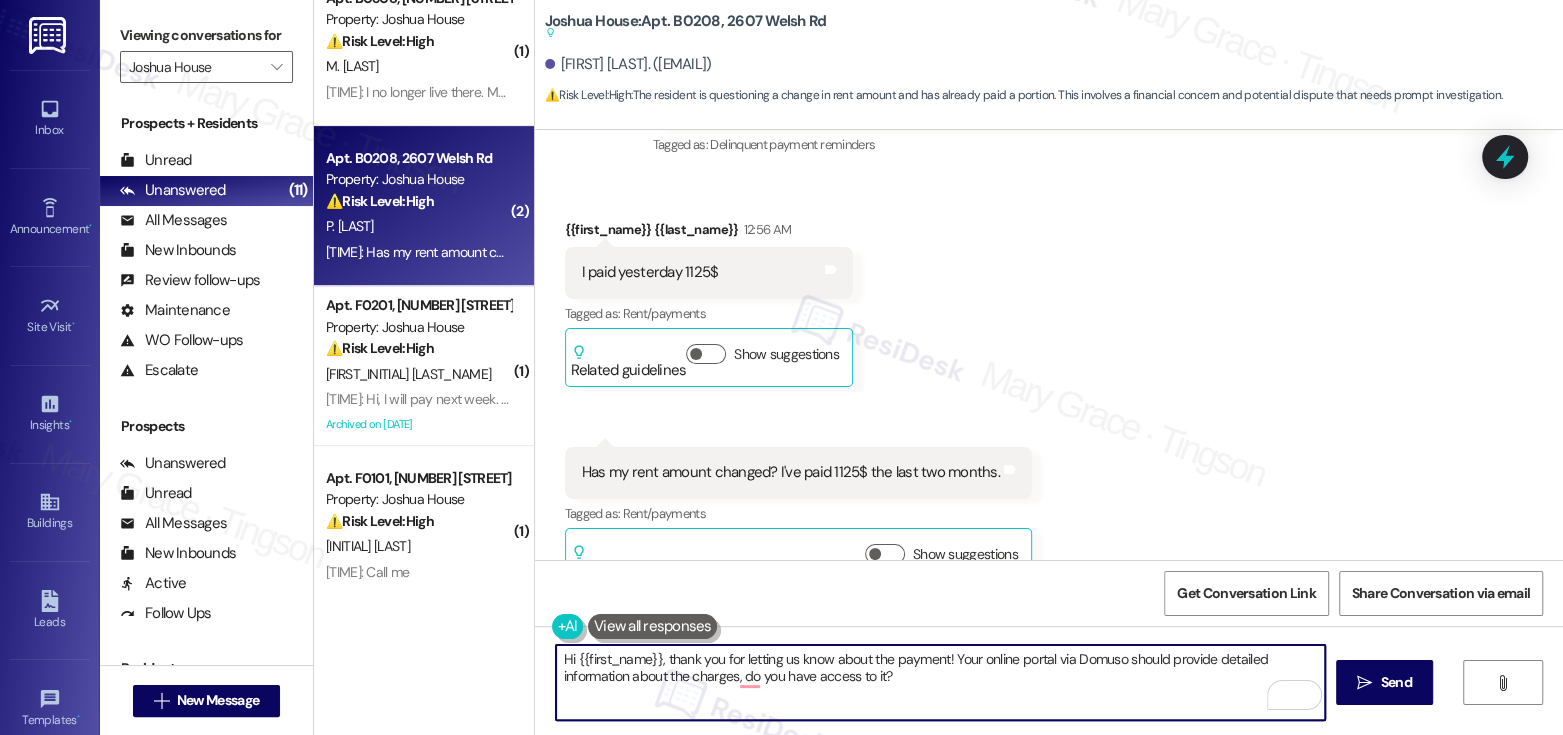 drag, startPoint x: 568, startPoint y: 657, endPoint x: 648, endPoint y: 661, distance: 80.09994 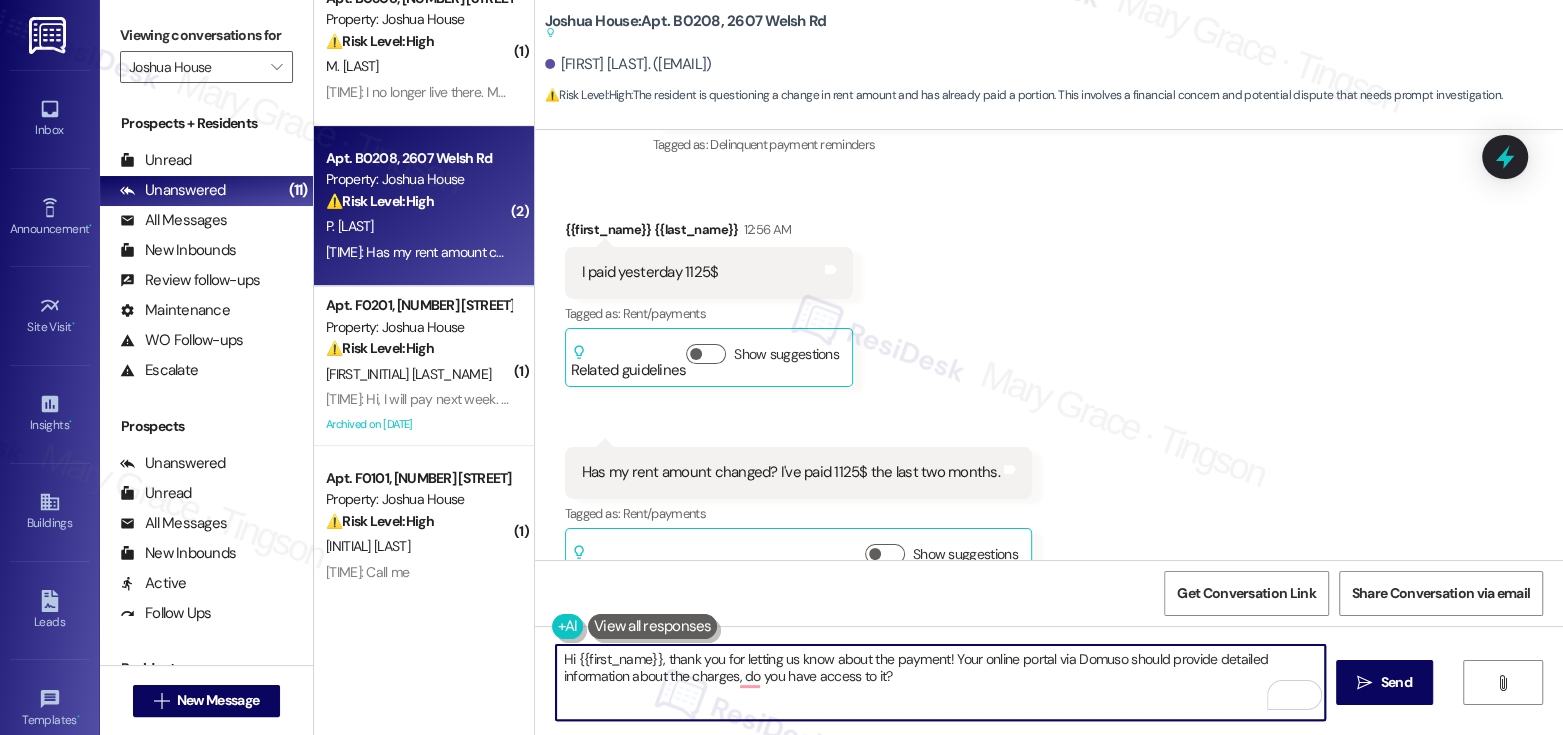 click on "Hi {{first_name}}, thank you for letting us know about the payment! Your online portal via Domuso should provide detailed information about the charges, do you have access to it?" at bounding box center (940, 682) 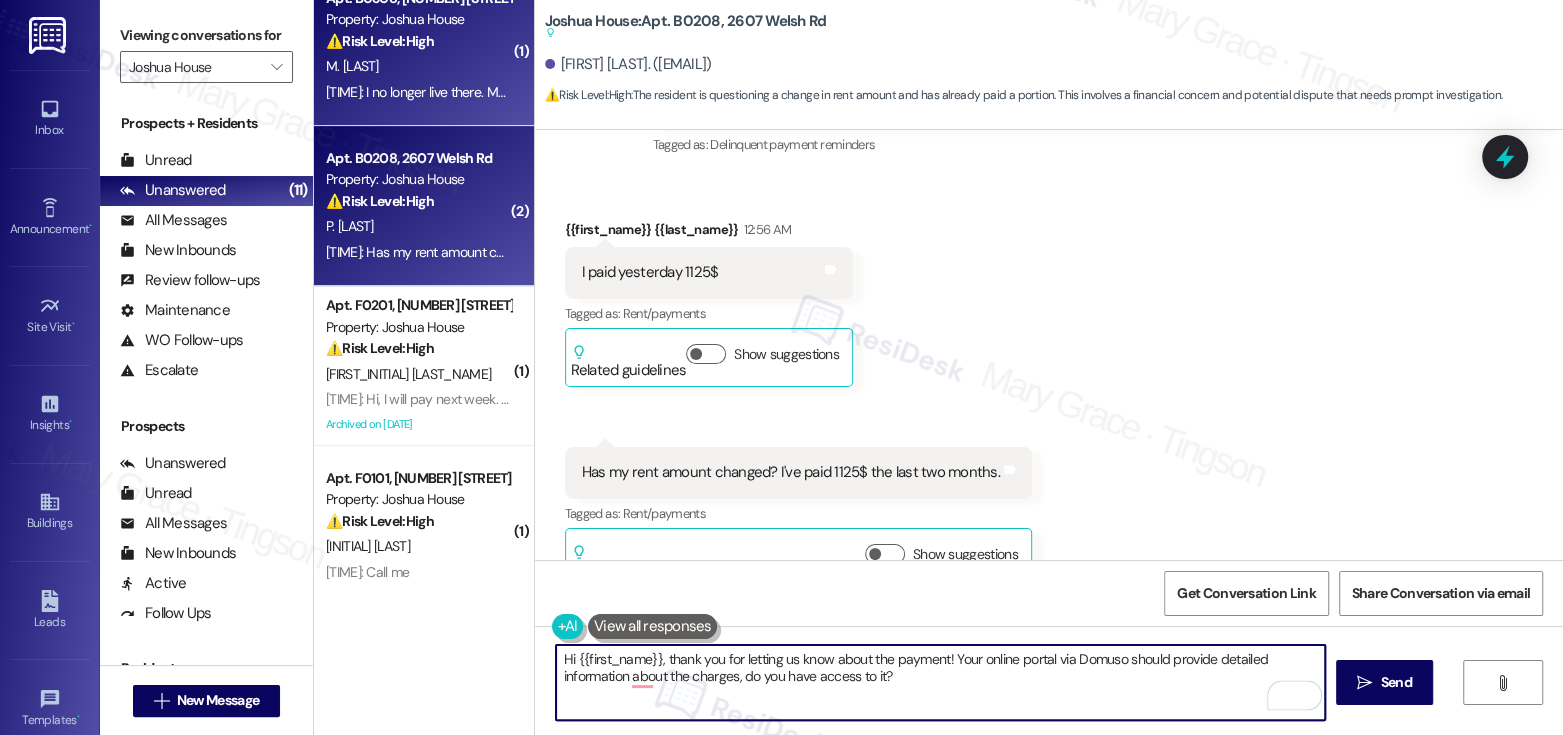 type on "Hi Peter, thank you for letting us know about the payment! Your online portal via Domuso should provide detailed information about the charges, do you have access to it?" 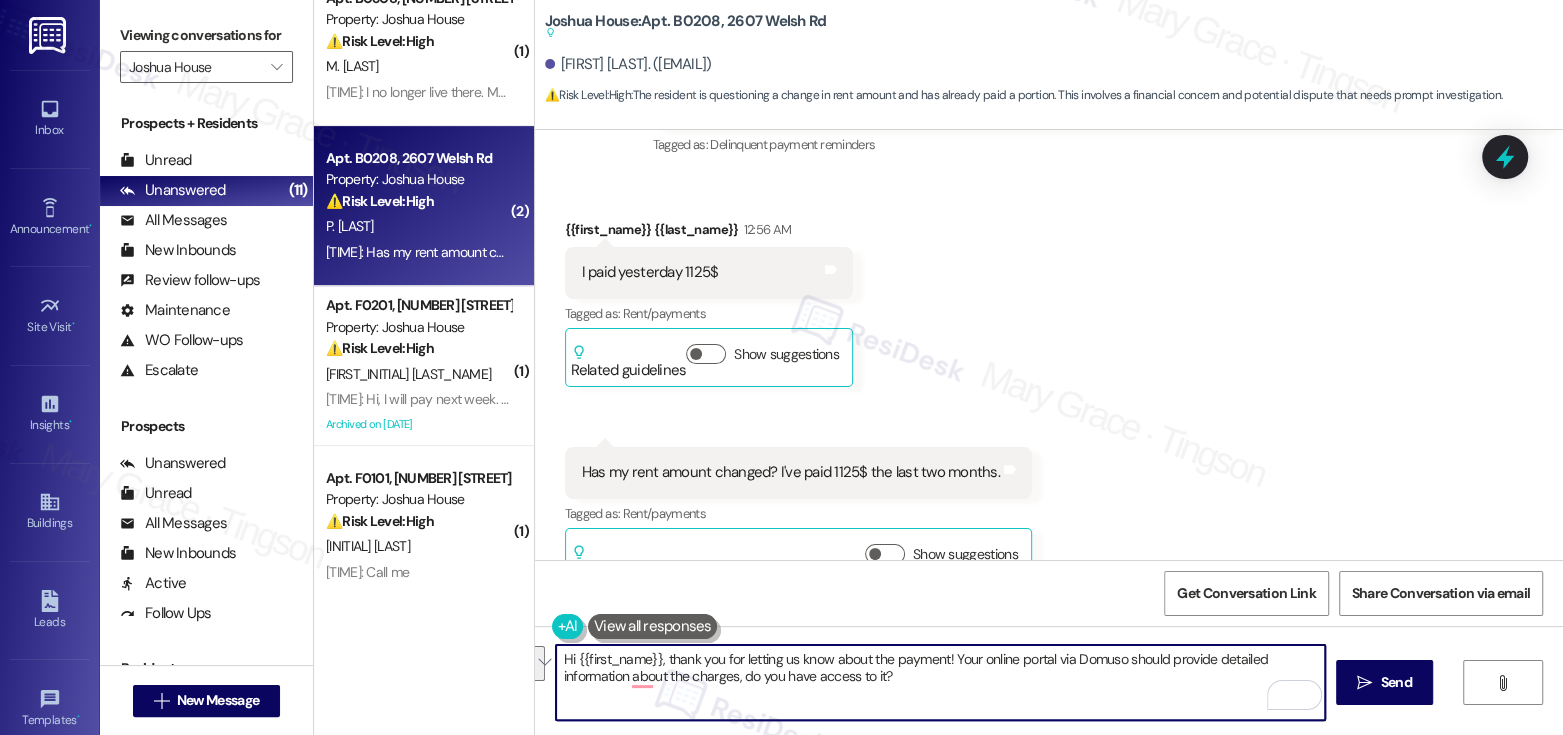 drag, startPoint x: 831, startPoint y: 673, endPoint x: 505, endPoint y: 650, distance: 326.81033 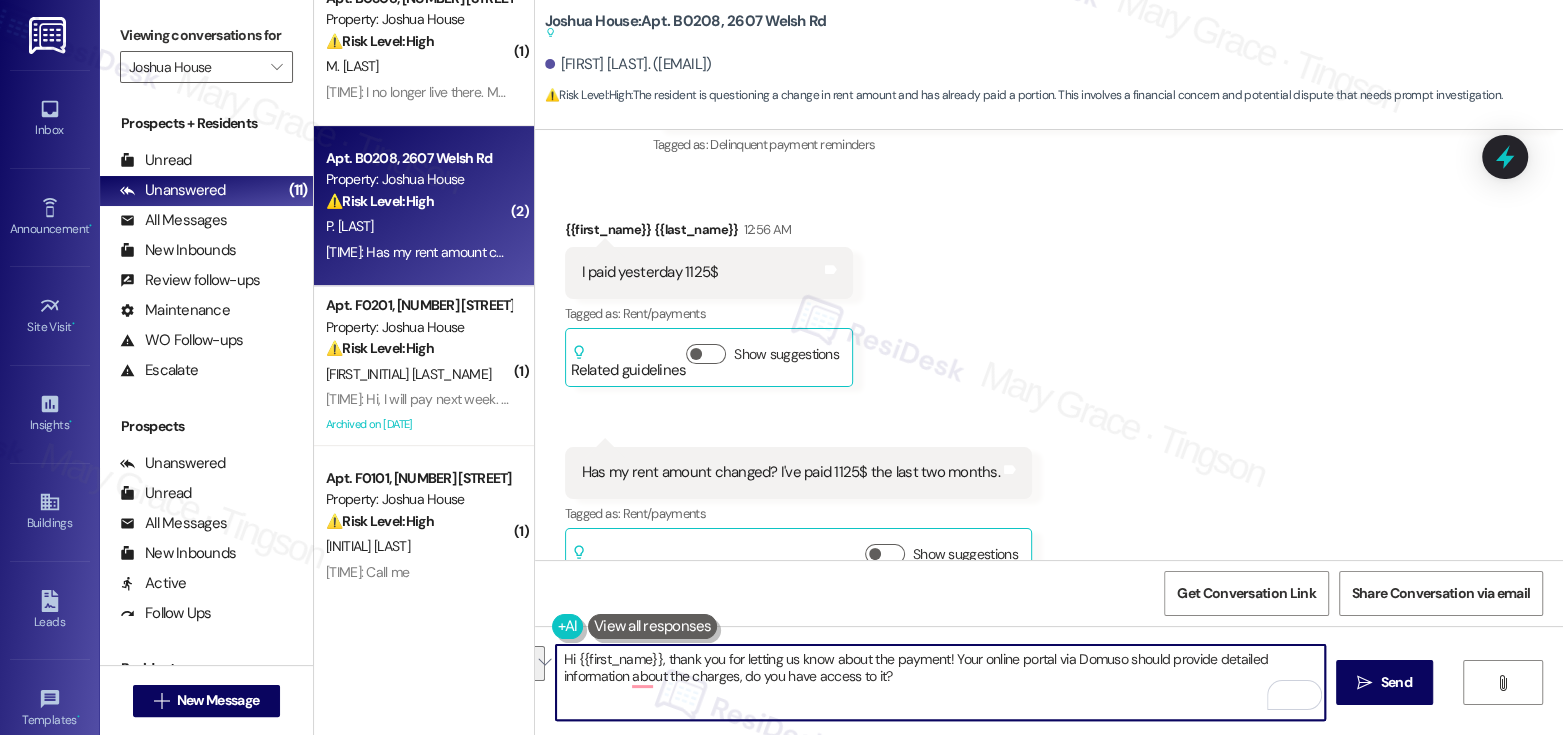 click on "( 1 ) Apt. L0303, 2607 Welsh Rd Property: Joshua House ⚠️  Risk Level:  High The resident indicates financial hardship due to job loss and a car accident, impacting their ability to pay rent. This requires prompt attention to explore payment options and prevent further escalation. H. Scheffler 1:08 AM: I've had a change of job and a bad car accident I had to deal with. The balance will be paid in full before the end of this month  1:08 AM: I've had a change of job and a bad car accident I had to deal with. The balance will be paid in full before the end of this month  ( 1 ) Apt. B0103, 2607 Welsh Rd Property: Joshua House ⚠️  Risk Level:  High The resident is disputing a rent increase and stating they will terminate the contract and leave the apartment if the issue is not resolved. This constitutes a financial concern and a potential notice of non-renewal, requiring prompt attention to mitigate financial loss and potential vacancy. K. Kuprashvili V. Tuskia Archived on 04/07/2025 ( 1 ) ⚠️ High ( 2" at bounding box center (938, 367) 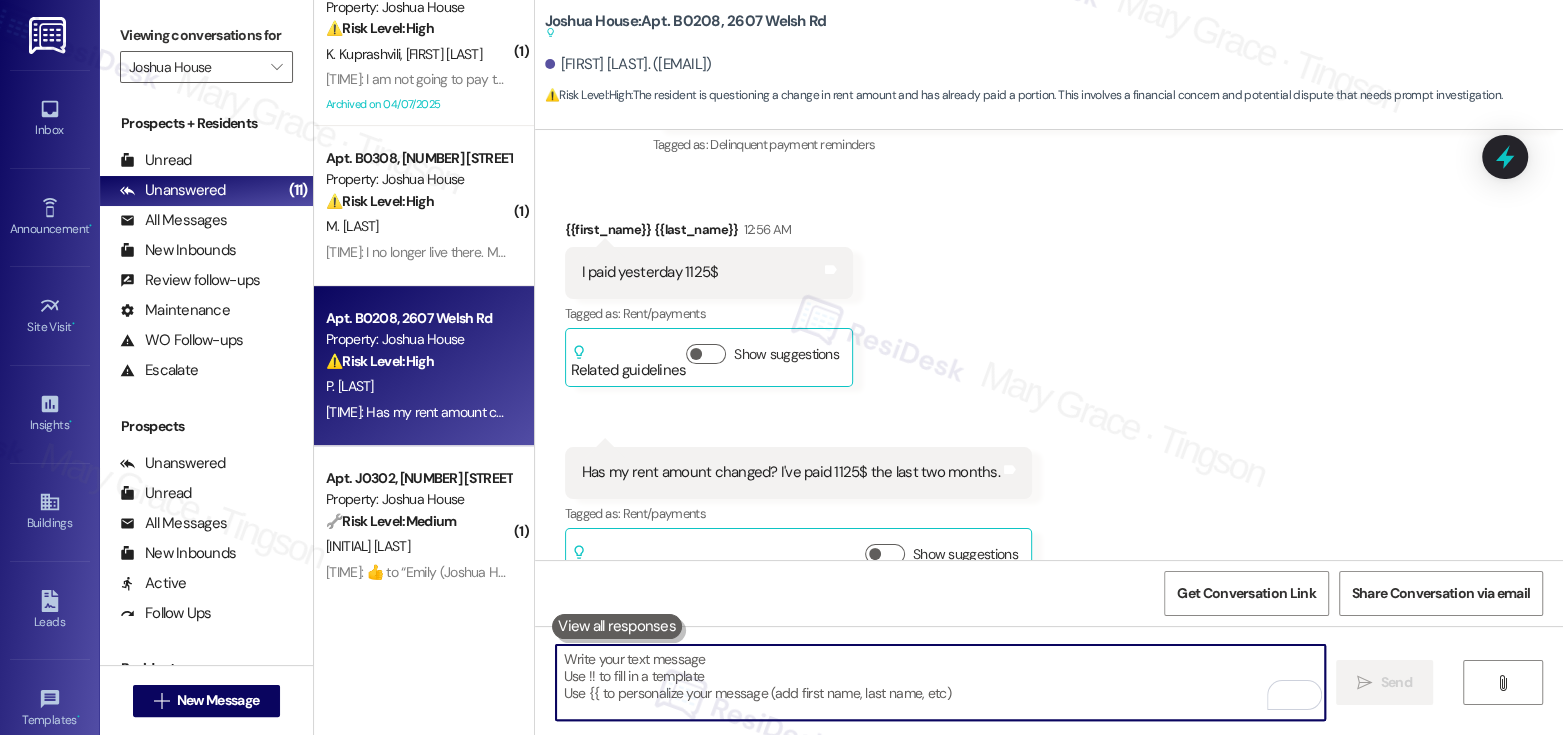 paste on "Hi Peter,
Thank you for letting us know about the payment! Your Domuso online portal should have detailed information about the charges—do you have access to it?" 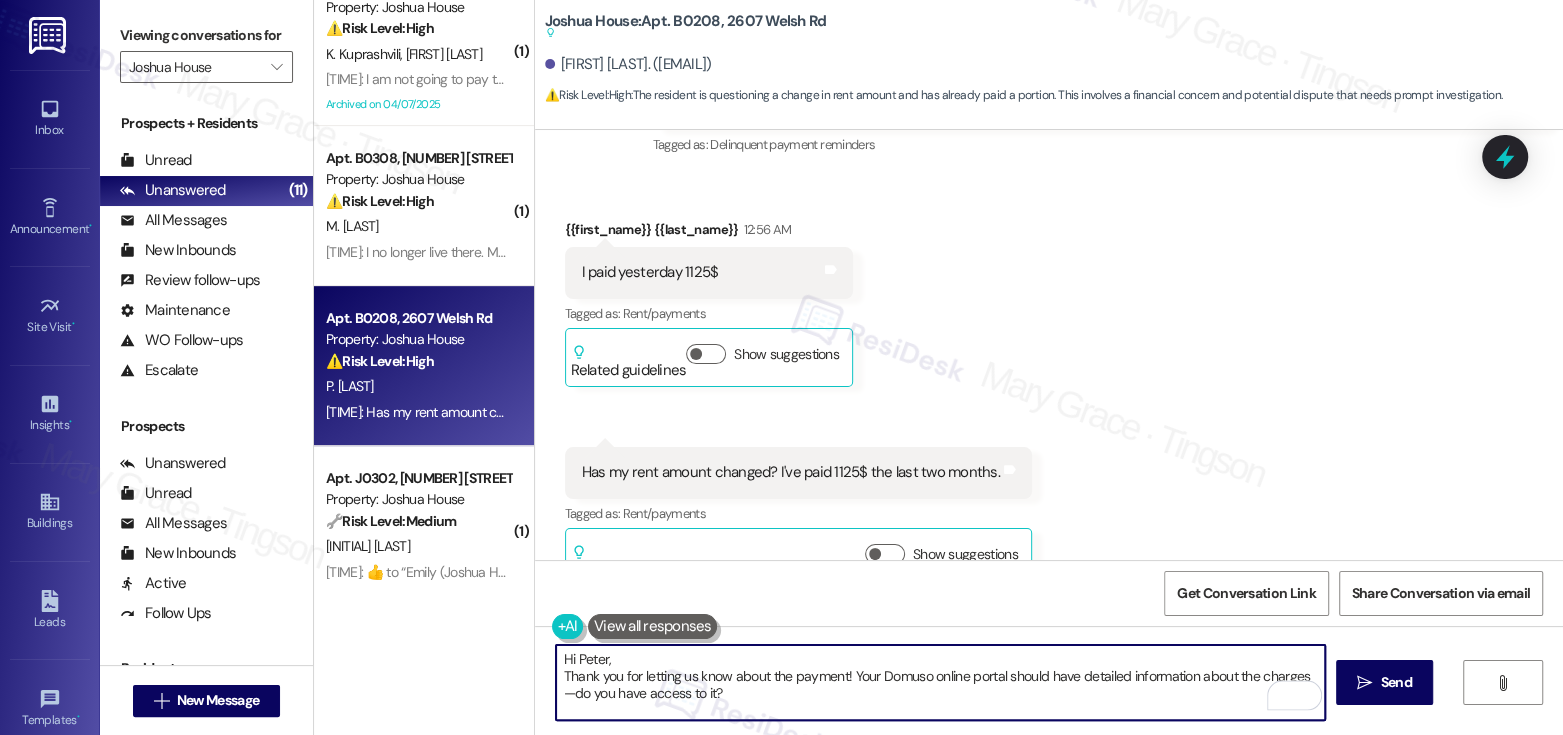 click on "Hi Peter,
Thank you for letting us know about the payment! Your Domuso online portal should have detailed information about the charges—do you have access to it?" at bounding box center [940, 682] 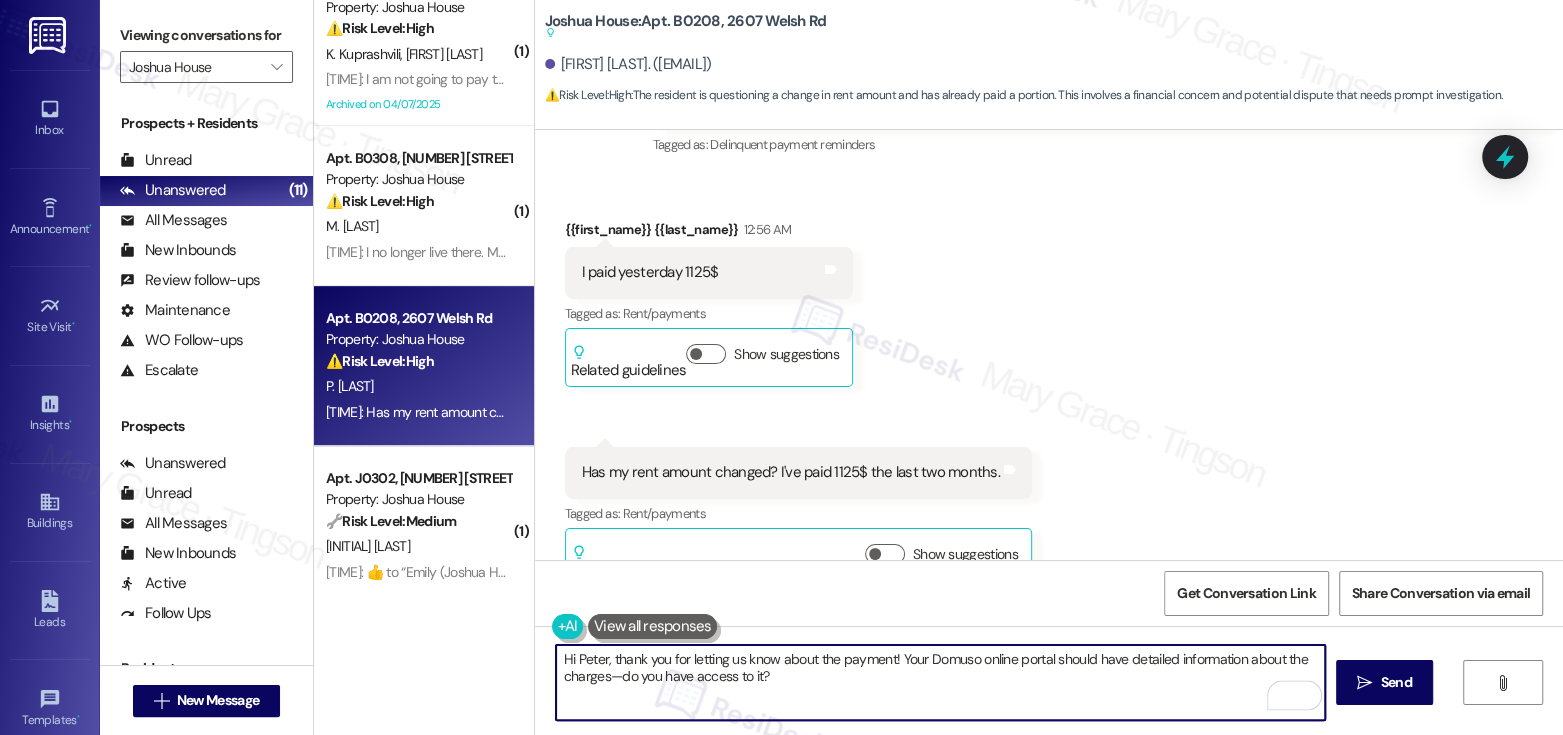 click on "Hi Peter, thank you for letting us know about the payment! Your Domuso online portal should have detailed information about the charges—do you have access to it?" at bounding box center [940, 682] 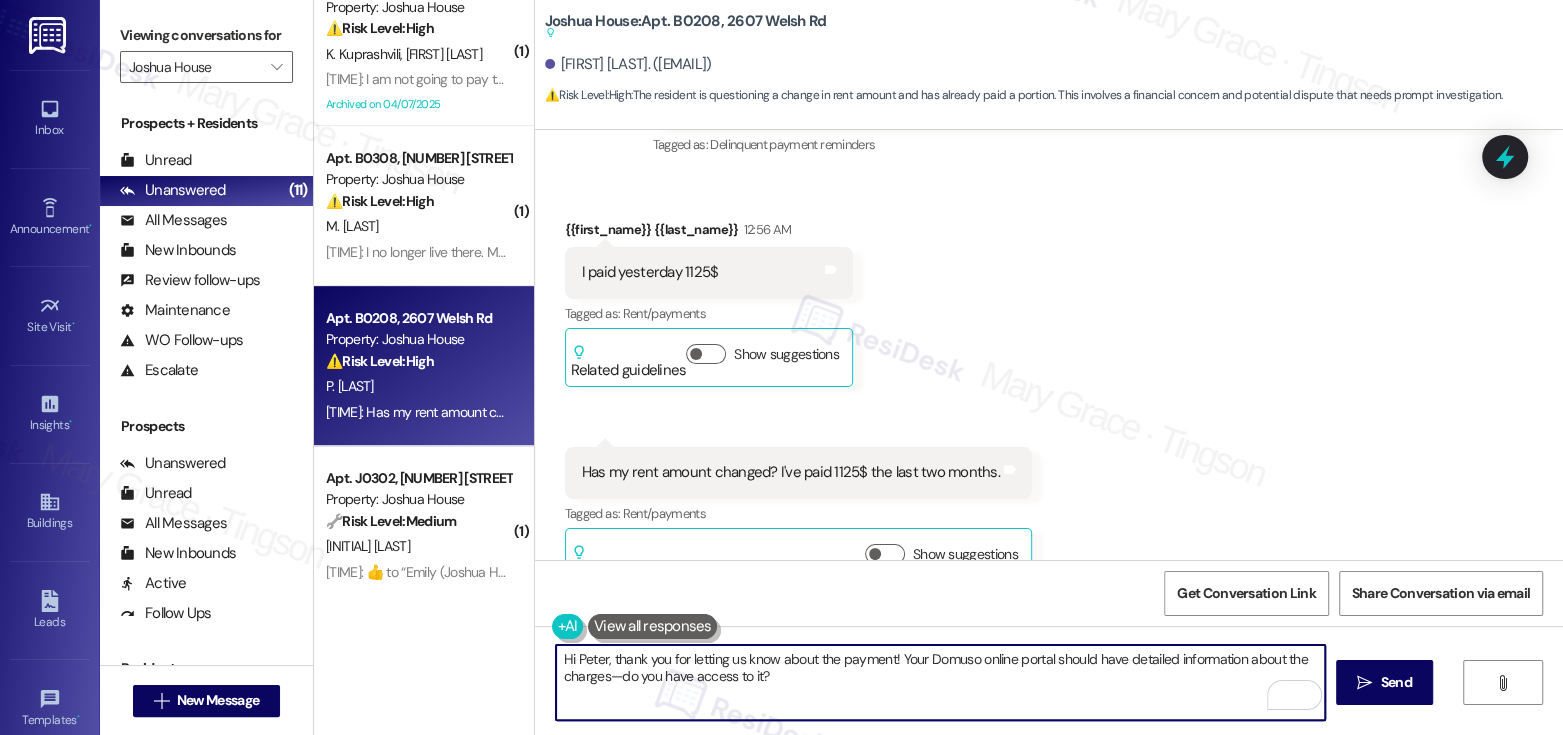 click on "Hi Peter, thank you for letting us know about the payment! Your Domuso online portal should have detailed information about the charges—do you have access to it?" at bounding box center (940, 682) 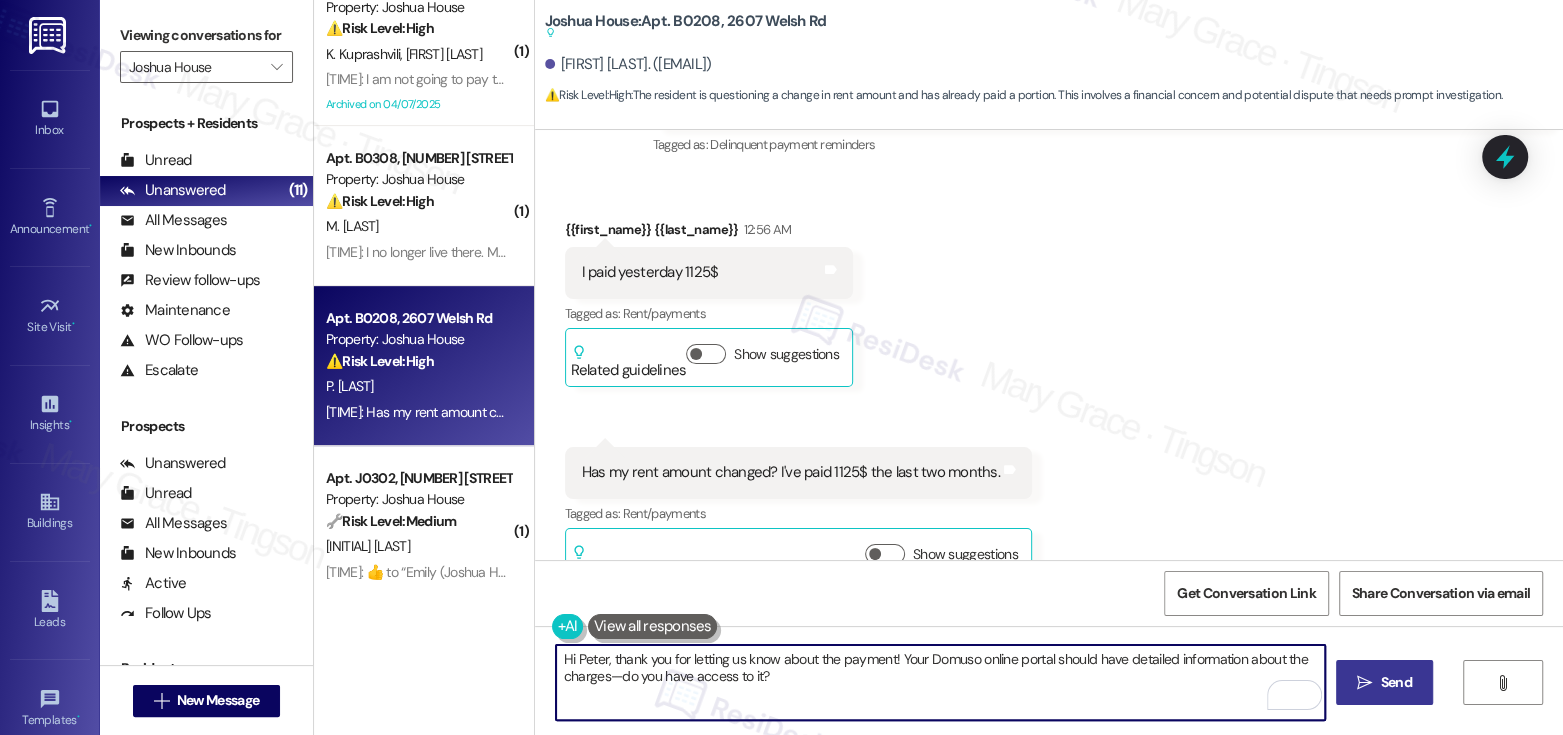 click on "Send" at bounding box center [1396, 682] 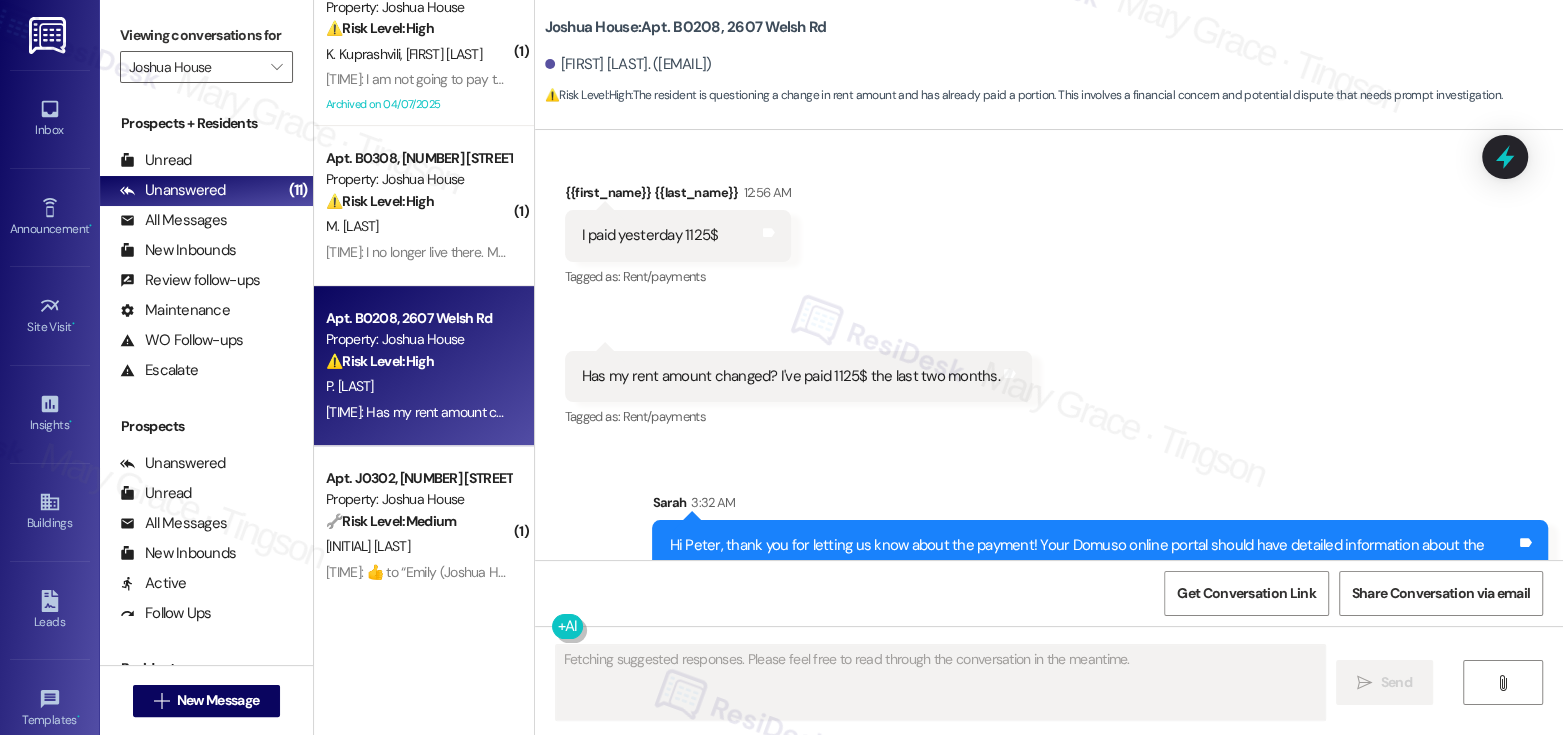 scroll, scrollTop: 6837, scrollLeft: 0, axis: vertical 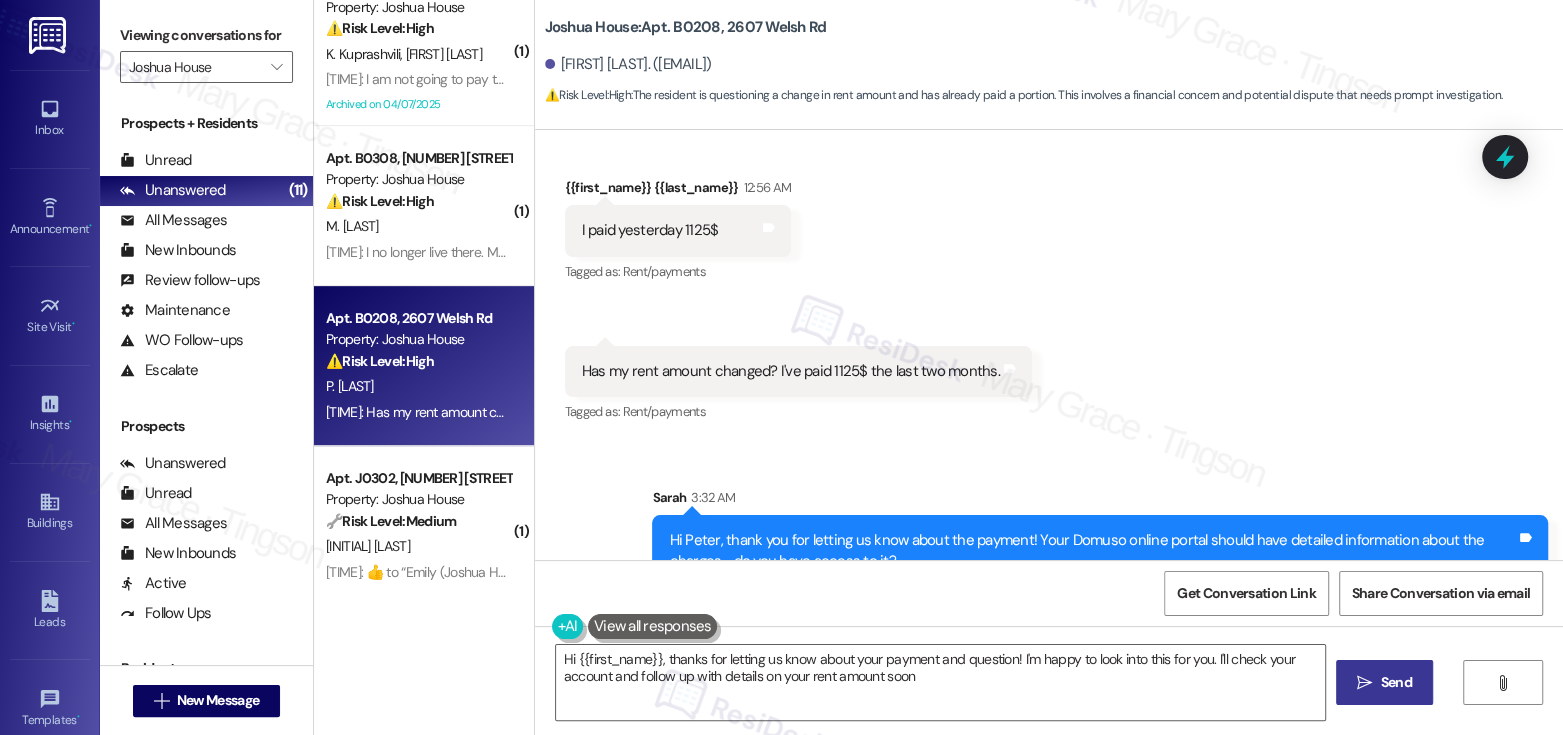 type on "Hi {{first_name}}, thanks for letting us know about your payment and question! I'm happy to look into this for you. I'll check your account and follow up with details on your rent amount soon!" 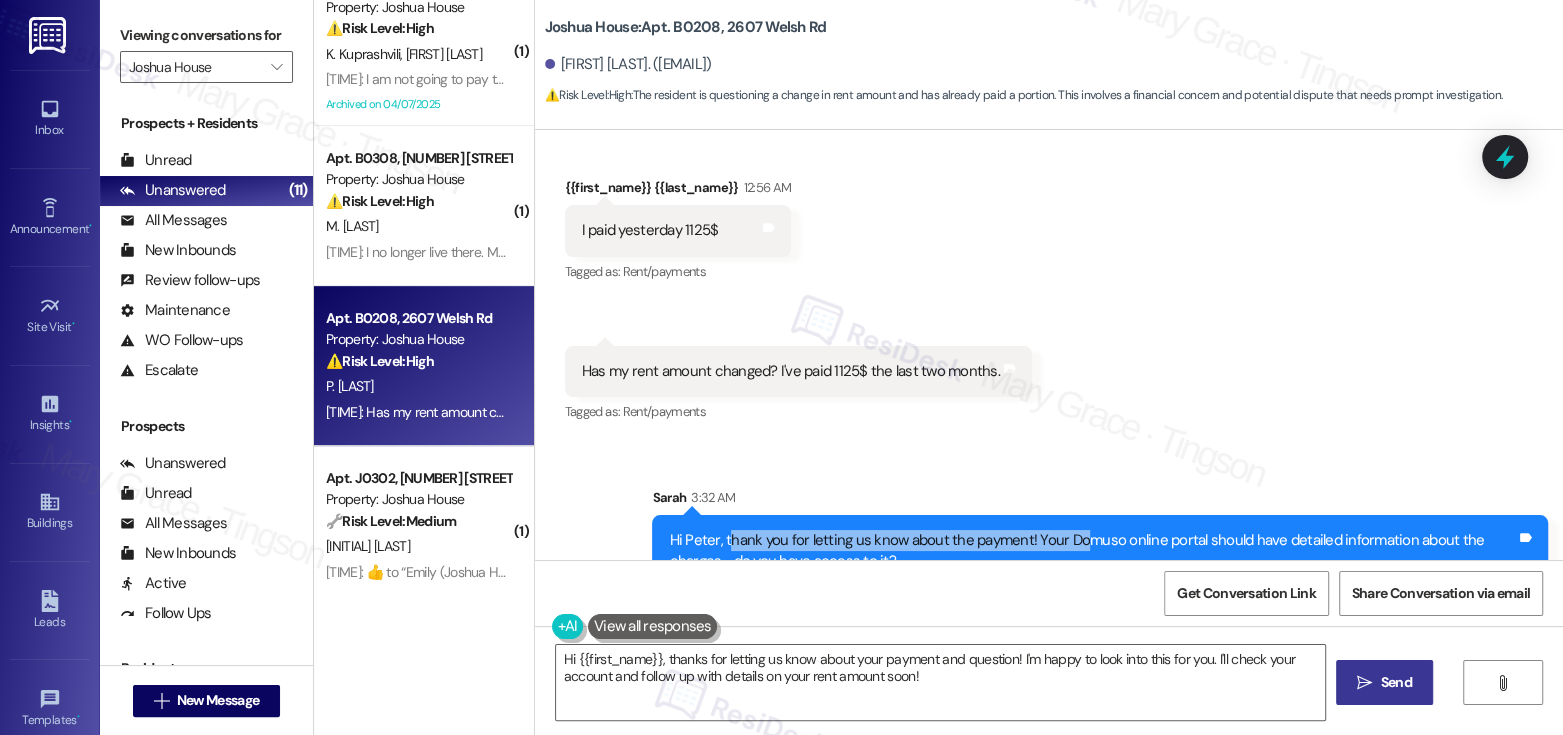 drag, startPoint x: 713, startPoint y: 499, endPoint x: 1070, endPoint y: 503, distance: 357.0224 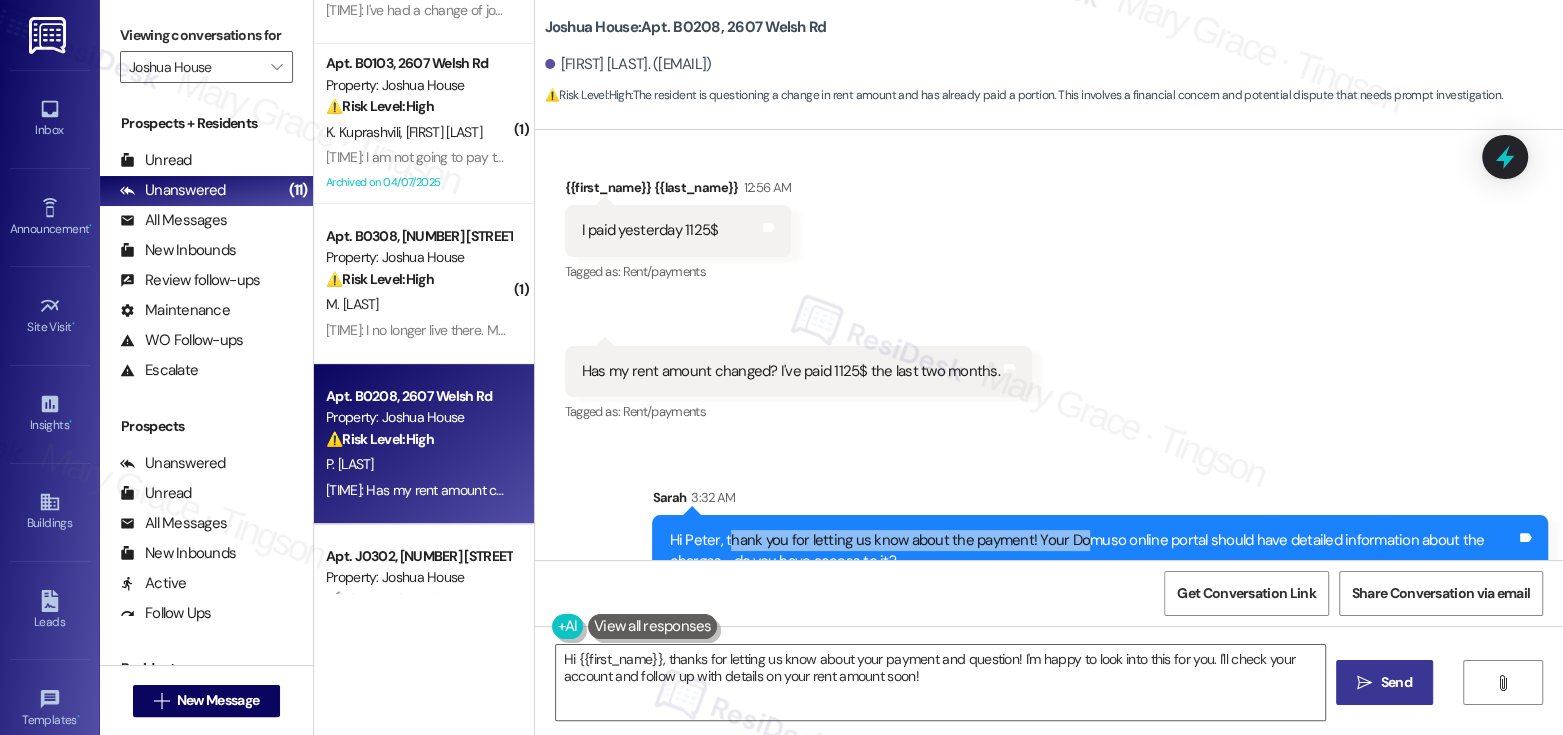 scroll, scrollTop: 400, scrollLeft: 0, axis: vertical 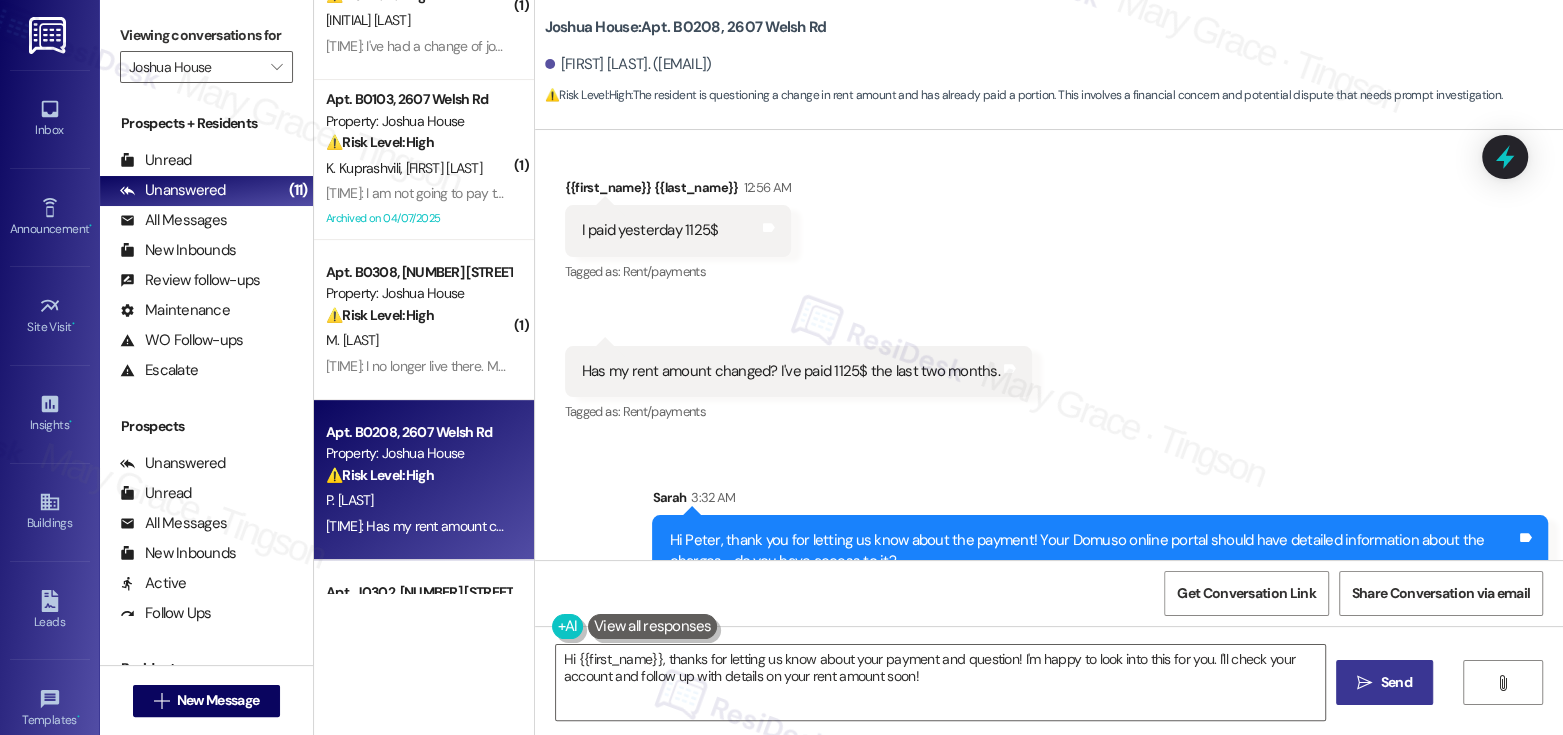 click on "M. Rivera" at bounding box center (418, 340) 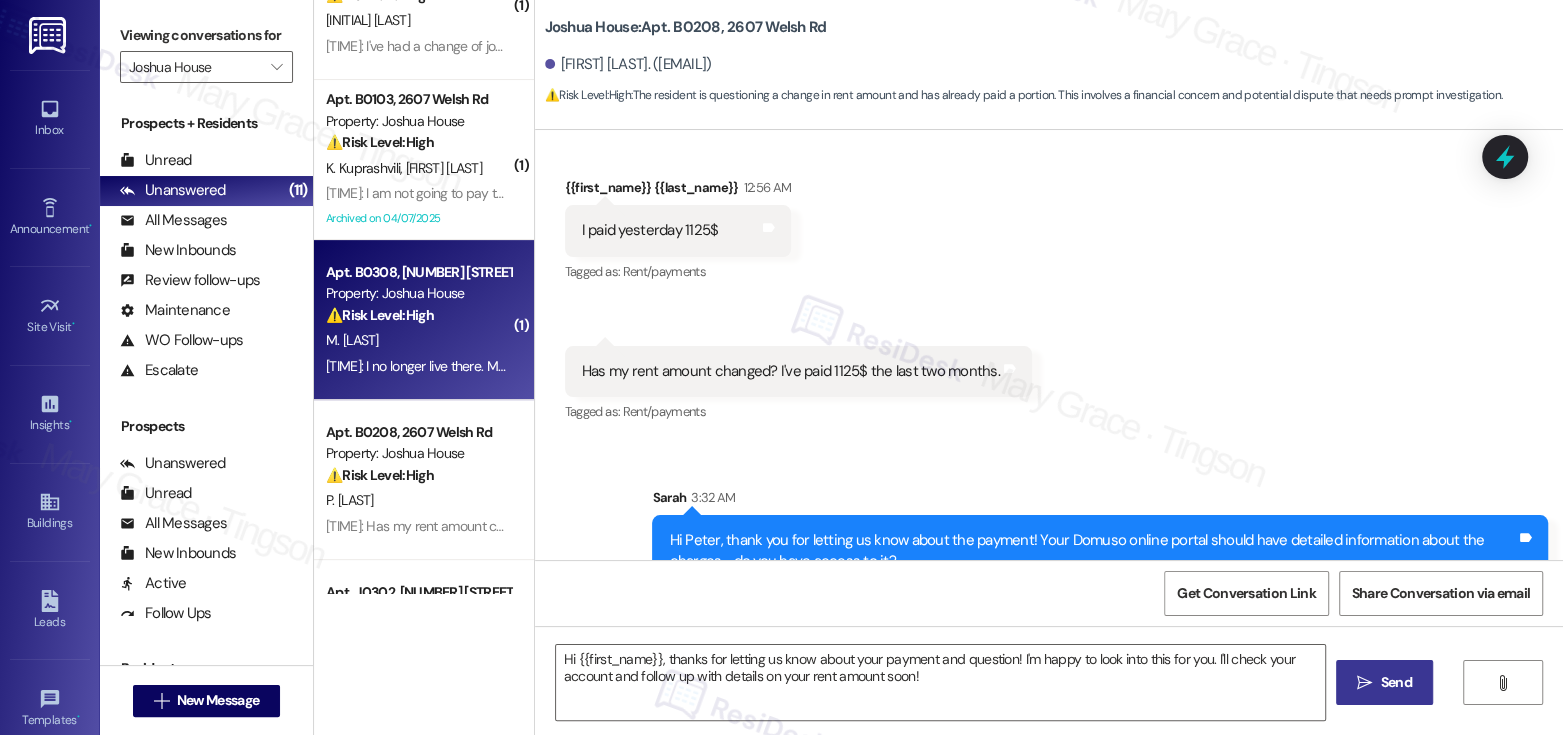 type on "Fetching suggested responses. Please feel free to read through the conversation in the meantime." 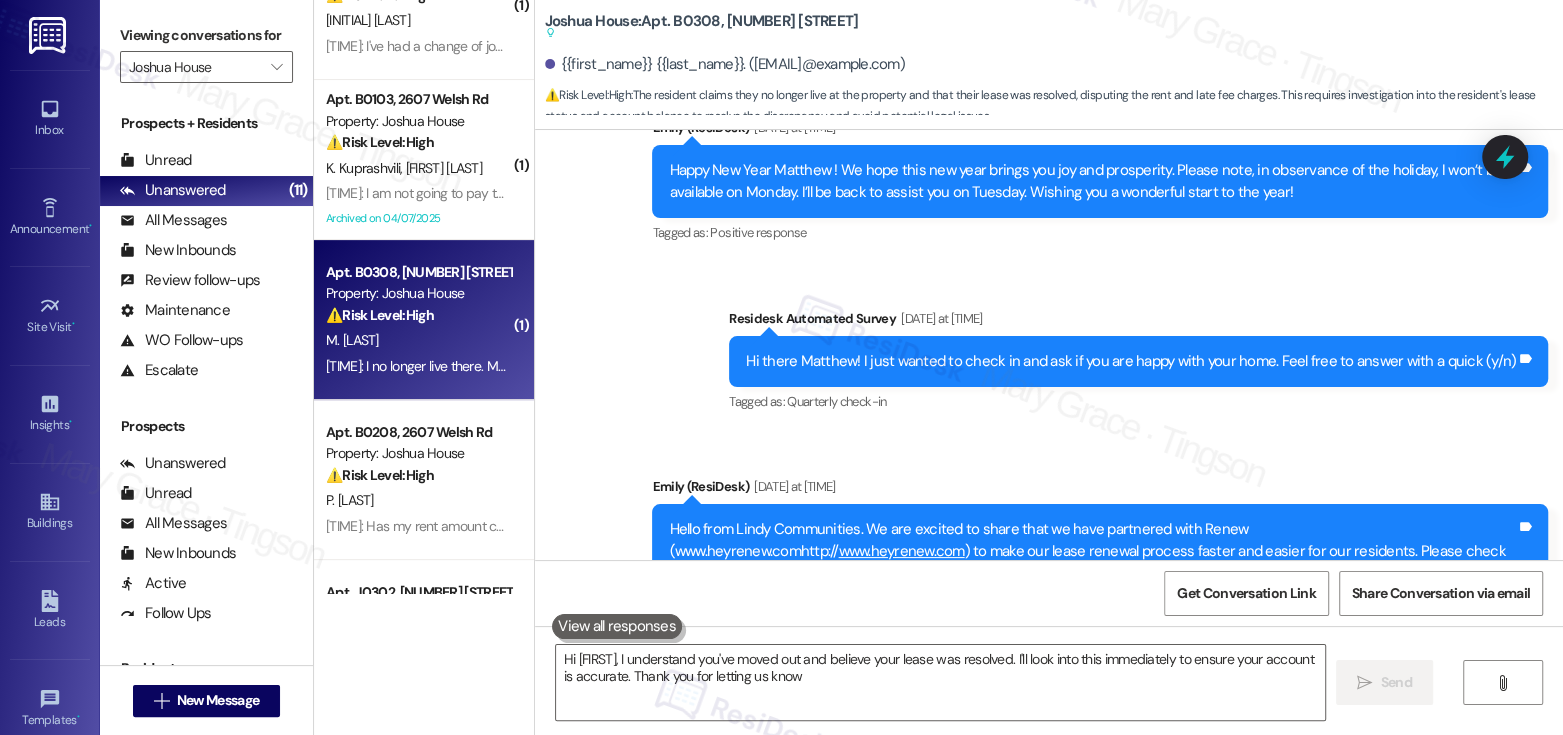 type on "Hi Matthew, I understand you've moved out and believe your lease was resolved. I'll look into this immediately to ensure your account is accurate. Thank you for letting us know!" 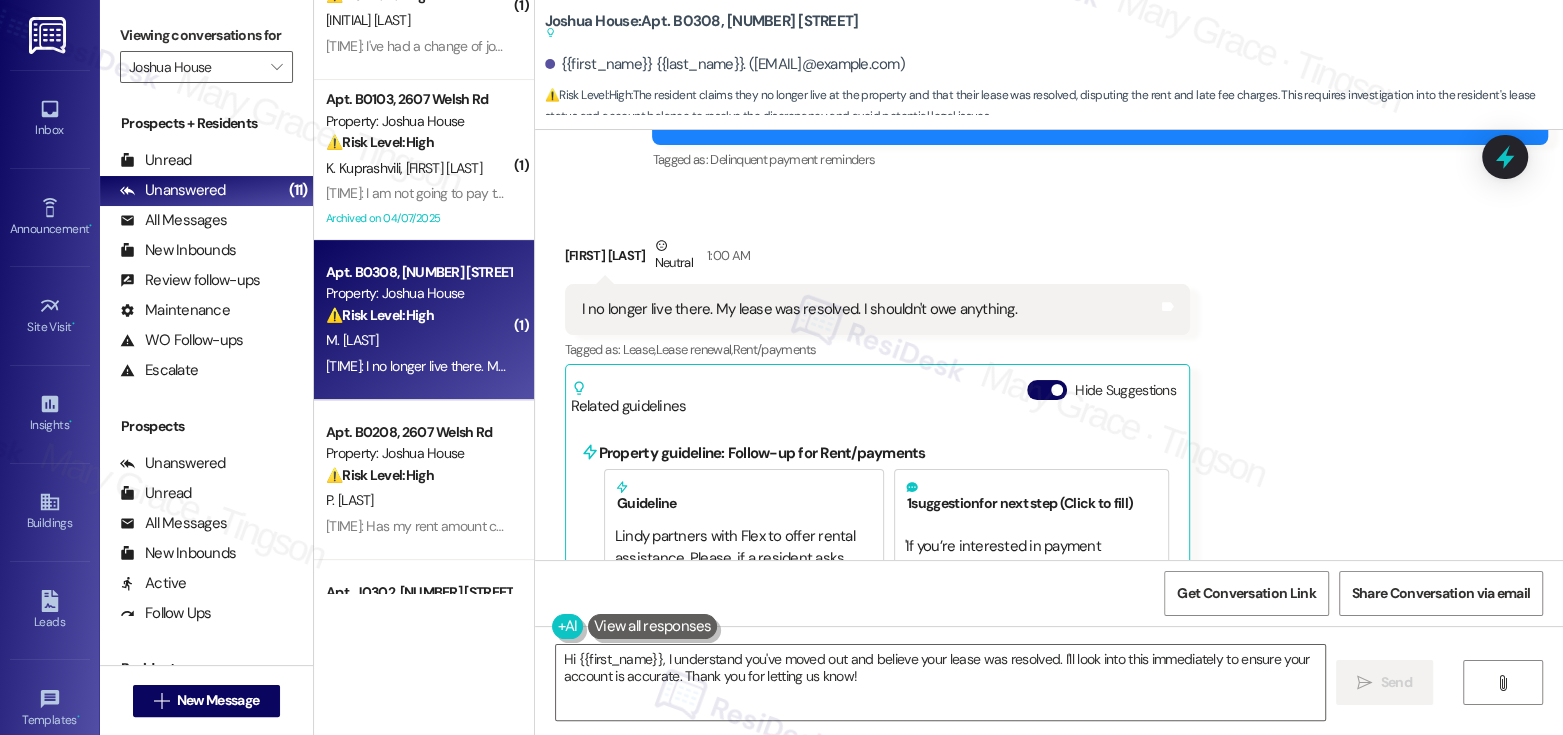 scroll, scrollTop: 4800, scrollLeft: 0, axis: vertical 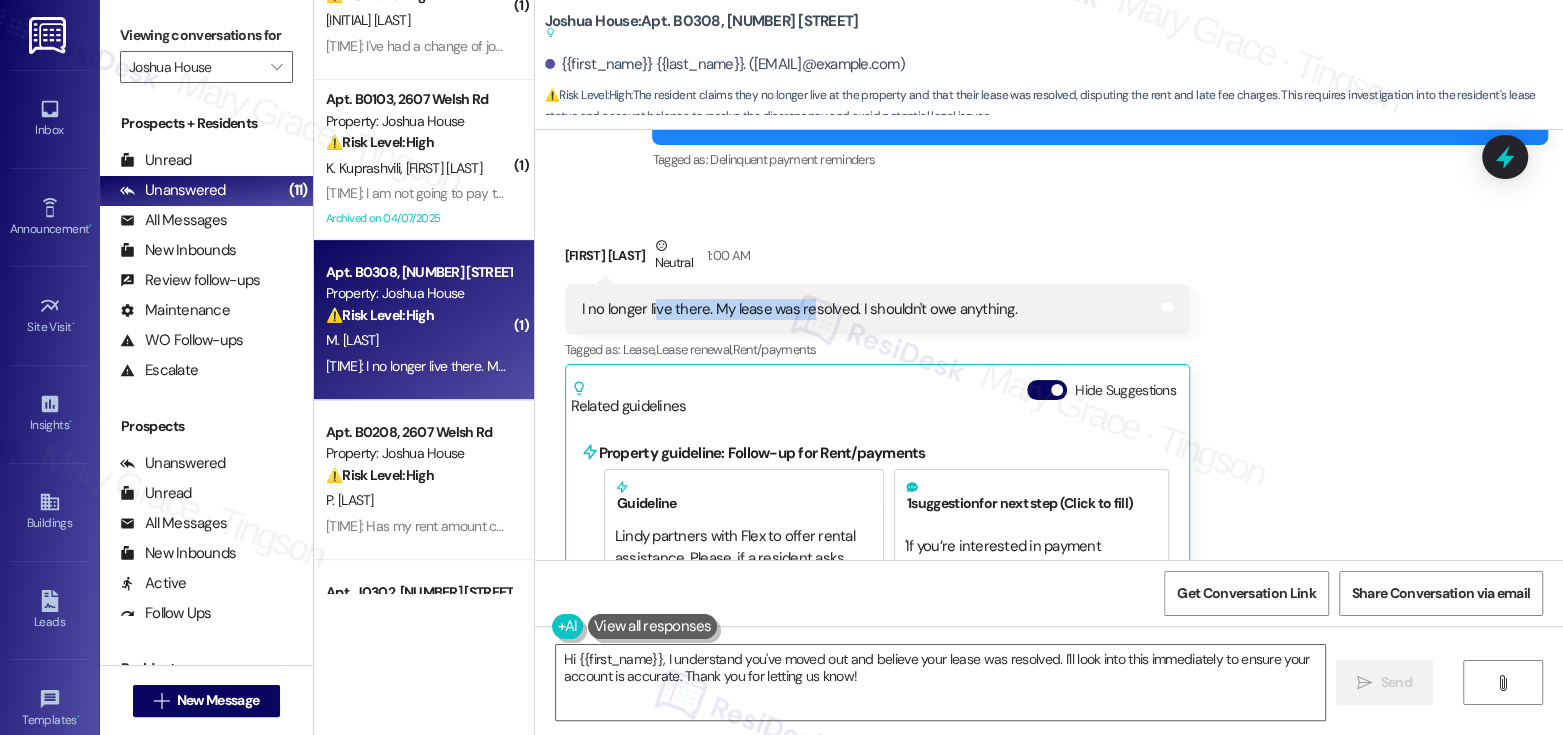 drag, startPoint x: 645, startPoint y: 303, endPoint x: 795, endPoint y: 307, distance: 150.05333 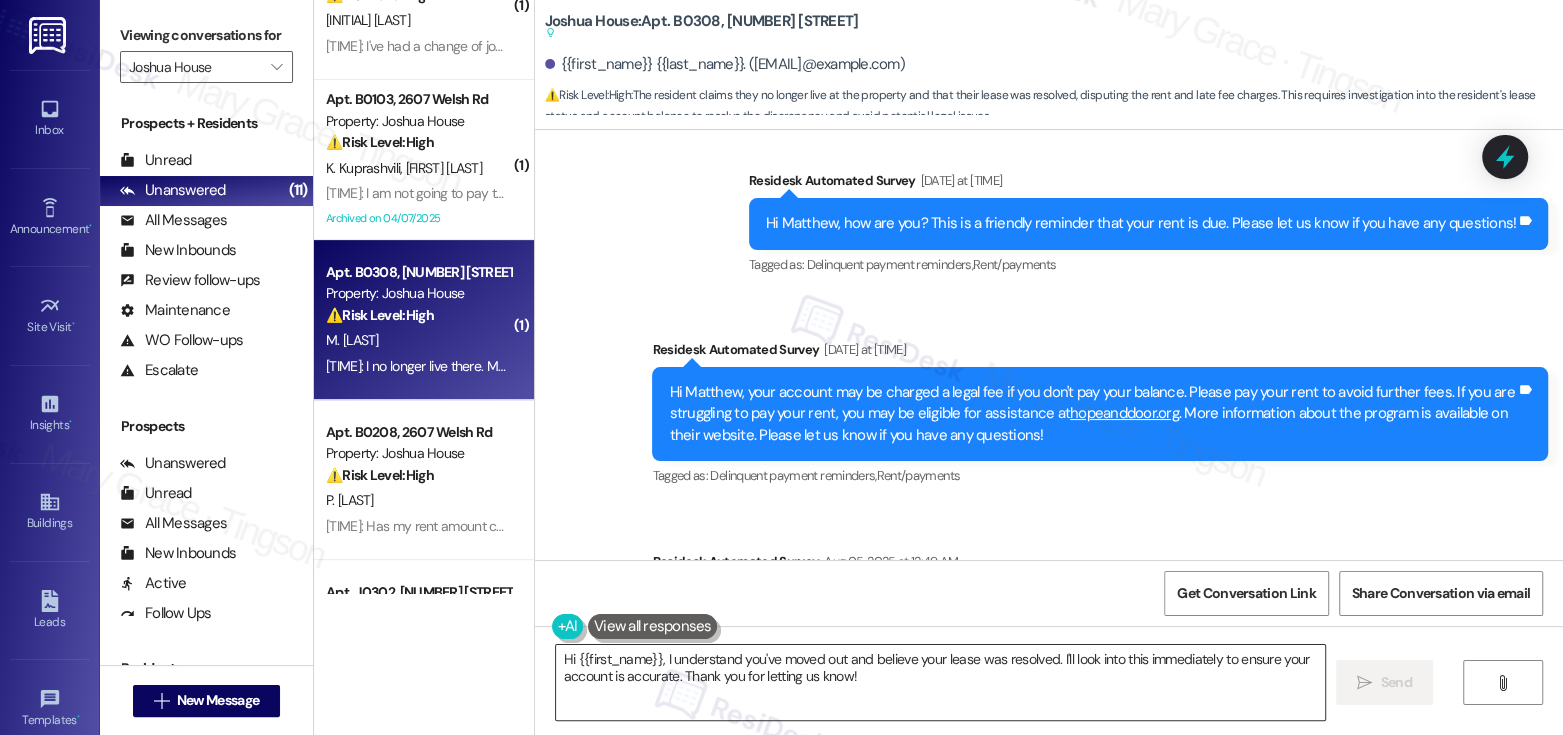 scroll, scrollTop: 4973, scrollLeft: 0, axis: vertical 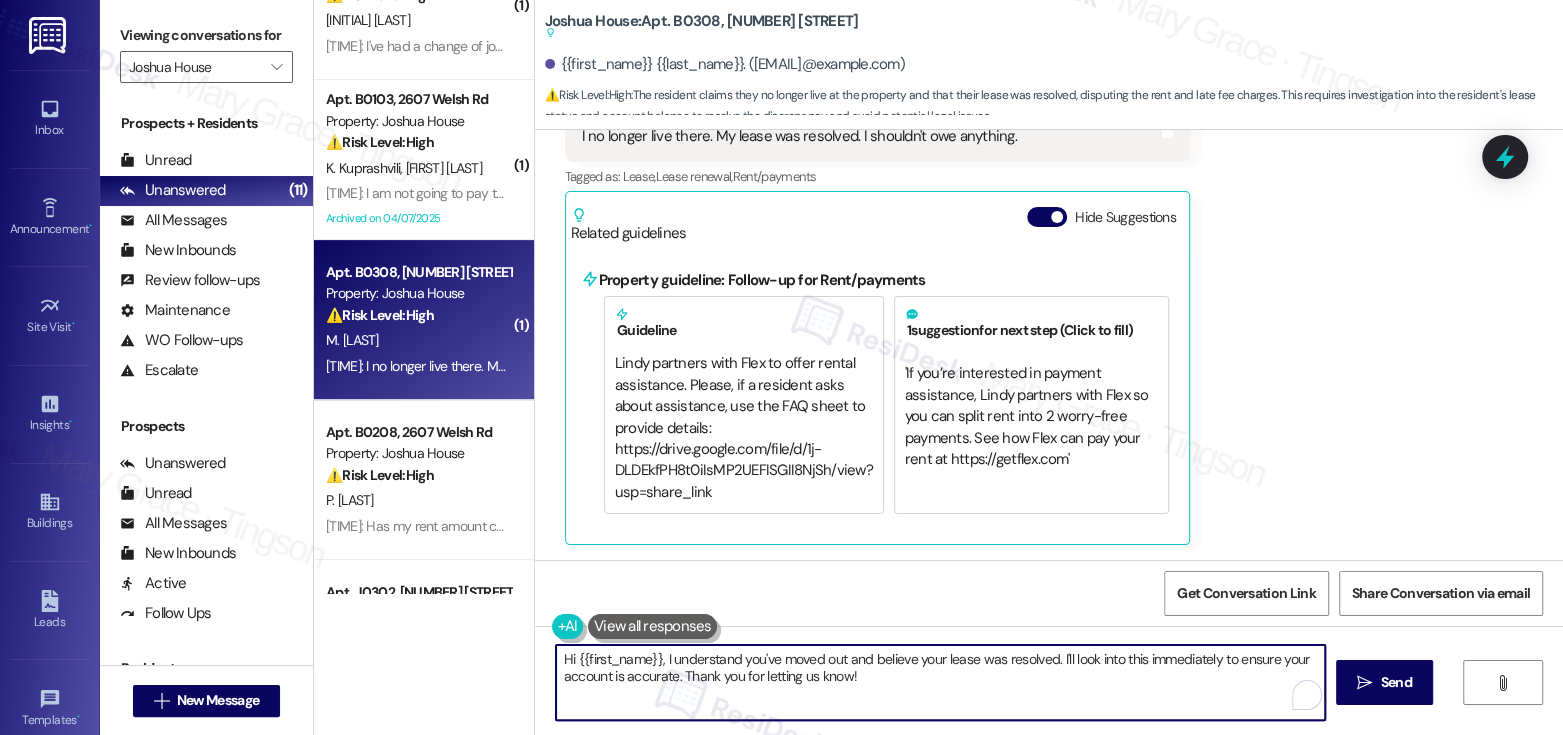 click on "Hi Matthew, I understand you've moved out and believe your lease was resolved. I'll look into this immediately to ensure your account is accurate. Thank you for letting us know!" at bounding box center [940, 682] 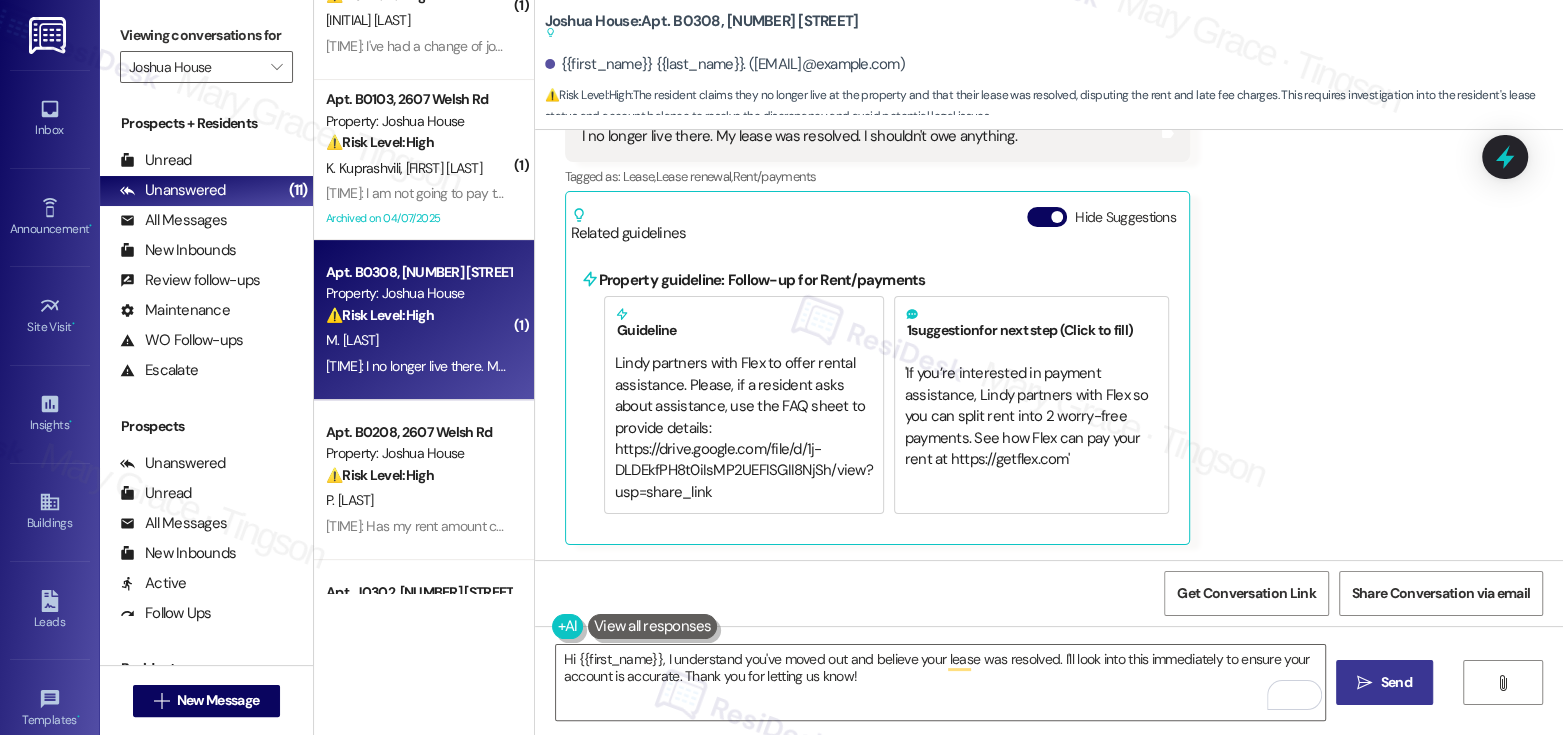 click on "" at bounding box center (1364, 683) 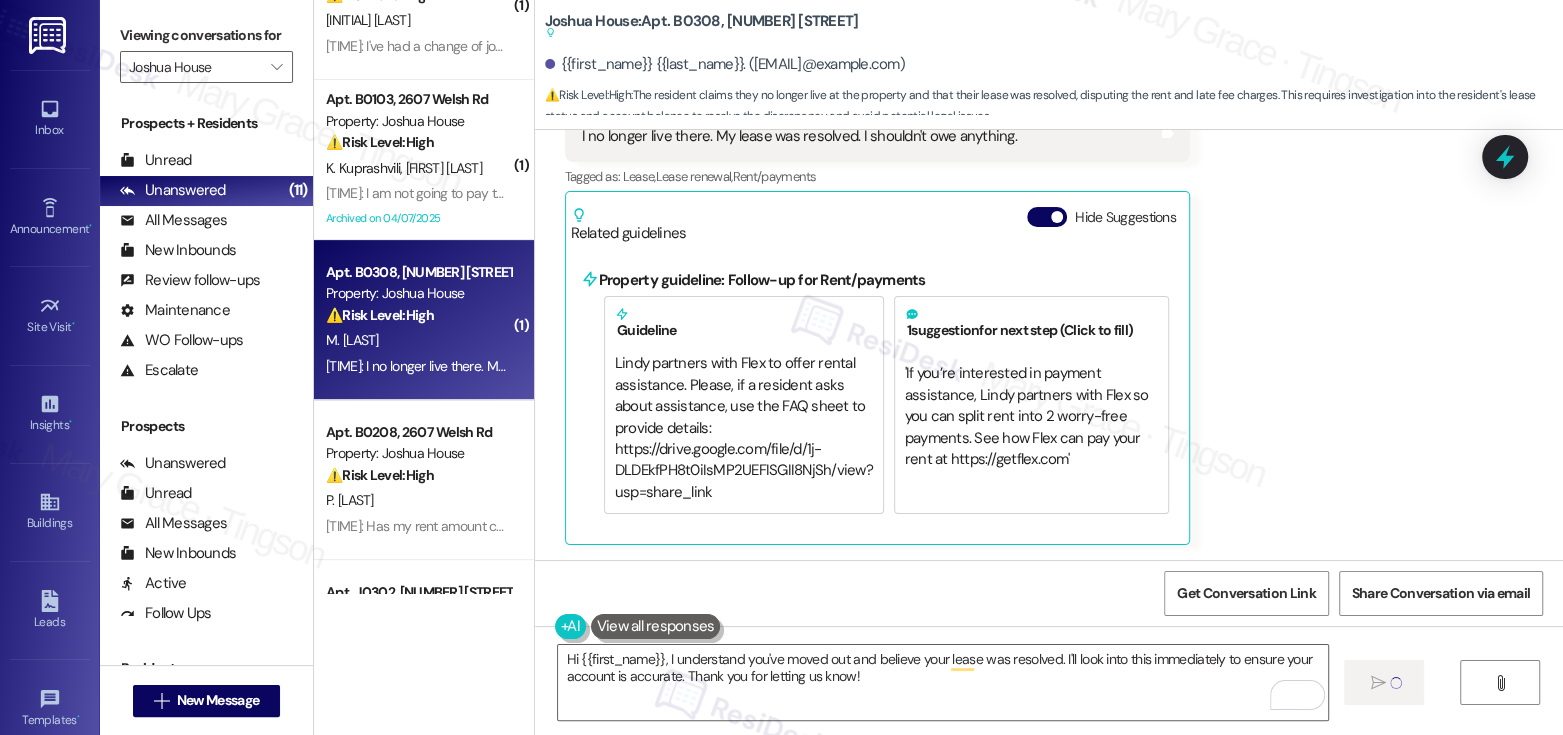 scroll, scrollTop: 5, scrollLeft: 0, axis: vertical 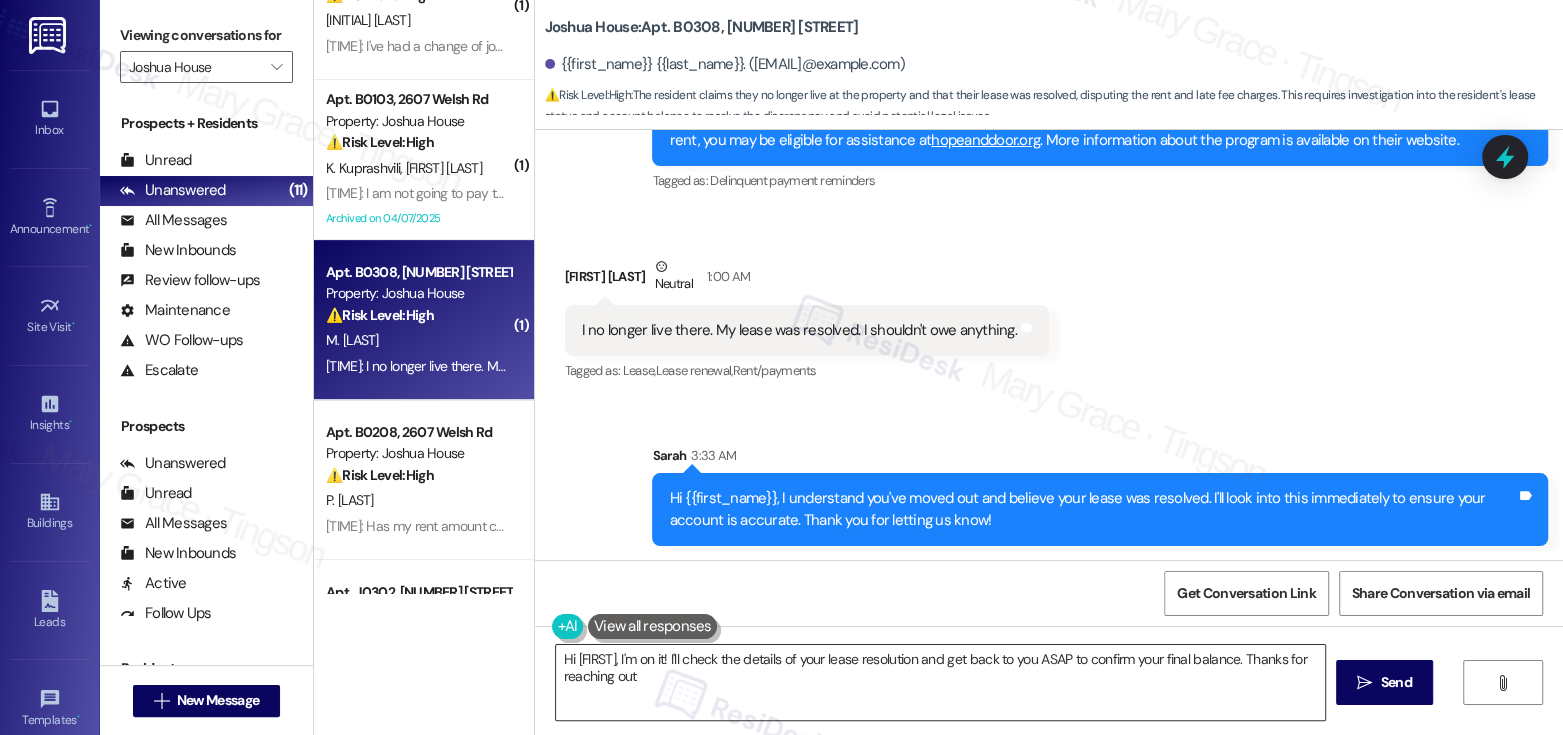 type on "Hi {{first_name}}, I'm on it! I'll check the details of your lease resolution and get back to you ASAP to confirm your final balance. Thanks for reaching out!" 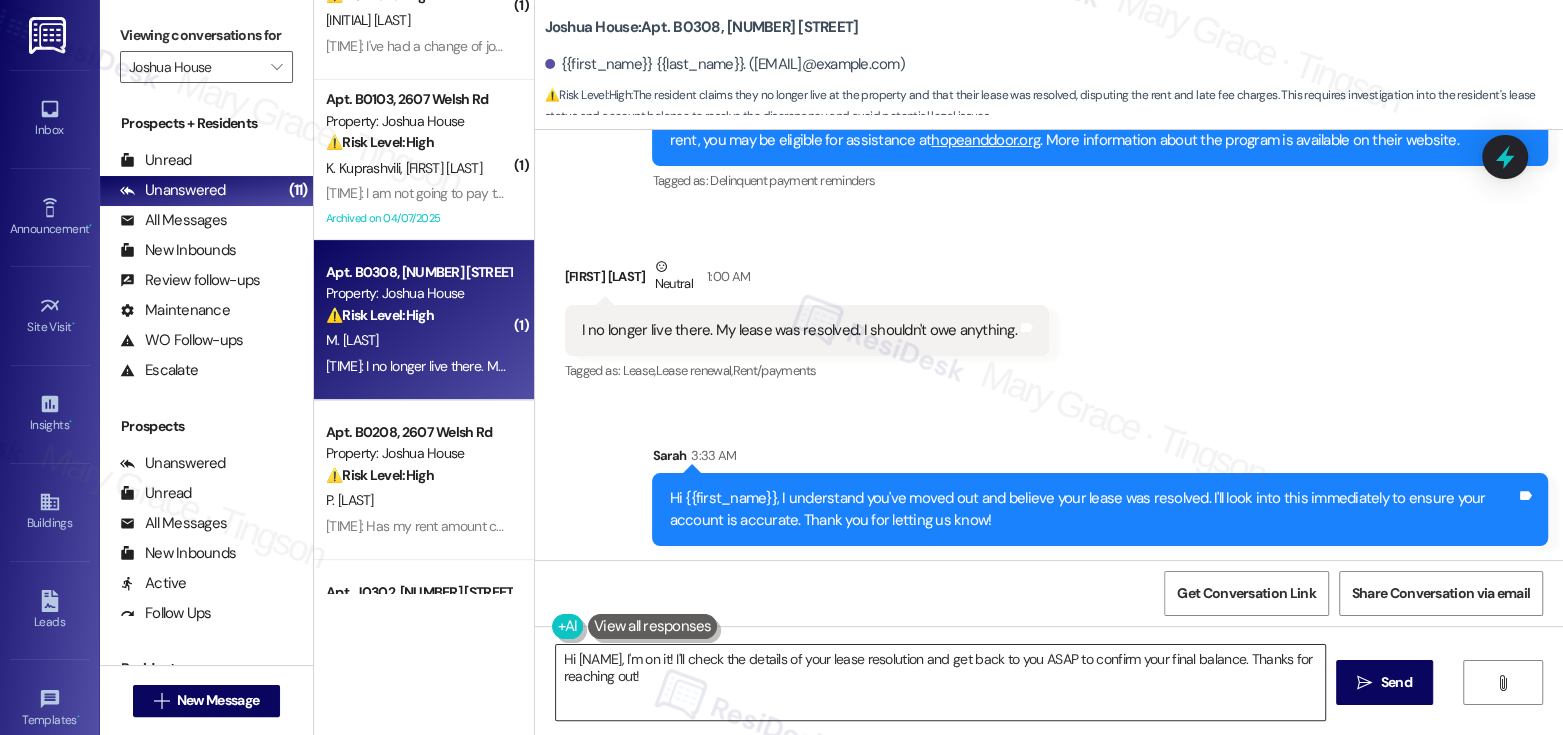 click on "Hi {{first_name}}, I'm on it! I'll check the details of your lease resolution and get back to you ASAP" at bounding box center (940, 682) 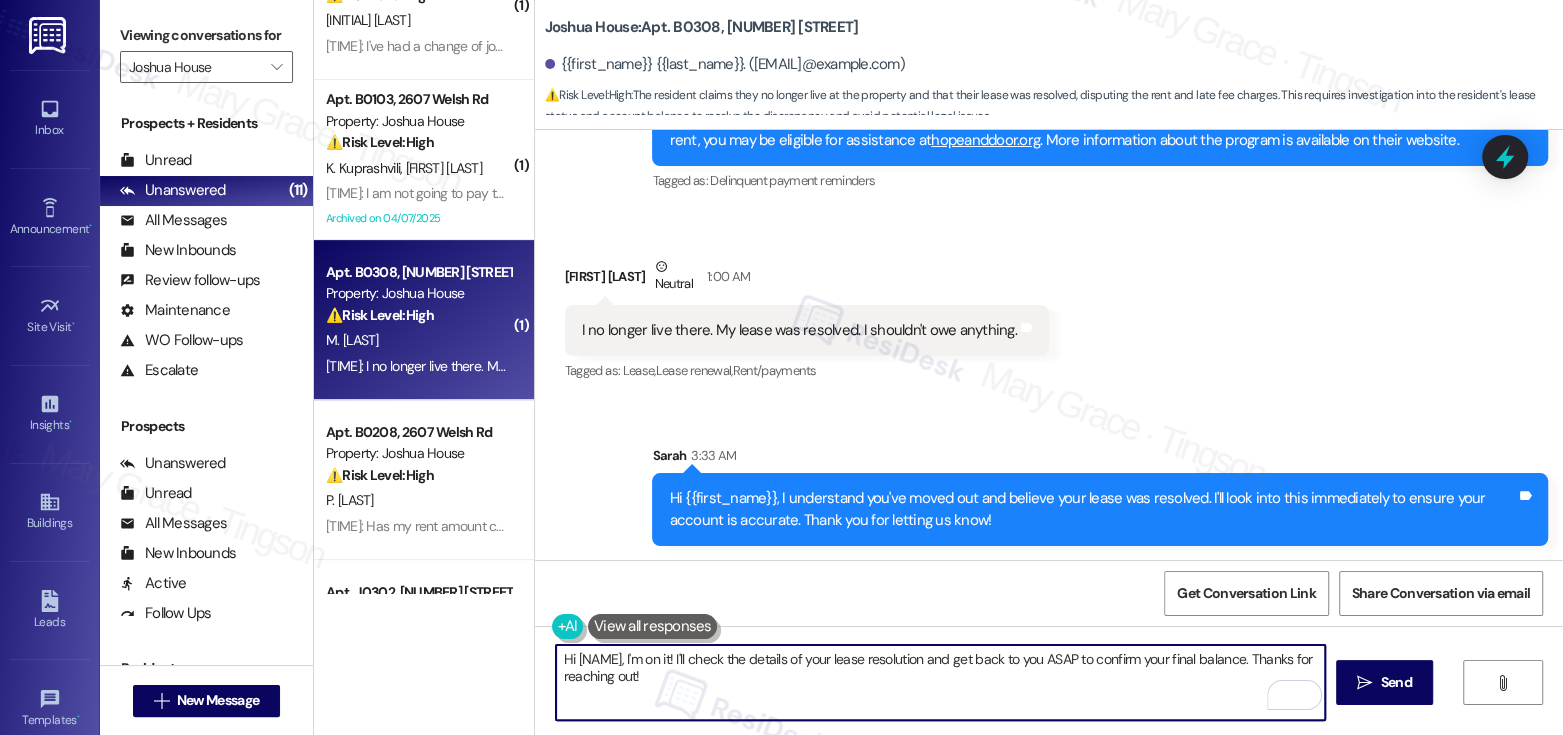 click on "Hi {{first_name}}, I'm on it! I'll check the details of your lease resolution and get back to you ASAP to confirm your final balance. Thanks for reaching out!" at bounding box center [940, 682] 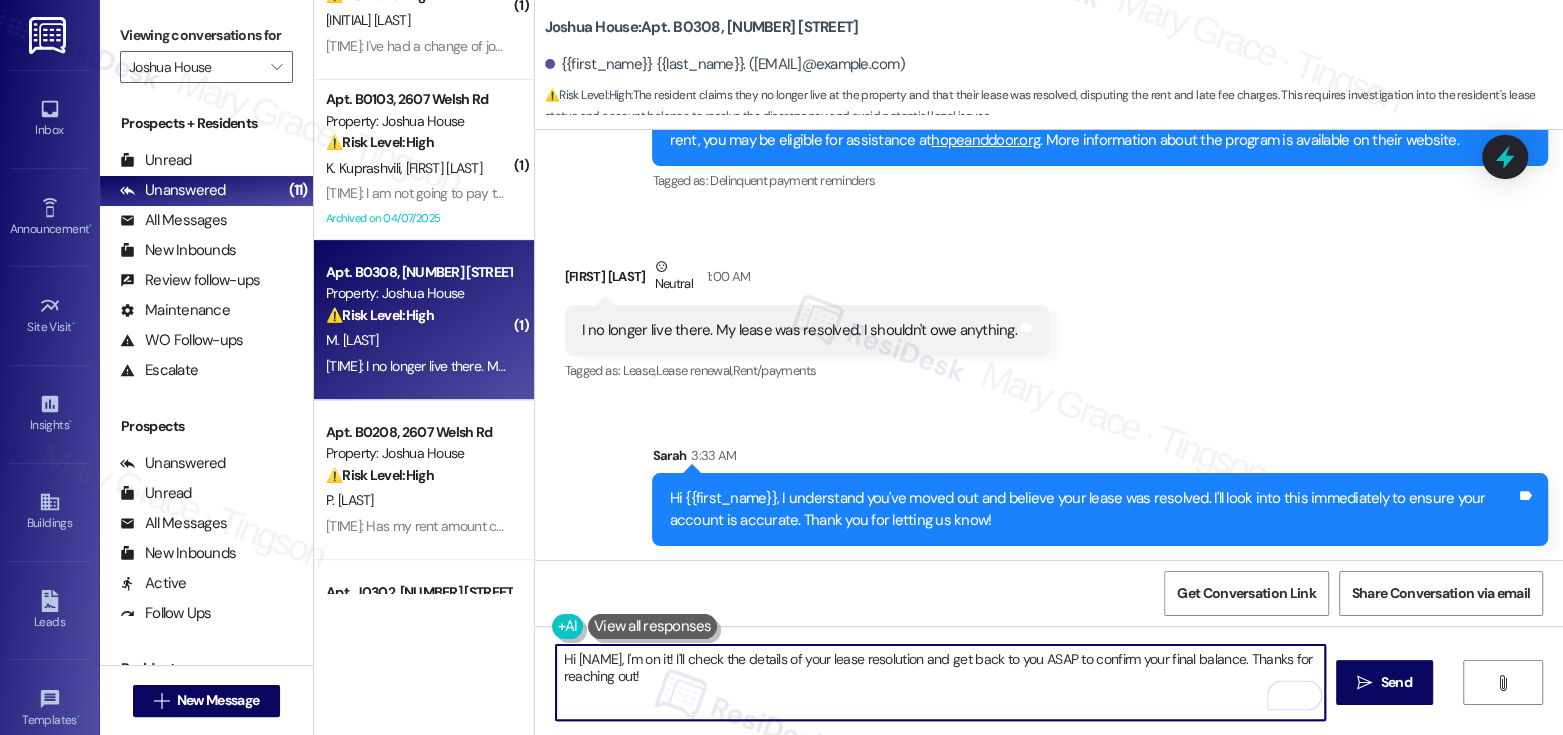 click on "Hi {{first_name}}, I'm on it! I'll check the details of your lease resolution and get back to you ASAP to confirm your final balance. Thanks for reaching out!" at bounding box center (940, 682) 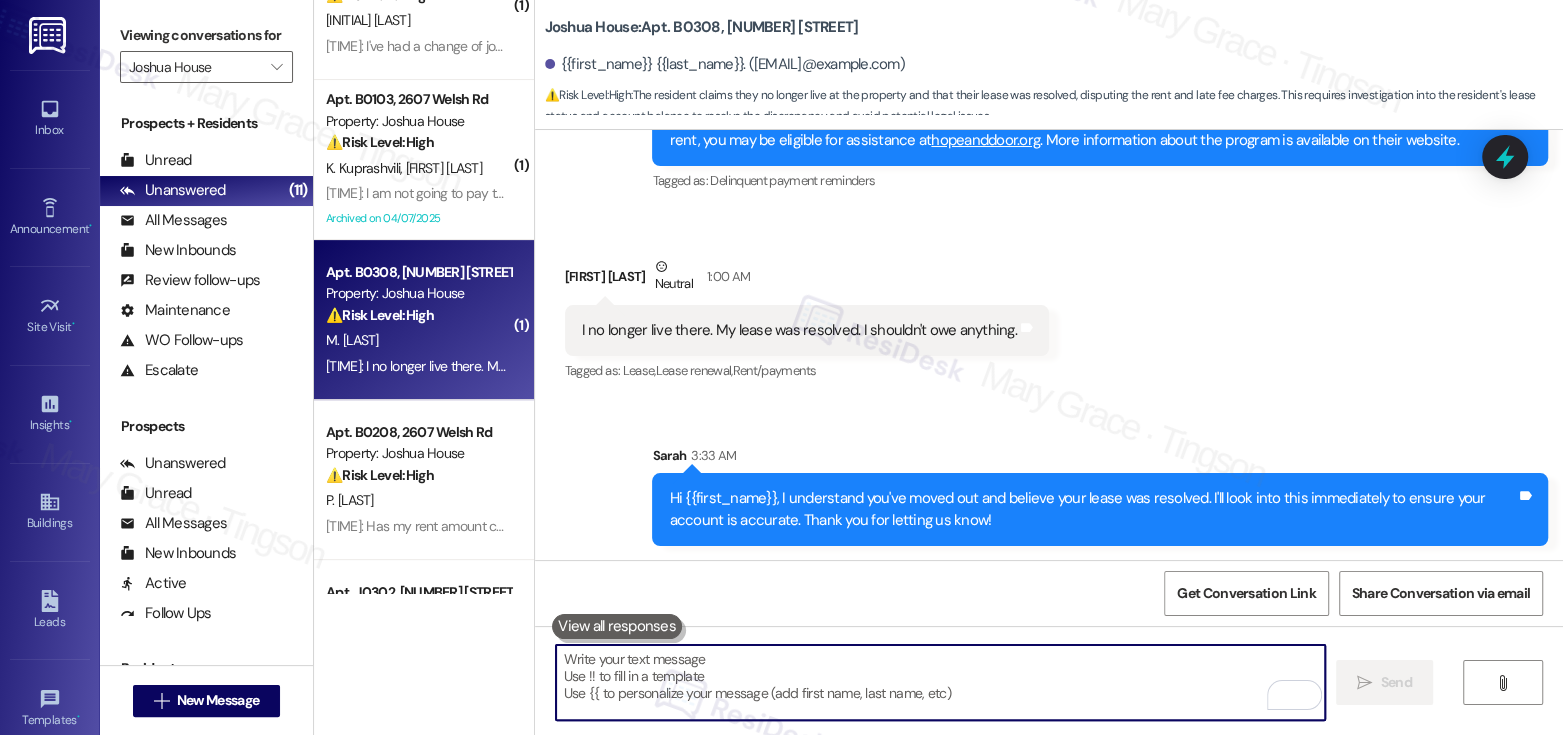 type 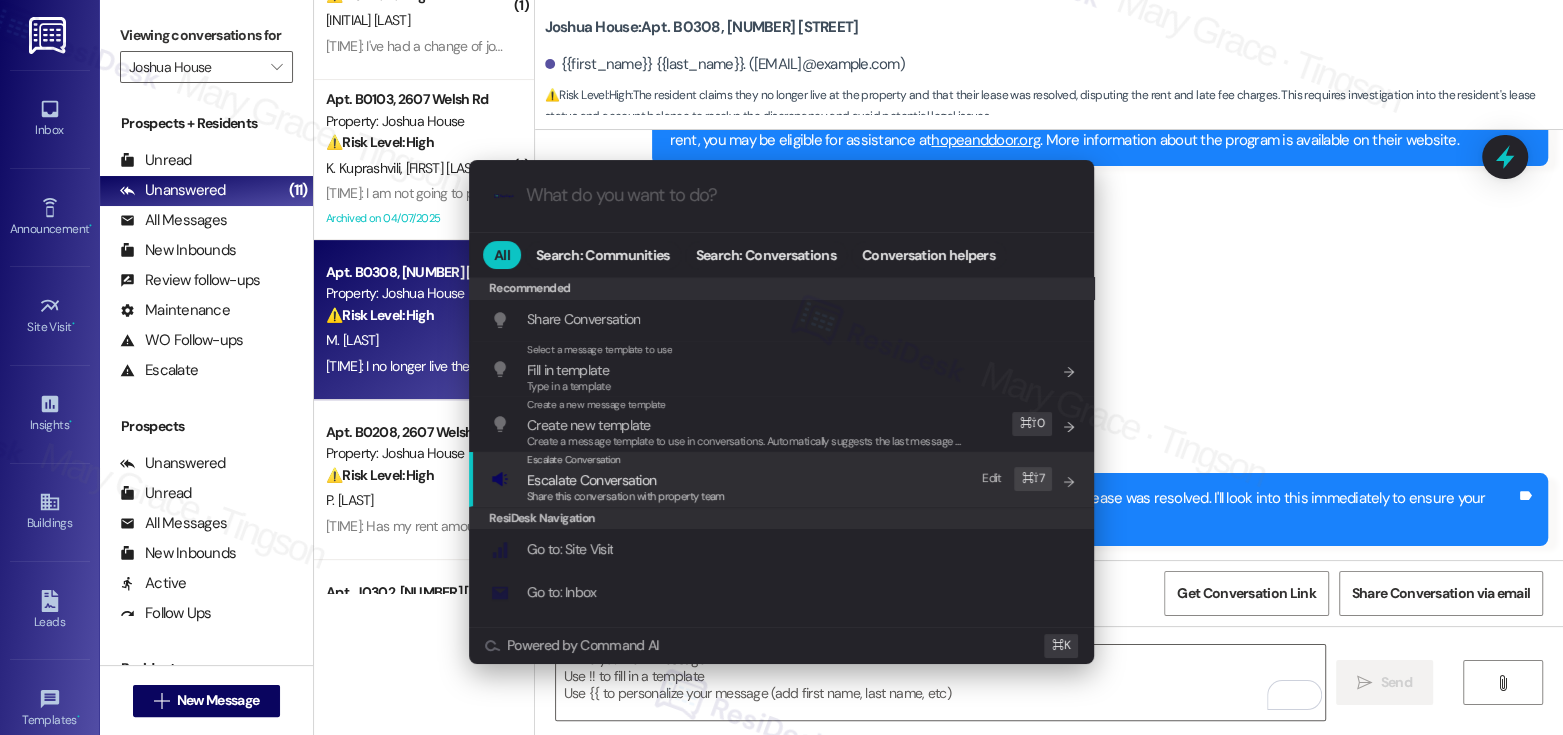click on "Escalate Conversation Escalate Conversation Share this conversation with property team Edit ⌘ ⇧ 7" at bounding box center (783, 479) 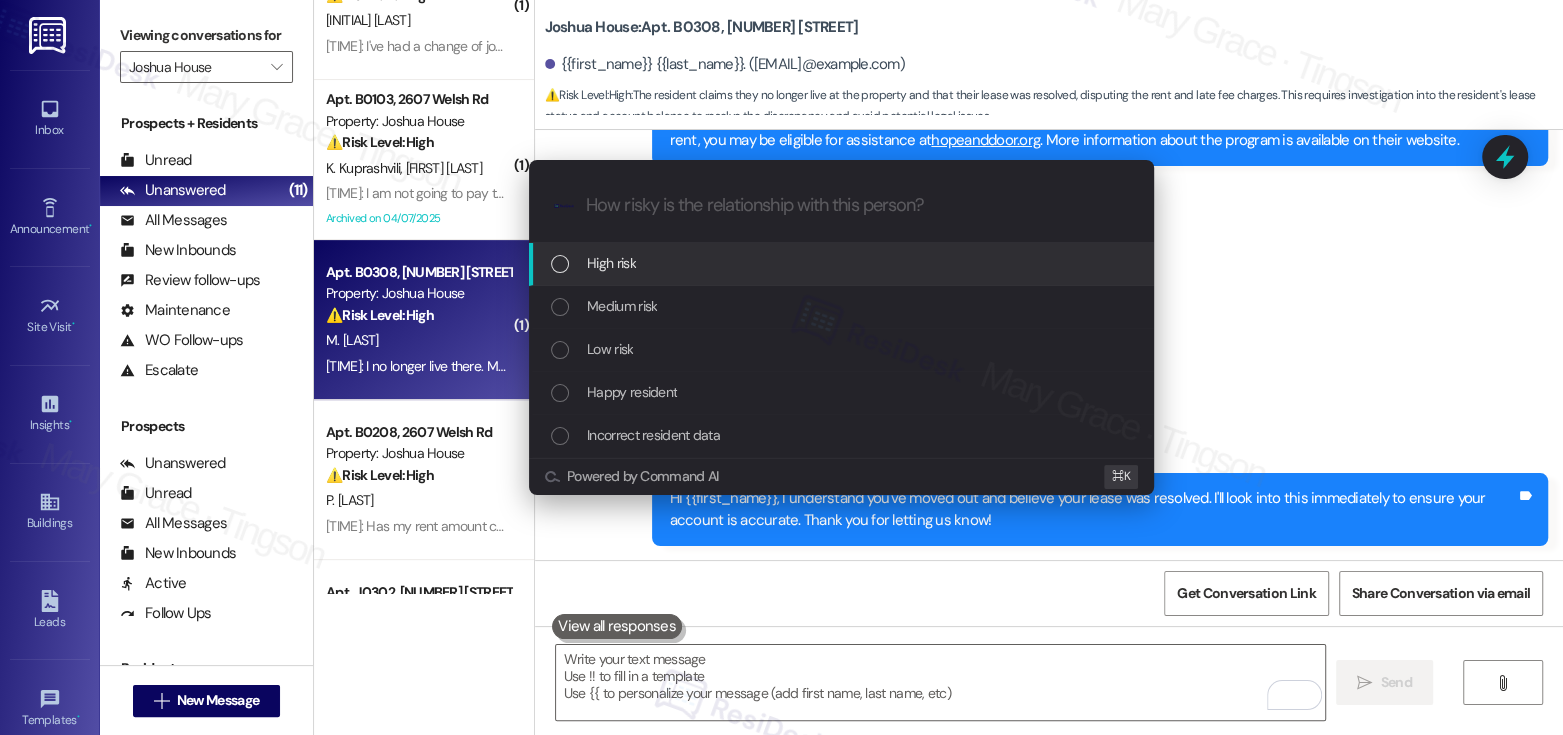 click on "High risk" at bounding box center [843, 263] 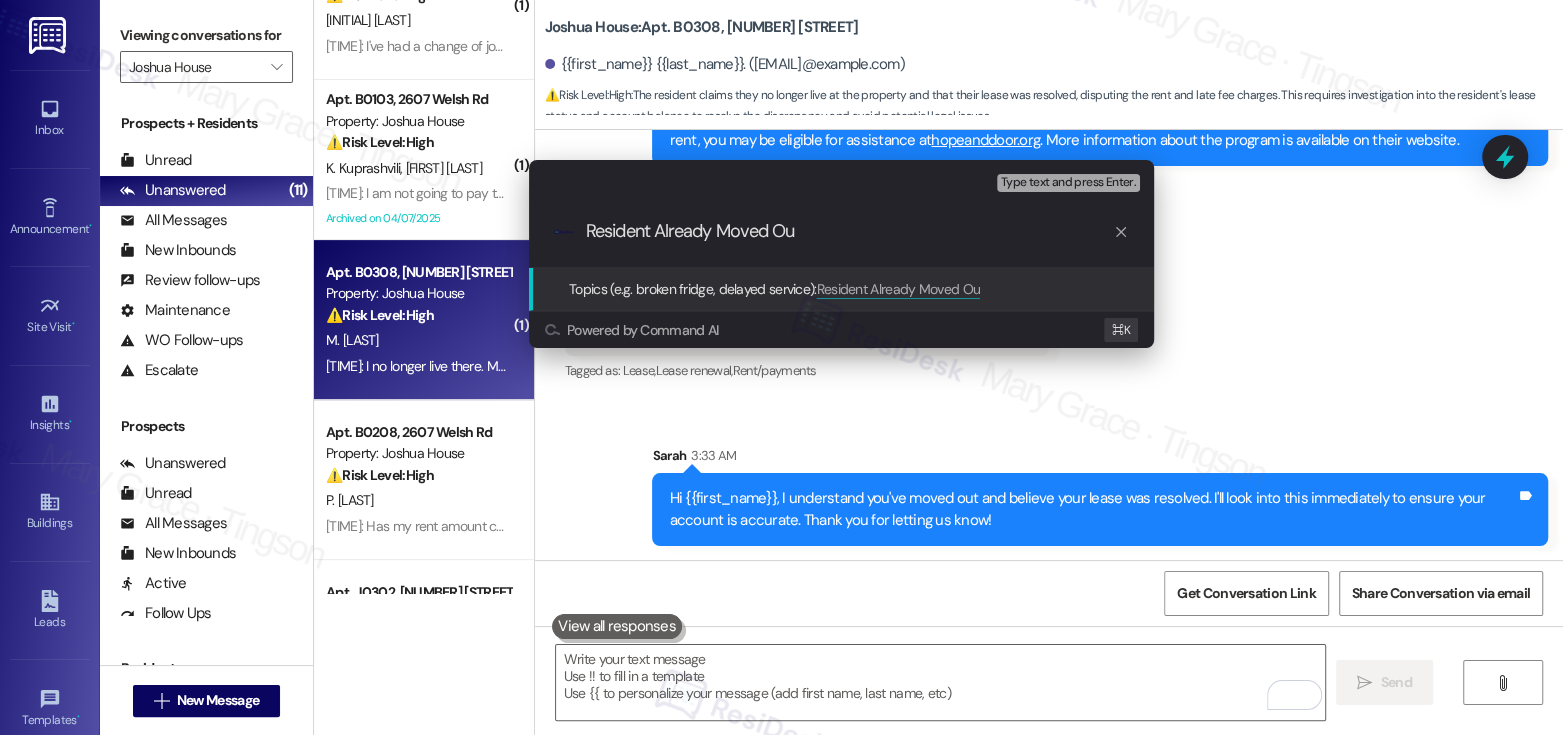 type on "Resident Already Moved Out" 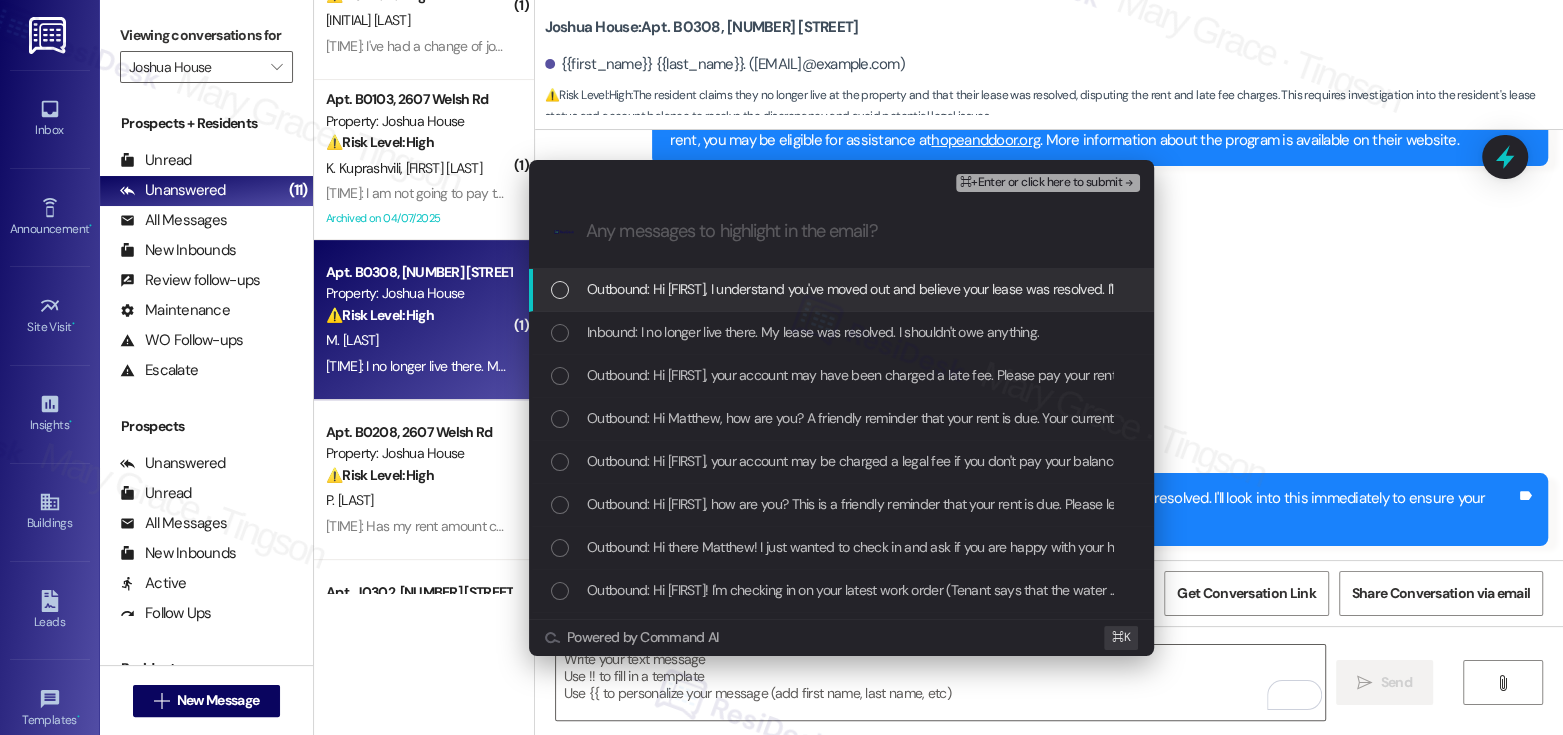click on "Outbound: Hi Matthew, I understand you've moved out and believe your lease was resolved. I'll look into this immediately to ensure your account is accurate. Thank you for letting us know!" at bounding box center [1117, 289] 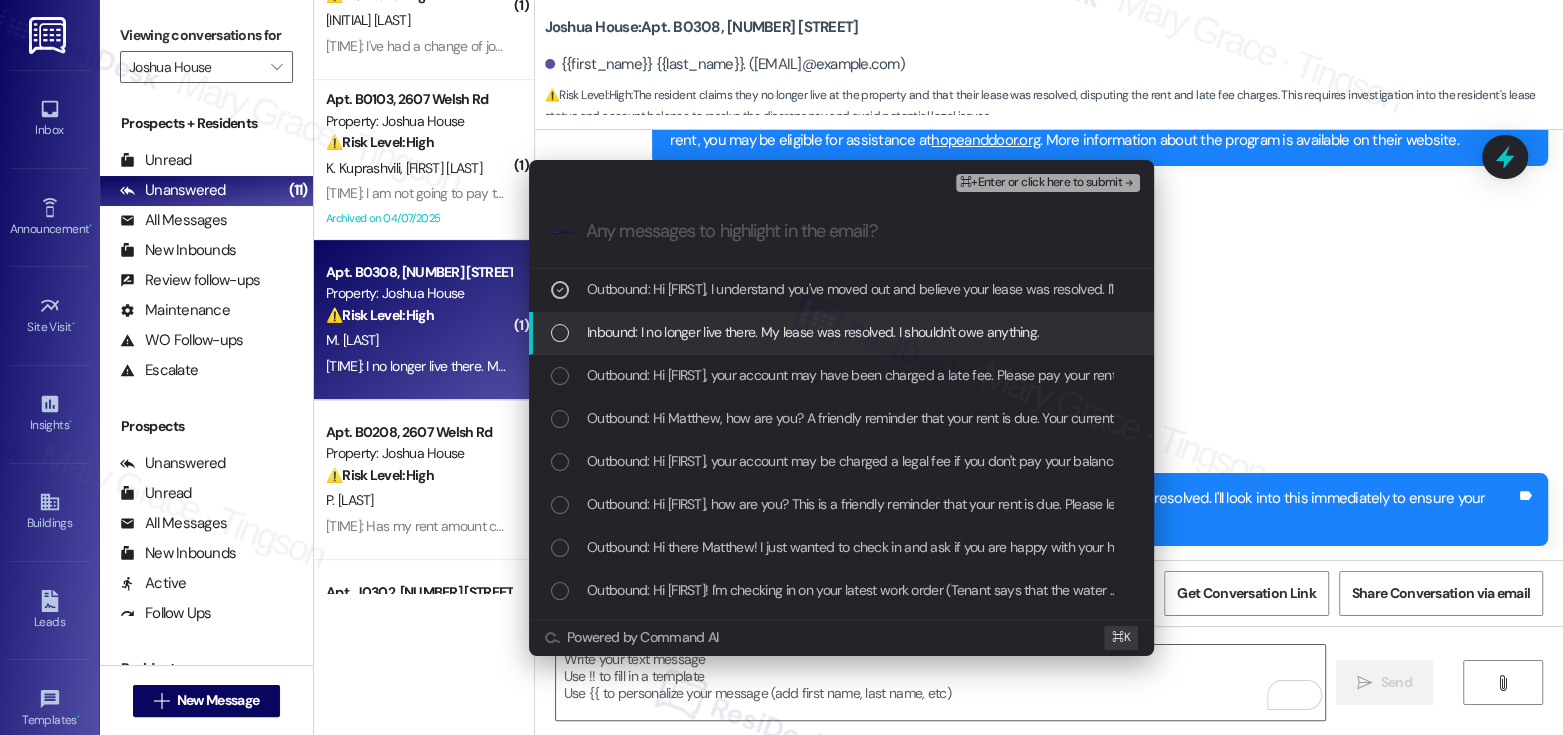 click on "Inbound: I no longer live there. My lease was resolved. I shouldn't owe anything." at bounding box center [813, 332] 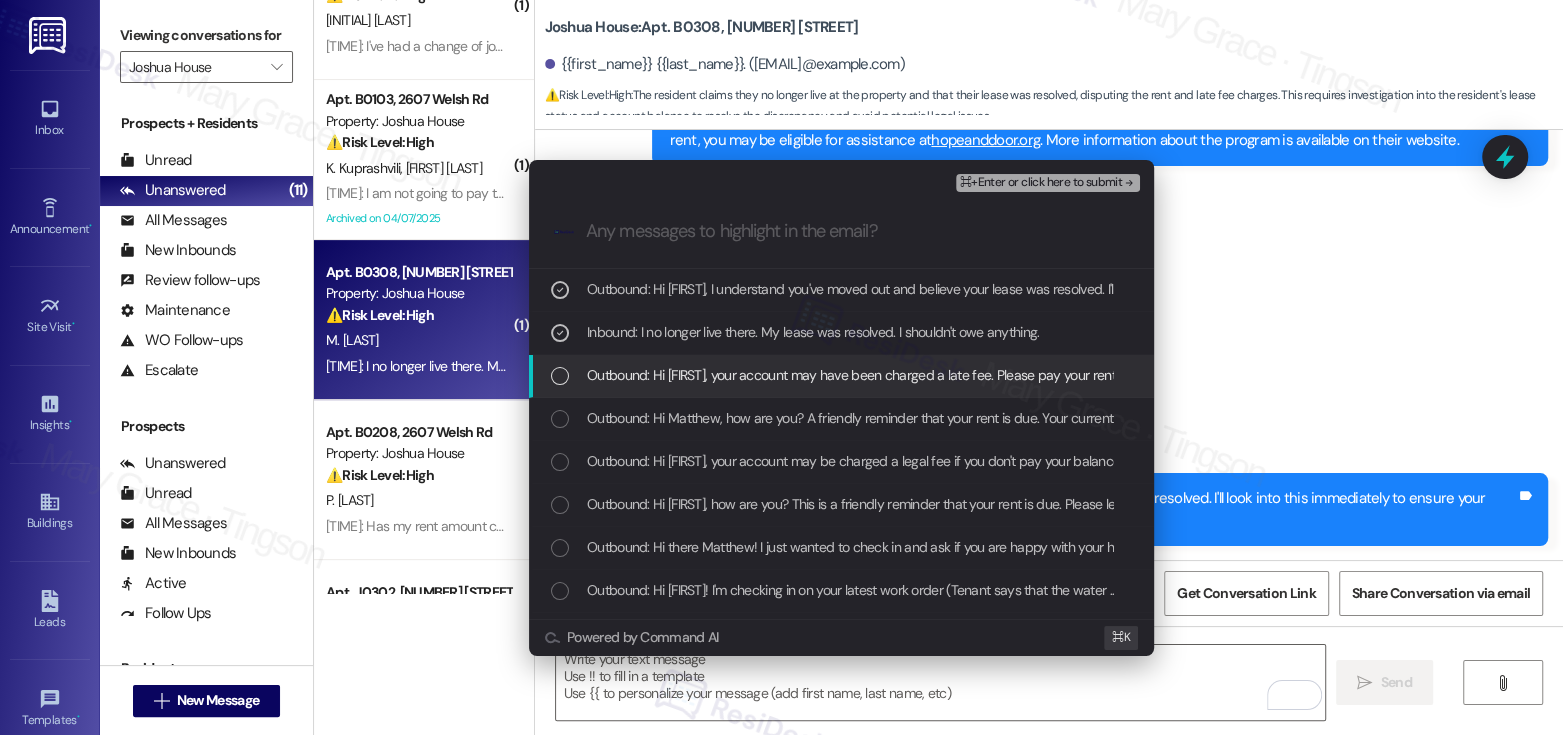 click on "Outbound: Hi Matthew, your account may have been charged a late fee. Please pay your rent to avoid legal fees. If you are struggling to pay your rent, you may be eligible for assistance at hopeanddoor.org. More information about the program is available on their website." at bounding box center [1364, 375] 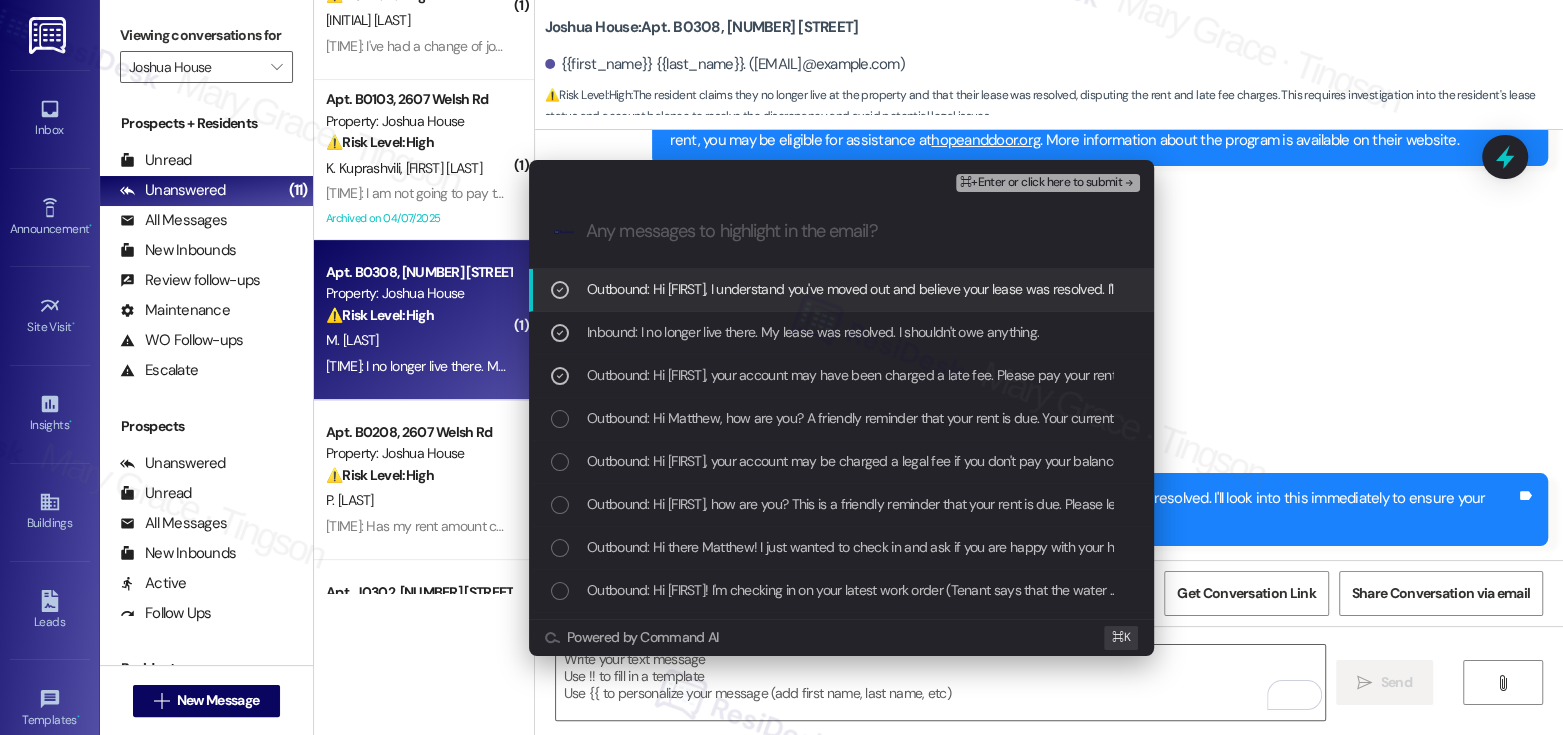 click on "⌘+Enter or click here to submit" at bounding box center (1041, 183) 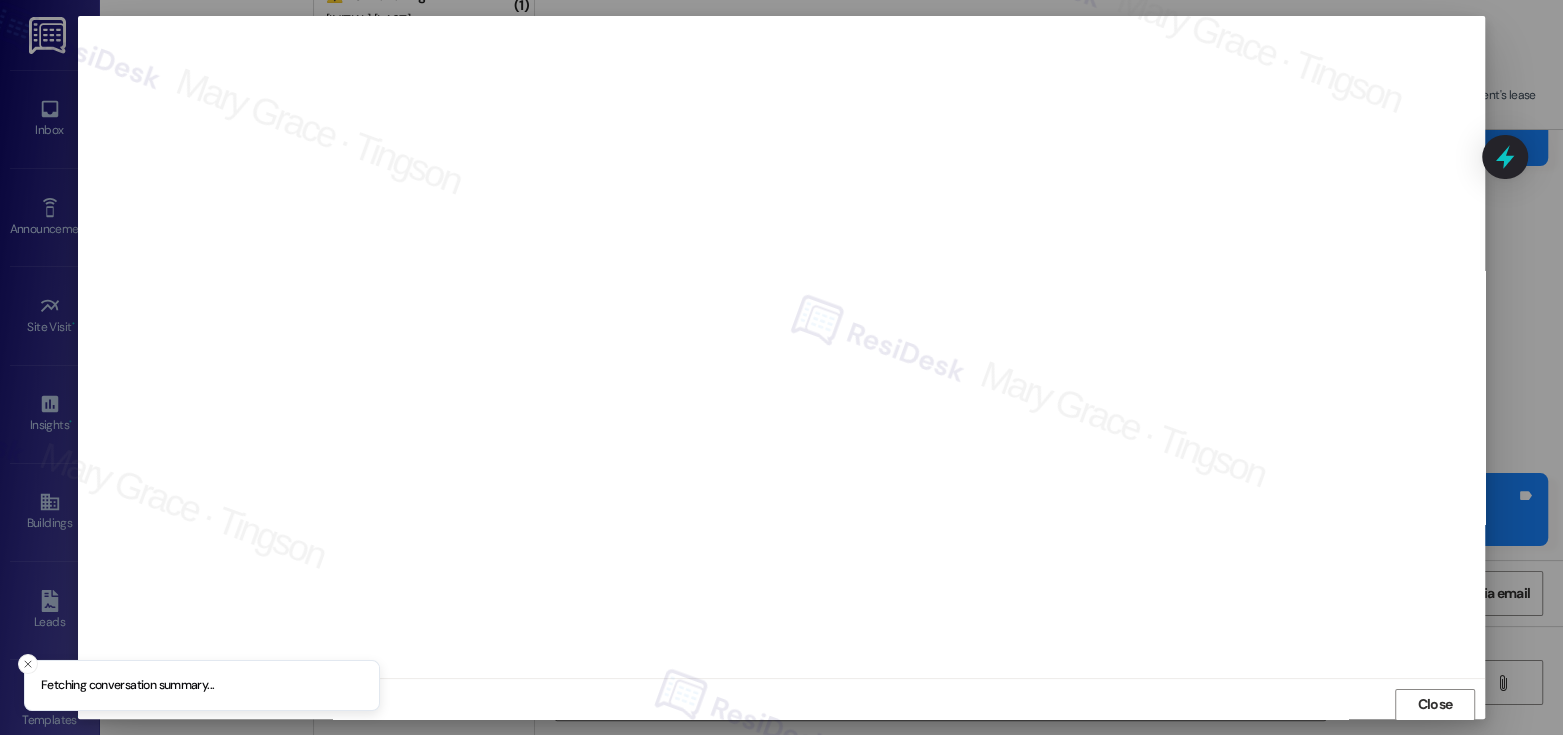 scroll, scrollTop: 1, scrollLeft: 0, axis: vertical 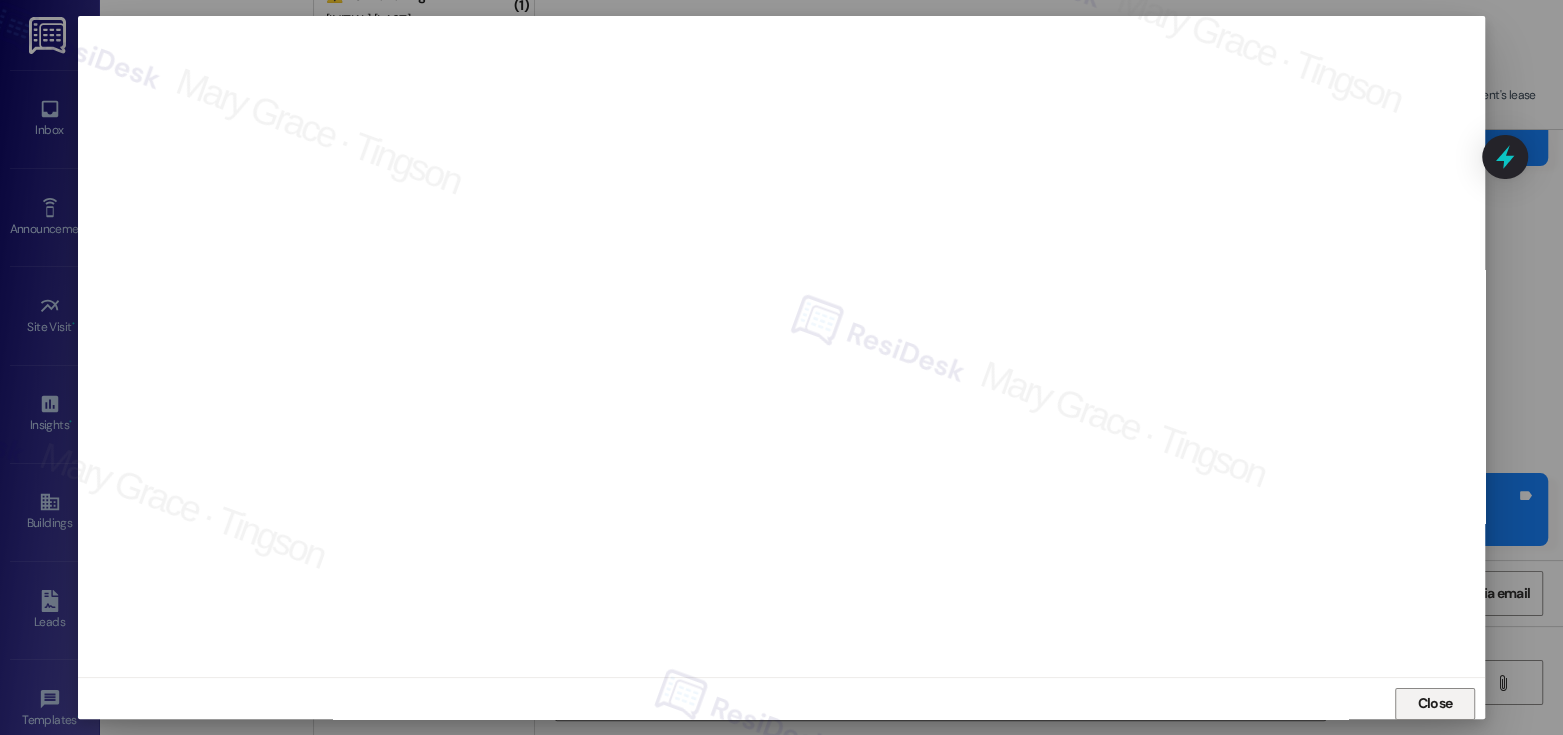 click on "Close" at bounding box center (1435, 703) 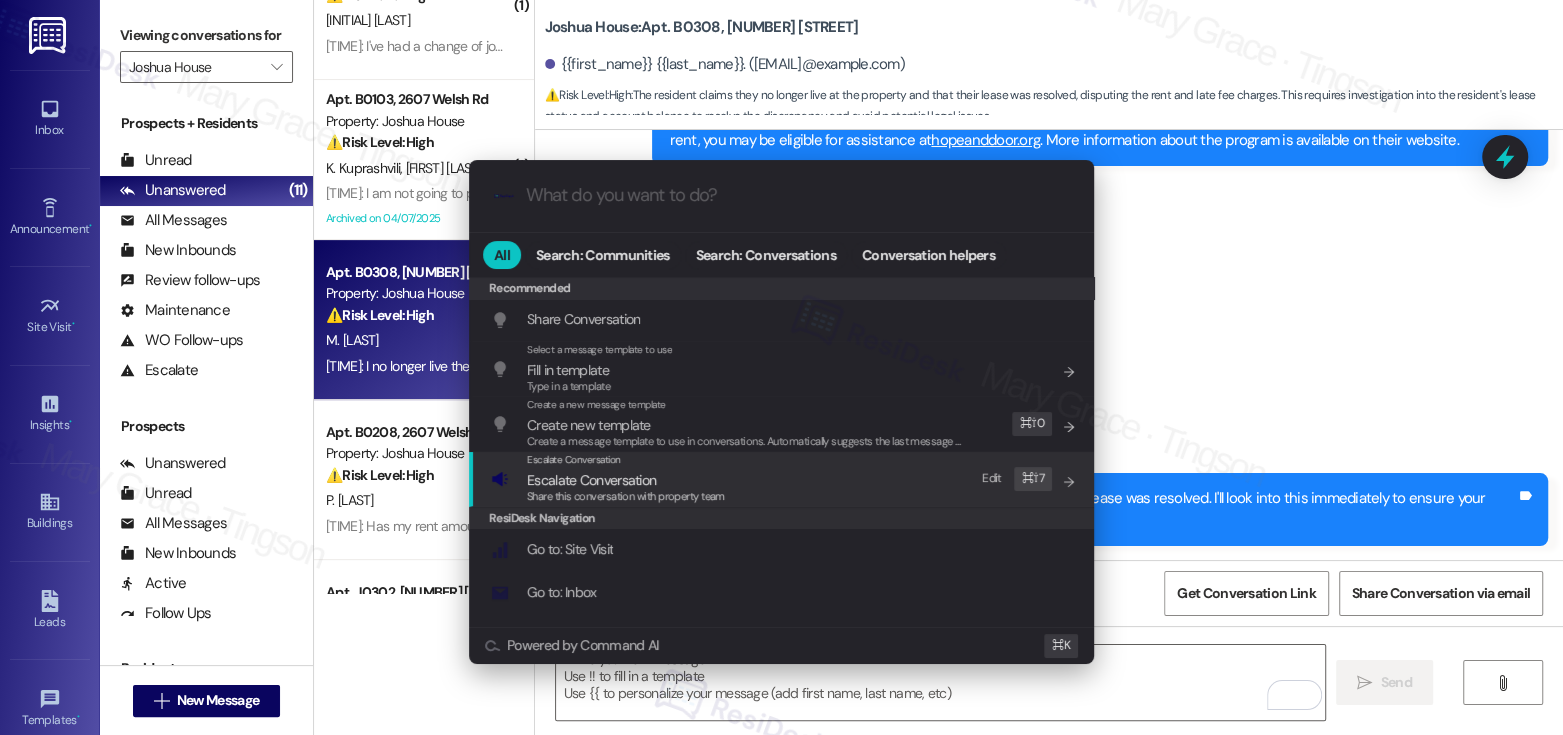 click on "Escalate Conversation" at bounding box center (591, 480) 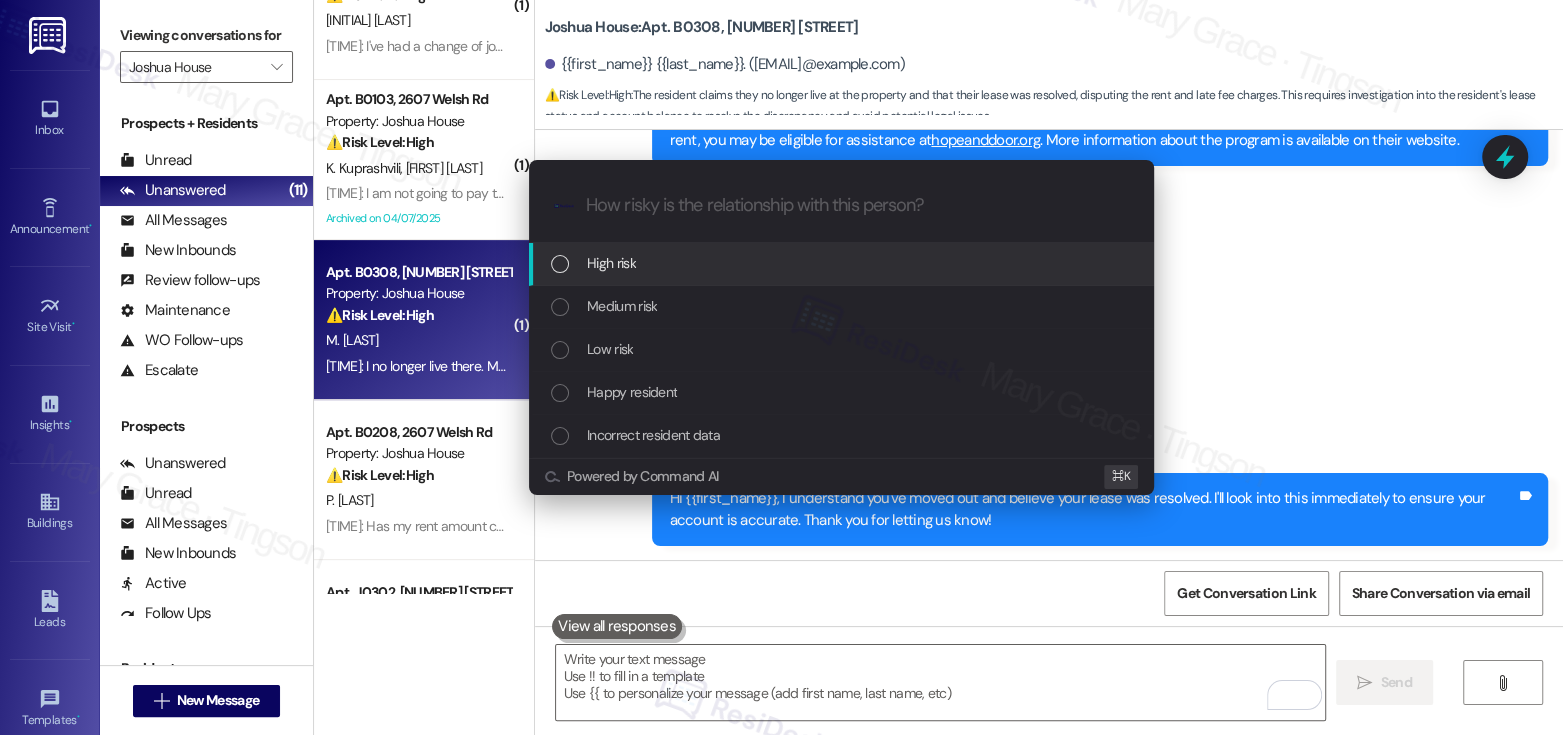 click on "High risk" at bounding box center [841, 264] 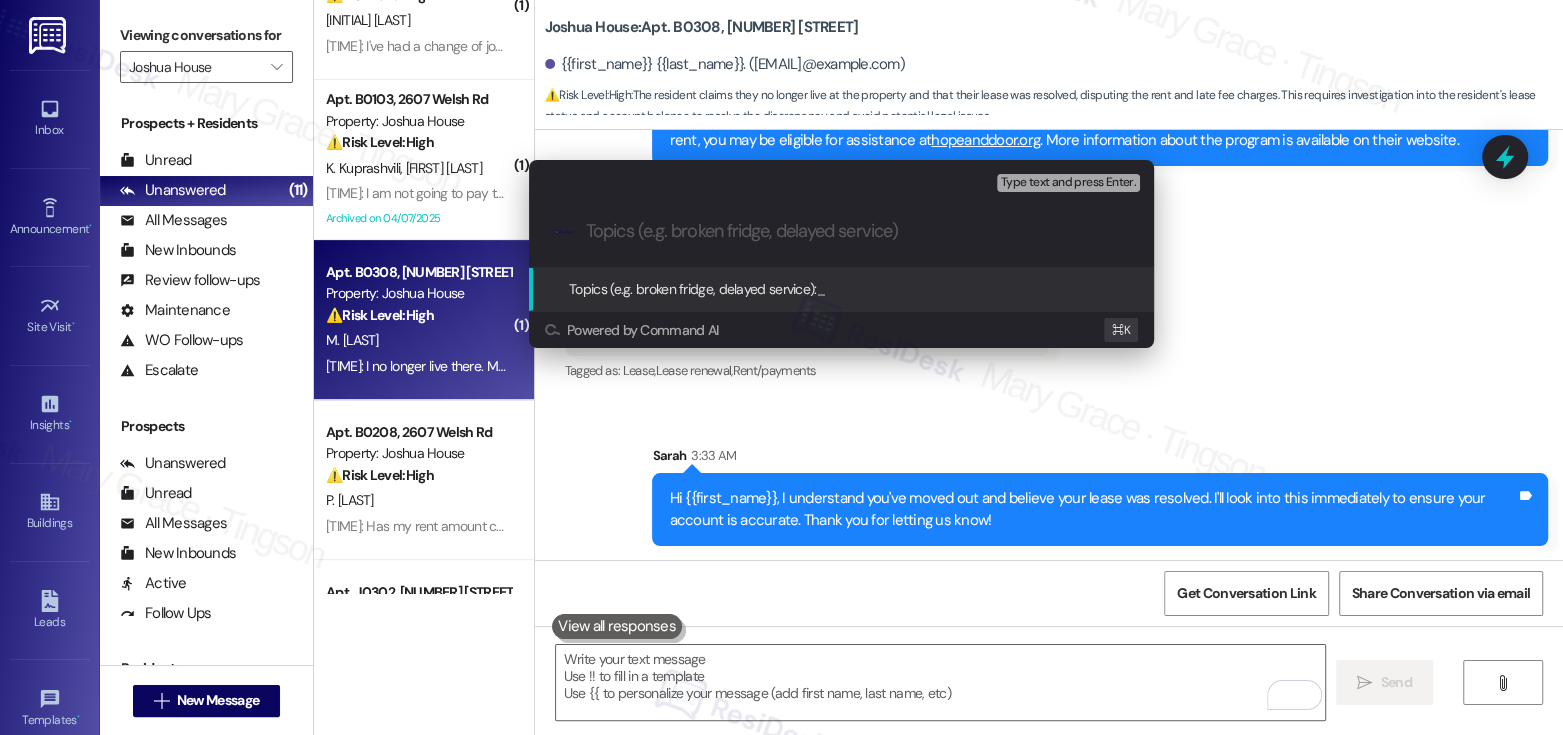 paste on "Resident Already Moved Out" 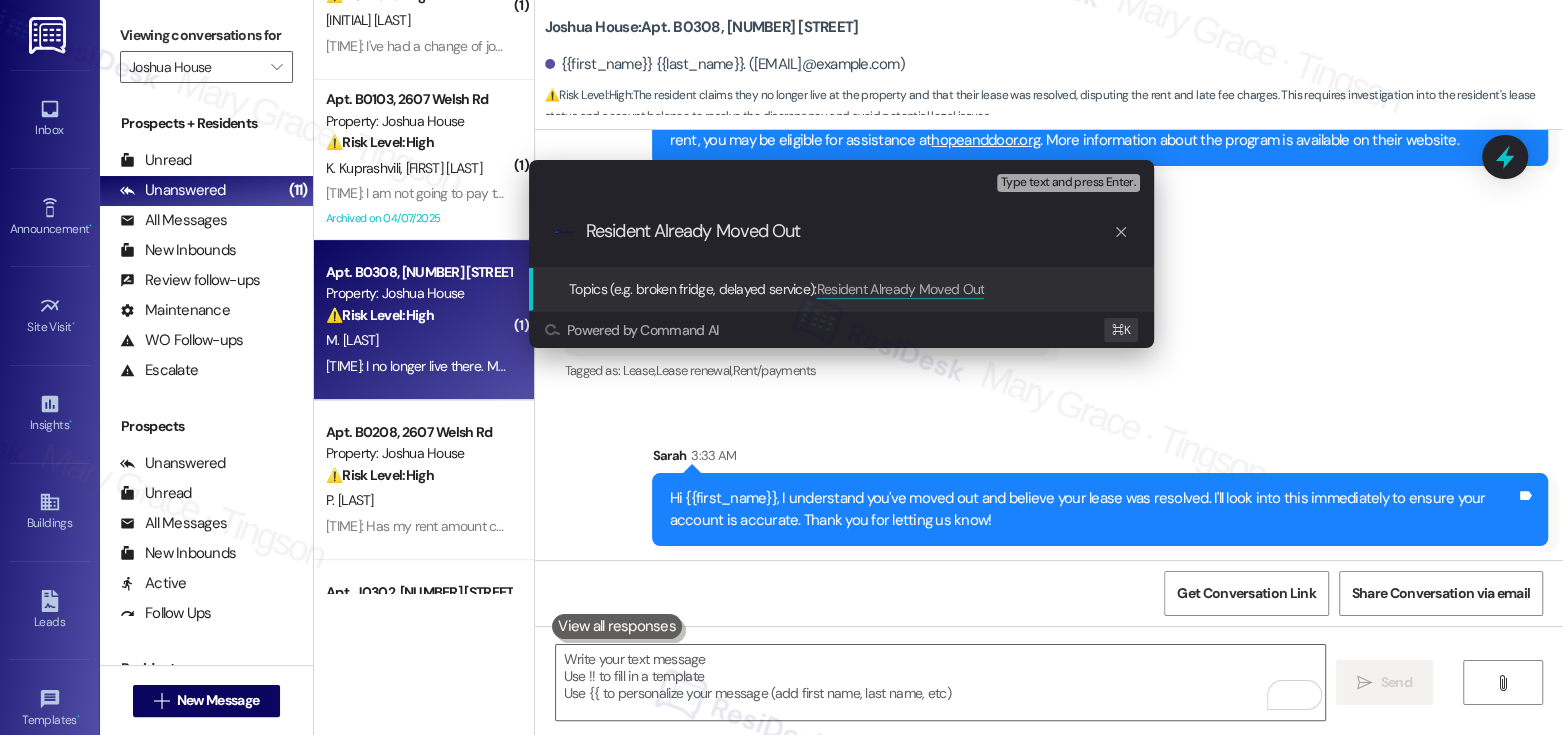 type 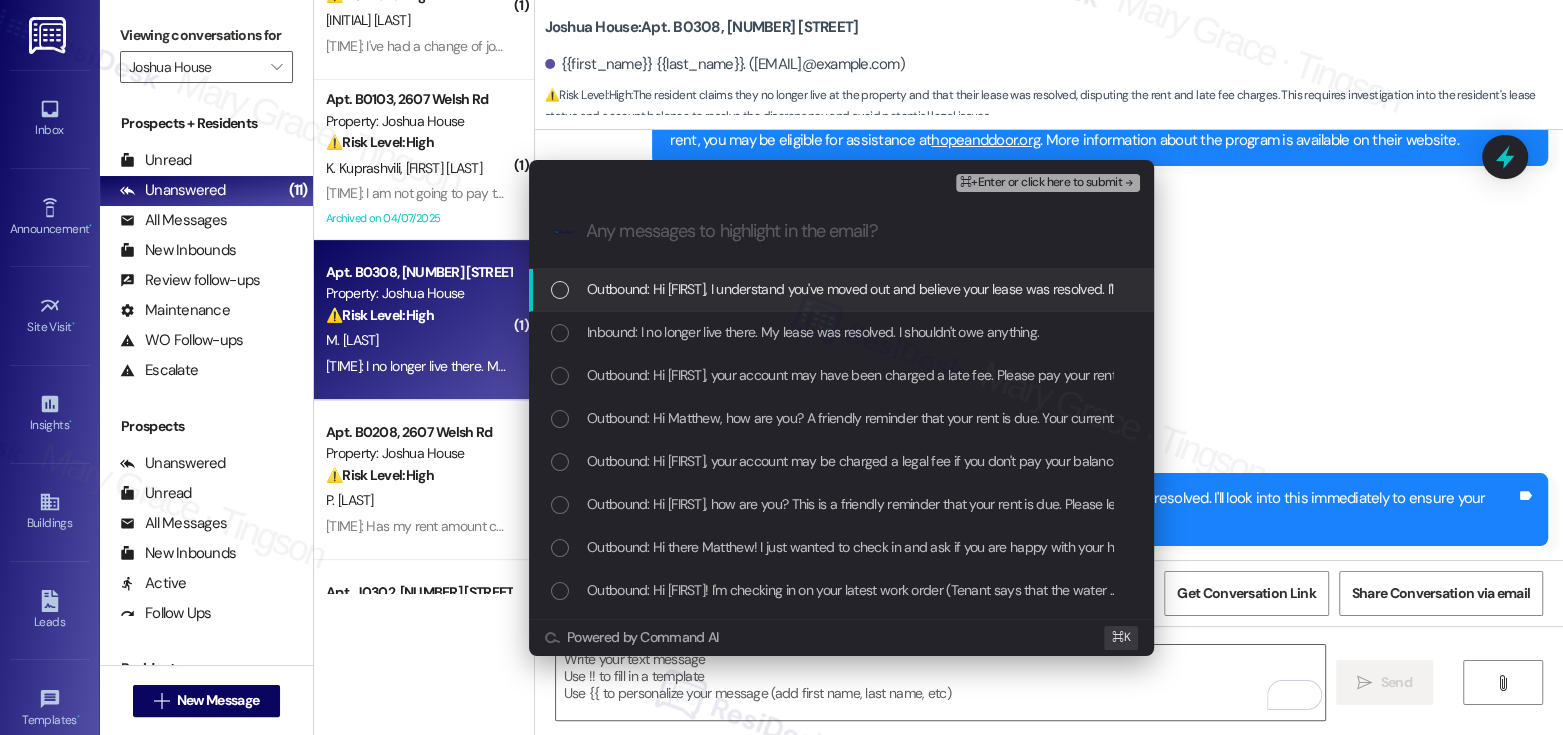 click on "Outbound: Hi Matthew, I understand you've moved out and believe your lease was resolved. I'll look into this immediately to ensure your account is accurate. Thank you for letting us know!" at bounding box center [841, 290] 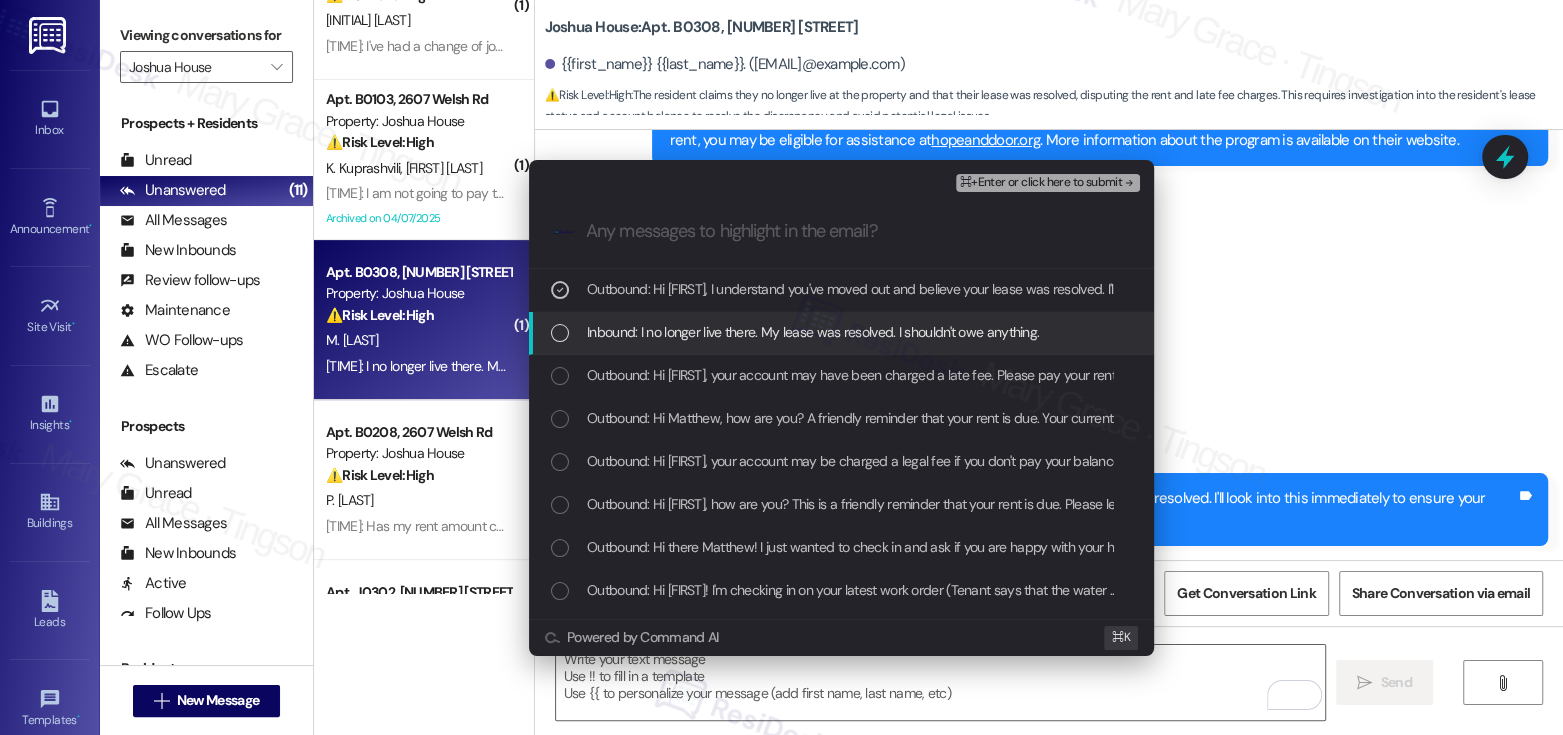 click on "Inbound: I no longer live there. My lease was resolved. I shouldn't owe anything." at bounding box center [813, 332] 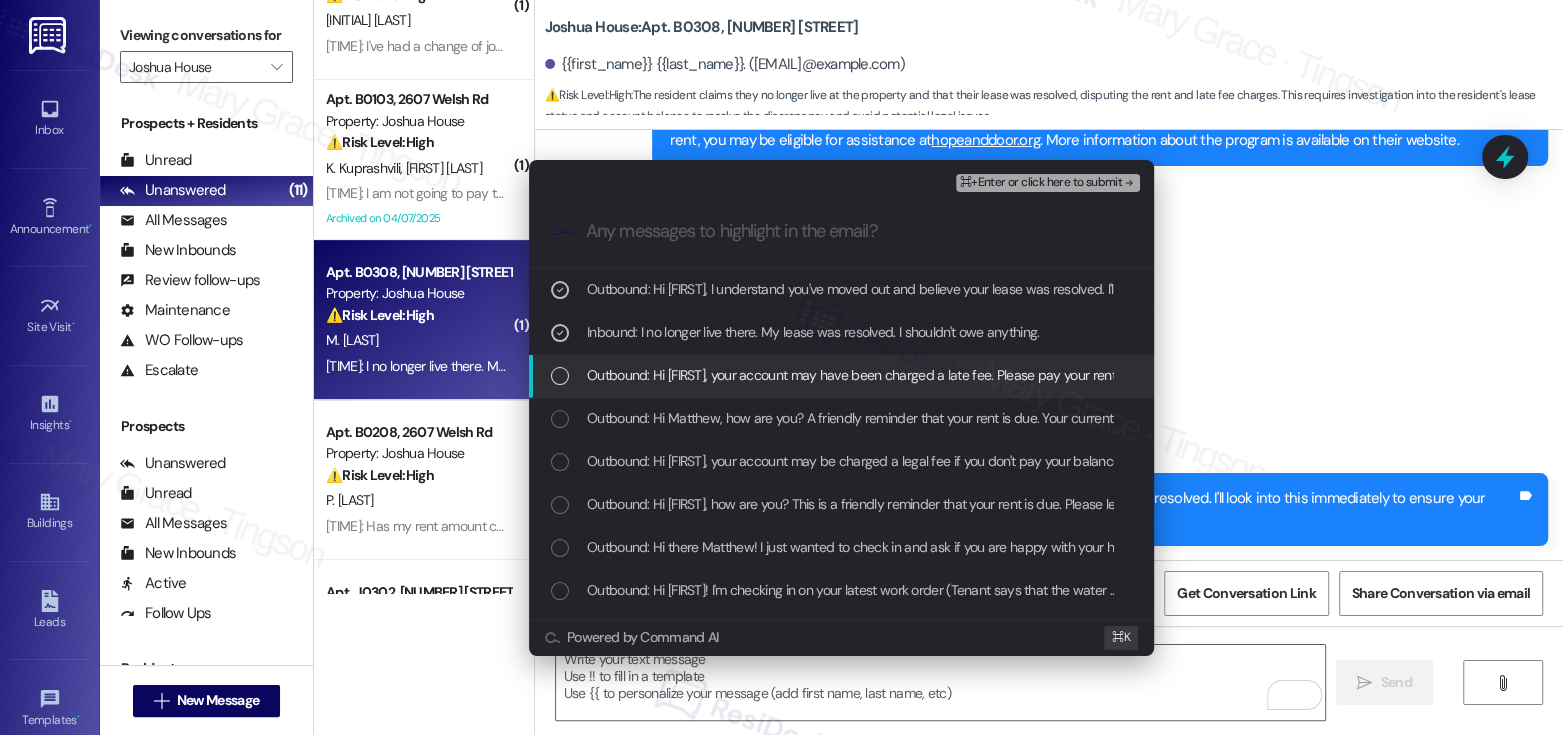 click on "Outbound: Hi Matthew, your account may have been charged a late fee. Please pay your rent to avoid legal fees. If you are struggling to pay your rent, you may be eligible for assistance at hopeanddoor.org. More information about the program is available on their website." at bounding box center [1364, 375] 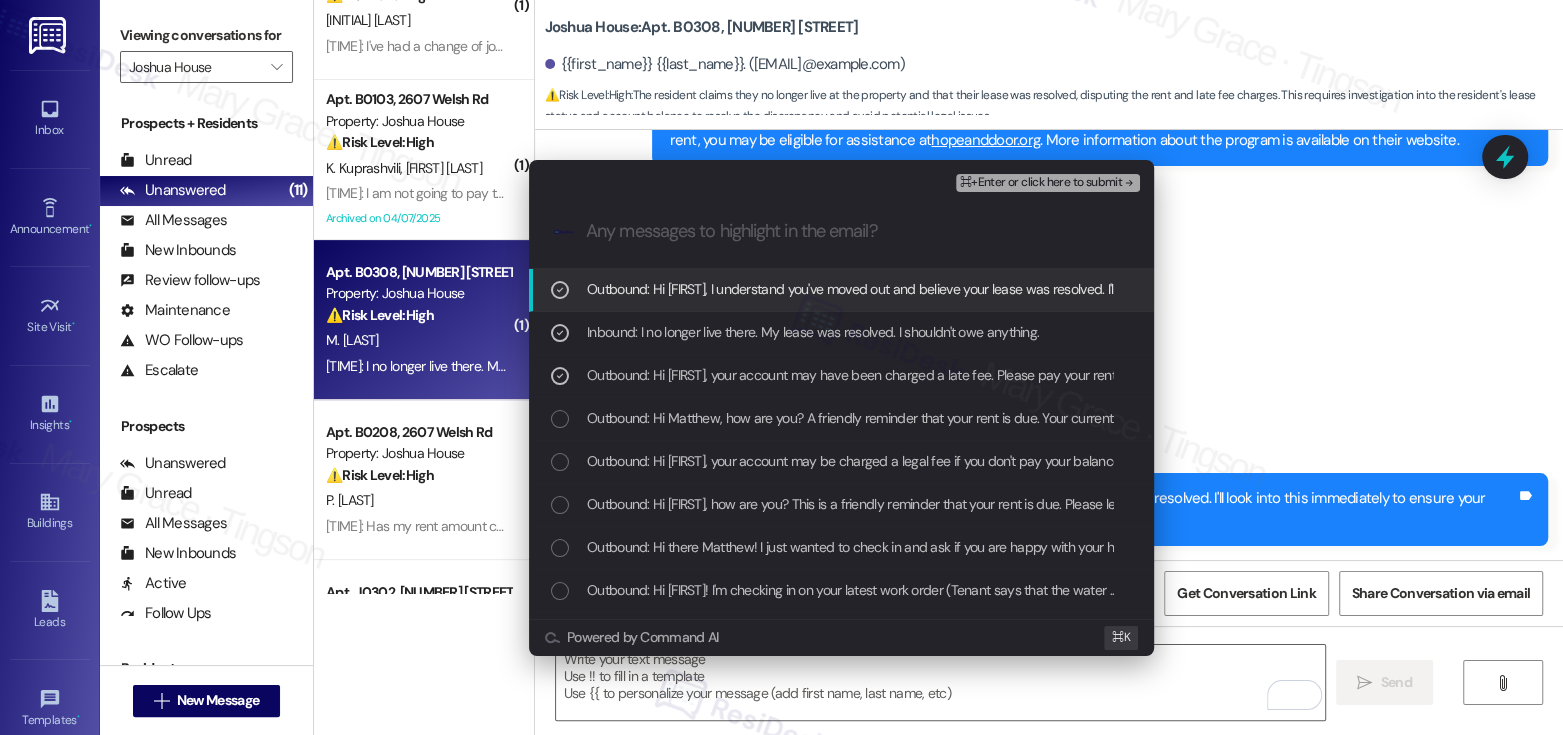 click on "⌘+Enter or click here to submit" at bounding box center (1041, 183) 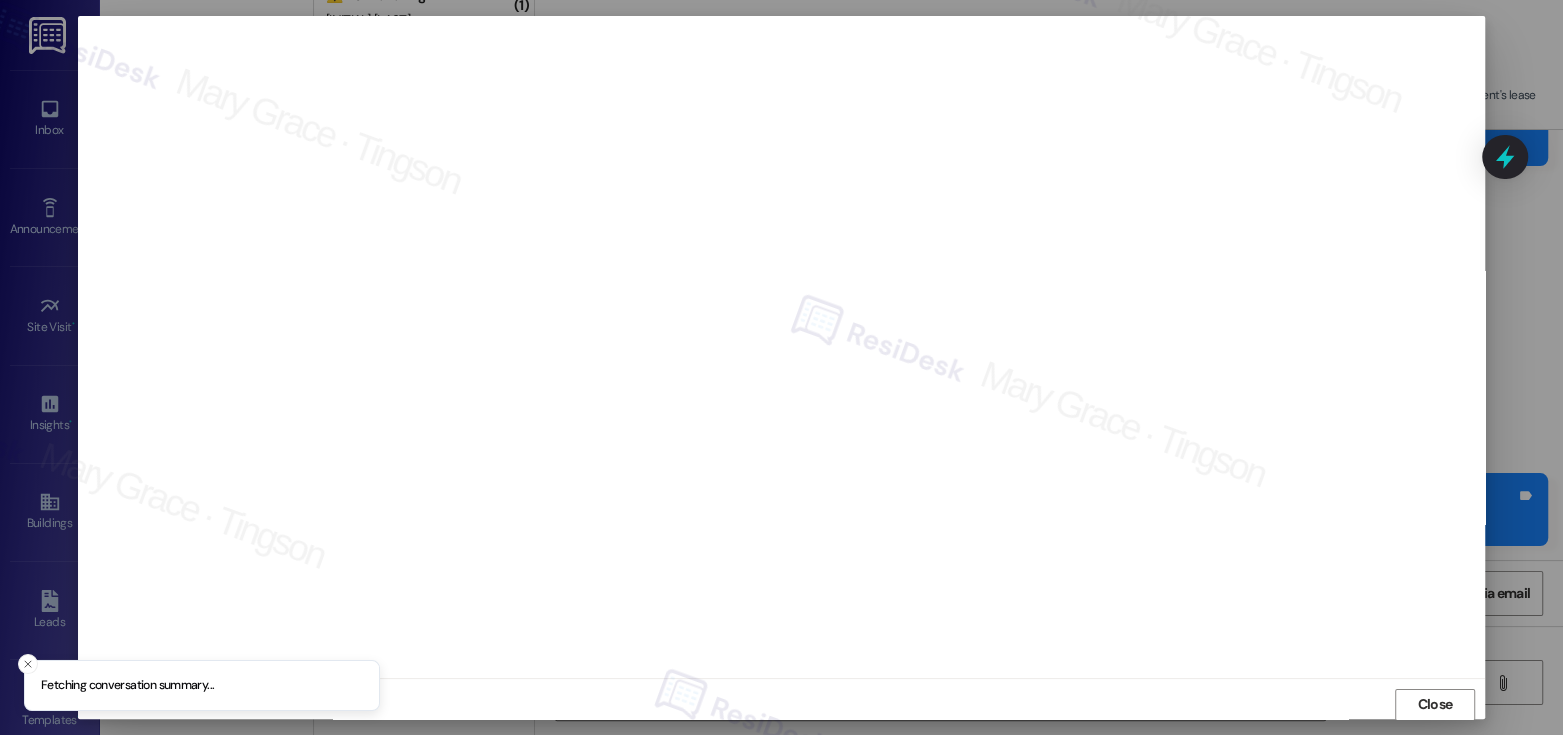 scroll, scrollTop: 1, scrollLeft: 0, axis: vertical 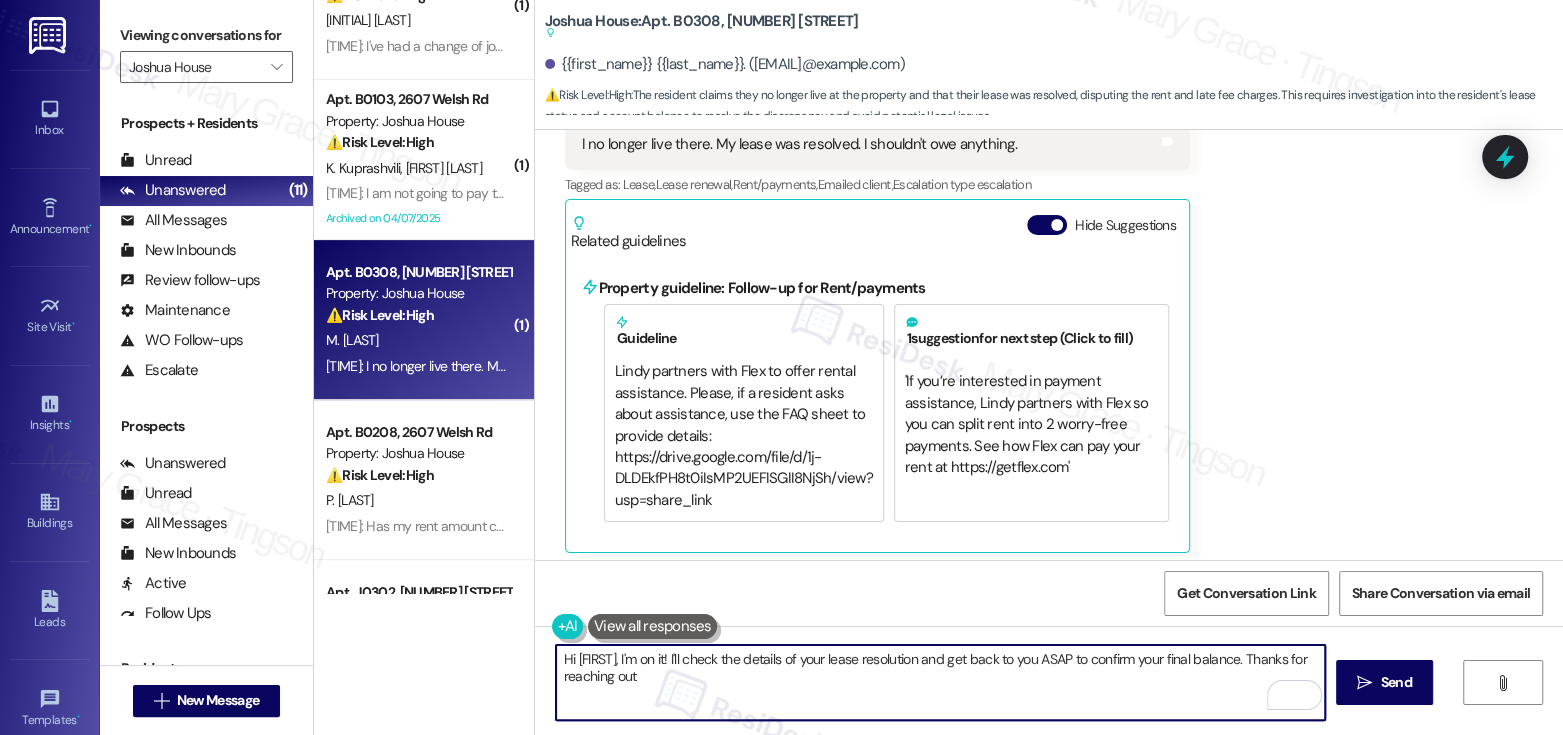 type on "Hi {{first_name}}, I'm on it! I'll check the details of your lease resolution and get back to you ASAP to confirm your final balance. Thanks for reaching out!" 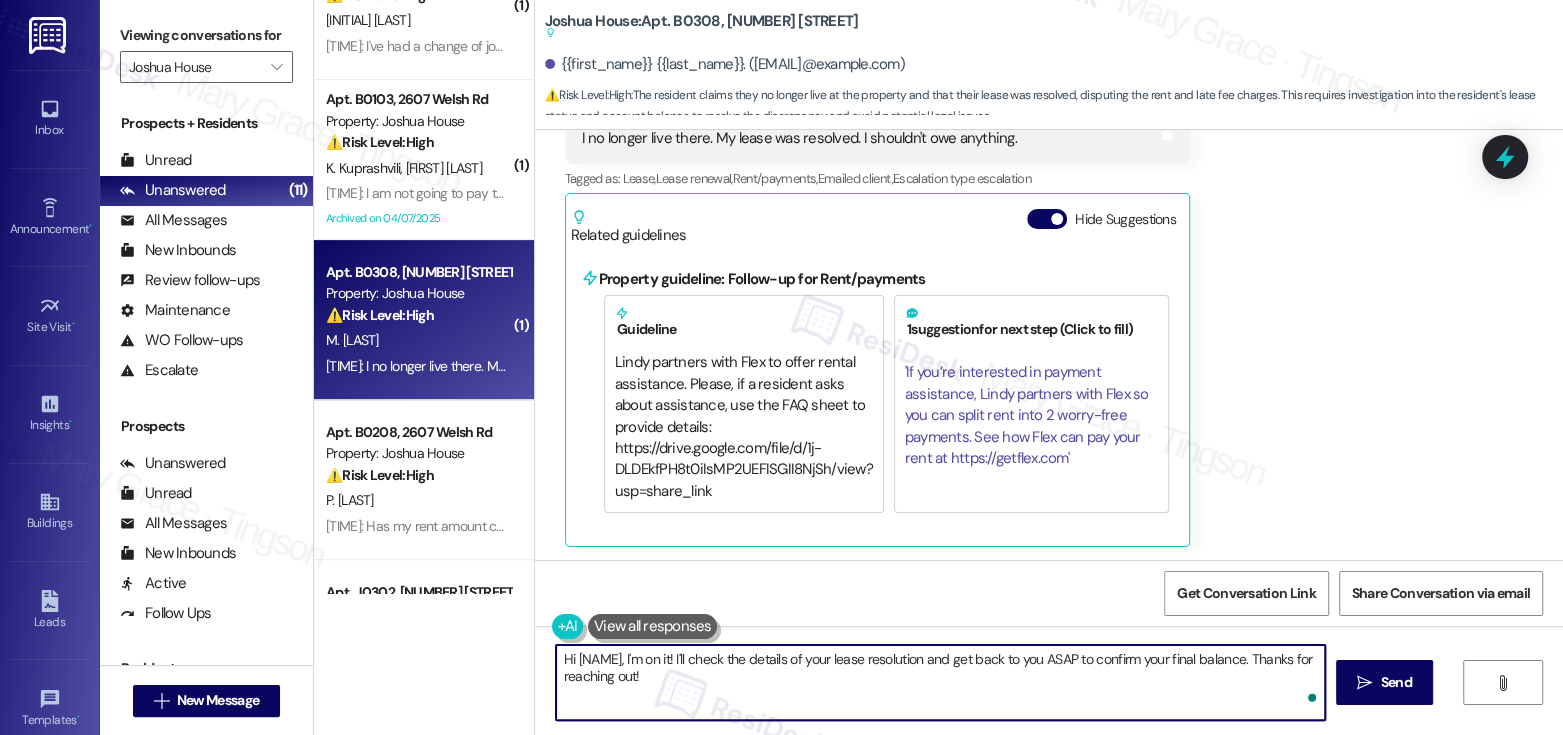 scroll, scrollTop: 5, scrollLeft: 0, axis: vertical 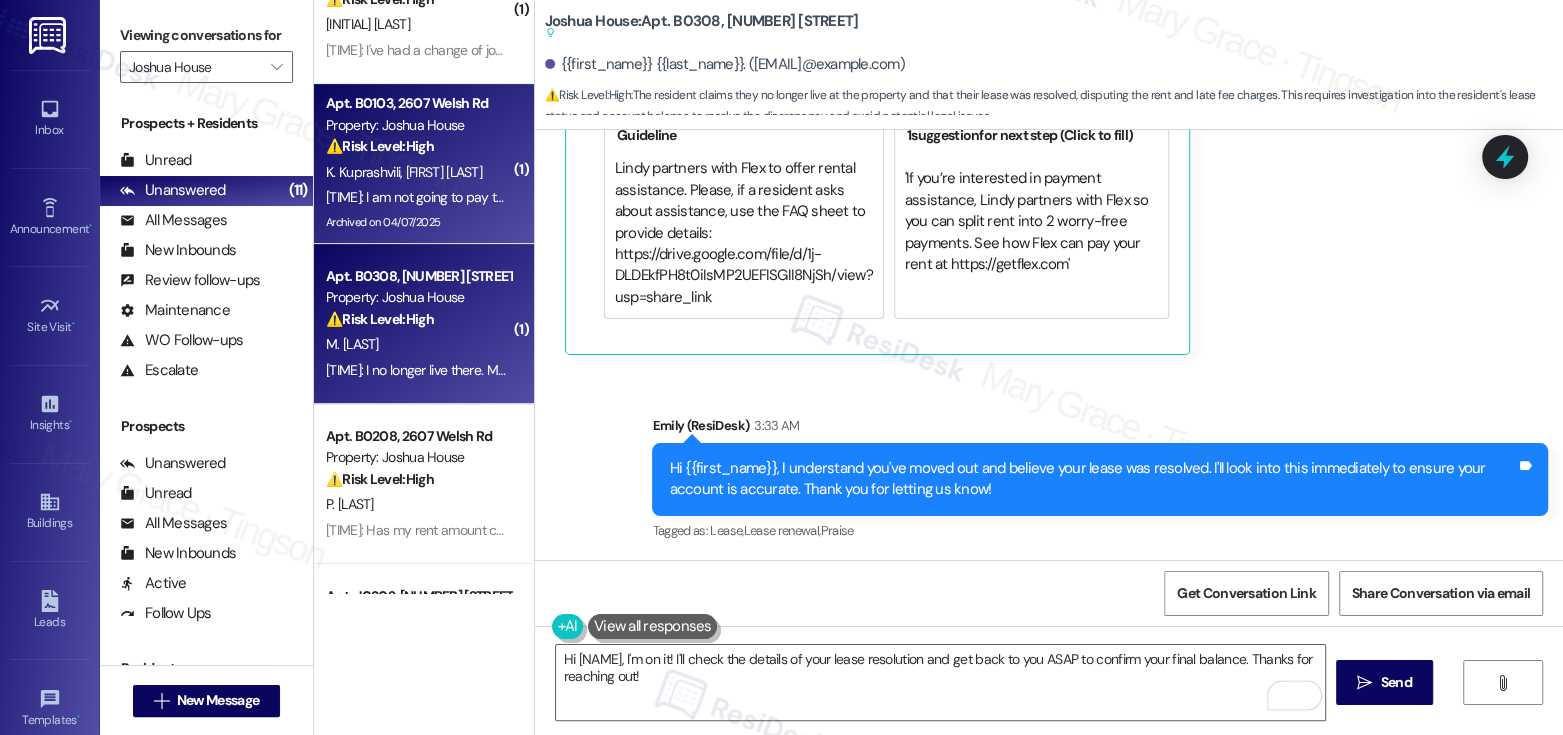 click on "V. Tuskia" at bounding box center (443, 172) 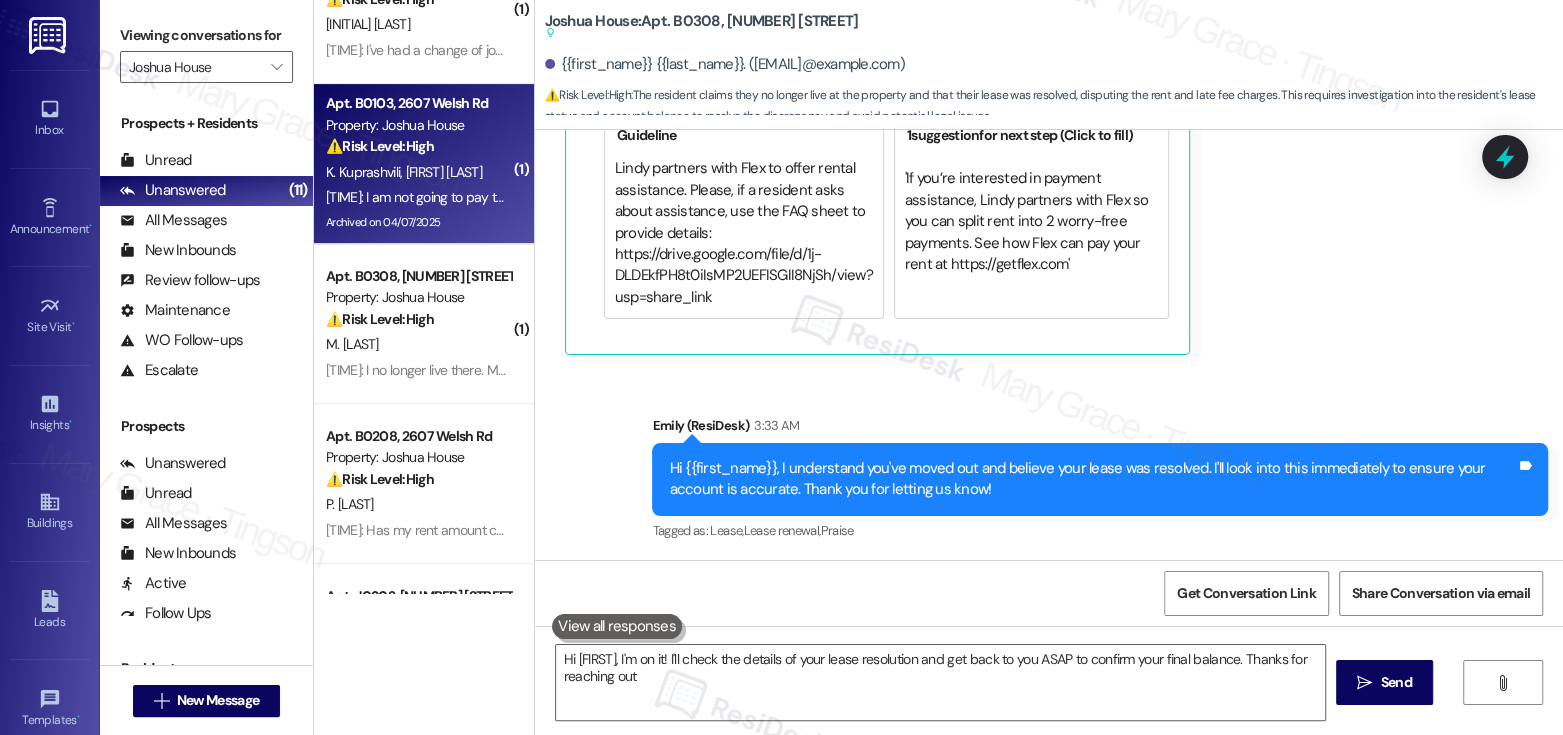 type on "Hi {{first_name}}, I'm on it! I'll check the details of your lease resolution and get back to you ASAP to confirm your final balance. Thanks for reaching out!" 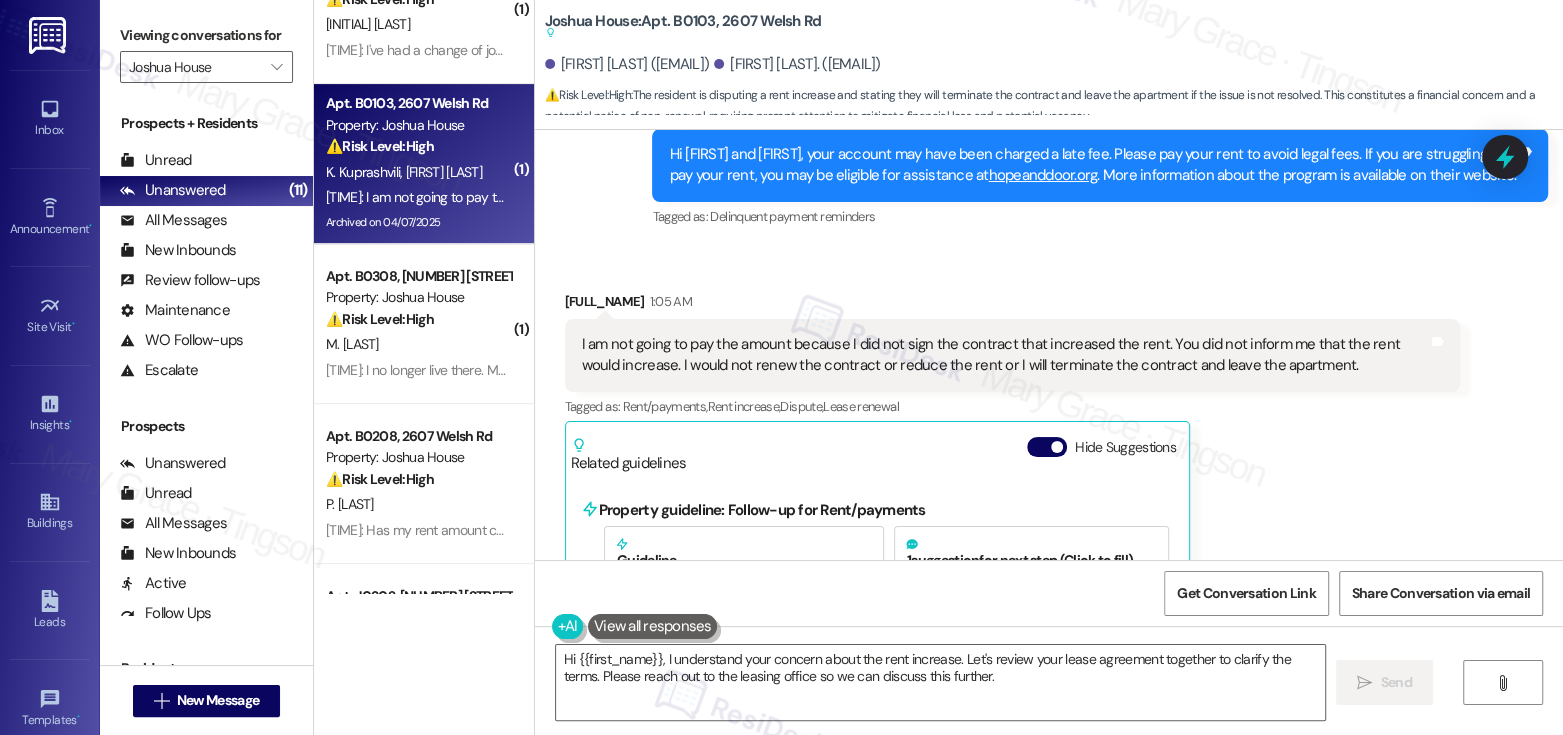 scroll, scrollTop: 17552, scrollLeft: 0, axis: vertical 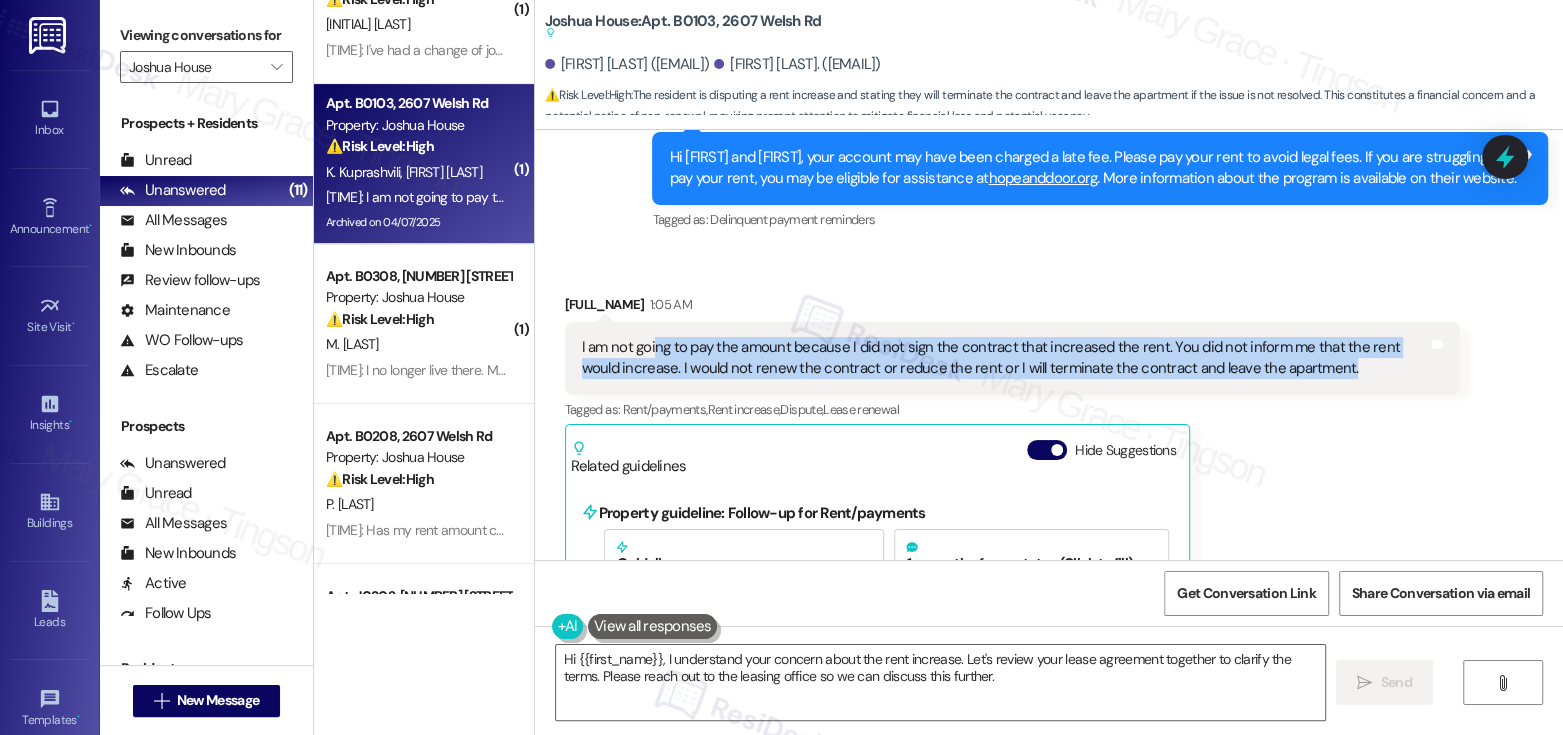 drag, startPoint x: 641, startPoint y: 219, endPoint x: 1319, endPoint y: 223, distance: 678.0118 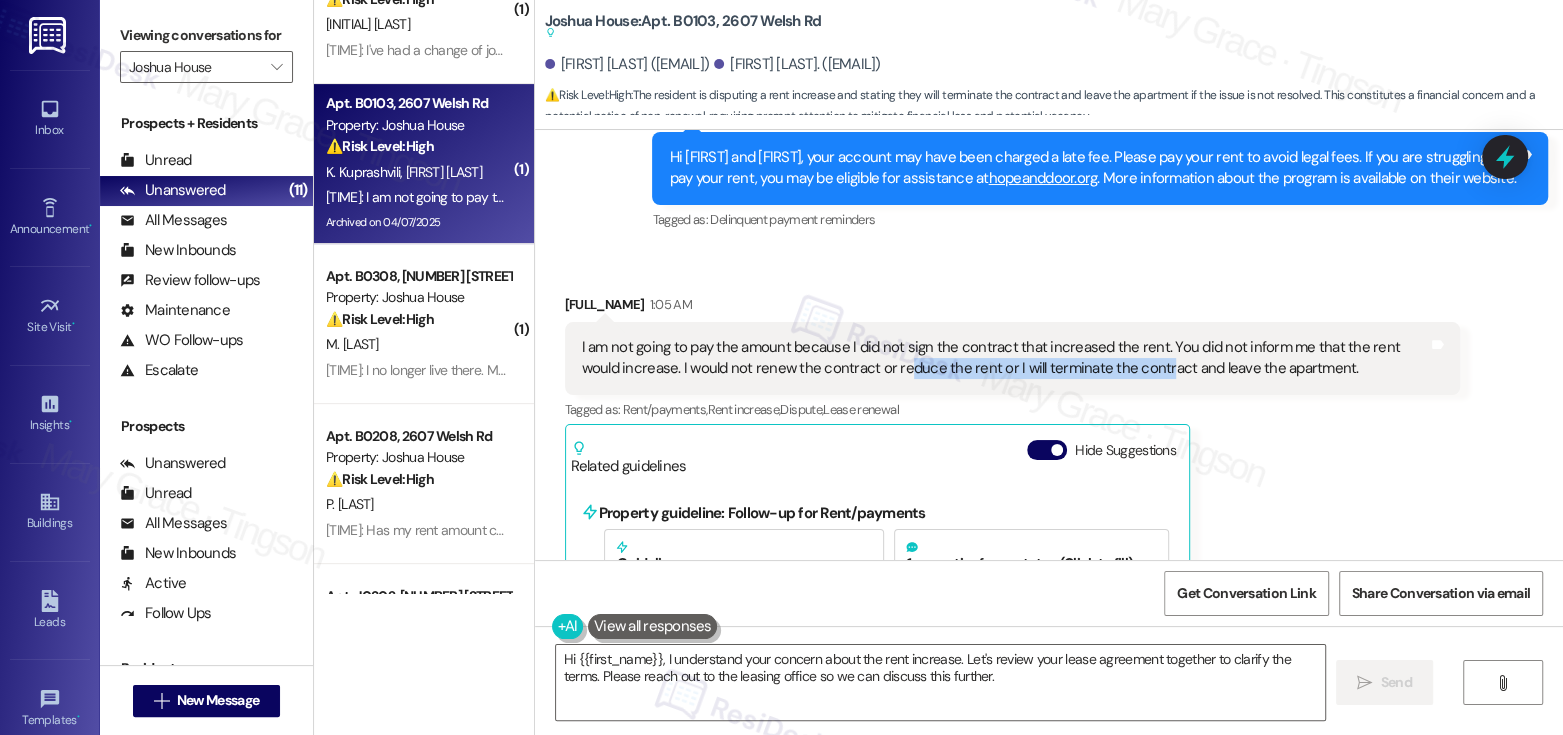drag, startPoint x: 851, startPoint y: 231, endPoint x: 1103, endPoint y: 231, distance: 252 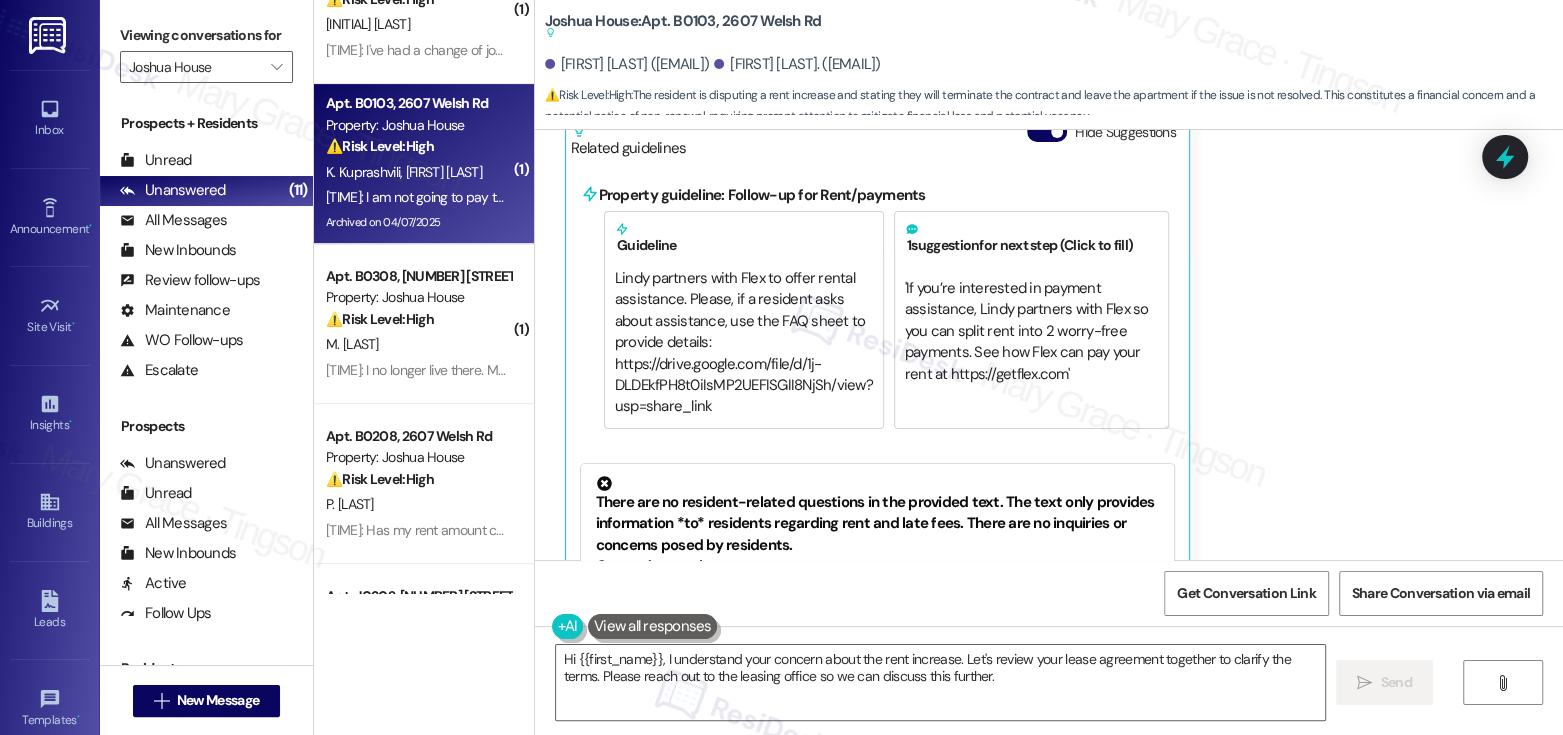 scroll, scrollTop: 17894, scrollLeft: 0, axis: vertical 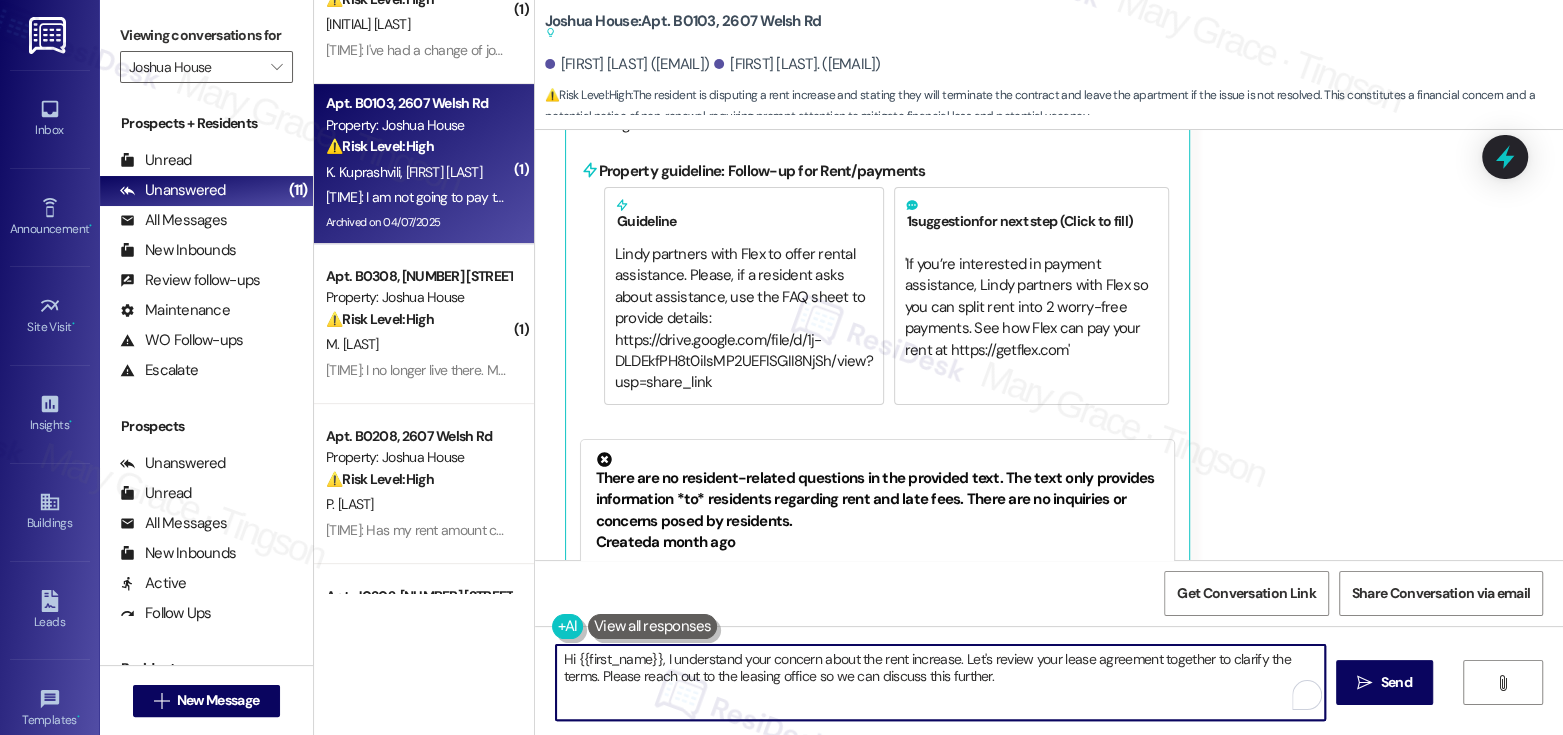 drag, startPoint x: 783, startPoint y: 669, endPoint x: 951, endPoint y: 670, distance: 168.00298 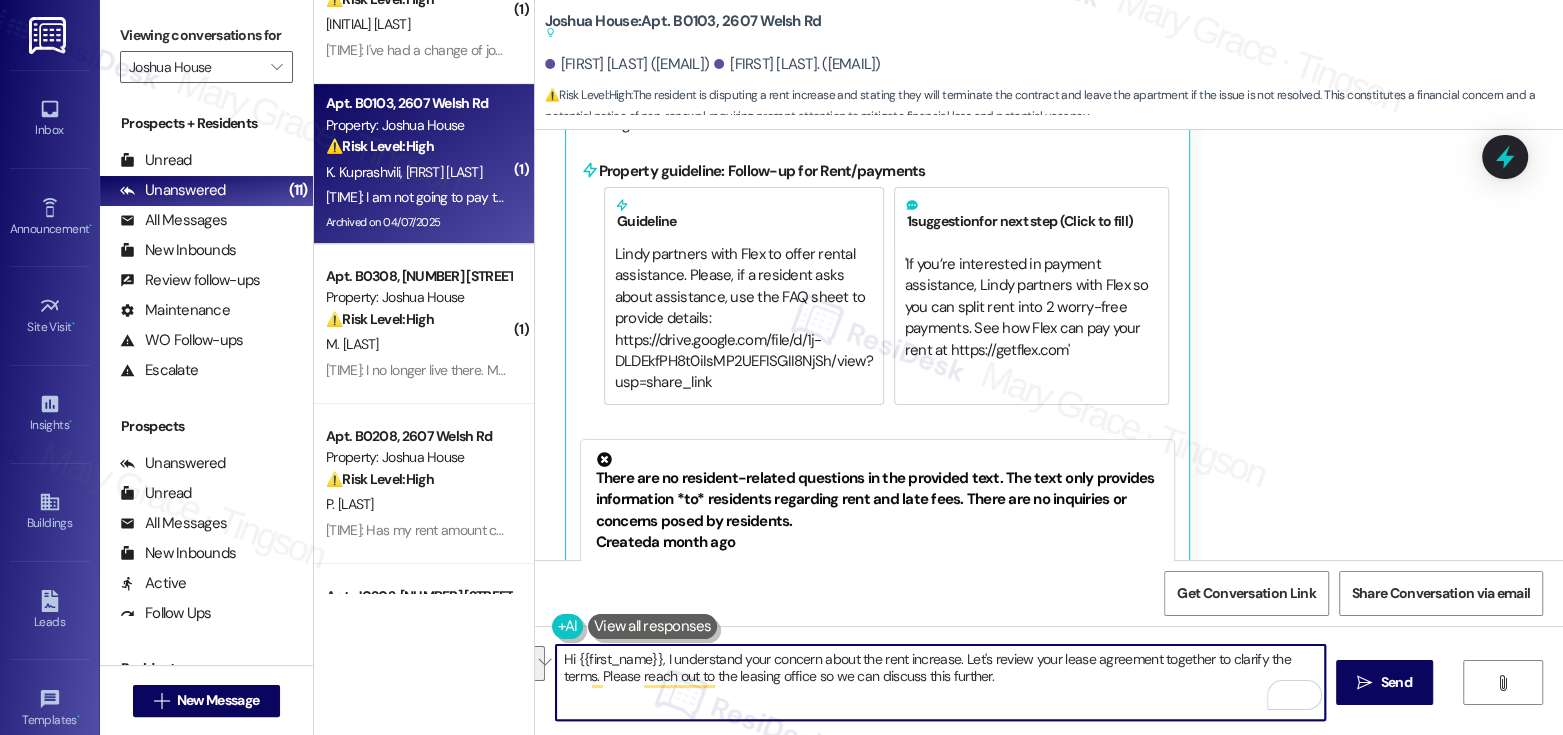 drag, startPoint x: 956, startPoint y: 659, endPoint x: 994, endPoint y: 671, distance: 39.849716 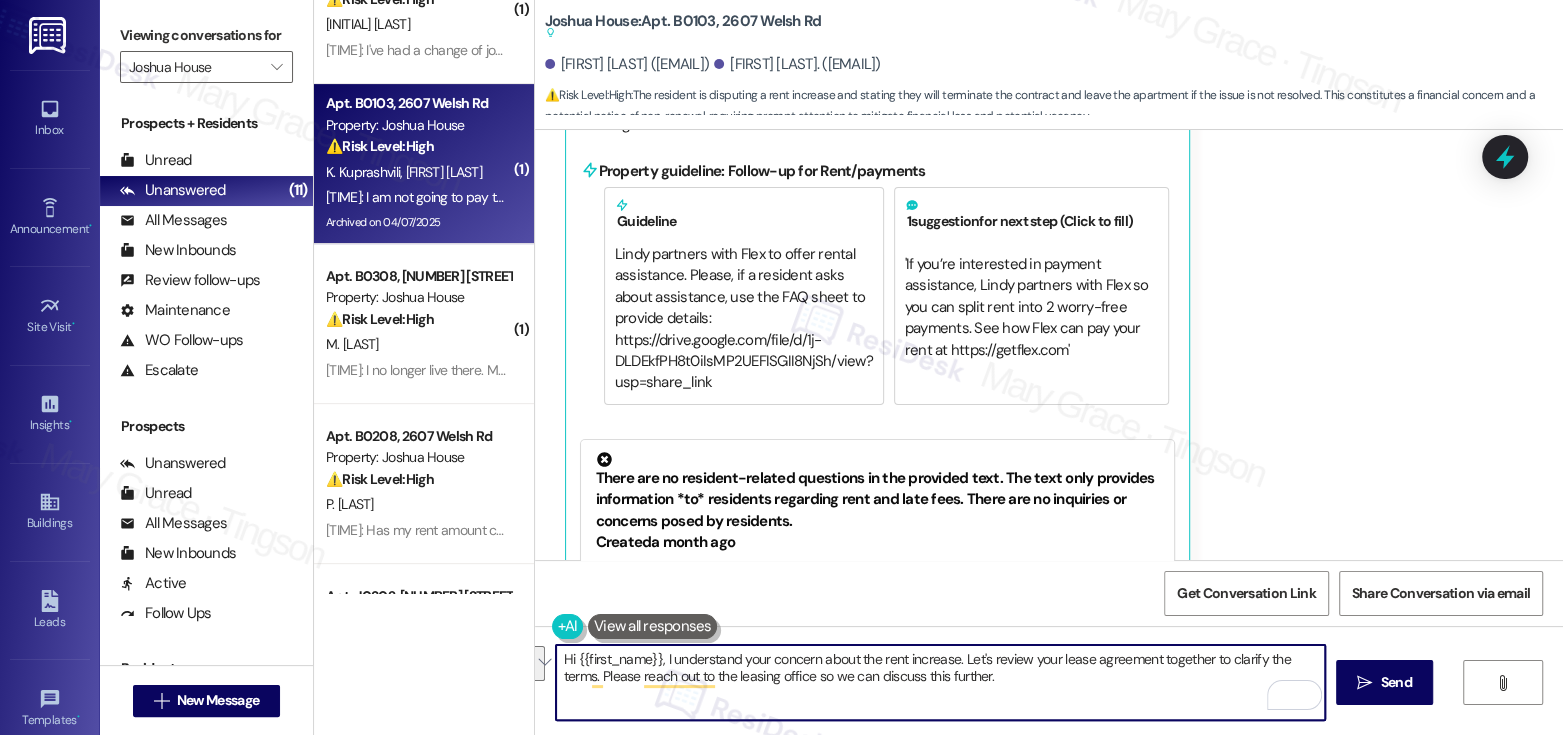 click on "Hi {{first_name}}, I understand your concern about the rent increase. Let's review your lease agreement together to clarify the terms. Please reach out to the leasing office so we can discuss this further." at bounding box center [940, 682] 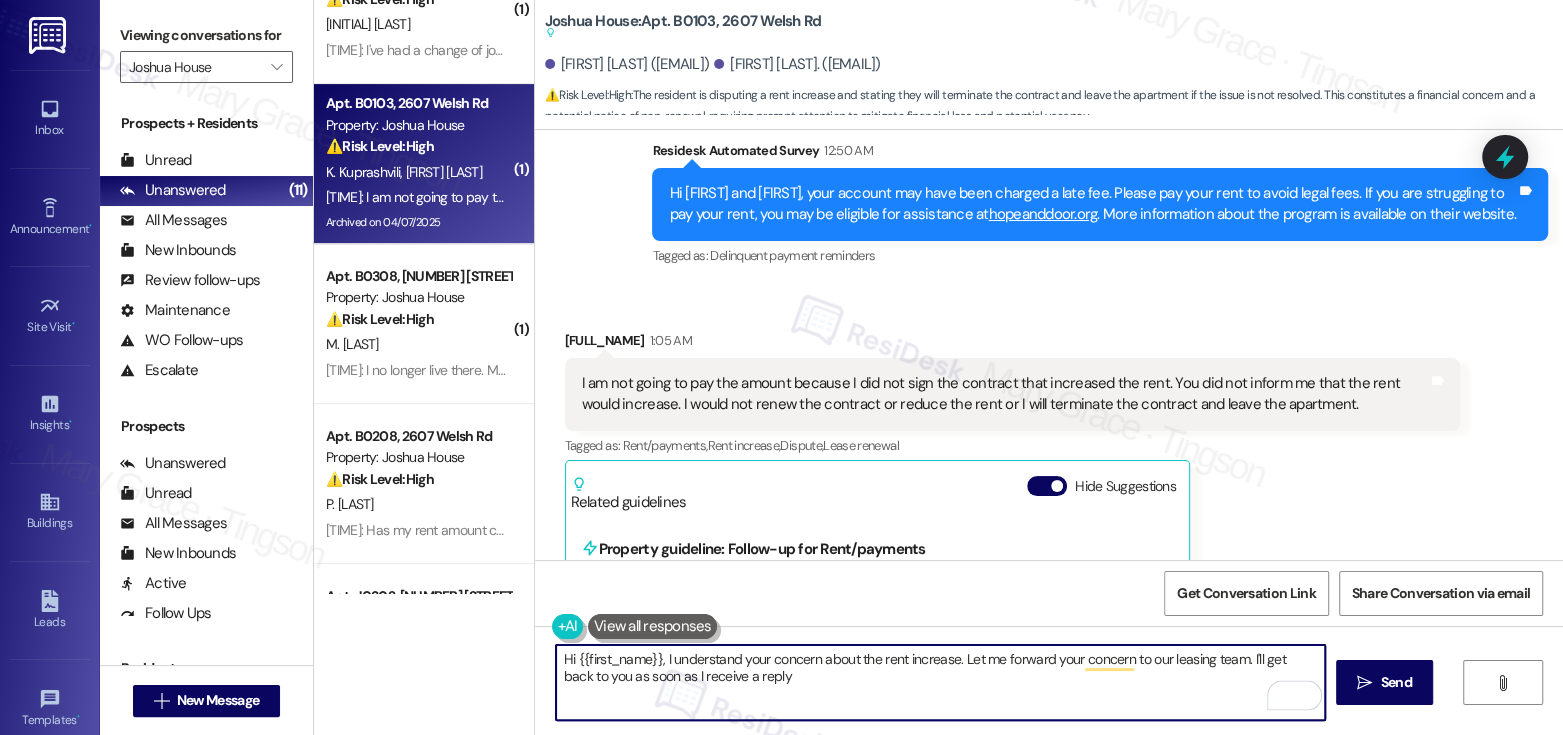 scroll, scrollTop: 17499, scrollLeft: 0, axis: vertical 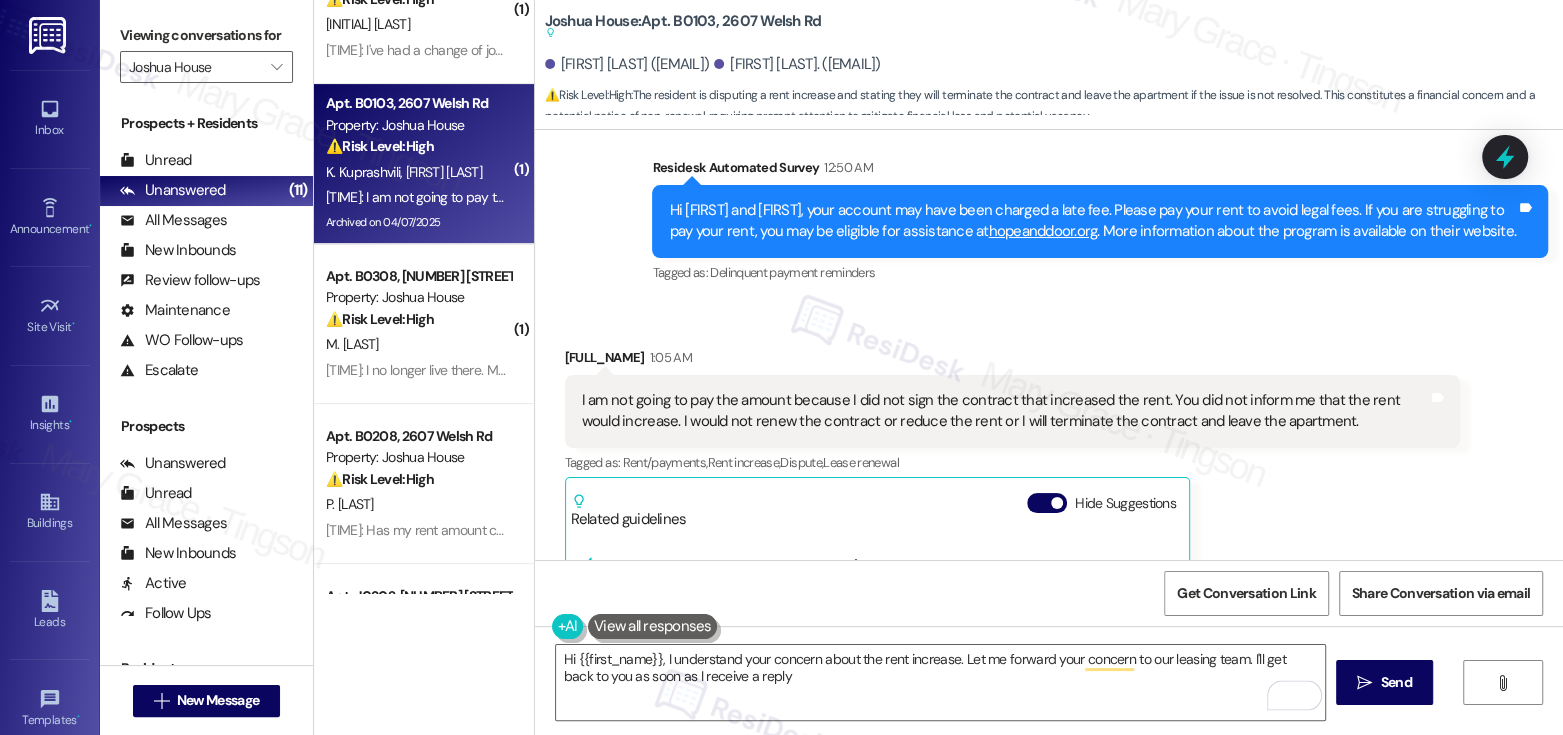 click on "Khatuna Kuprashvili 1:05 AM" at bounding box center [1013, 361] 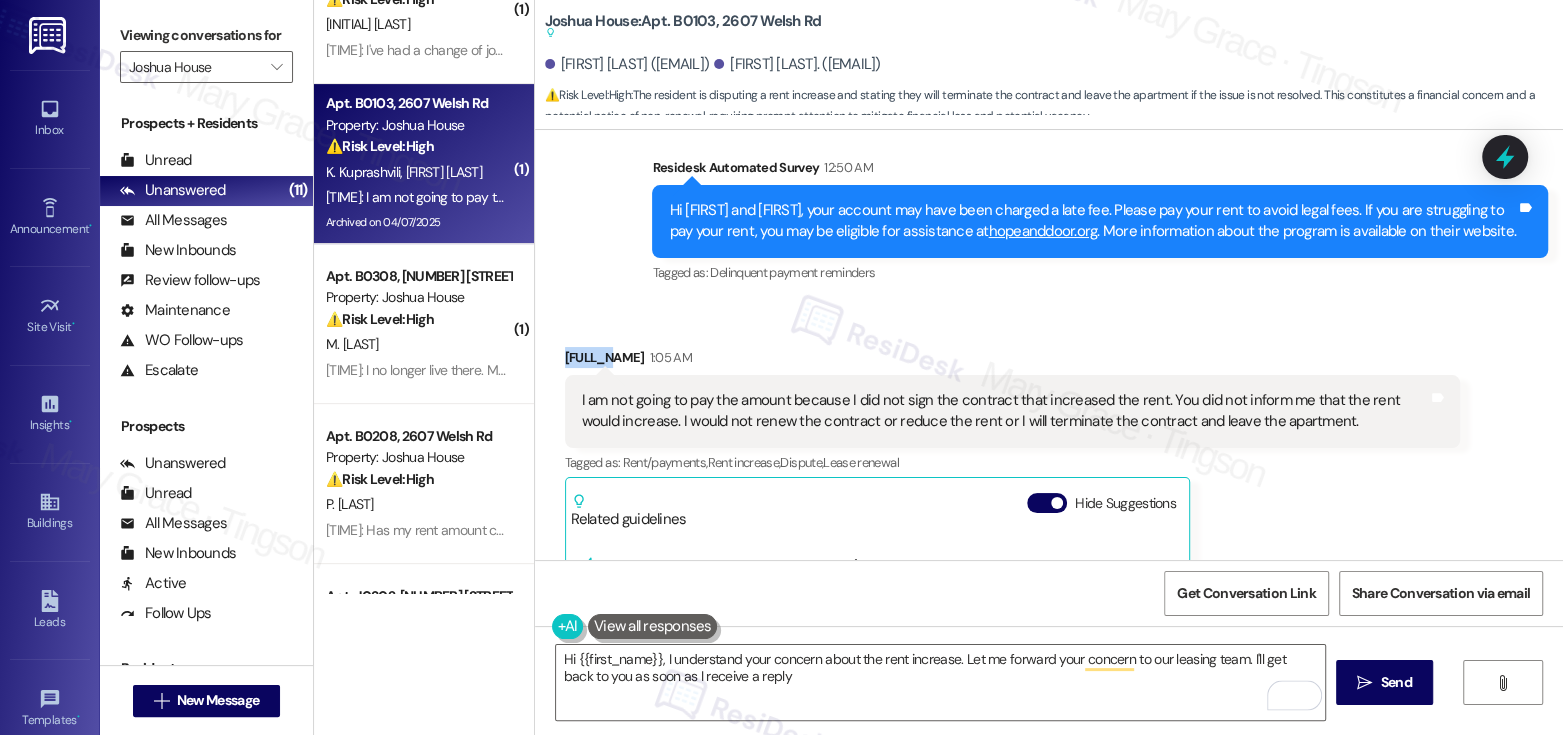 click on "Khatuna Kuprashvili 1:05 AM" at bounding box center (1013, 361) 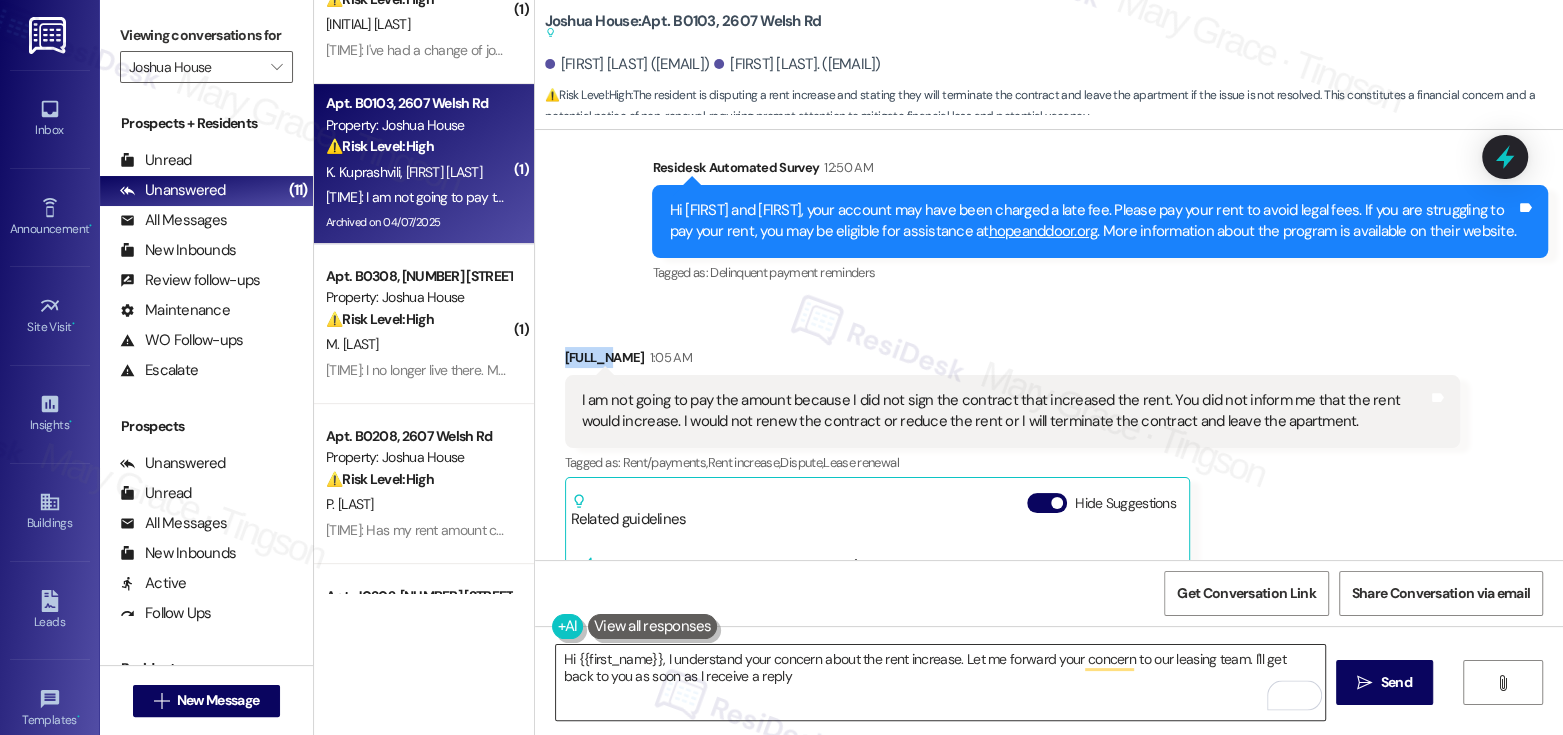 copy on "Khatuna" 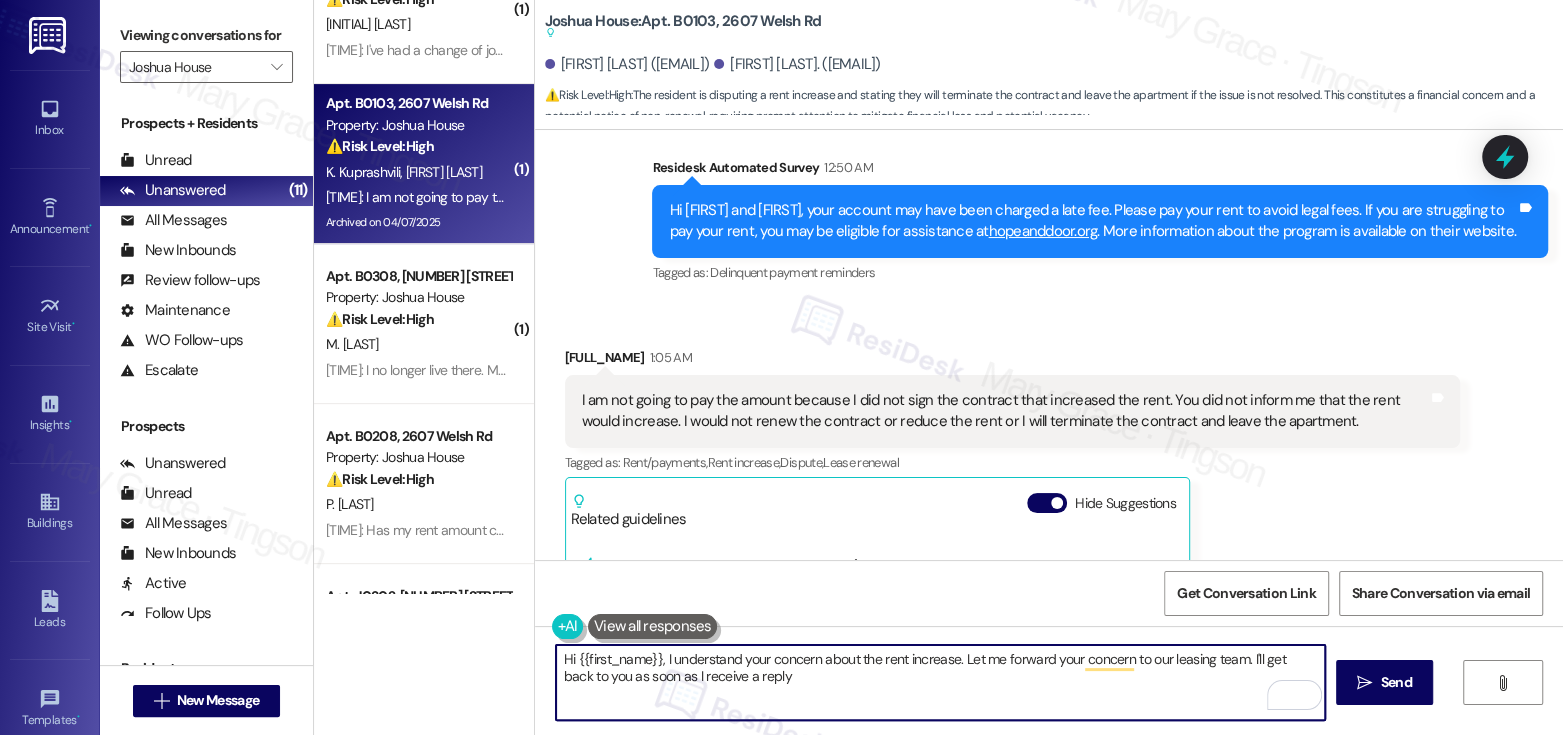 drag, startPoint x: 565, startPoint y: 661, endPoint x: 650, endPoint y: 660, distance: 85.00588 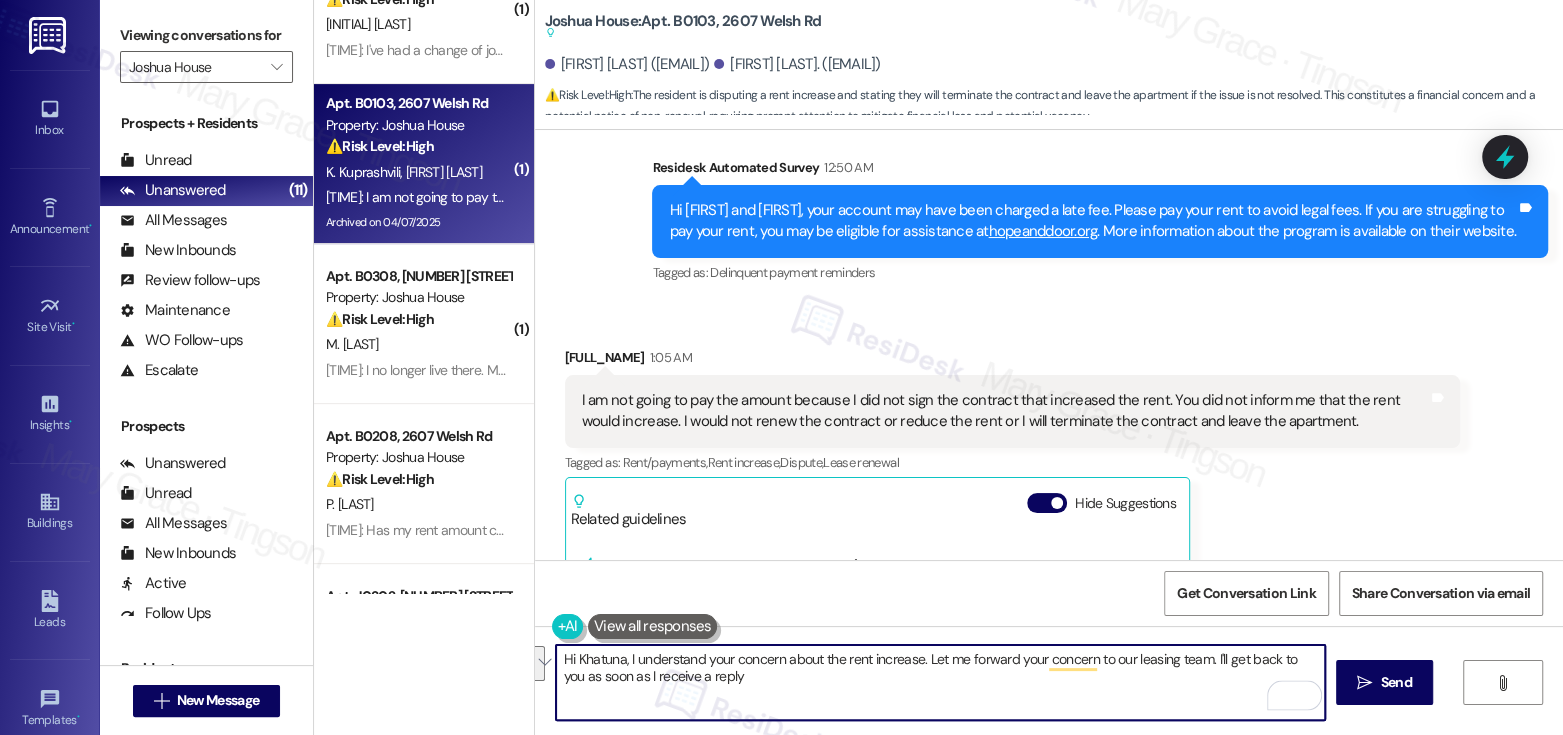 drag, startPoint x: 736, startPoint y: 679, endPoint x: 540, endPoint y: 655, distance: 197.46393 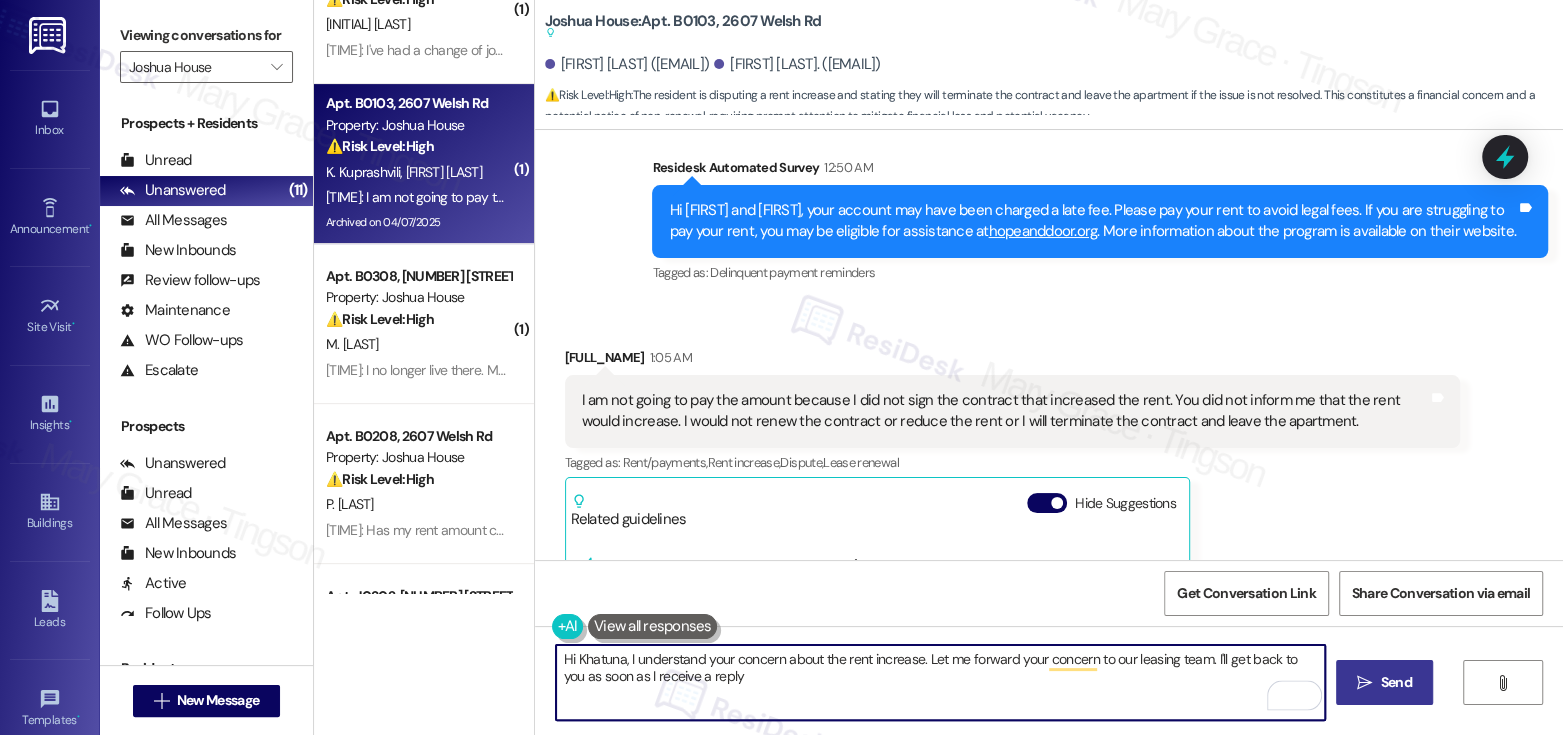 type on "Hi Khatuna, I understand your concern about the rent increase. Let me forward your concern to our leasing team. I'll get back to you as soon as I receive a reply" 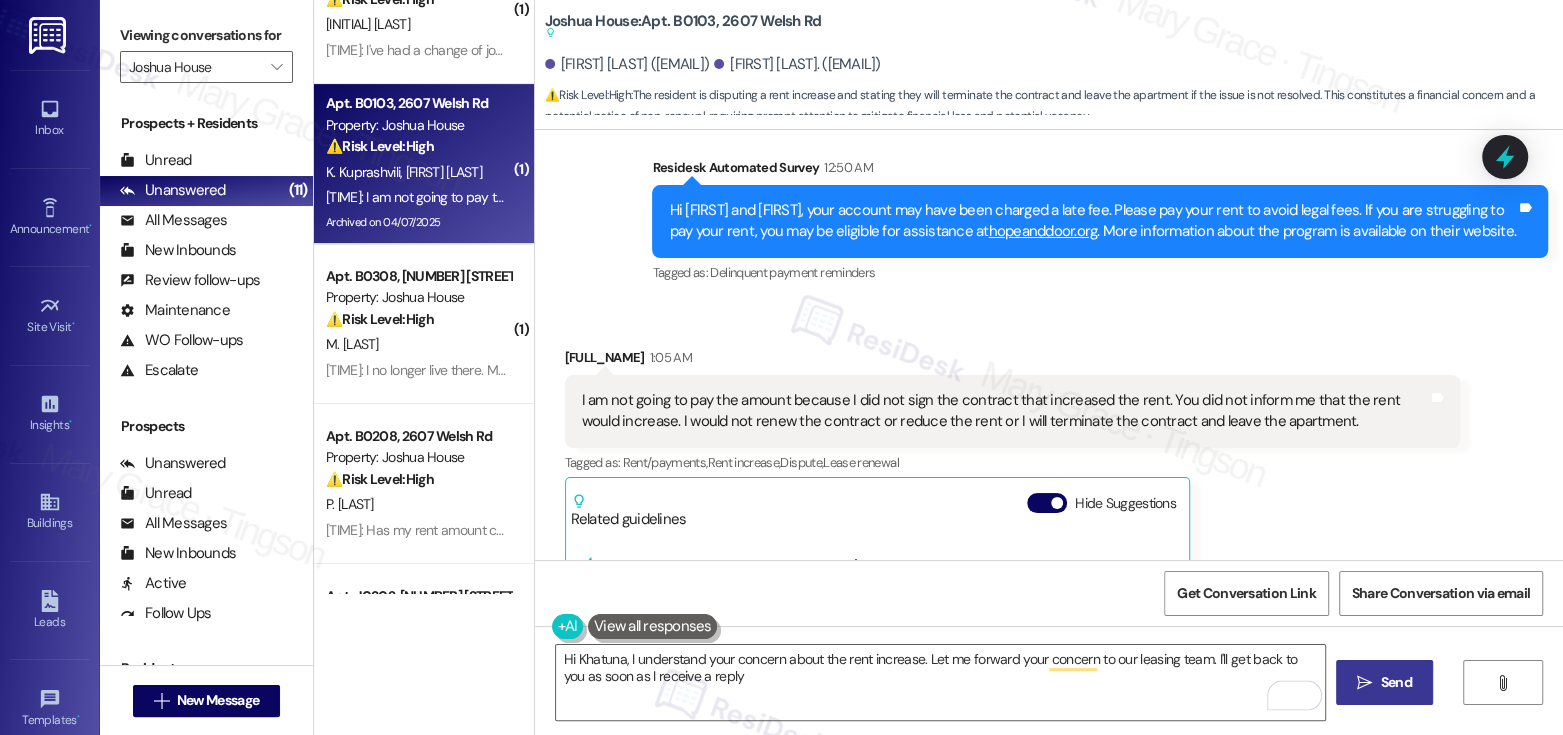 click on " Send" at bounding box center [1384, 682] 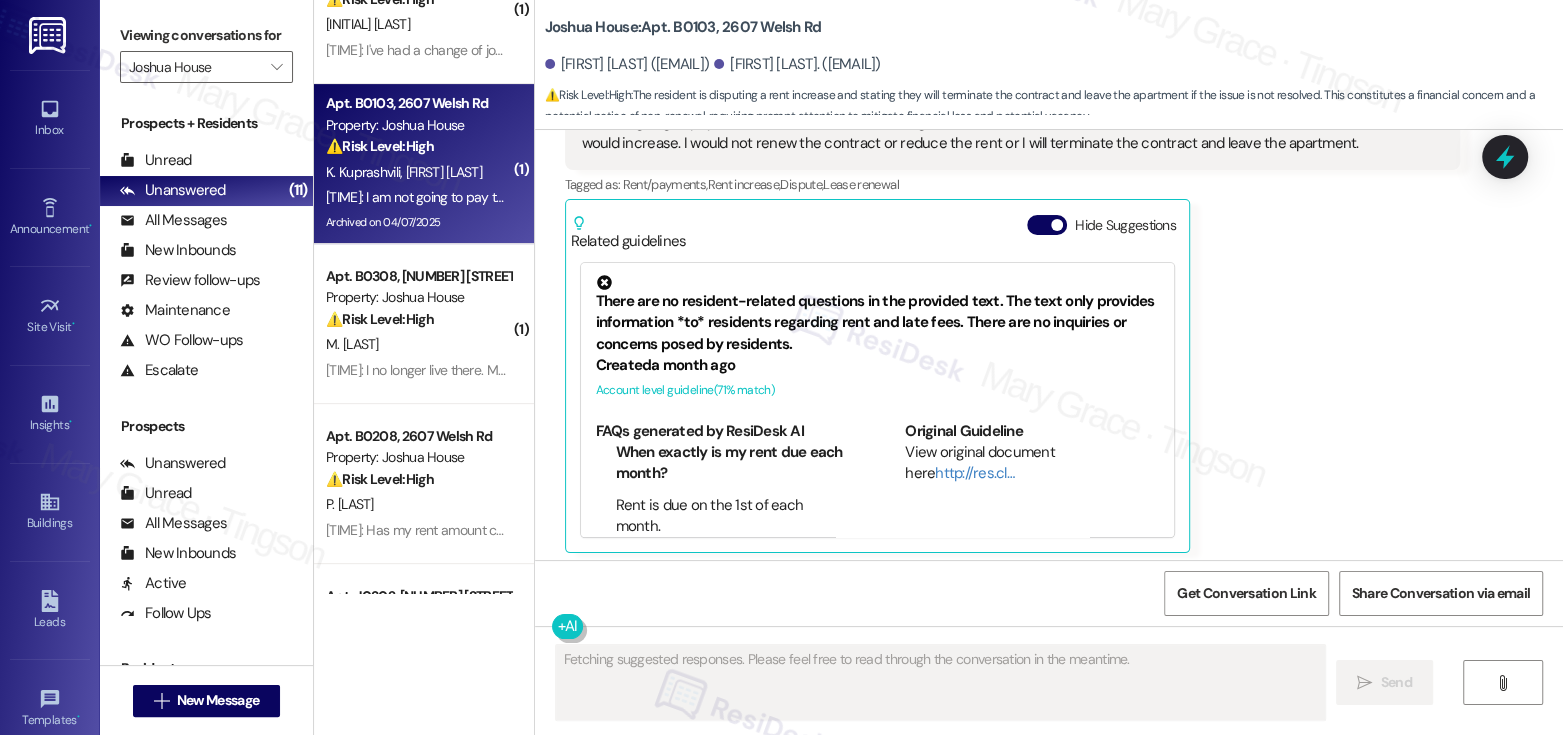 scroll, scrollTop: 17810, scrollLeft: 0, axis: vertical 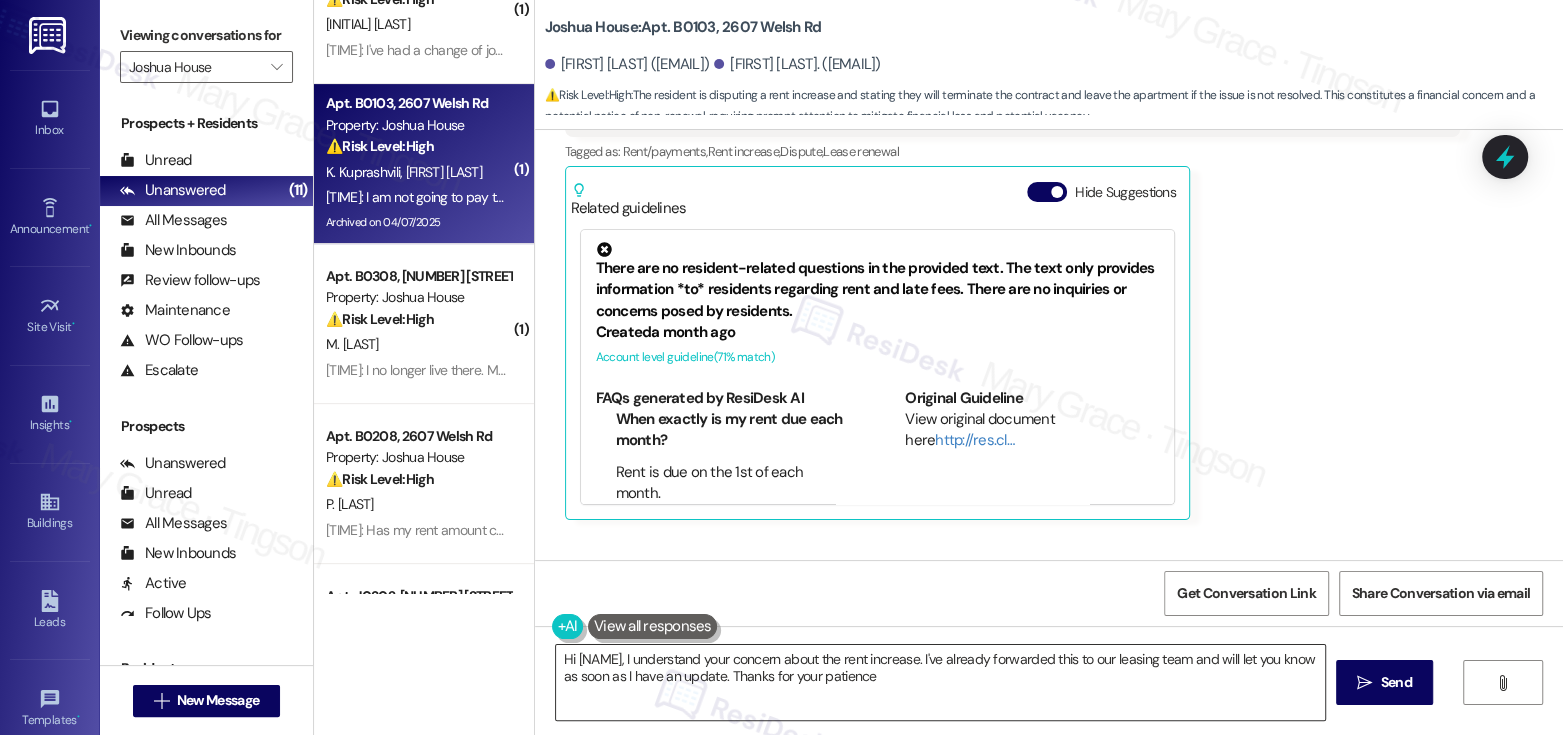 type on "Hi {{first_name}}, I understand your concern about the rent increase. I've already forwarded this to our leasing team and will let you know as soon as I have an update. Thanks for your patience!" 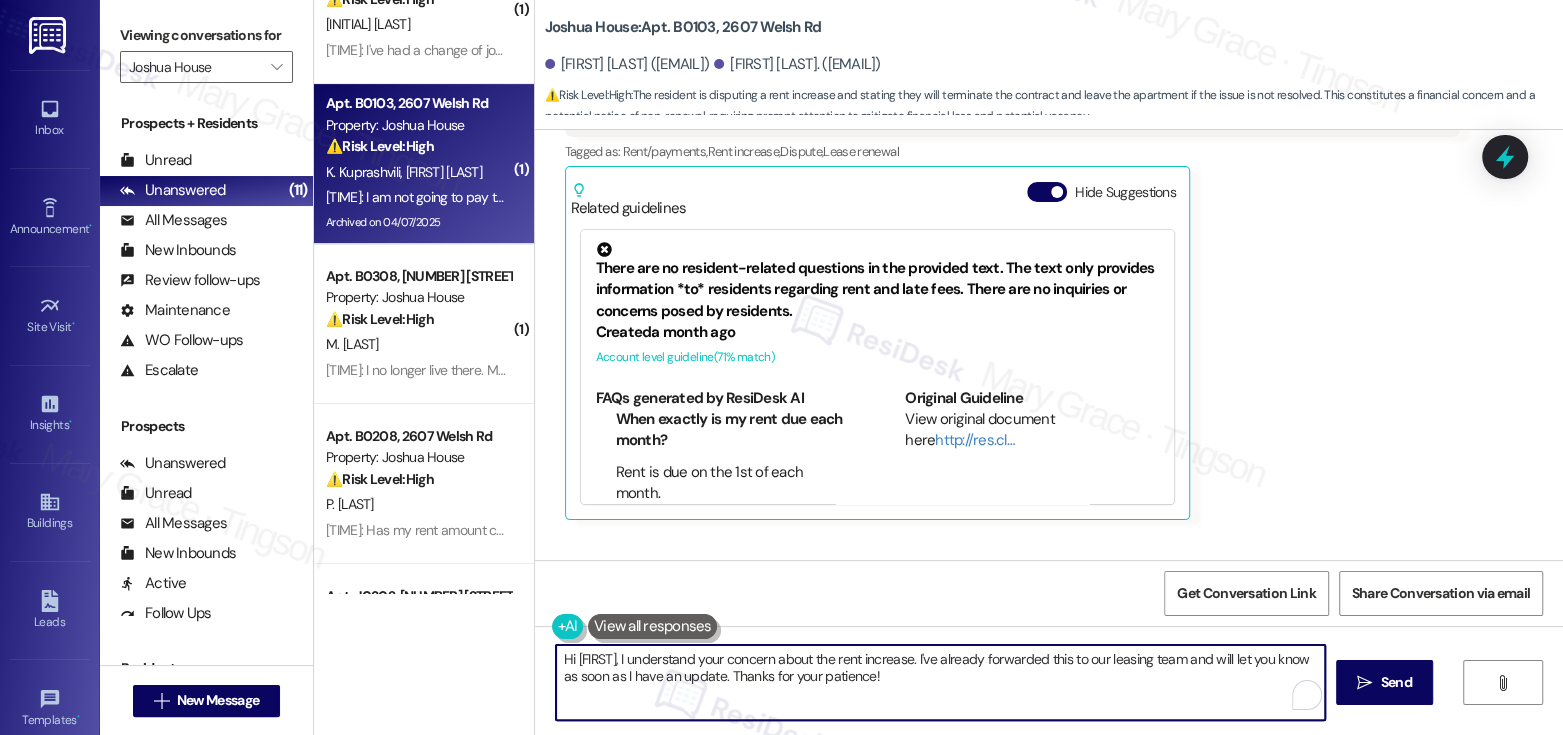 click on "Hi {{first_name}}, I understand your concern about the rent increase. I've already forwarded this to our leasing team and will let you know as soon as I have an update. Thanks for your patience!" at bounding box center [940, 682] 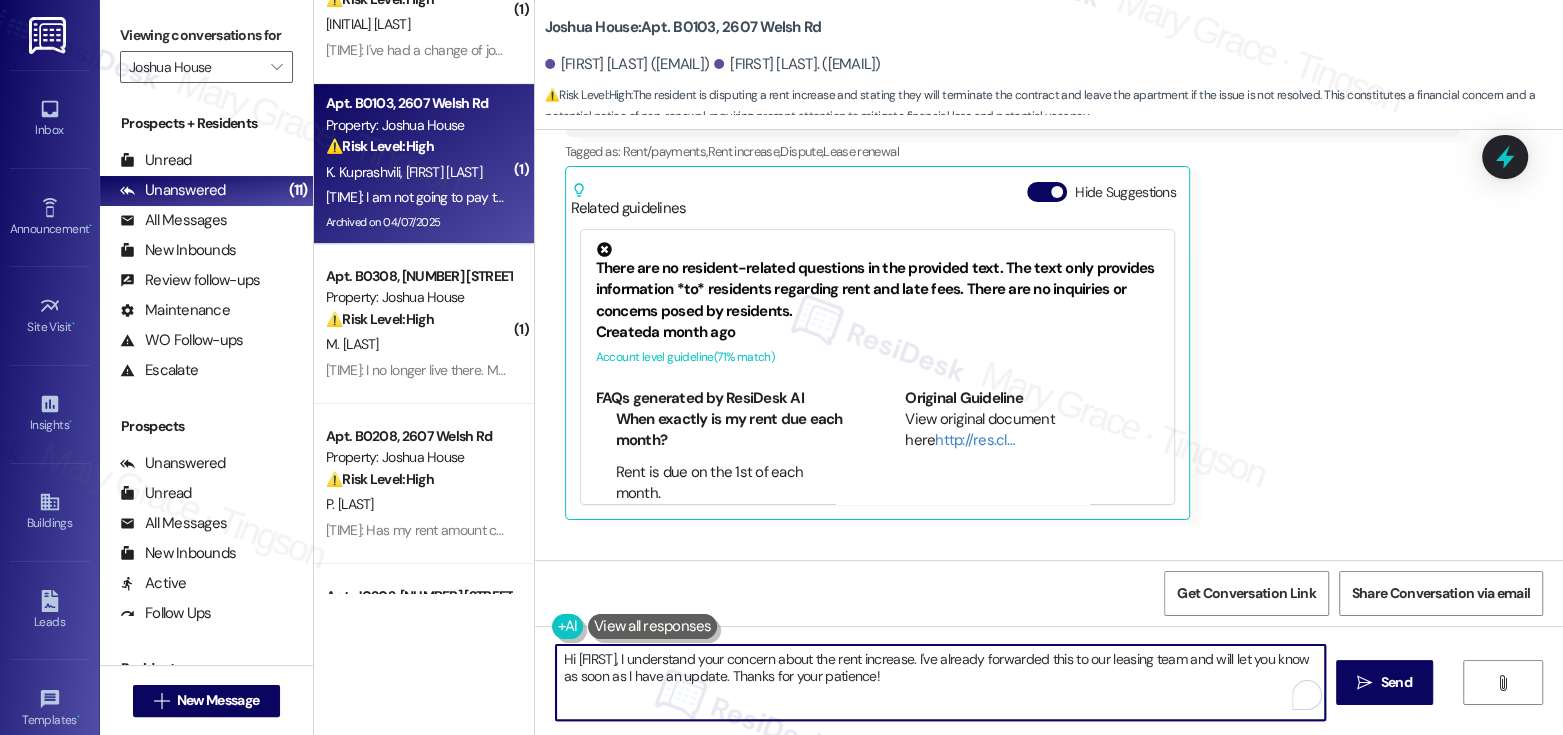 click on "Hi {{first_name}}, I understand your concern about the rent increase. I've already forwarded this to our leasing team and will let you know as soon as I have an update. Thanks for your patience!" at bounding box center [940, 682] 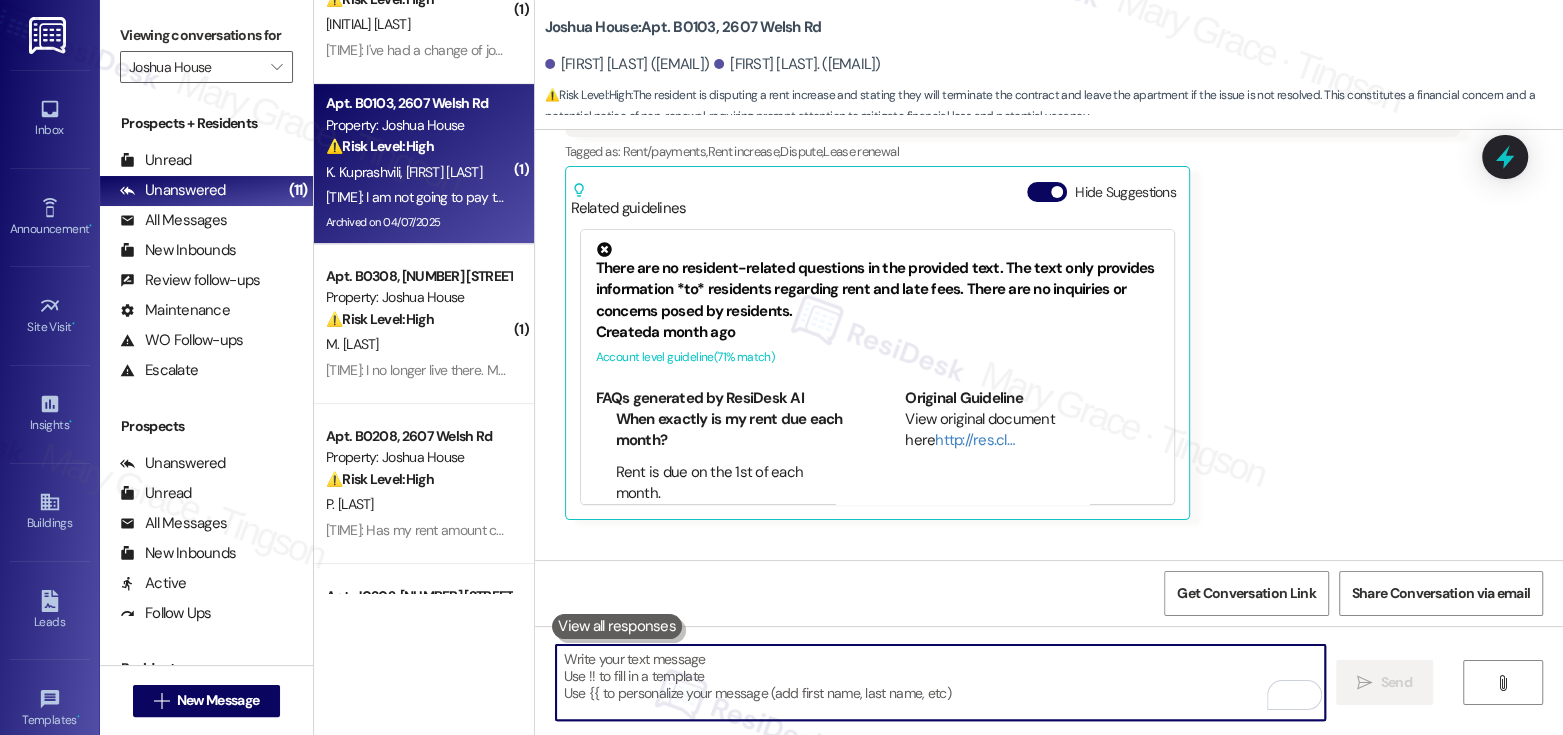 type 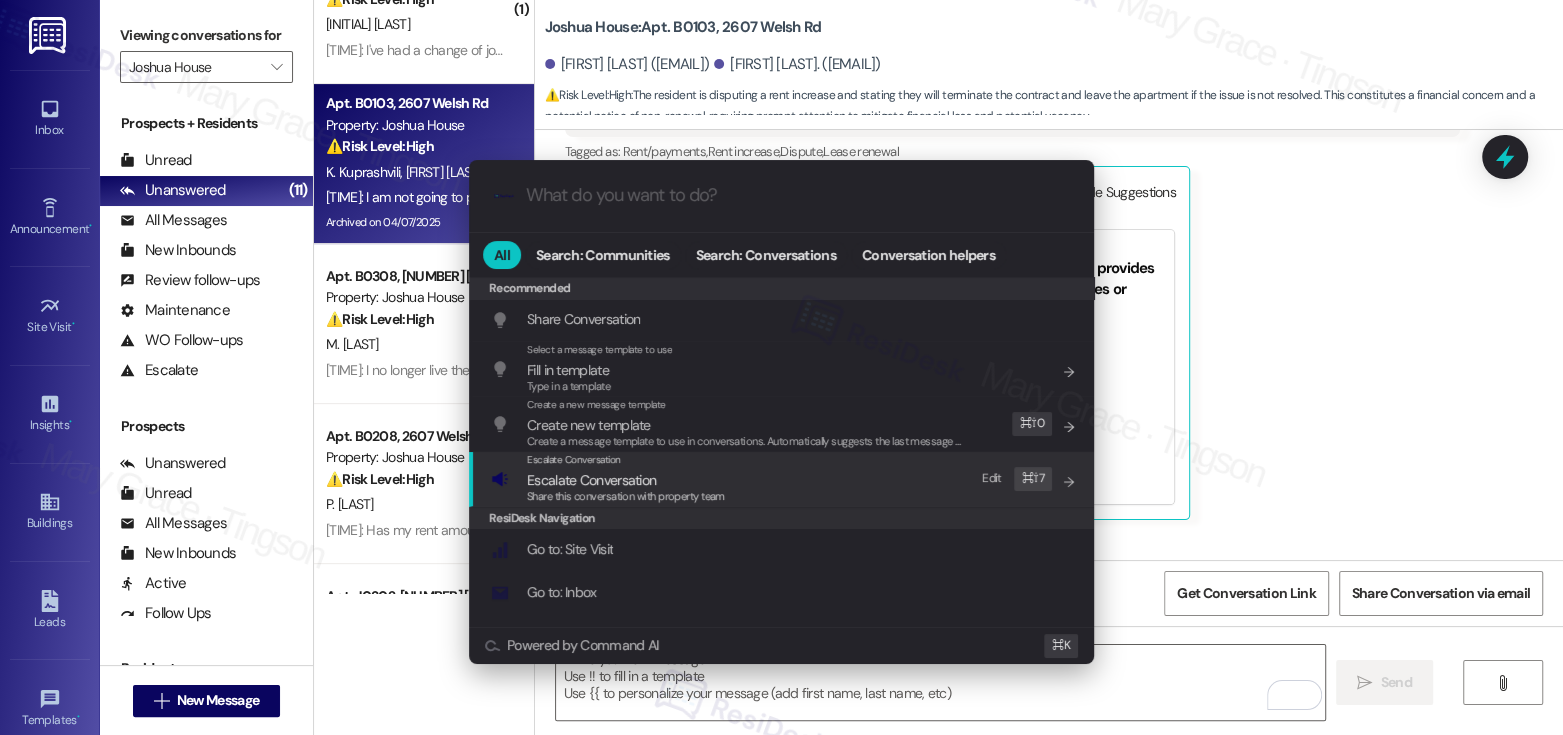 click on "Escalate Conversation Escalate Conversation Share this conversation with property team Edit ⌘ ⇧ 7" at bounding box center (783, 479) 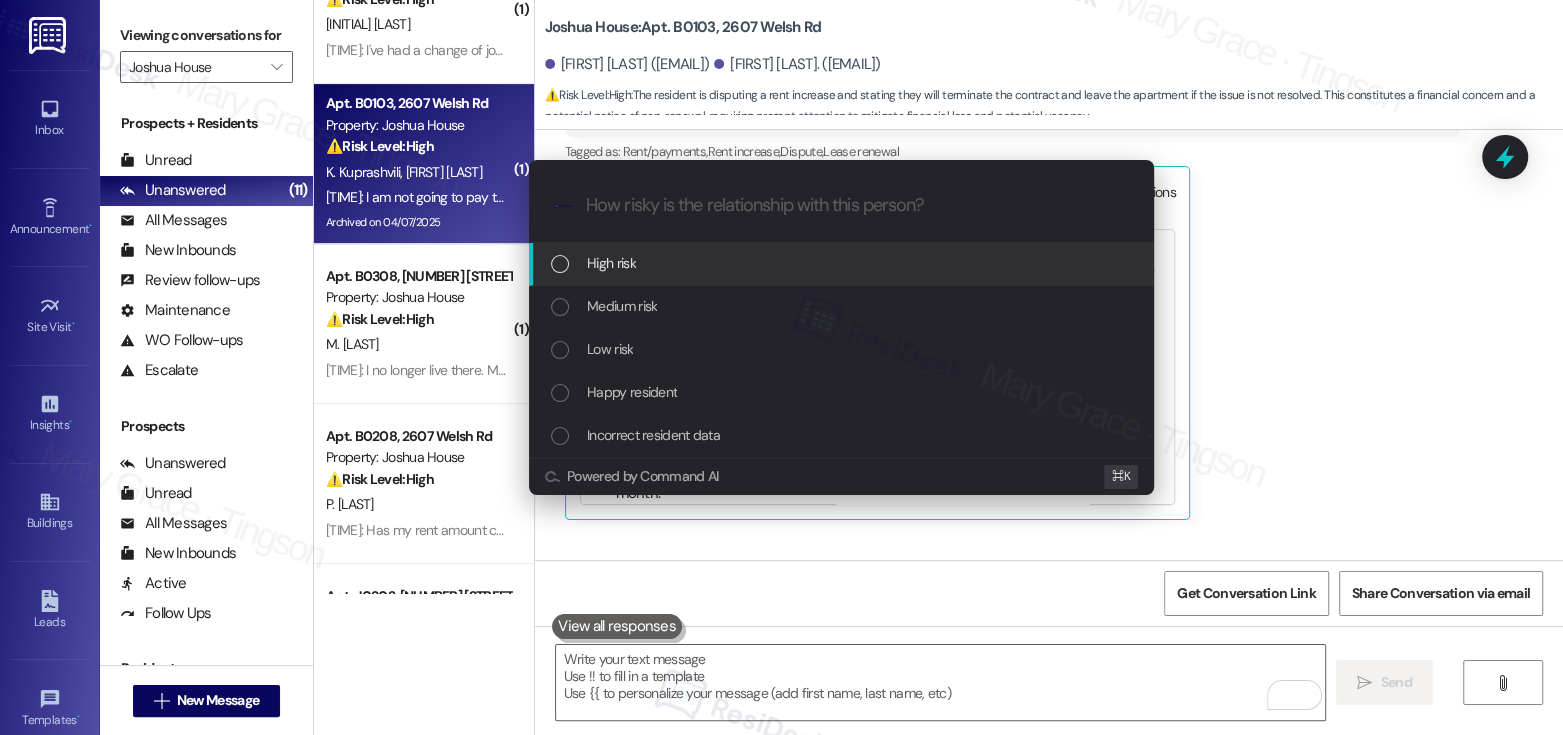 click on "High risk" at bounding box center [841, 264] 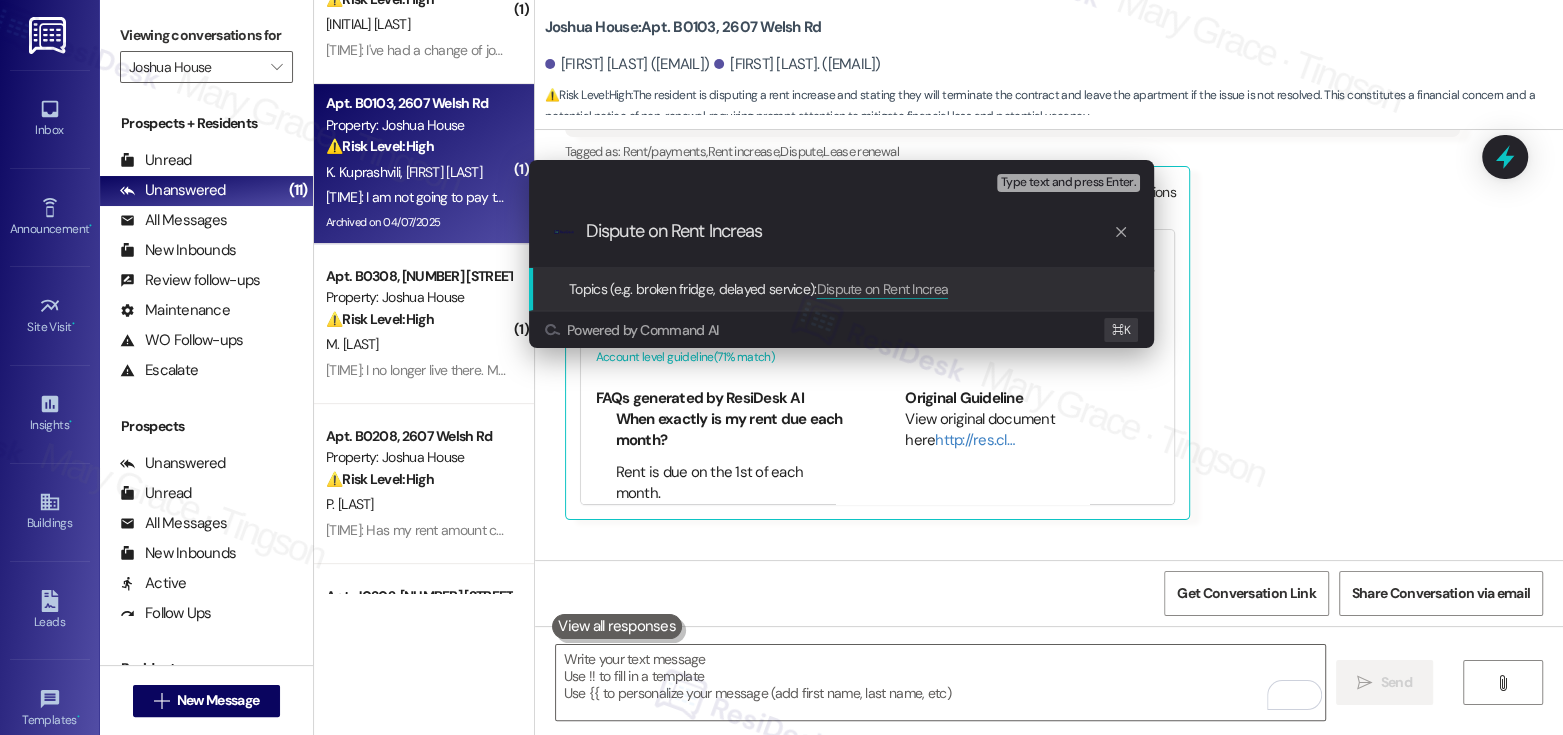 type on "Dispute on Rent Increase" 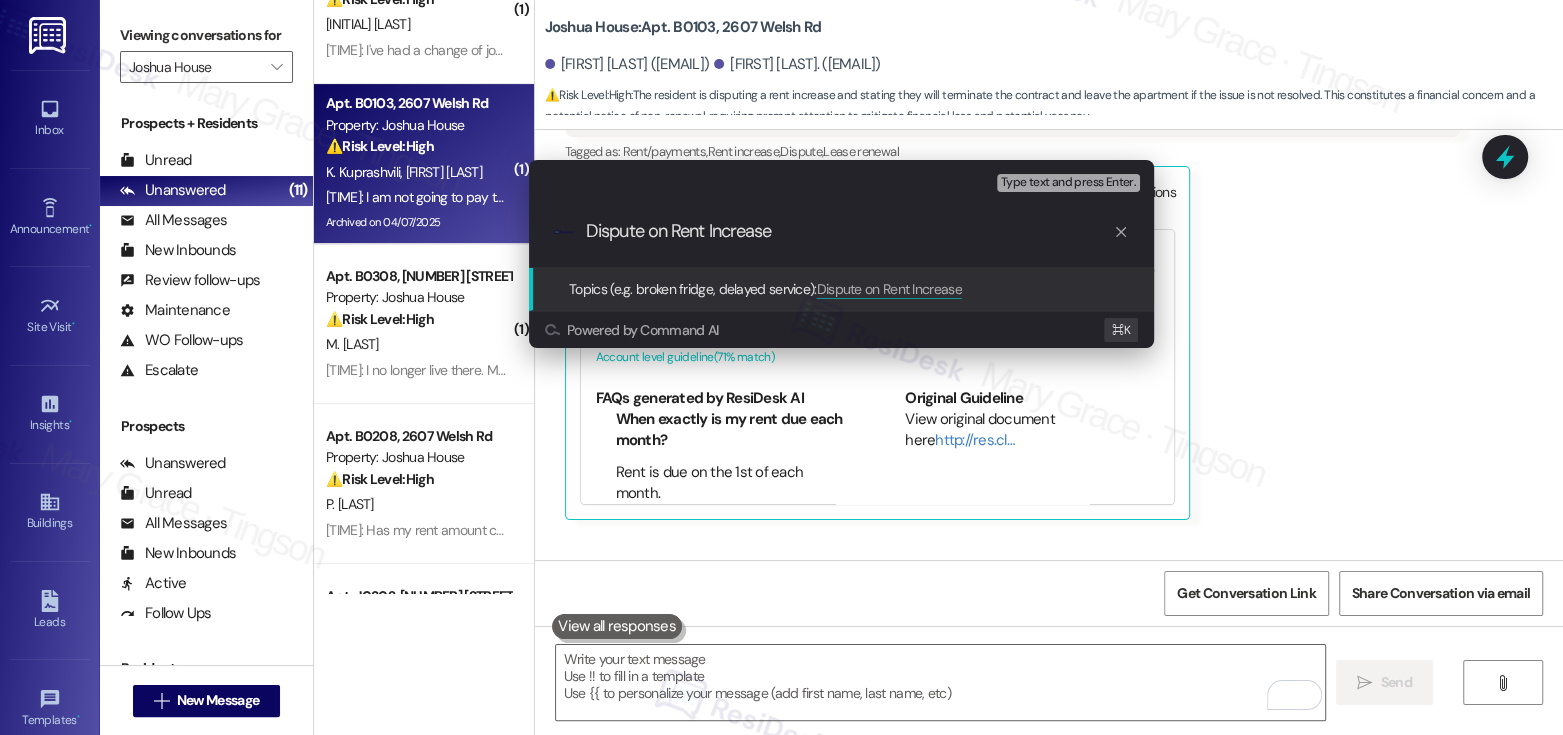 type 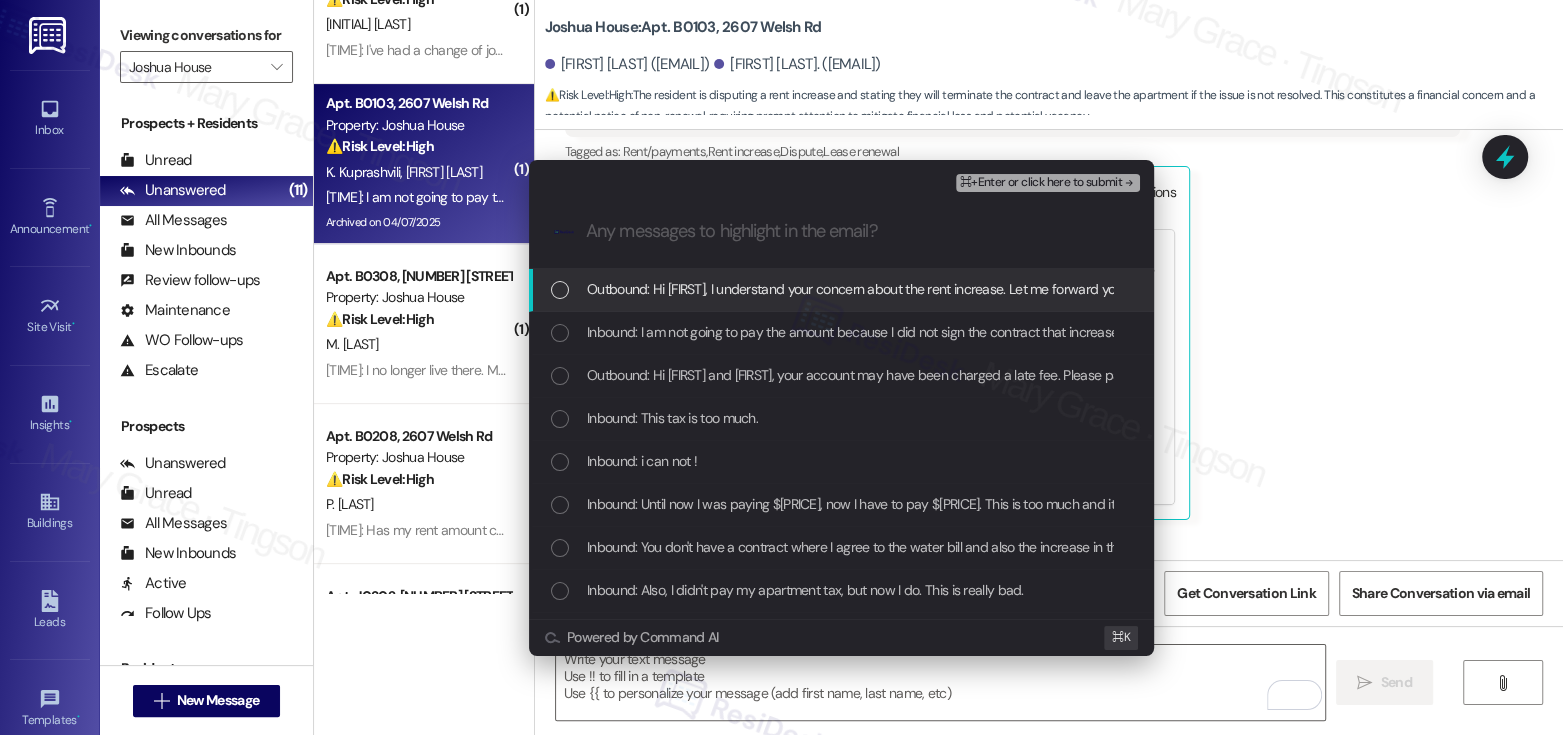 click on "Outbound: Hi Khatuna, I understand your concern about the rent increase. Let me forward your concern to our leasing team. I'll get back to you as soon as I receive a reply" at bounding box center (1073, 289) 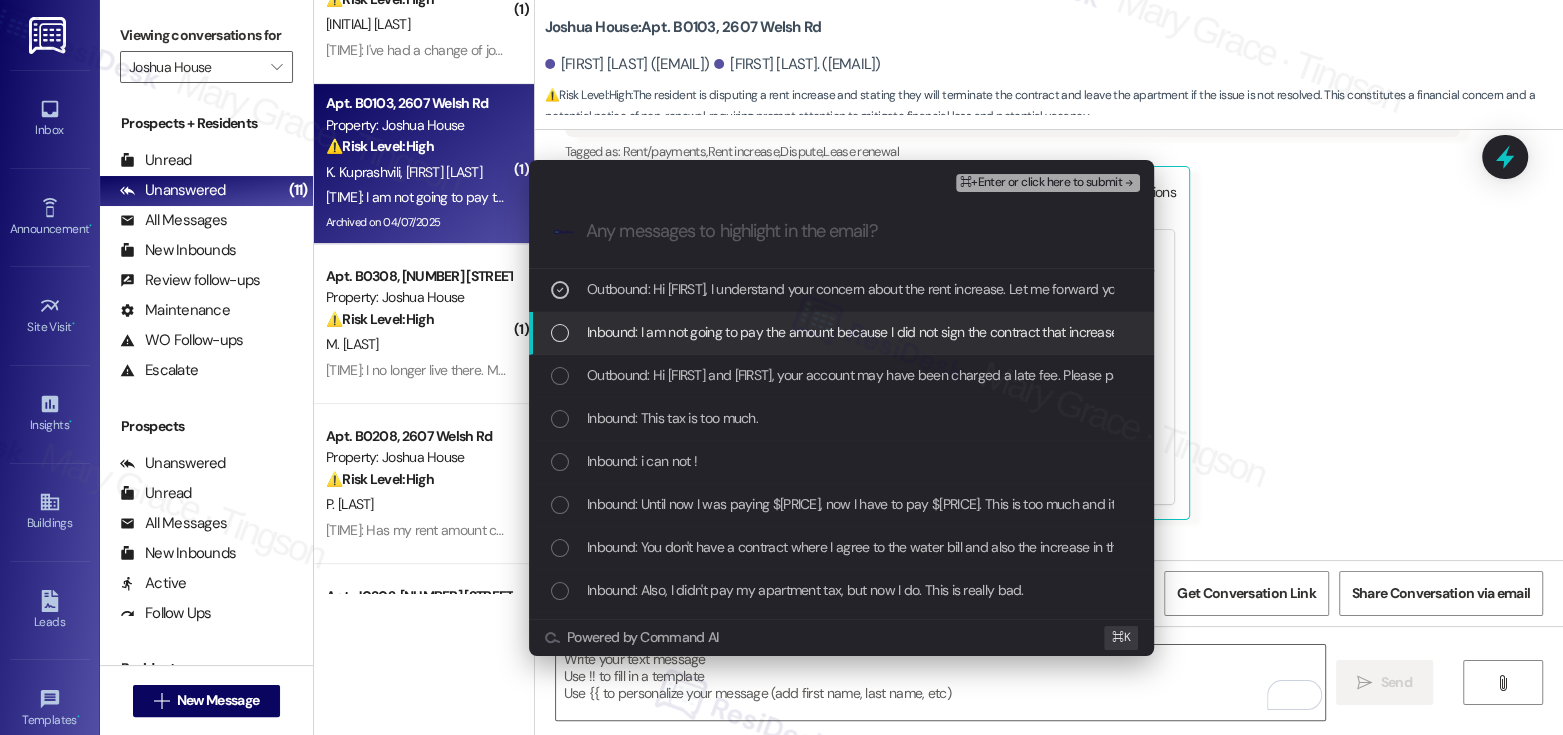 click on "Inbound: I am not going to pay the amount because I did not sign the contract that increased the rent. You did not inform me that the rent would increase. I would not renew the contract or reduce the rent or I will terminate the contract and leave the apartment." at bounding box center [841, 333] 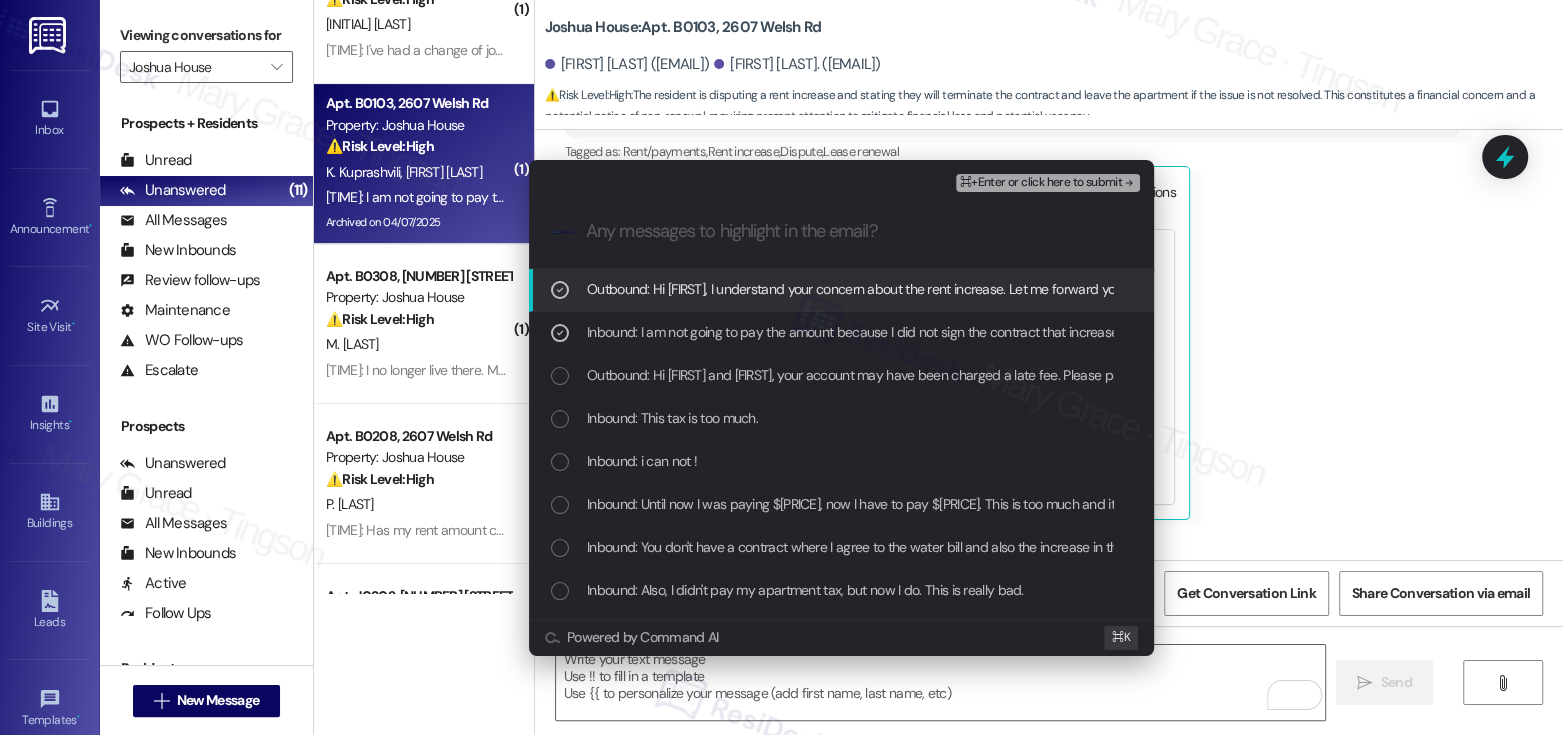 click on "⌘+Enter or click here to submit" at bounding box center (1041, 183) 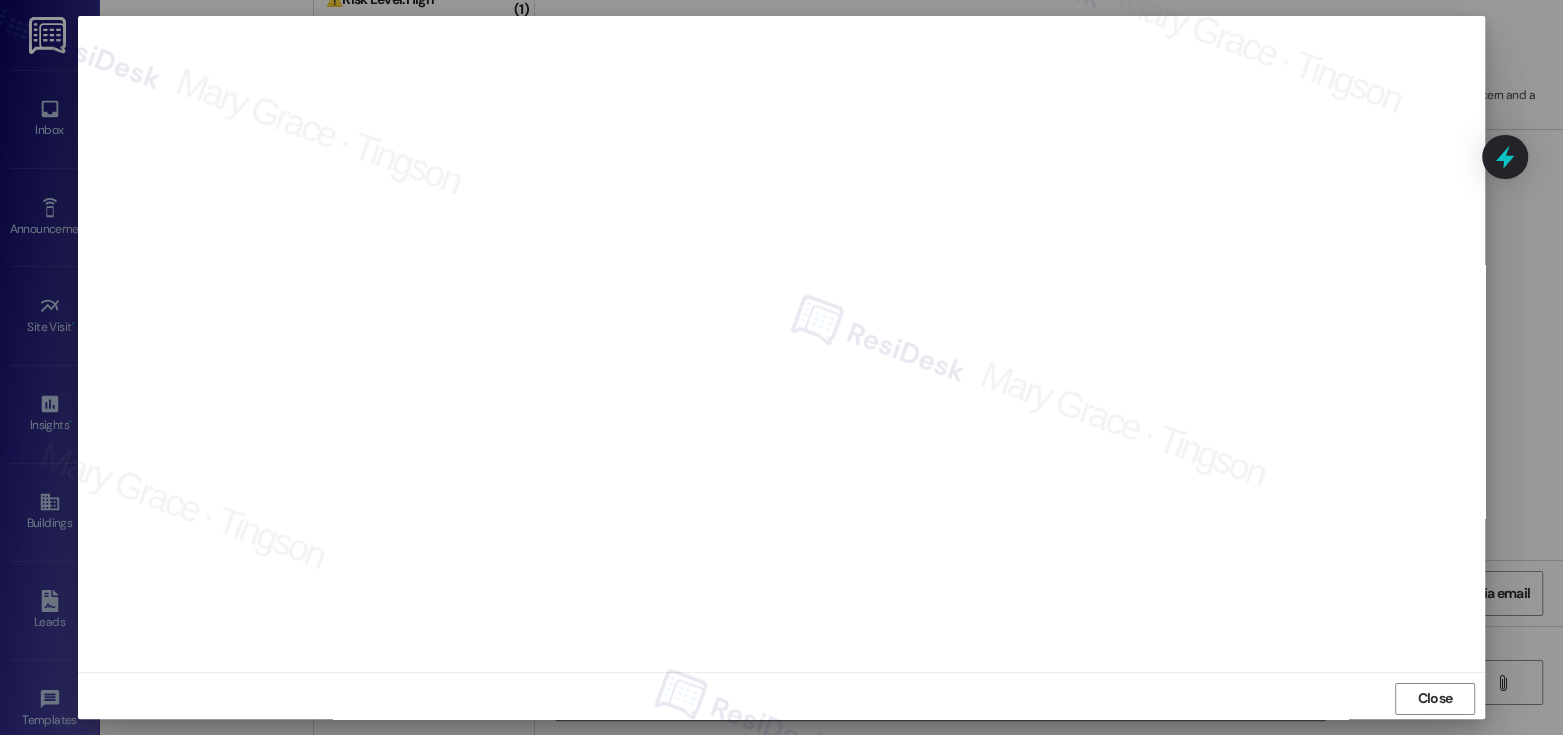 scroll, scrollTop: 10, scrollLeft: 0, axis: vertical 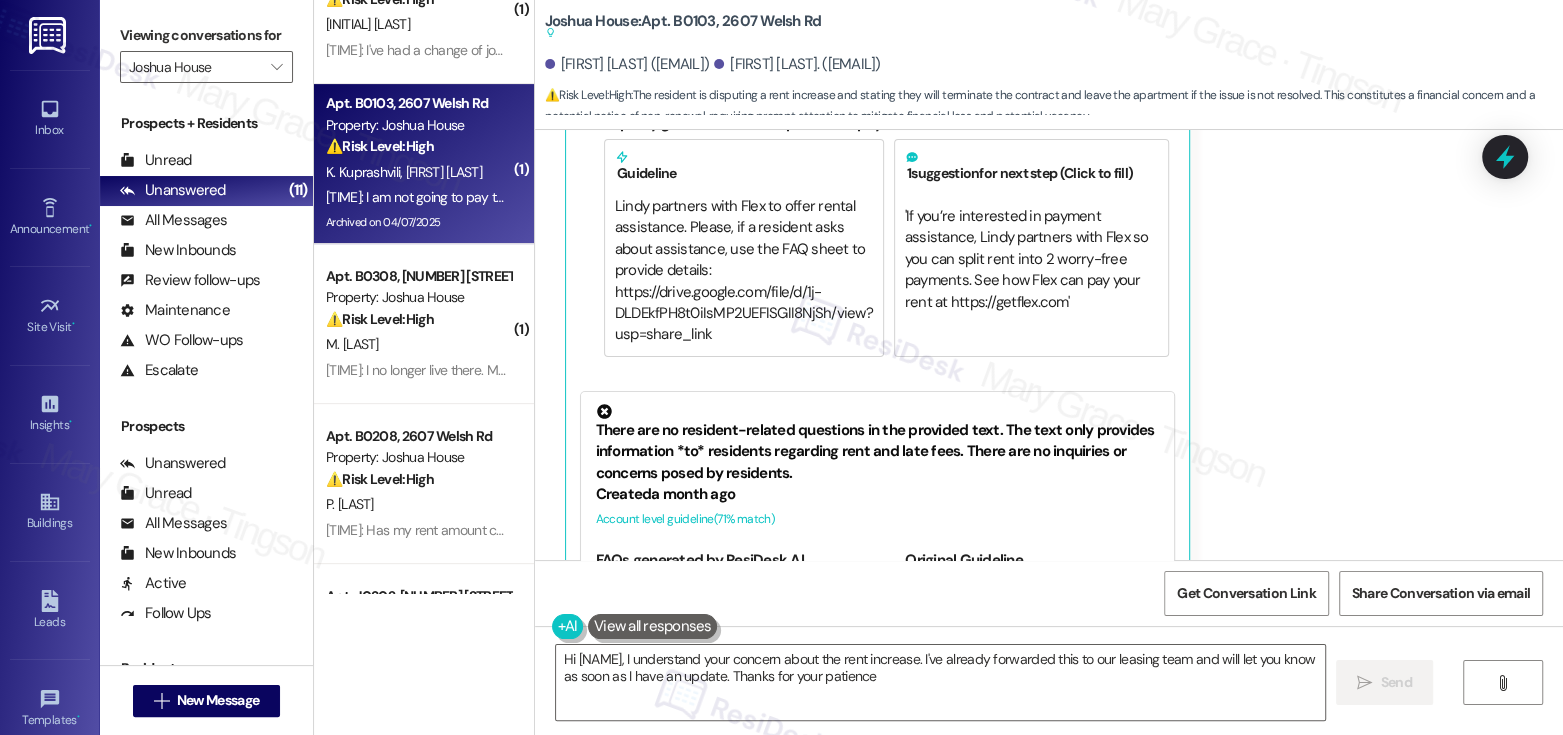 type on "Hi {{first_name}}, I understand your concern about the rent increase. I've already forwarded this to our leasing team and will let you know as soon as I have an update. Thanks for your patience!" 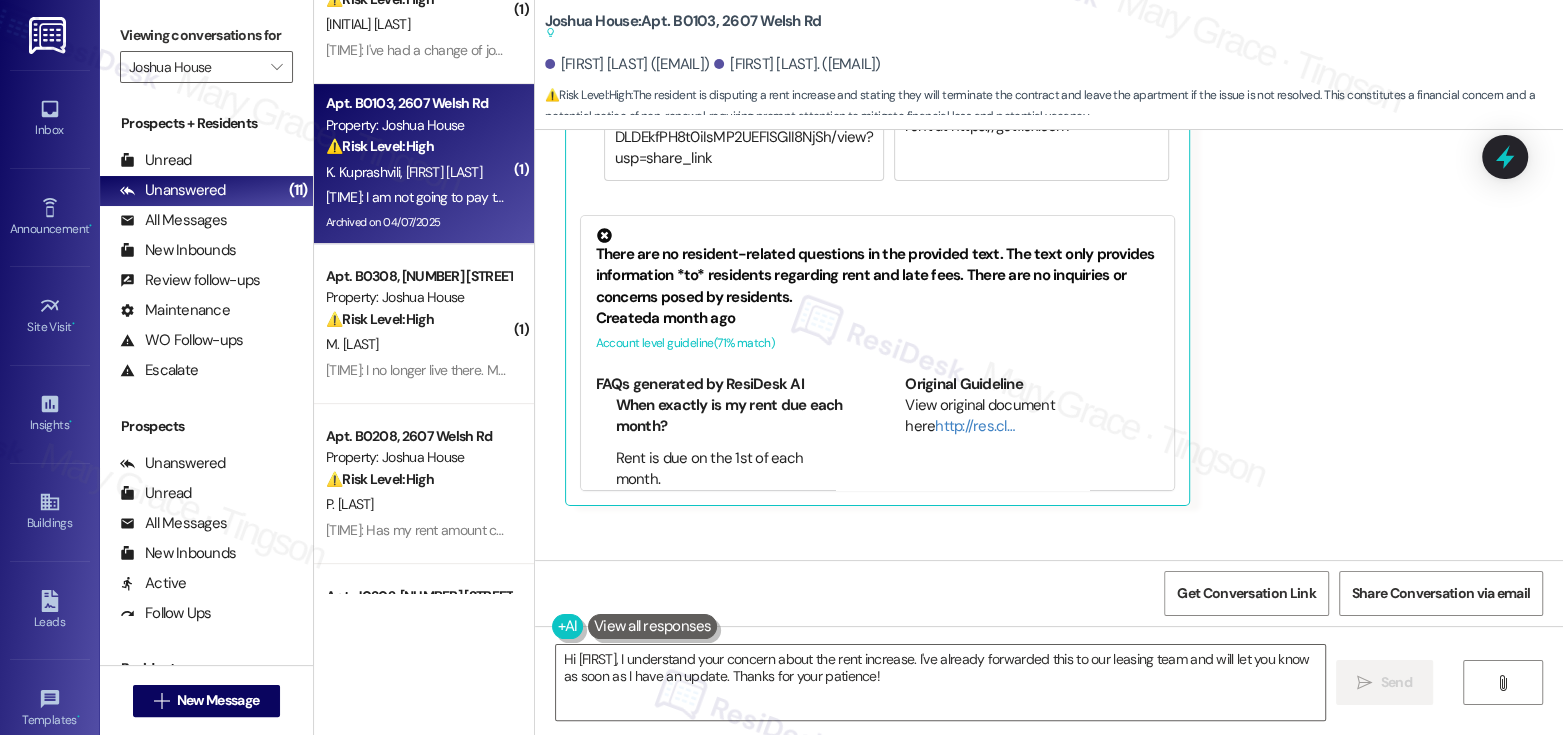 scroll, scrollTop: 18134, scrollLeft: 0, axis: vertical 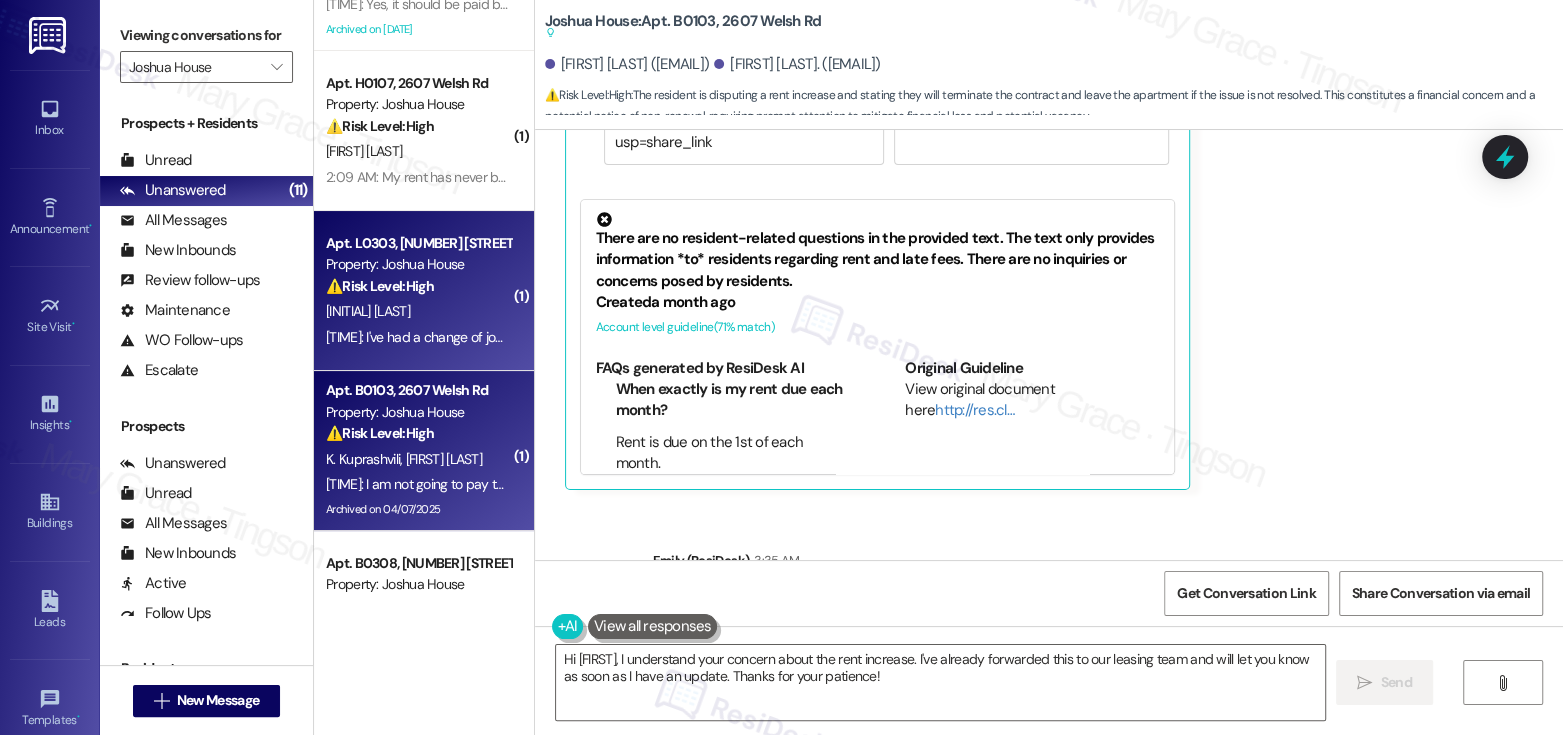 click on "H. Scheffler" at bounding box center [418, 311] 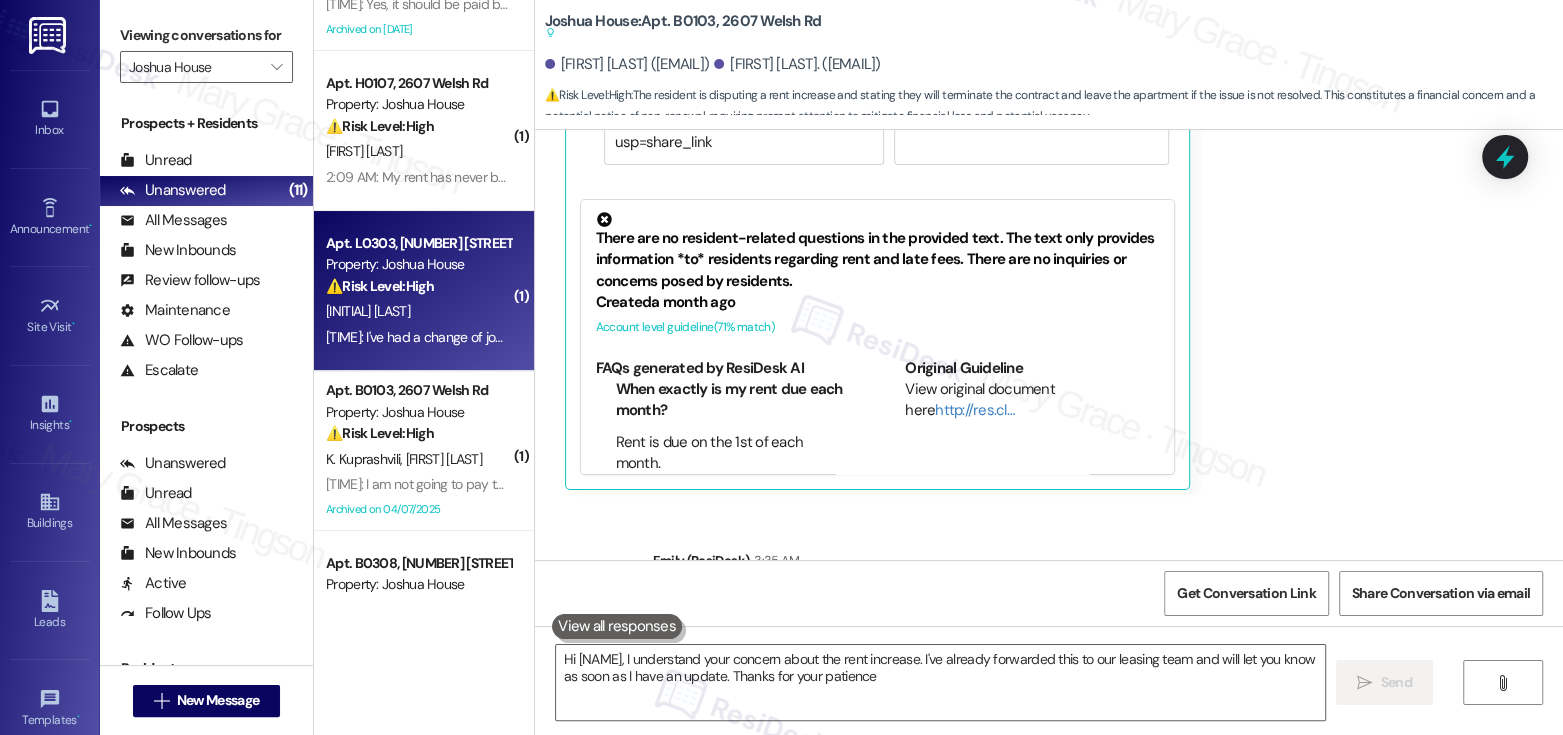 type on "Hi {{first_name}}, I understand your concern about the rent increase. I've already forwarded this to our leasing team and will let you know as soon as I have an update. Thanks for your patience!" 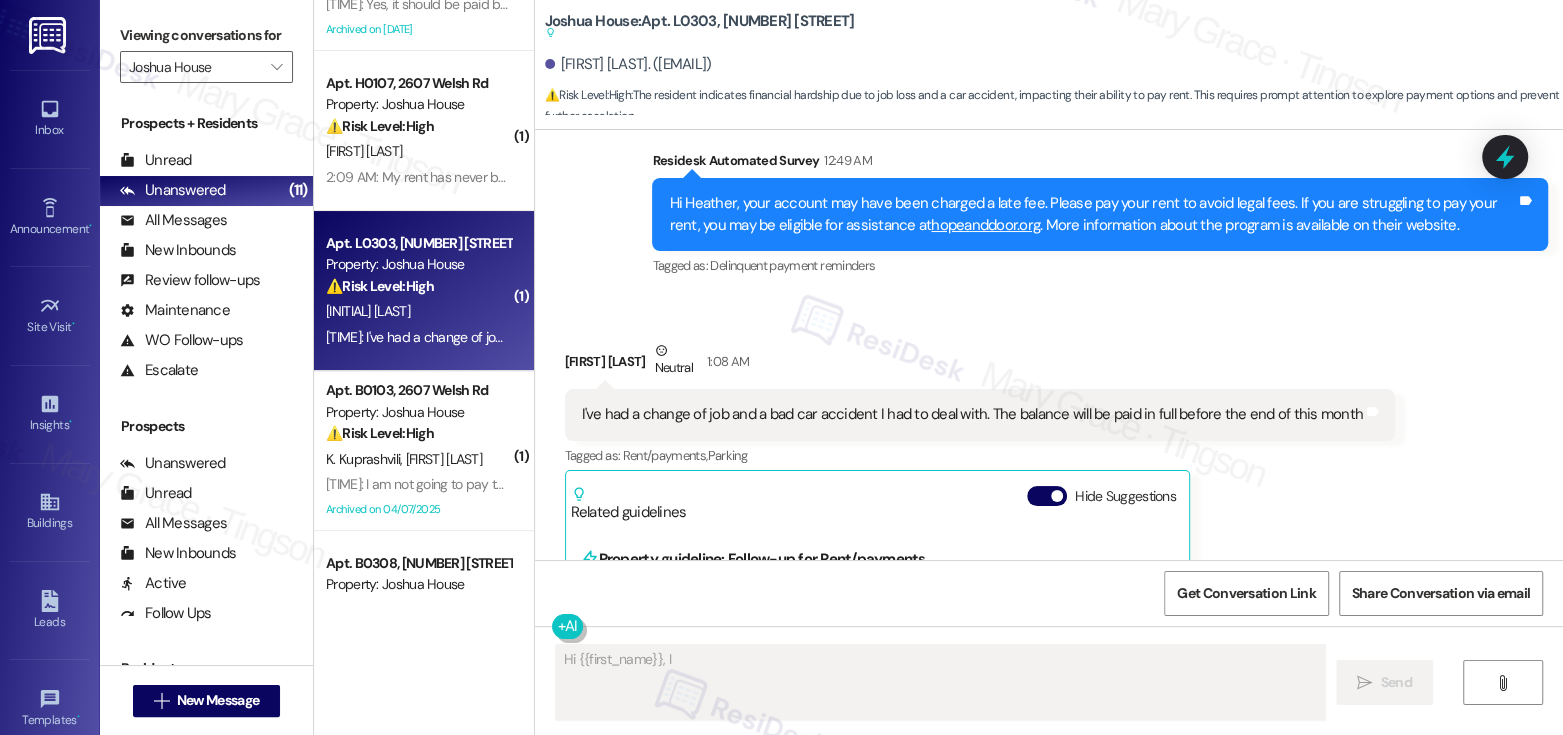 scroll, scrollTop: 12869, scrollLeft: 0, axis: vertical 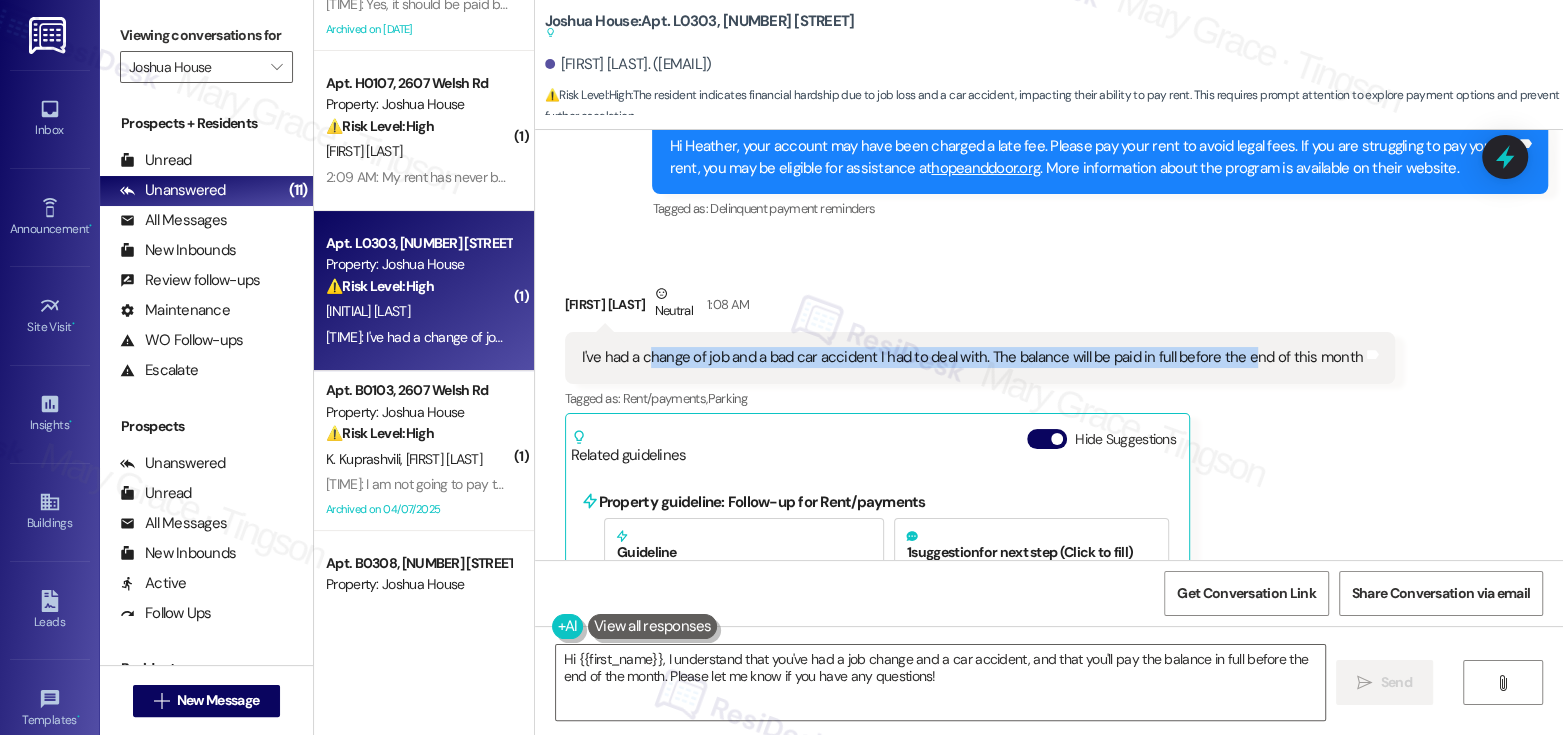 drag, startPoint x: 637, startPoint y: 330, endPoint x: 1236, endPoint y: 333, distance: 599.0075 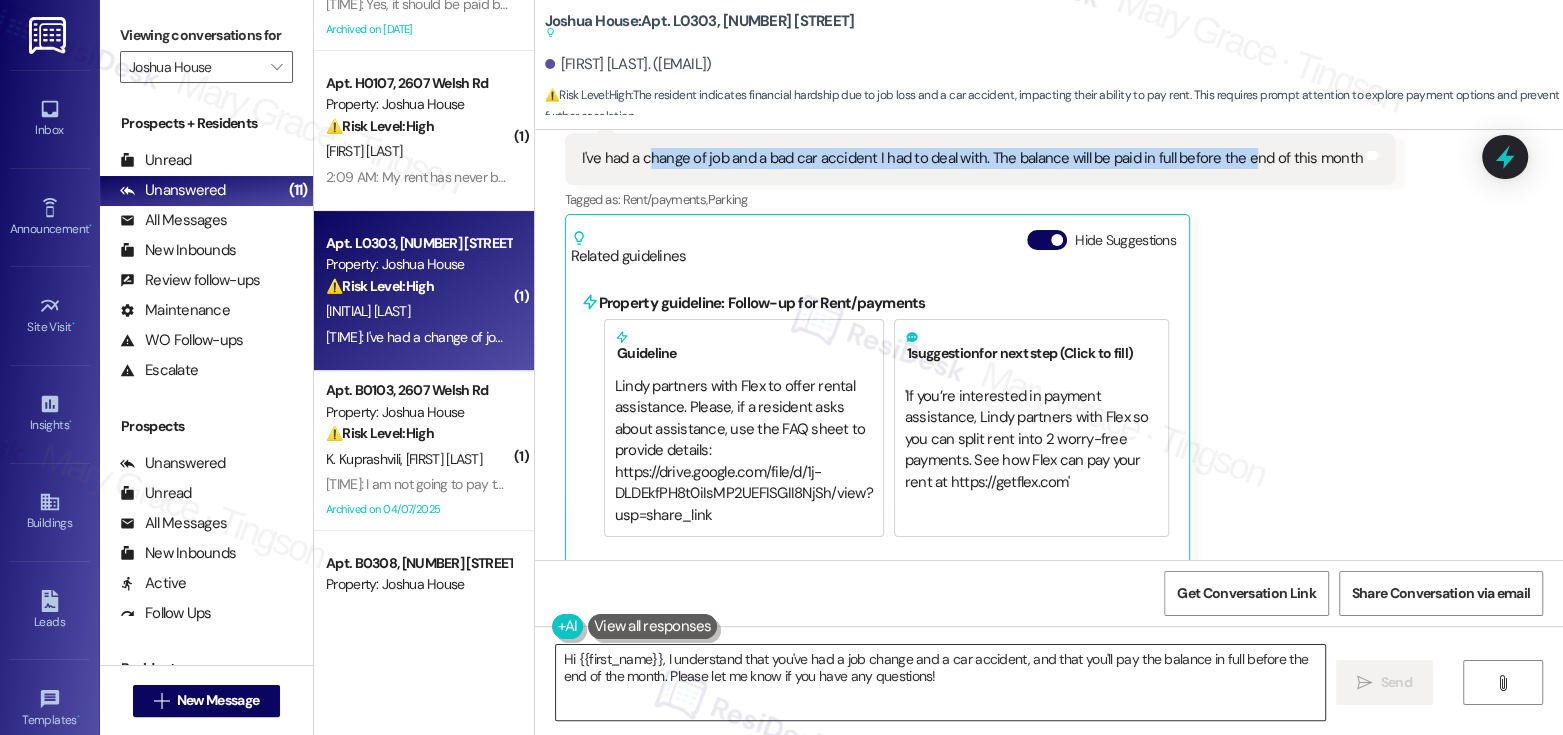 scroll, scrollTop: 13241, scrollLeft: 0, axis: vertical 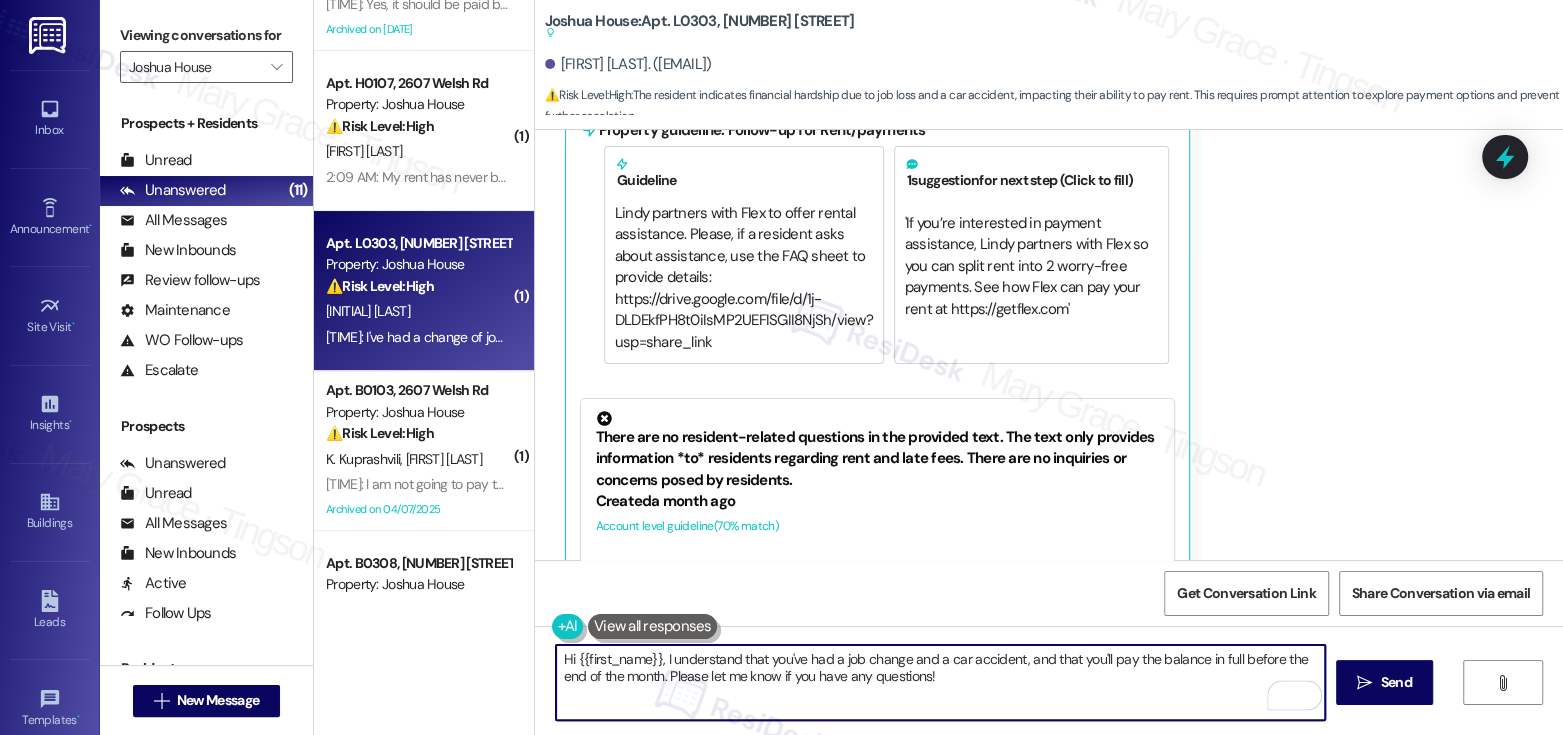 drag, startPoint x: 686, startPoint y: 659, endPoint x: 960, endPoint y: 677, distance: 274.5906 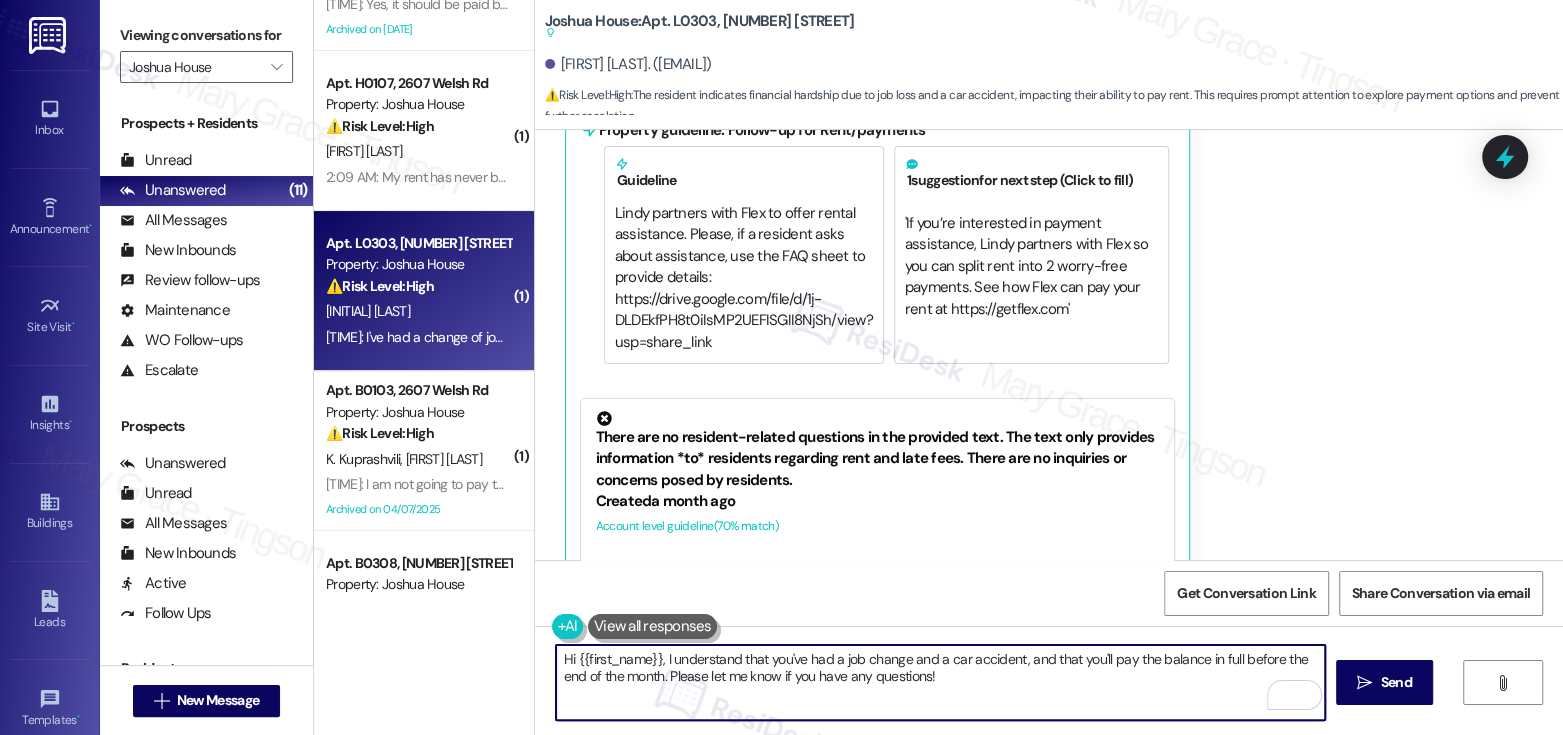 click at bounding box center (653, 626) 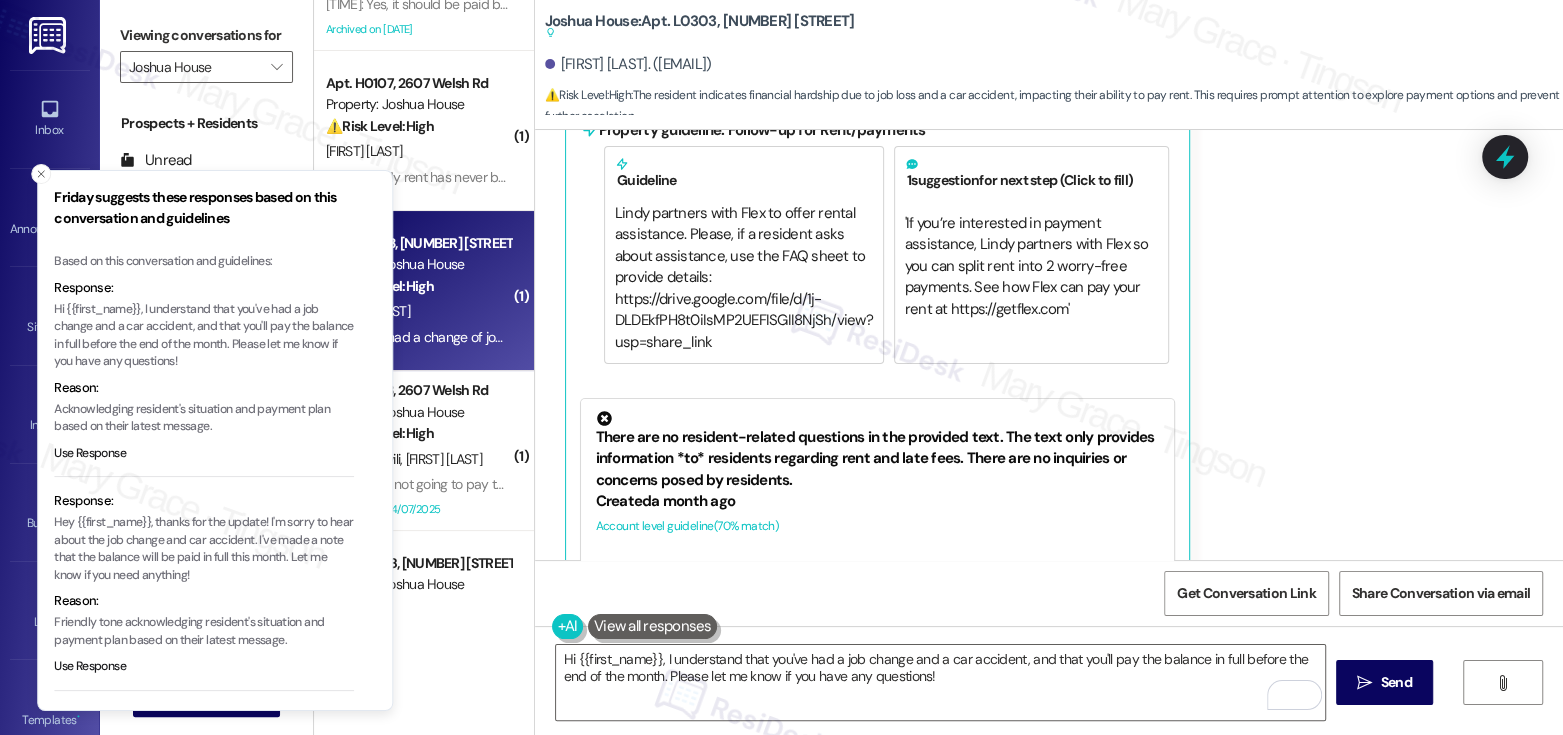 drag, startPoint x: 71, startPoint y: 557, endPoint x: 130, endPoint y: 560, distance: 59.07622 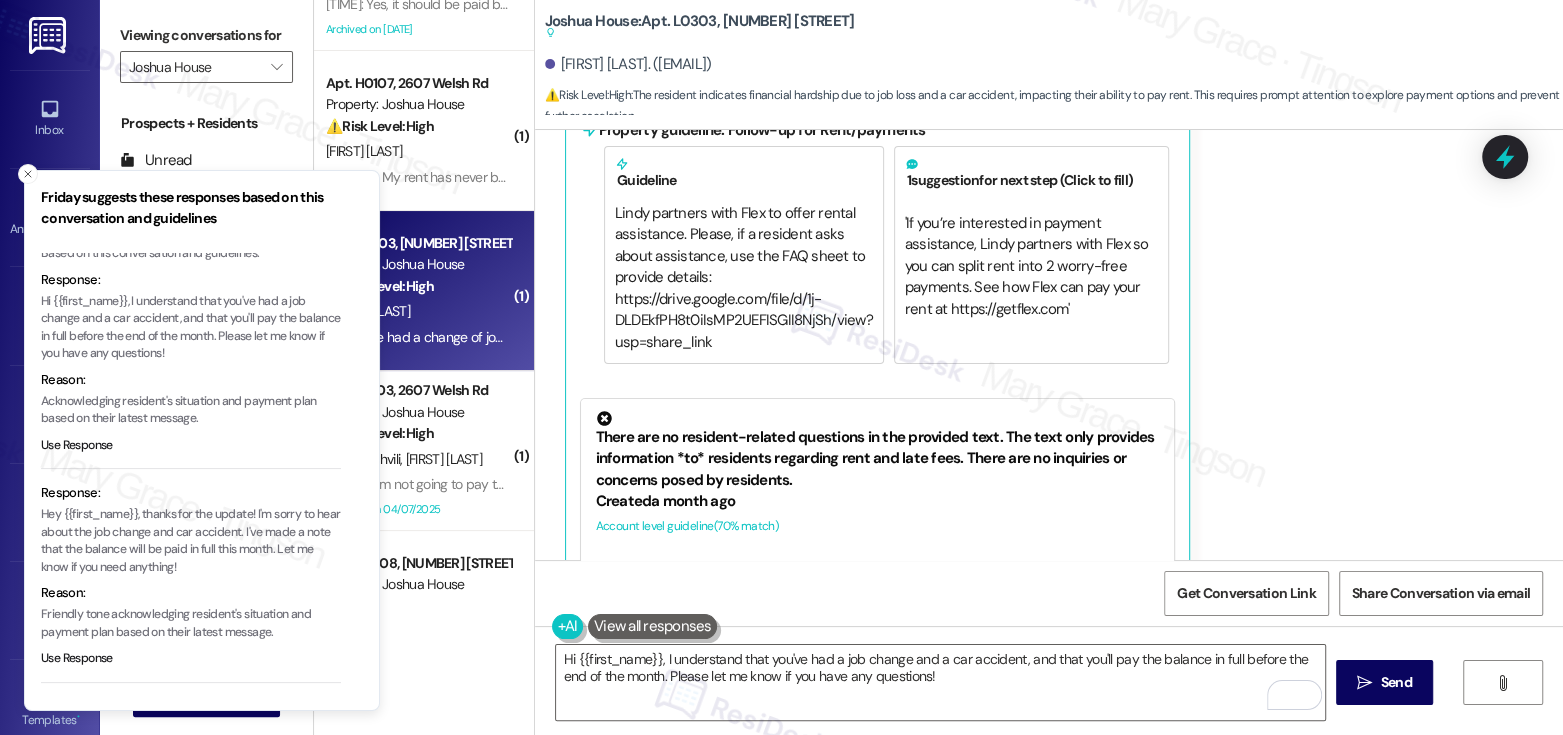 scroll, scrollTop: 33, scrollLeft: 0, axis: vertical 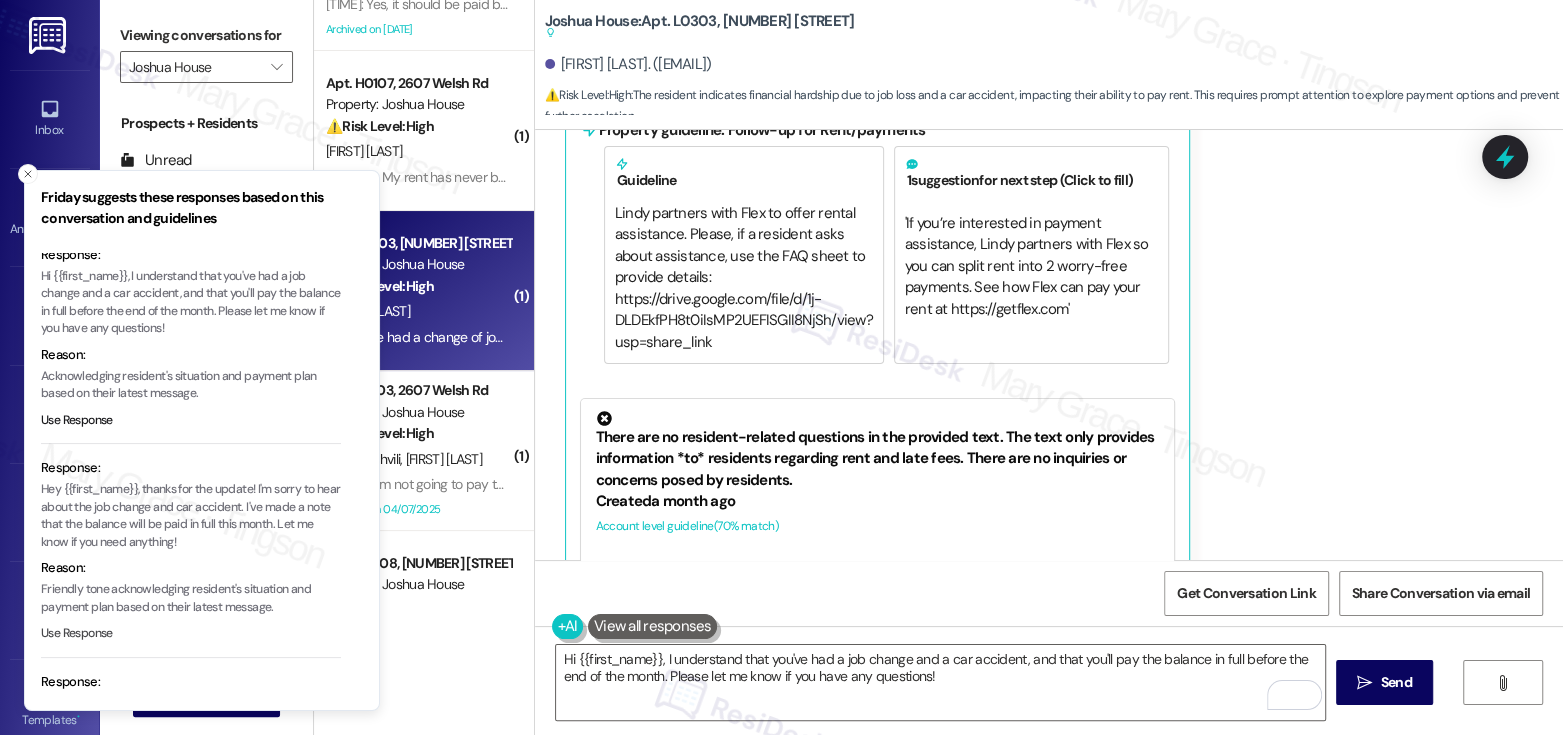 click on "Use Response" at bounding box center (77, 634) 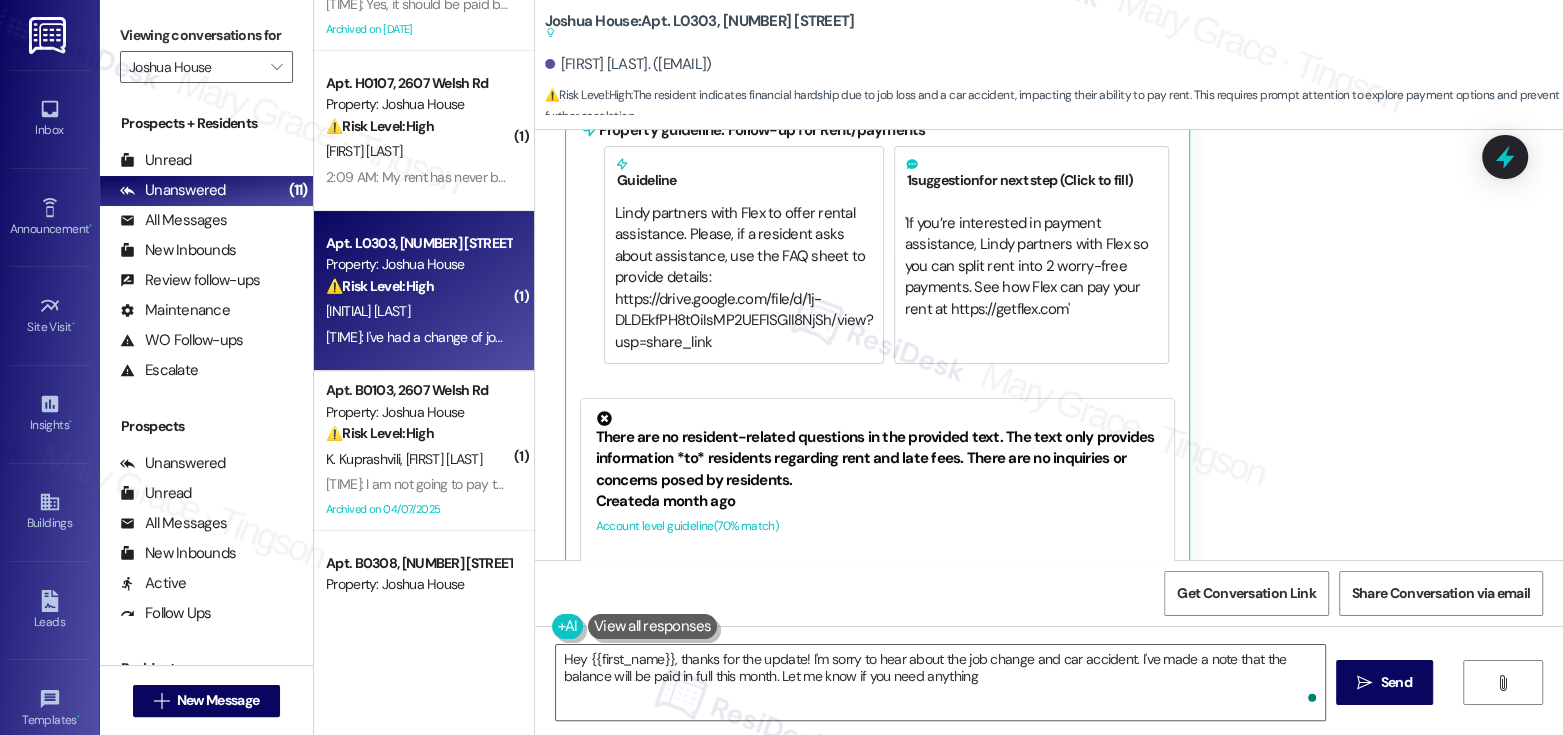 type on "Hey {{first_name}}, thanks for the update! I'm sorry to hear about the job change and car accident. I've made a note that the balance will be paid in full this month. Let me know if you need anything!" 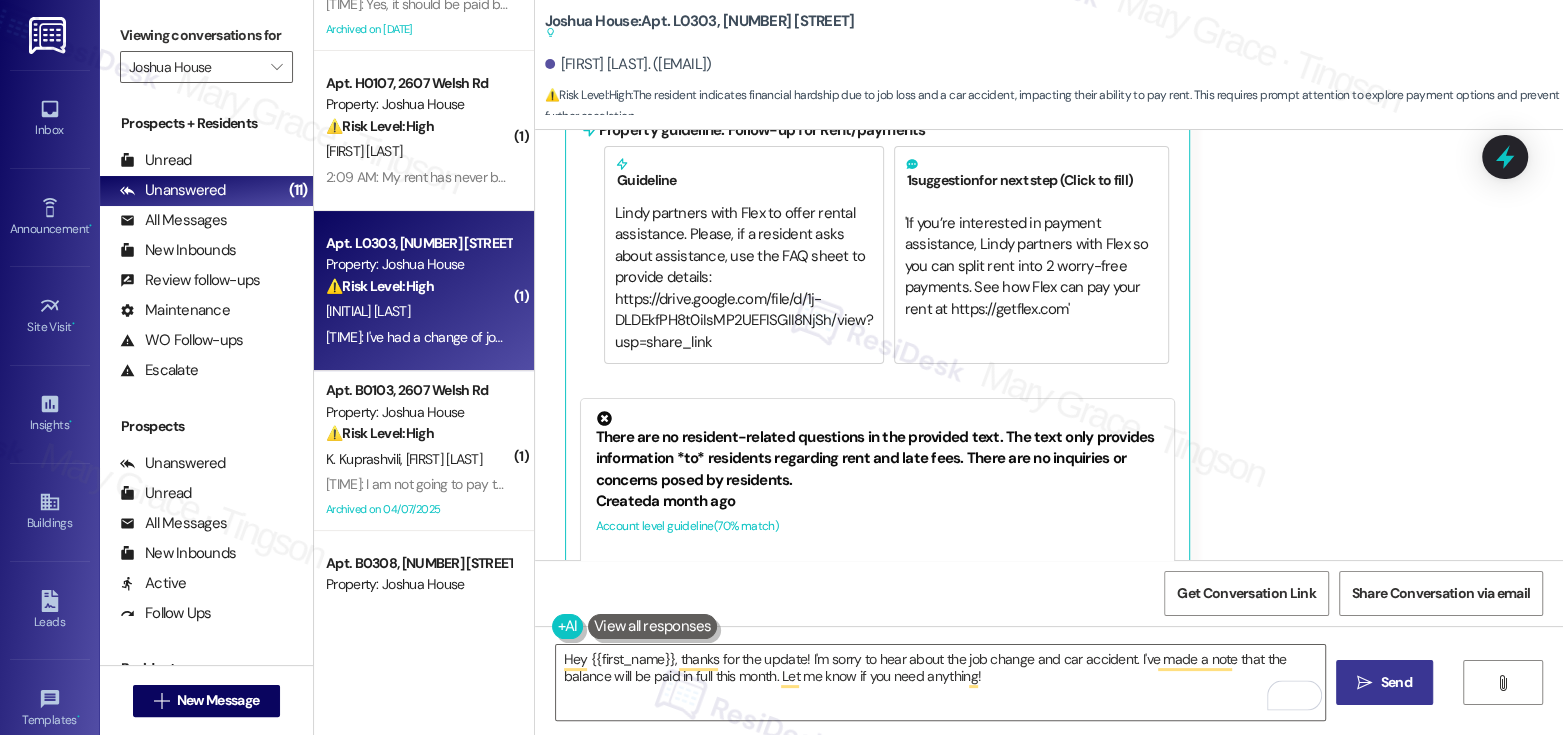 click on "Send" at bounding box center (1396, 682) 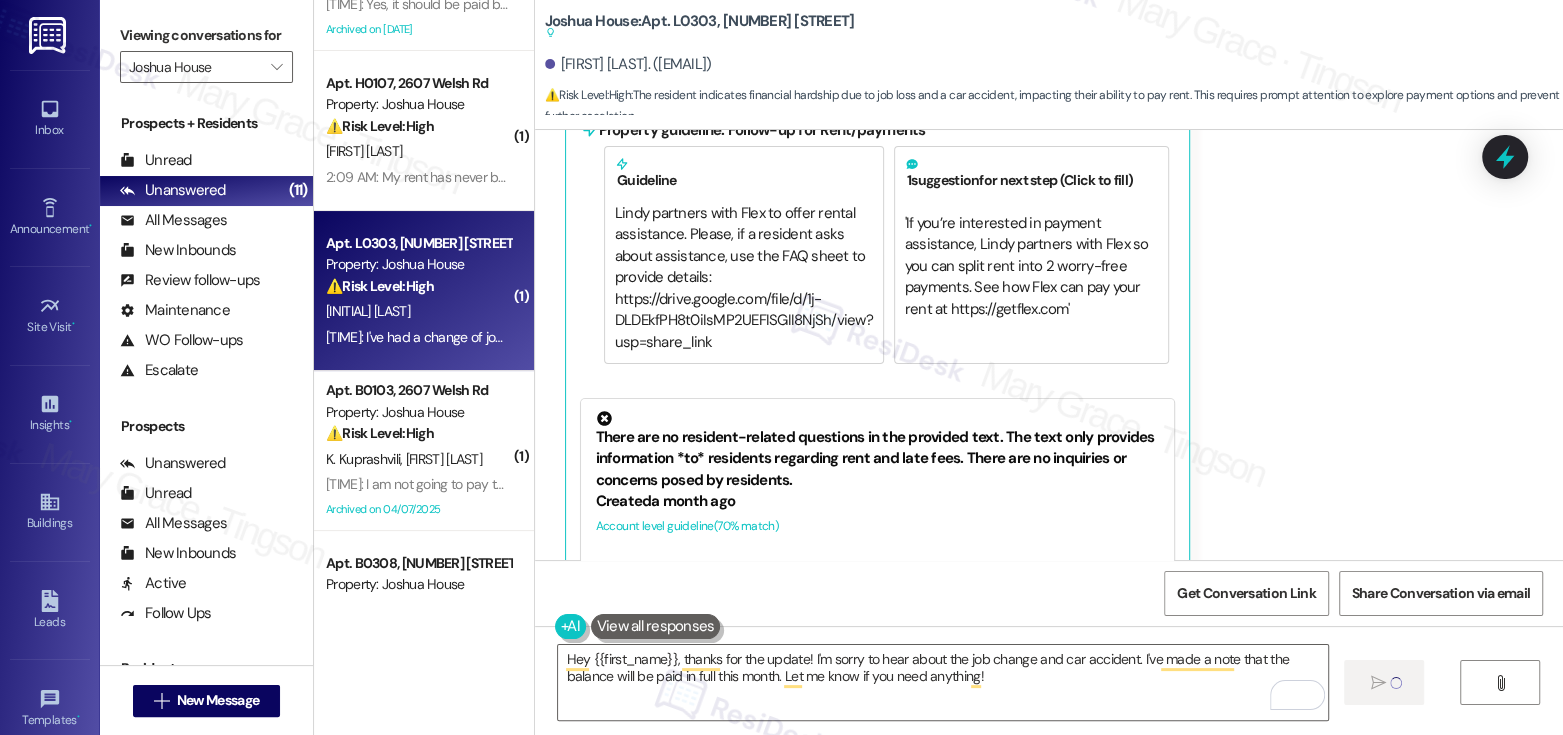 type 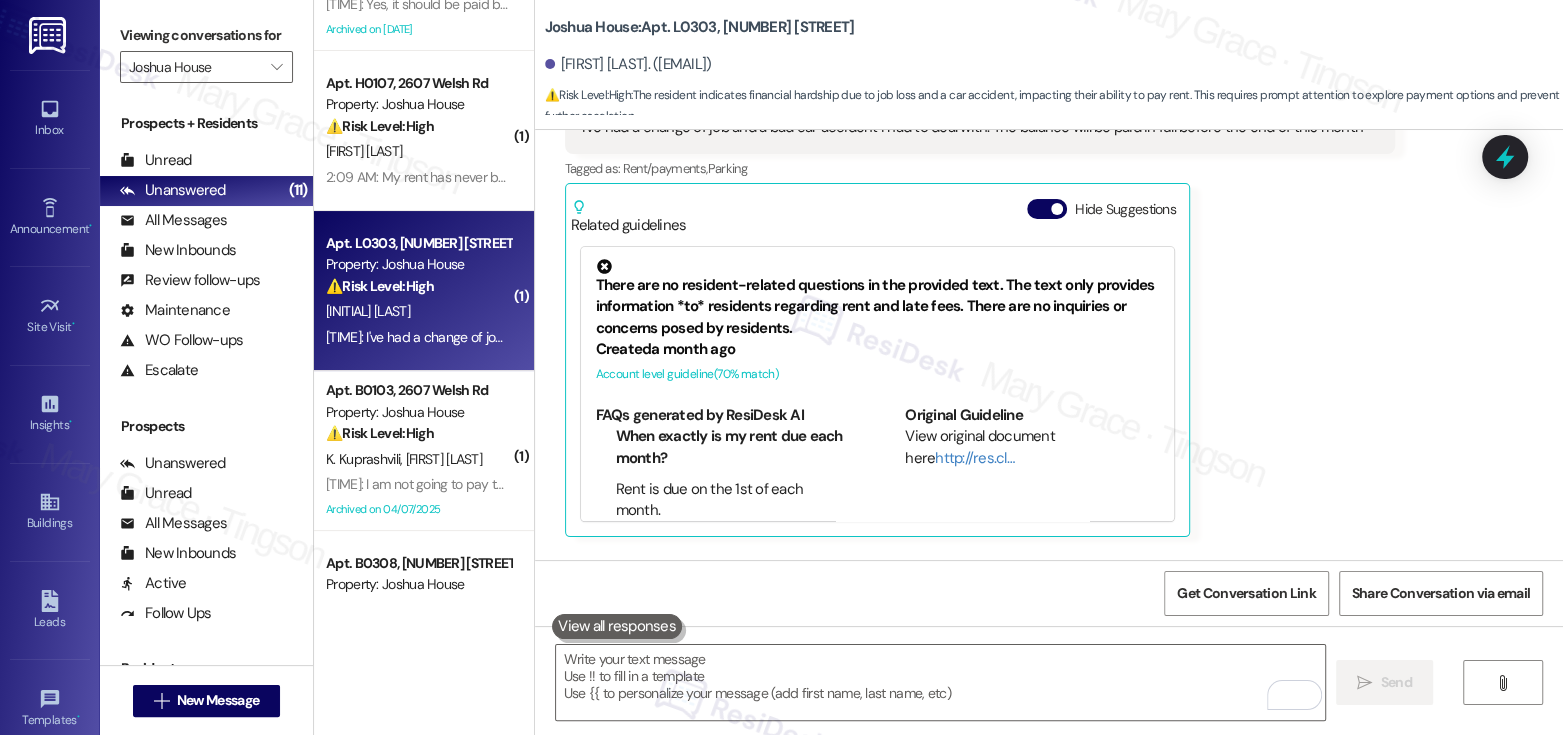 scroll, scrollTop: 13227, scrollLeft: 0, axis: vertical 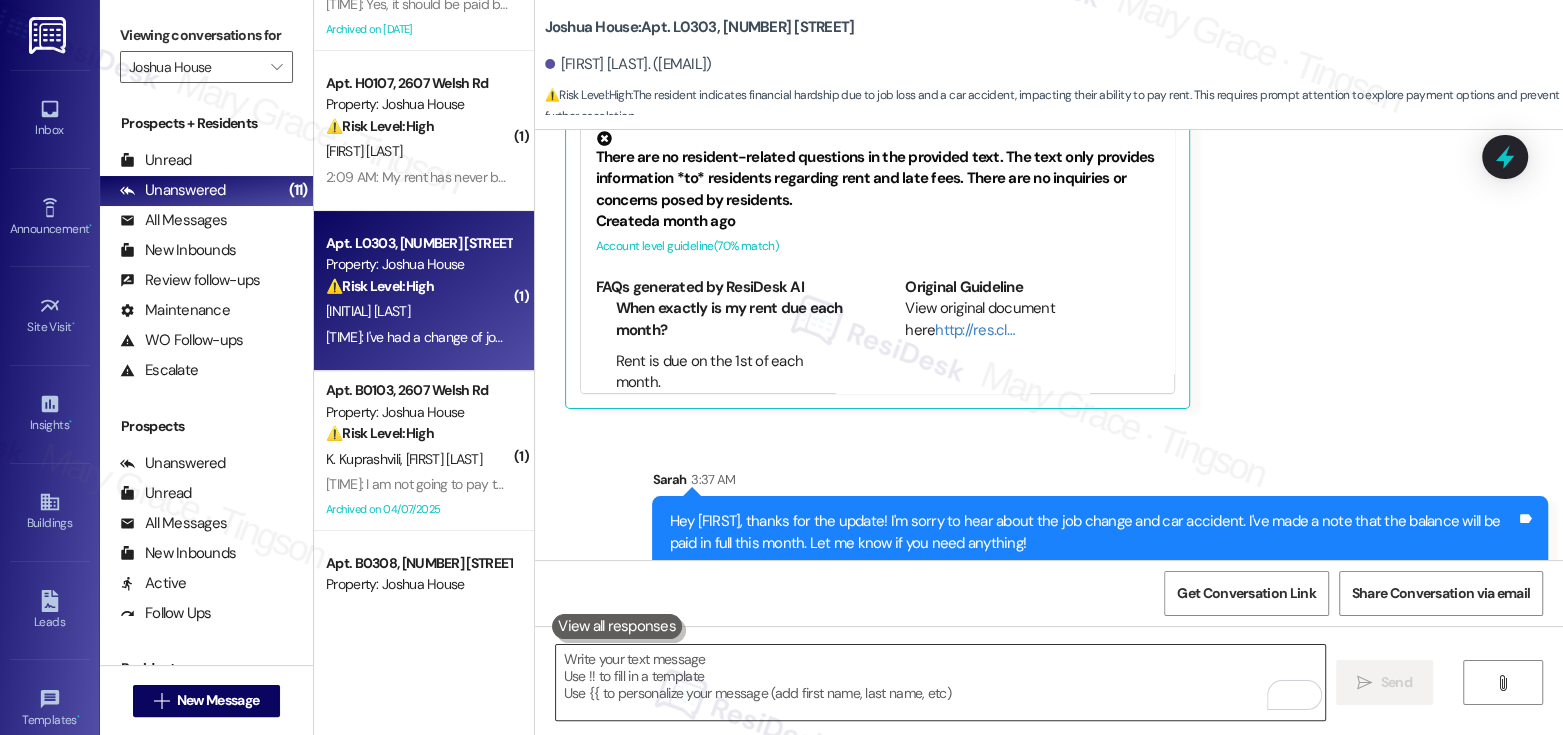 click at bounding box center [940, 682] 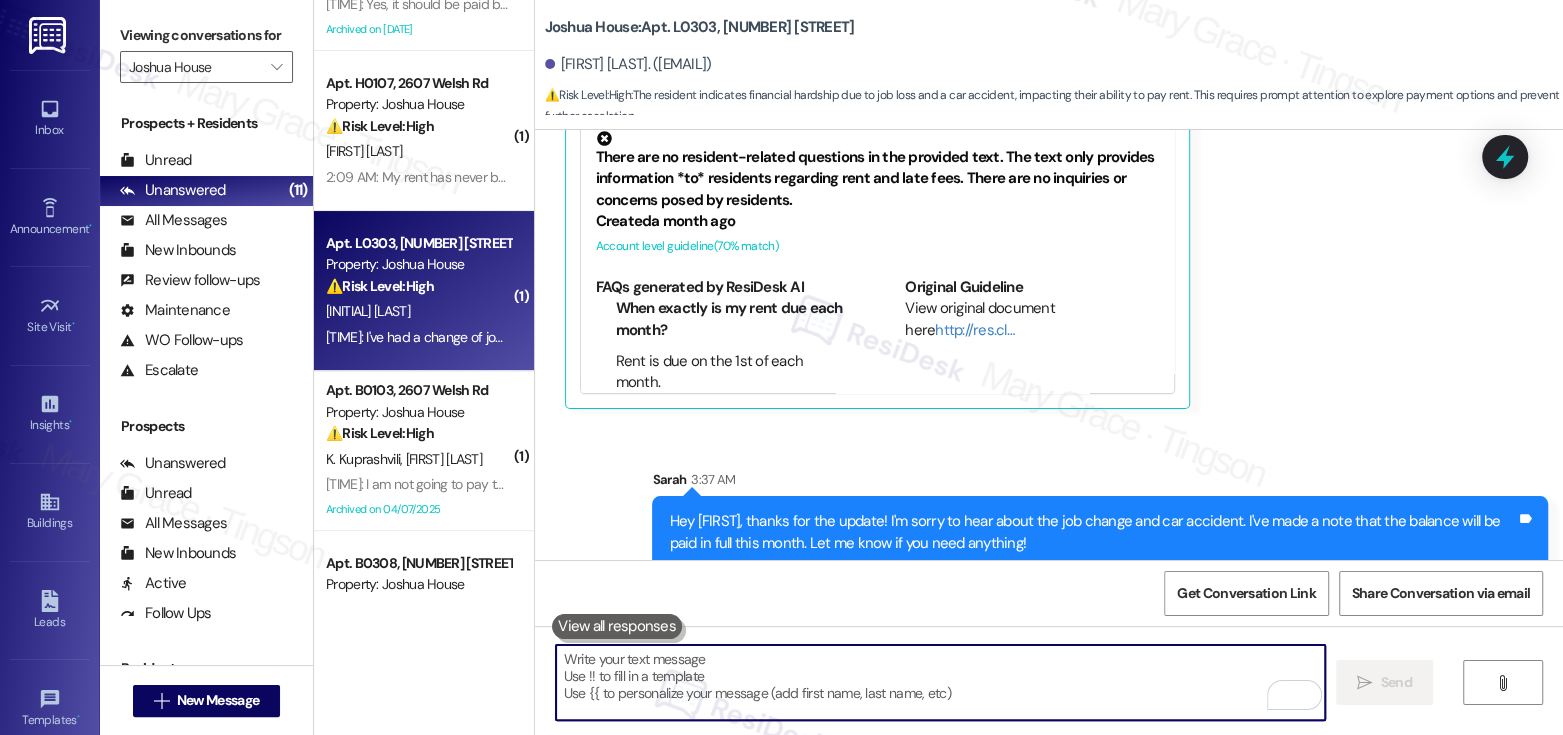 click at bounding box center (940, 682) 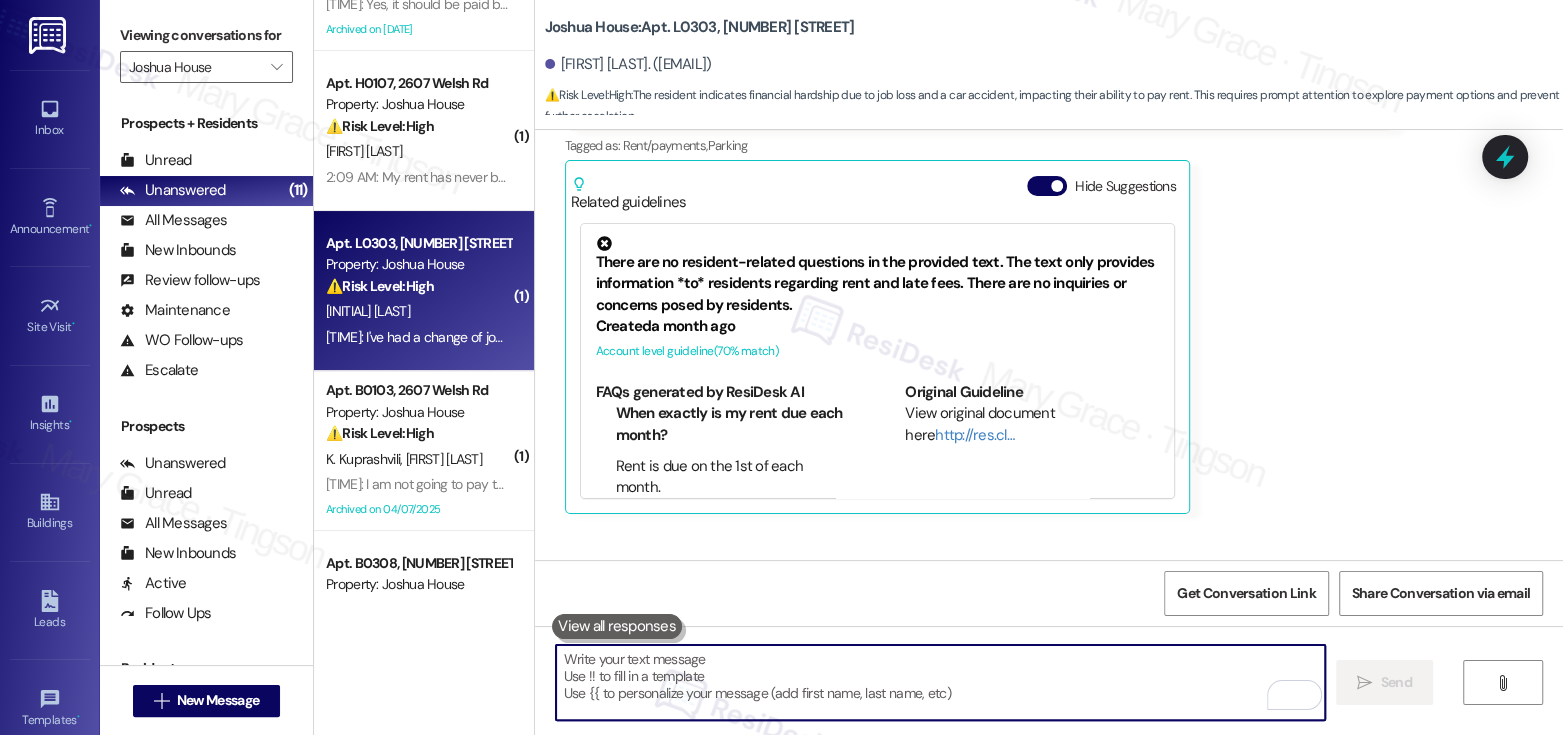 scroll, scrollTop: 13227, scrollLeft: 0, axis: vertical 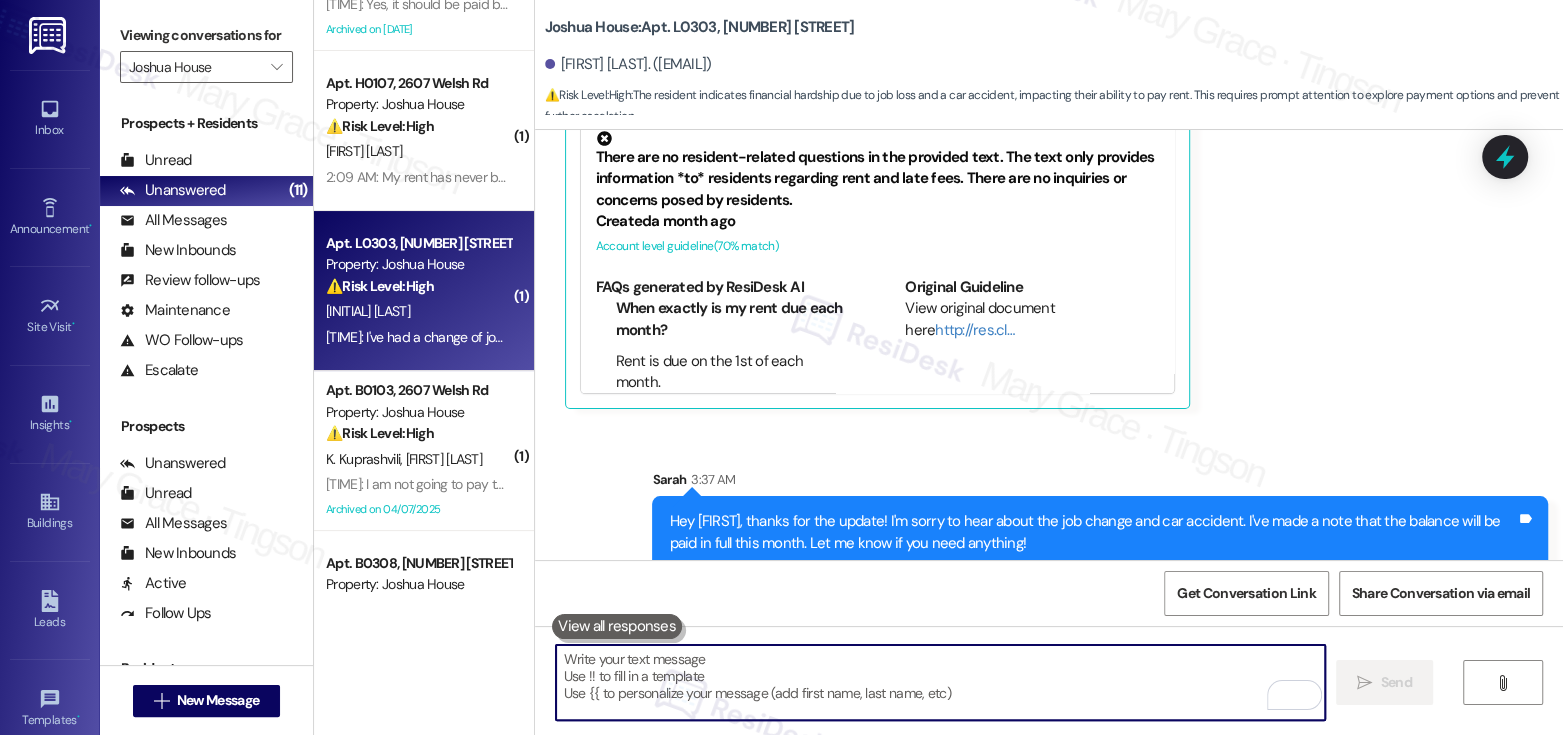click at bounding box center [940, 682] 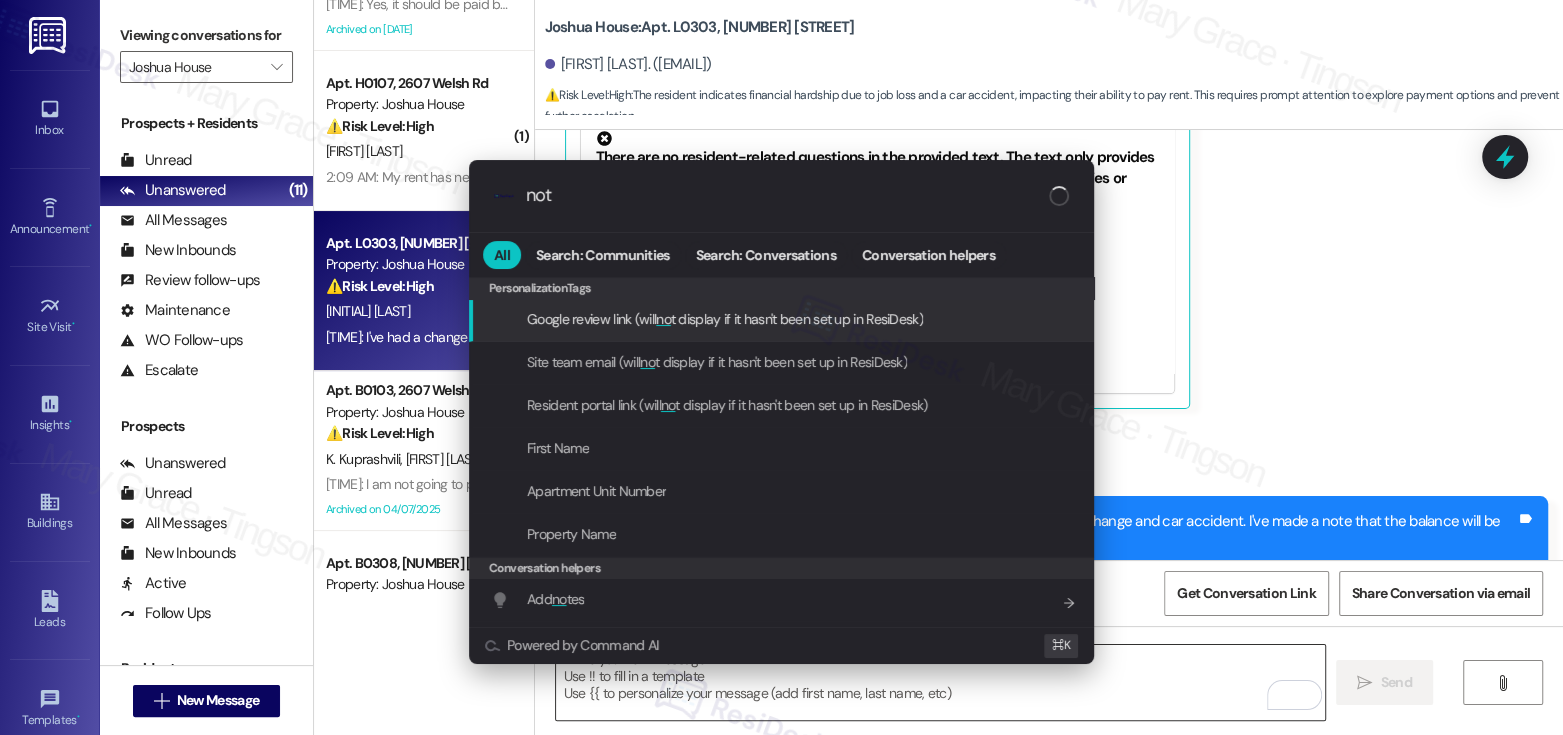 type on "note" 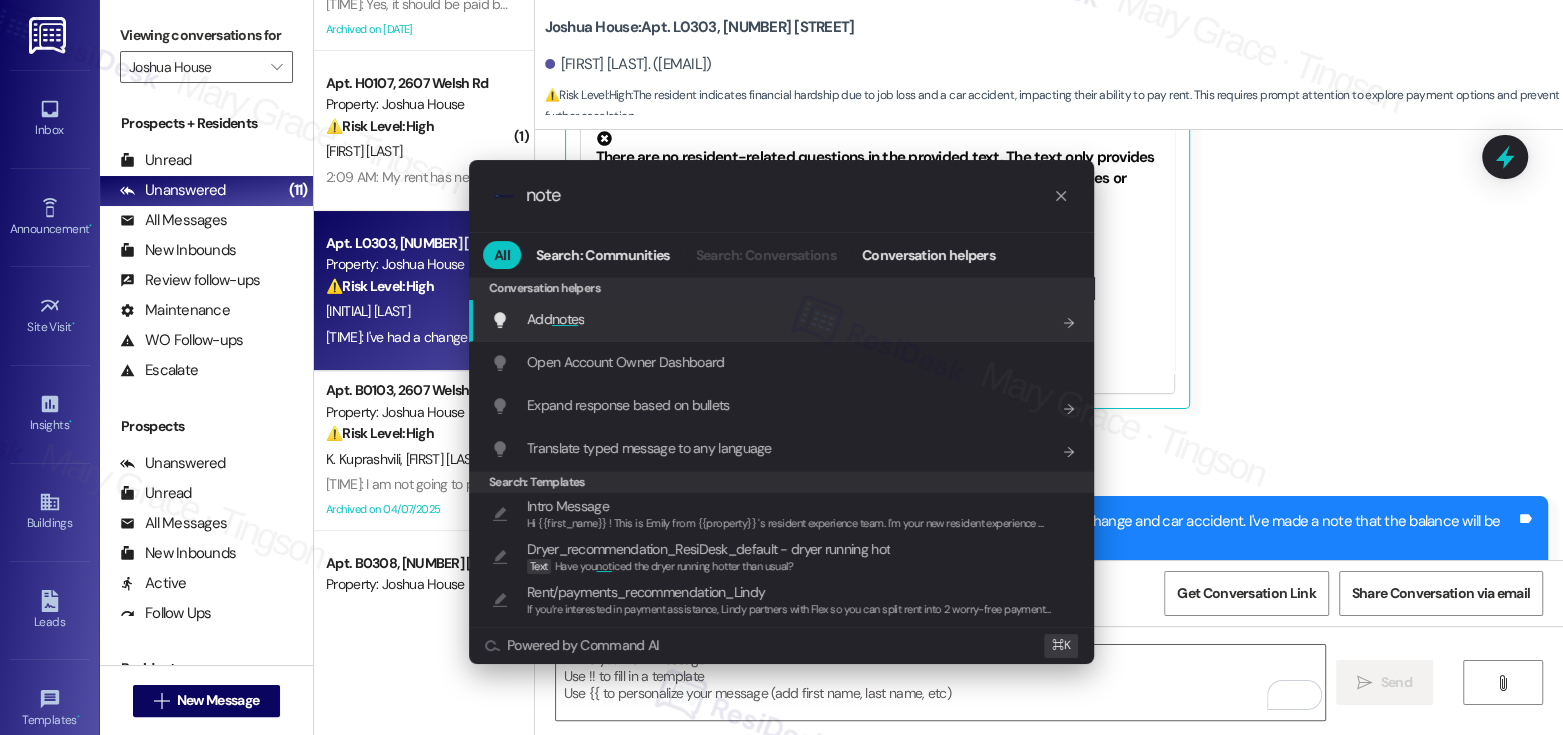 click on "Add  note s Add shortcut" at bounding box center [783, 319] 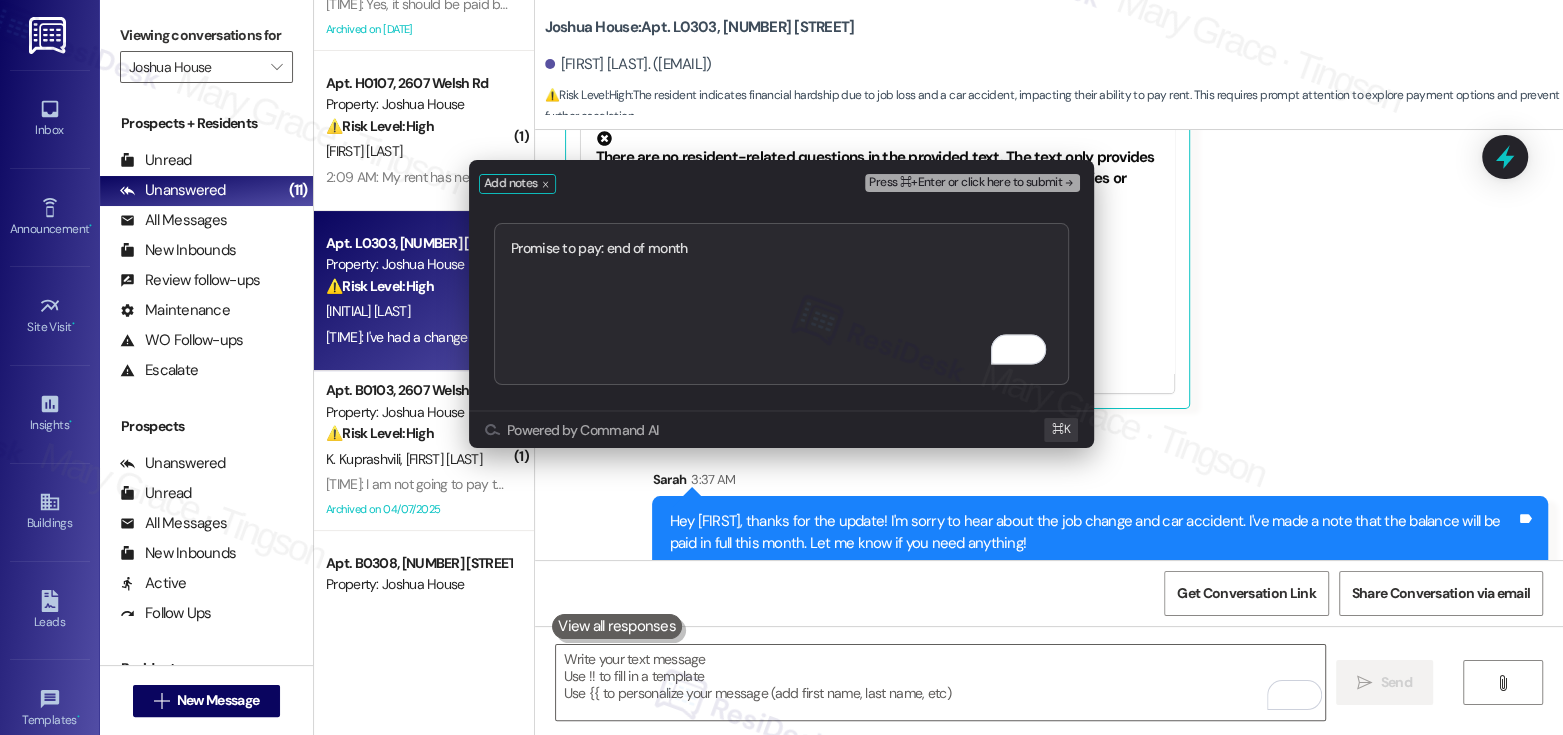 type on "Promise to pay: end of month" 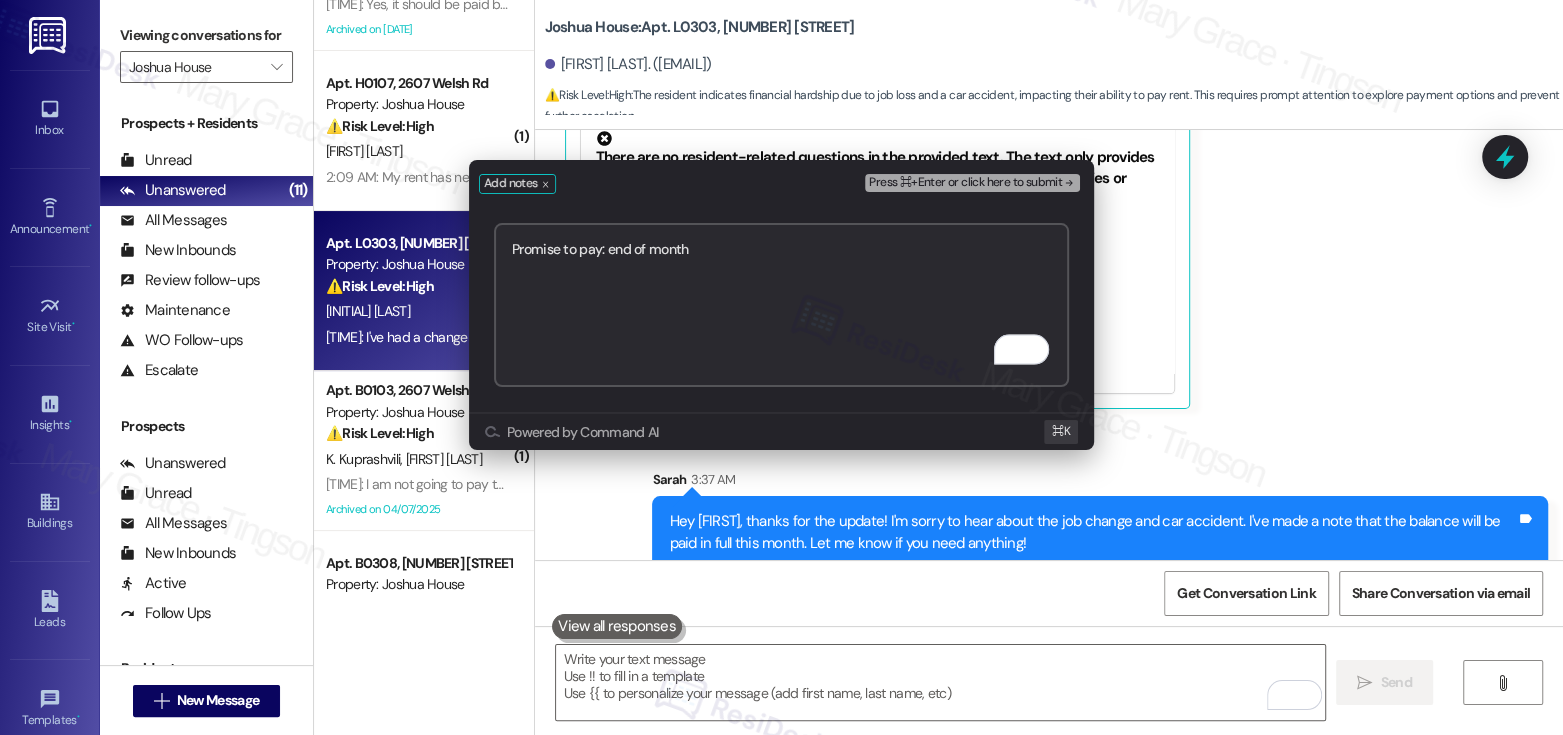 click on "Press ⌘+Enter or click here to submit" at bounding box center [965, 183] 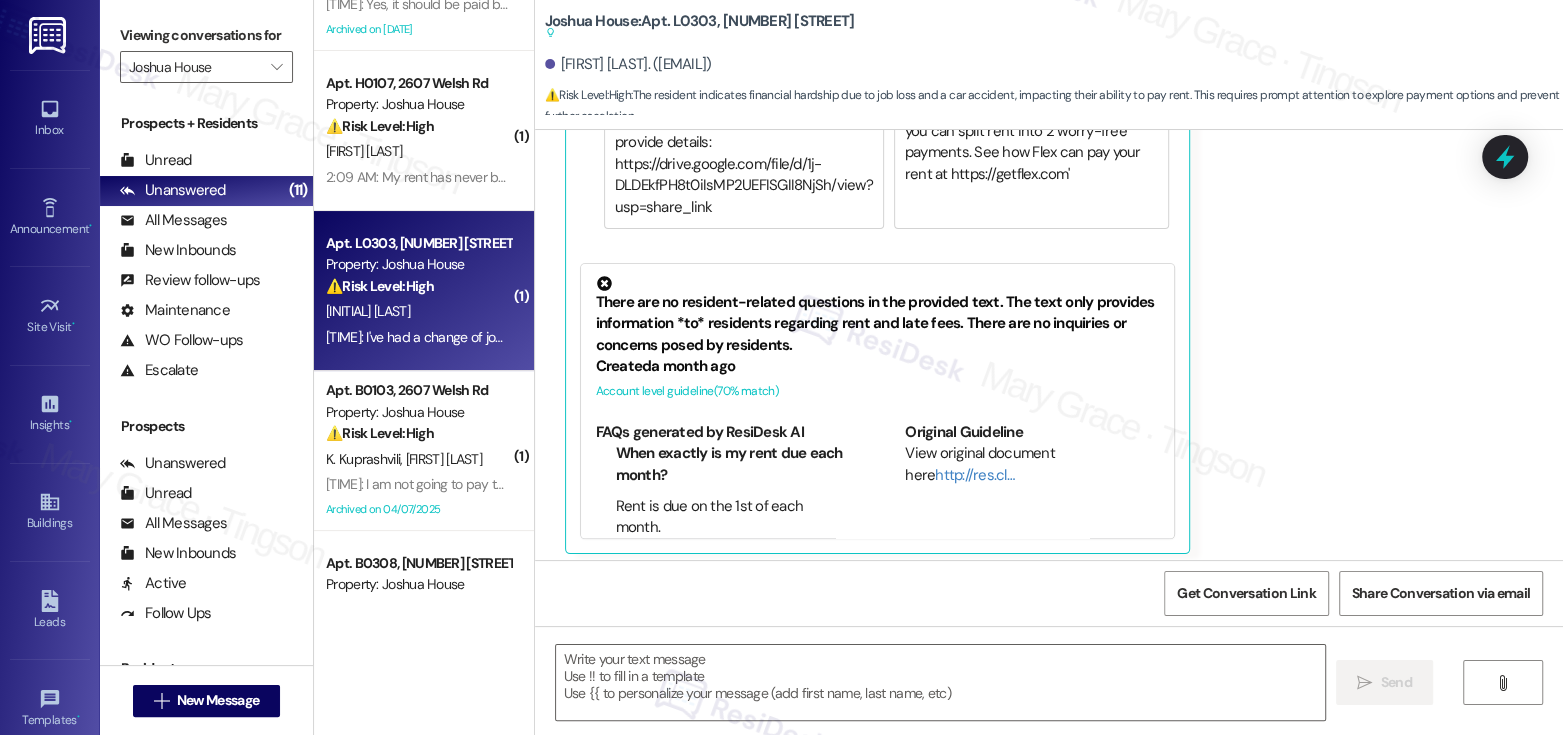 scroll, scrollTop: 13358, scrollLeft: 0, axis: vertical 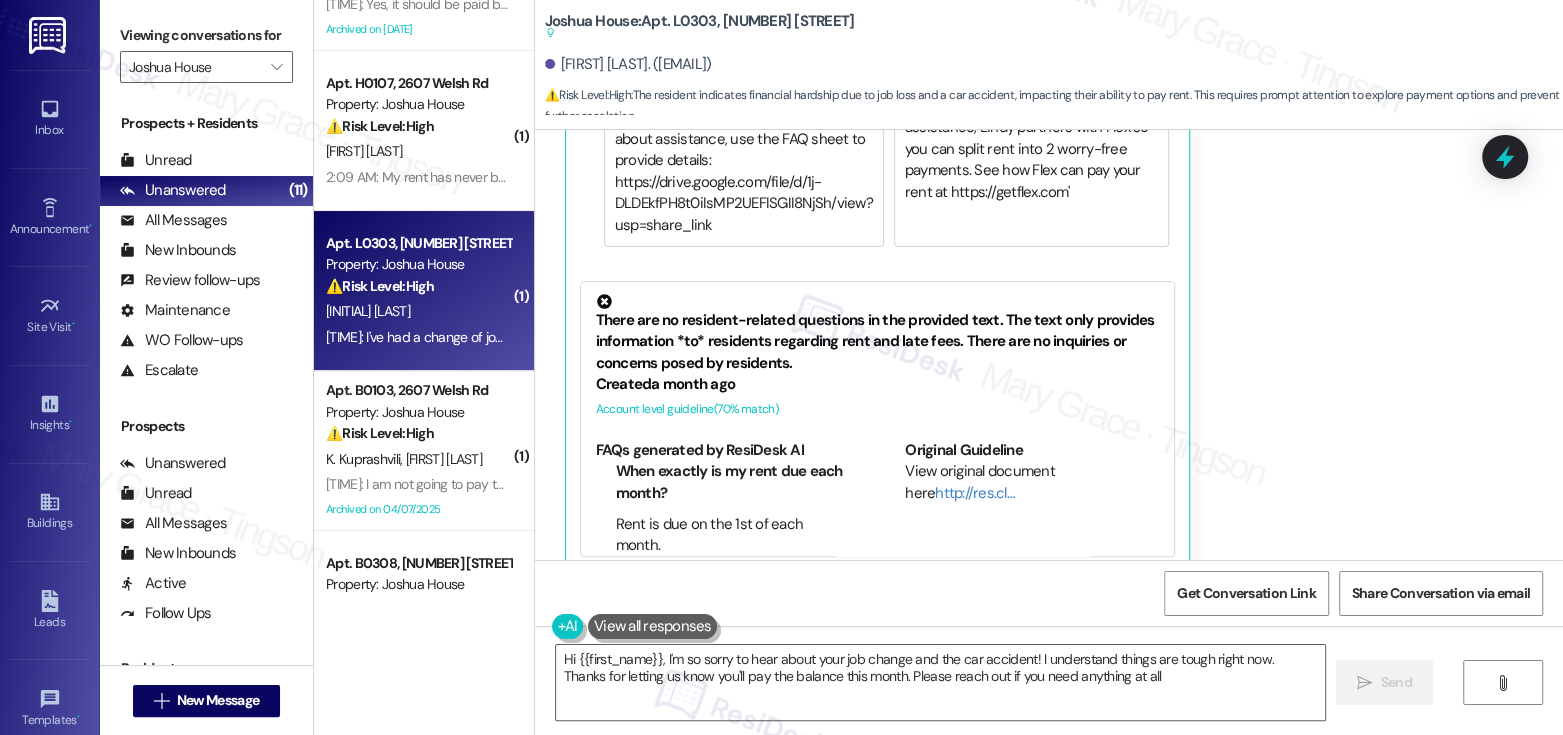type on "Hi {{first_name}}, I'm so sorry to hear about your job change and the car accident! I understand things are tough right now. Thanks for letting us know you'll pay the balance this month. Please reach out if you need anything at all!" 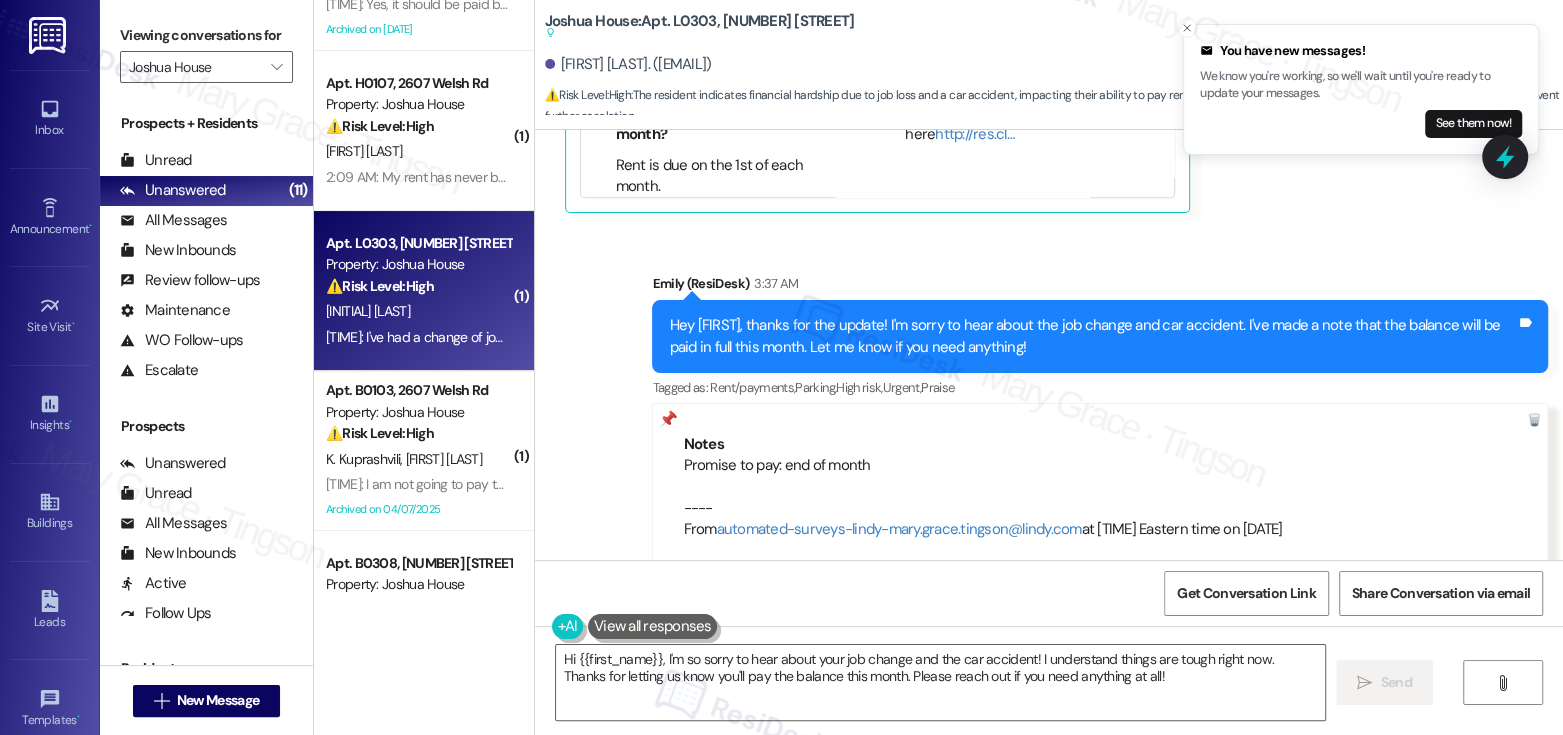 scroll, scrollTop: 13719, scrollLeft: 0, axis: vertical 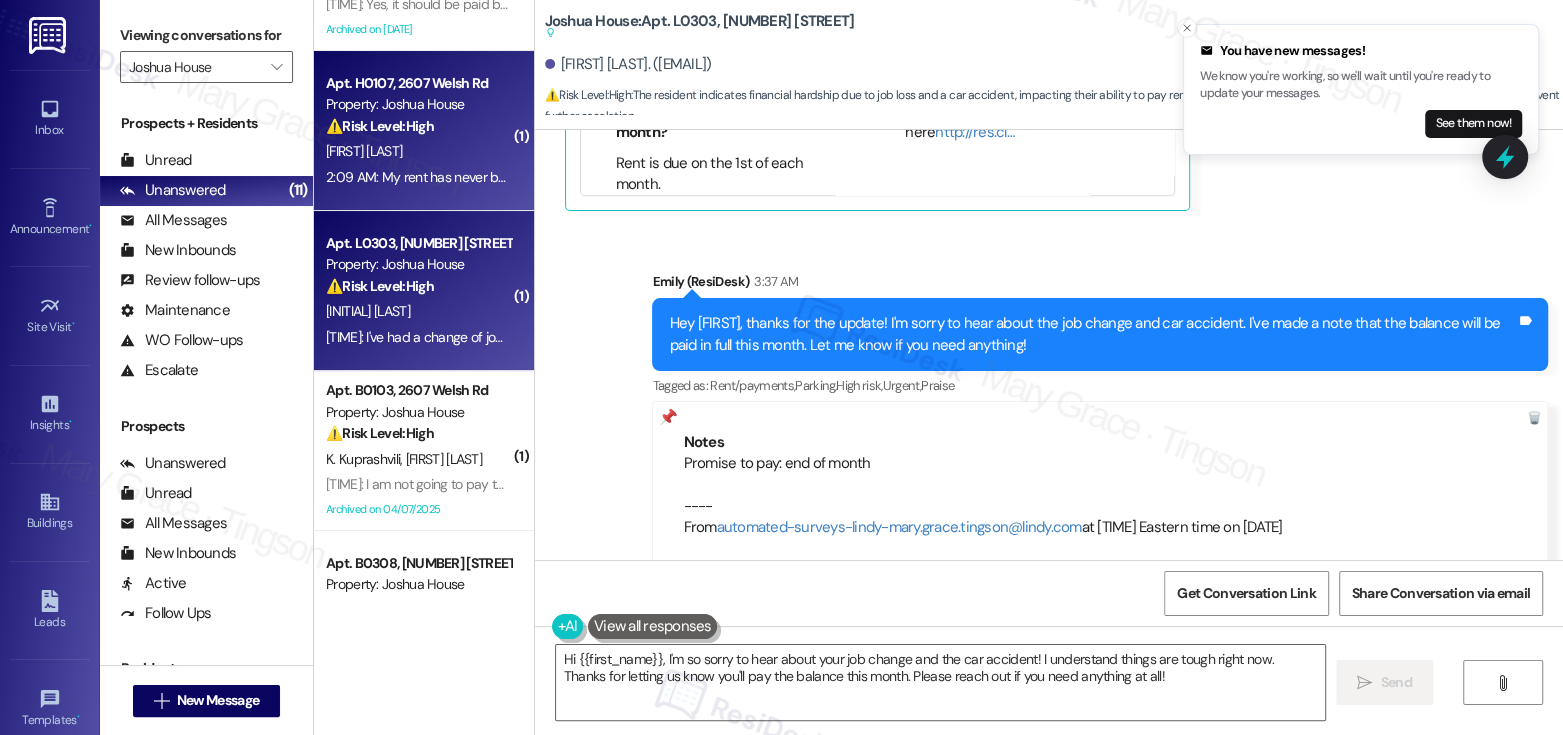 click on "2:09 AM: My rent has never been late
2:09 AM: My rent has never been late" at bounding box center [418, 177] 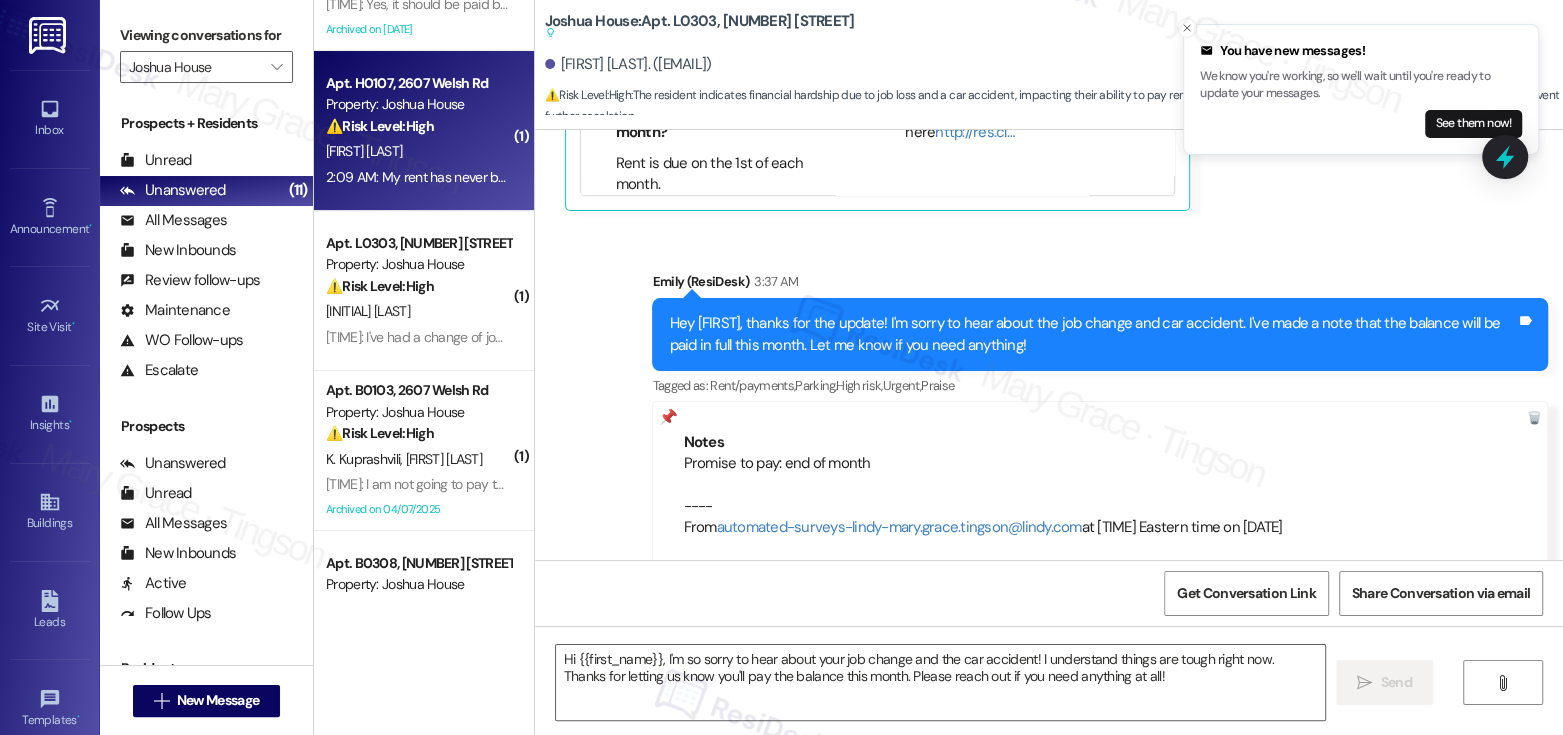 click on "2:09 AM: My rent has never been late
2:09 AM: My rent has never been late" at bounding box center (418, 177) 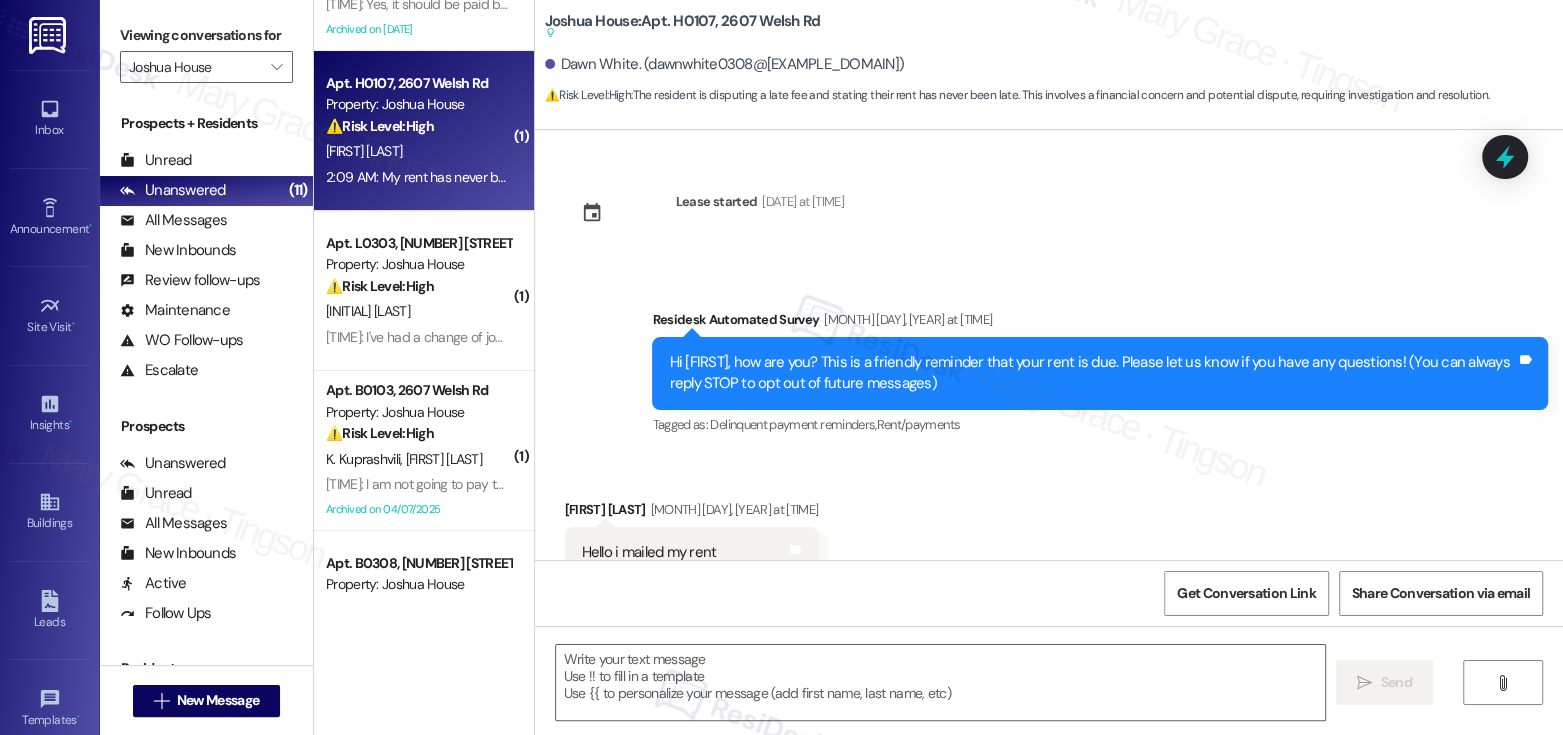 scroll, scrollTop: 15971, scrollLeft: 0, axis: vertical 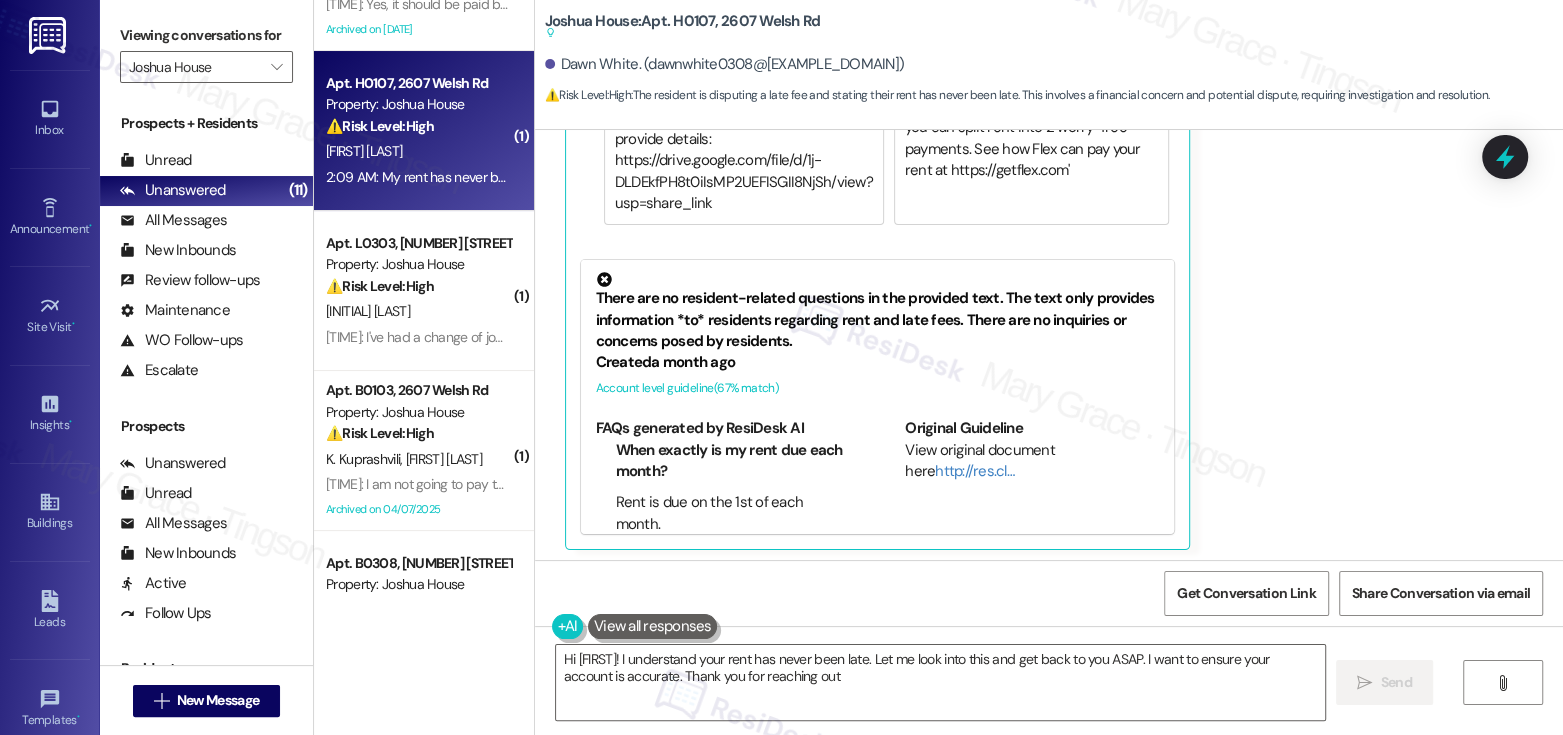 type on "Hi {{first_name}}! I understand your rent has never been late. Let me look into this and get back to you ASAP. I want to ensure your account is accurate. Thank you for reaching out!" 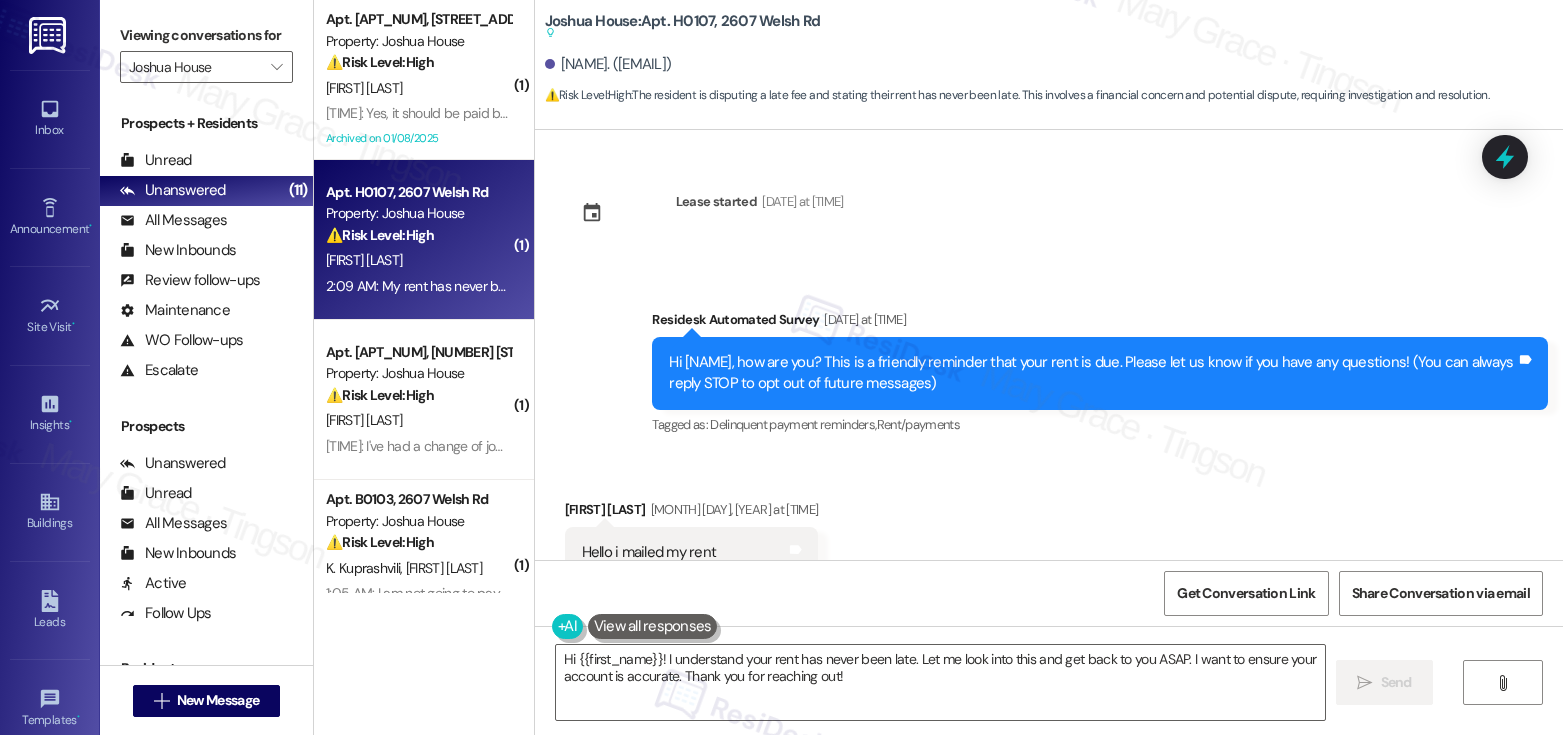 scroll, scrollTop: 0, scrollLeft: 0, axis: both 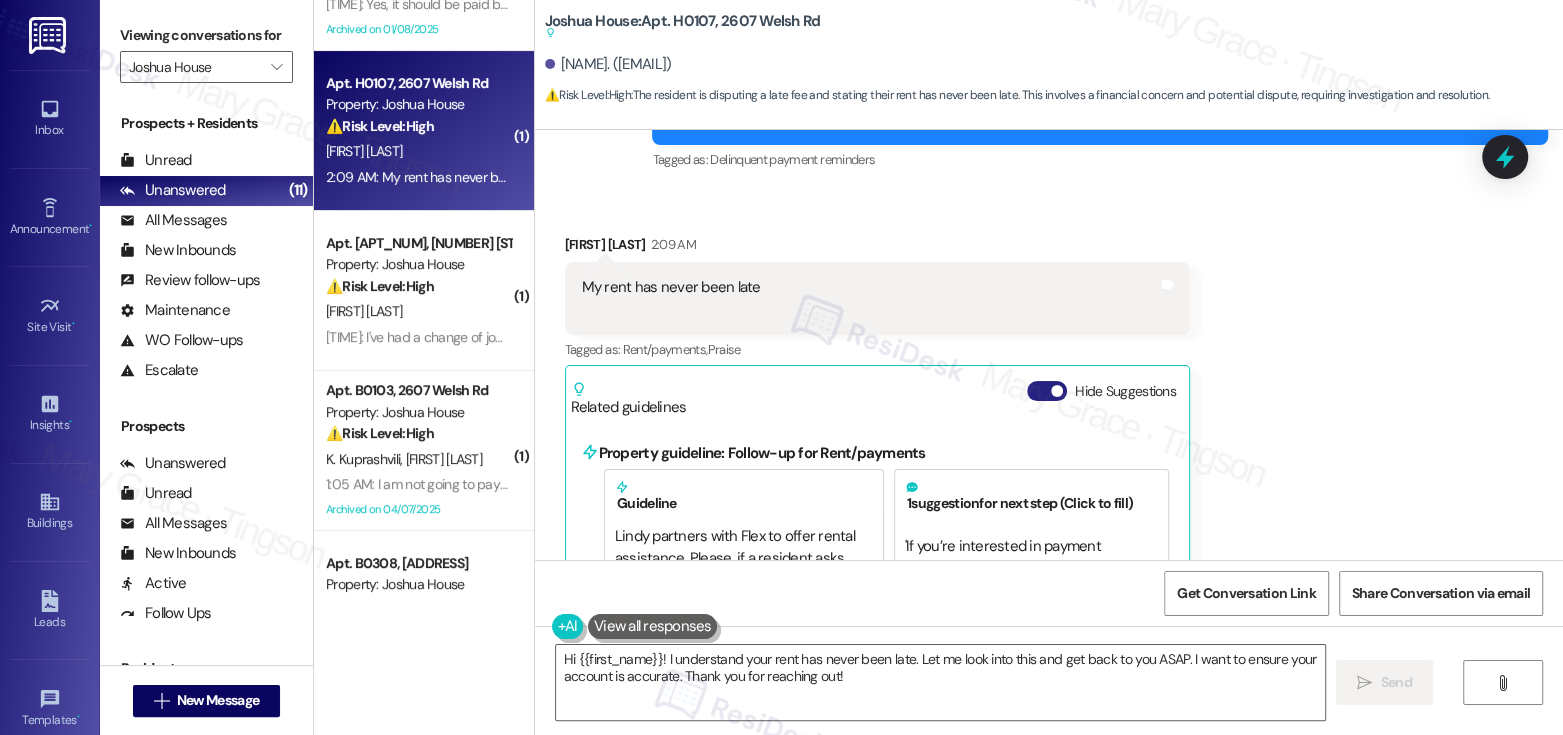 click on "Hide Suggestions" at bounding box center [1047, 391] 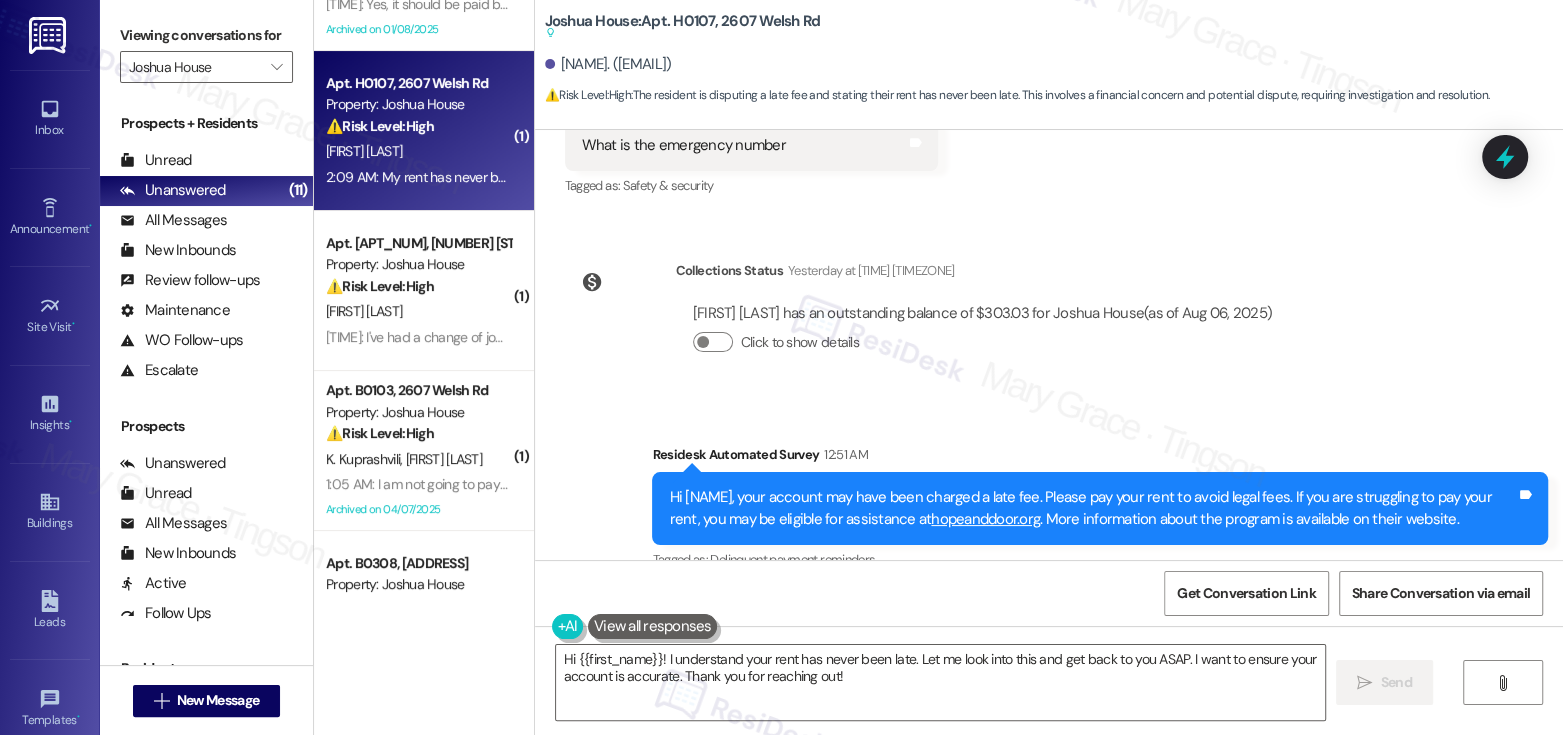 scroll, scrollTop: 15055, scrollLeft: 0, axis: vertical 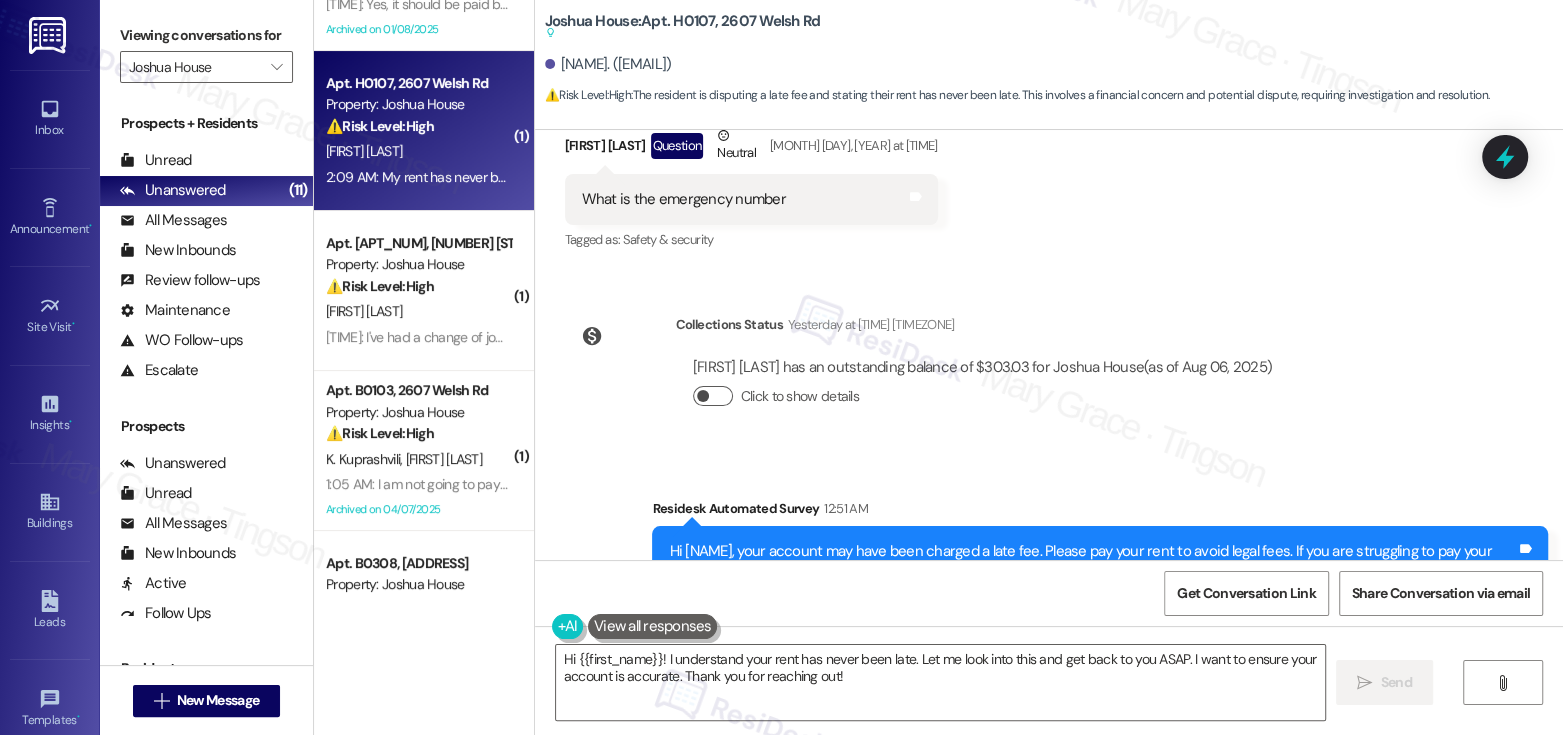 click on "Click to show details" at bounding box center (713, 396) 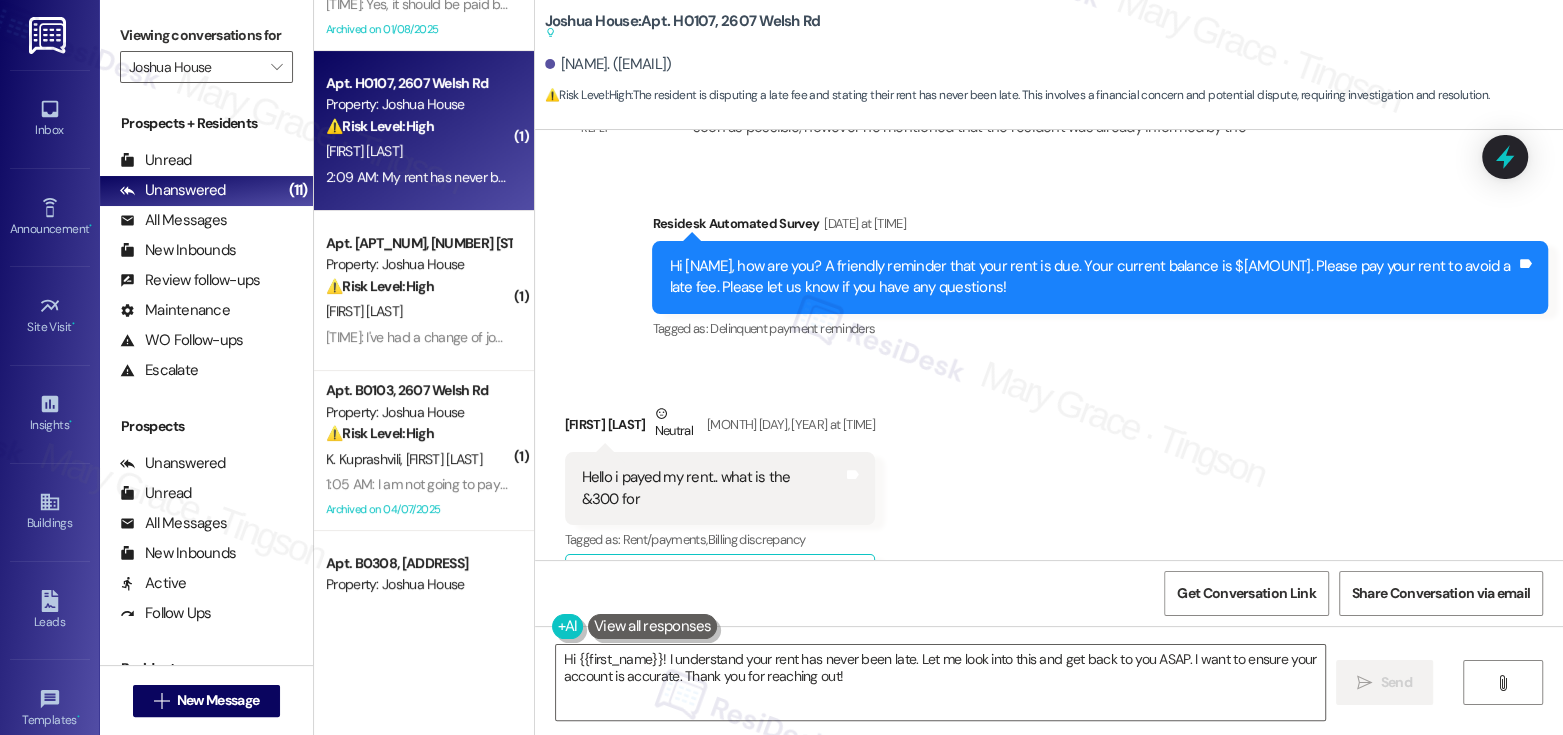 scroll, scrollTop: 14437, scrollLeft: 0, axis: vertical 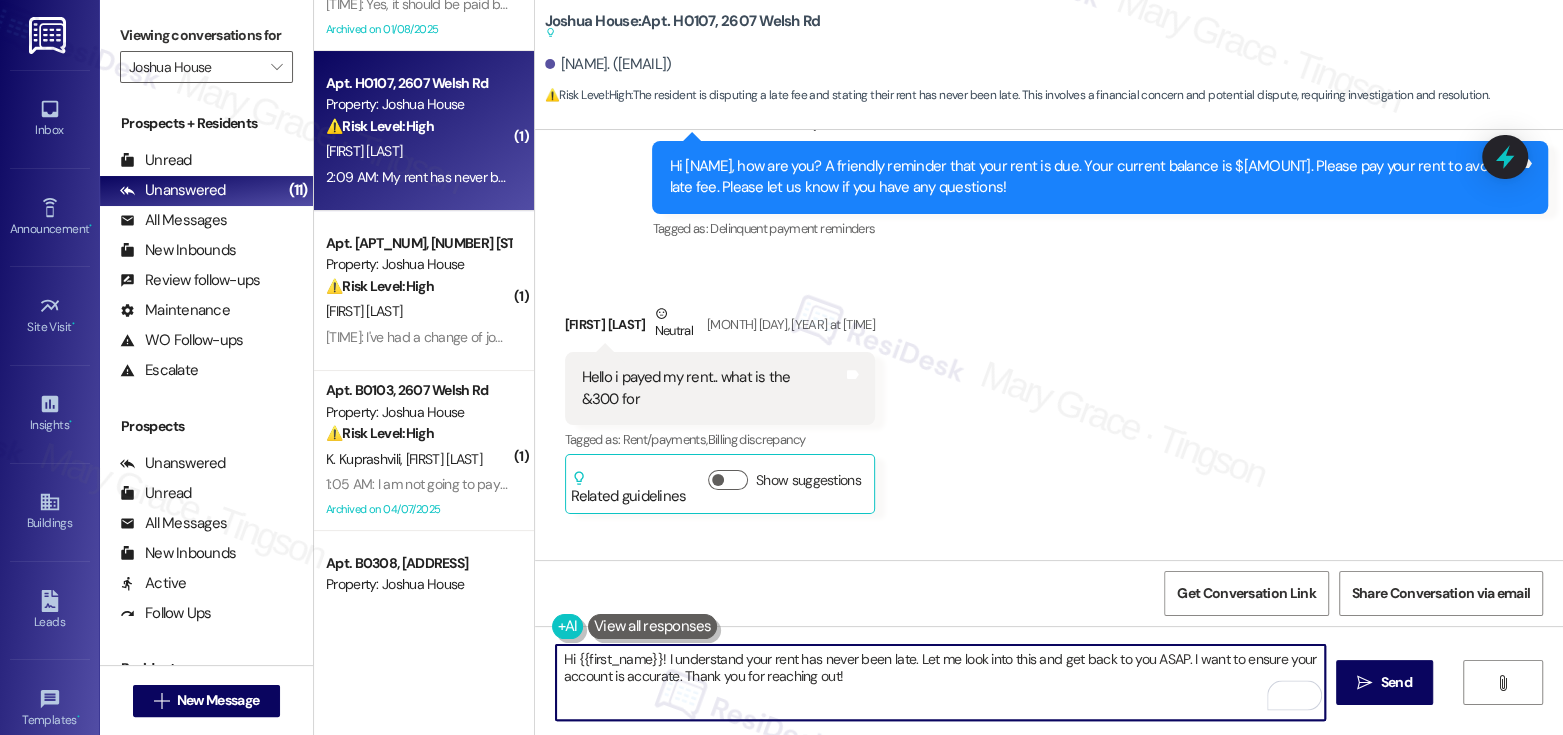 drag, startPoint x: 1027, startPoint y: 657, endPoint x: 1031, endPoint y: 682, distance: 25.317978 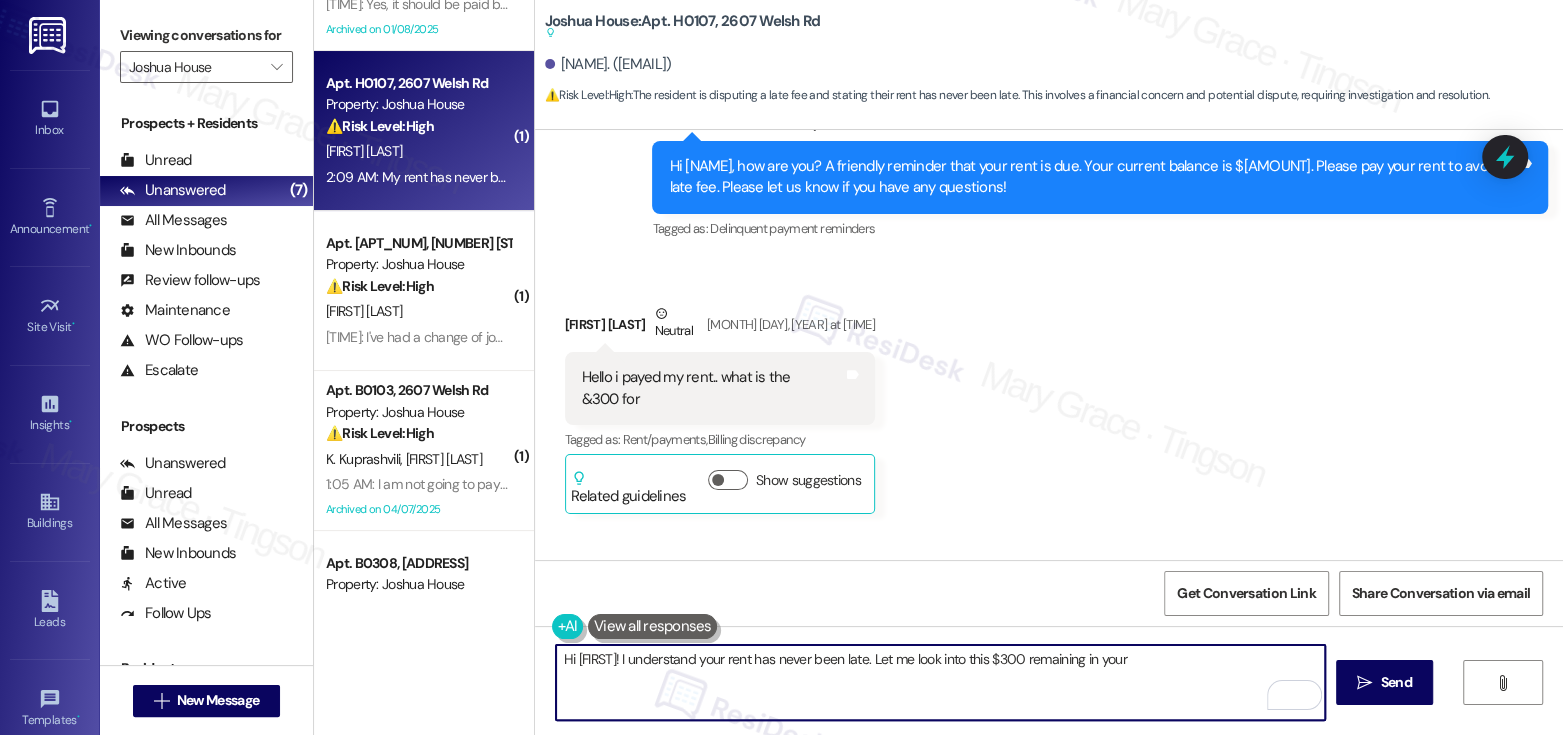 click on "Hi [FIRST]! I understand your rent has never been late. Let me look into this $300 remaining in your" at bounding box center [940, 682] 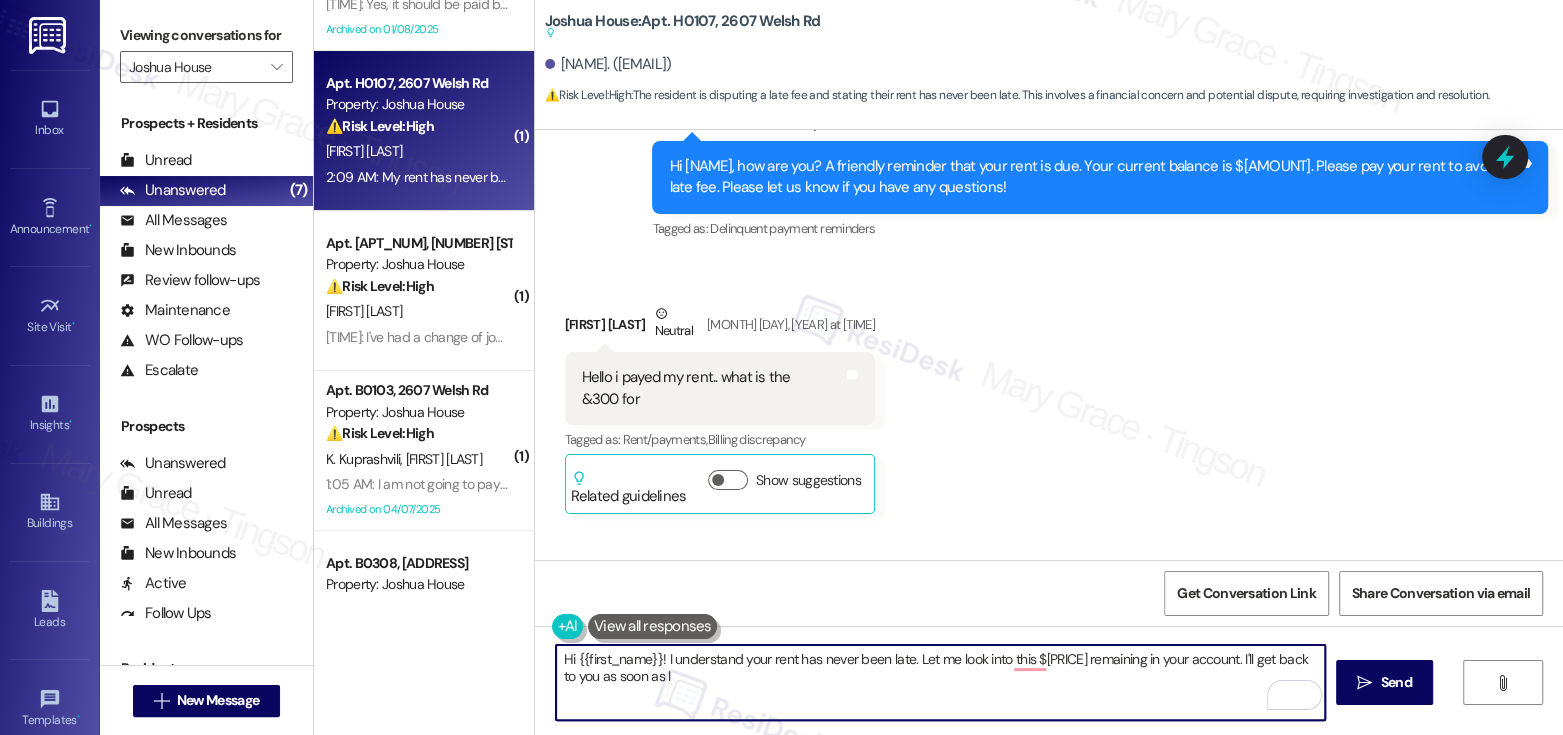 click on "Hi {{first_name}}! I understand your rent has never been late. Let me look into this $[PRICE] remaining in your account. I'll get back to you as soon as I" at bounding box center (940, 682) 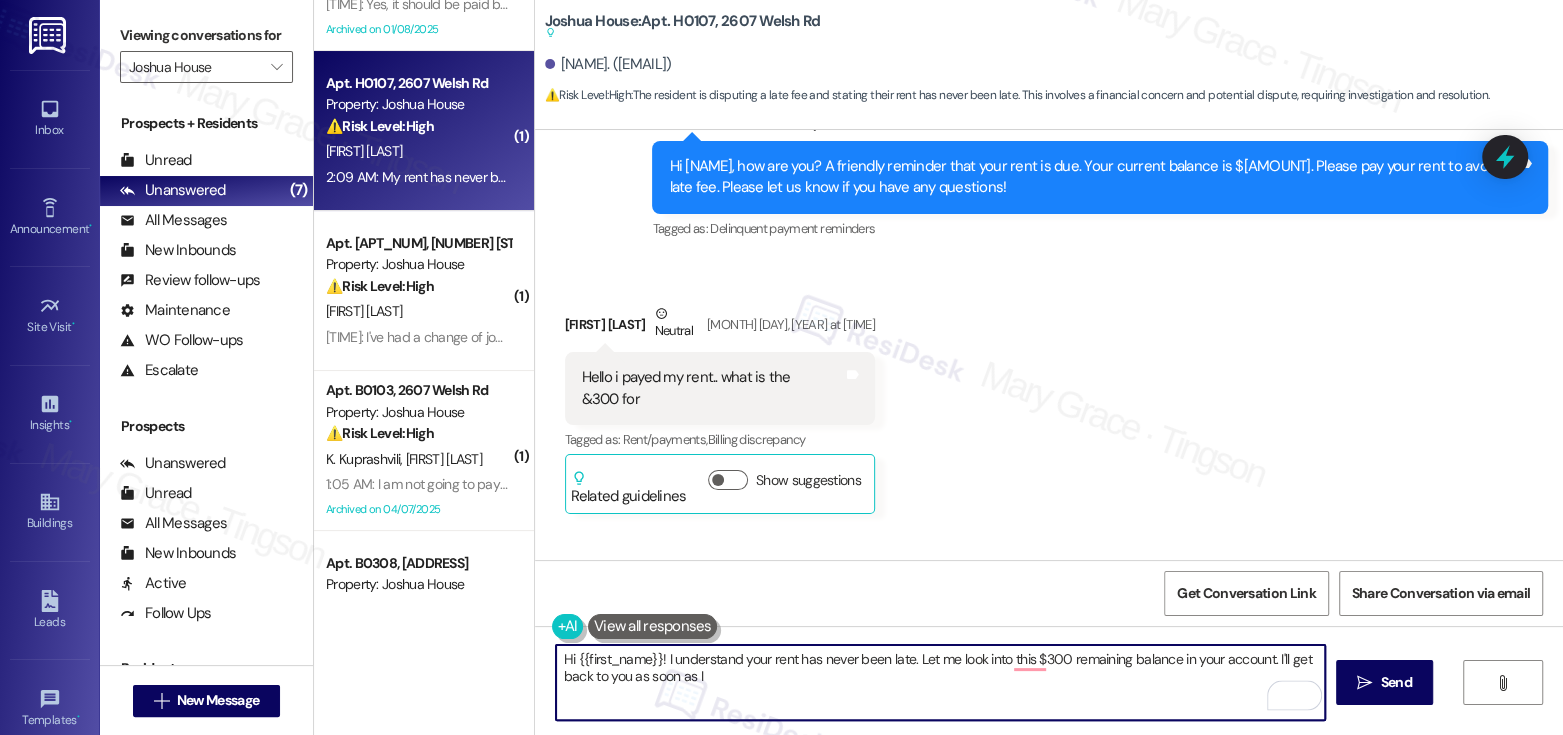 click on "Hi {{first_name}}! I understand your rent has never been late. Let me look into this $300 remaining balance in your account. I'll get back to you as soon as I" at bounding box center (940, 682) 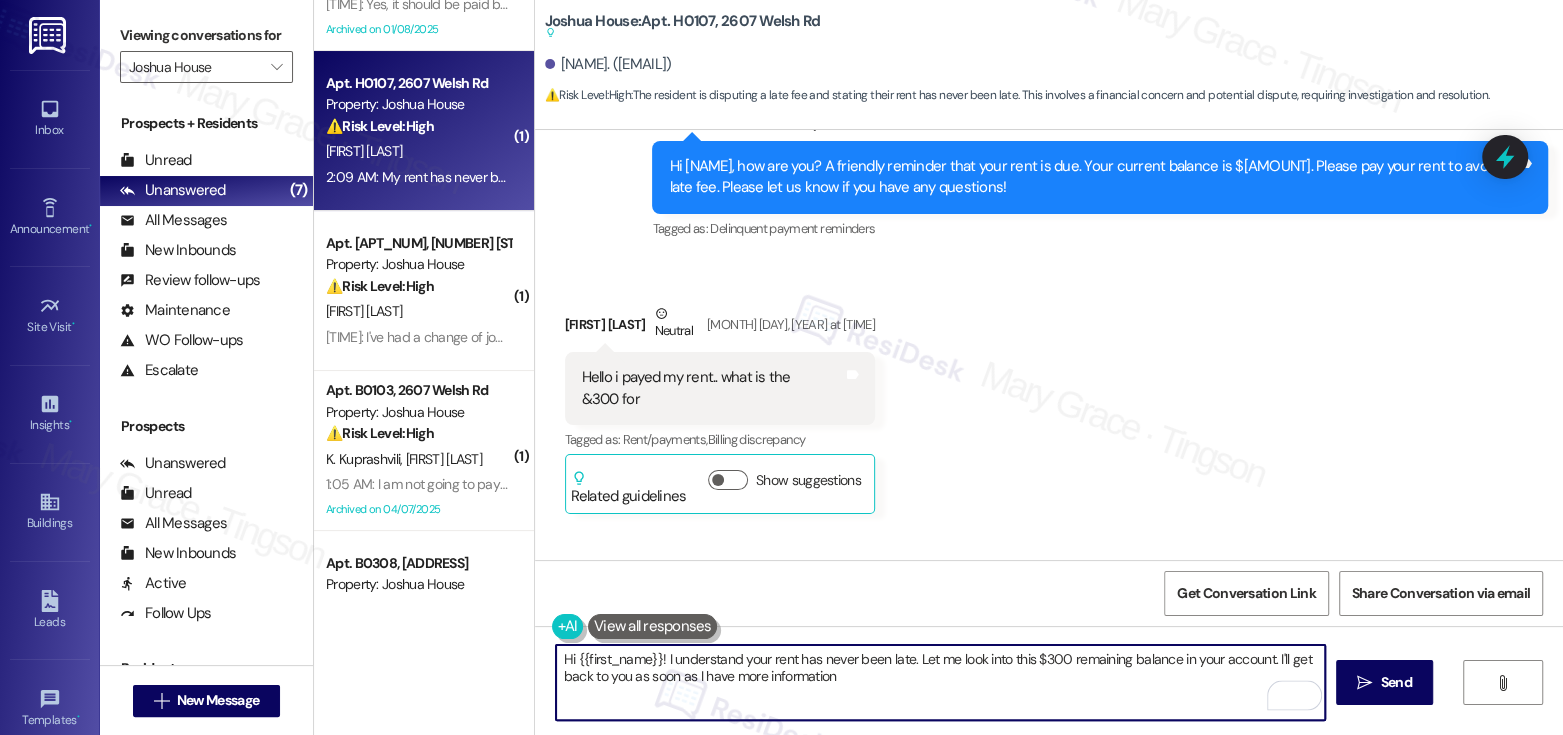 click on "Dawn White Neutral Aug 05, 2025 at 7:14 PM" at bounding box center (720, 327) 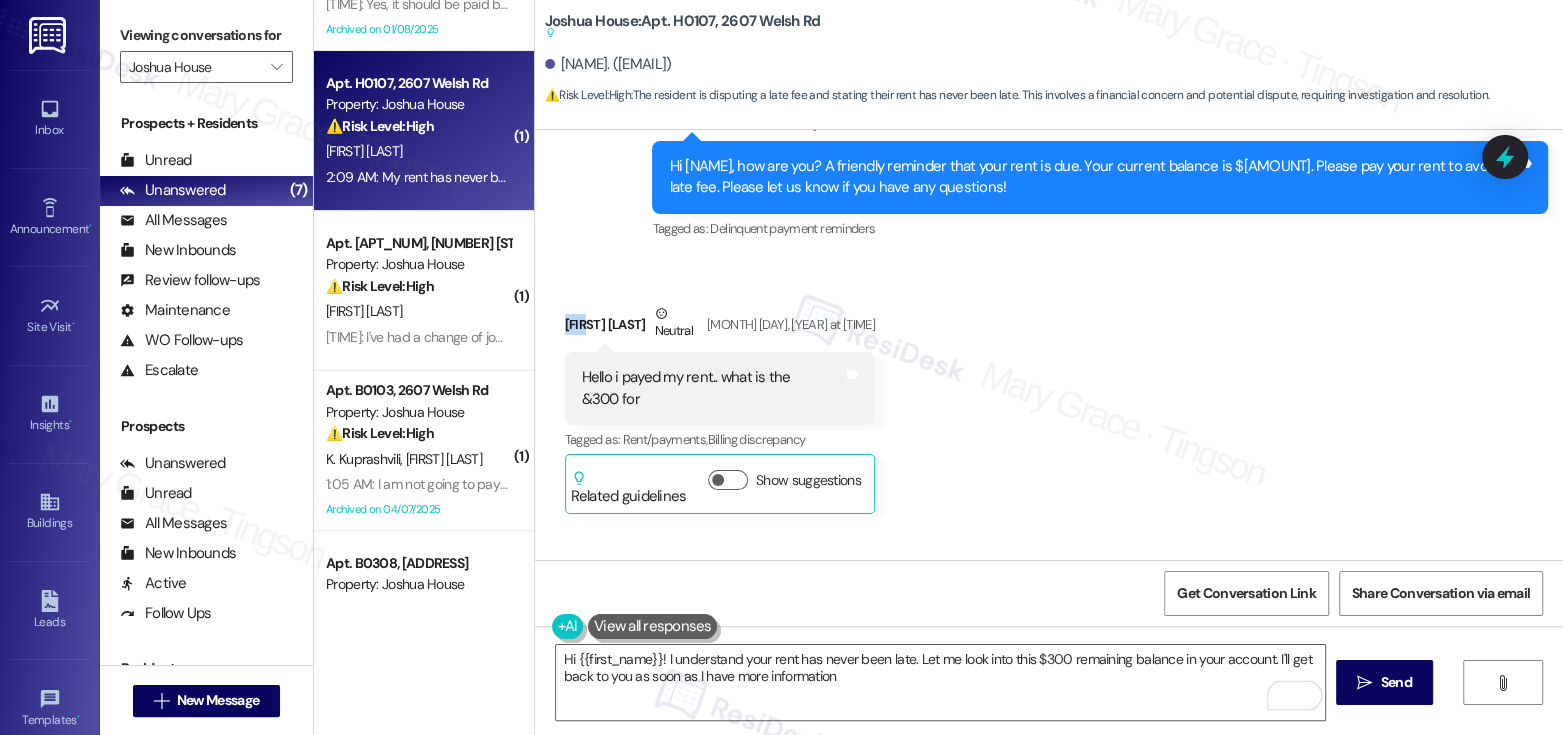 click on "Dawn White Neutral Aug 05, 2025 at 7:14 PM" at bounding box center [720, 327] 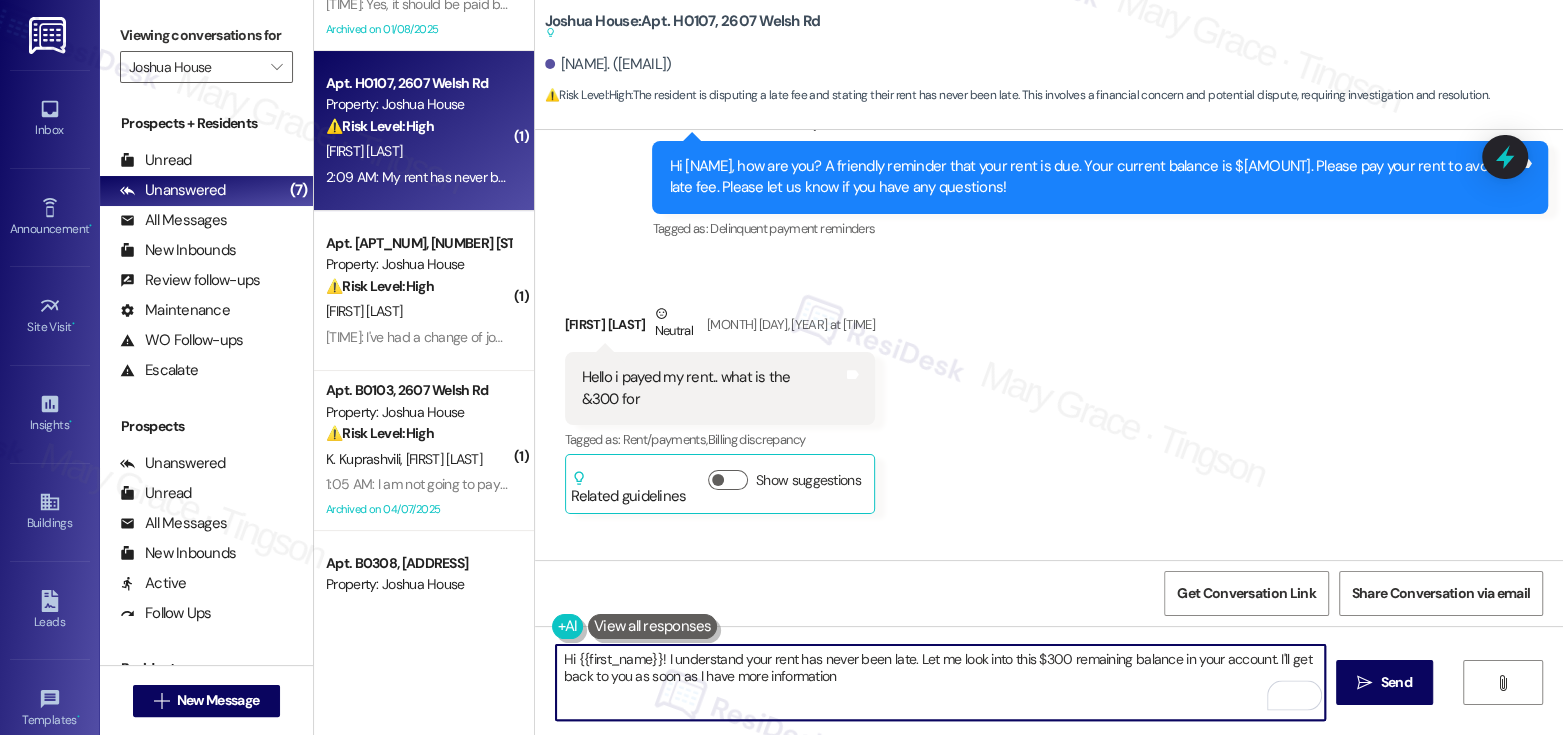 drag, startPoint x: 567, startPoint y: 658, endPoint x: 650, endPoint y: 659, distance: 83.00603 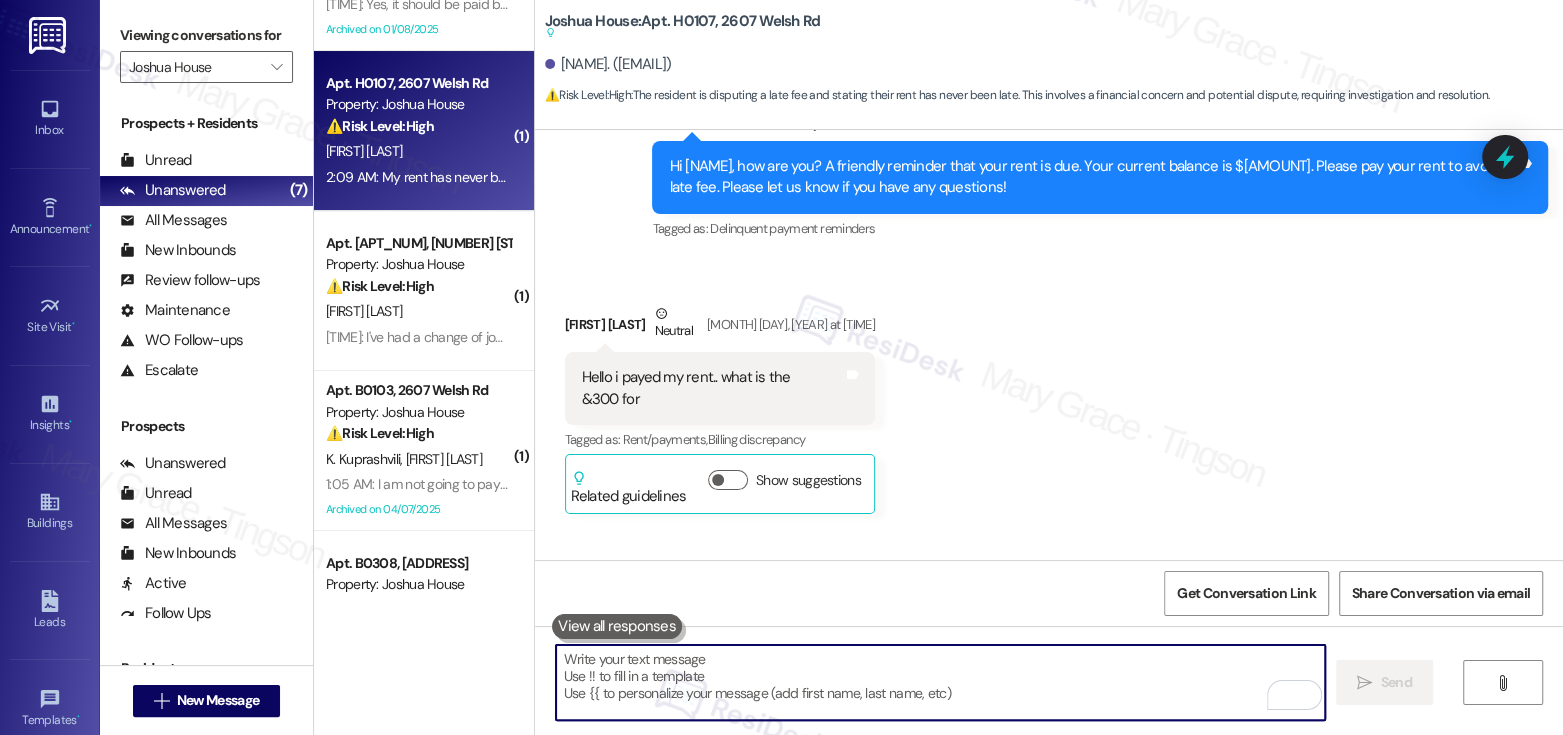 paste on "Hi Dawn! I understand your rent has never been late. I’ll look into the $300 remaining balance on your account and get back to you as soon as I have more information." 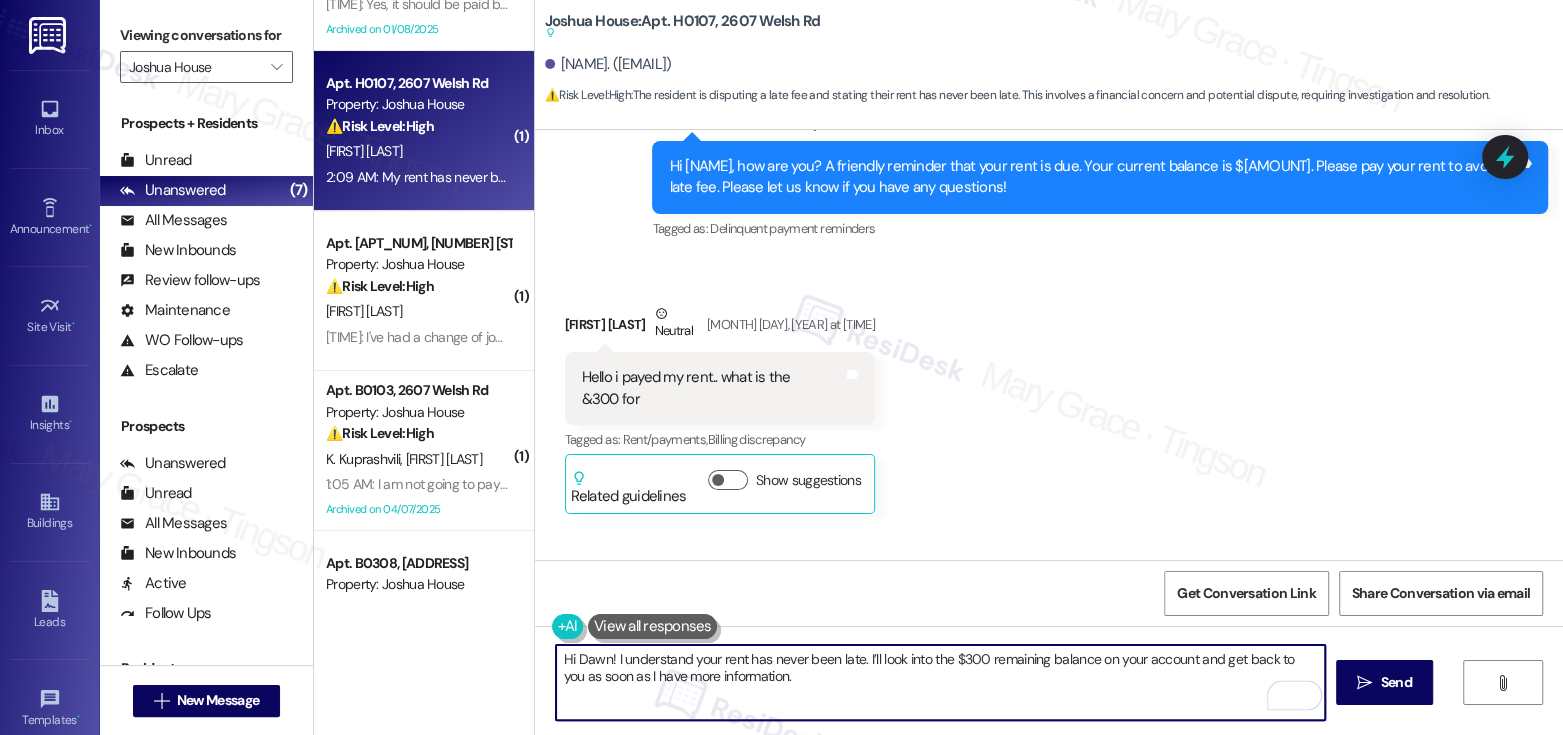 click on "Hi Dawn! I understand your rent has never been late. I’ll look into the $300 remaining balance on your account and get back to you as soon as I have more information." at bounding box center (940, 682) 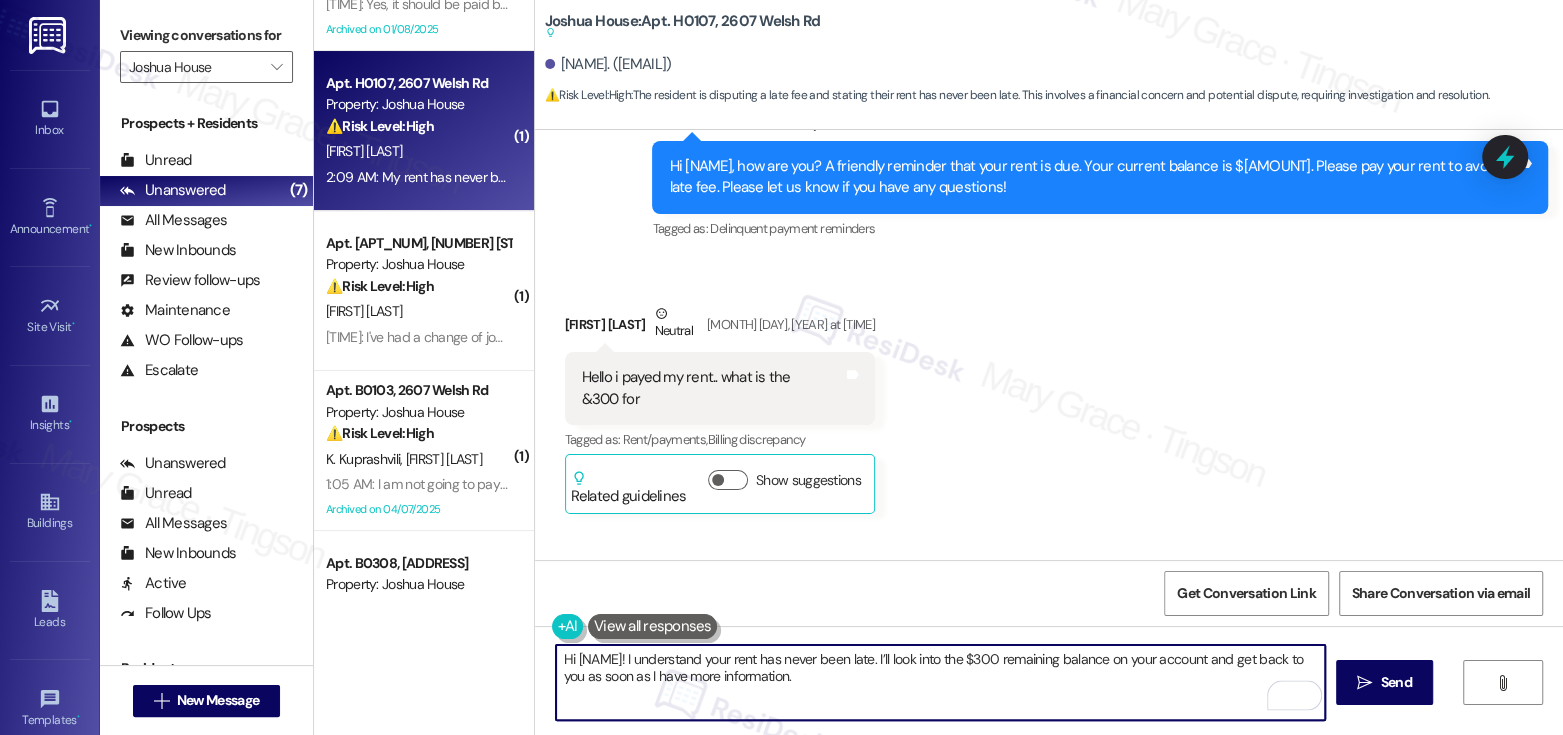 click on "Hi [NAME]! I understand your rent has never been late. I’ll look into the $300 remaining balance on your account and get back to you as soon as I have more information." at bounding box center [940, 682] 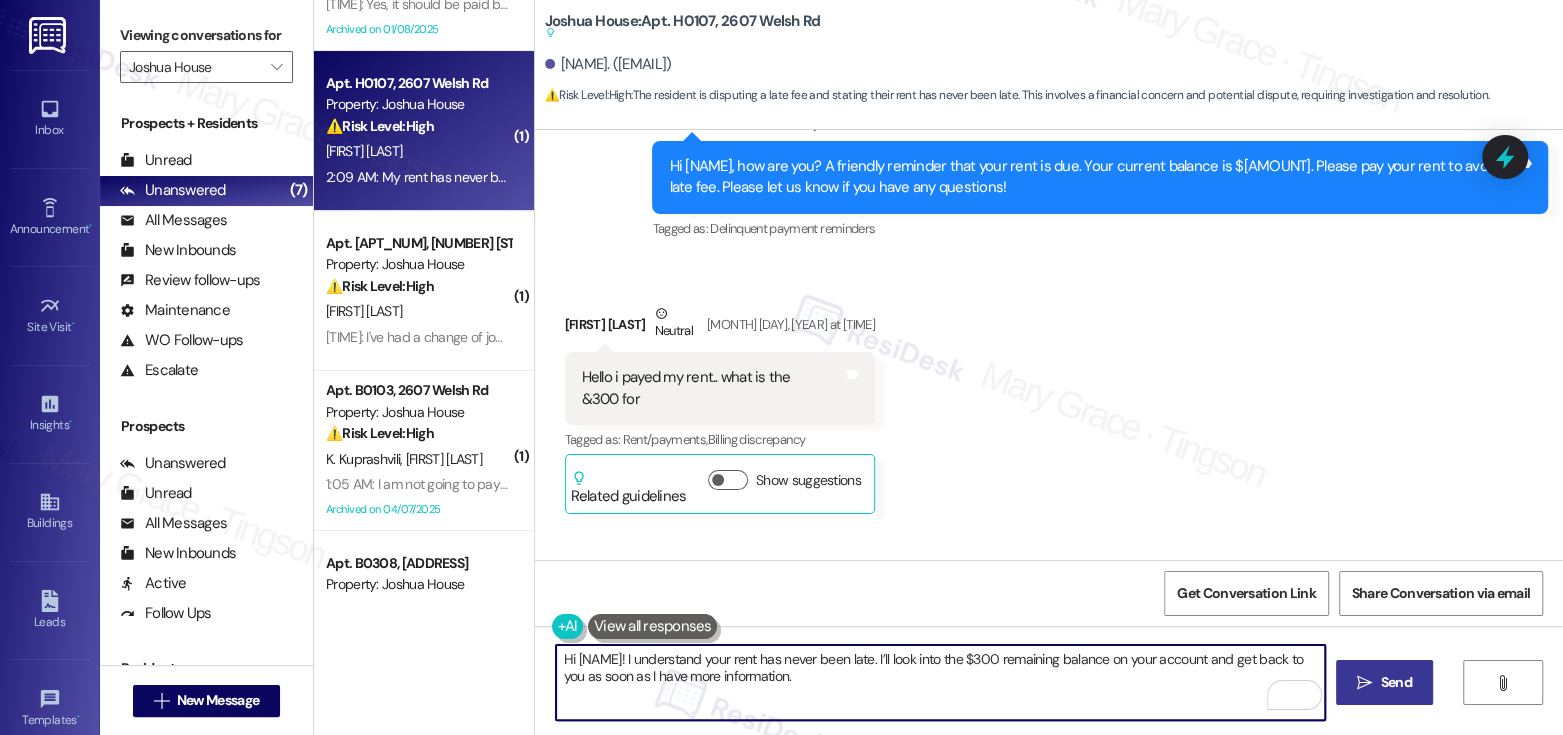 type on "Hi [NAME]! I understand your rent has never been late. I’ll look into the $300 remaining balance on your account and get back to you as soon as I have more information." 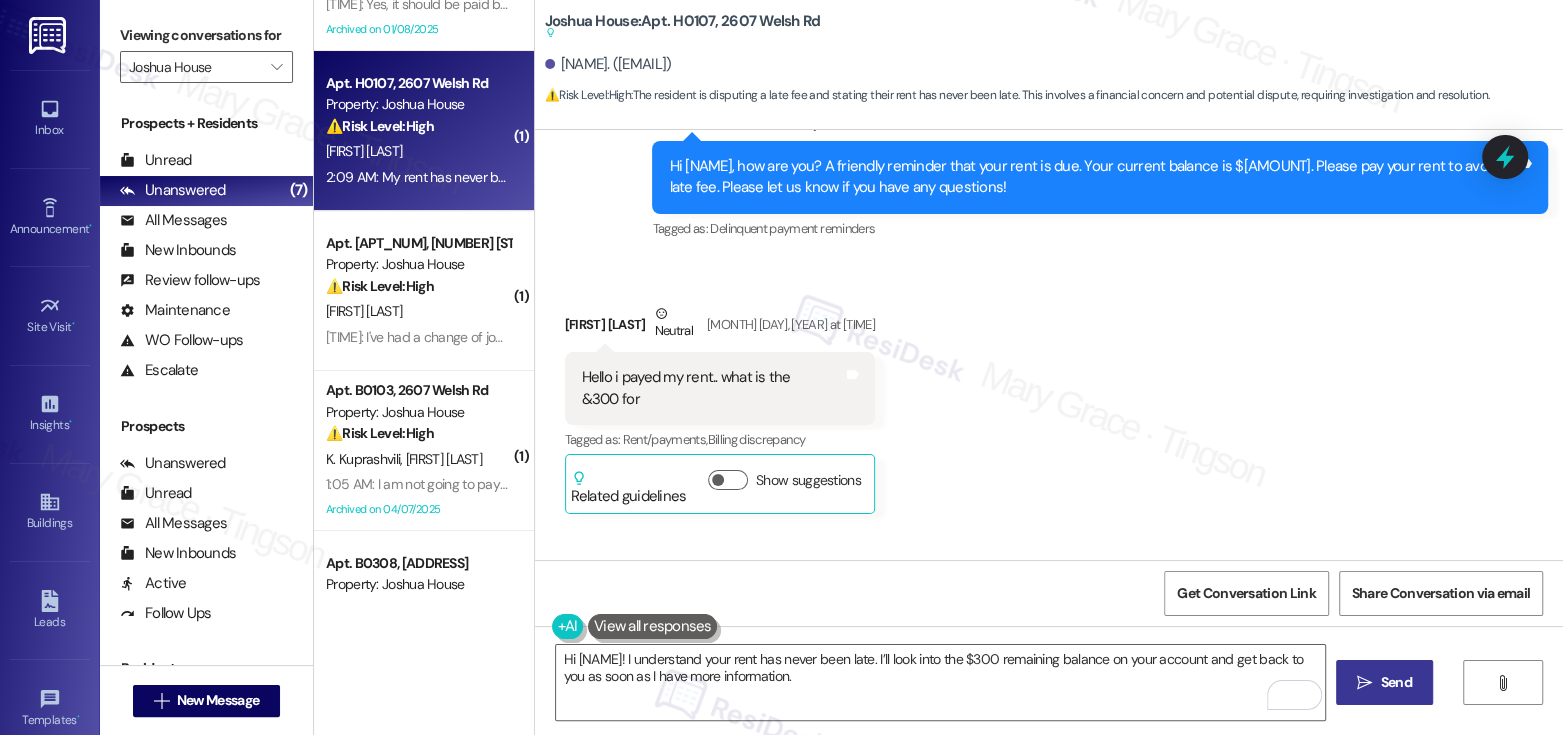 click on "Send" at bounding box center (1396, 682) 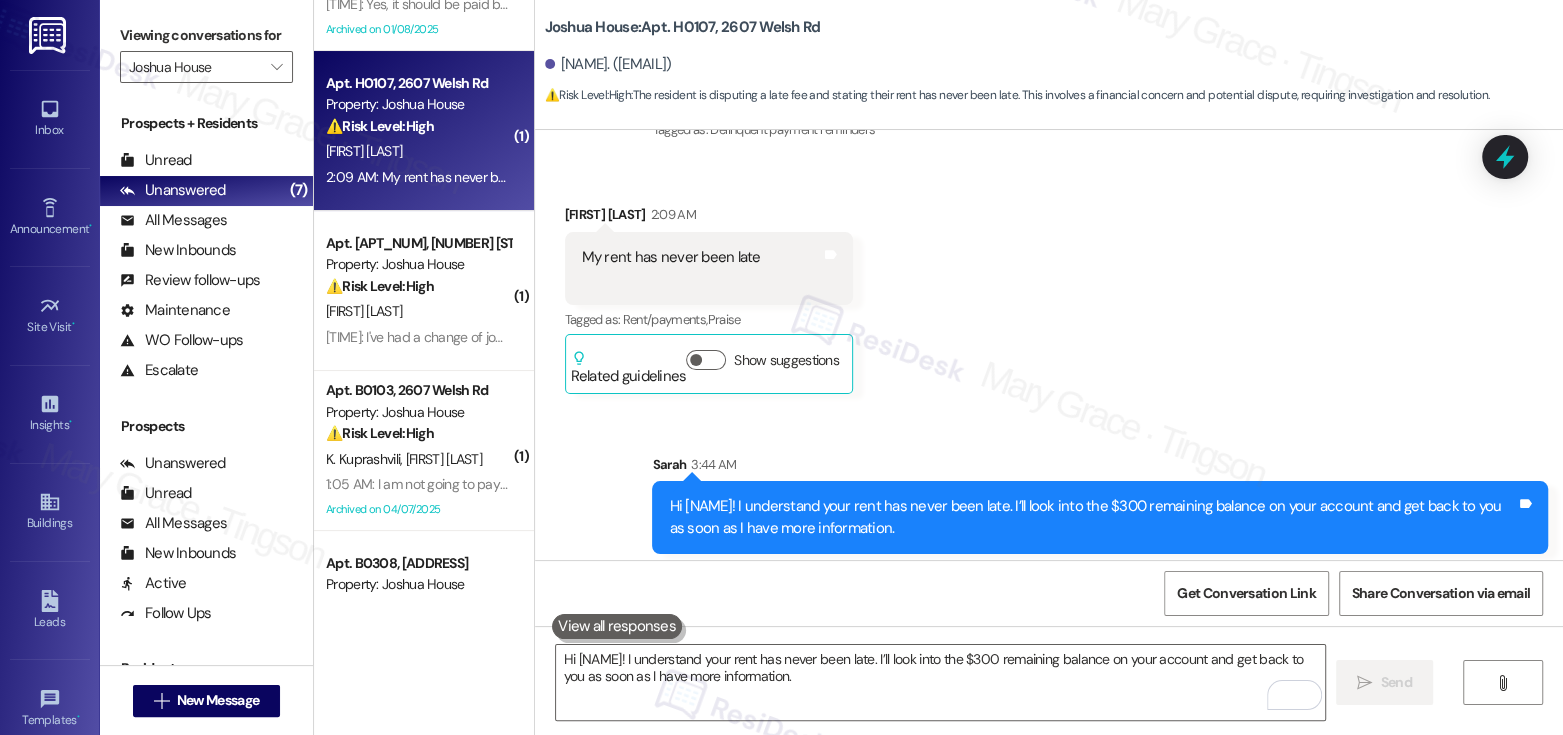 scroll, scrollTop: 15786, scrollLeft: 0, axis: vertical 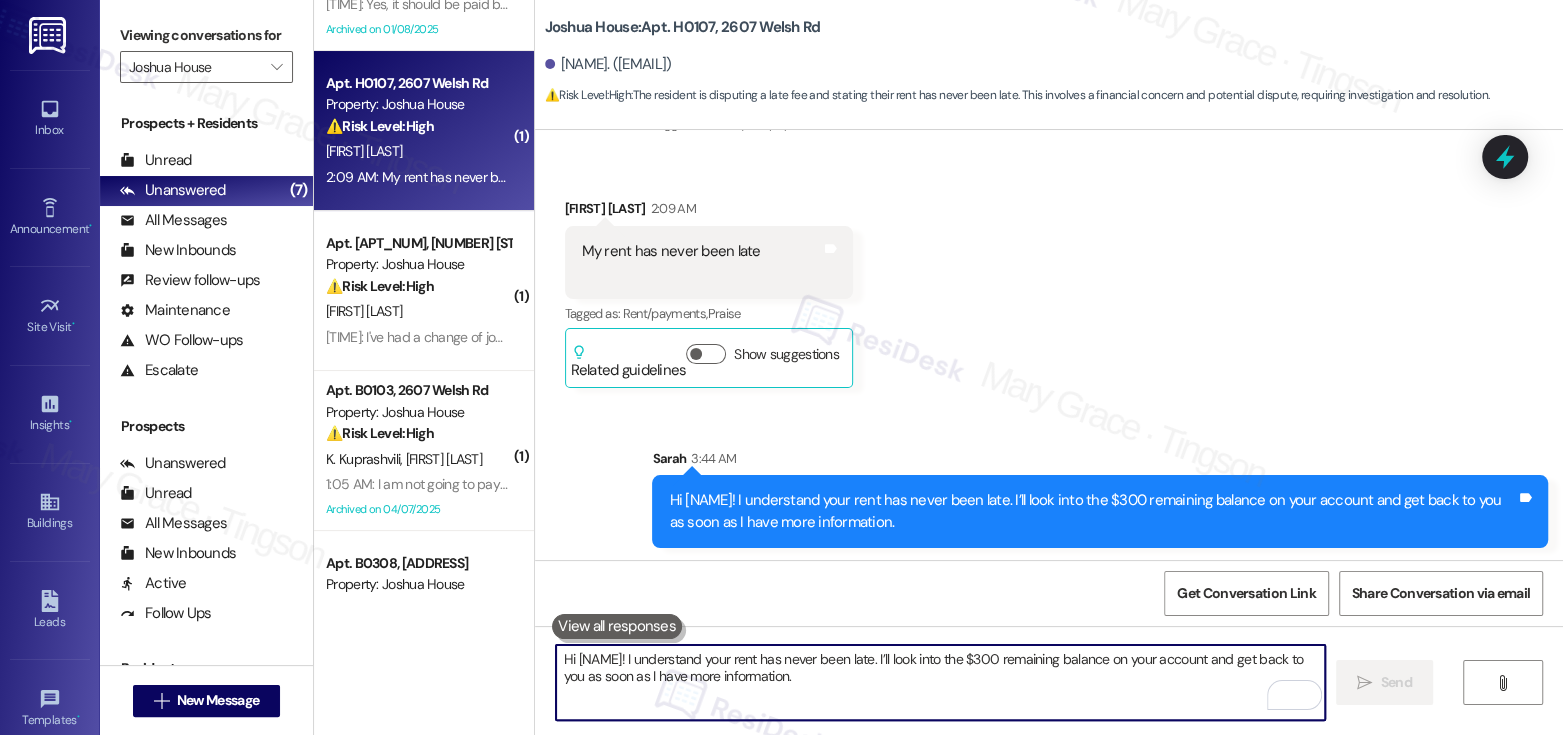 click on "Hi [NAME]! I understand your rent has never been late. I’ll look into the $300 remaining balance on your account and get back to you as soon as I have more information." at bounding box center (940, 682) 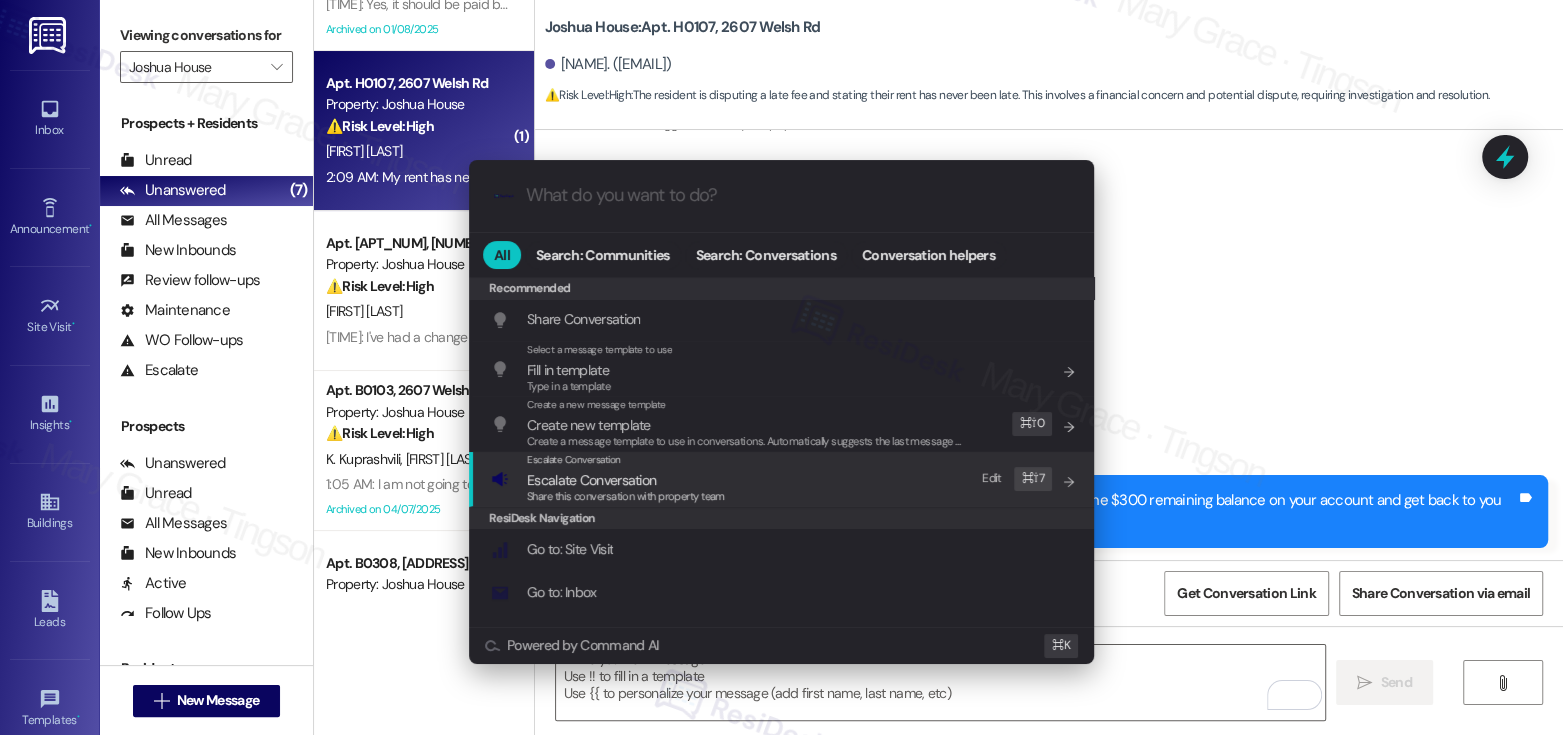 click on "Share this conversation with property team" at bounding box center (626, 496) 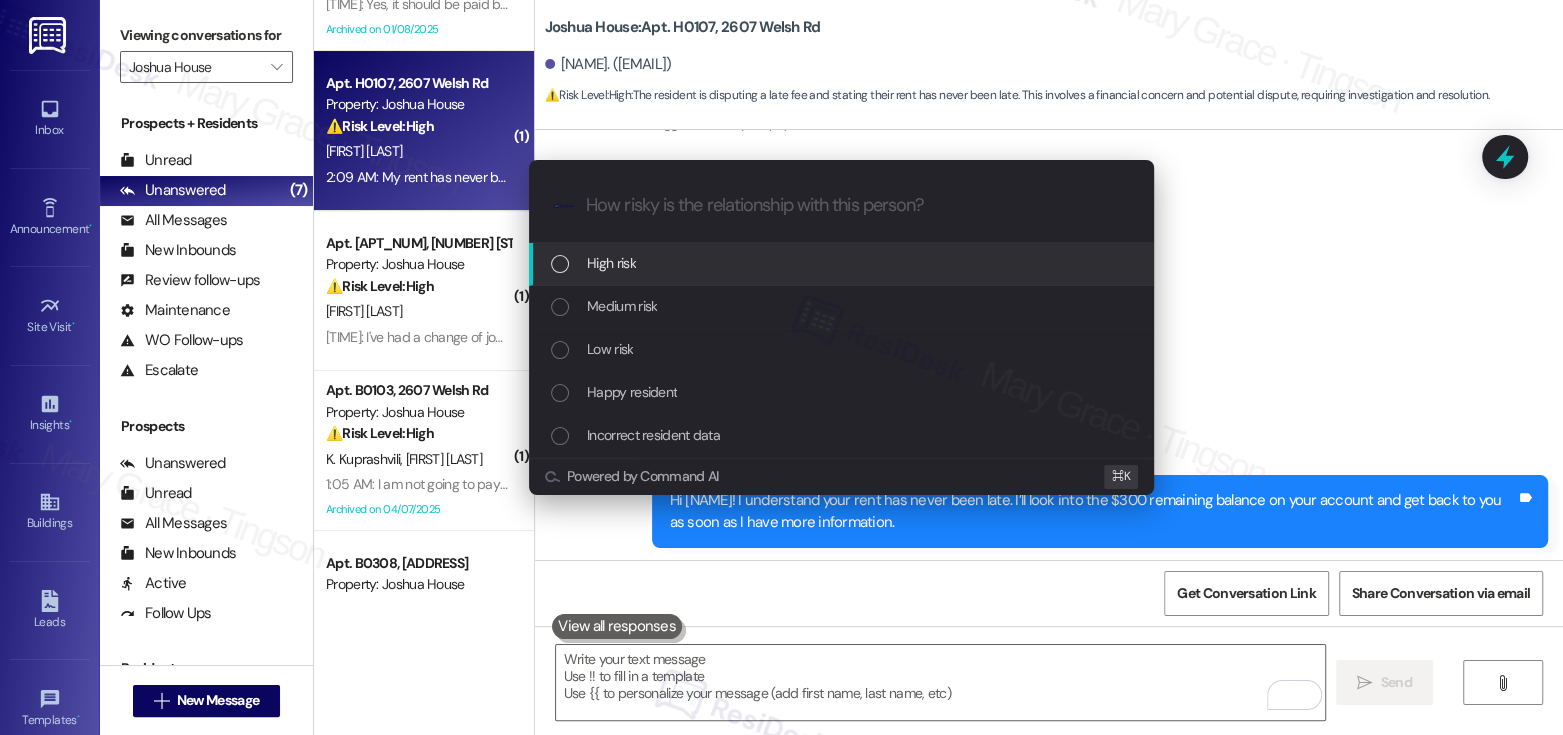 click on "High risk" at bounding box center (841, 264) 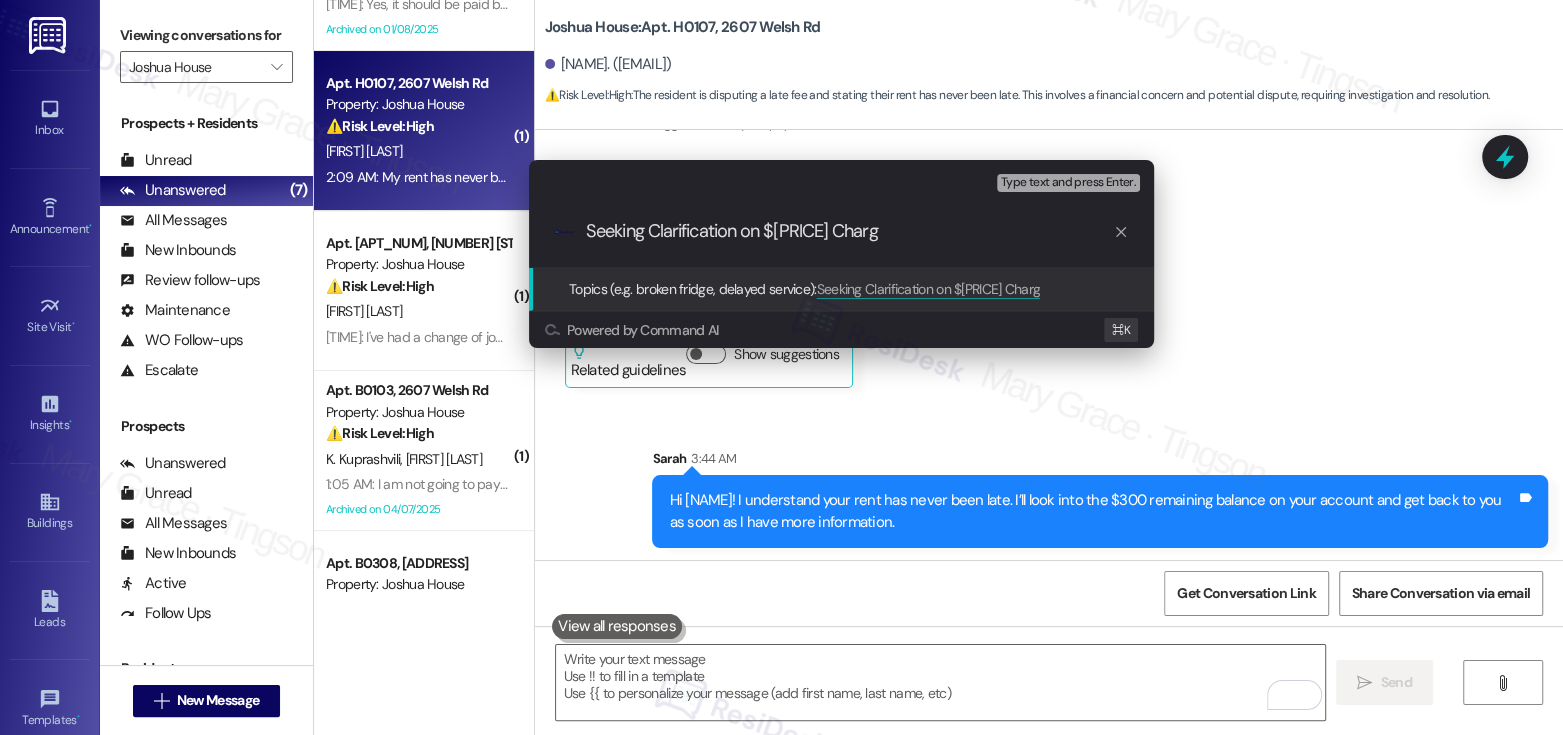 type on "Seeking Clarification on $300 Charge" 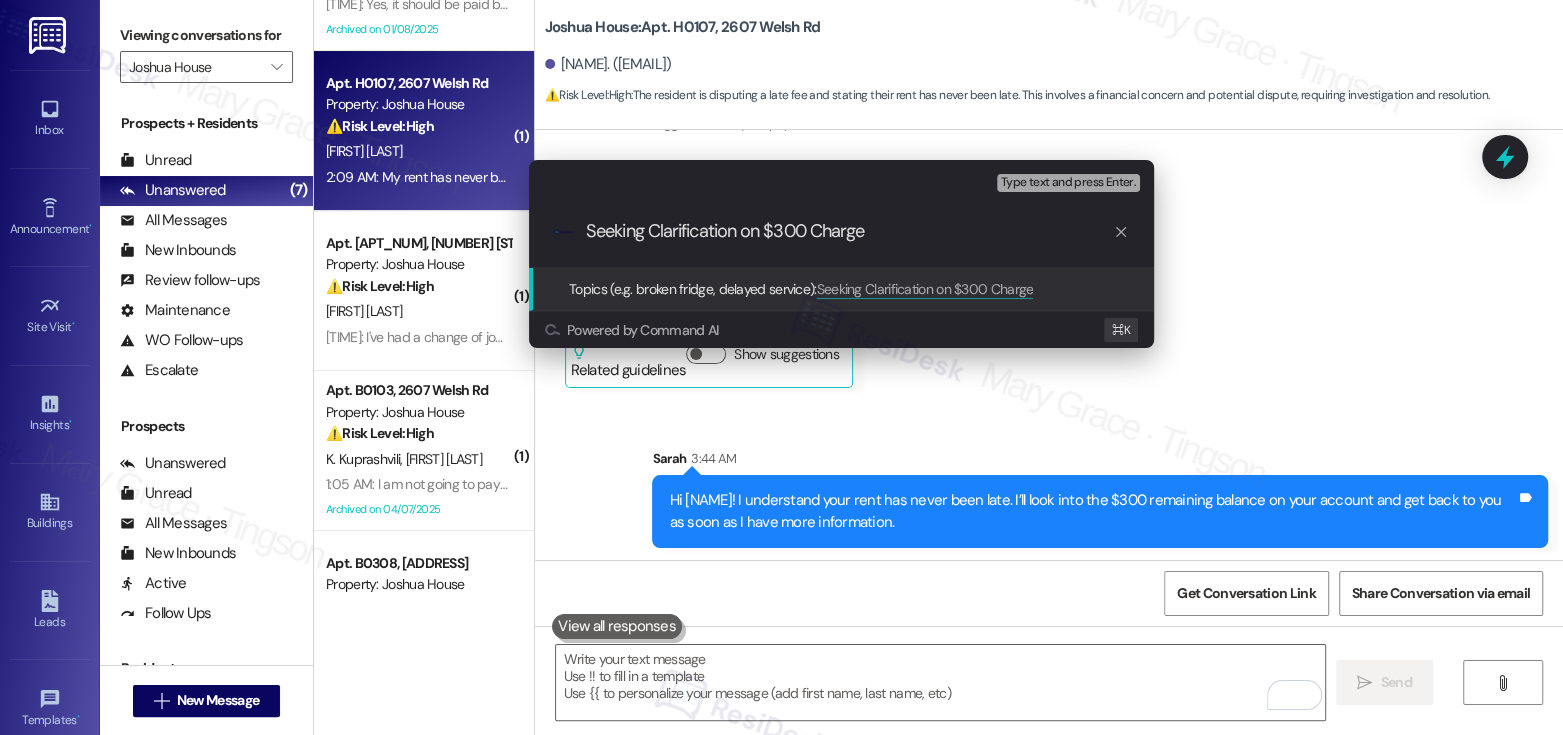 click on "Seeking Clarification on $300 Charge" at bounding box center [849, 231] 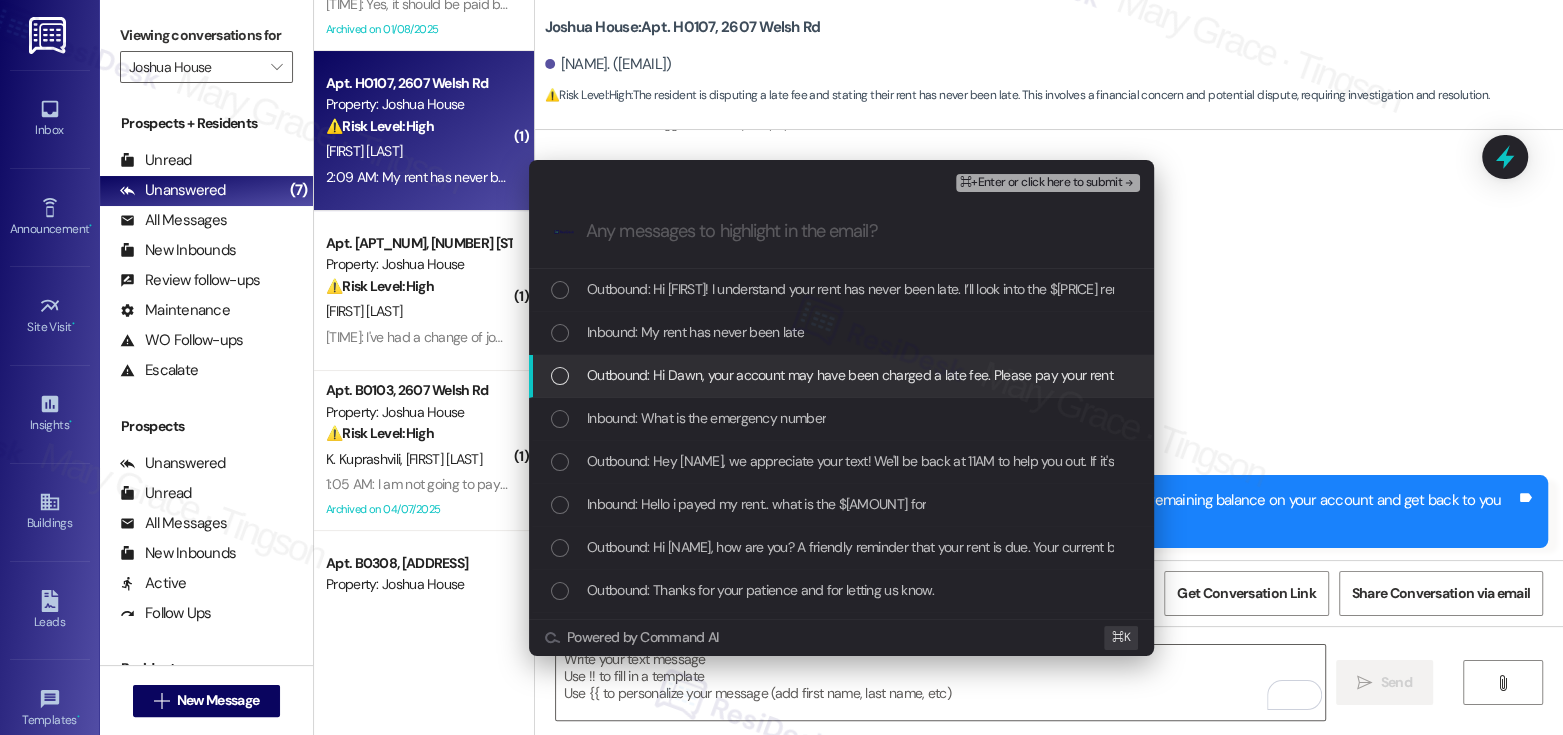 click on "Outbound: Hi Dawn, your account may have been charged a late fee. Please pay your rent to avoid legal fees. If you are struggling to pay your rent, you may be eligible for assistance at hopeanddoor.org. More information about the program is available on their website." at bounding box center (1362, 375) 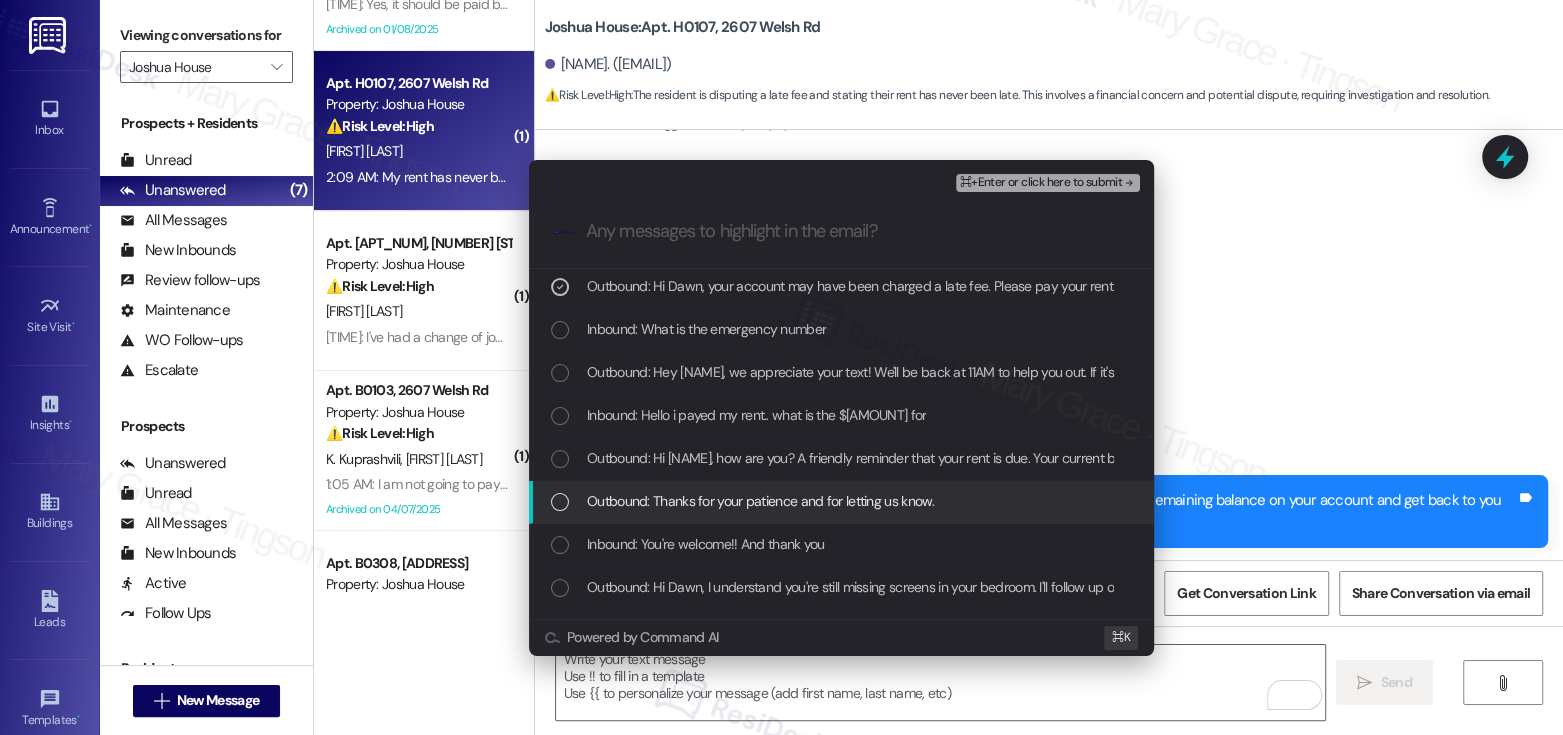 scroll, scrollTop: 90, scrollLeft: 0, axis: vertical 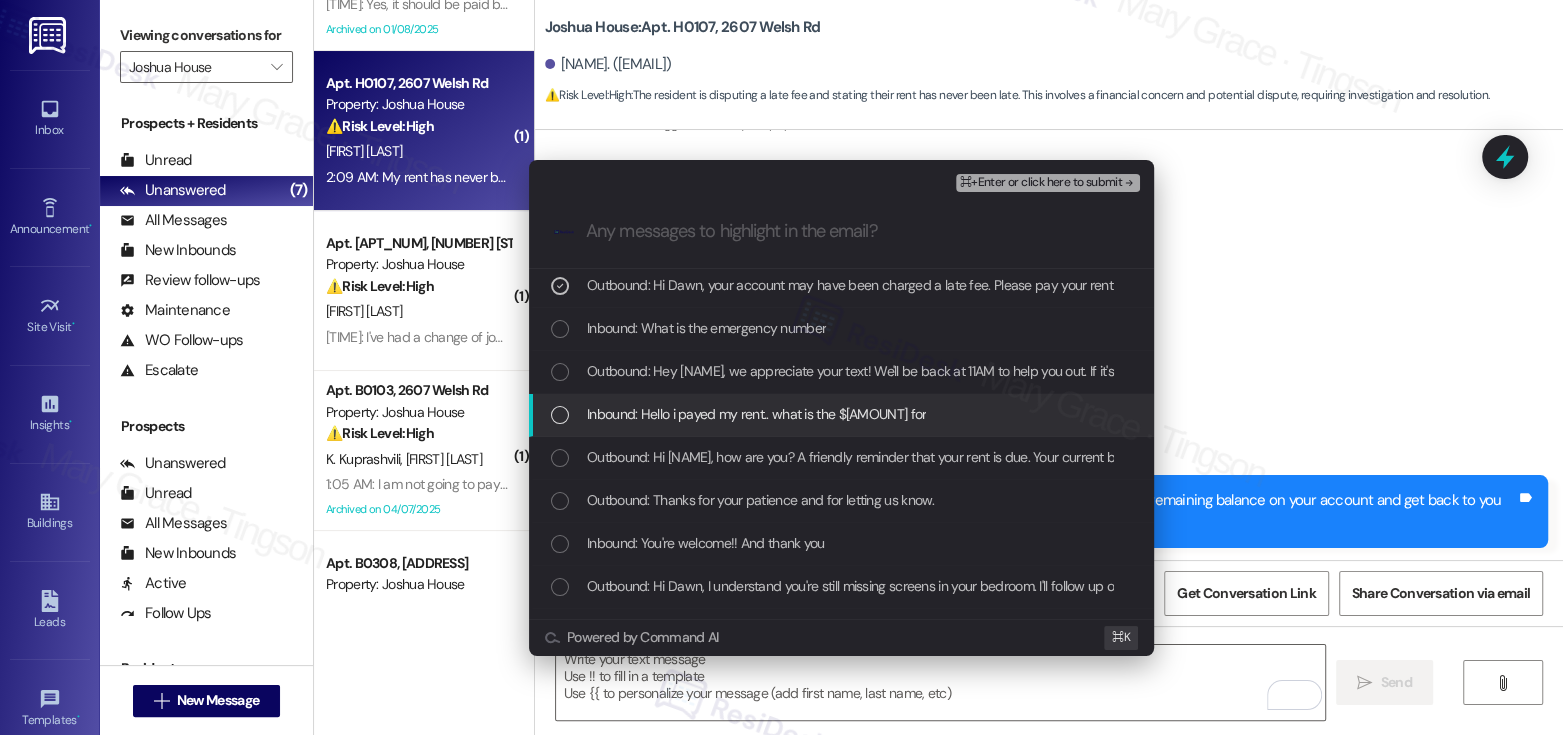 click on "Inbound: Hello i payed my rent.. what is the
$[AMOUNT] for" at bounding box center [756, 414] 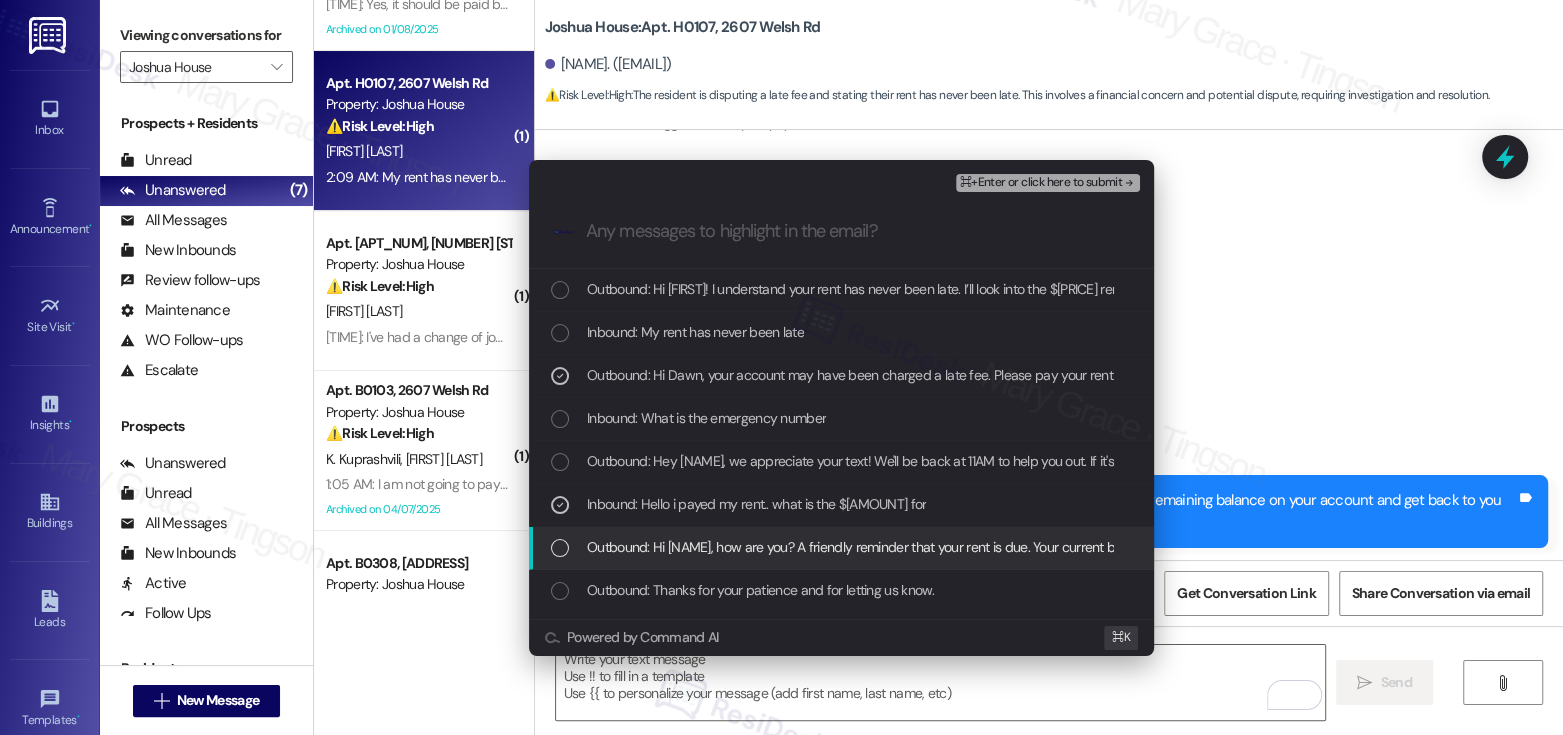 scroll, scrollTop: 0, scrollLeft: 0, axis: both 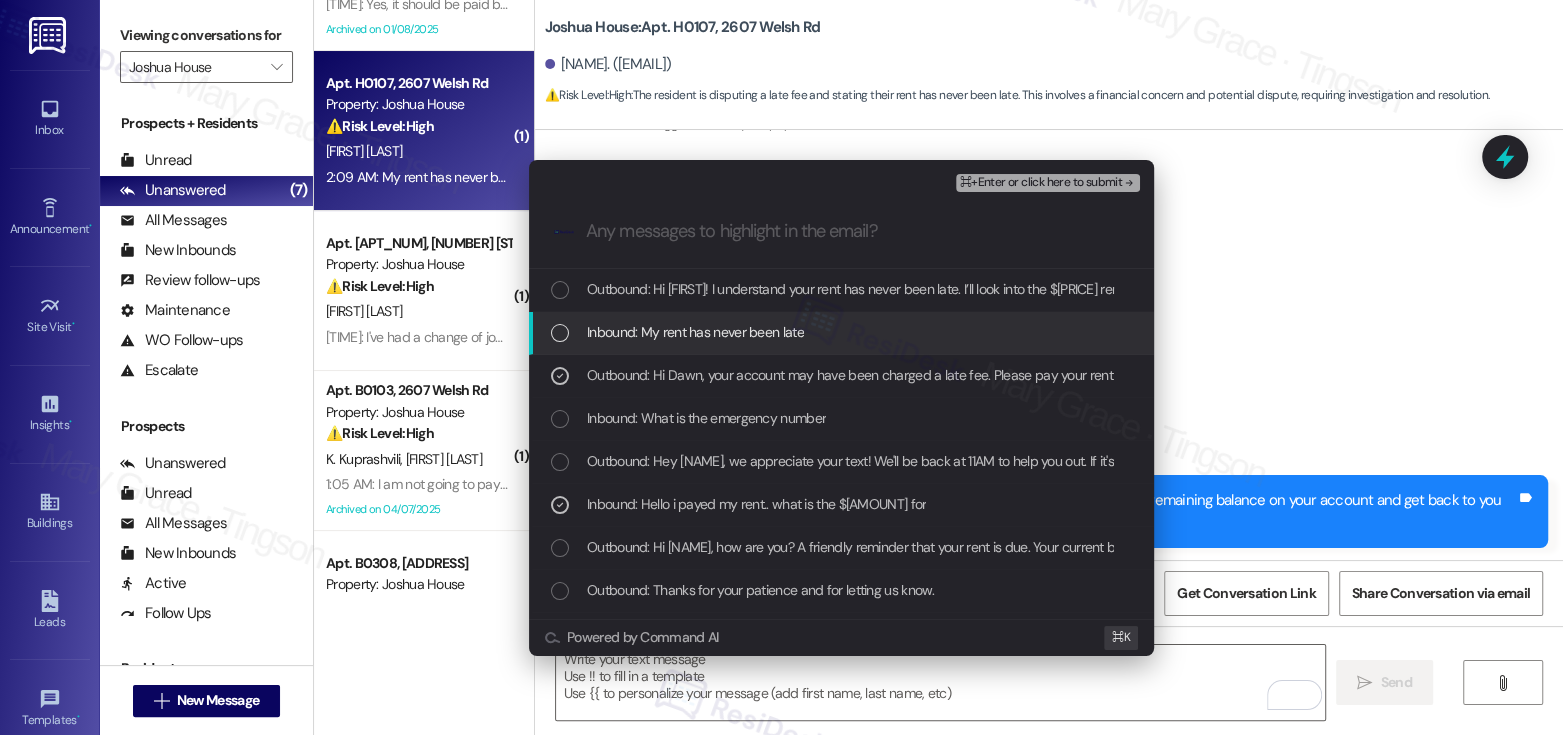 click on "Inbound: My rent has never been late" at bounding box center (695, 332) 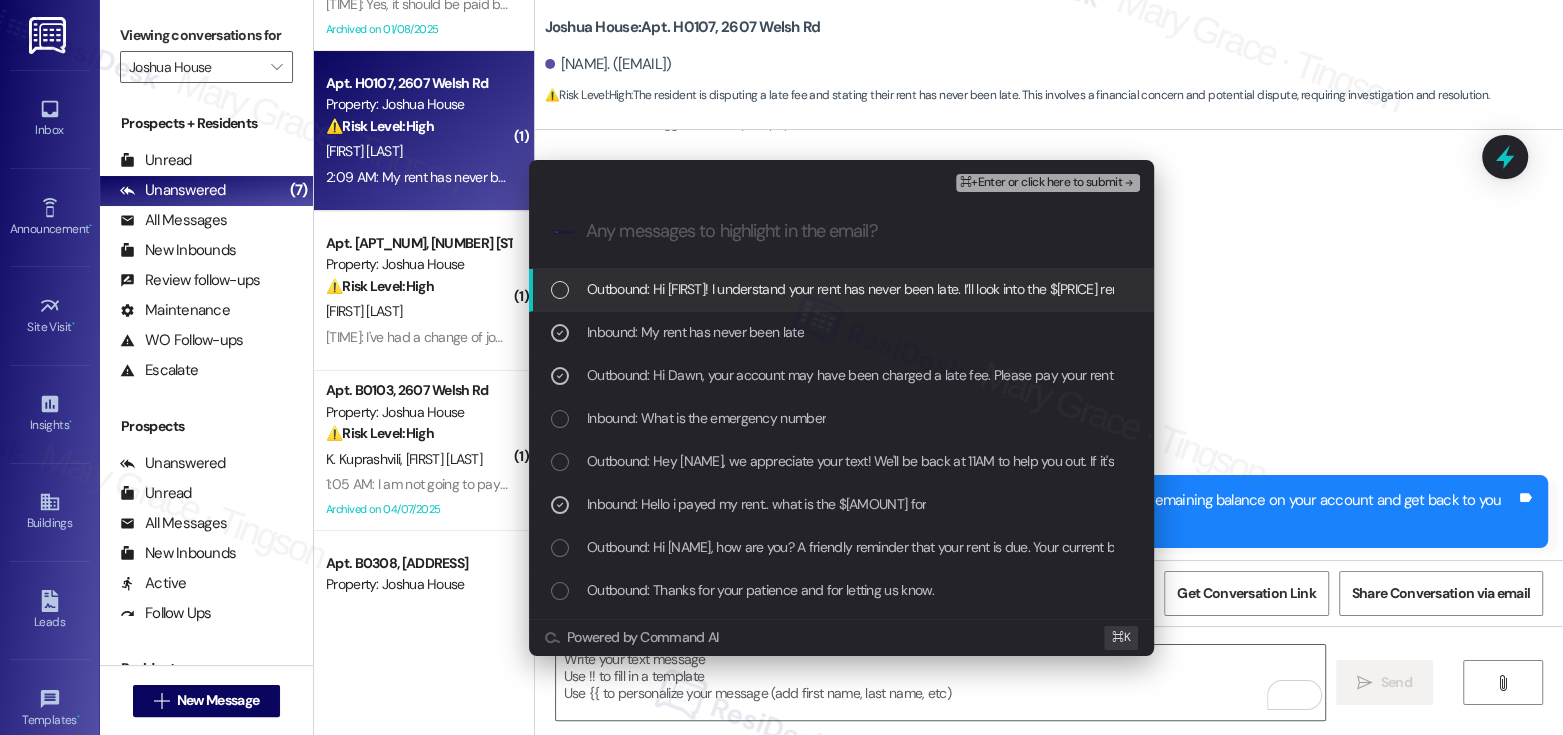 click on "Outbound: Hi Dawn! I understand your rent has never been late. I’ll look into the $300 remaining balance on your account and get back to you as soon as I have more information." at bounding box center [1109, 289] 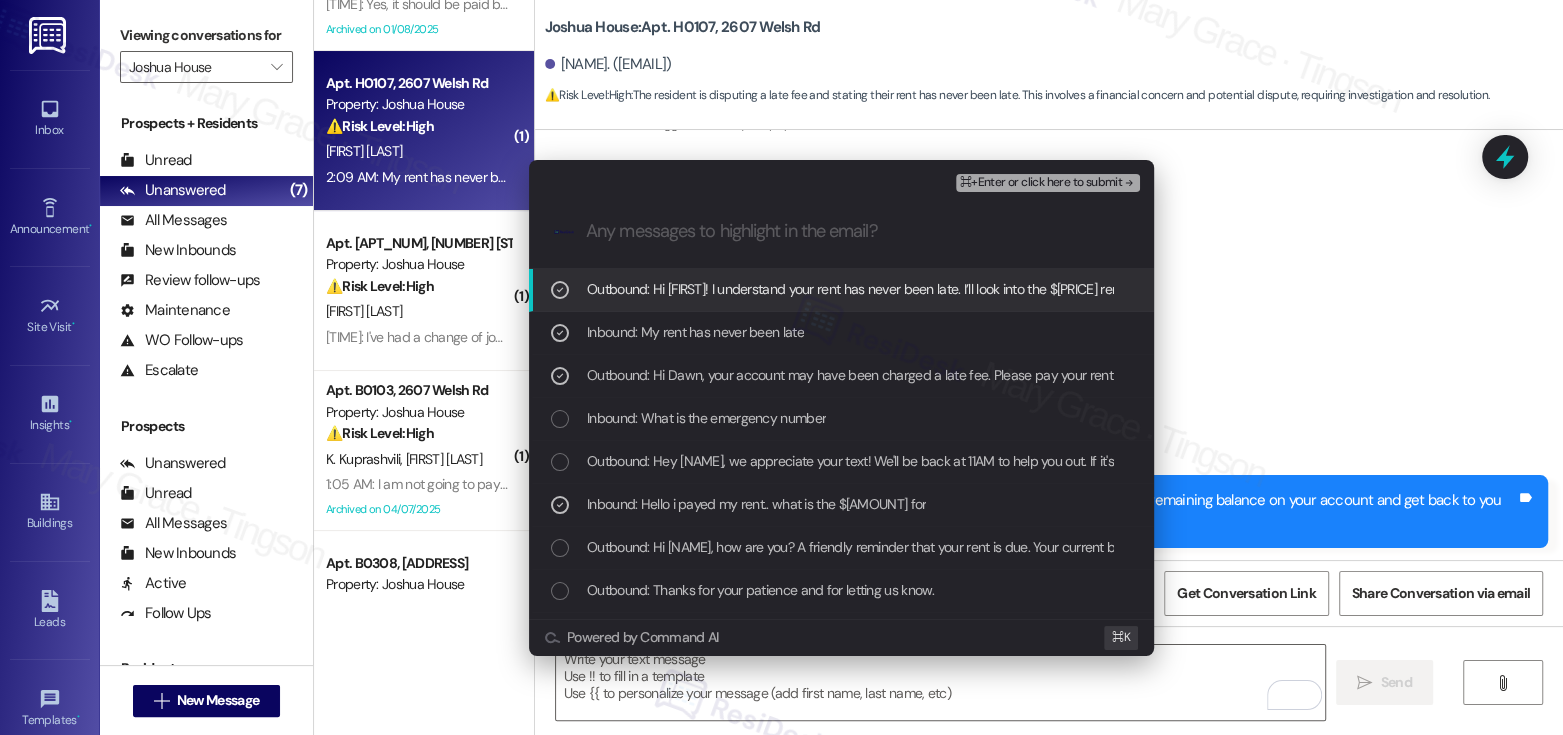 click on "⌘+Enter or click here to submit" at bounding box center (1041, 183) 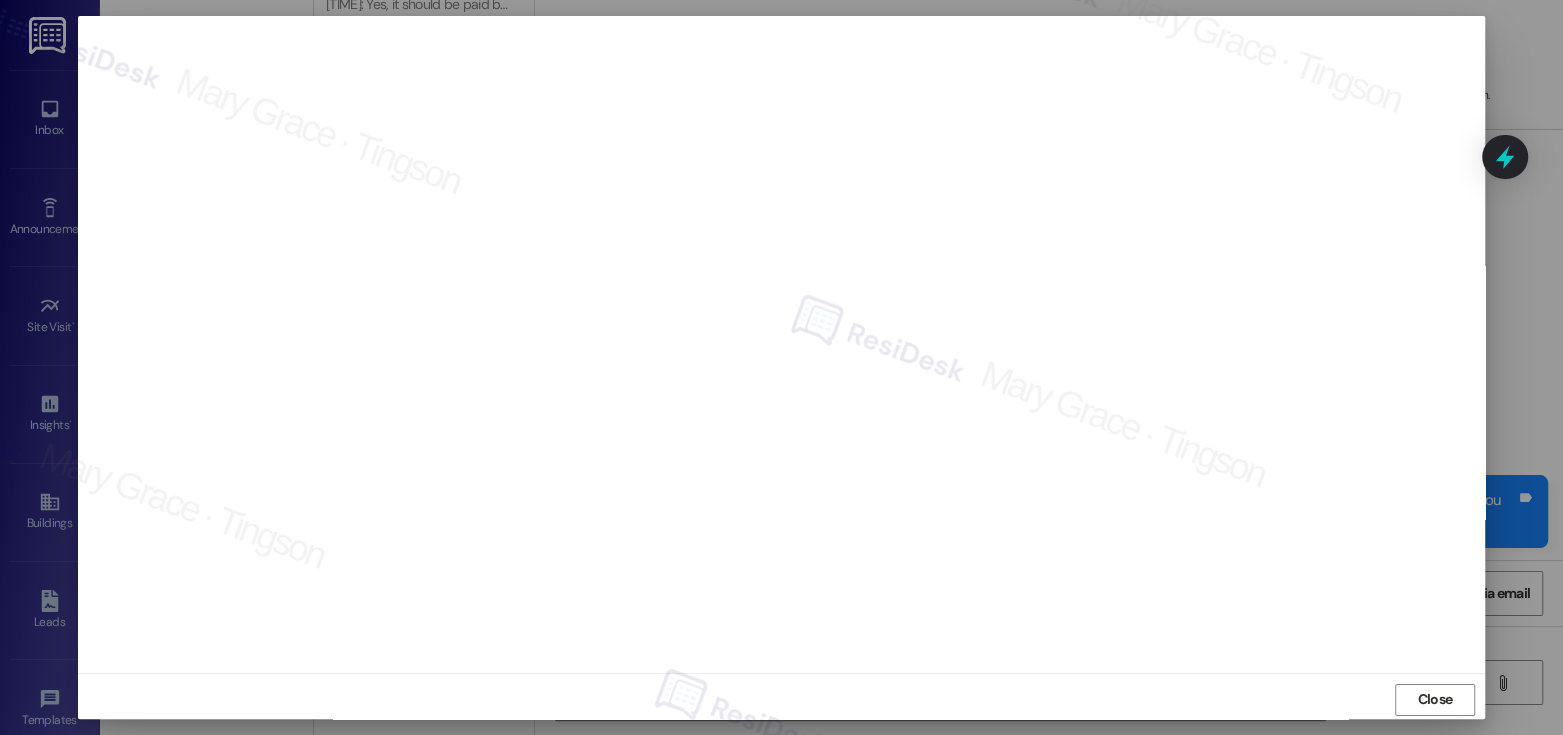 scroll, scrollTop: 10, scrollLeft: 0, axis: vertical 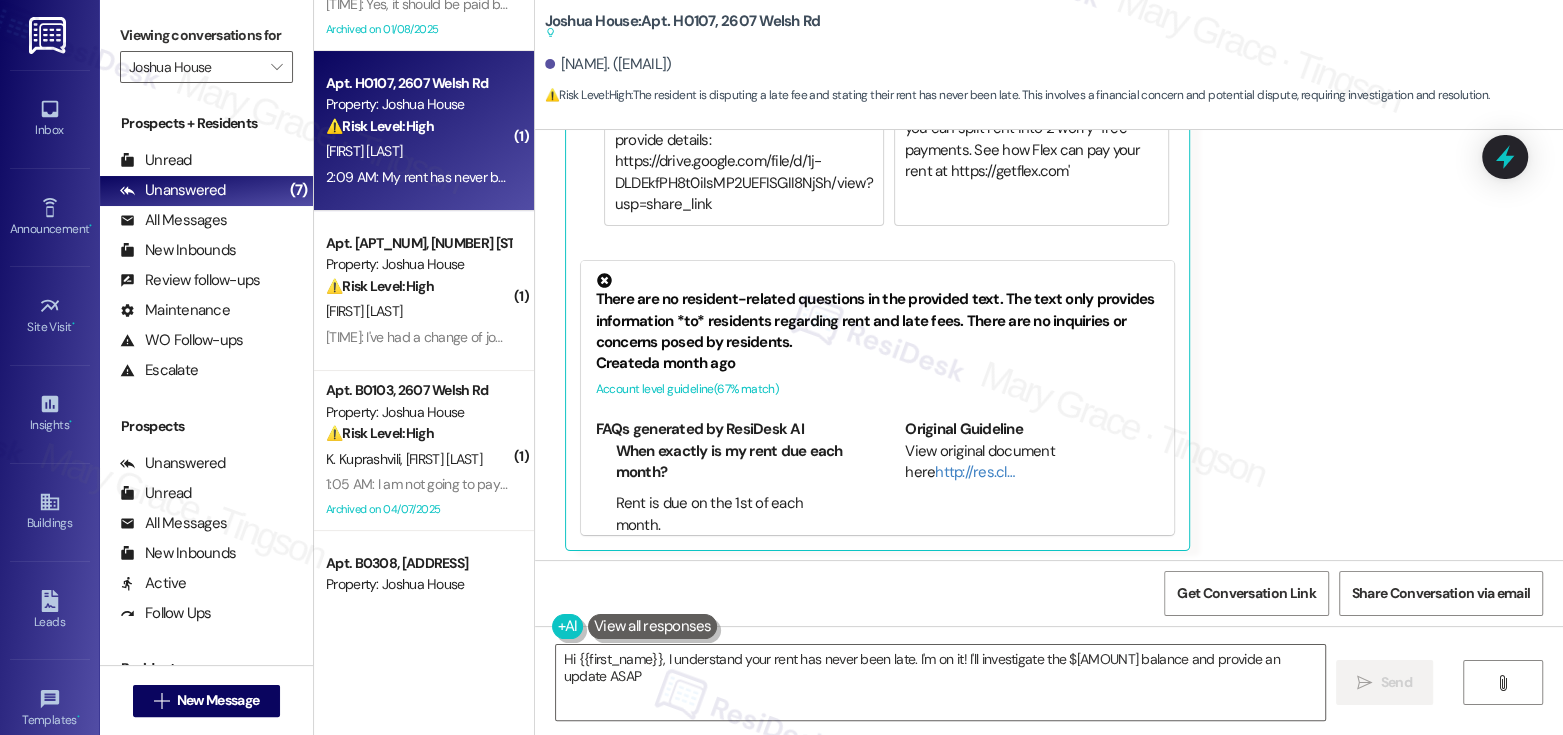 type on "Hi {{first_name}}, I understand your rent has never been late. I'm on it! I'll investigate the $300 balance and provide an update ASAP." 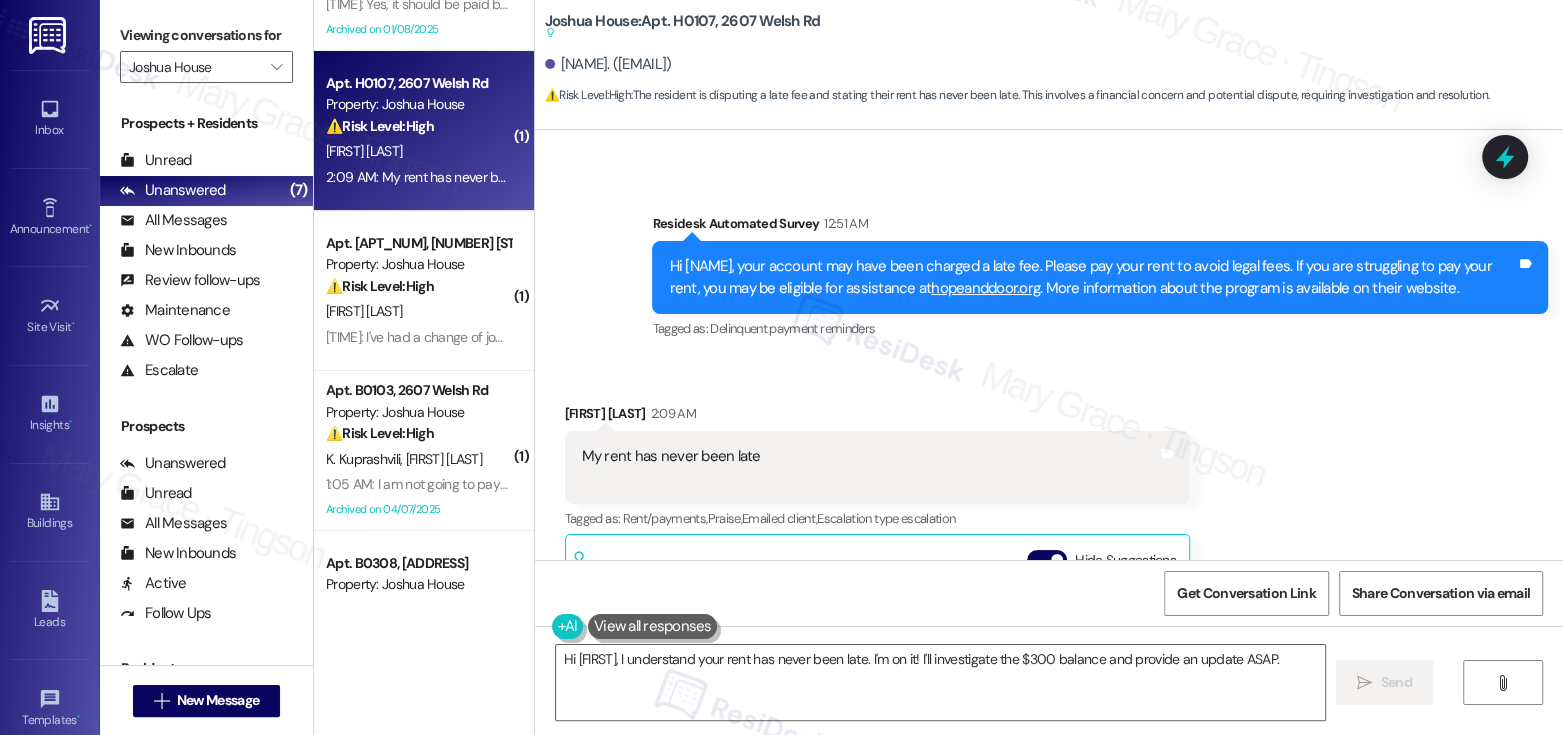 scroll, scrollTop: 15542, scrollLeft: 0, axis: vertical 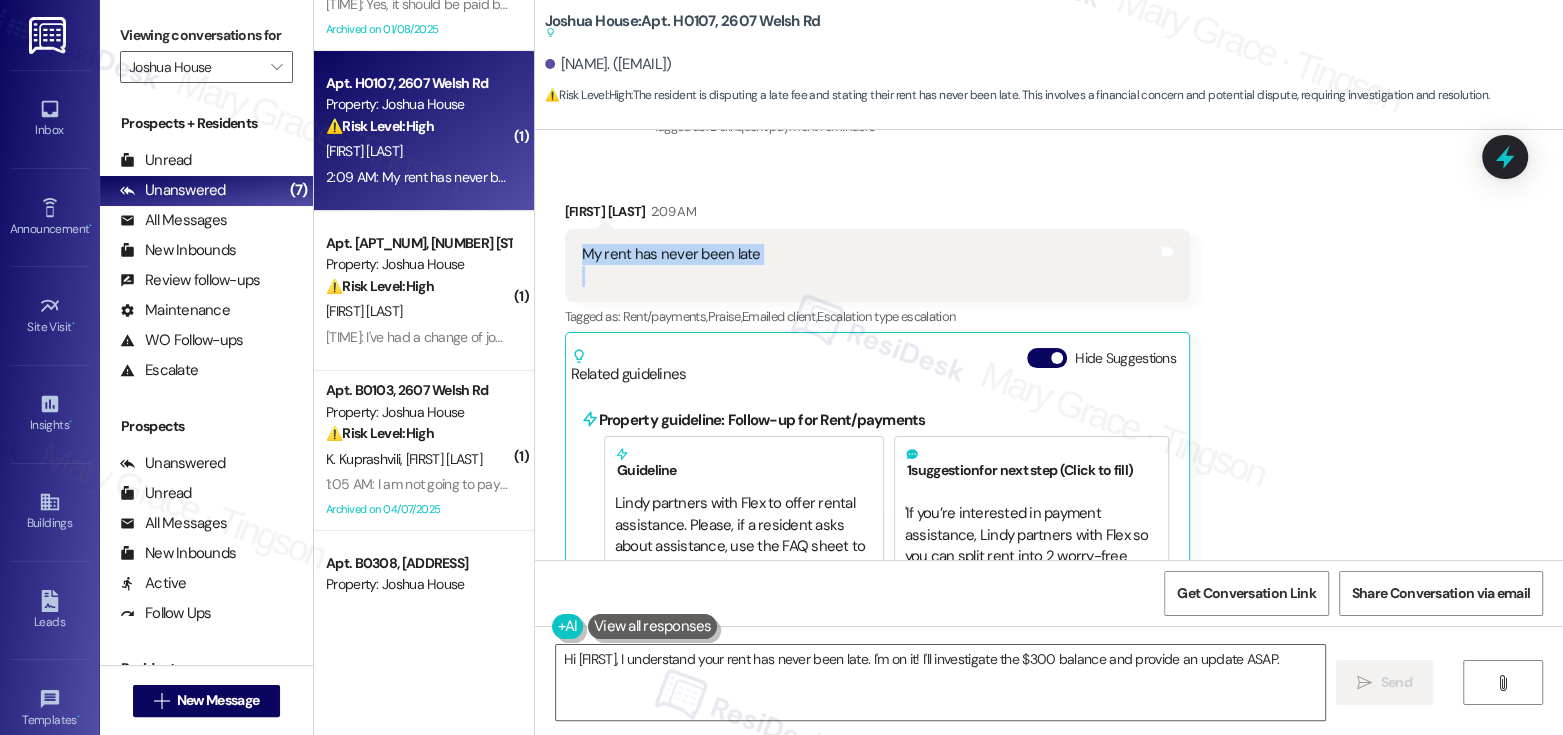drag, startPoint x: 653, startPoint y: 236, endPoint x: 686, endPoint y: 233, distance: 33.13608 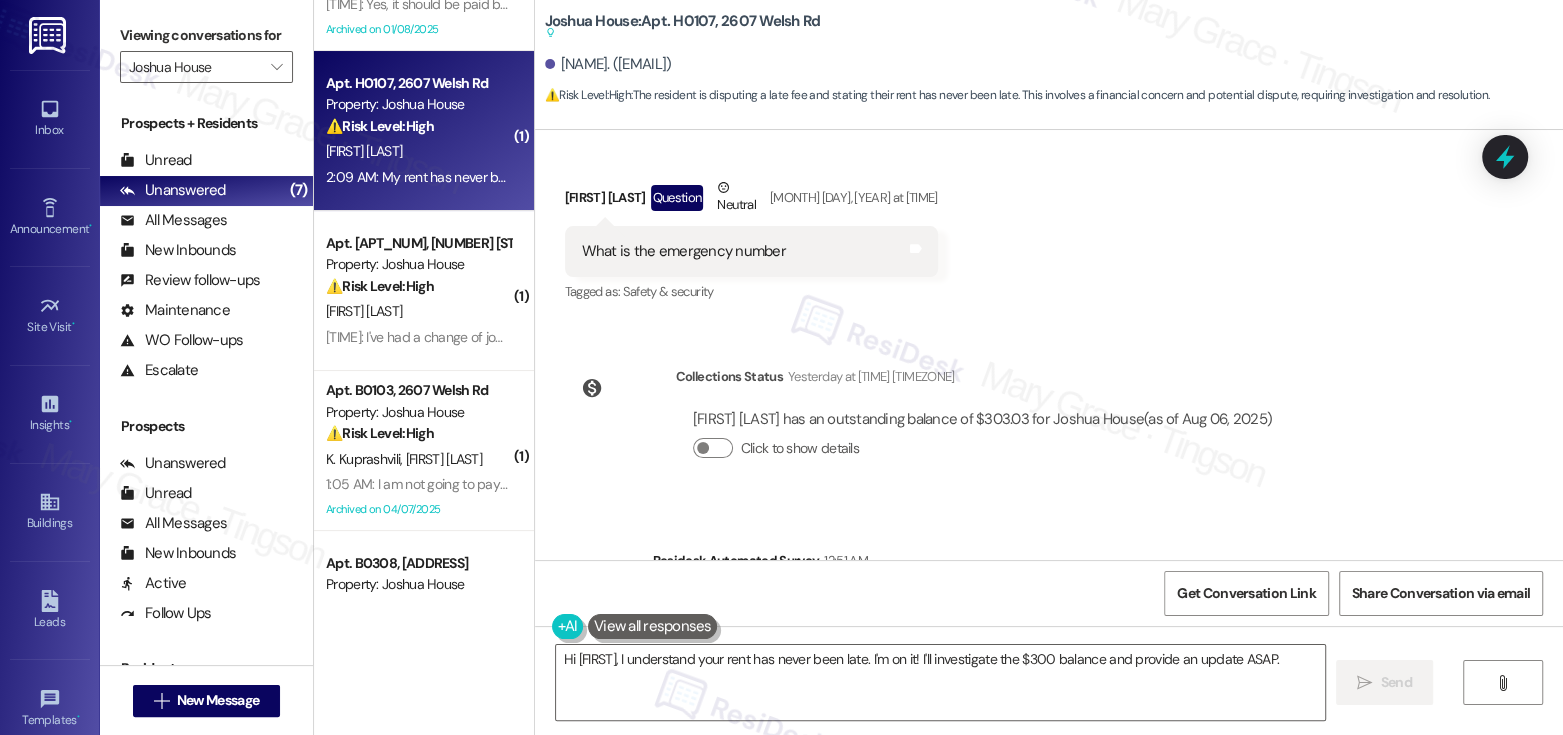 scroll, scrollTop: 16162, scrollLeft: 0, axis: vertical 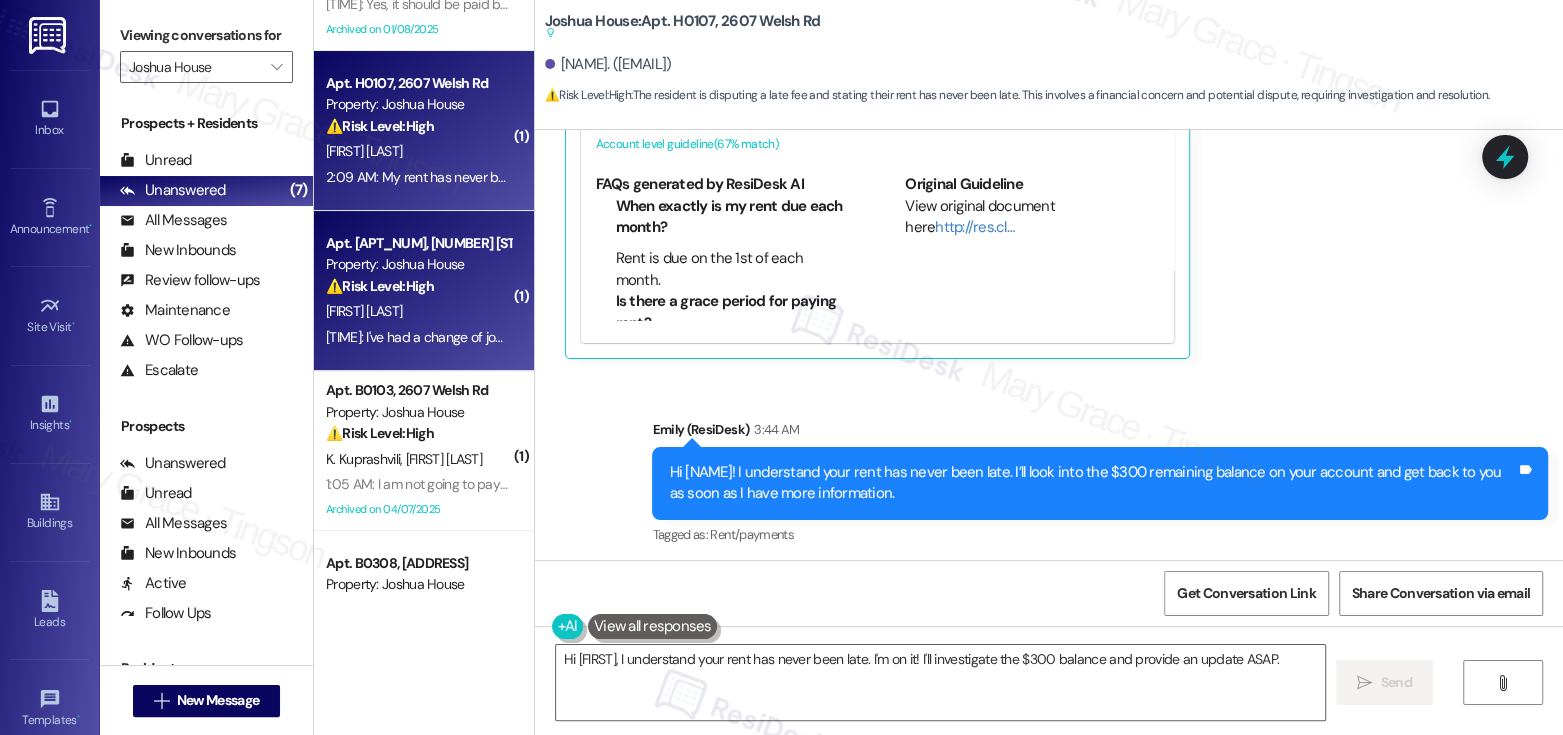 click on "Property: Joshua House" at bounding box center (418, 264) 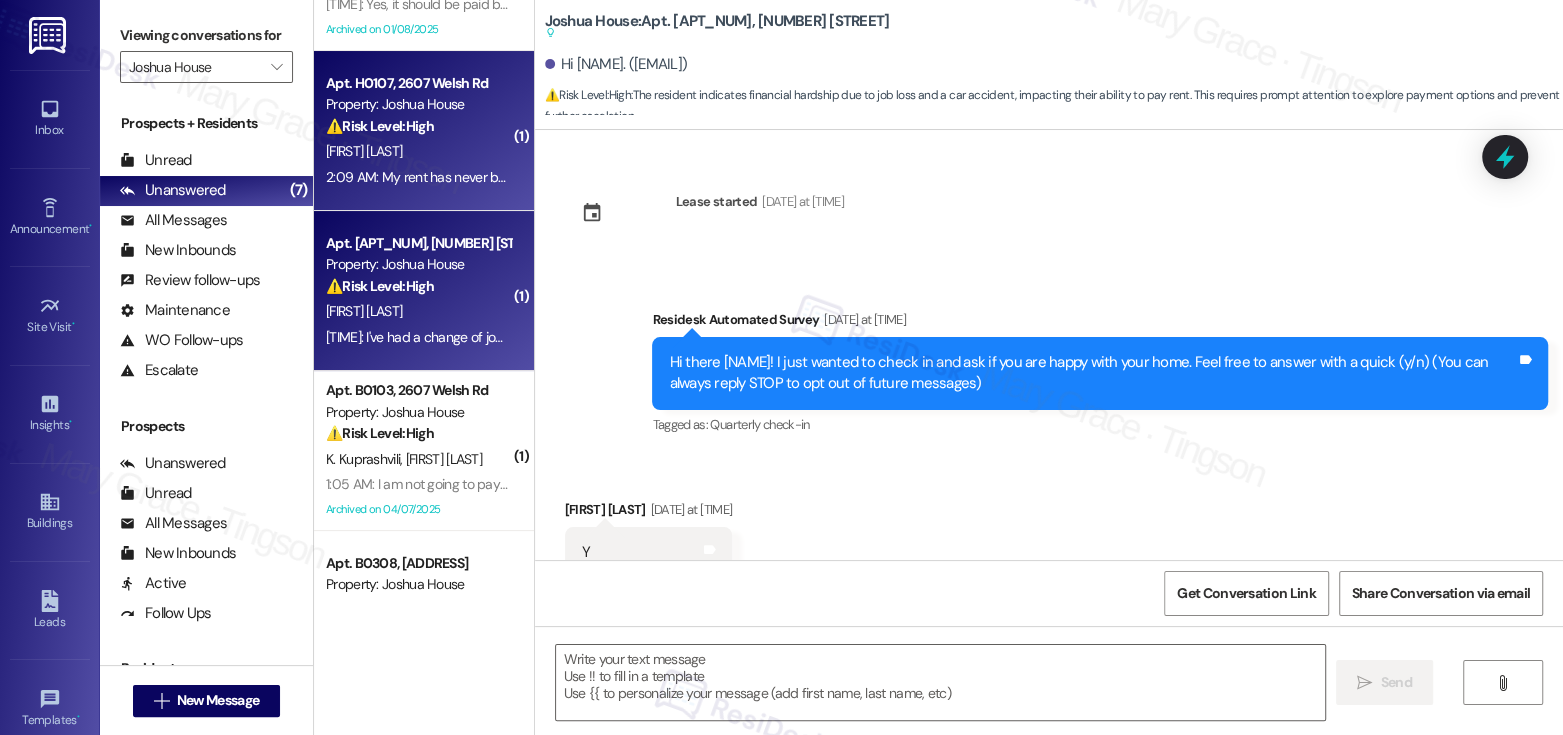click on "D. White" at bounding box center [418, 151] 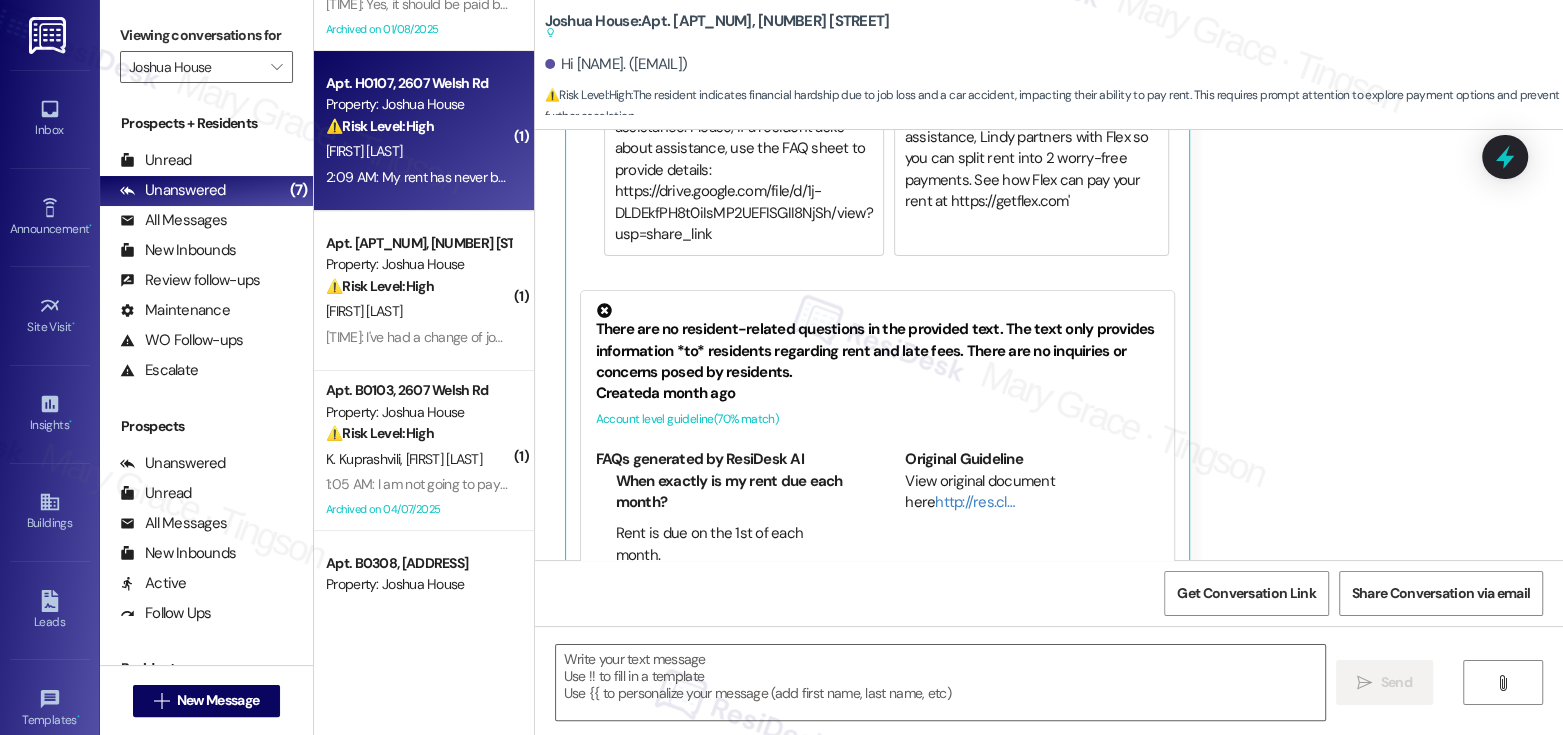 scroll, scrollTop: 13358, scrollLeft: 0, axis: vertical 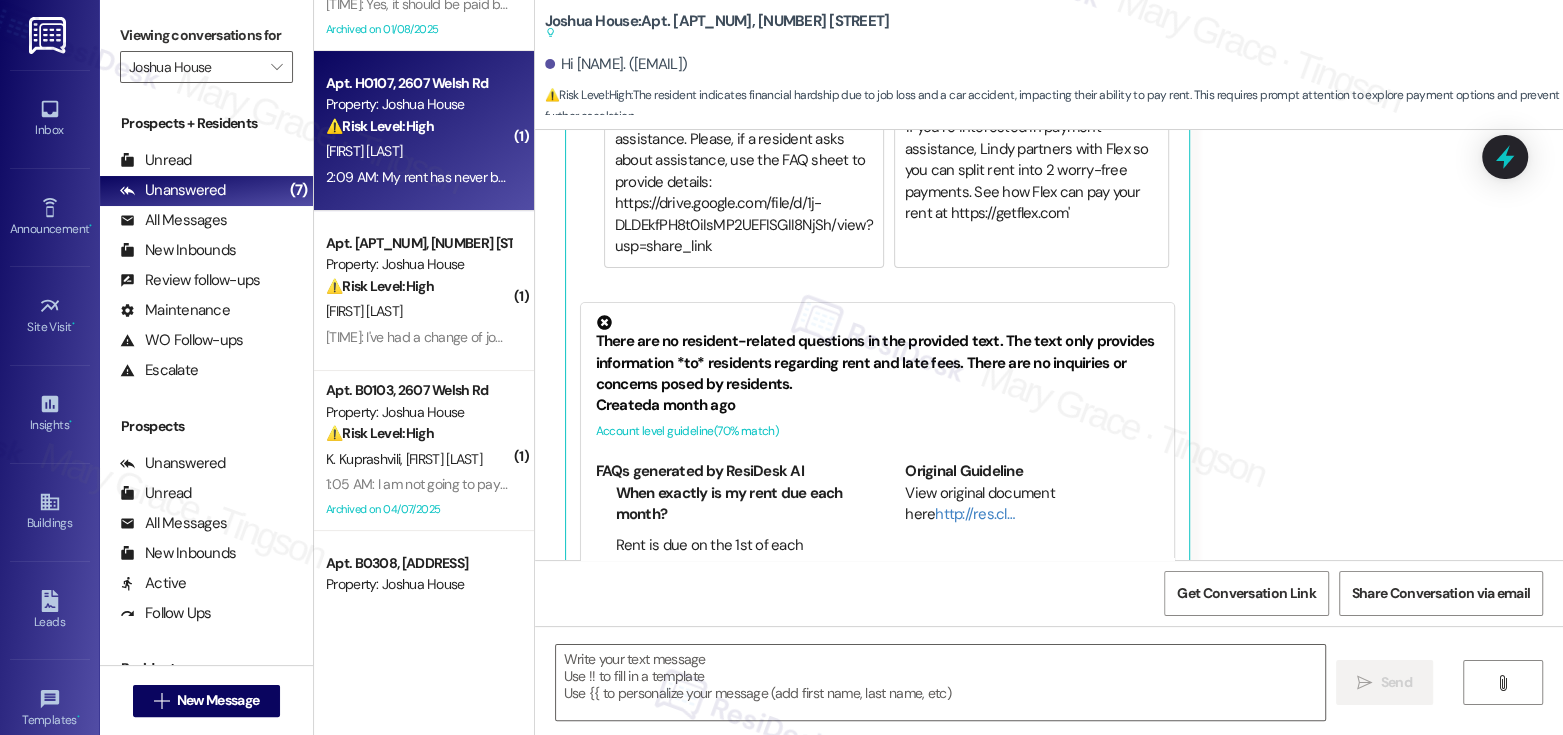 type on "Fetching suggested responses. Please feel free to read through the conversation in the meantime." 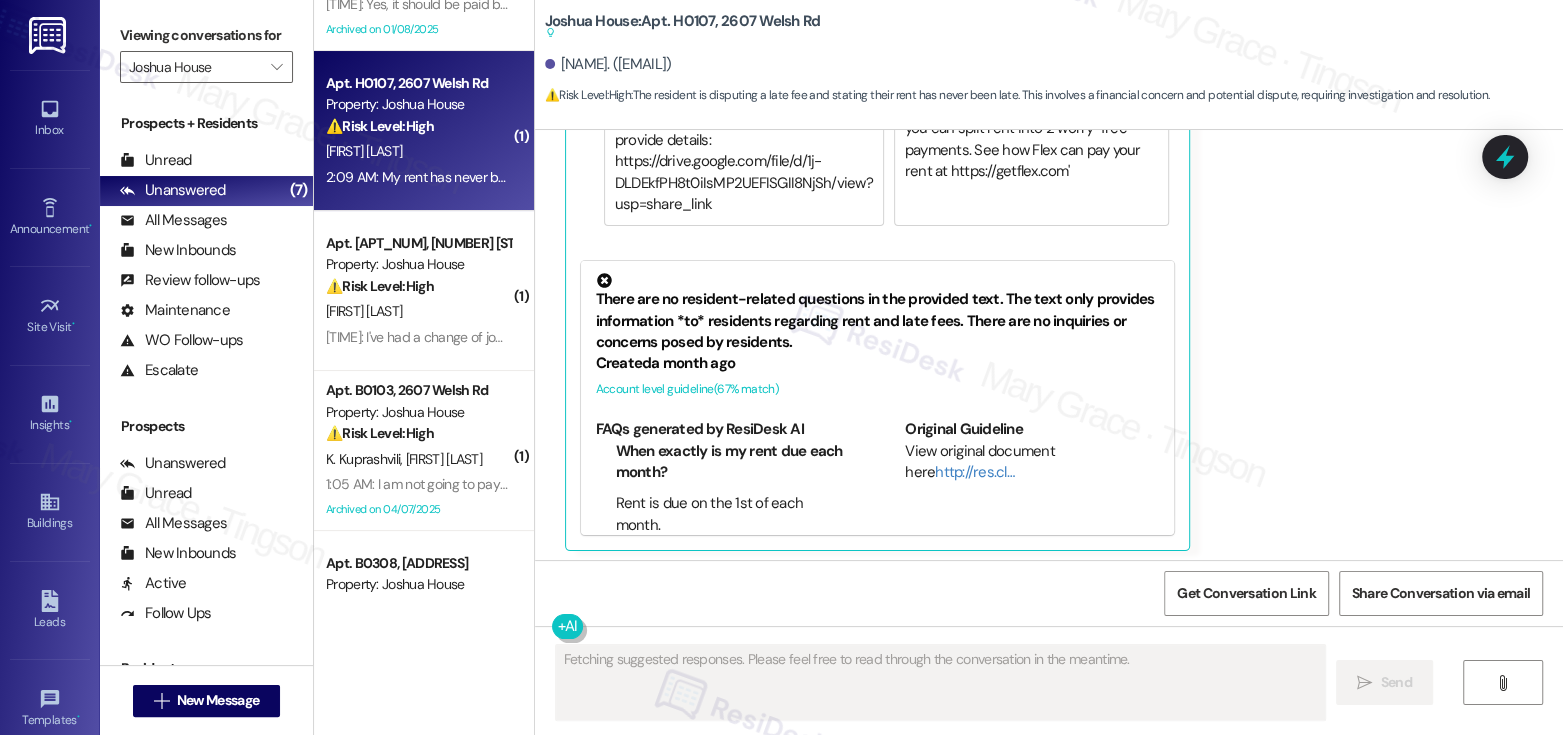 scroll, scrollTop: 16409, scrollLeft: 0, axis: vertical 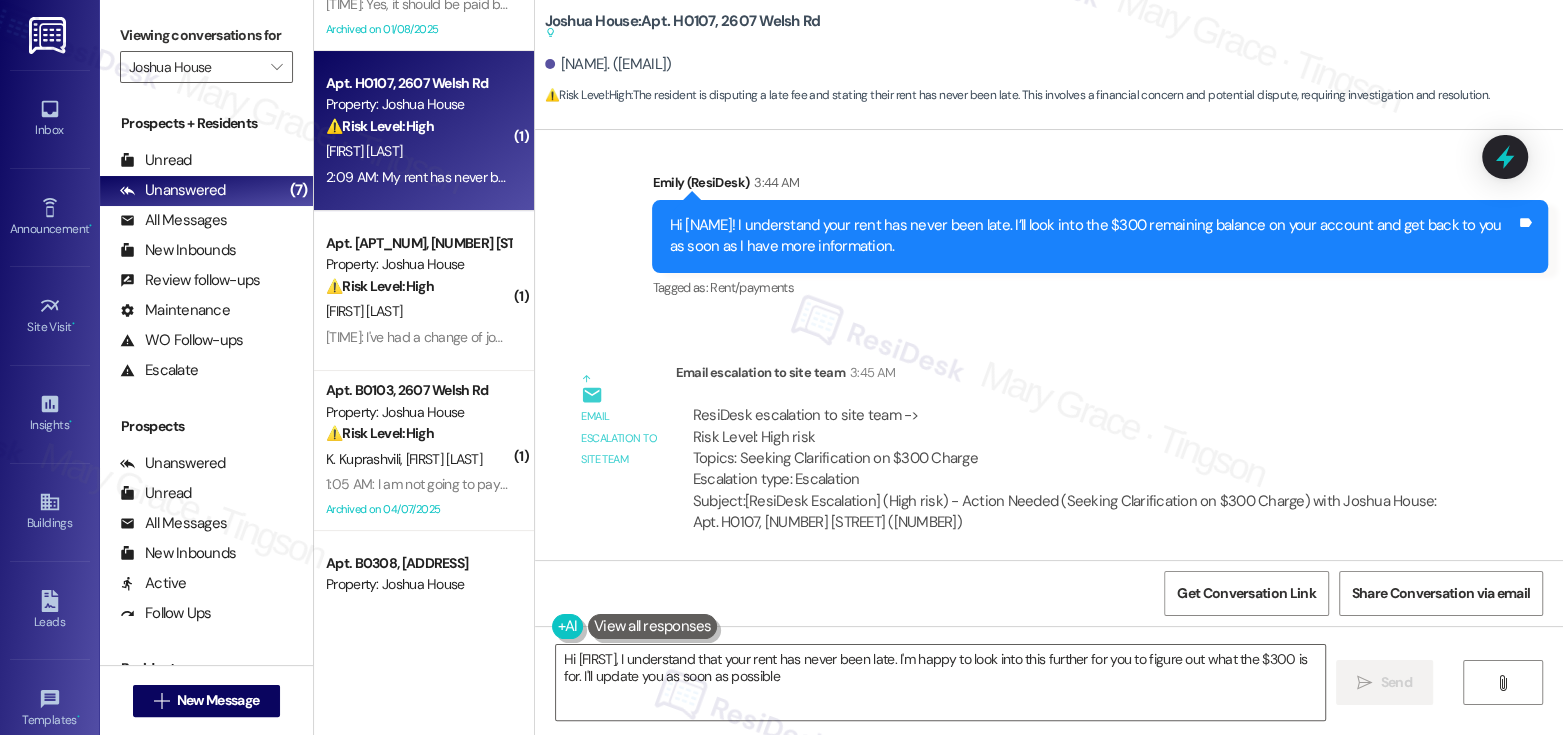 type on "Hi {{first_name}}, I understand that your rent has never been late. I'm happy to look into this further for you to figure out what the $300 is for. I'll update you as soon as possible!" 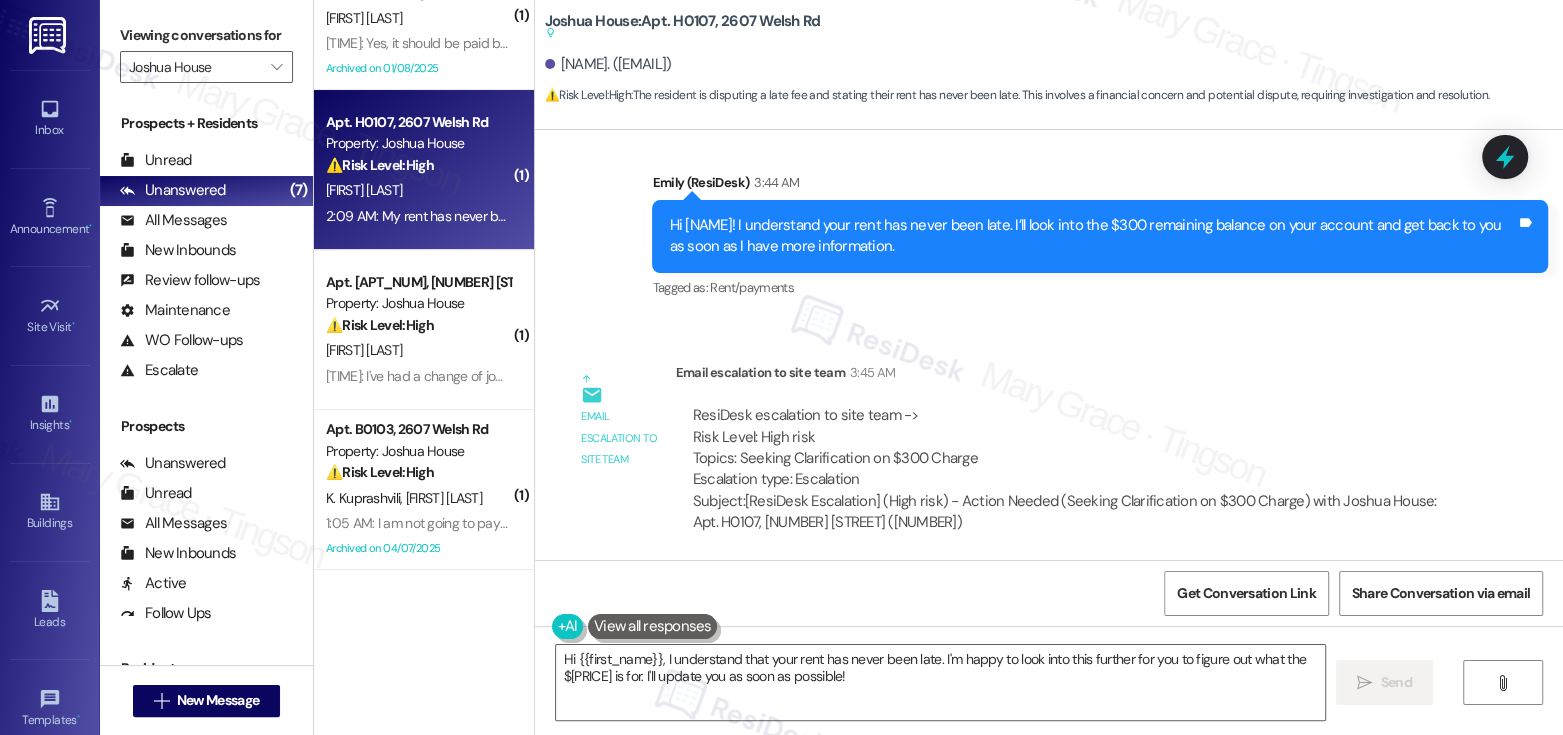 scroll, scrollTop: 0, scrollLeft: 0, axis: both 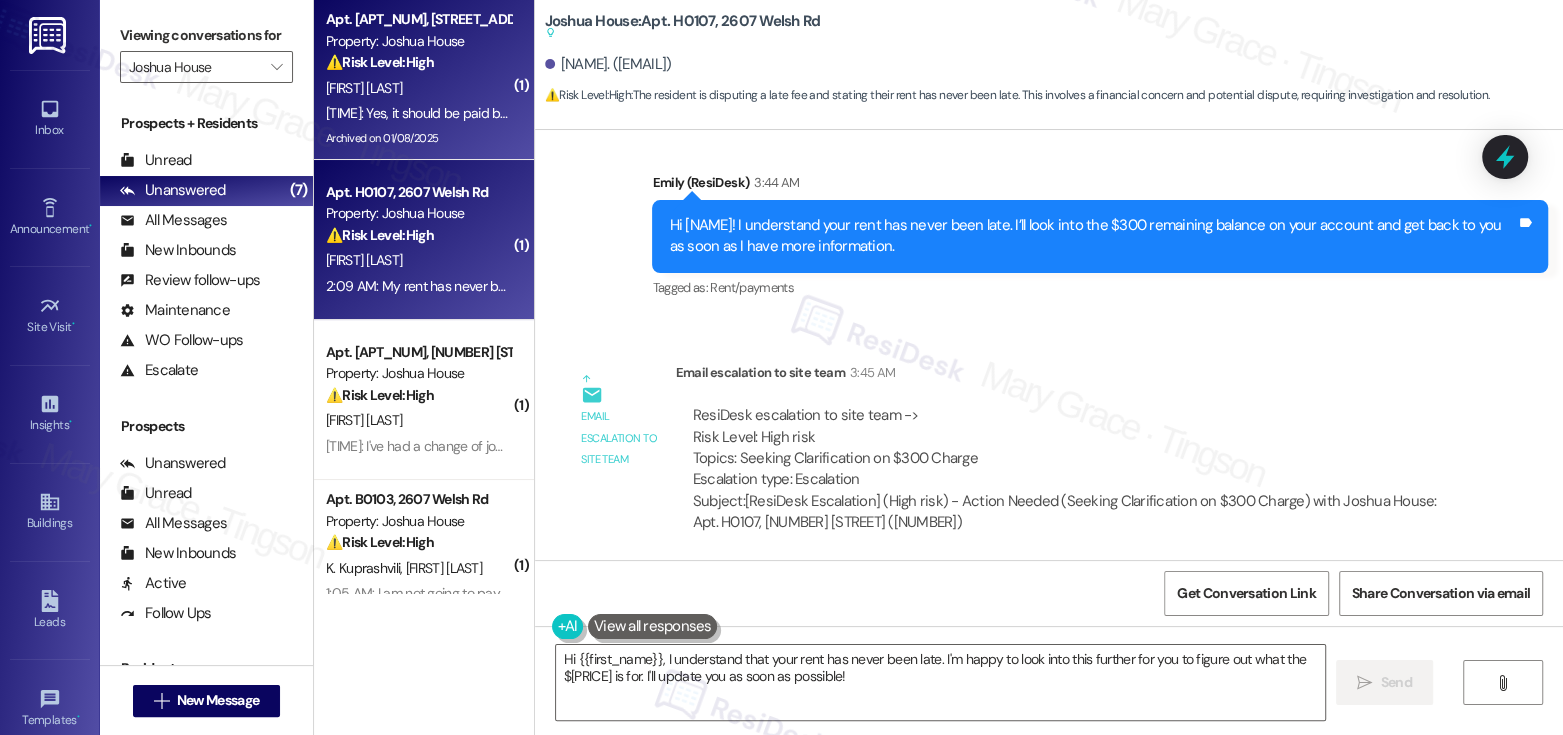 click on "K. Cruel" at bounding box center [418, 88] 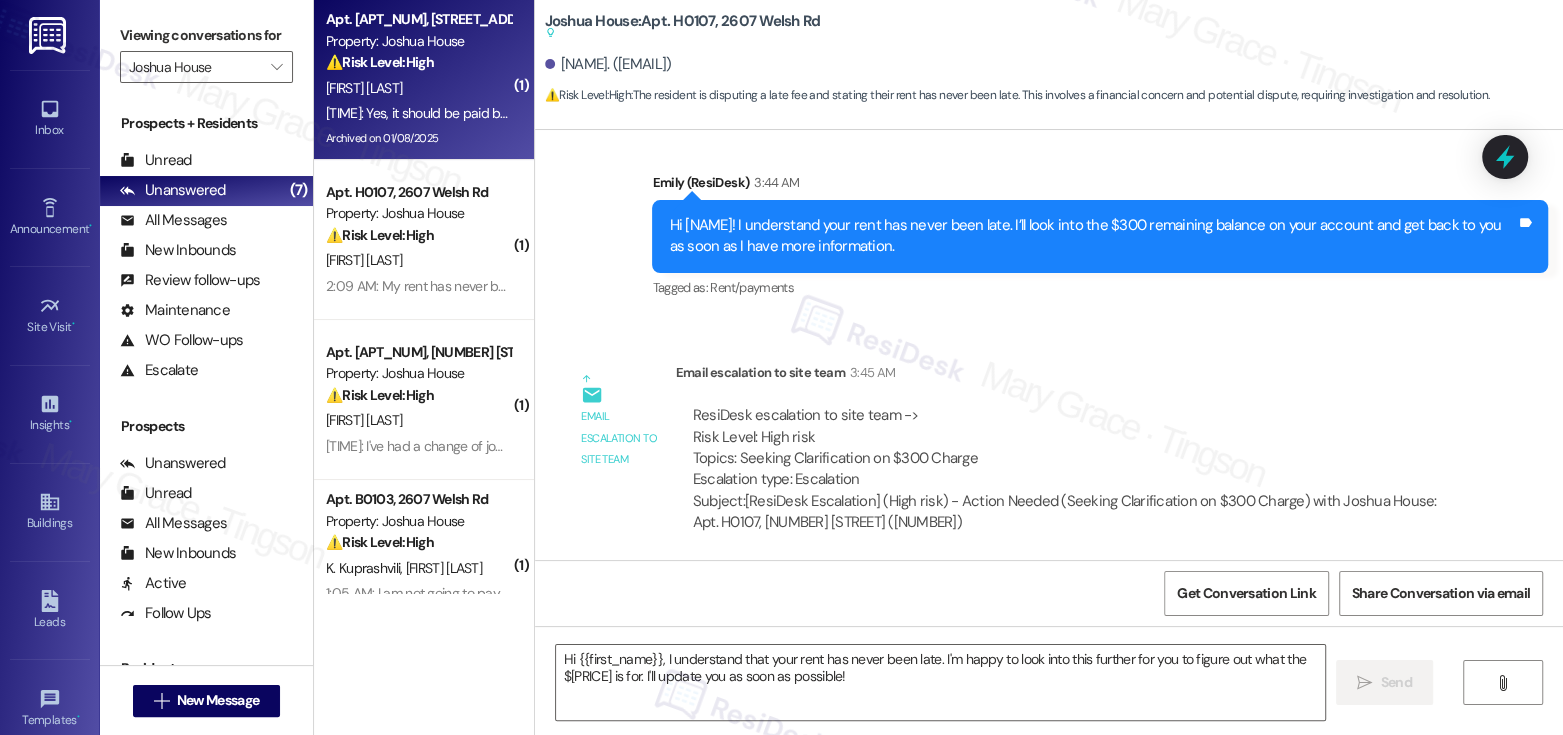 type on "Fetching suggested responses. Please feel free to read through the conversation in the meantime." 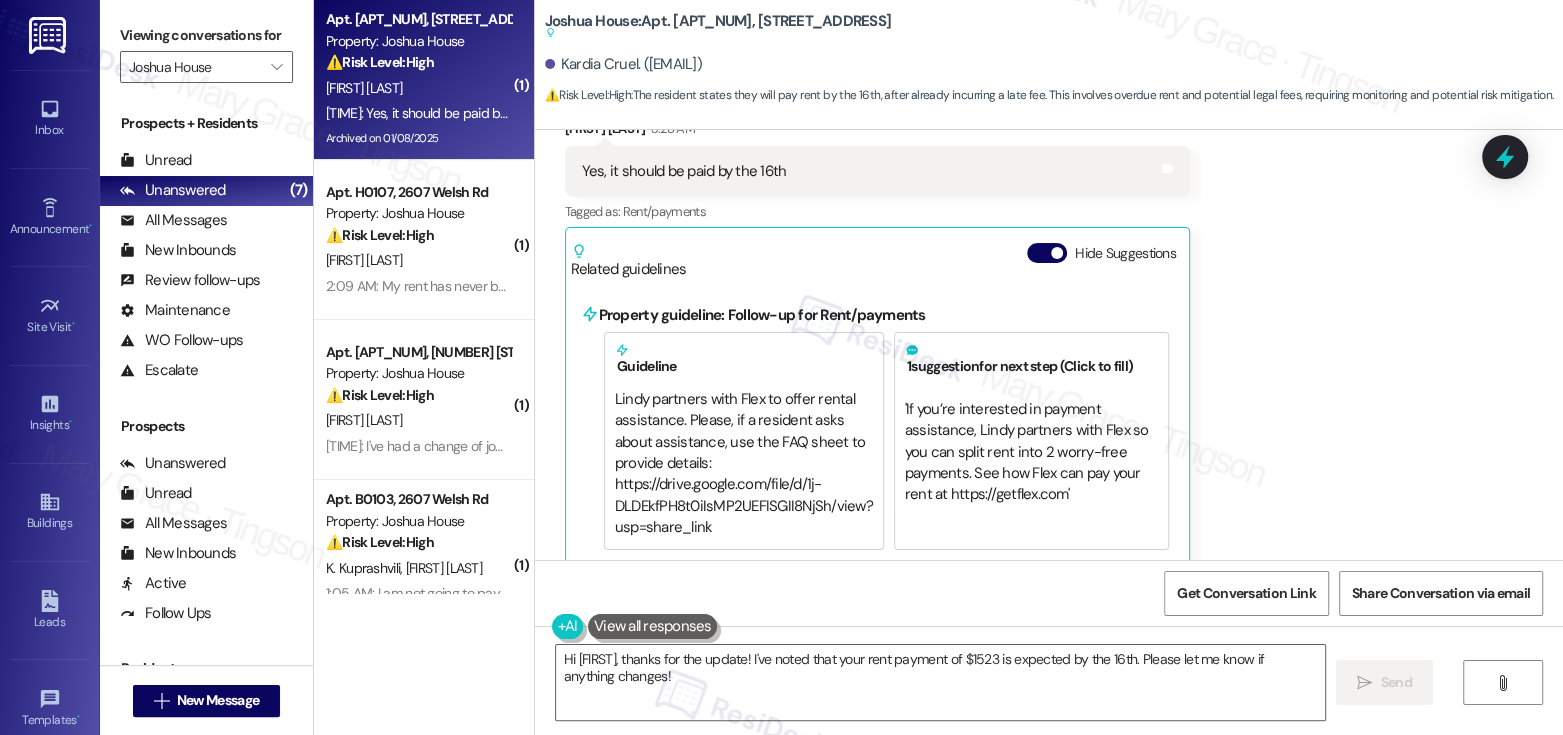 scroll, scrollTop: 10683, scrollLeft: 0, axis: vertical 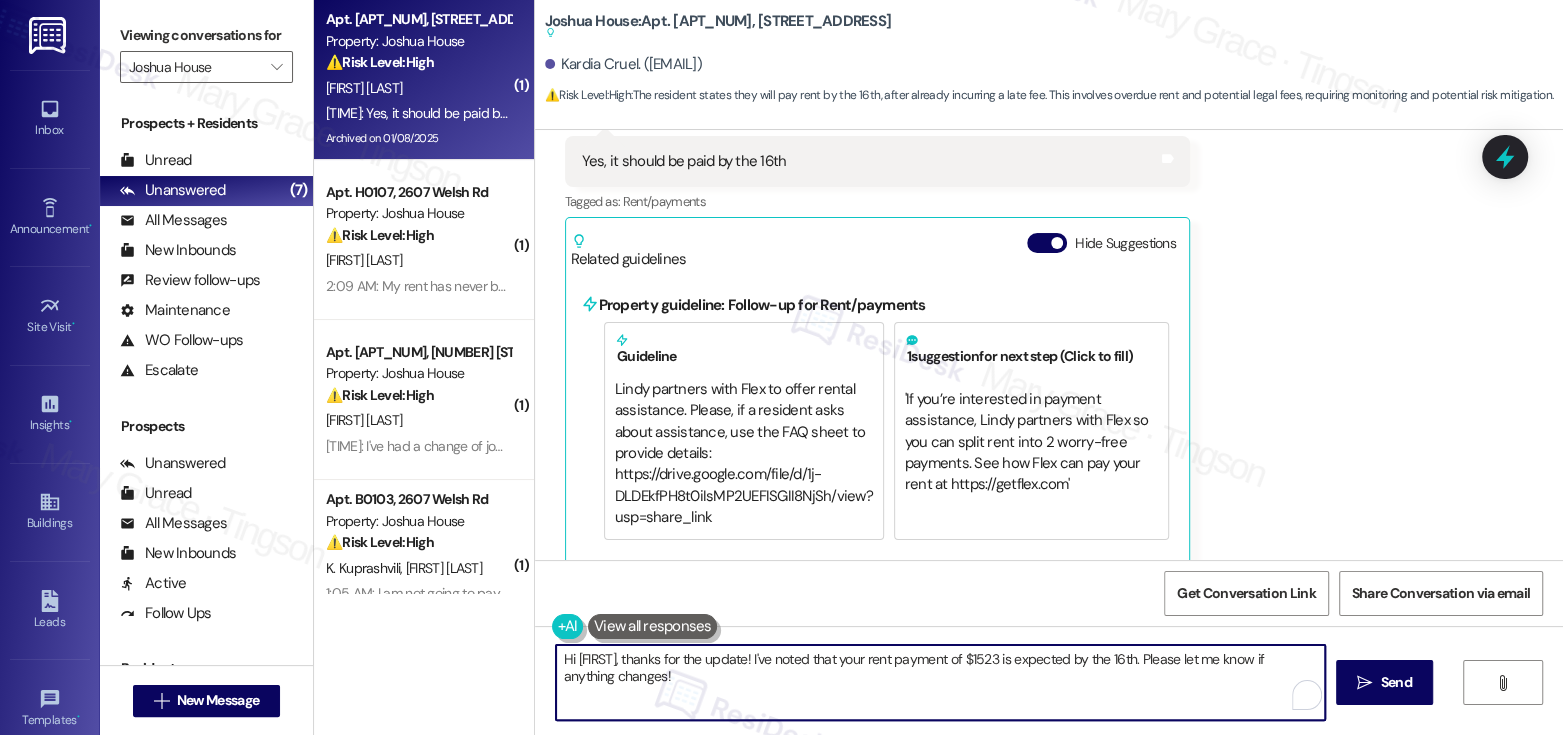 click on "Hi {{first_name}}, thanks for the update! I've noted that your rent payment of $1523 is expected by the 16th. Please let me know if anything changes!" at bounding box center (940, 682) 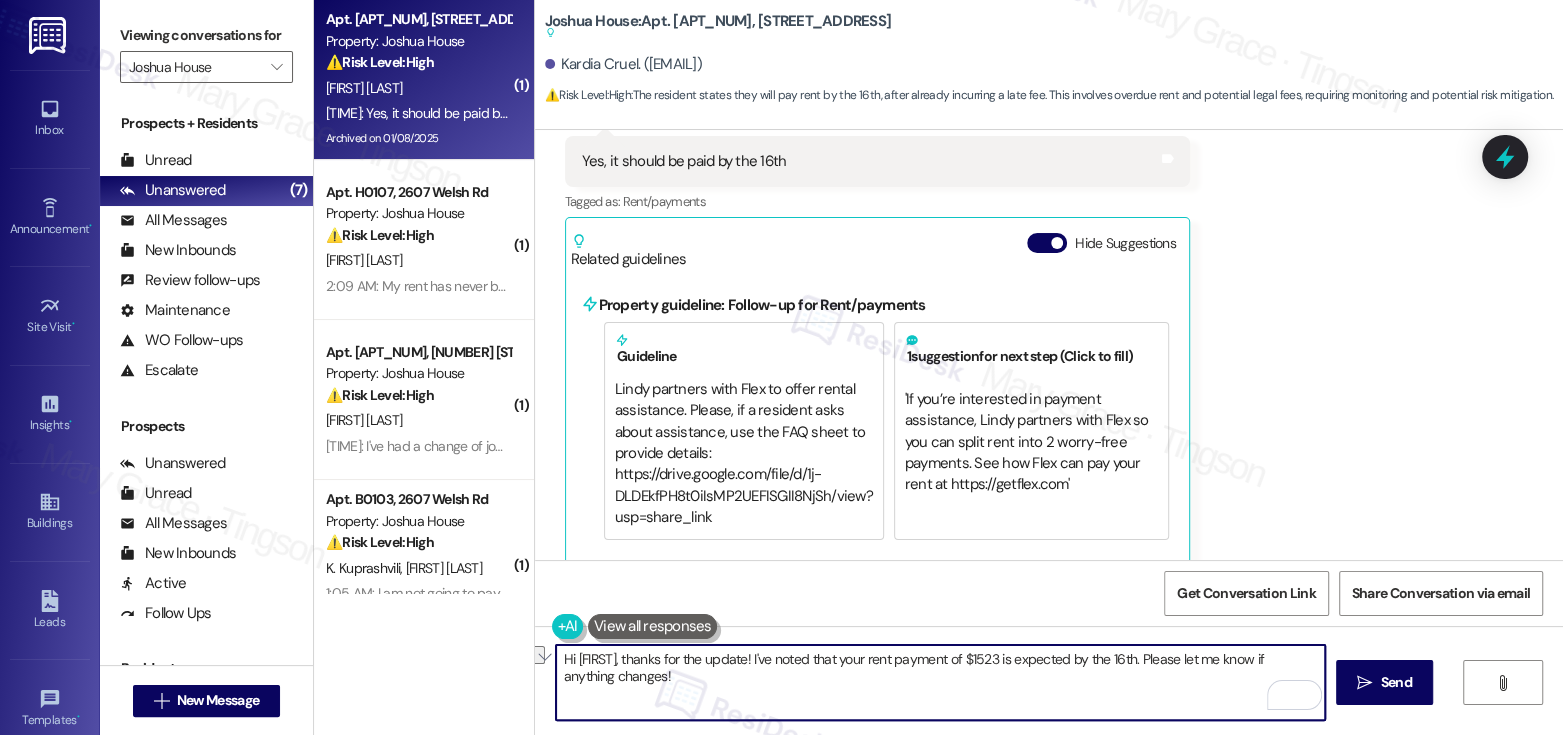 drag, startPoint x: 981, startPoint y: 659, endPoint x: 1030, endPoint y: 660, distance: 49.010204 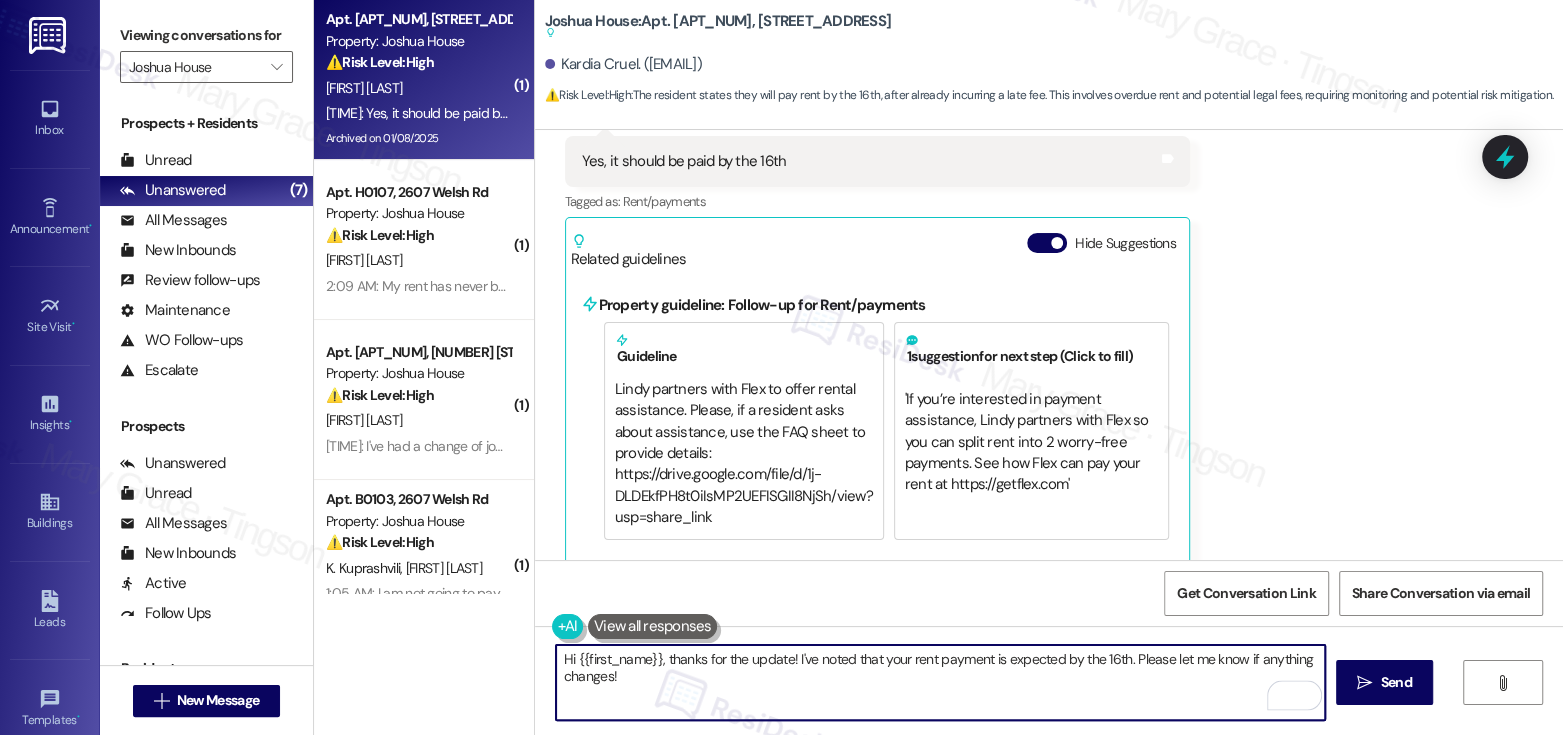 click on "Hi {{first_name}}, thanks for the update! I've noted that your rent payment is expected by the 16th. Please let me know if anything changes!" at bounding box center (940, 682) 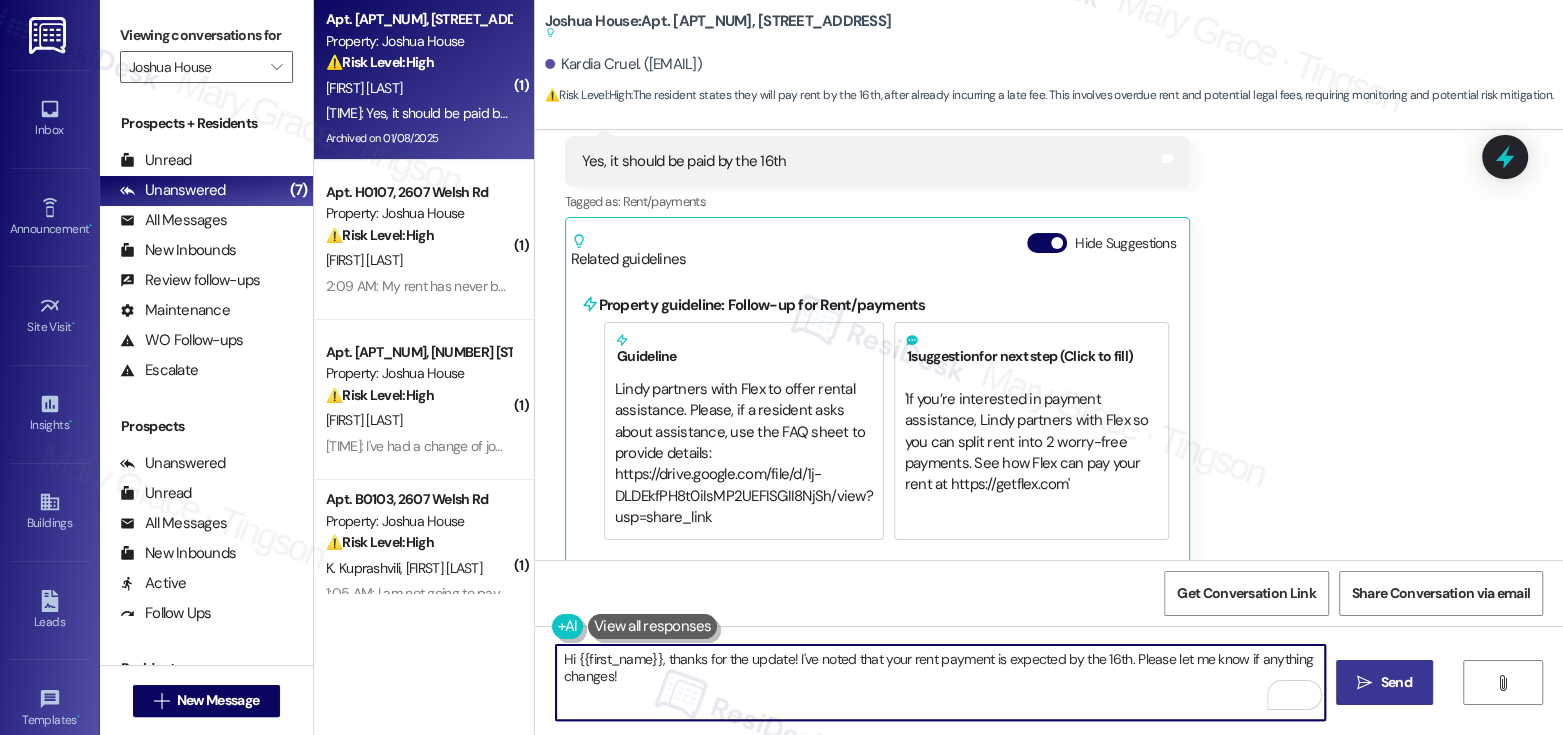 type on "Hi {{first_name}}, thanks for the update! I've noted that your rent payment is expected by the 16th. Please let me know if anything changes!" 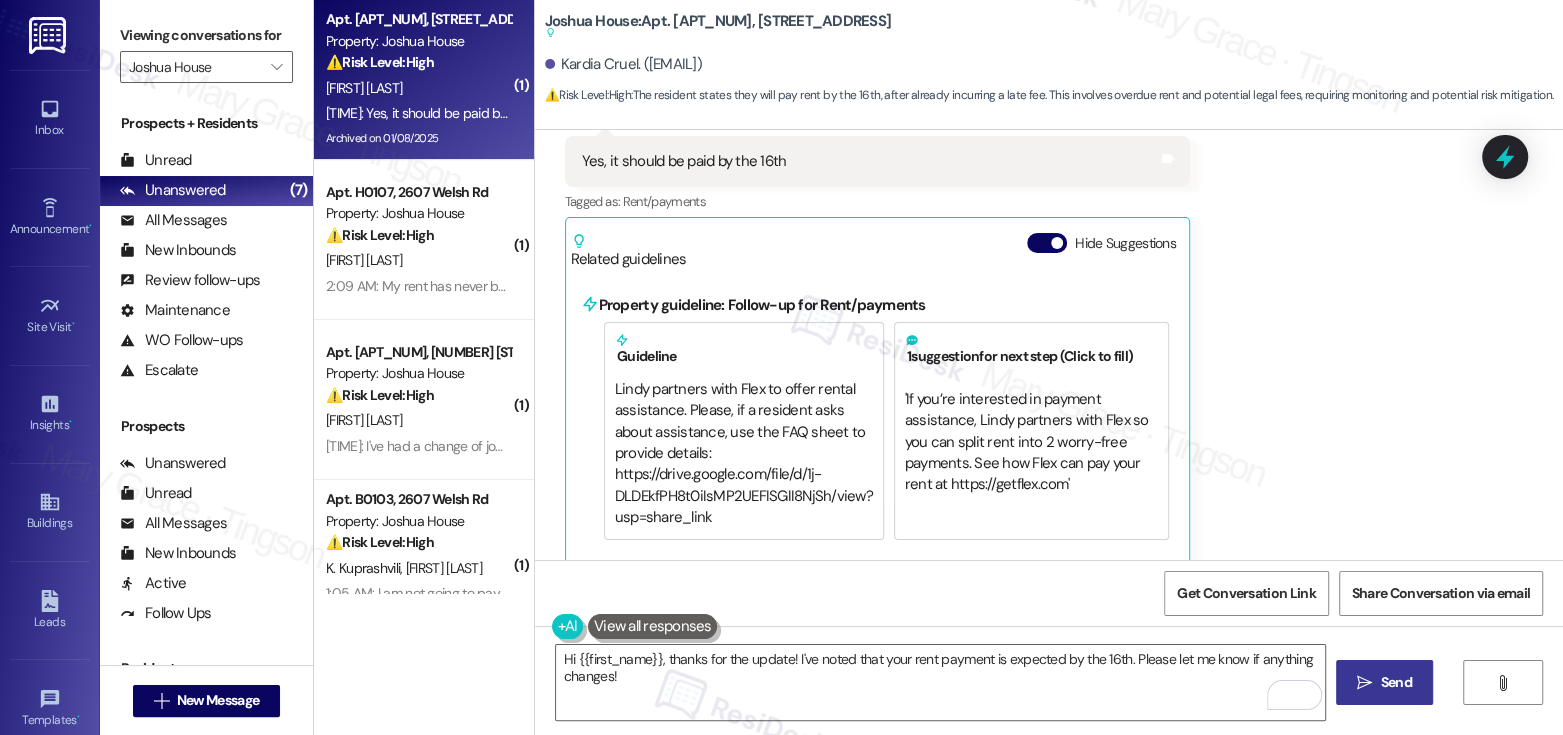 click on "" at bounding box center [1364, 683] 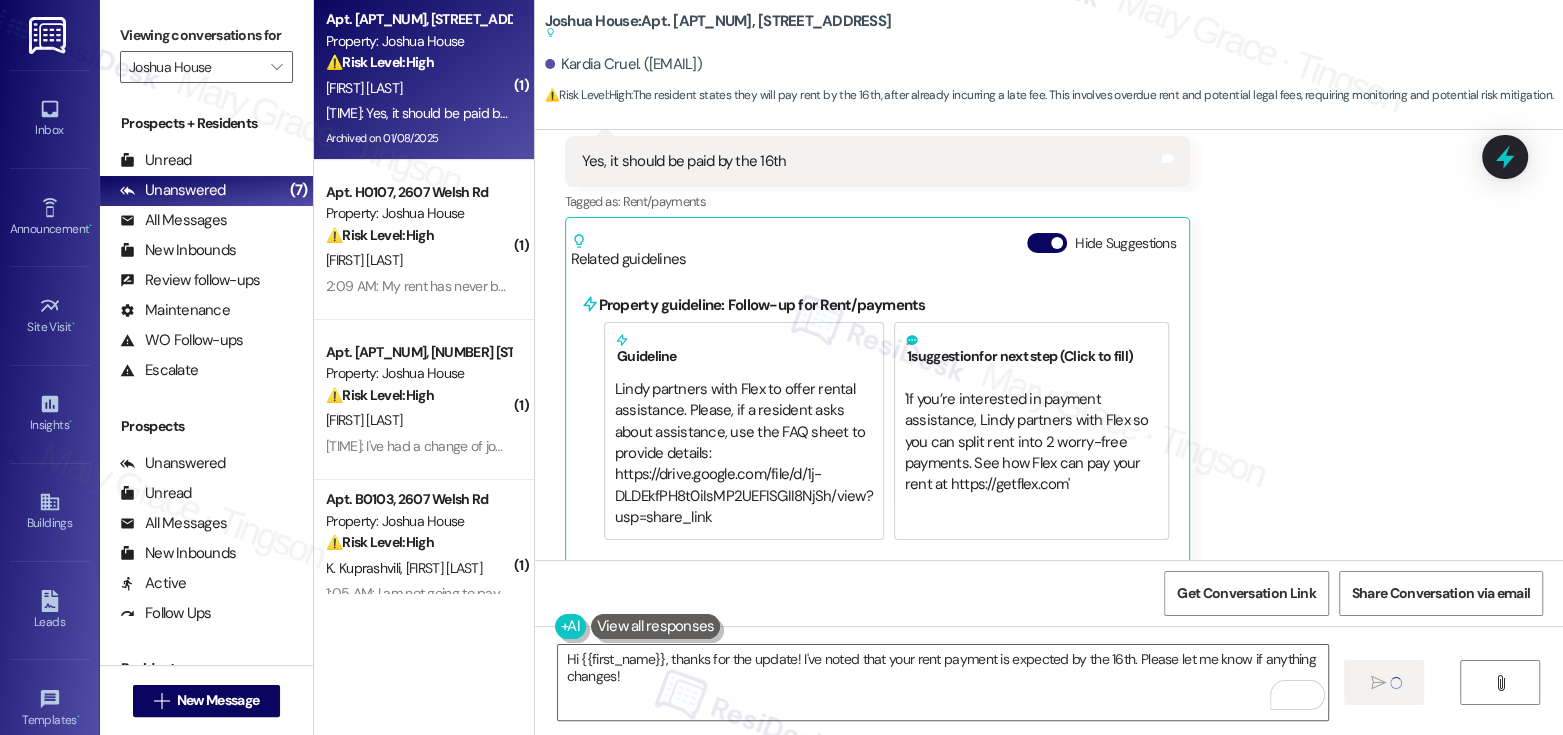 type 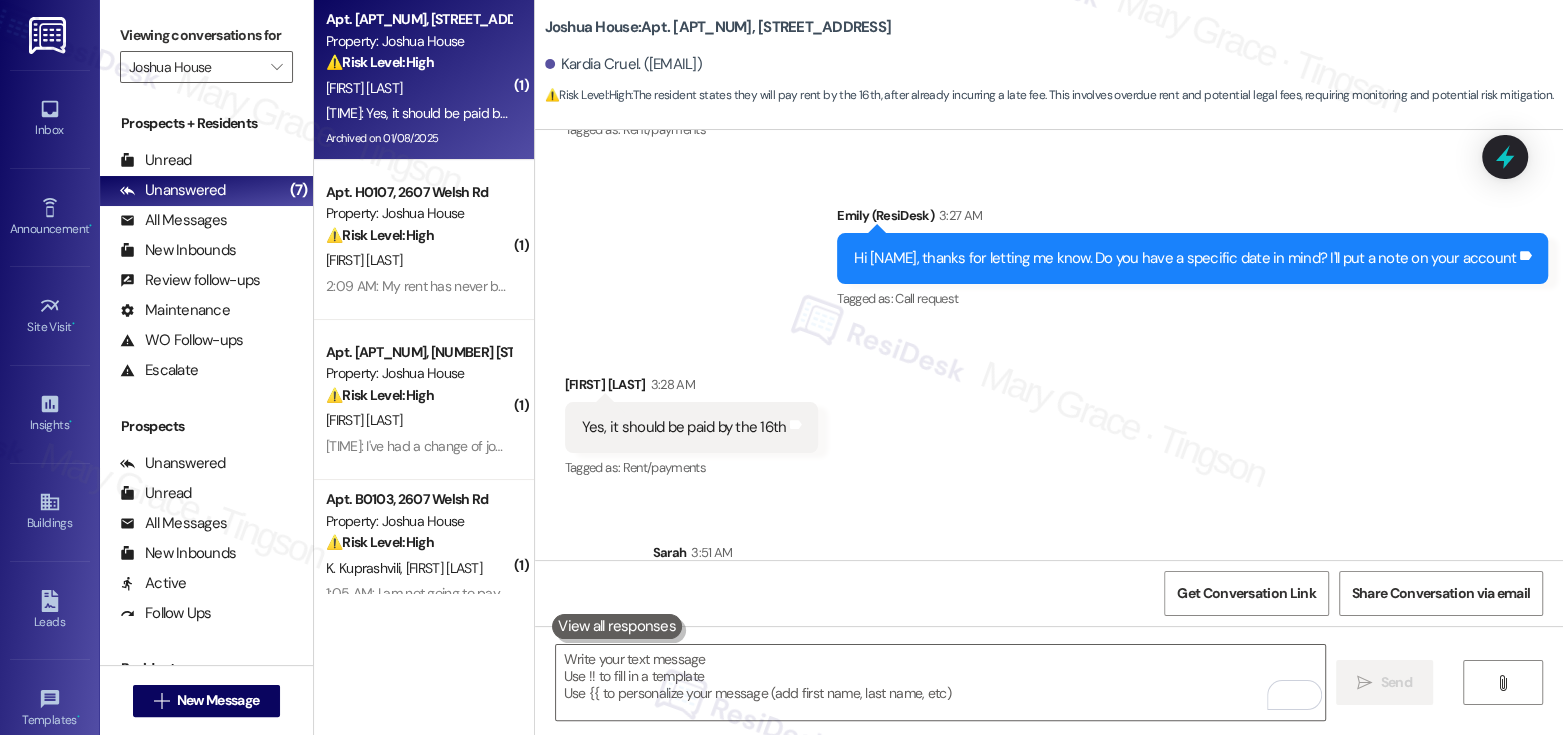 scroll, scrollTop: 10410, scrollLeft: 0, axis: vertical 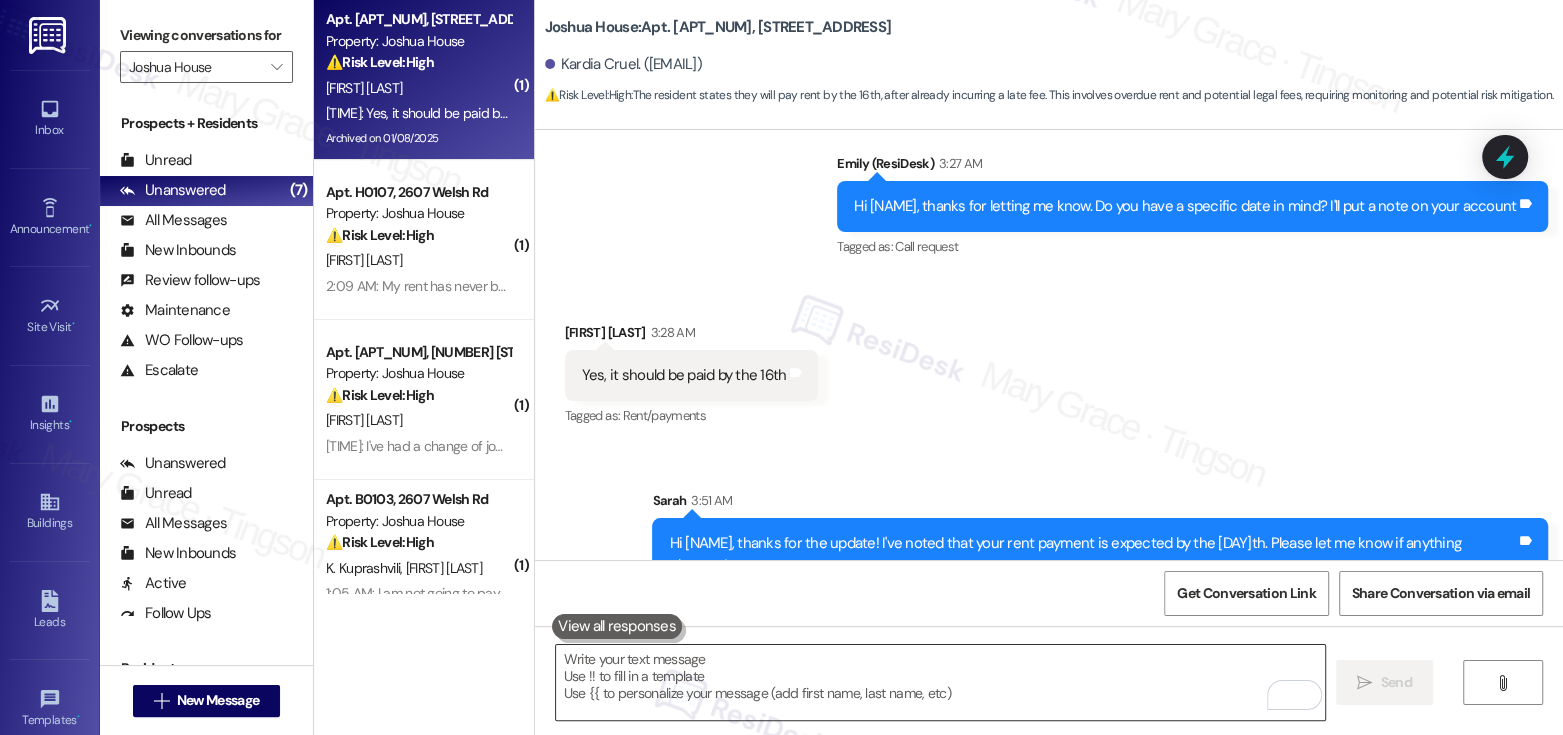 click at bounding box center (940, 682) 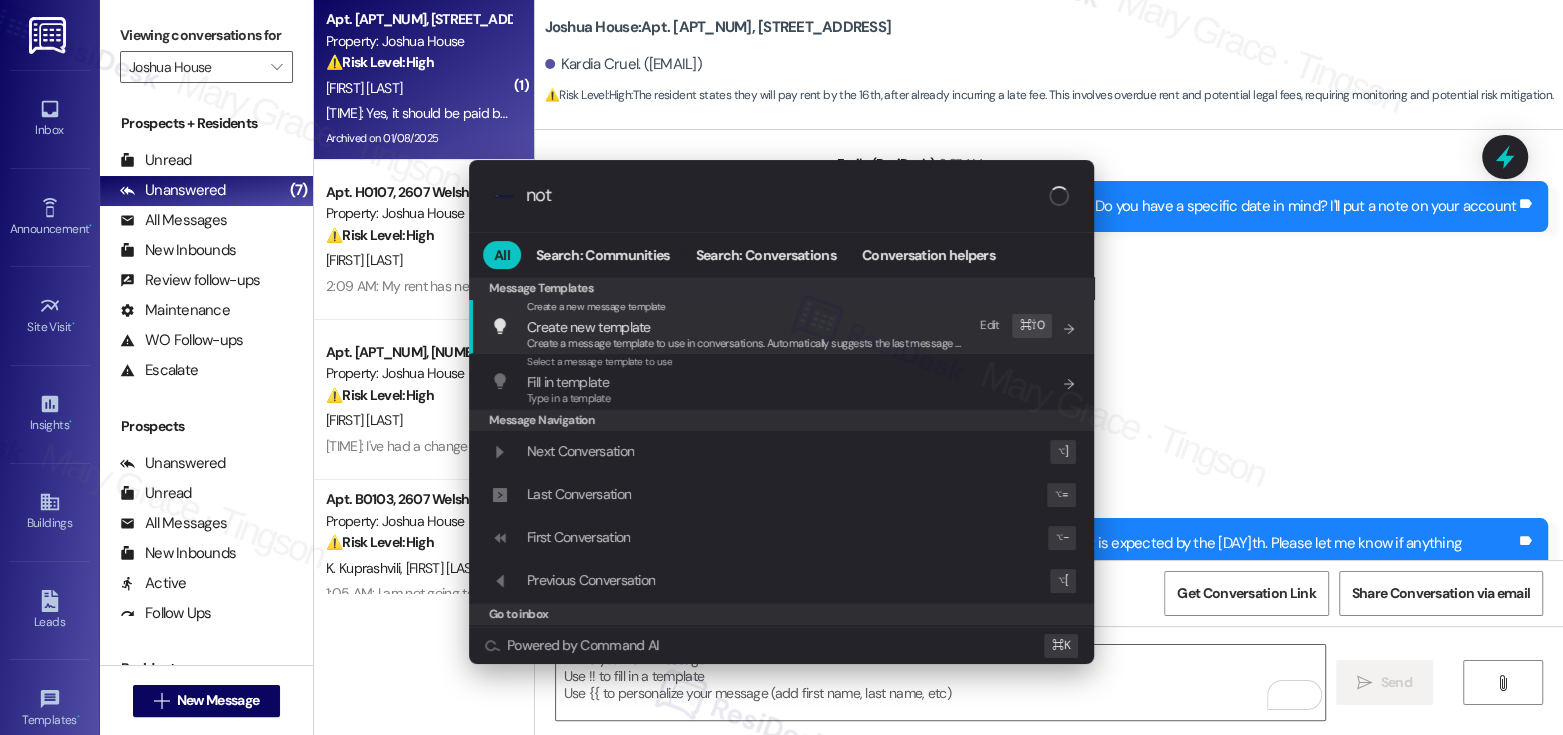 type on "note" 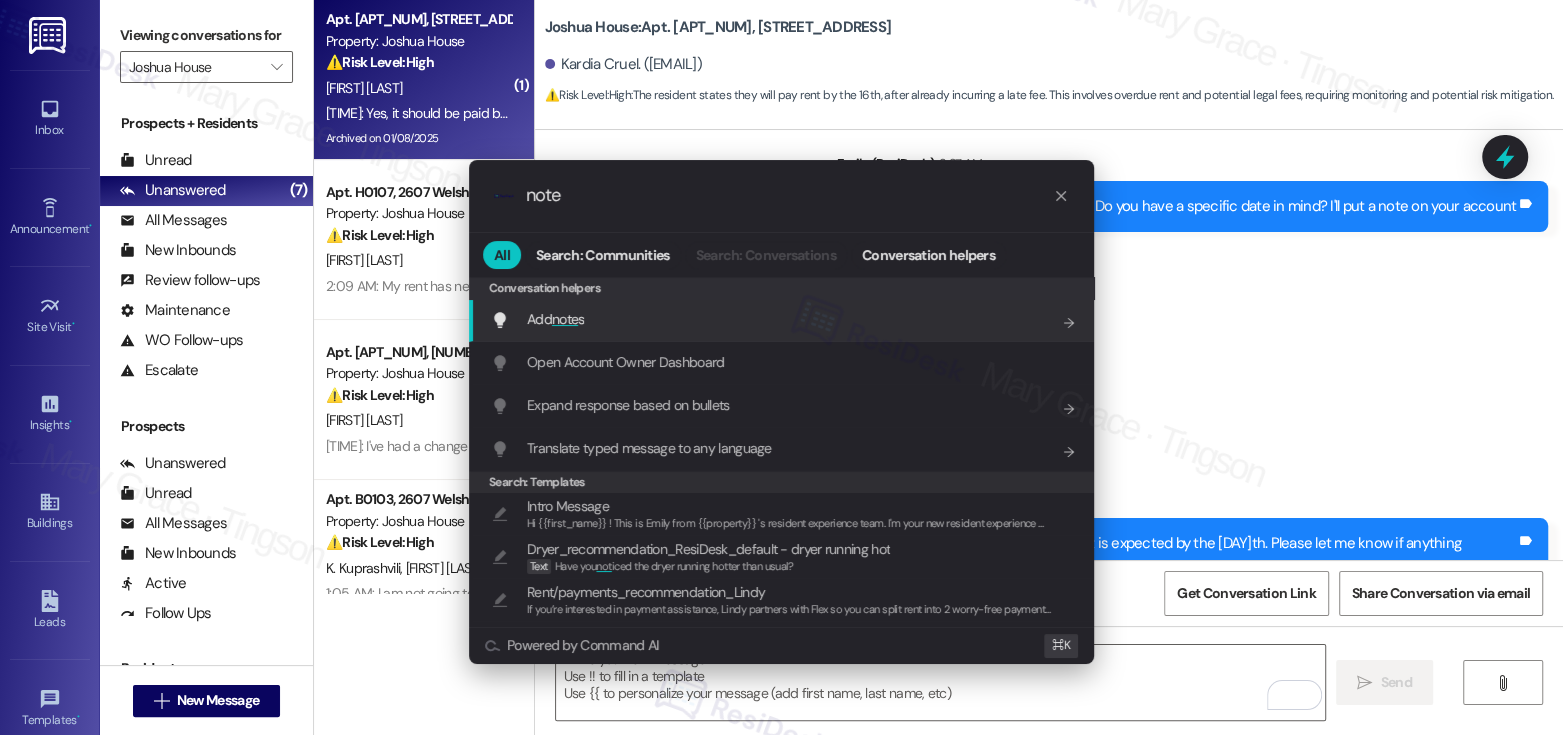 click on "Add  note s Add shortcut" at bounding box center (781, 320) 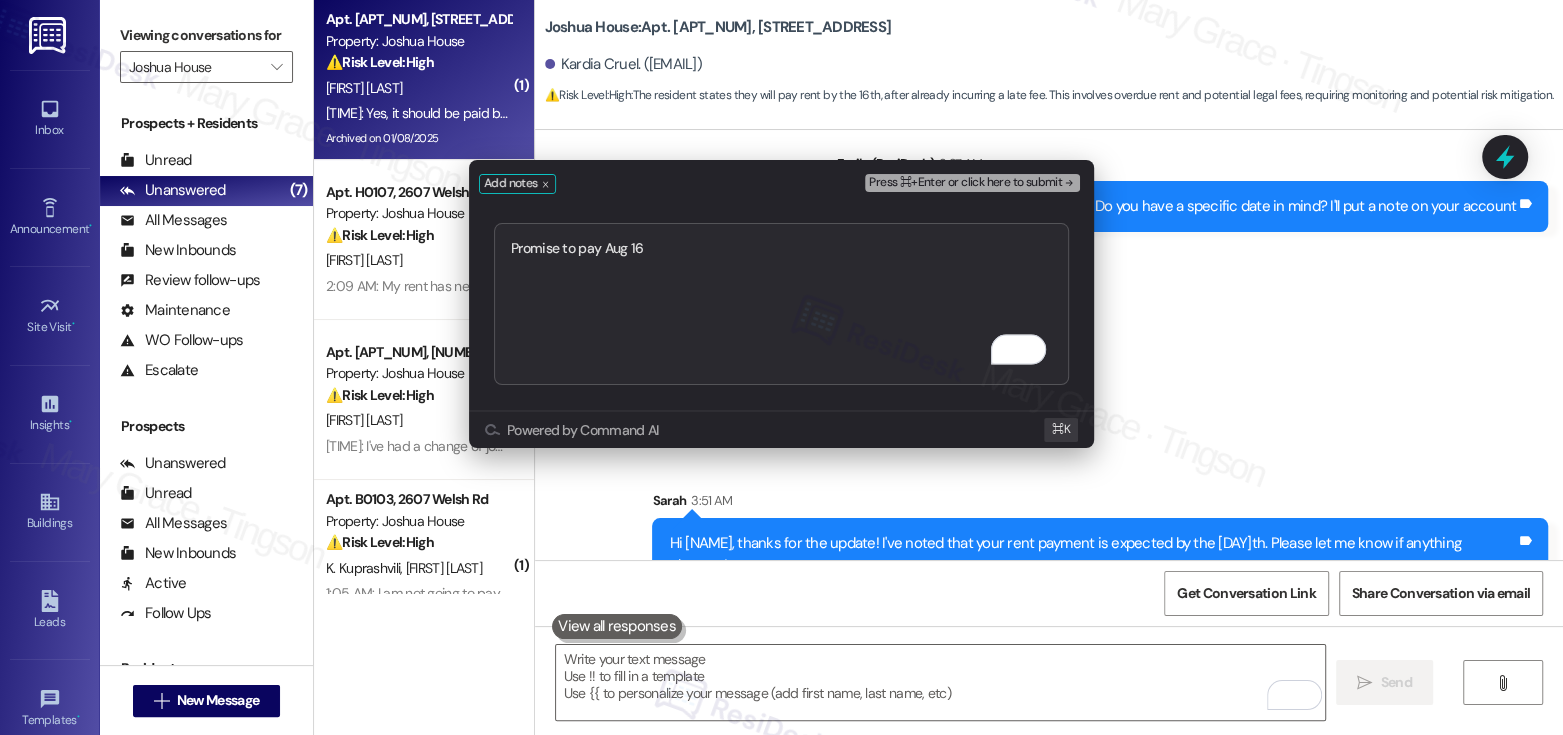type on "Promise to pay Aug 16" 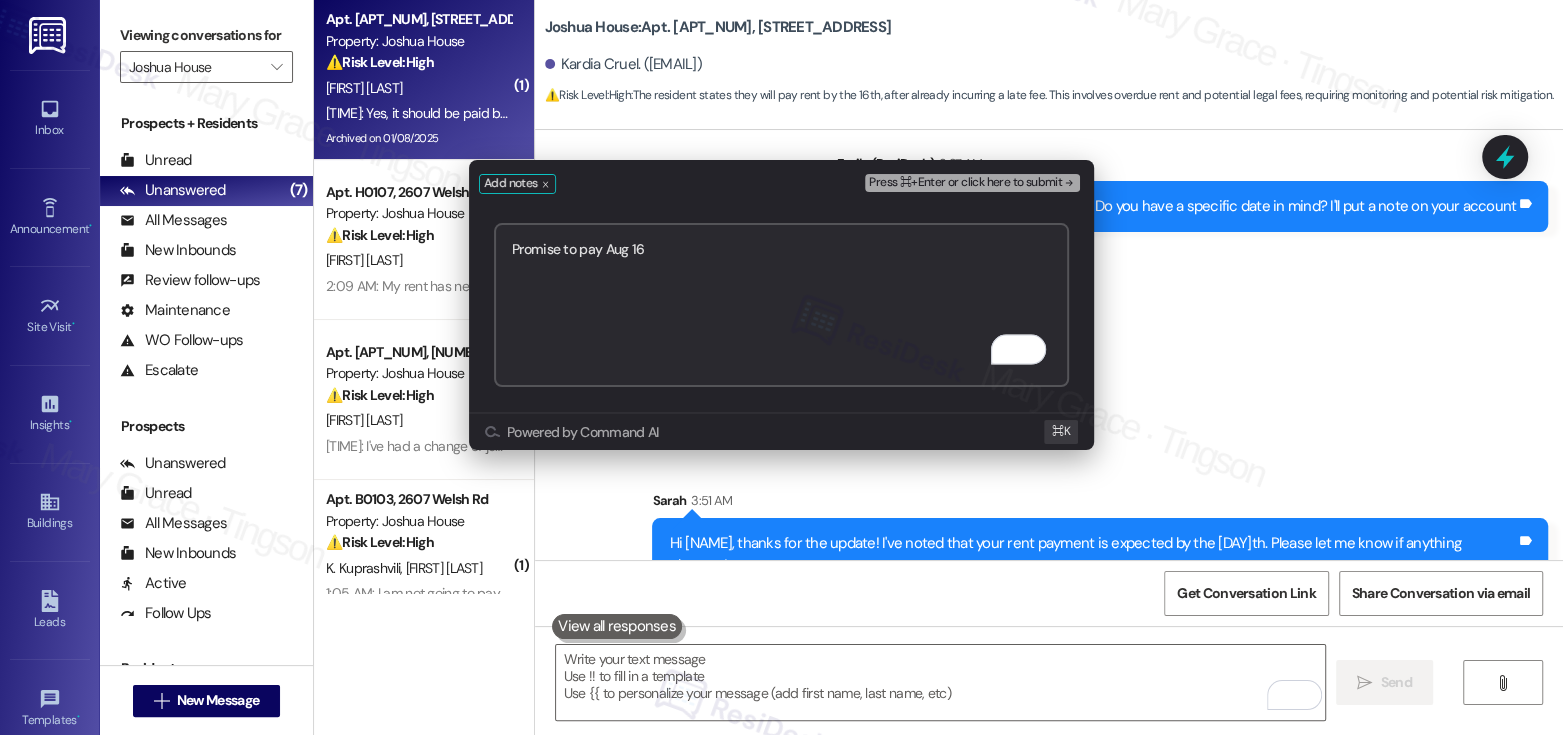 click on "Press ⌘+Enter or click here to submit" at bounding box center [965, 183] 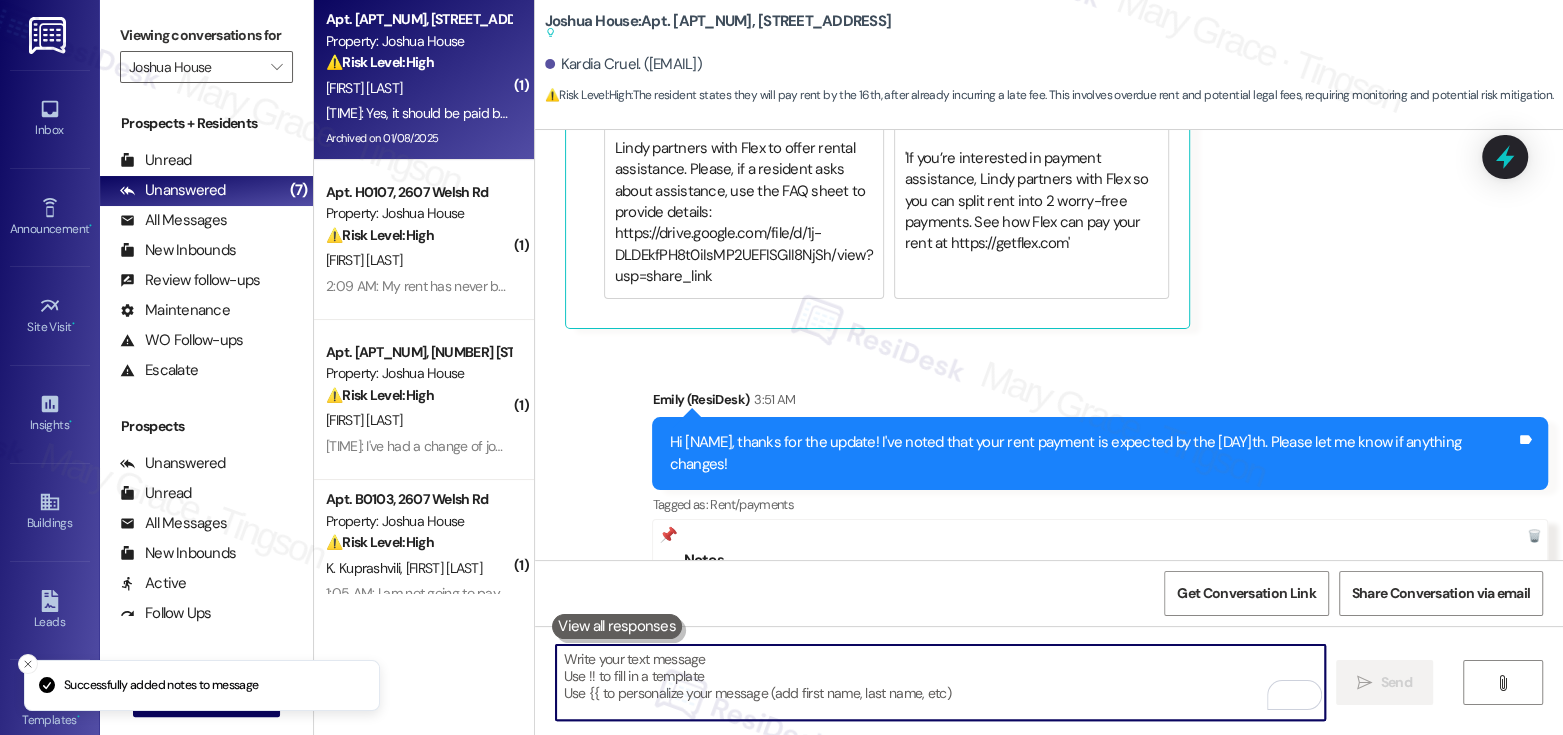 scroll, scrollTop: 11021, scrollLeft: 0, axis: vertical 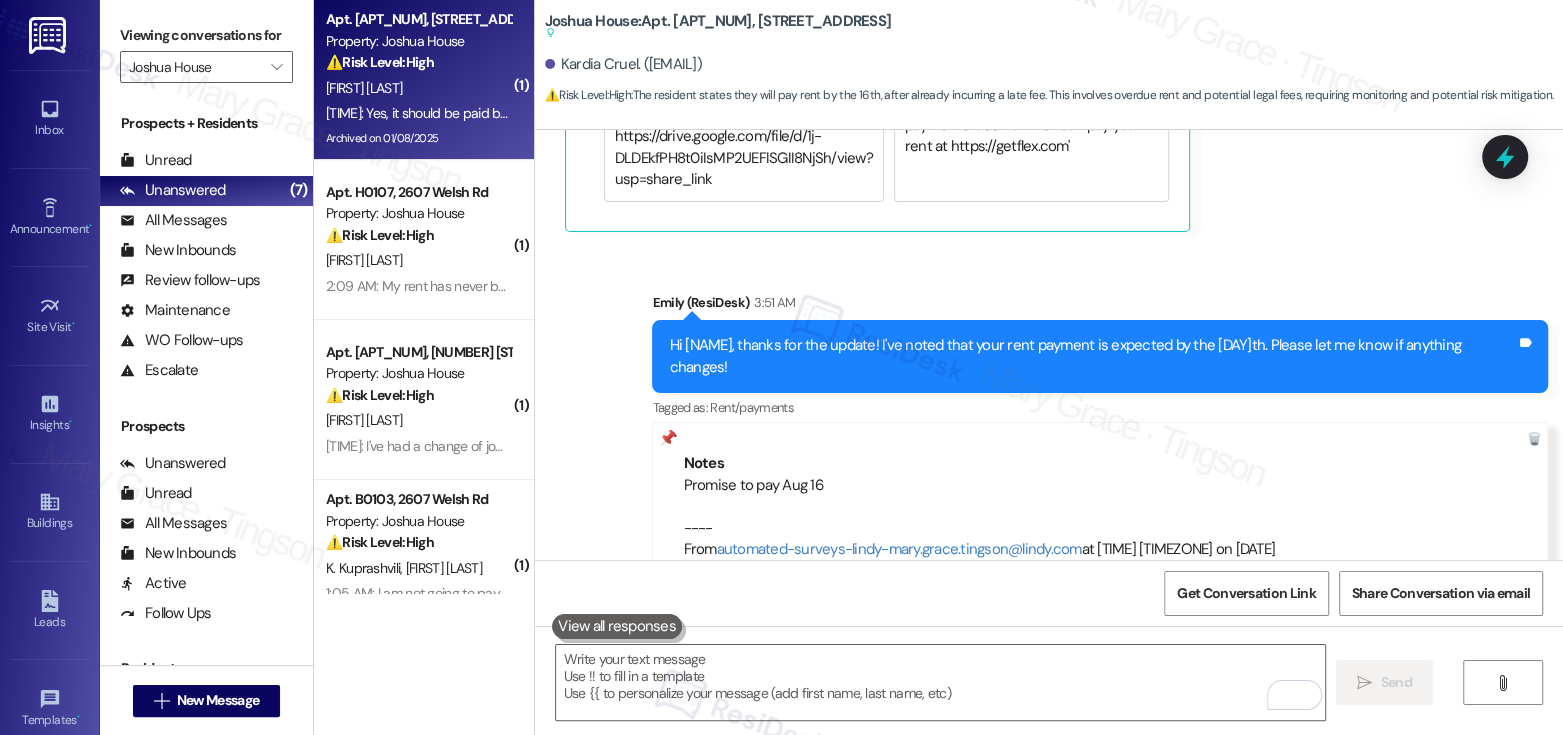 click on "Promise to pay Aug 16
----
From  automated-surveys-lindy-mary.grace.tingson@lindy.com  at 3:52PM Eastern time on 08/06/2025" at bounding box center [1100, 518] 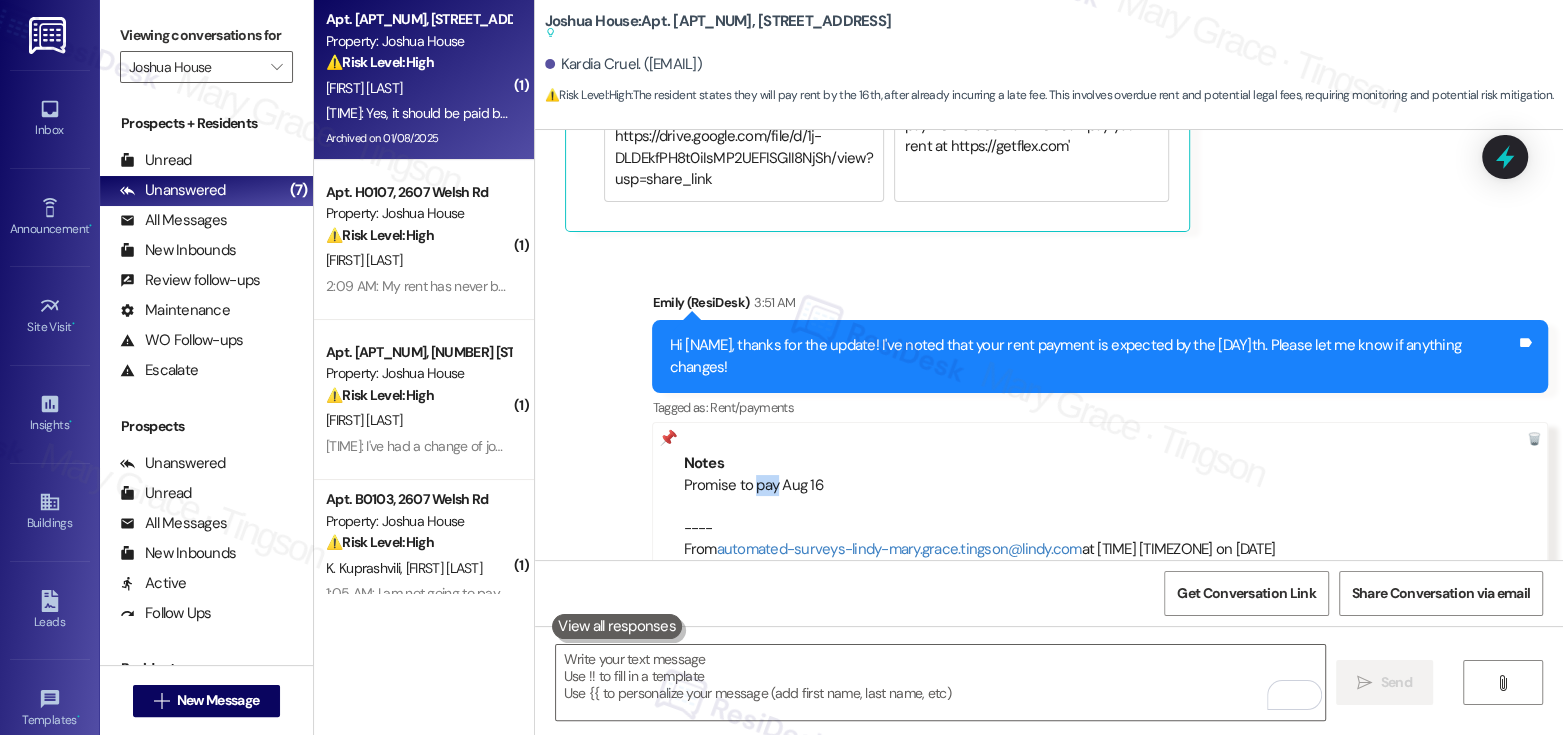 click on "Promise to pay Aug 16
----
From  automated-surveys-lindy-mary.grace.tingson@lindy.com  at 3:52PM Eastern time on 08/06/2025" at bounding box center [1100, 518] 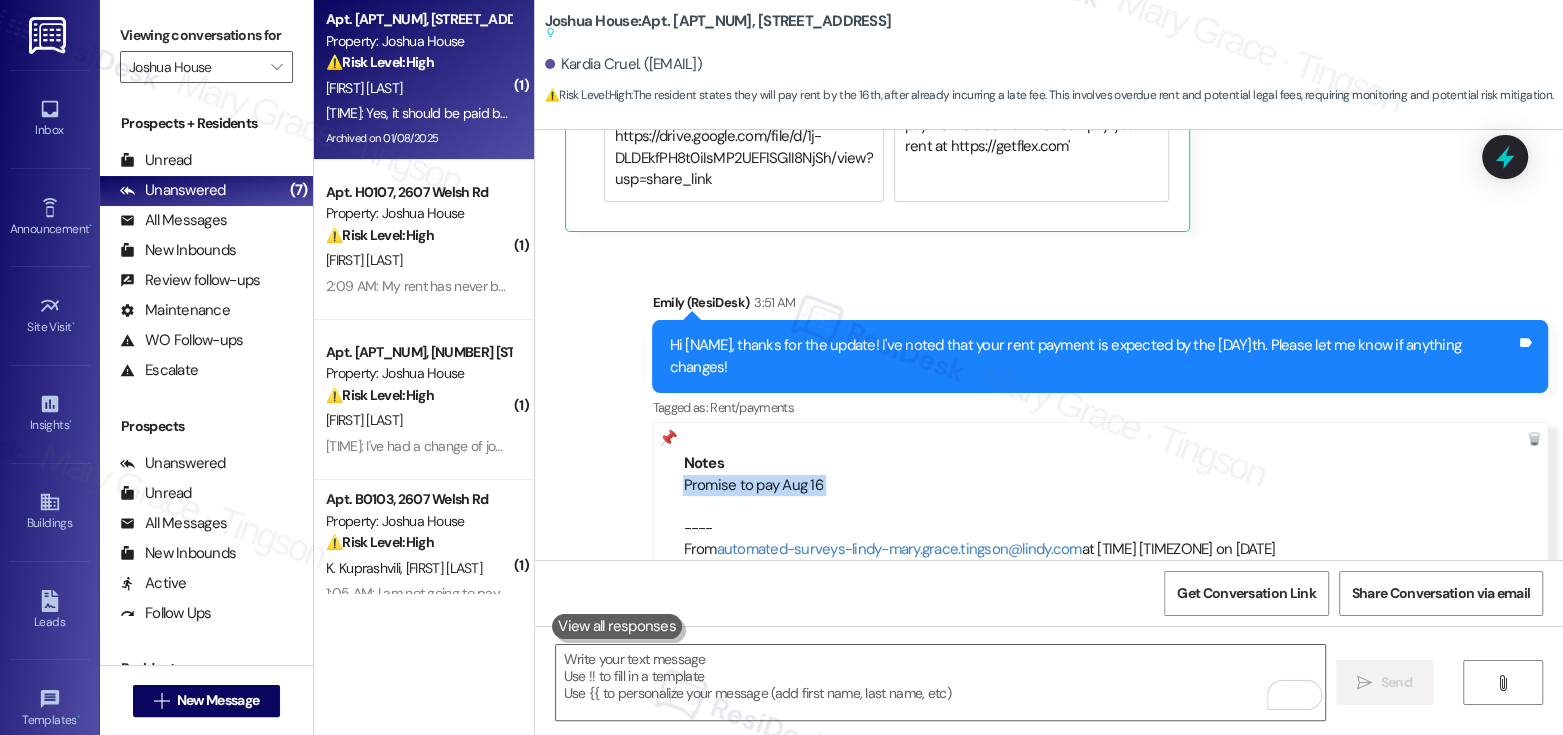 click on "Promise to pay Aug 16
----
From  automated-surveys-lindy-mary.grace.tingson@lindy.com  at 3:52PM Eastern time on 08/06/2025" at bounding box center [1100, 518] 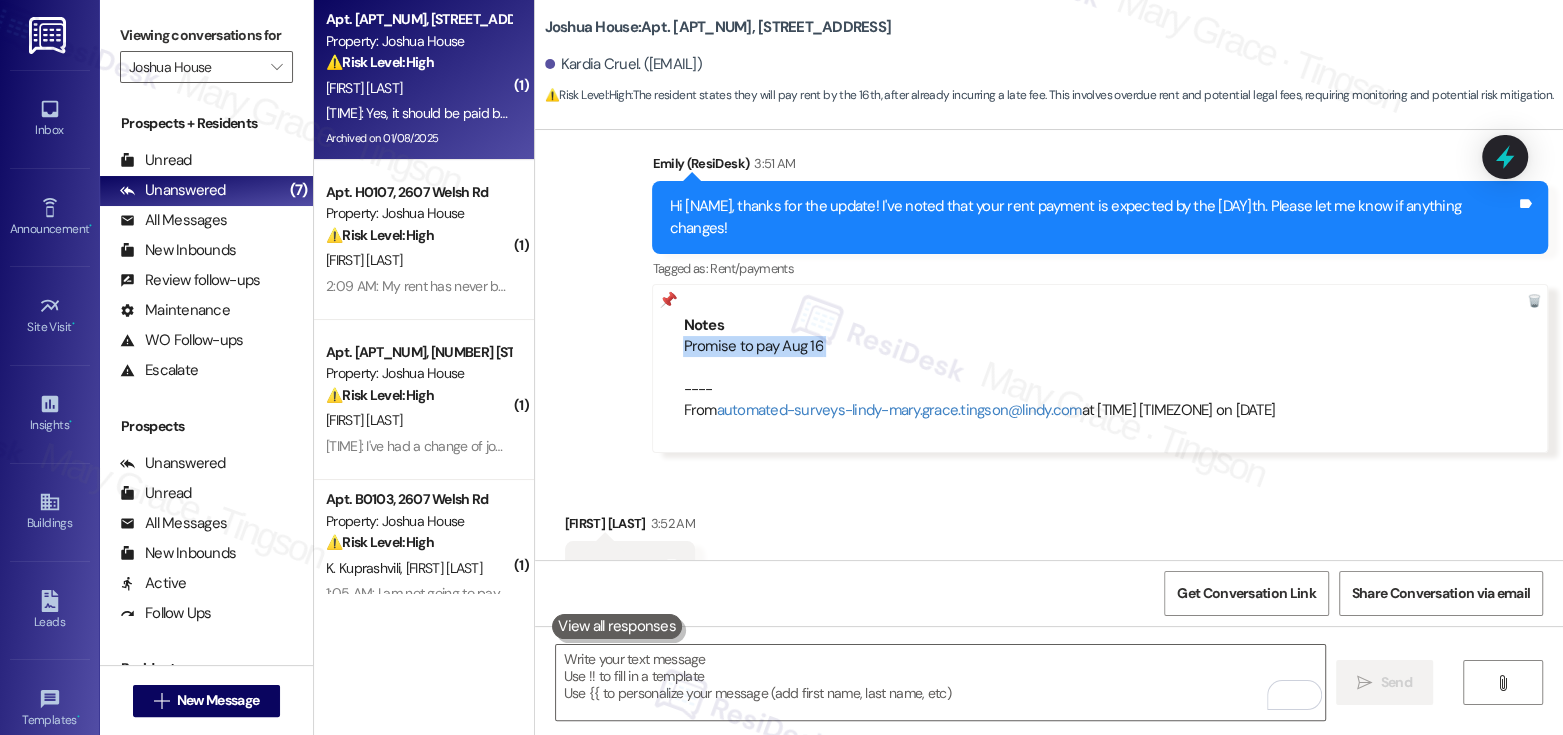scroll, scrollTop: 10748, scrollLeft: 0, axis: vertical 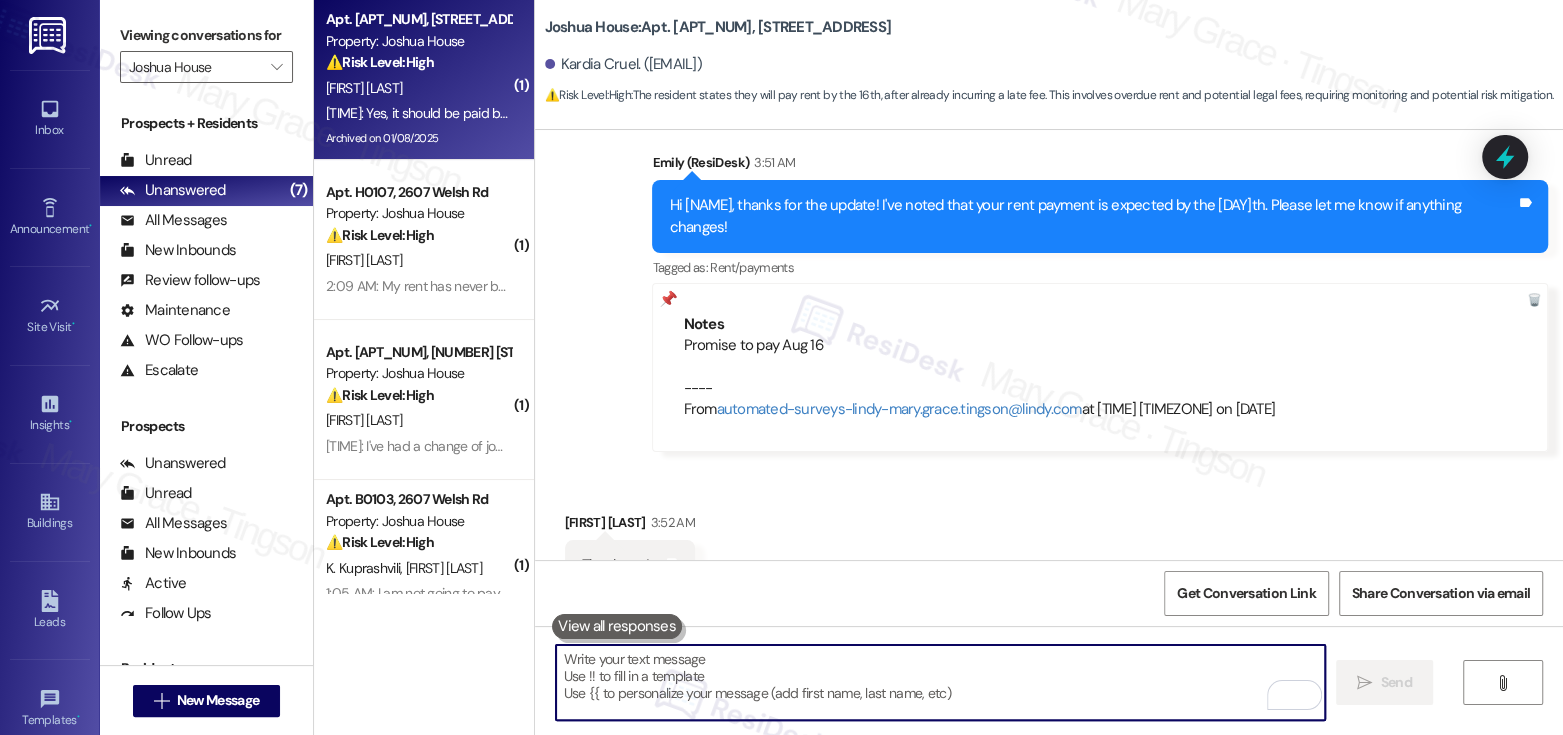 click at bounding box center (940, 682) 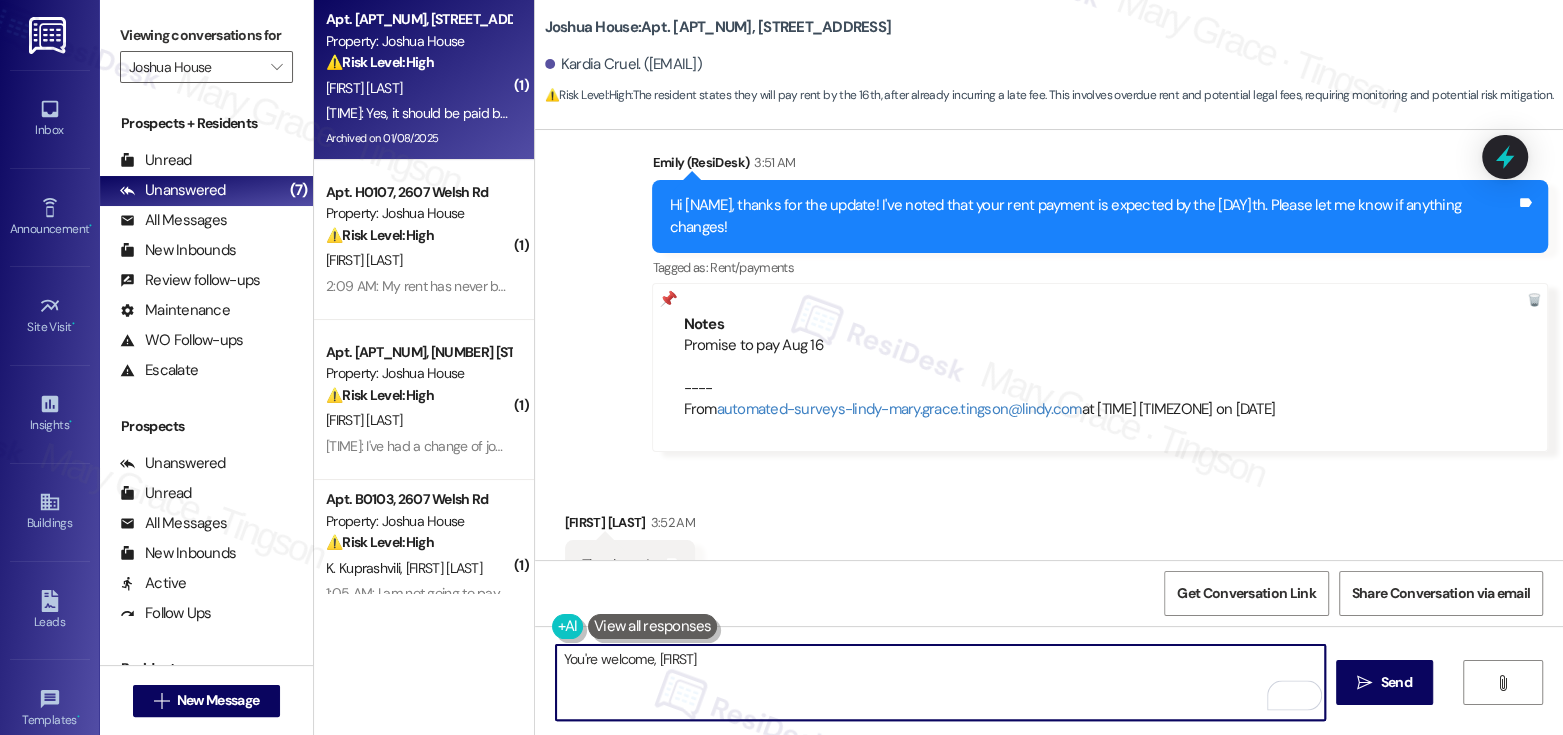 type on "You're welcome, Kardia!" 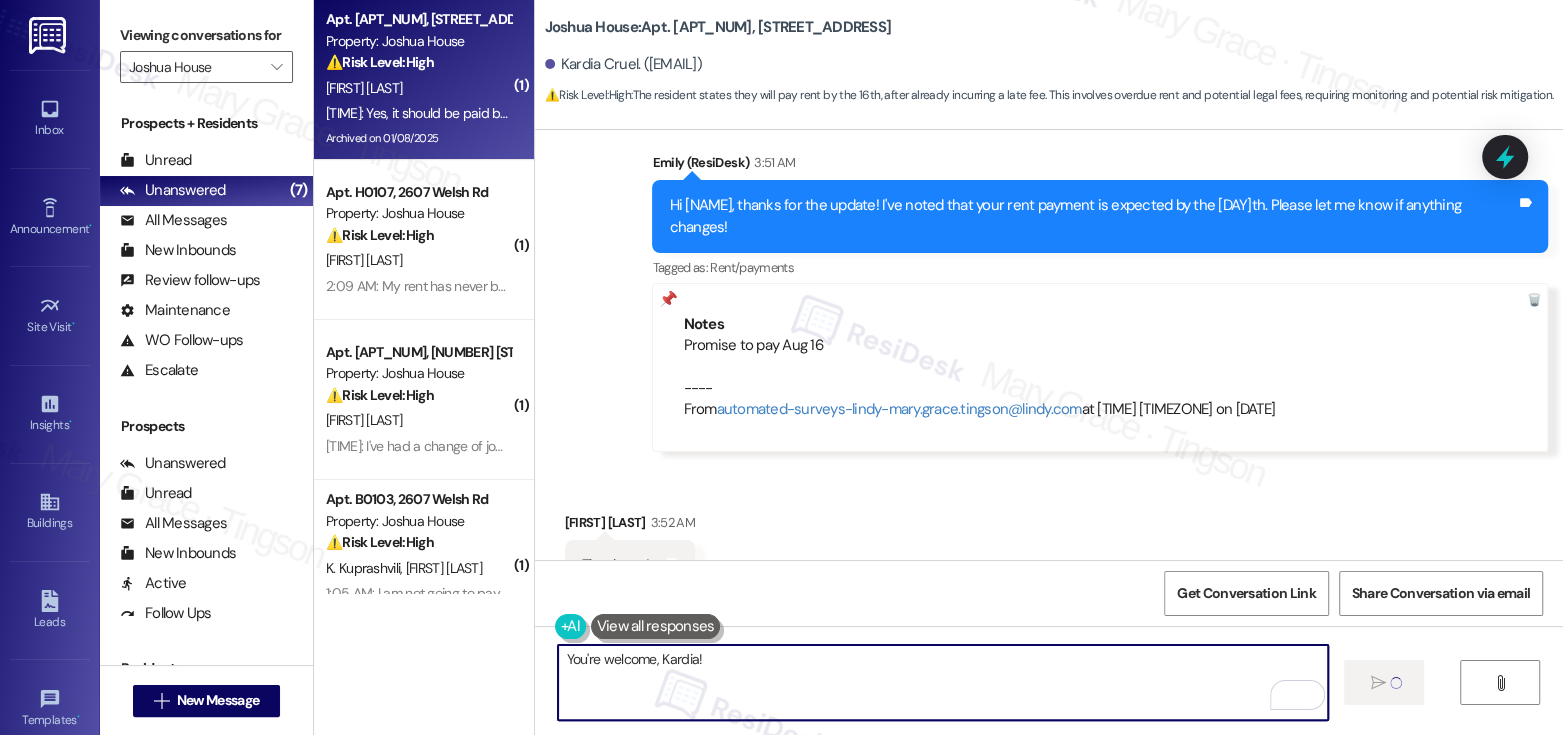 type 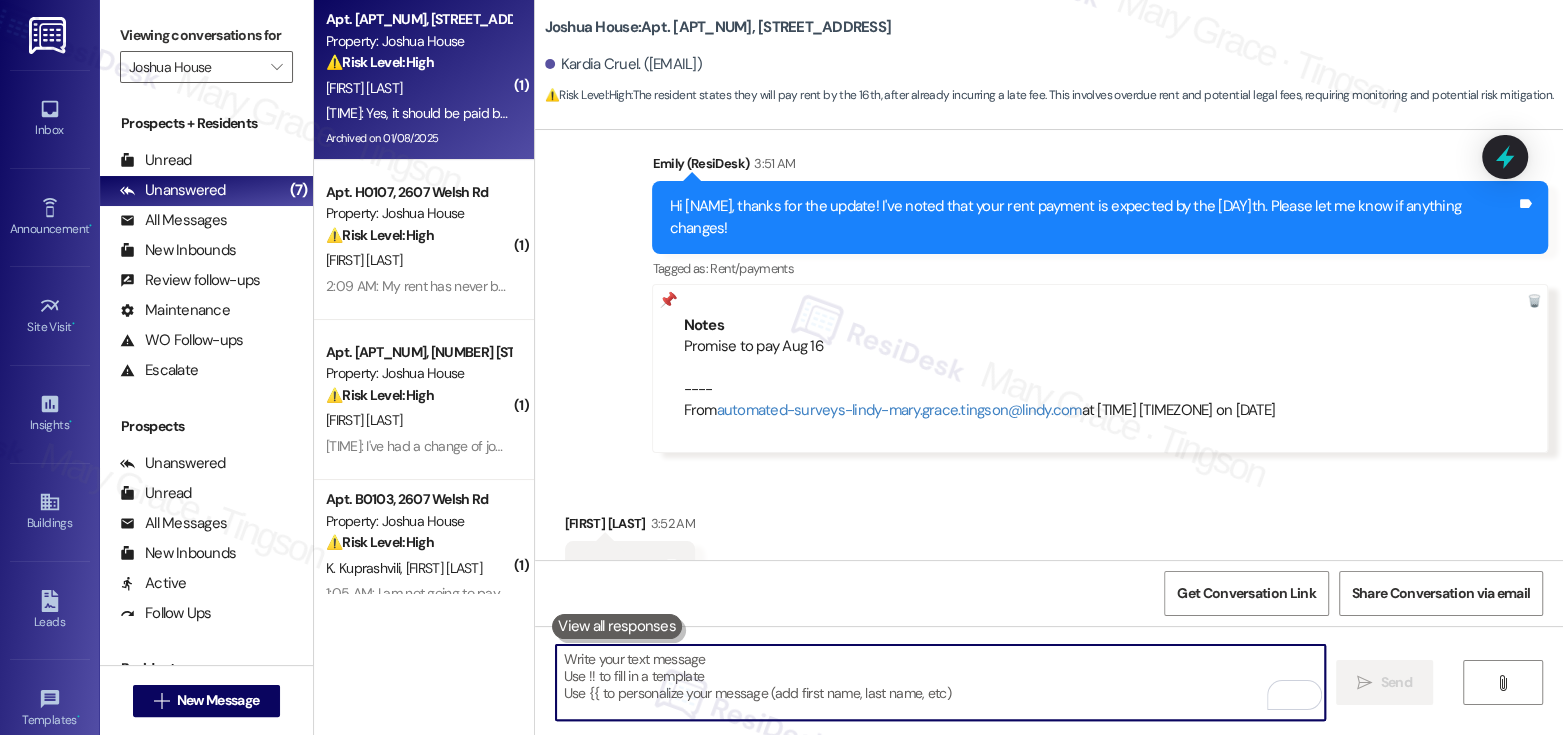scroll, scrollTop: 10888, scrollLeft: 0, axis: vertical 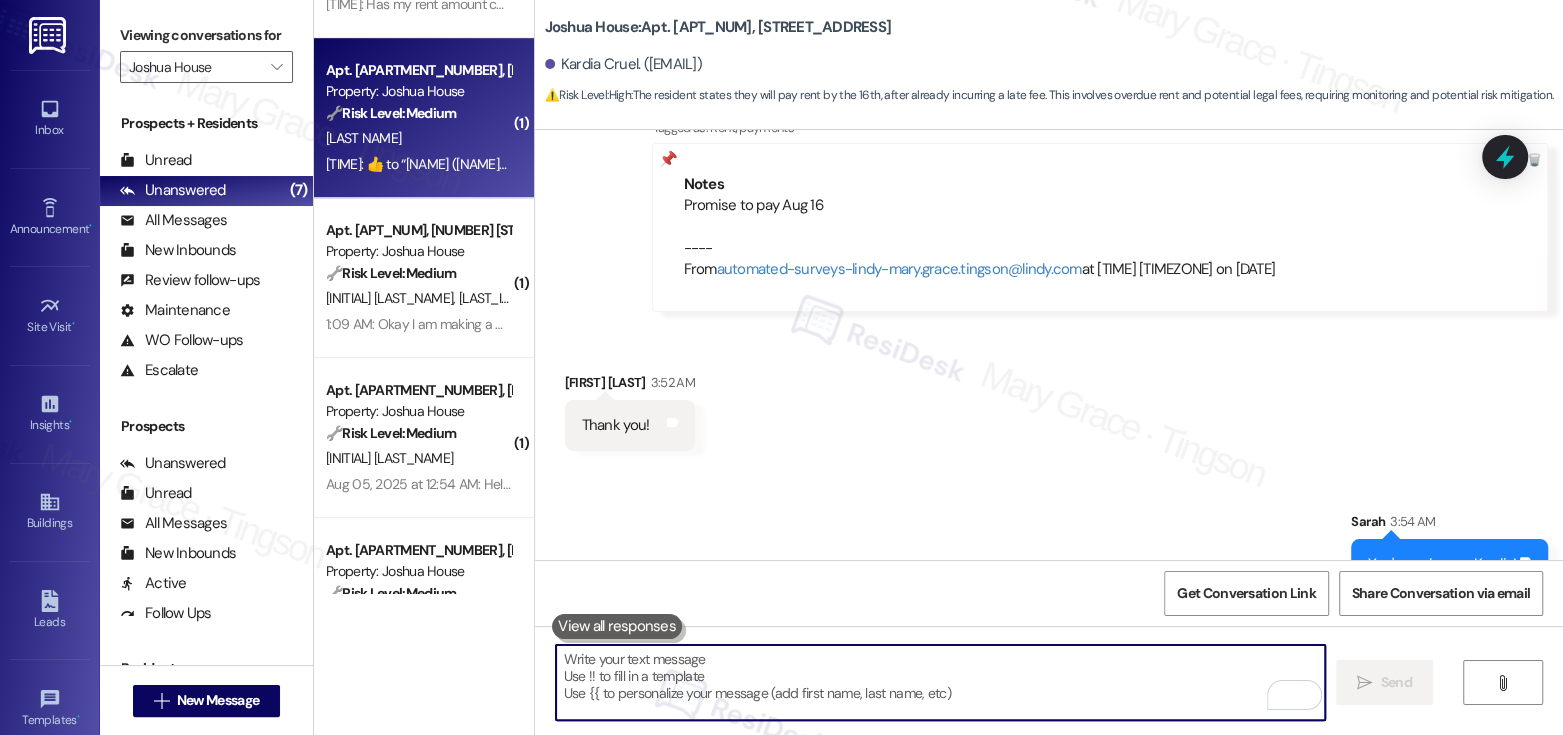 click on "3:23 AM:  ​👍​ to “ Emily (Joshua House): Hi Desiree, your account may have been charged a late fee. Please pay your rent to avoid legal fees. If you are struggling to pay your rent, you may be eligible for assistance at hopeanddoor.org. More information about the program is available on their website. ”  3:23 AM:  ​👍​ to “ Emily (Joshua House): Hi Desiree, your account may have been charged a late fee. Please pay your rent to avoid legal fees. If you are struggling to pay your rent, you may be eligible for assistance at hopeanddoor.org. More information about the program is available on their website. ”" at bounding box center [1131, 164] 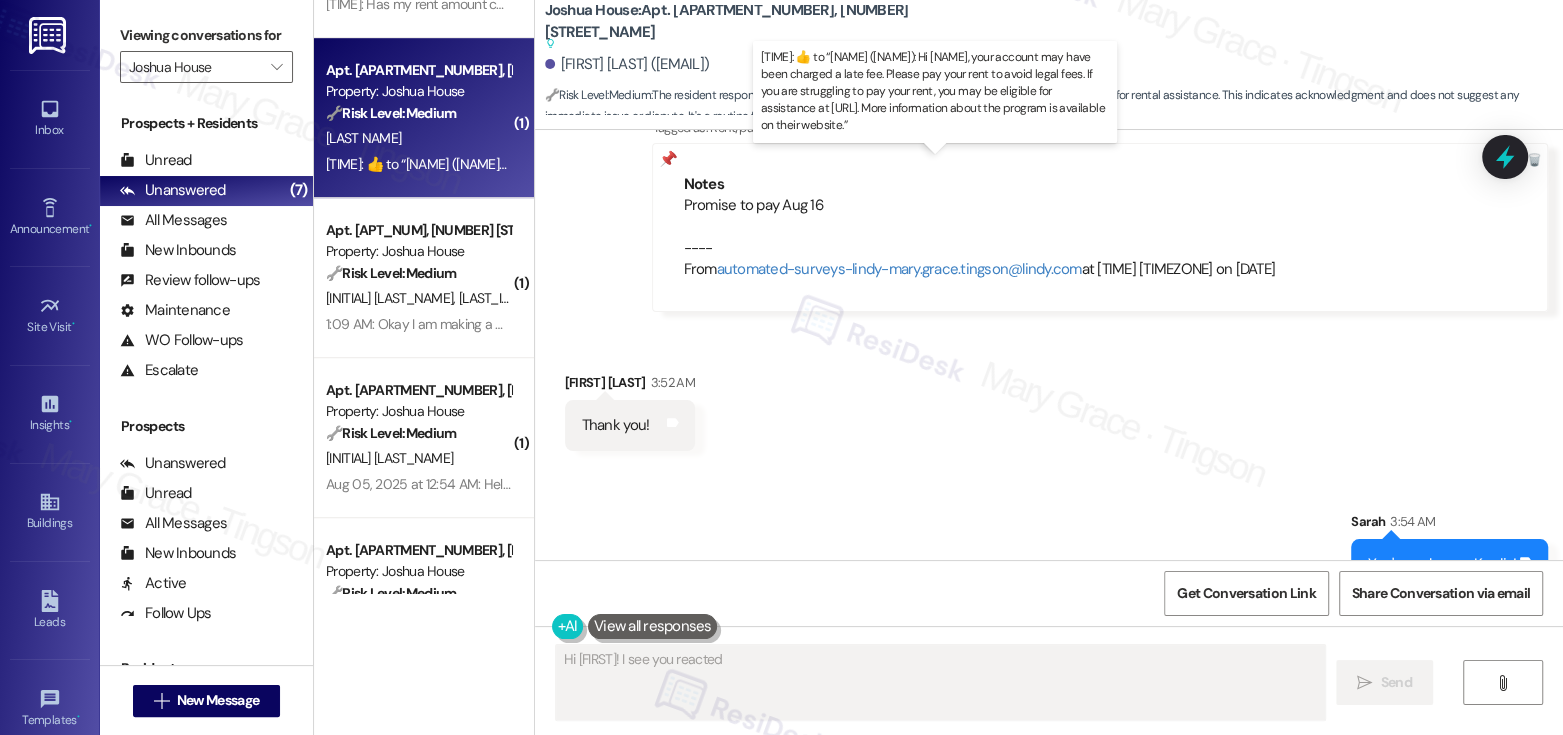 scroll, scrollTop: 1367, scrollLeft: 0, axis: vertical 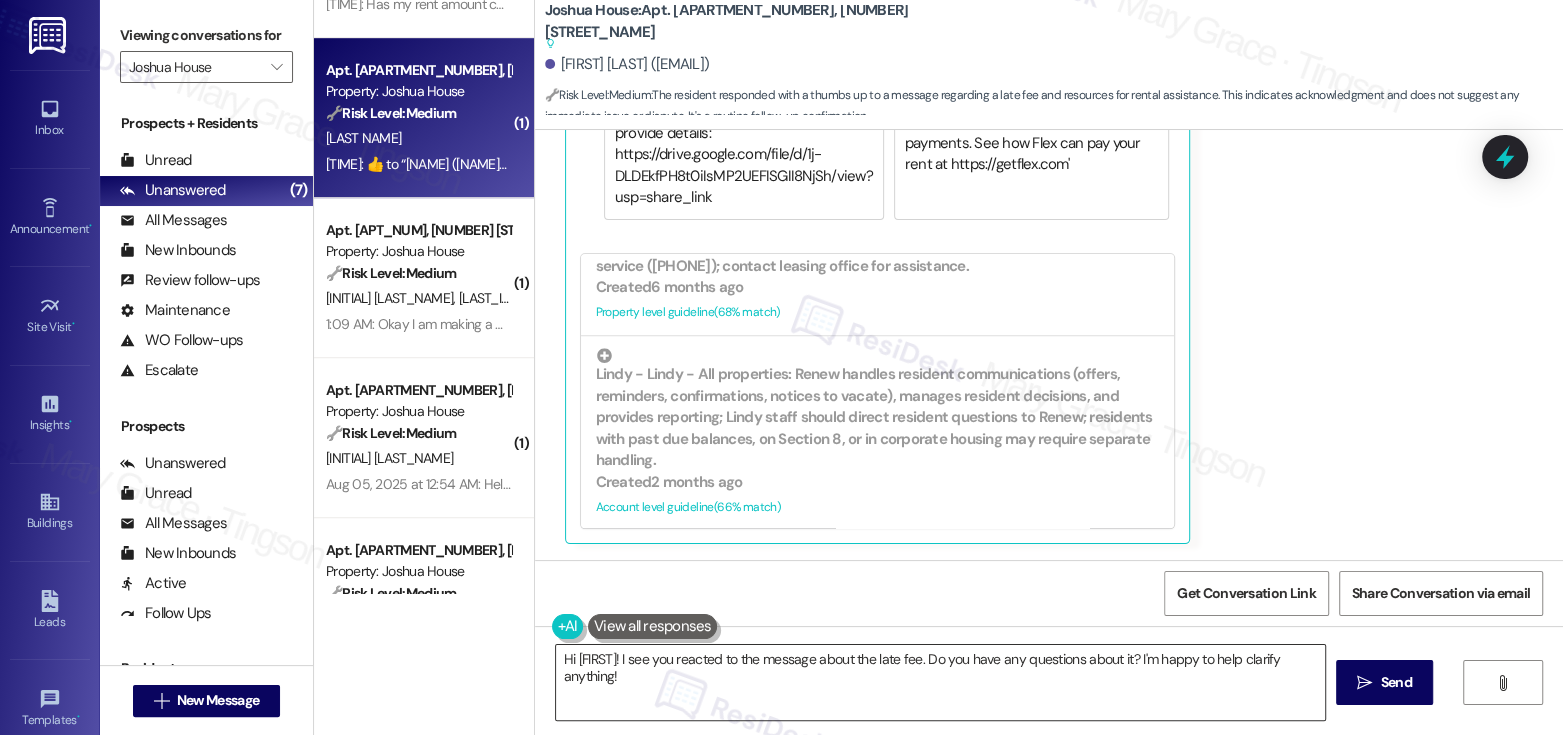 click on "Hi {{first_name}}! I see you reacted to the message about the late fee. Do you have any questions about it? I'm happy to help clarify anything!" at bounding box center (940, 682) 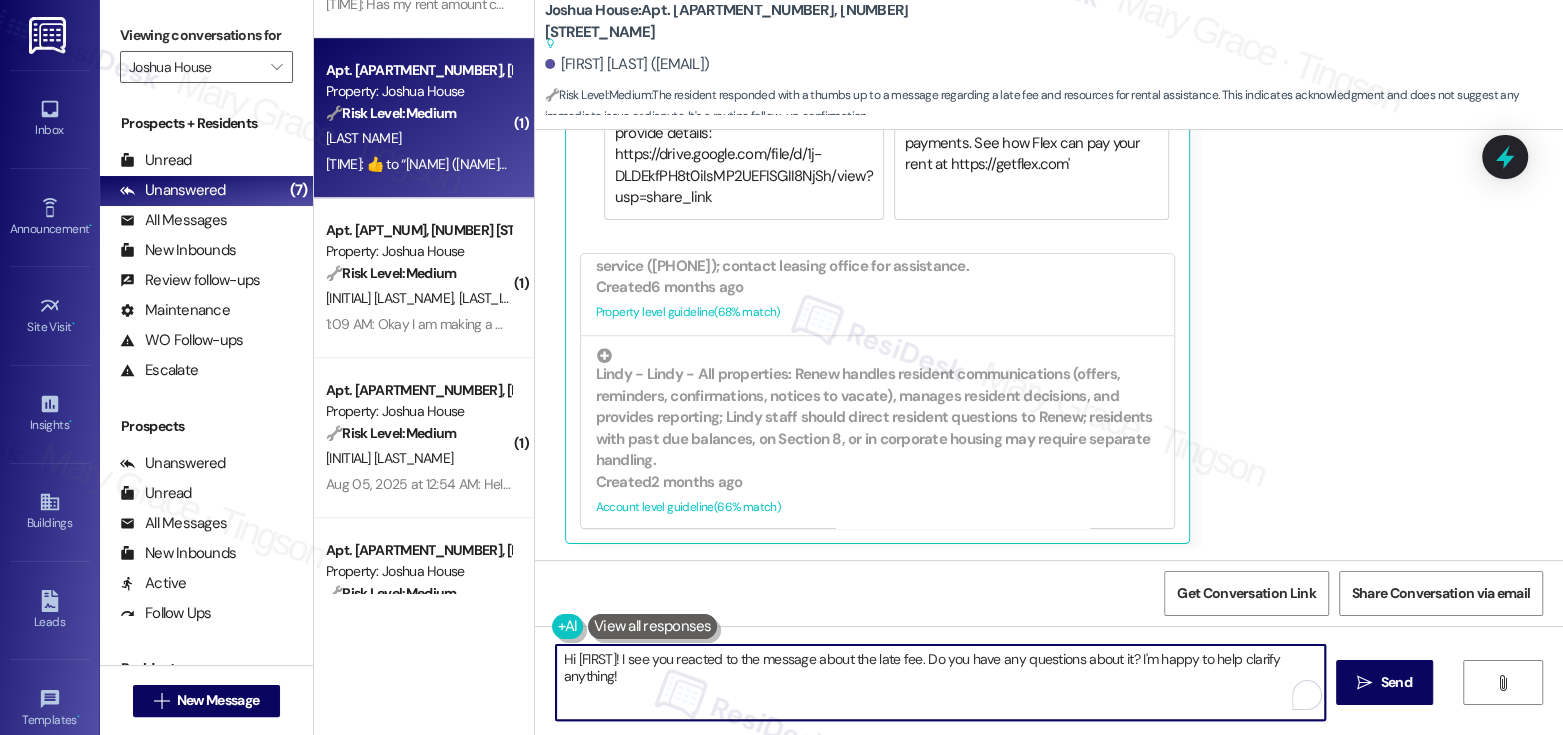 click on "Hi {{first_name}}! I see you reacted to the message about the late fee. Do you have any questions about it? I'm happy to help clarify anything!" at bounding box center (940, 682) 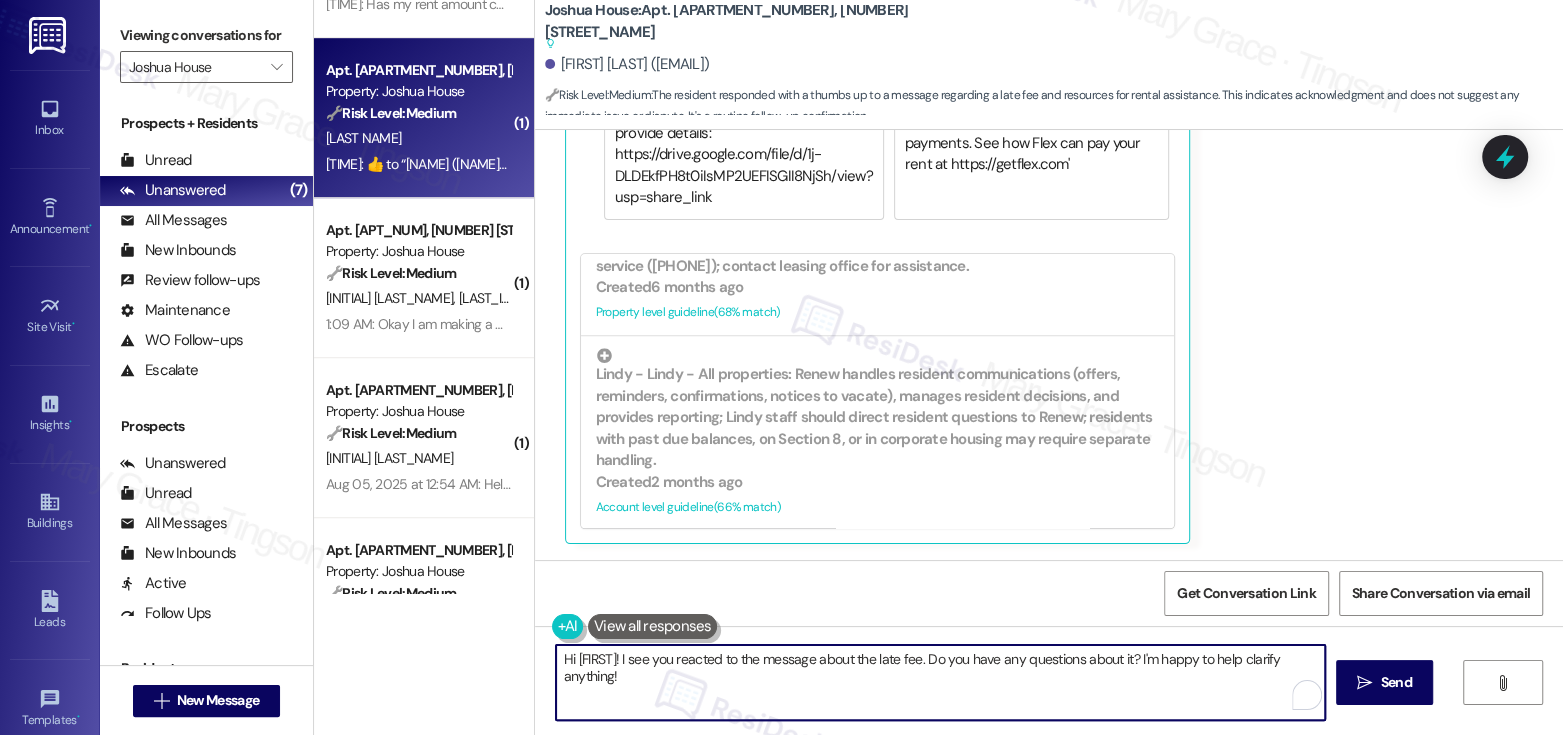 click on "Hi {{first_name}}! I see you reacted to the message about the late fee. Do you have any questions about it? I'm happy to help clarify anything!" at bounding box center (940, 682) 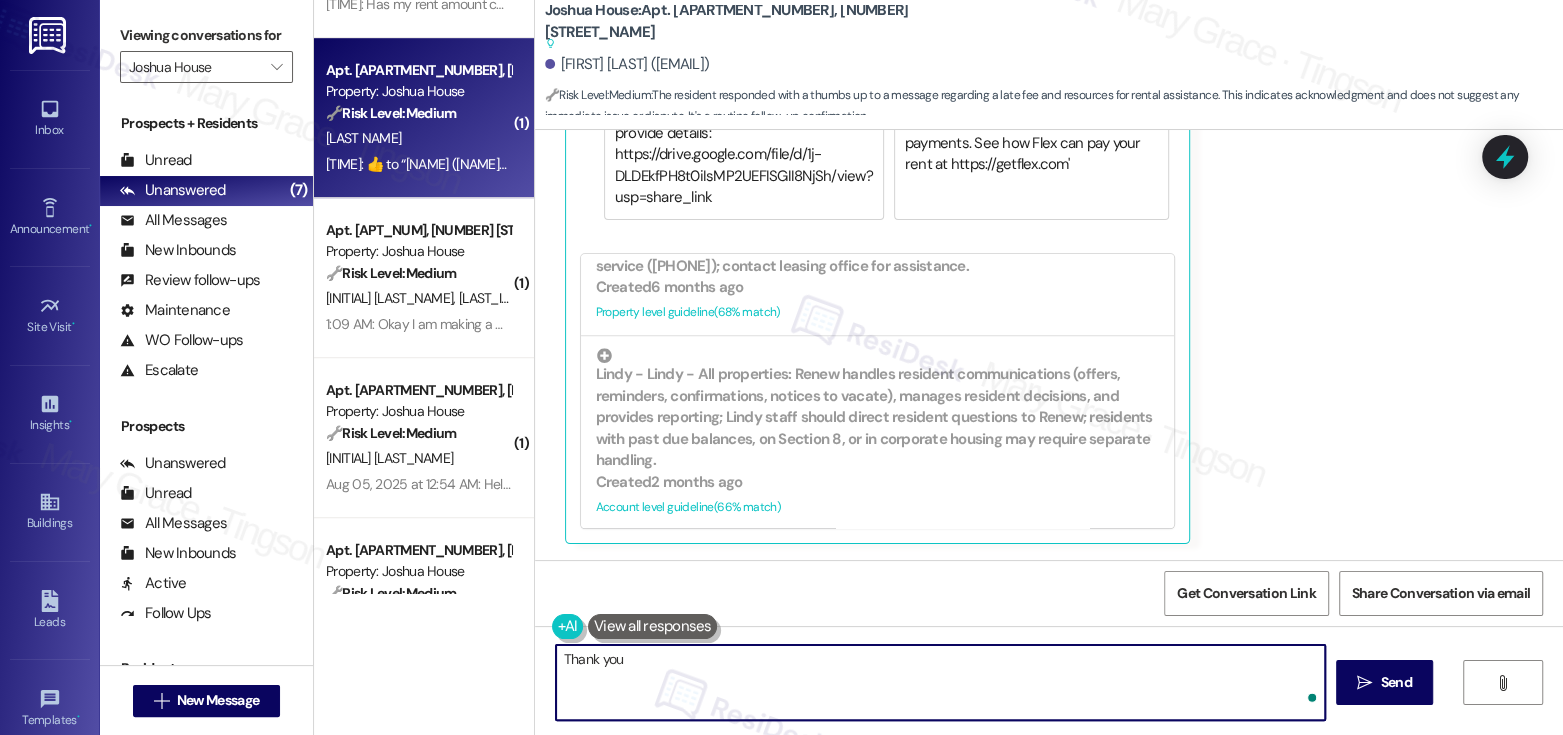 type on "Thank you." 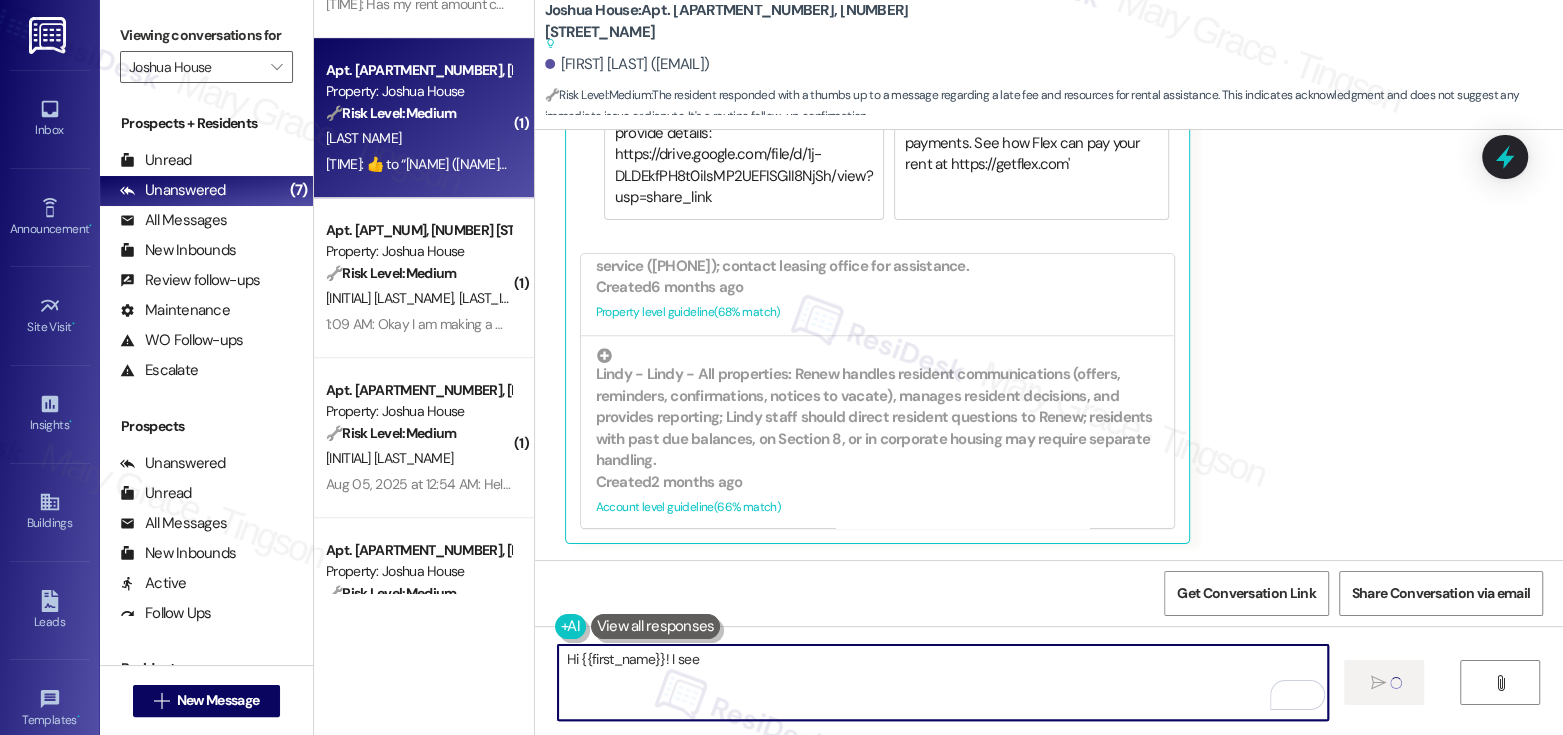 scroll, scrollTop: 1073, scrollLeft: 0, axis: vertical 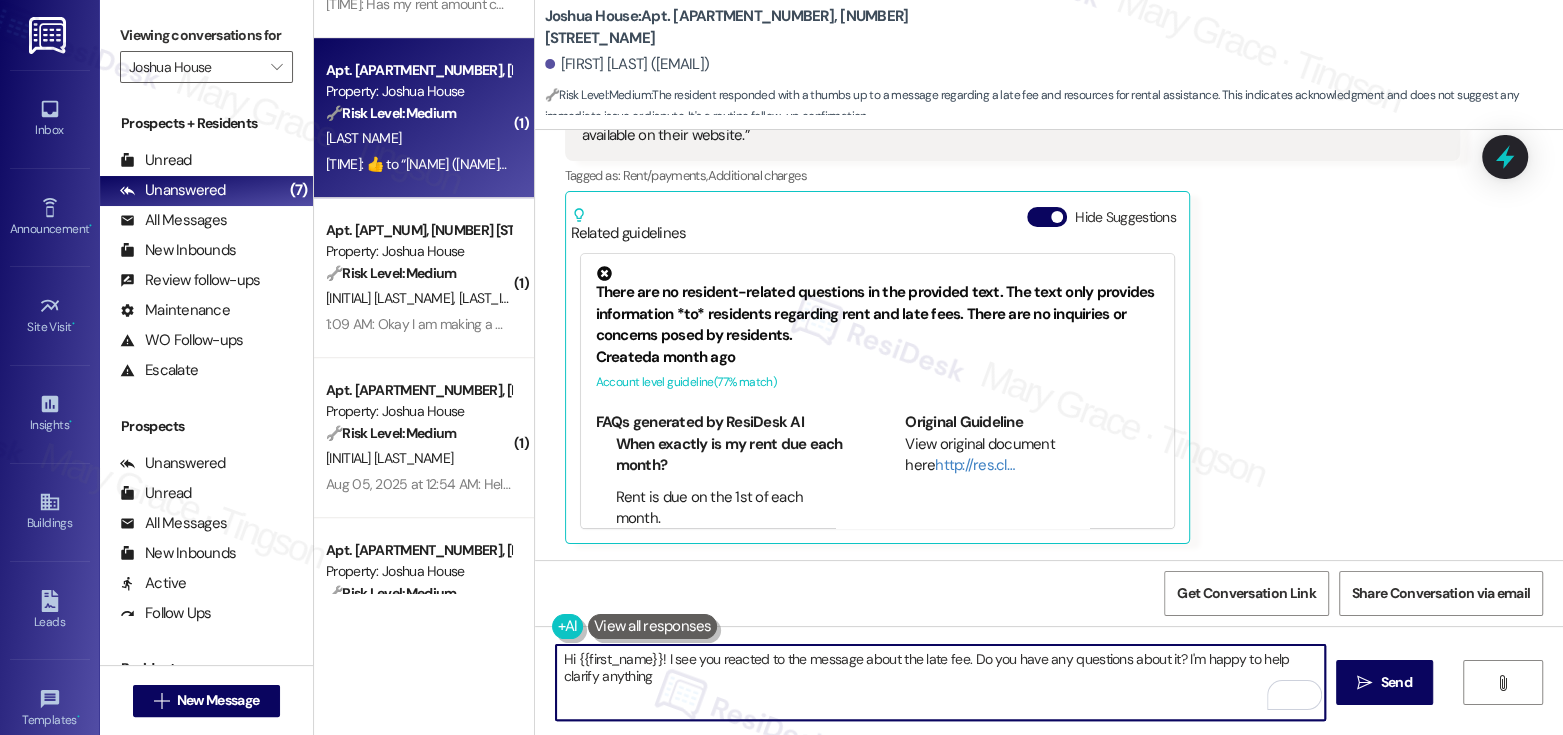 type on "Hi {{first_name}}! I see you reacted to the message about the late fee. Do you have any questions about it? I'm happy to help clarify anything!" 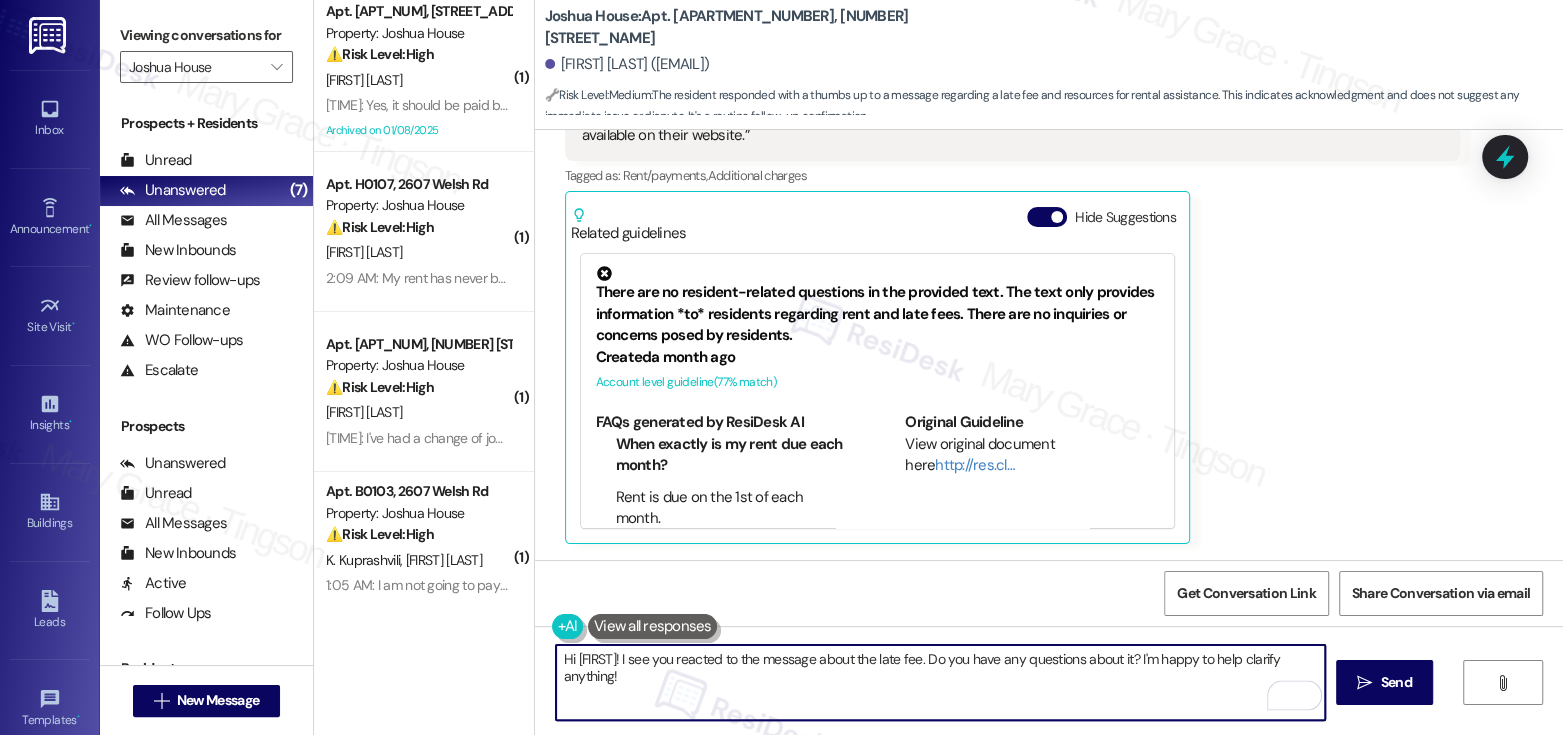 scroll, scrollTop: 0, scrollLeft: 0, axis: both 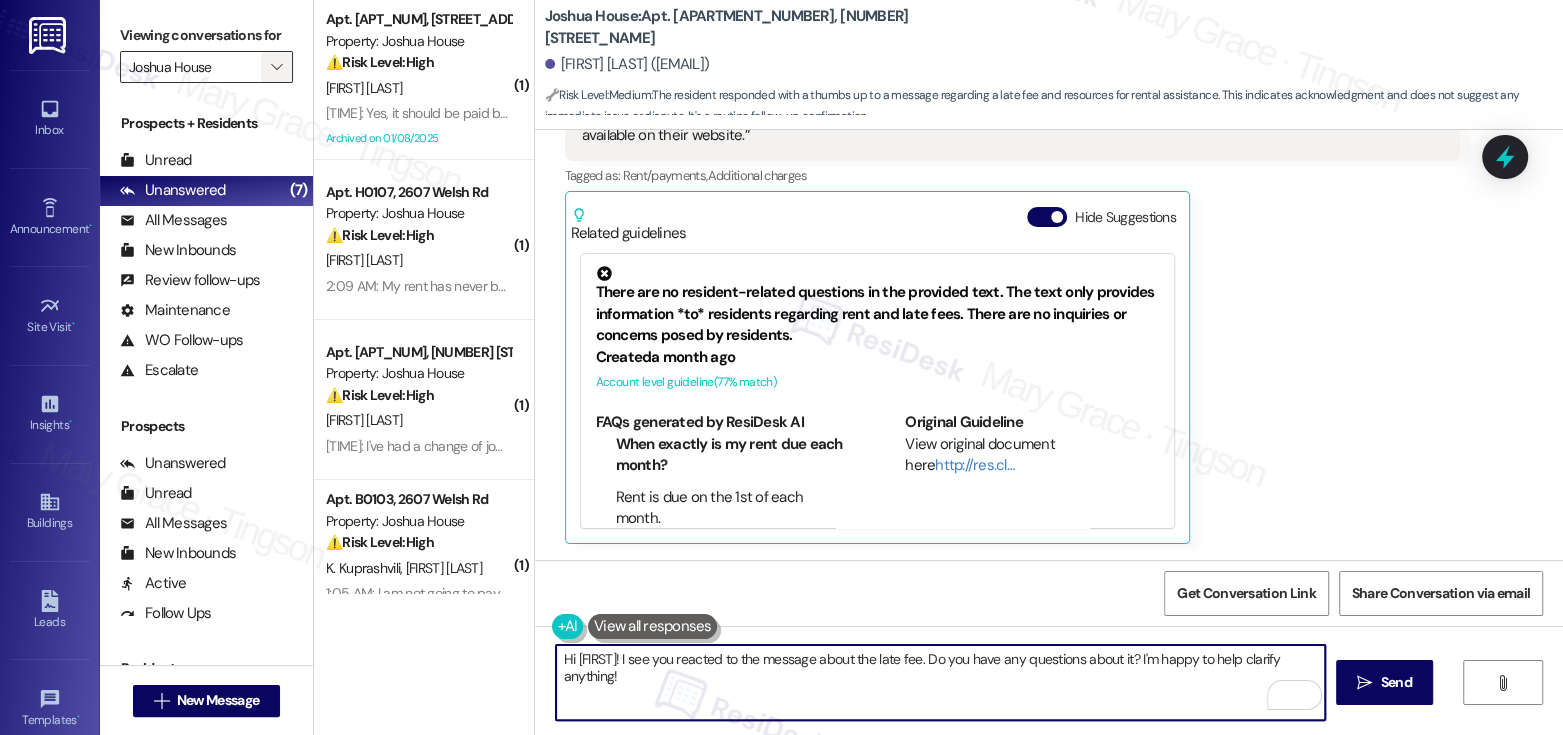 click on "" at bounding box center [276, 67] 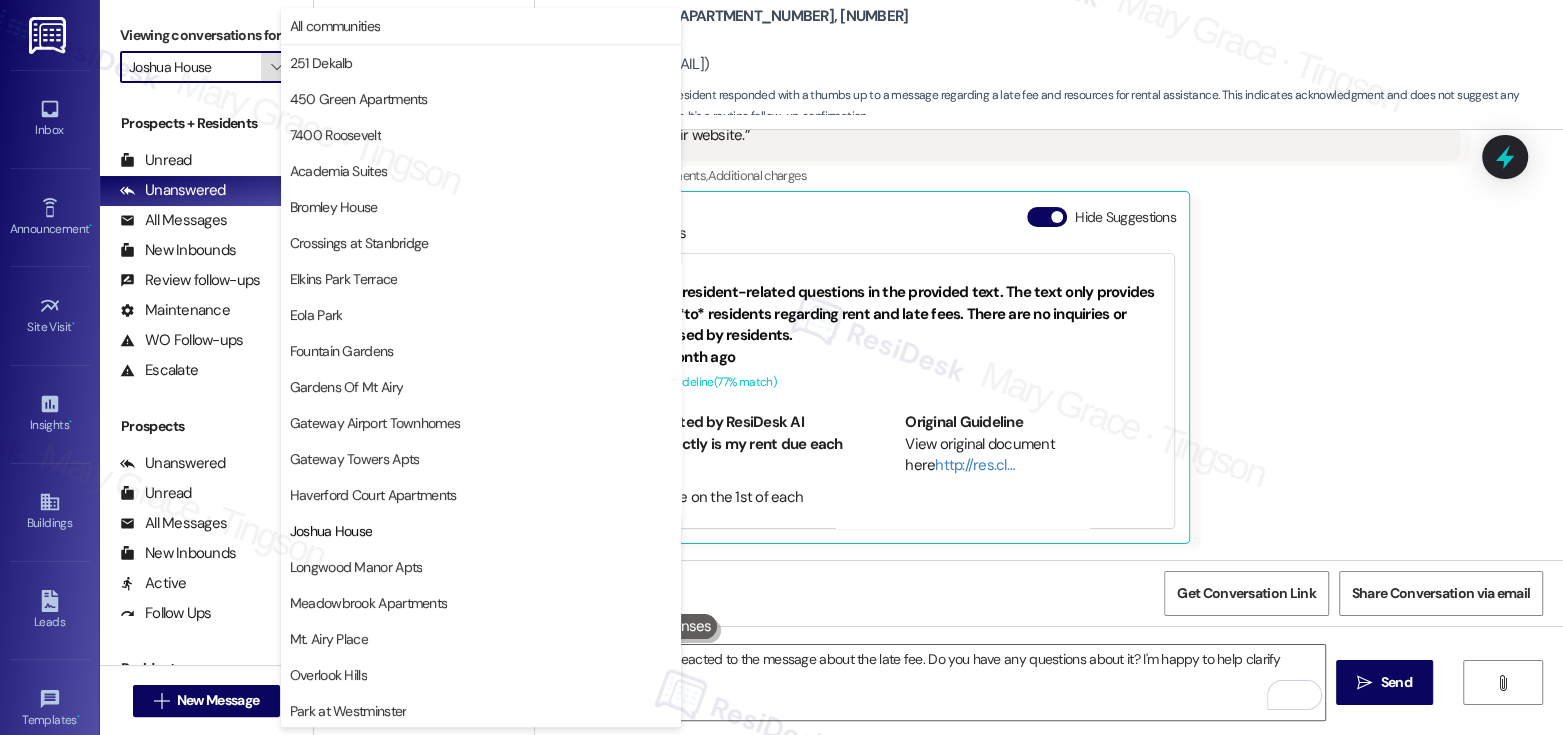 scroll, scrollTop: 325, scrollLeft: 0, axis: vertical 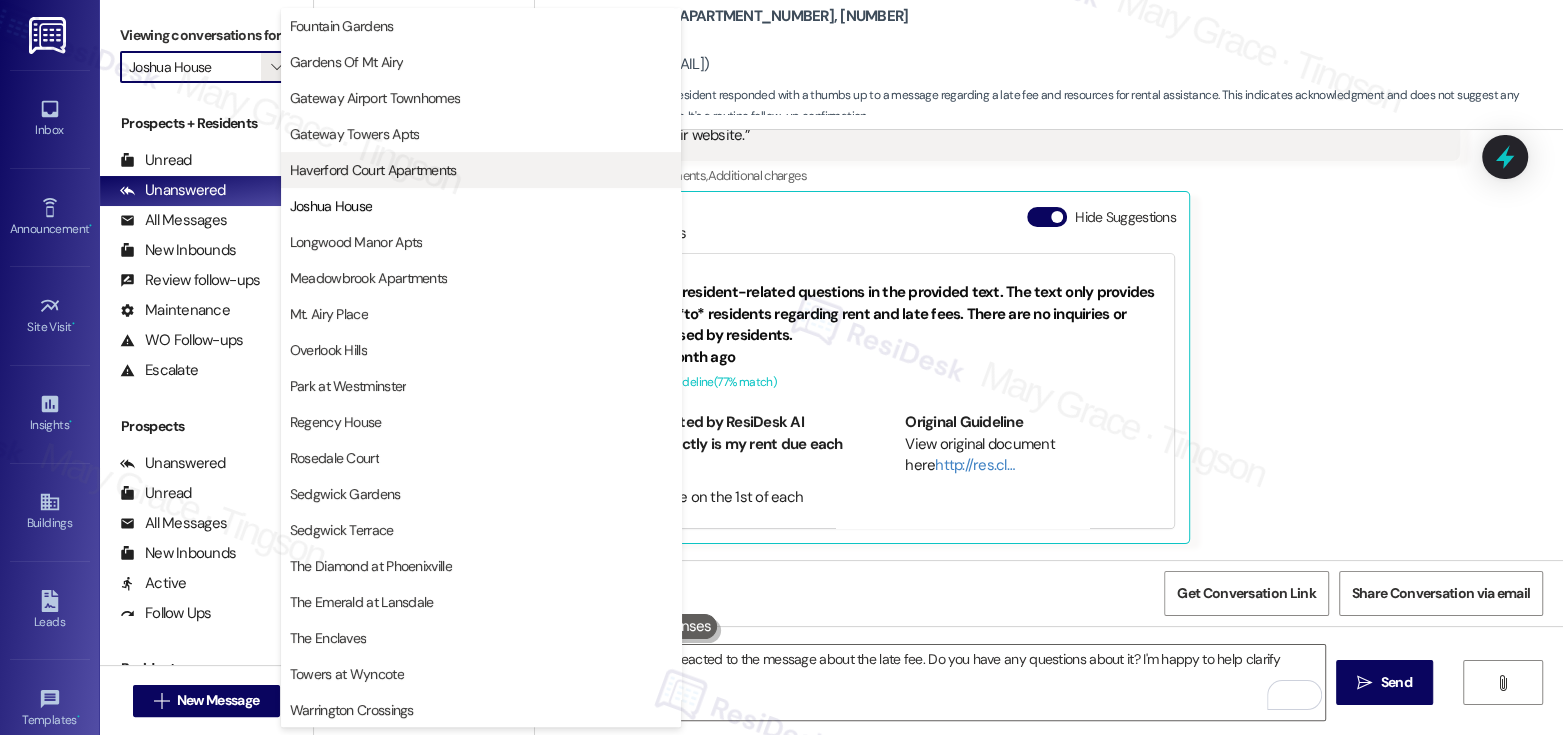 click on "Haverford Court Apartments" at bounding box center [373, 170] 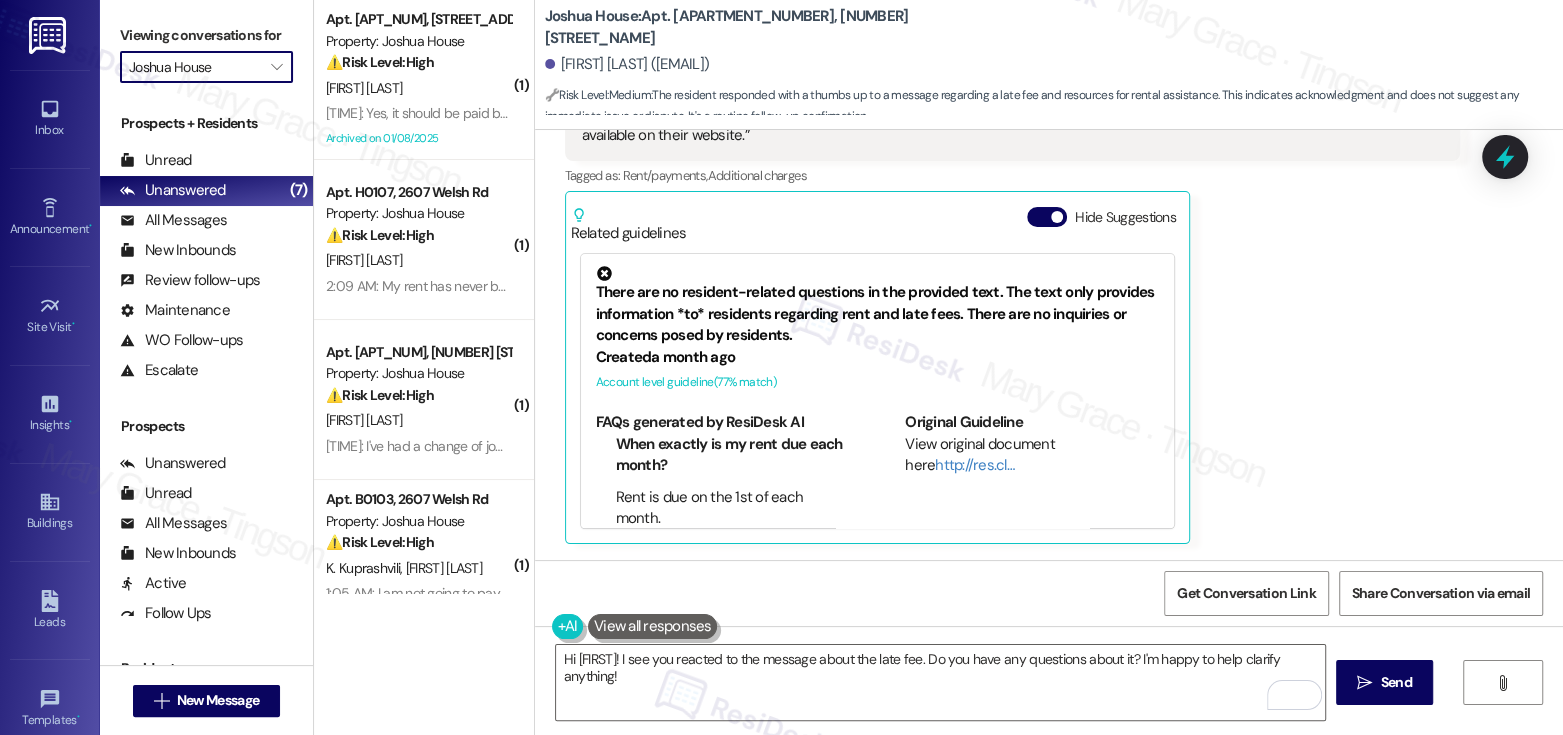 type on "Haverford Court Apartments" 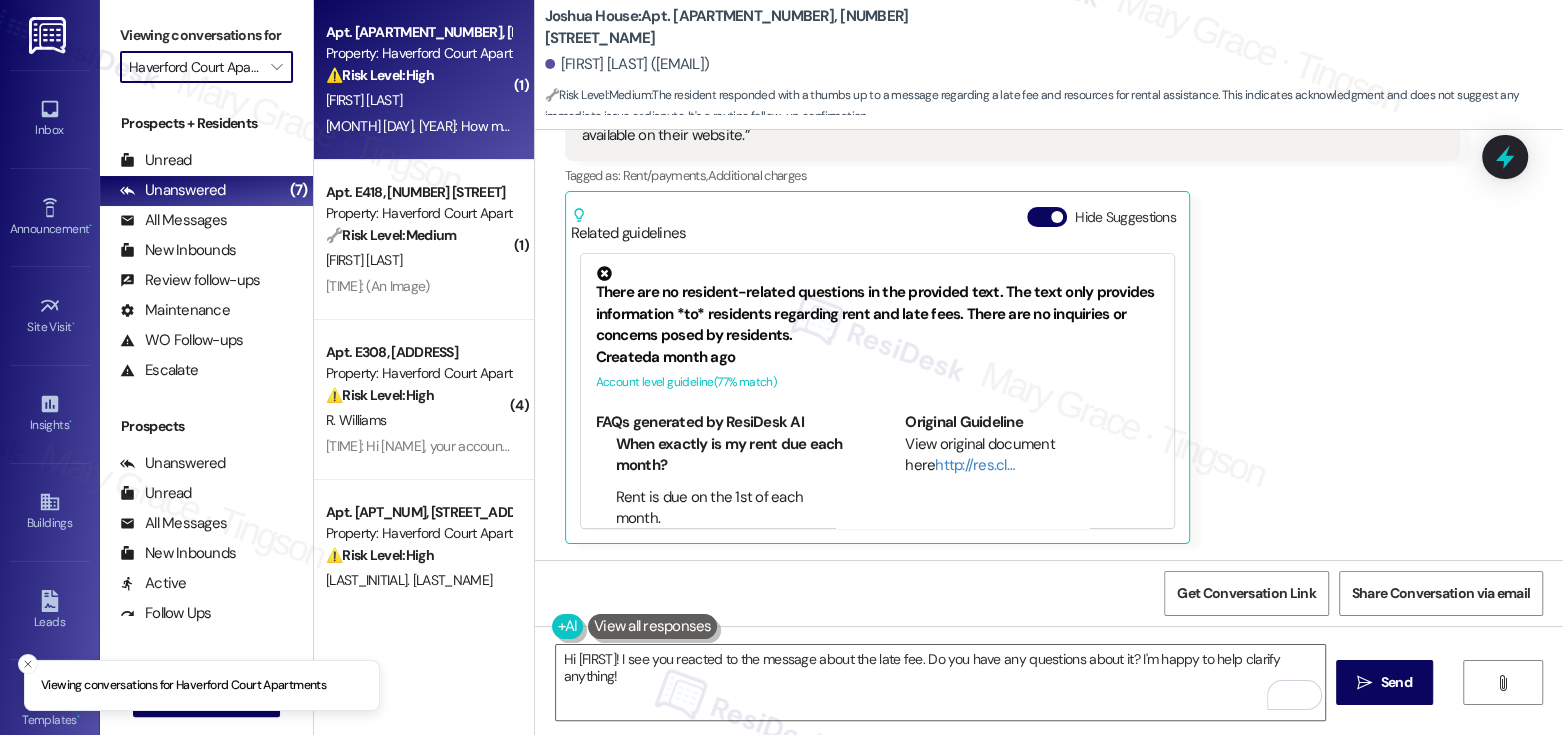click on "⚠️  Risk Level:  High" at bounding box center [380, 75] 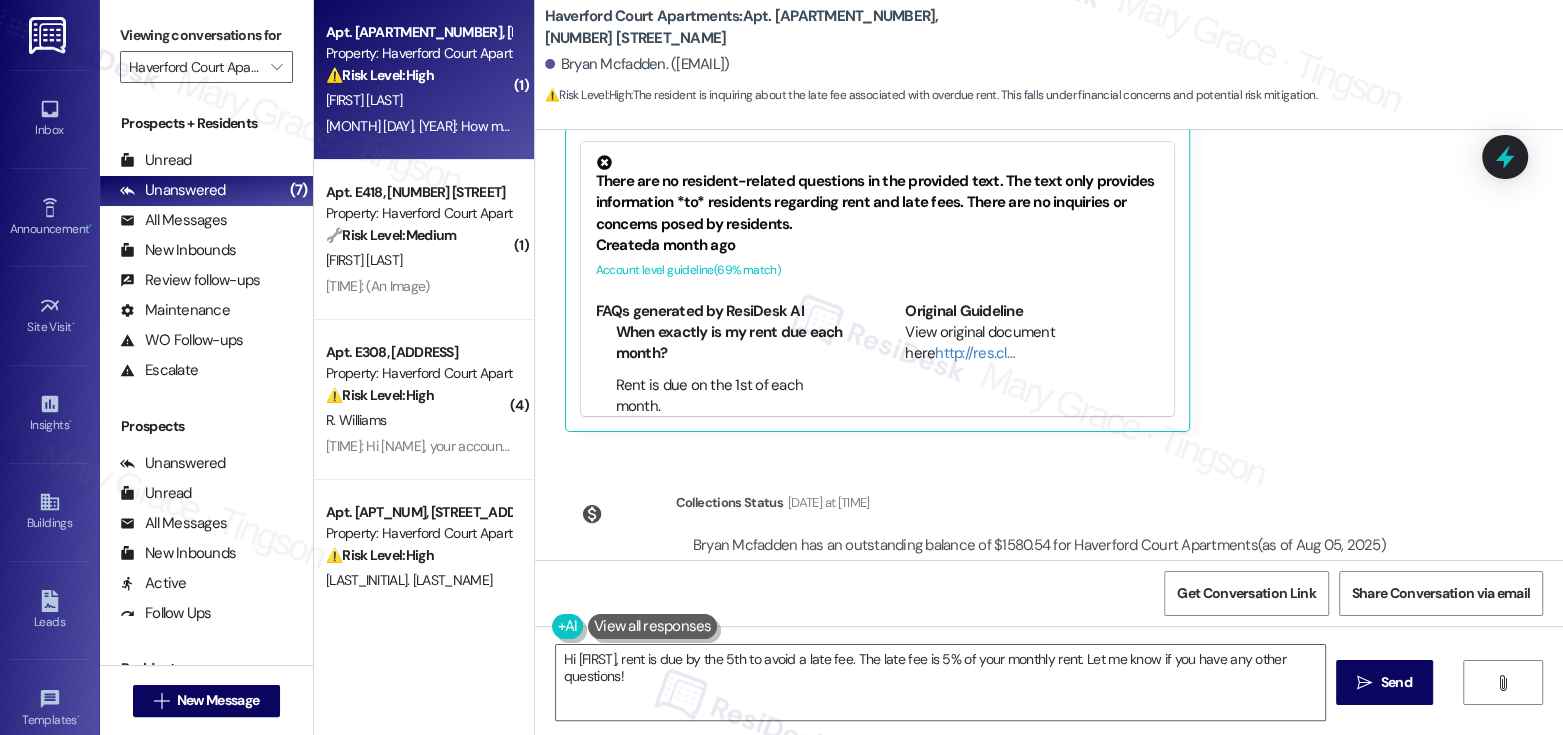 scroll, scrollTop: 3557, scrollLeft: 0, axis: vertical 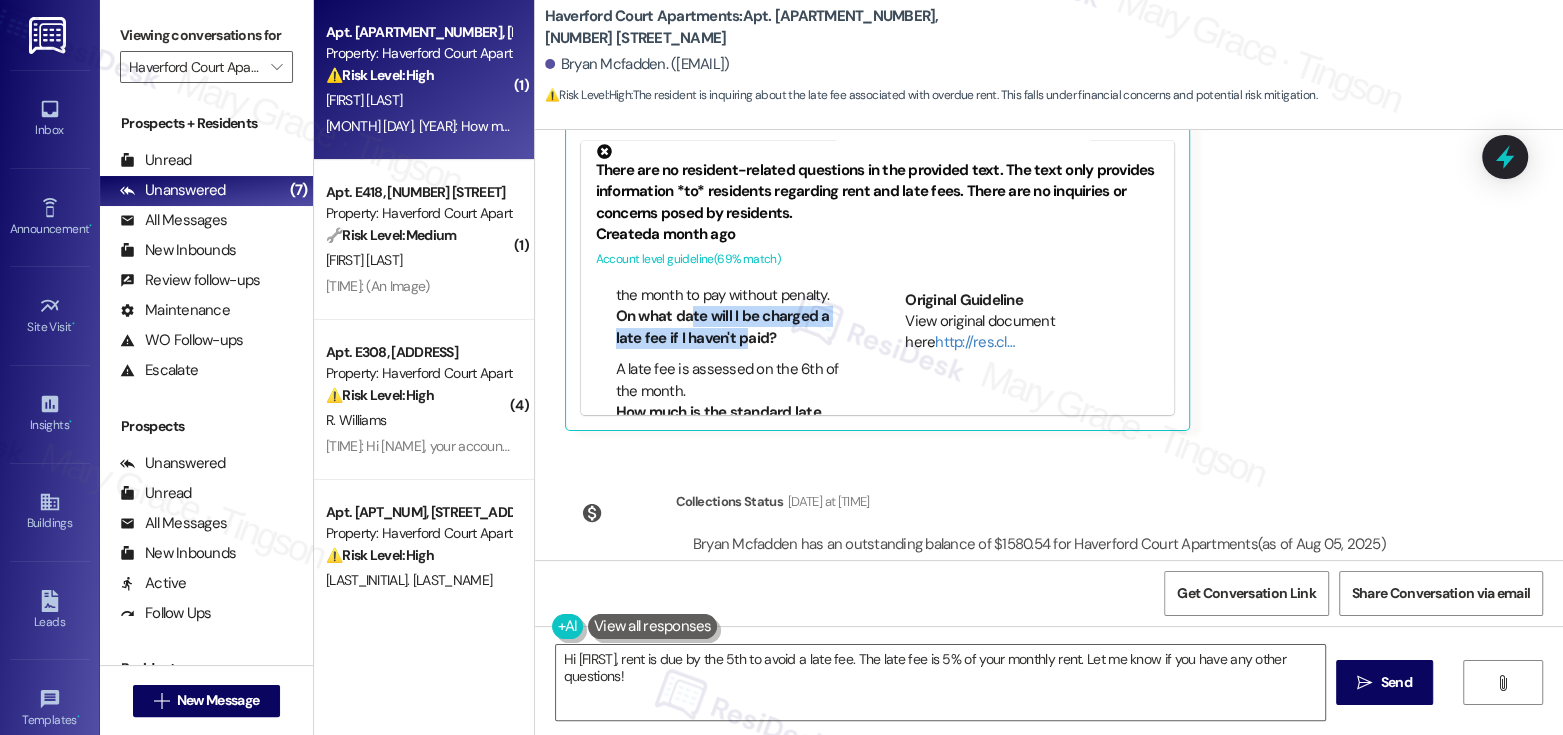 drag, startPoint x: 676, startPoint y: 315, endPoint x: 730, endPoint y: 327, distance: 55.31727 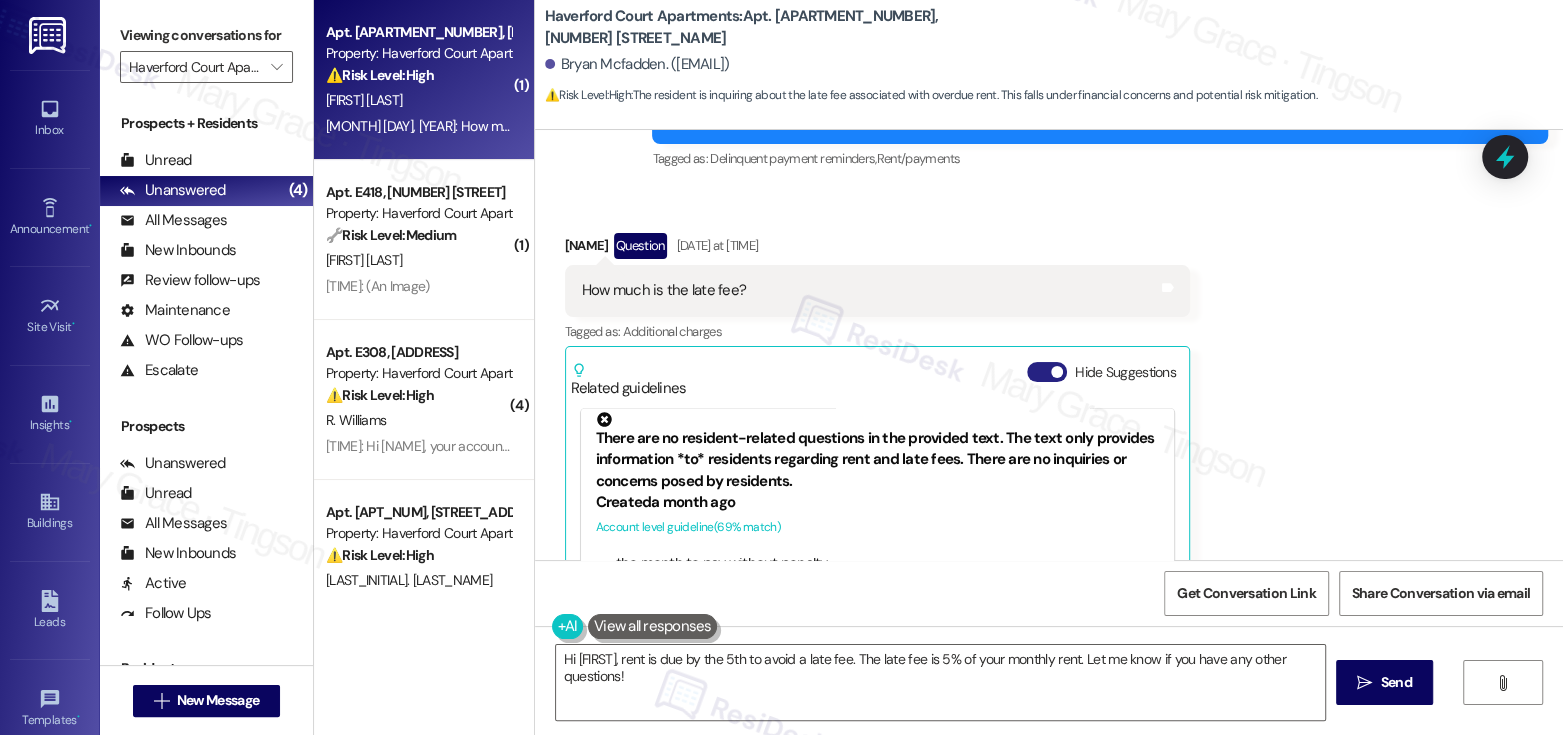 scroll, scrollTop: 3282, scrollLeft: 0, axis: vertical 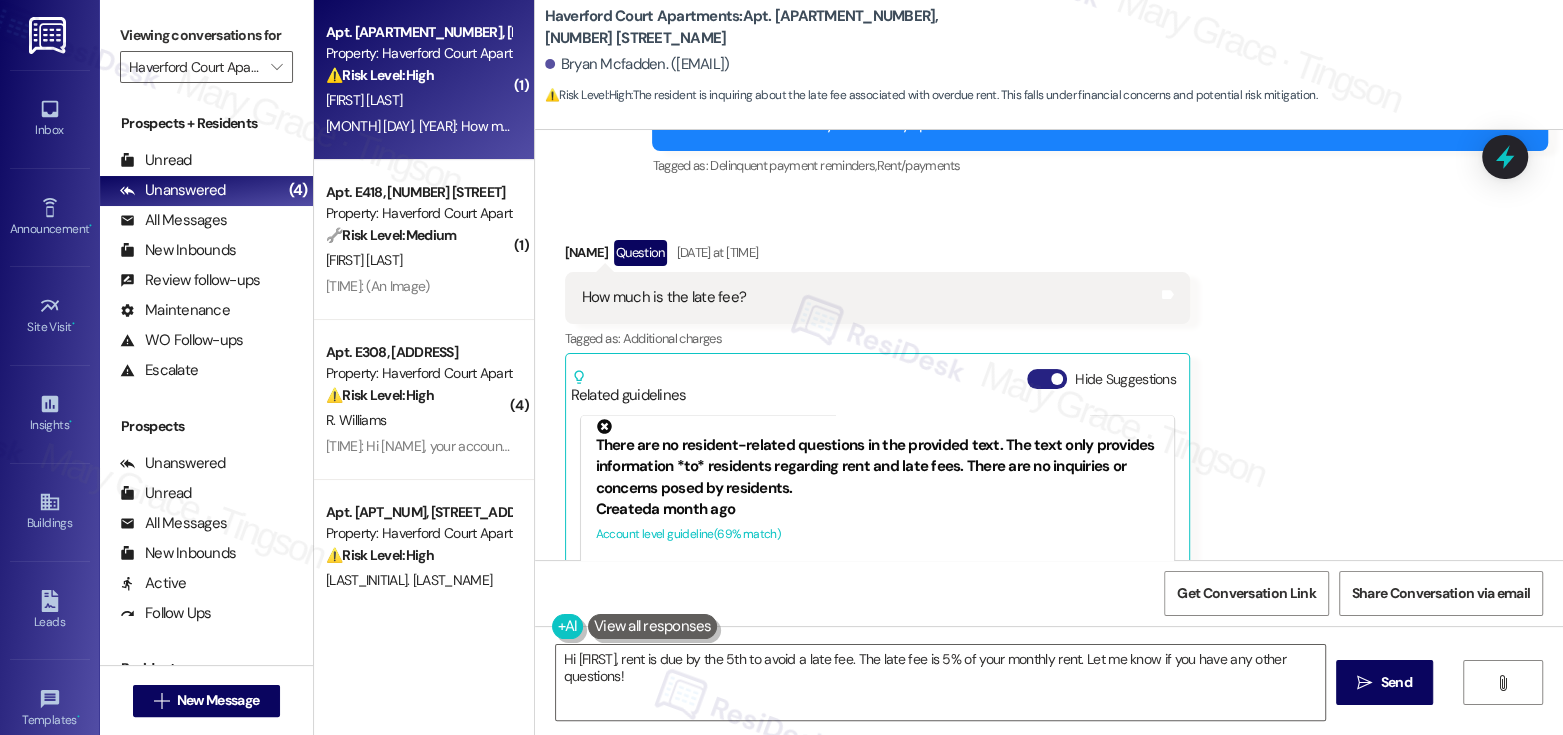 click on "Hide Suggestions" at bounding box center (1047, 379) 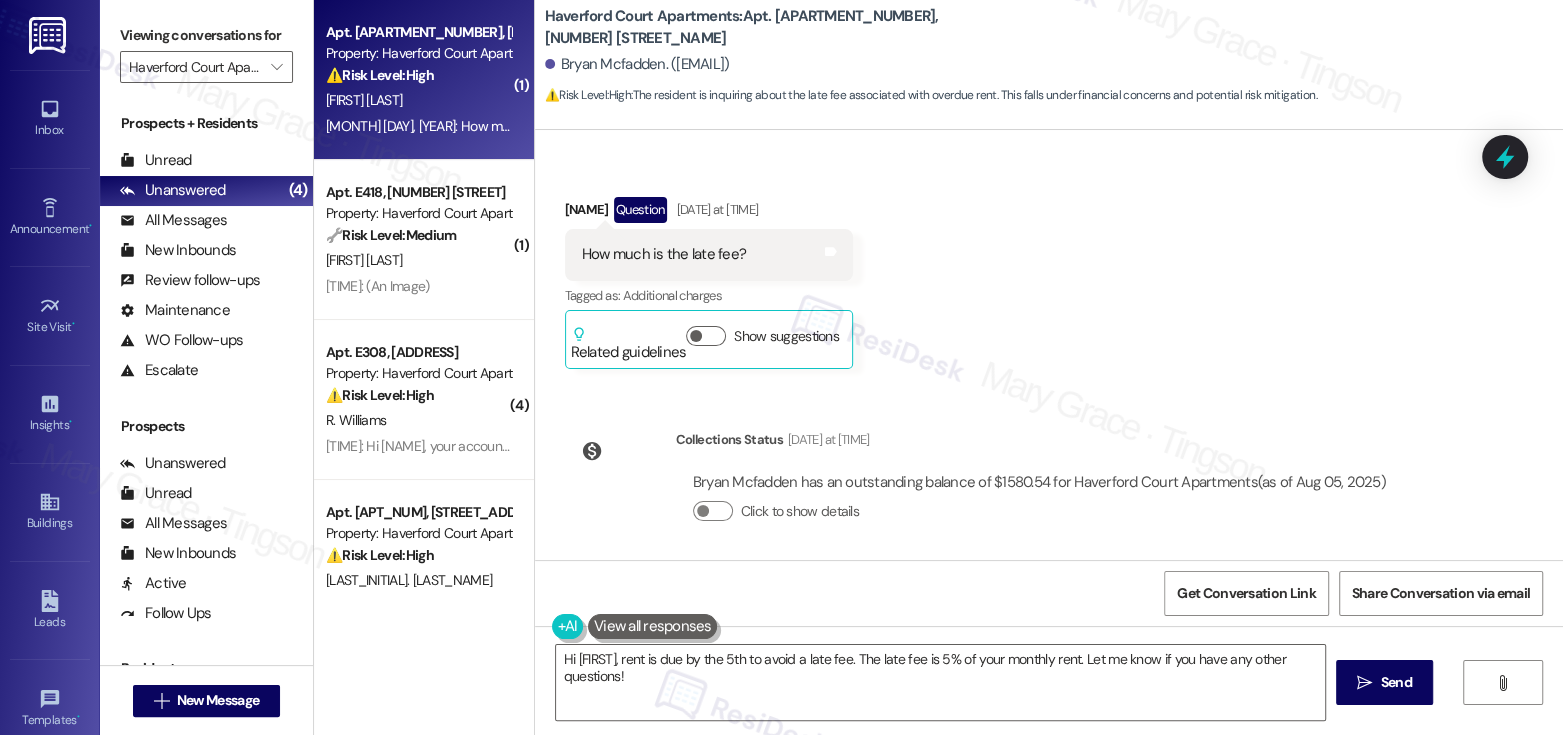 scroll, scrollTop: 3333, scrollLeft: 0, axis: vertical 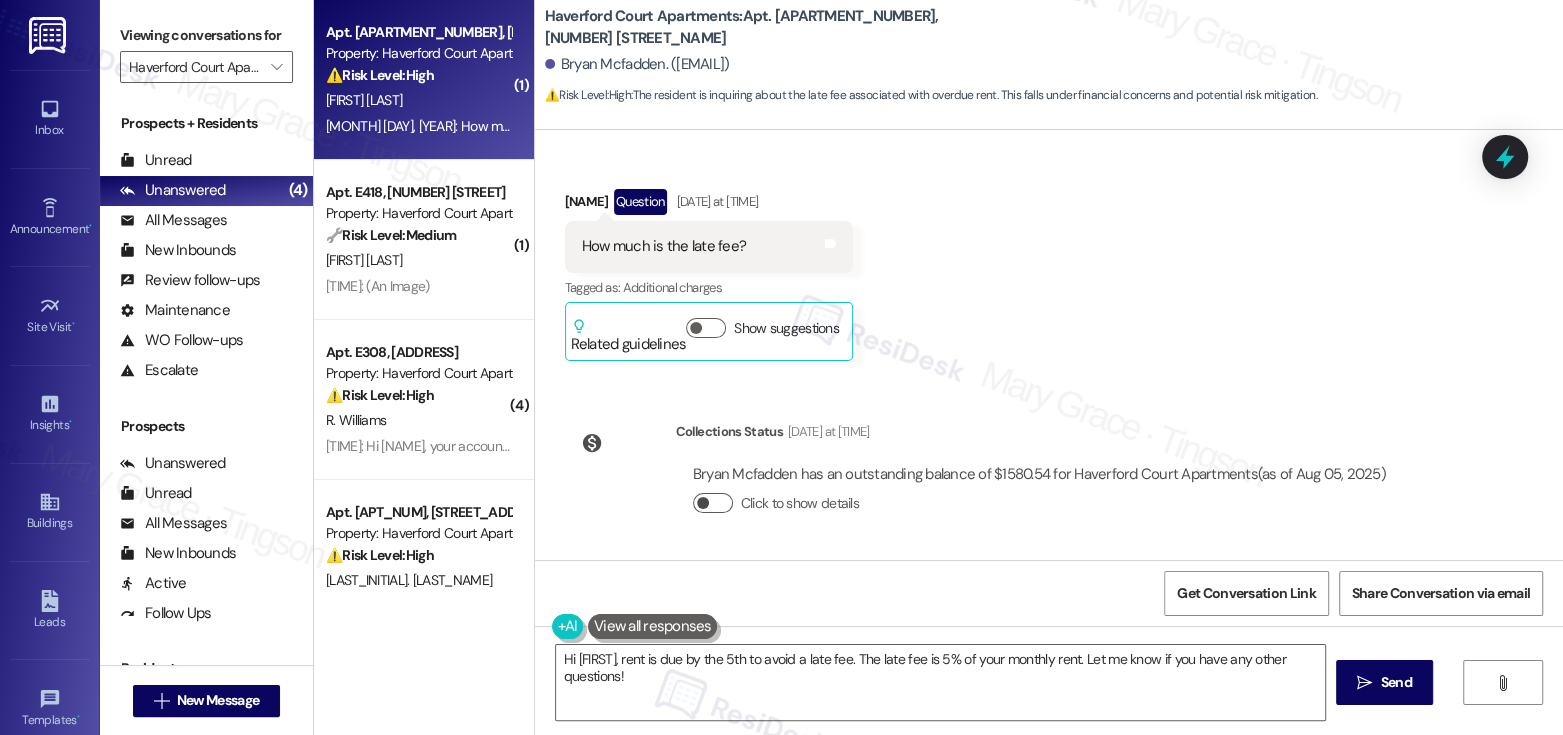 click on "Click to show details" at bounding box center [713, 503] 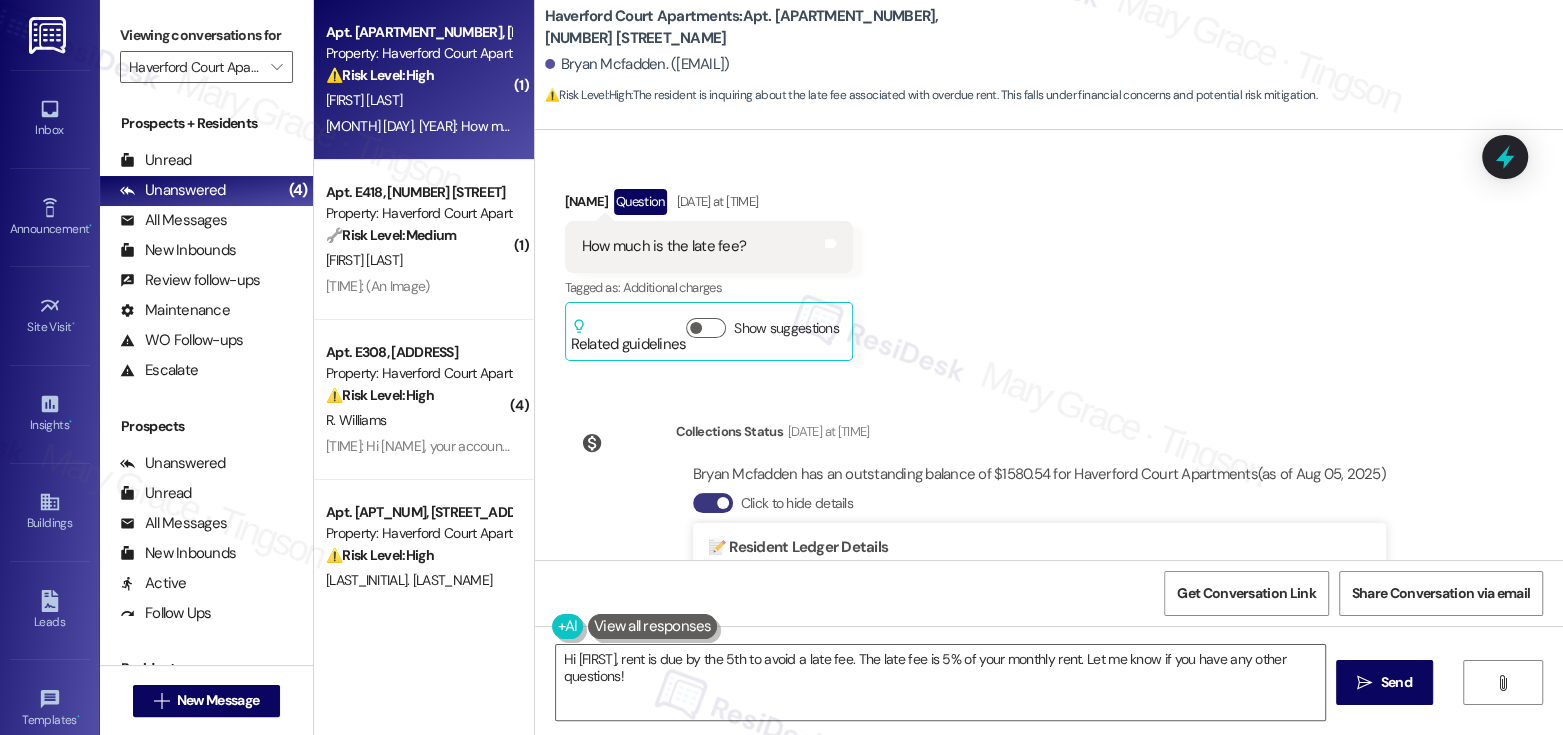 scroll, scrollTop: 3633, scrollLeft: 0, axis: vertical 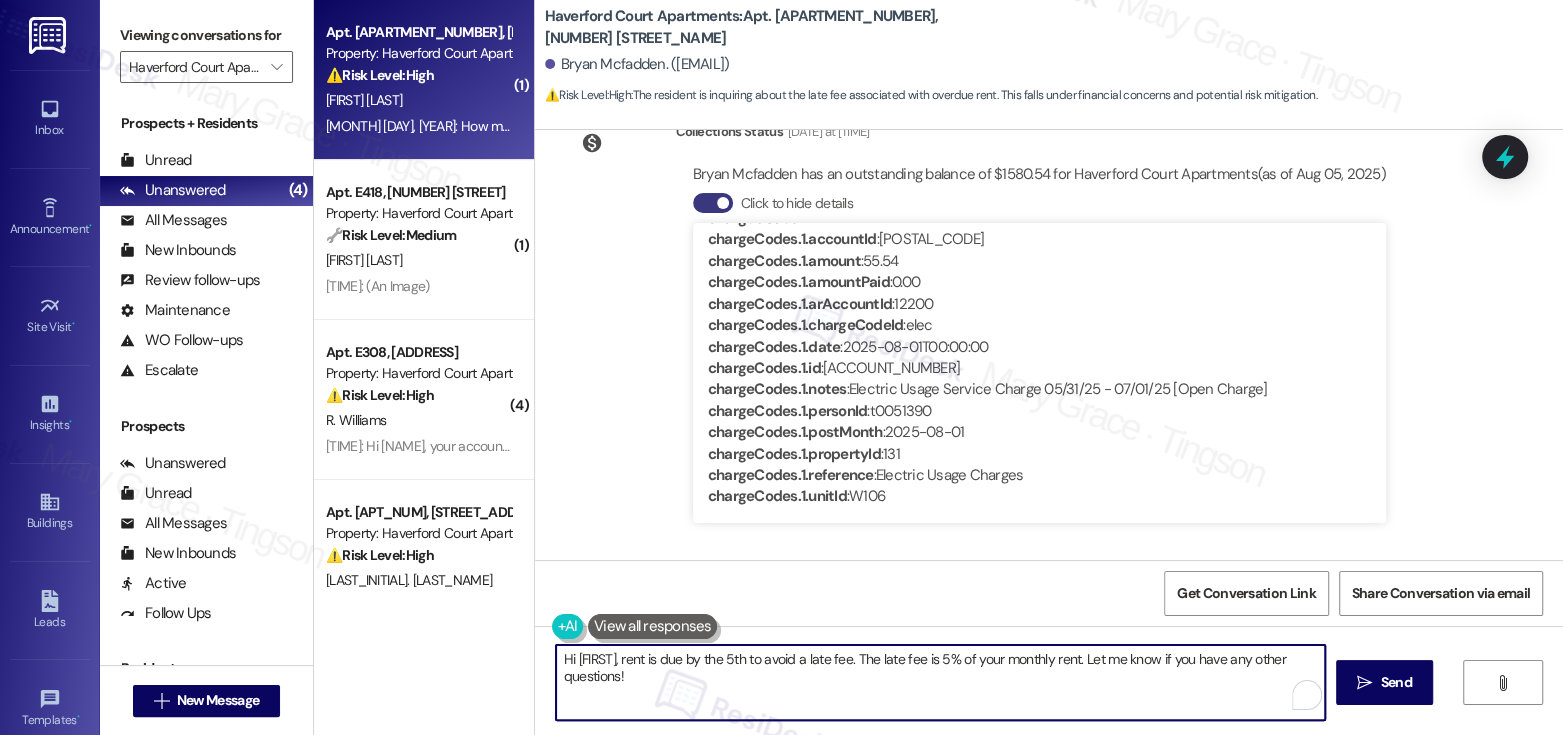 drag, startPoint x: 657, startPoint y: 658, endPoint x: 888, endPoint y: 660, distance: 231.00865 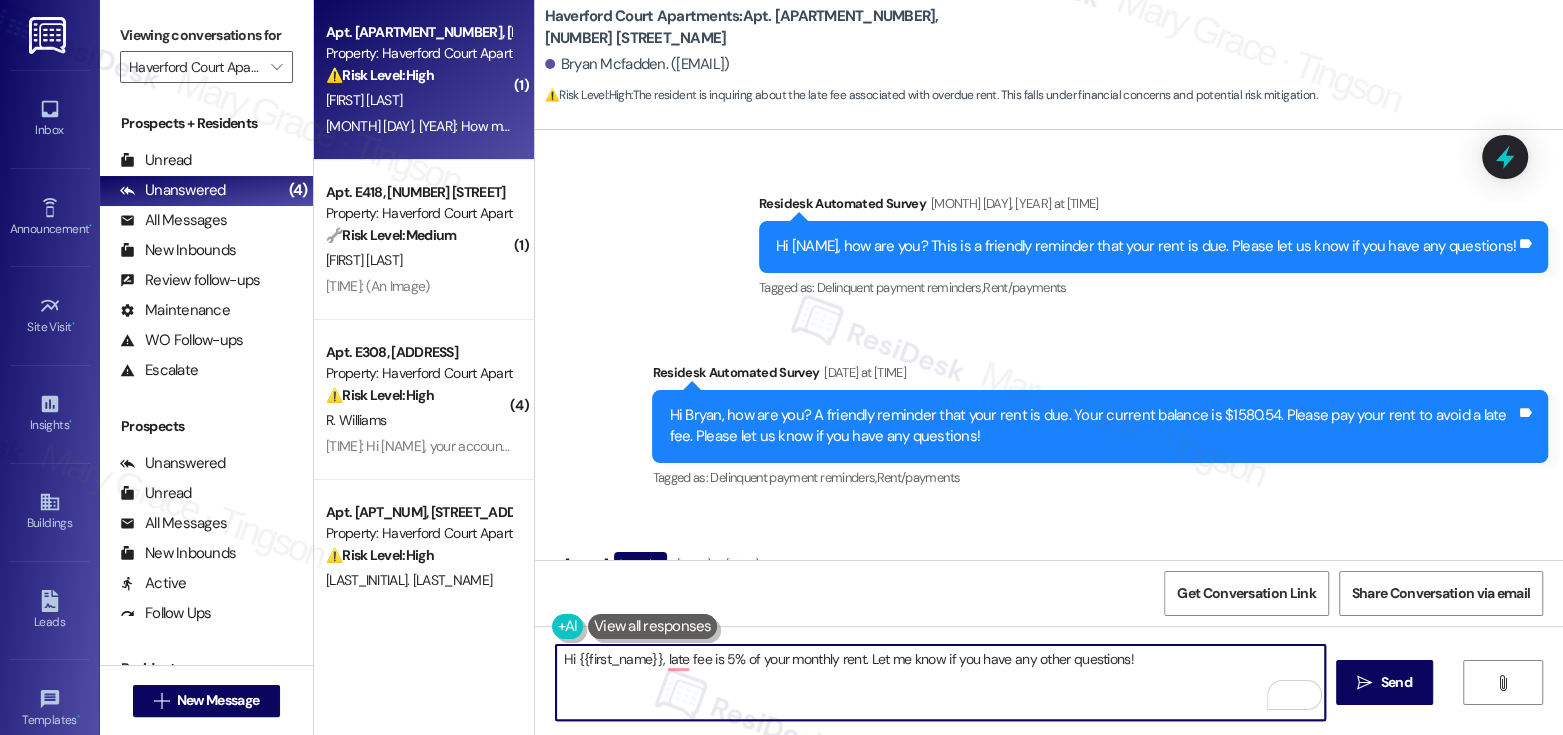 scroll, scrollTop: 3633, scrollLeft: 0, axis: vertical 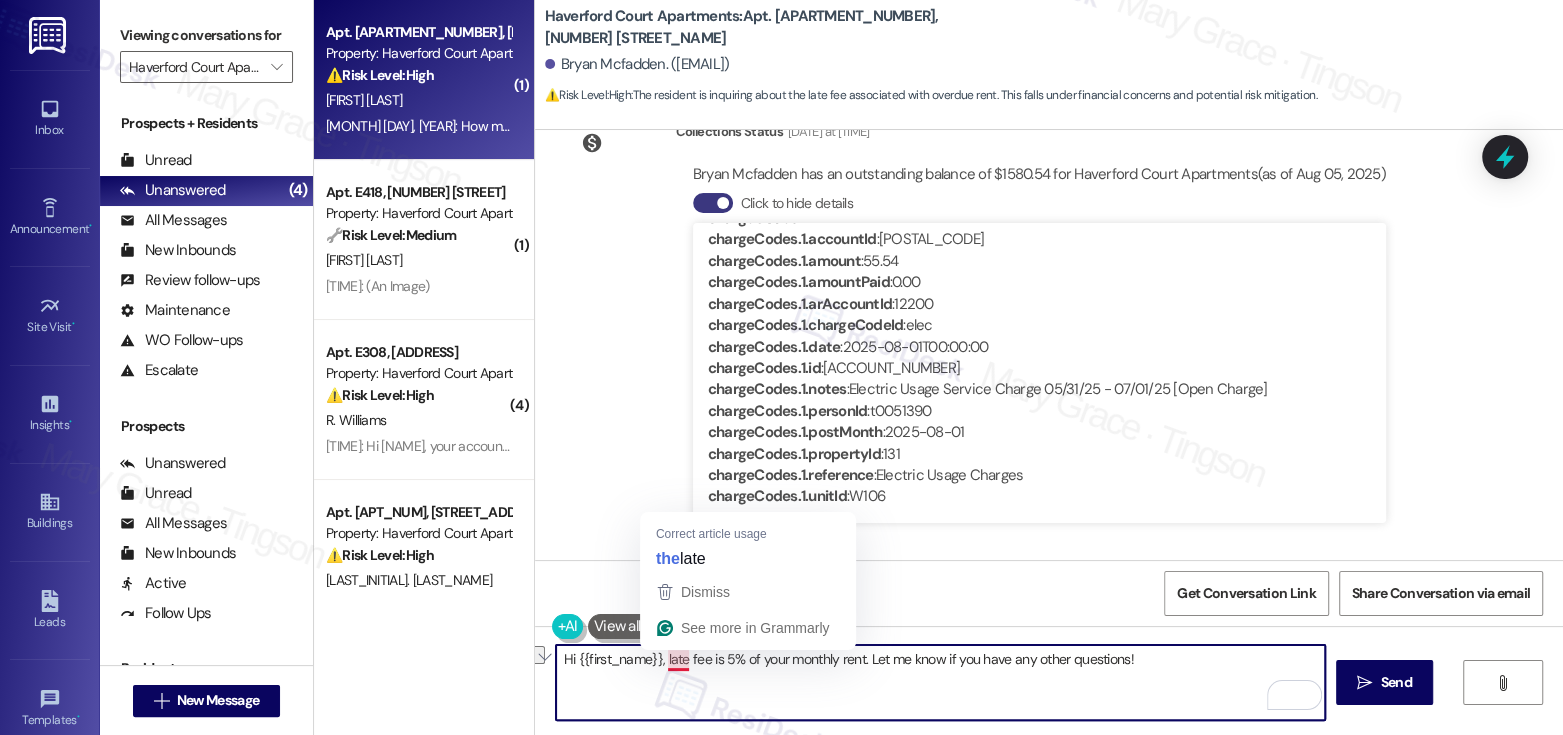 drag, startPoint x: 1152, startPoint y: 662, endPoint x: 656, endPoint y: 663, distance: 496.001 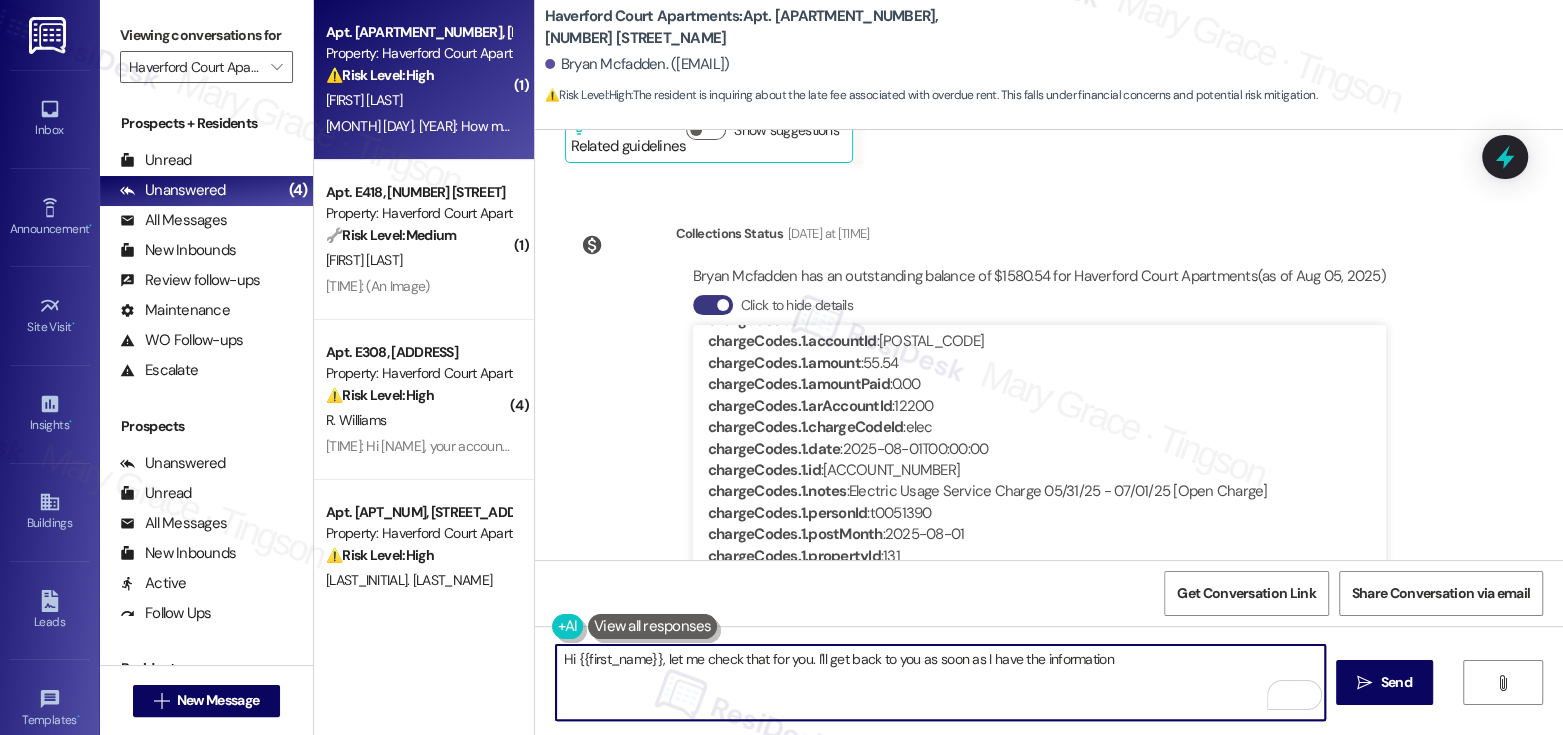 scroll, scrollTop: 3528, scrollLeft: 0, axis: vertical 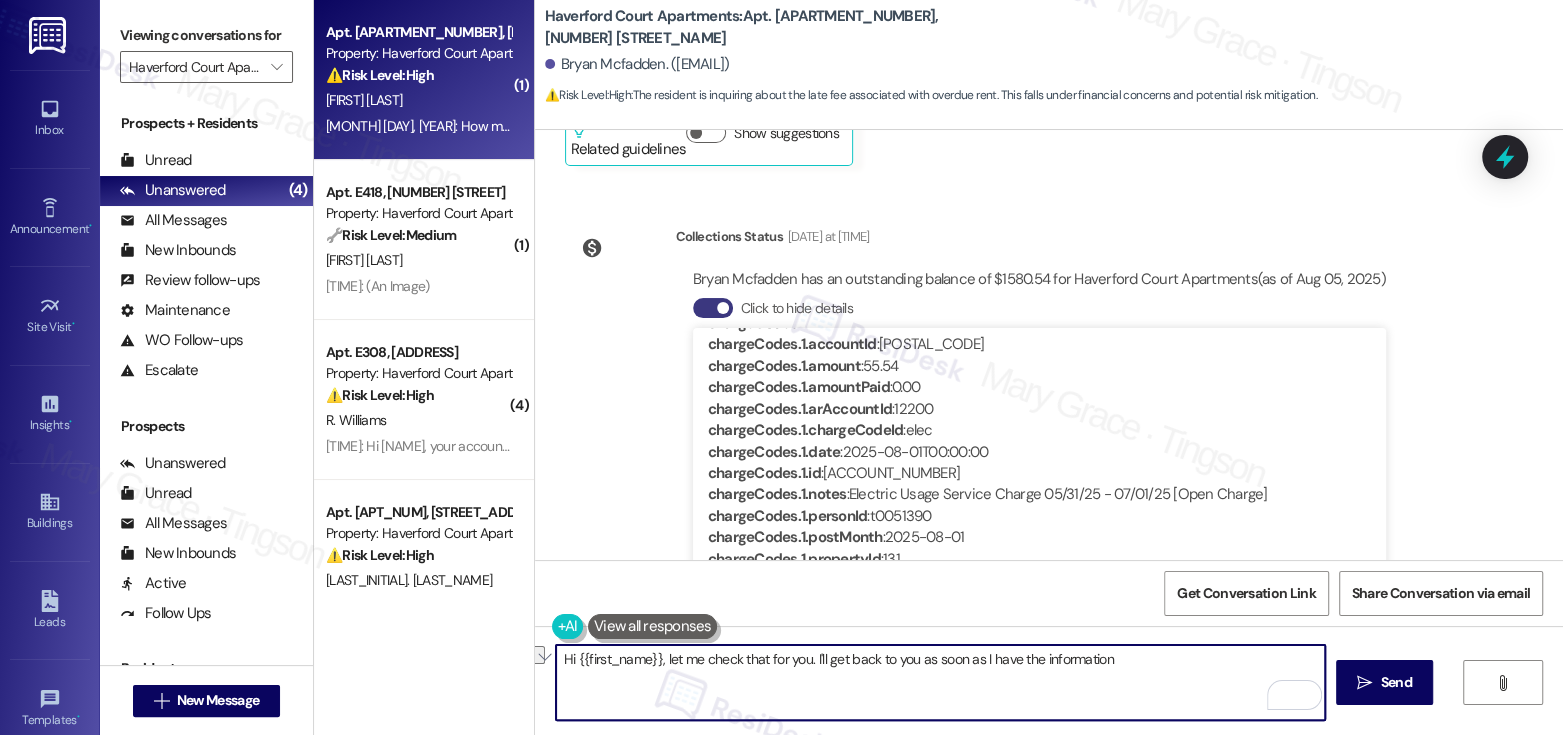 drag, startPoint x: 704, startPoint y: 655, endPoint x: 1042, endPoint y: 662, distance: 338.07248 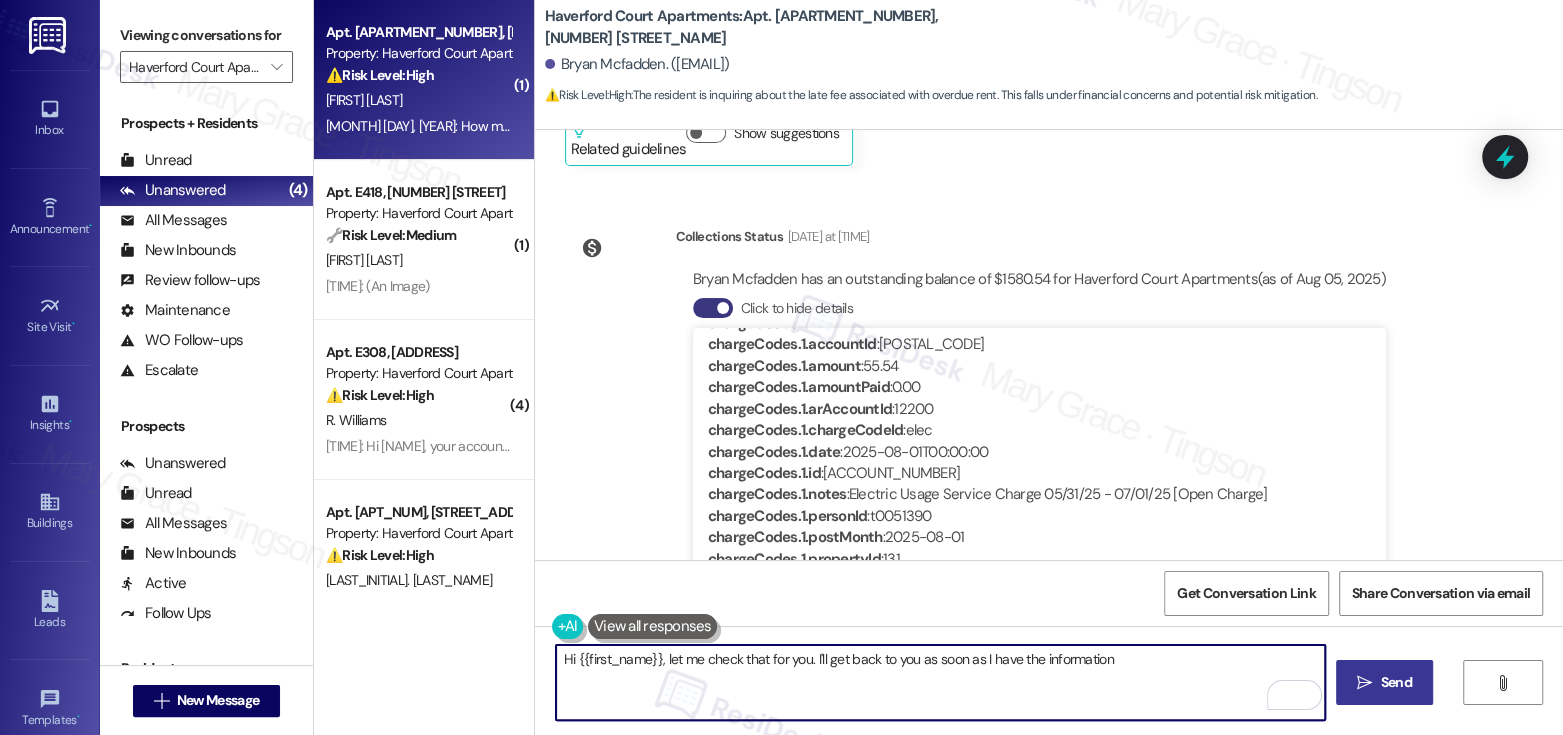 type on "Hi {{first_name}}, let me check that for you. I'll get back to you as soon as I have the information" 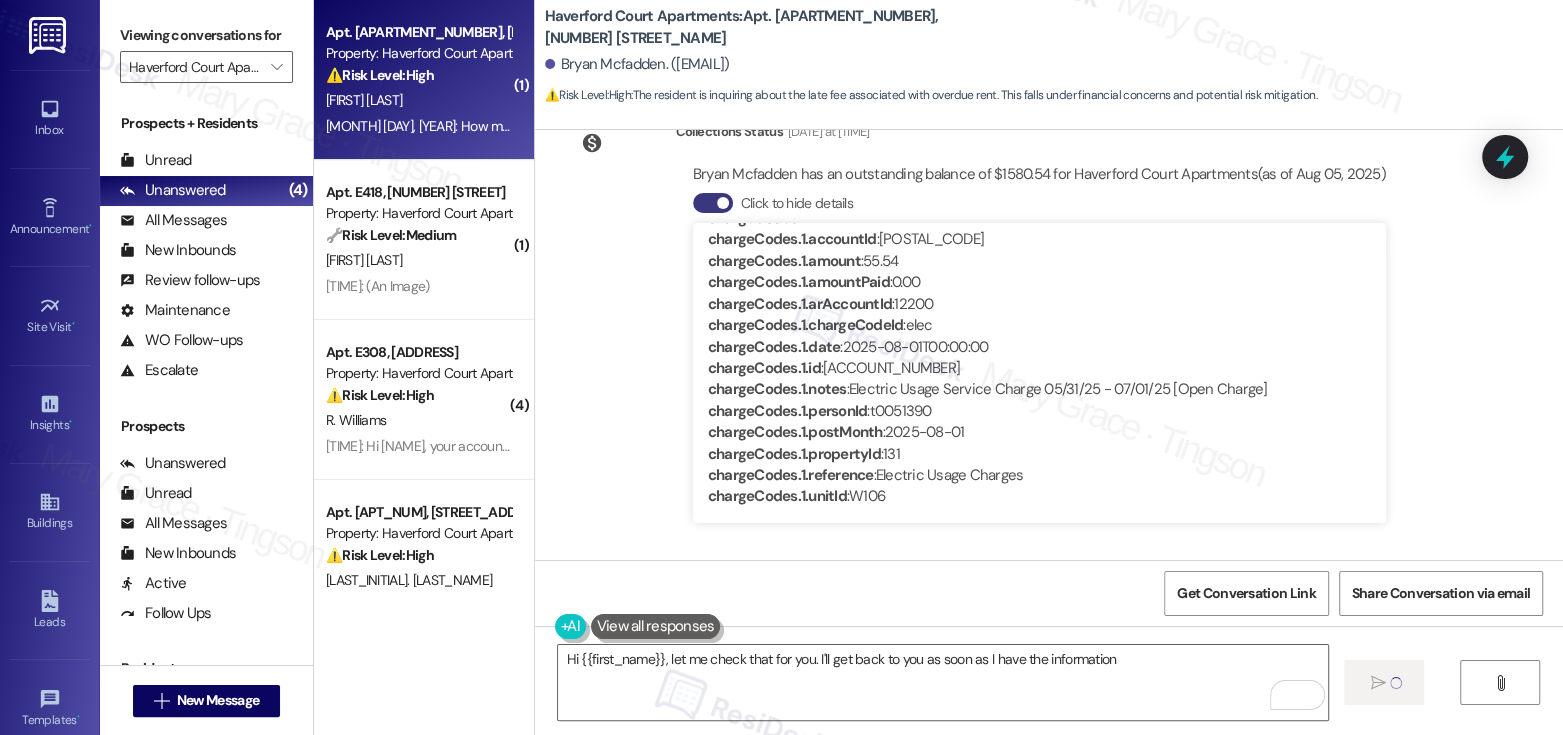 type 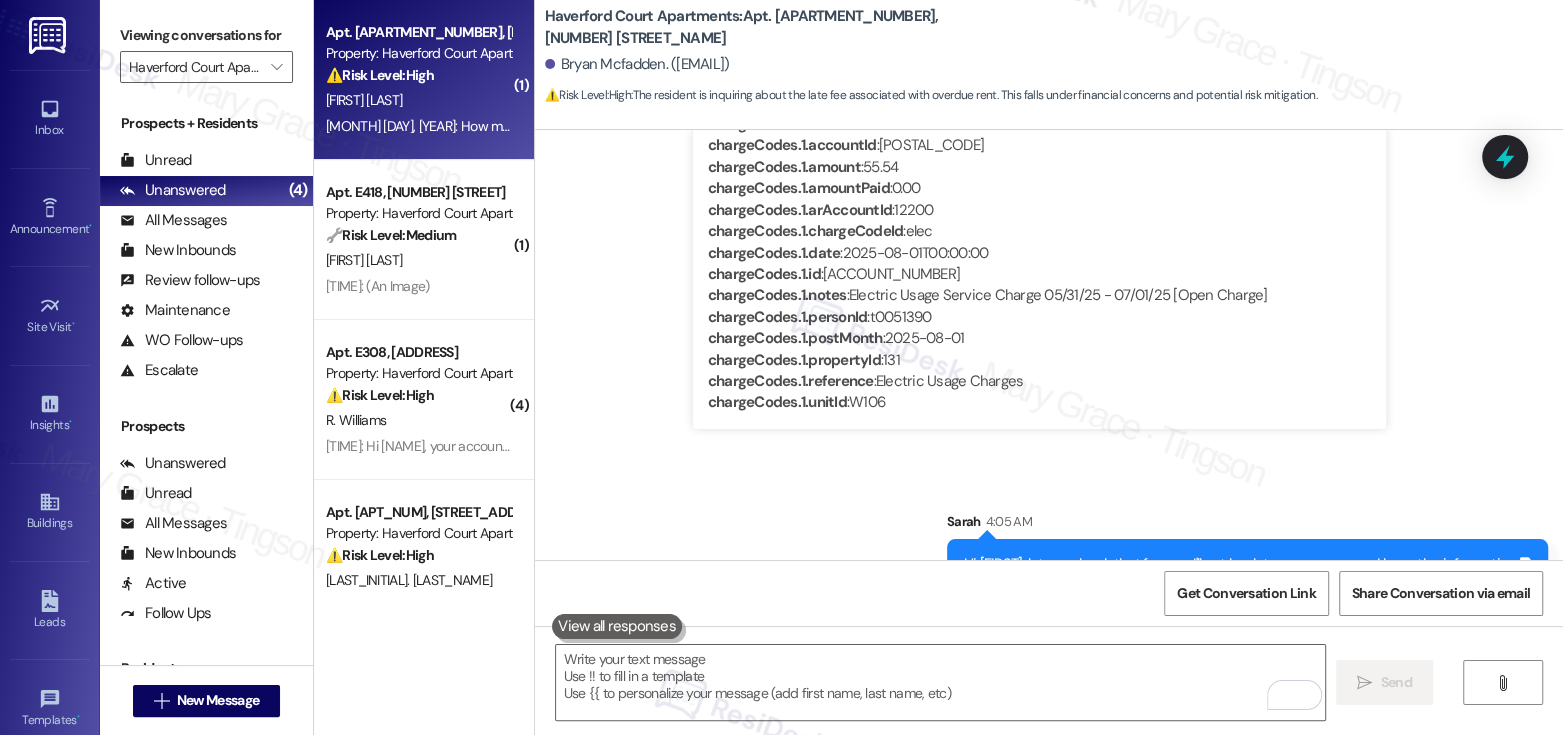 scroll, scrollTop: 3772, scrollLeft: 0, axis: vertical 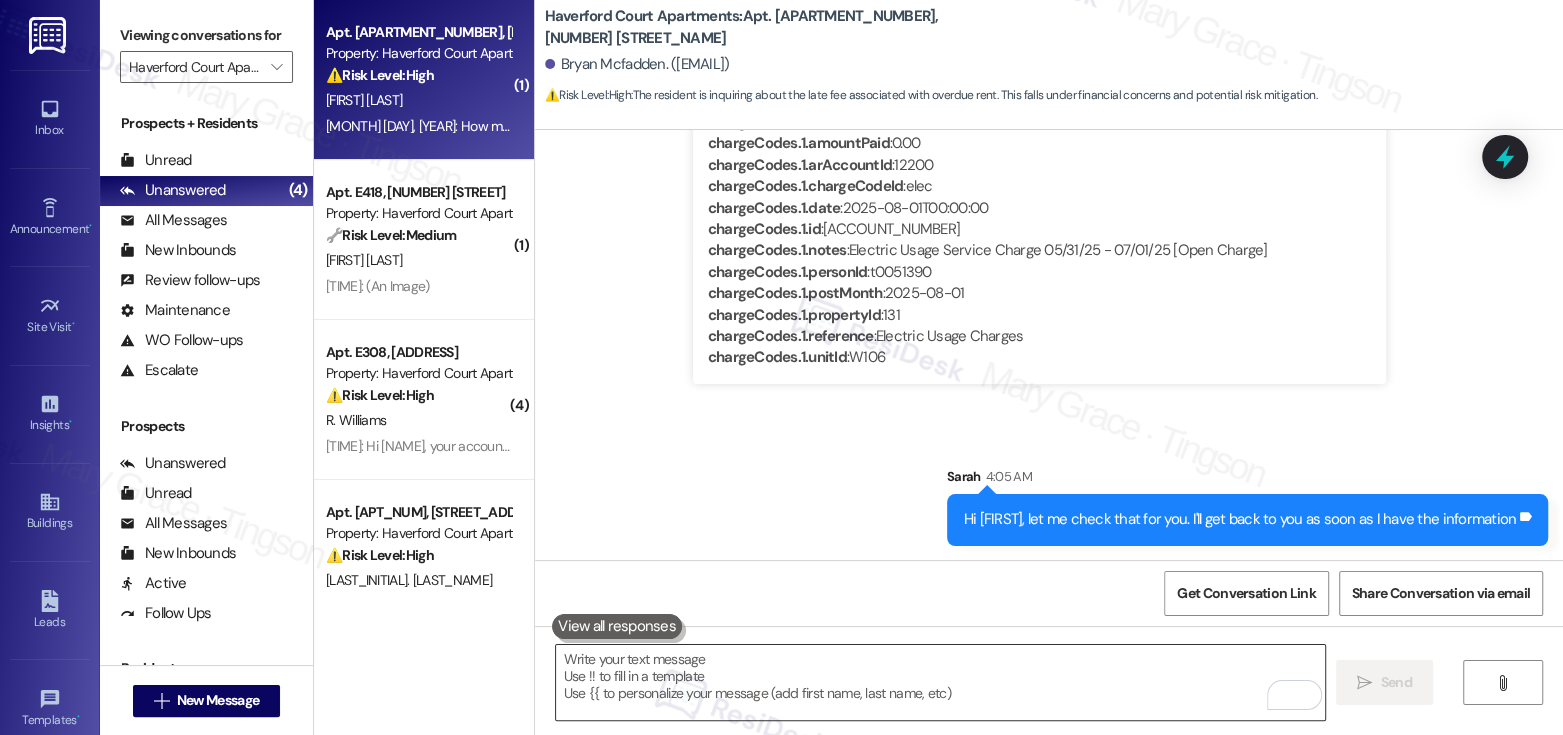 click at bounding box center [940, 682] 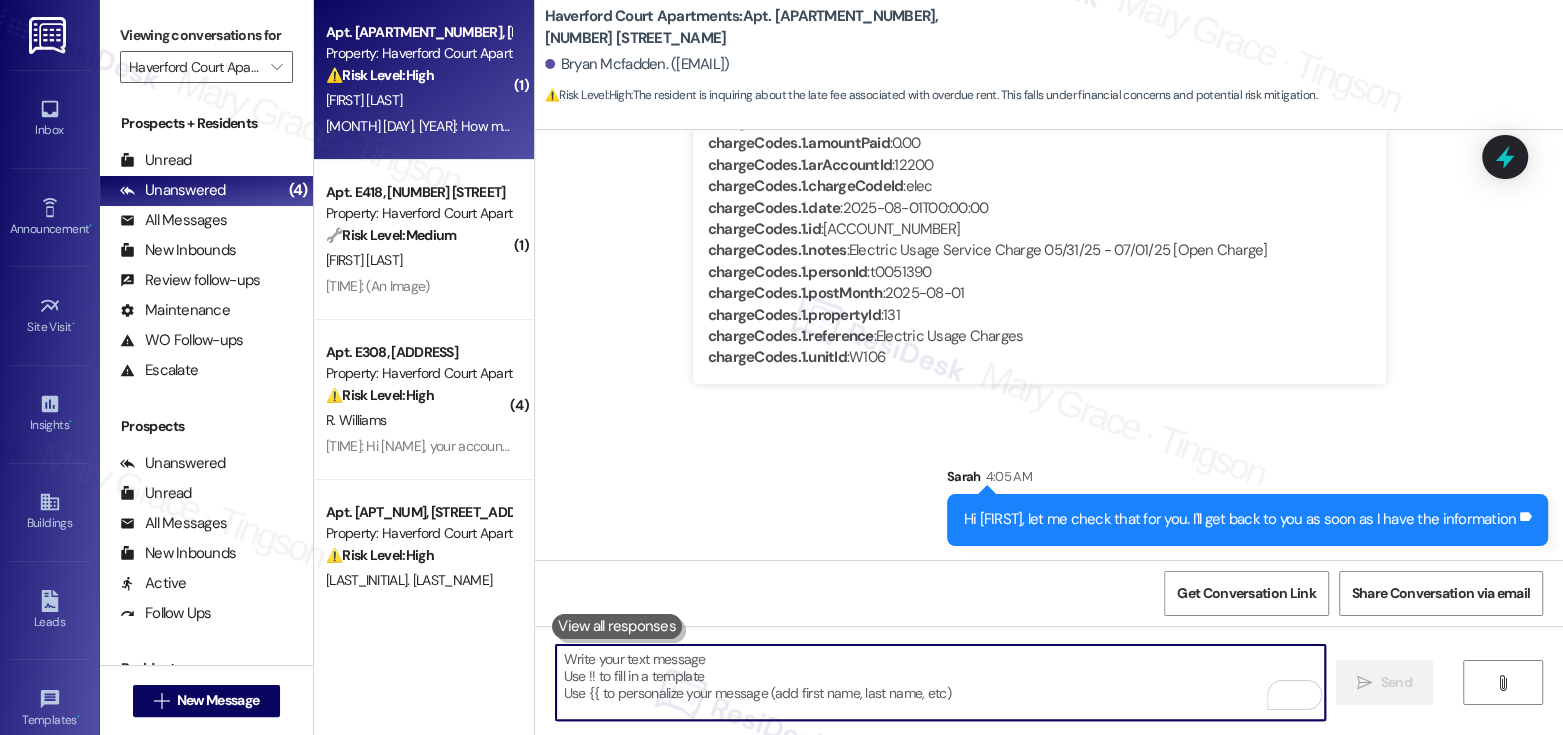 click at bounding box center (940, 682) 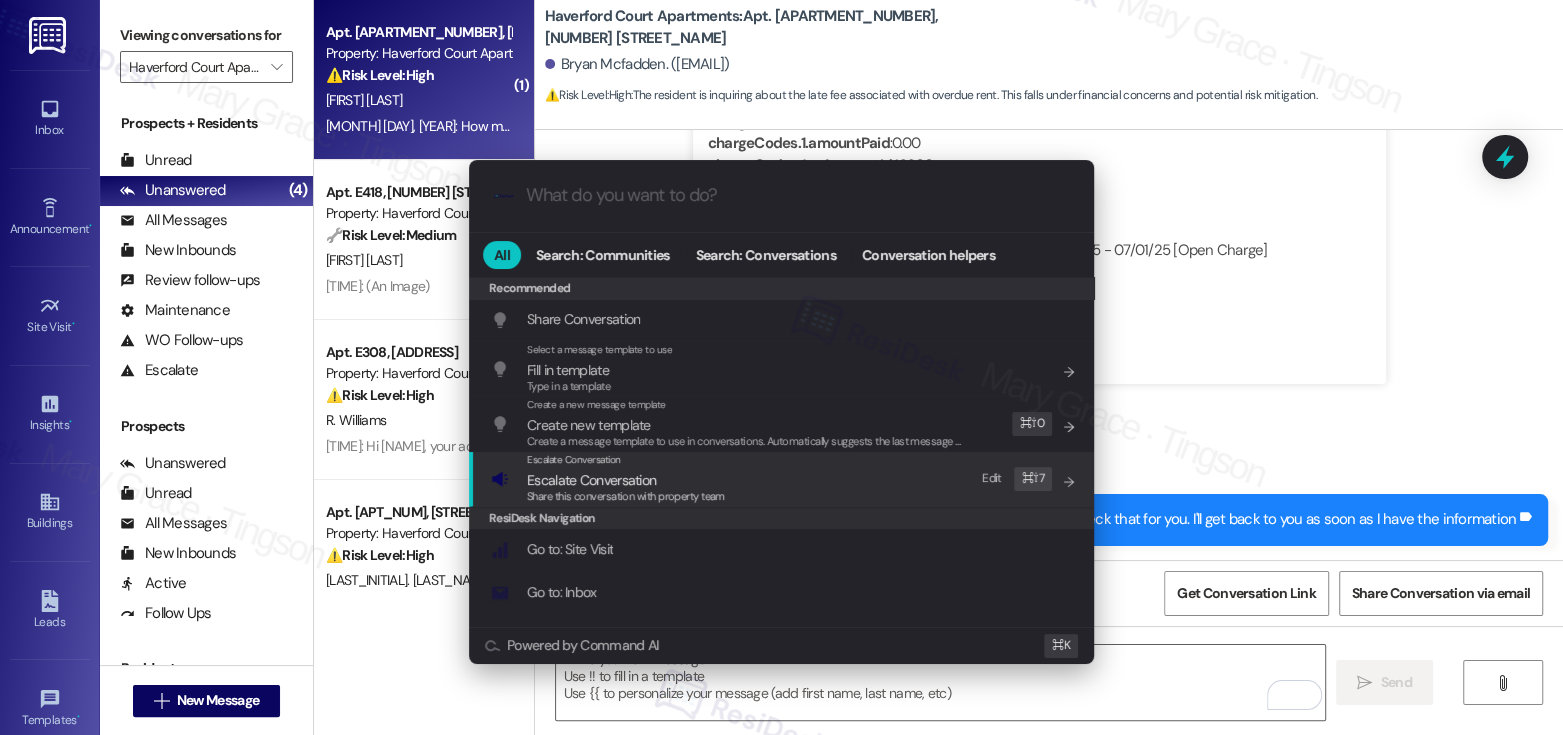 click on "Escalate Conversation Escalate Conversation Share this conversation with property team Edit ⌘ ⇧ 7" at bounding box center (783, 479) 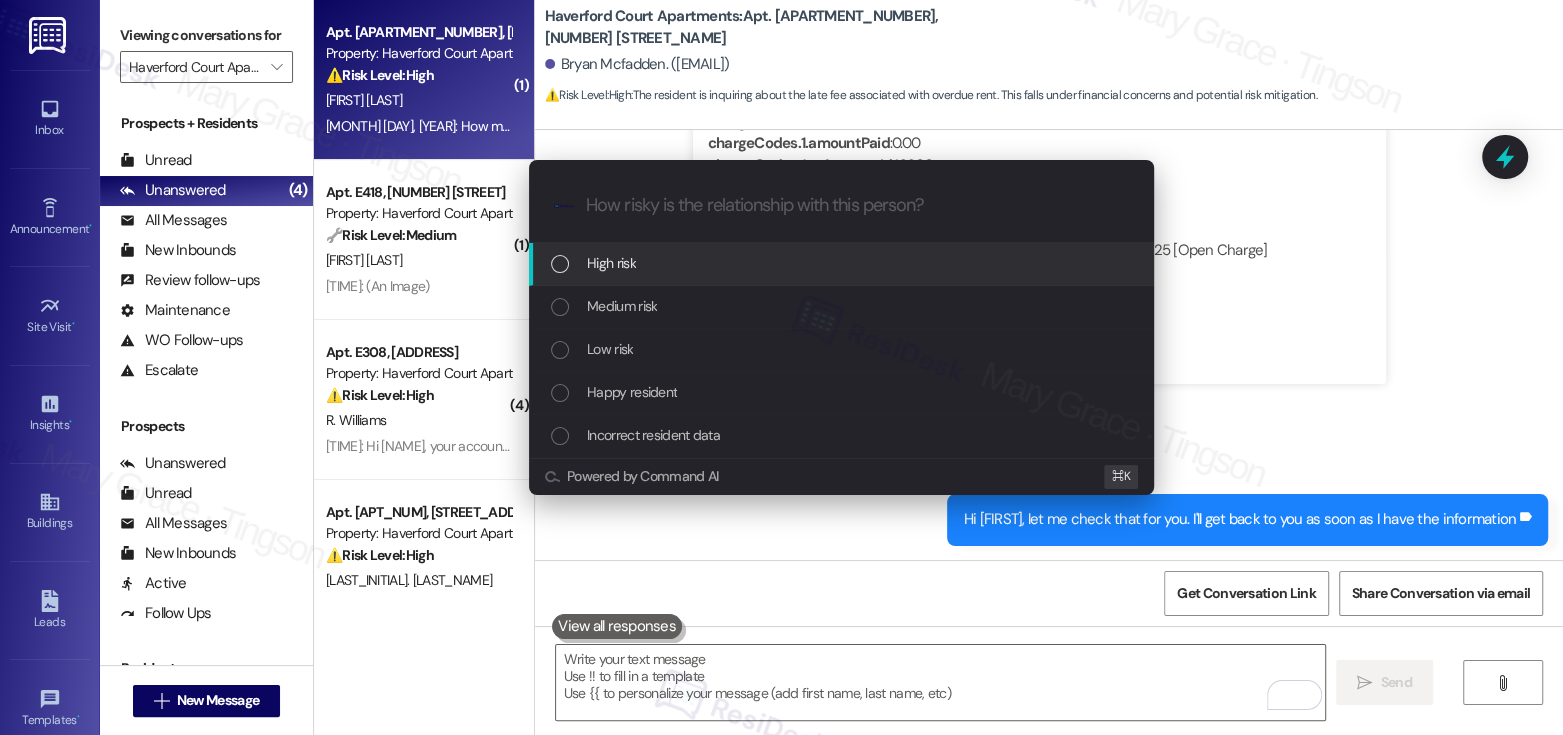 click on "High risk" at bounding box center [843, 263] 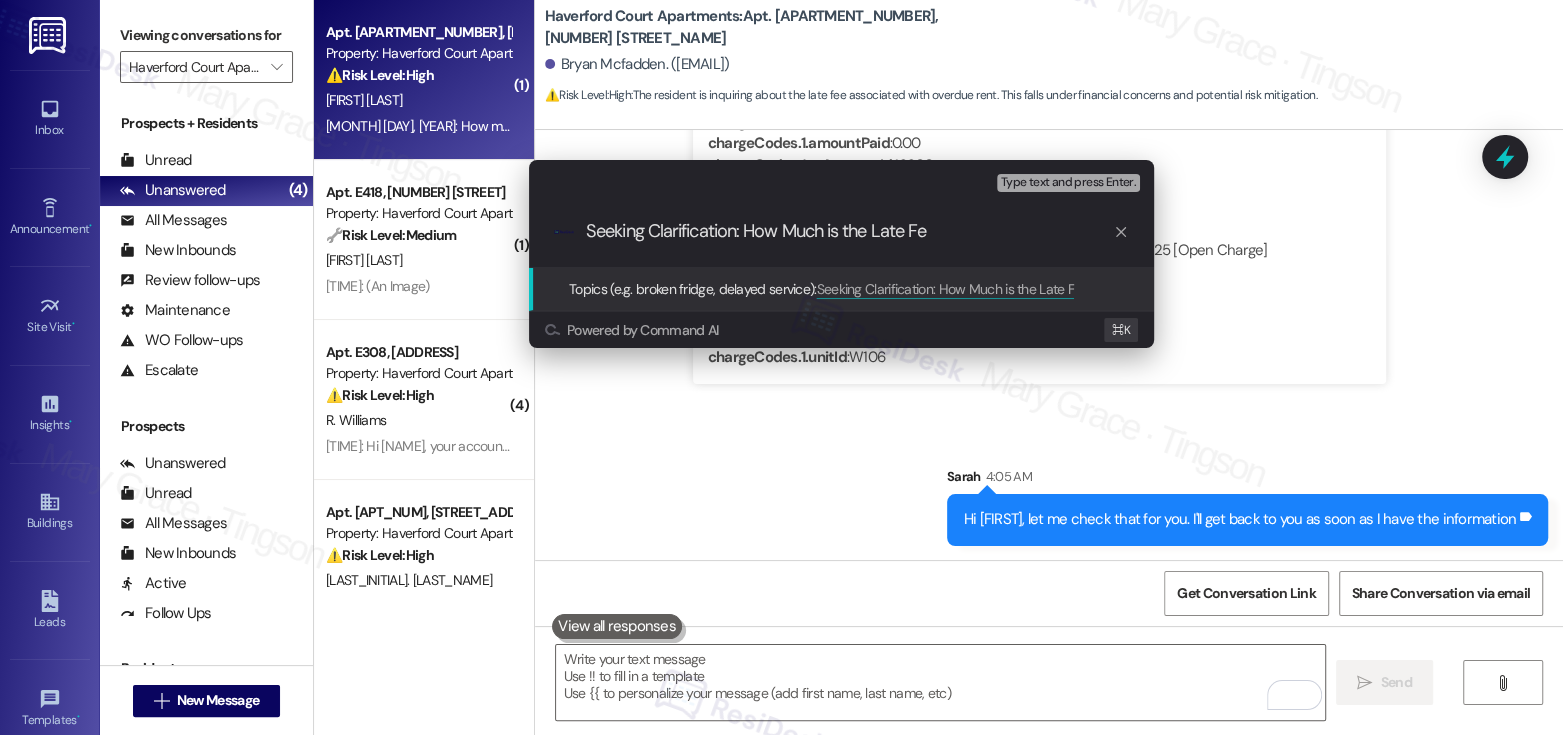 type on "Seeking Clarification: How Much is the Late Fee" 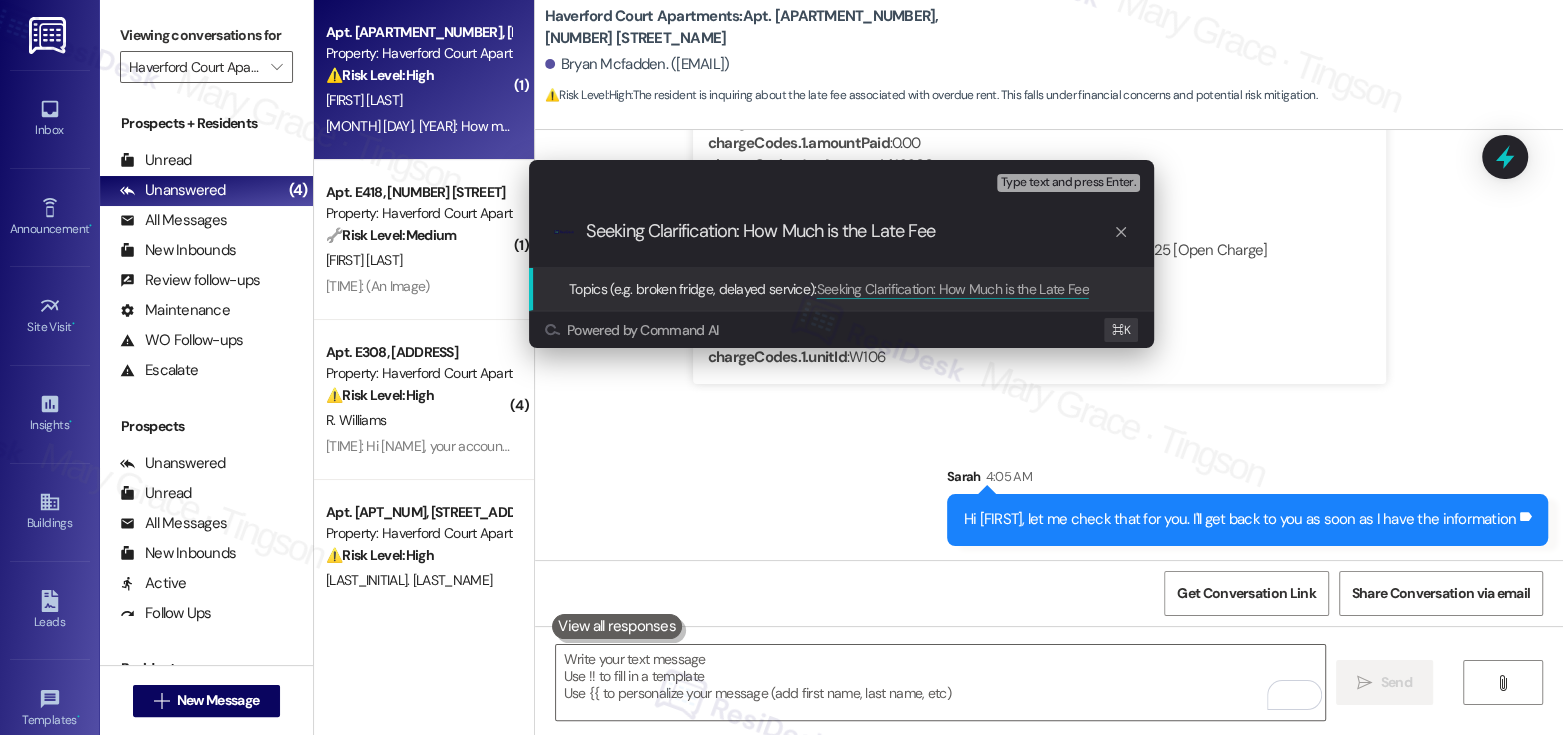 type 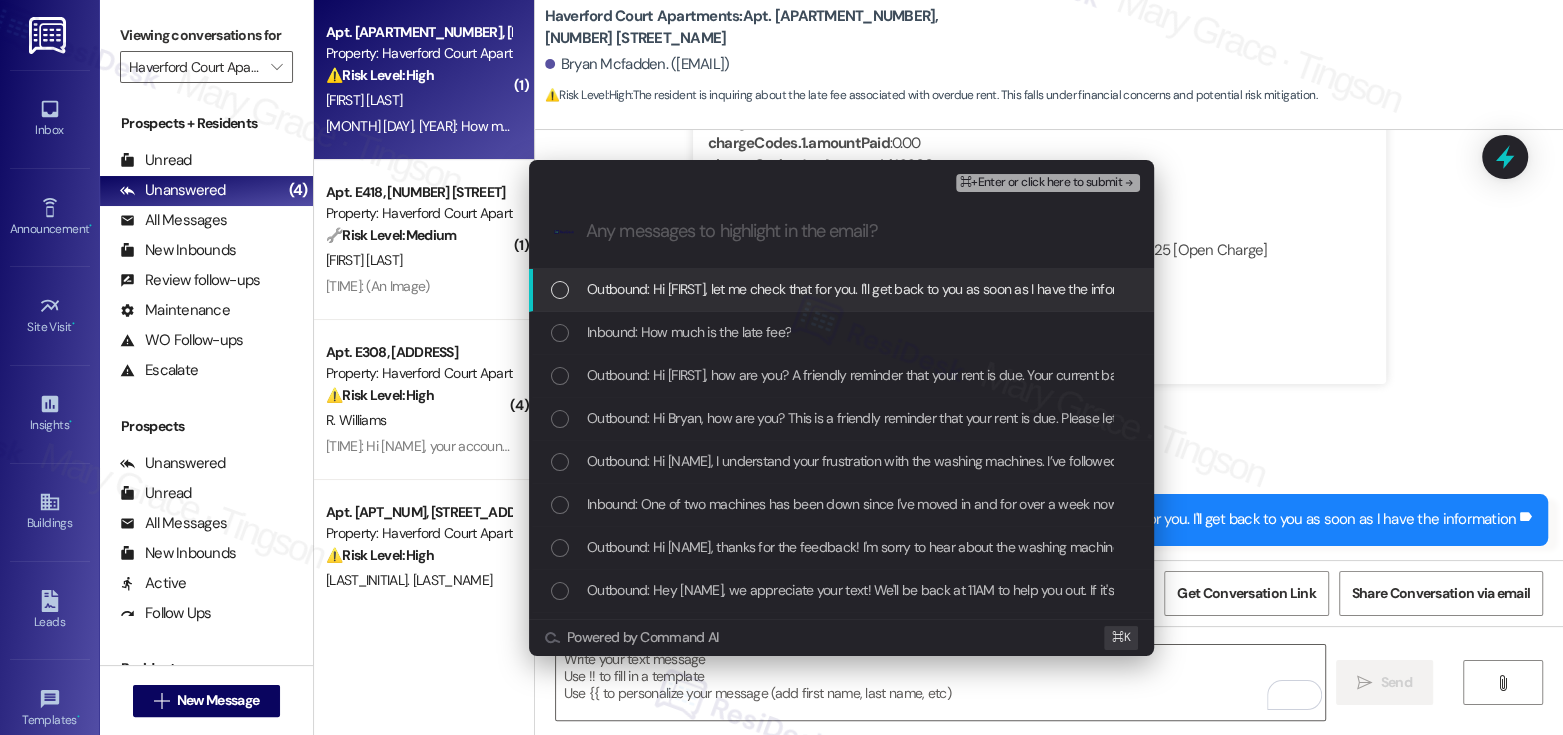 click on "Outbound: Hi Bryan, let me check that for you. I'll get back to you as soon as I have the information" at bounding box center (871, 289) 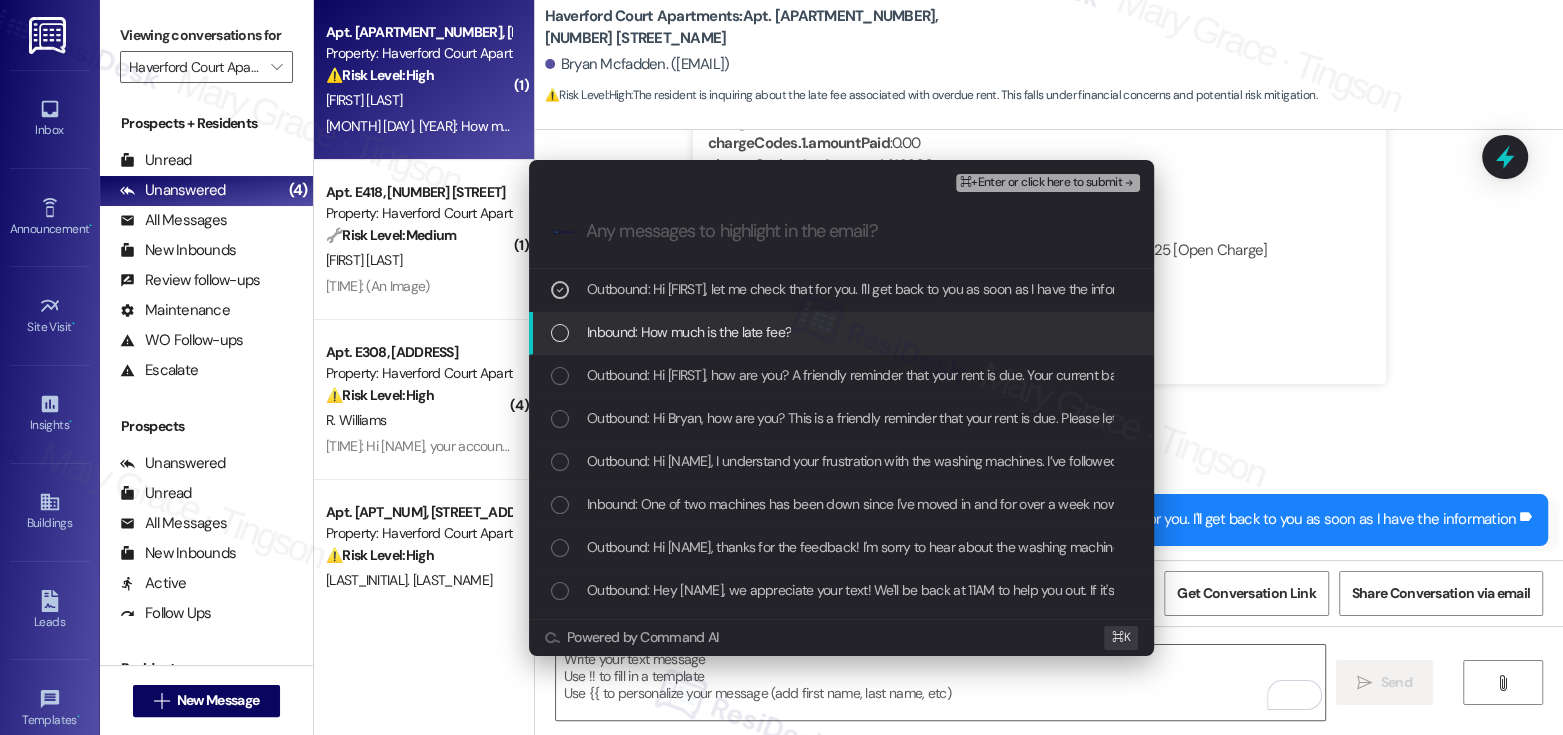 click on "Inbound: How much is the late fee?" at bounding box center (689, 332) 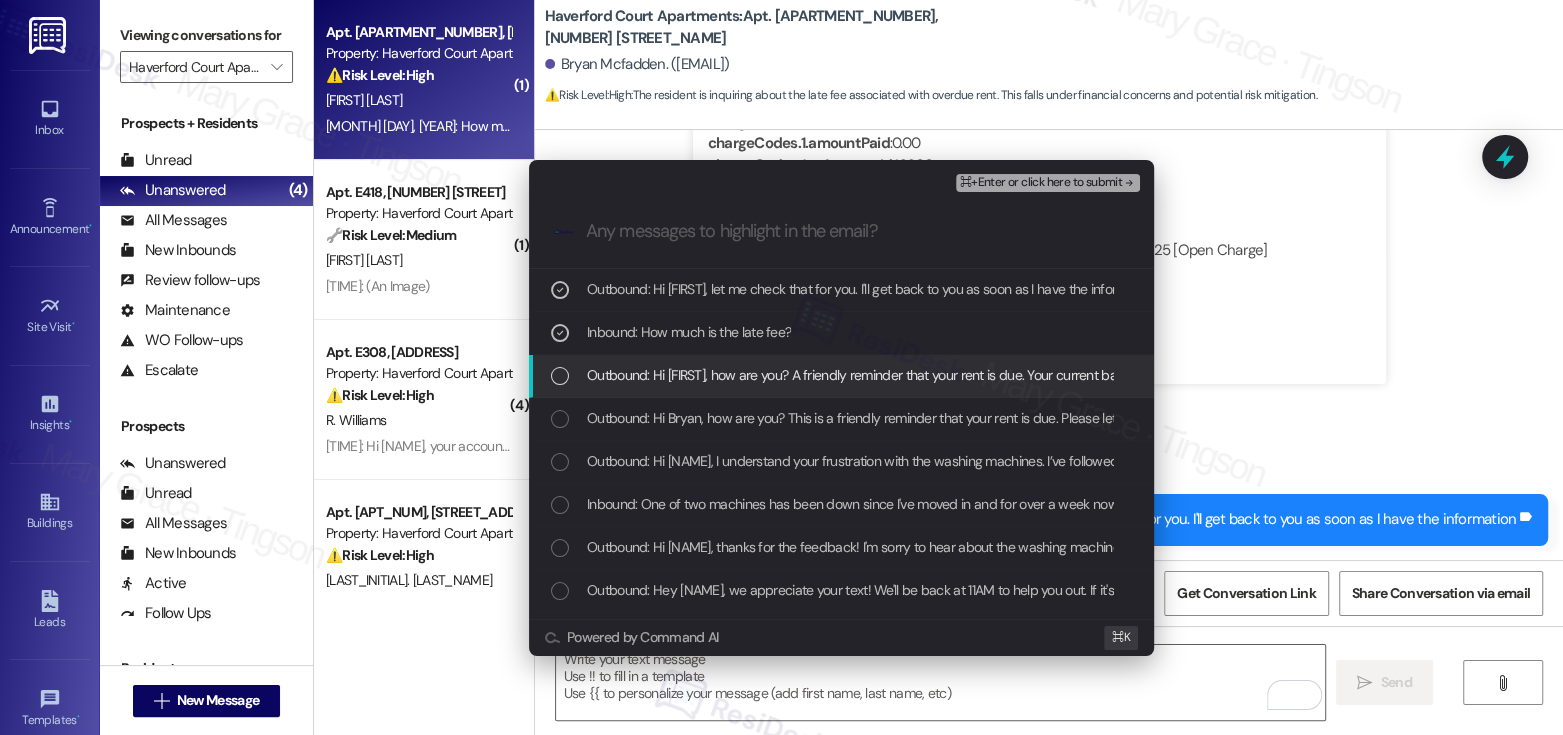 click on "Outbound: Hi Bryan, how are you? A friendly reminder that your rent is due. Your current balance is $1580.54. Please pay your rent to avoid a late fee. Please let us know if you have any questions!" at bounding box center [1148, 375] 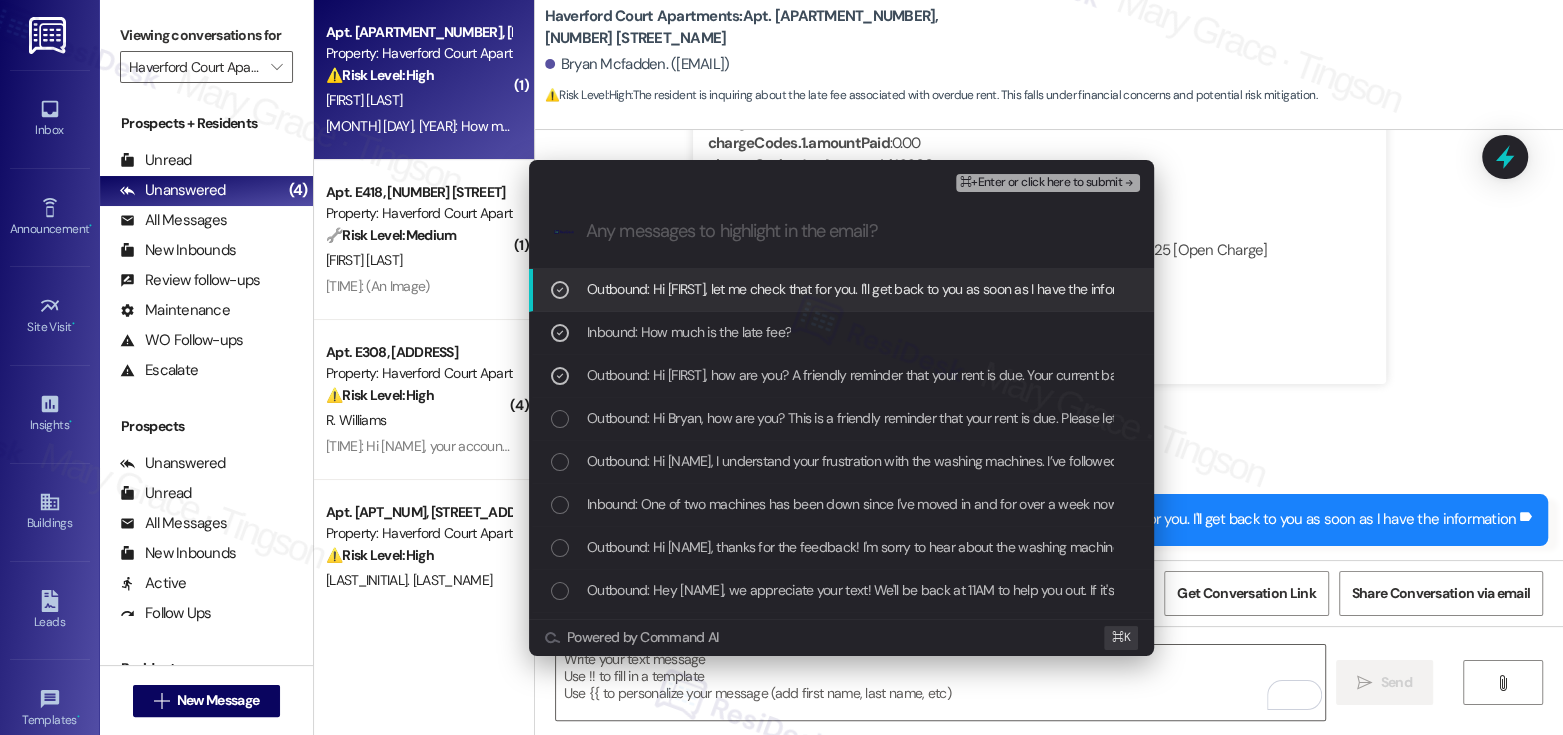 click on "⌘+Enter or click here to submit" at bounding box center [1041, 183] 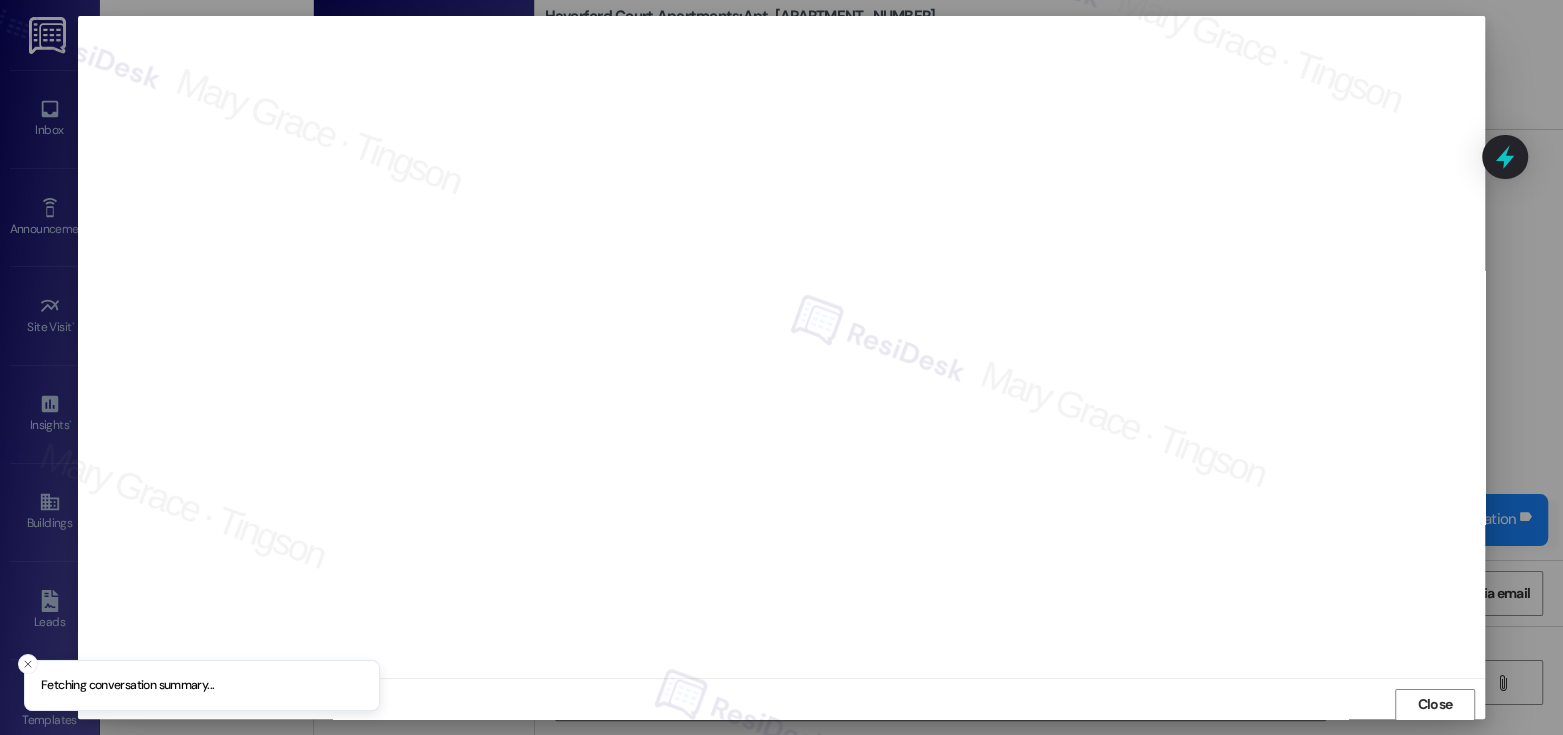 scroll, scrollTop: 1, scrollLeft: 0, axis: vertical 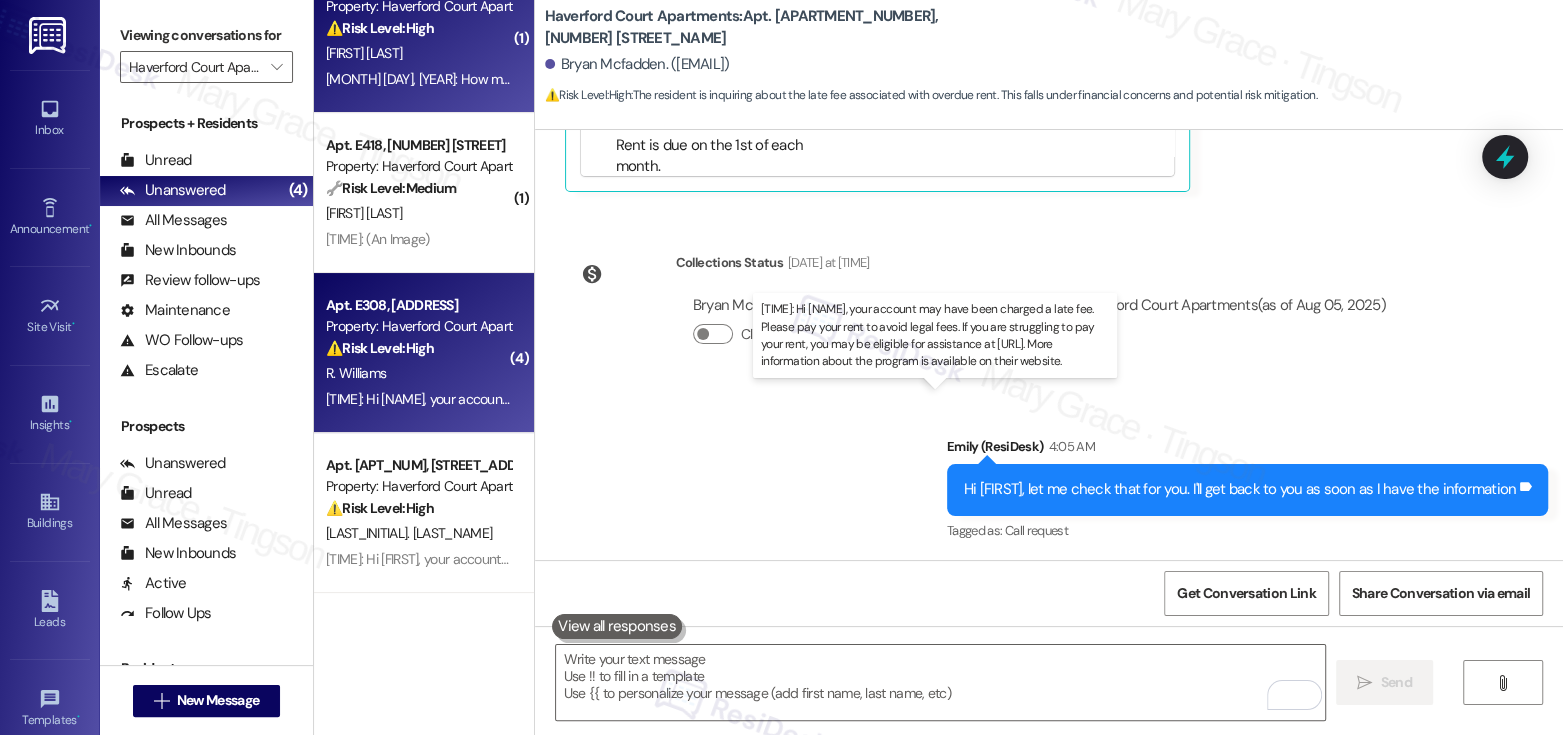 click on "12:47 AM: Hi Renee, your account may have been charged a late fee. Please pay your rent to avoid legal fees. If you are struggling to pay your rent, you may be eligible for assistance at hopeanddoor.org. More information about the program is available on their website. 12:47 AM: Hi Renee, your account may have been charged a late fee. Please pay your rent to avoid legal fees. If you are struggling to pay your rent, you may be eligible for assistance at hopeanddoor.org. More information about the program is available on their website." at bounding box center (1057, 399) 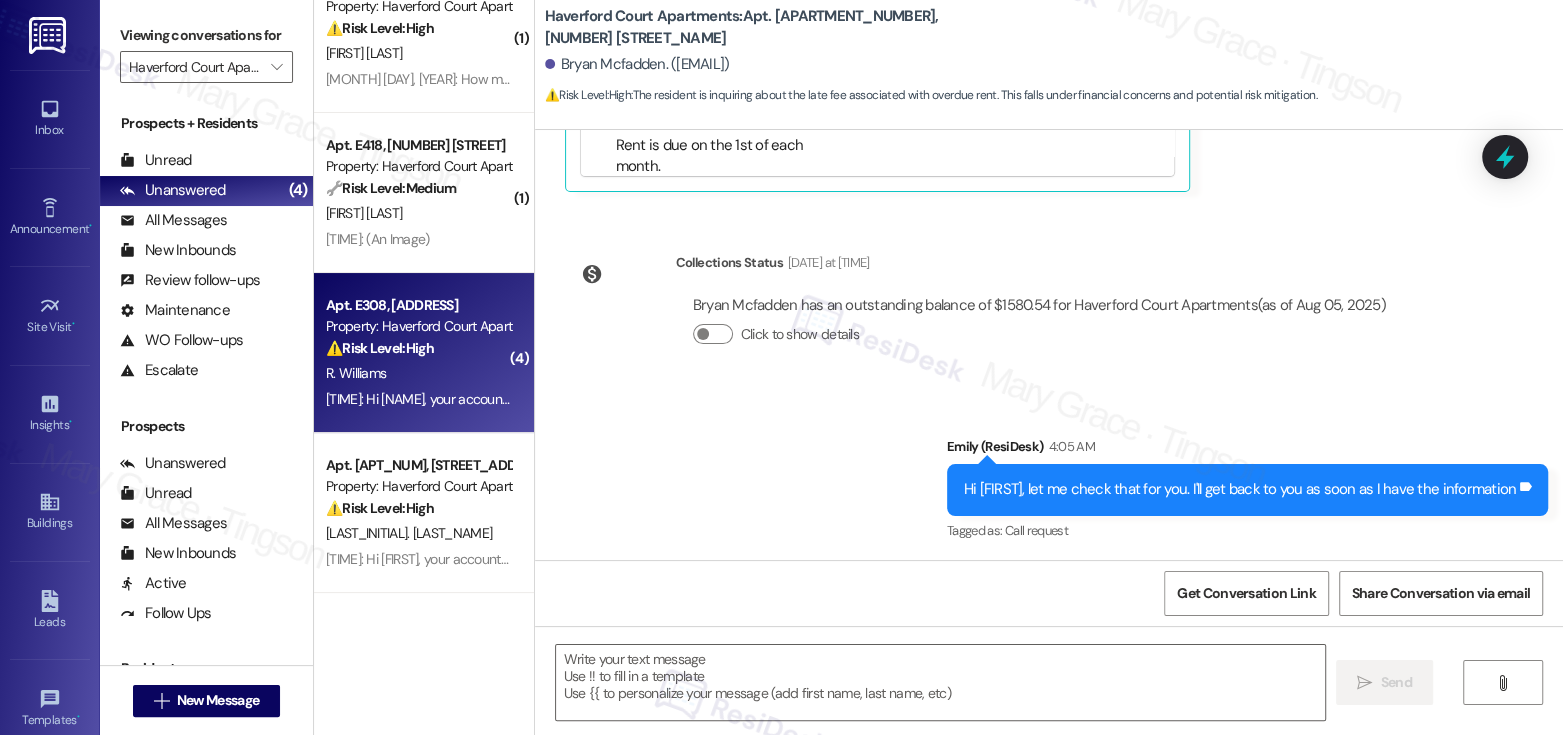 type on "Fetching suggested responses. Please feel free to read through the conversation in the meantime." 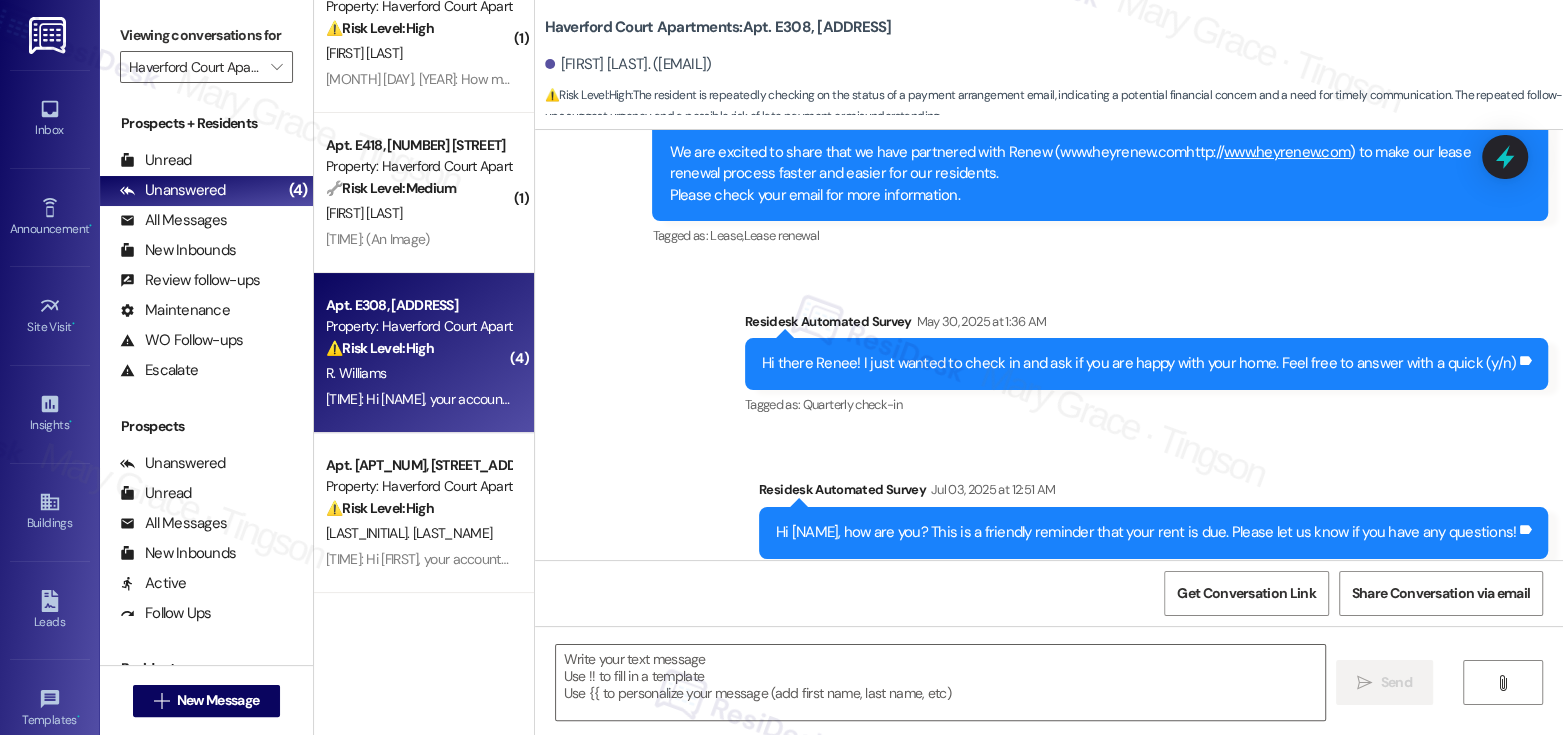 type on "Fetching suggested responses. Please feel free to read through the conversation in the meantime." 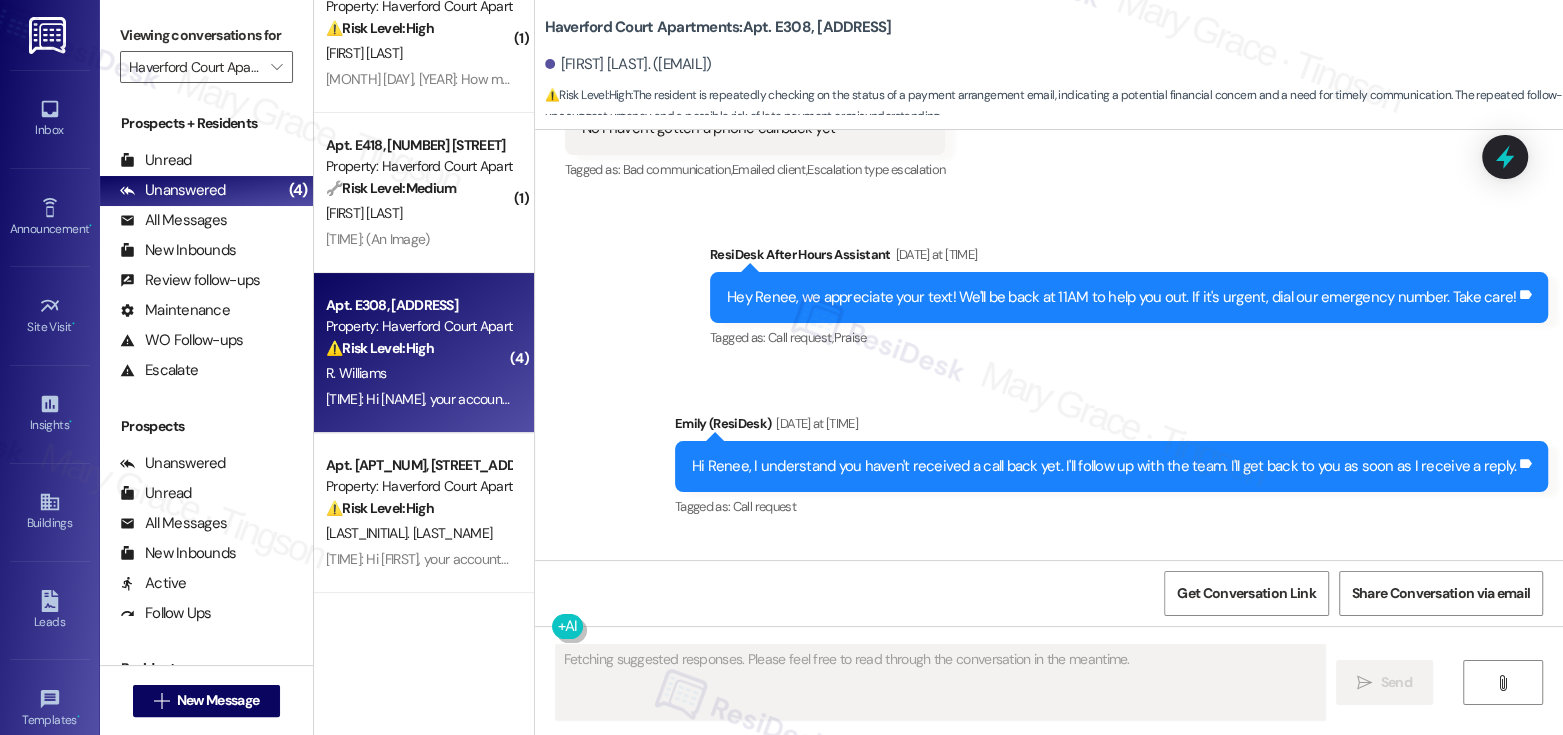 scroll, scrollTop: 12258, scrollLeft: 0, axis: vertical 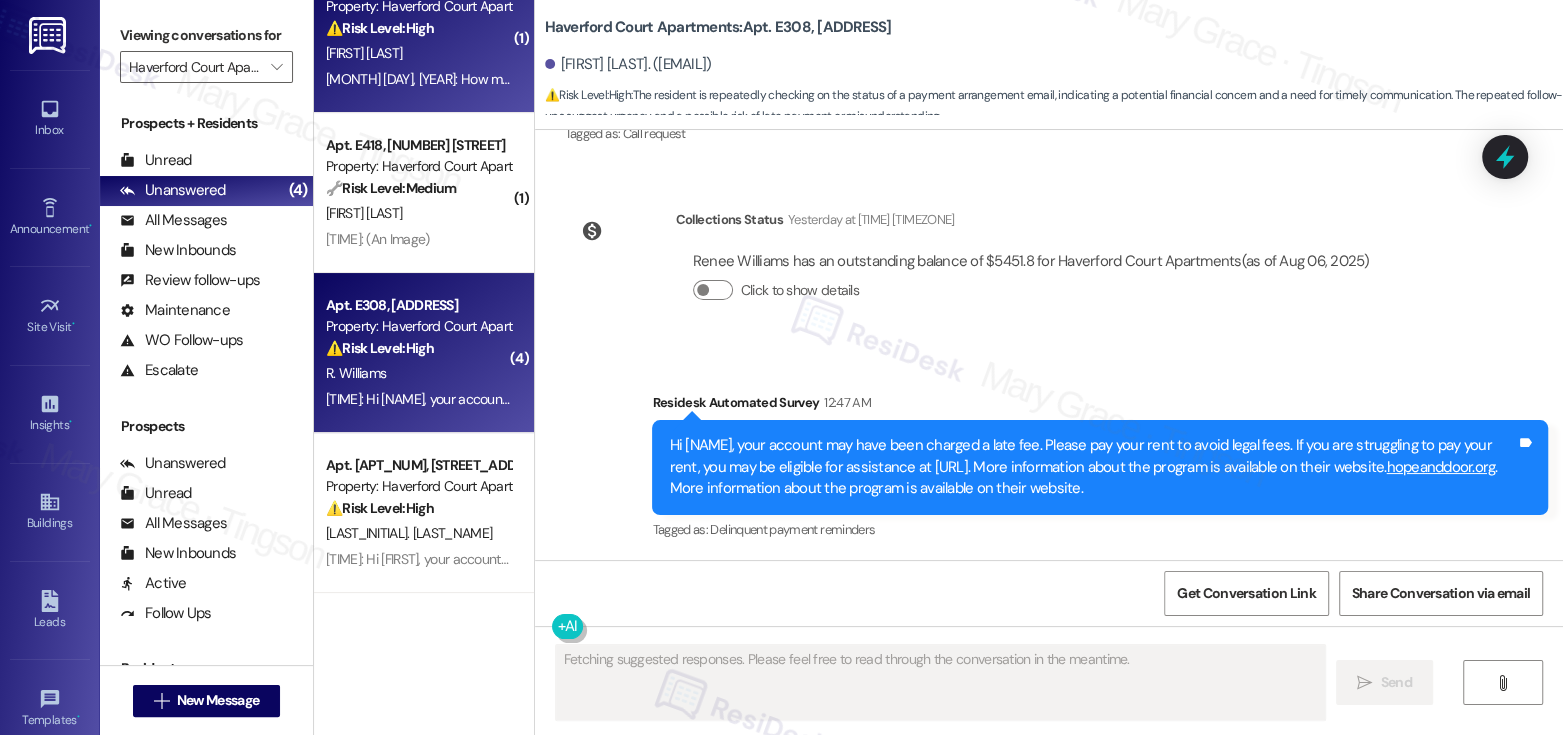 click on "Aug 05, 2025 at 12:57 AM: How much is the late fee? Aug 05, 2025 at 12:57 AM: How much is the late fee?" at bounding box center (468, 79) 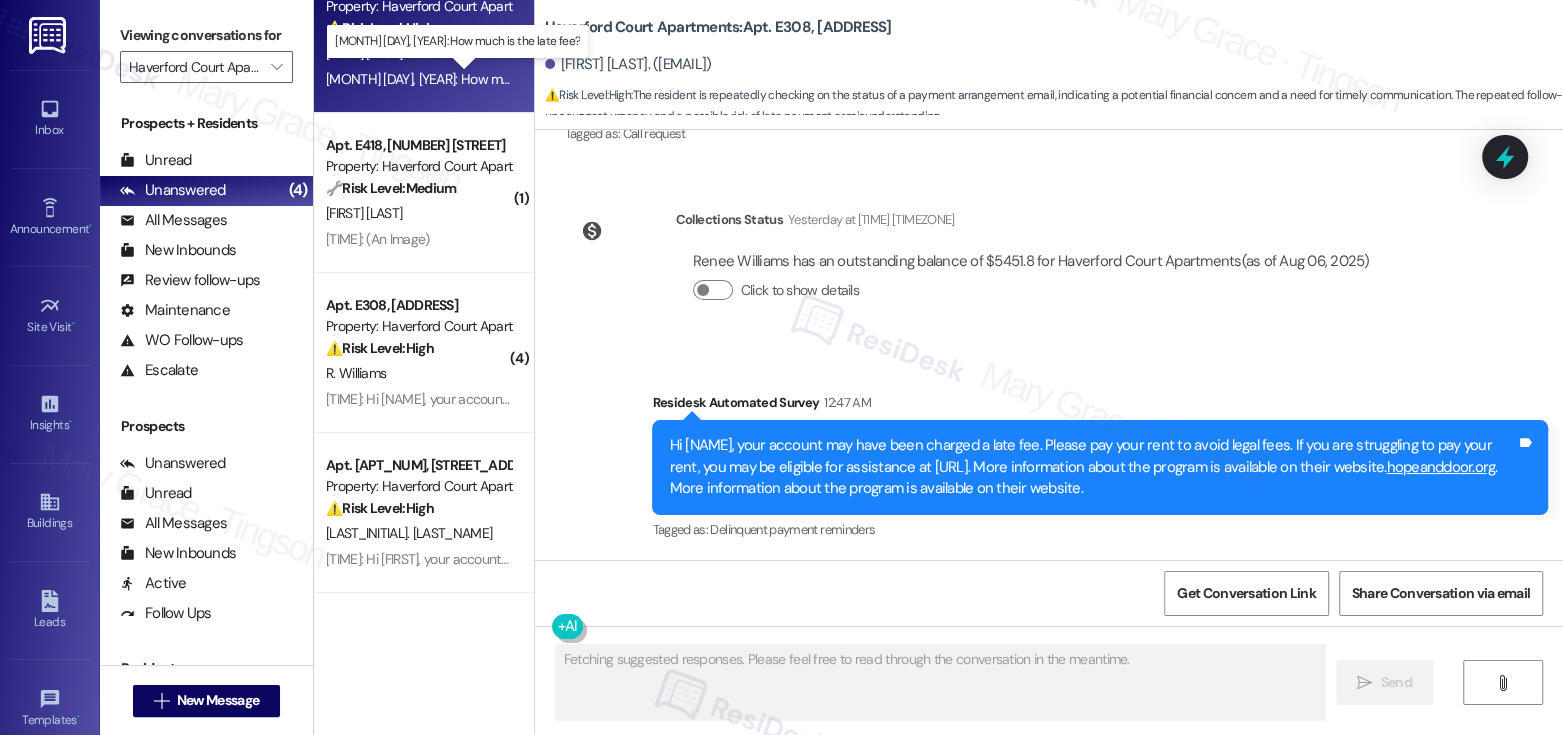 scroll, scrollTop: 4042, scrollLeft: 0, axis: vertical 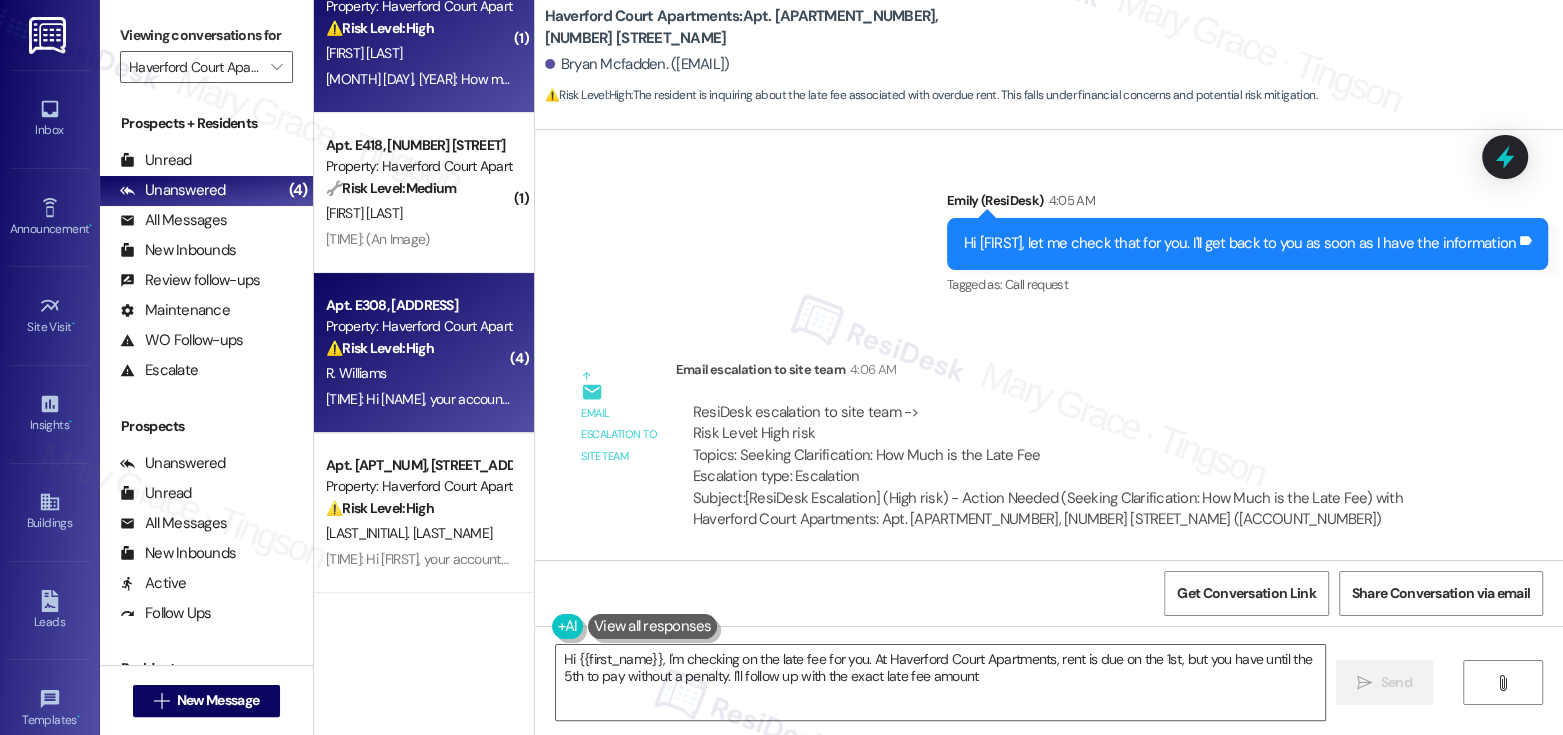 type on "Hi {{first_name}}, I'm checking on the late fee for you. At Haverford Court Apartments, rent is due on the 1st, but you have until the 5th to pay without a penalty. I'll follow up with the exact late fee amount!" 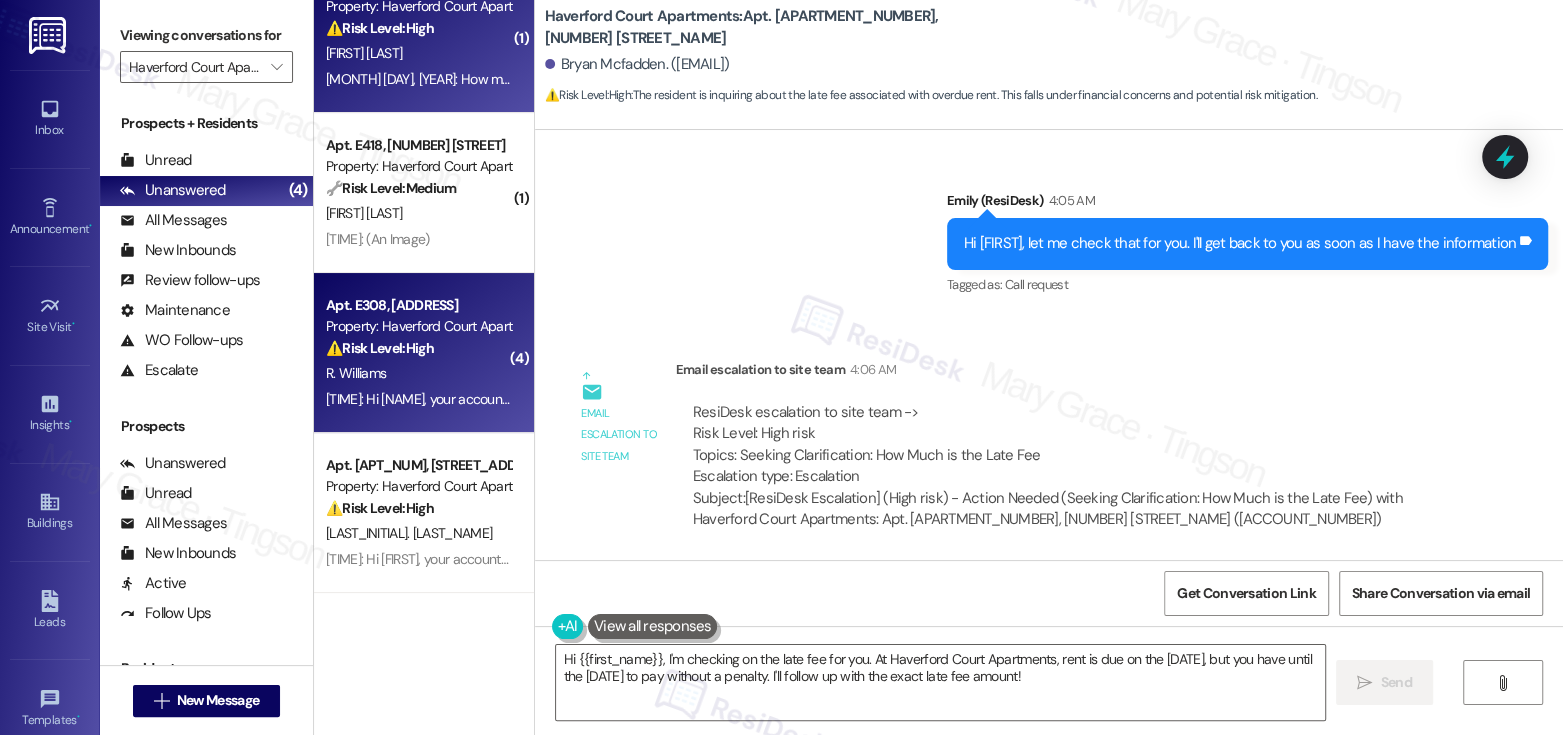 click on "R. Williams" at bounding box center (418, 373) 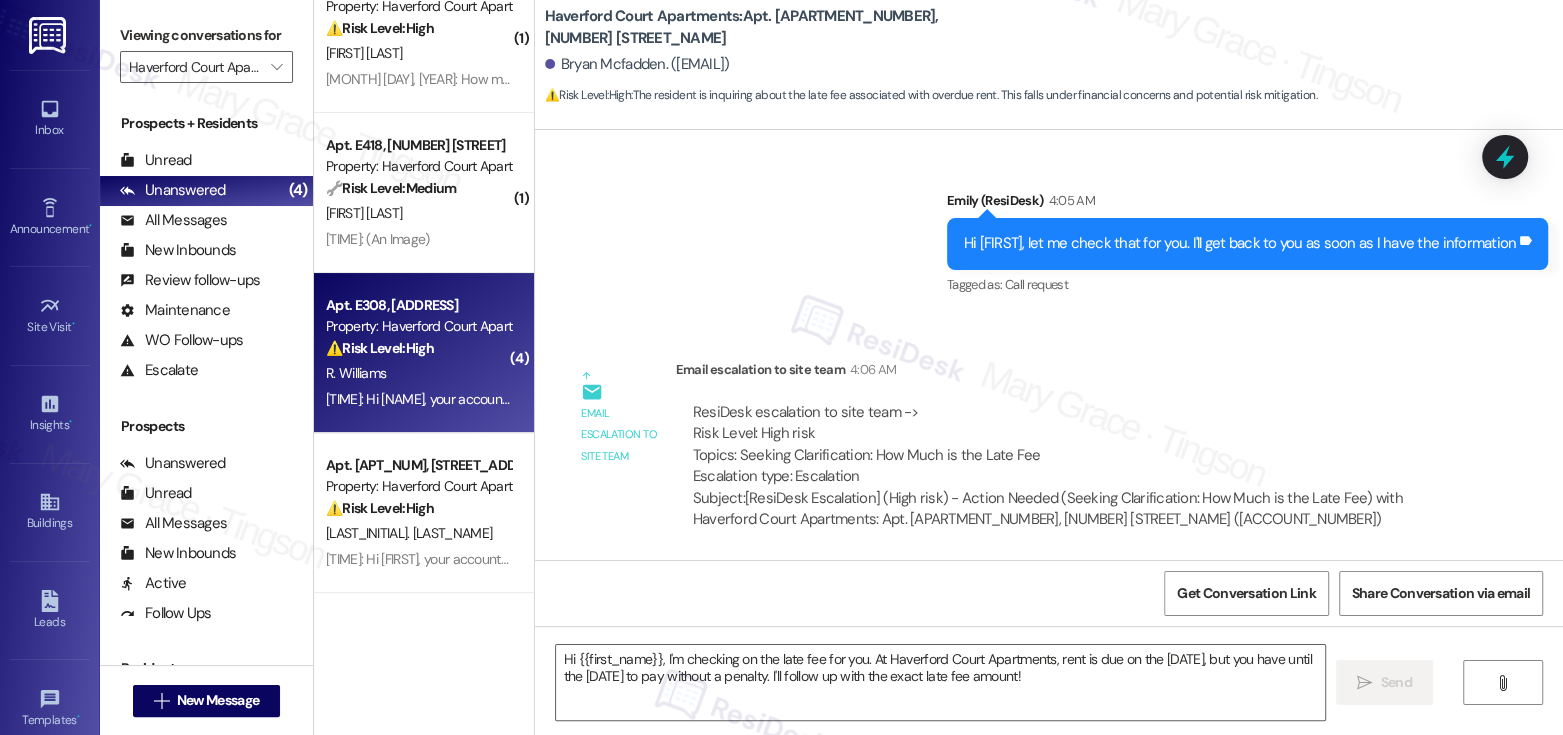 type on "Fetching suggested responses. Please feel free to read through the conversation in the meantime." 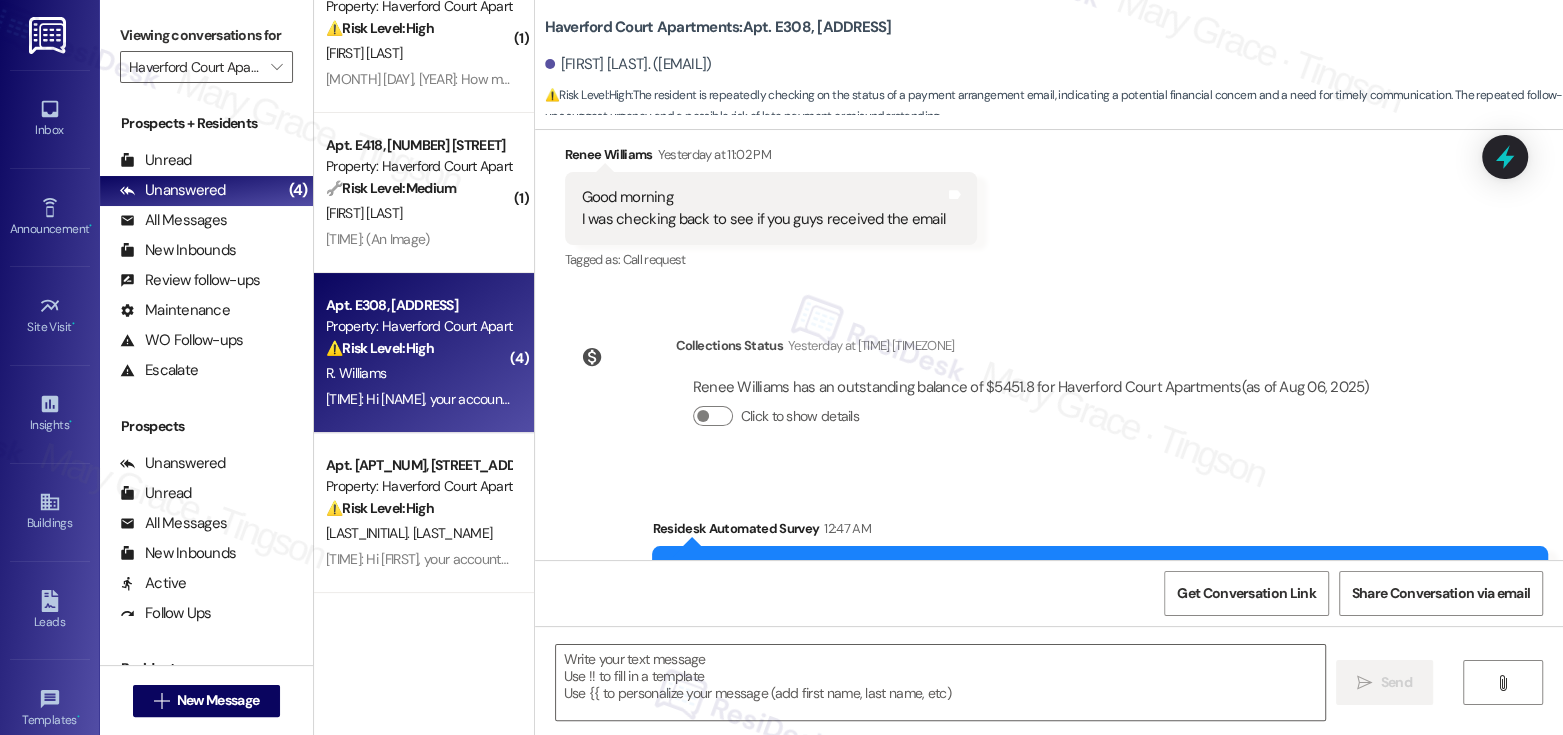 scroll, scrollTop: 11882, scrollLeft: 0, axis: vertical 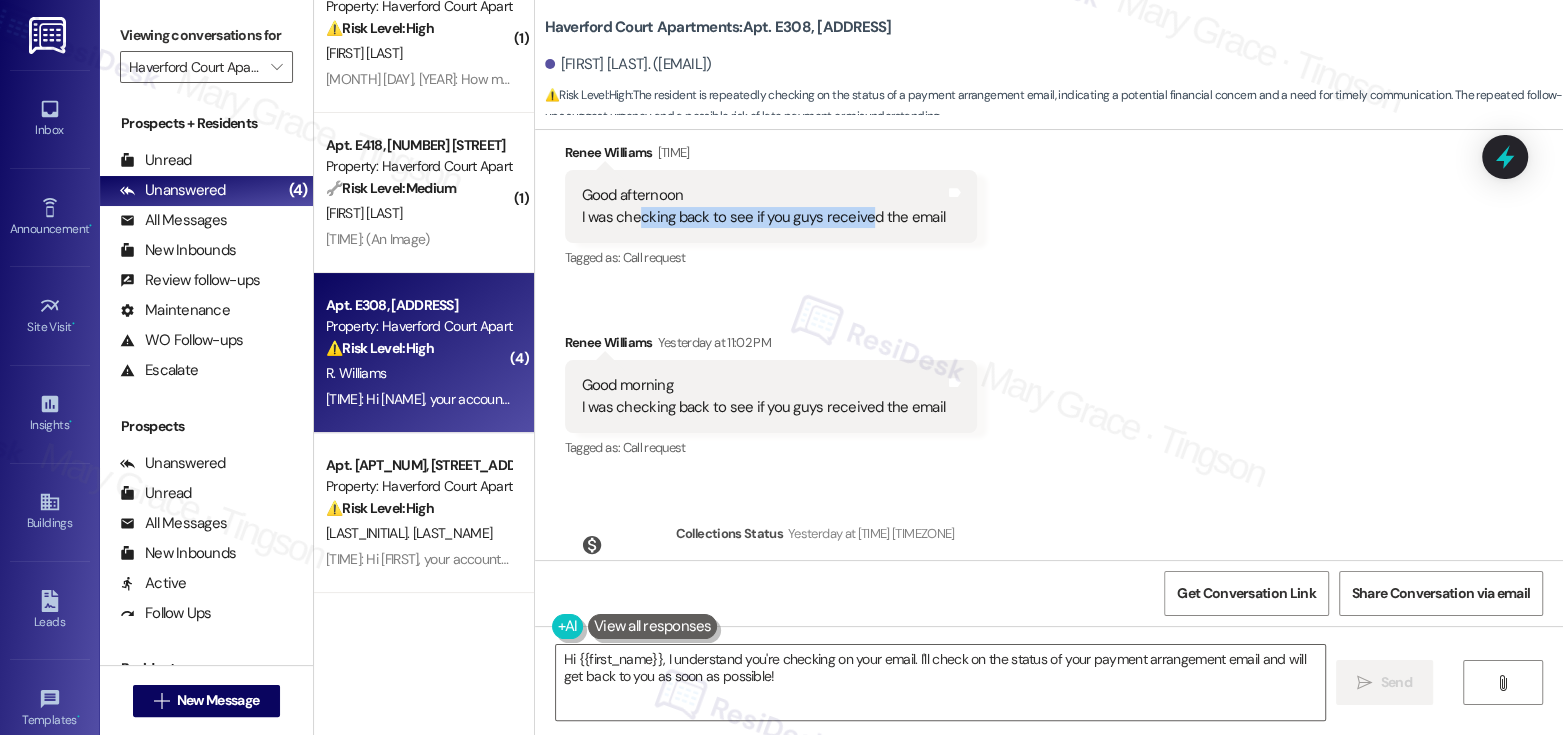 drag, startPoint x: 624, startPoint y: 297, endPoint x: 855, endPoint y: 303, distance: 231.07791 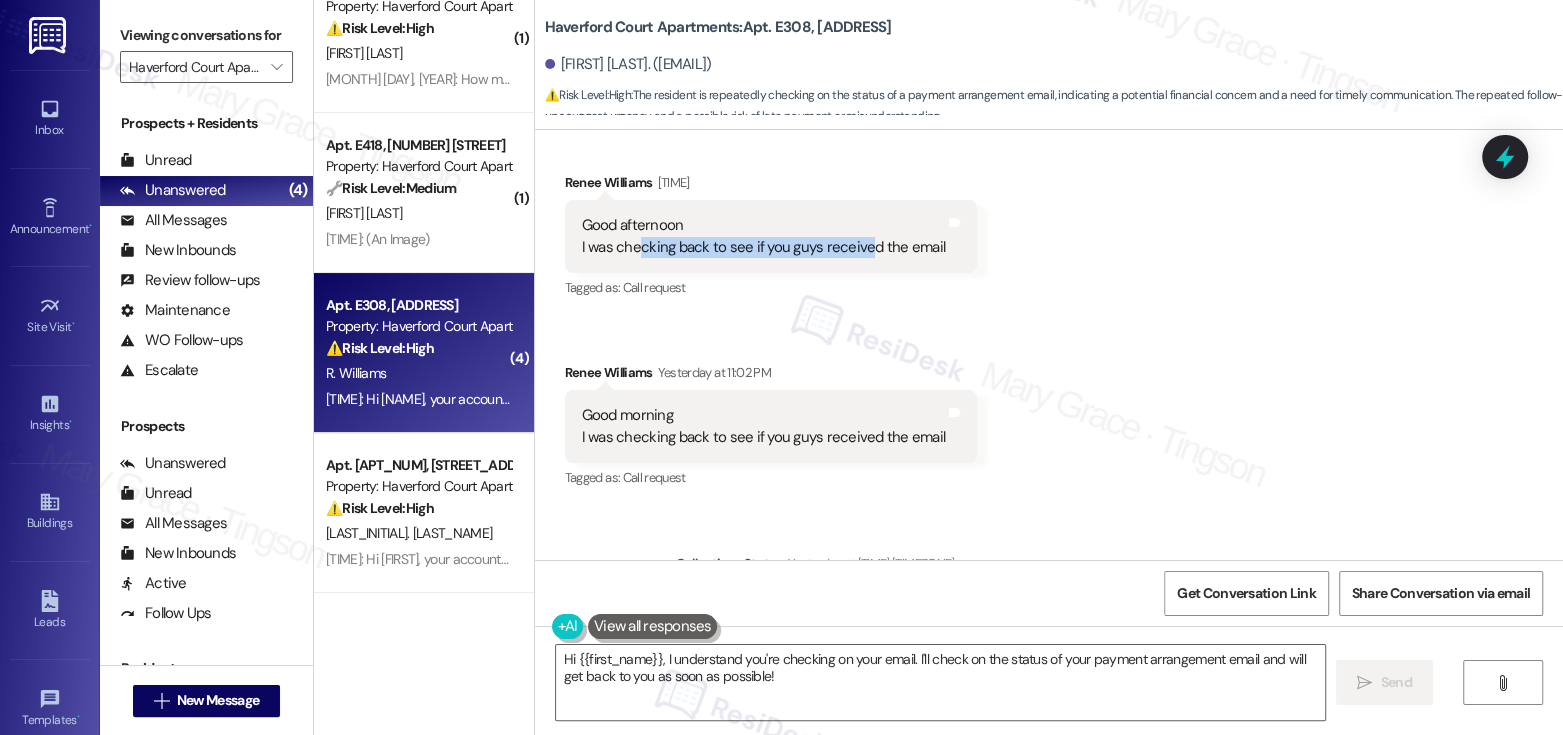 scroll, scrollTop: 11908, scrollLeft: 0, axis: vertical 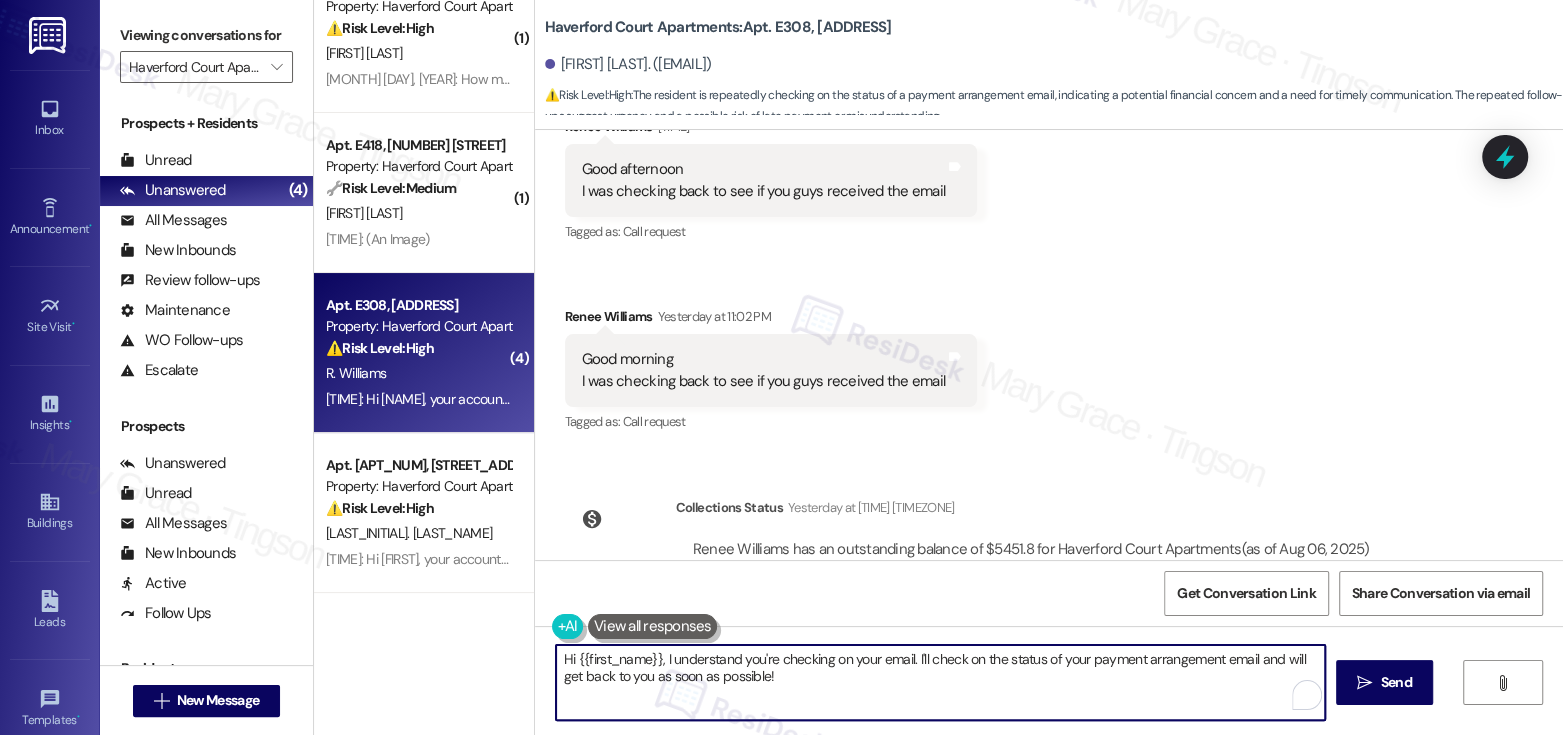 drag, startPoint x: 907, startPoint y: 657, endPoint x: 912, endPoint y: 674, distance: 17.720045 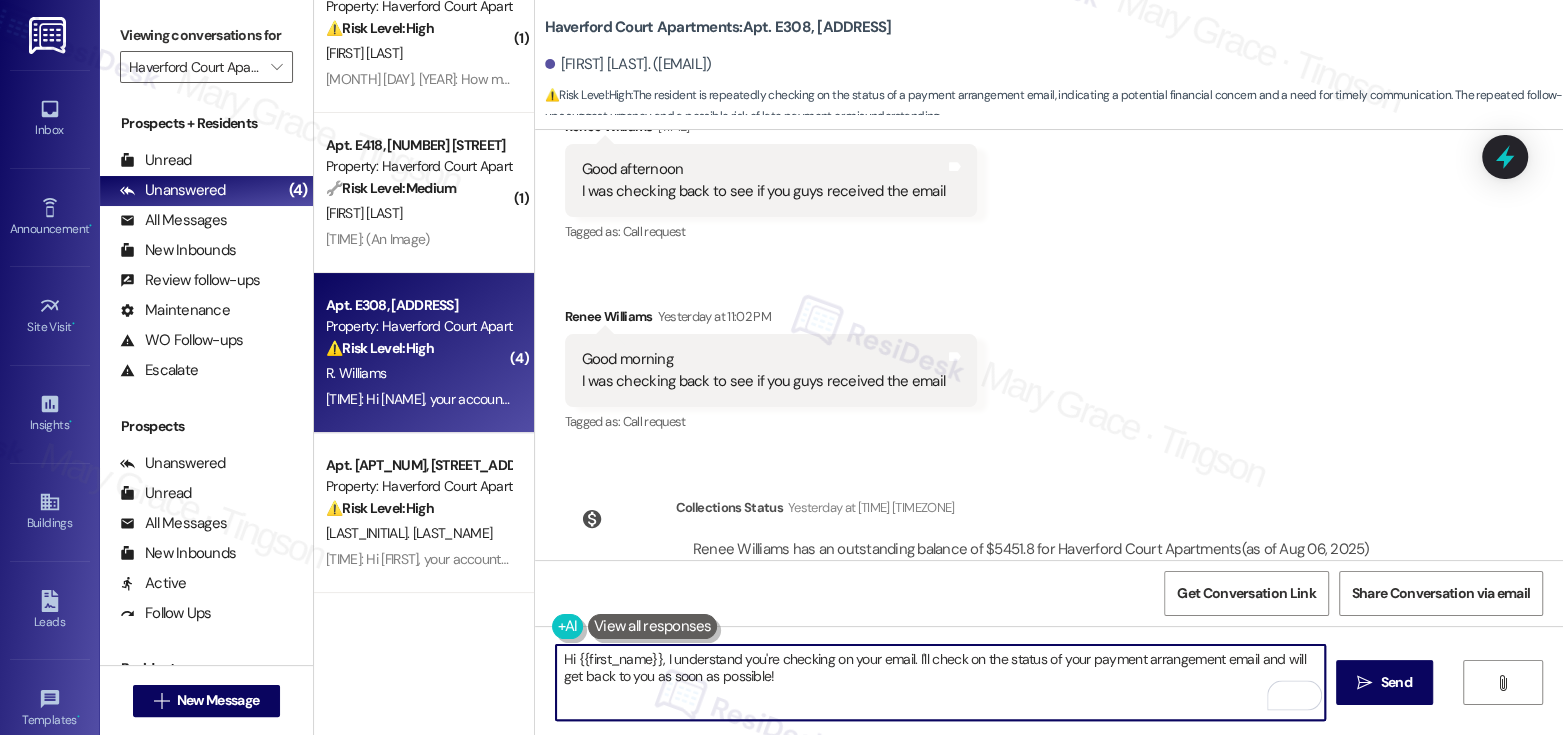 drag, startPoint x: 911, startPoint y: 655, endPoint x: 914, endPoint y: 671, distance: 16.27882 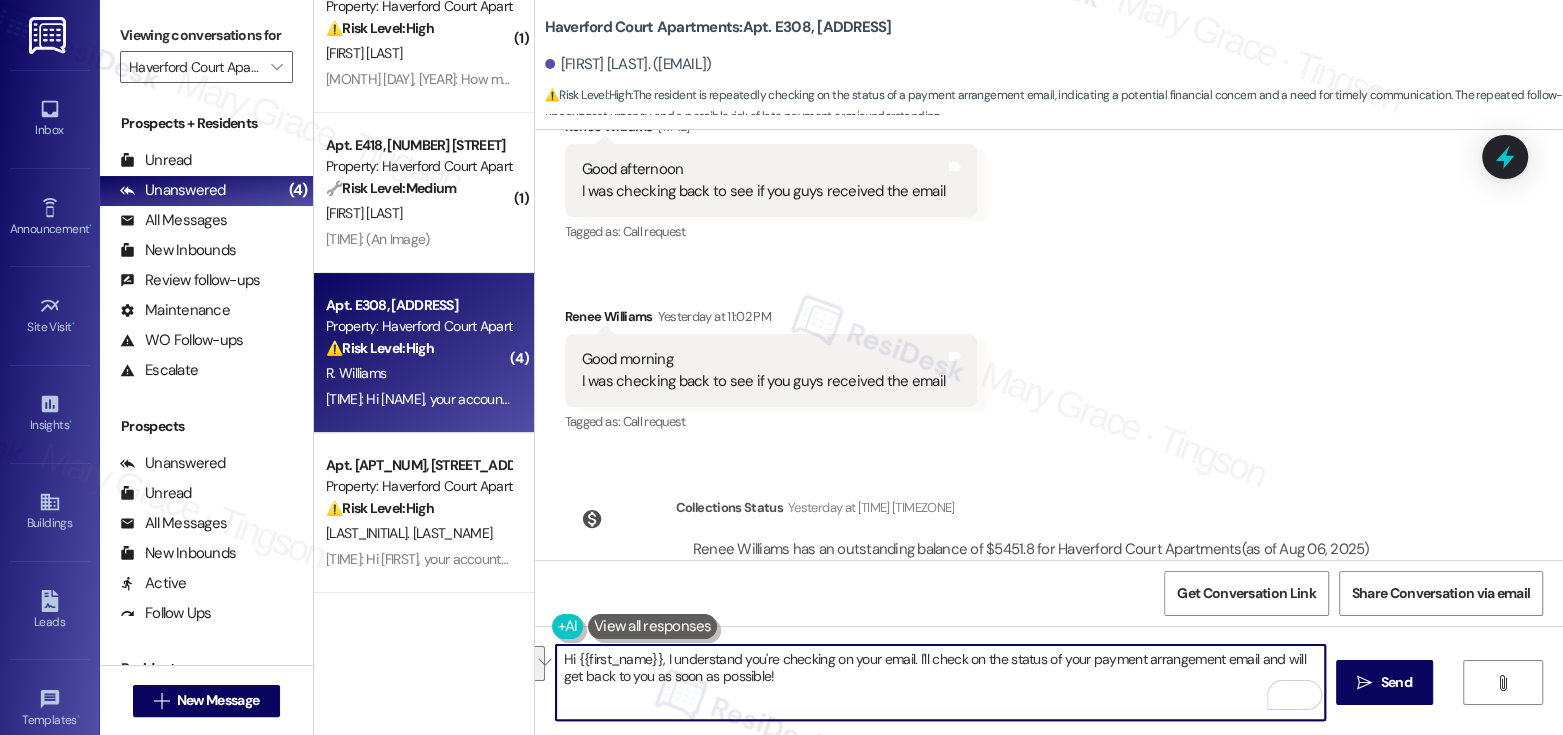 click on "Hi {{first_name}}, I understand you're checking on your email. I'll check on the status of your payment arrangement email and will get back to you as soon as possible!" at bounding box center (940, 682) 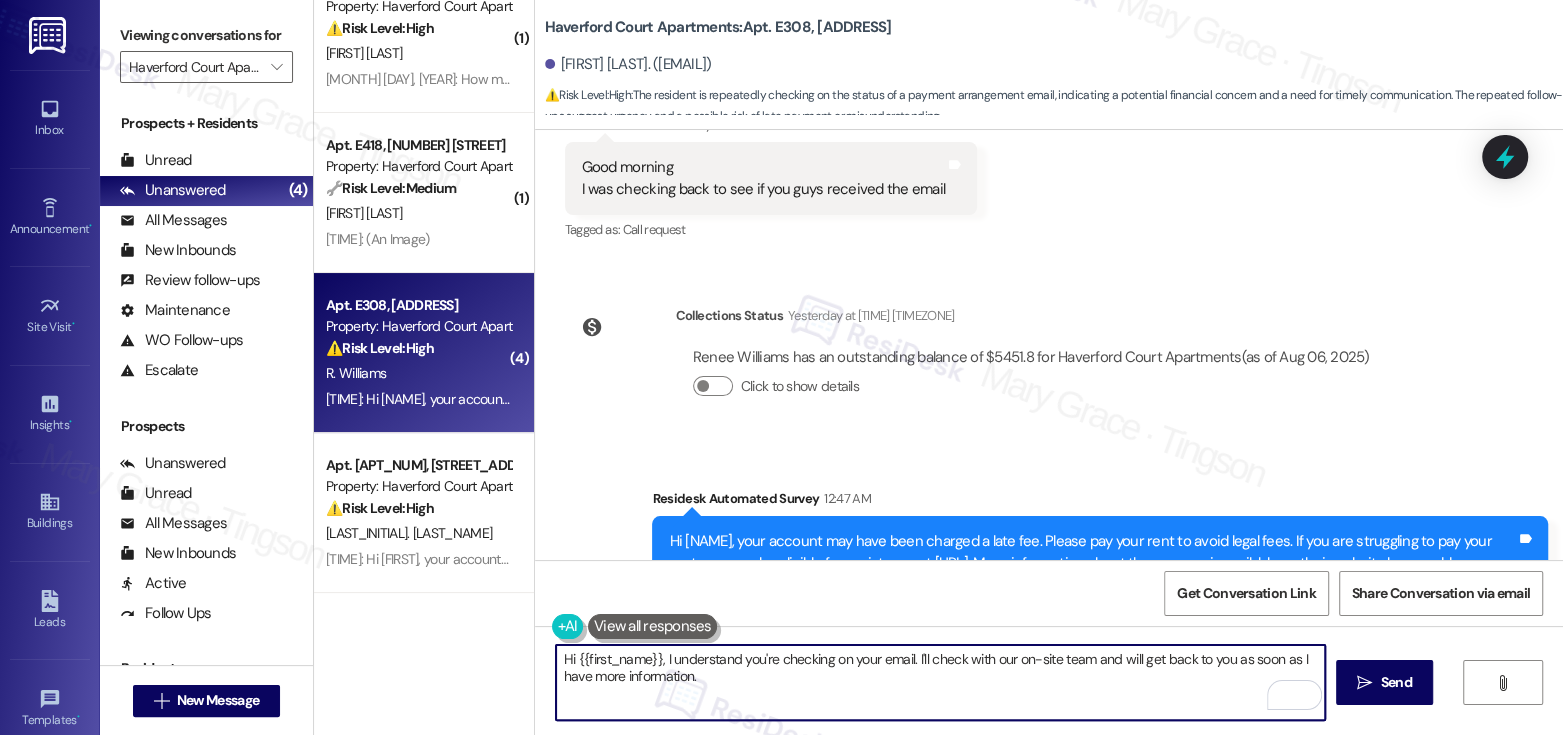 scroll, scrollTop: 12258, scrollLeft: 0, axis: vertical 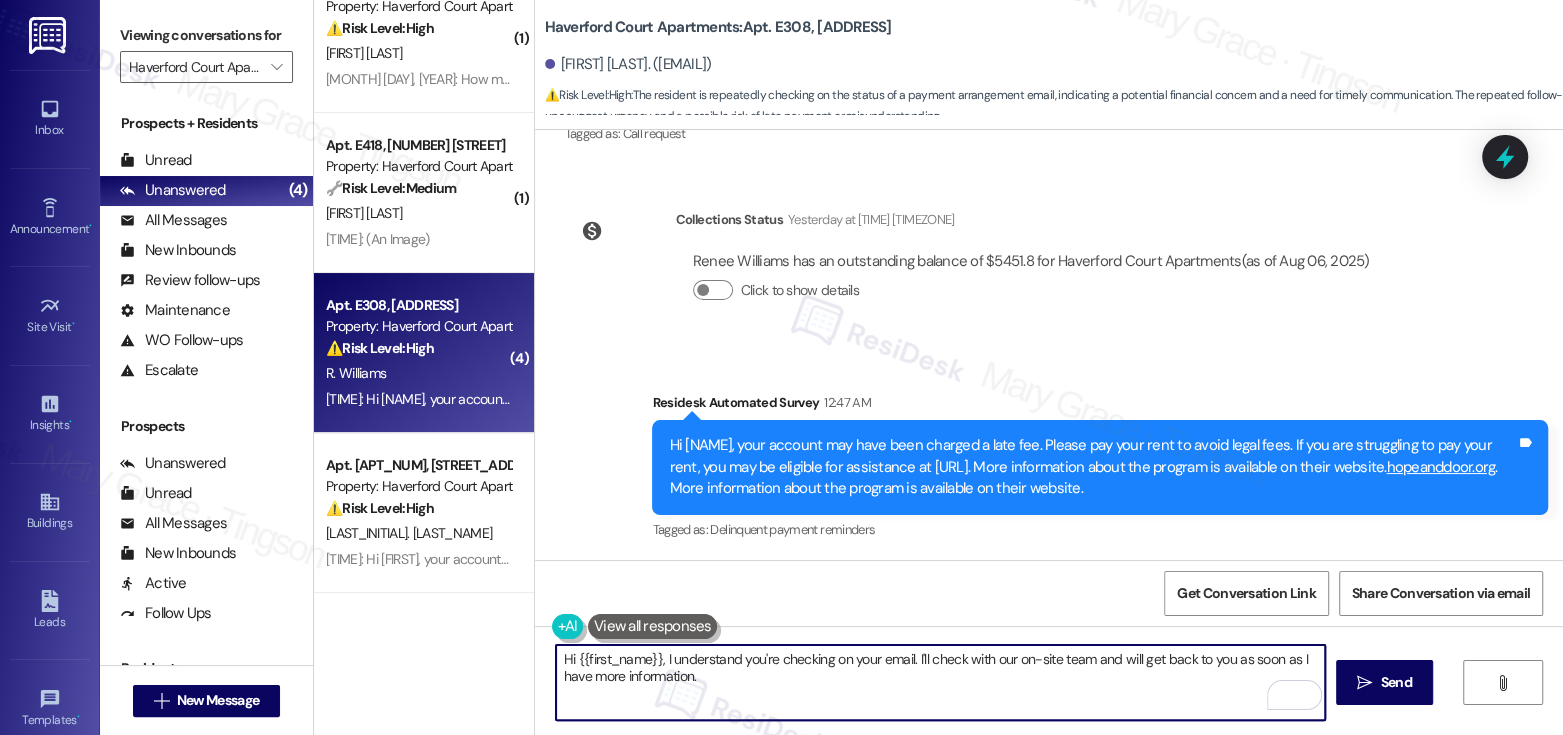 click on "Hi {{first_name}}, I understand you're checking on your email. I'll check with our on-site team and will get back to you as soon as I have more information." at bounding box center (940, 682) 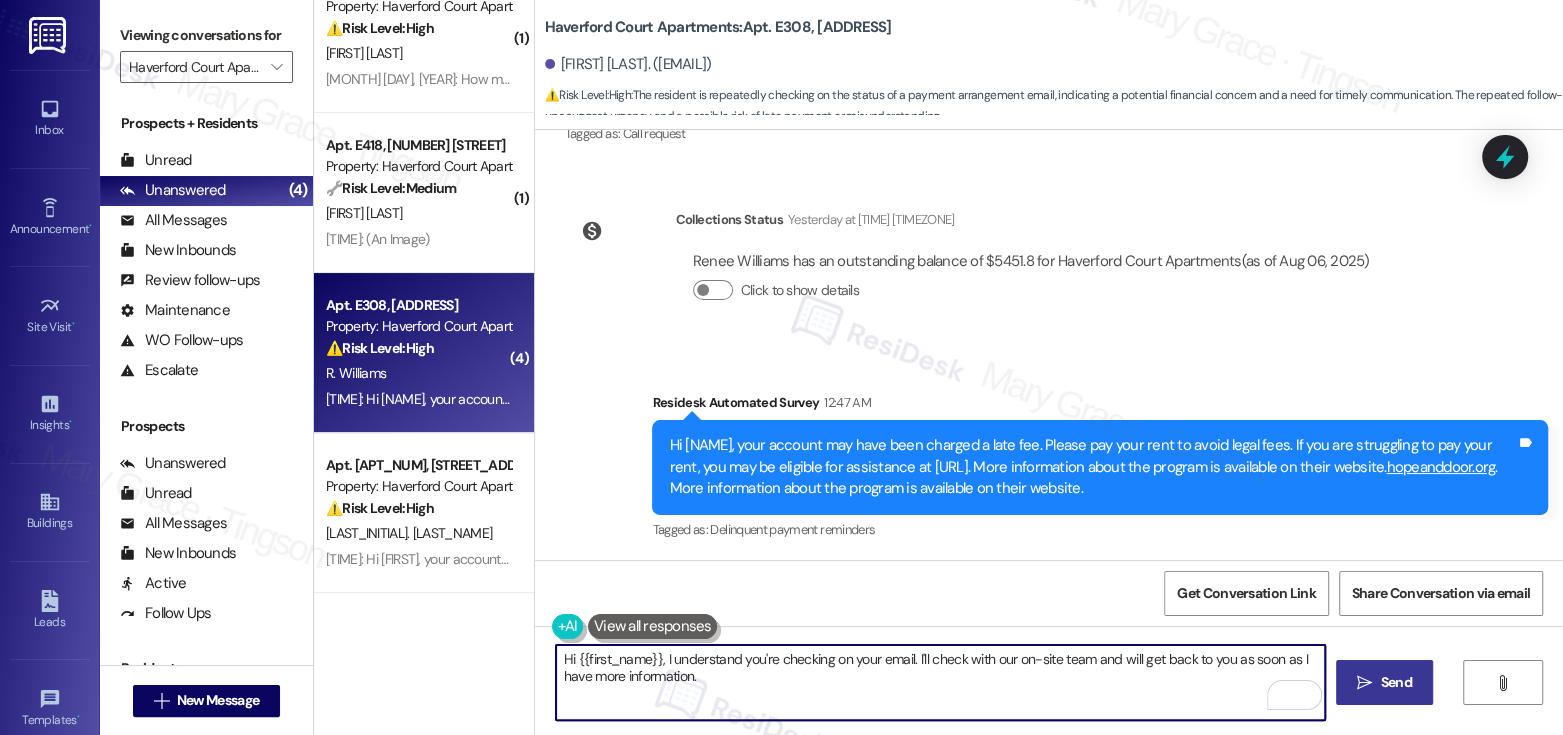 type on "Hi {{first_name}}, I understand you're checking on your email. I'll check with our on-site team and will get back to you as soon as I have more information." 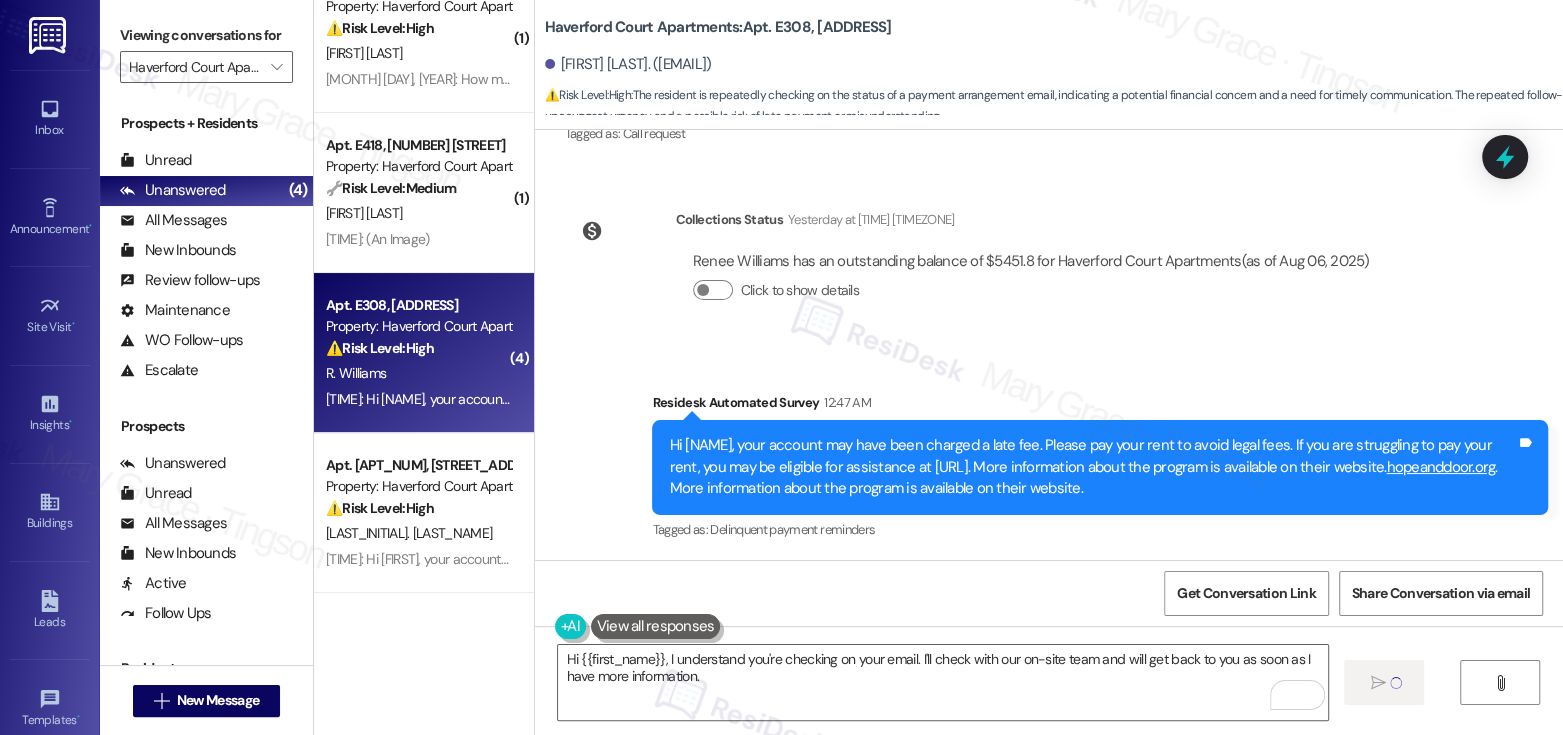 type 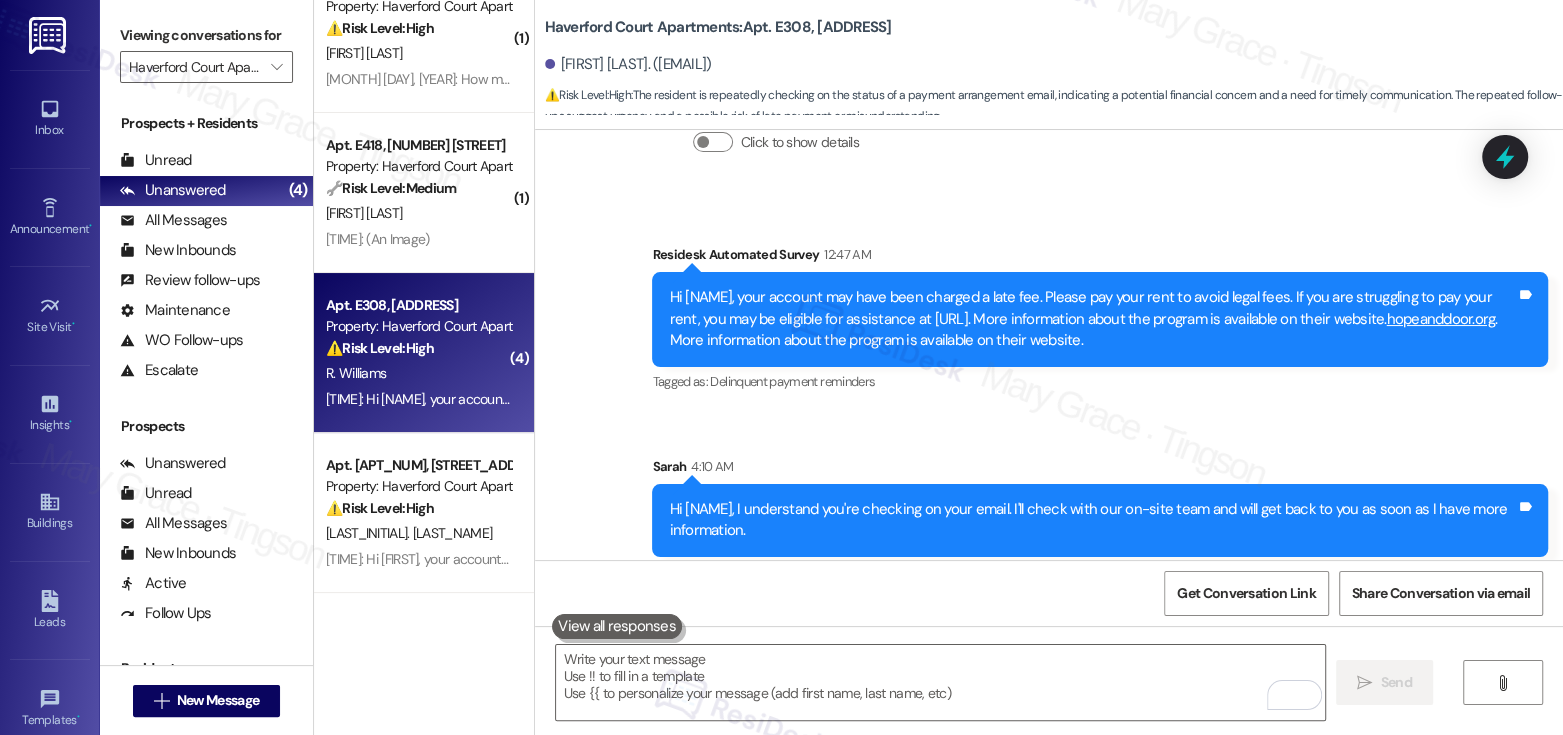 scroll, scrollTop: 12419, scrollLeft: 0, axis: vertical 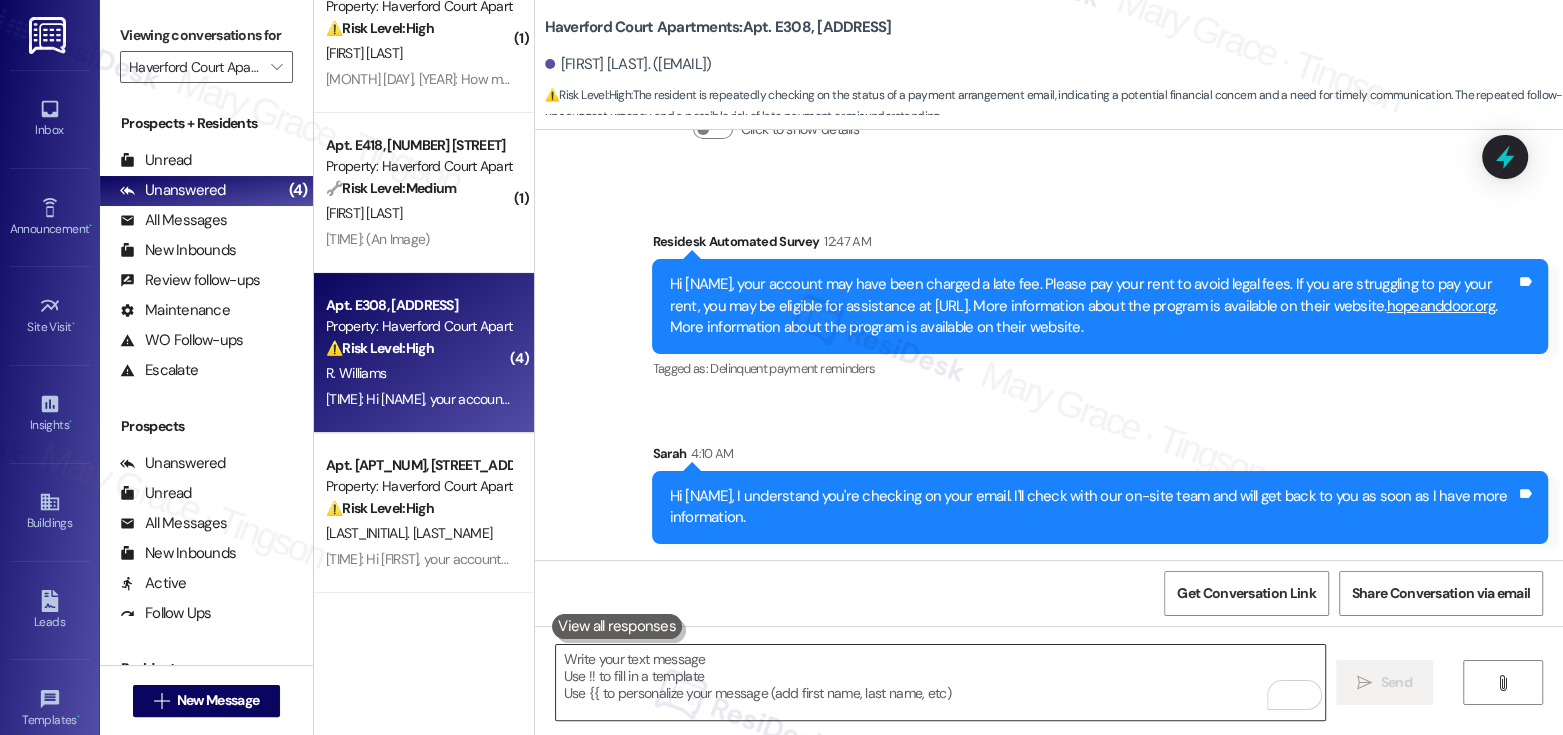 click at bounding box center (940, 682) 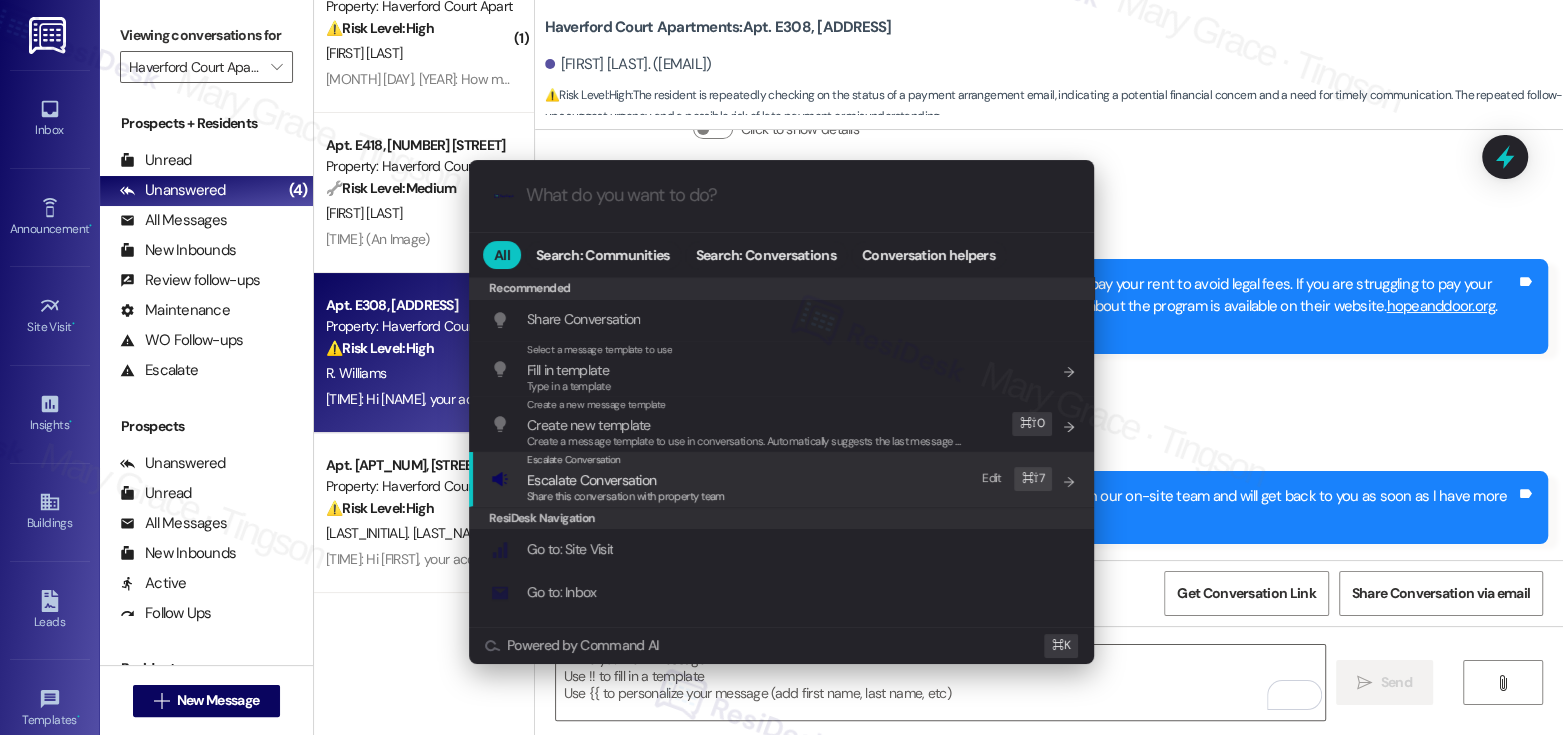 click on "Escalate Conversation Escalate Conversation Share this conversation with property team Edit ⌘ ⇧ 7" at bounding box center [783, 479] 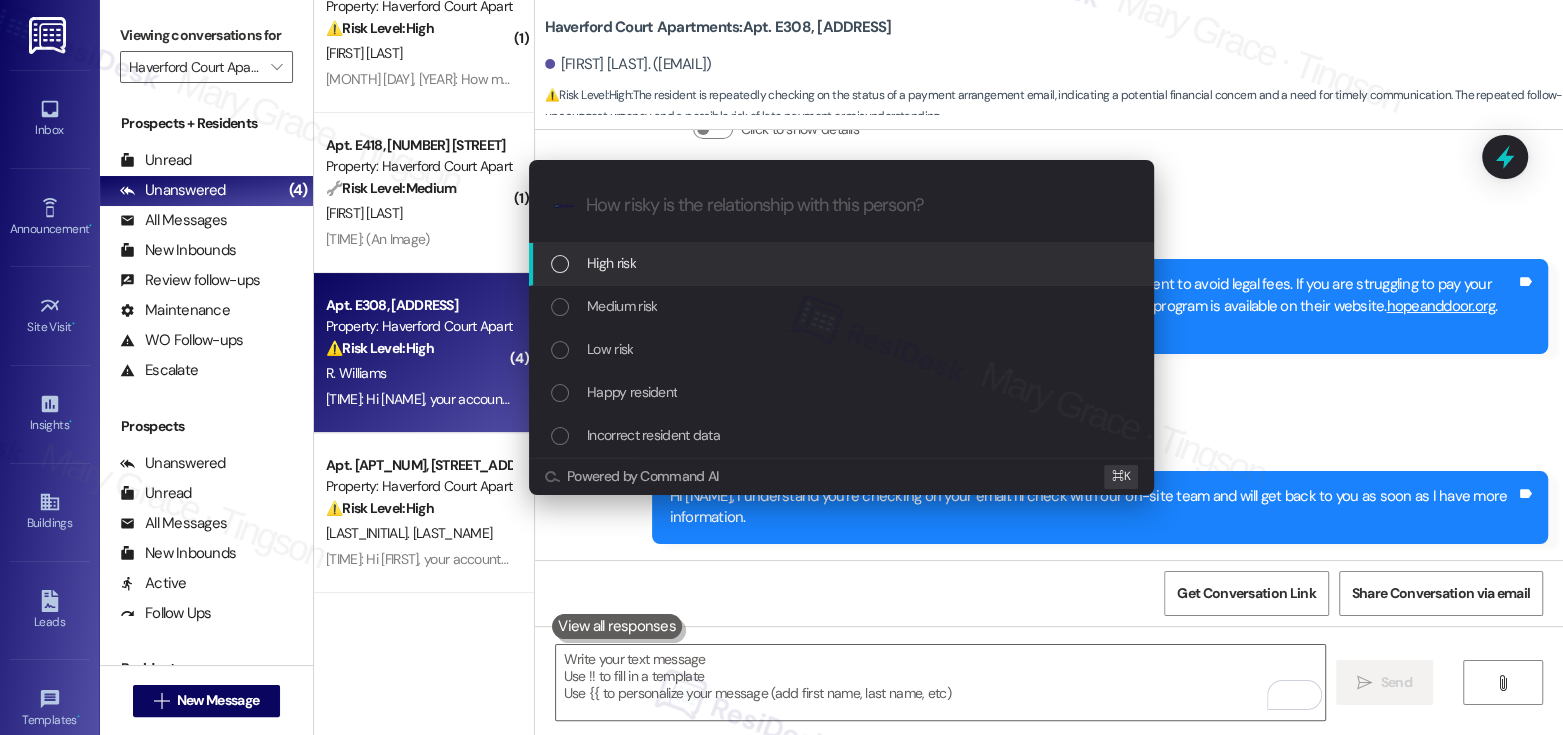 click on "High risk" at bounding box center (843, 263) 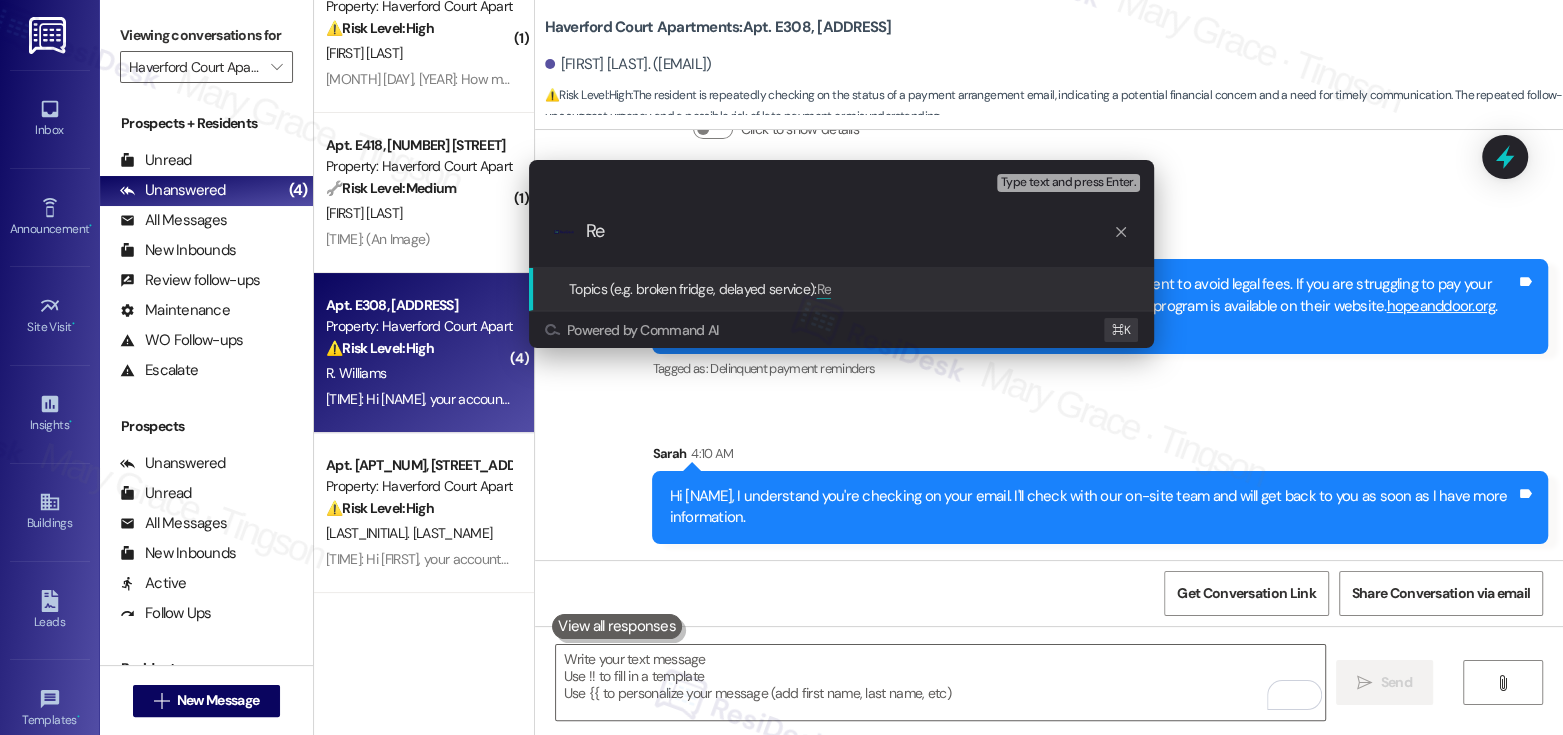 type on "R" 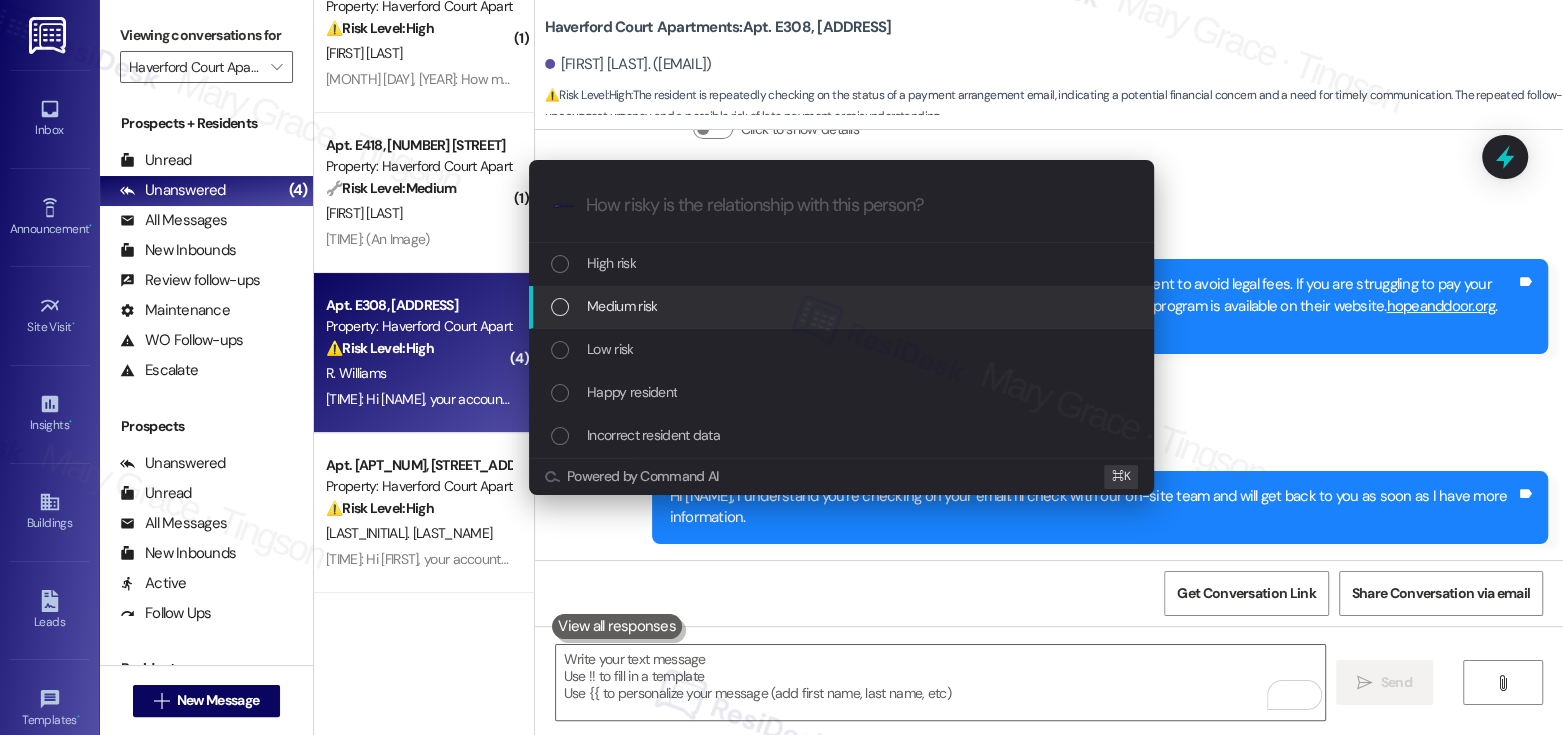 click on "Medium risk" at bounding box center (843, 306) 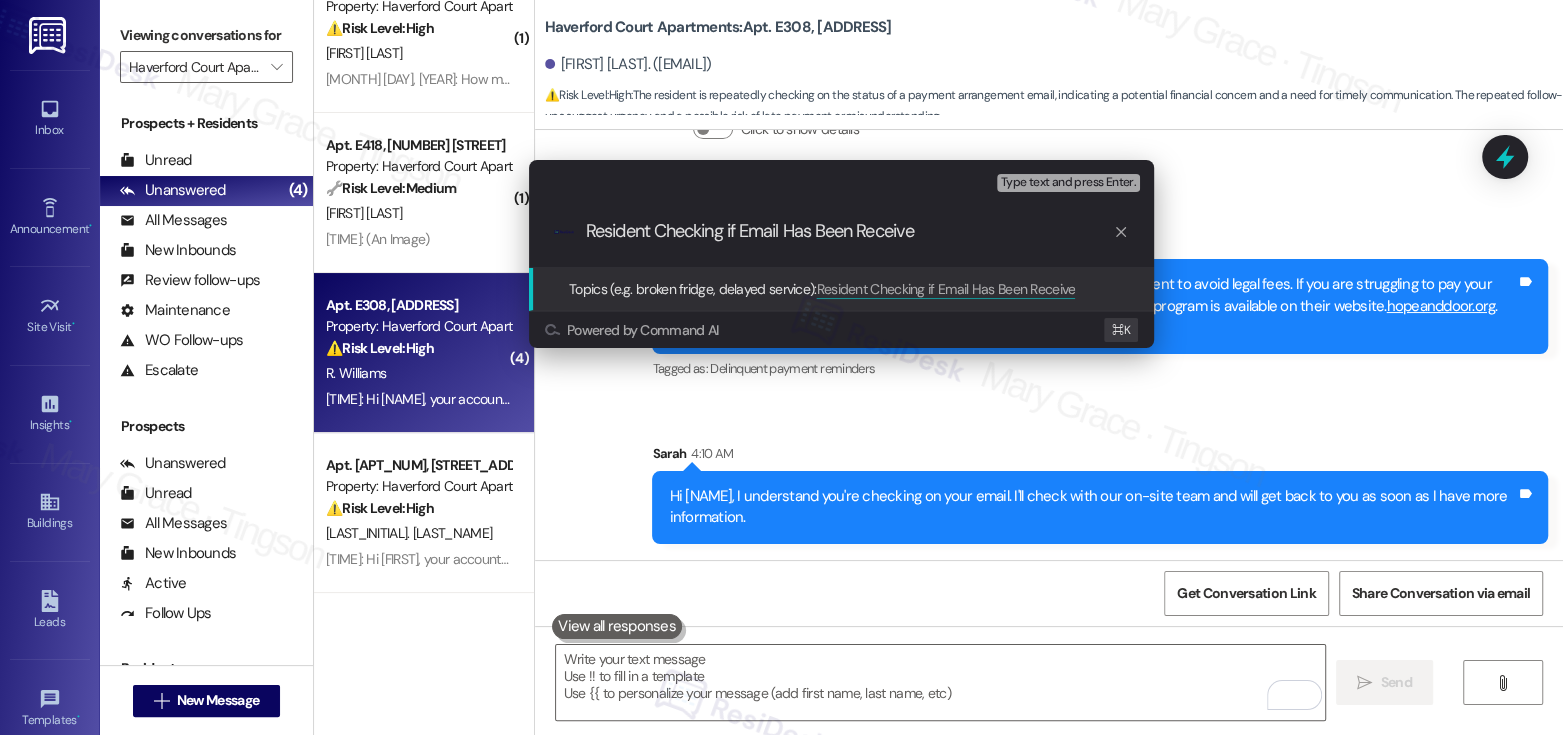 type on "Resident Checking if Email Has Been Received" 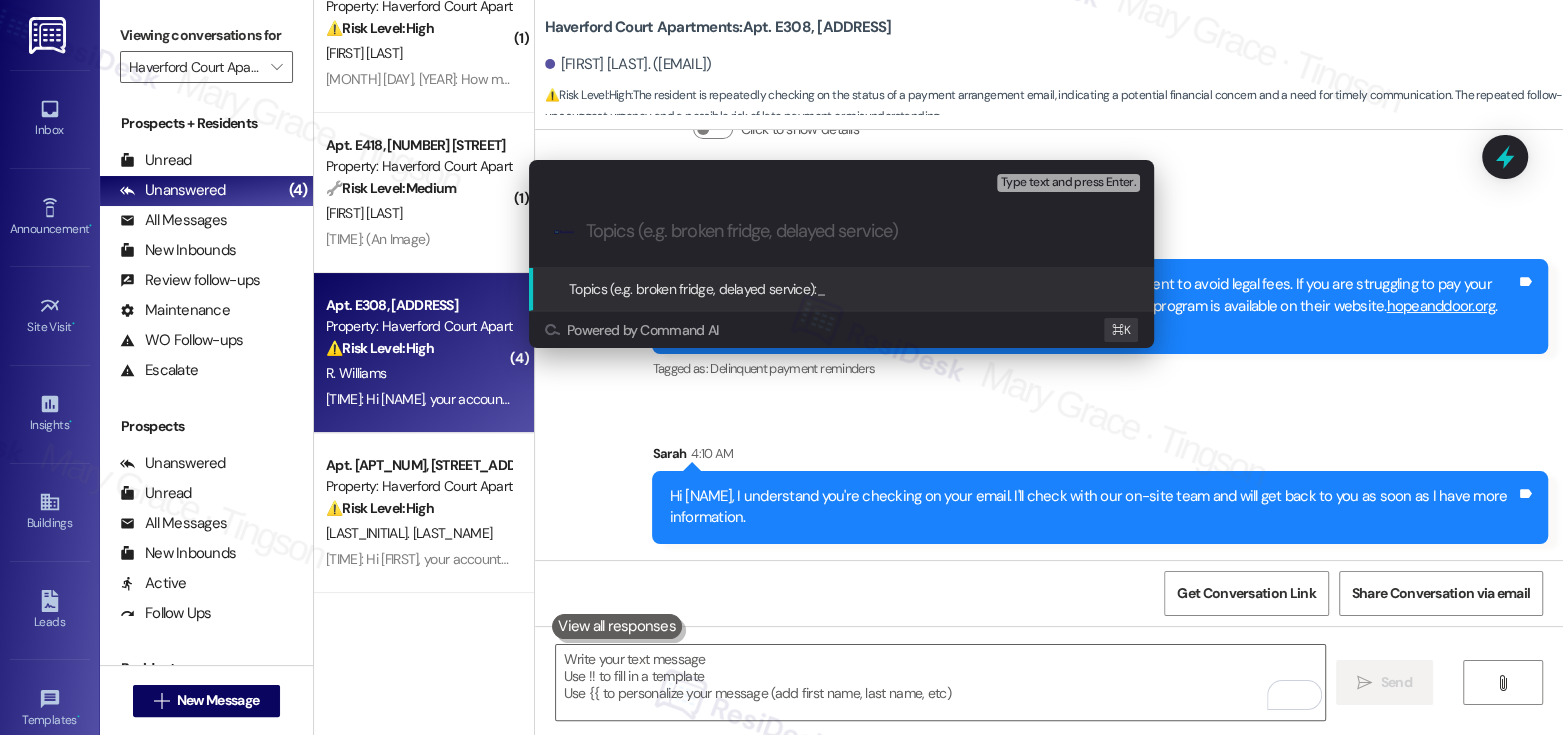 paste on "Resident Inquiry: Confirmation of Email Receipt" 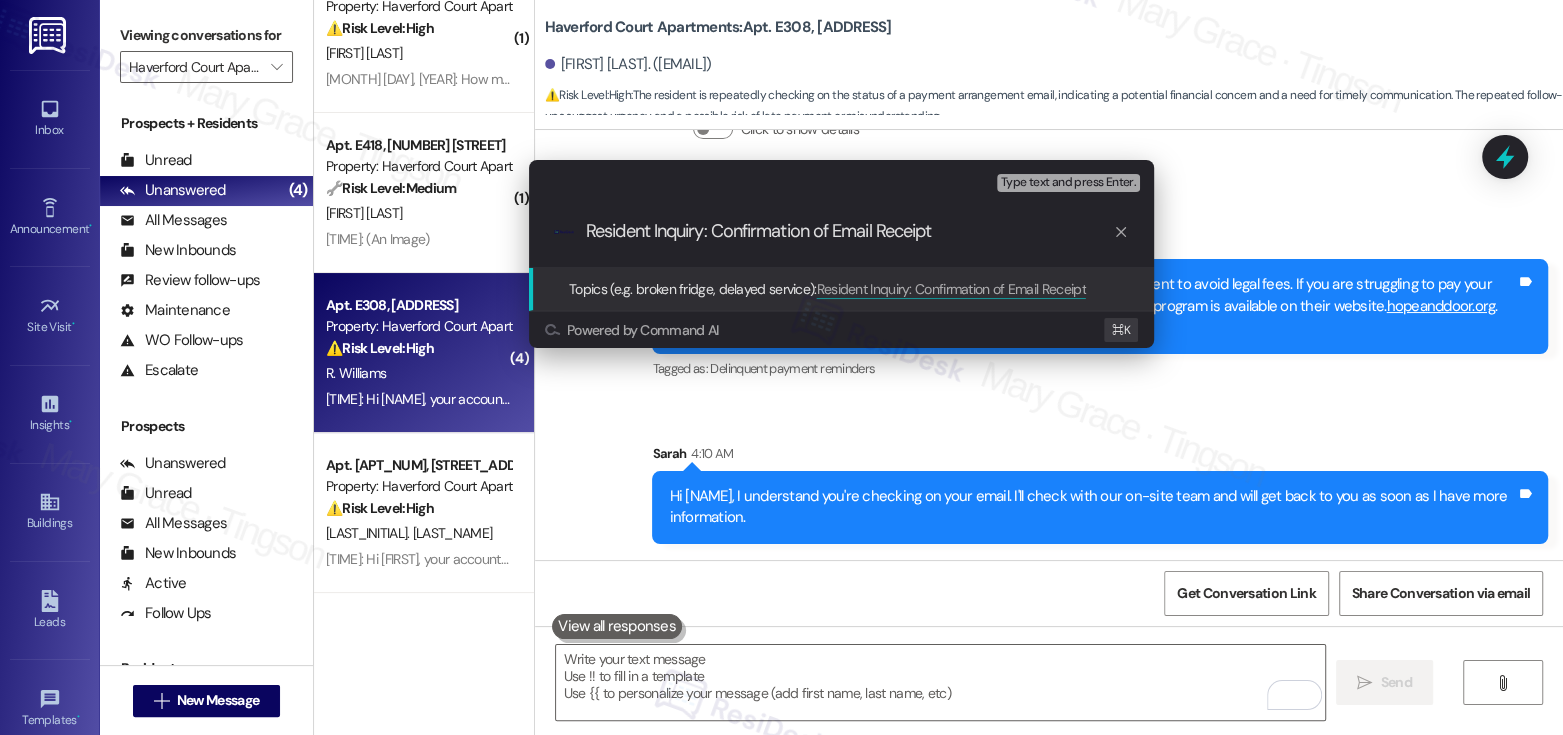 type 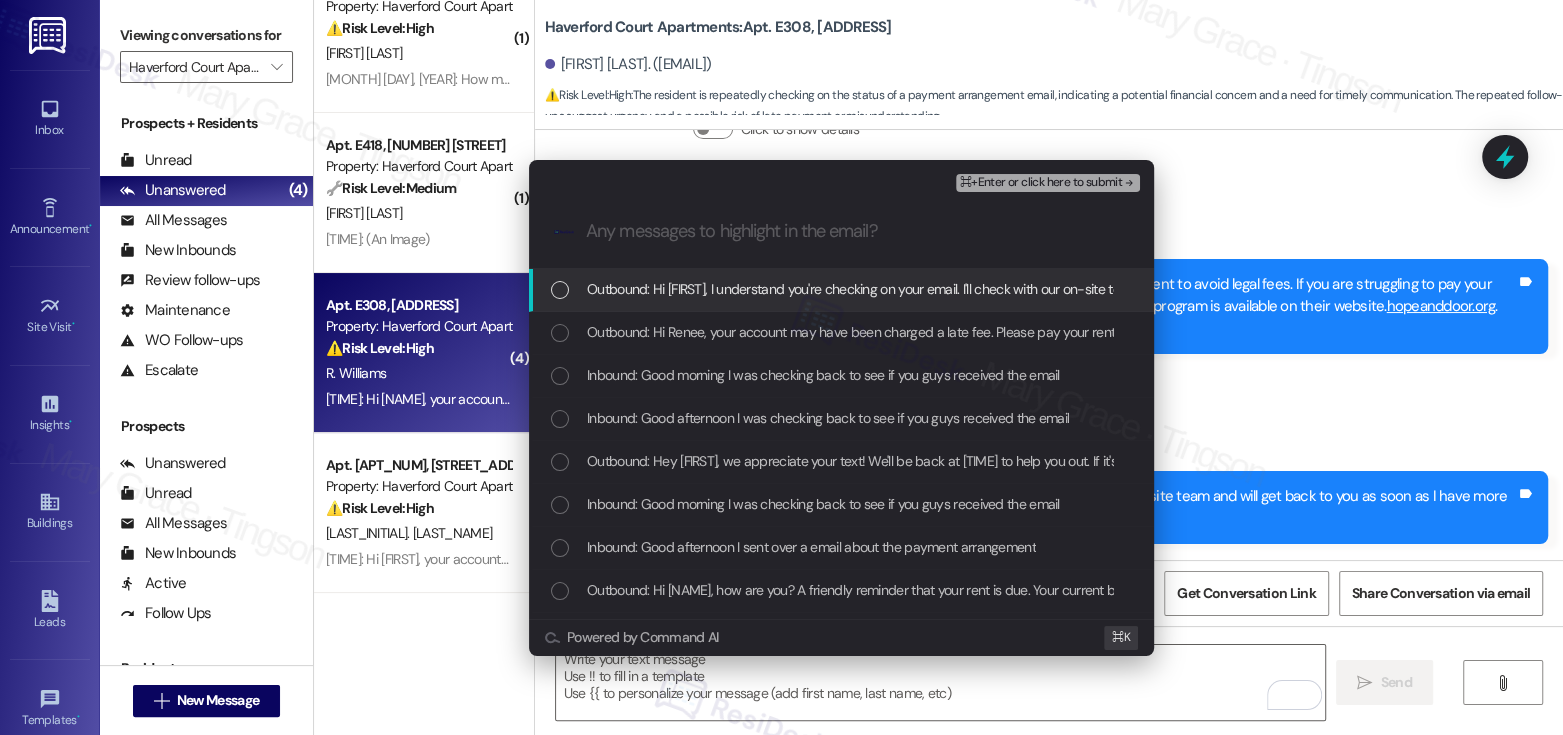 click on "Outbound: Hi Renee, I understand you're checking on your email. I'll check with our on-site team and will get back to you as soon as I have more information." at bounding box center [1036, 289] 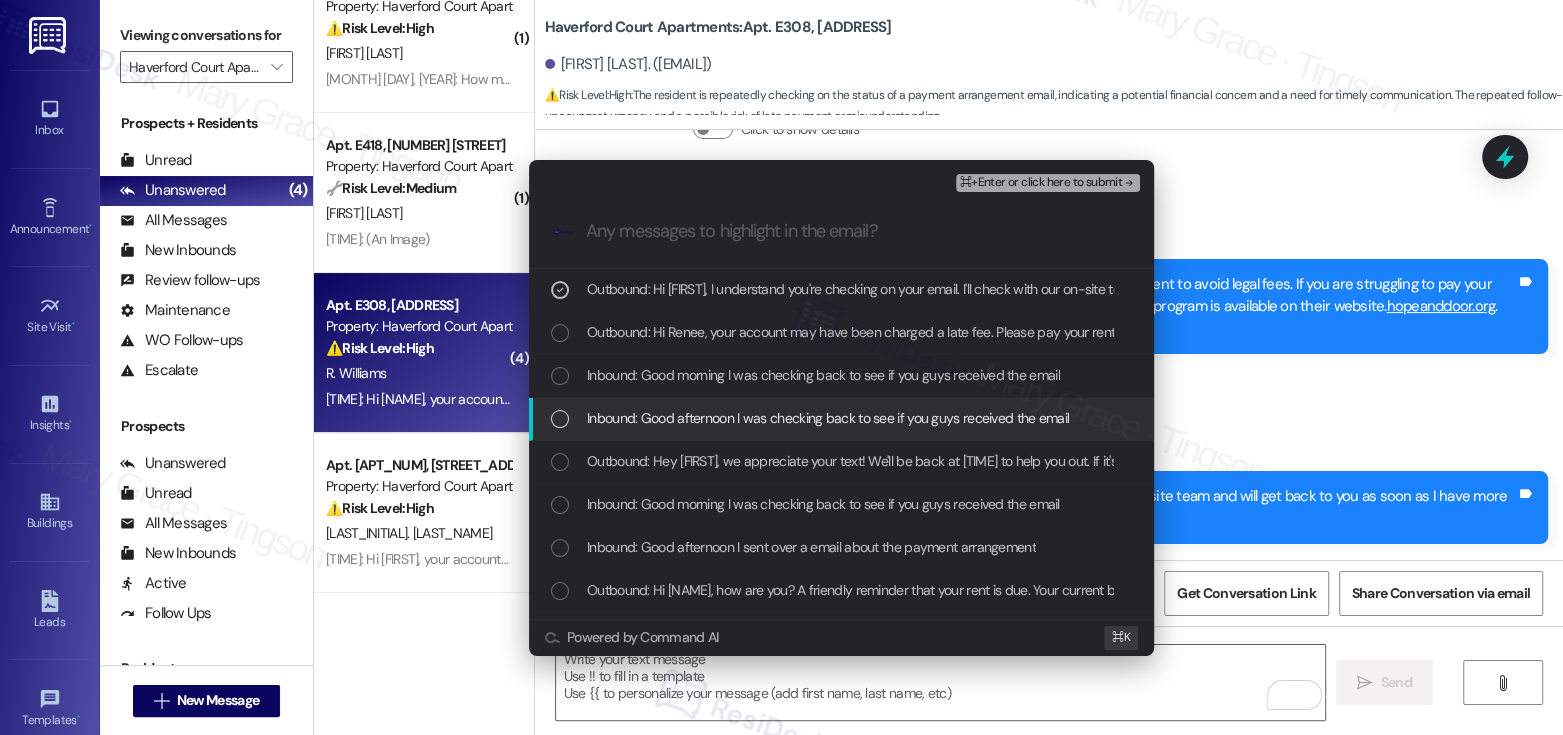 click on "Inbound: Good afternoon
I was checking back to see if you guys received the email" at bounding box center (828, 418) 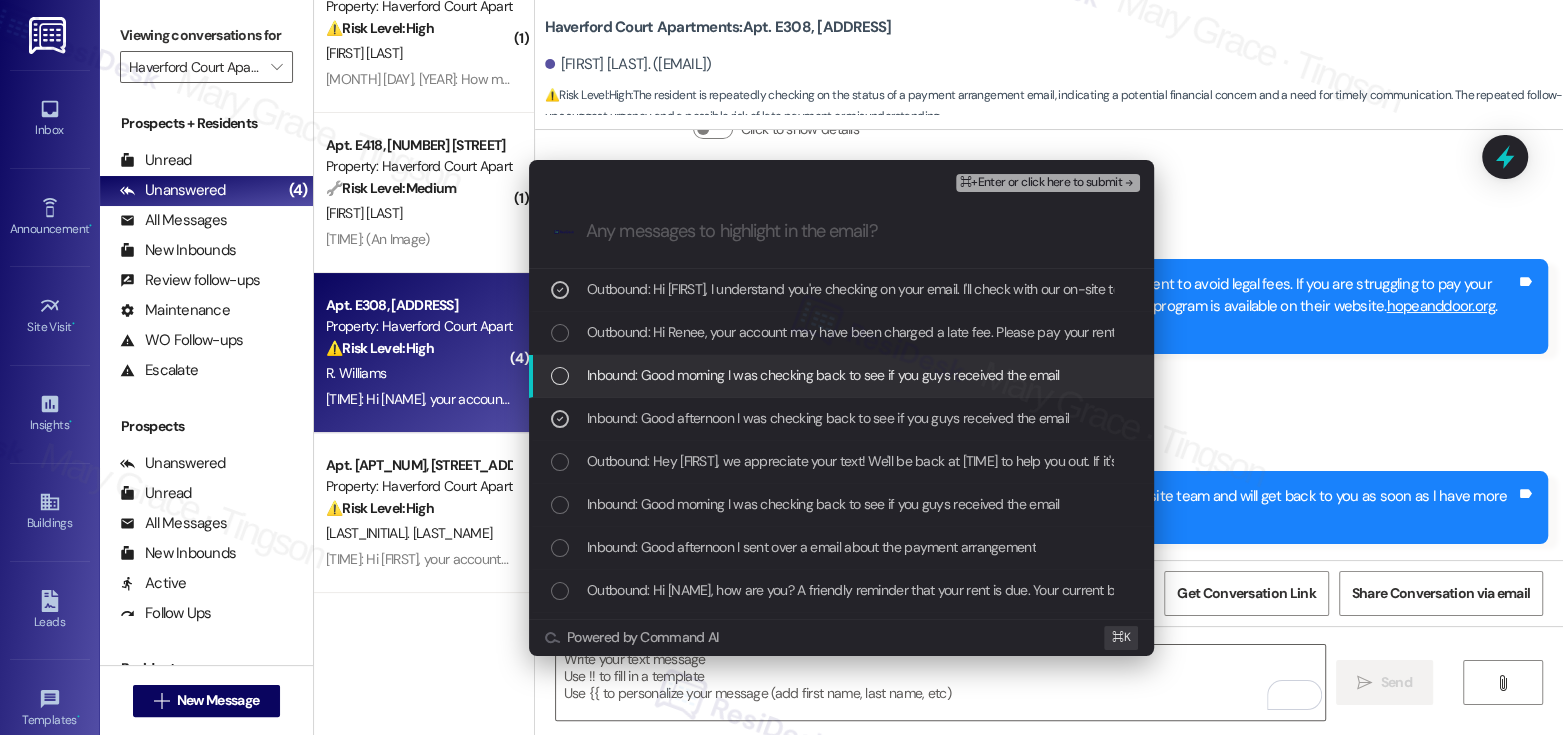 click on "Inbound: Good morning
I was checking back to see if you guys received the email" at bounding box center [823, 375] 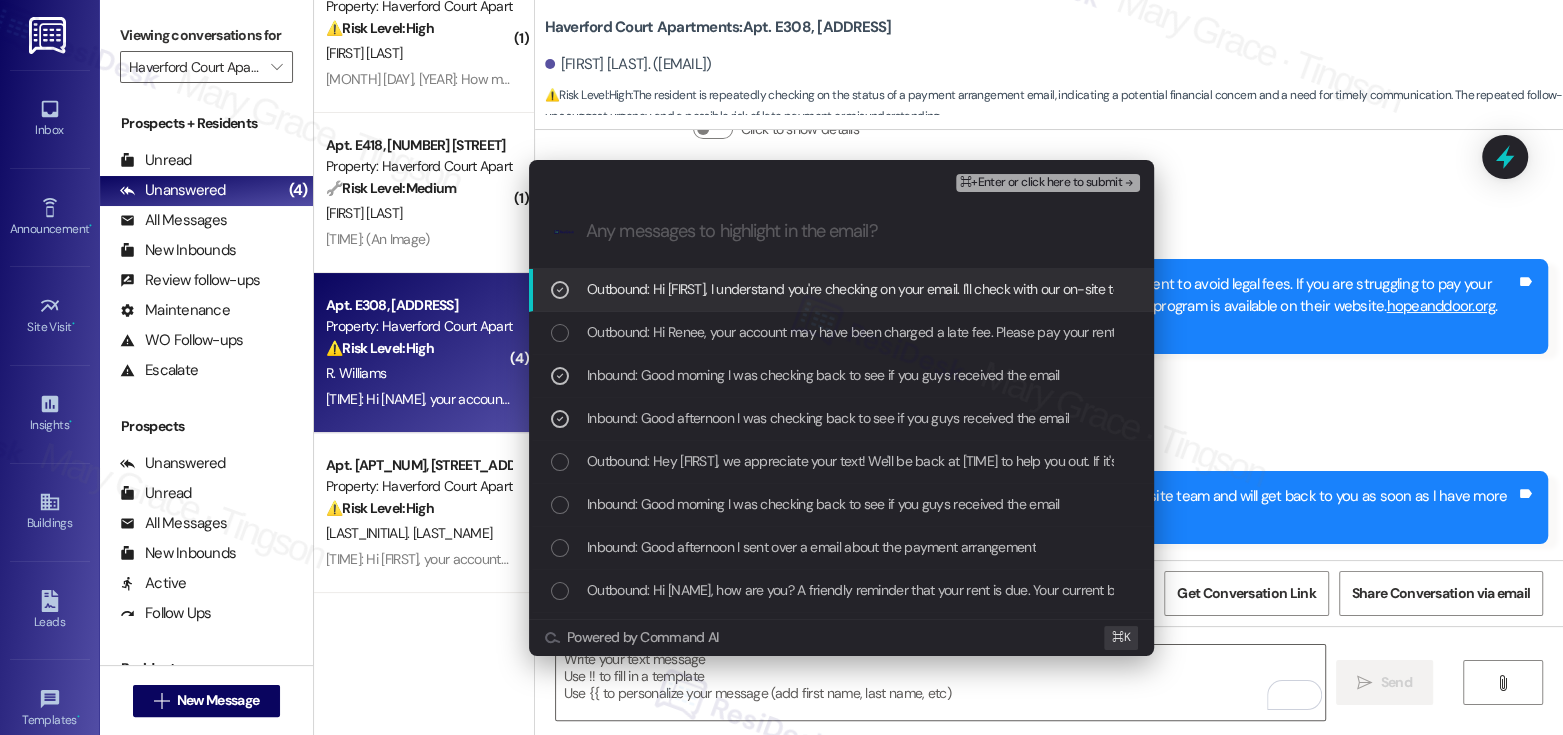 click on "⌘+Enter or click here to submit" at bounding box center [1048, 183] 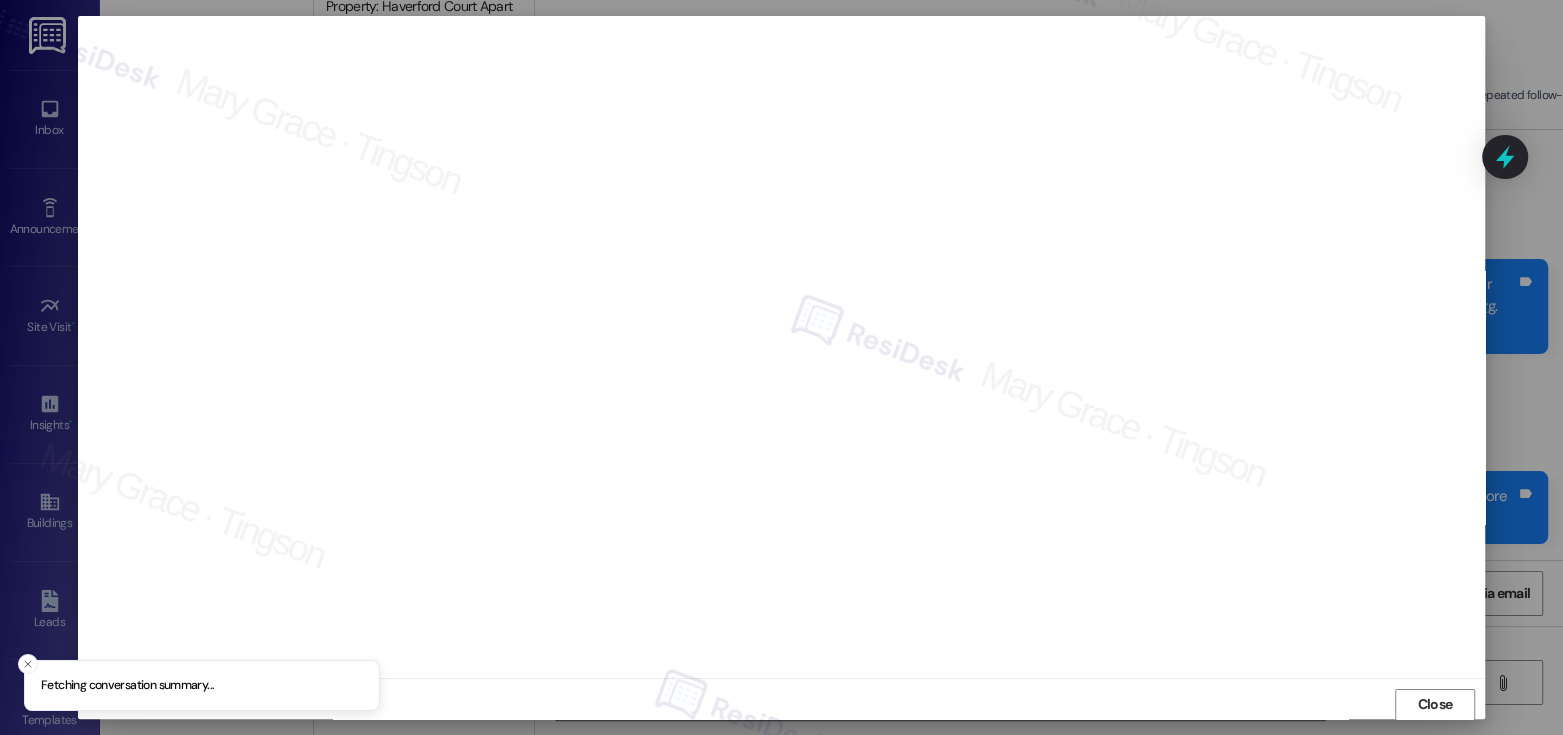 scroll, scrollTop: 1, scrollLeft: 0, axis: vertical 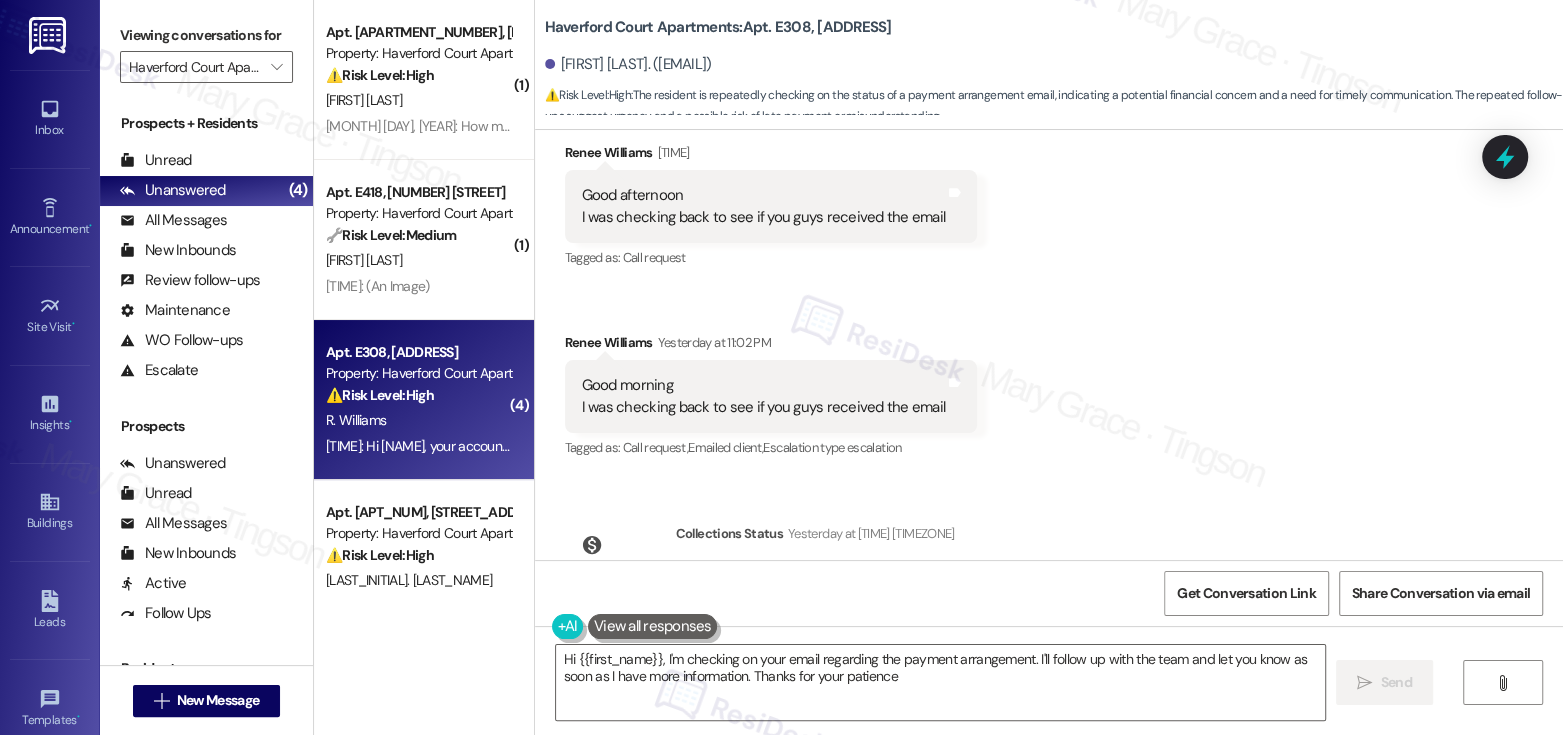 type on "Hi {{first_name}}, I'm checking on your email regarding the payment arrangement. I'll follow up with the team and let you know as soon as I have more information. Thanks for your patience!" 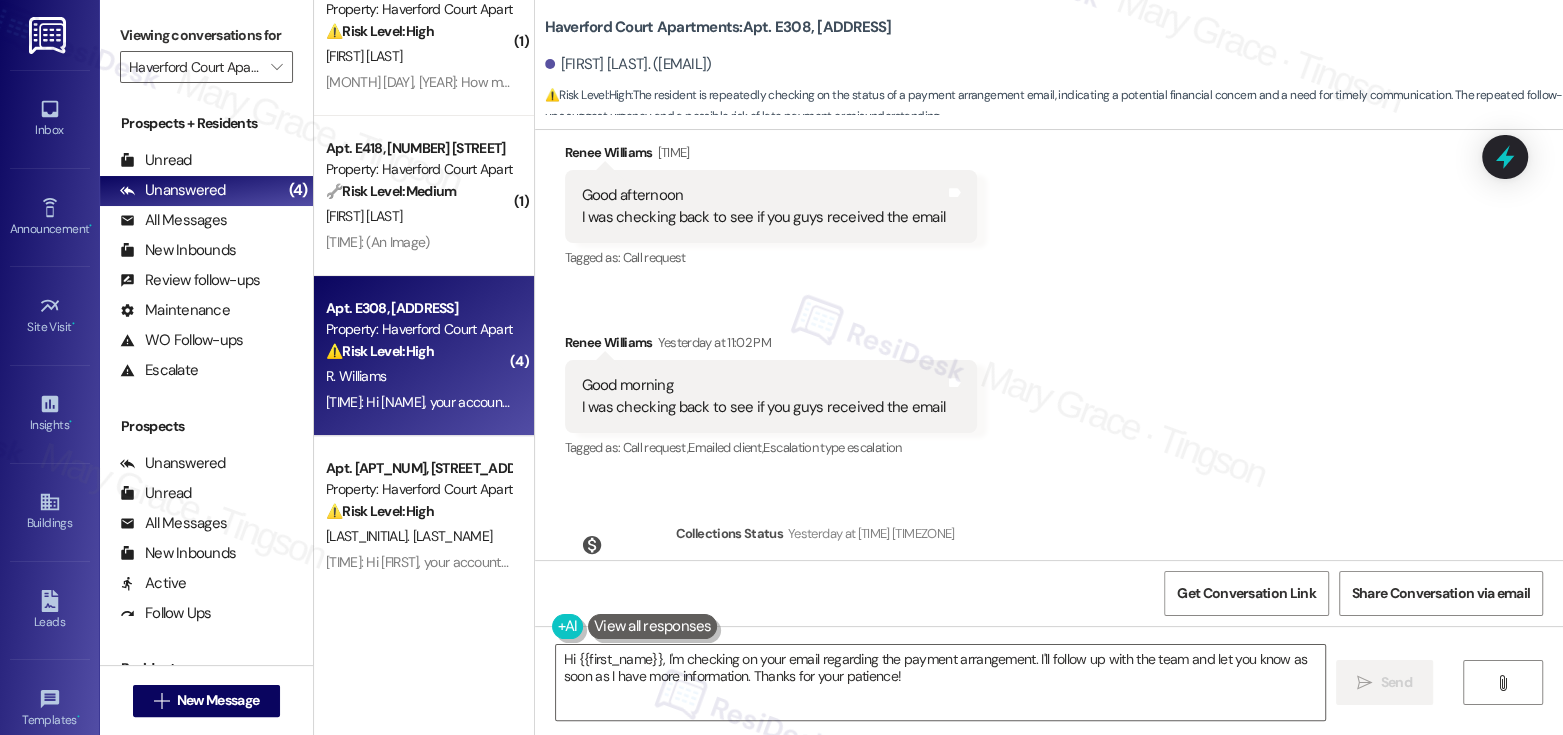 scroll, scrollTop: 47, scrollLeft: 0, axis: vertical 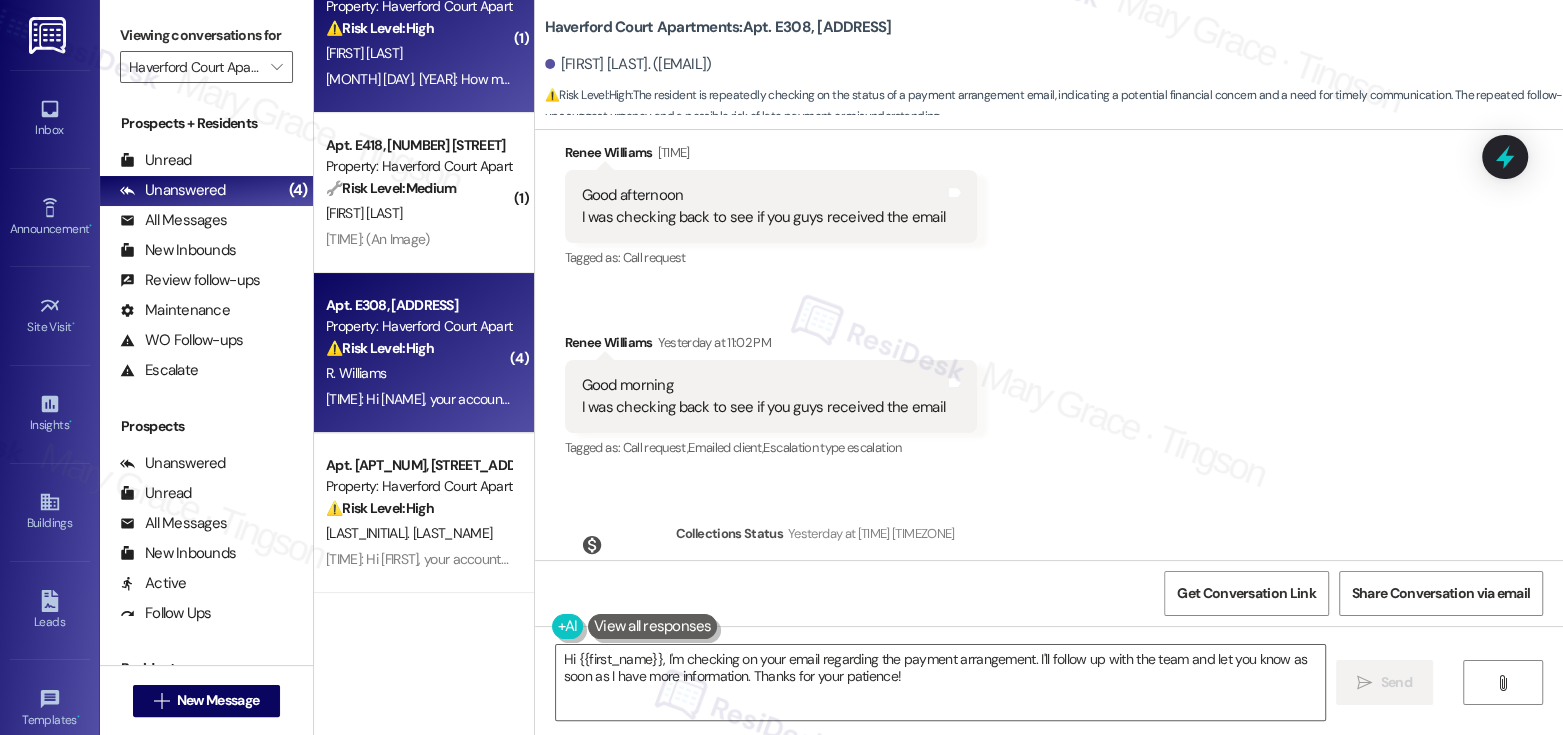 click on "B. Mcfadden" at bounding box center (418, 53) 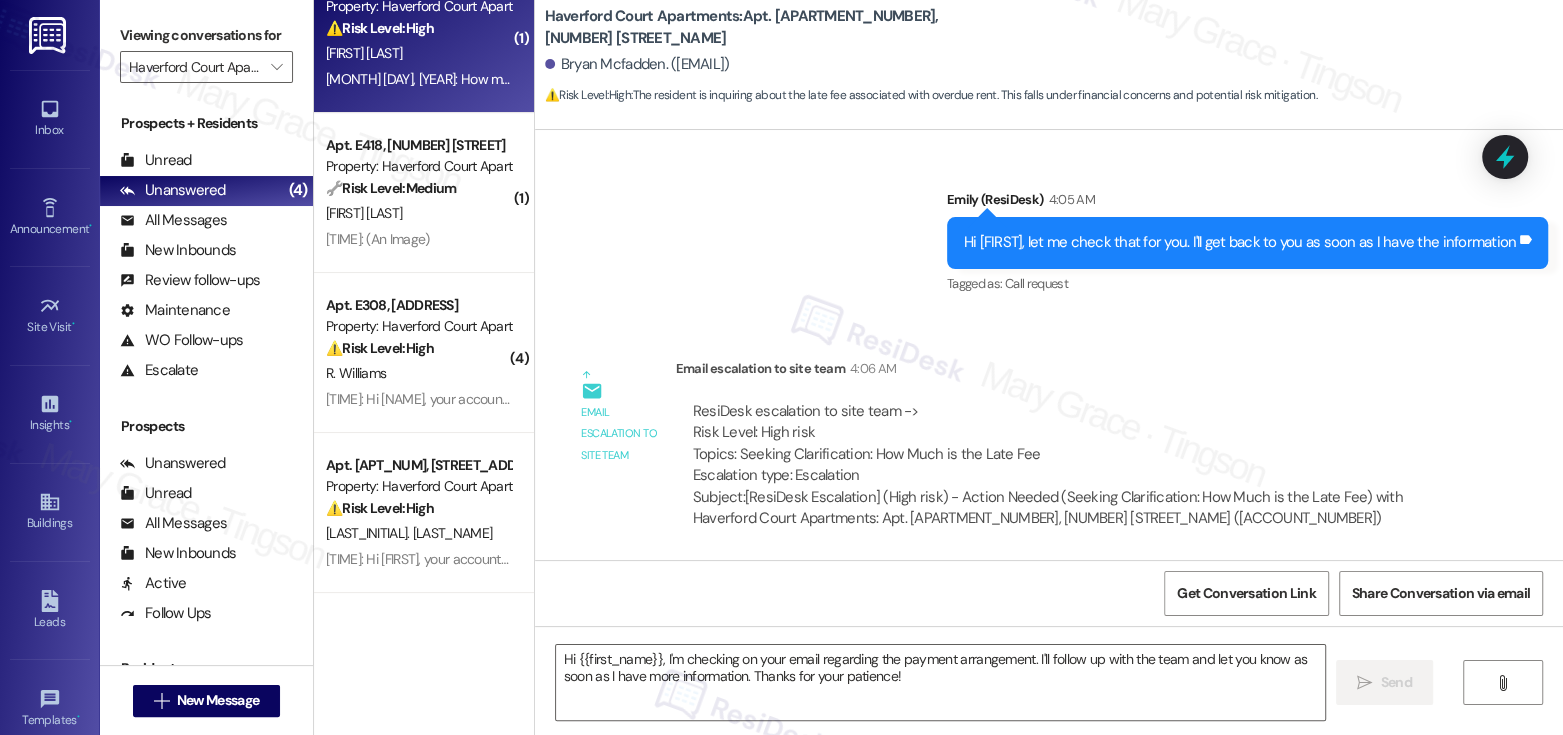 scroll, scrollTop: 4042, scrollLeft: 0, axis: vertical 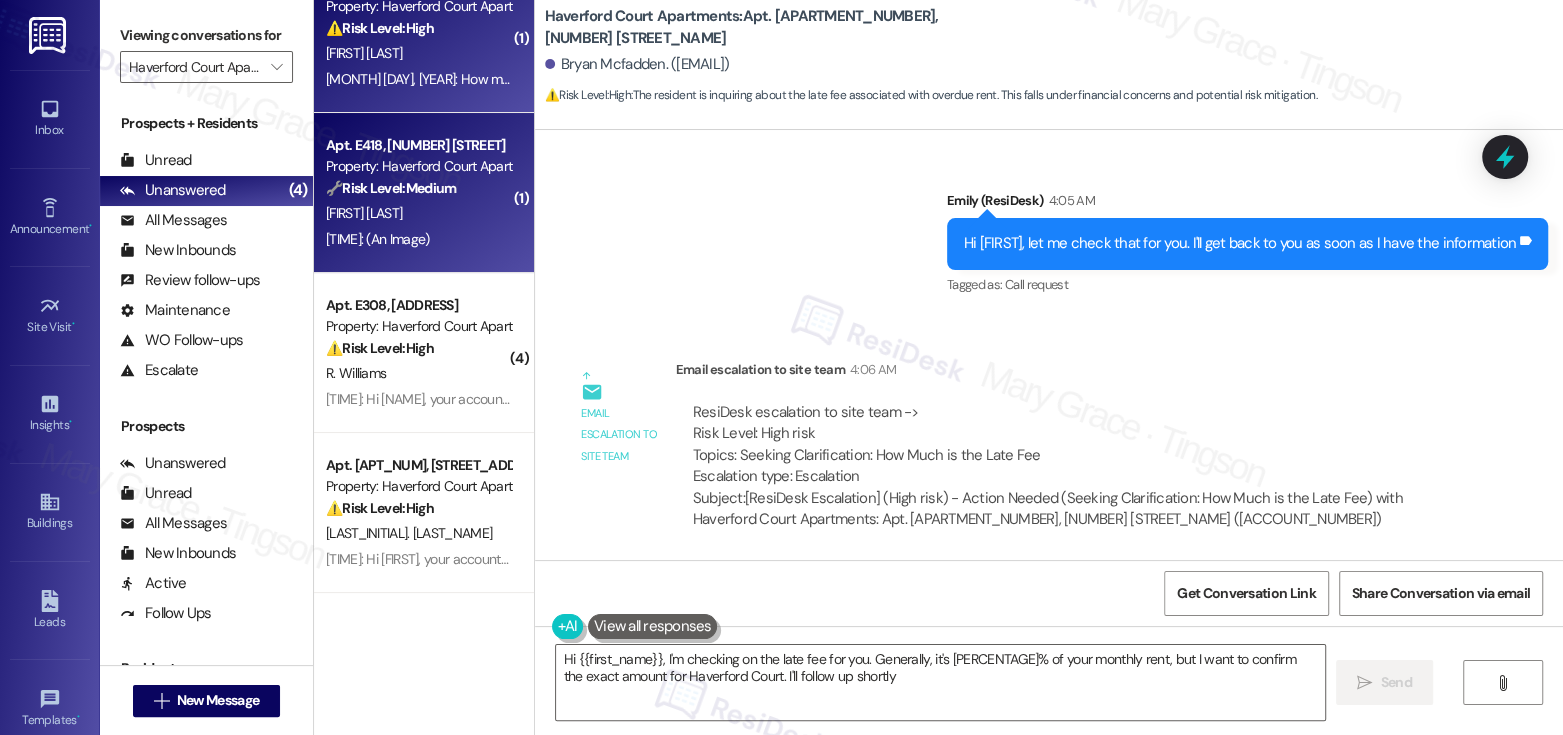 type on "Hi {{first_name}}, I'm checking on the late fee for you. Generally, it's 5% of your monthly rent, but I want to confirm the exact amount for Haverford Court. I'll follow up shortly!" 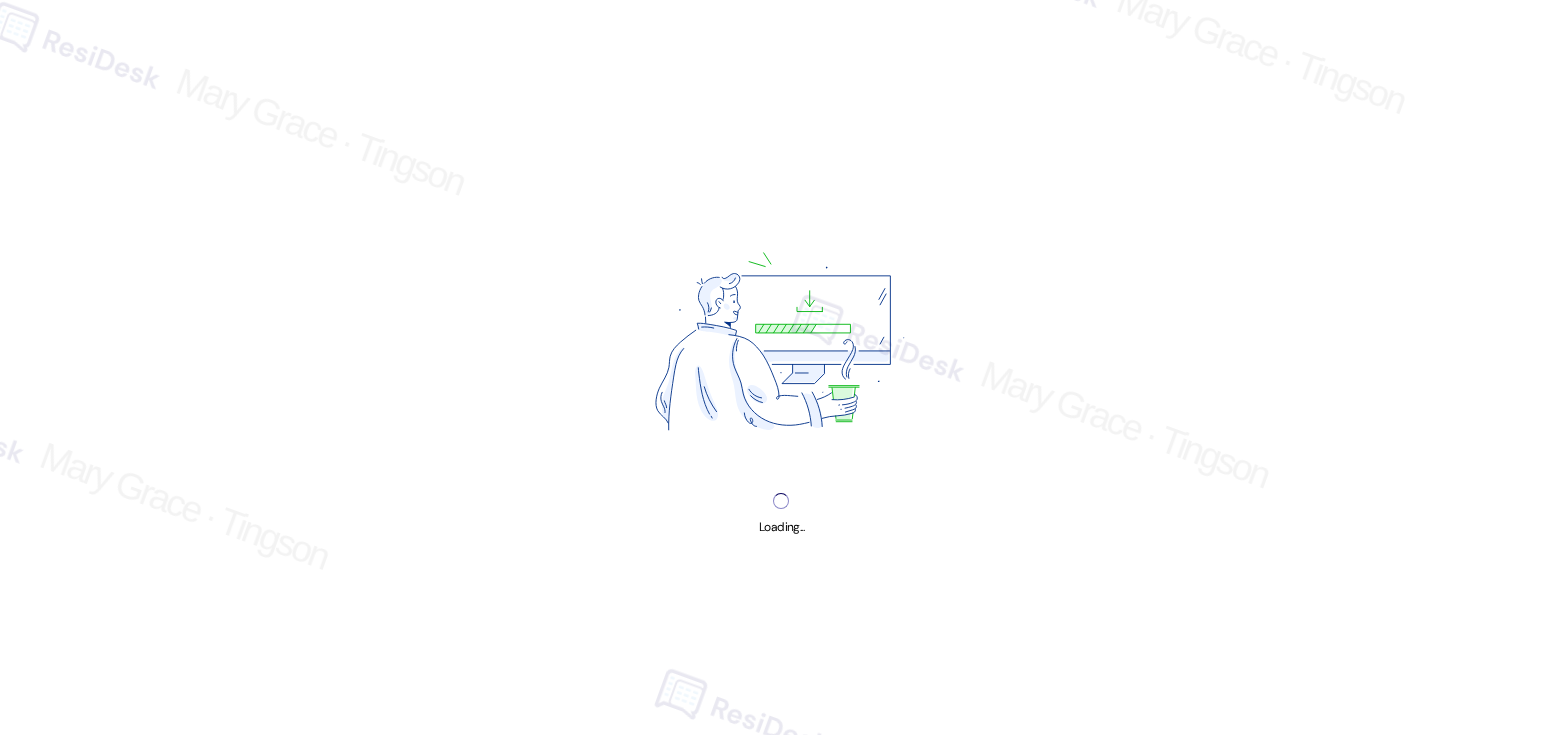 scroll, scrollTop: 0, scrollLeft: 0, axis: both 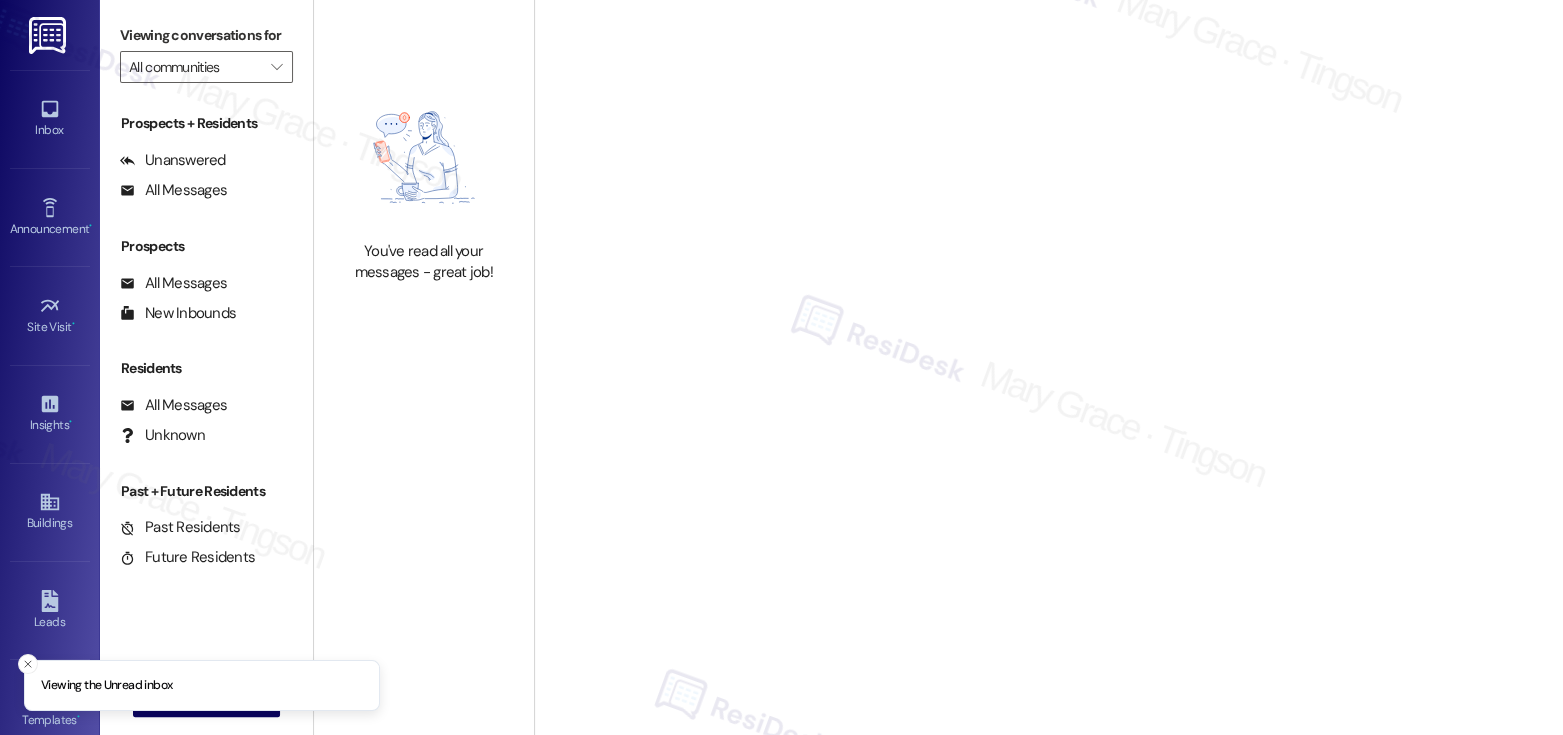 type on "Haverford Court Apartments" 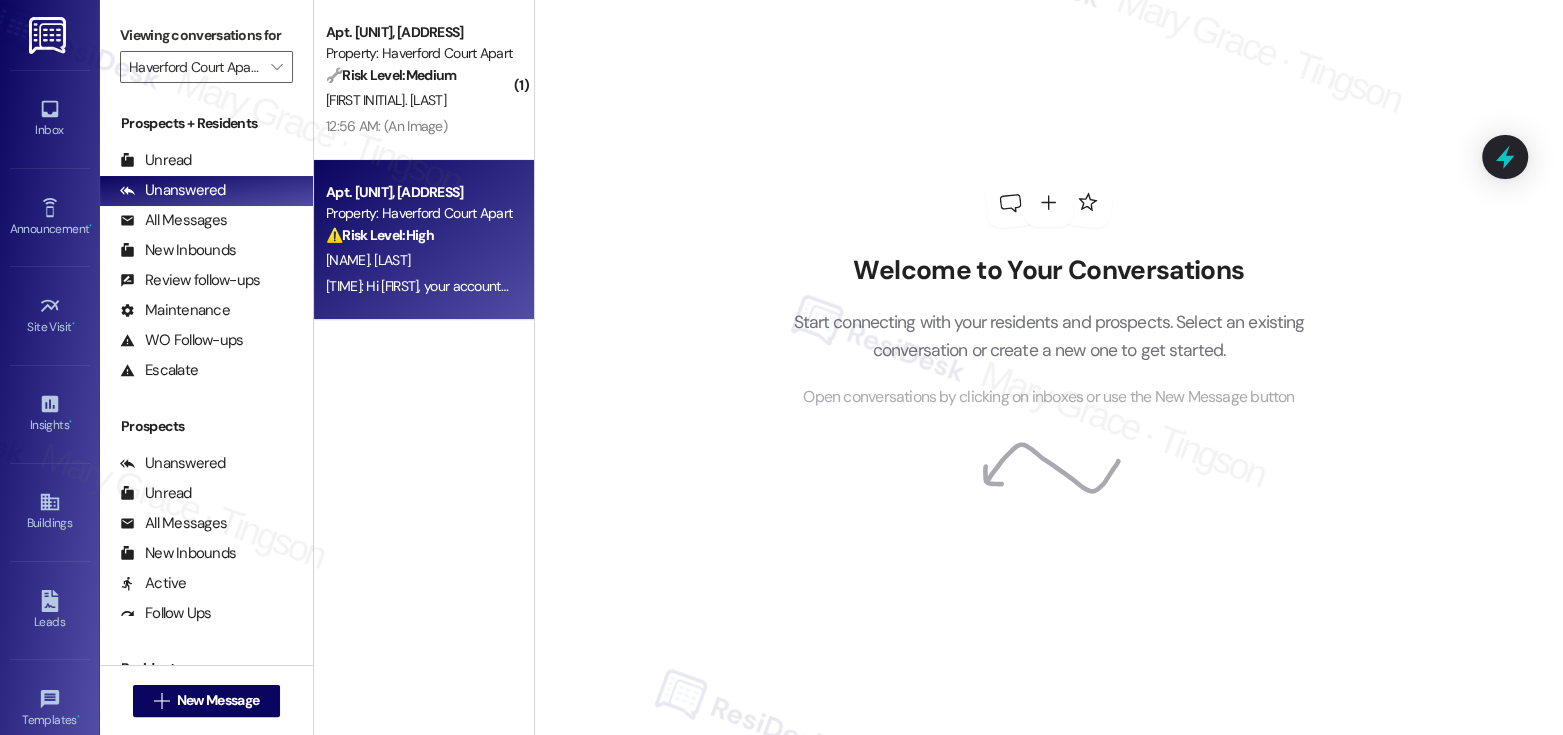 click on "Property: Haverford Court Apartments" at bounding box center [418, 213] 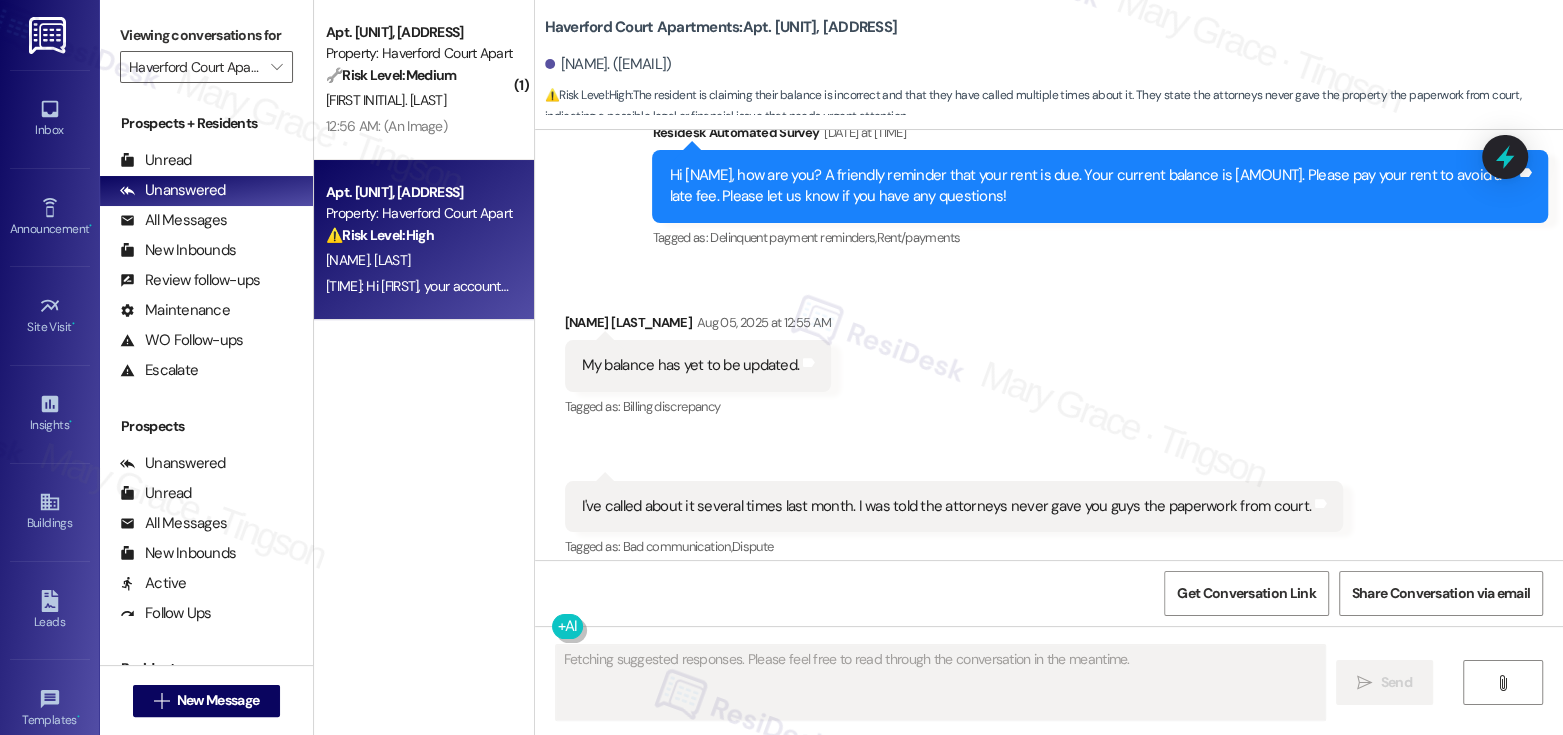 scroll, scrollTop: 5698, scrollLeft: 0, axis: vertical 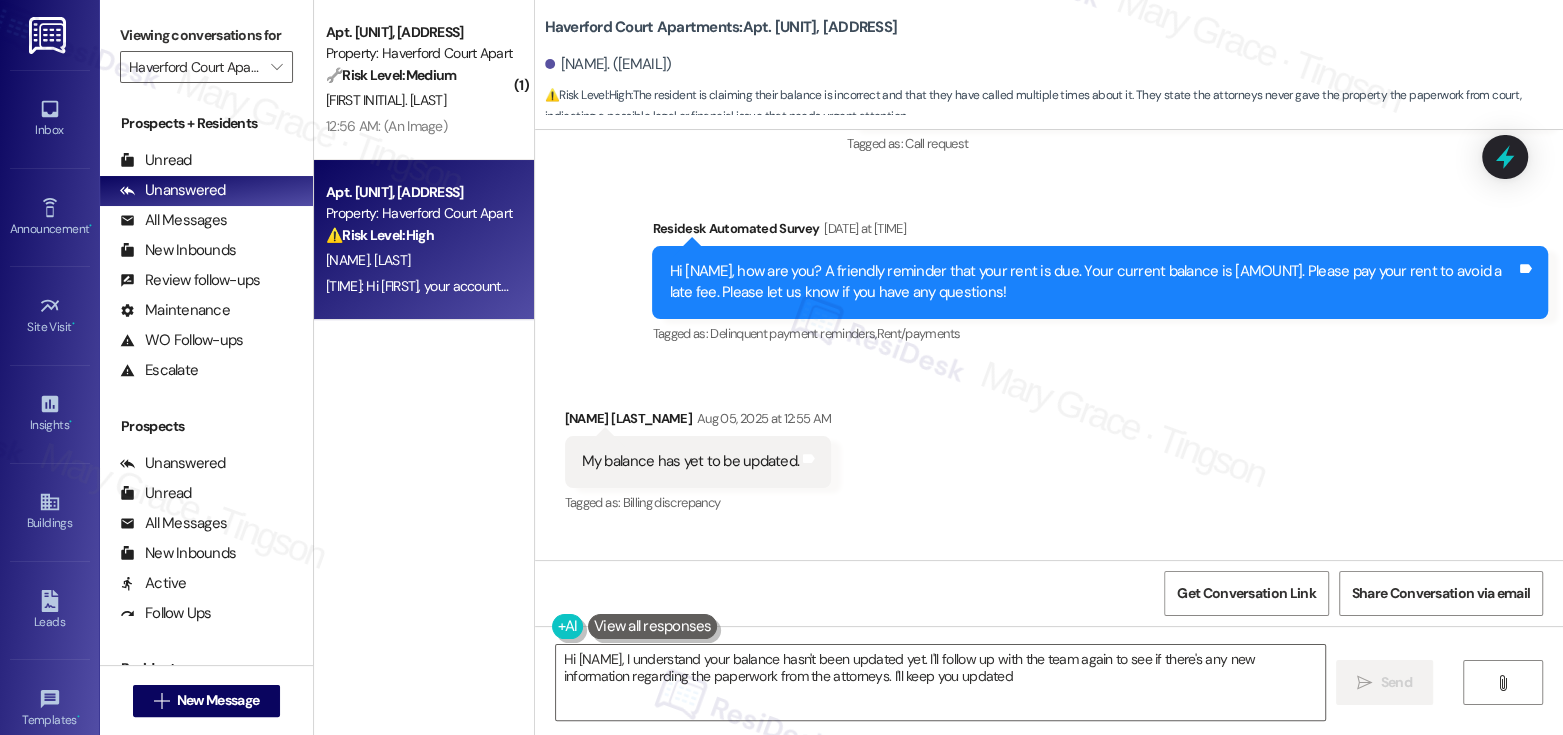type on "Hi {{first_name}}, I understand your balance hasn't been updated yet. I'll follow up with the team again to see if there's any new information regarding the paperwork from the attorneys. I'll keep you updated!" 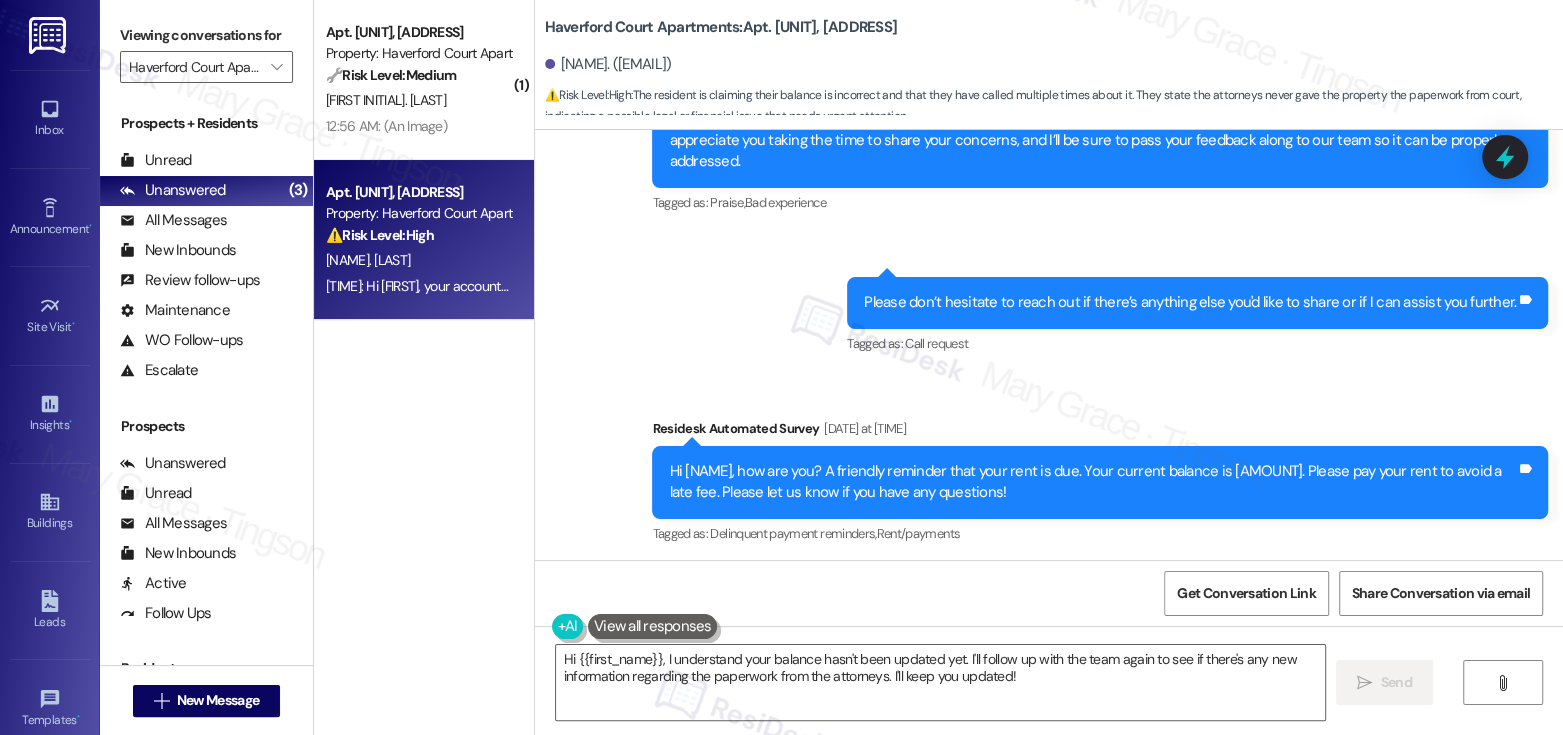scroll, scrollTop: 5698, scrollLeft: 0, axis: vertical 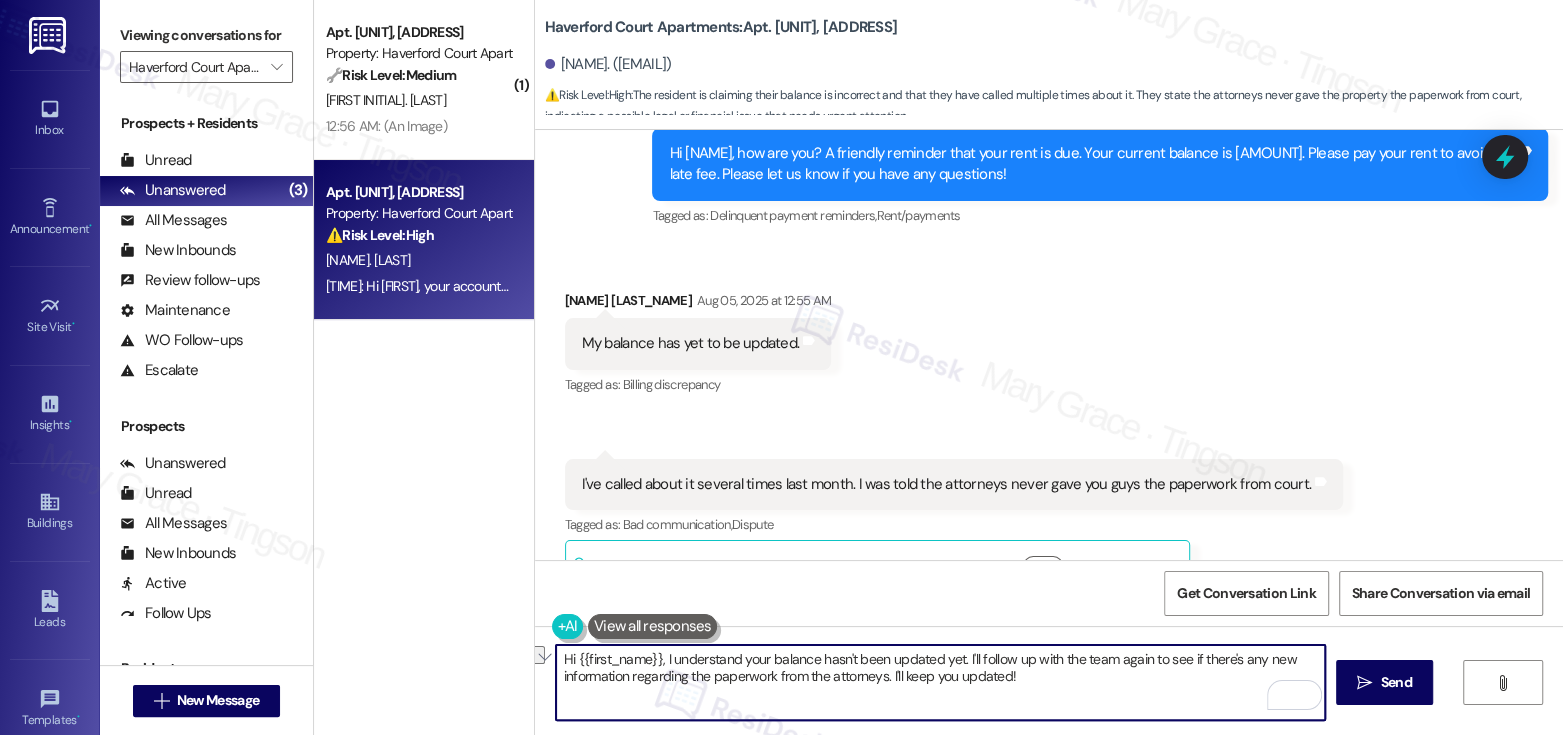 drag, startPoint x: 662, startPoint y: 656, endPoint x: 1051, endPoint y: 661, distance: 389.03214 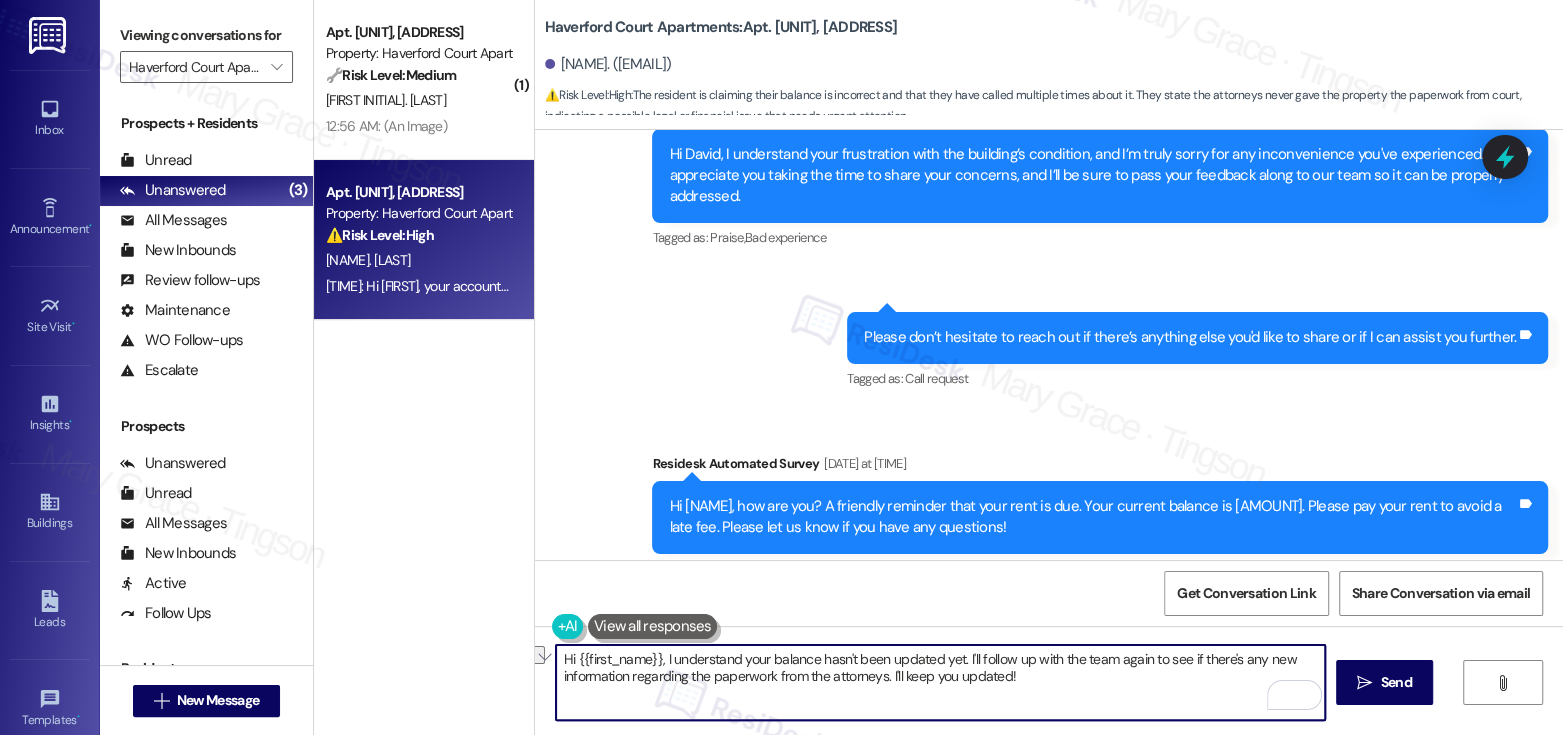 scroll, scrollTop: 5342, scrollLeft: 0, axis: vertical 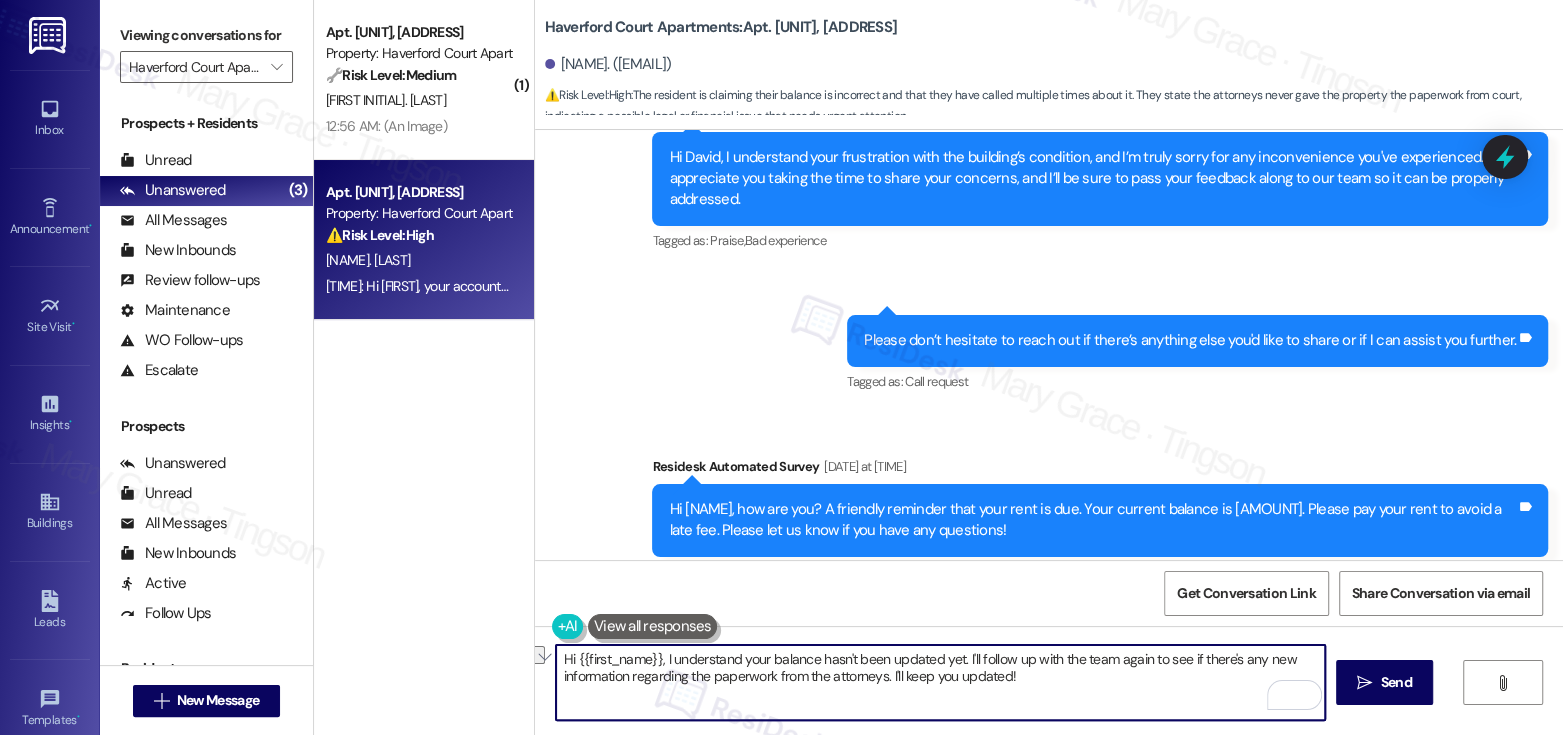 click on "I've called about it several times last month. I was told the attorneys never gave you guys the paperwork from court." at bounding box center [946, 840] 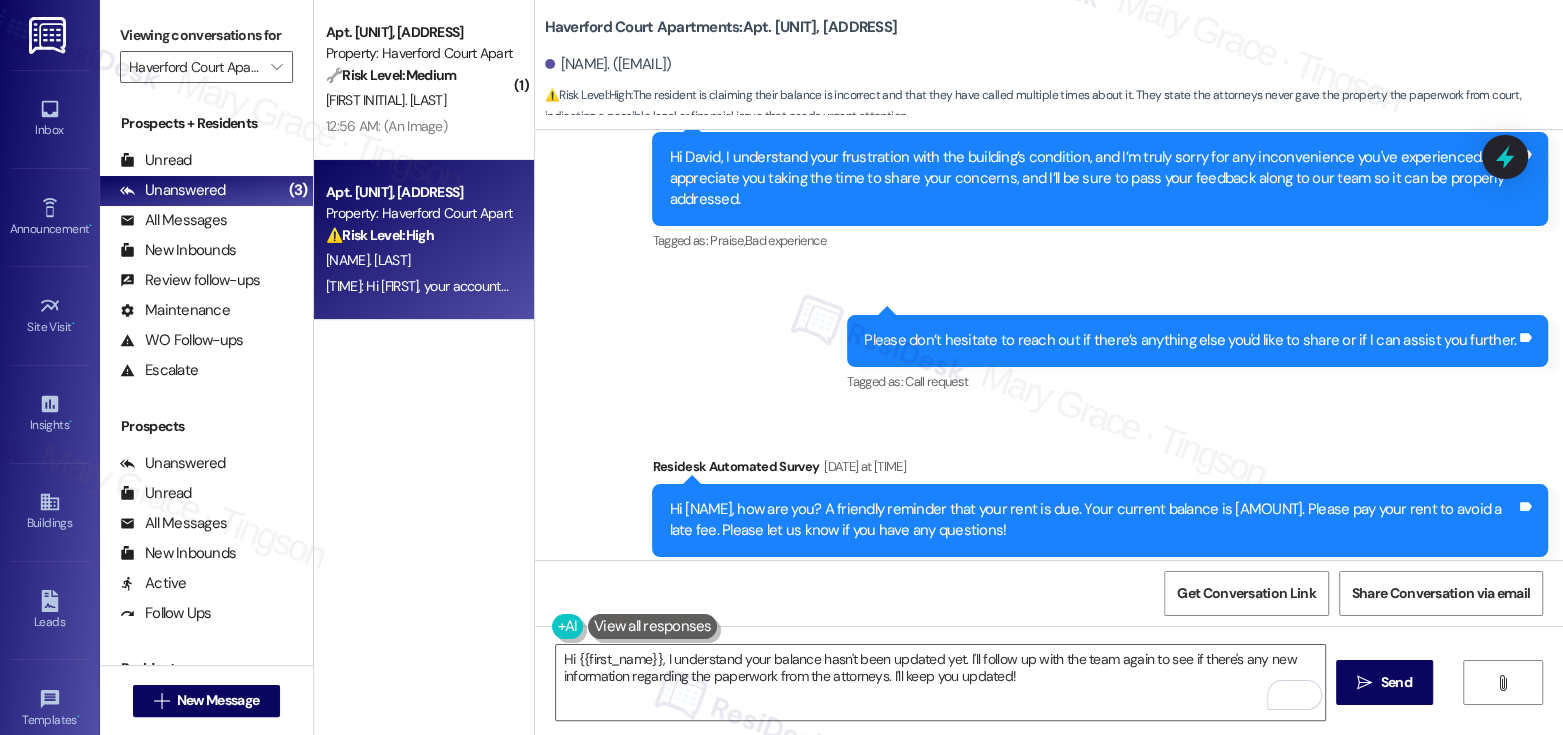 click on "I've called about it several times last month. I was told the attorneys never gave you guys the paperwork from court." at bounding box center [946, 840] 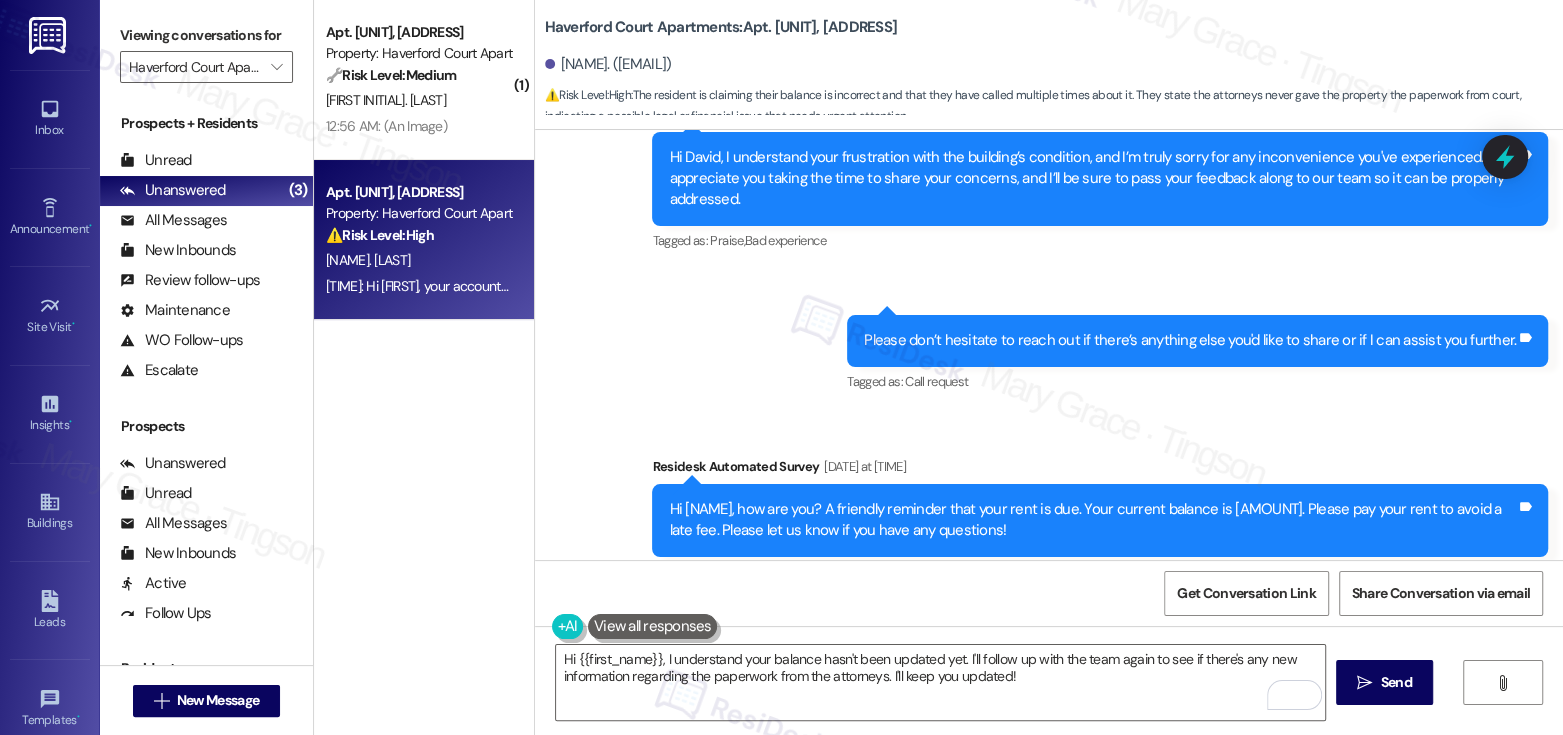 copy on "I've called about it several times last month. I was told the attorneys never gave you guys the paperwork from court. Tags and notes" 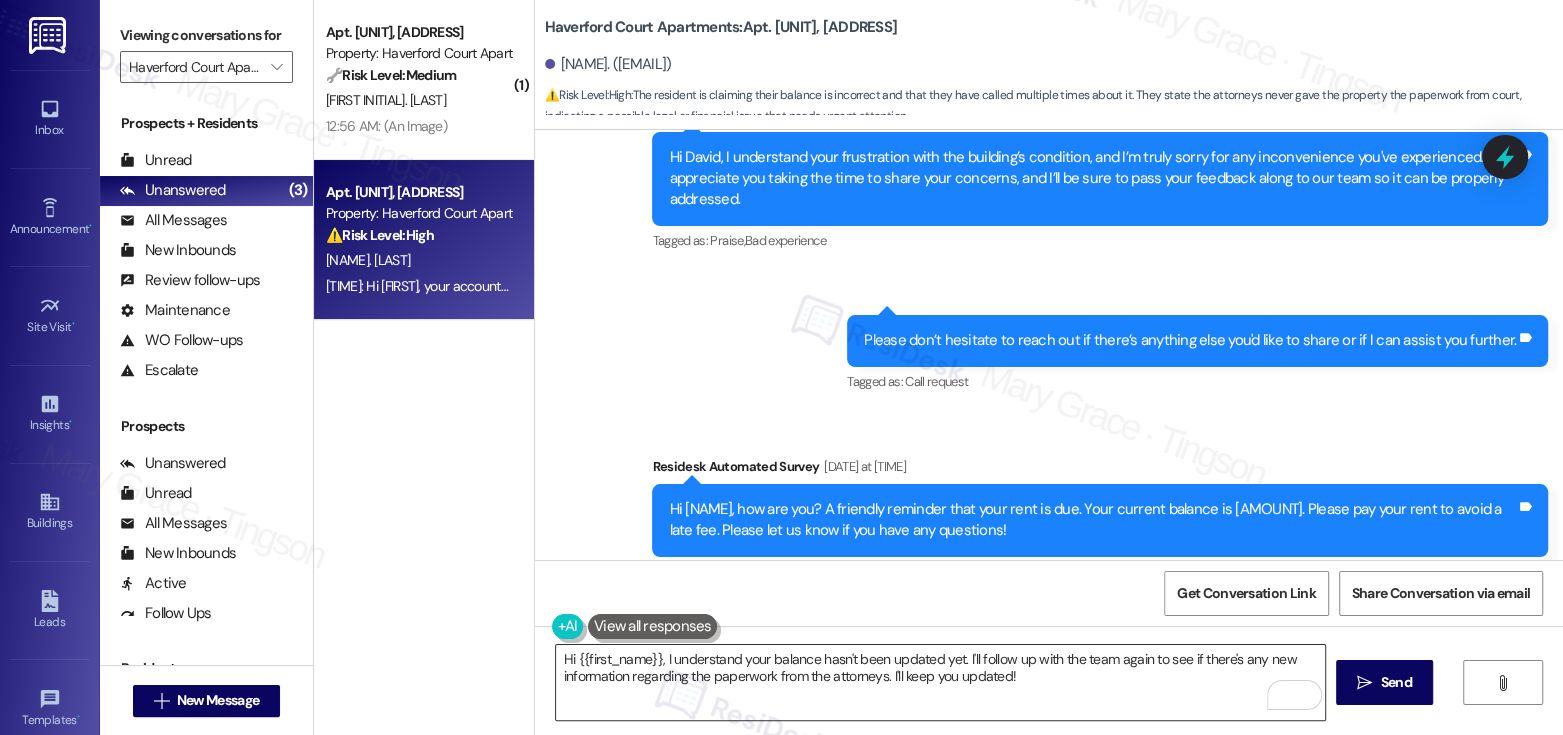 click on "Hi {{first_name}}, I understand your balance hasn't been updated yet. I'll follow up with the team again to see if there's any new information regarding the paperwork from the attorneys. I'll keep you updated!" at bounding box center [940, 682] 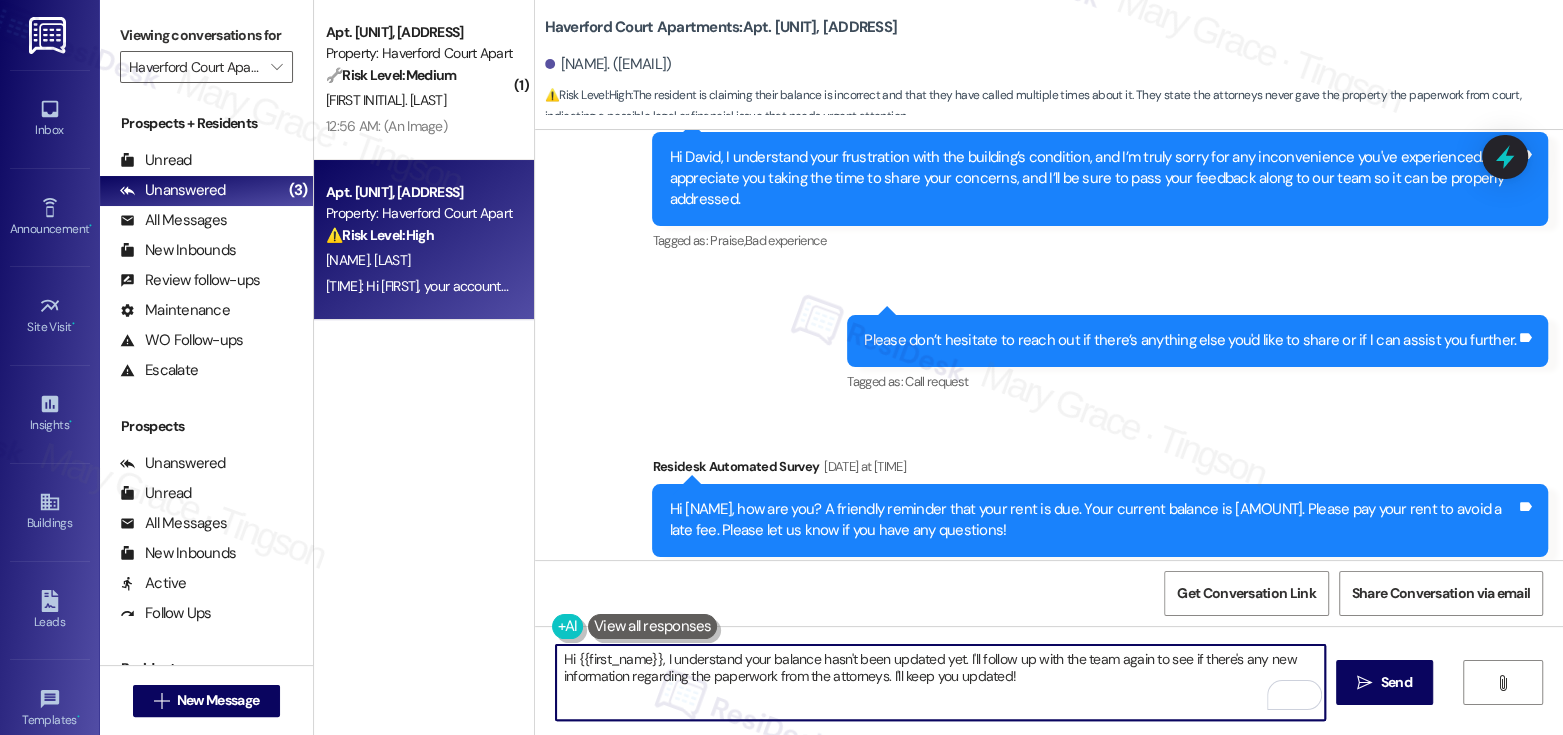 click on "Hi {{first_name}}, I understand your balance hasn't been updated yet. I'll follow up with the team again to see if there's any new information regarding the paperwork from the attorneys. I'll keep you updated!" at bounding box center [940, 682] 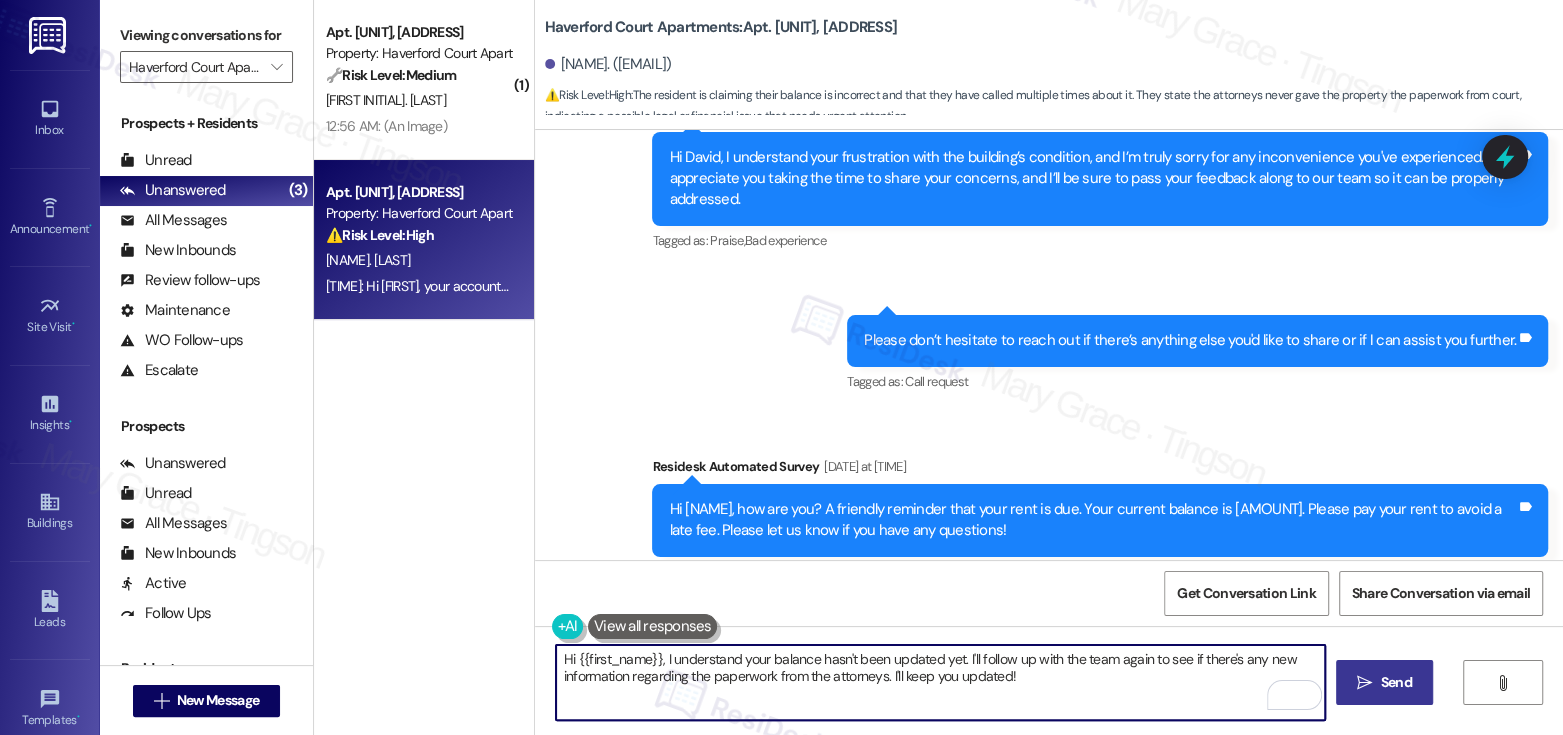click on "Send" at bounding box center [1396, 682] 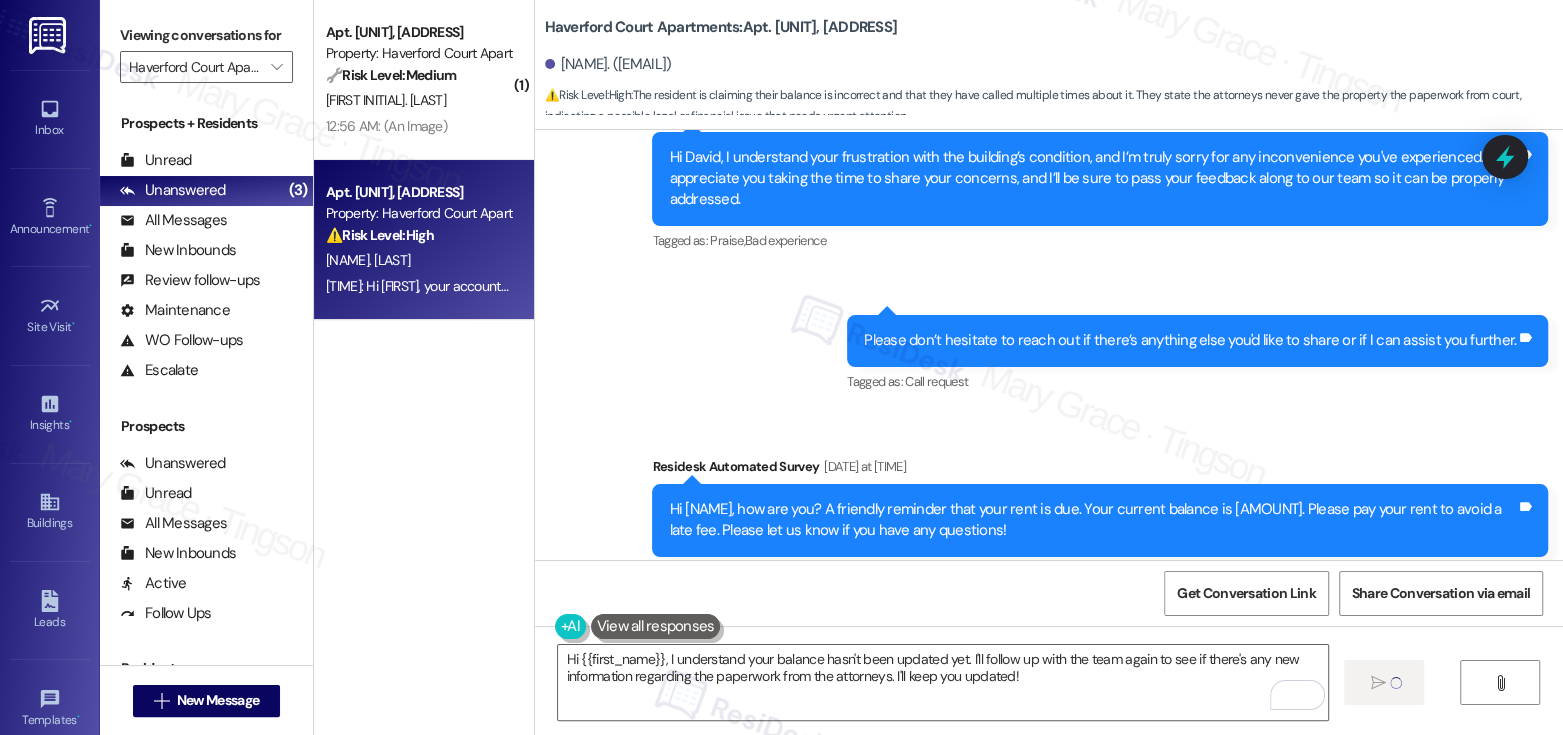 type 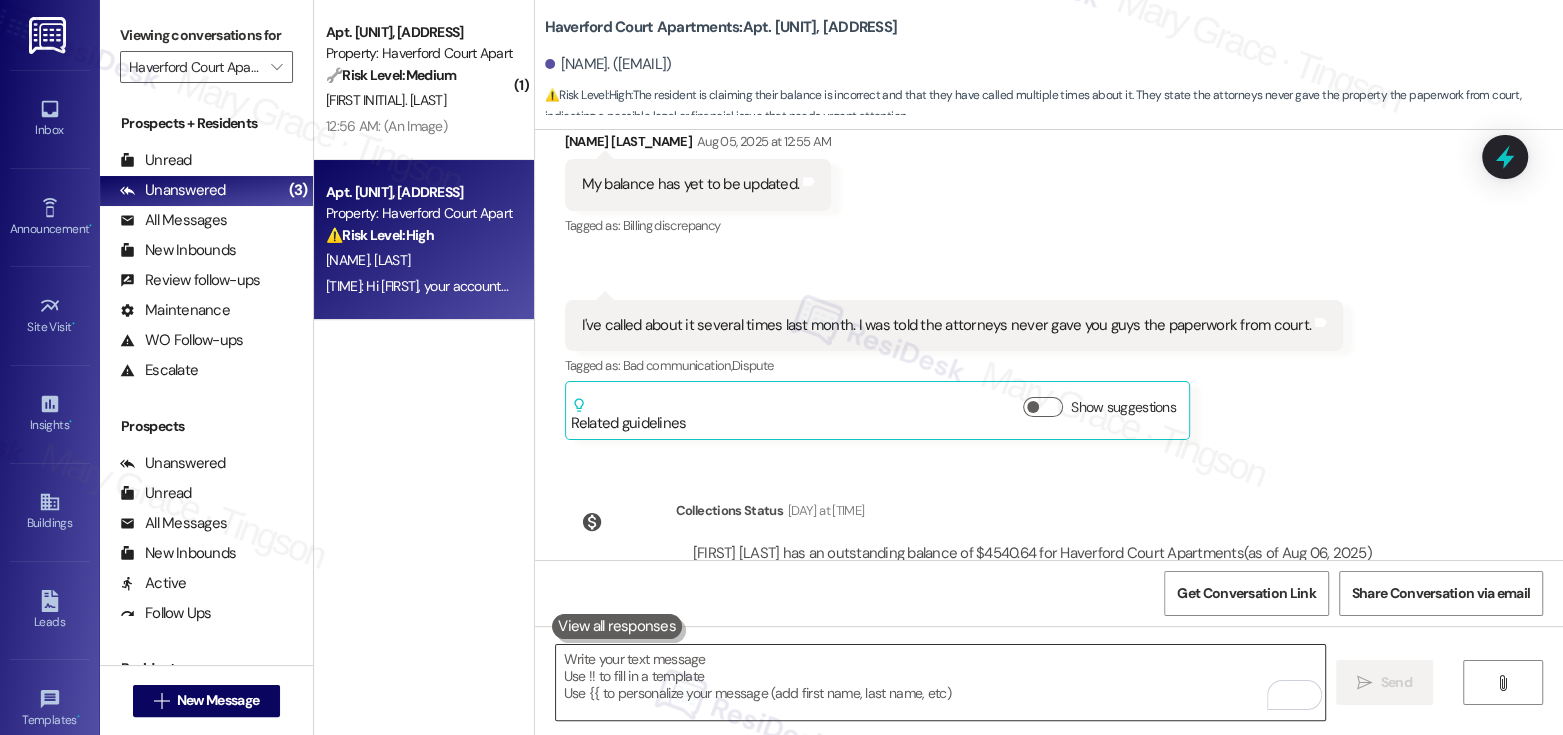 scroll, scrollTop: 5859, scrollLeft: 0, axis: vertical 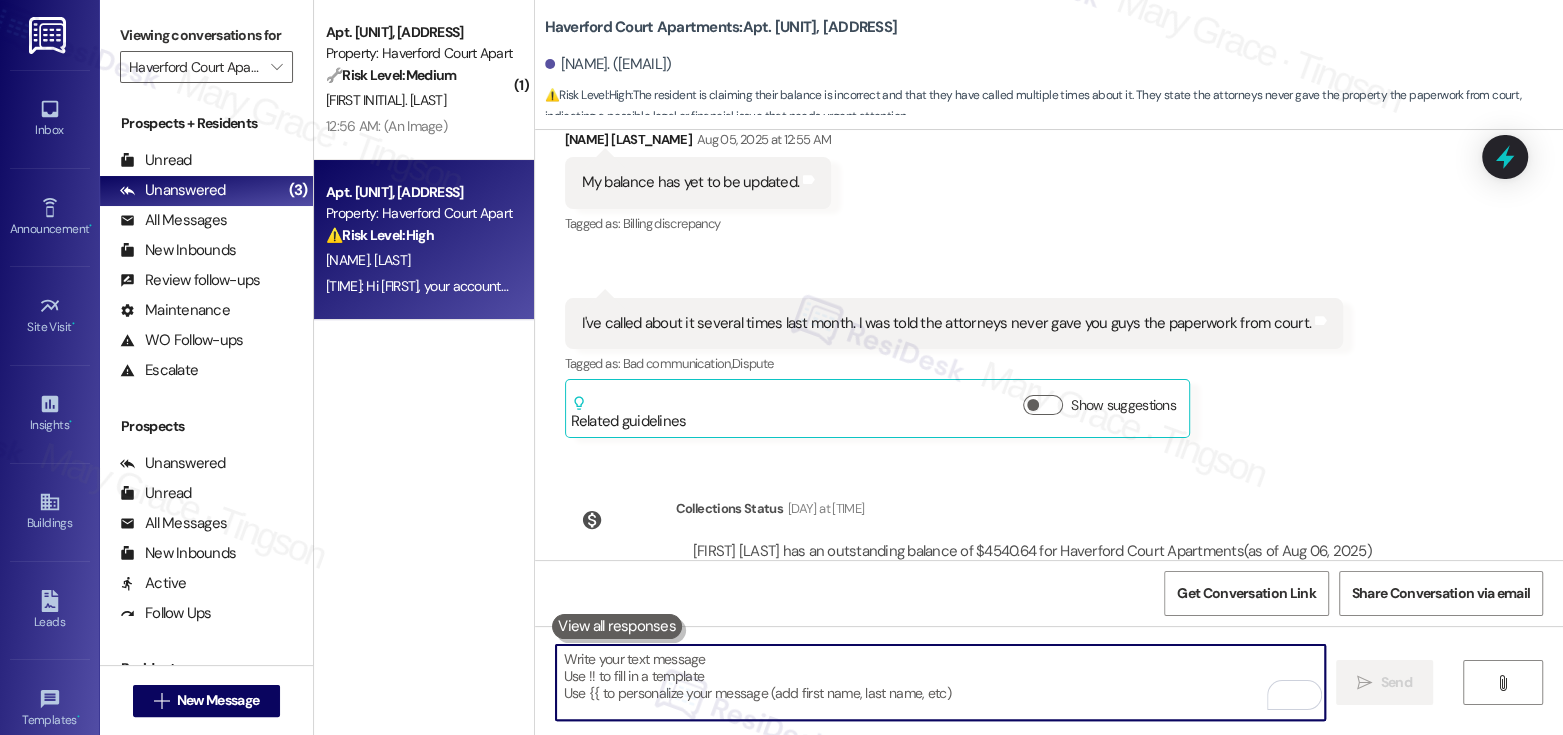 click at bounding box center (940, 682) 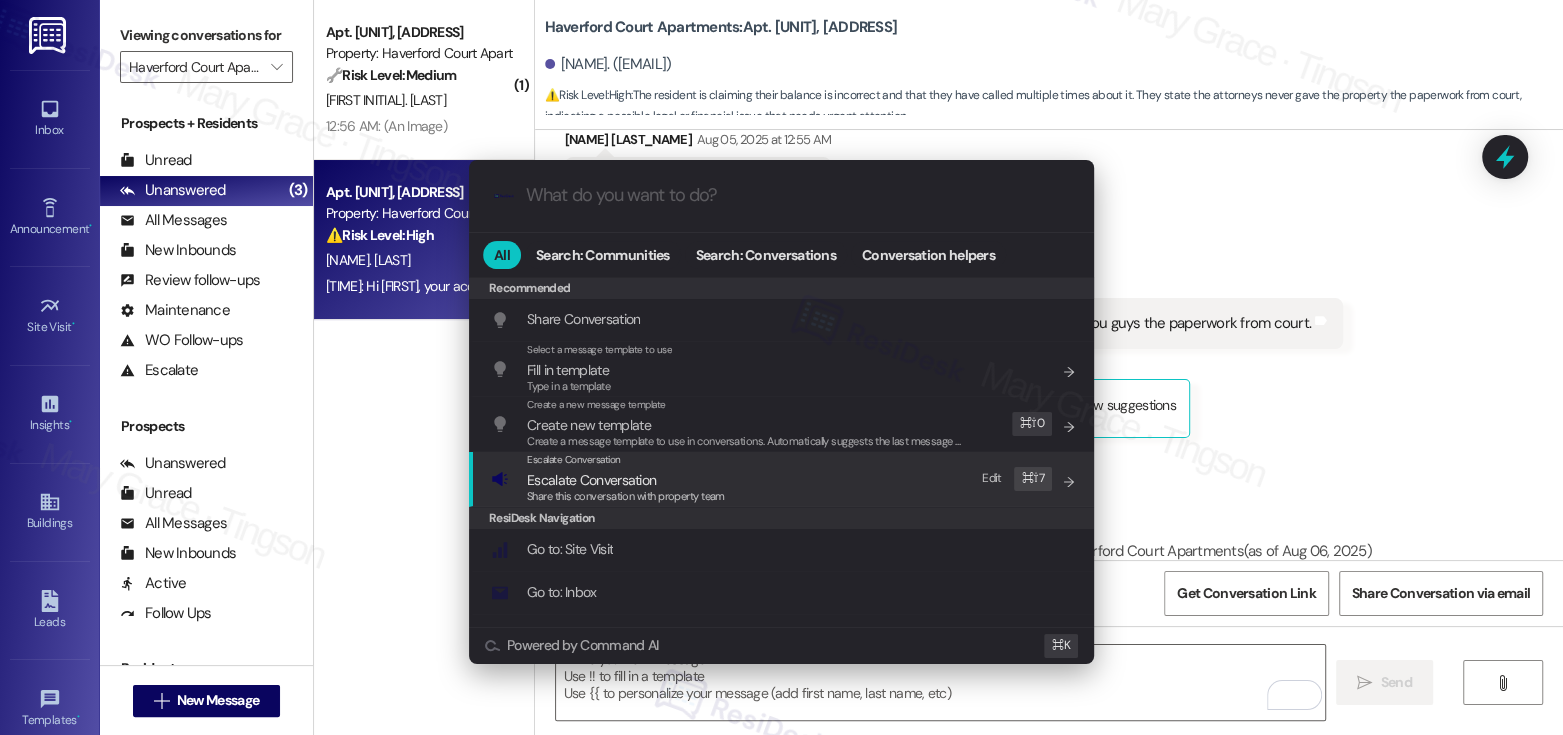 click on "Escalate Conversation Escalate Conversation Share this conversation with property team Edit ⌘ ⇧ 7" at bounding box center (783, 479) 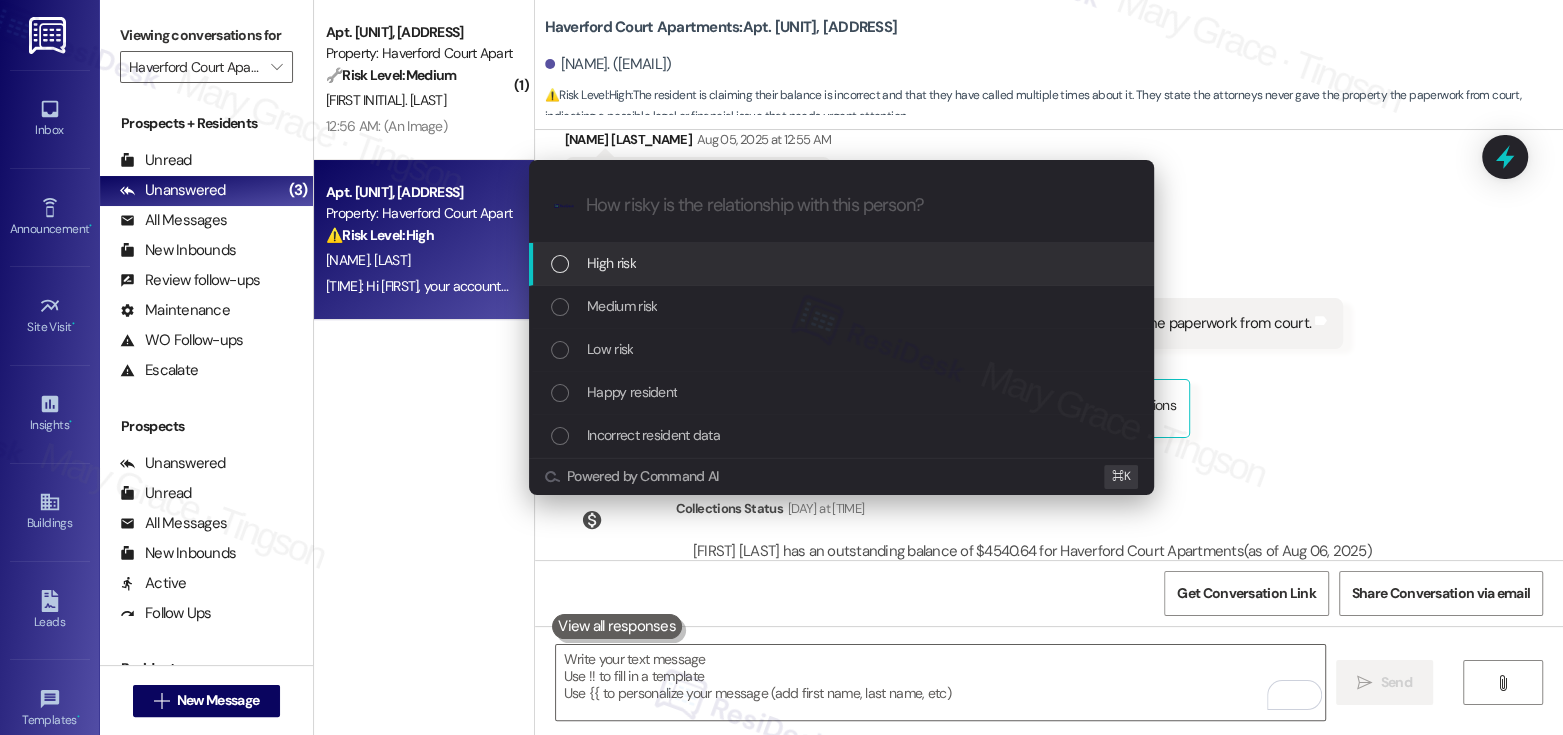 click on "High risk" at bounding box center (843, 263) 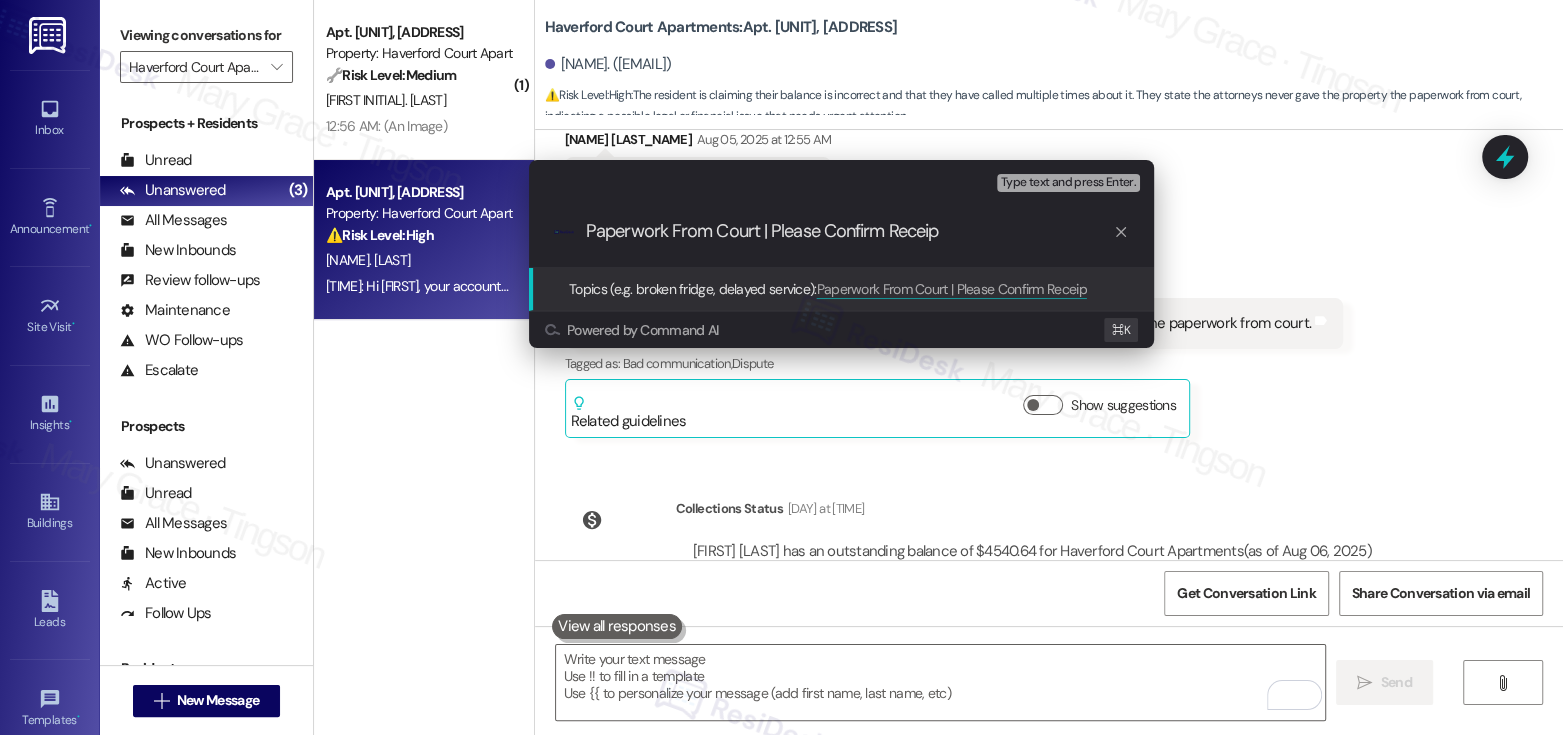 type on "Paperwork From Court | Please Confirm Receipt" 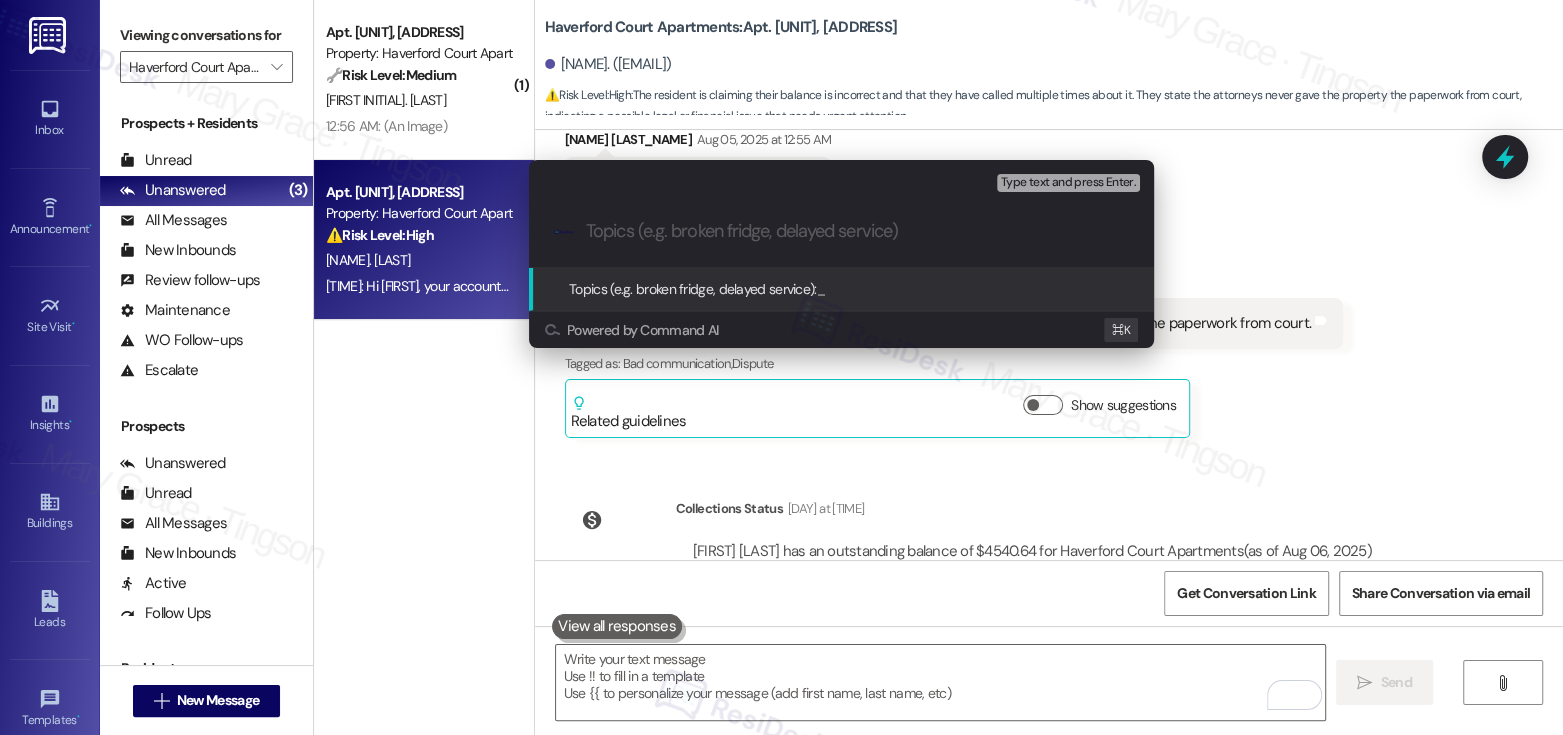 paste on "Confirmation Needed: Receipt of Court Documents" 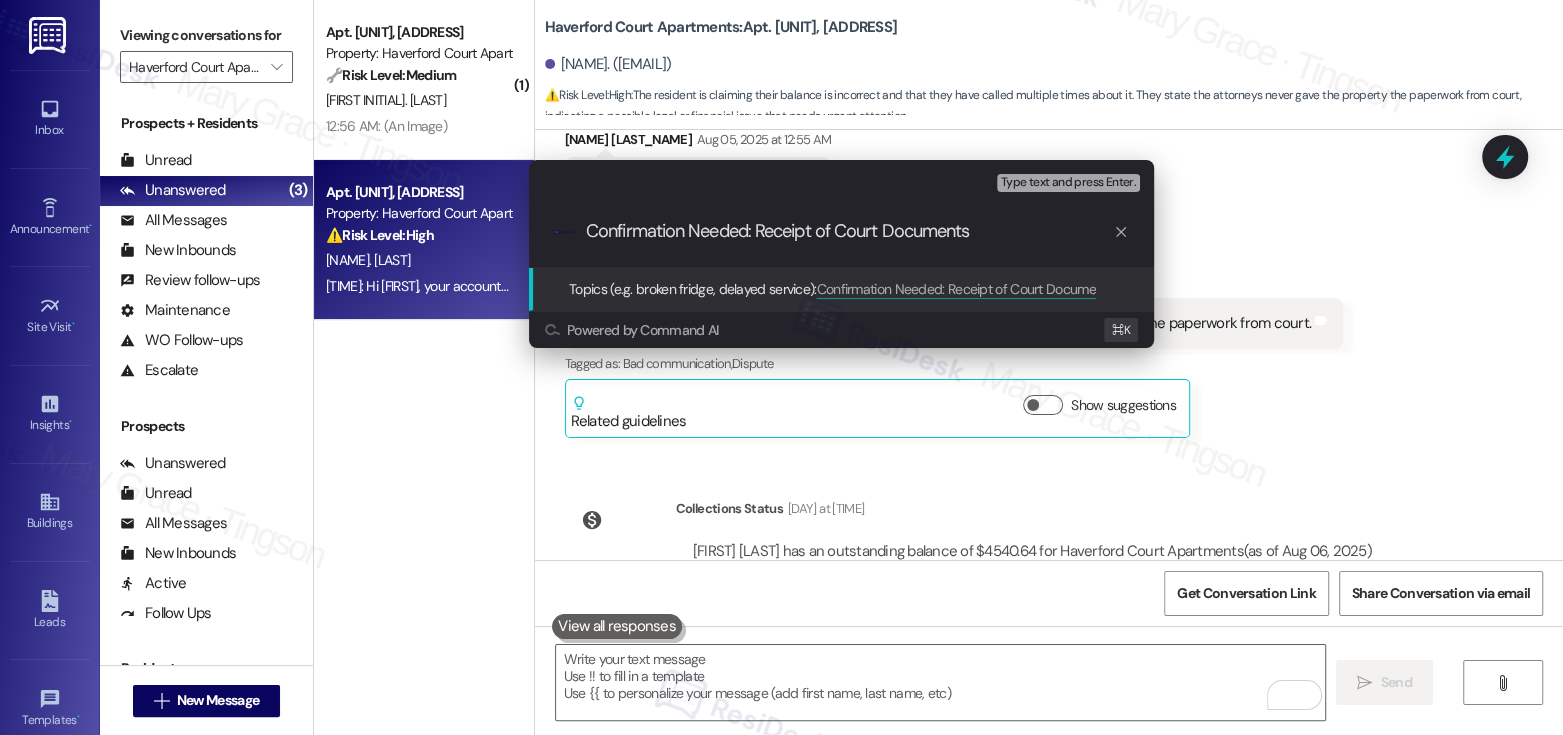 type 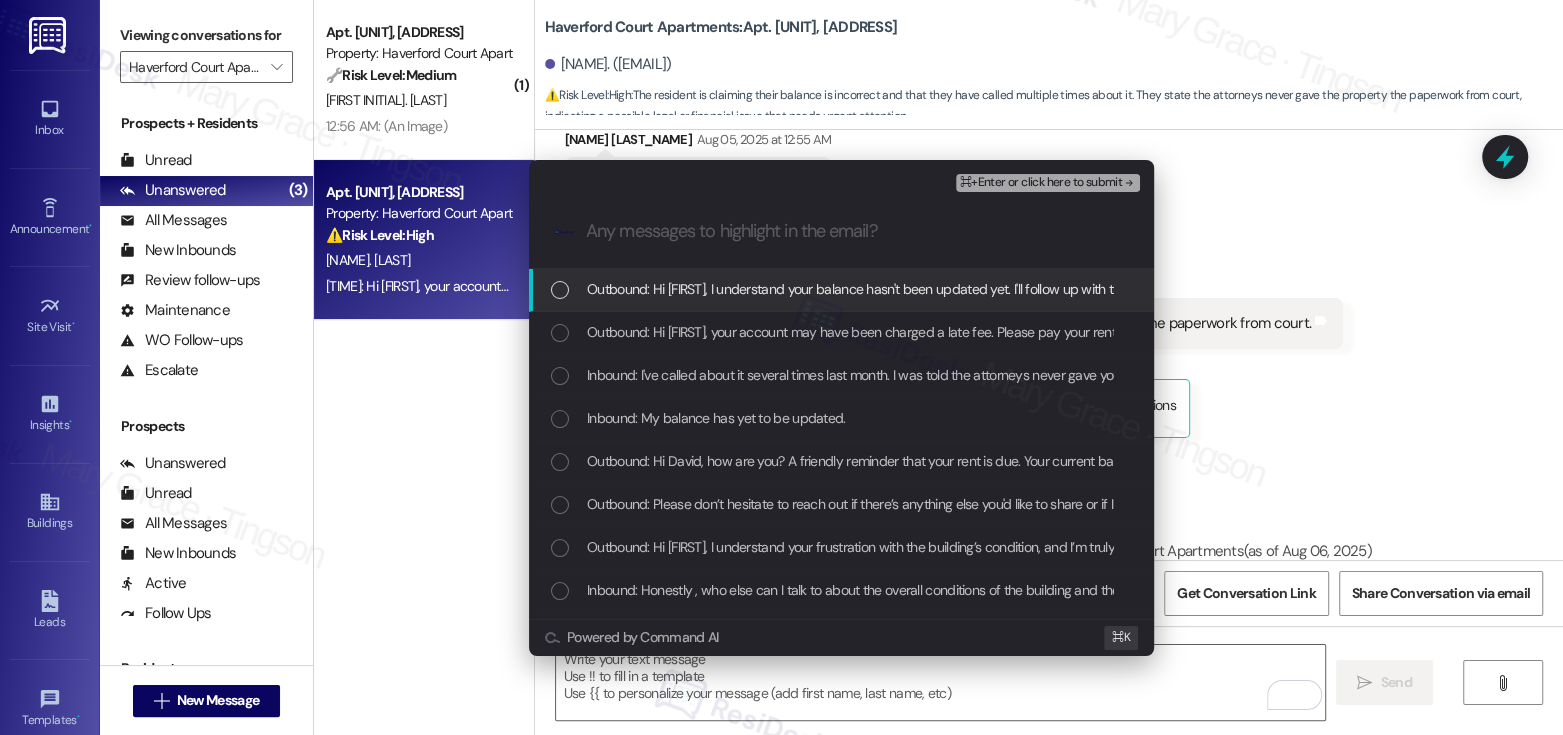 click on "Outbound: Hi [FIRST], I understand your balance hasn't been updated yet. I'll follow up with the team again to see if there's any new information regarding the paperwork from the attorneys. I'll keep you updated!" at bounding box center [1191, 289] 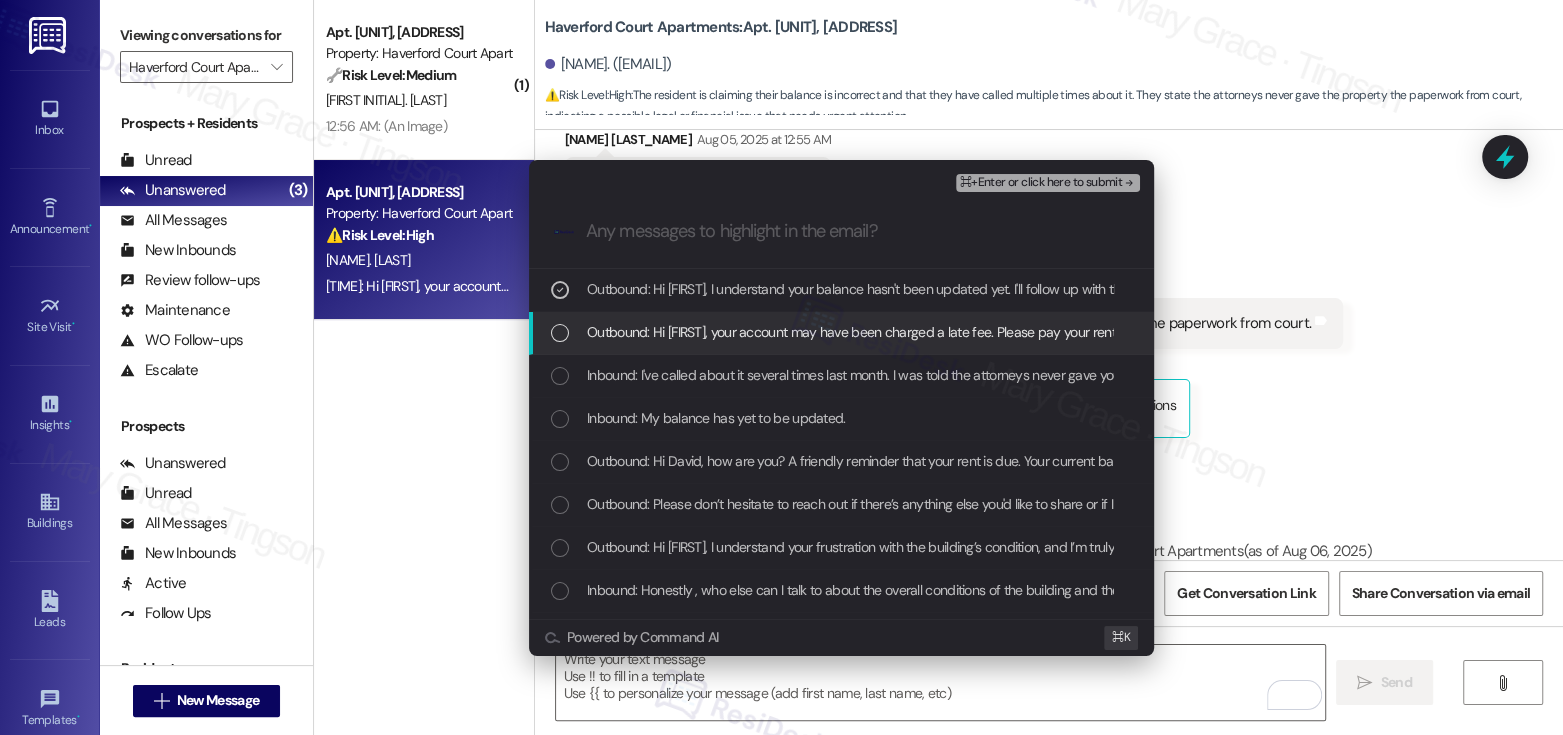 click on "Outbound: Hi [FIRST], your account may have been charged a late fee. Please pay your rent to avoid legal fees. If you are struggling to pay your rent, you may be eligible for assistance at hopeanddoor.org. More information about the program is available on their website." at bounding box center [1364, 332] 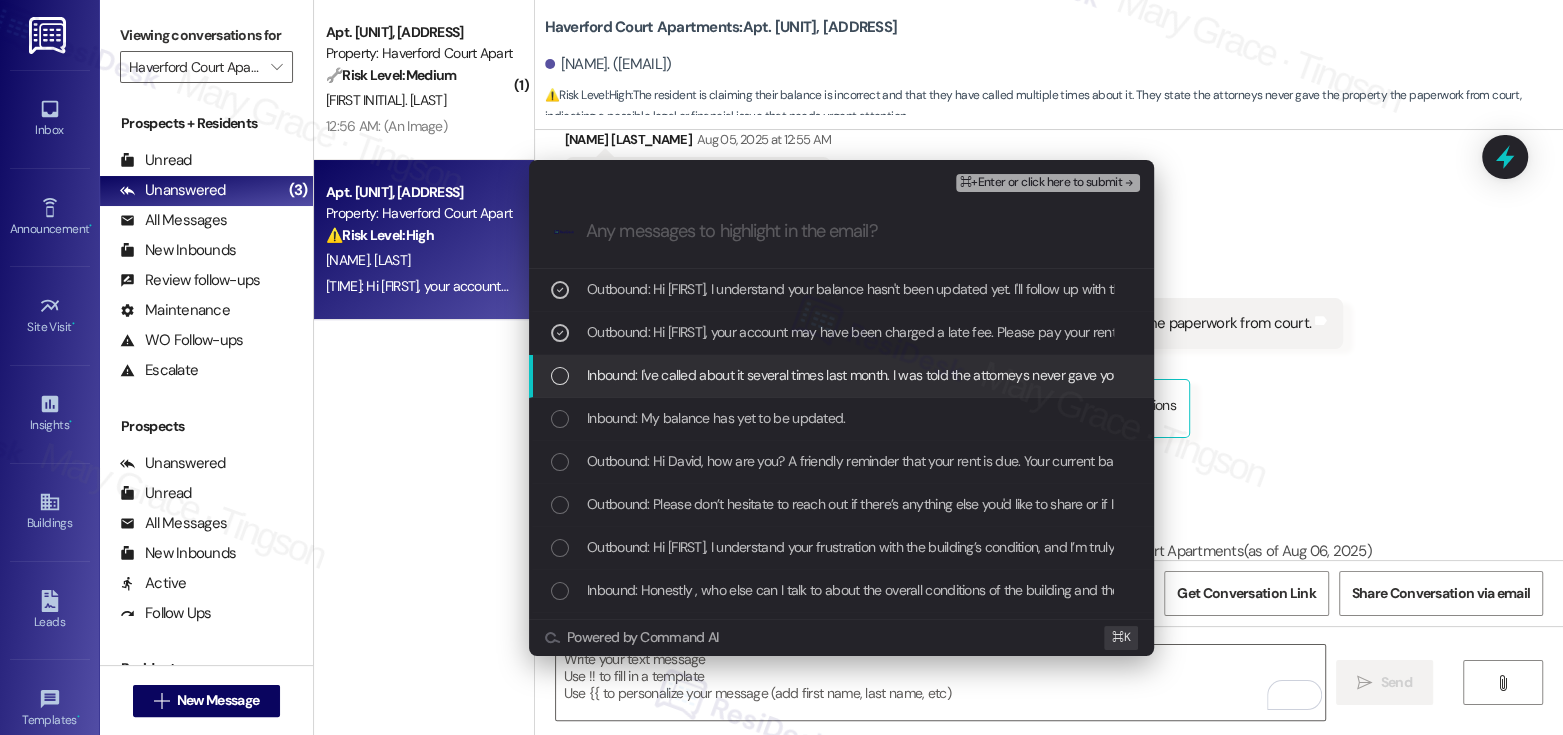 click on "Inbound: I've called about it several times last month. I was told the attorneys never gave you guys the paperwork from court." at bounding box center [947, 375] 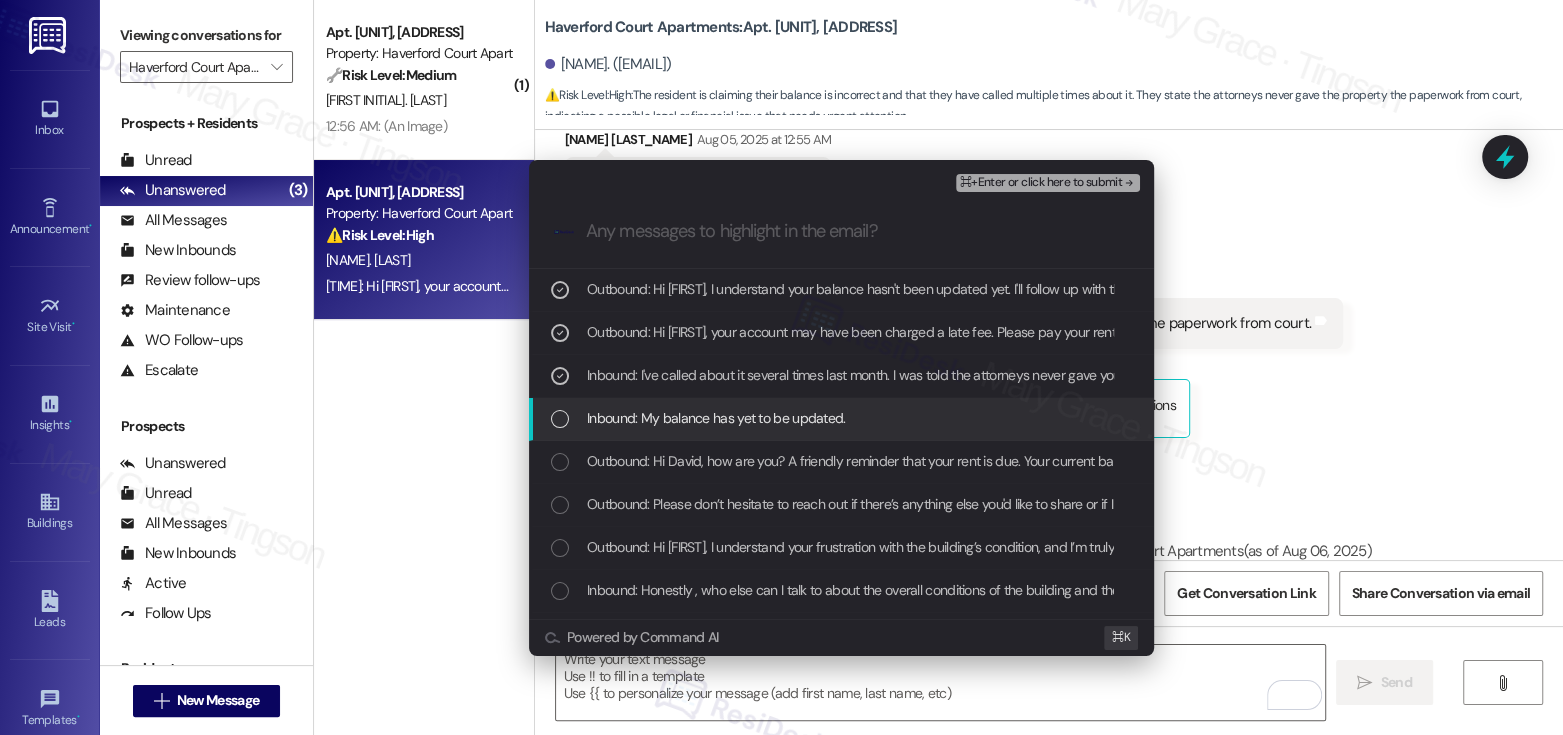 click on "Inbound: My balance has yet to be updated." at bounding box center (716, 418) 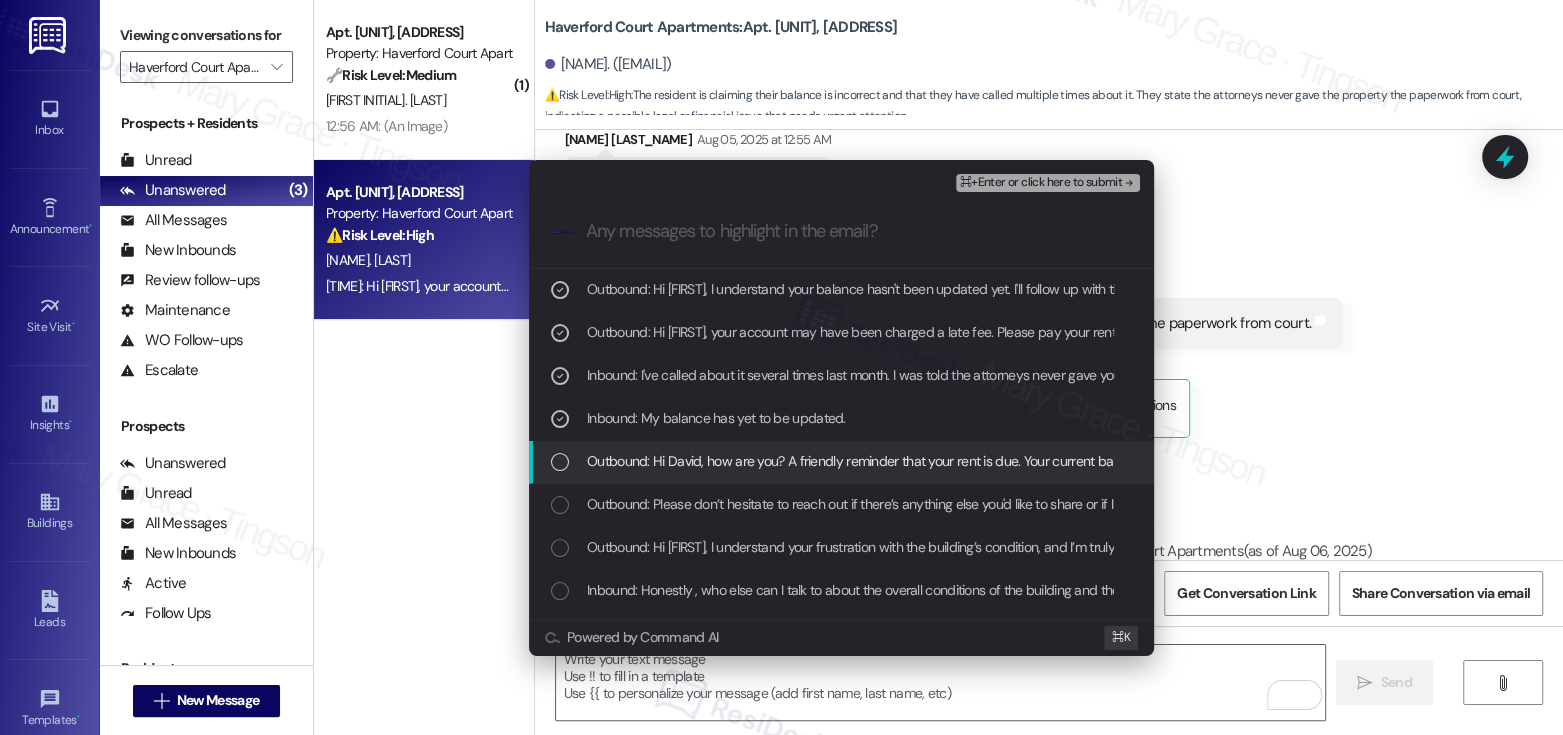 click on "Outbound: Hi David, how are you? A friendly reminder that your rent is due. Your current balance is $4184.04. Please pay your rent to avoid a late fee. Please let us know if you have any questions!" at bounding box center [1149, 461] 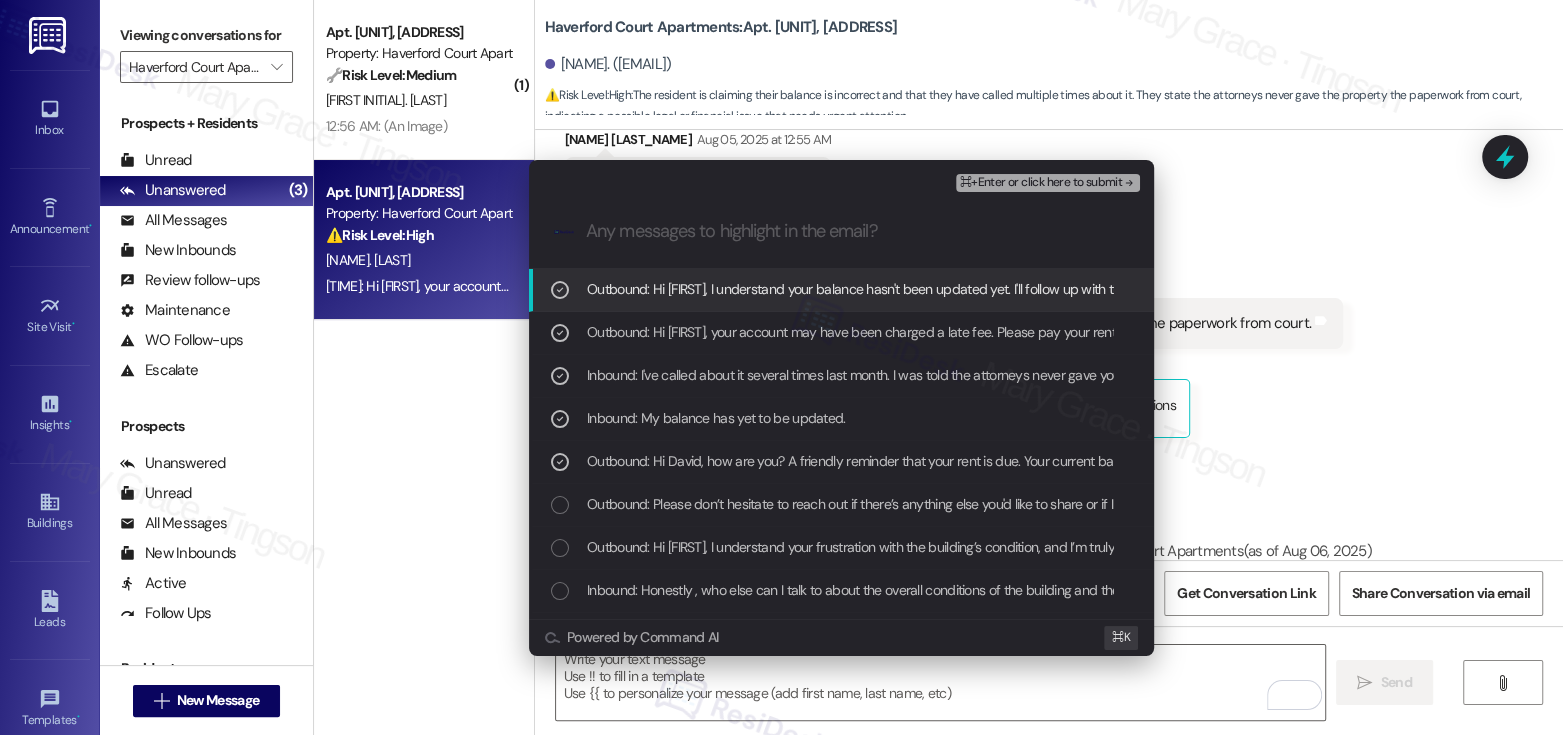 click on "⌘+Enter or click here to submit" at bounding box center (1041, 183) 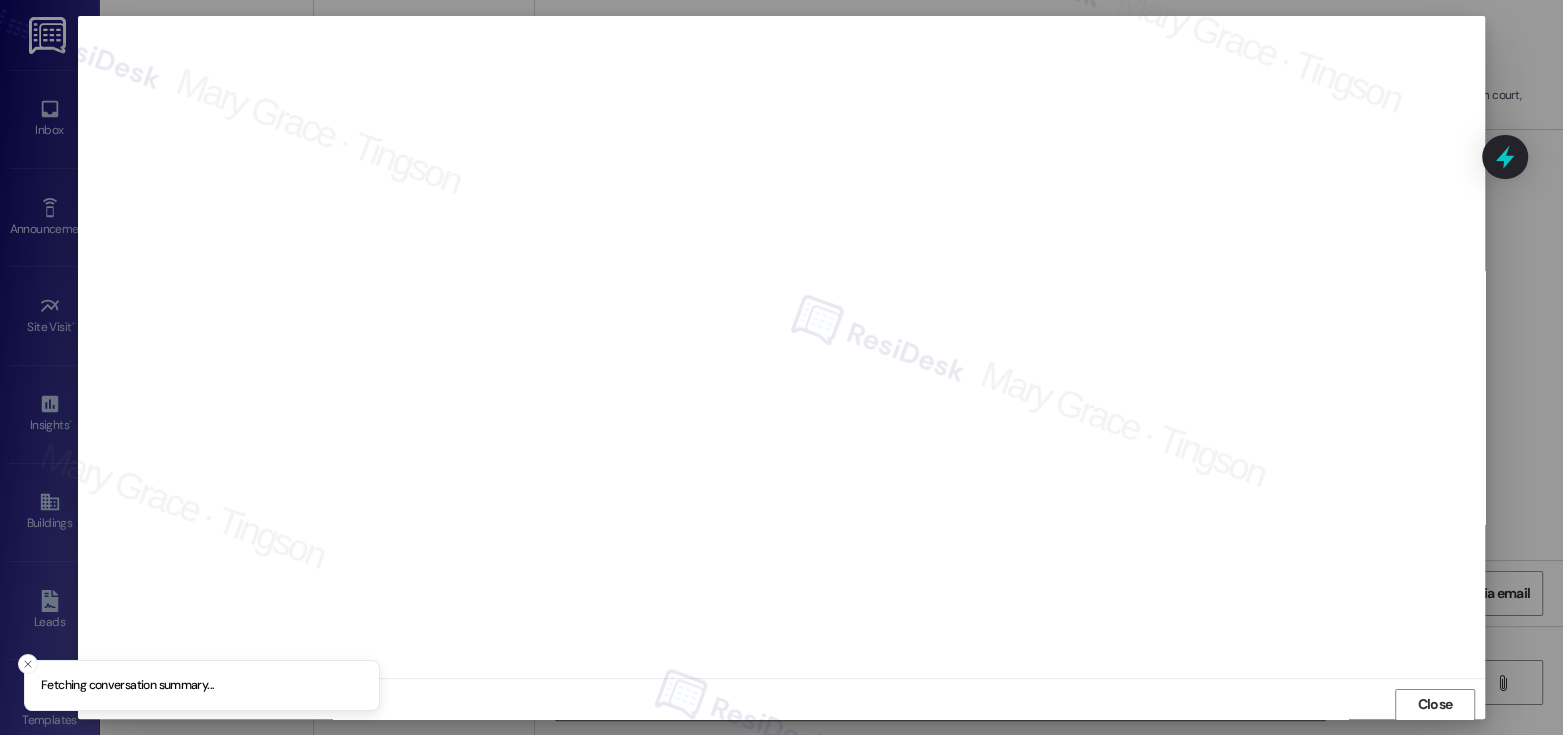 scroll, scrollTop: 1, scrollLeft: 0, axis: vertical 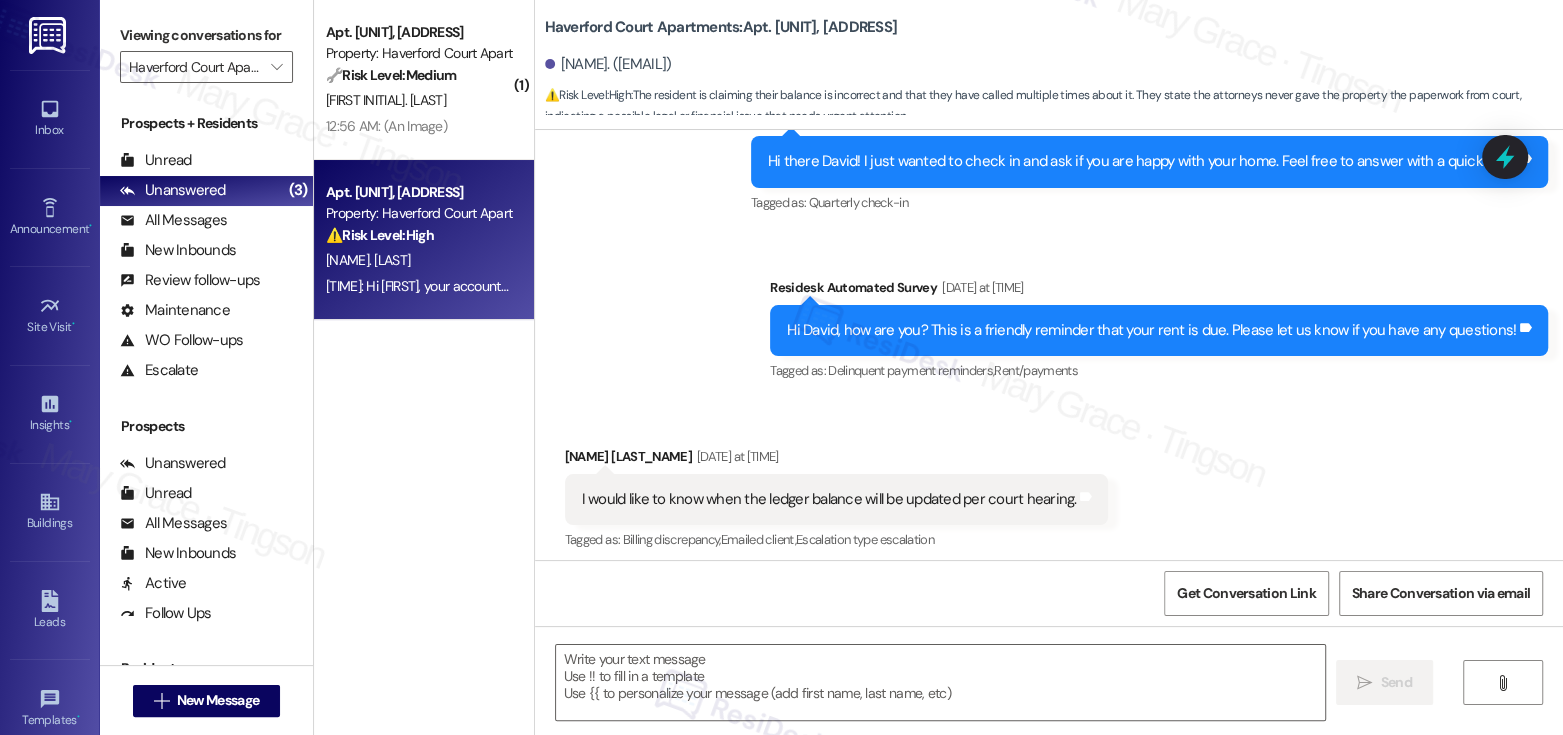 type on "Fetching suggested responses. Please feel free to read through the conversation in the meantime." 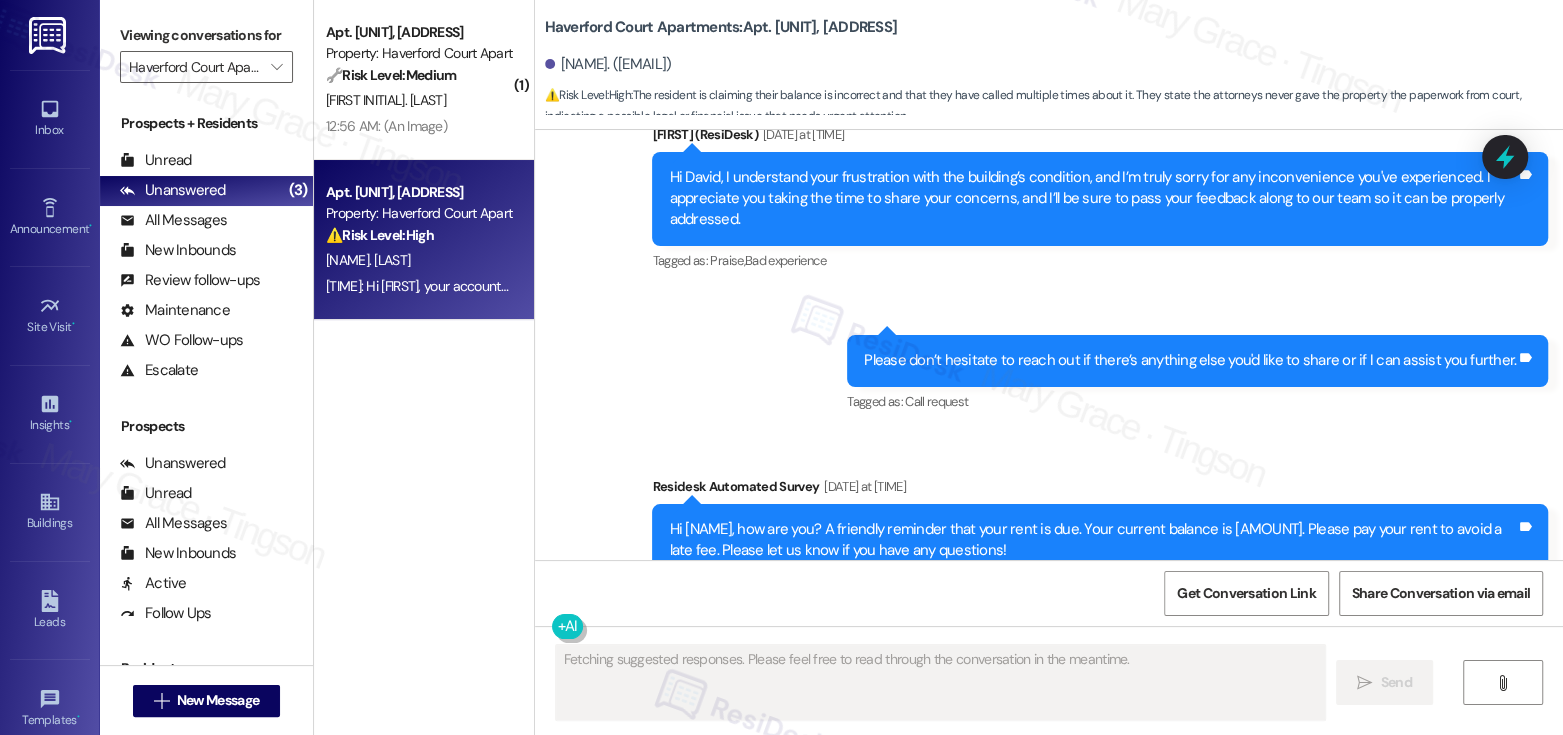scroll, scrollTop: 5888, scrollLeft: 0, axis: vertical 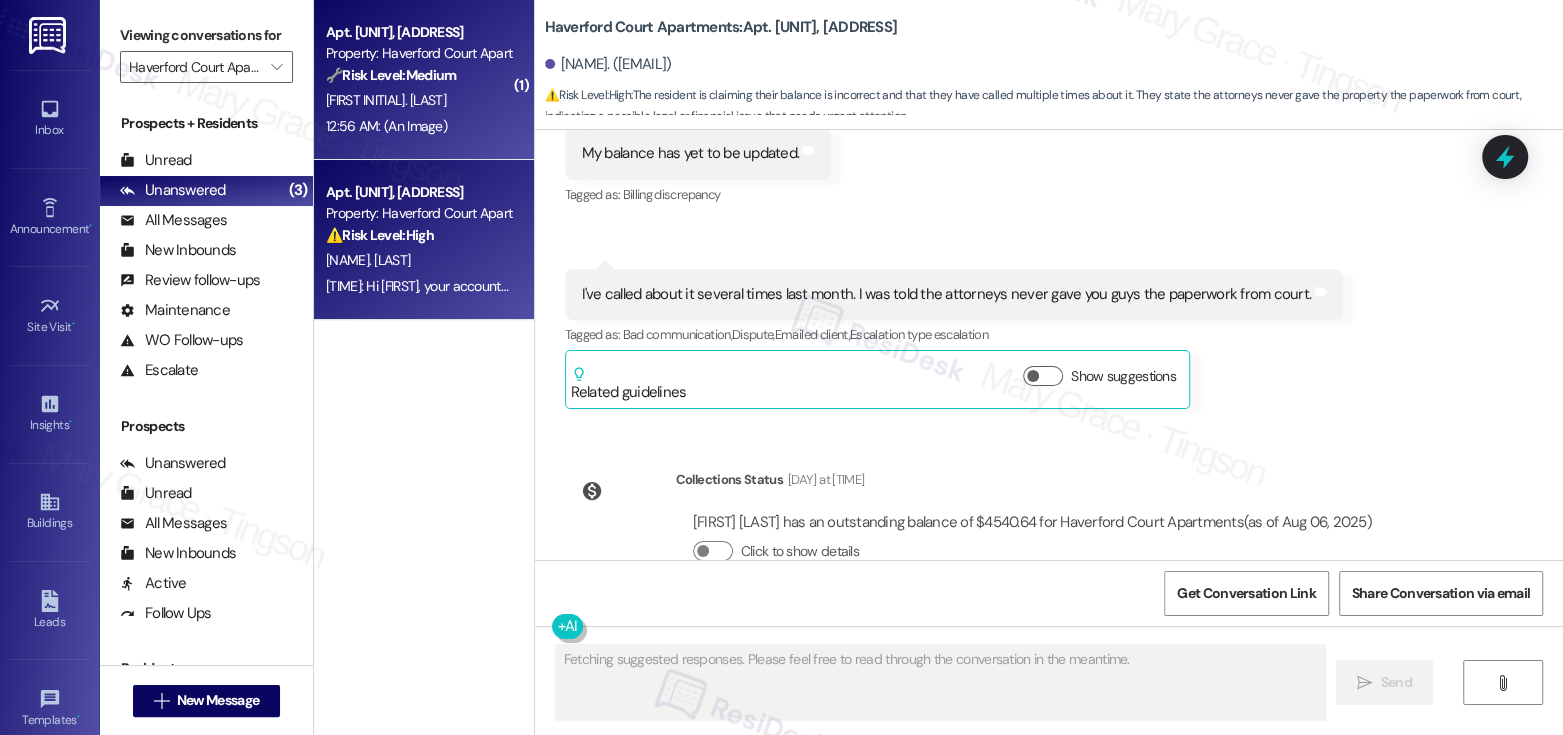 click on "[FIRST INITIAL]. [LAST]" at bounding box center [418, 100] 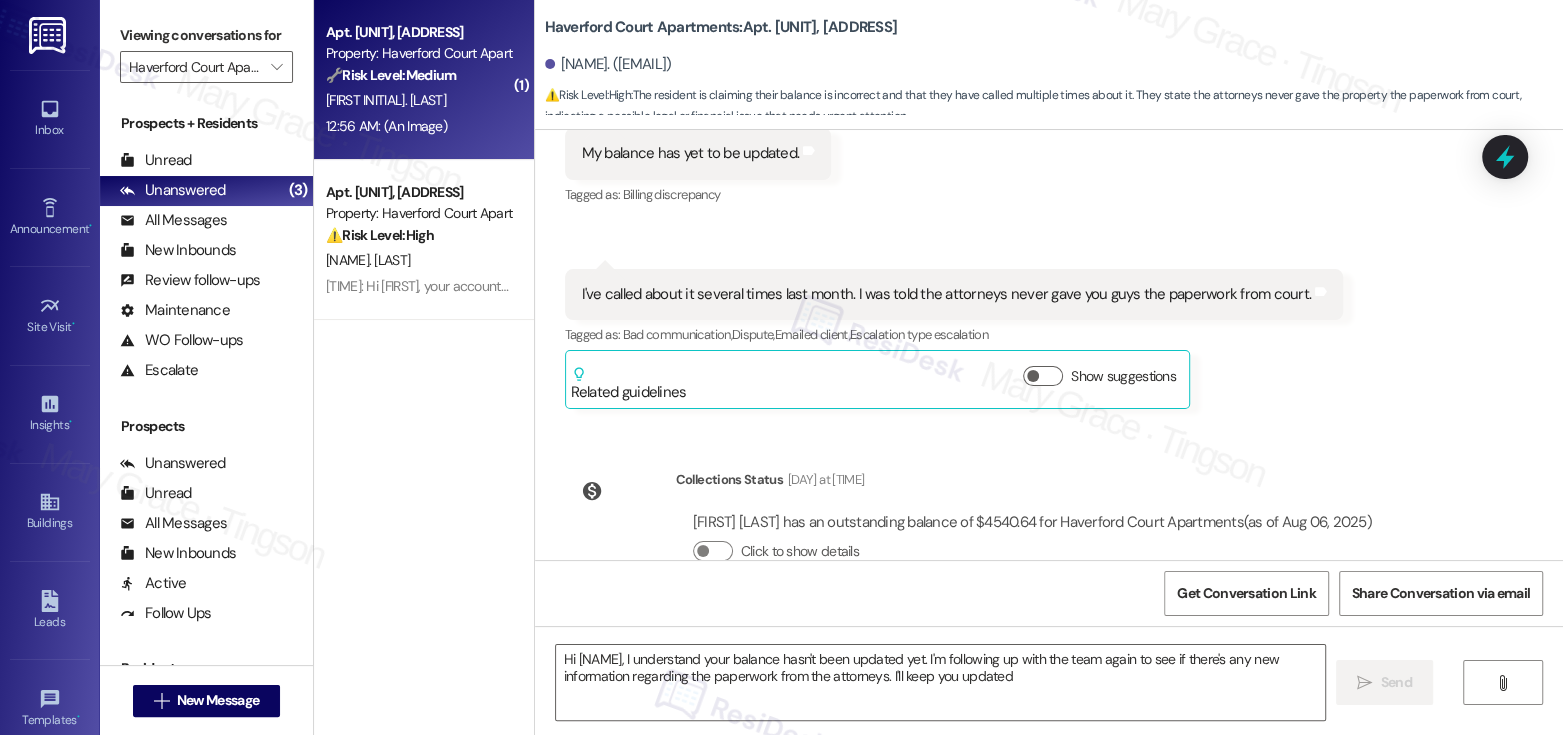 type on "Hi [NAME], I understand your balance hasn't been updated yet. I'm following up with the team again to see if there's any new information regarding the paperwork from the attorneys. I'll keep you updated!" 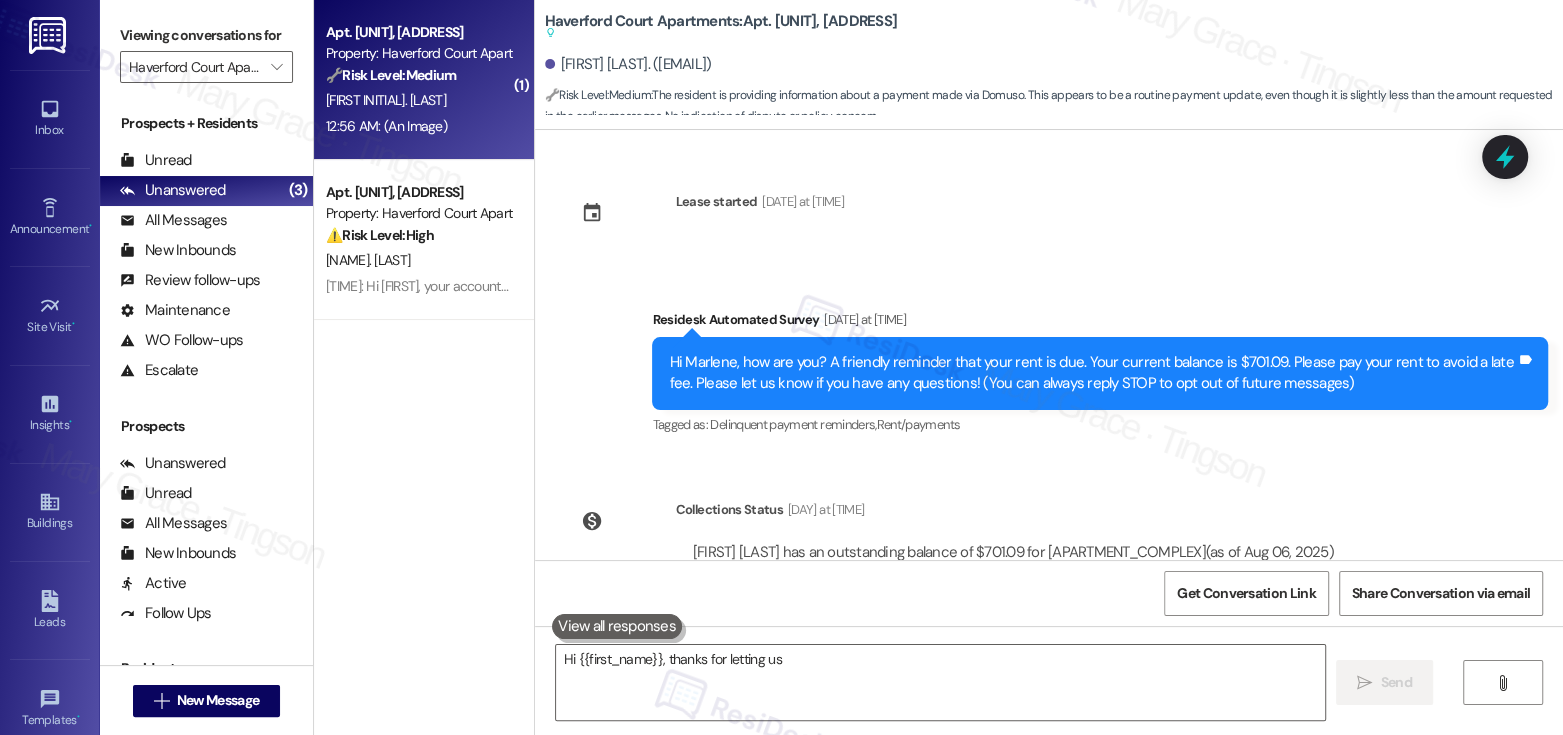 click on "[FIRST INITIAL]. [LAST]" at bounding box center [418, 100] 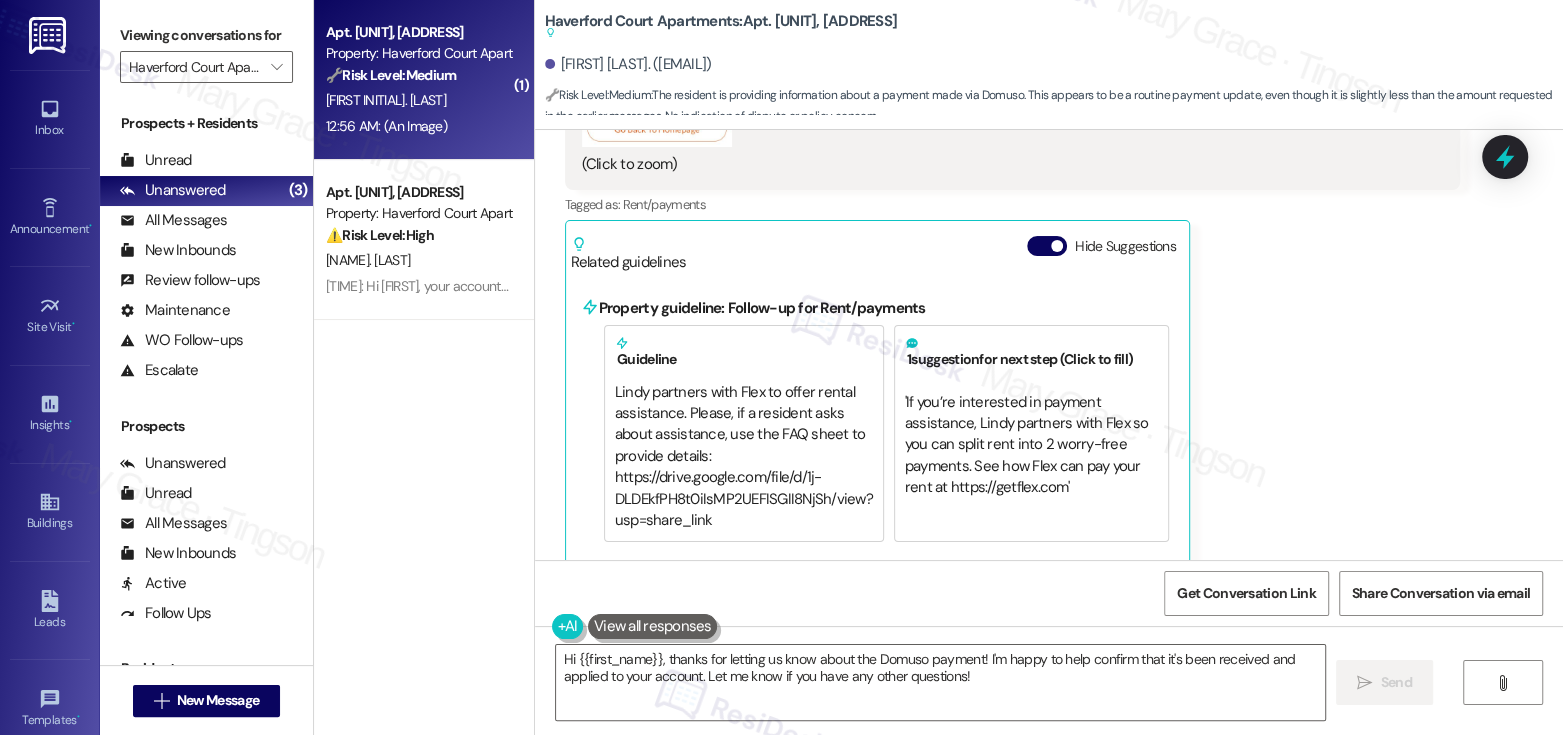 scroll, scrollTop: 1644, scrollLeft: 0, axis: vertical 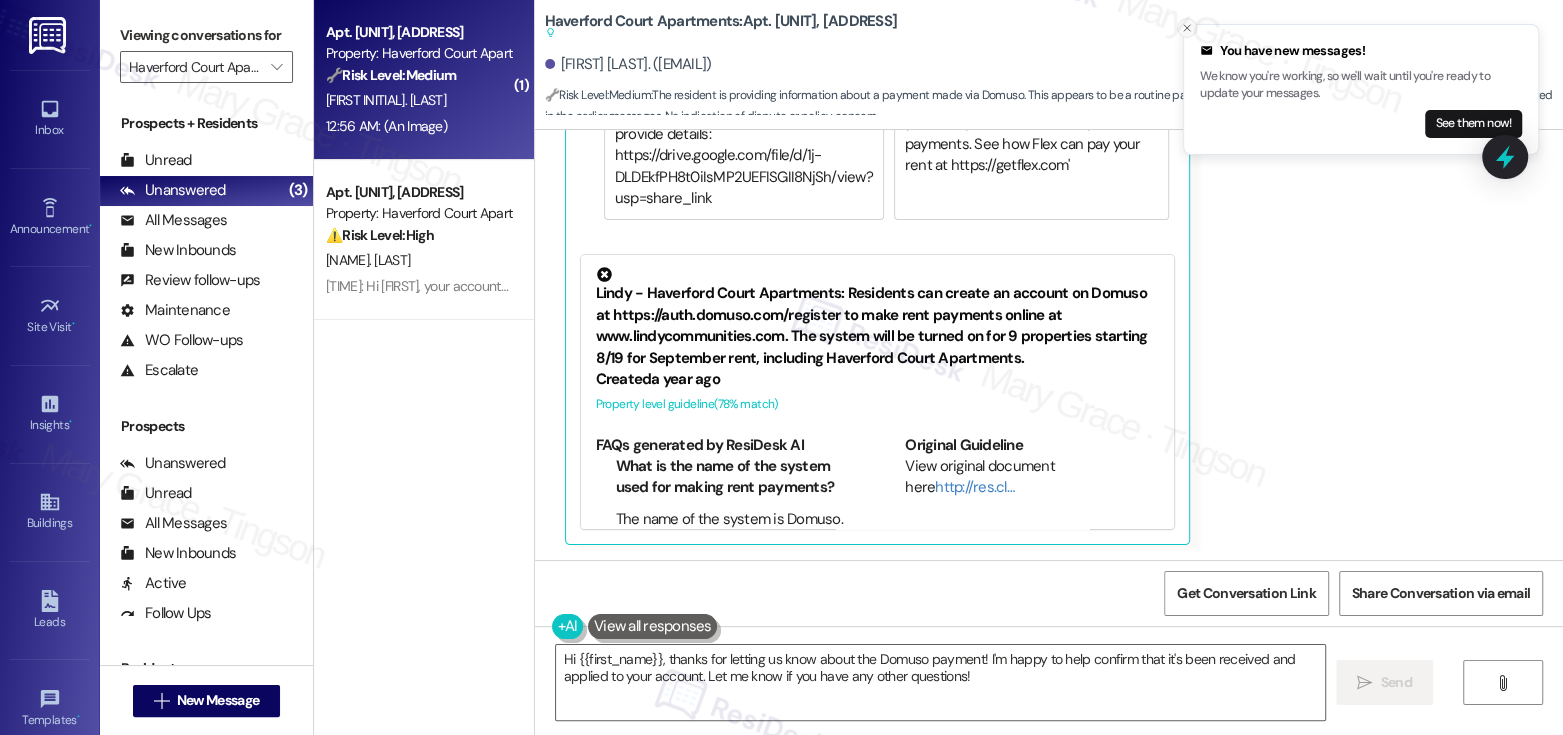 click 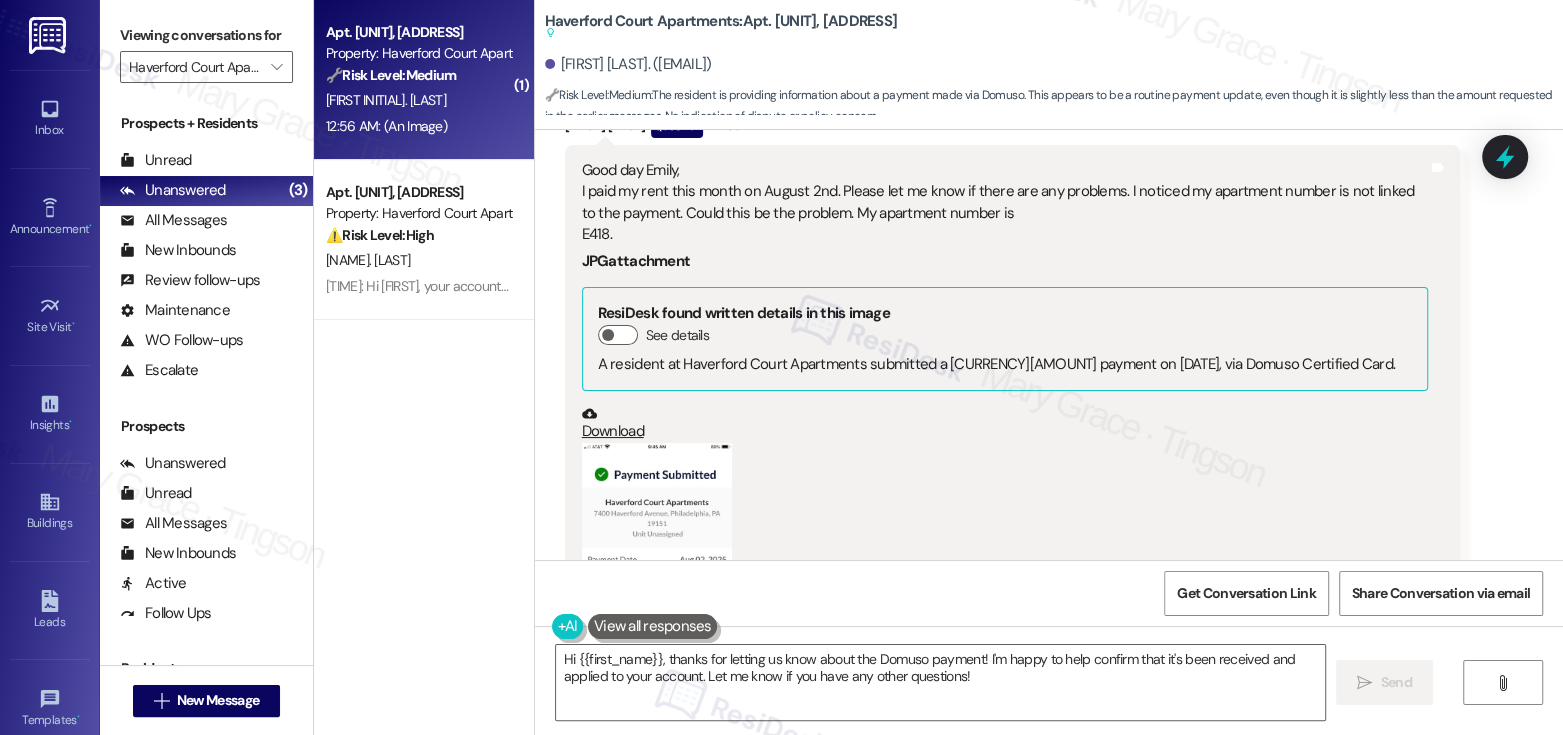 scroll, scrollTop: 764, scrollLeft: 0, axis: vertical 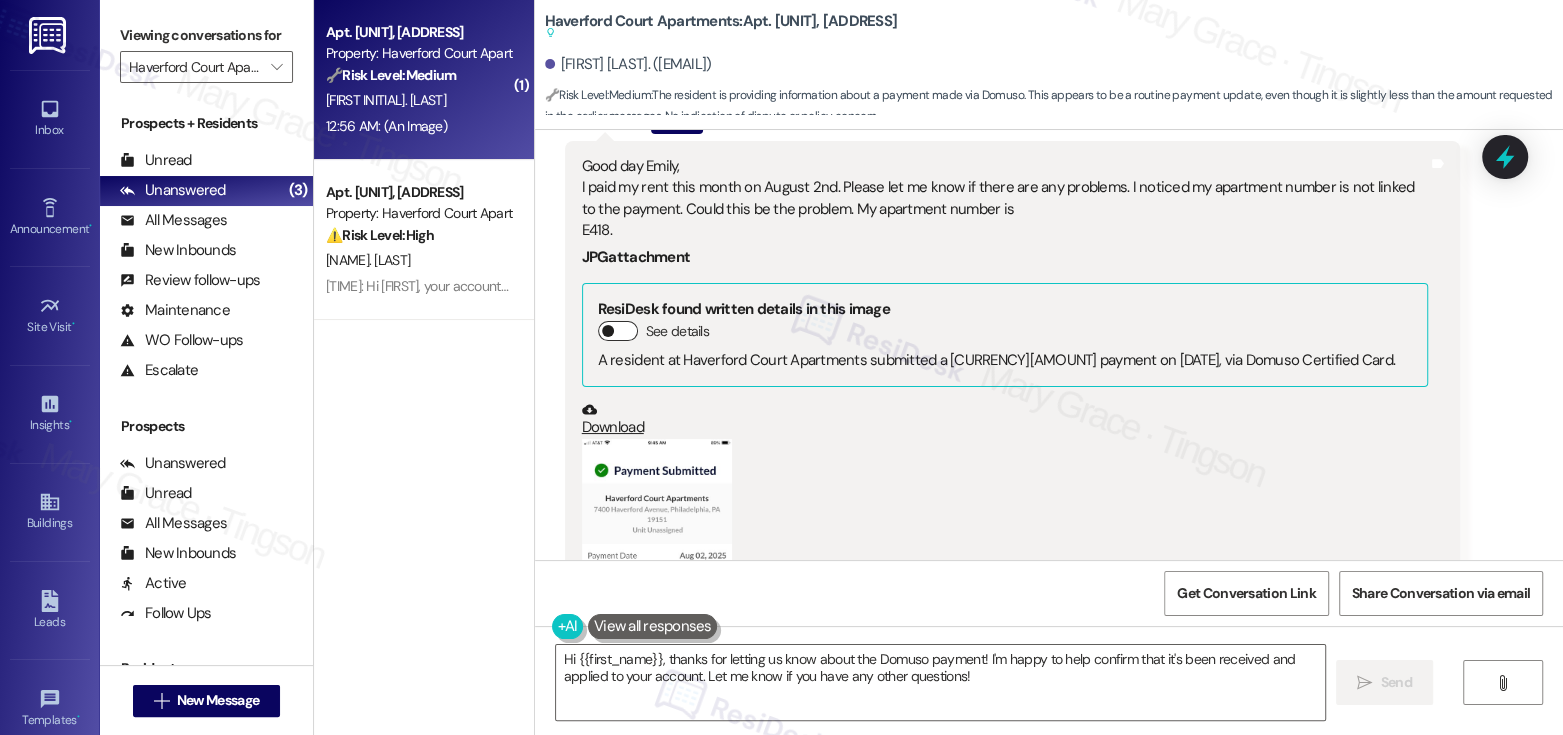 click at bounding box center (608, 331) 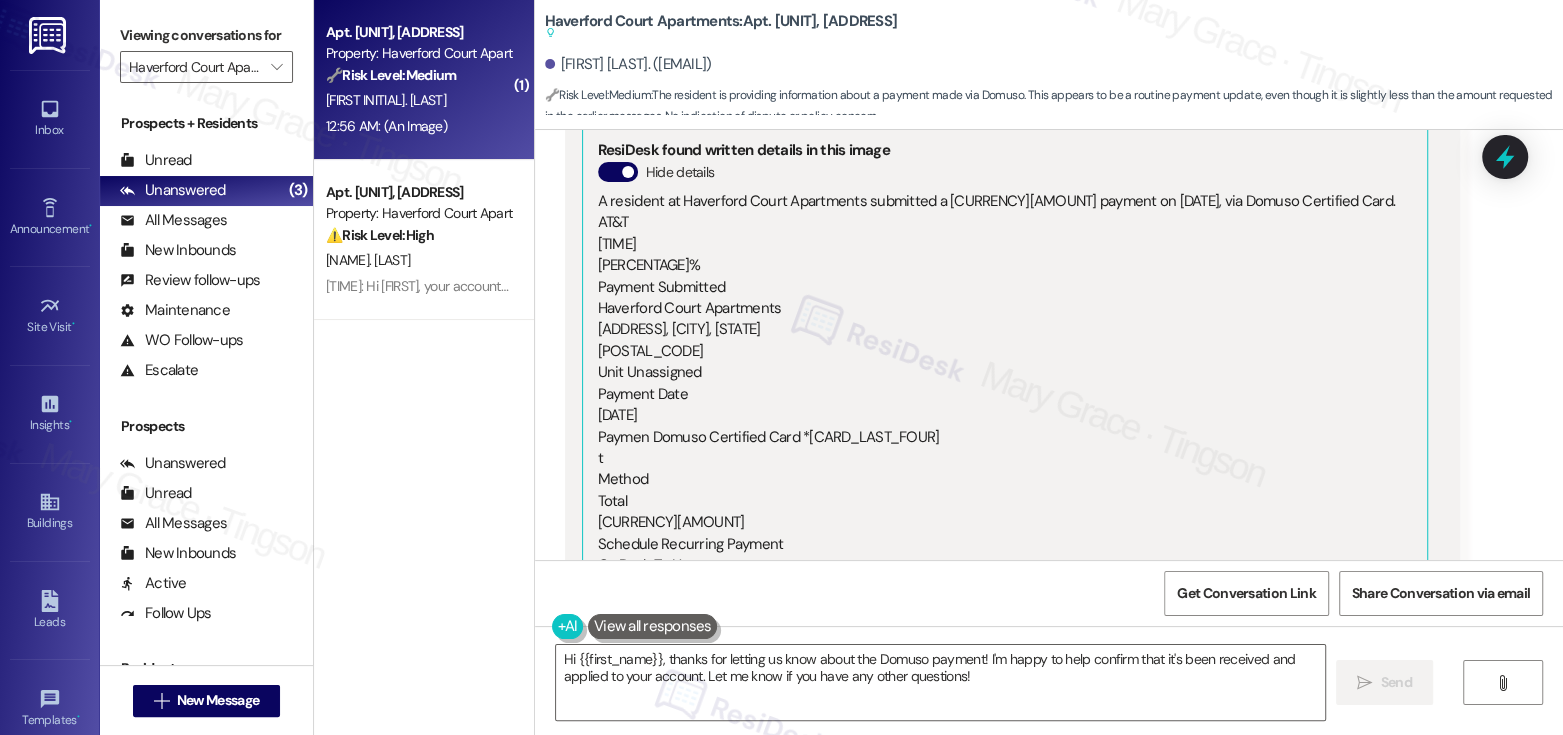 scroll, scrollTop: 929, scrollLeft: 0, axis: vertical 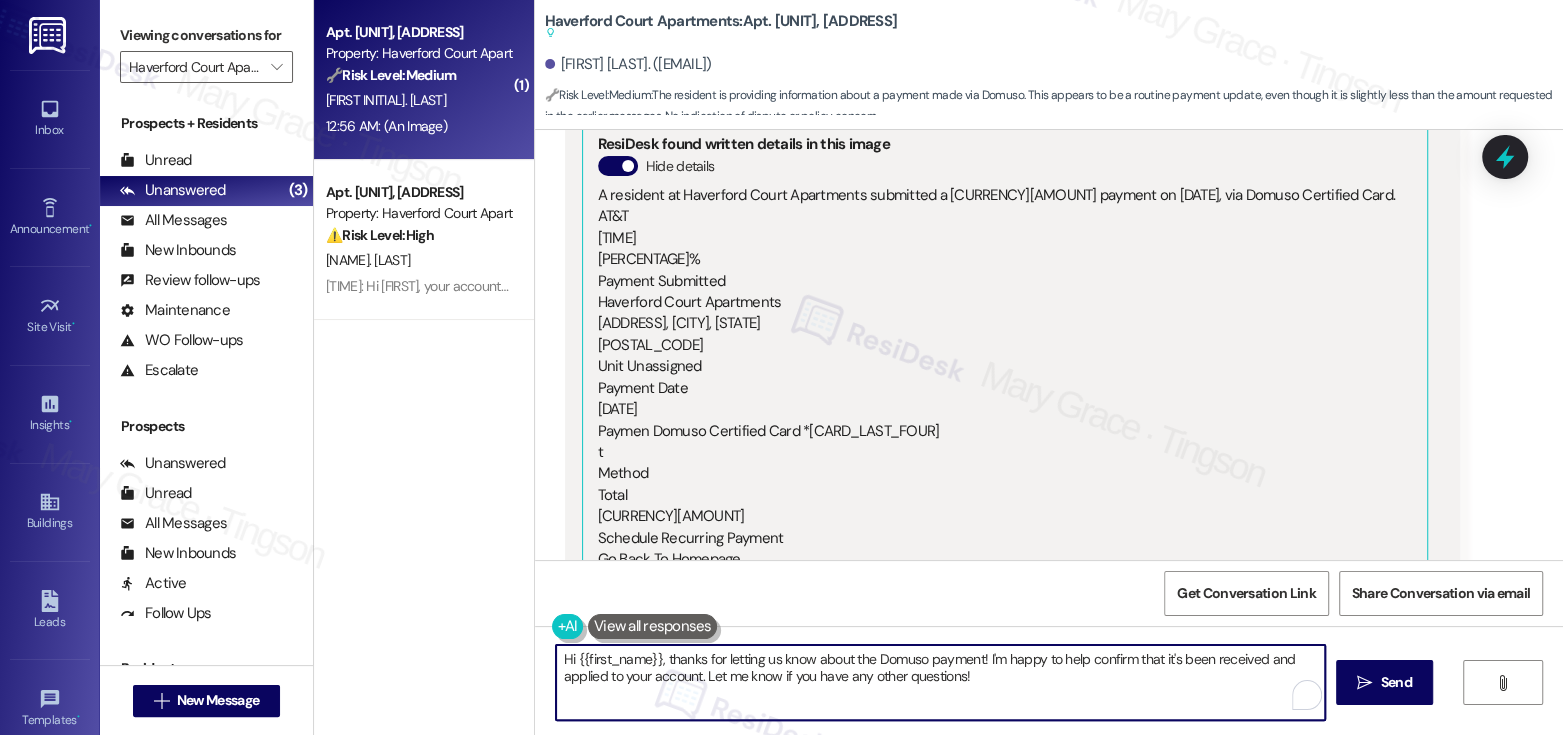 click on "Hi {{first_name}}, thanks for letting us know about the Domuso payment! I'm happy to help confirm that it's been received and applied to your account. Let me know if you have any other questions!" at bounding box center (940, 682) 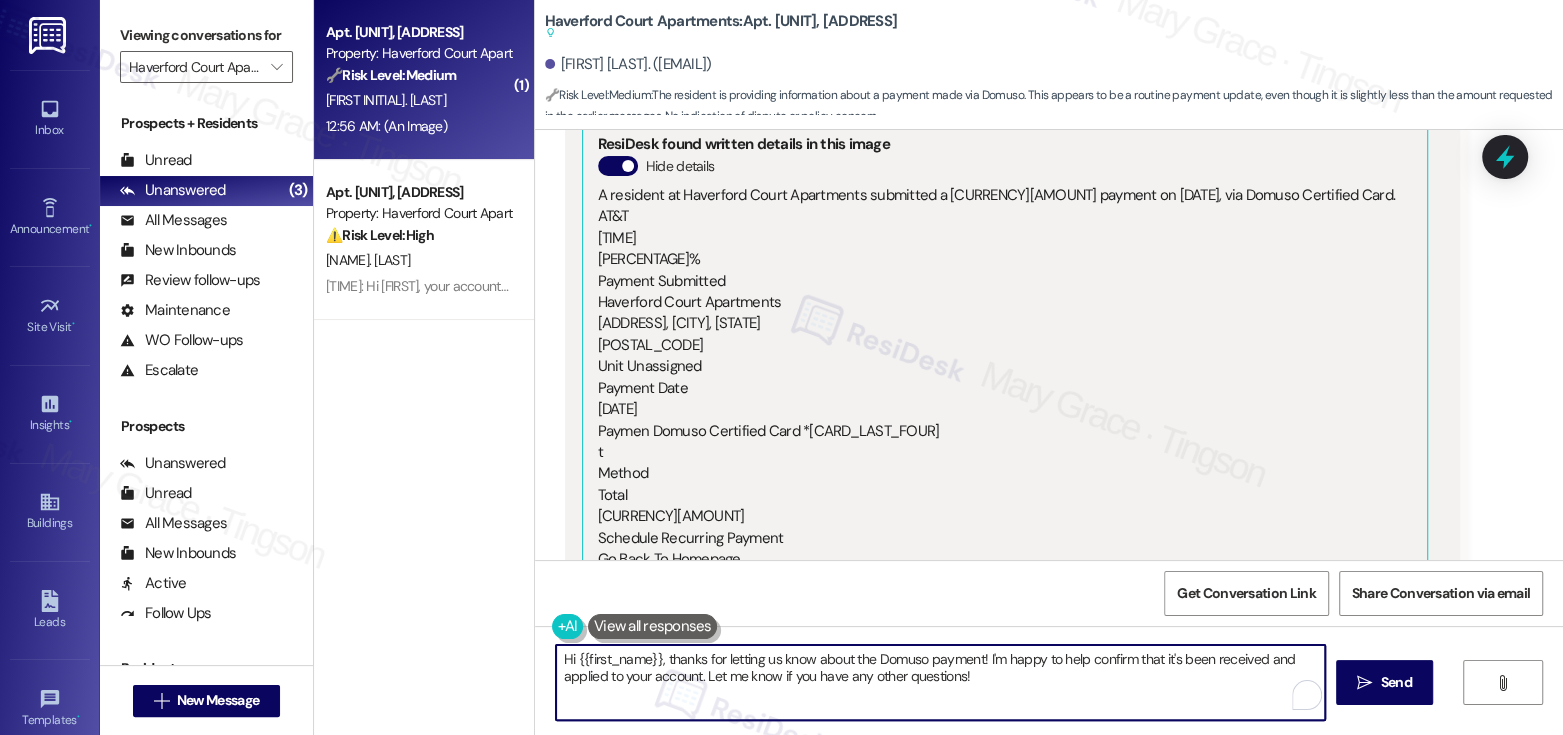 click on "Hi {{first_name}}, thanks for letting us know about the Domuso payment! I'm happy to help confirm that it's been received and applied to your account. Let me know if you have any other questions!" at bounding box center (940, 682) 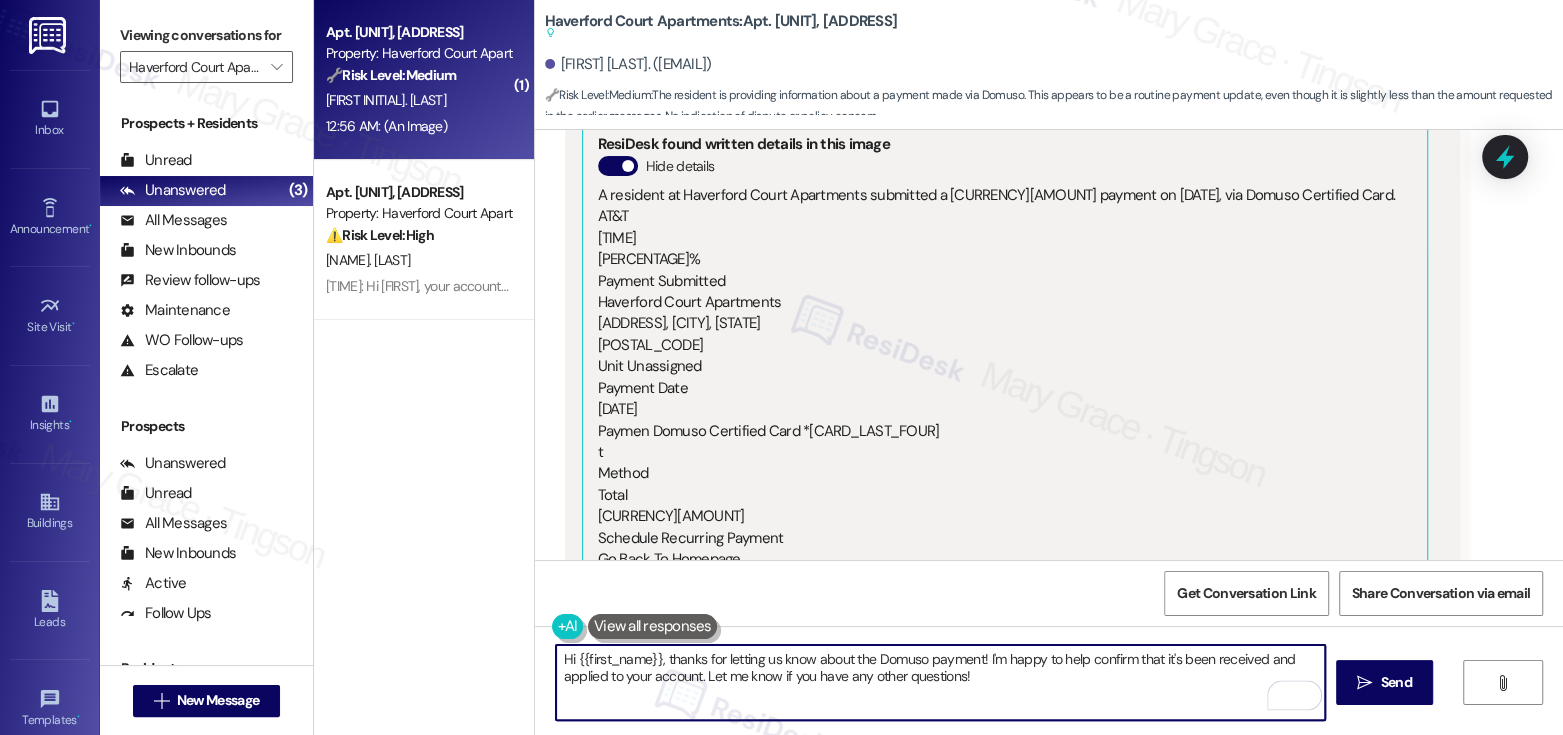 click on "[FIRST] [LAST]. ([EMAIL])" at bounding box center (628, 64) 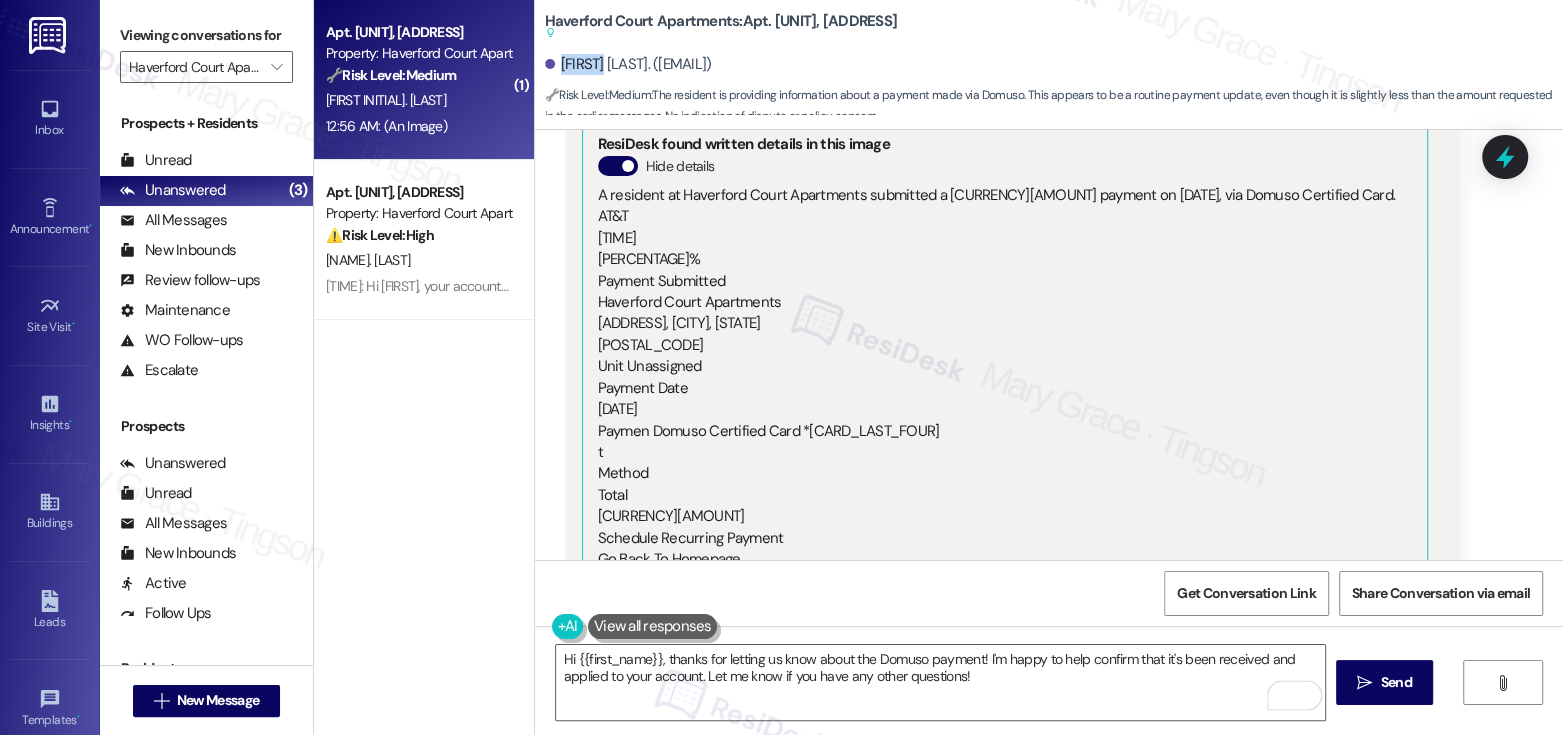 click on "[FIRST] [LAST]. ([EMAIL])" at bounding box center (628, 64) 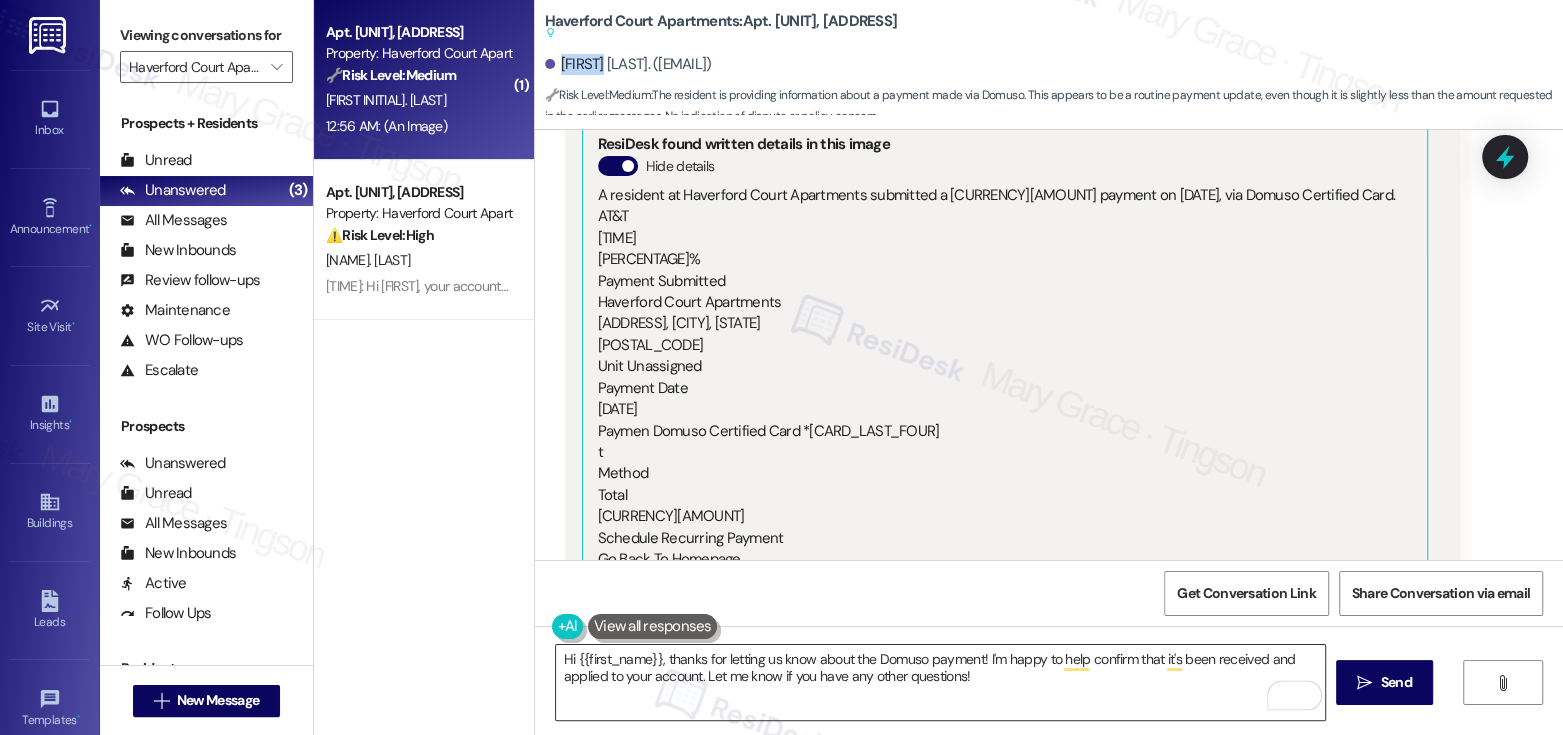 copy on "[FIRST]" 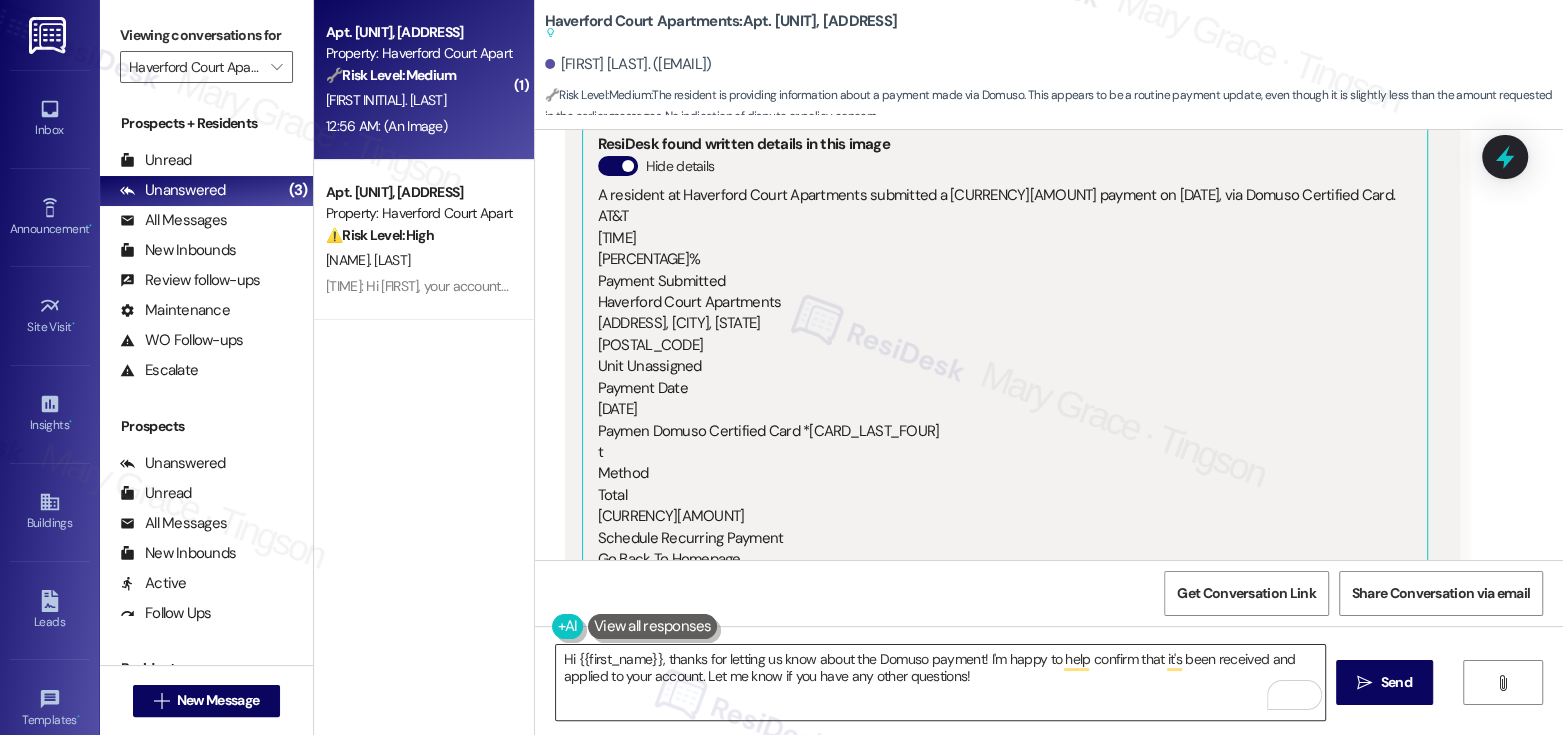 click on "Hi {{first_name}}, thanks for letting us know about the Domuso payment! I'm happy to help confirm that it's been received and applied to your account. Let me know if you have any other questions!" at bounding box center [940, 682] 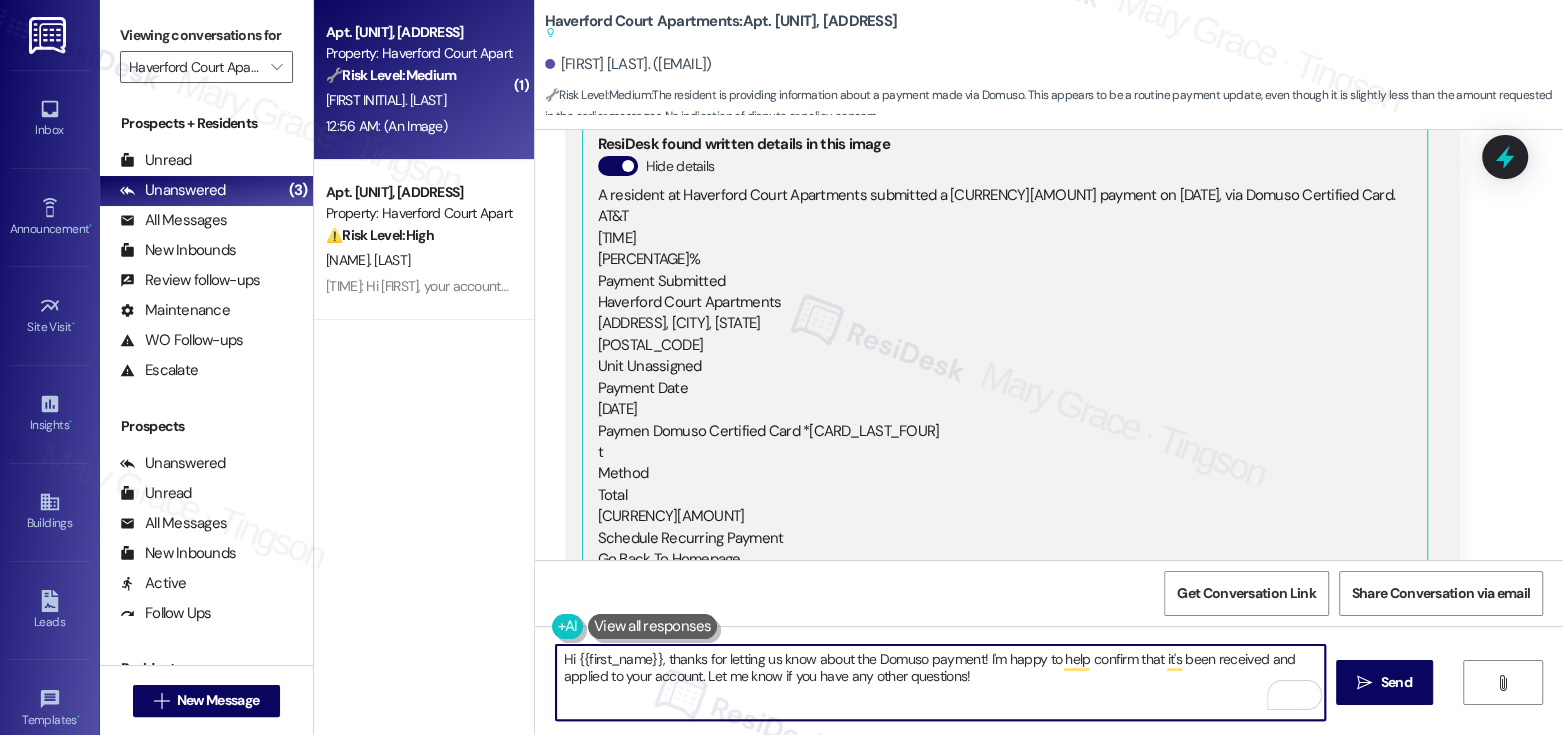 click on "Hi {{first_name}}, thanks for letting us know about the Domuso payment! I'm happy to help confirm that it's been received and applied to your account. Let me know if you have any other questions!" at bounding box center [940, 682] 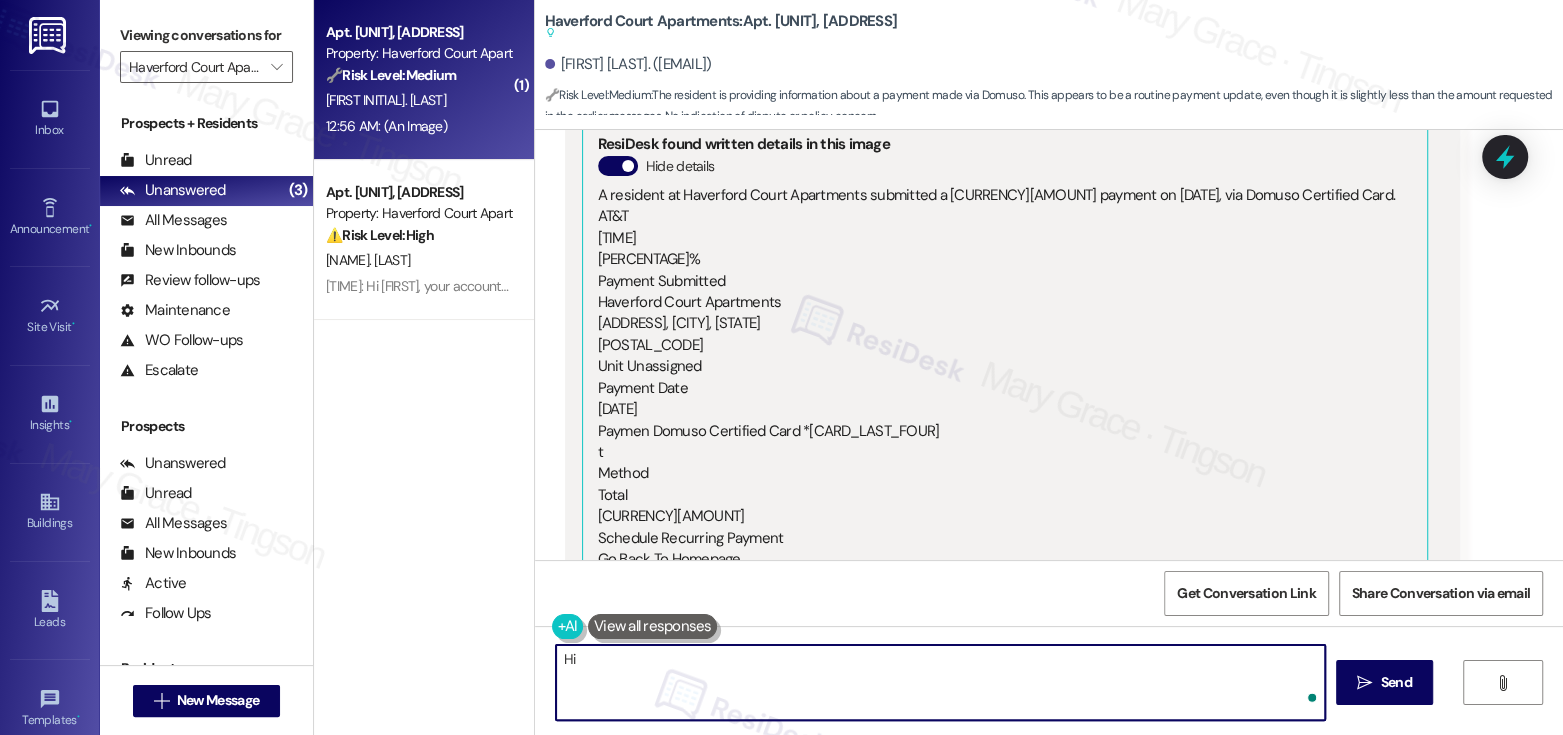 paste on "[FIRST]" 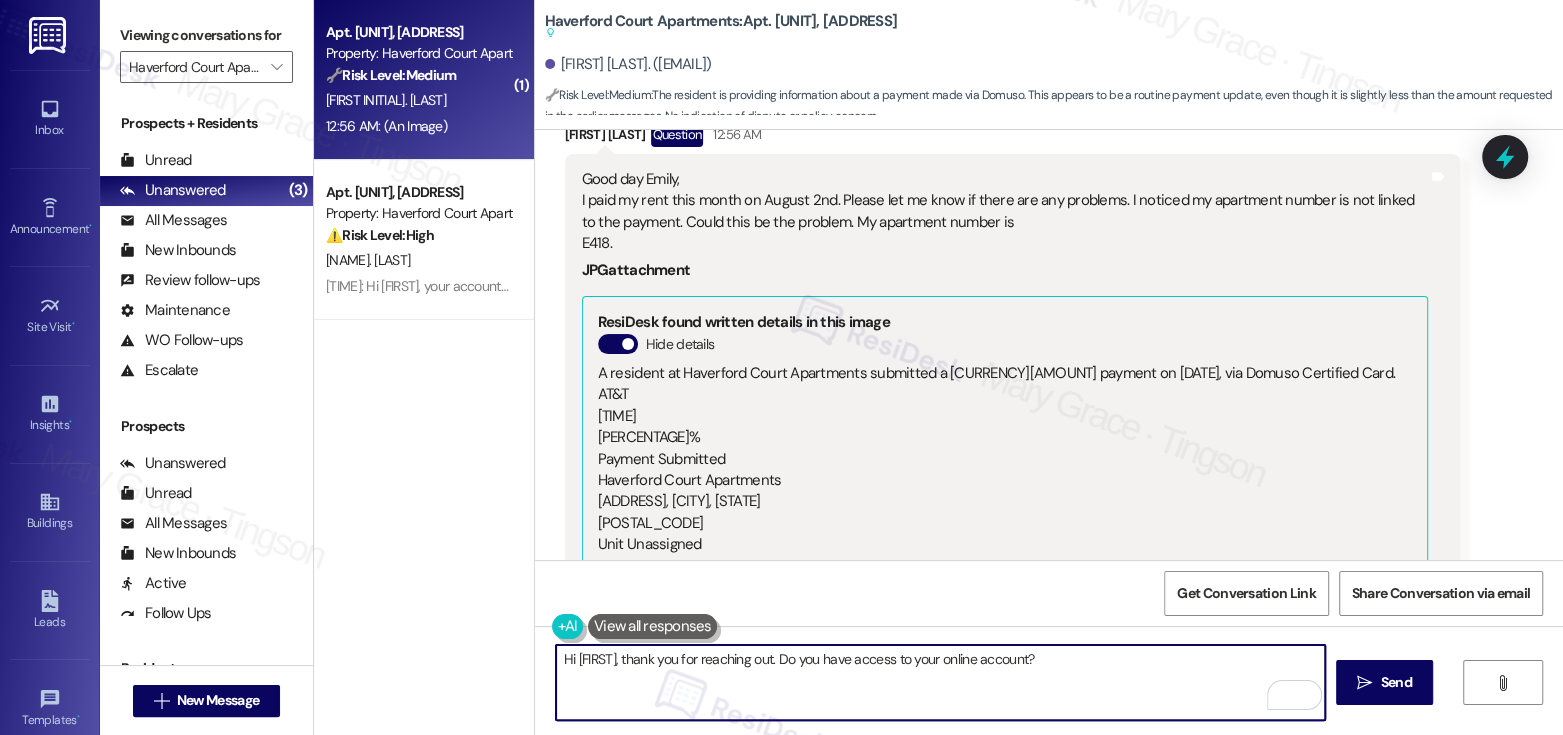 scroll, scrollTop: 646, scrollLeft: 0, axis: vertical 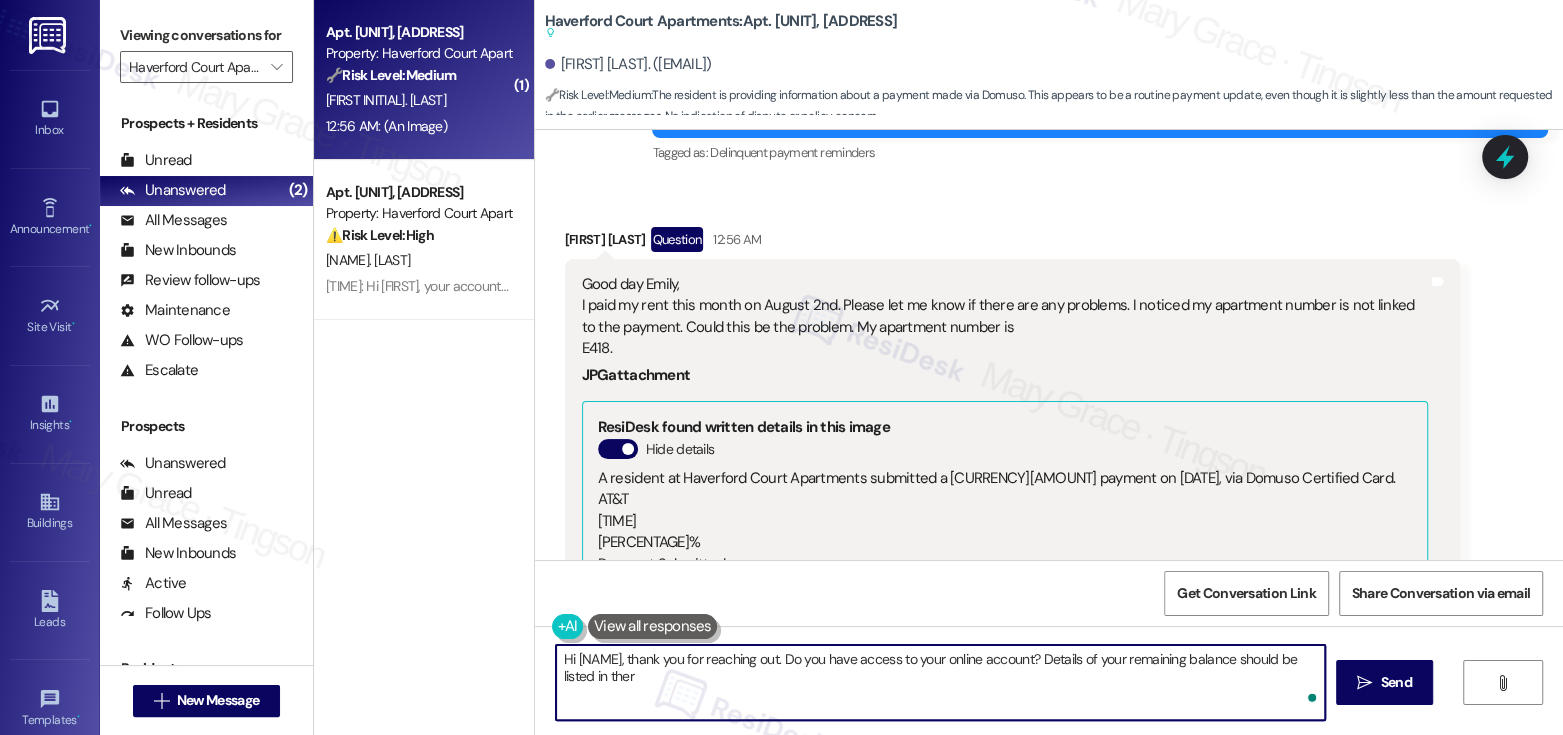 type on "Hi [FIRST], thank you for reaching out. Do you have access to your online account? Details of your remaining balance should be listed in there" 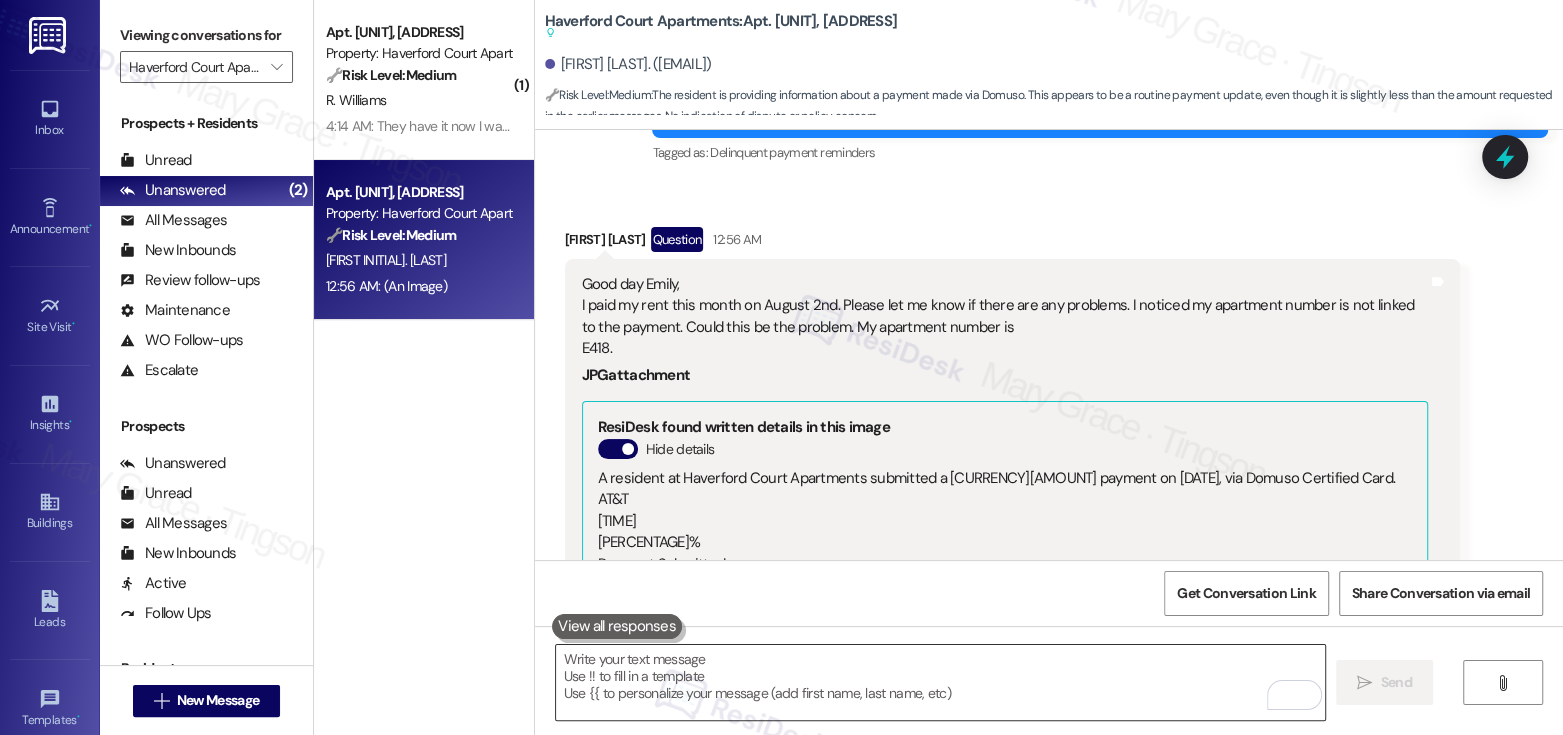click at bounding box center [940, 682] 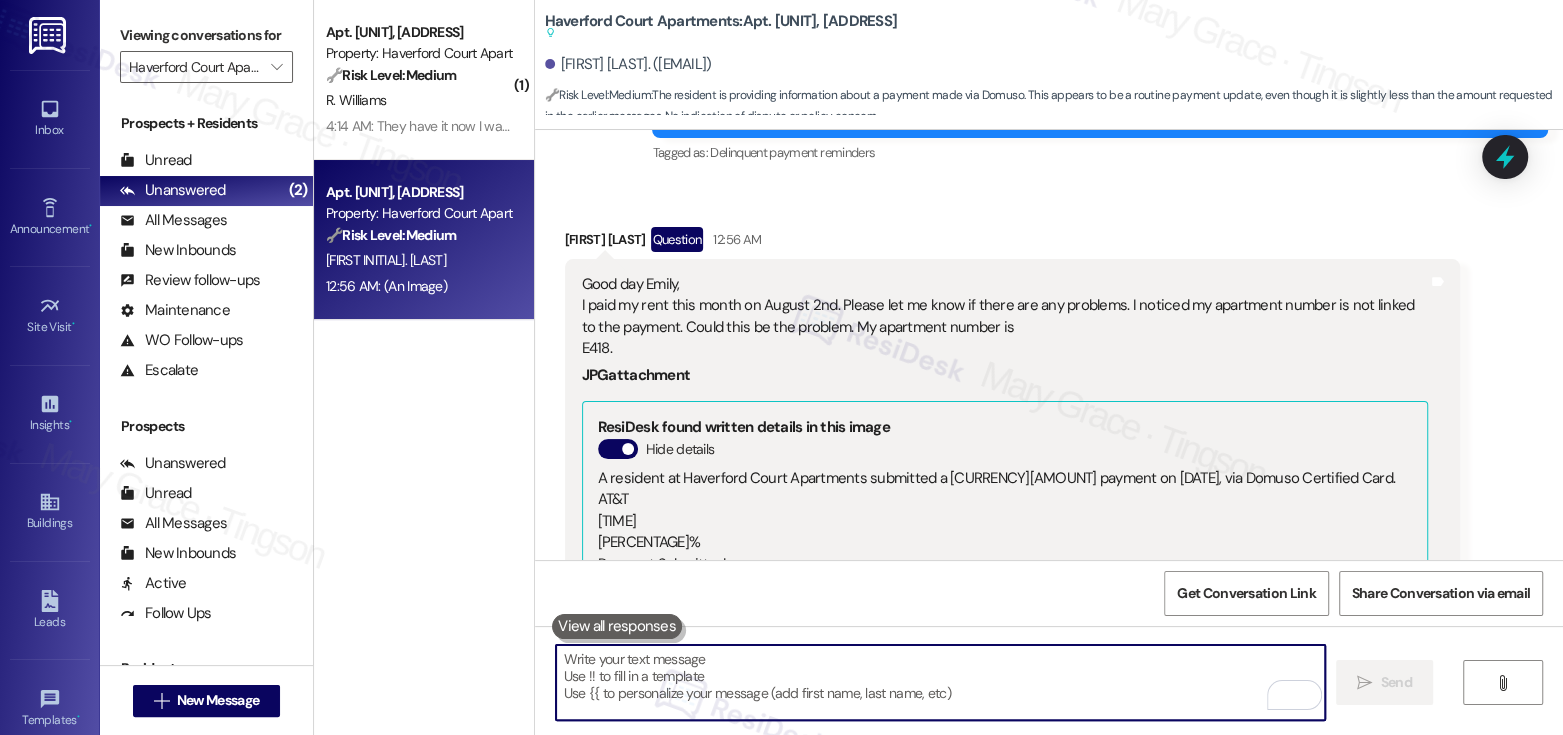 click at bounding box center (940, 682) 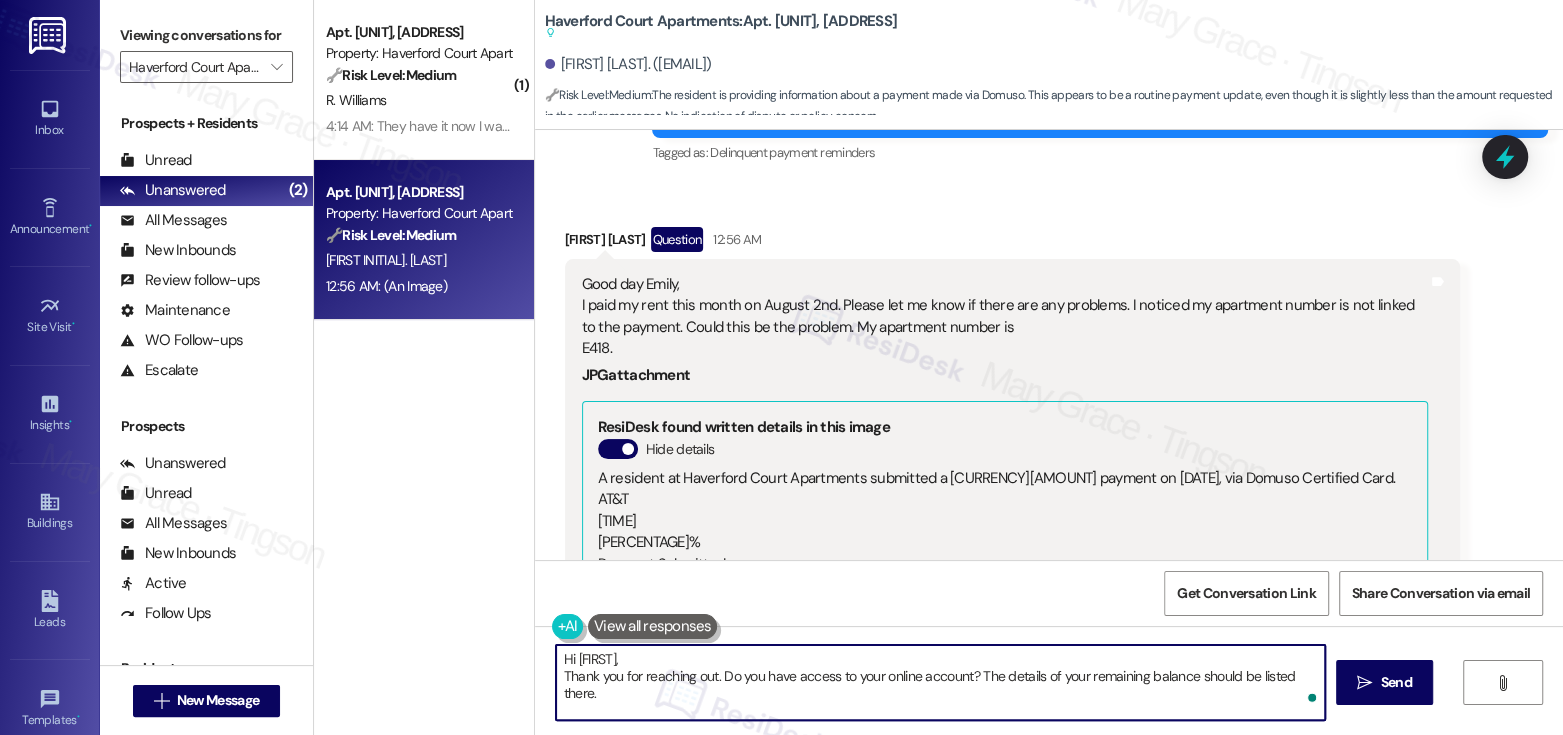 click on "Hi [FIRST],
Thank you for reaching out. Do you have access to your online account? The details of your remaining balance should be listed there." at bounding box center [940, 682] 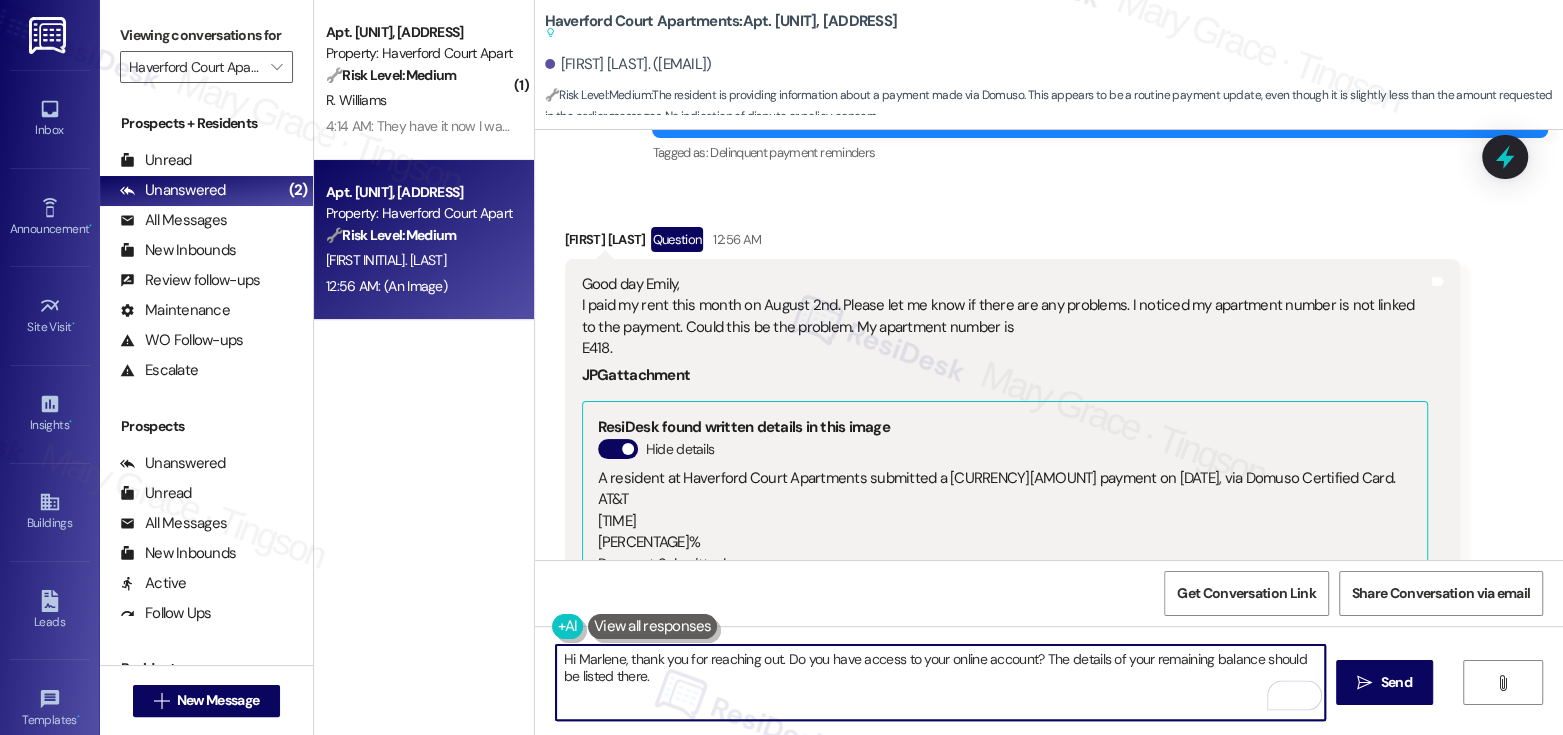 click on "Hi Marlene, thank you for reaching out. Do you have access to your online account? The details of your remaining balance should be listed there." at bounding box center (940, 682) 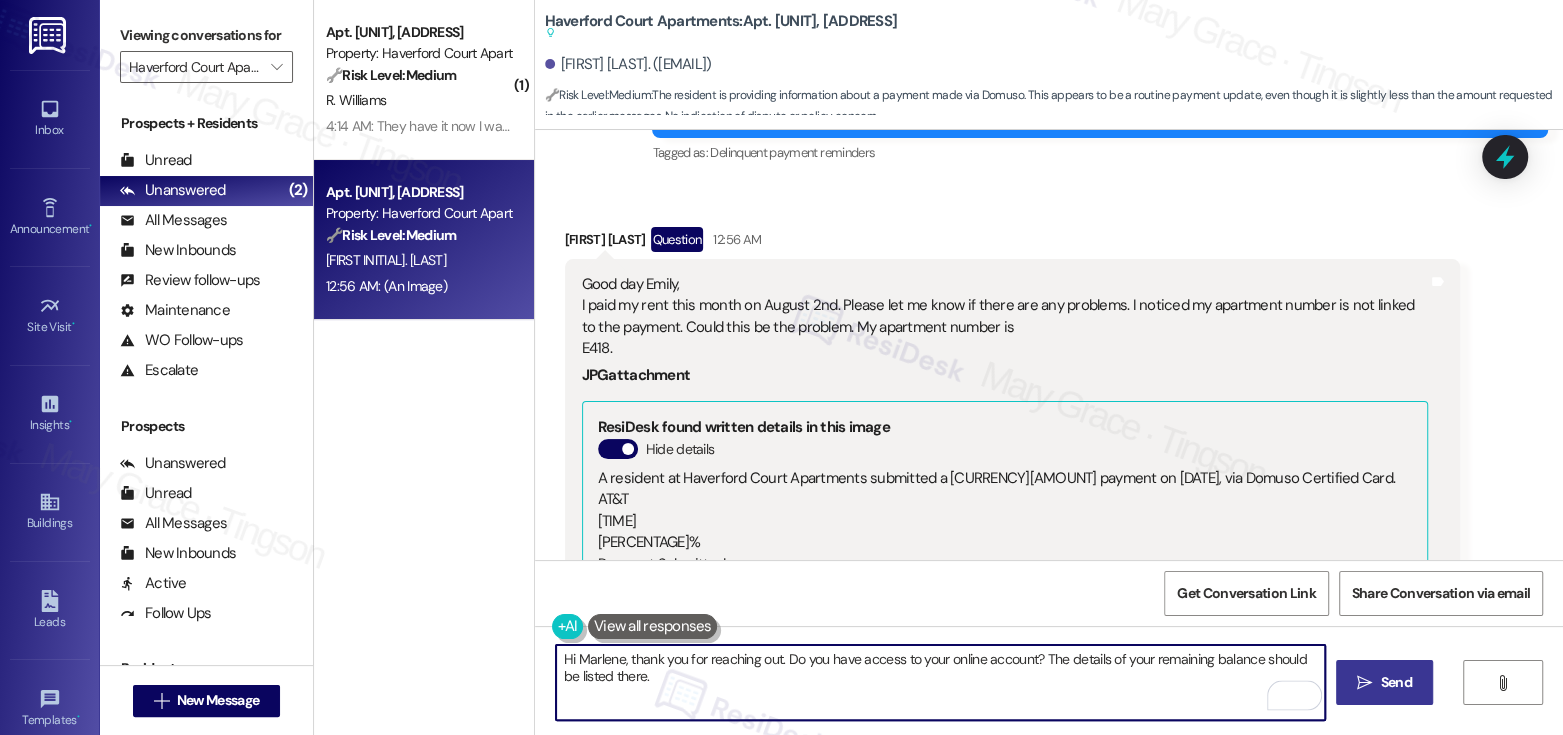 type on "Hi Marlene, thank you for reaching out. Do you have access to your online account? The details of your remaining balance should be listed there." 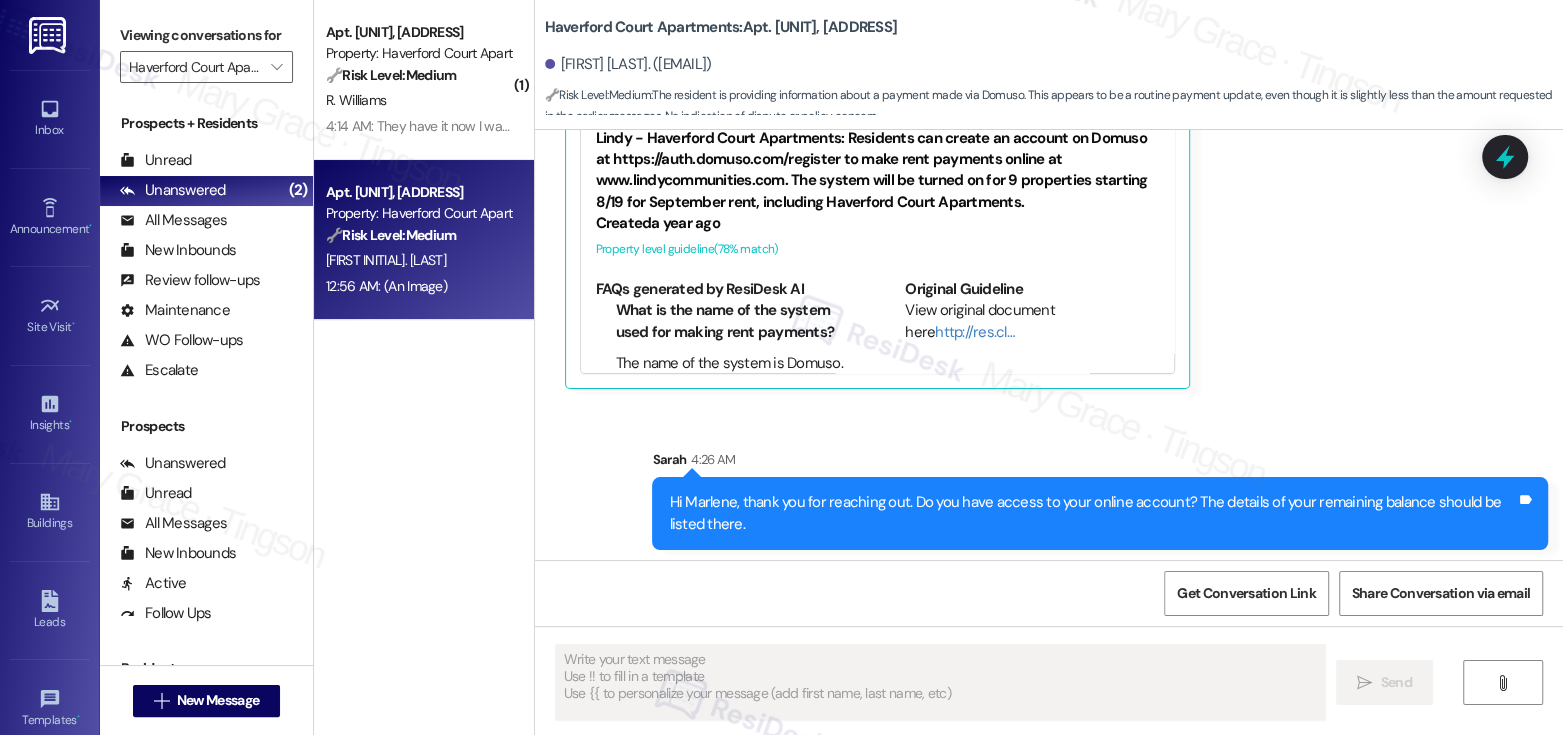 scroll, scrollTop: 1875, scrollLeft: 0, axis: vertical 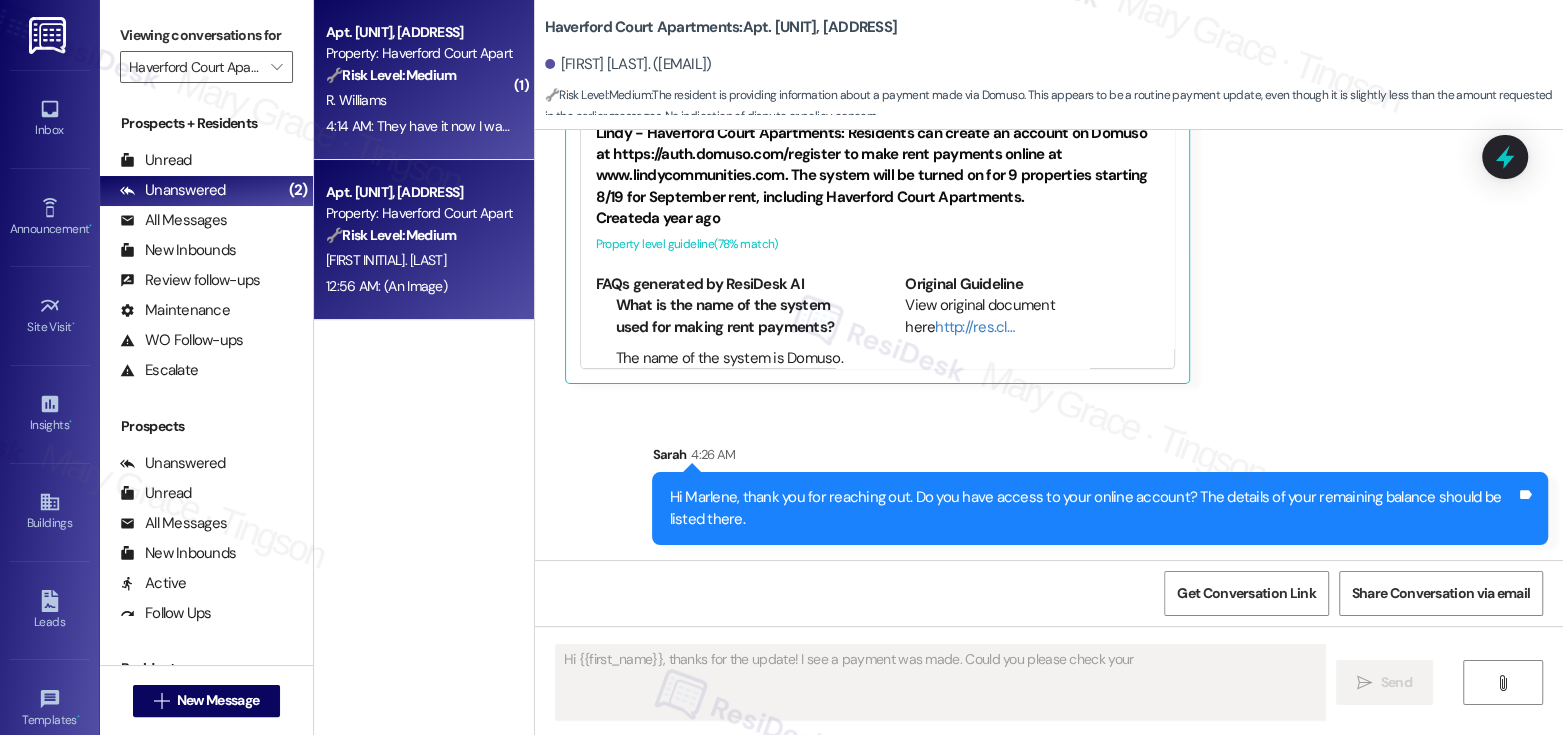 type on "Hi {{first_name}}, thanks for the update! I see a payment was made. Could you please check your" 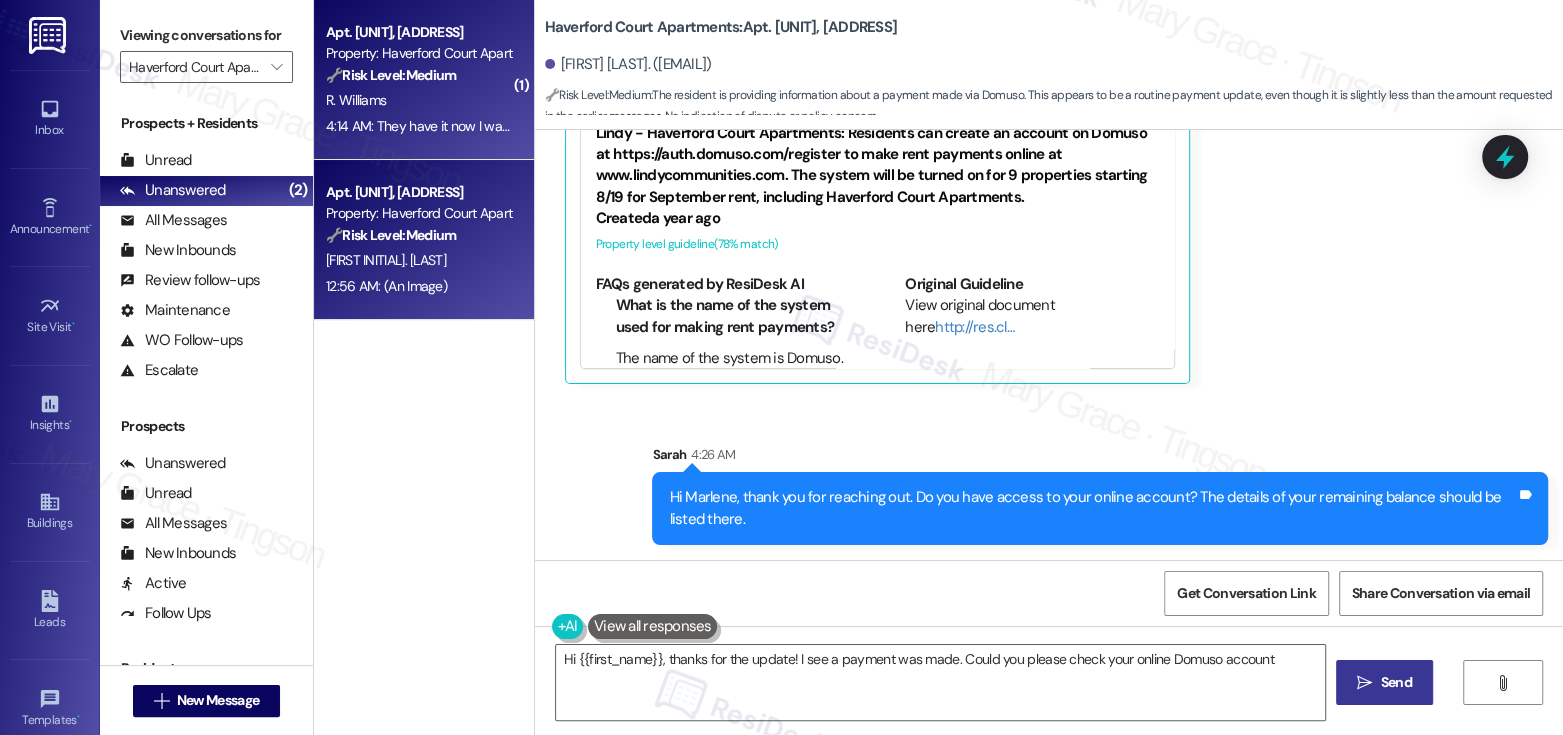 click on "R. Williams" at bounding box center (418, 100) 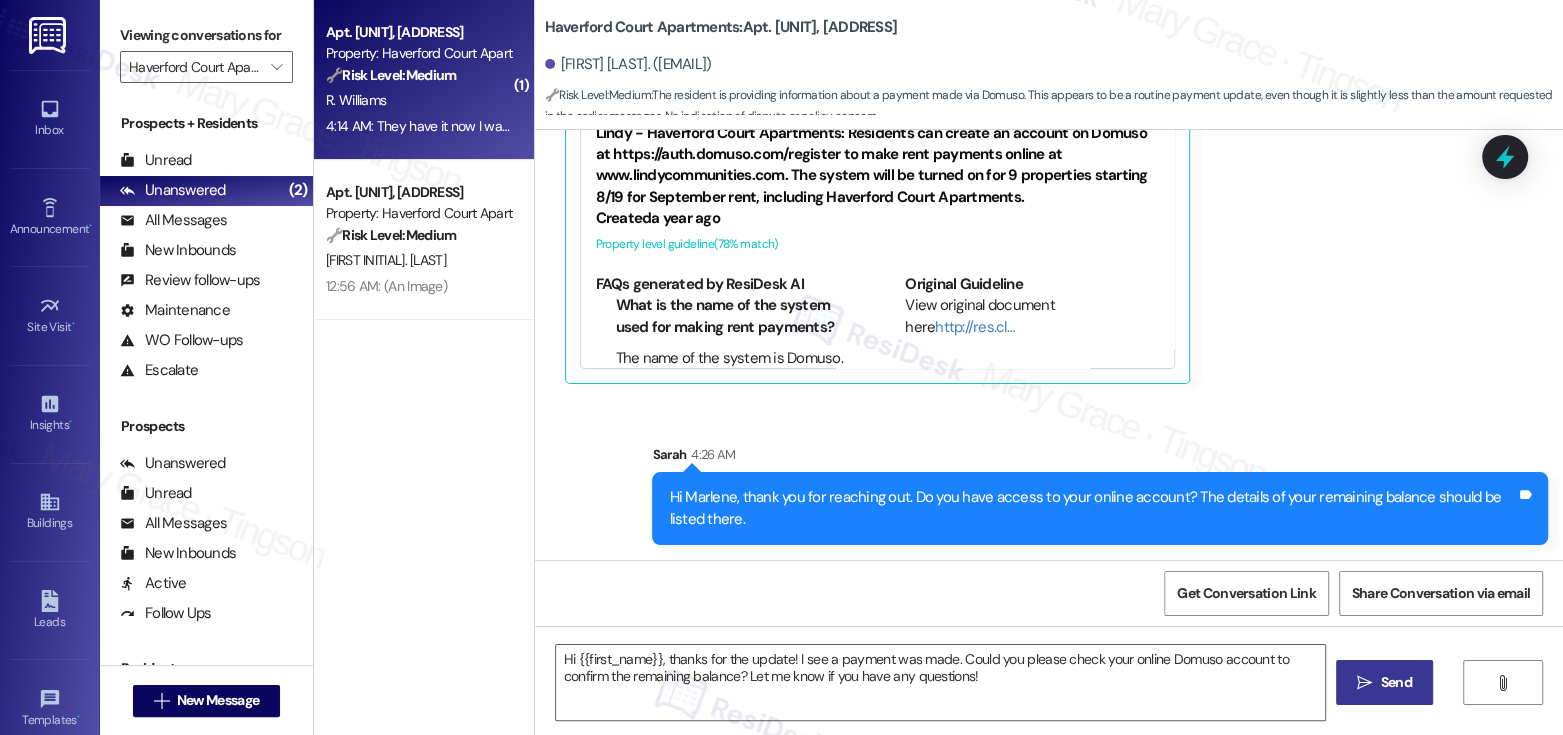 type on "Fetching suggested responses. Please feel free to read through the conversation in the meantime." 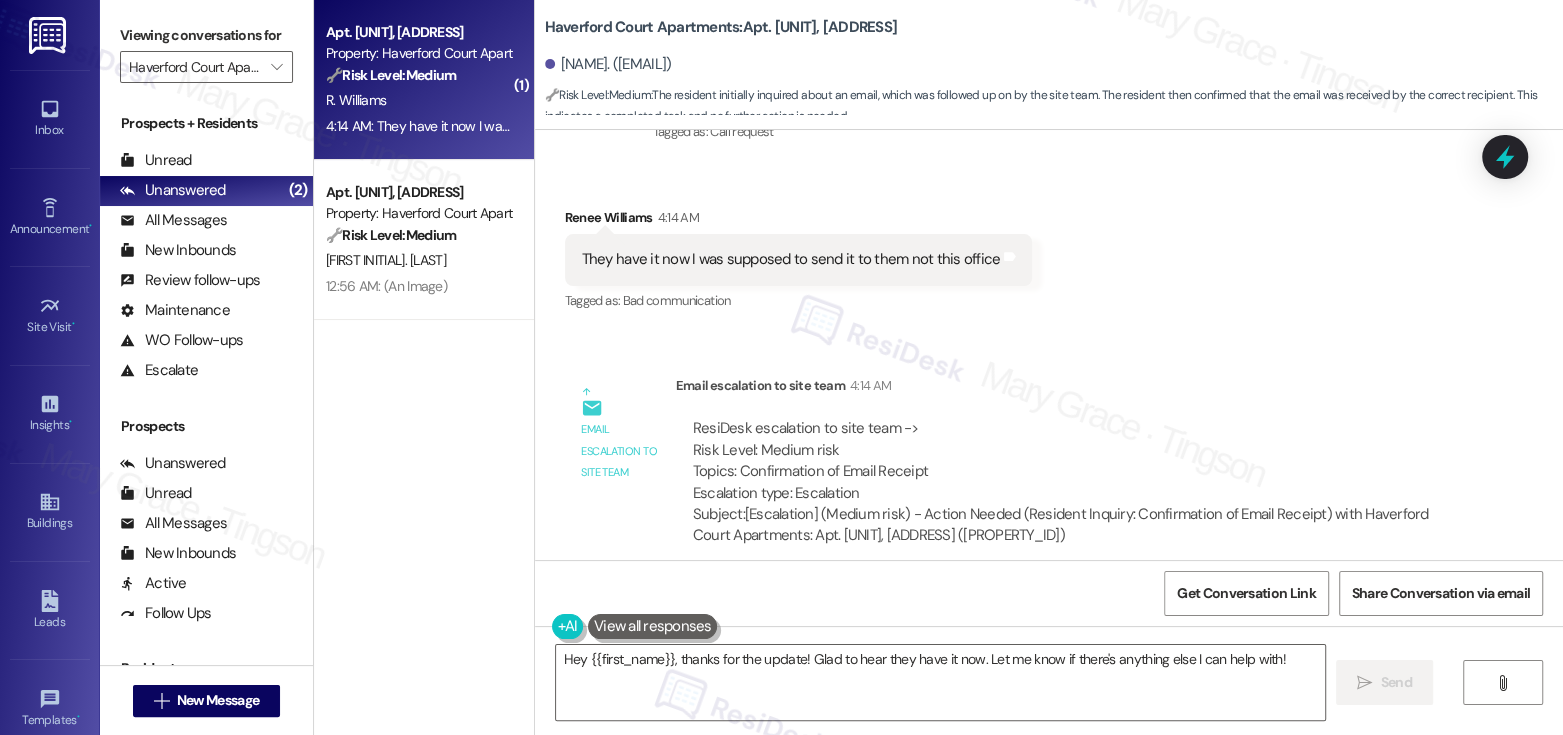scroll, scrollTop: 12801, scrollLeft: 0, axis: vertical 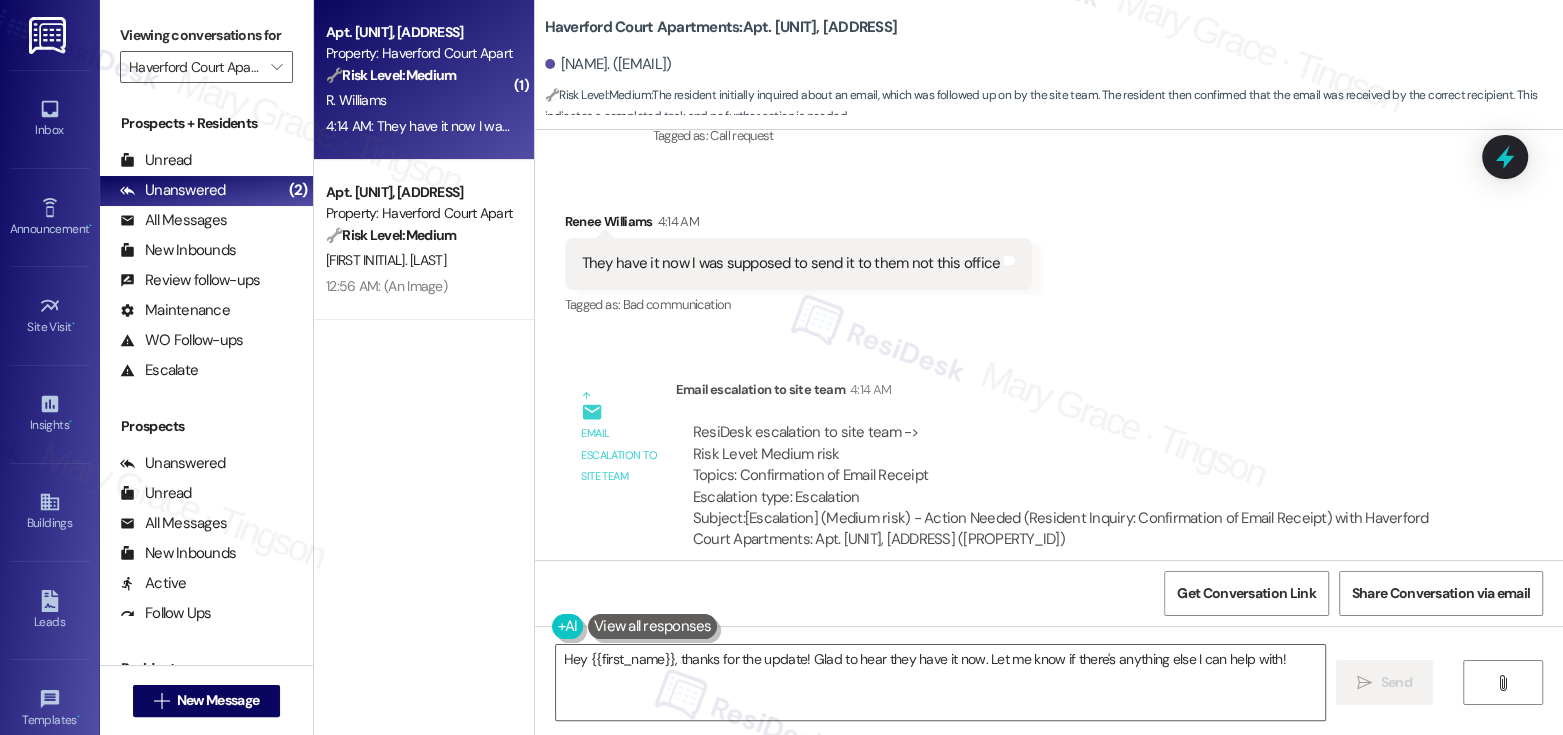 drag, startPoint x: 646, startPoint y: 305, endPoint x: 771, endPoint y: 306, distance: 125.004 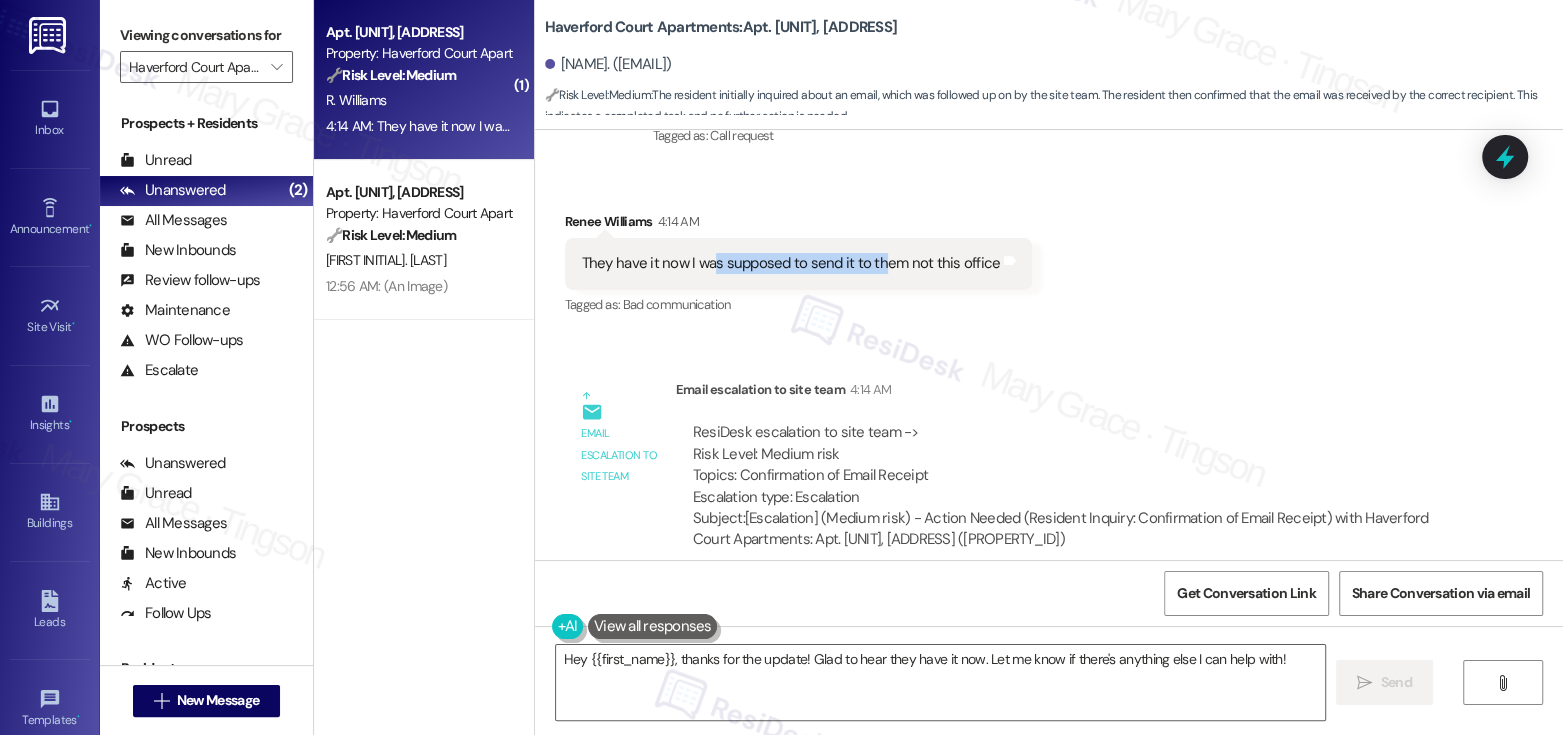 drag, startPoint x: 698, startPoint y: 296, endPoint x: 867, endPoint y: 305, distance: 169.23947 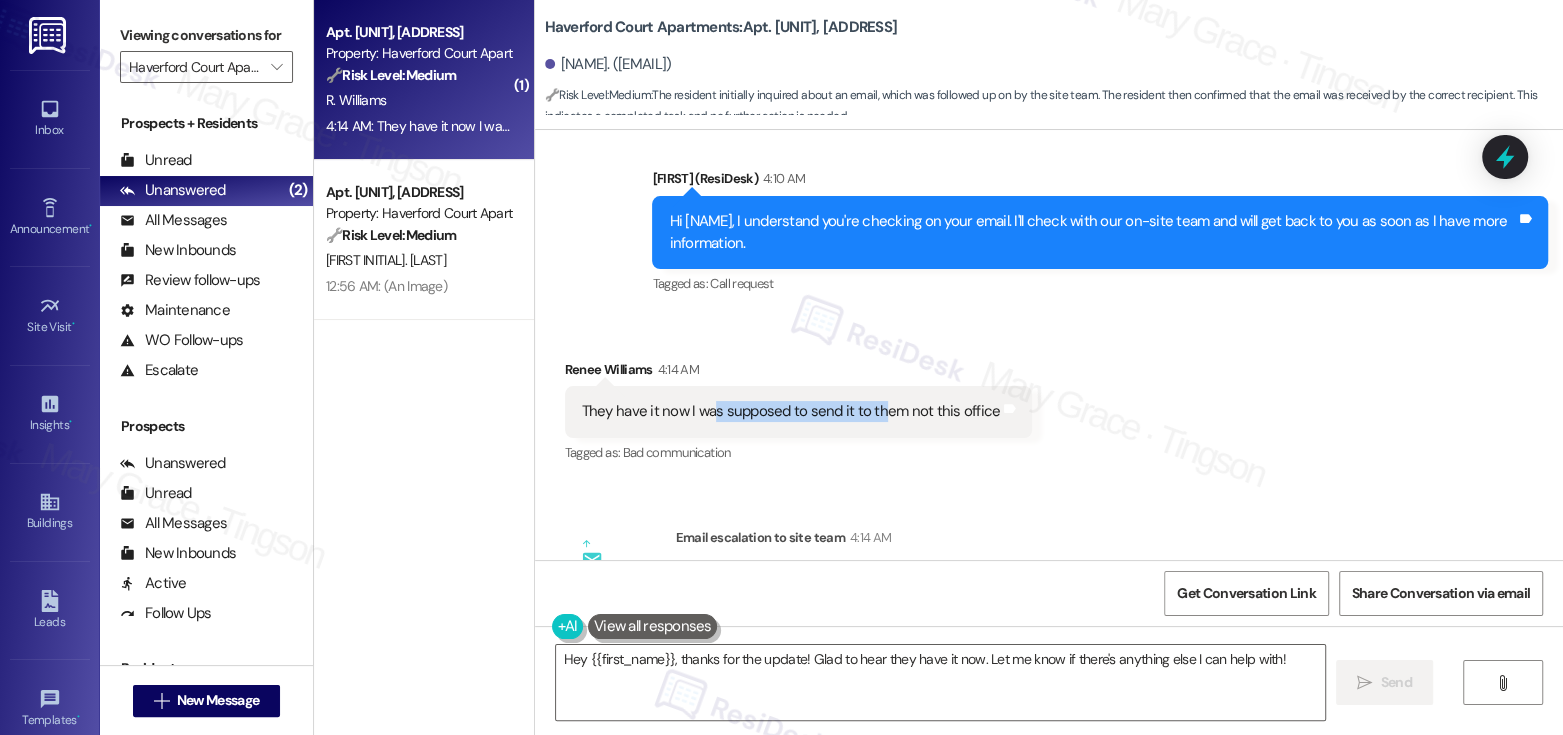 scroll, scrollTop: 12657, scrollLeft: 0, axis: vertical 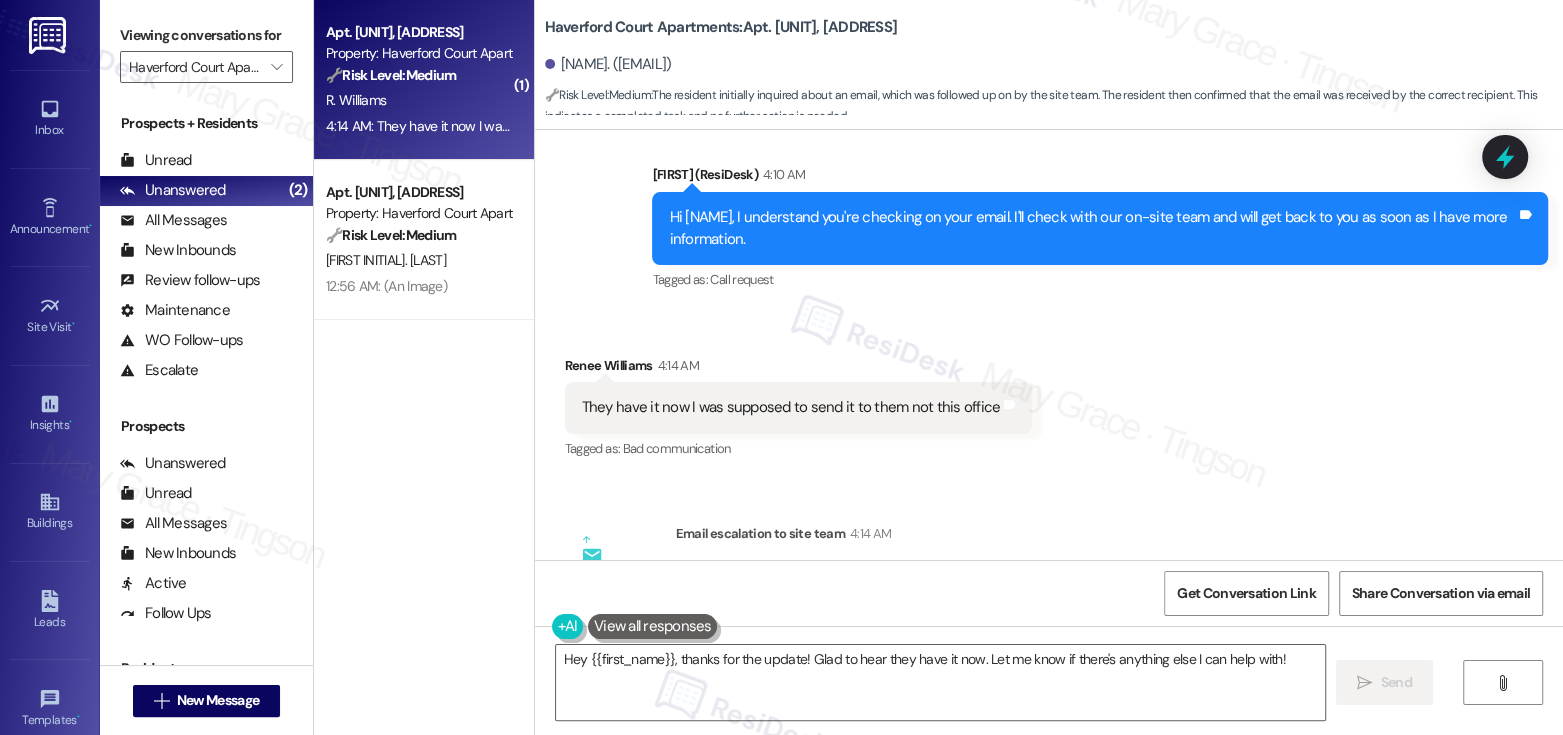 click on "They have it now I was supposed to send it to them not this office" at bounding box center [791, 407] 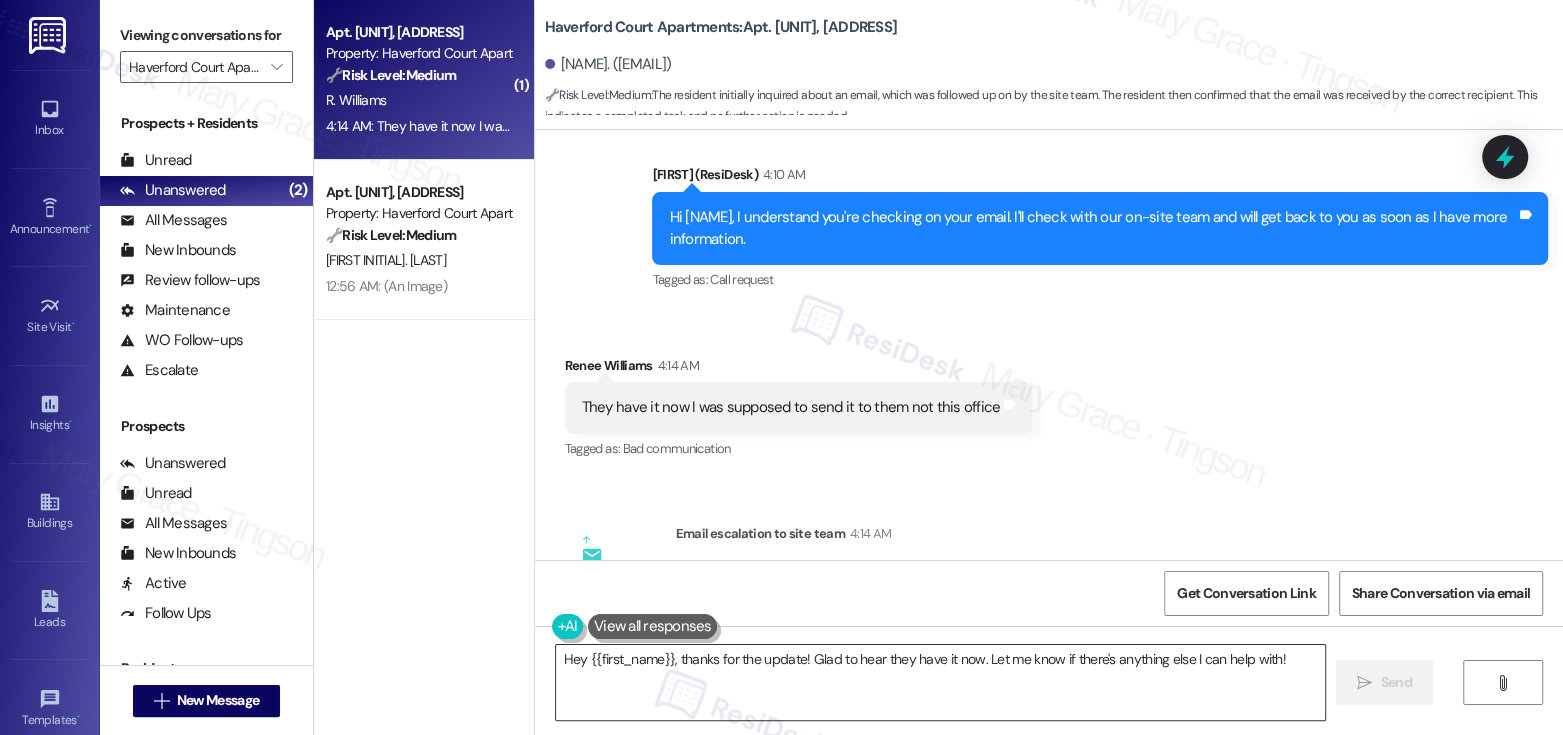 click on "Hey {{first_name}}, thanks for the update! Glad to hear they have it now. Let me know if there's anything else I can help with!" at bounding box center [940, 682] 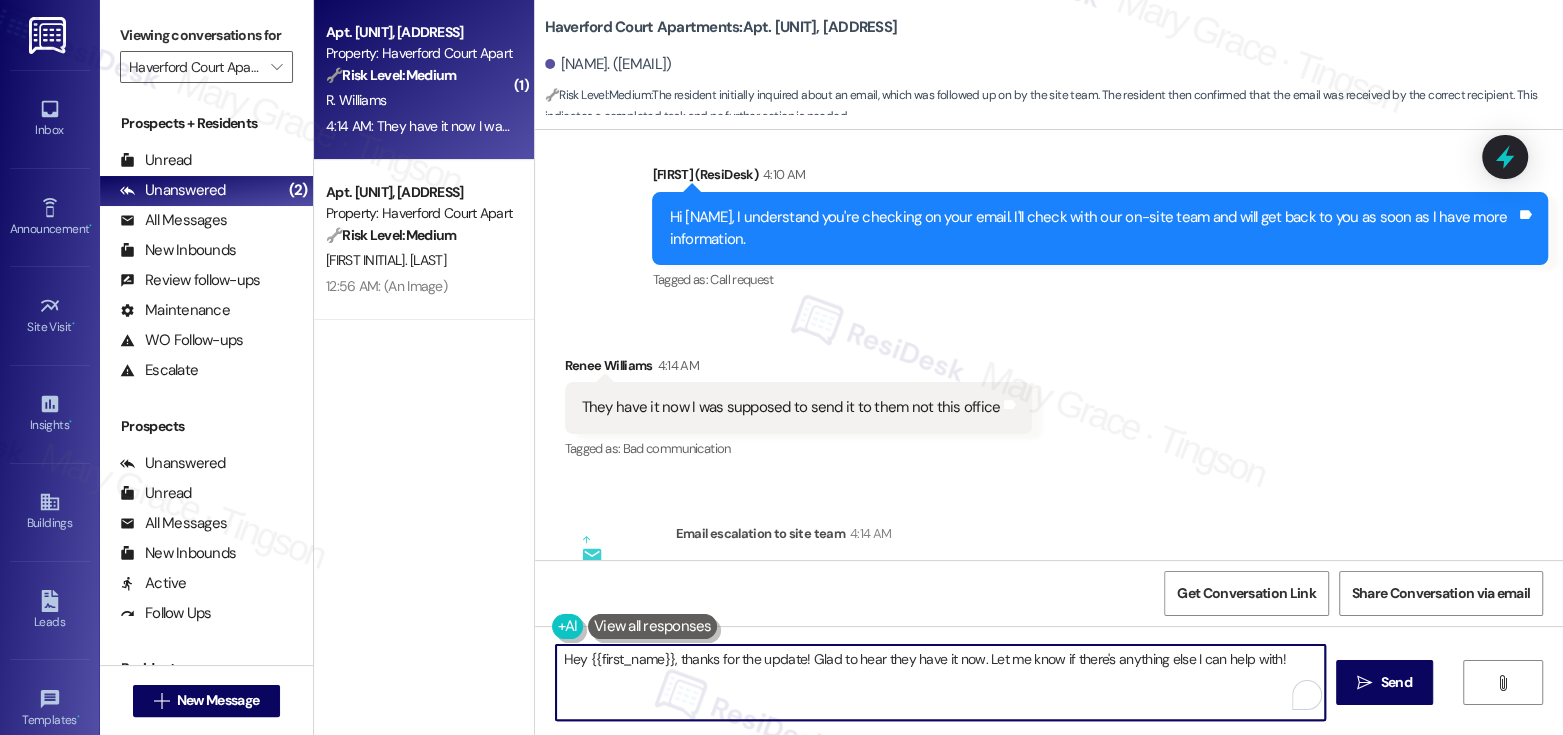 click on "Hey {{first_name}}, thanks for the update! Glad to hear they have it now. Let me know if there's anything else I can help with!" at bounding box center [940, 682] 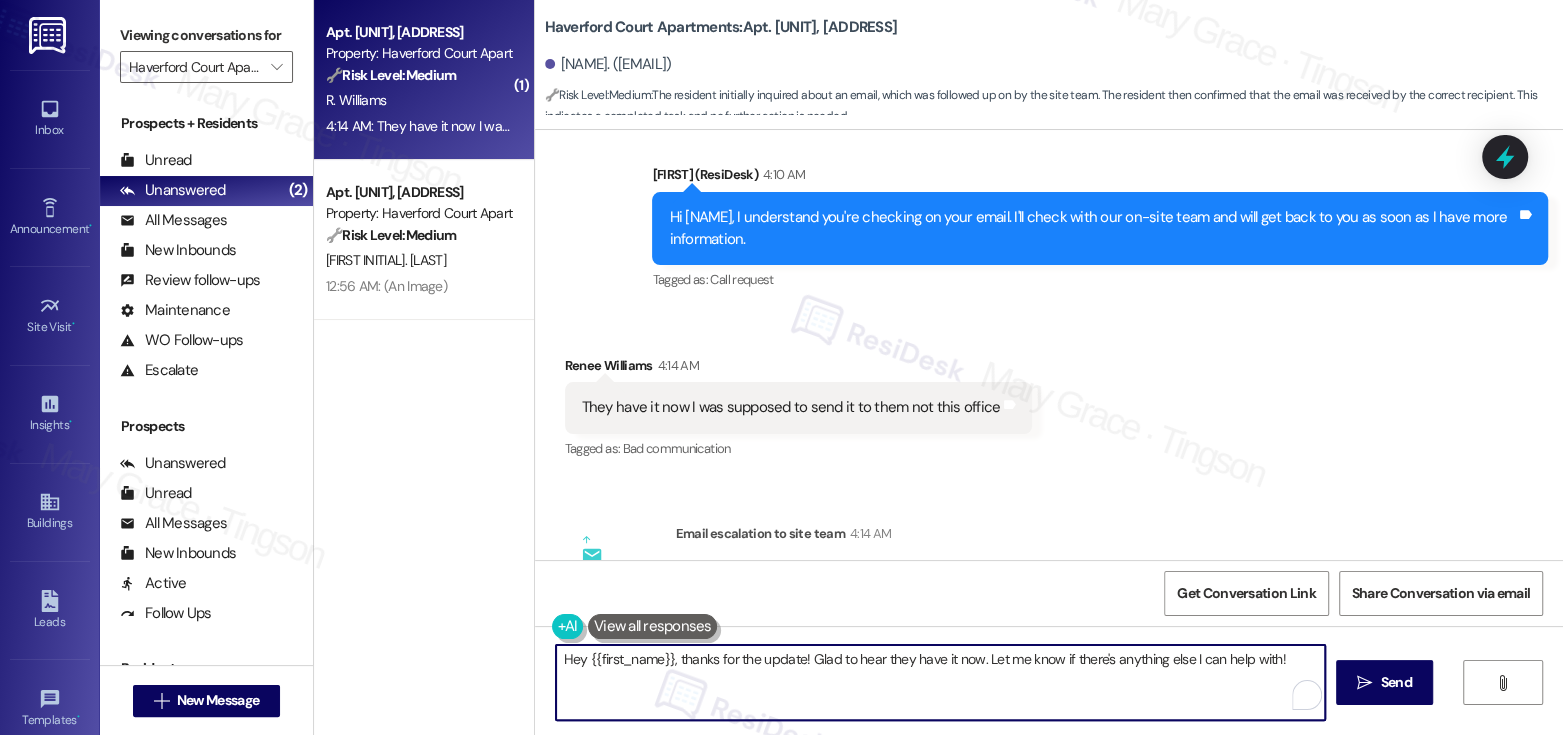 click on "Hey {{first_name}}, thanks for the update! Glad to hear they have it now. Let me know if there's anything else I can help with!" at bounding box center (940, 682) 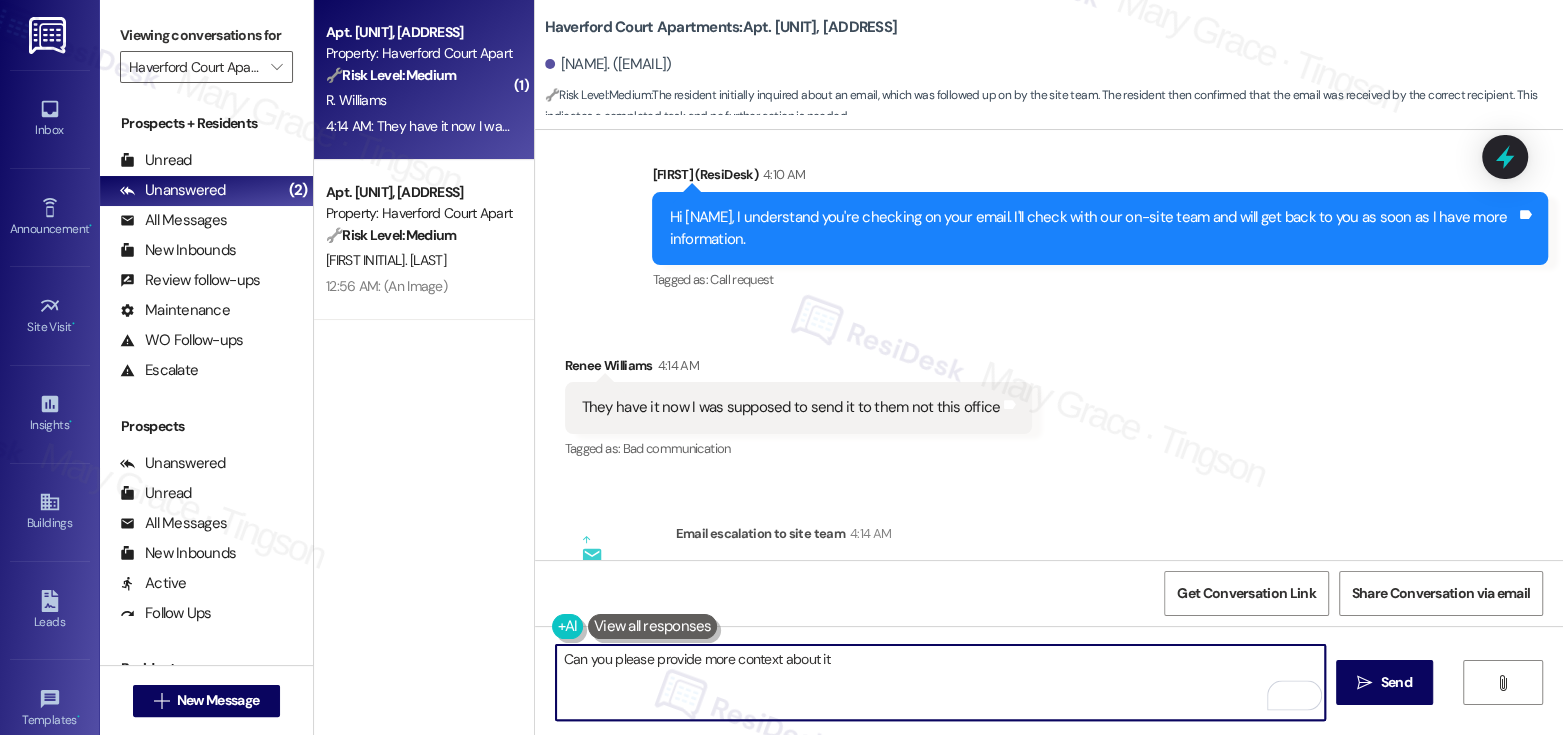 type on "Can you please provide more context about it?" 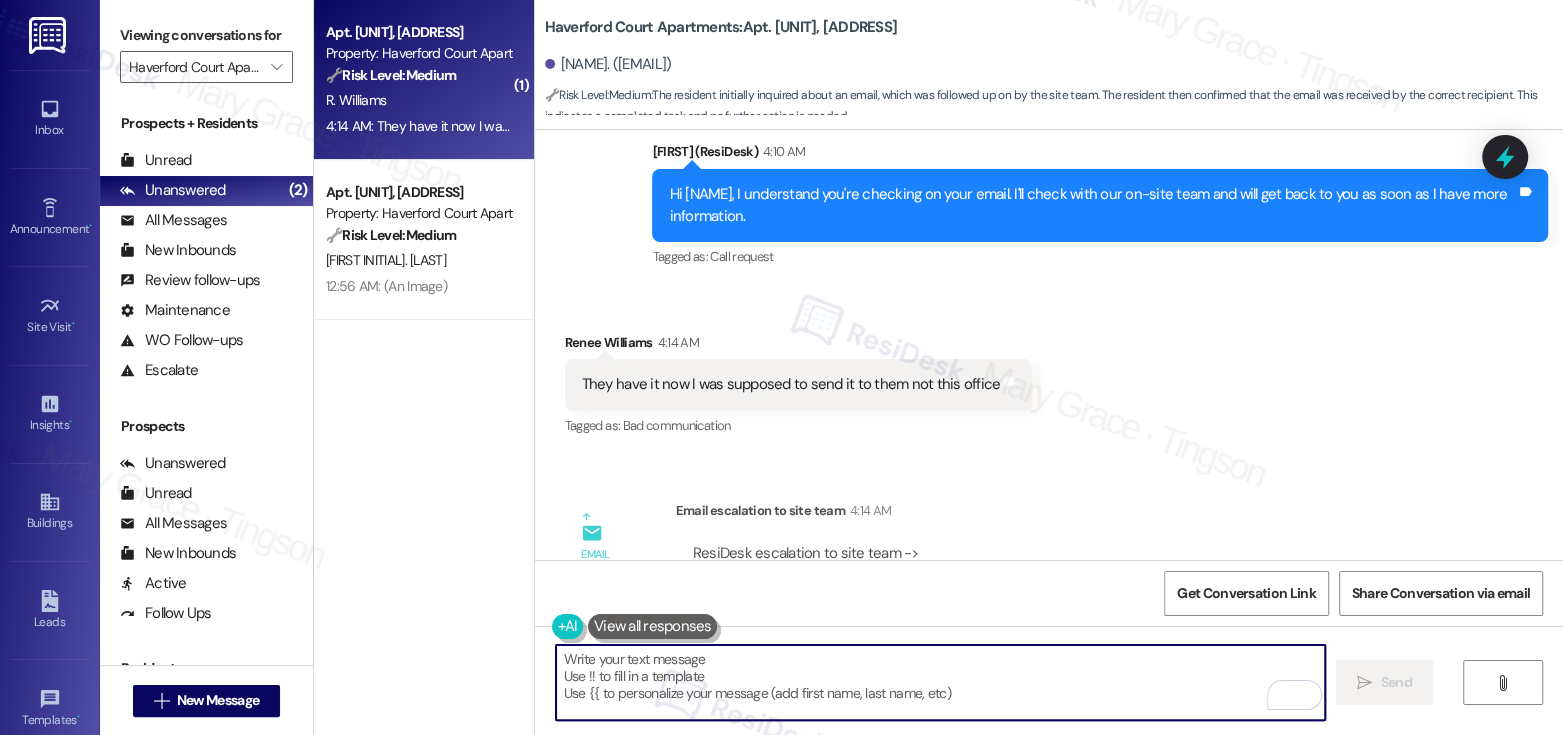 scroll, scrollTop: 12444, scrollLeft: 0, axis: vertical 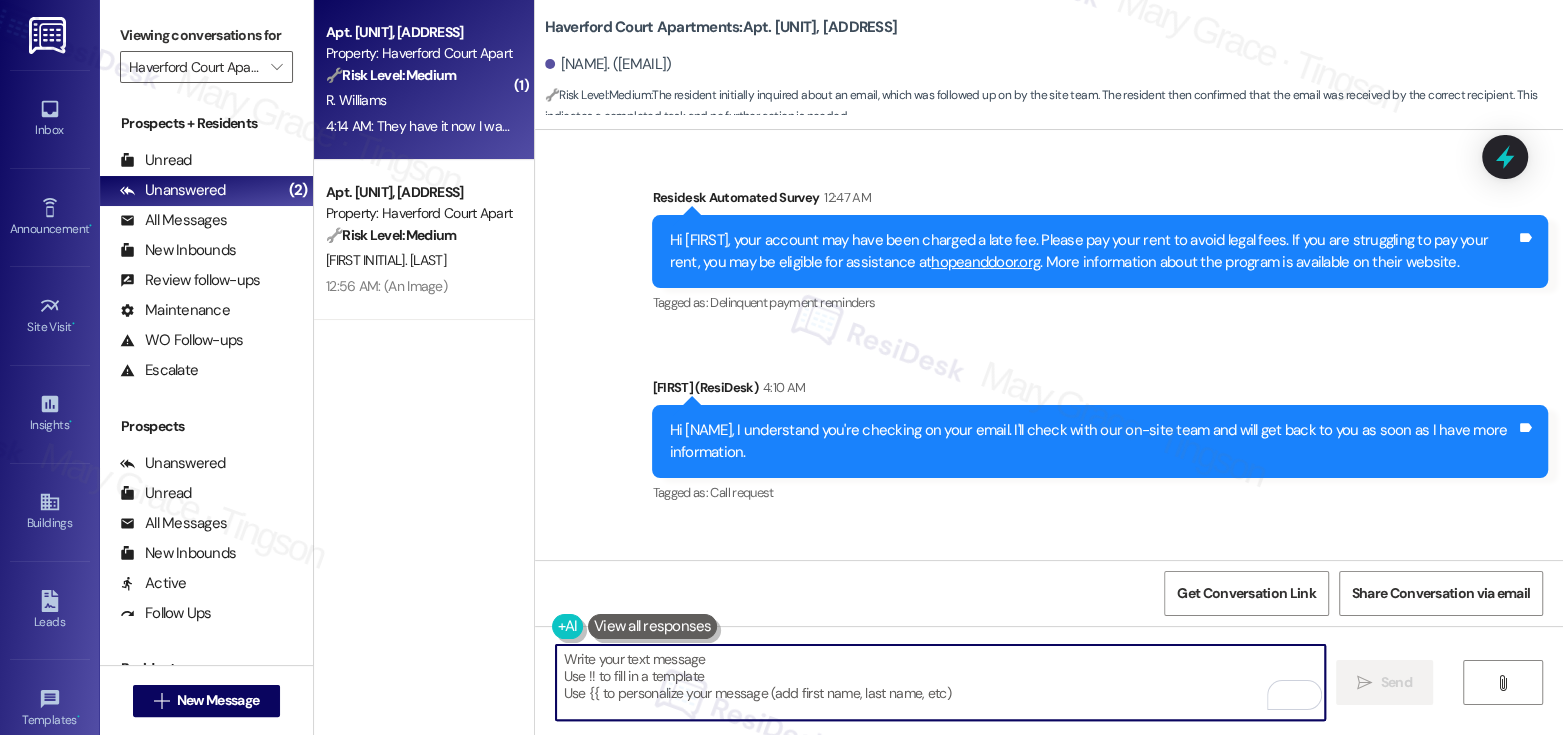 type 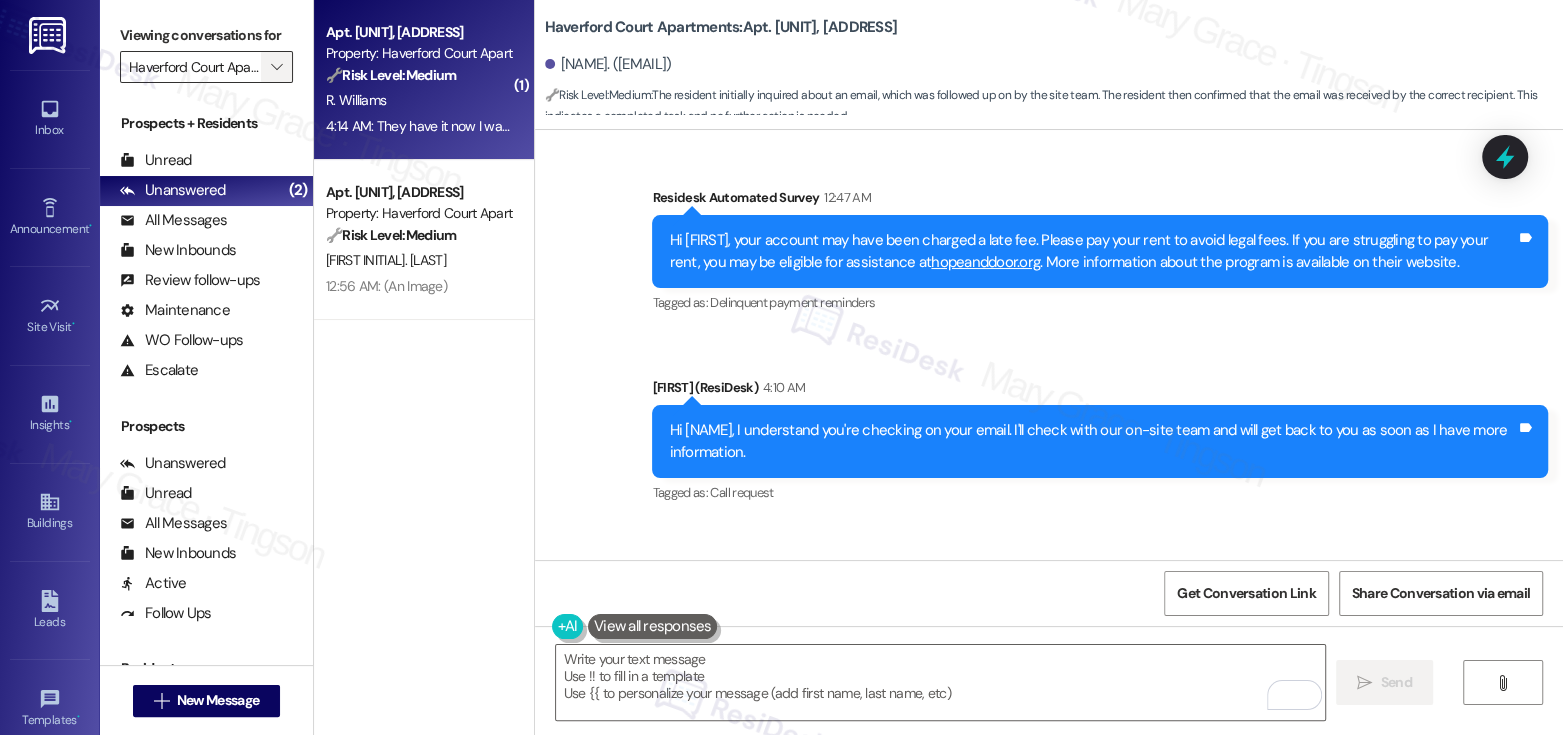 click on "" at bounding box center (276, 67) 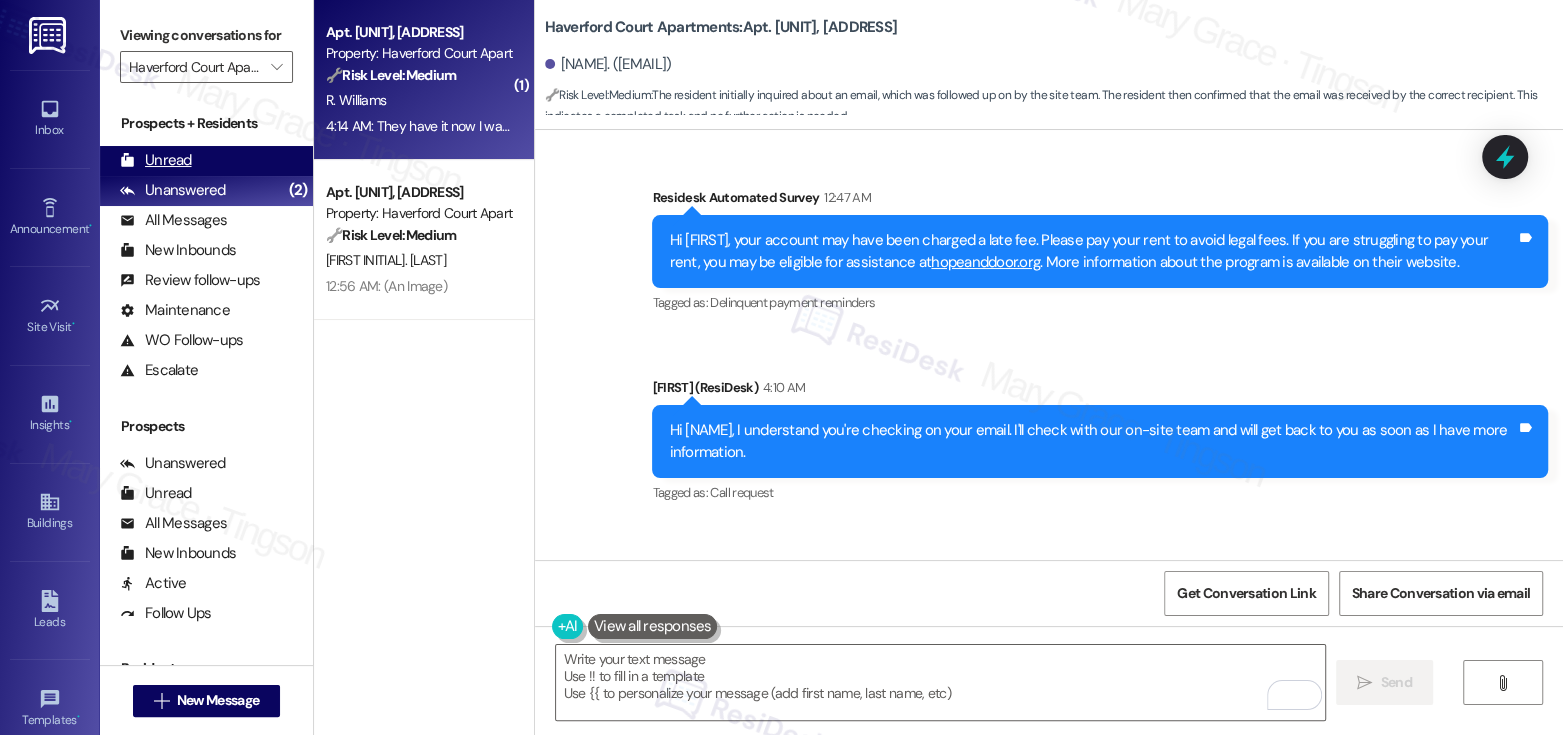 scroll, scrollTop: 0, scrollLeft: 47, axis: horizontal 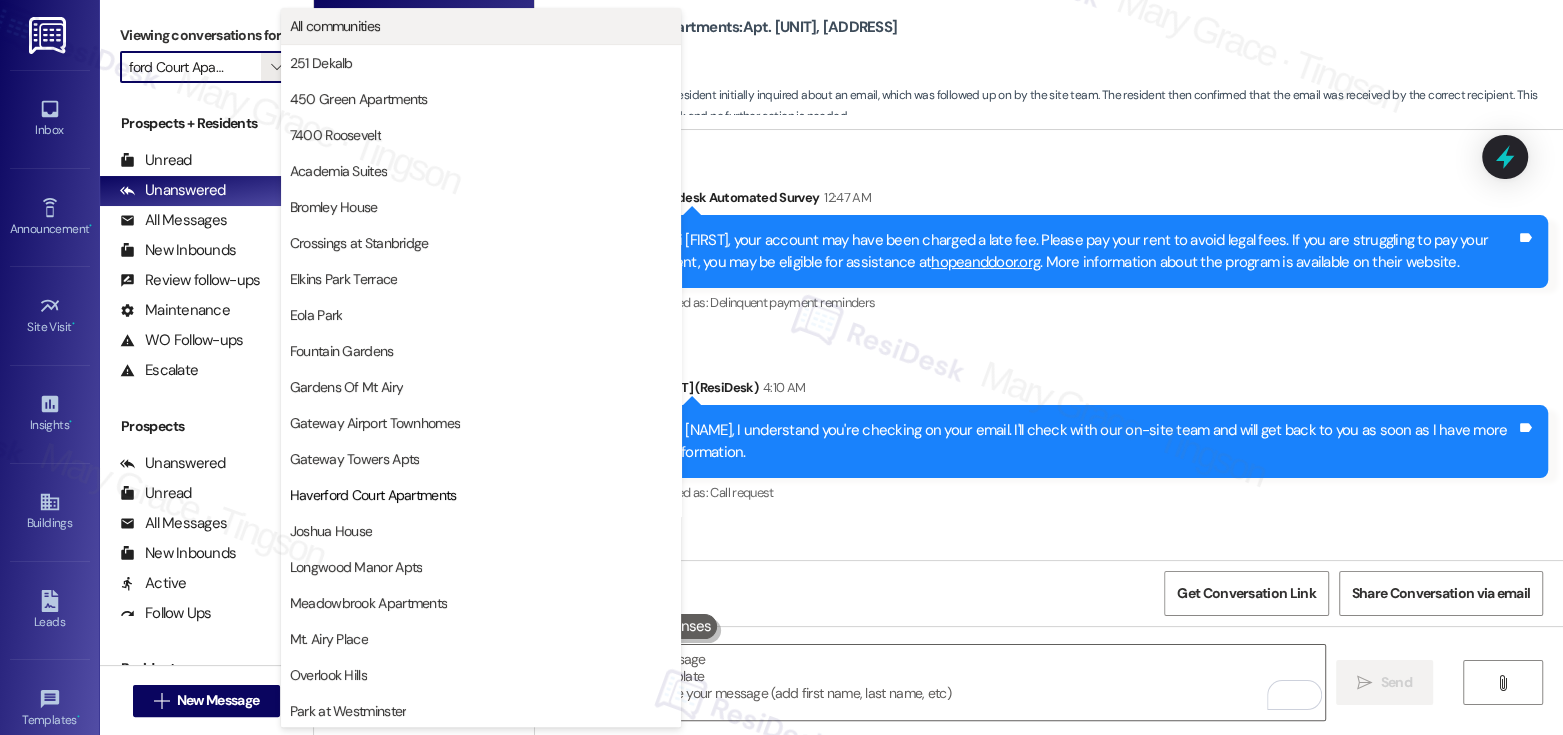 click on "All communities" at bounding box center (335, 26) 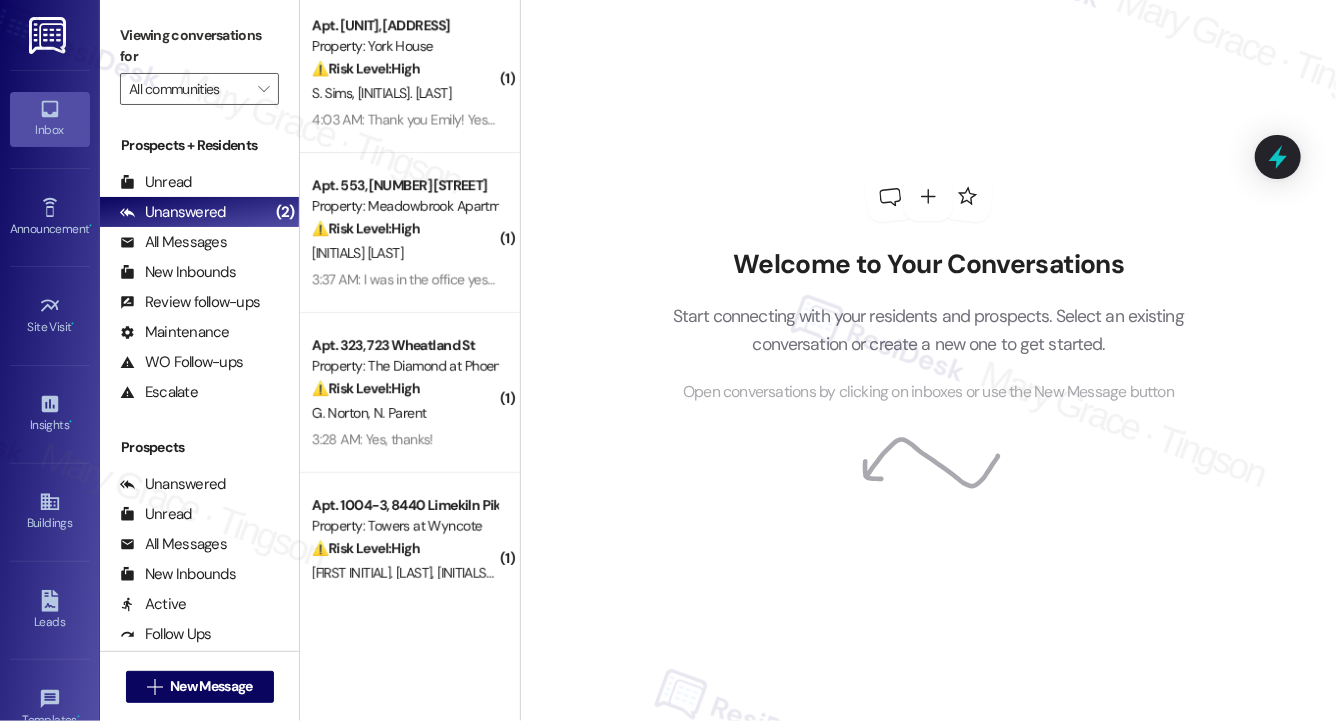 scroll, scrollTop: 7, scrollLeft: 0, axis: vertical 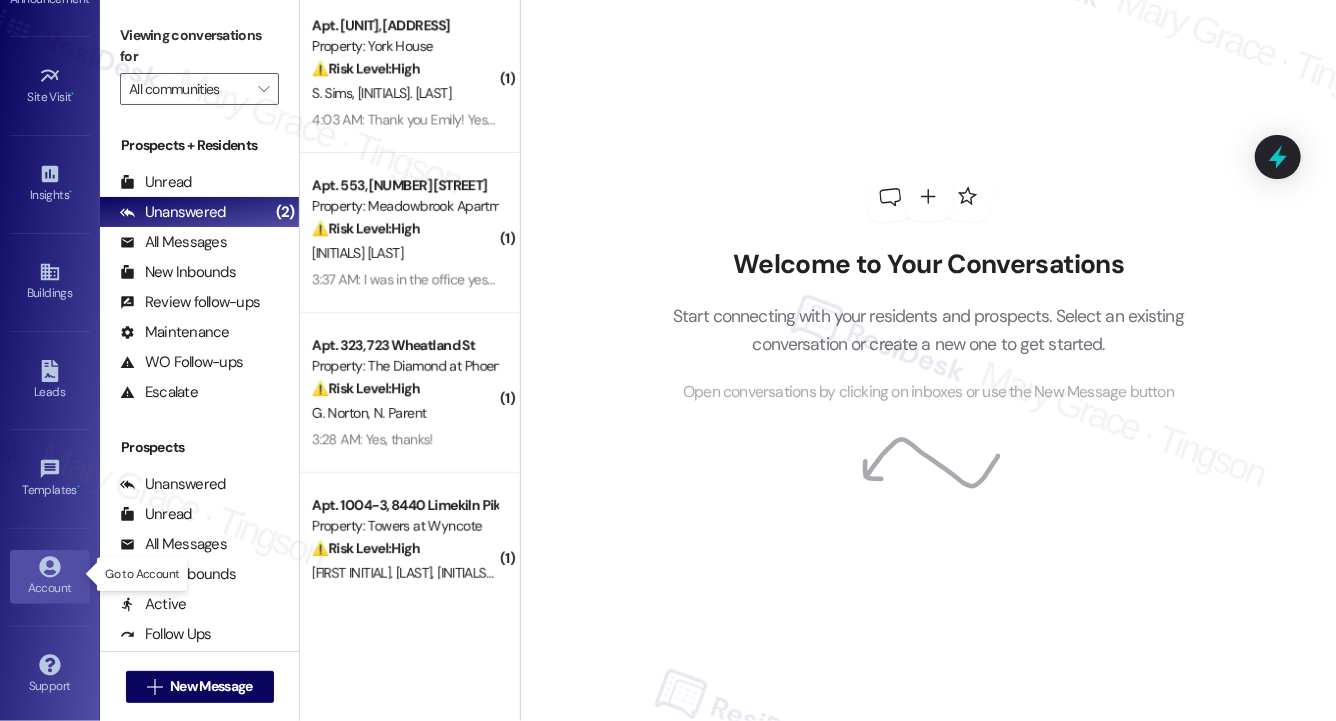 click 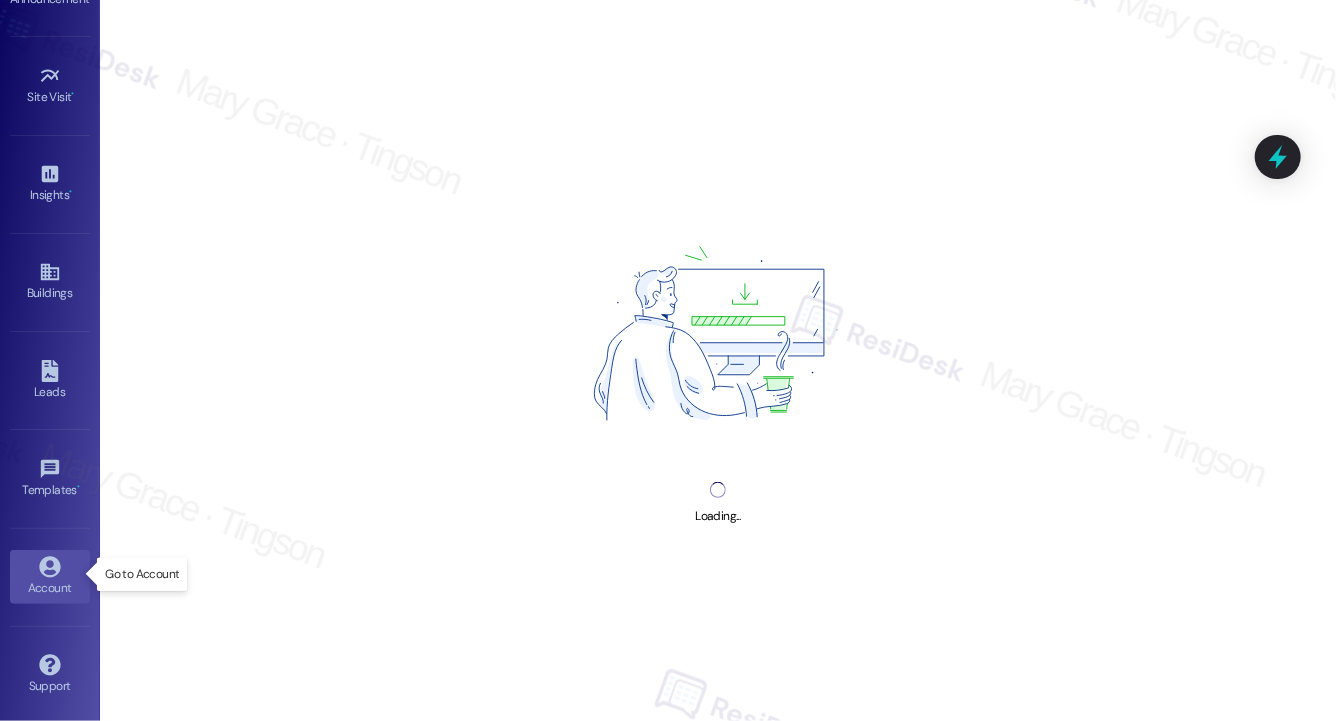 click 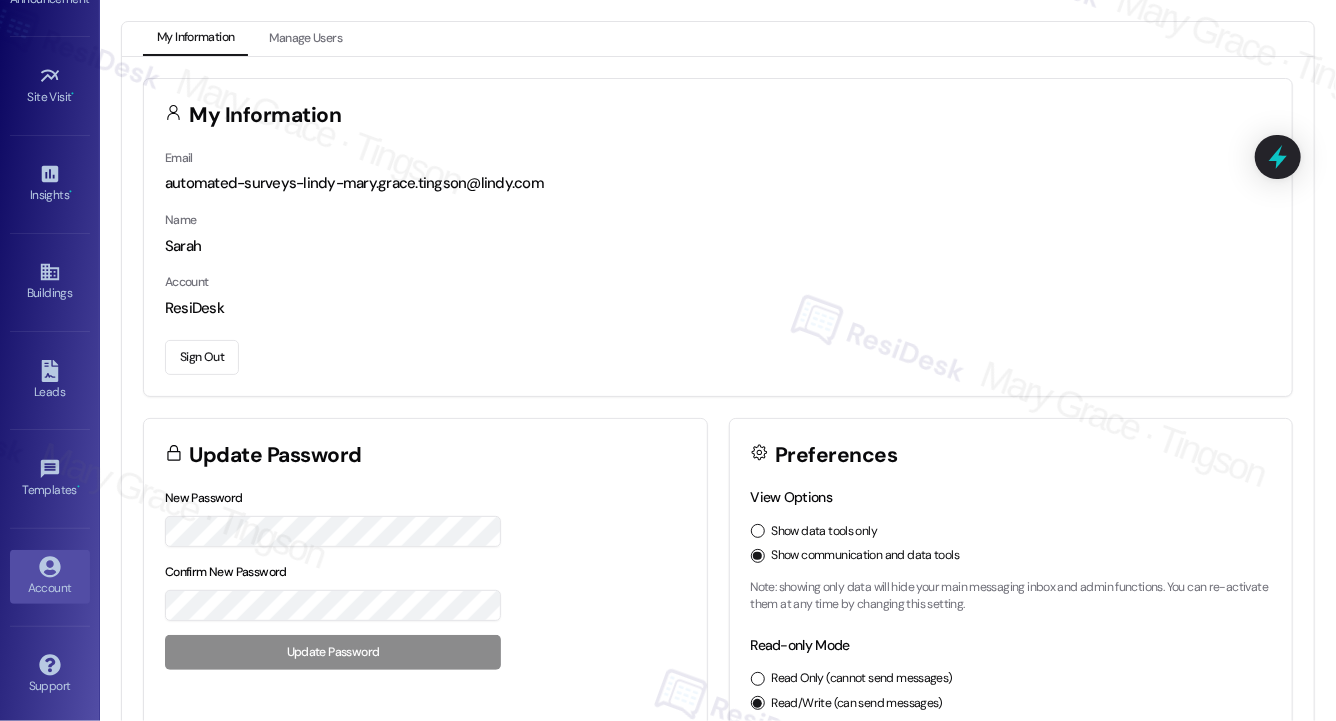 click on "Sign Out" at bounding box center [202, 357] 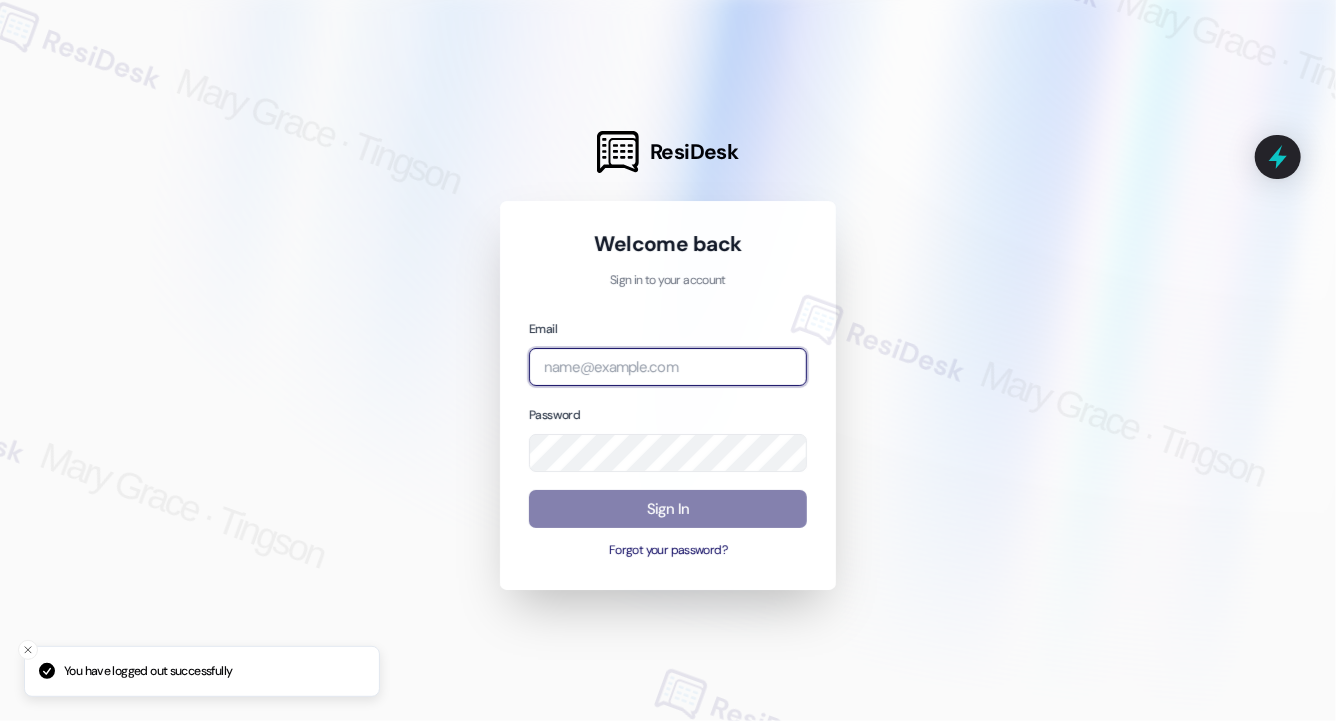 click at bounding box center [668, 367] 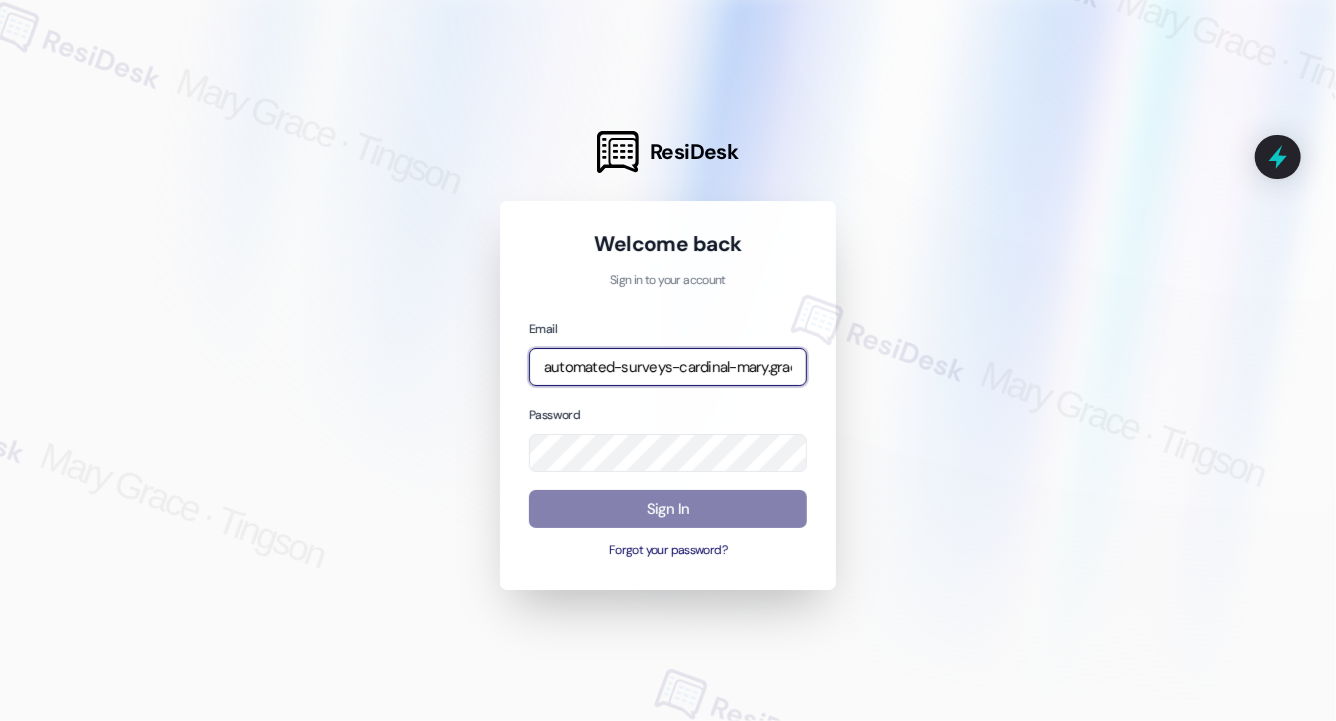 type on "automated-surveys-cardinal-mary.grace.tingson@[EXAMPLE_DOMAIN]" 